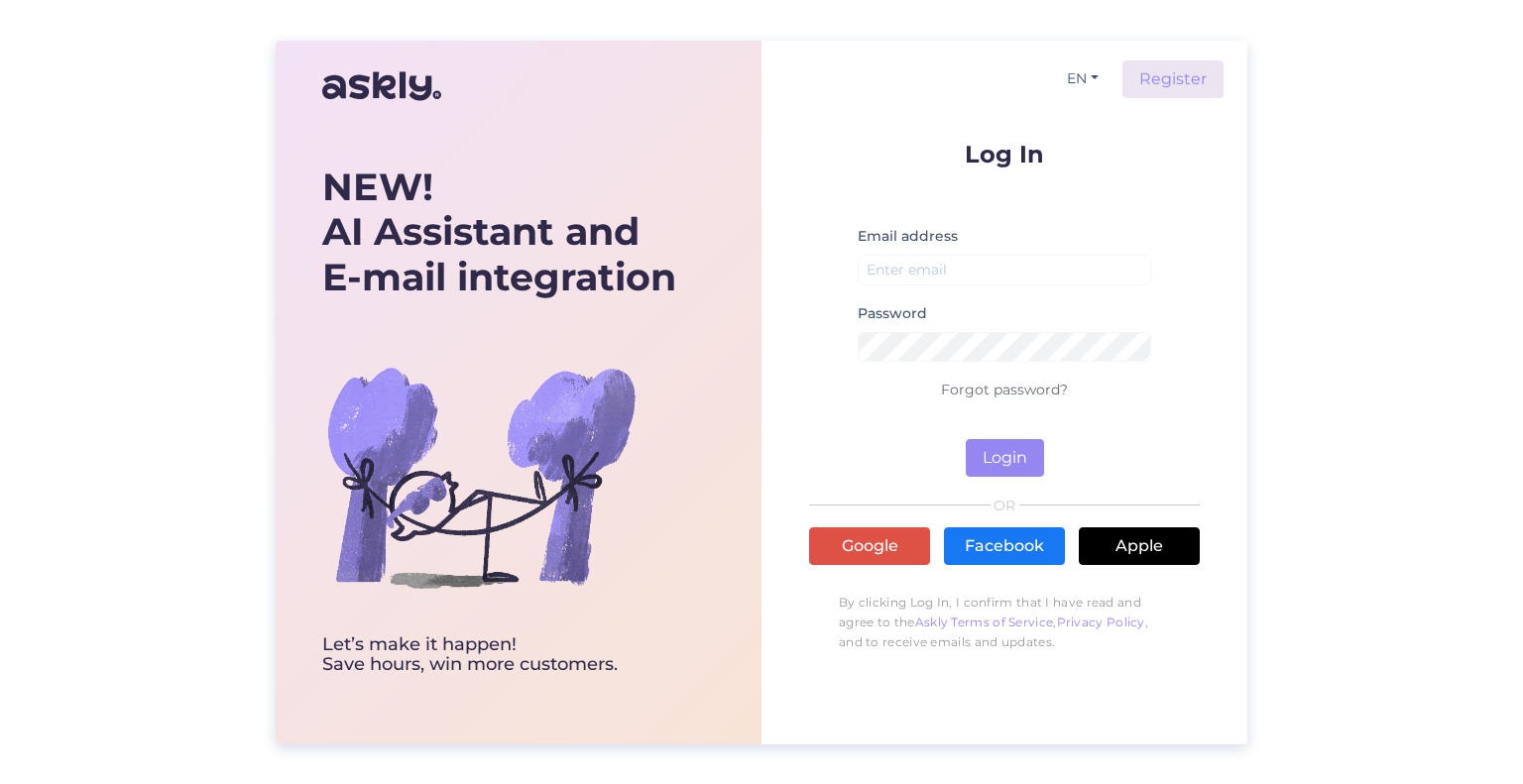 scroll, scrollTop: 0, scrollLeft: 0, axis: both 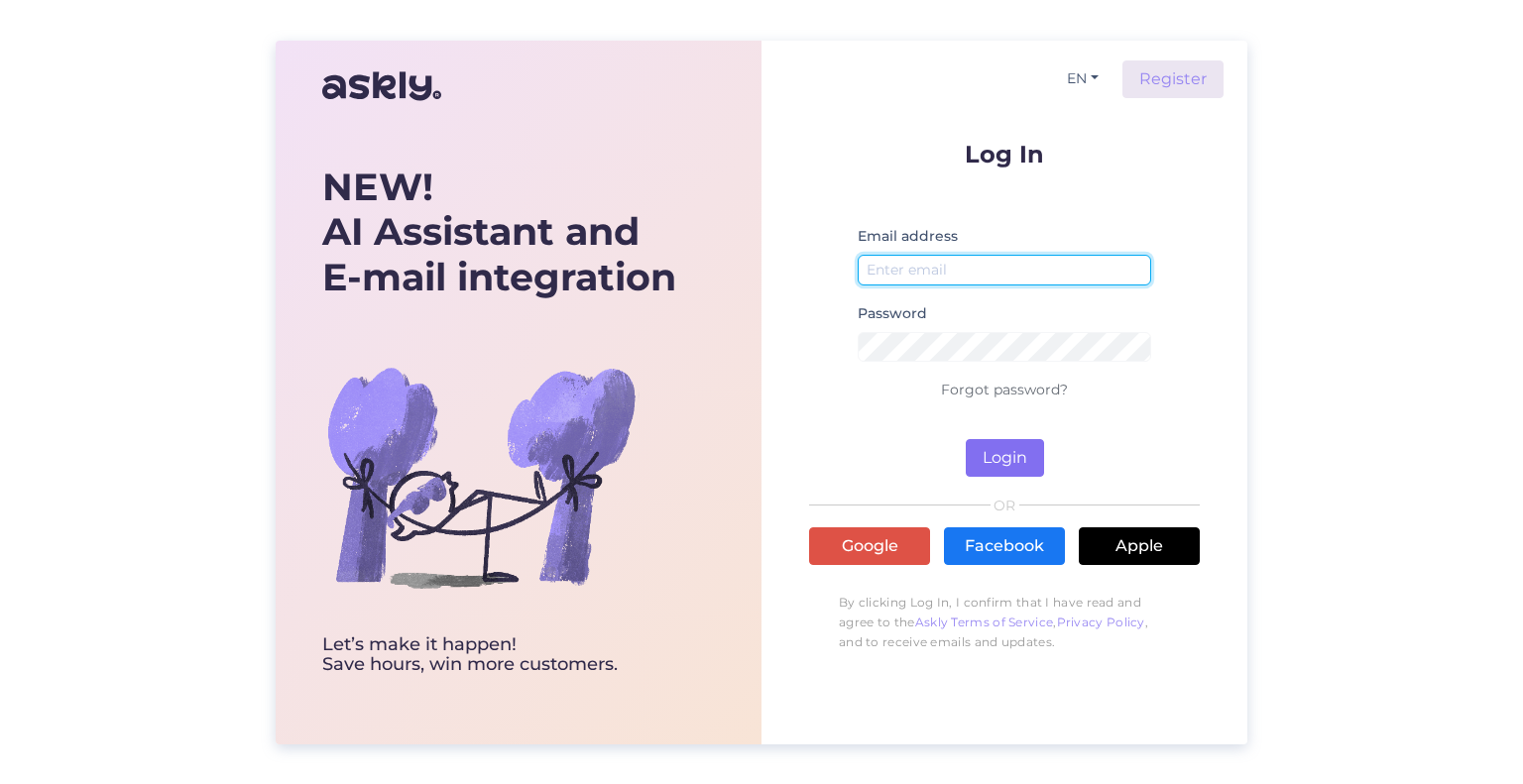 type on "heleri@[DOMAIN]" 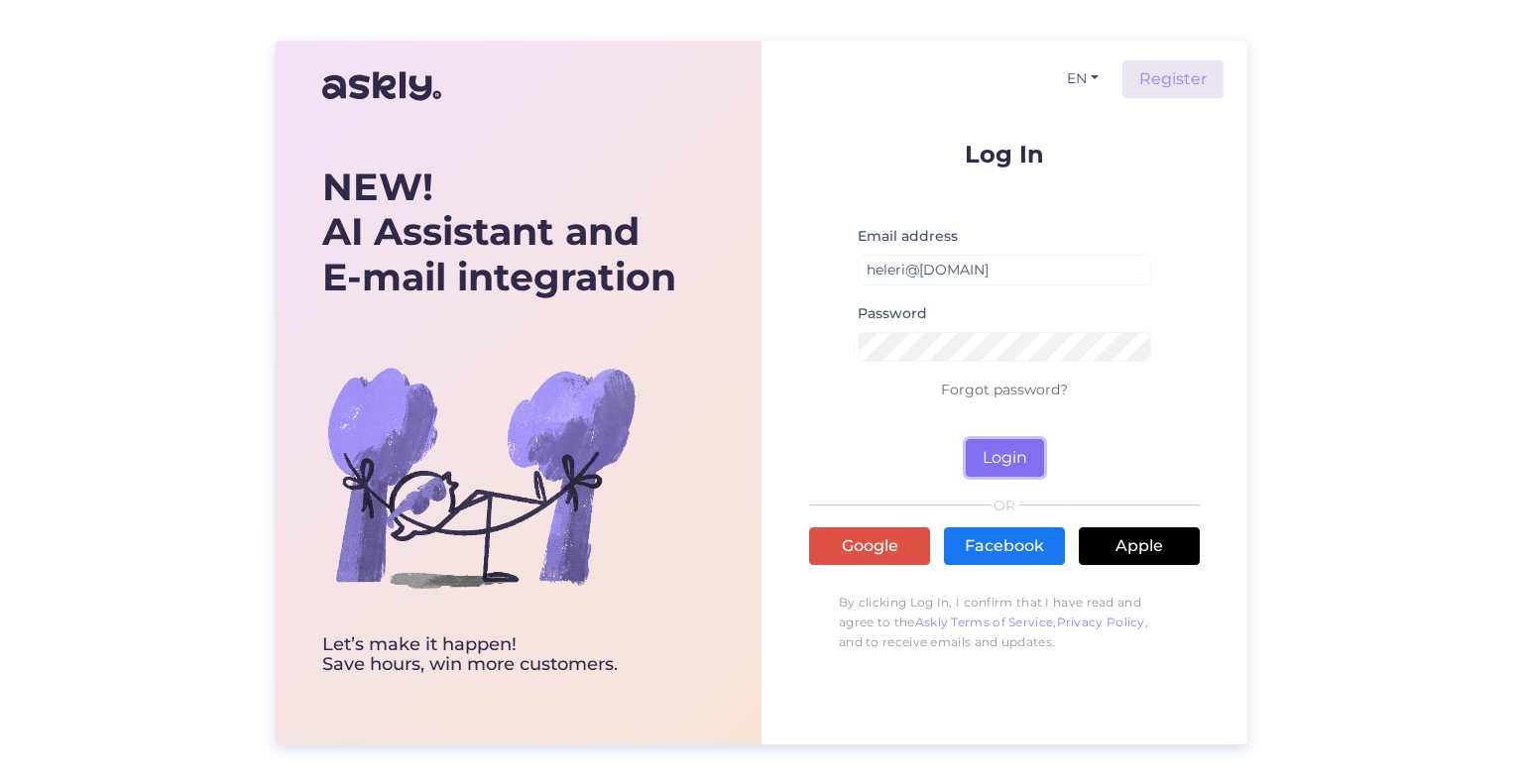 click on "Login" at bounding box center (1004, 458) 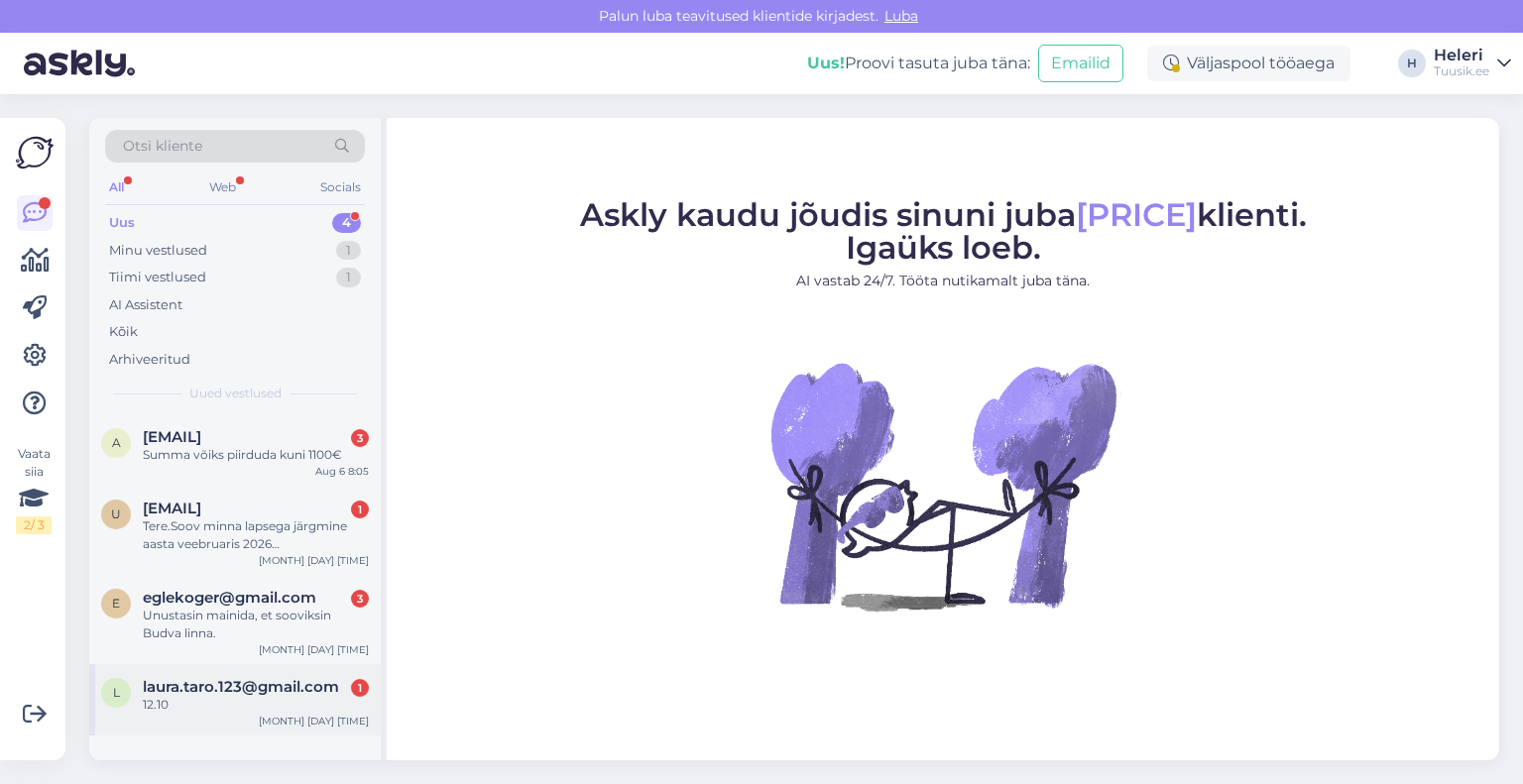 click on "laura.taro.123@gmail.com" at bounding box center (241, 687) 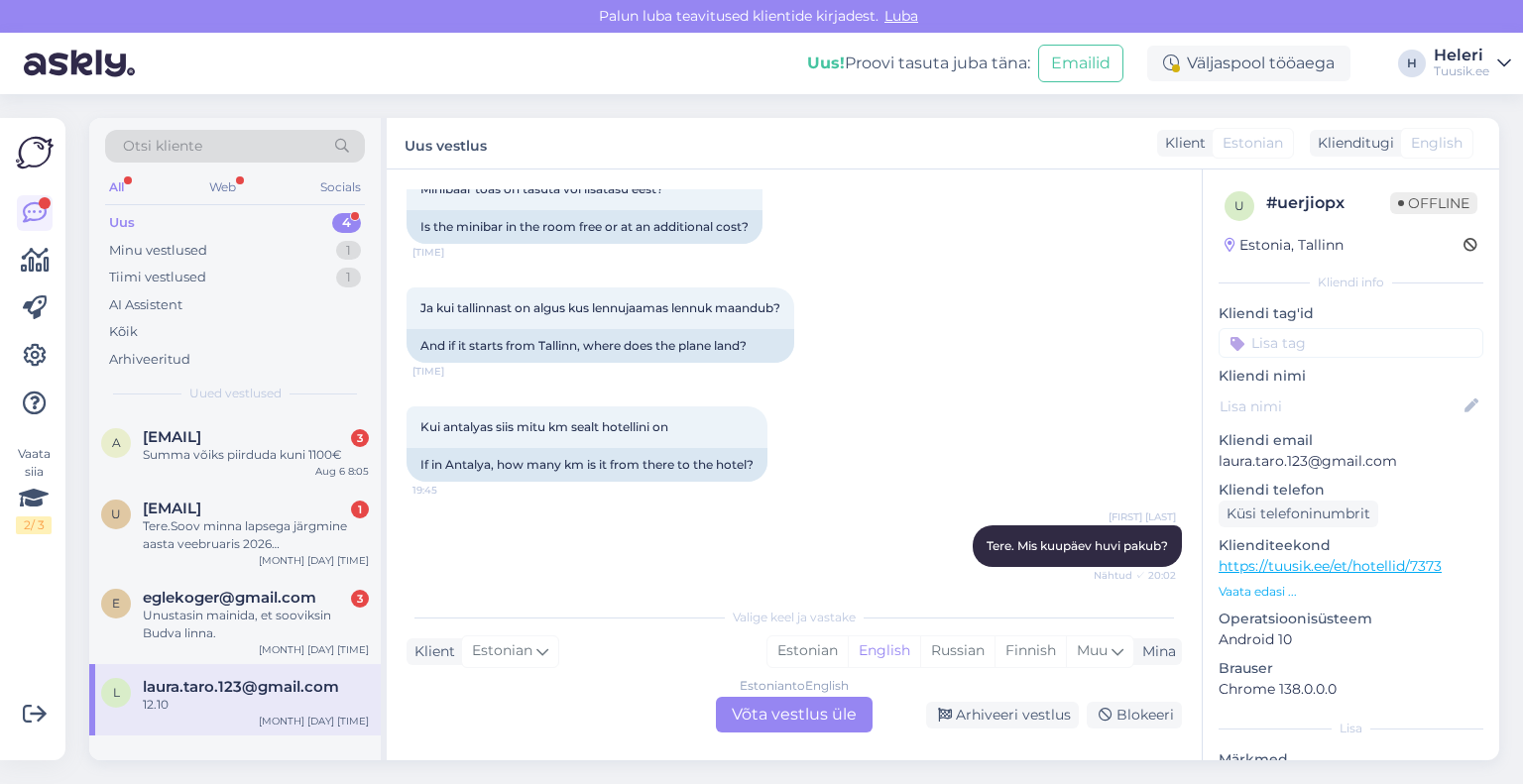 scroll, scrollTop: 2724, scrollLeft: 0, axis: vertical 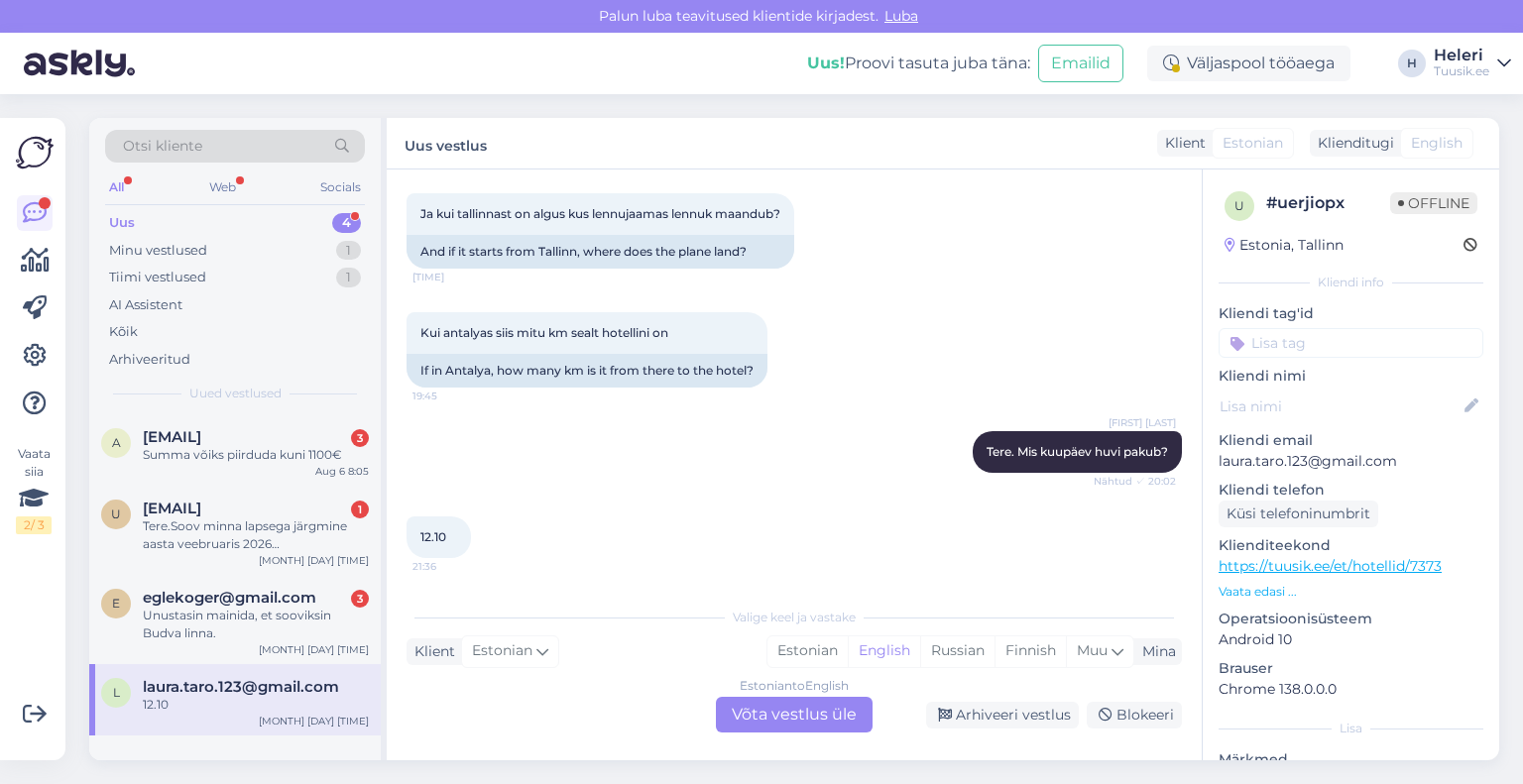 click on "https://tuusik.ee/et/hotellid/7373" at bounding box center [1330, 566] 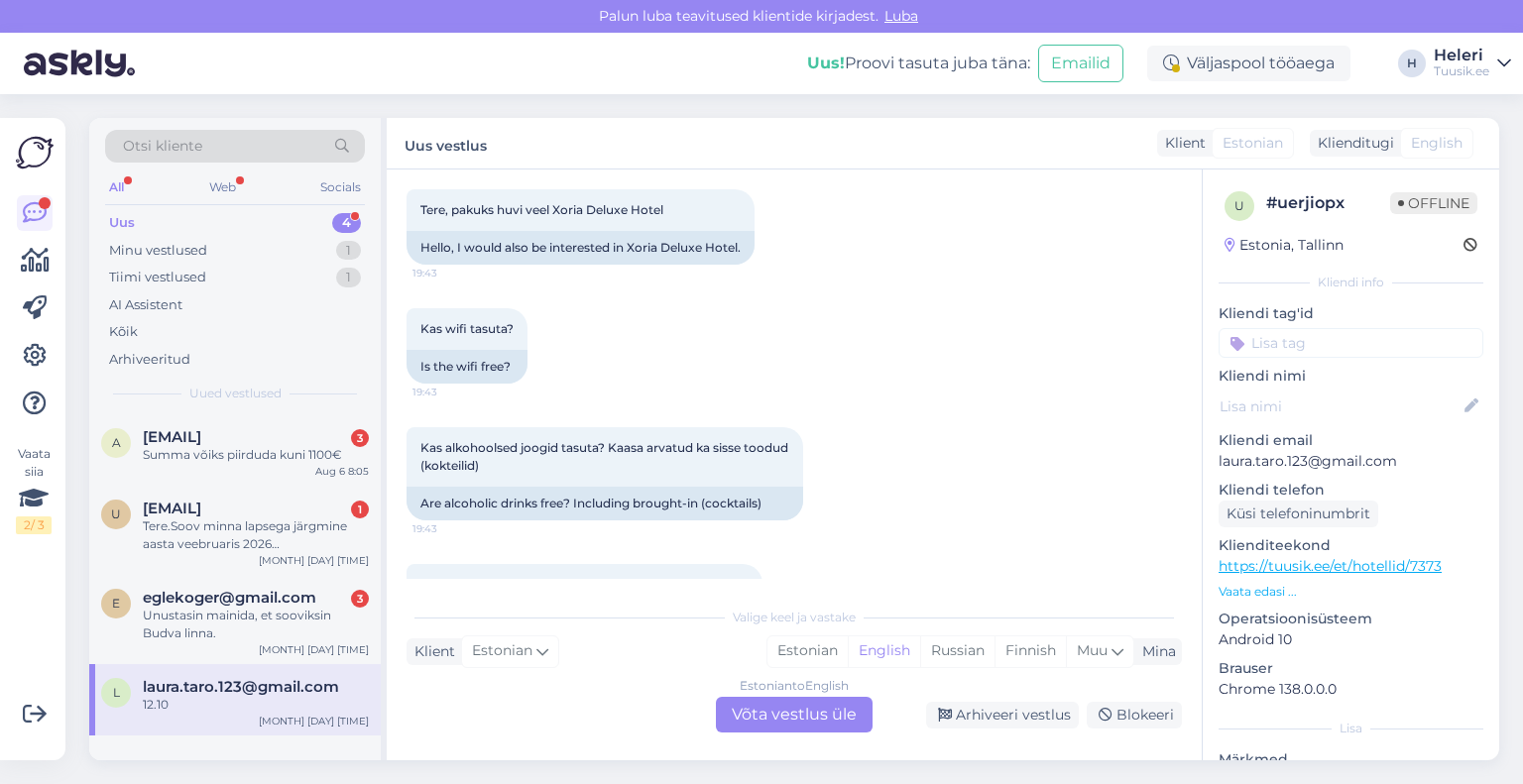 scroll, scrollTop: 2030, scrollLeft: 0, axis: vertical 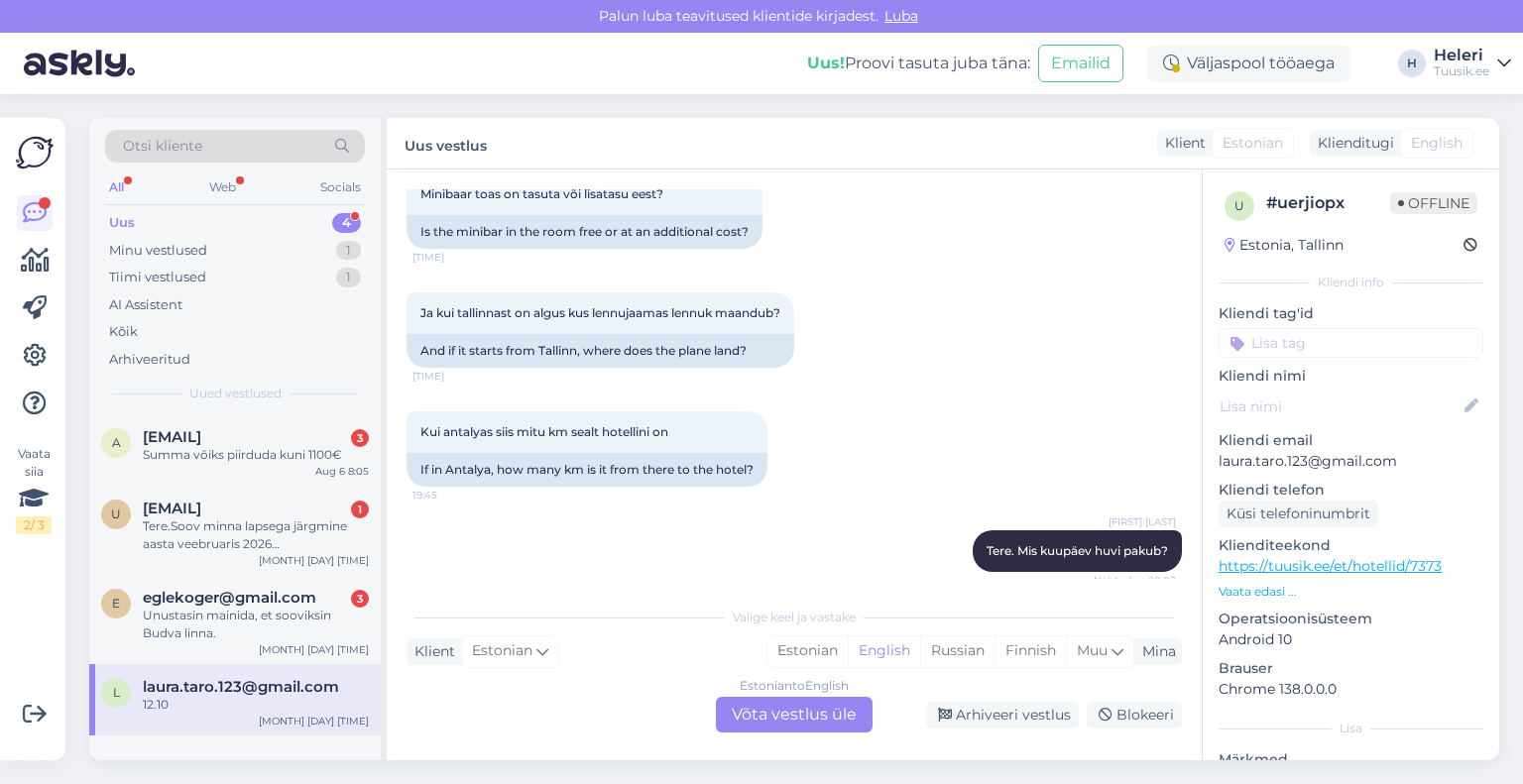 click on "Estonian  to  English Võta vestlus üle" at bounding box center (794, 715) 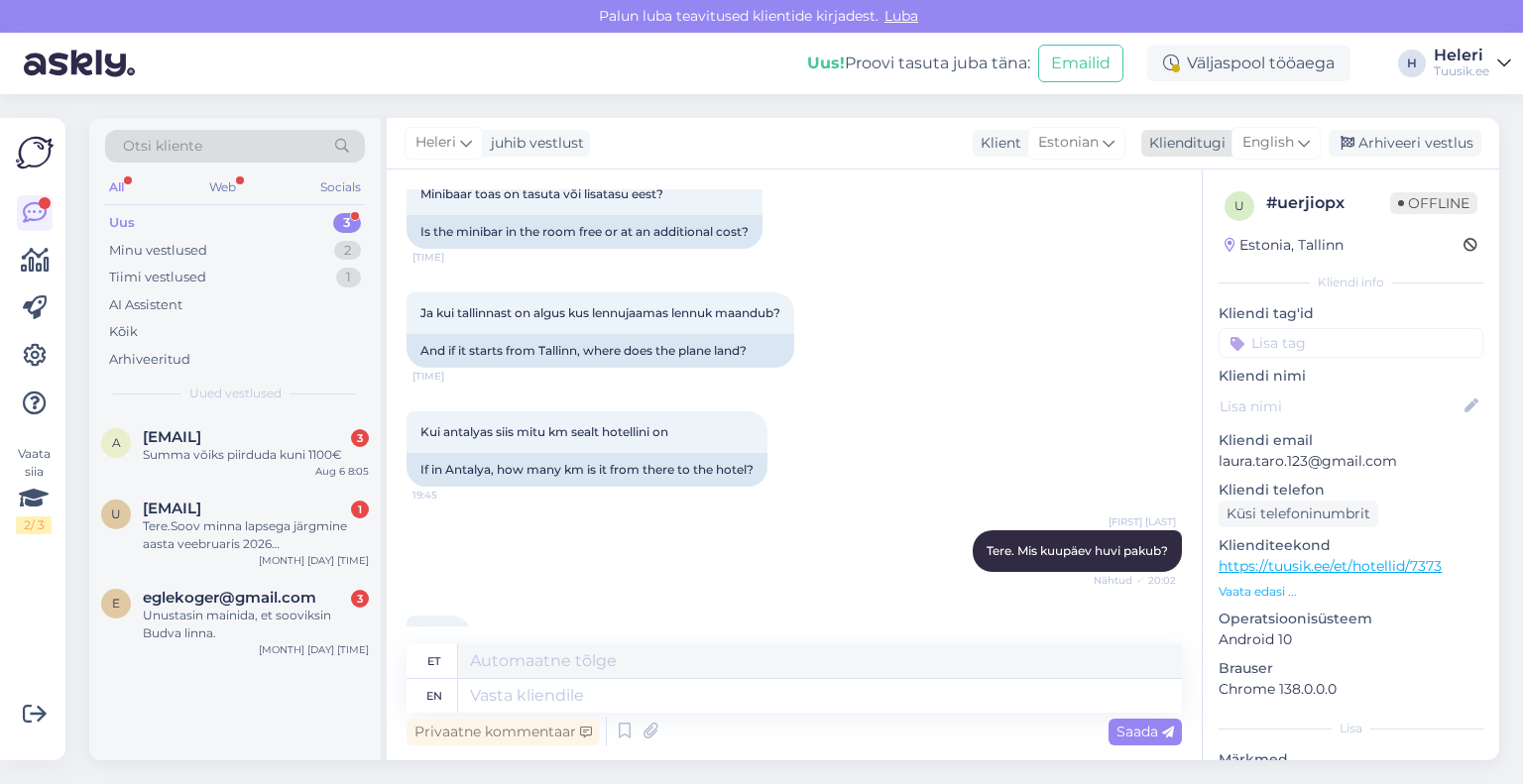 drag, startPoint x: 1263, startPoint y: 142, endPoint x: 1269, endPoint y: 155, distance: 14.3178211 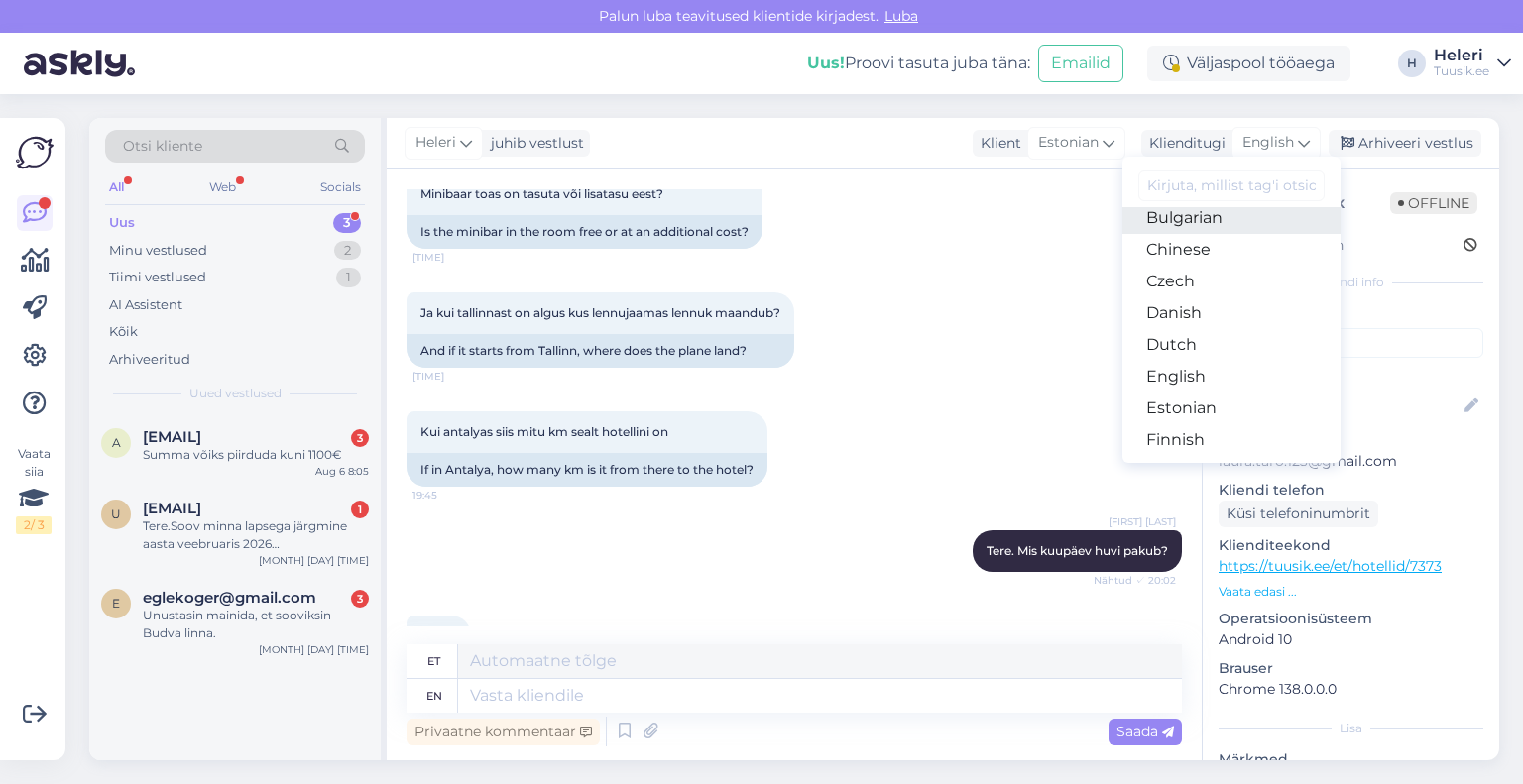 scroll, scrollTop: 198, scrollLeft: 0, axis: vertical 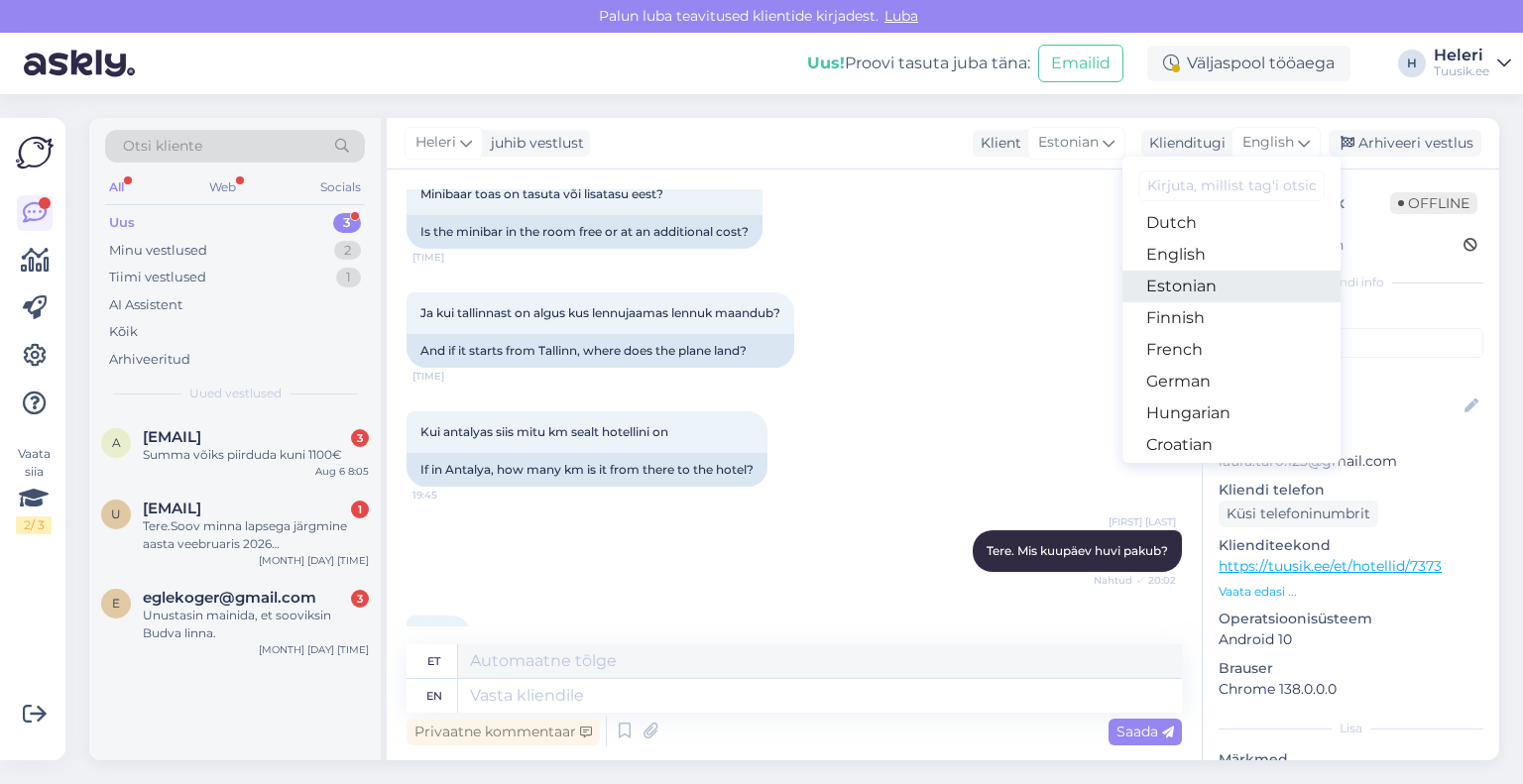 click on "Estonian" at bounding box center [1231, 286] 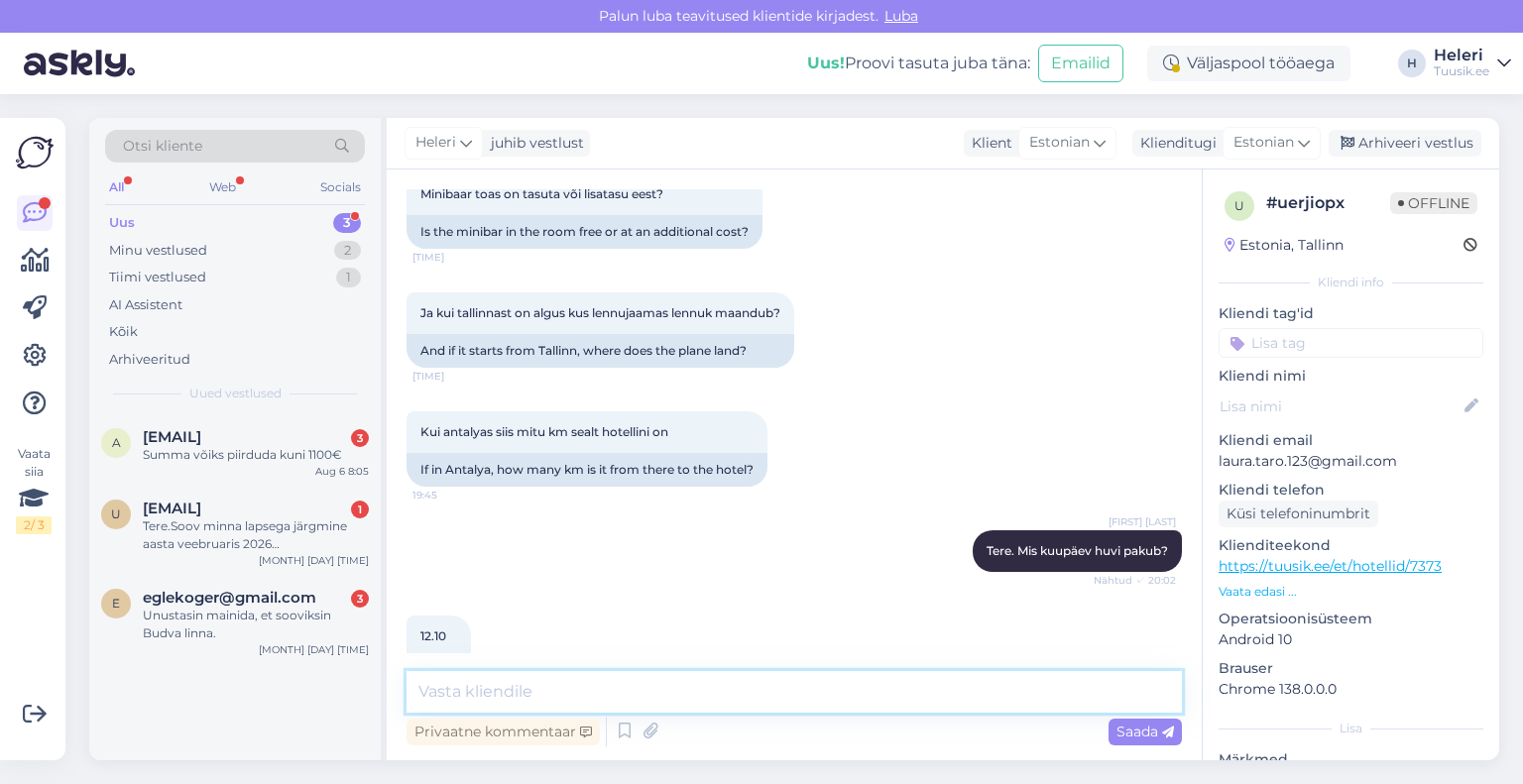 click at bounding box center (794, 692) 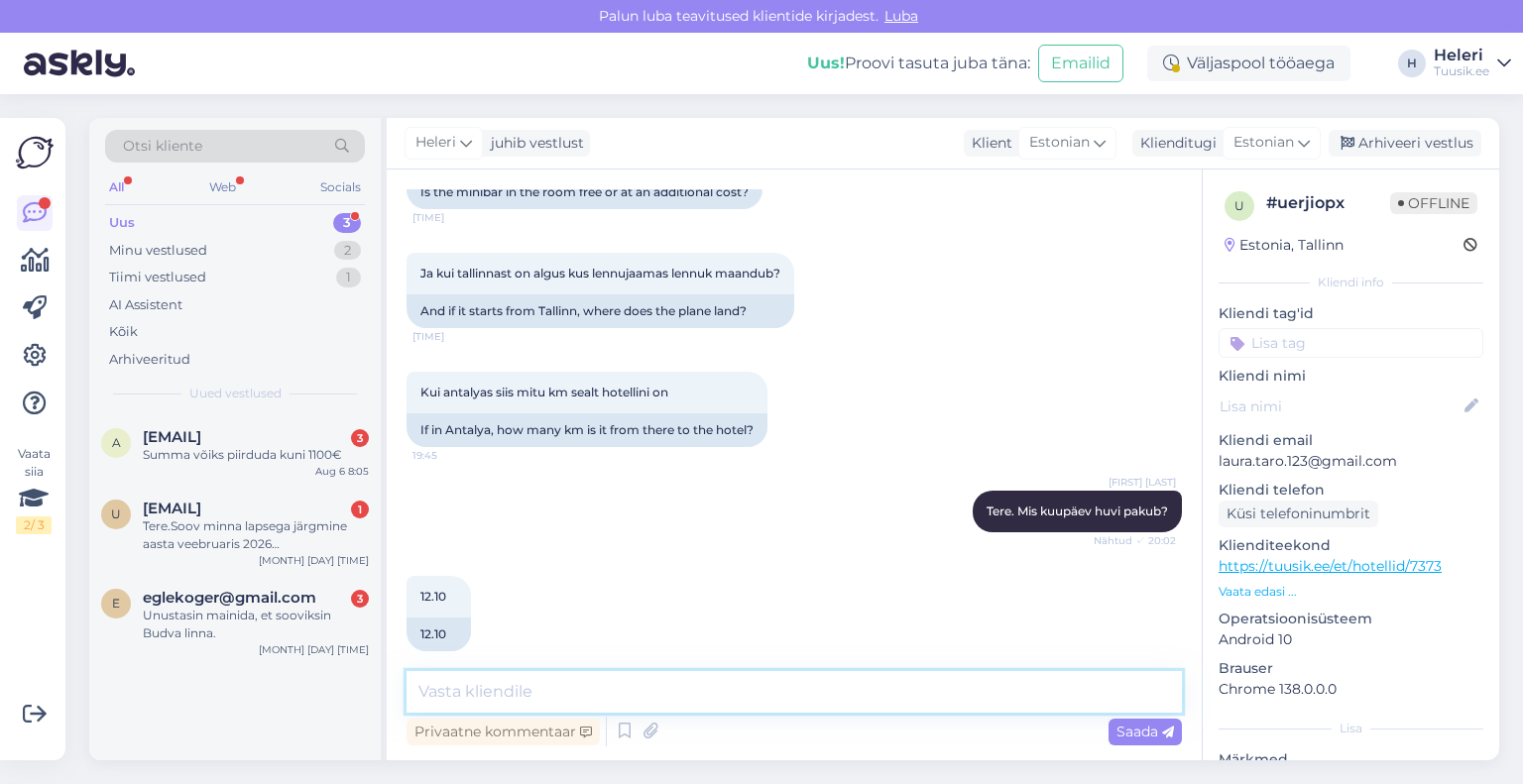 scroll, scrollTop: 2683, scrollLeft: 0, axis: vertical 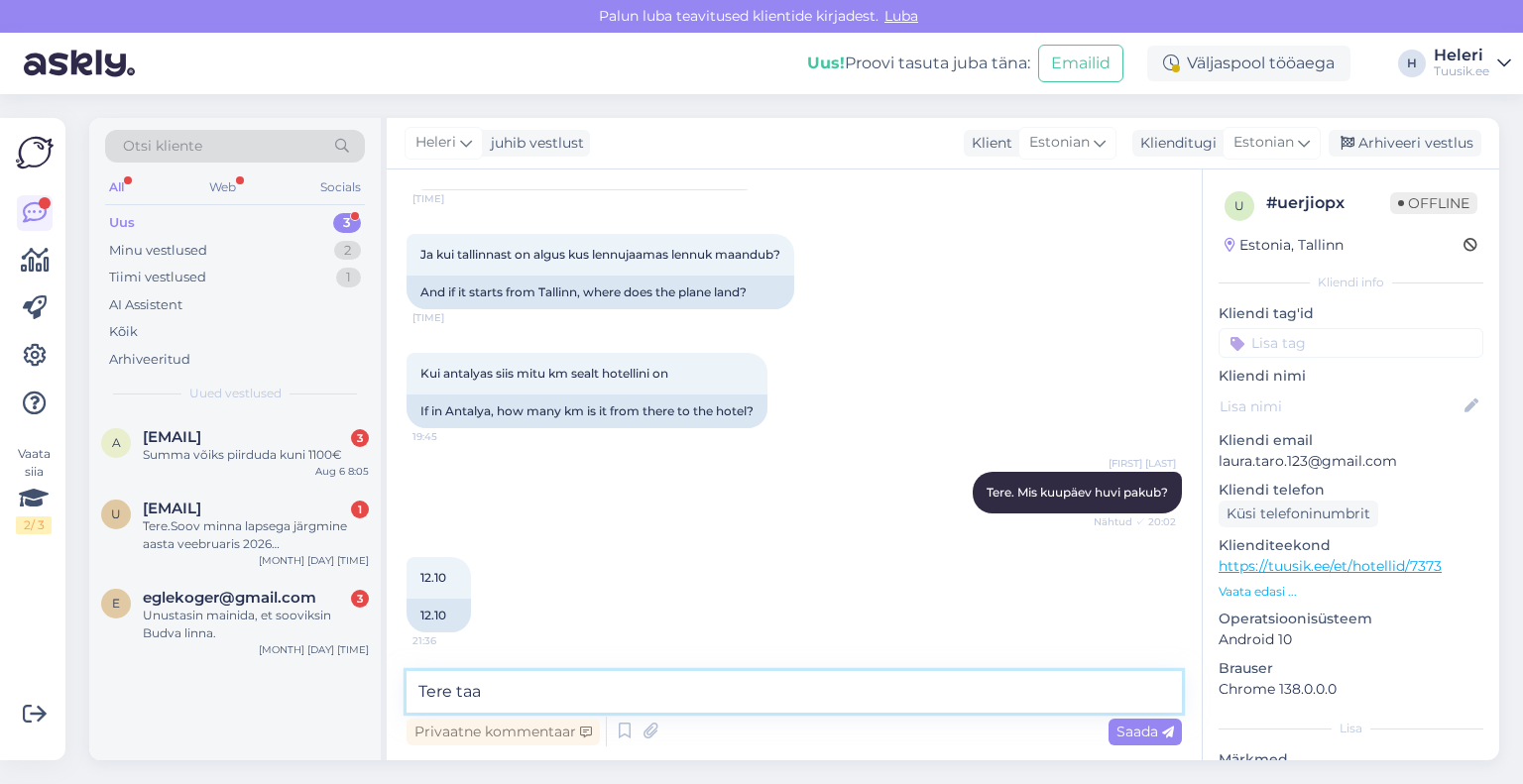 type on "Tere taas" 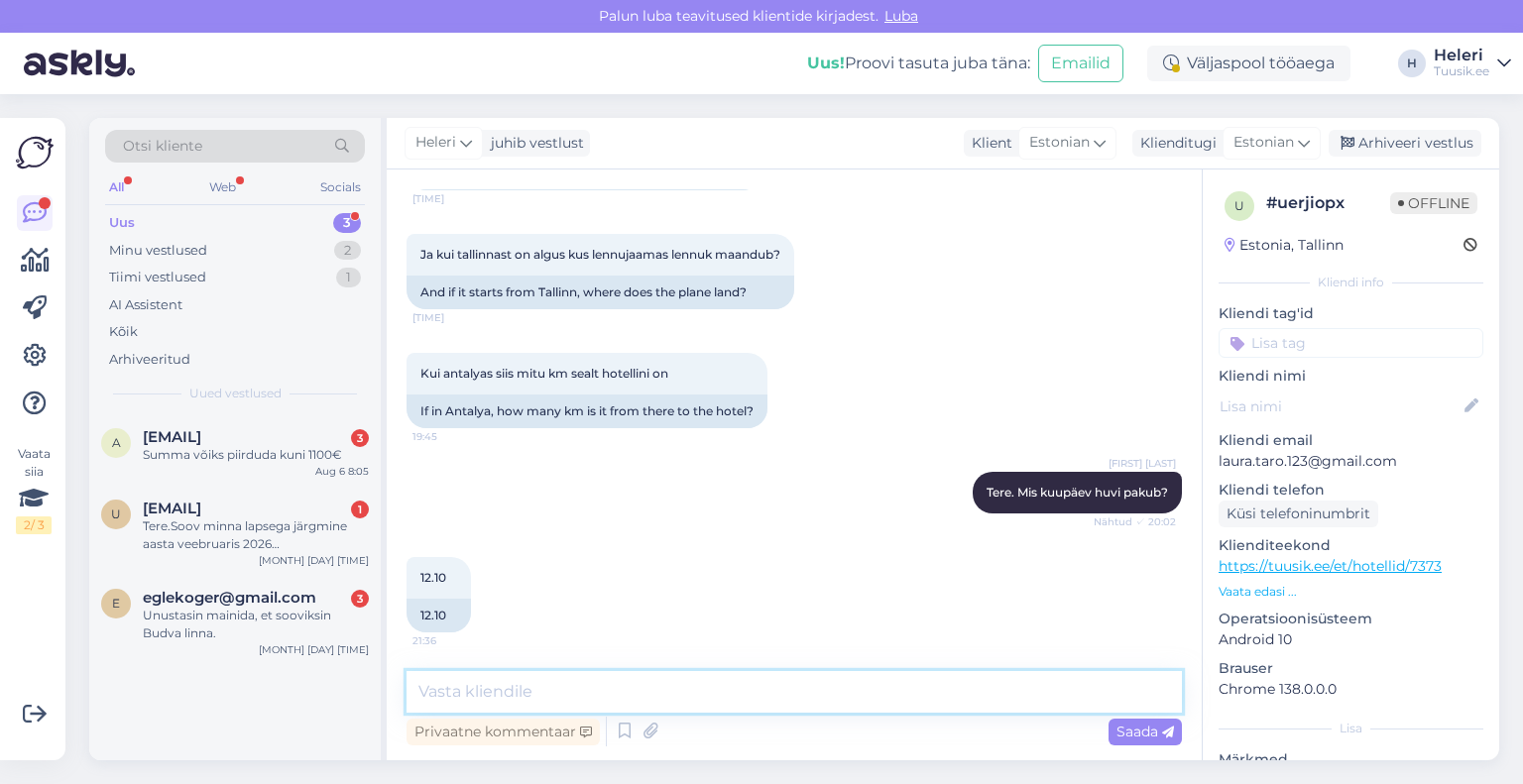 scroll, scrollTop: 2811, scrollLeft: 0, axis: vertical 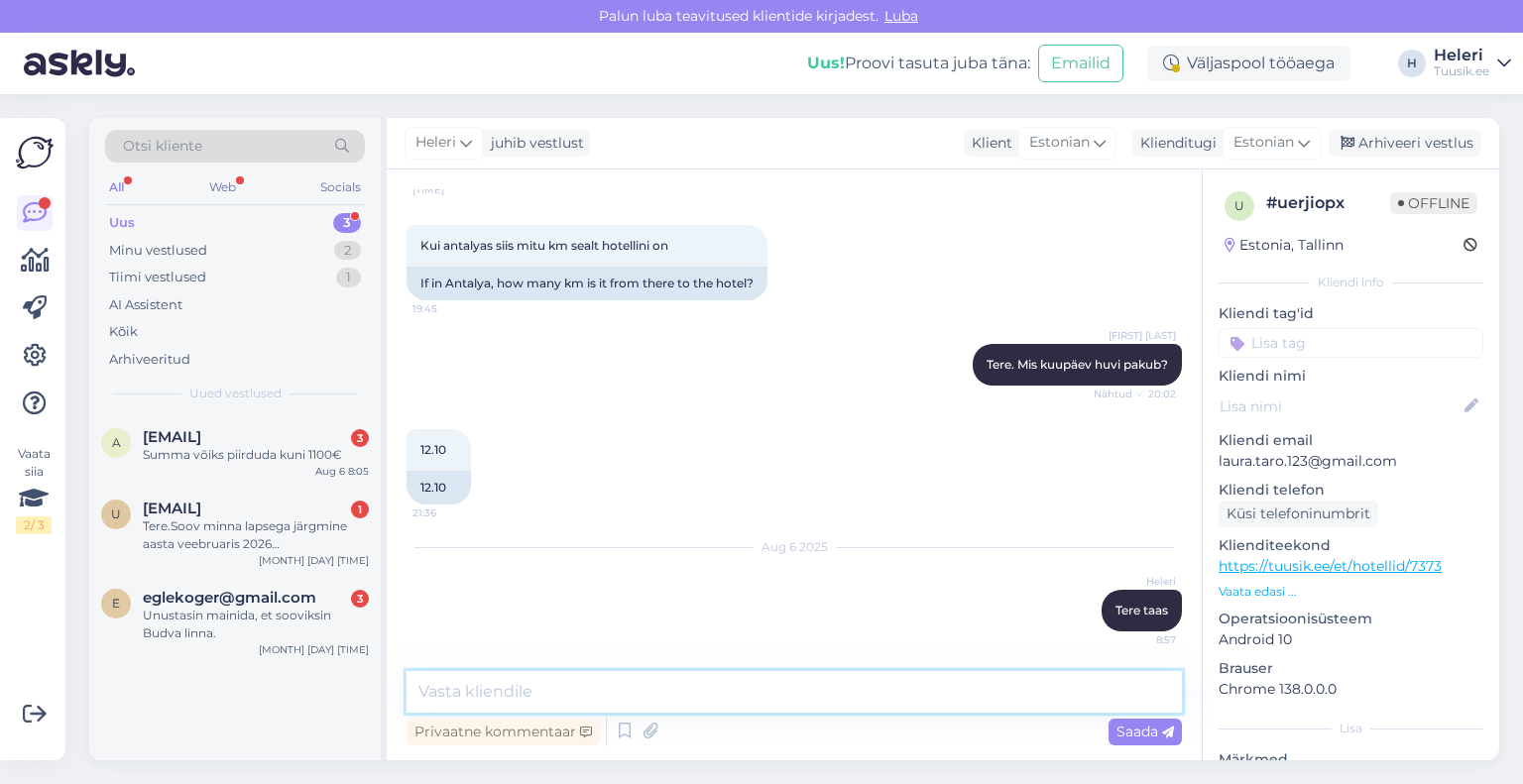 type on "v" 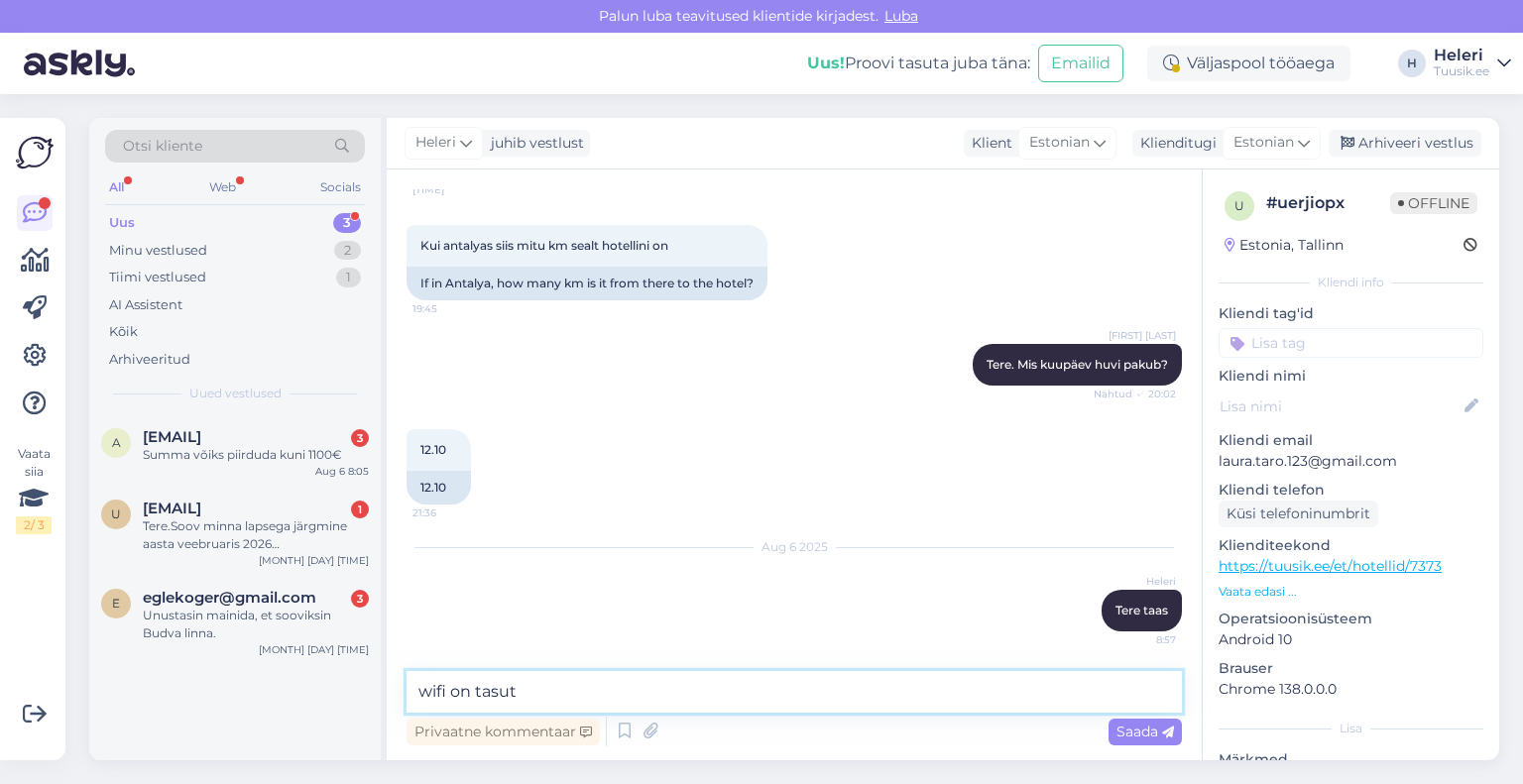 type on "wifi on tasuta" 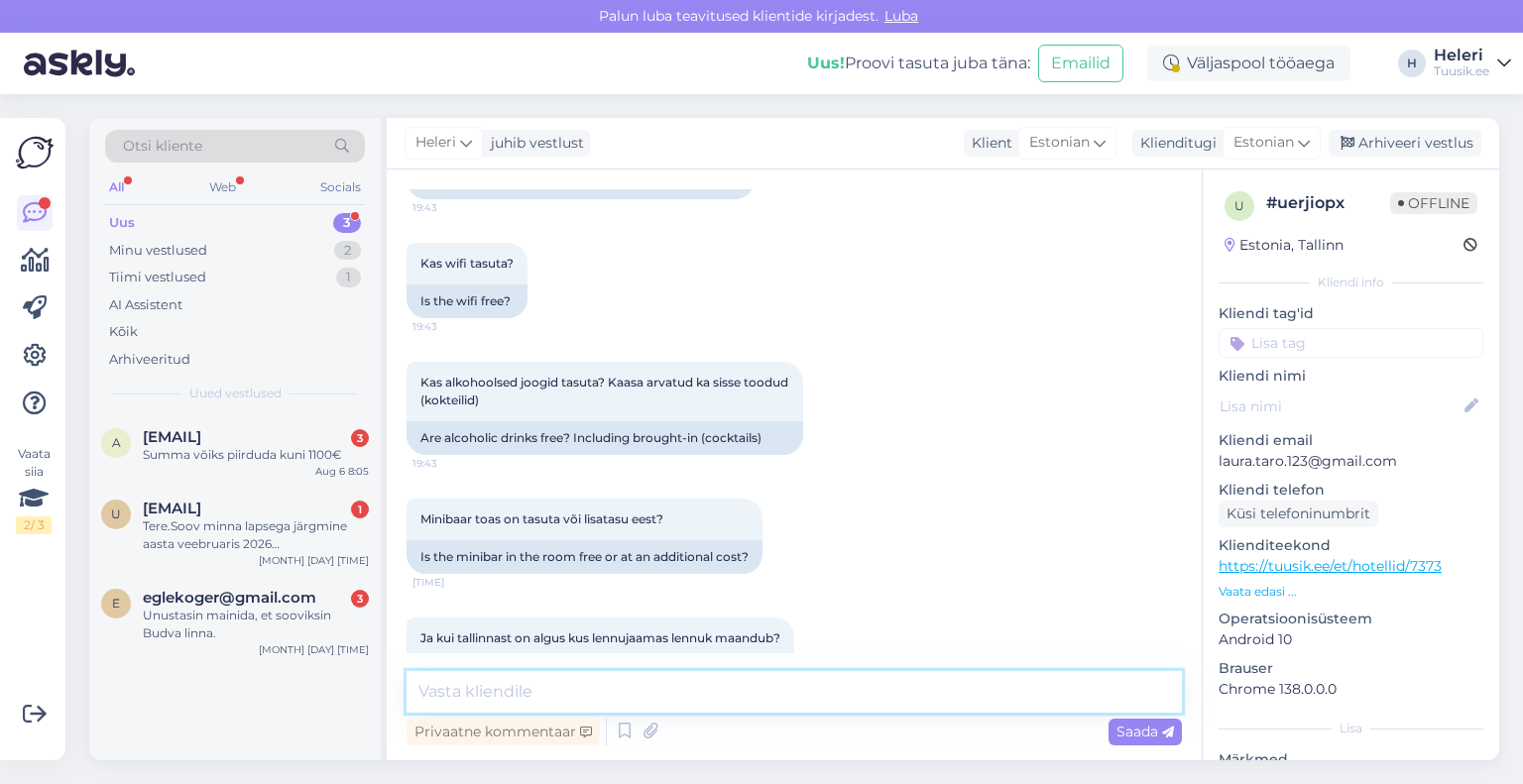 scroll, scrollTop: 2300, scrollLeft: 0, axis: vertical 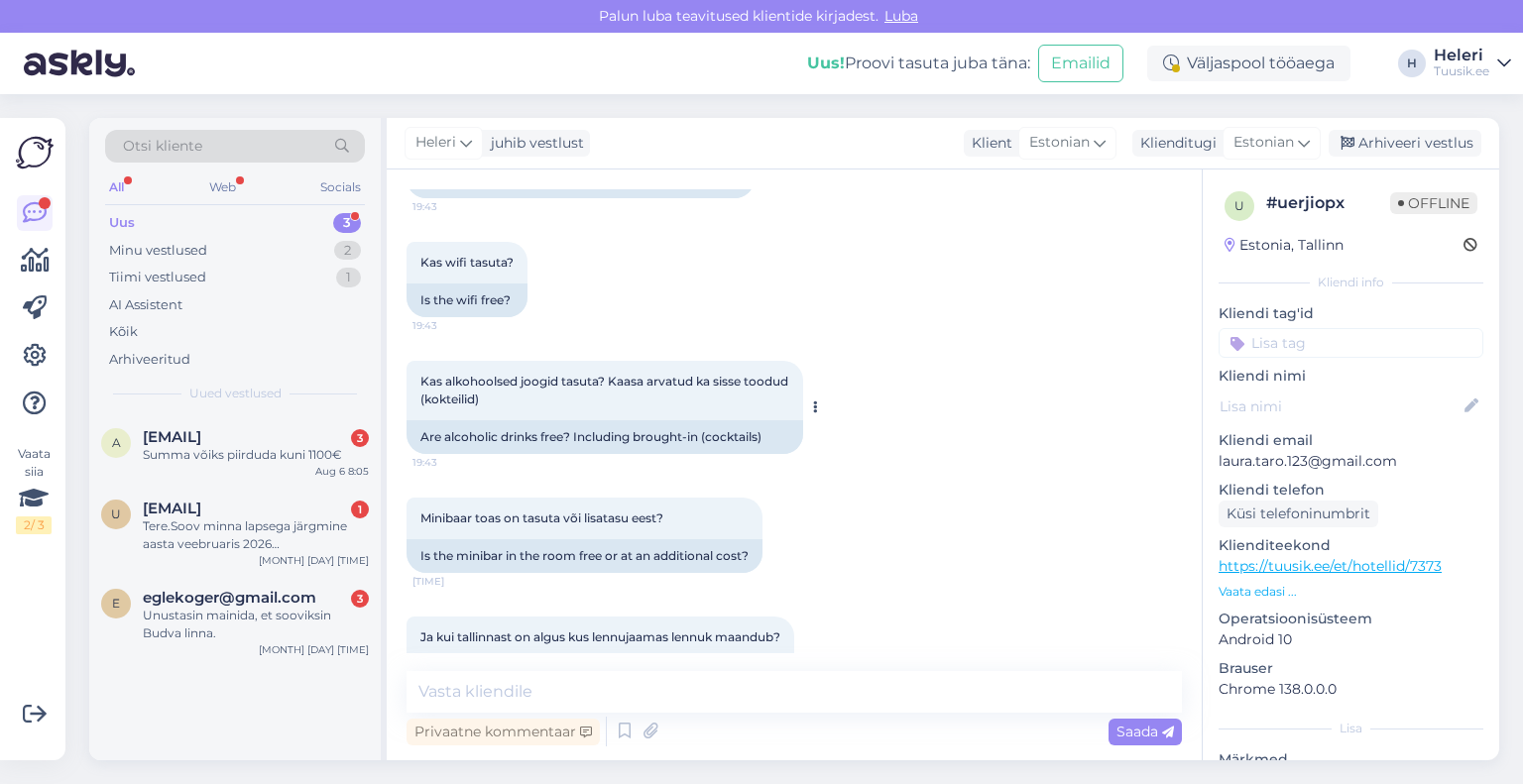 drag, startPoint x: 421, startPoint y: 378, endPoint x: 537, endPoint y: 394, distance: 117.09825 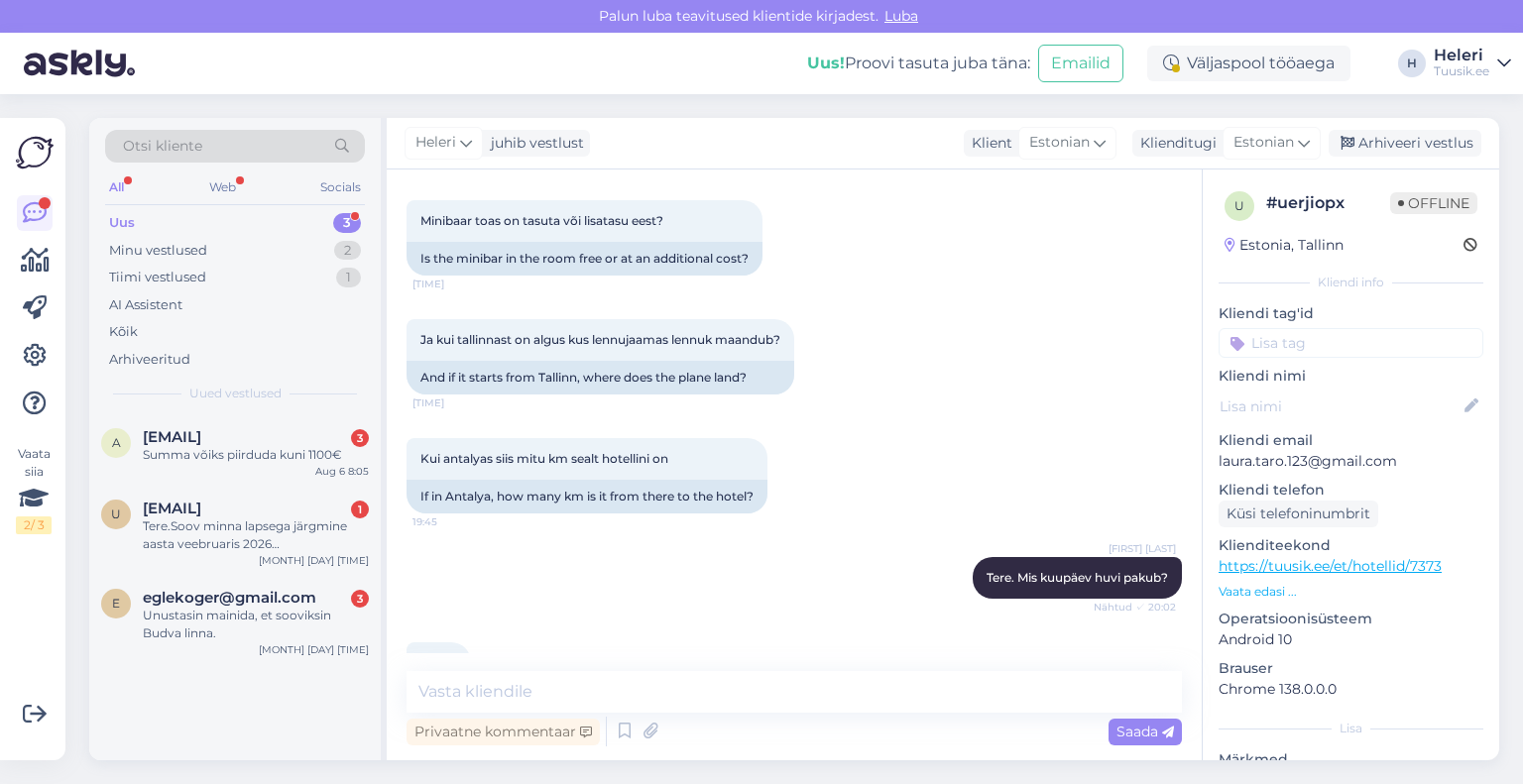 scroll, scrollTop: 2895, scrollLeft: 0, axis: vertical 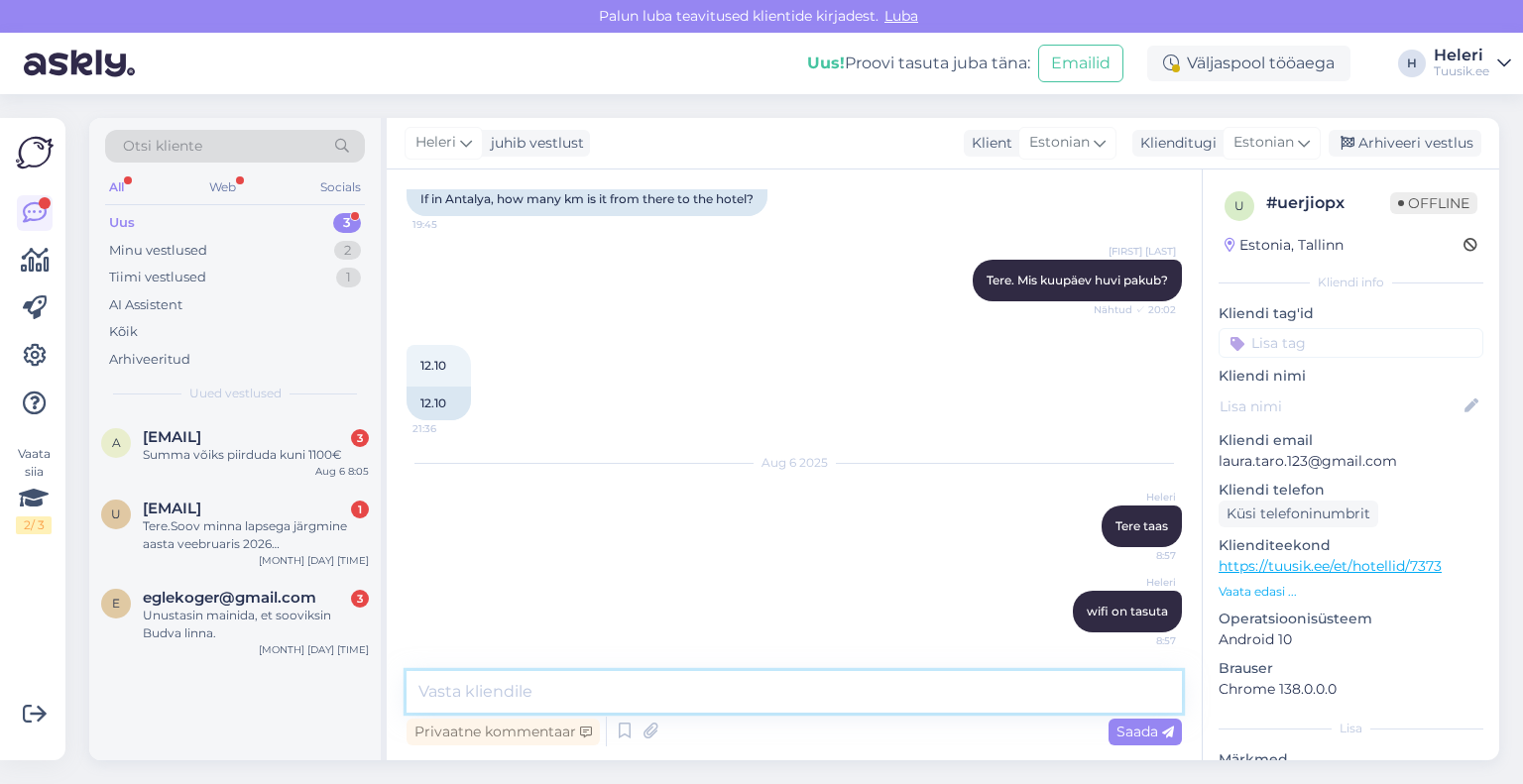 click at bounding box center (794, 692) 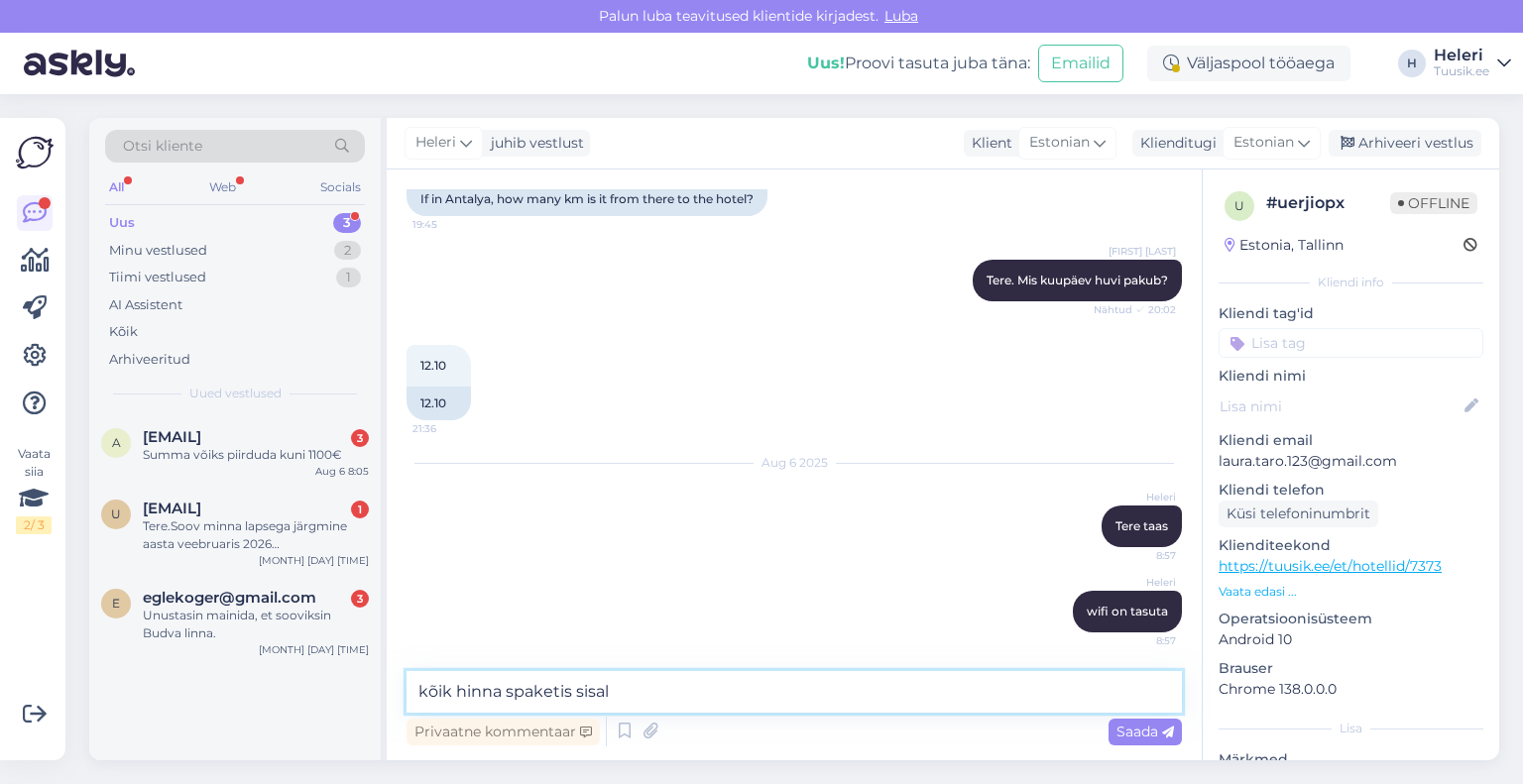 drag, startPoint x: 409, startPoint y: 693, endPoint x: 657, endPoint y: 689, distance: 248.03226 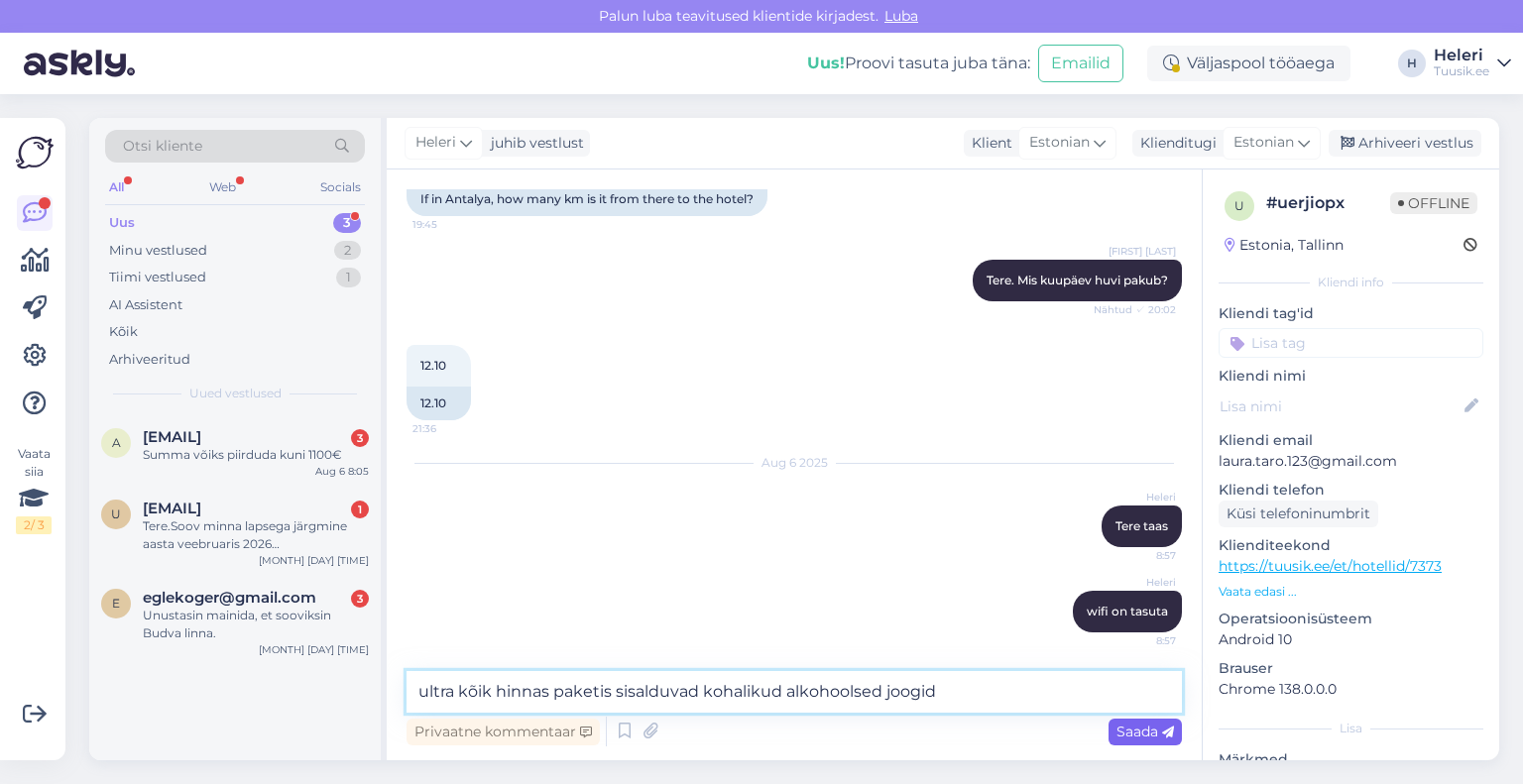 type on "ultra kõik hinnas paketis sisalduvad kohalikud alkohoolsed joogid" 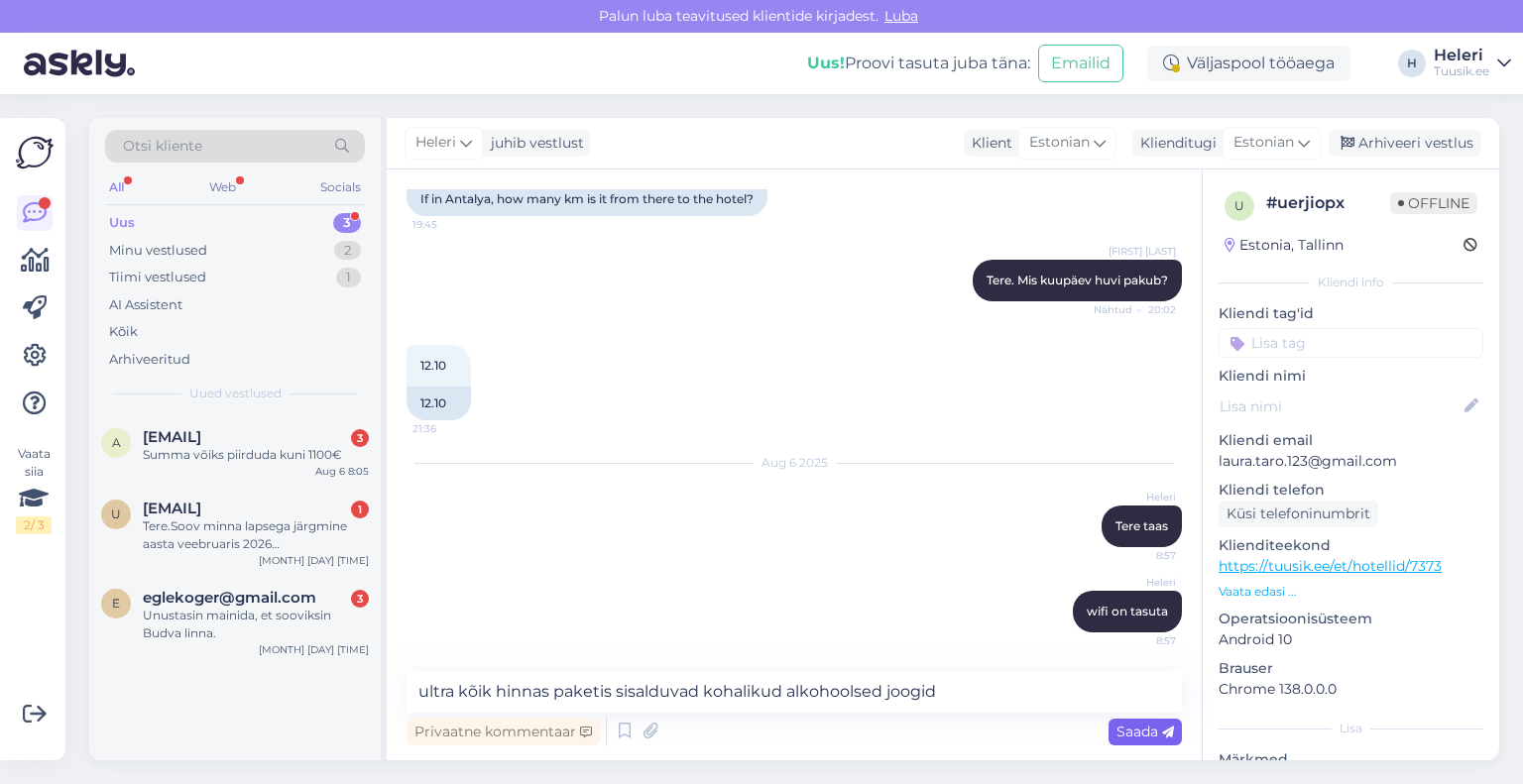 click on "Saada" at bounding box center [1145, 731] 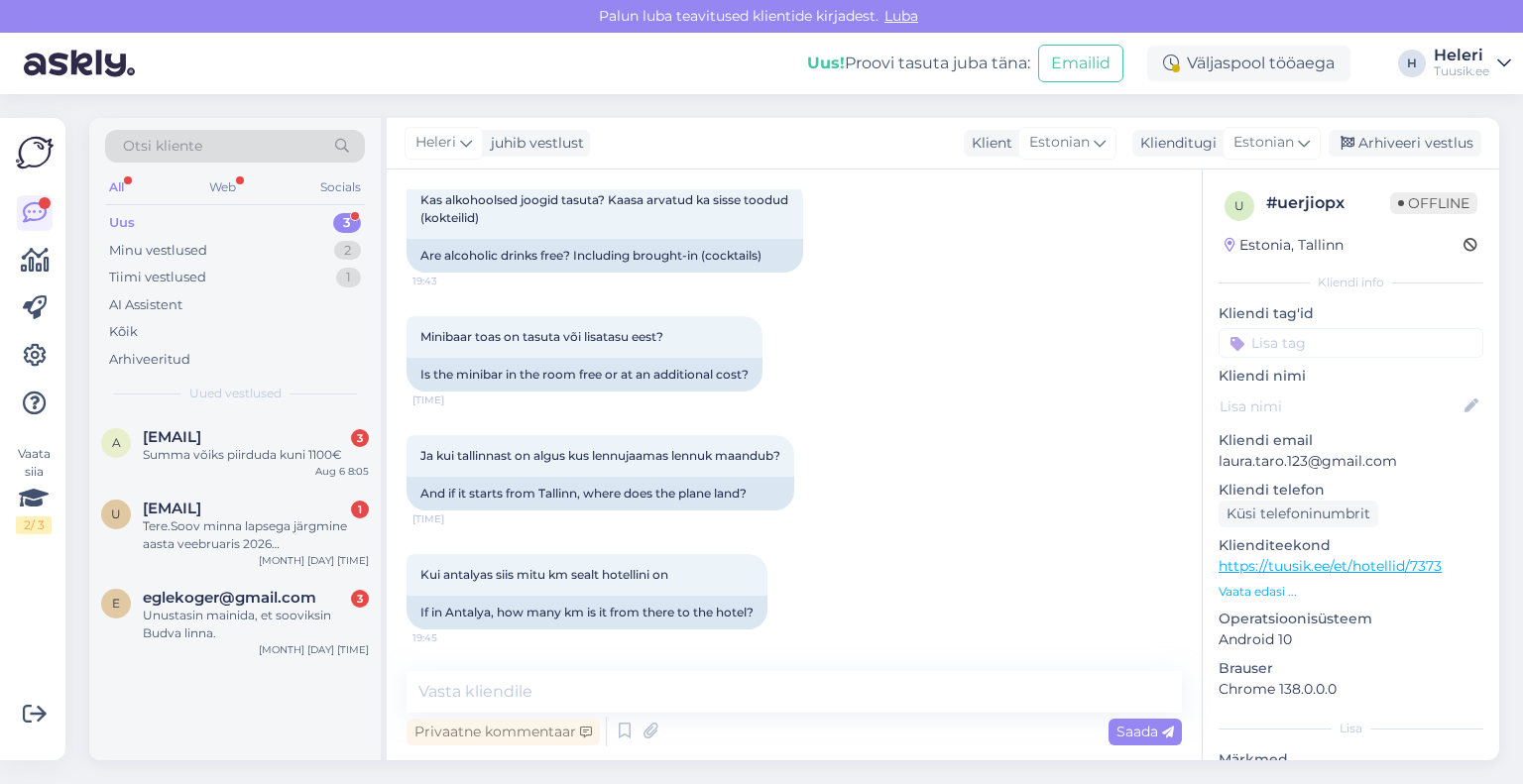 scroll, scrollTop: 2503, scrollLeft: 0, axis: vertical 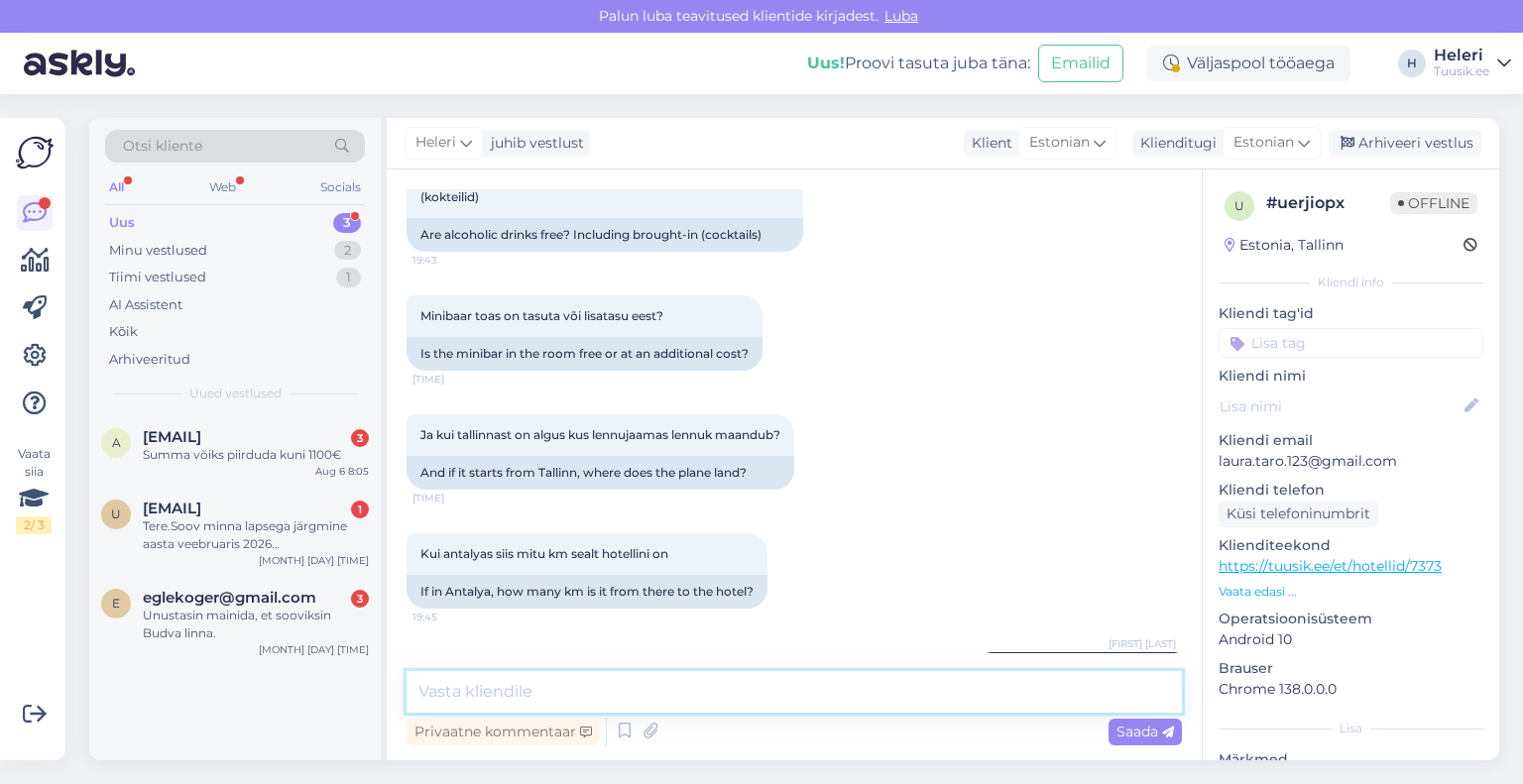 click at bounding box center (794, 692) 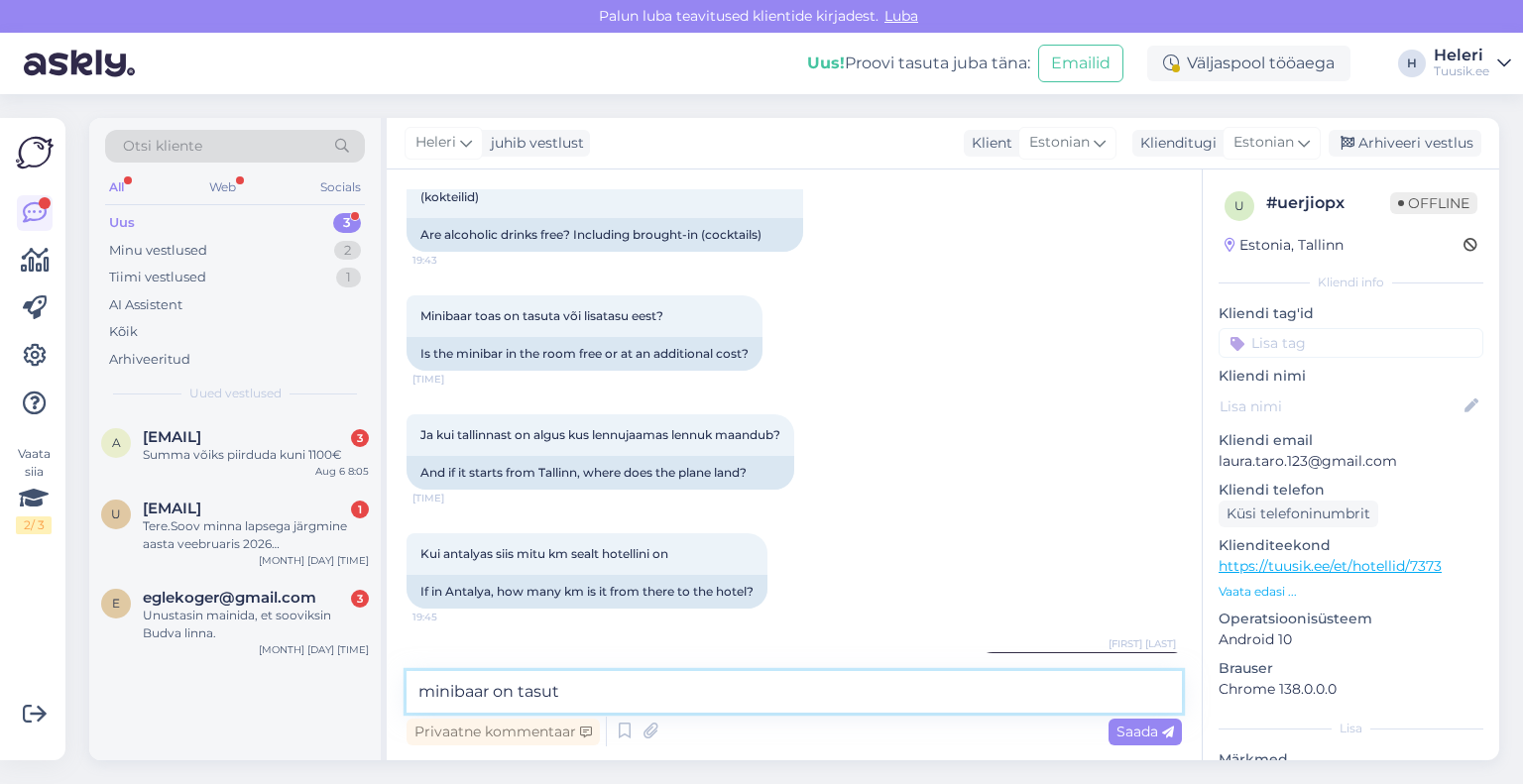 type on "minibaar on tasuta" 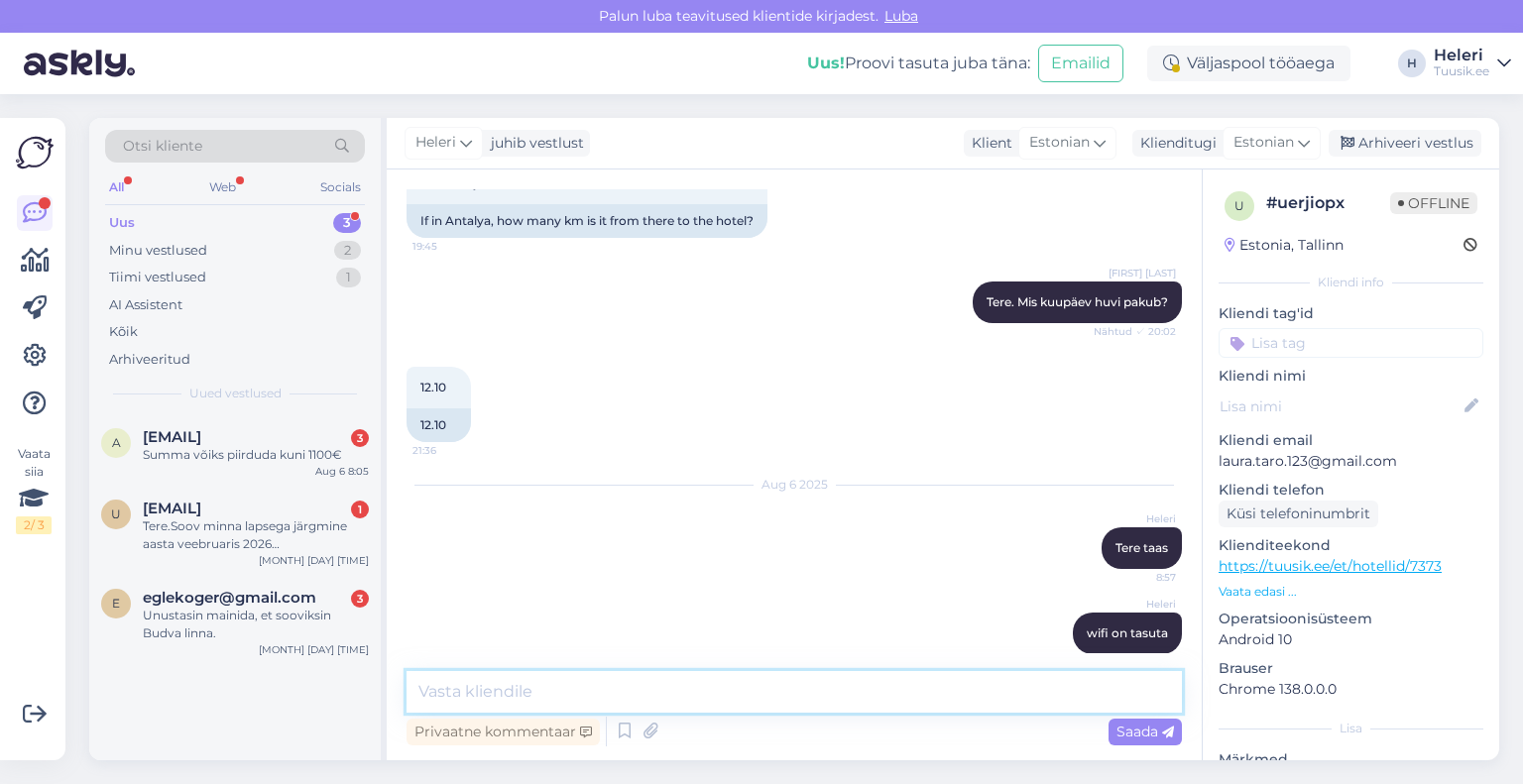 scroll, scrollTop: 2886, scrollLeft: 0, axis: vertical 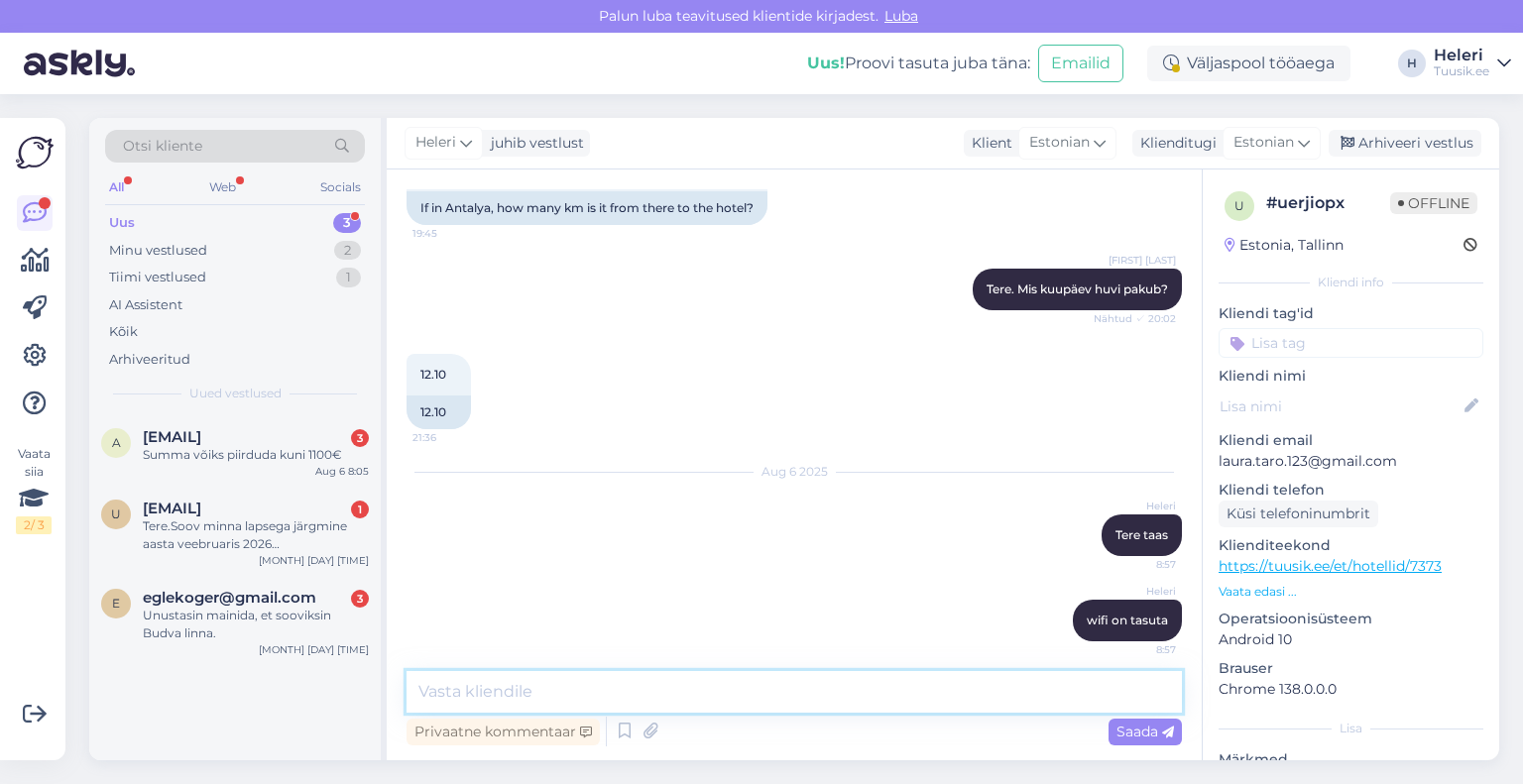 click at bounding box center (794, 692) 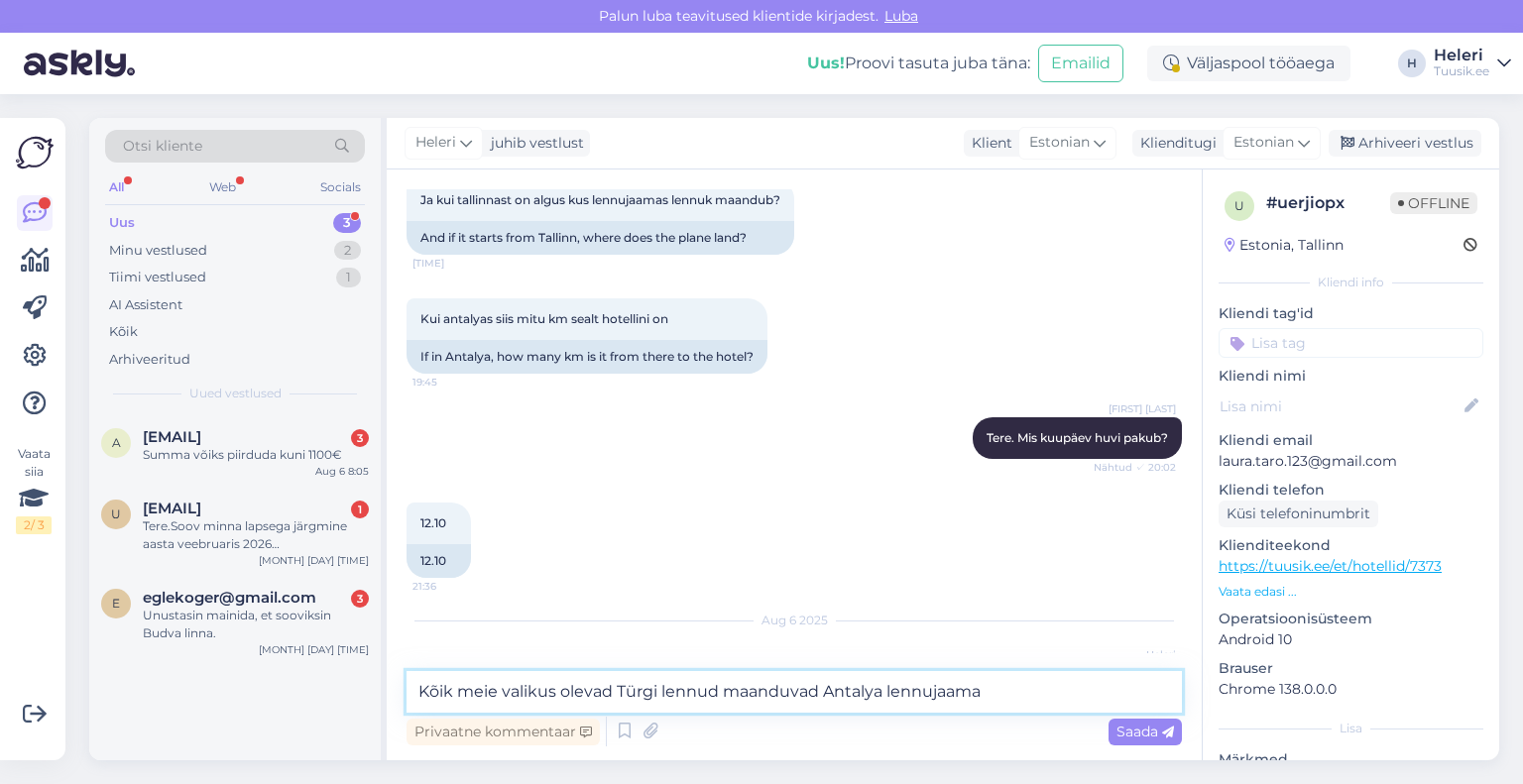 scroll, scrollTop: 2688, scrollLeft: 0, axis: vertical 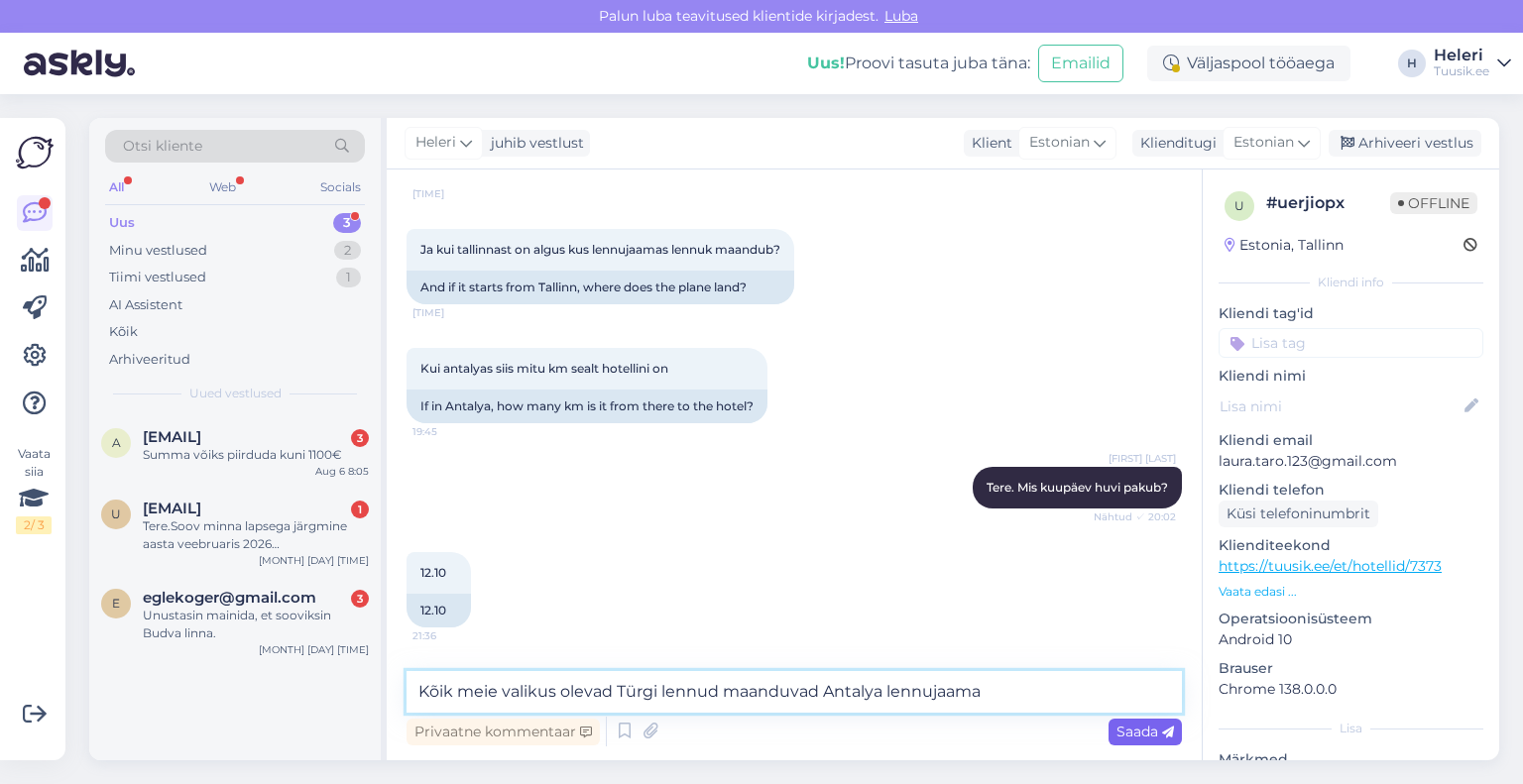 type on "Kõik meie valikus olevad Türgi lennud maanduvad Antalya lennujaama" 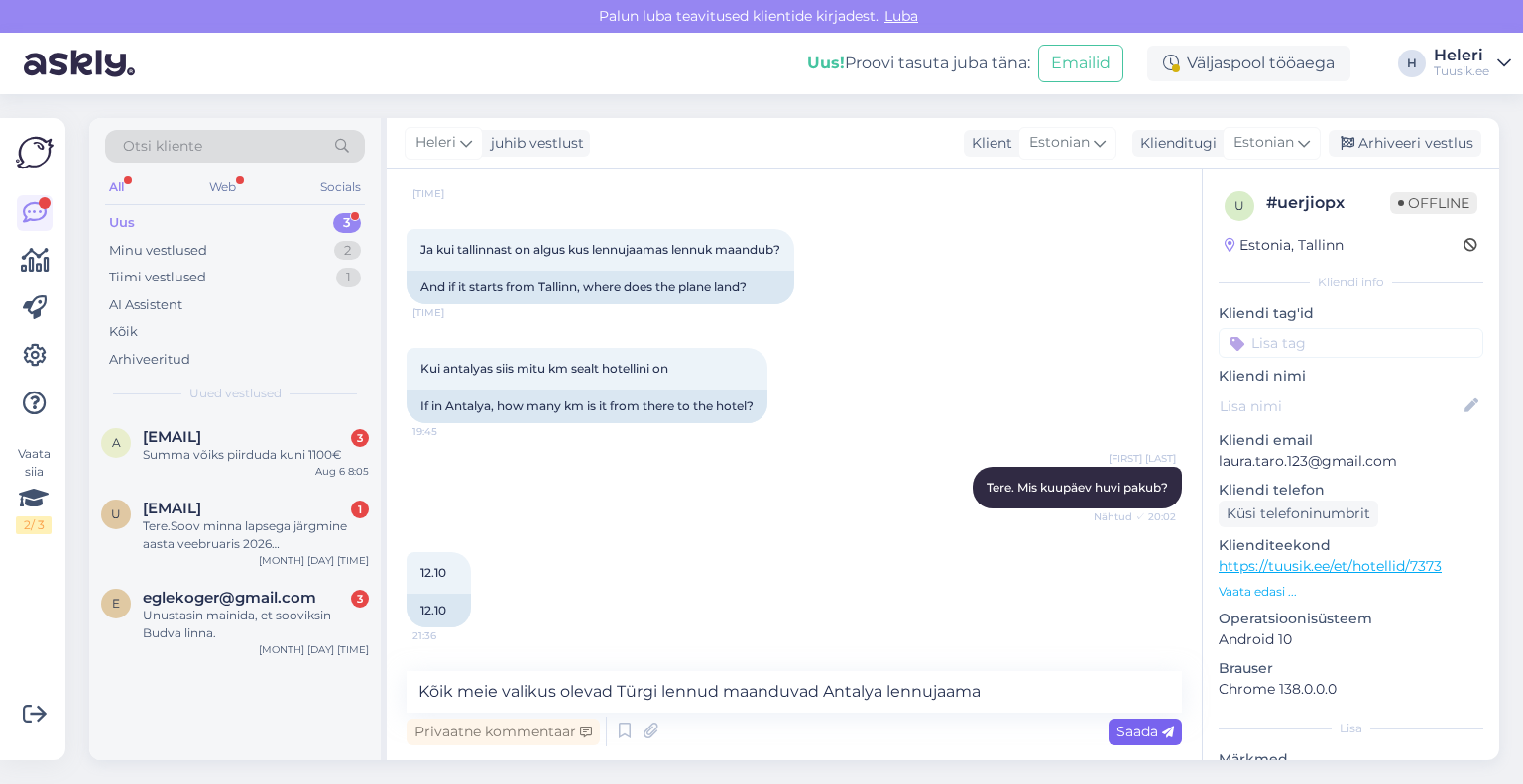click on "Saada" at bounding box center [1145, 731] 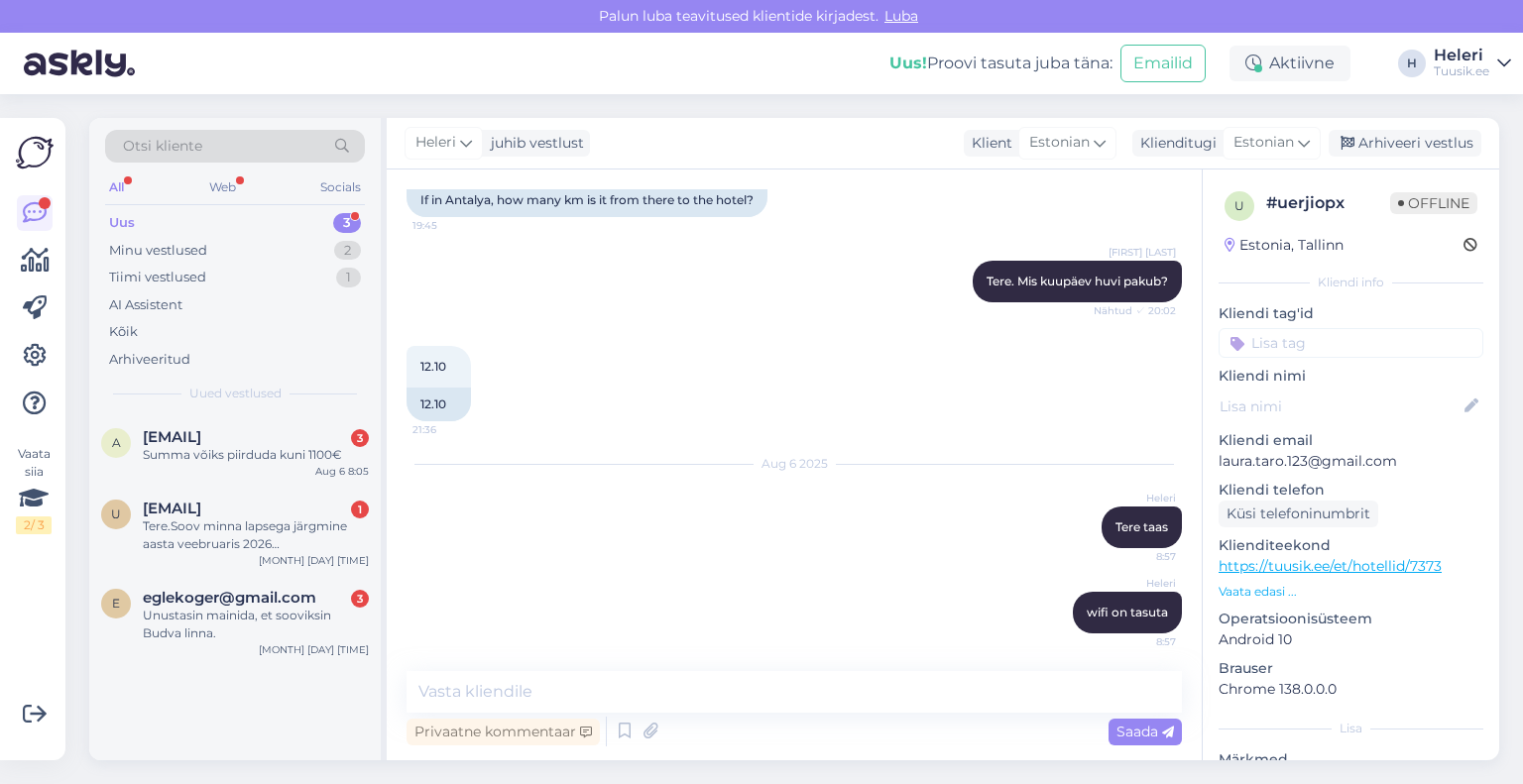 scroll, scrollTop: 3187, scrollLeft: 0, axis: vertical 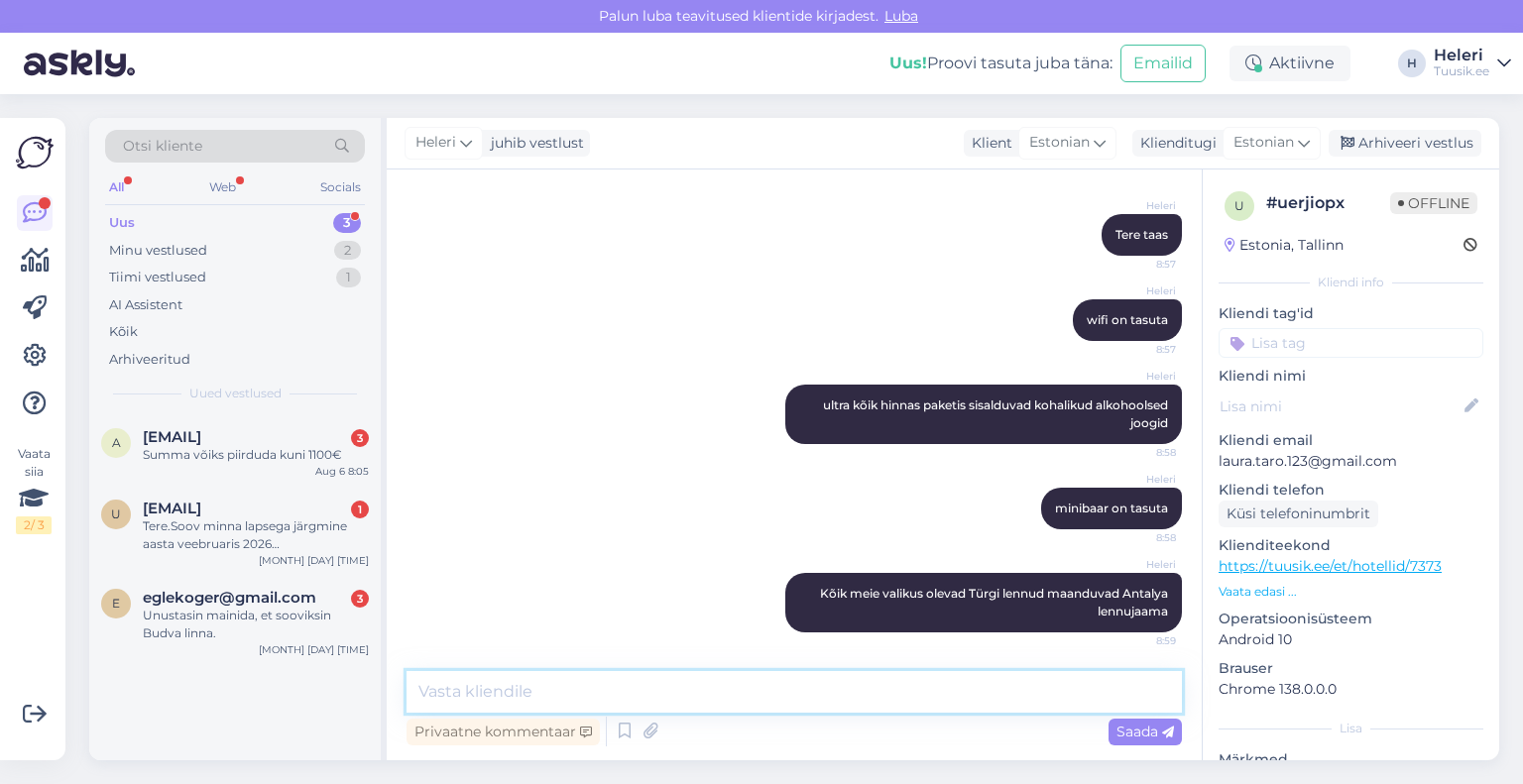 paste on "Kaugus lennujaamast umbes 115 km ([COUNTRY])" 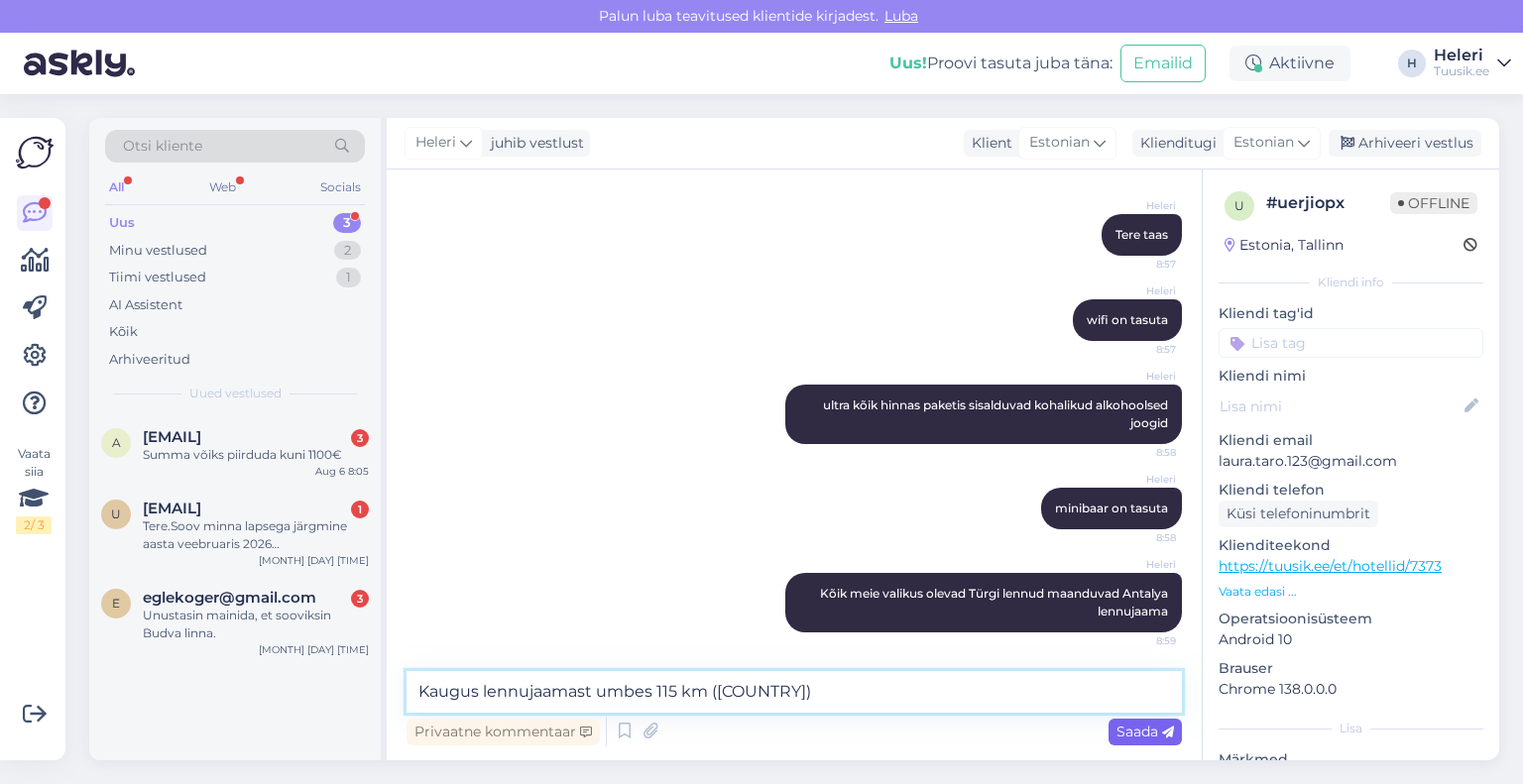type on "Kaugus lennujaamast umbes 115 km ([COUNTRY])" 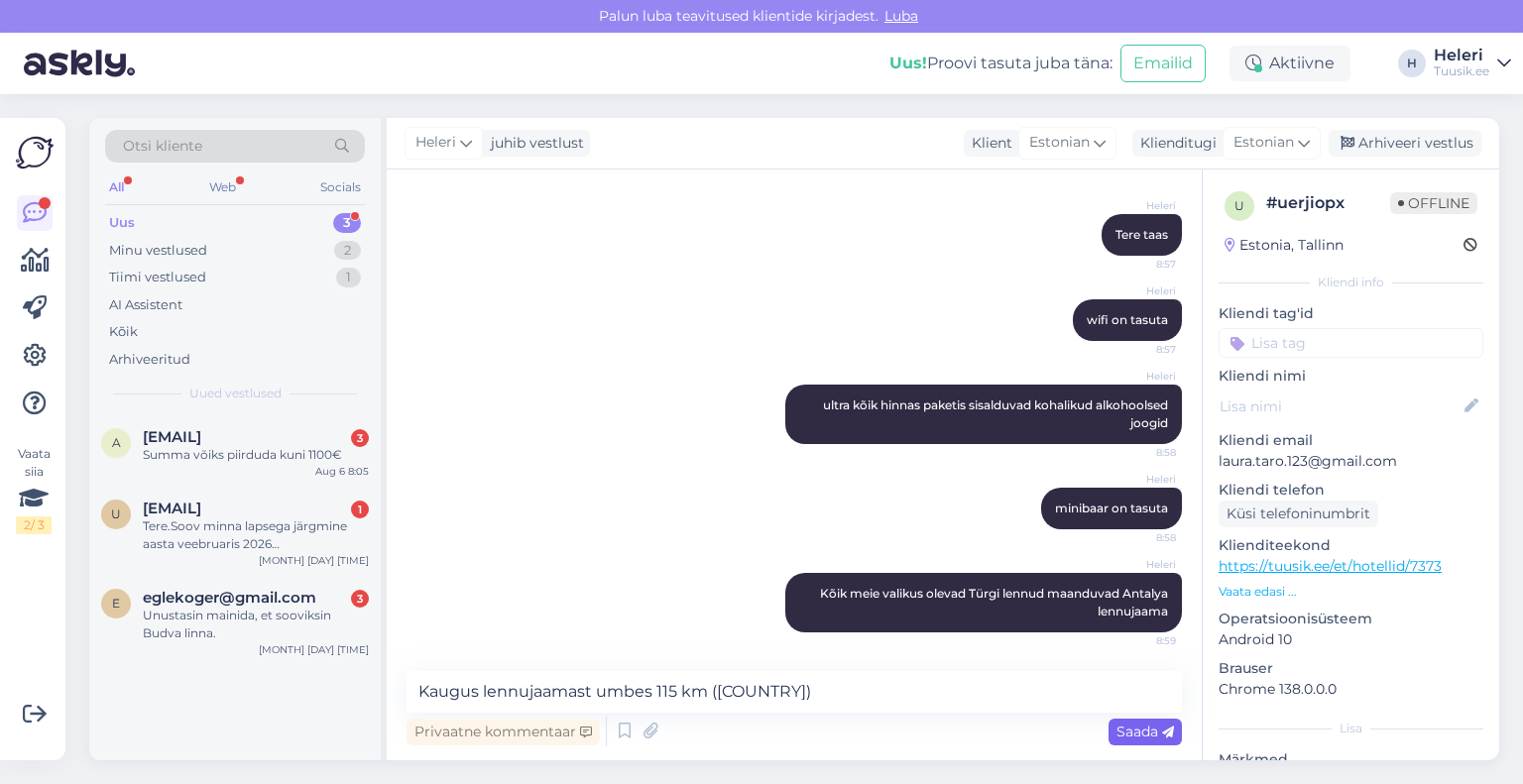 click on "Saada" at bounding box center [1145, 731] 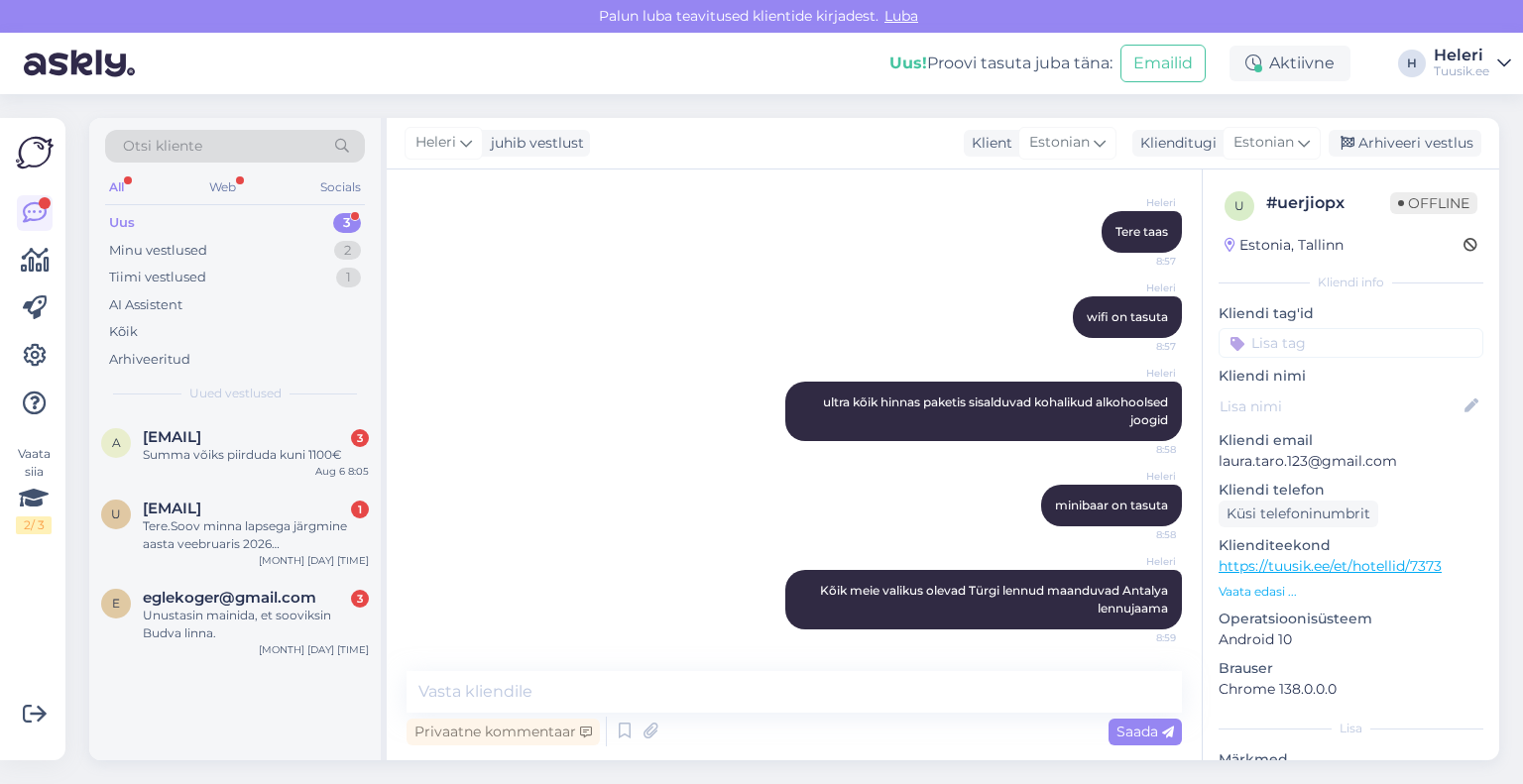 scroll, scrollTop: 3272, scrollLeft: 0, axis: vertical 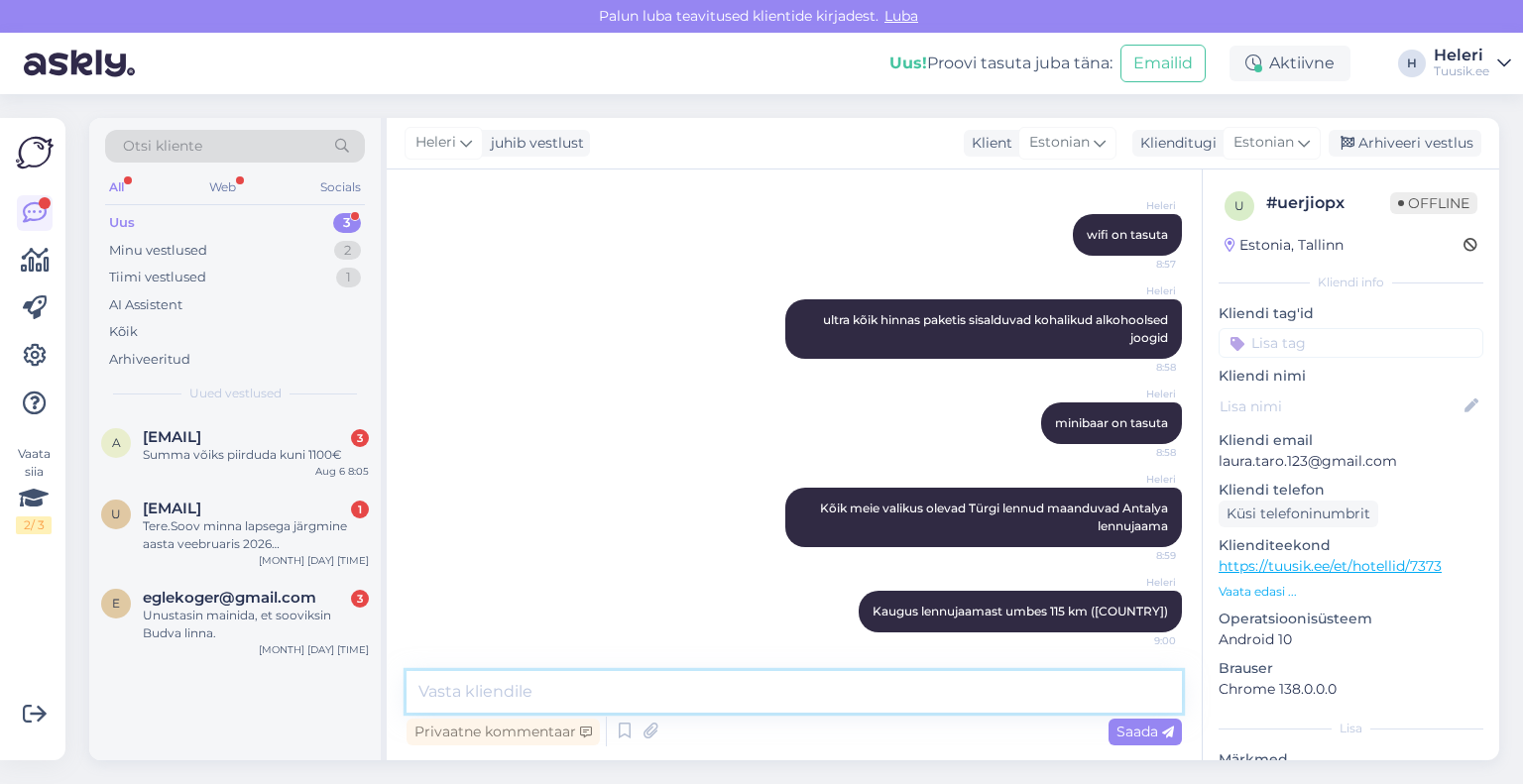 paste on "[URL]" 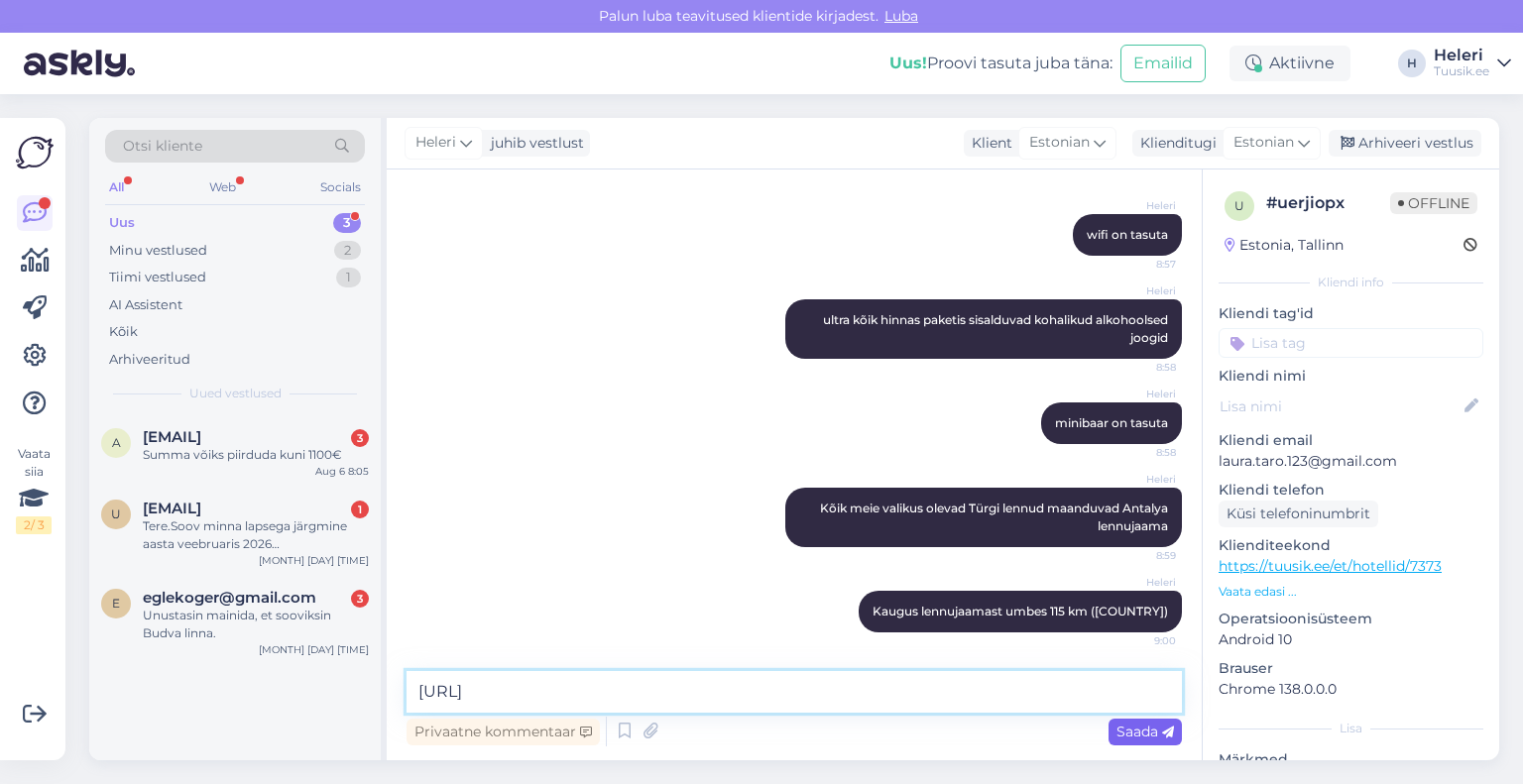 type on "[URL]" 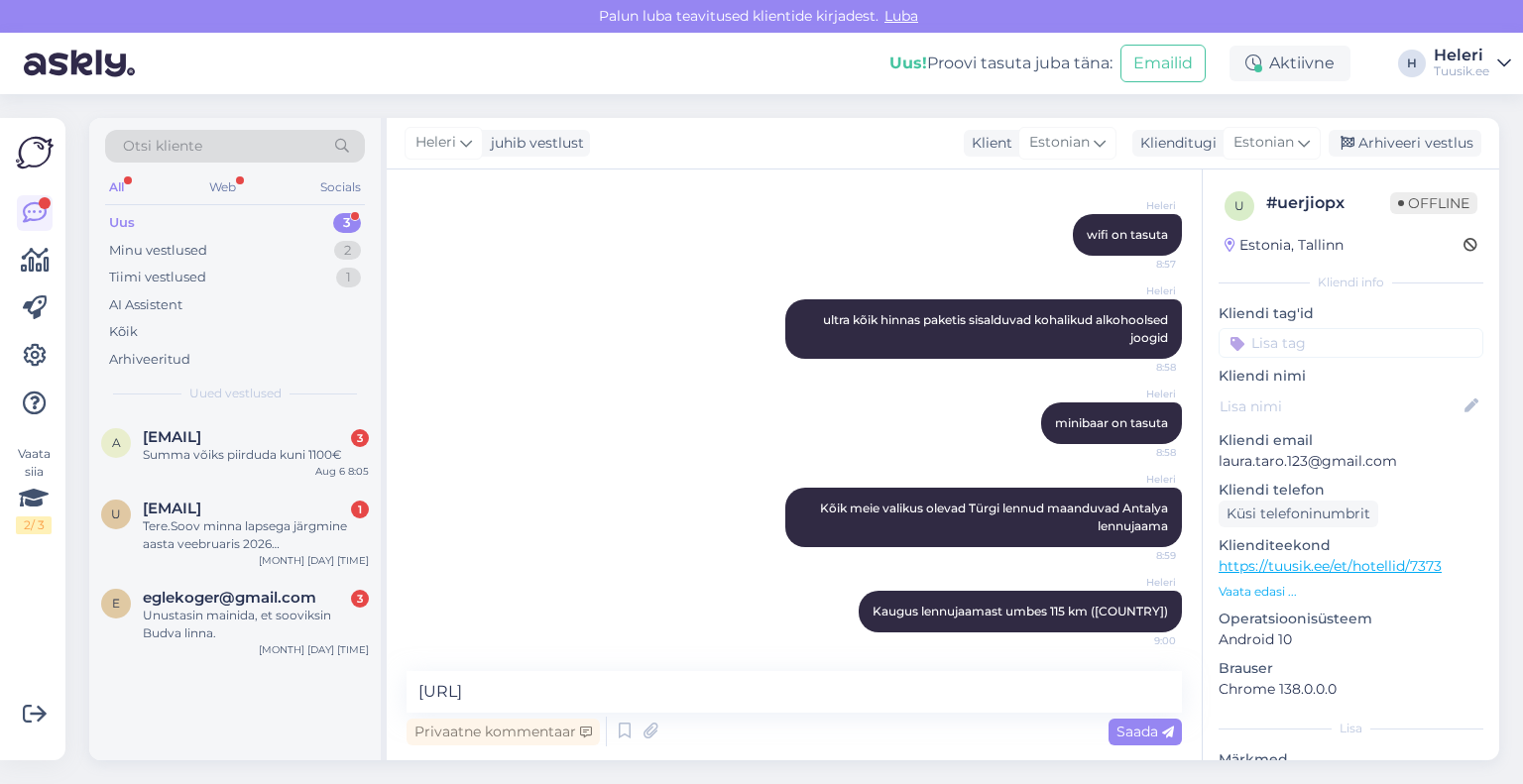 click on "Saada" at bounding box center [1145, 731] 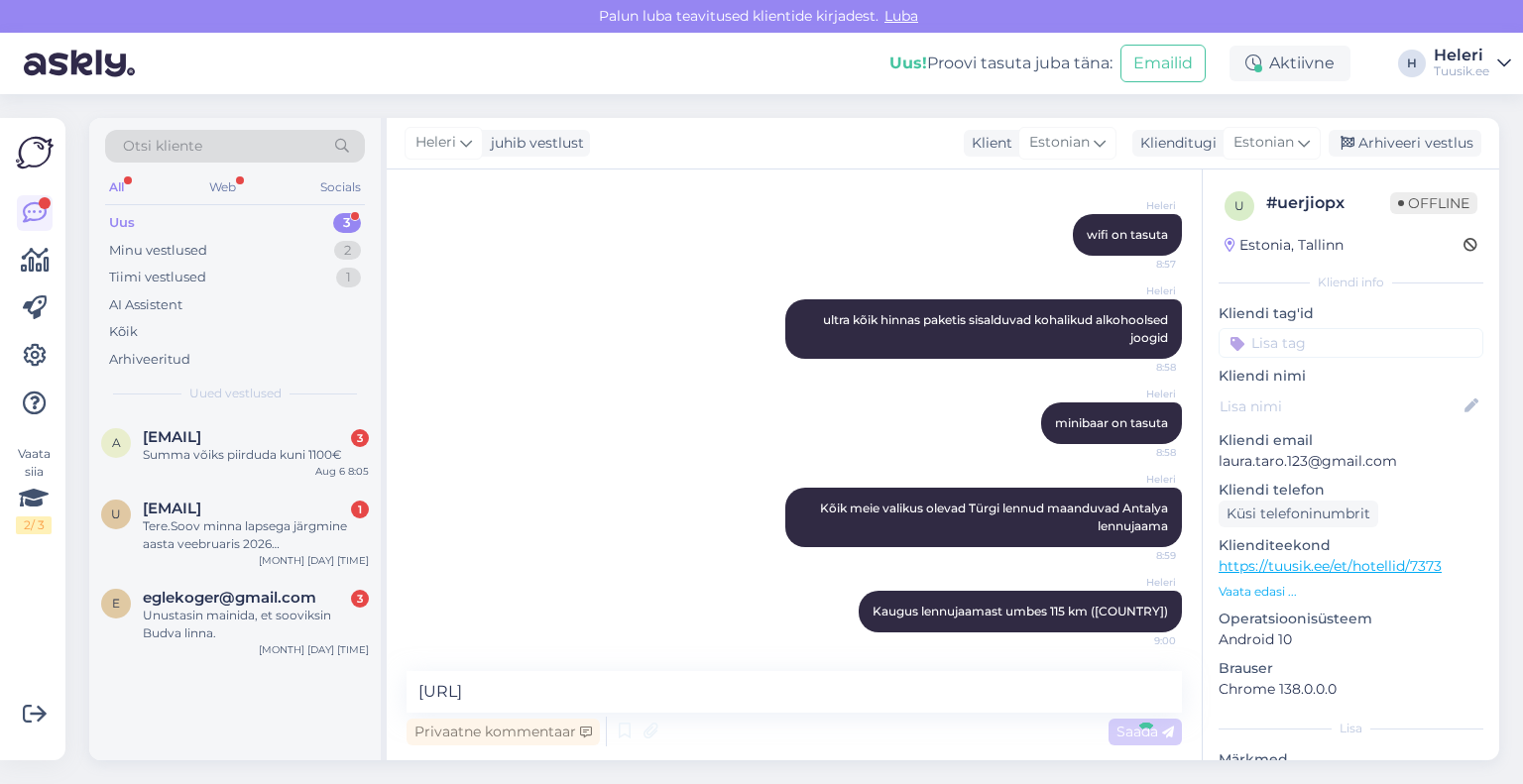 type 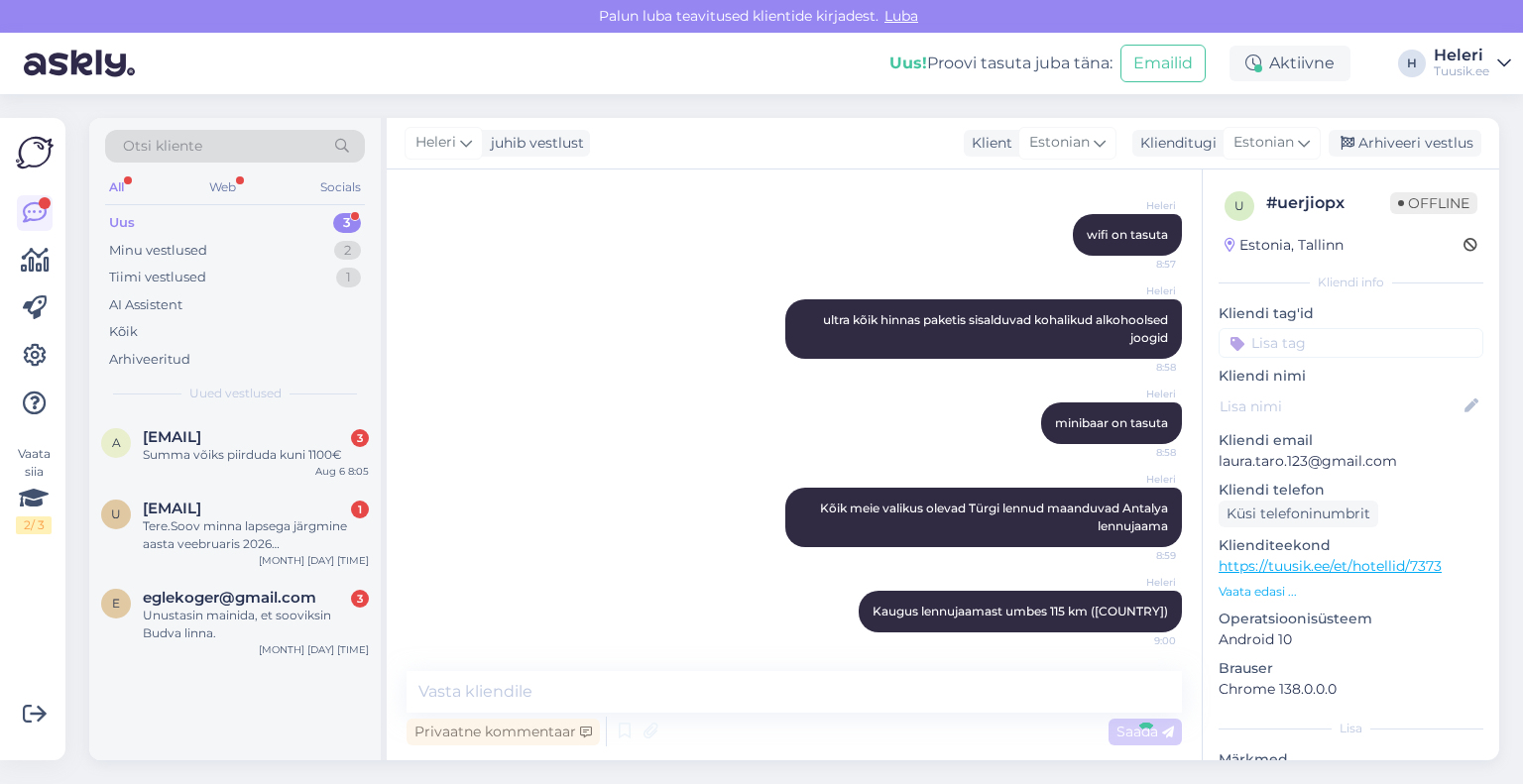 scroll, scrollTop: 3375, scrollLeft: 0, axis: vertical 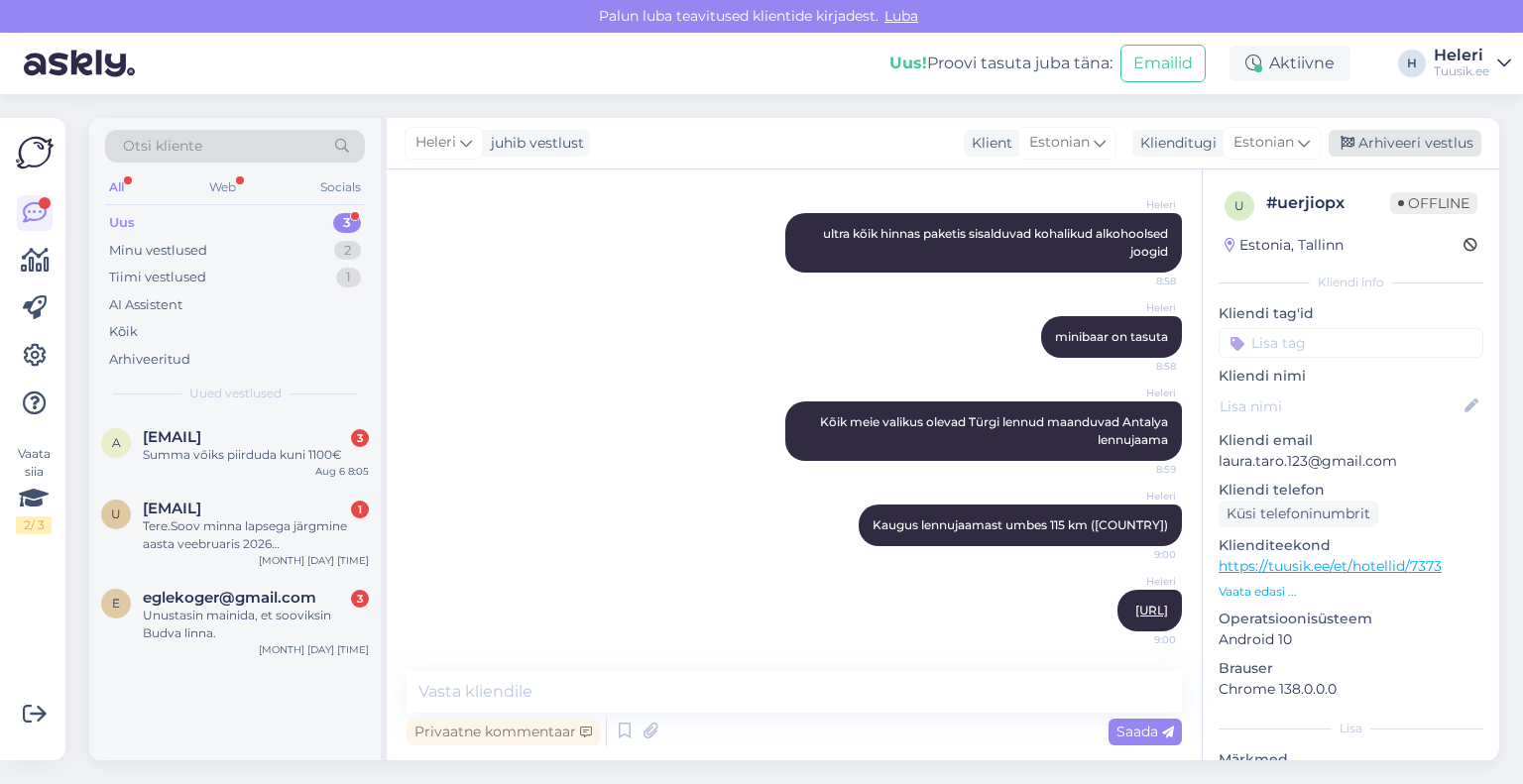 click on "Arhiveeri vestlus" at bounding box center [1405, 143] 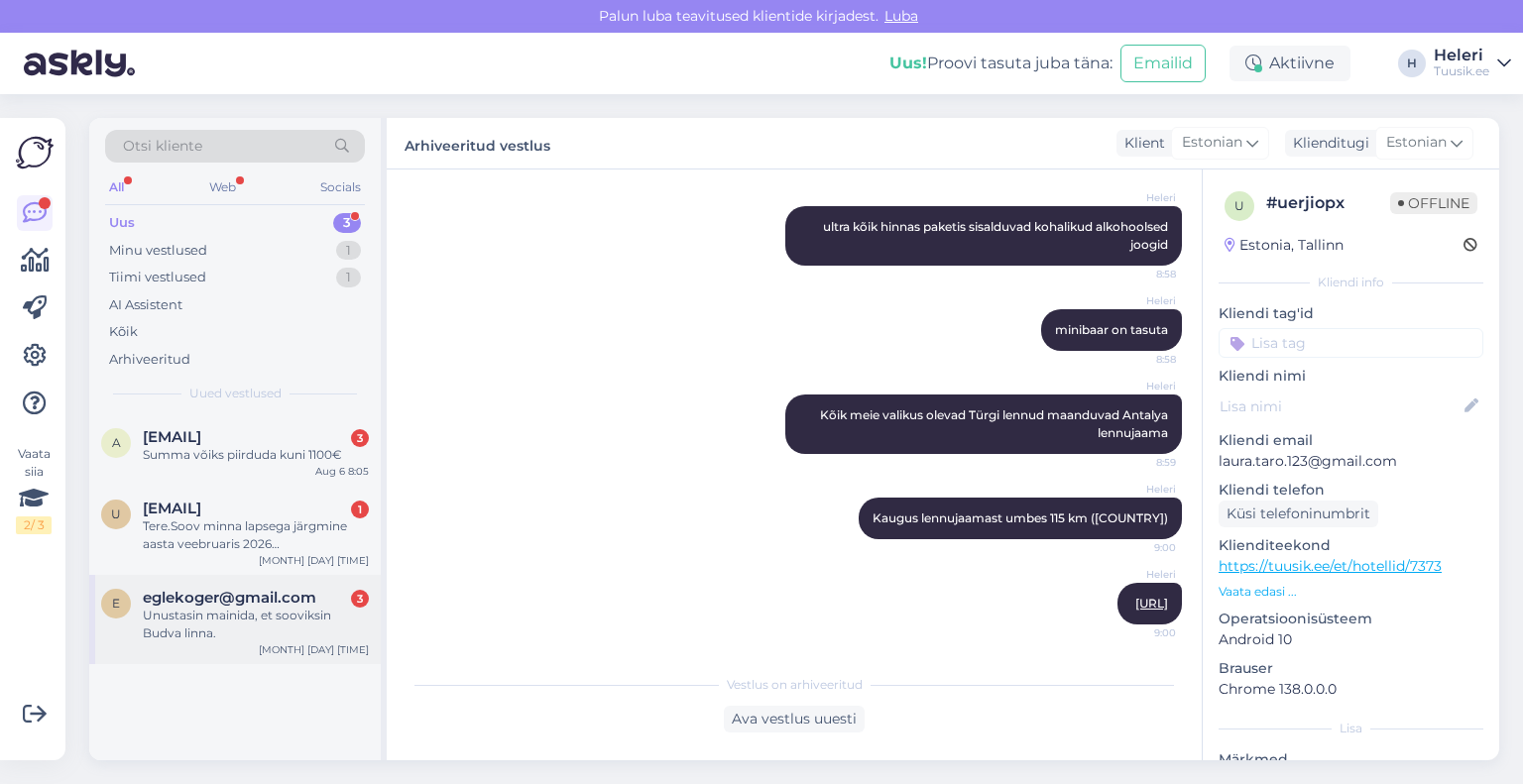 click on "eglekoger@gmail.com" at bounding box center [229, 598] 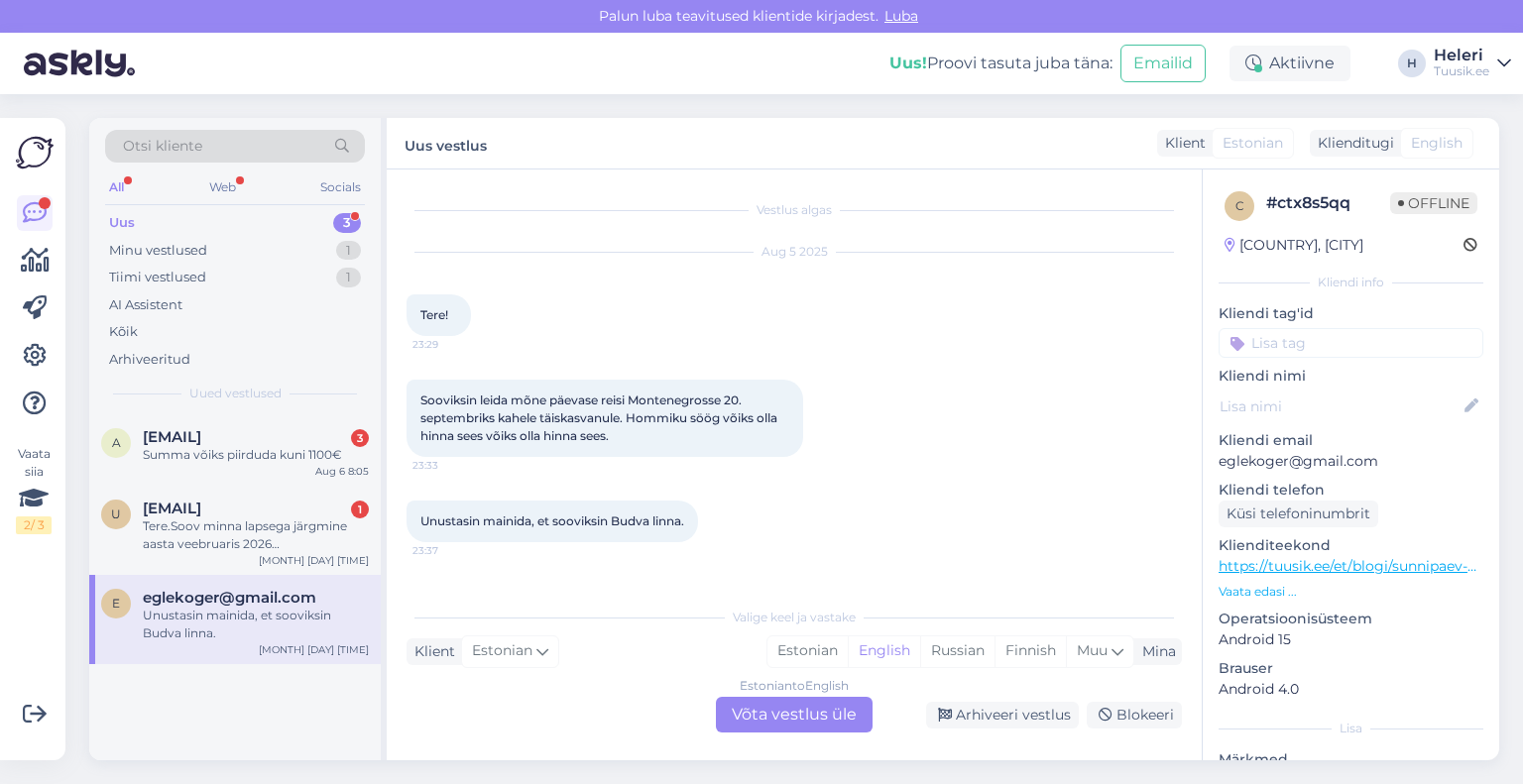 scroll, scrollTop: 0, scrollLeft: 0, axis: both 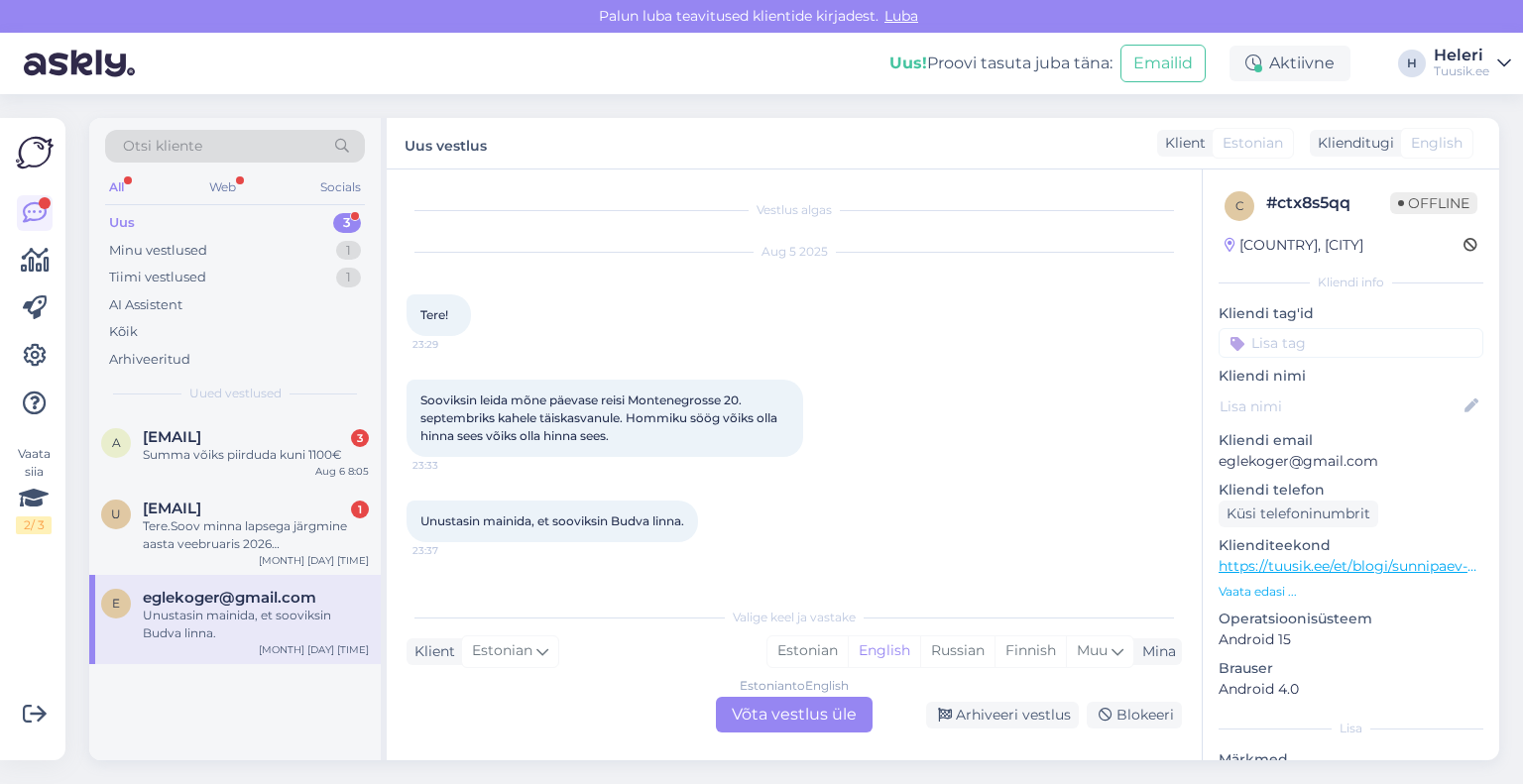 click on "Estonian  to  English Võta vestlus üle" at bounding box center [794, 715] 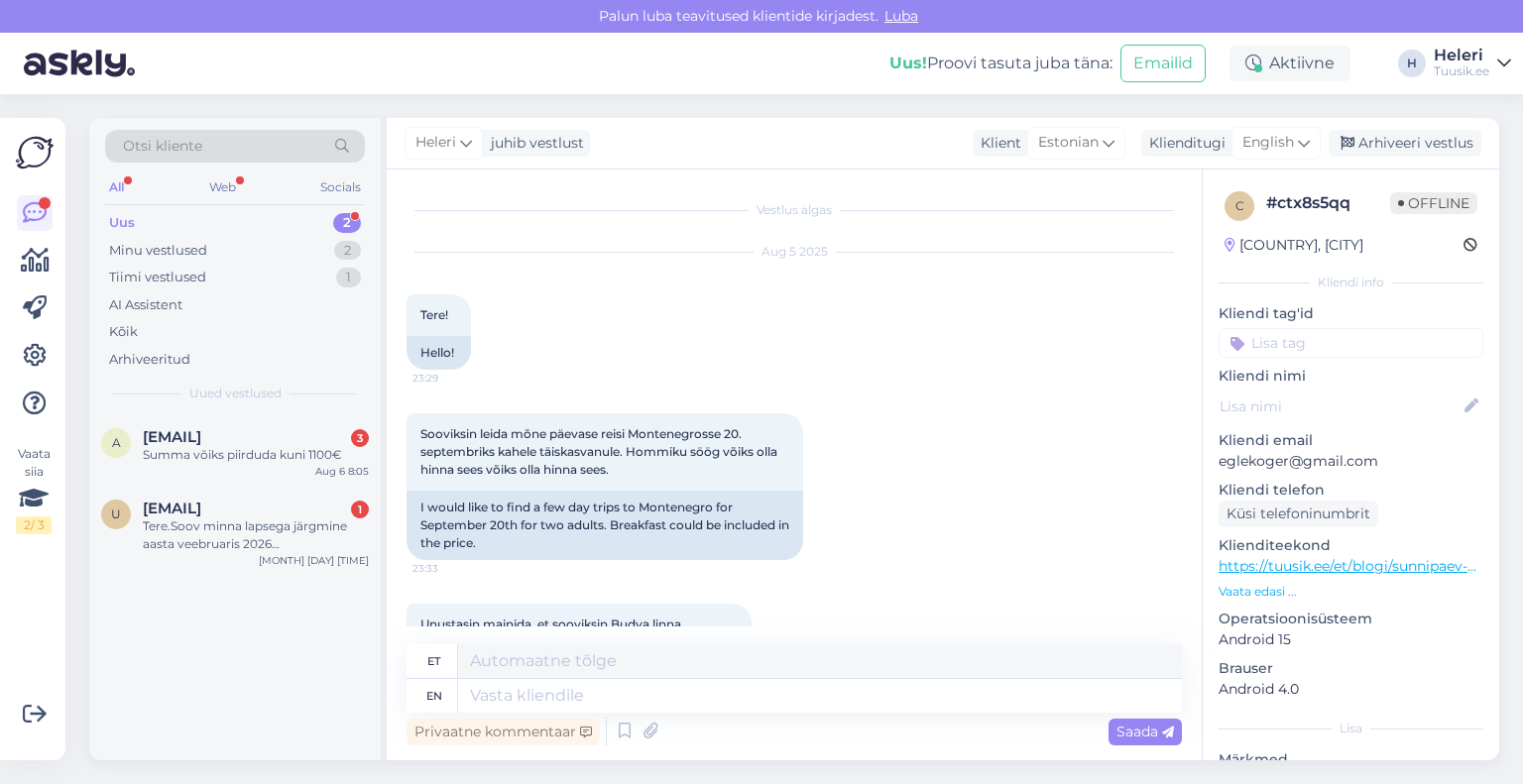 click on "https://tuusik.ee/et/blogi/sunnipaev-montenegros?fbclid=IwZXh0bgNhZW0BMABhZGlkAAAGOJ32hd0BHqGaPJaSm6KRPWHNue7HG24PYyxJNBQp9dAz7akdycSW73L8bZFAqqRIBLk7_aem_1jOdP4zG9klVFm5NhEnXew&utm_medium=paid&utm_source=fb&utm_id=6840210816669&utm_content=6840210817469&utm_term=6840210817069&utm_campaign=6840210816669" at bounding box center [2510, 566] 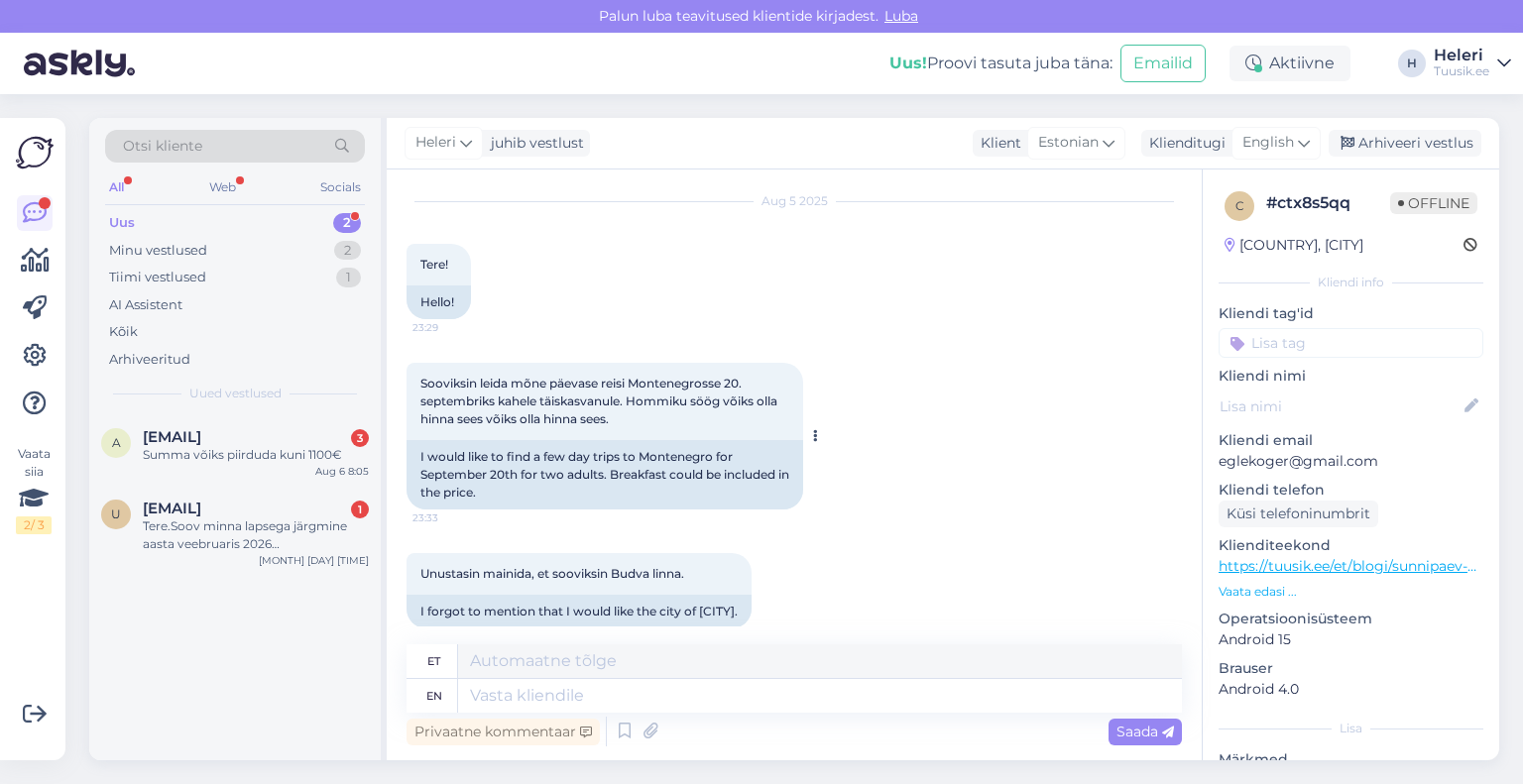 scroll, scrollTop: 73, scrollLeft: 0, axis: vertical 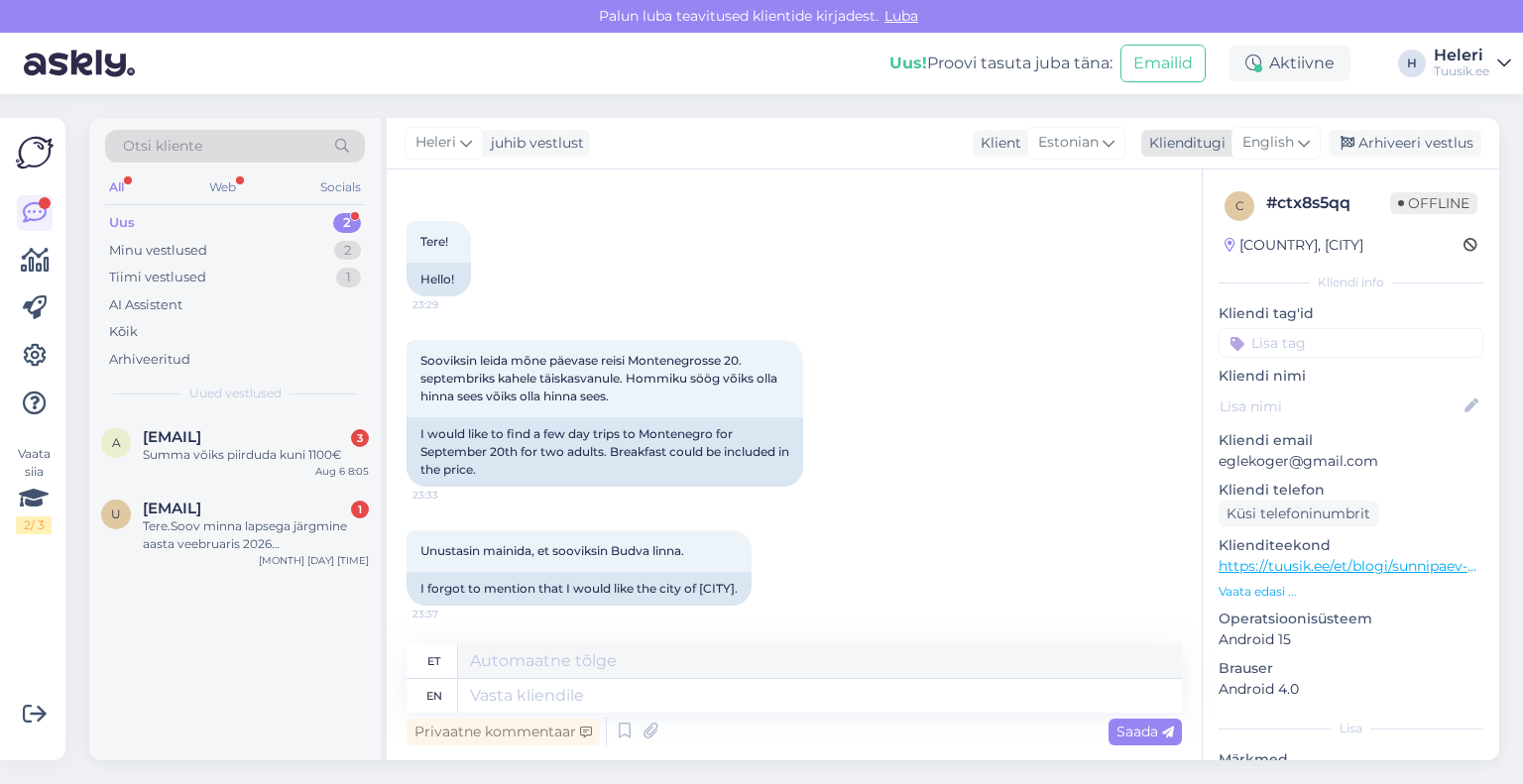 click on "English" at bounding box center (1268, 143) 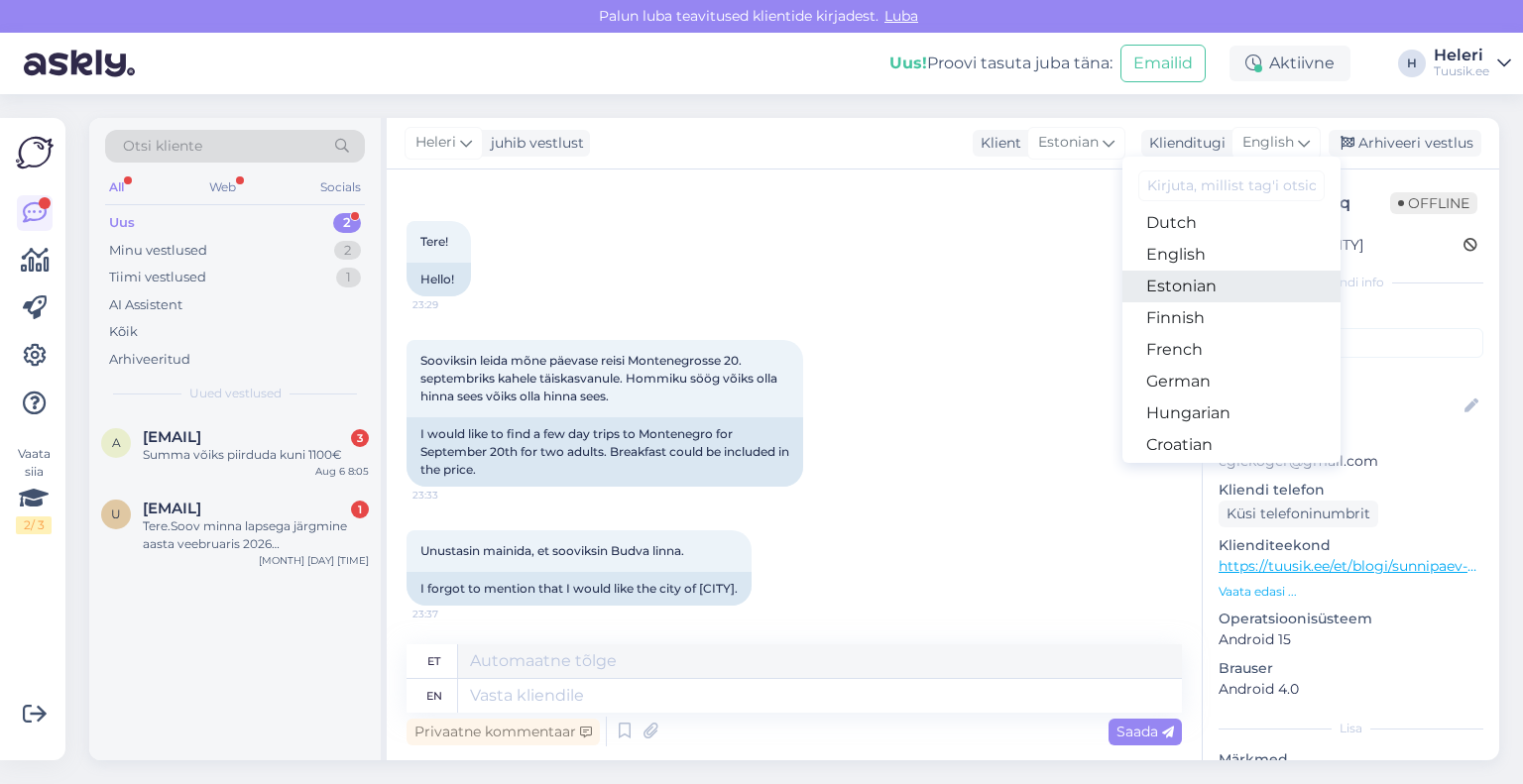 click on "Estonian" at bounding box center (1231, 286) 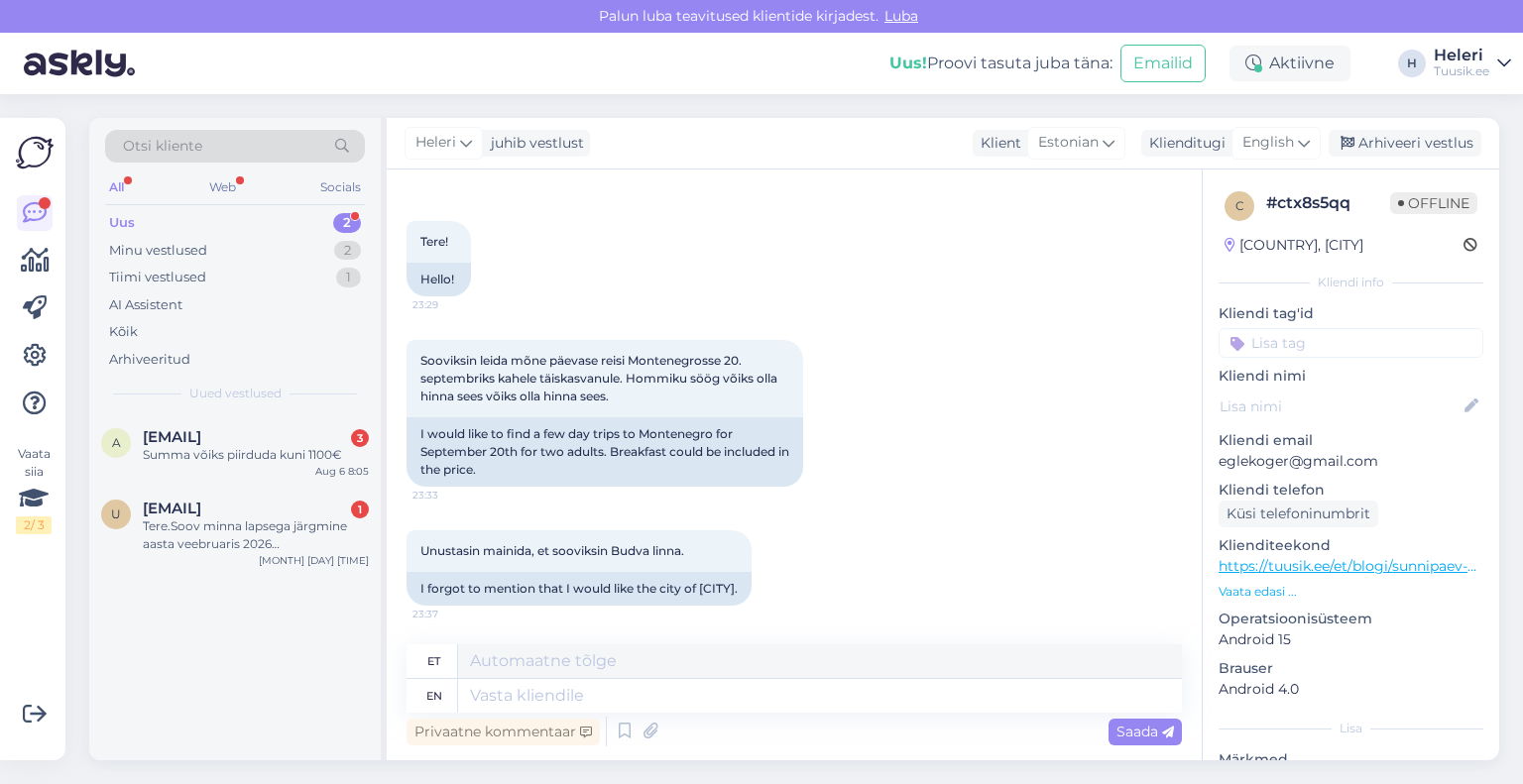 scroll, scrollTop: 48, scrollLeft: 0, axis: vertical 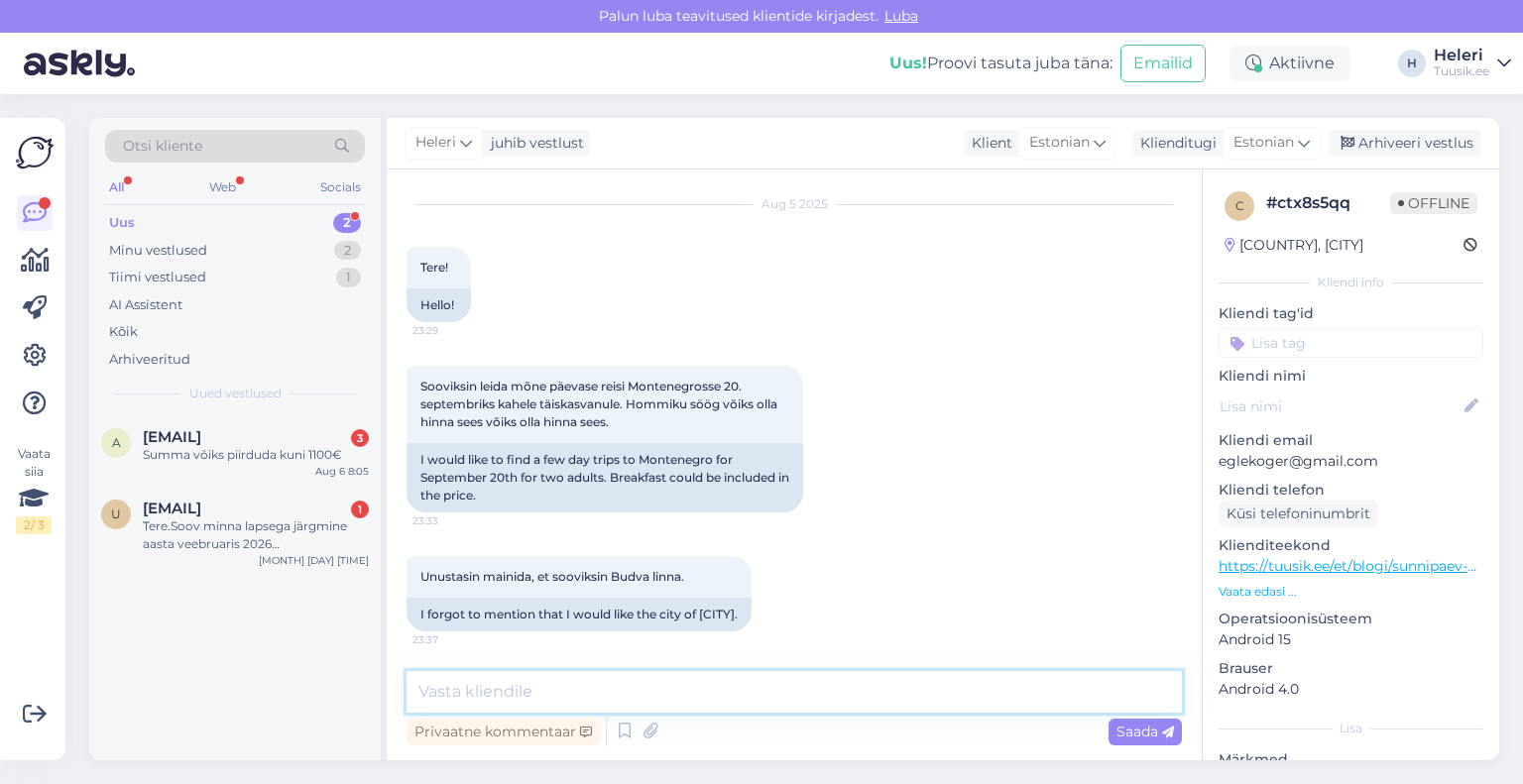 click at bounding box center (794, 692) 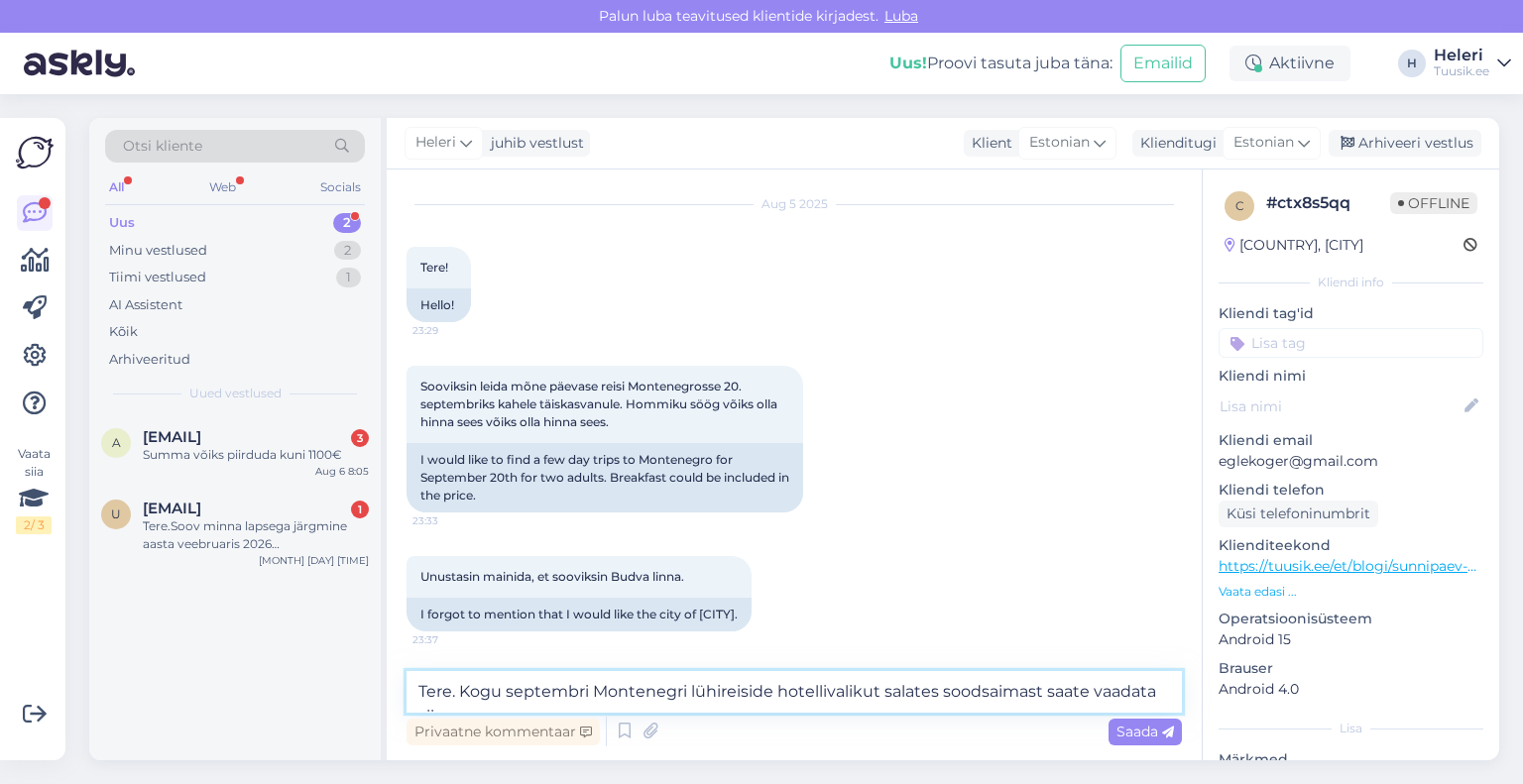scroll, scrollTop: 71, scrollLeft: 0, axis: vertical 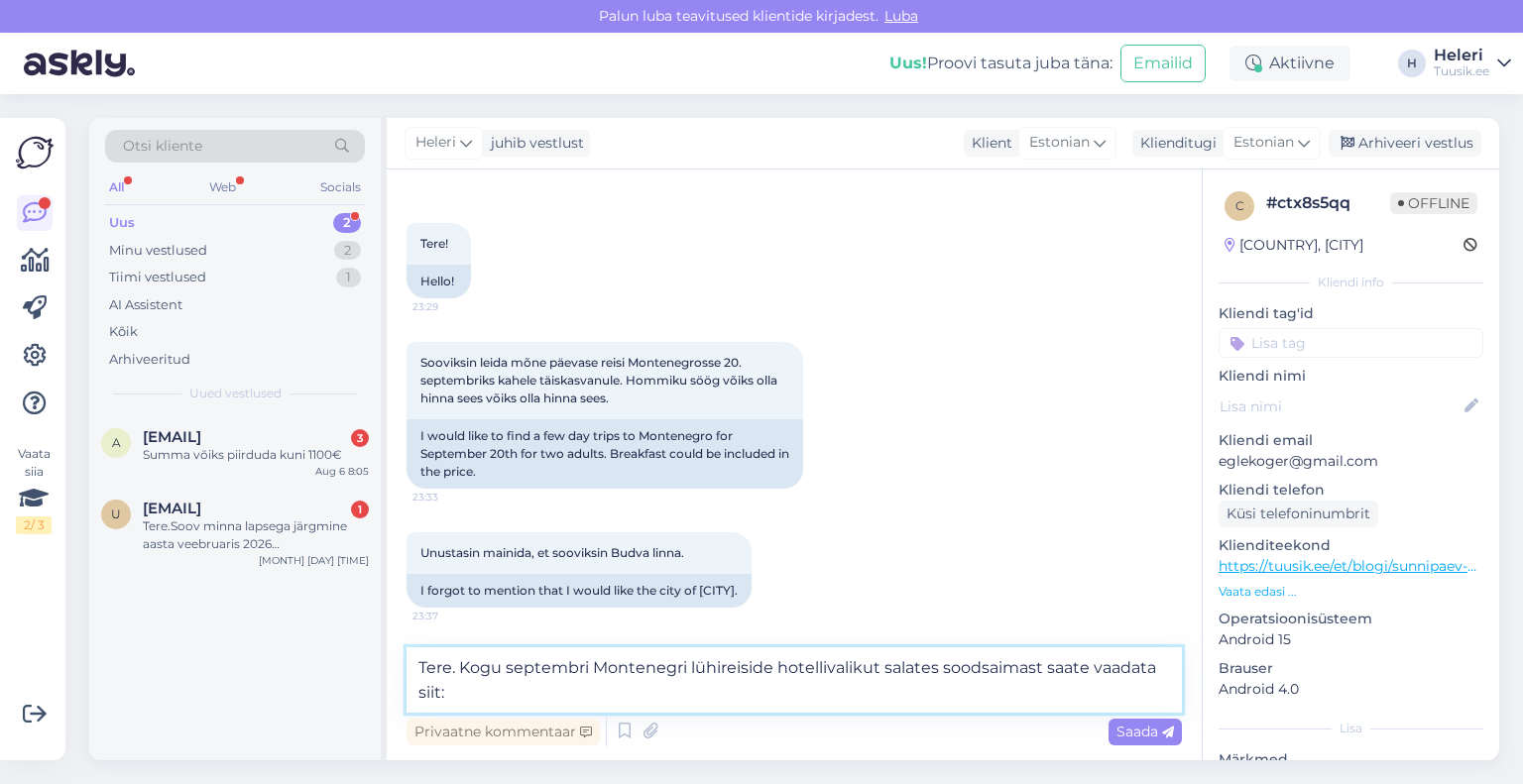 paste on "http://bit.ly/4morVY0" 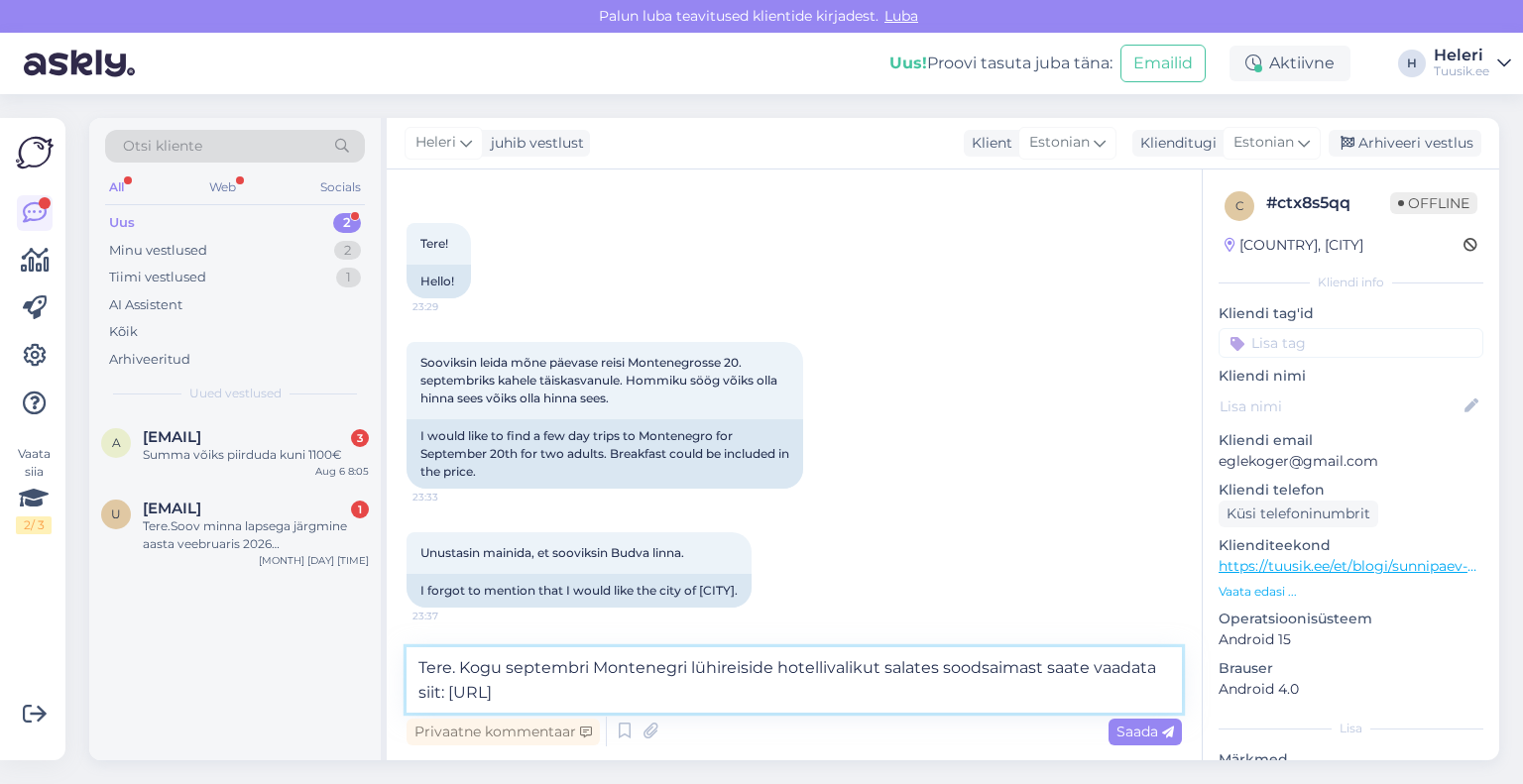click on "Tere. Kogu septembri Montenegri lühireiside hotellivalikut salates soodsaimast saate vaadata siit: [URL]" at bounding box center (794, 680) 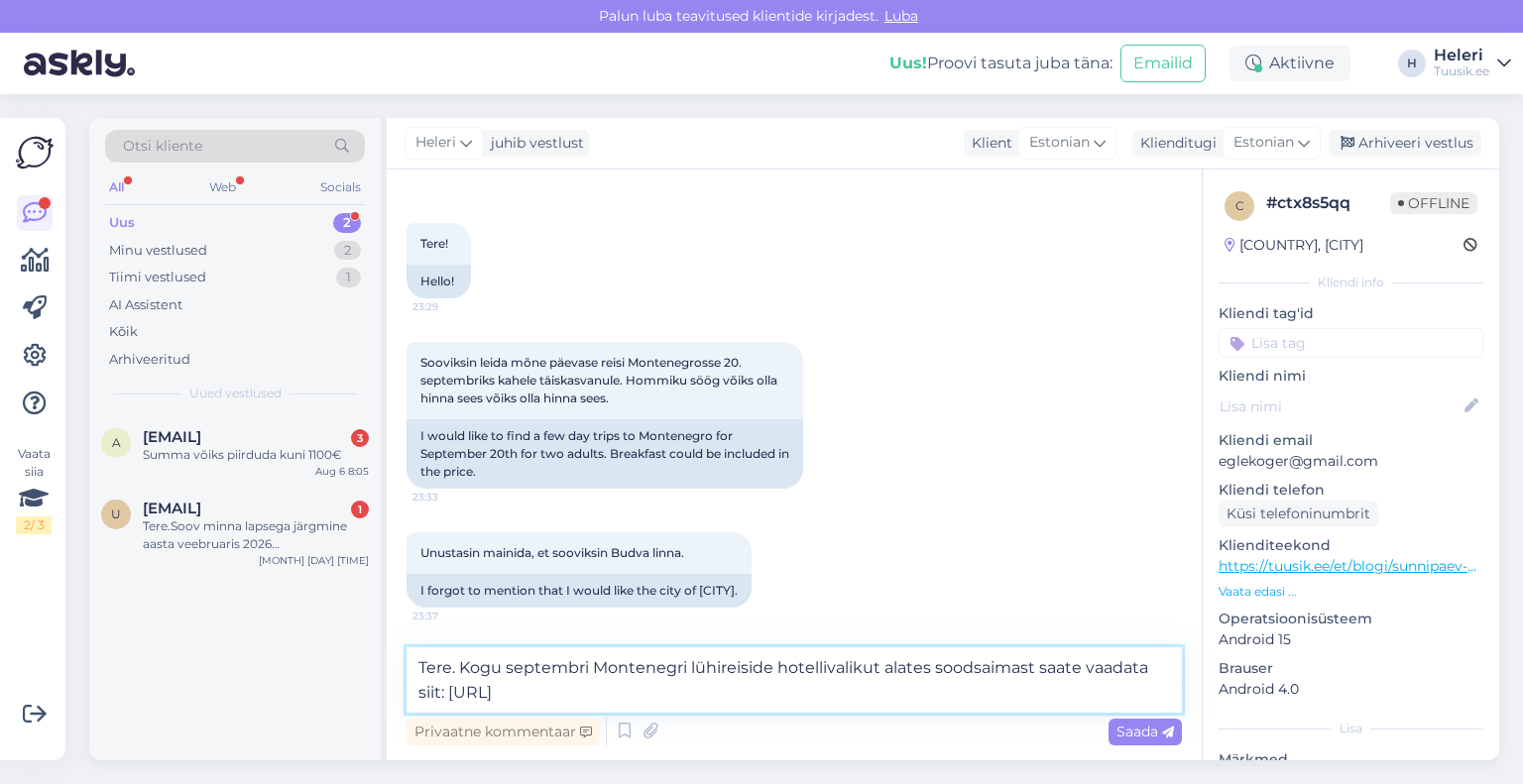 click on "Tere. Kogu septembri Montenegri lühireiside hotellivalikut alates soodsaimast saate vaadata siit: [URL]" at bounding box center (794, 680) 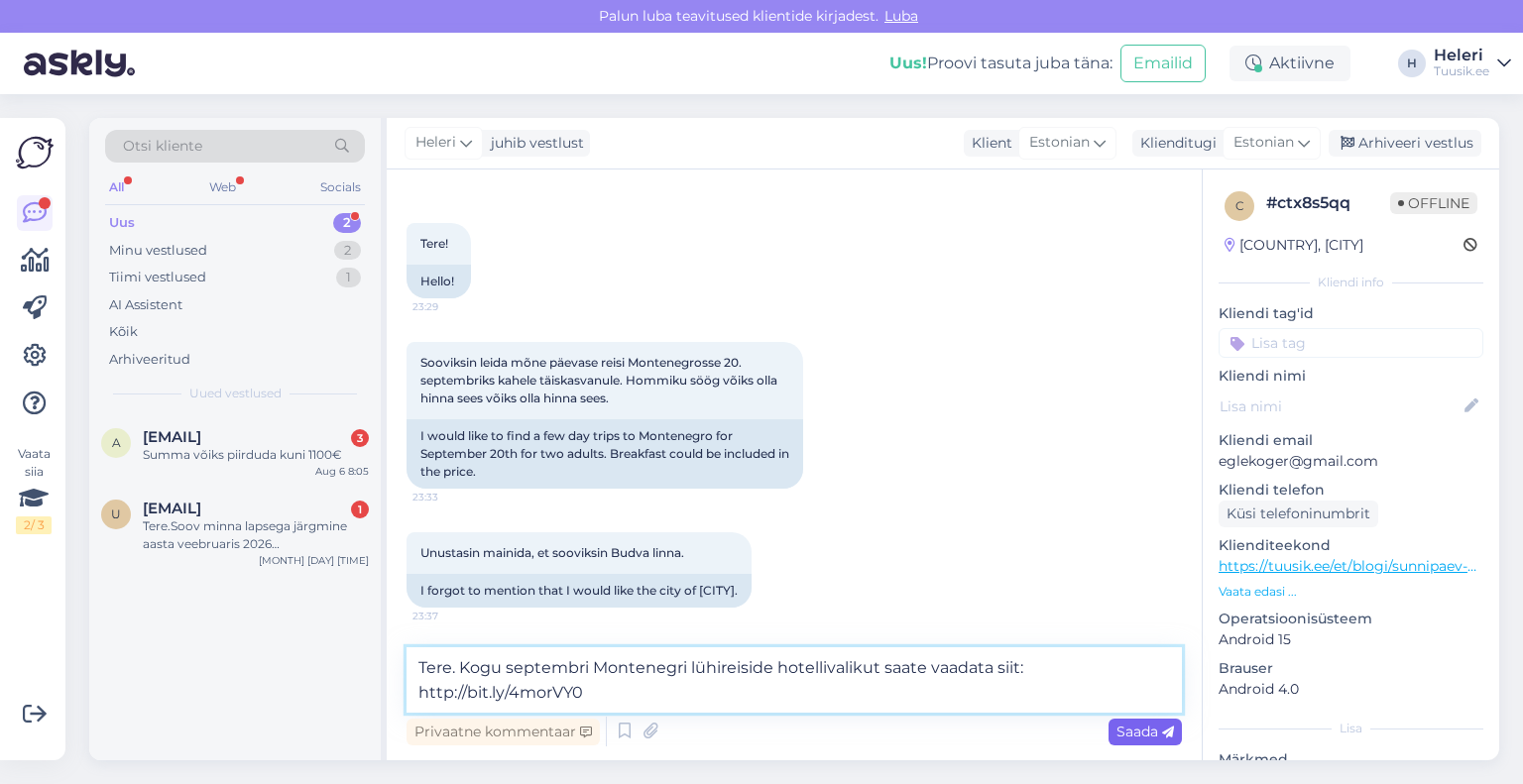 type on "Tere. Kogu septembri Montenegri lühireiside hotellivalikut saate vaadata siit: http://bit.ly/4morVY0" 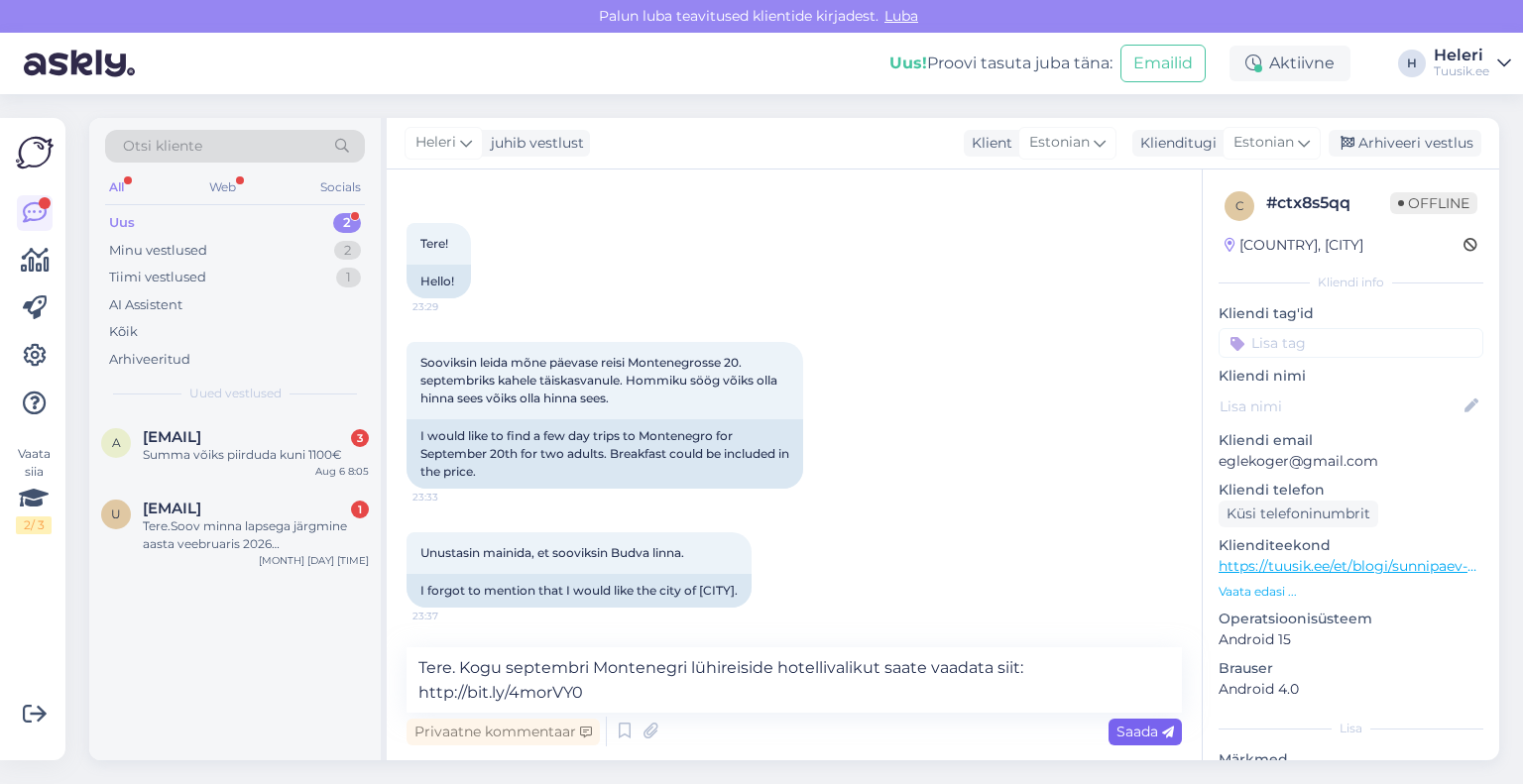 click on "Saada" at bounding box center (1145, 731) 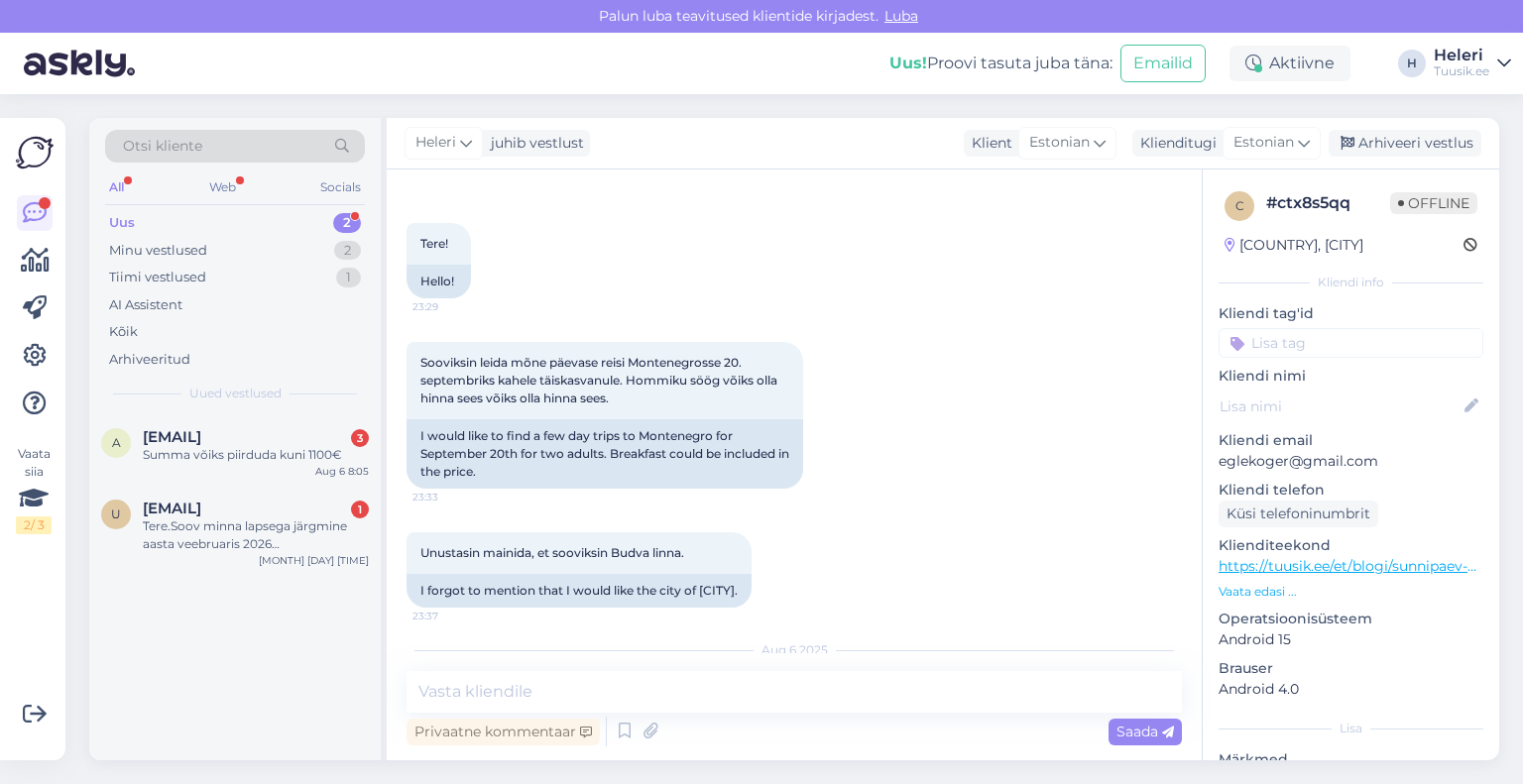 scroll, scrollTop: 192, scrollLeft: 0, axis: vertical 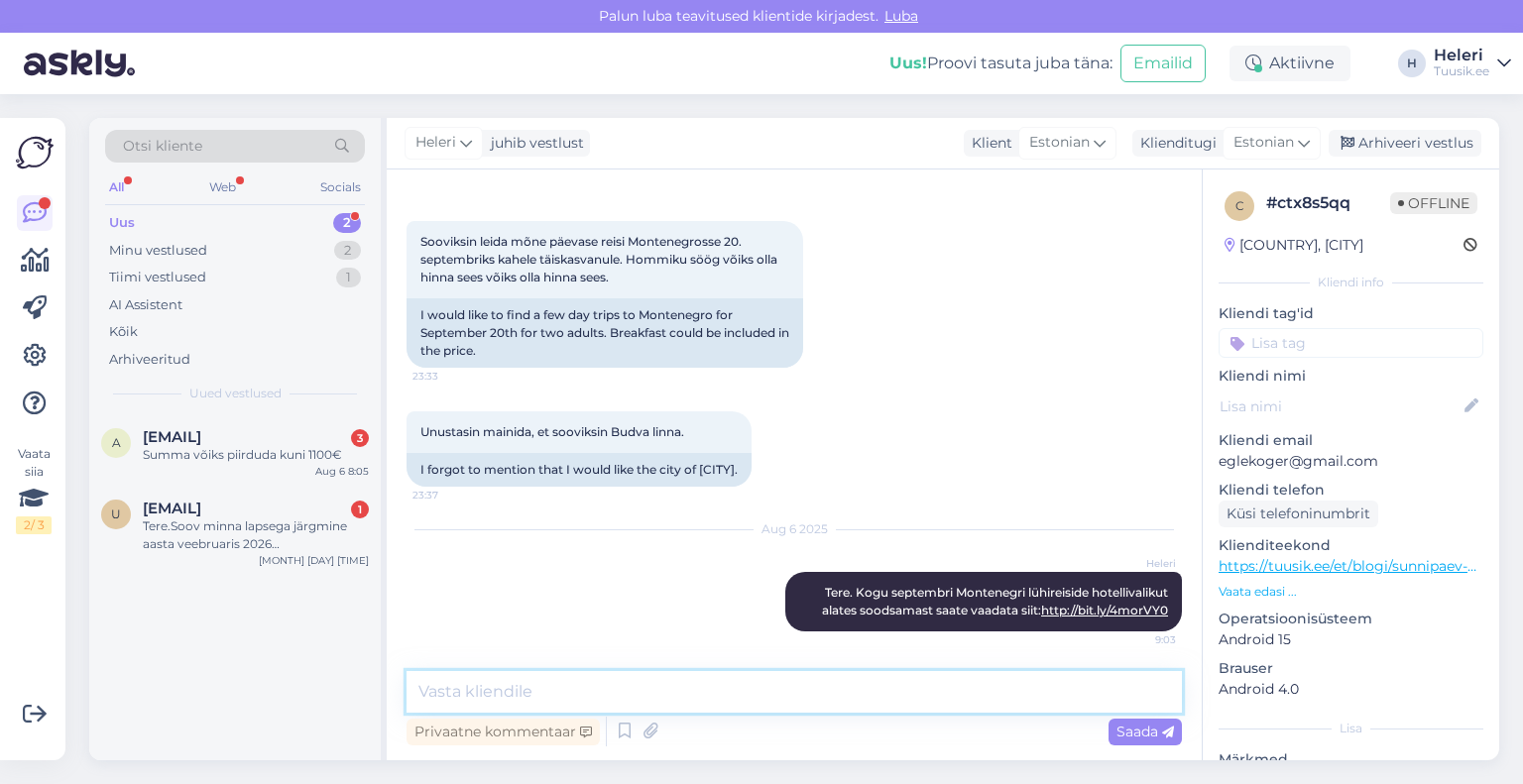 click at bounding box center [794, 692] 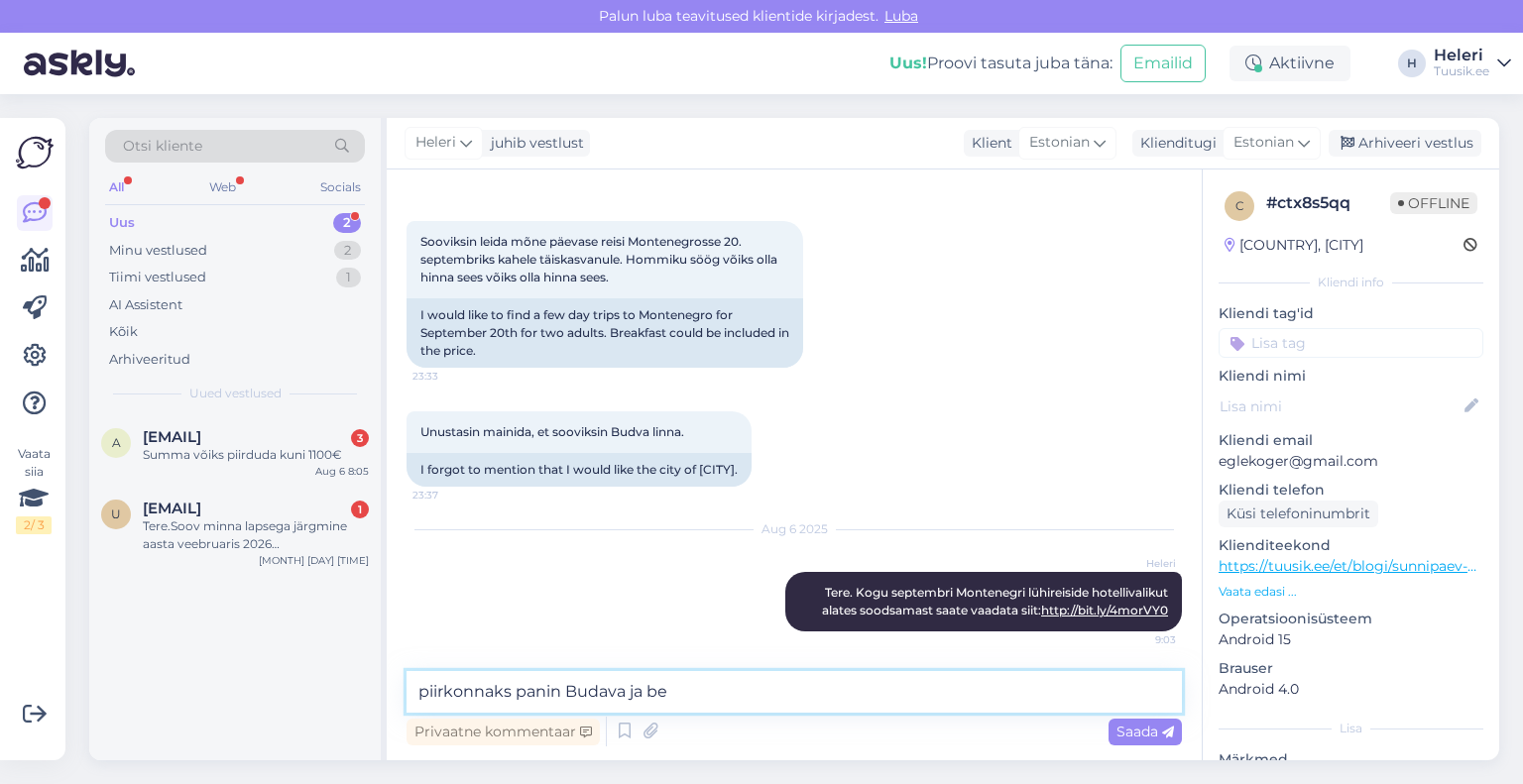 drag, startPoint x: 649, startPoint y: 693, endPoint x: 678, endPoint y: 693, distance: 29 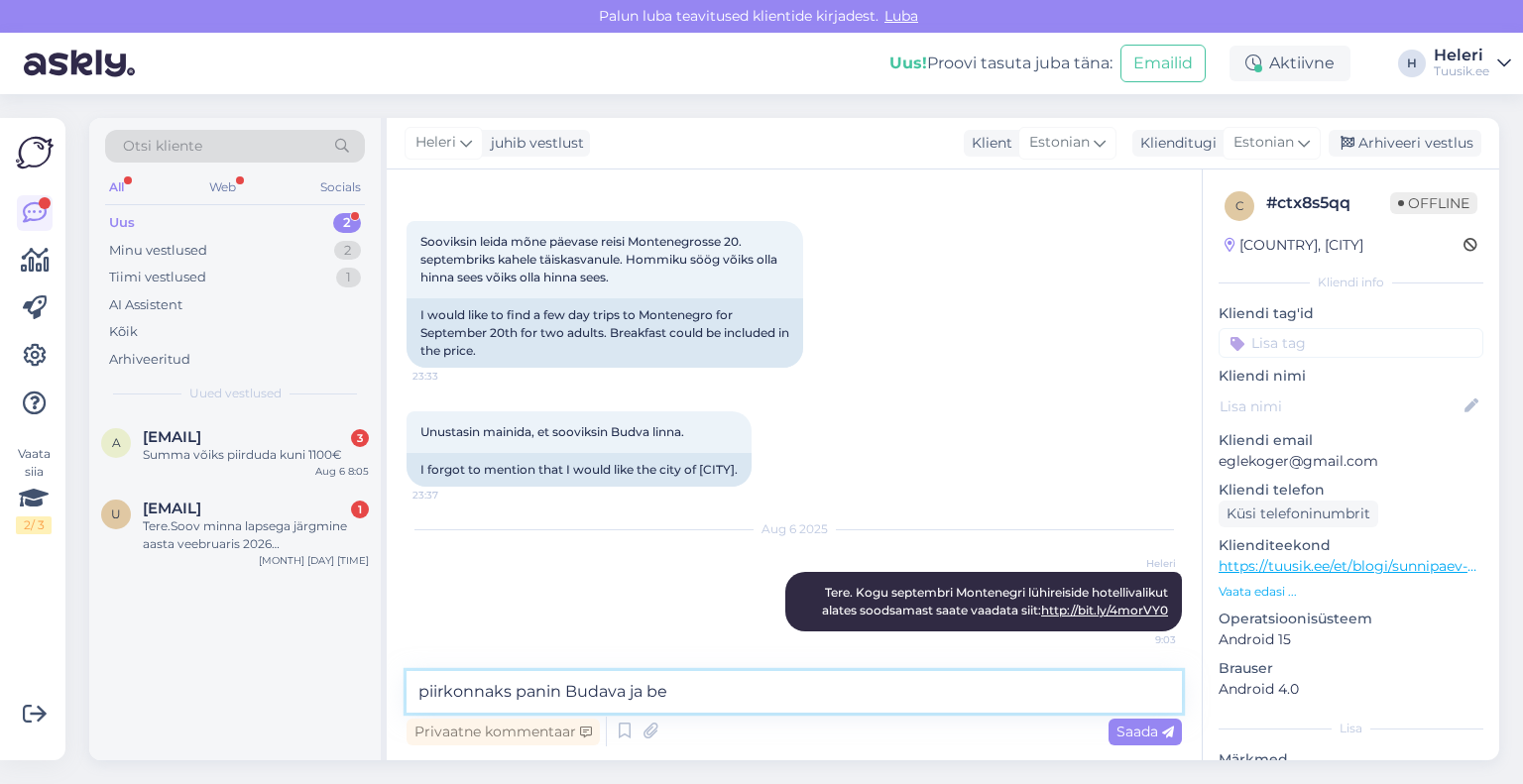 paste on "Becici" 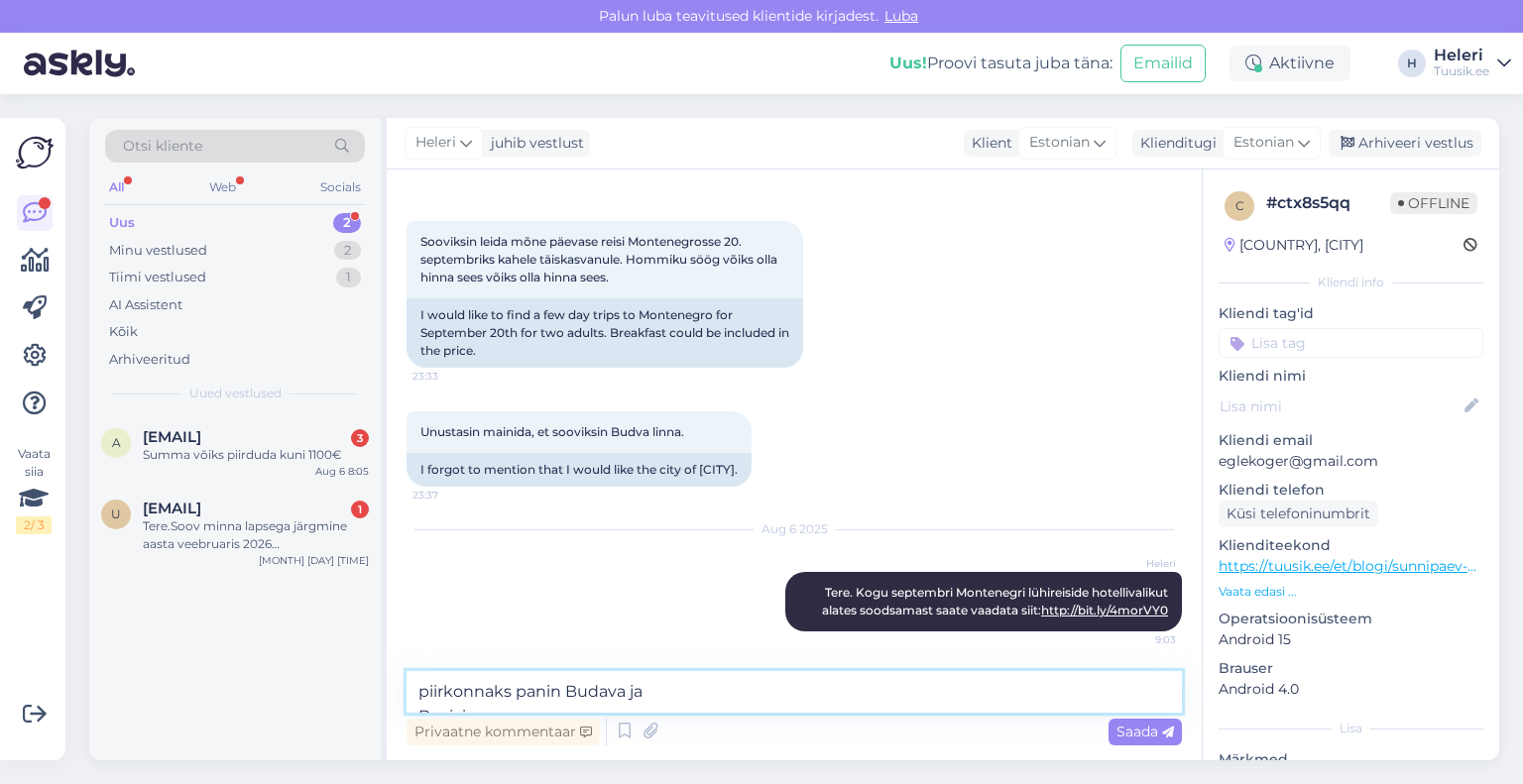 scroll, scrollTop: 216, scrollLeft: 0, axis: vertical 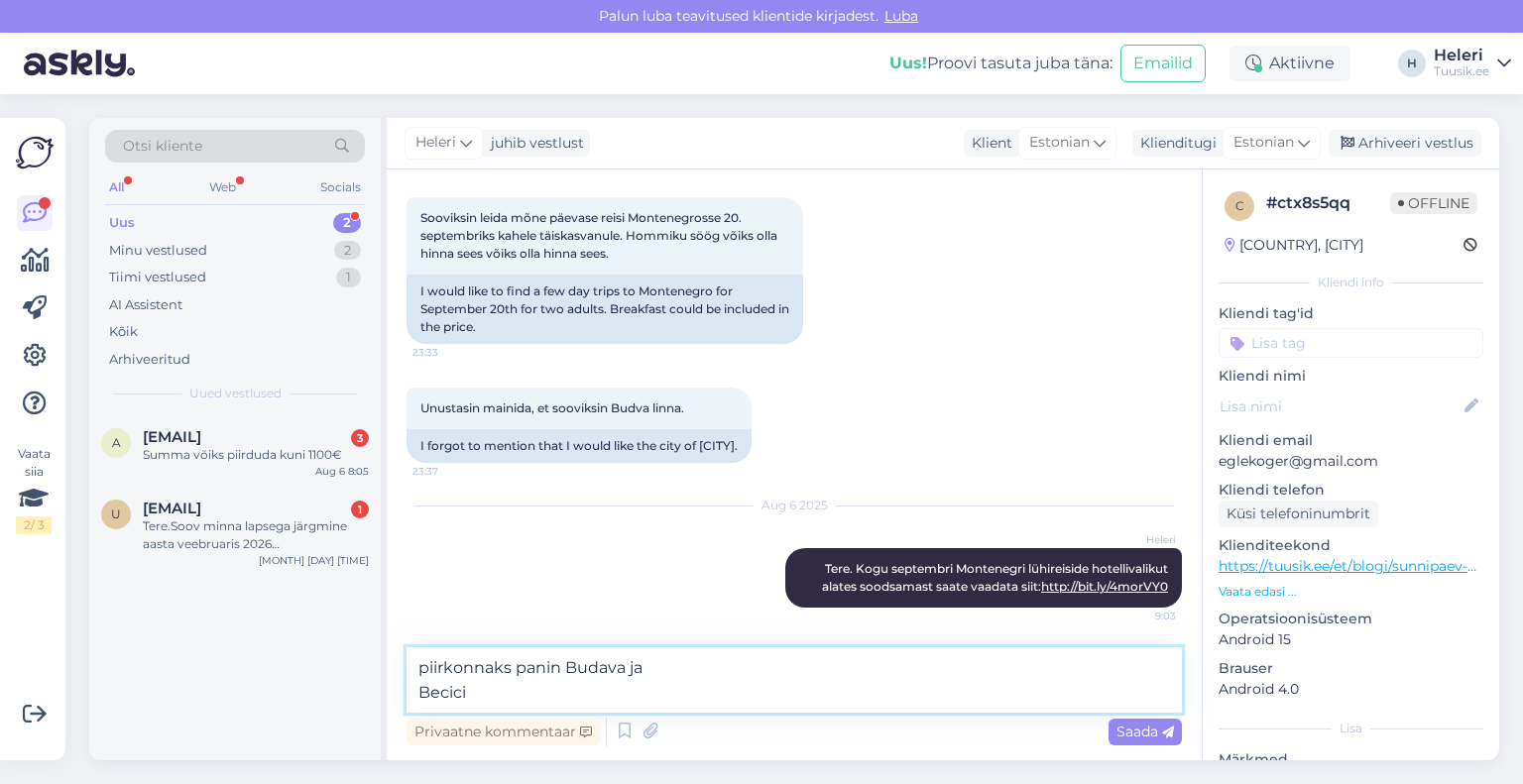 click on "piirkonnaks panin Budava ja
Becici" at bounding box center (794, 680) 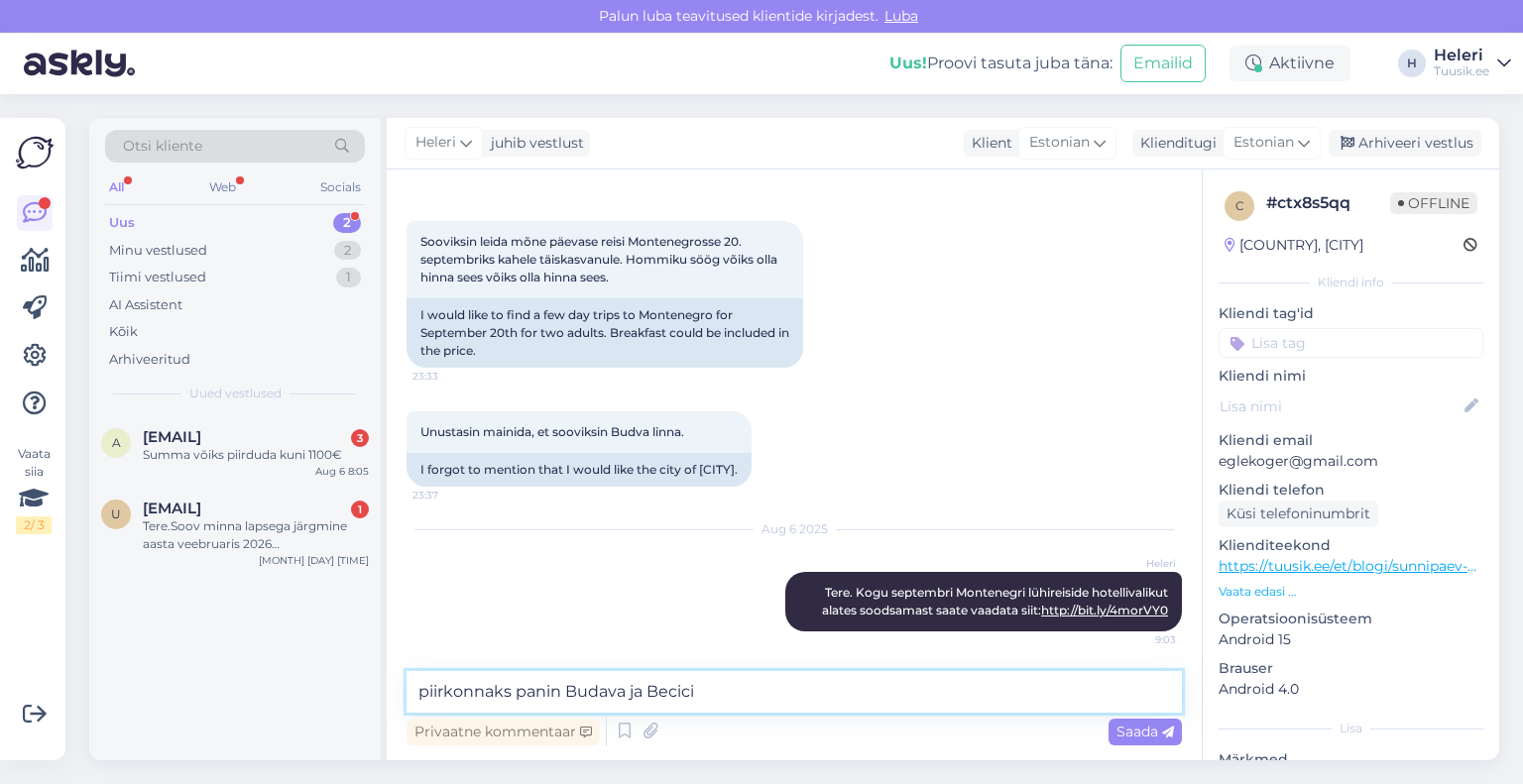 scroll, scrollTop: 192, scrollLeft: 0, axis: vertical 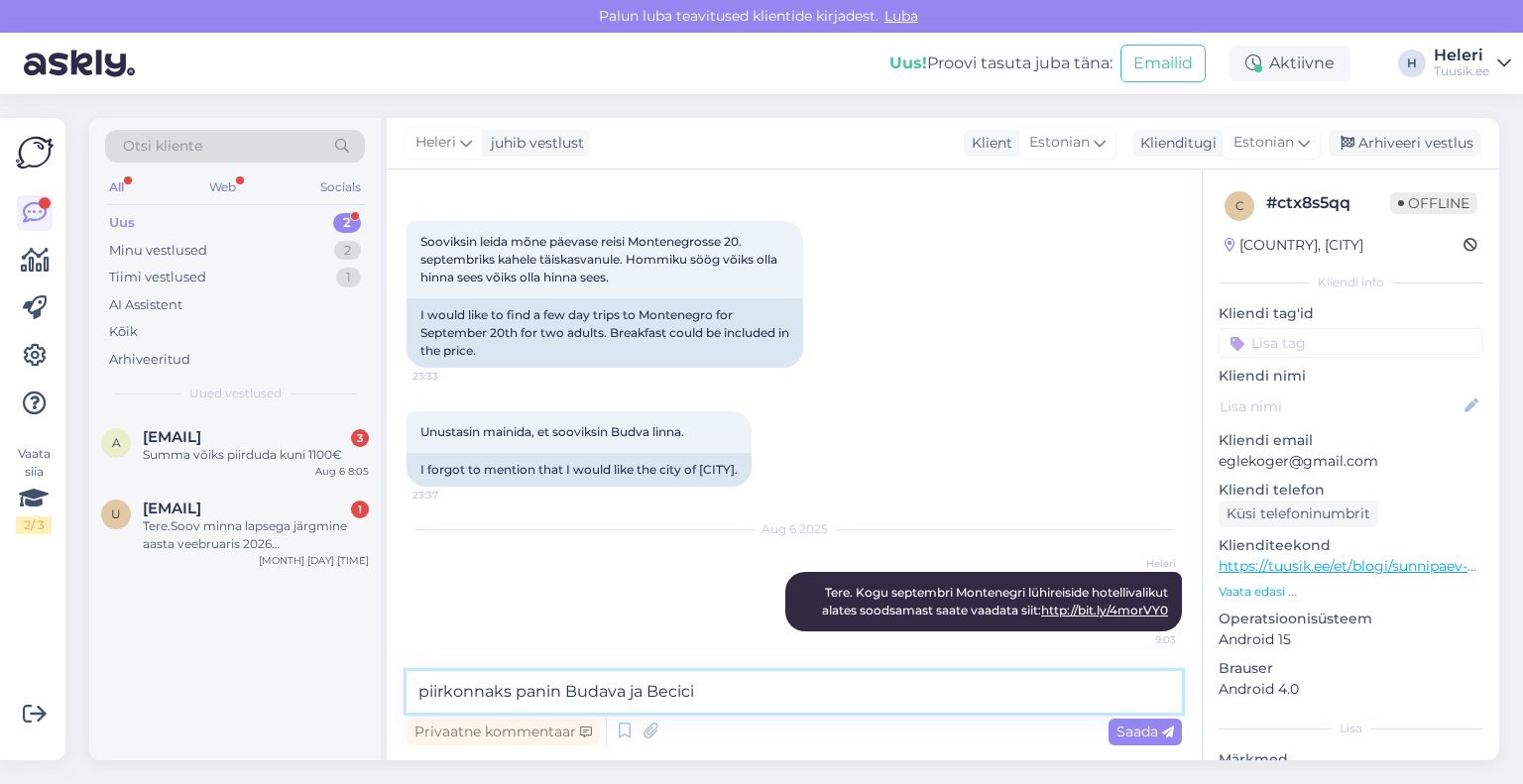 click on "piirkonnaks panin Budava ja Becici" at bounding box center (794, 692) 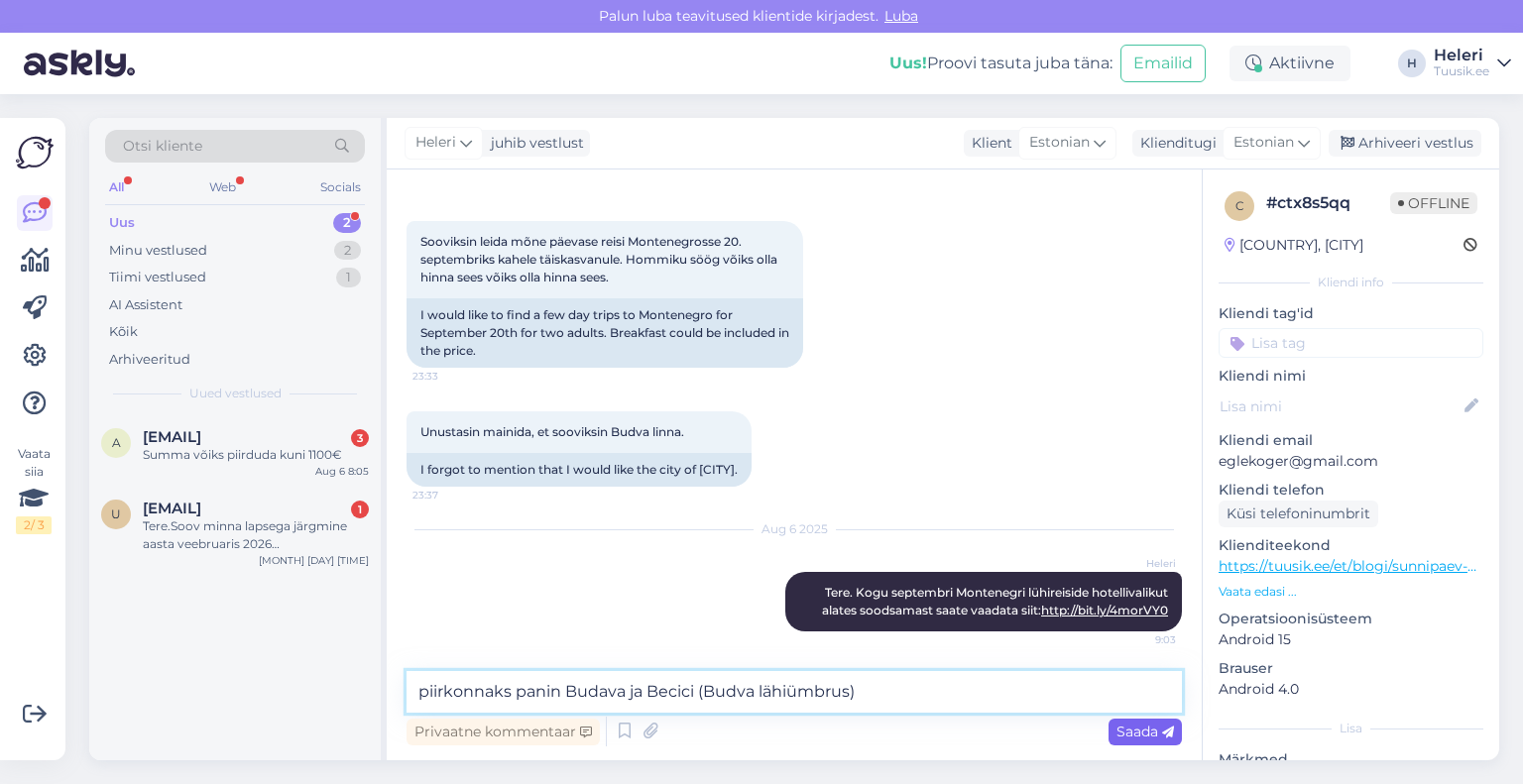 type on "piirkonnaks panin Budava ja Becici (Budva lähiümbrus)" 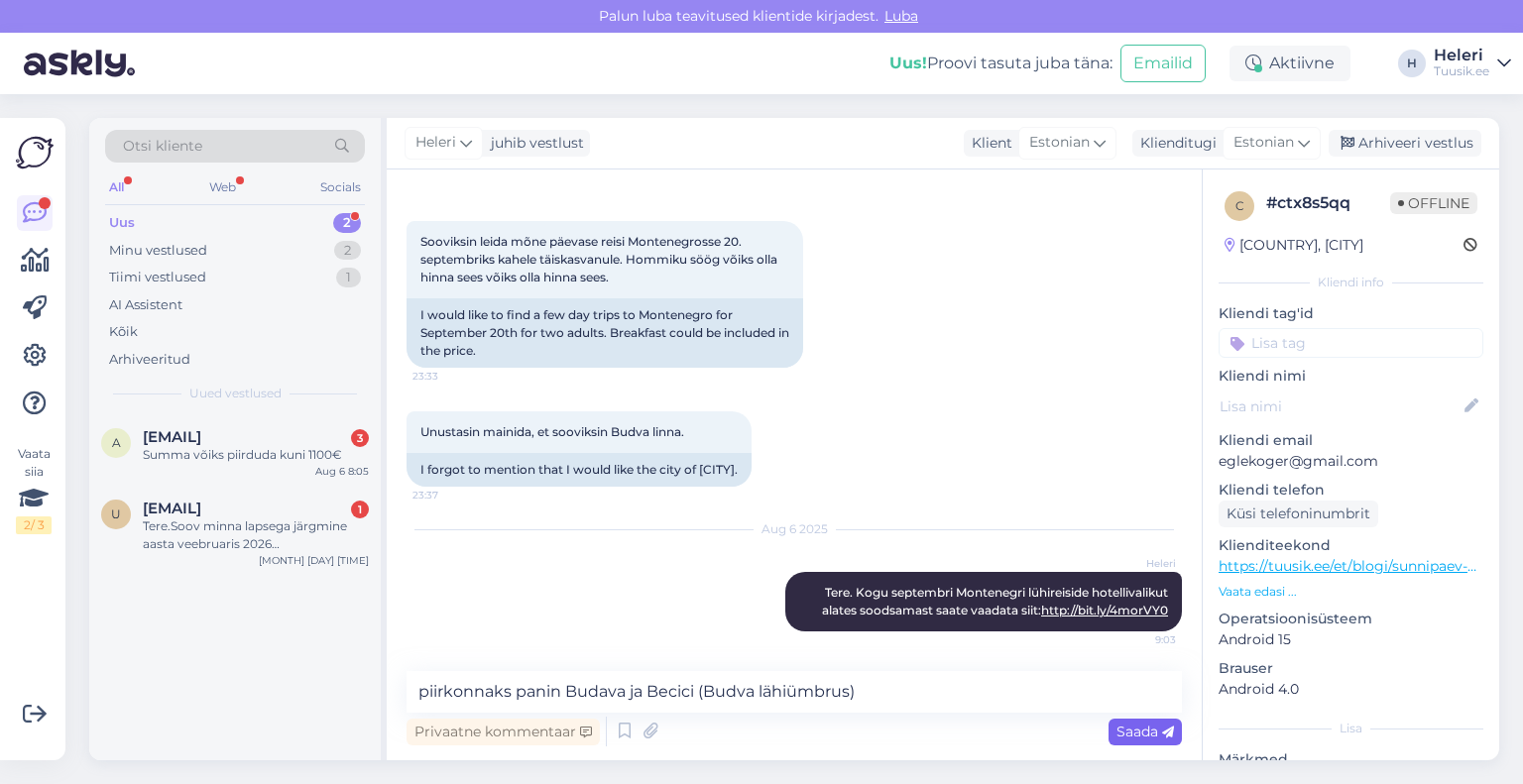 click on "Saada" at bounding box center (1145, 731) 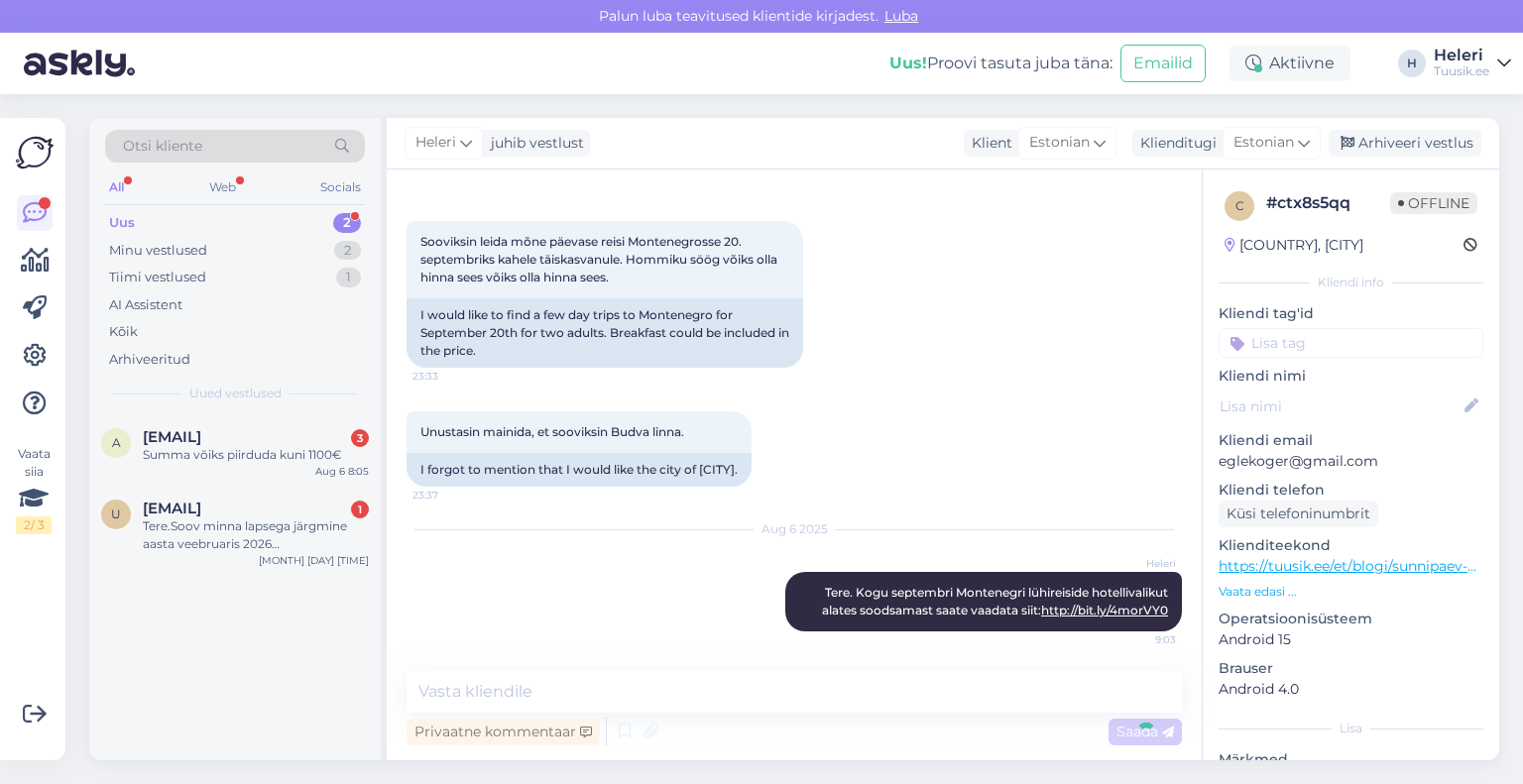 scroll, scrollTop: 278, scrollLeft: 0, axis: vertical 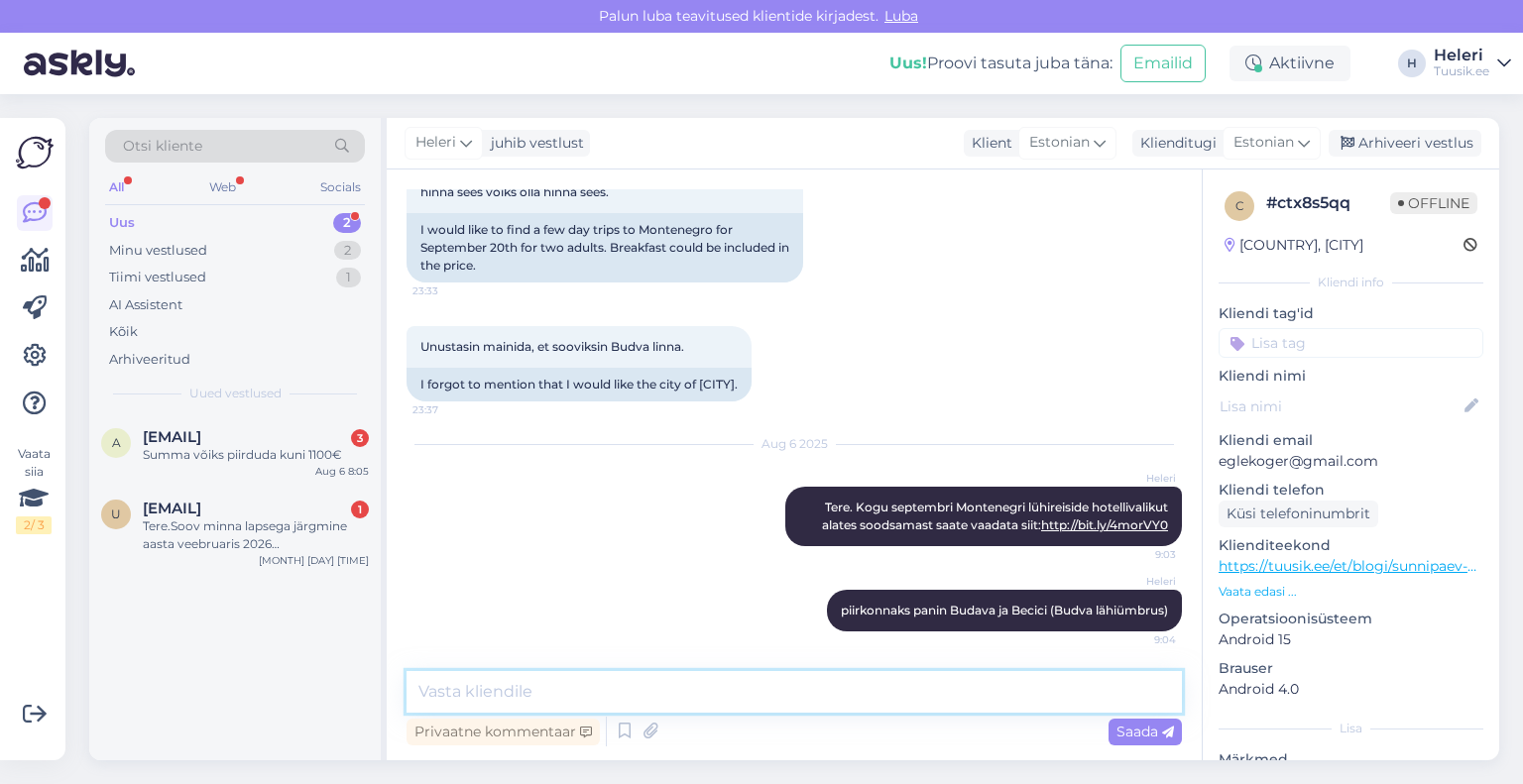 click at bounding box center [794, 692] 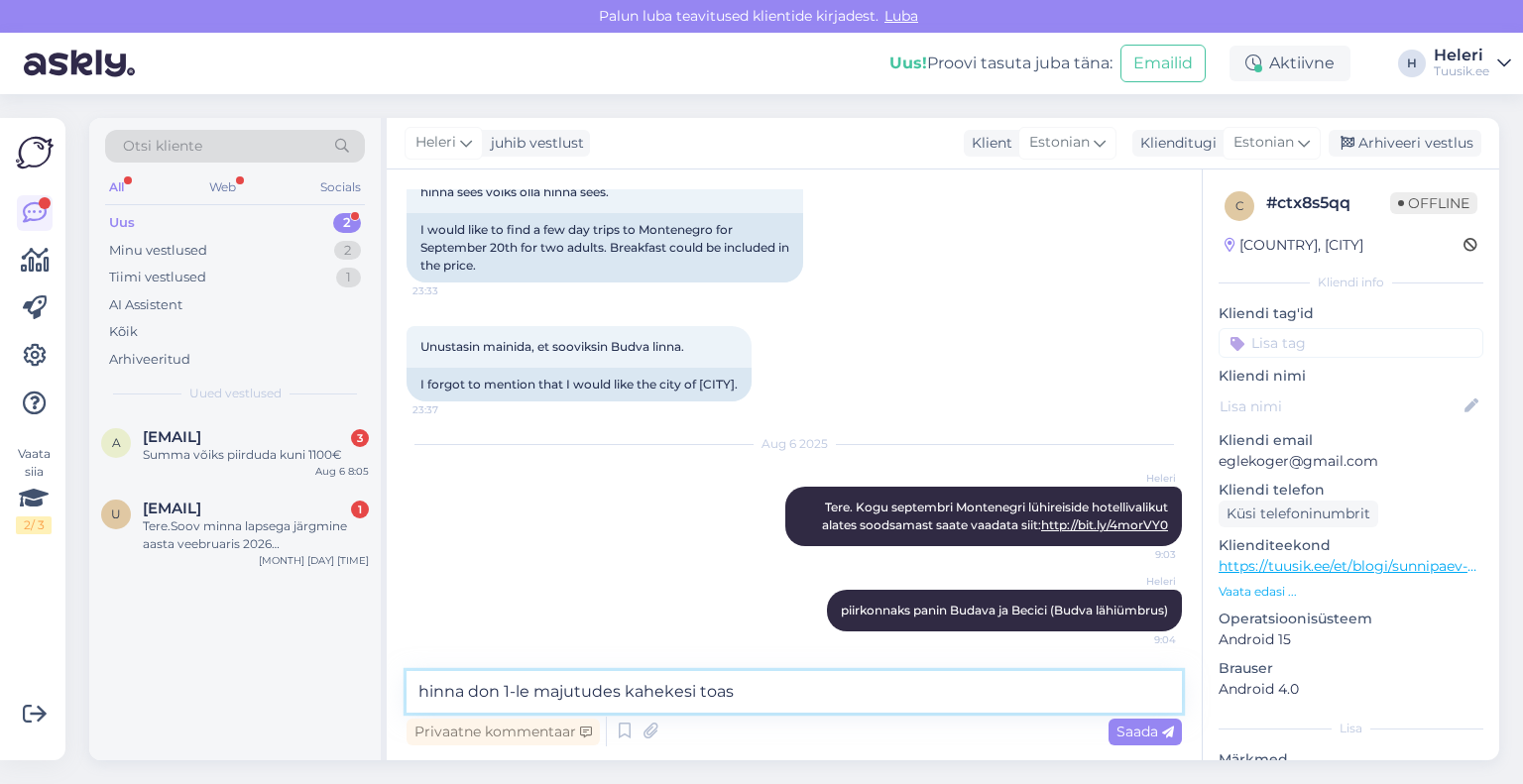 click on "hinna don 1-le majutudes kahekesi toas" at bounding box center [794, 692] 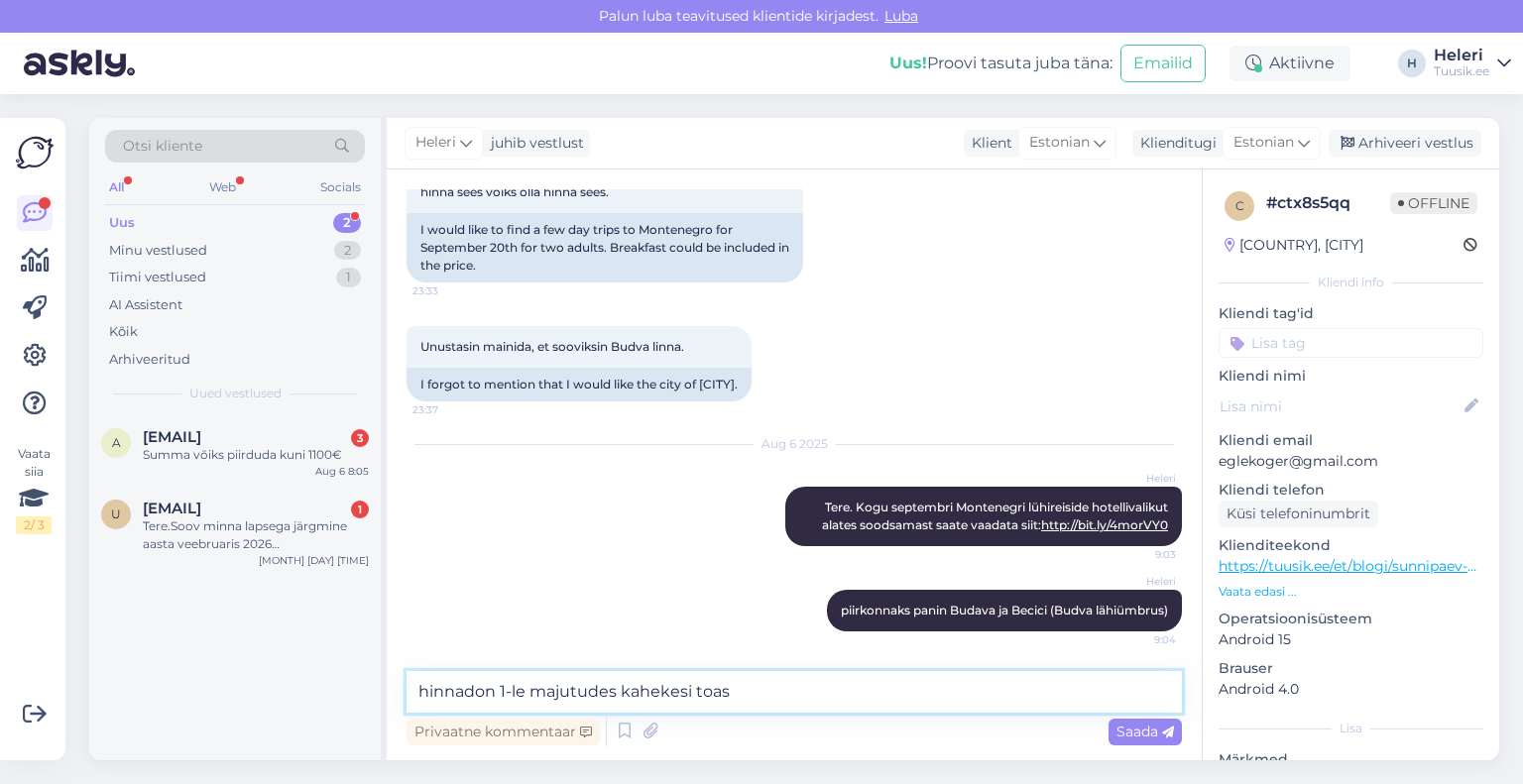 click on "hinnadon 1-le majutudes kahekesi toas" at bounding box center [794, 692] 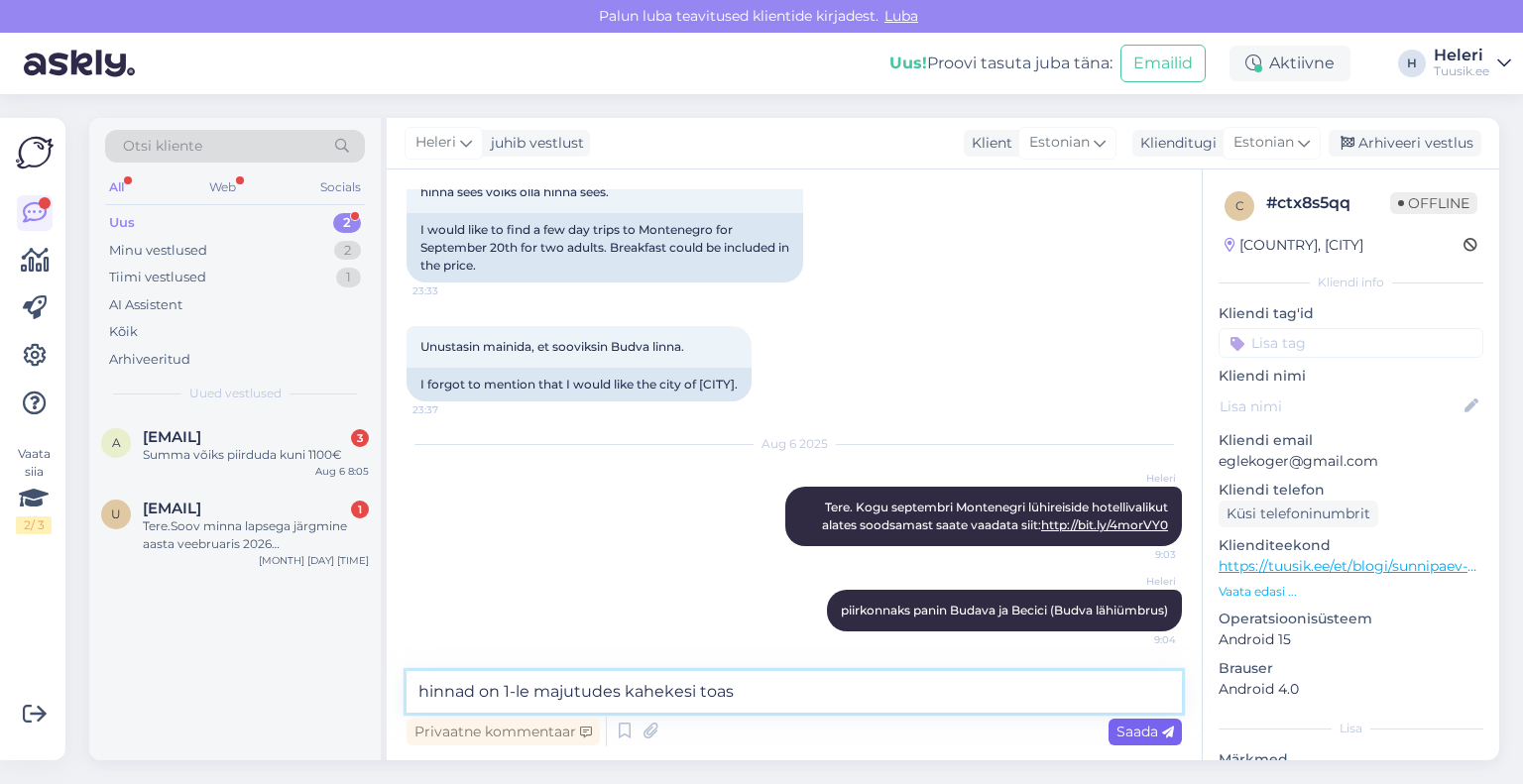 type on "hinnad on 1-le majutudes kahekesi toas" 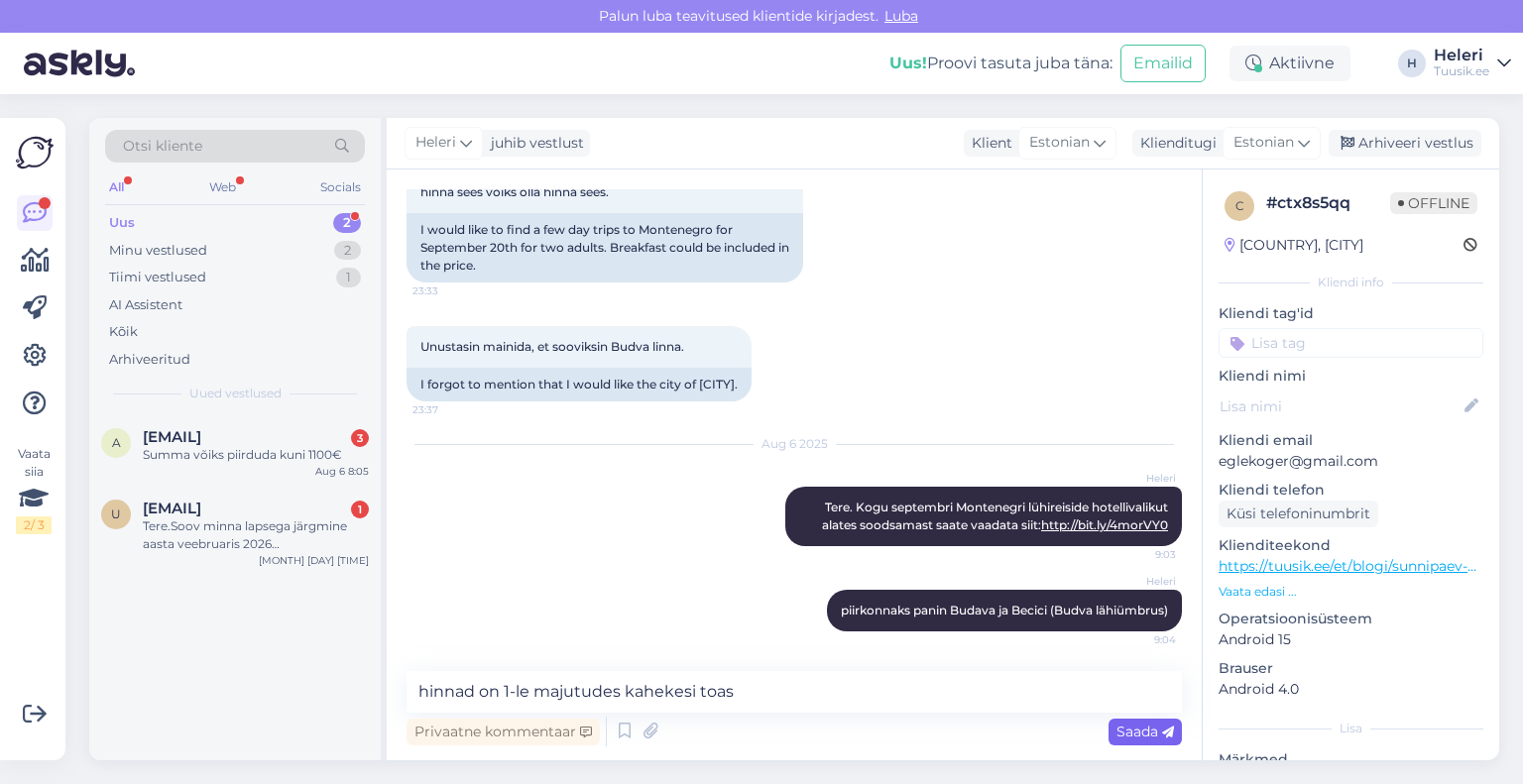 click on "Saada" at bounding box center (1145, 731) 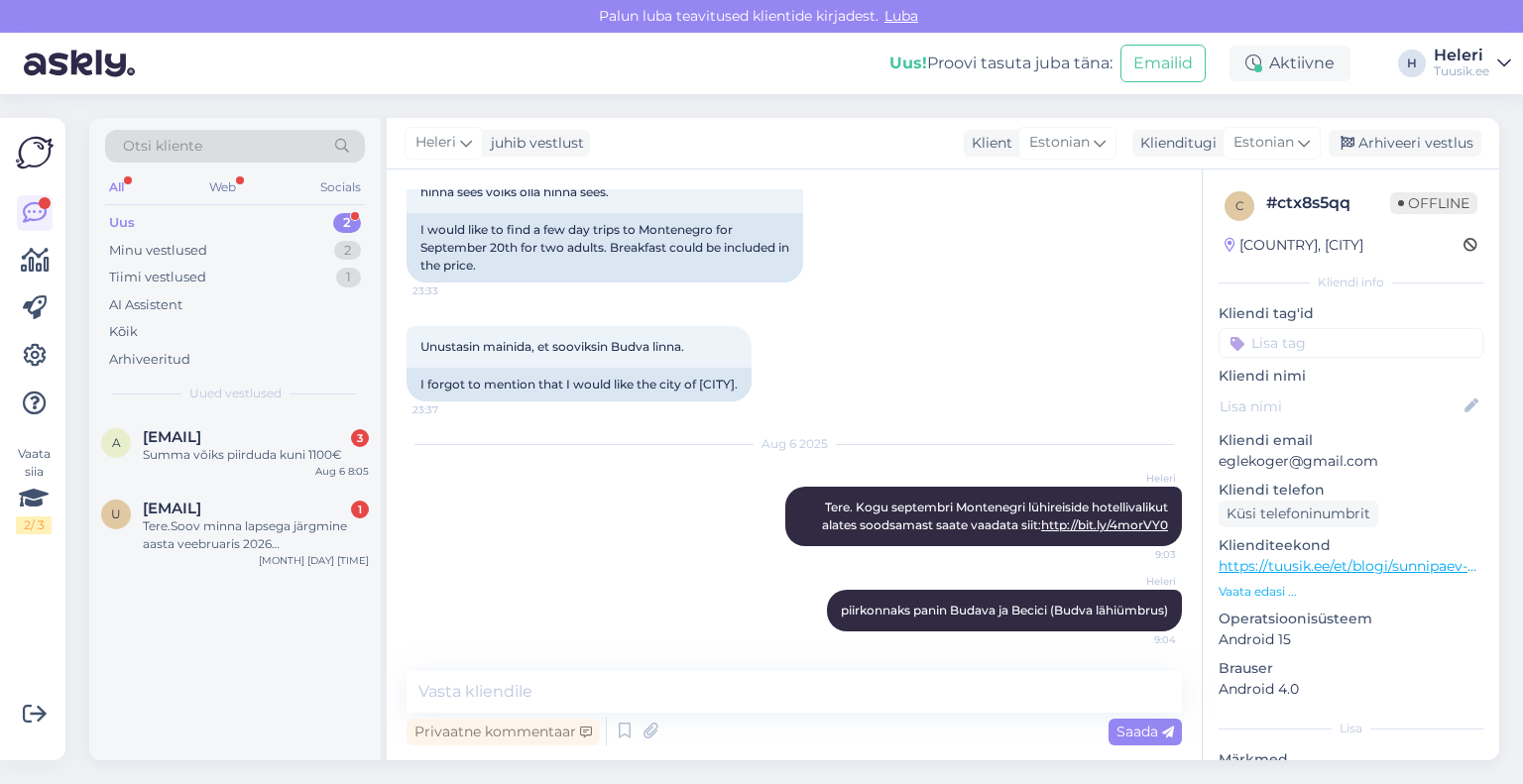 scroll, scrollTop: 363, scrollLeft: 0, axis: vertical 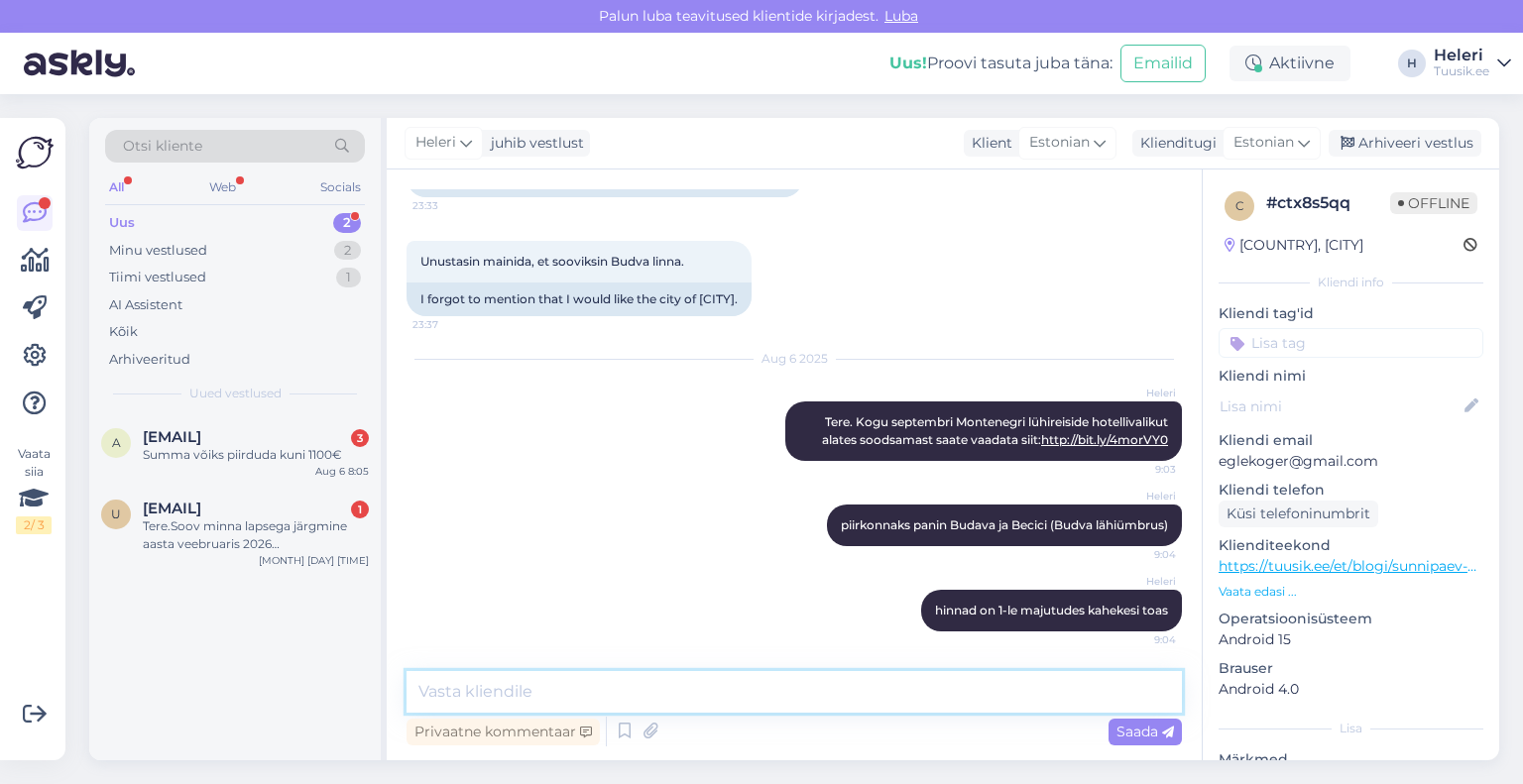 click at bounding box center [794, 692] 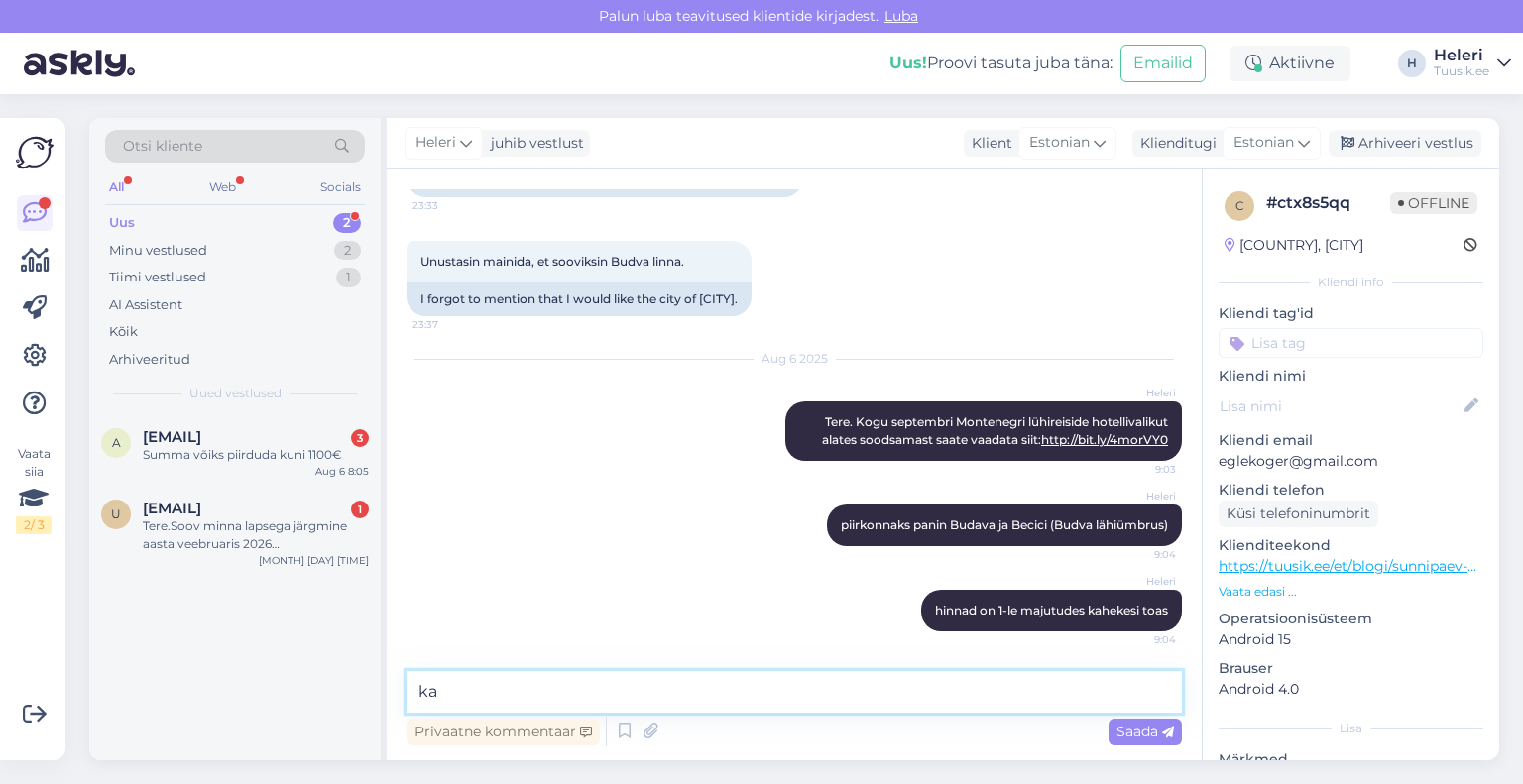 type on "k" 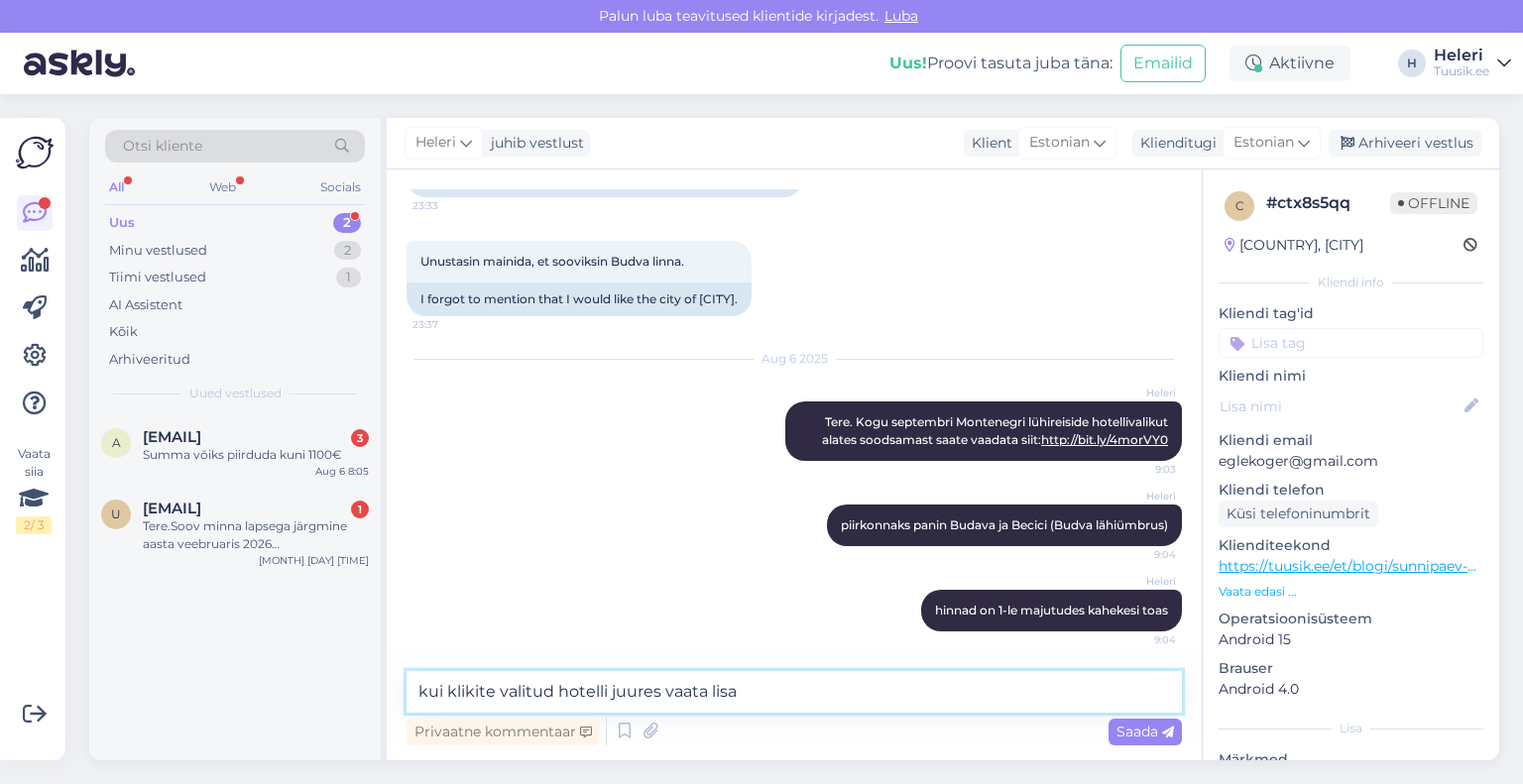 click on "kui klikite valitud hotelli juures vaata lisa" at bounding box center [794, 692] 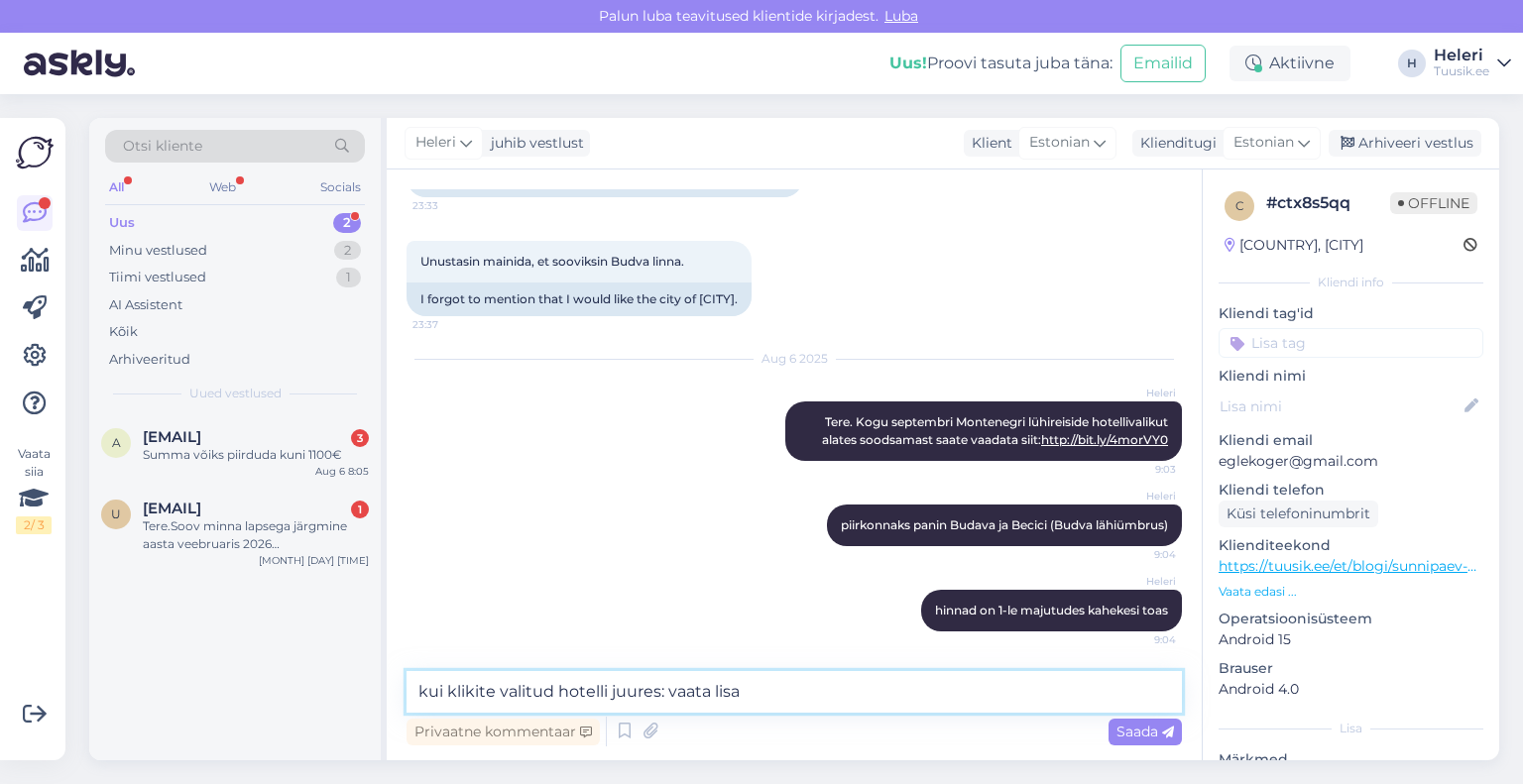 click on "kui klikite valitud hotelli juures: vaata lisa" at bounding box center (794, 692) 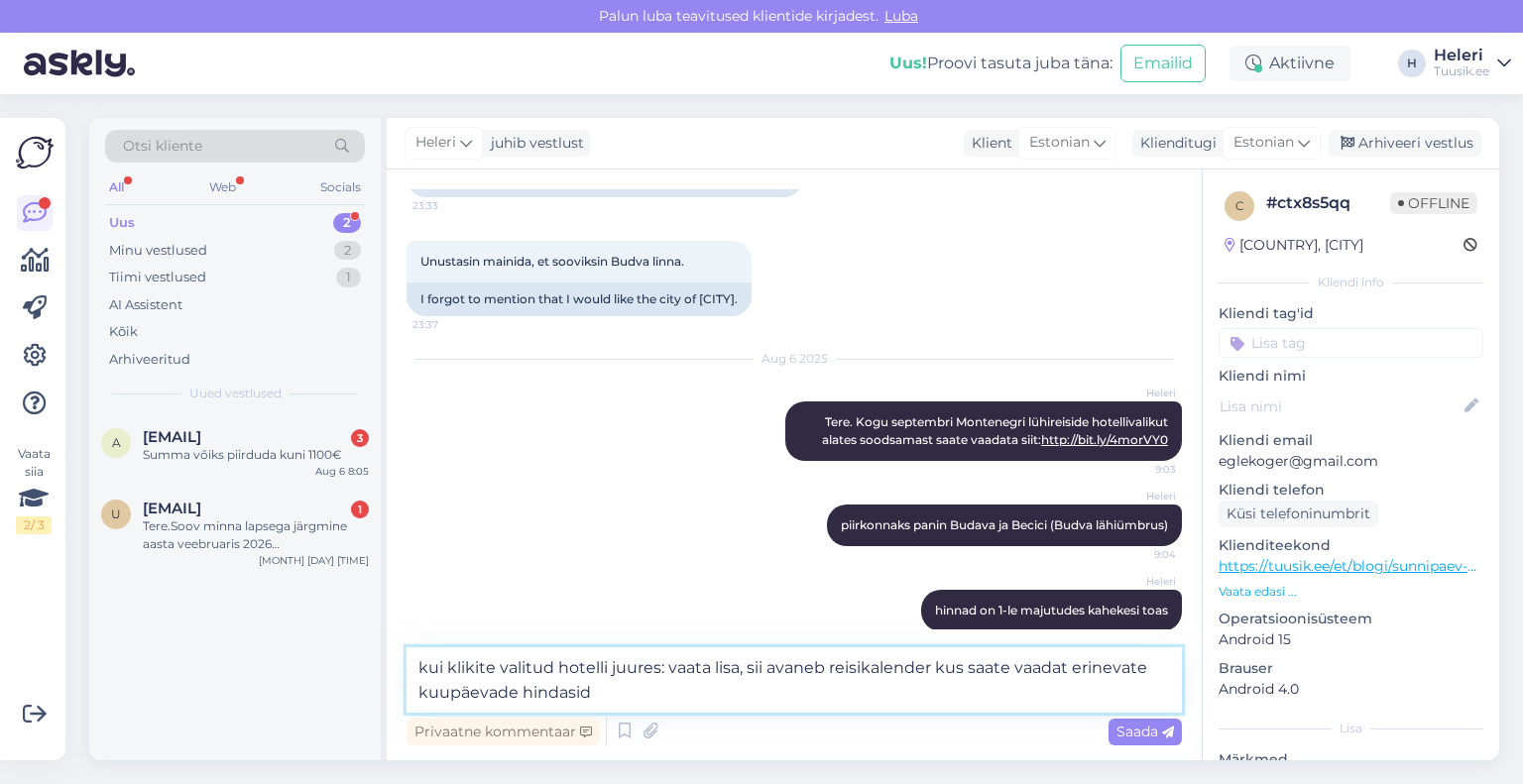 click on "kui klikite valitud hotelli juures: vaata lisa, sii avaneb reisikalender kus saate vaadat erinevate kuupäevade hindasid" at bounding box center [794, 680] 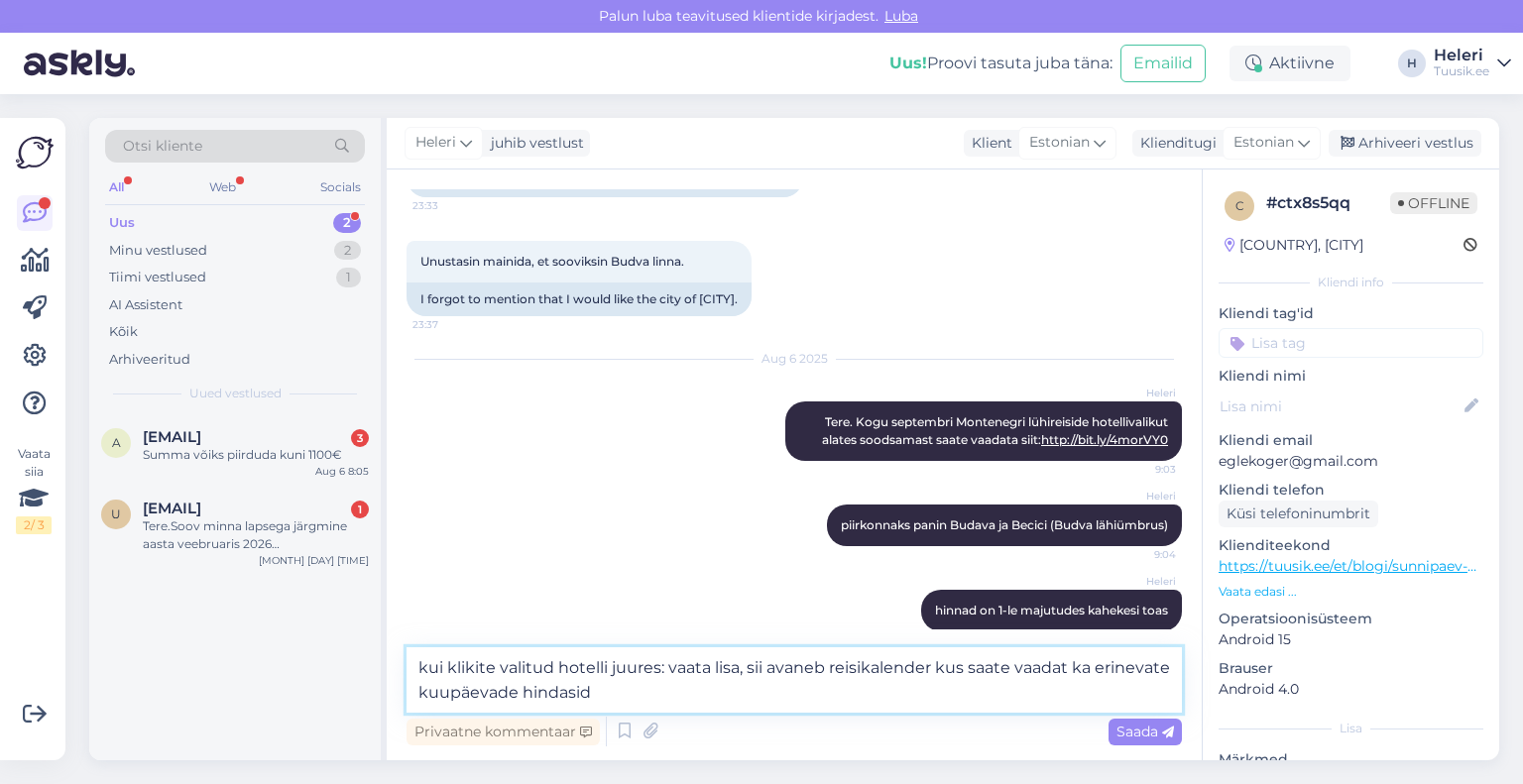 click on "kui klikite valitud hotelli juures: vaata lisa, sii avaneb reisikalender kus saate vaadat ka erinevate kuupäevade hindasid" at bounding box center [794, 680] 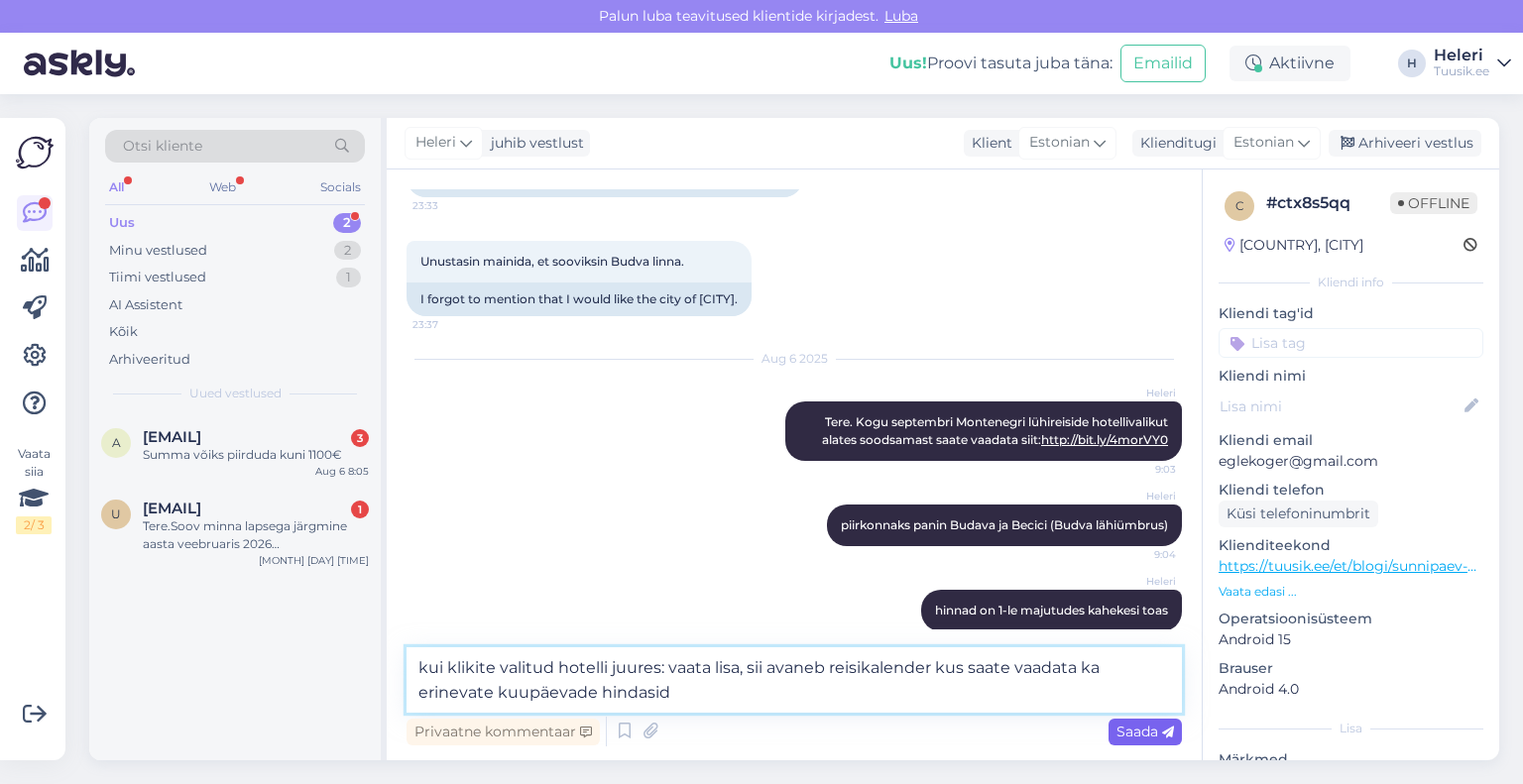 type on "kui klikite valitud hotelli juures: vaata lisa, sii avaneb reisikalender kus saate vaadata ka erinevate kuupäevade hindasid" 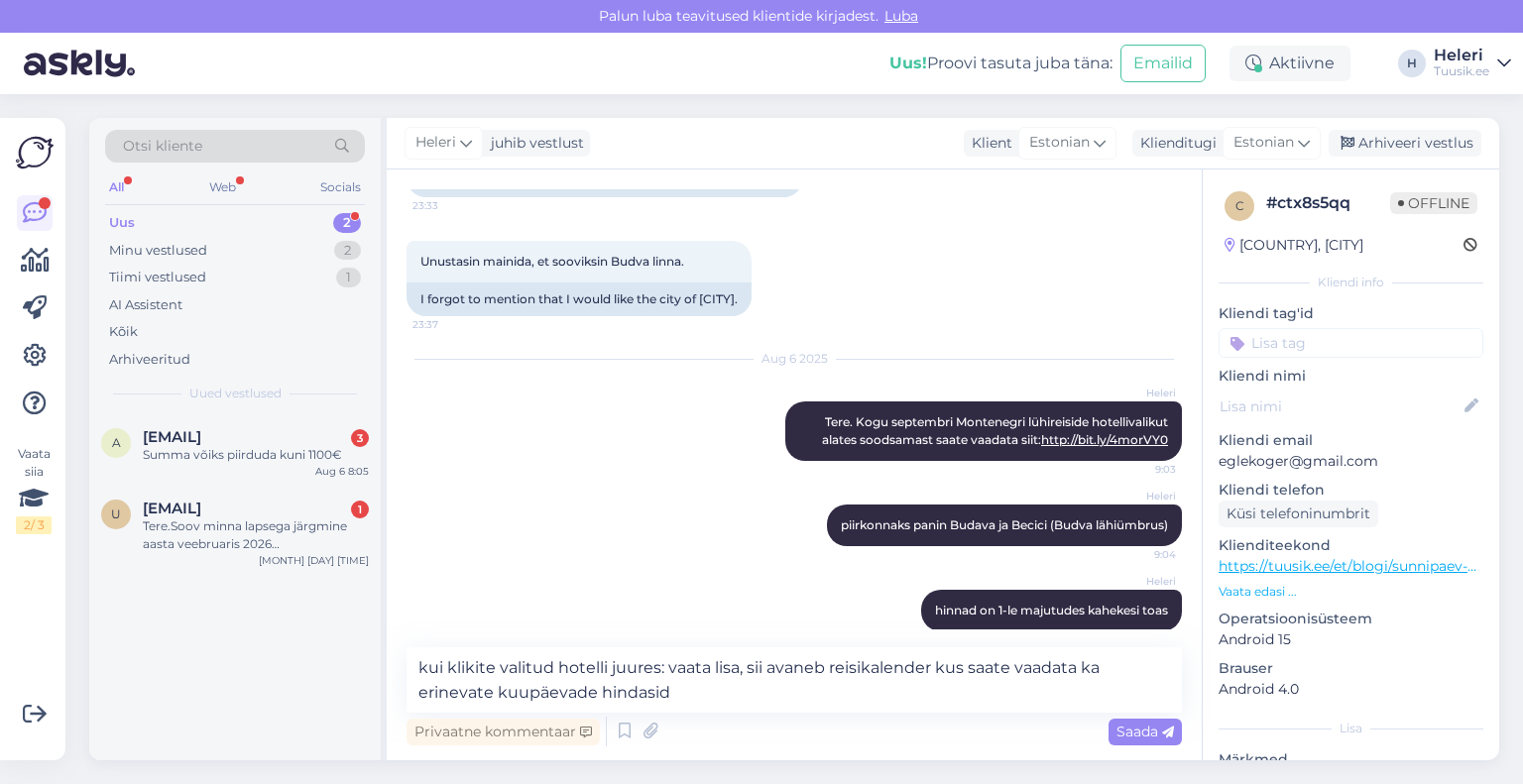 drag, startPoint x: 1155, startPoint y: 726, endPoint x: 1142, endPoint y: 721, distance: 13.928388 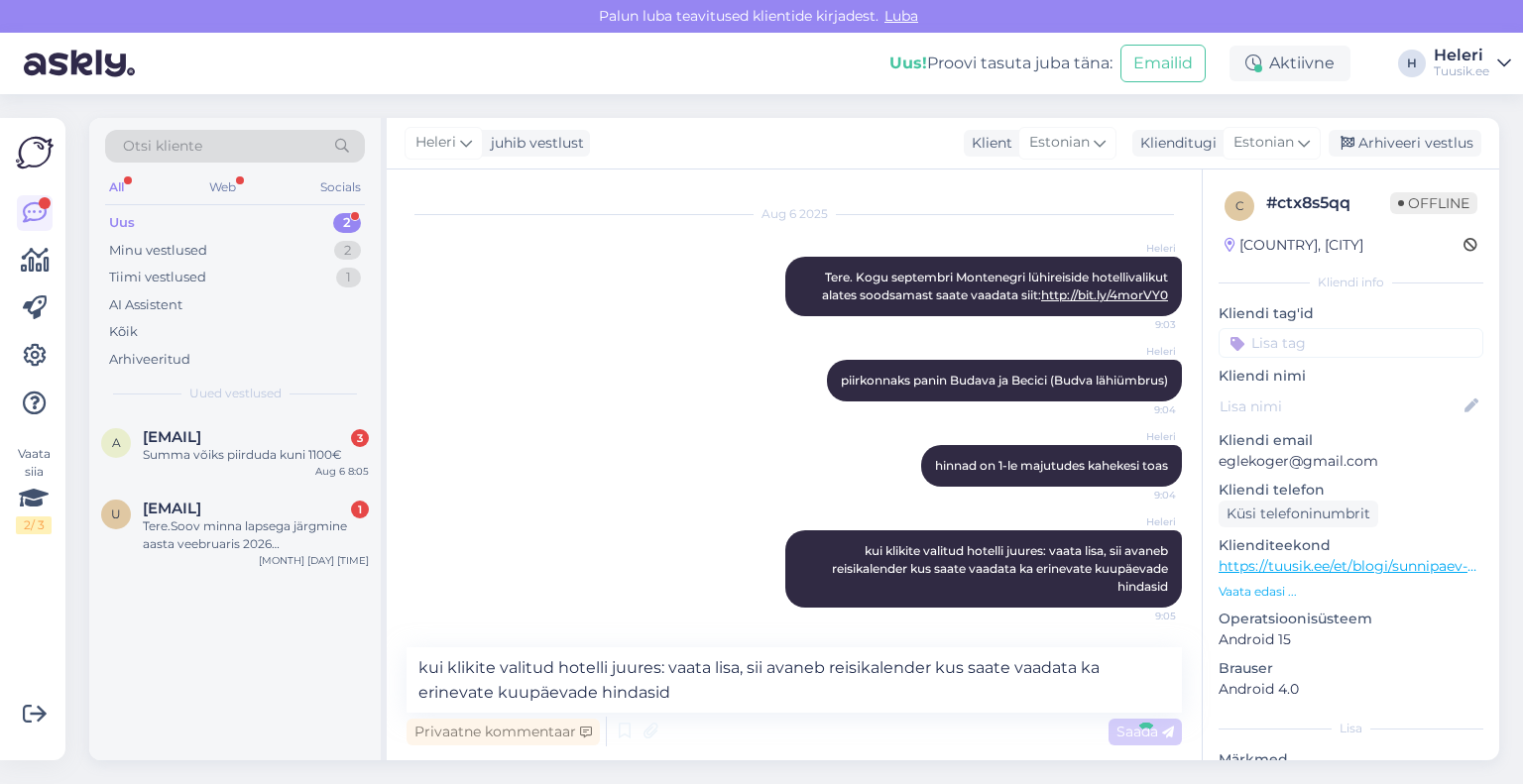 type 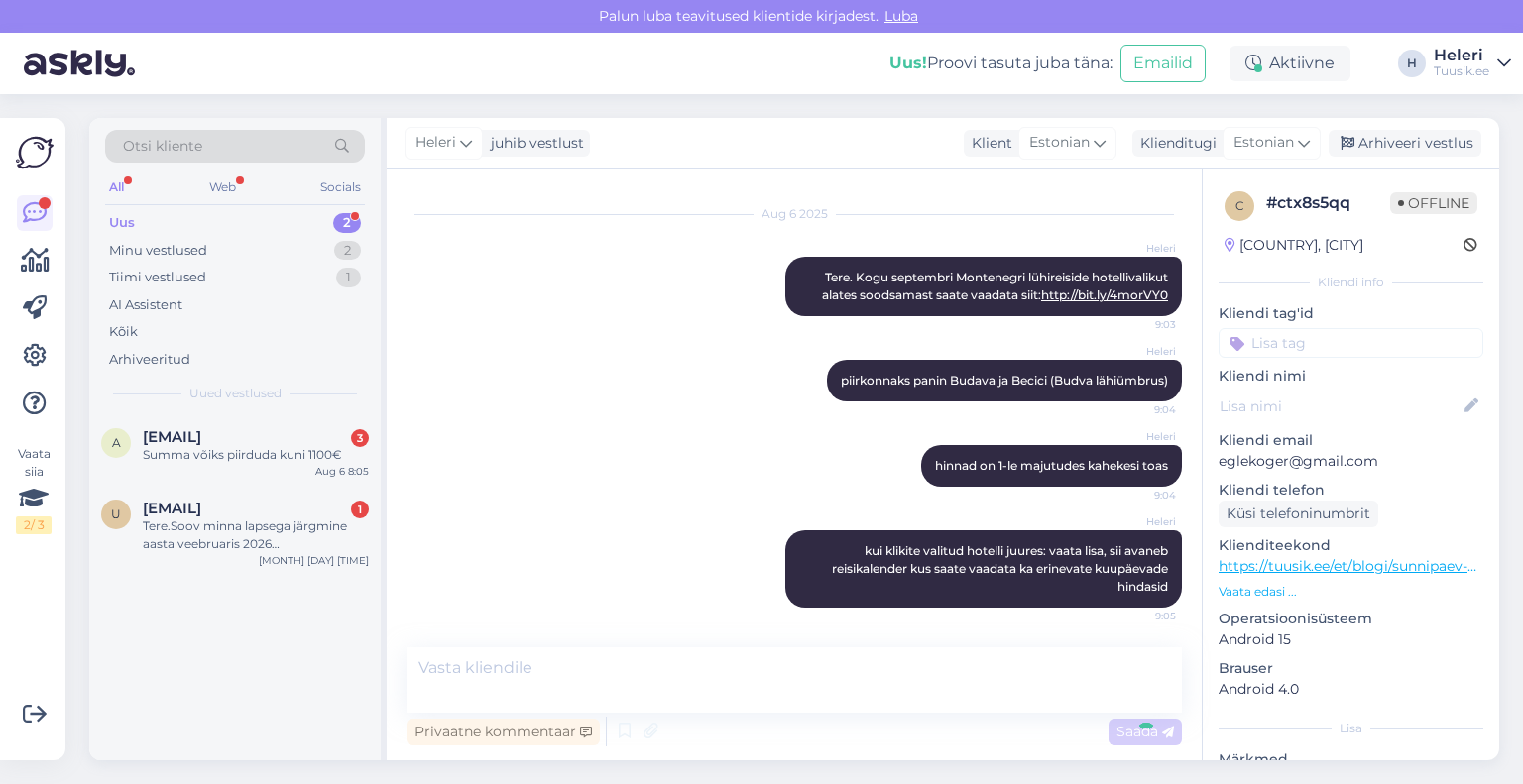 scroll, scrollTop: 484, scrollLeft: 0, axis: vertical 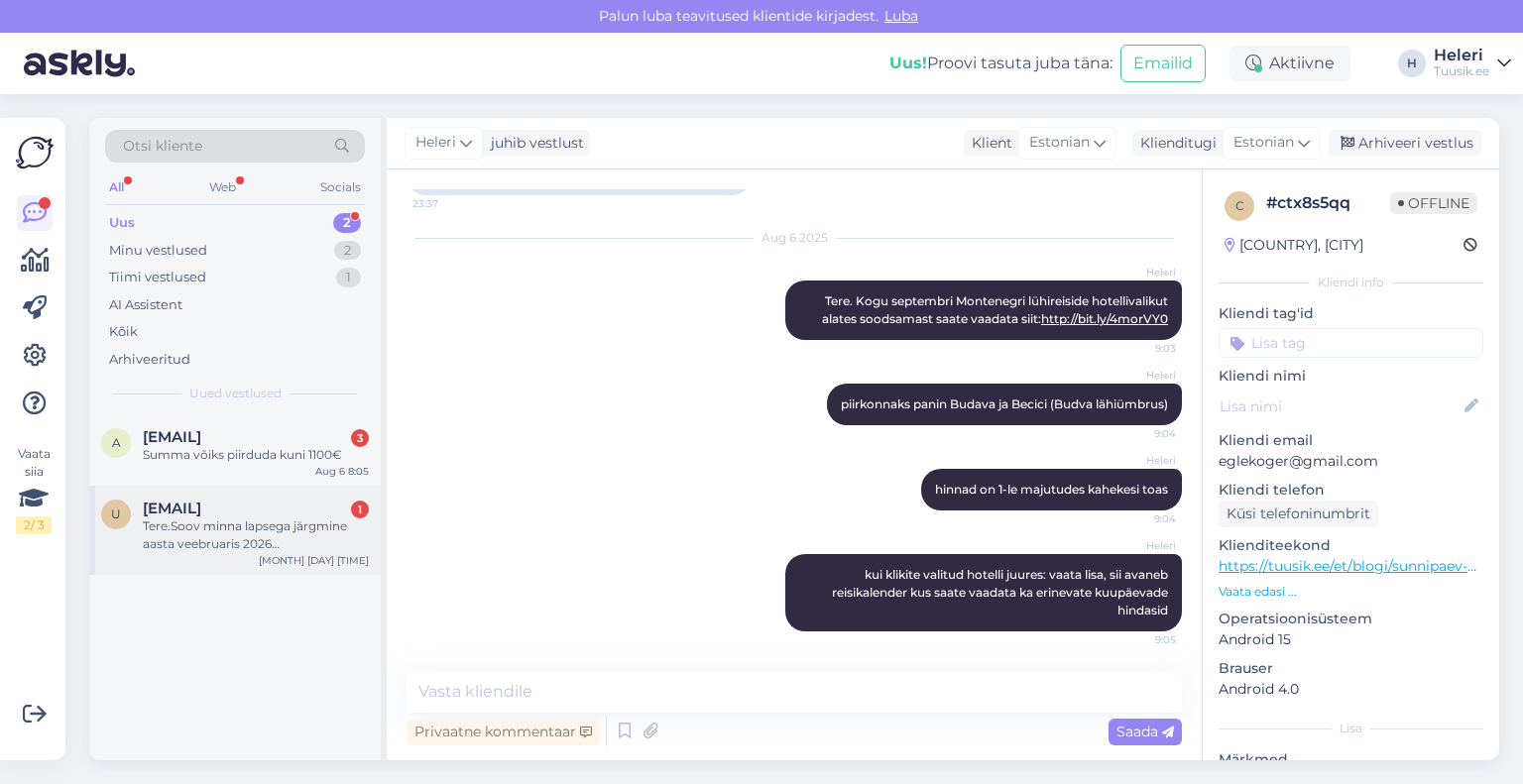 click on "[EMAIL]" at bounding box center (172, 508) 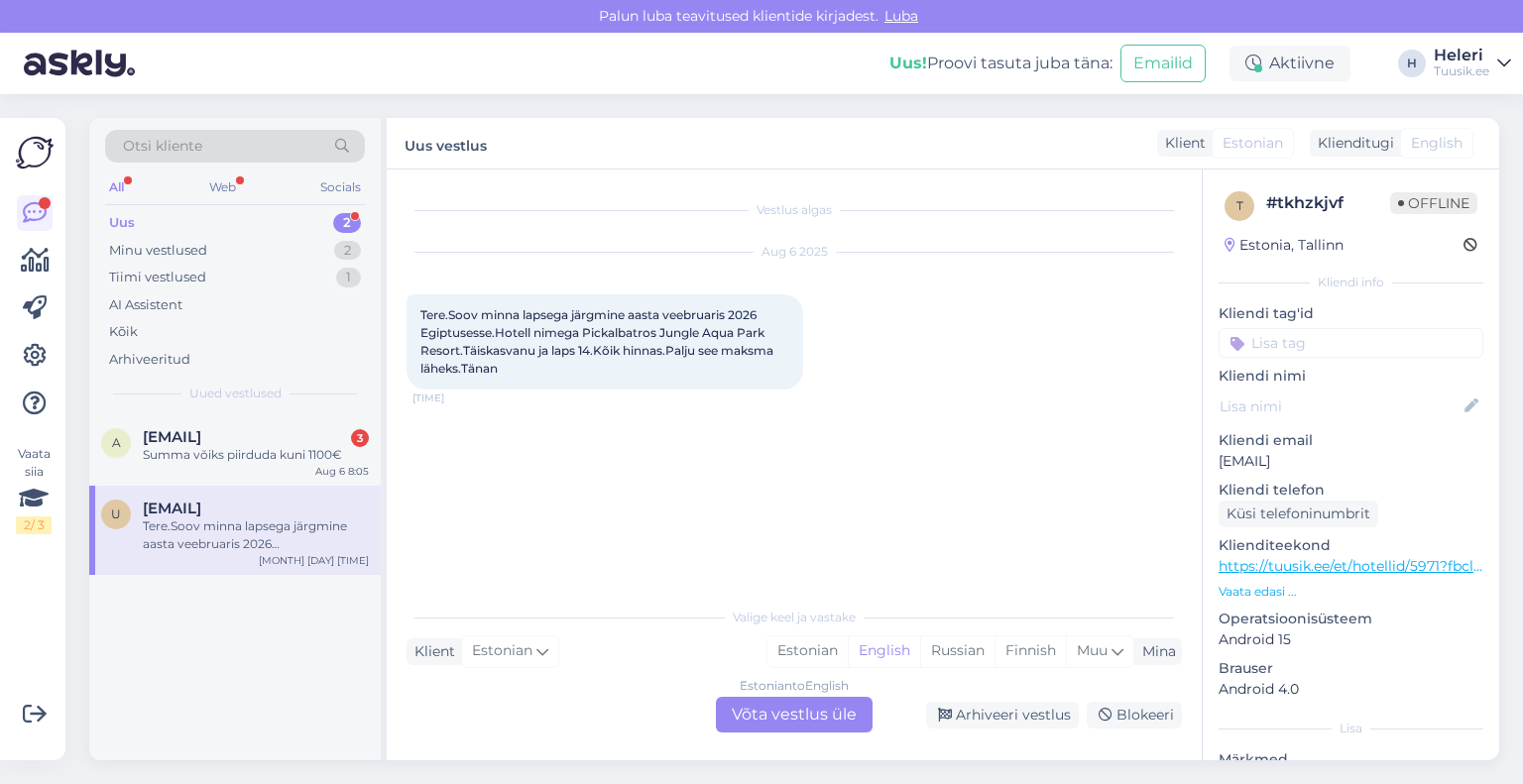 click on "Estonian  to  English Võta vestlus üle" at bounding box center (794, 715) 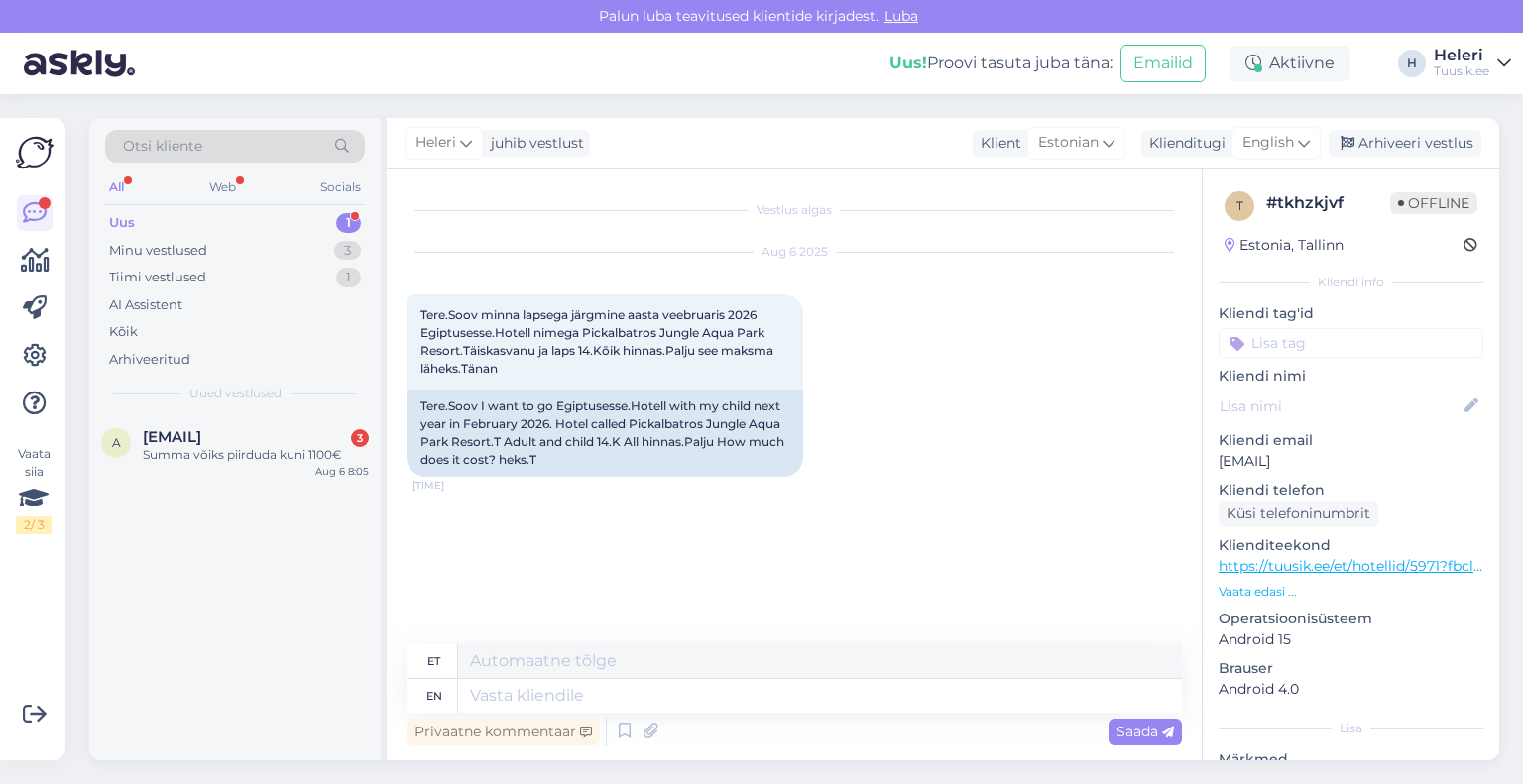 click on "https://tuusik.ee/et/hotellid/5971?fbclid=IwZXh0bgNhZW0BMABhZGlkAAAGM1Ro_gUBHrKZu8WORFzgCgR6WHumf3MjTa6qvfyQ2f-vfaVRi5zoCkFwpHpD6XWkGUi-_aem_Qjrv4eJE4ik5eaaDcgGqcw&utm_medium=paid&utm_source=fb&utm_id=6817472601069&utm_content=6817472600869&utm_term=6817472601269&utm_campaign=6817472601069" at bounding box center (2432, 566) 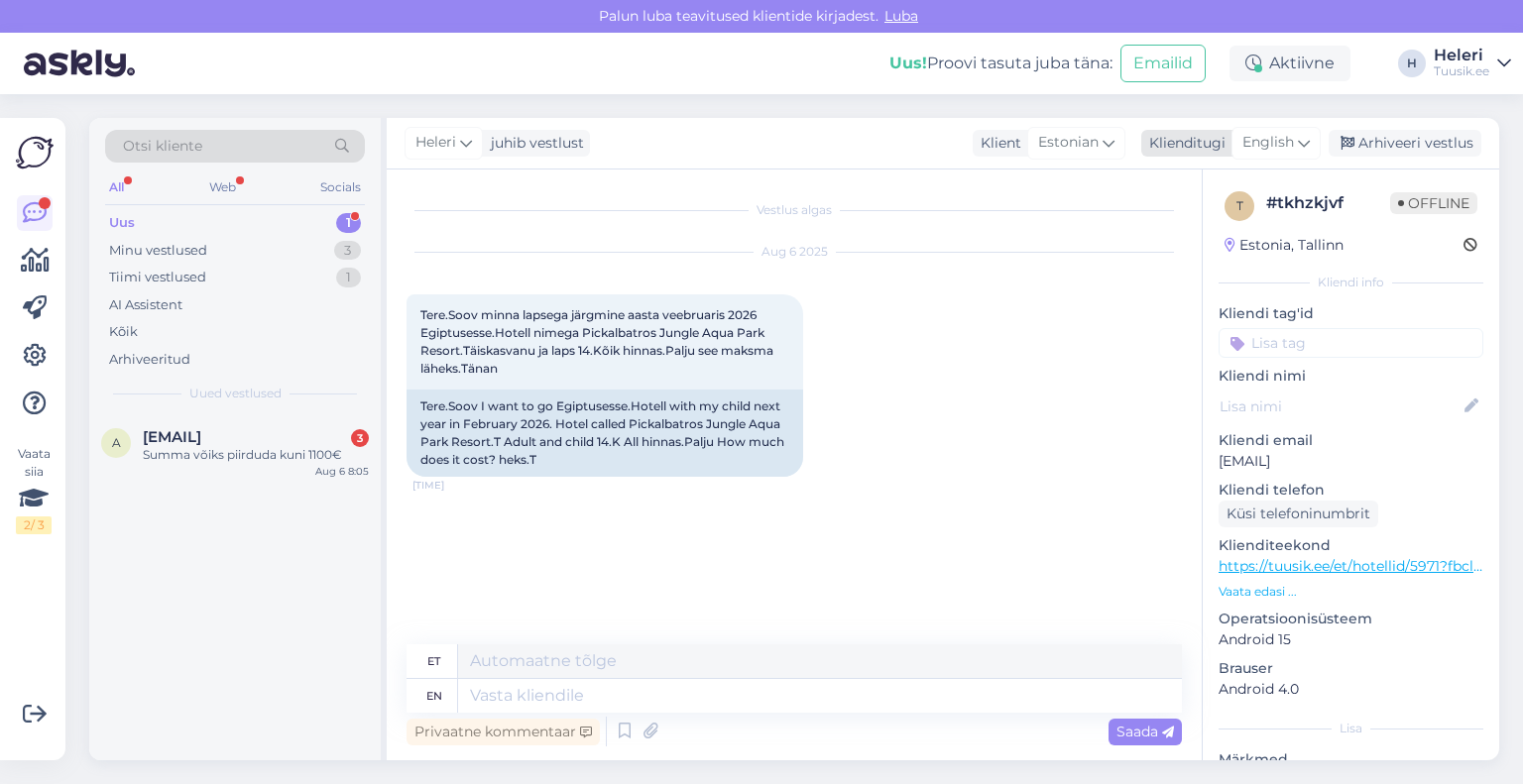 click on "English" at bounding box center [1268, 143] 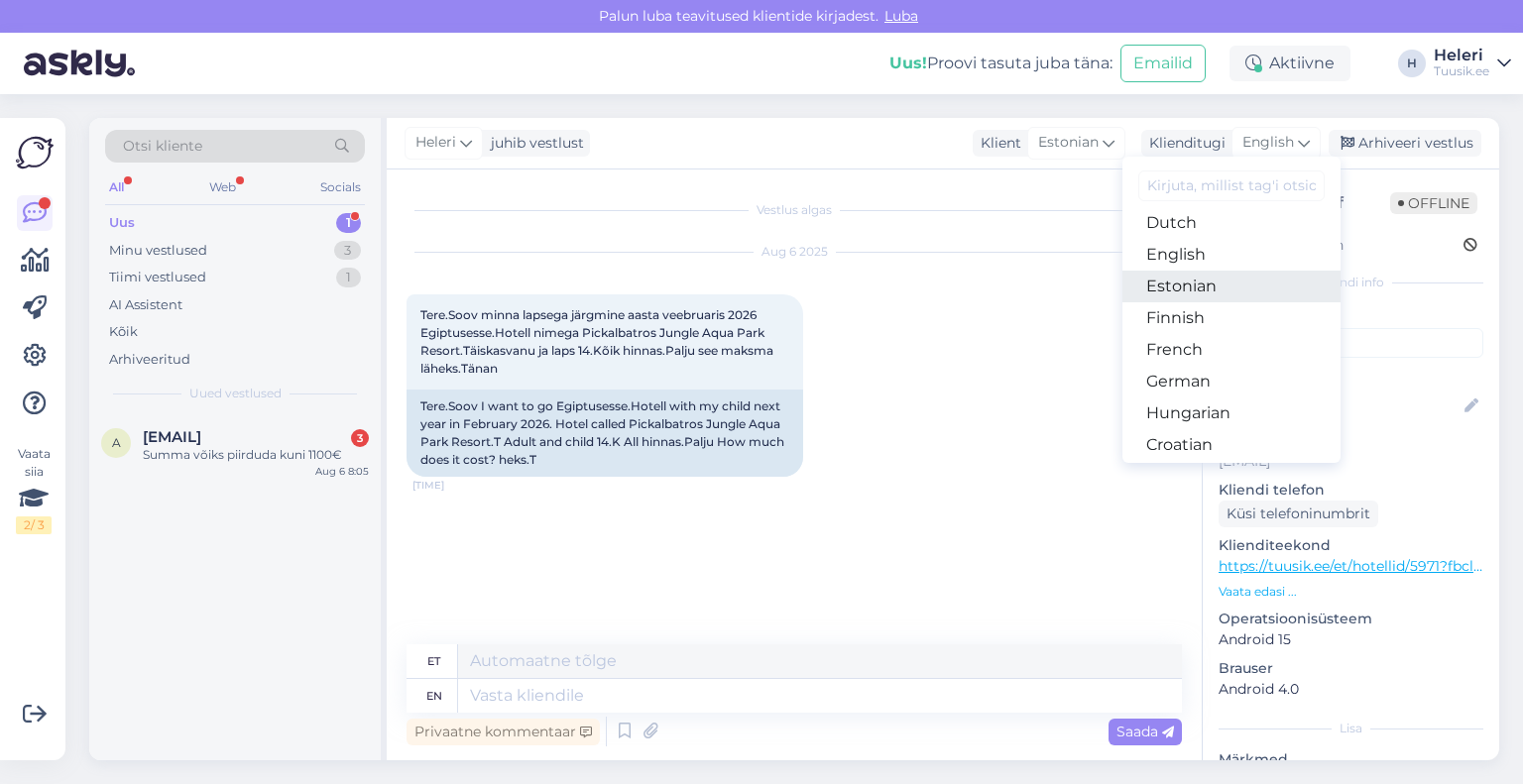 click on "Estonian" at bounding box center (1231, 286) 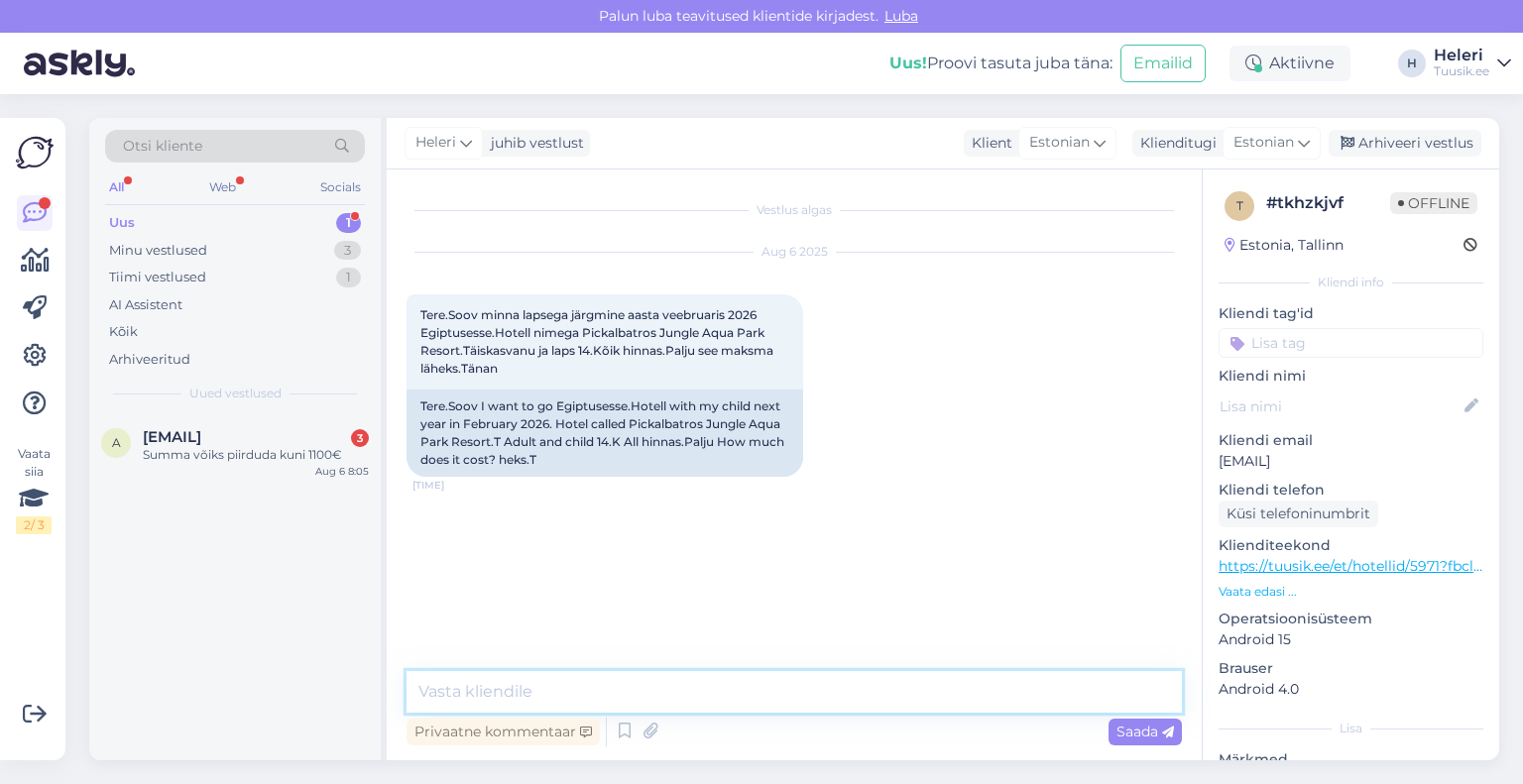 click at bounding box center (794, 692) 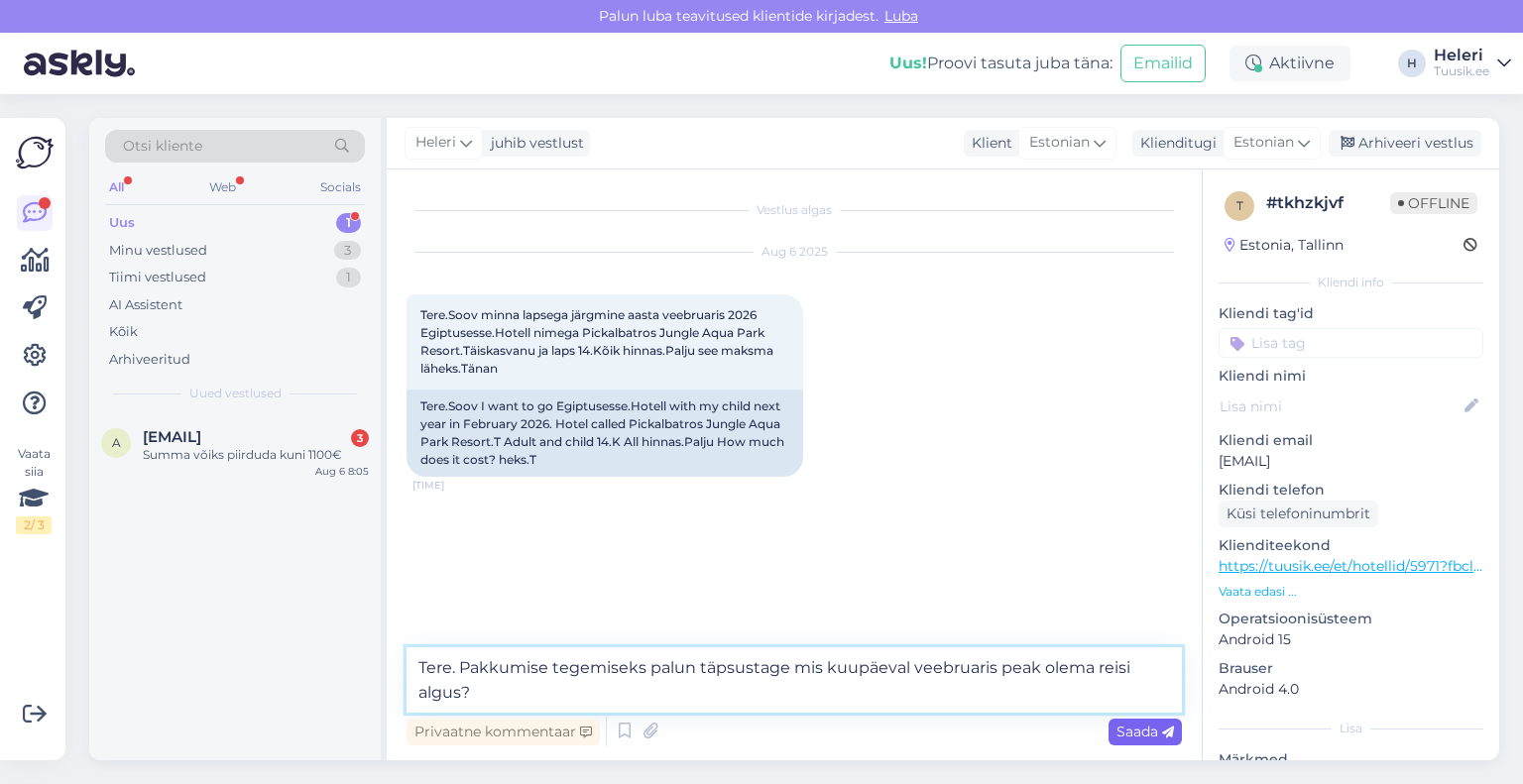 type on "Tere. Pakkumise tegemiseks palun täpsustage mis kuupäeval veebruaris peak olema reisi algus?" 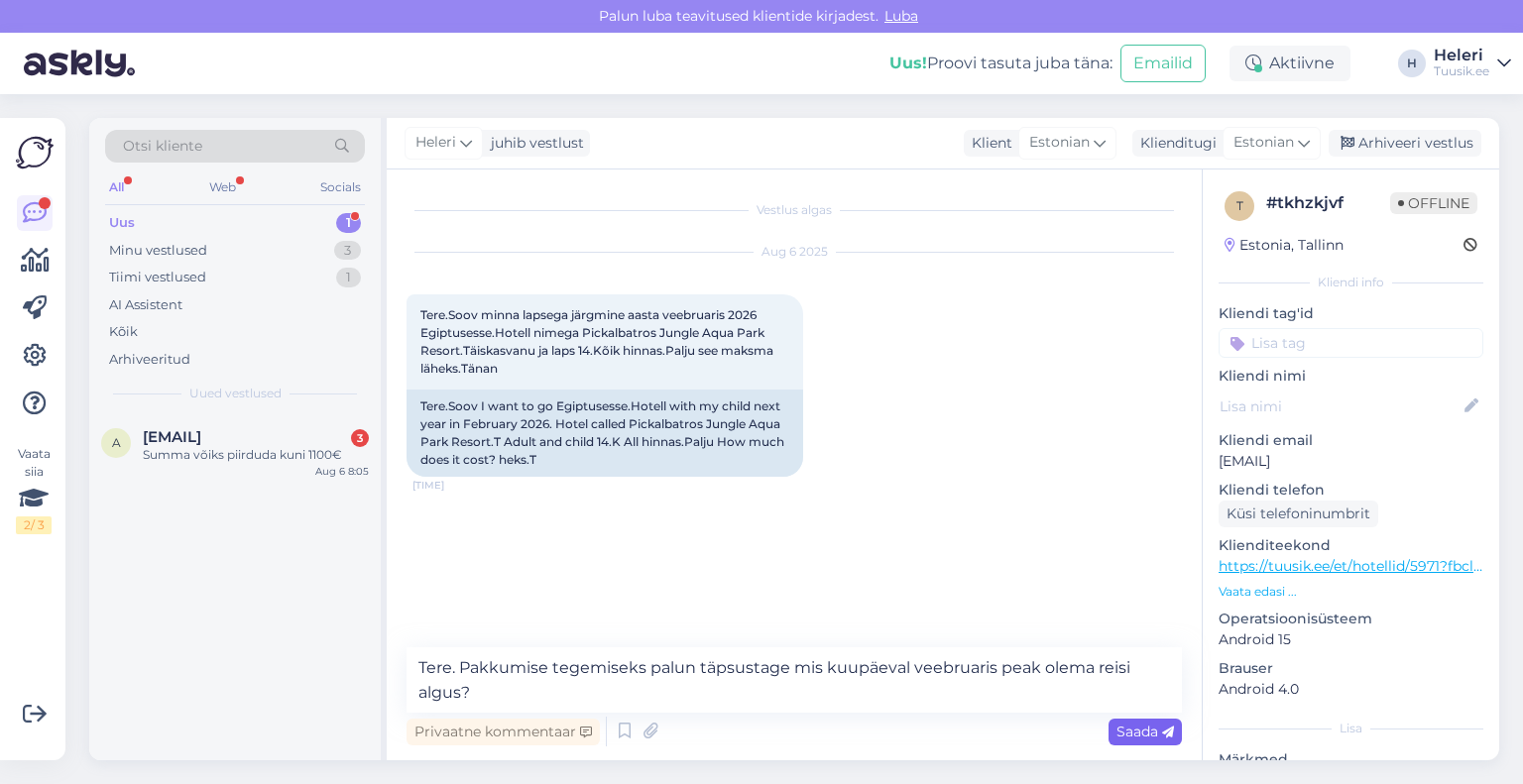 click on "Saada" at bounding box center (1145, 731) 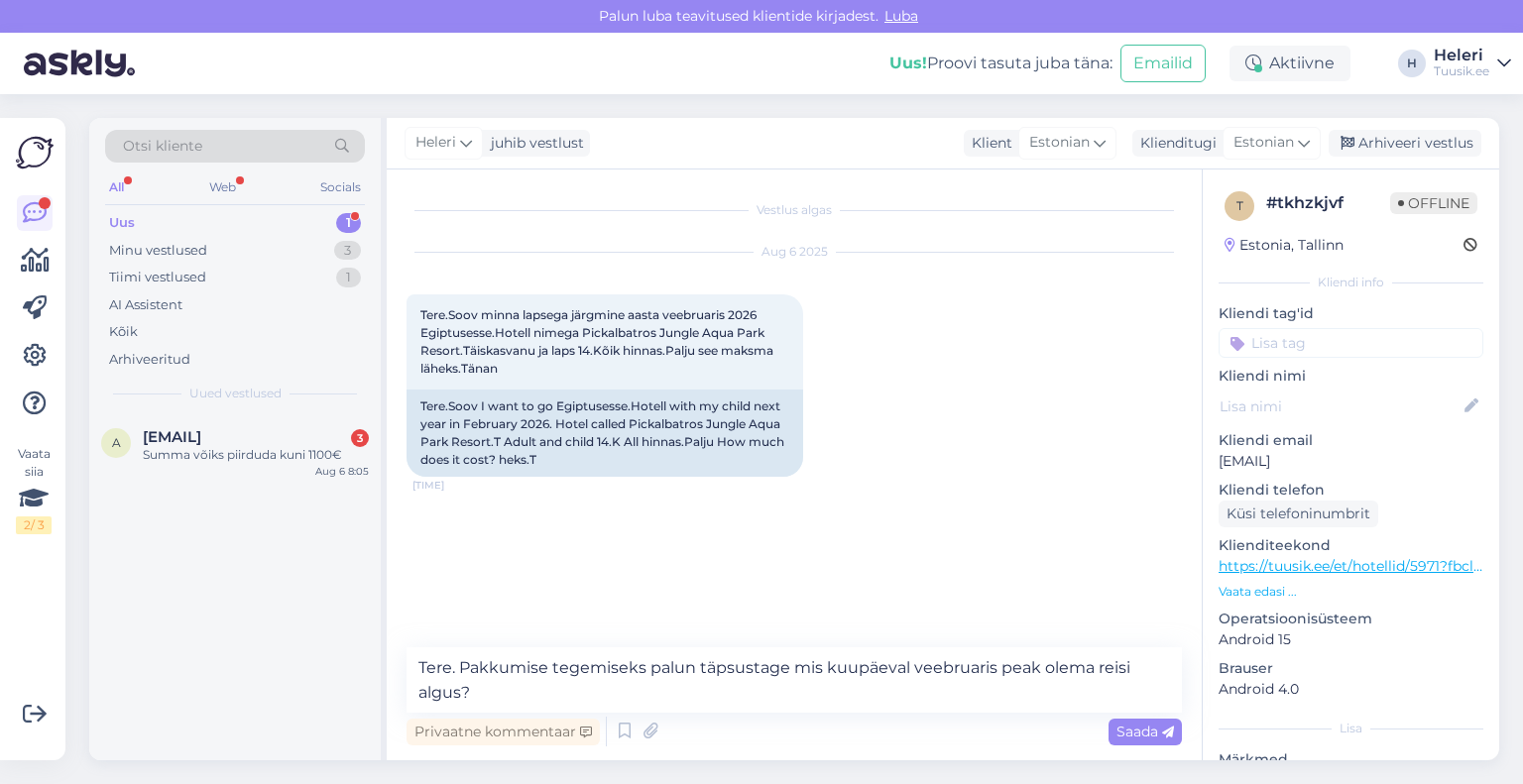 type 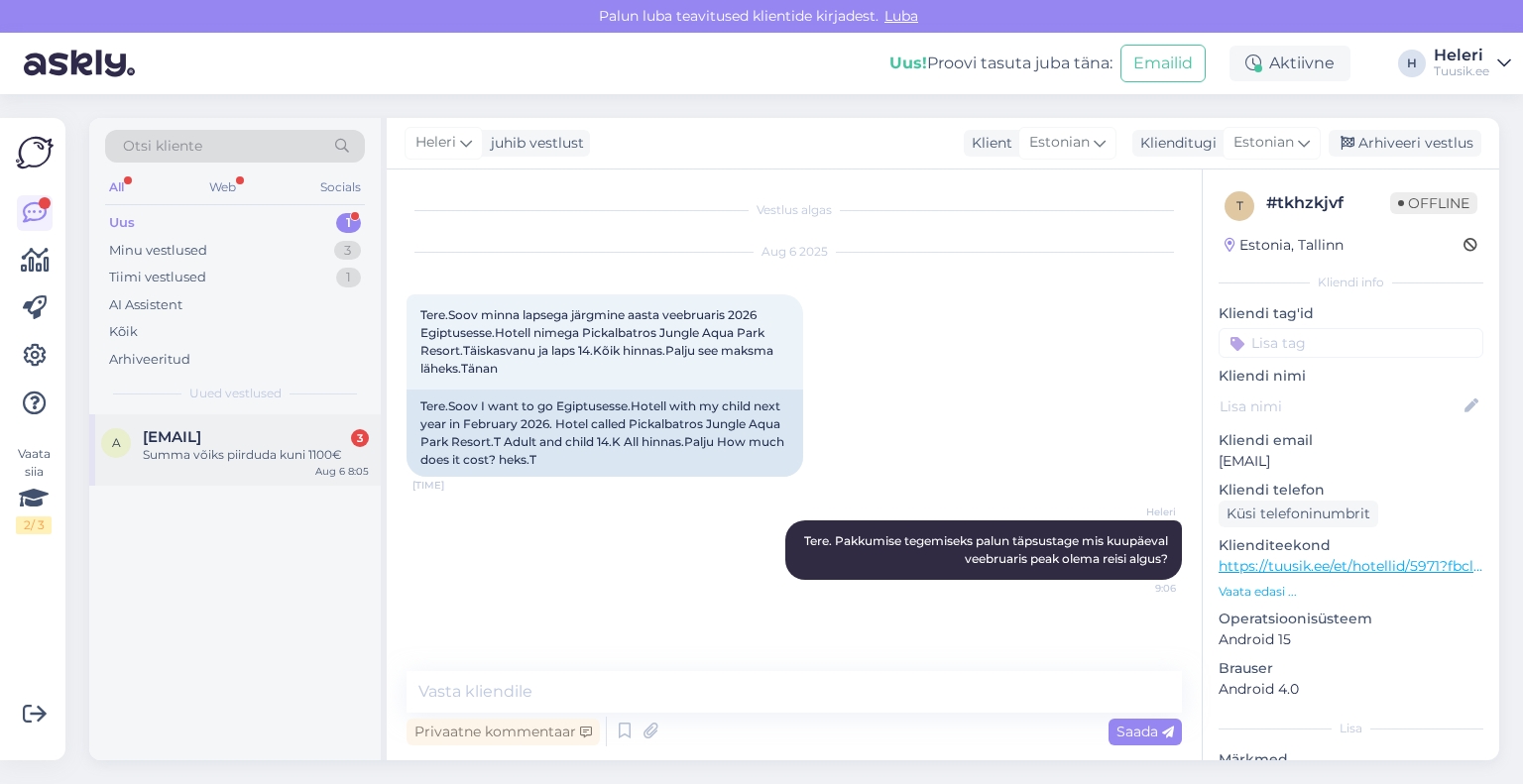 click on "[EMAIL]" at bounding box center [172, 437] 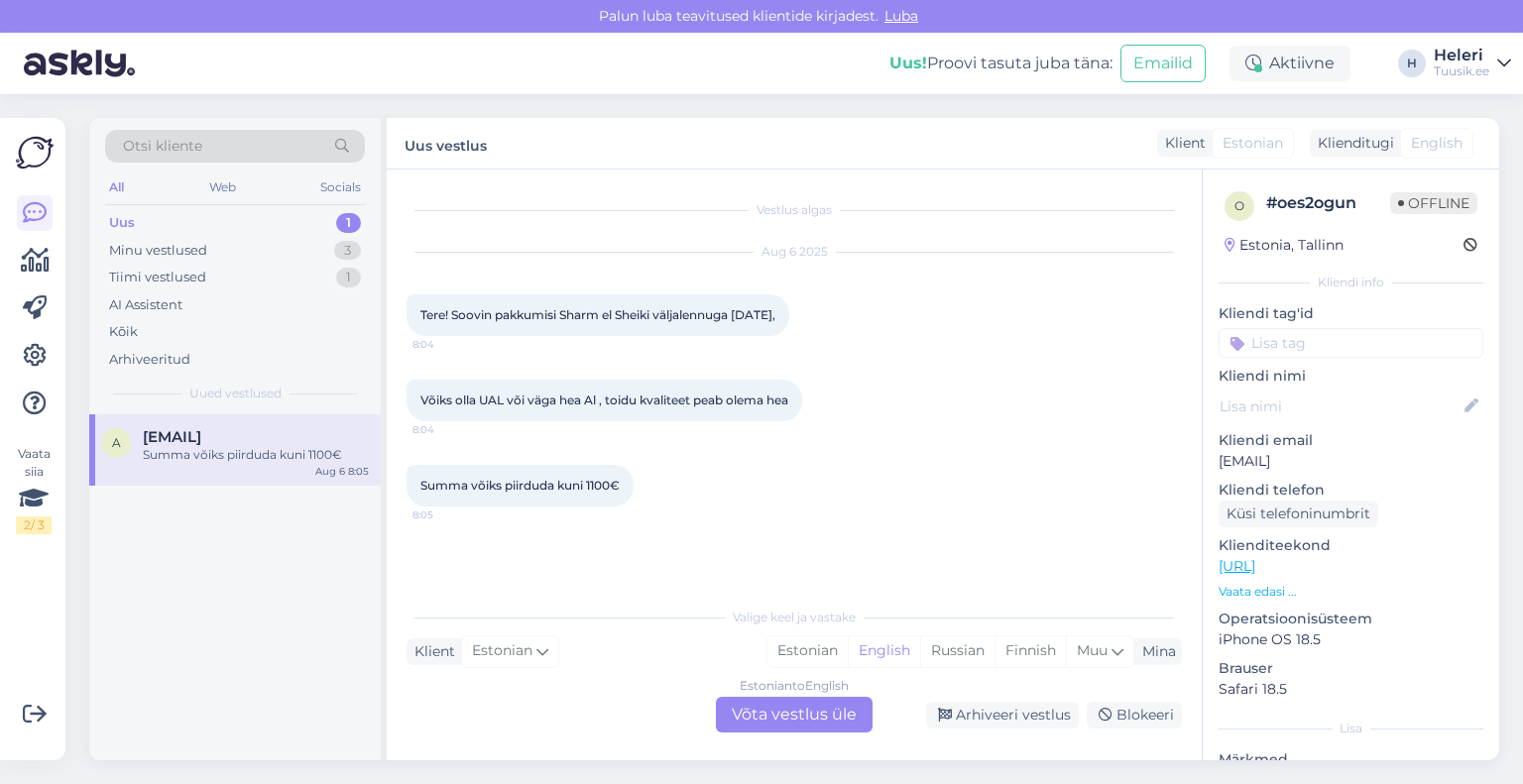 click on "Estonian  to  English Võta vestlus üle" at bounding box center [794, 715] 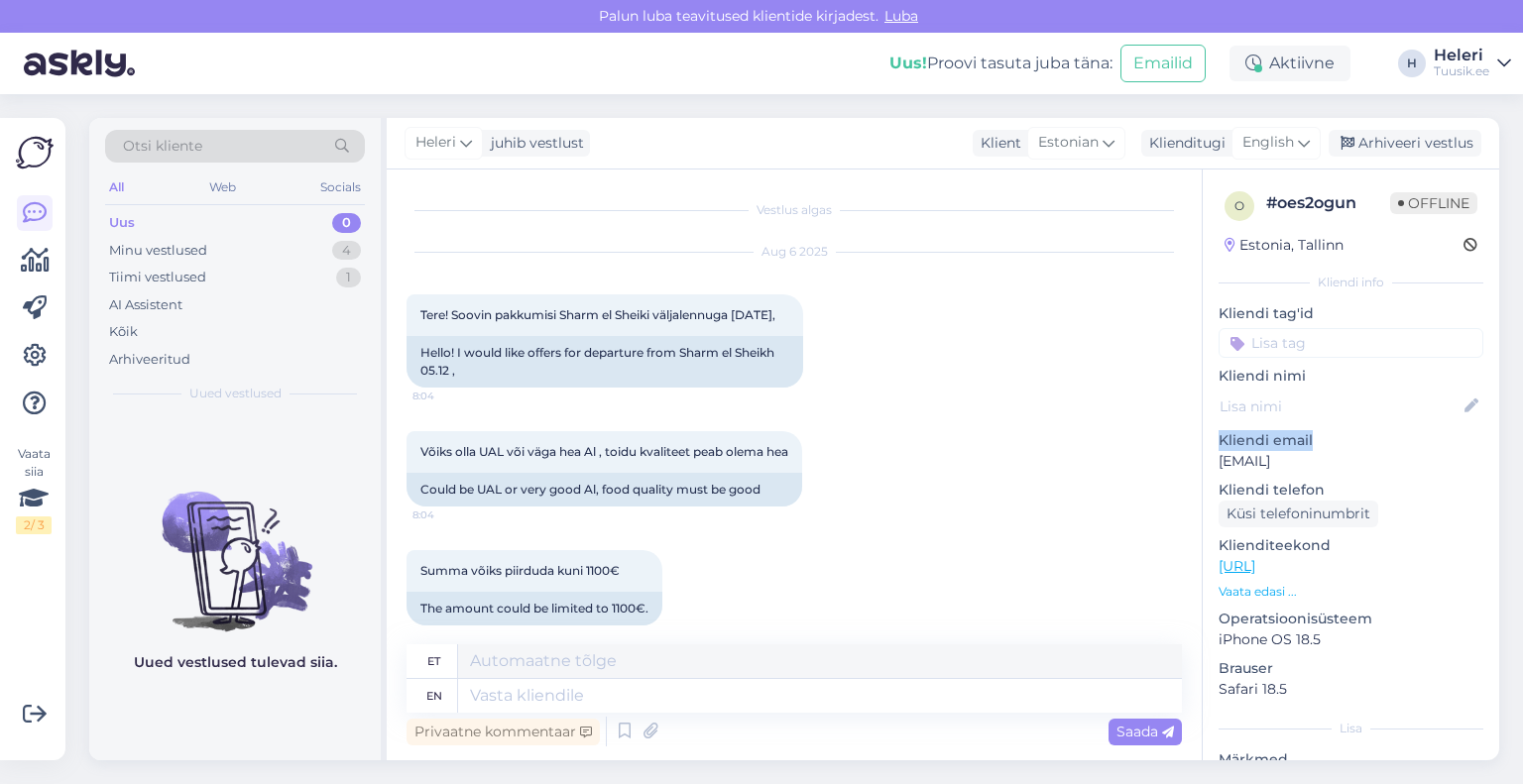 drag, startPoint x: 1217, startPoint y: 447, endPoint x: 1369, endPoint y: 456, distance: 152.26621 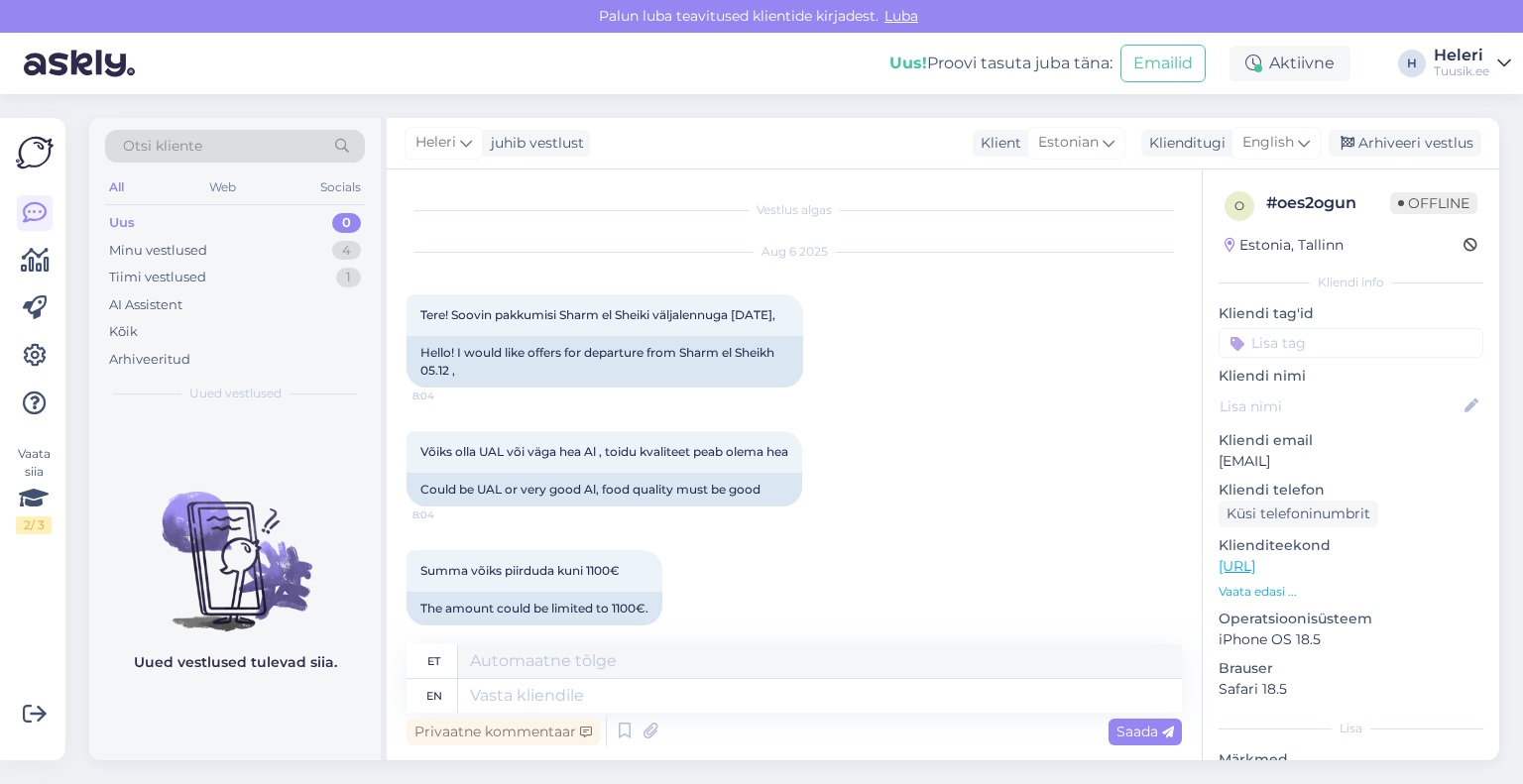 click on "[EMAIL]" at bounding box center (1350, 461) 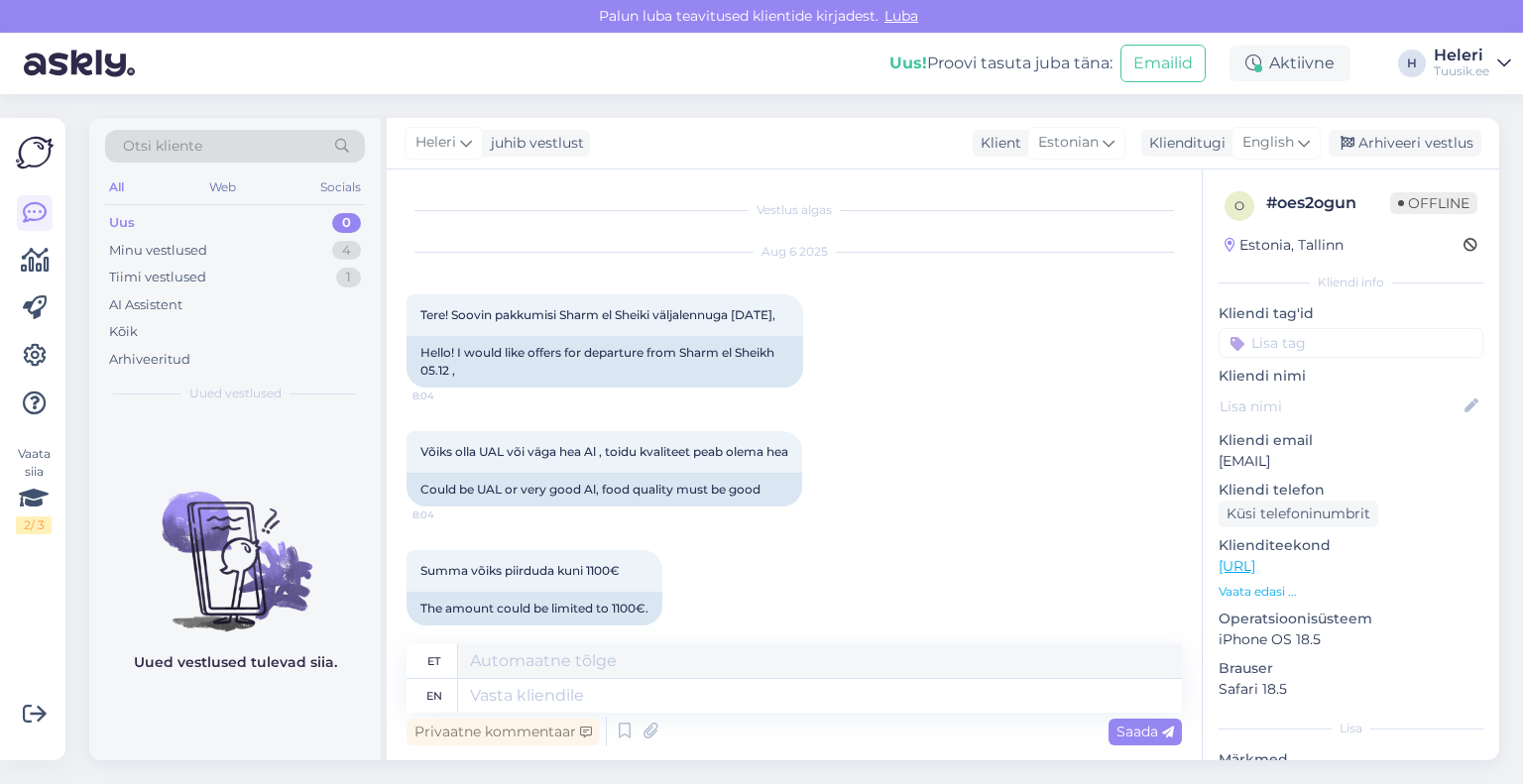 copy on "[EMAIL]" 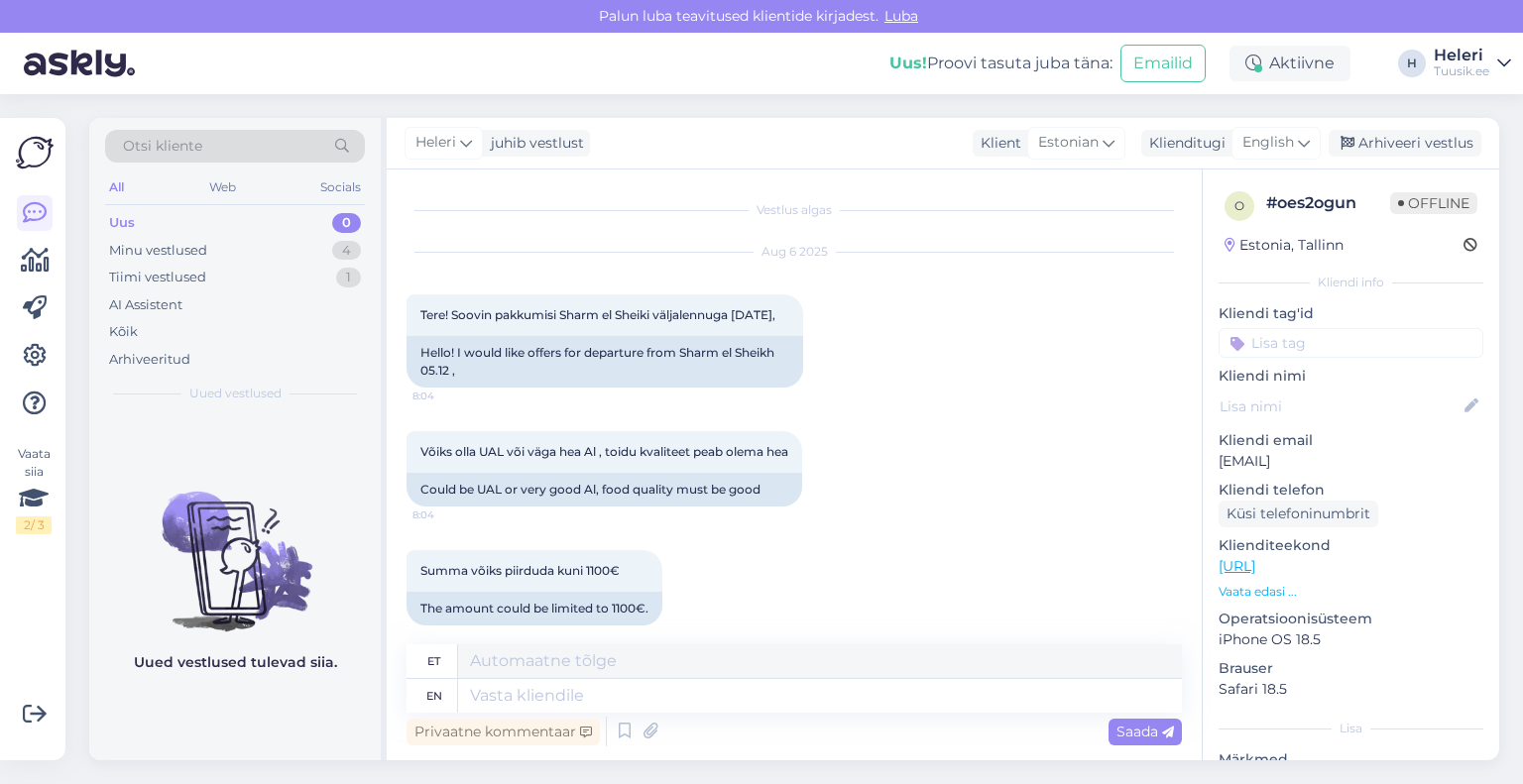 drag, startPoint x: 1143, startPoint y: 728, endPoint x: 1132, endPoint y: 791, distance: 63.953108 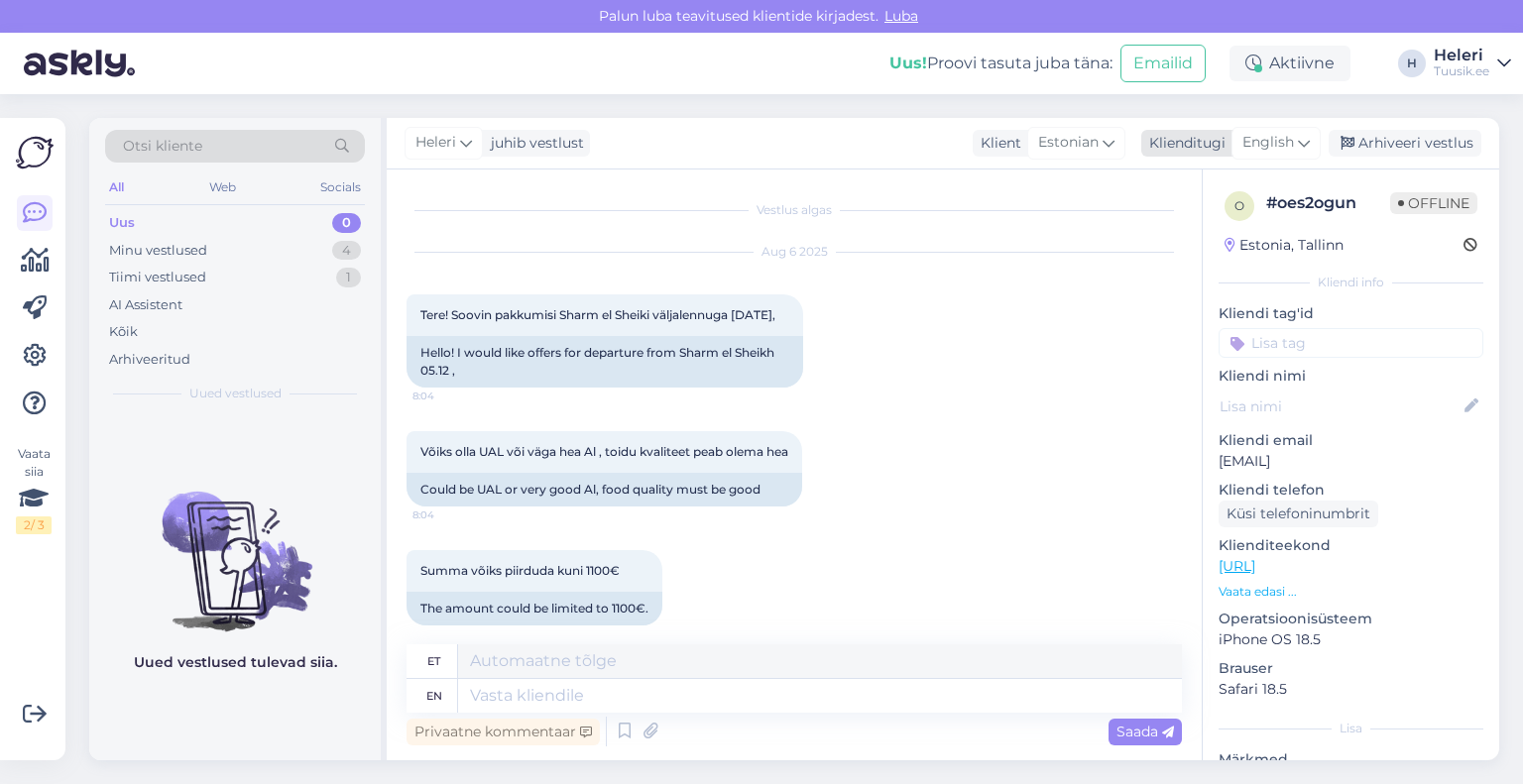 click on "English" at bounding box center [1268, 143] 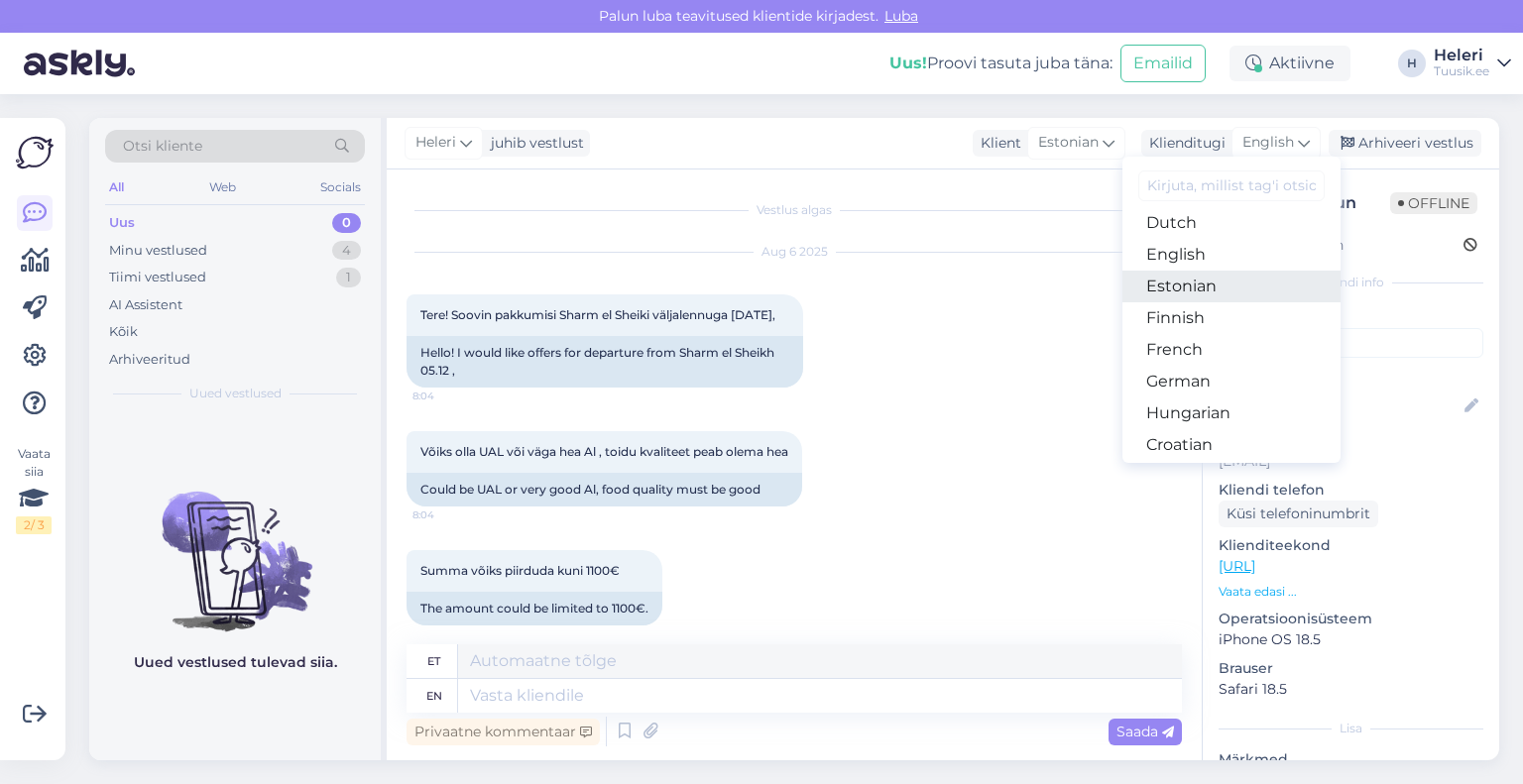 click on "Estonian" at bounding box center (1231, 286) 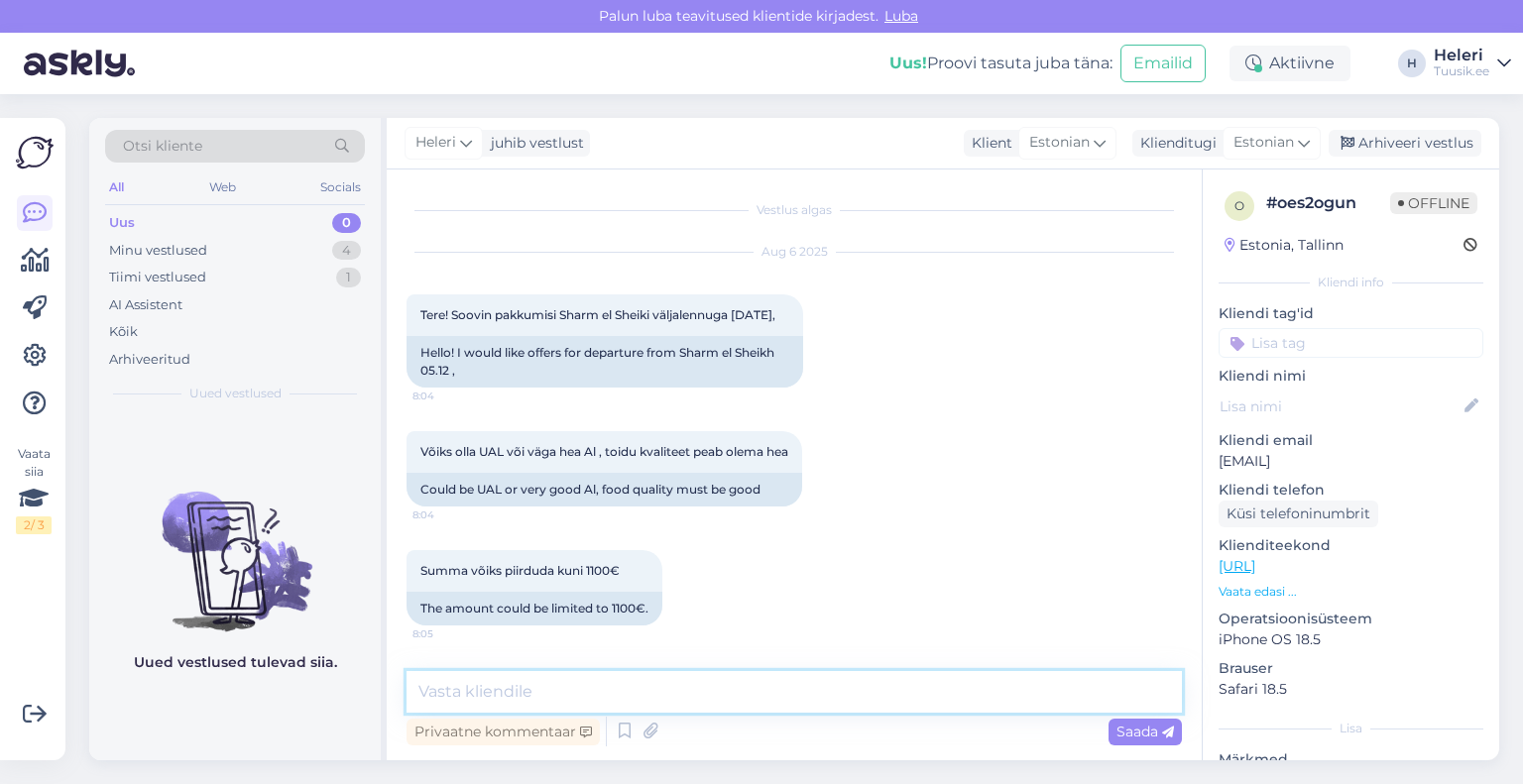 click at bounding box center [794, 692] 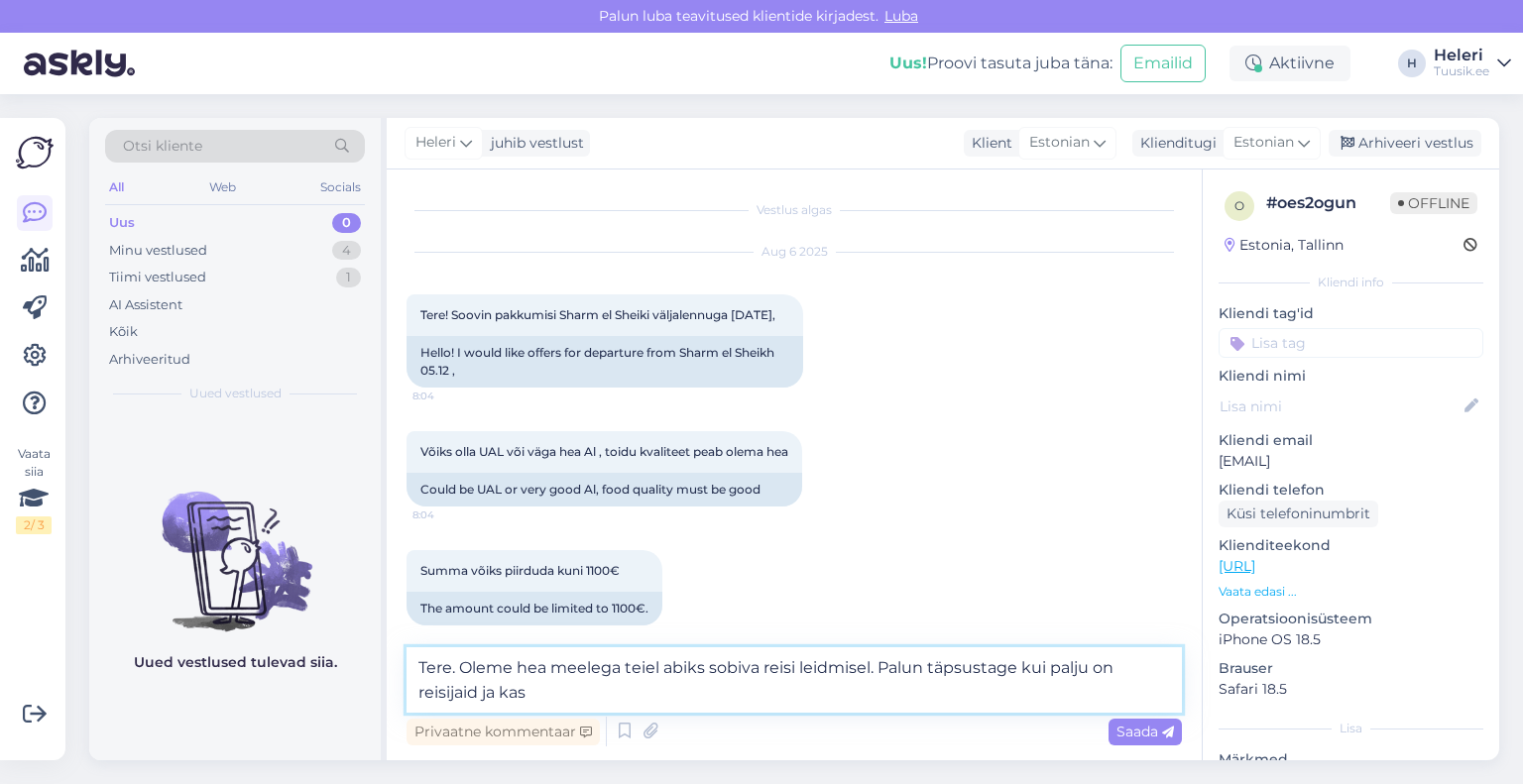 drag, startPoint x: 663, startPoint y: 667, endPoint x: 647, endPoint y: 667, distance: 16 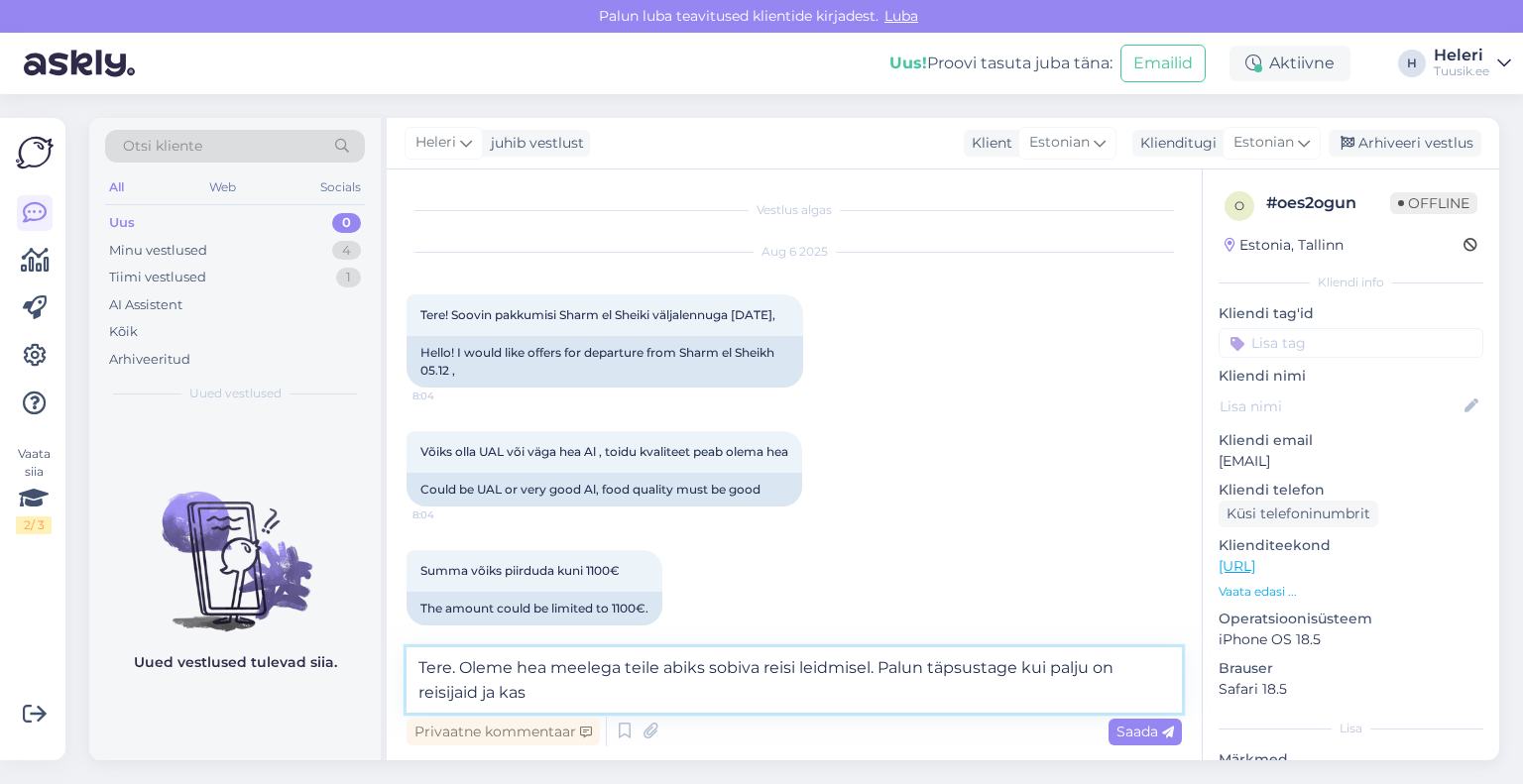click on "Tere. Oleme hea meelega teile abiks sobiva reisi leidmisel. Palun täpsustage kui palju on reisijaid ja kas" at bounding box center (794, 680) 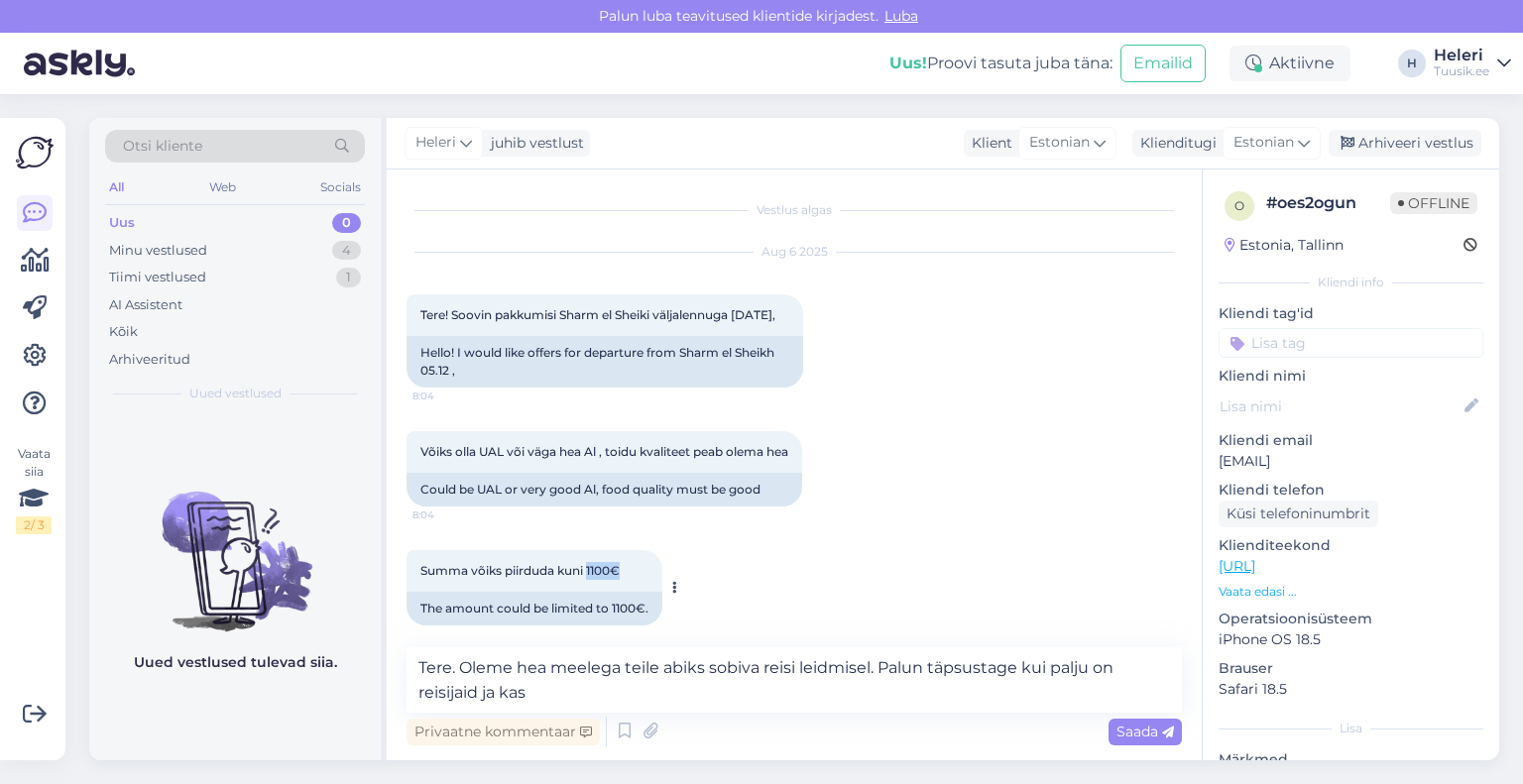 drag, startPoint x: 603, startPoint y: 587, endPoint x: 649, endPoint y: 586, distance: 46.010868 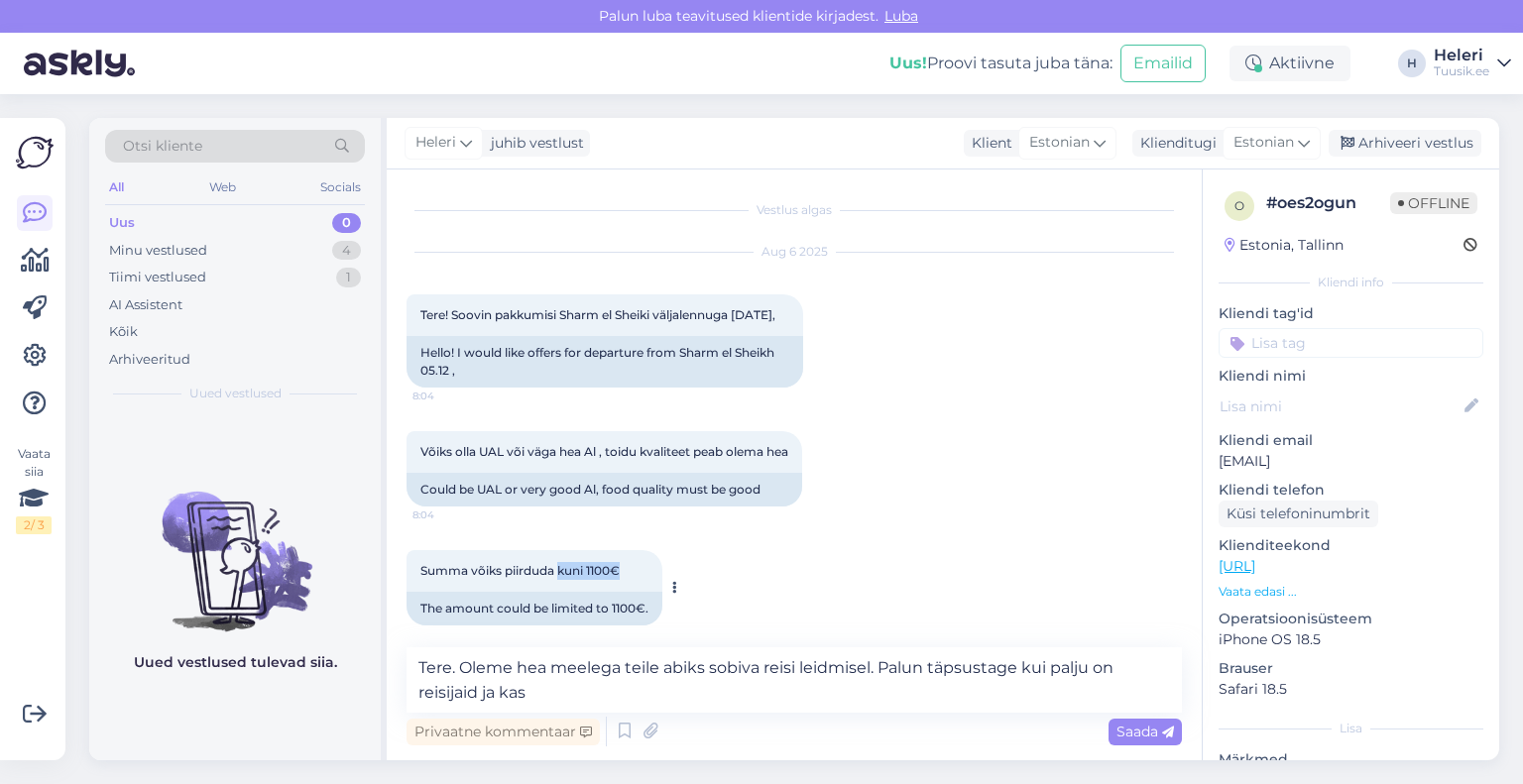 drag, startPoint x: 560, startPoint y: 586, endPoint x: 606, endPoint y: 589, distance: 46.09772 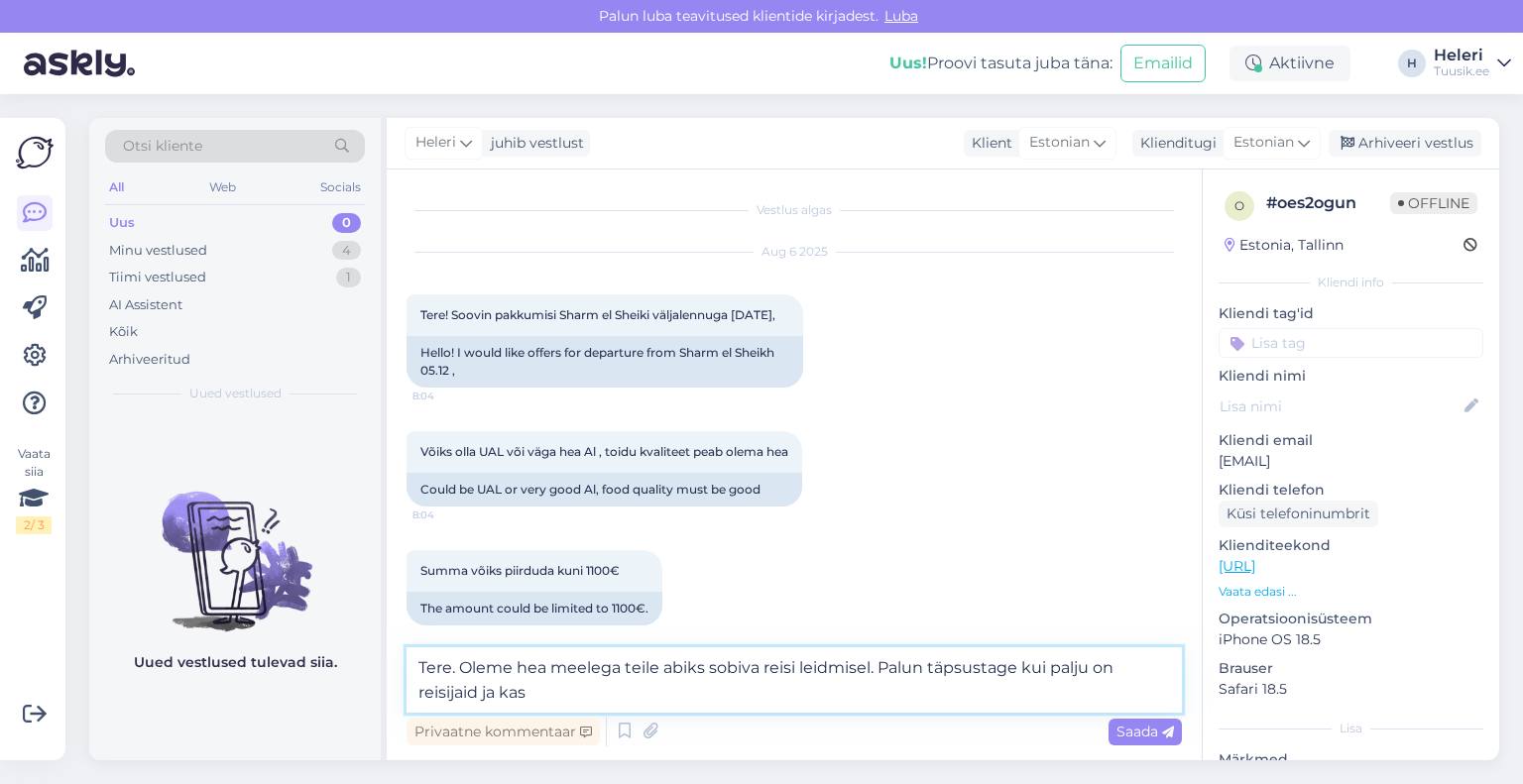 paste on "kuni [PRICE]" 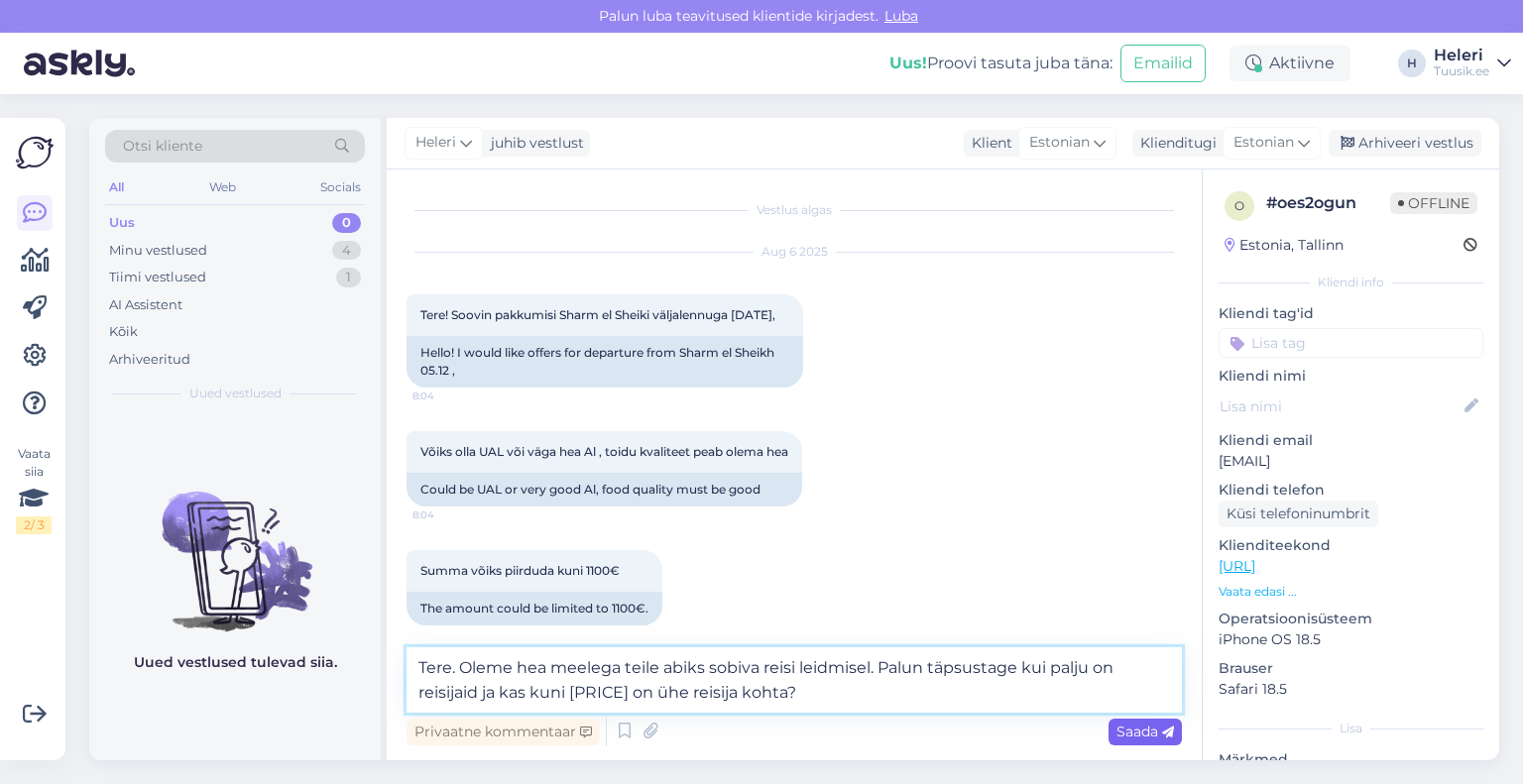 type on "Tere. Oleme hea meelega teile abiks sobiva reisi leidmisel. Palun täpsustage kui palju on reisijaid ja kas kuni [PRICE] on ühe reisija kohta?" 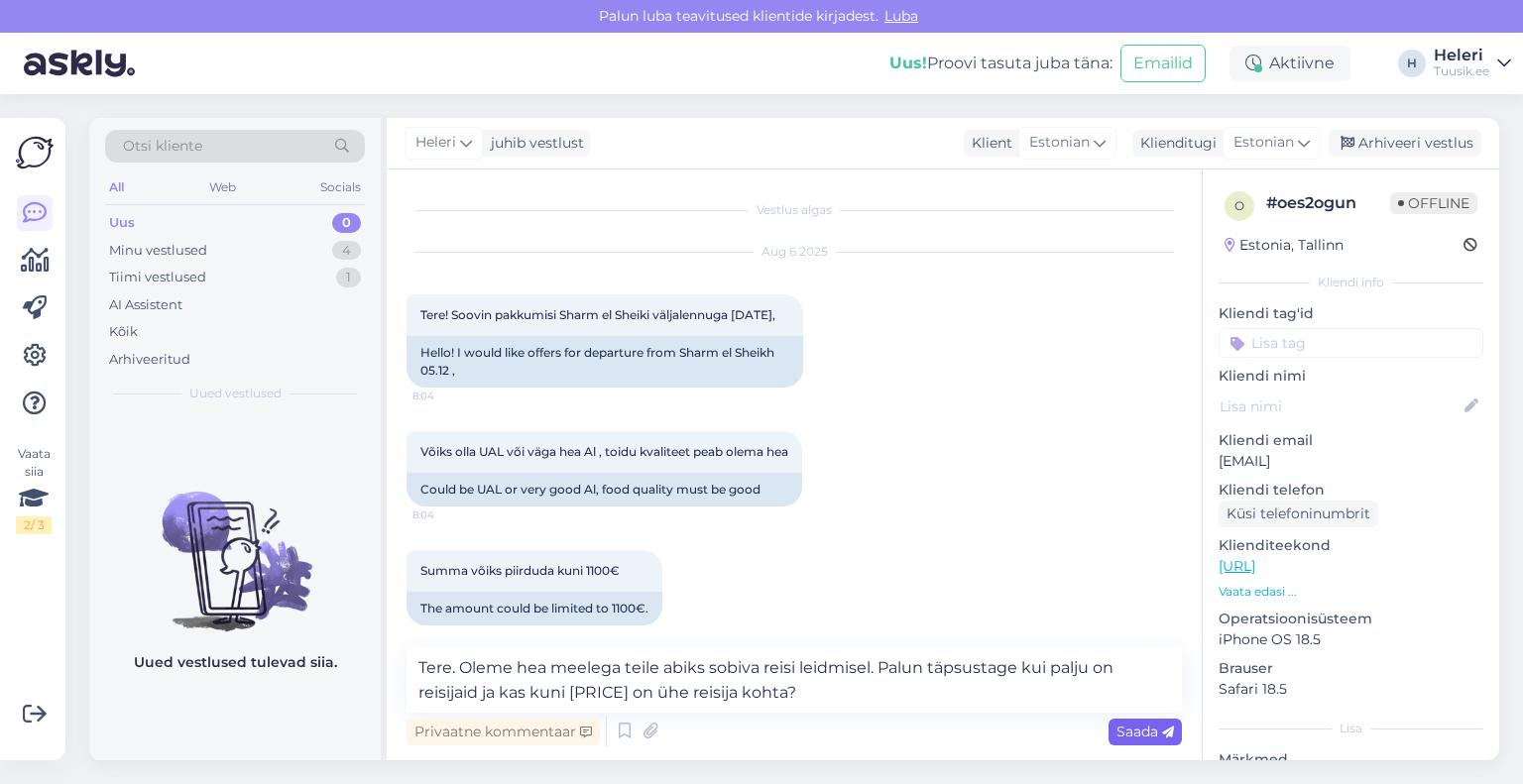 click on "Saada" at bounding box center (1145, 731) 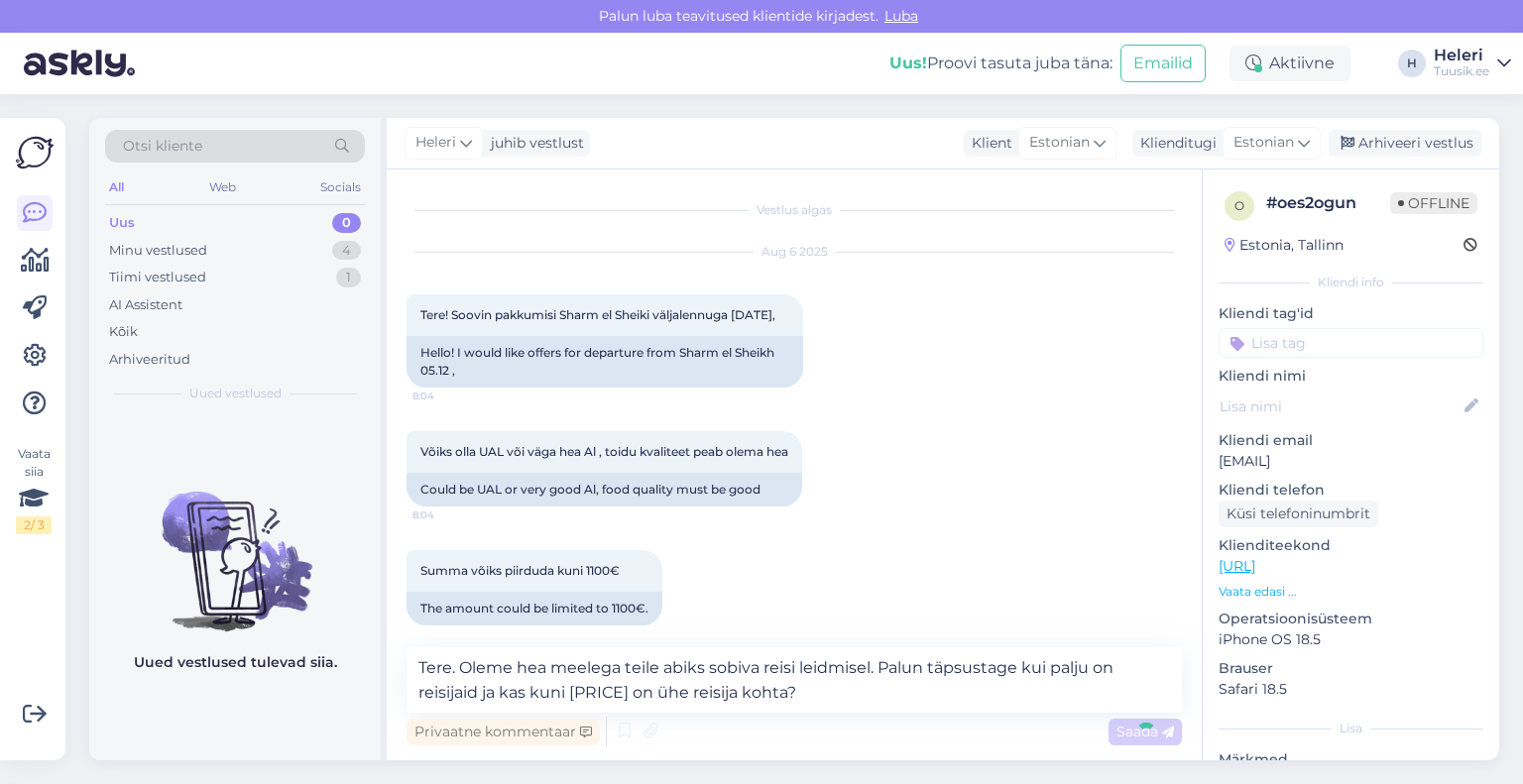 type 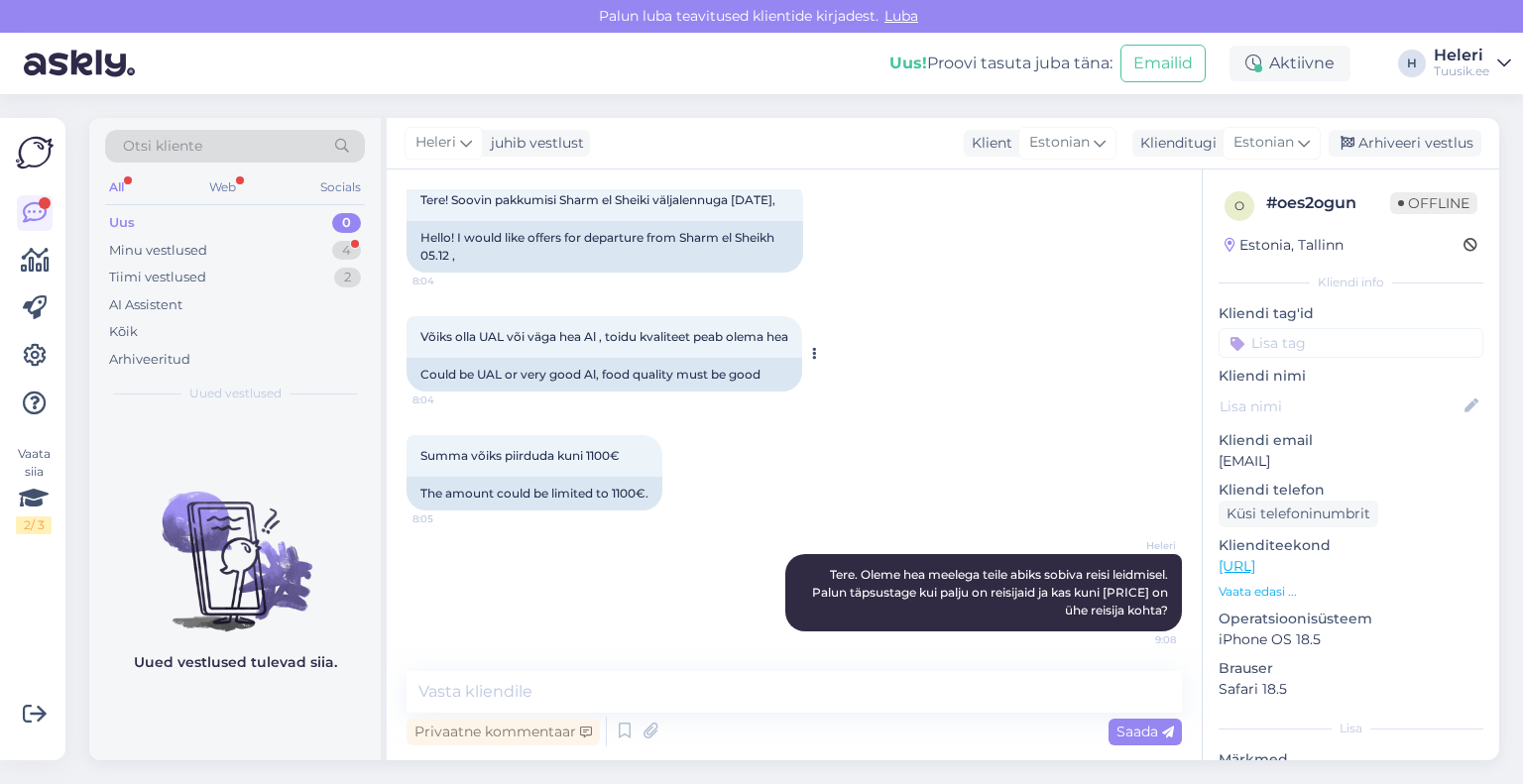 scroll, scrollTop: 0, scrollLeft: 0, axis: both 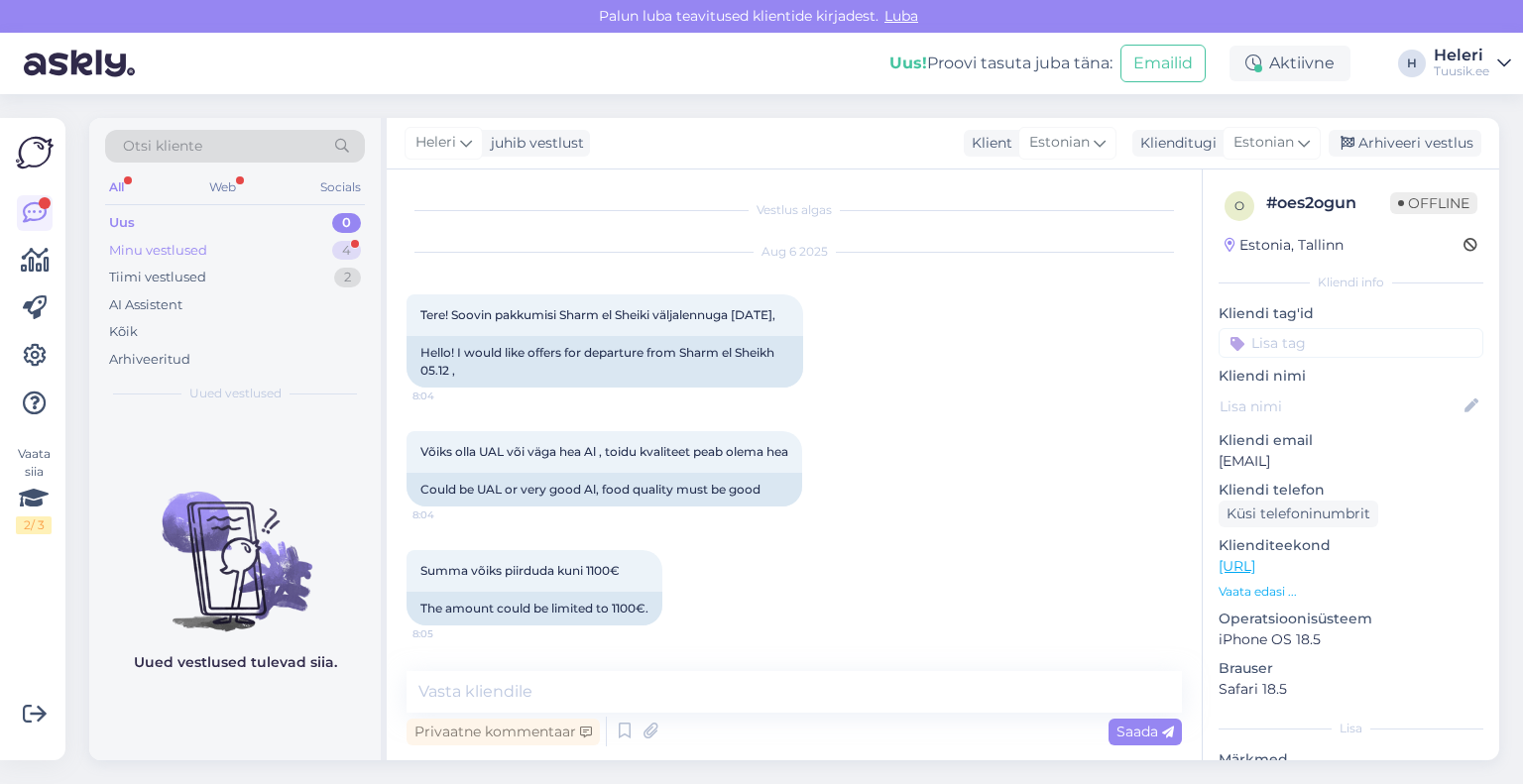 click on "Minu vestlused" at bounding box center (158, 251) 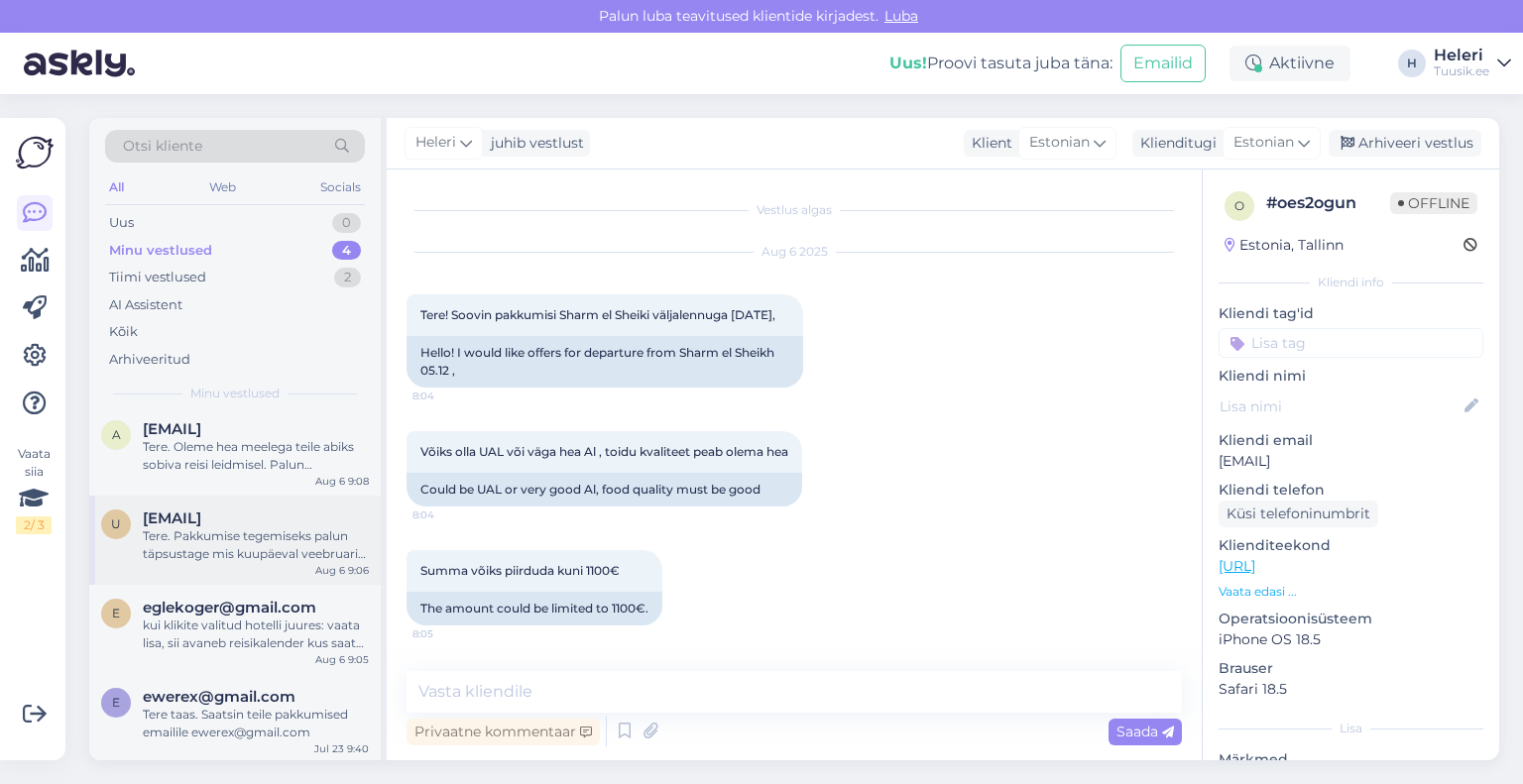 scroll, scrollTop: 10, scrollLeft: 0, axis: vertical 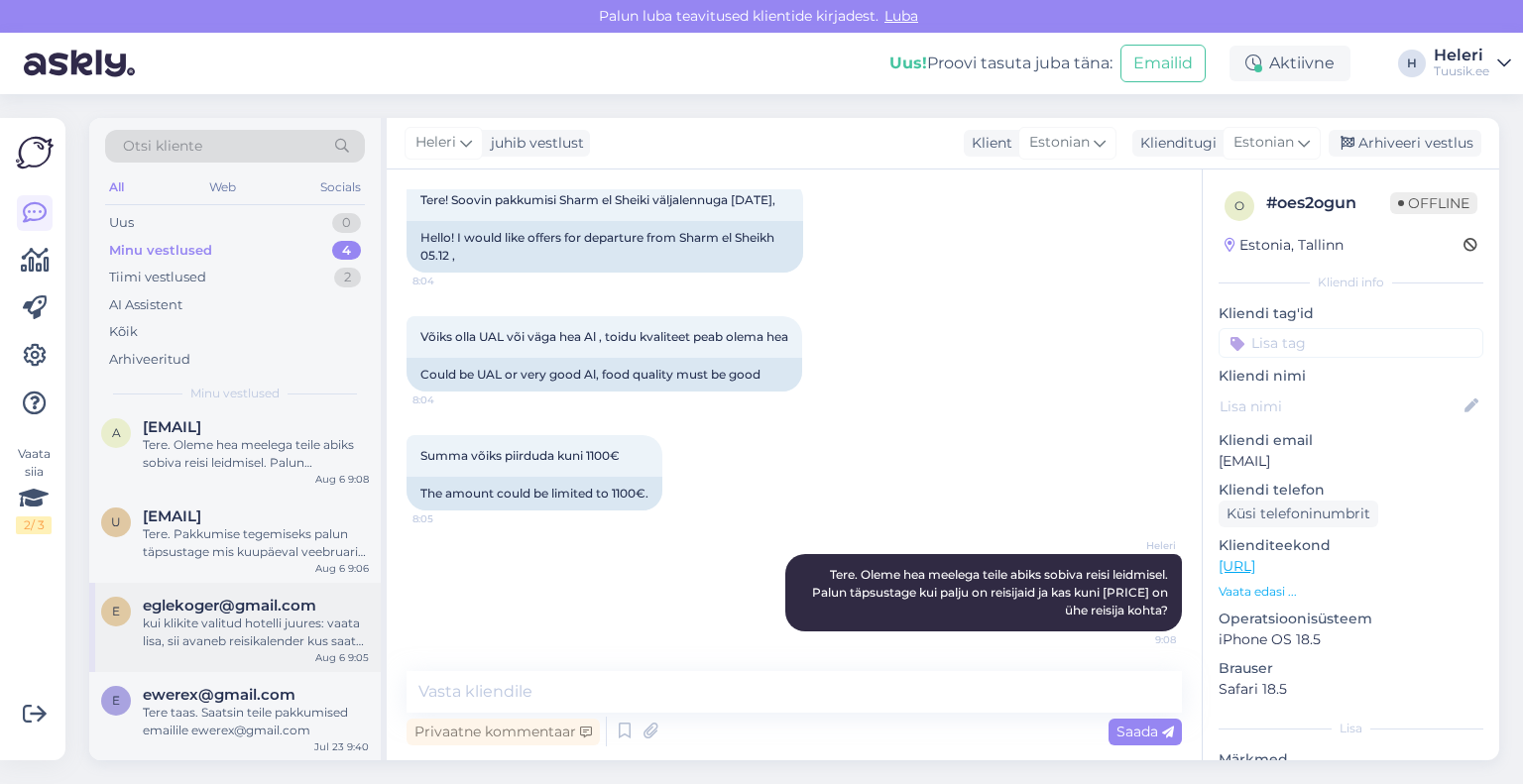 click on "kui klikite valitud hotelli juures: vaata lisa, sii avaneb reisikalender kus saate vaadata ka erinevate kuupäevade hindasid" at bounding box center [256, 632] 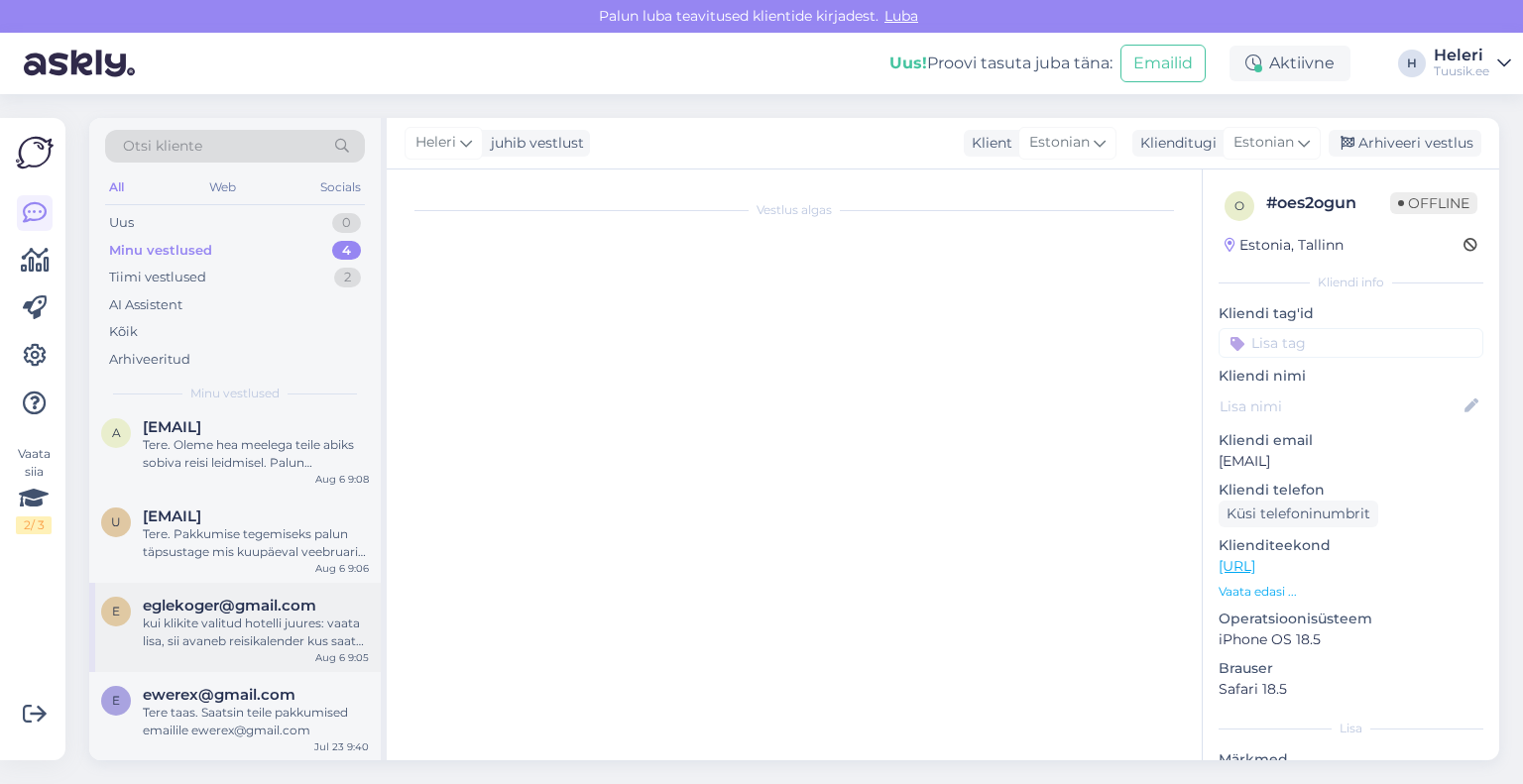scroll, scrollTop: 484, scrollLeft: 0, axis: vertical 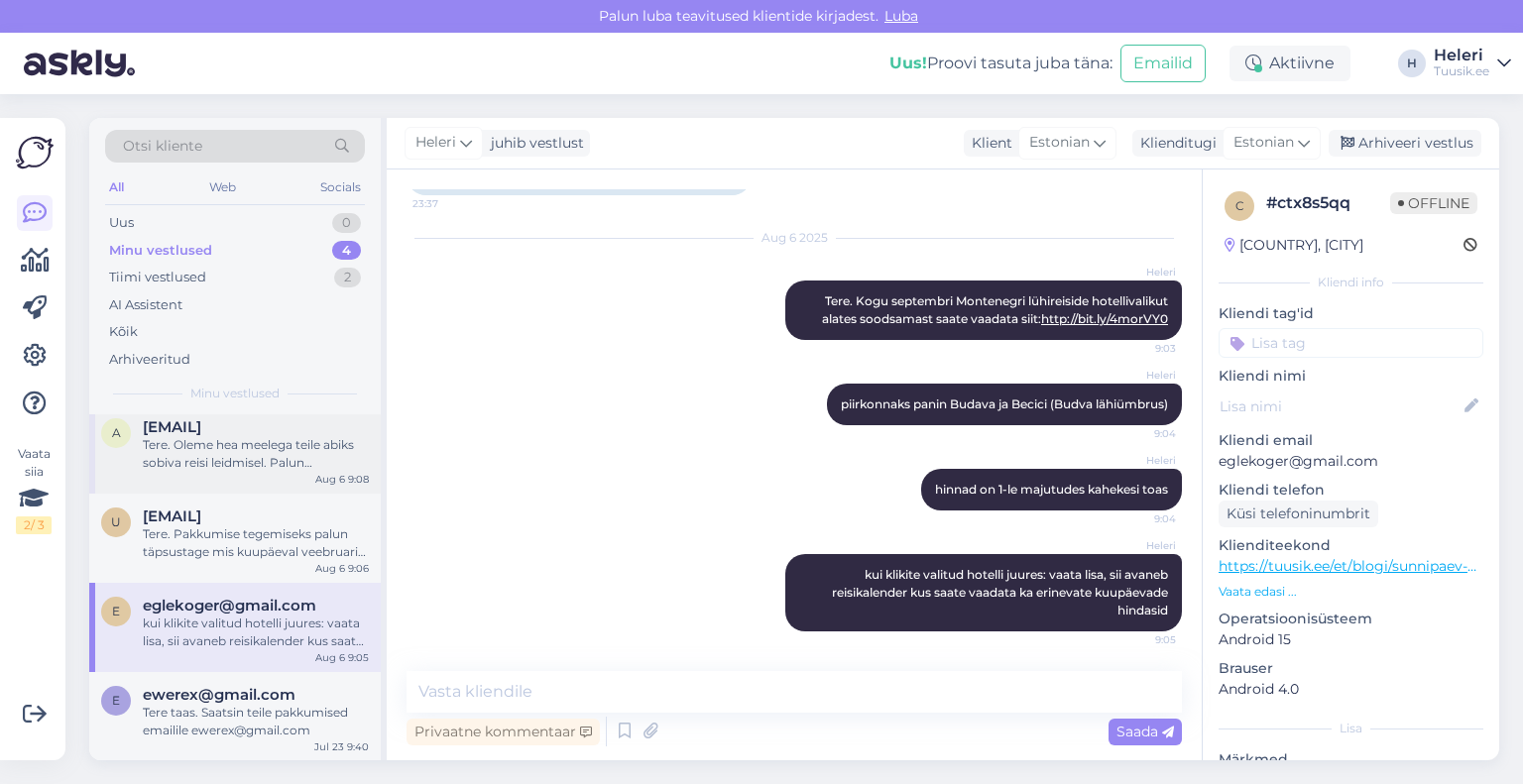 click on "Tere. Oleme hea meelega teile abiks sobiva reisi leidmisel. Palun täpsustage kui palju on reisijaid ja kas kuni [PRICE] on ühe reisija kohta?" at bounding box center (256, 454) 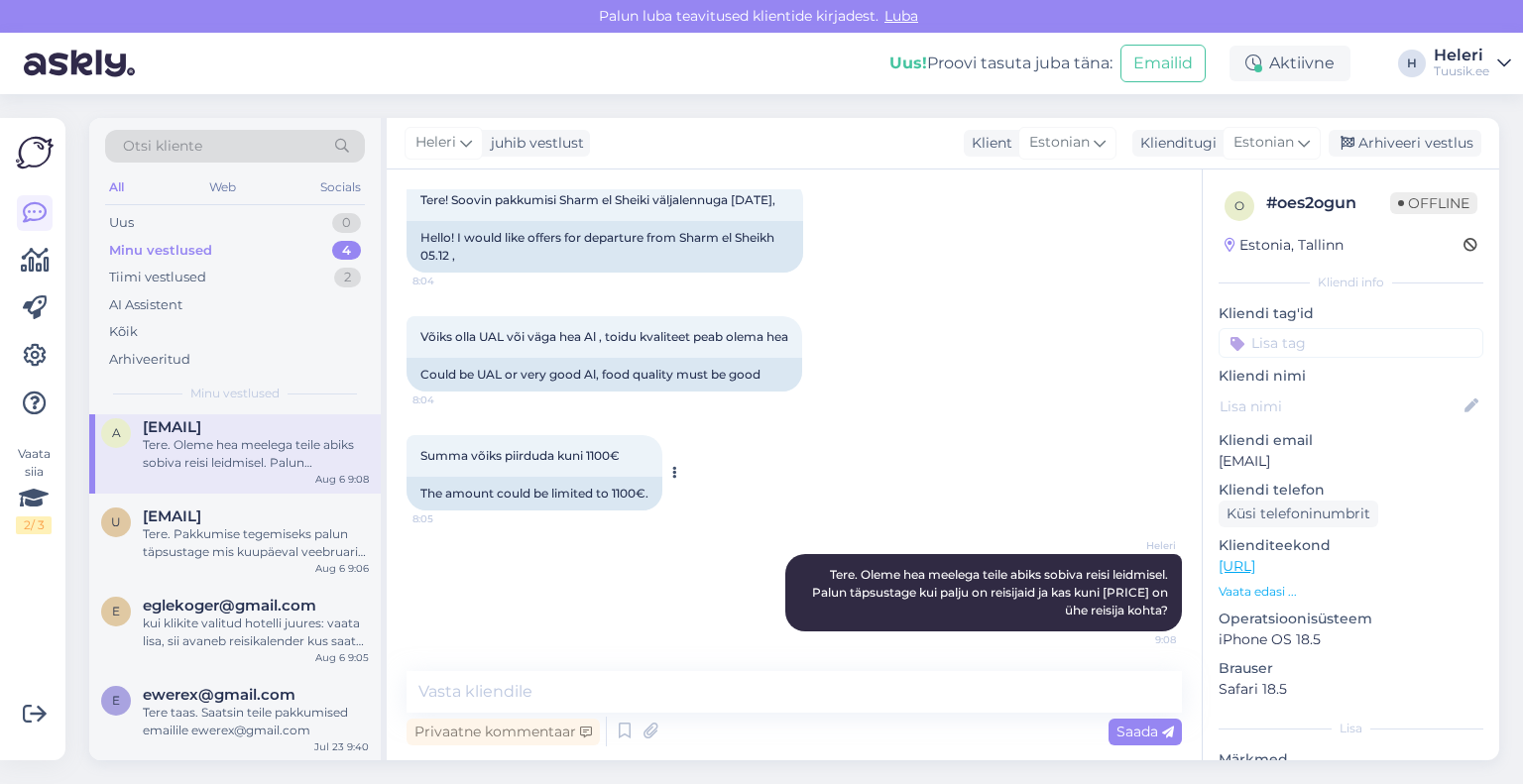 scroll, scrollTop: 132, scrollLeft: 0, axis: vertical 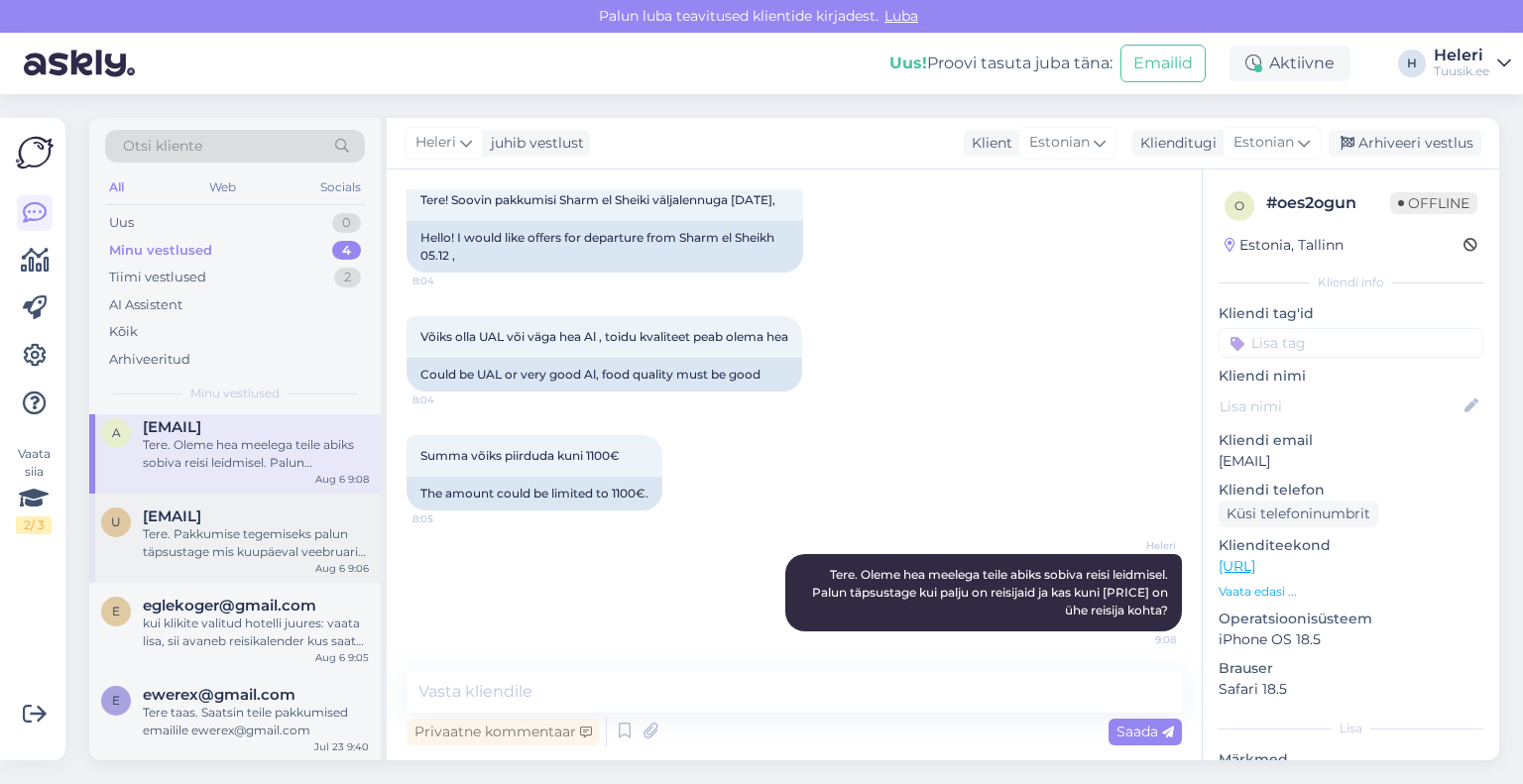 click on "Tere. Pakkumise tegemiseks palun täpsustage mis kuupäeval veebruaris peak olema reisi algus?" at bounding box center [256, 543] 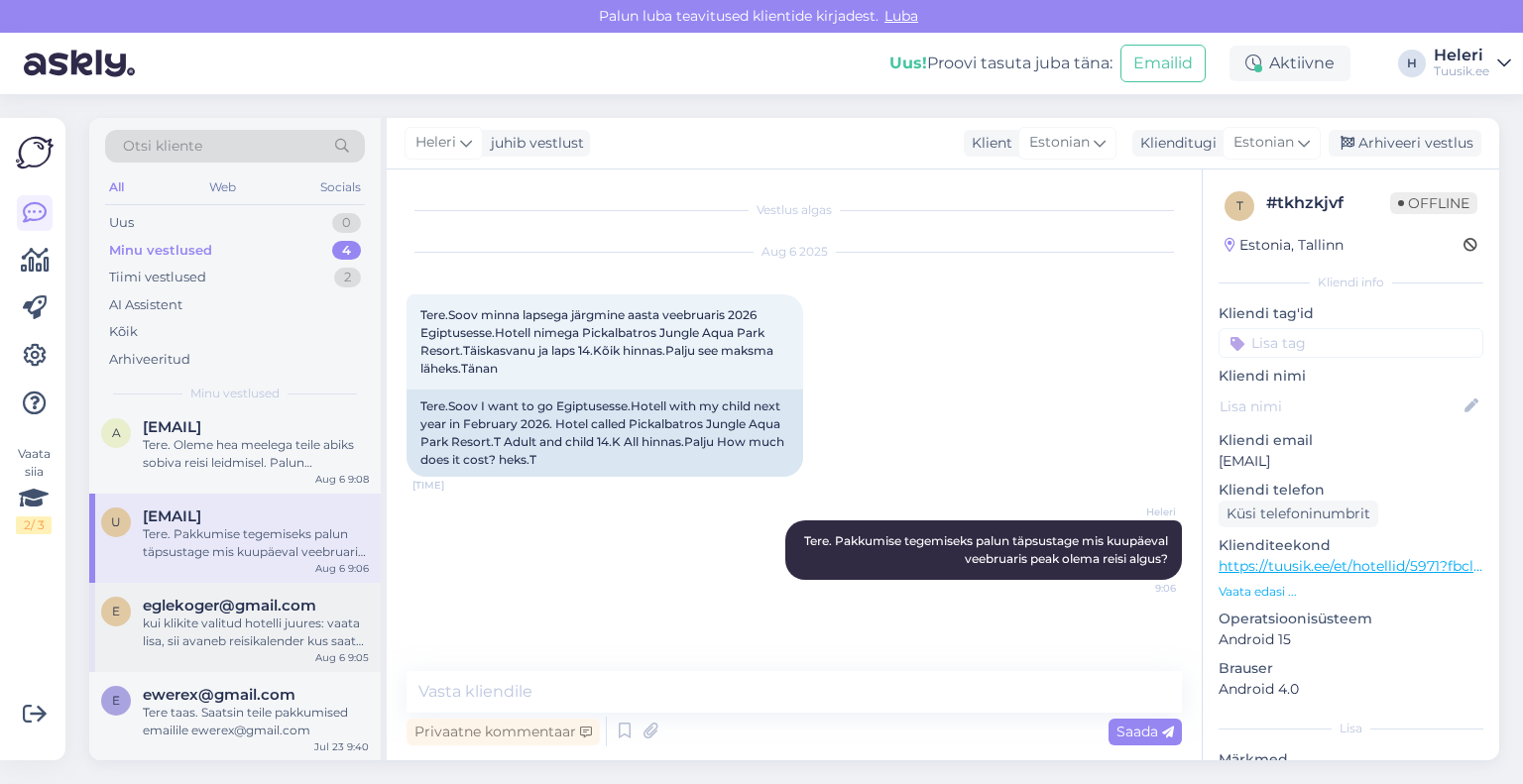click on "kui klikite valitud hotelli juures: vaata lisa, sii avaneb reisikalender kus saate vaadata ka erinevate kuupäevade hindasid" at bounding box center [256, 632] 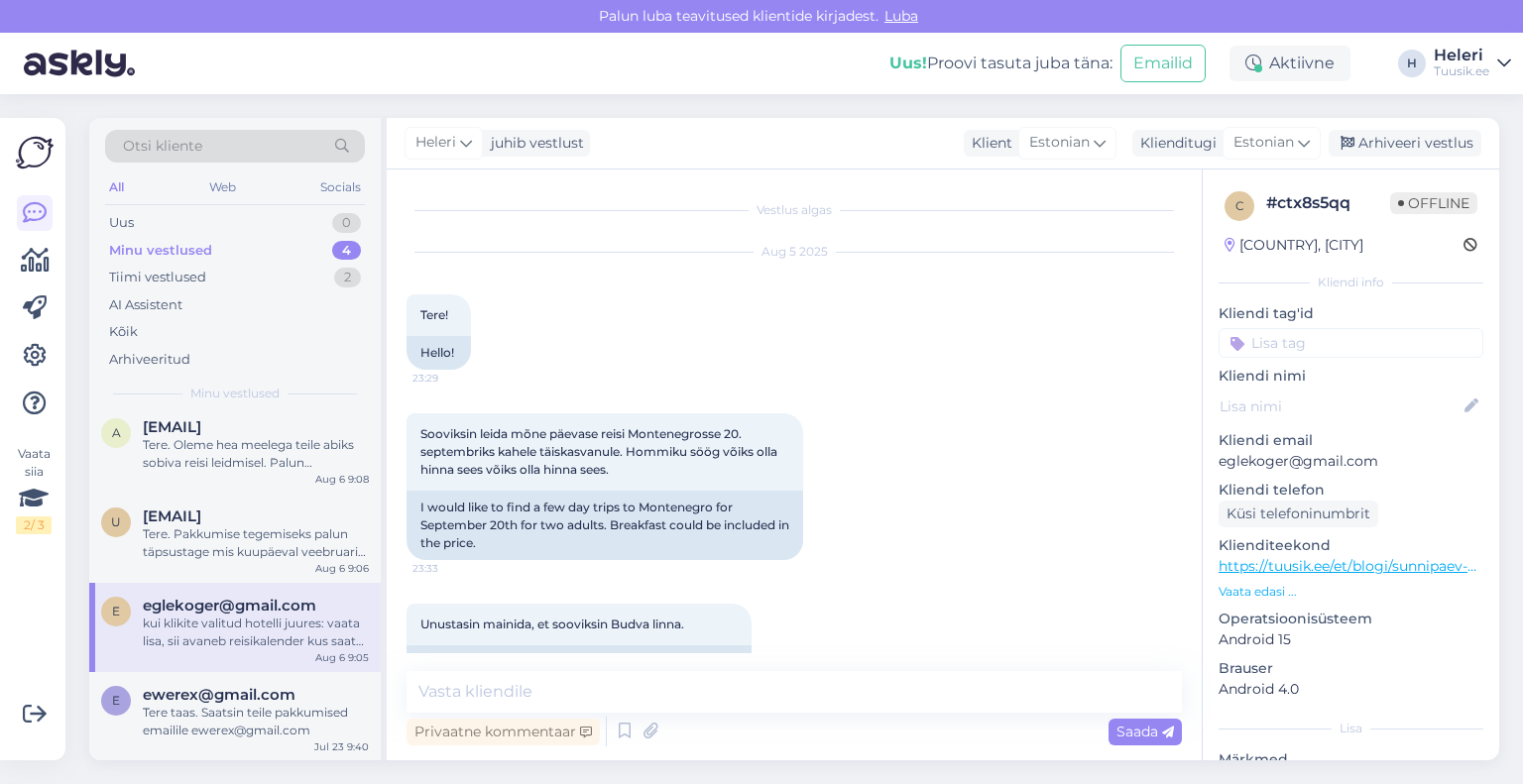 scroll, scrollTop: 484, scrollLeft: 0, axis: vertical 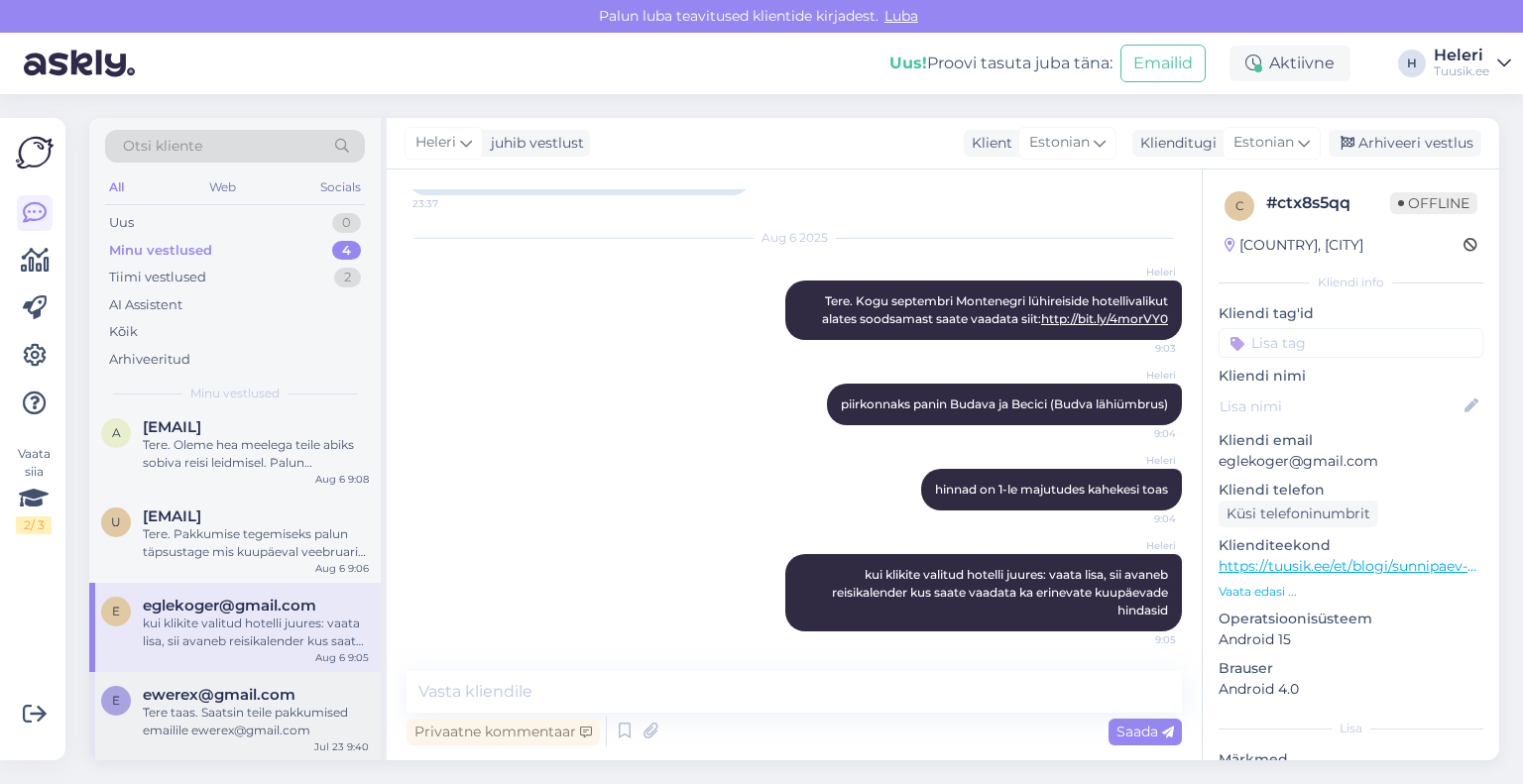 click on "Tere taas. Saatsin teile pakkumised emailile ewerex@gmail.com" at bounding box center (256, 722) 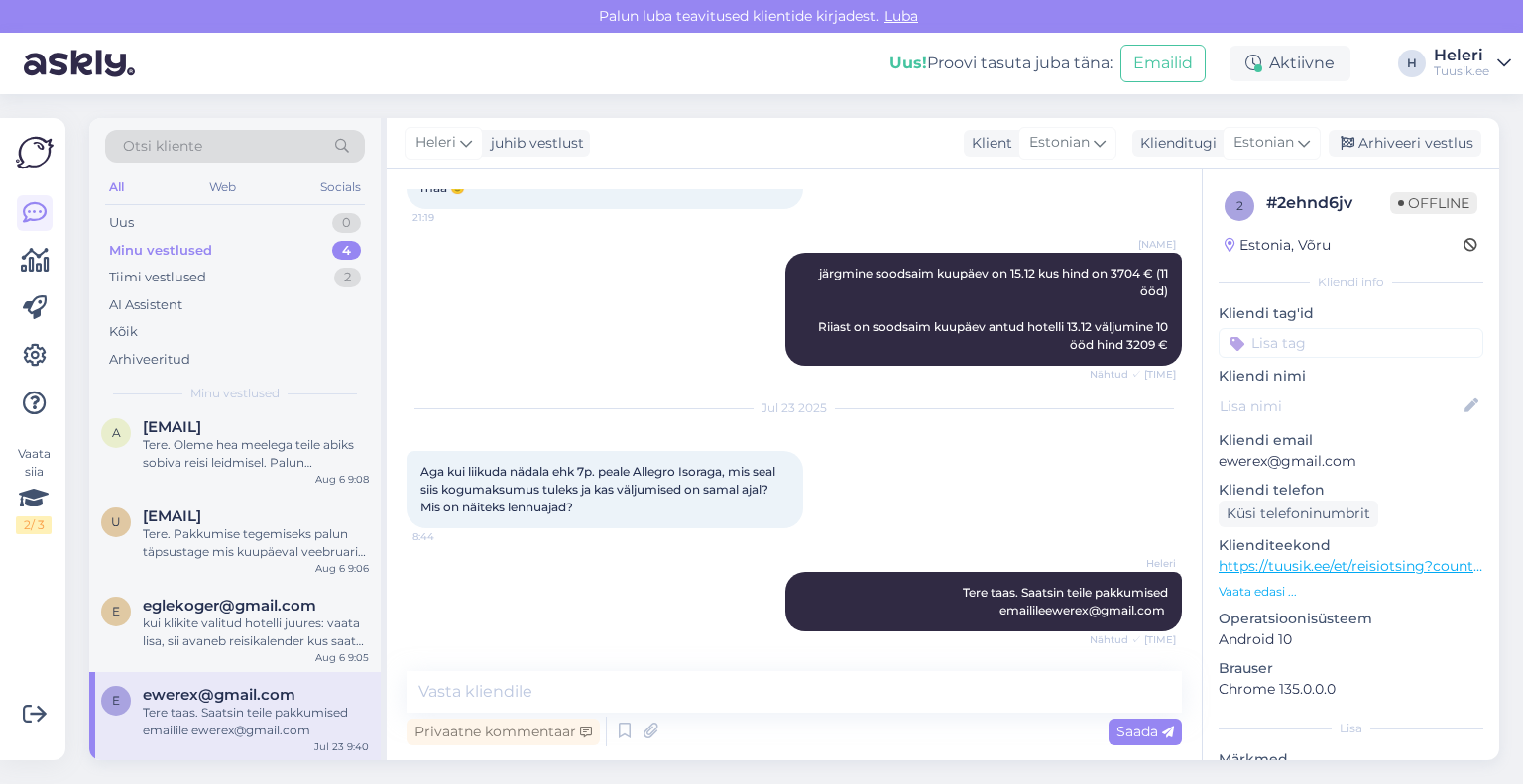scroll, scrollTop: 1761, scrollLeft: 0, axis: vertical 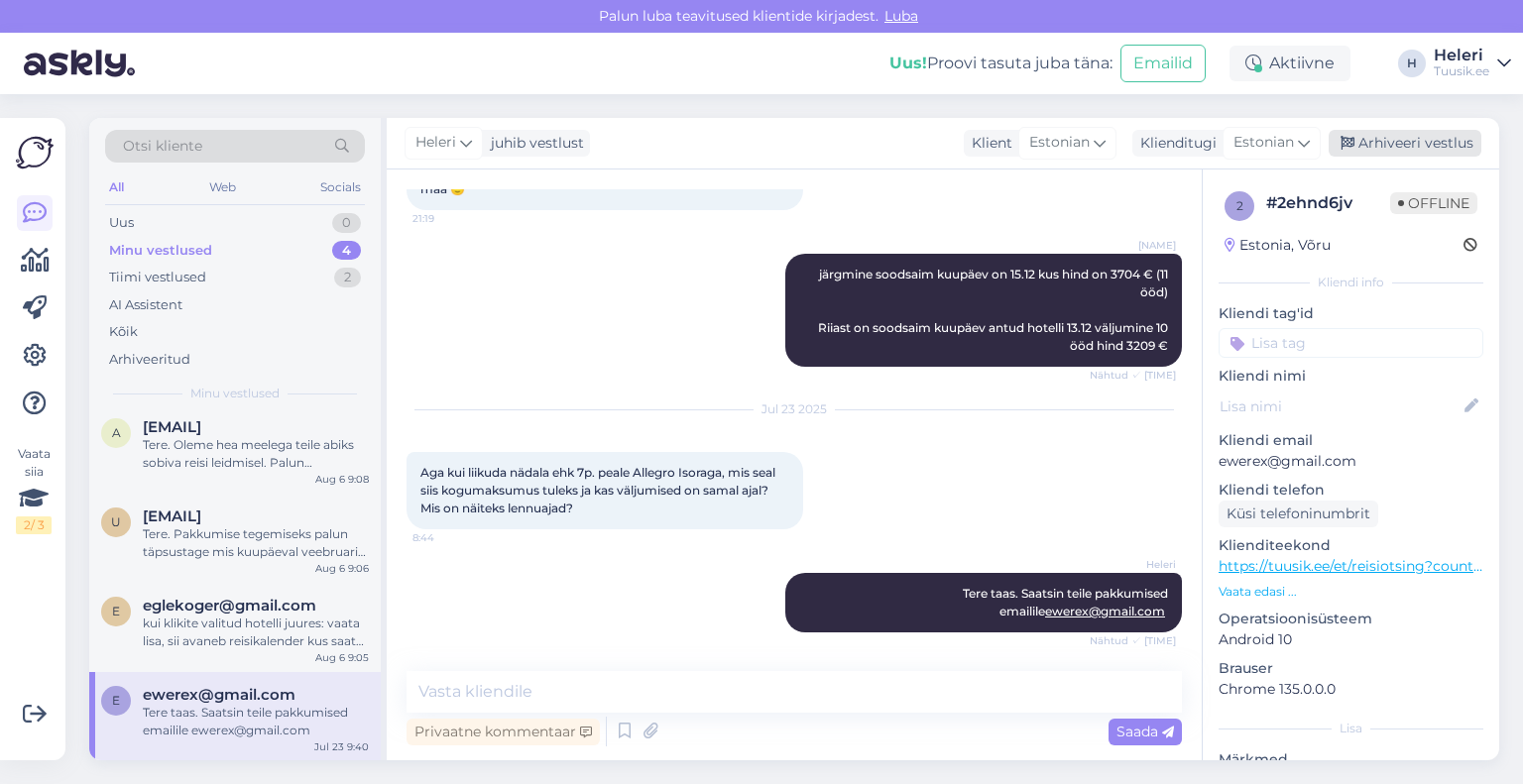 click on "Arhiveeri vestlus" at bounding box center (1405, 143) 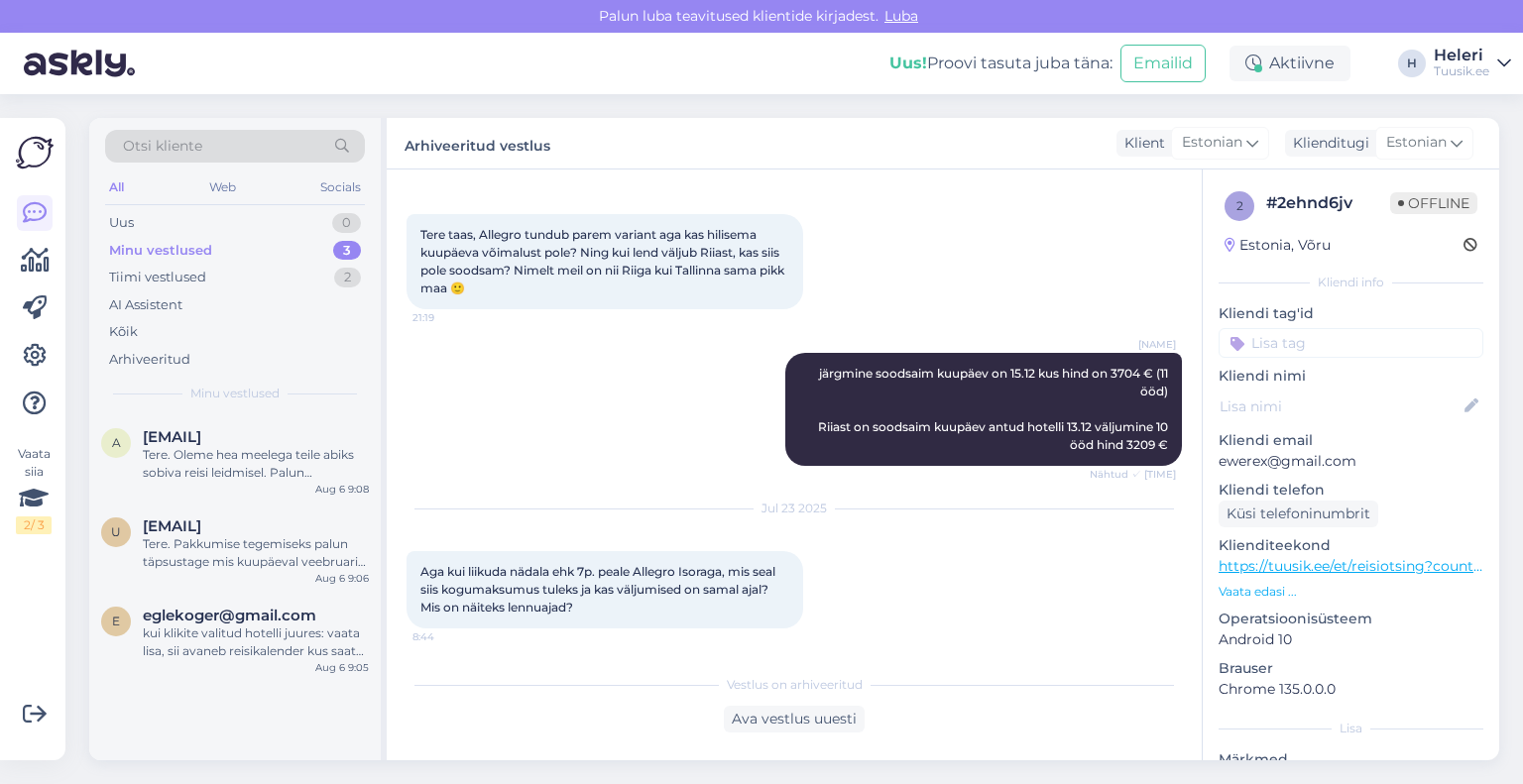 scroll, scrollTop: 1067, scrollLeft: 0, axis: vertical 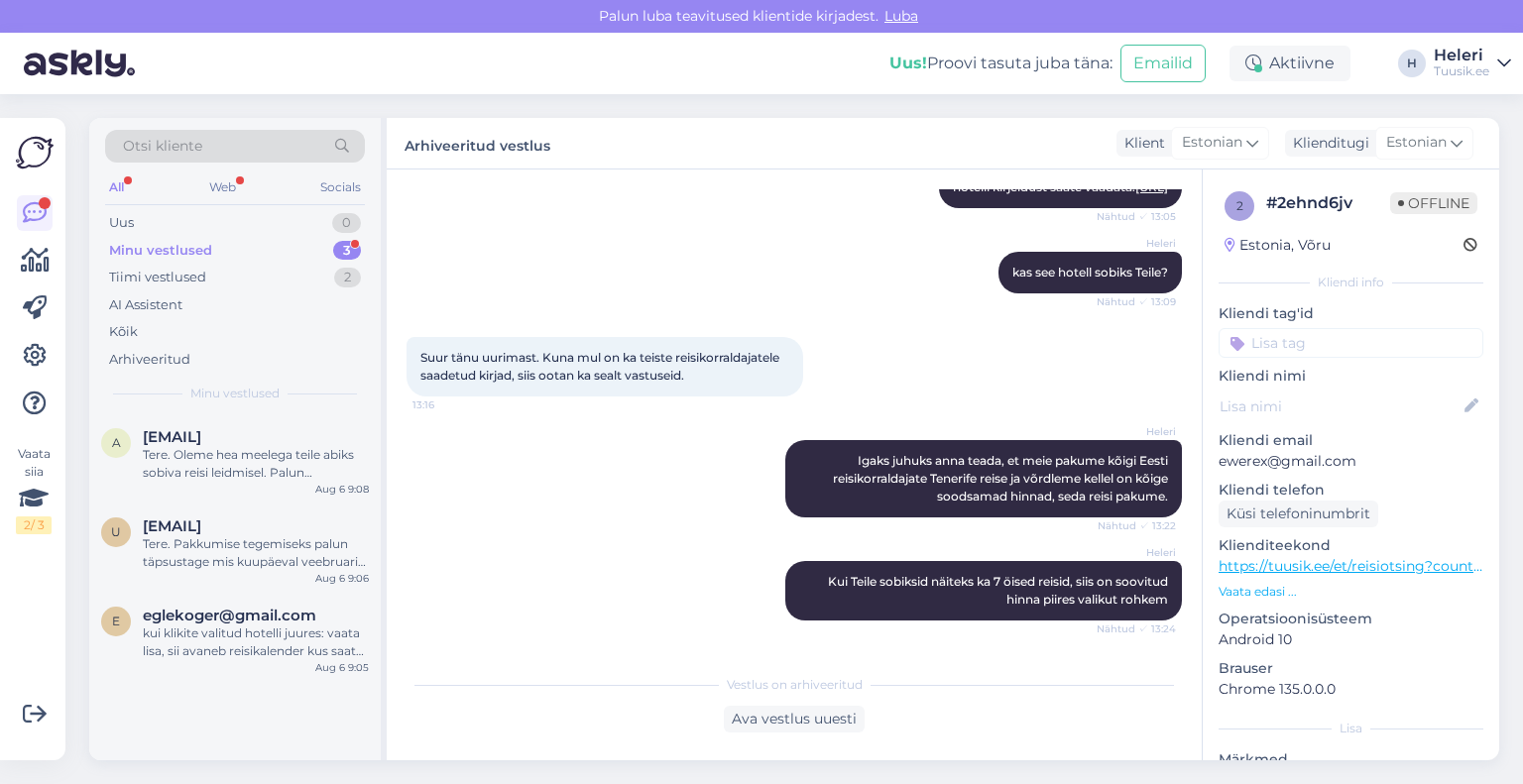 click on "Minu vestlused" at bounding box center [161, 251] 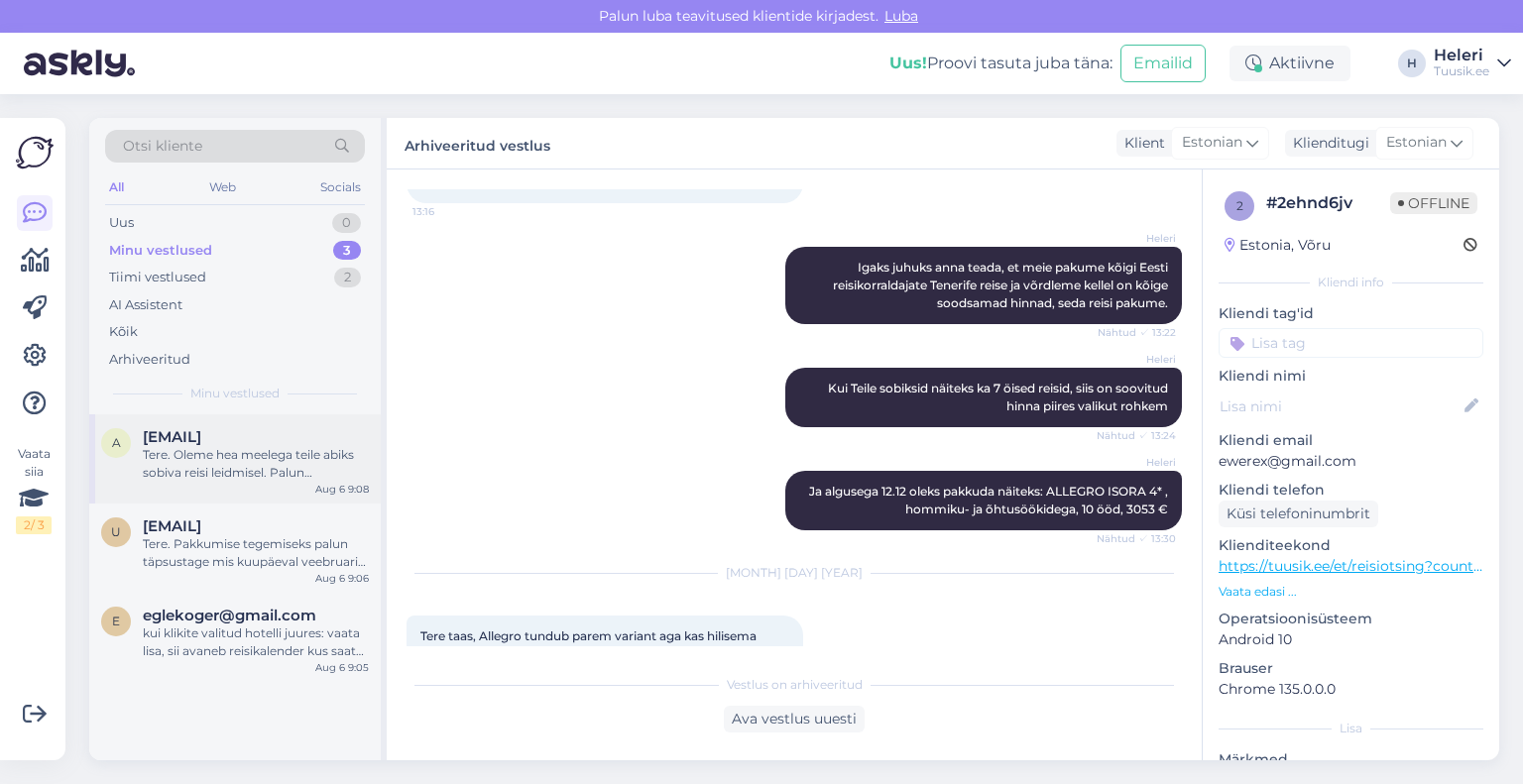 scroll, scrollTop: 1464, scrollLeft: 0, axis: vertical 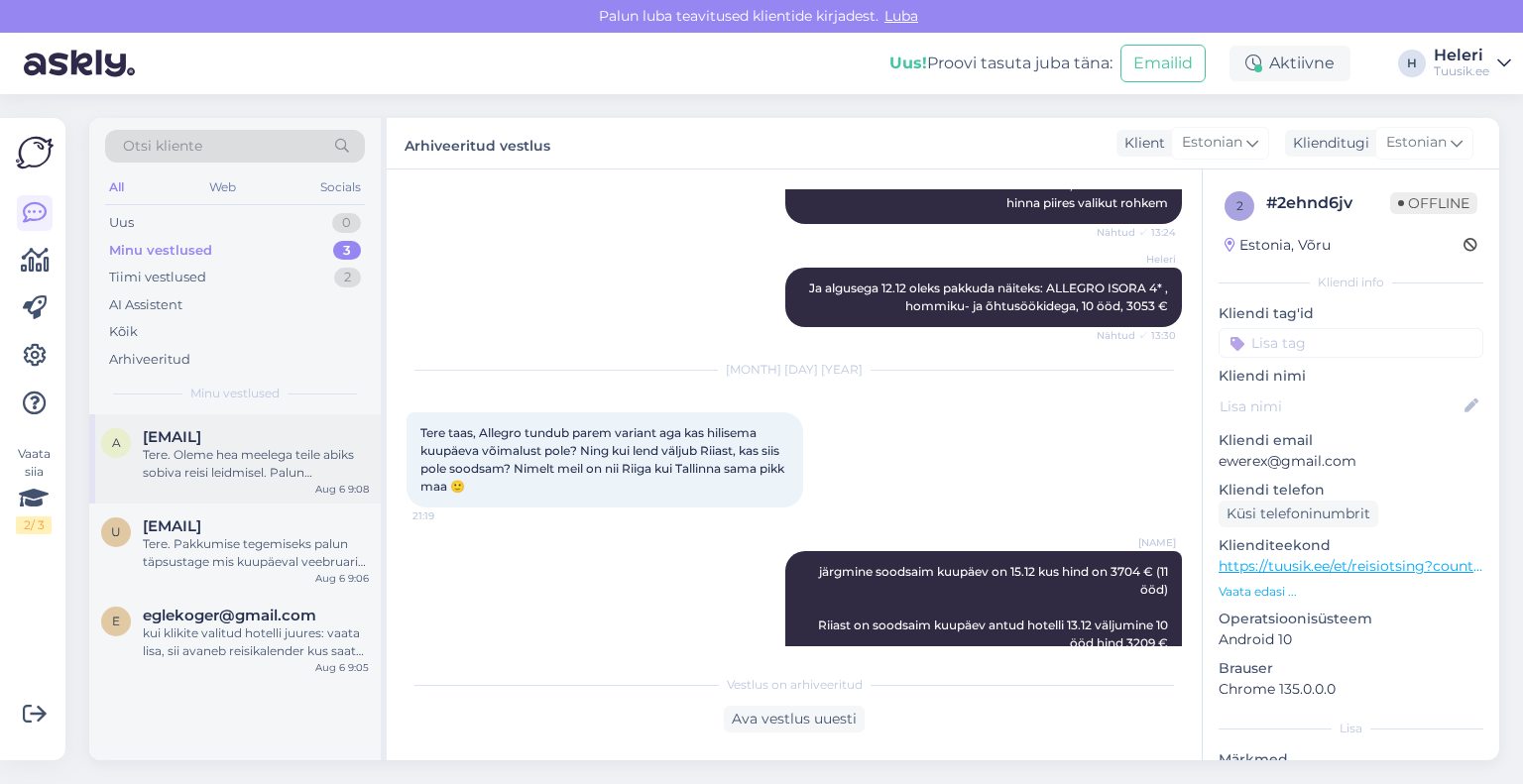 click on "Tere. Oleme hea meelega teile abiks sobiva reisi leidmisel. Palun täpsustage kui palju on reisijaid ja kas kuni [PRICE] on ühe reisija kohta?" at bounding box center [256, 464] 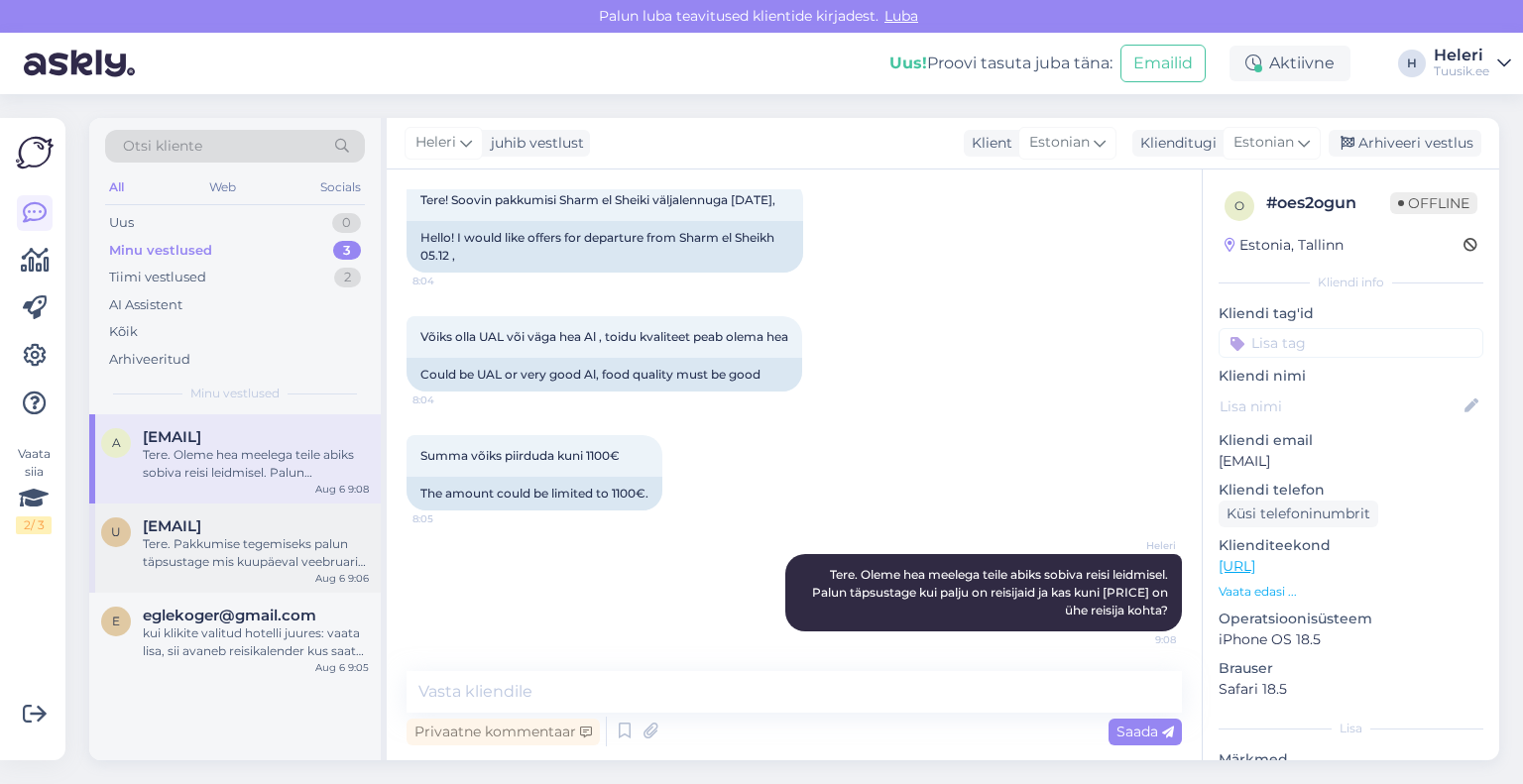 click on "[EMAIL]" at bounding box center [172, 526] 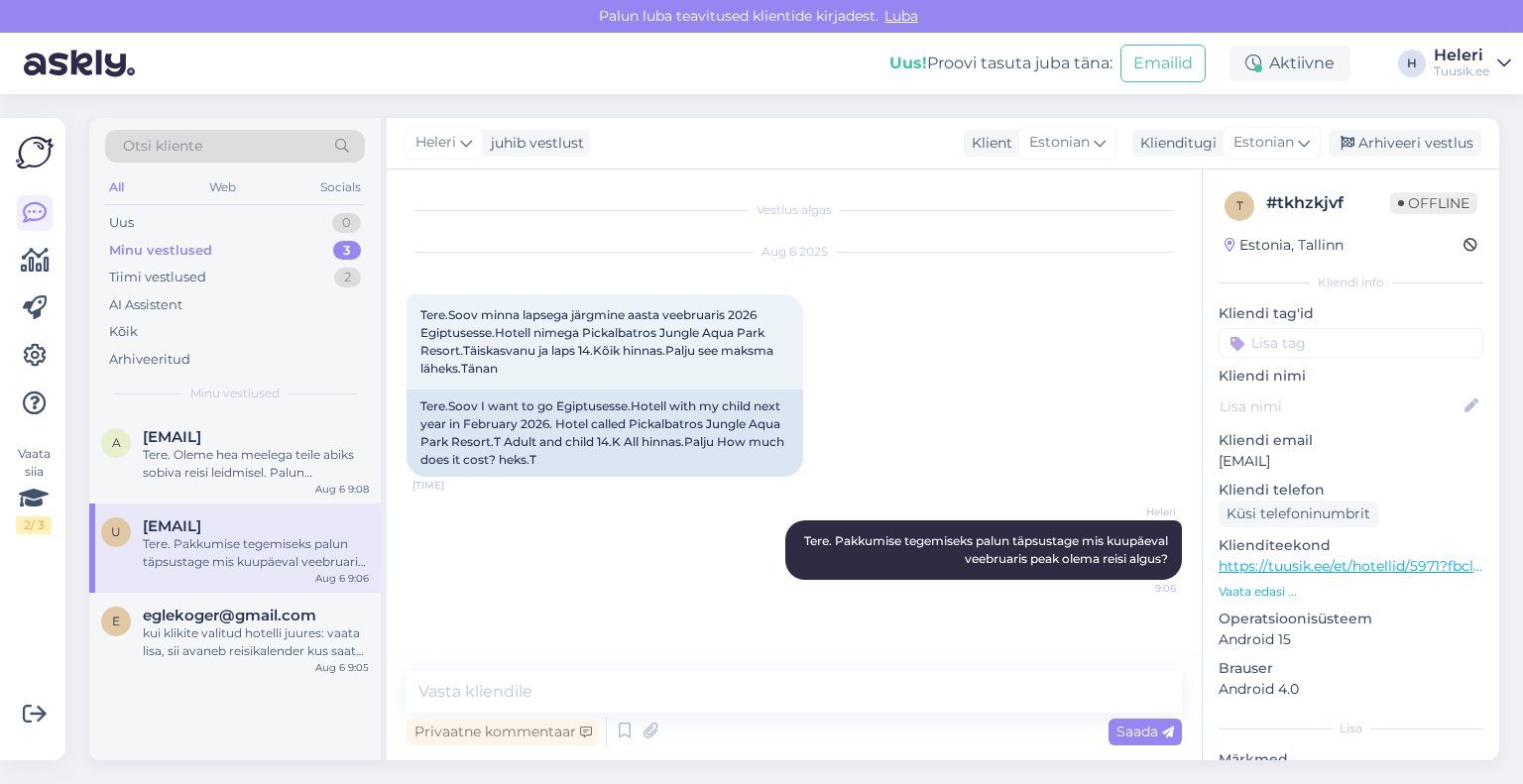 scroll, scrollTop: 0, scrollLeft: 0, axis: both 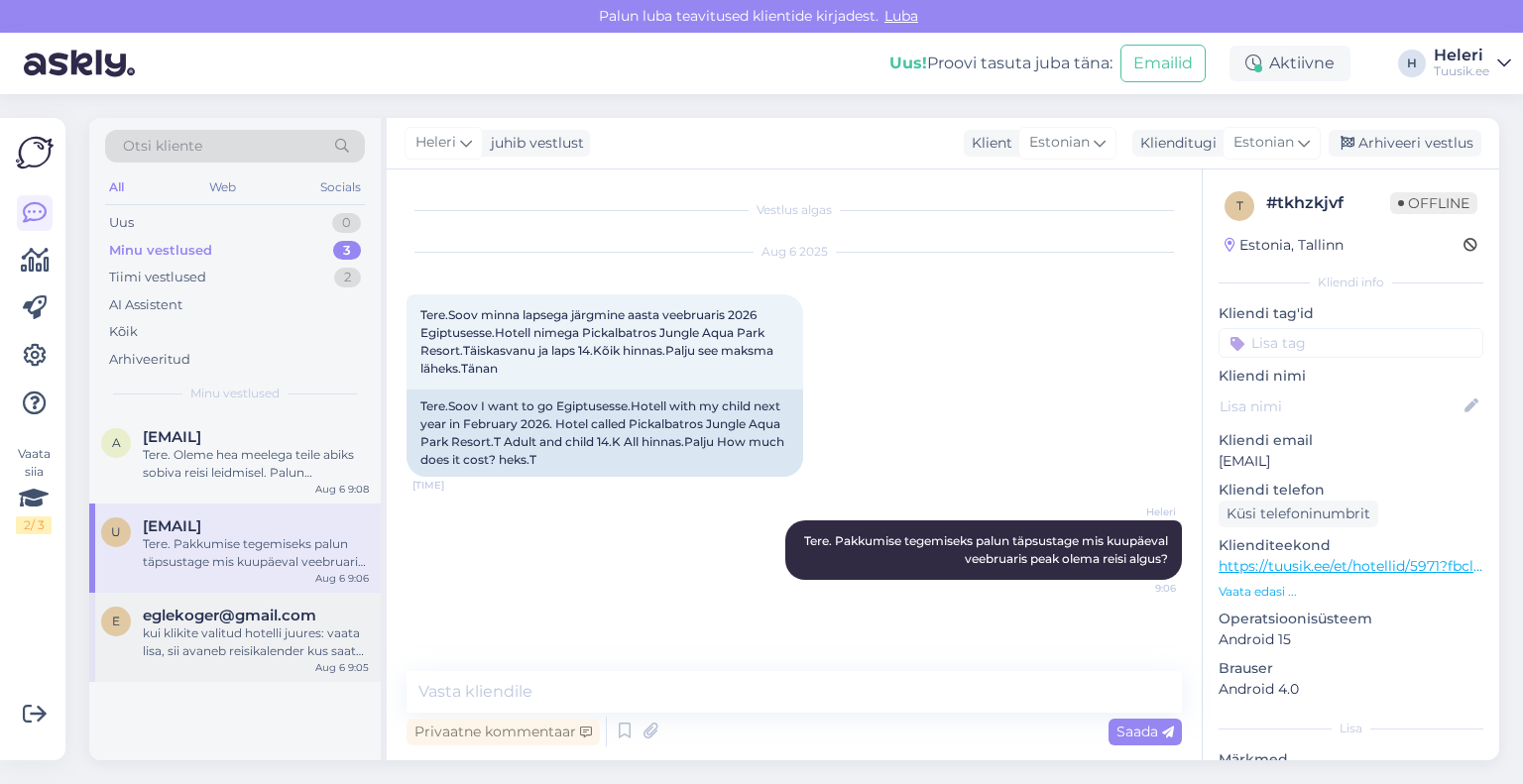 click on "eglekoger@gmail.com" at bounding box center (229, 616) 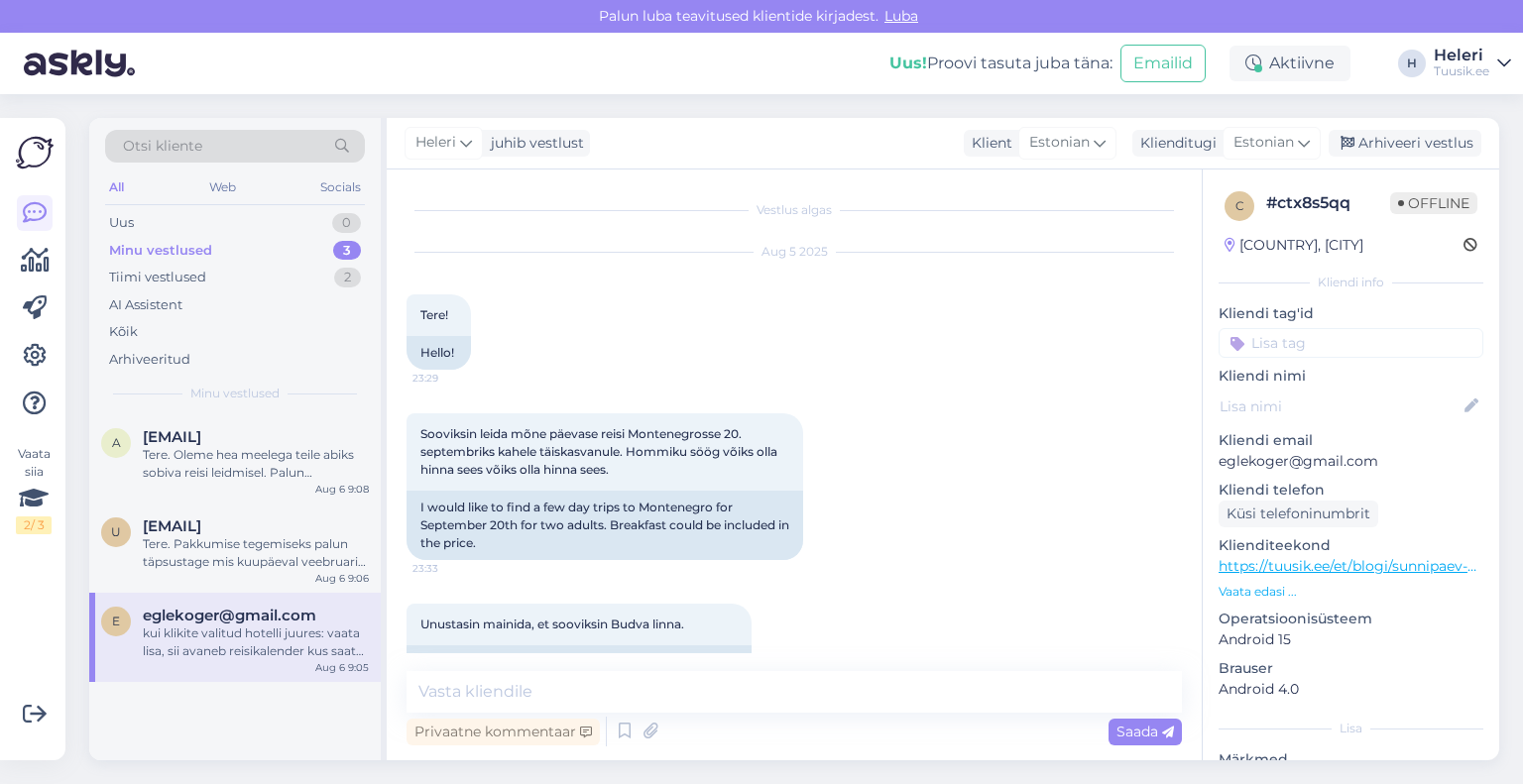 scroll, scrollTop: 484, scrollLeft: 0, axis: vertical 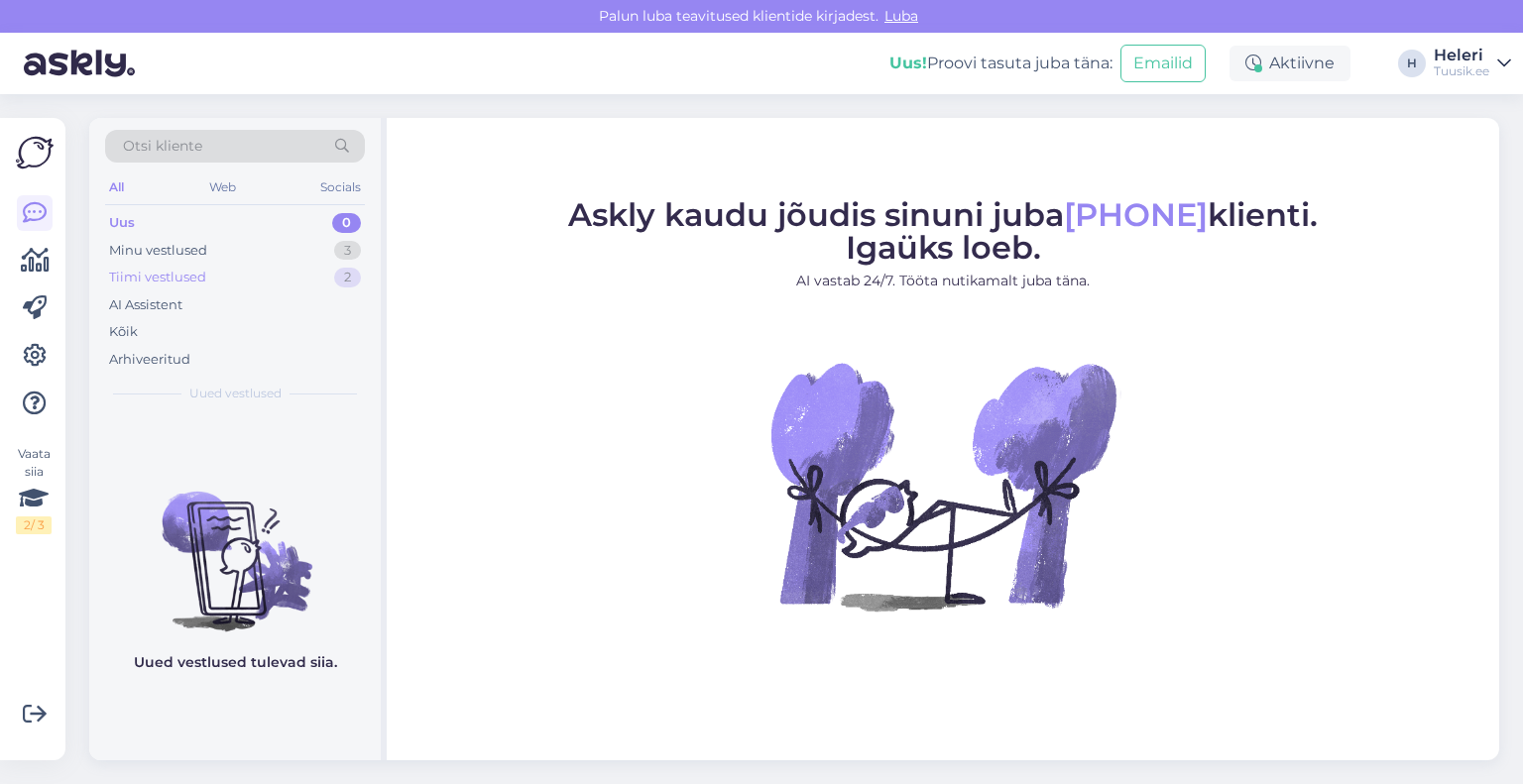 click on "Tiimi vestlused 2" at bounding box center (235, 278) 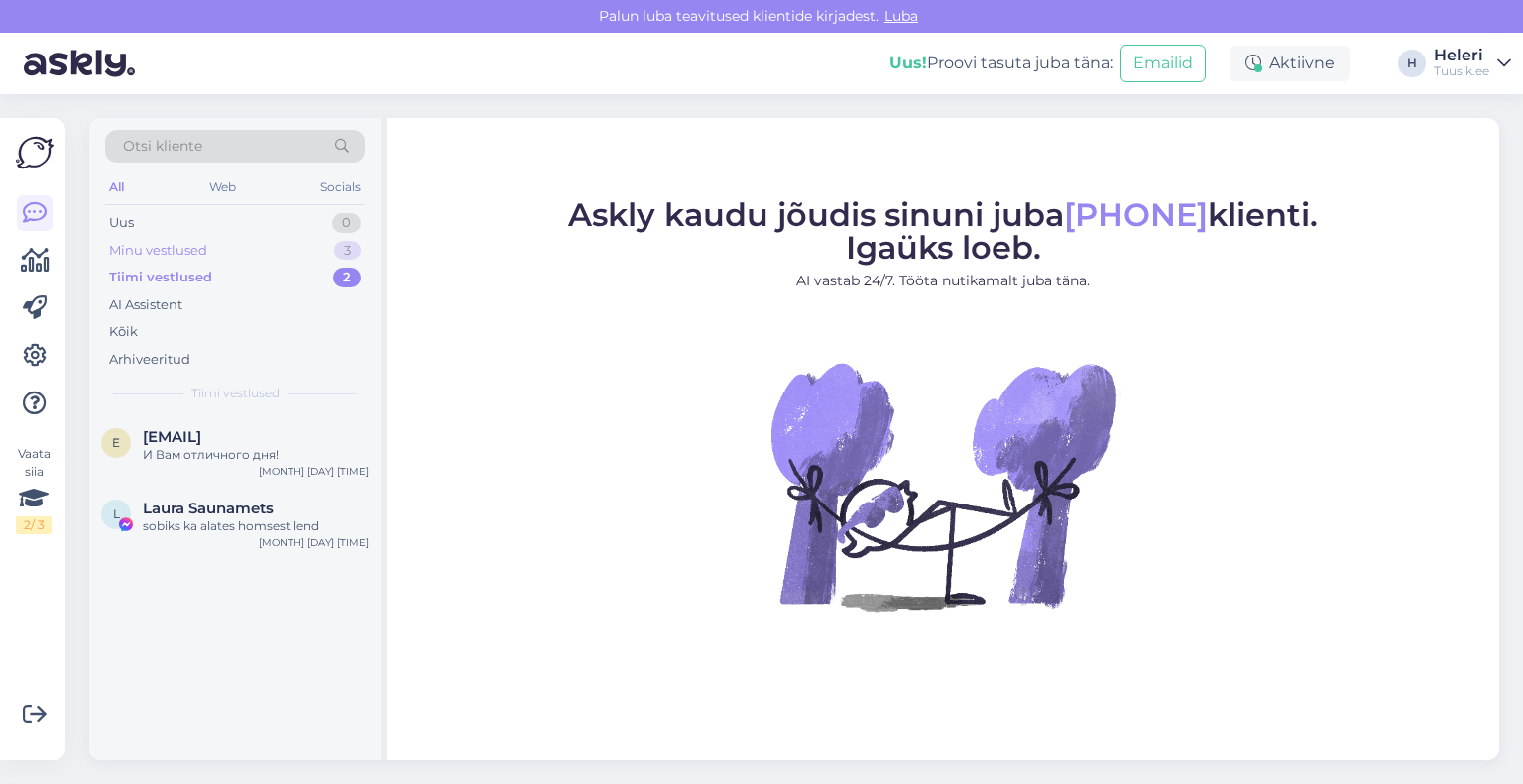 click on "Minu vestlused 3" at bounding box center (235, 251) 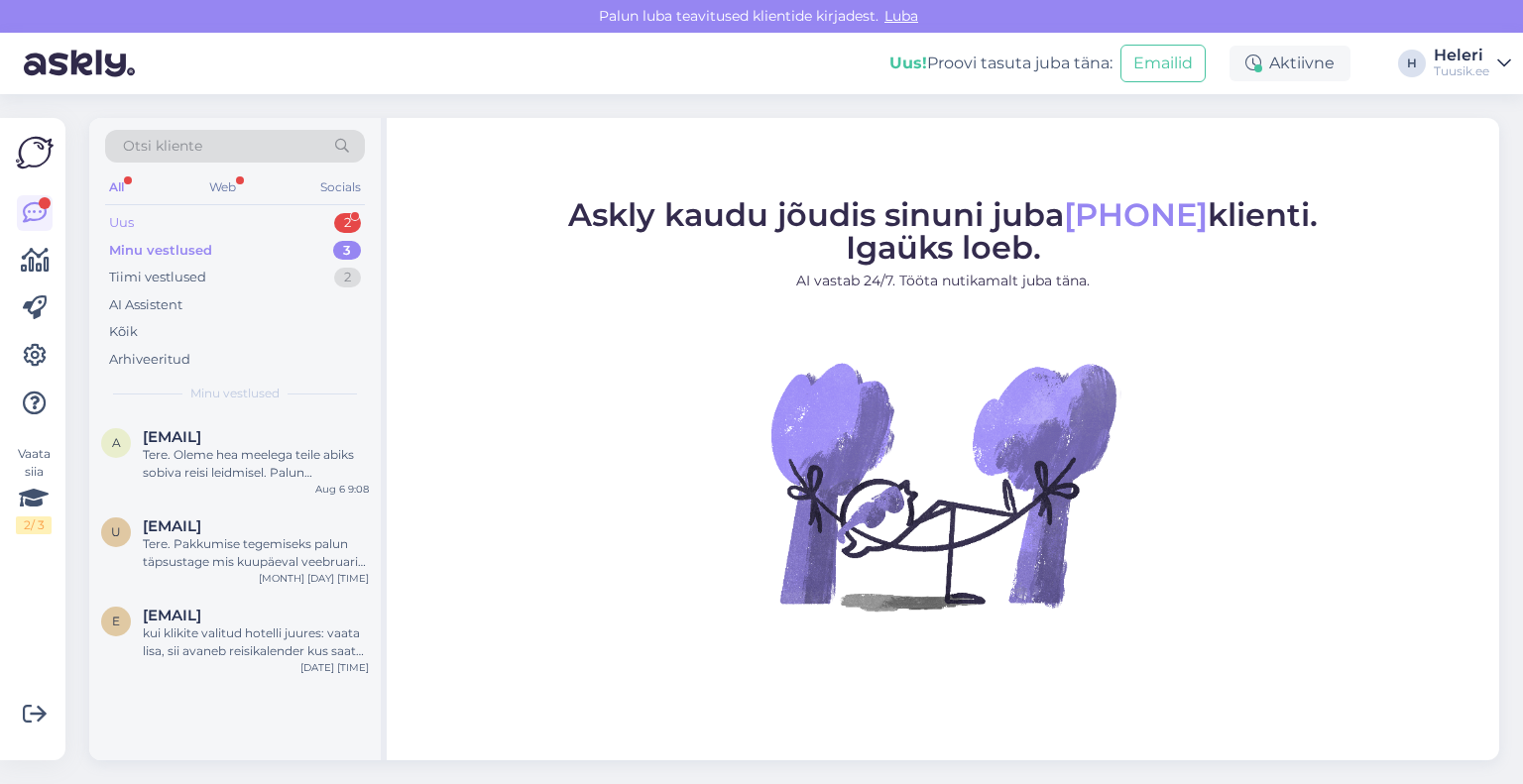 click on "Uus 2" at bounding box center [235, 223] 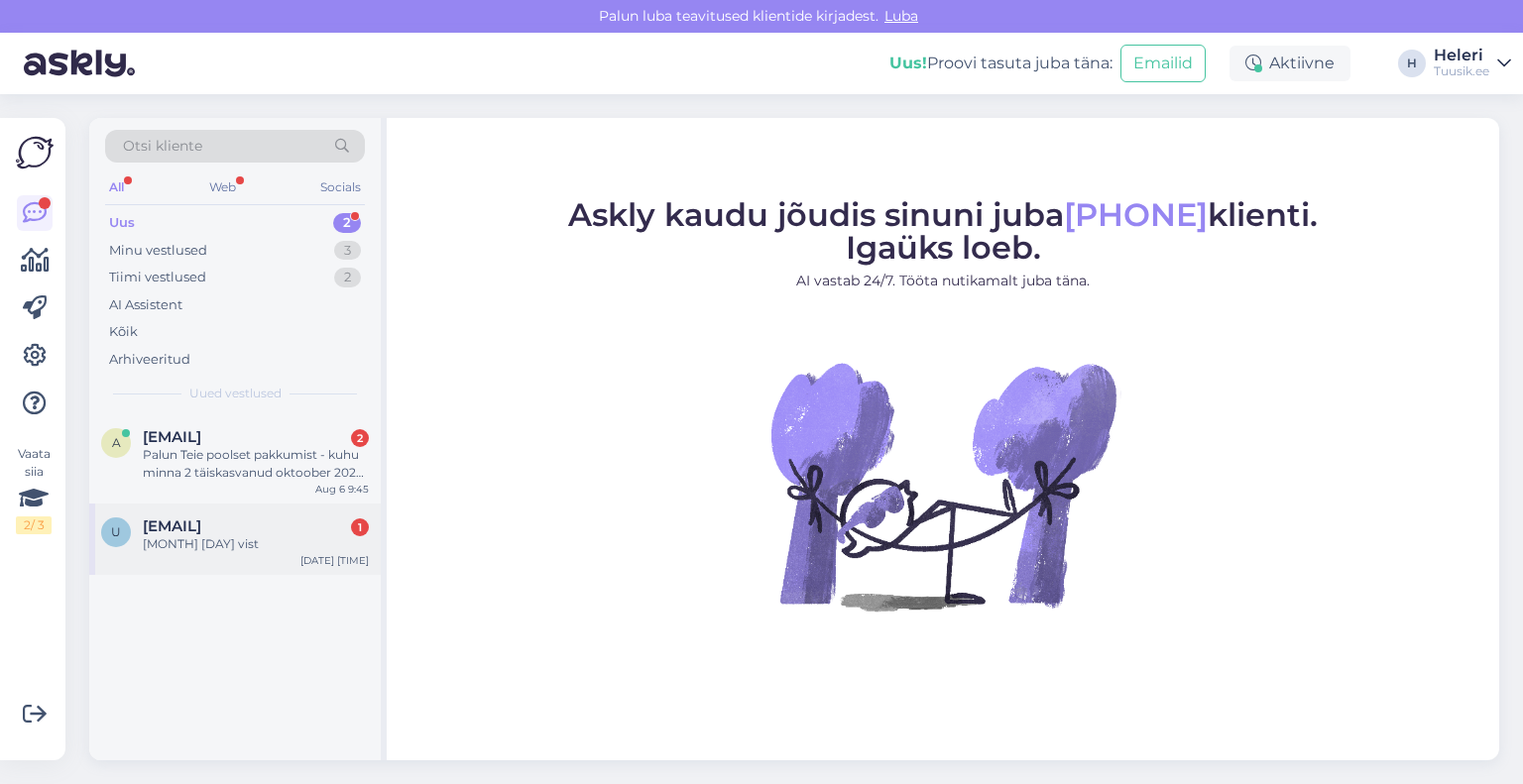 click on "[EMAIL]" at bounding box center (172, 526) 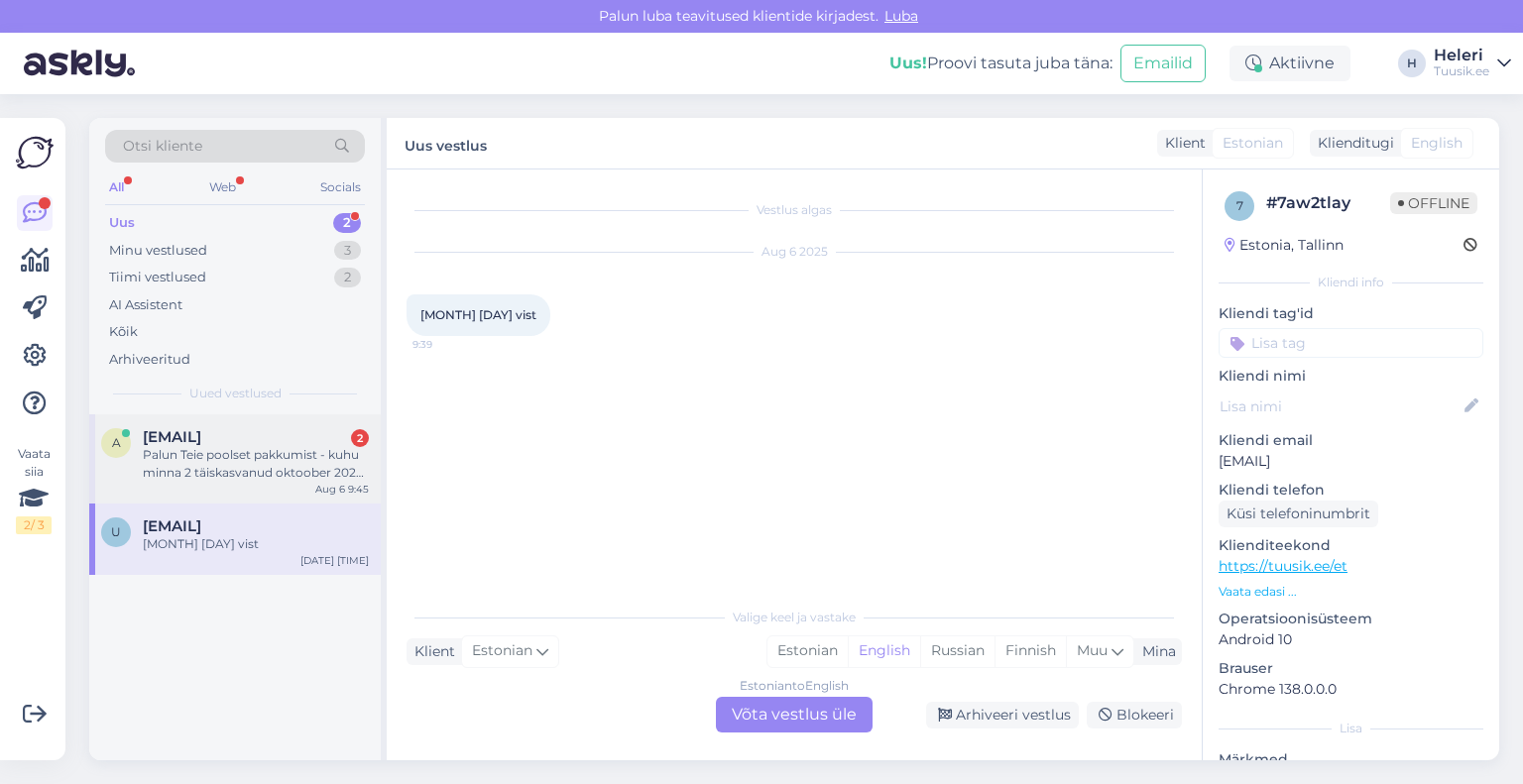 click on "[EMAIL]" at bounding box center (172, 437) 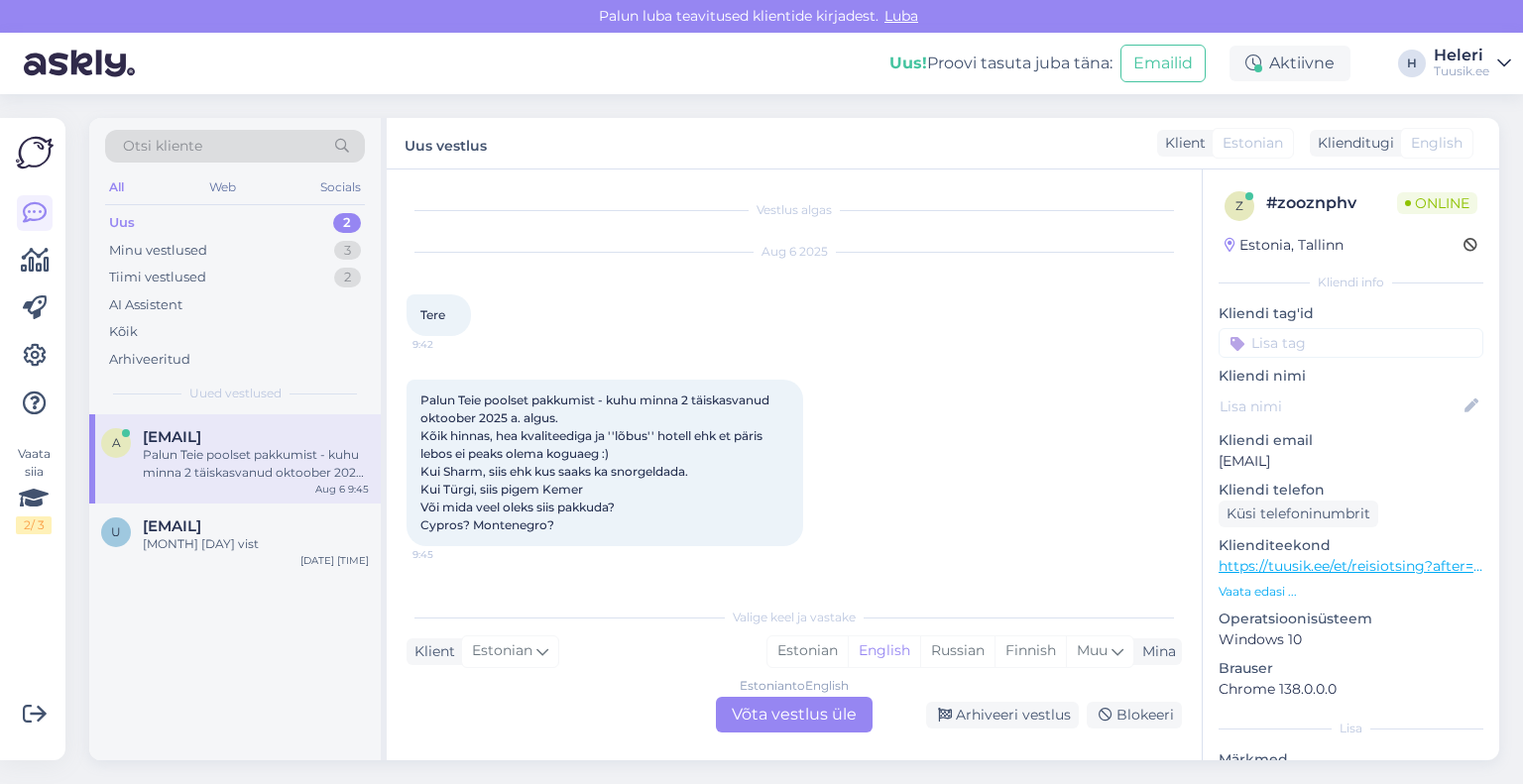 drag, startPoint x: 1252, startPoint y: 455, endPoint x: 1384, endPoint y: 455, distance: 132 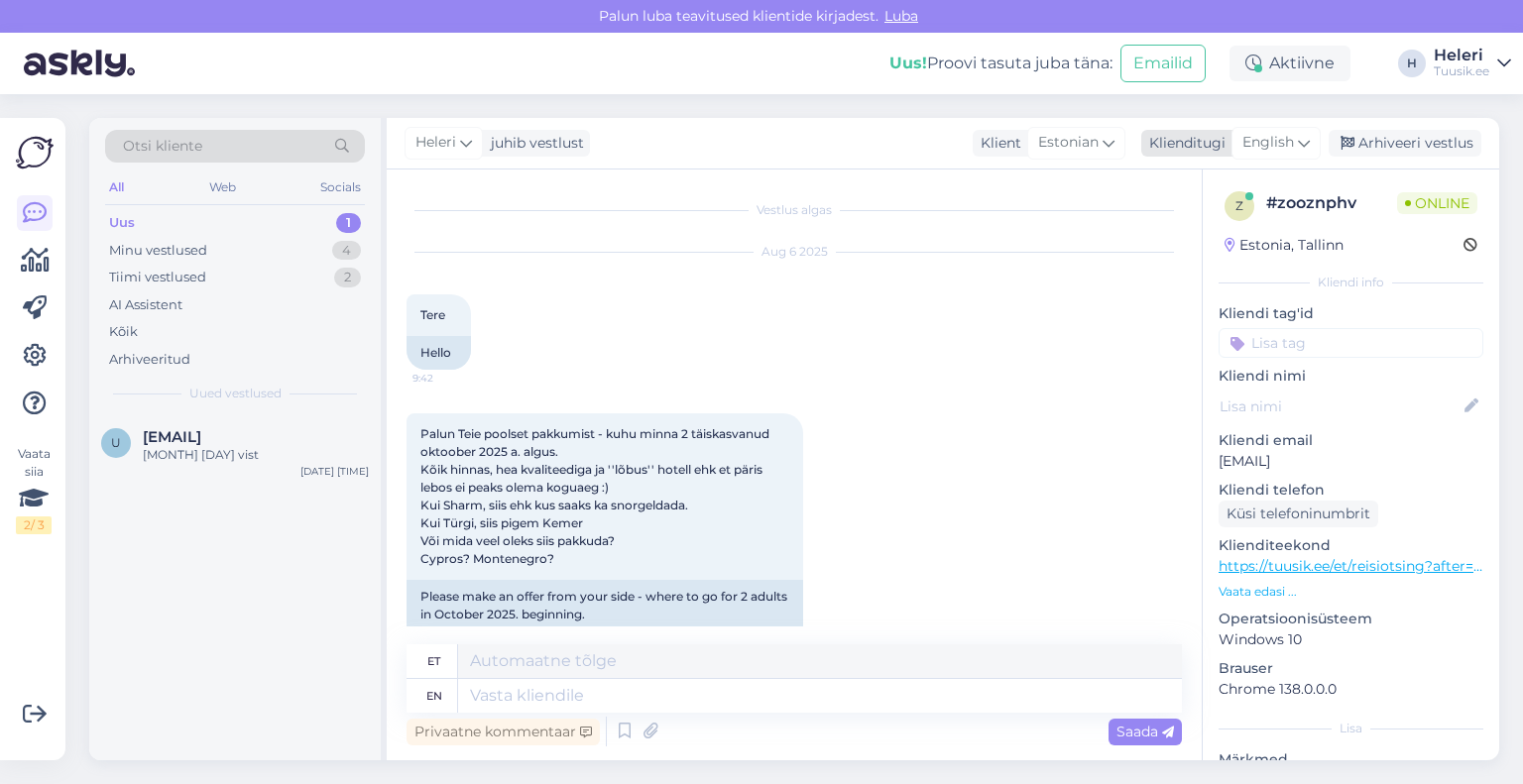 click on "Heleri juhib vestlust Klient Estonian Klienditugi English Arhiveeri vestlus" at bounding box center (943, 144) 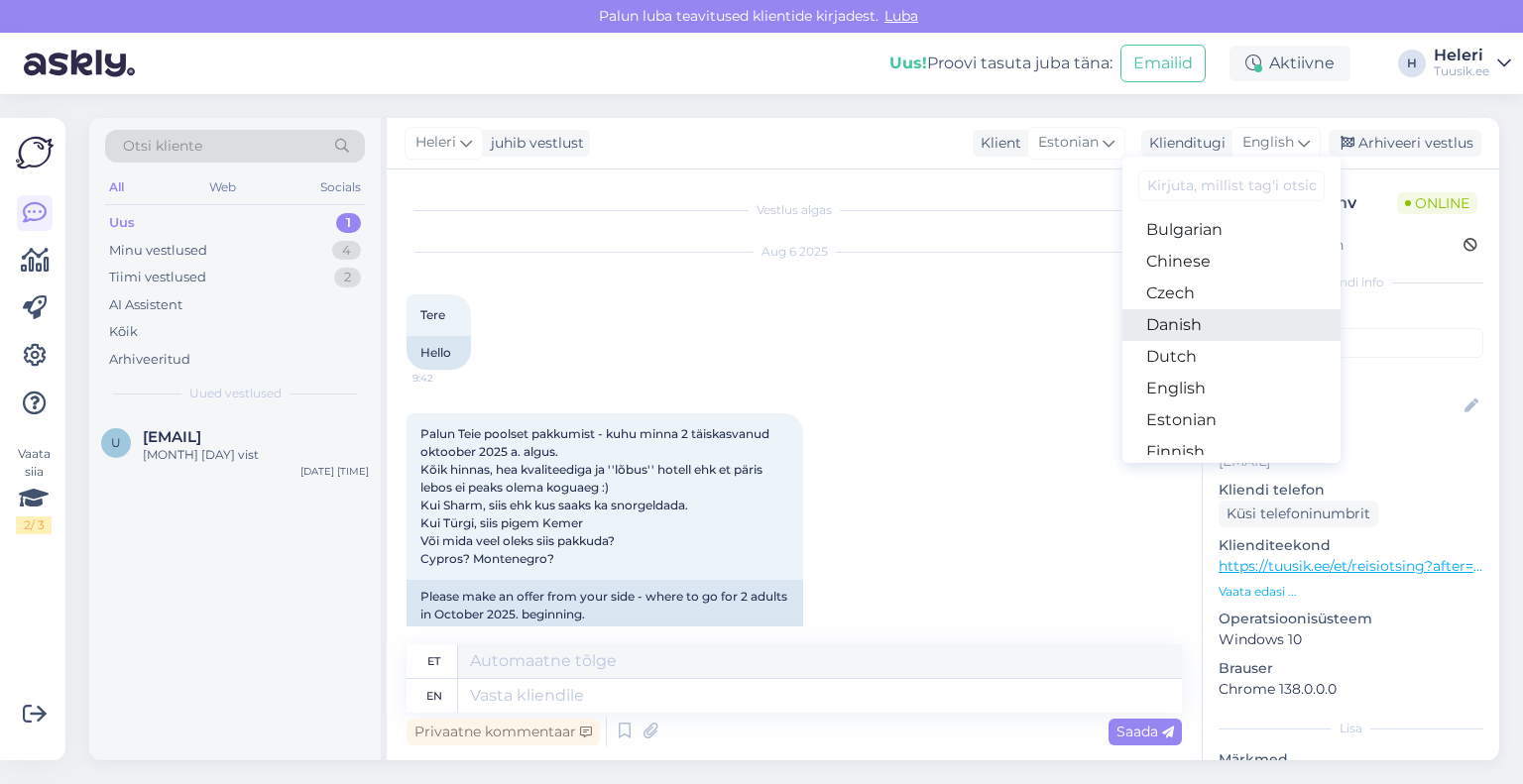 scroll, scrollTop: 99, scrollLeft: 0, axis: vertical 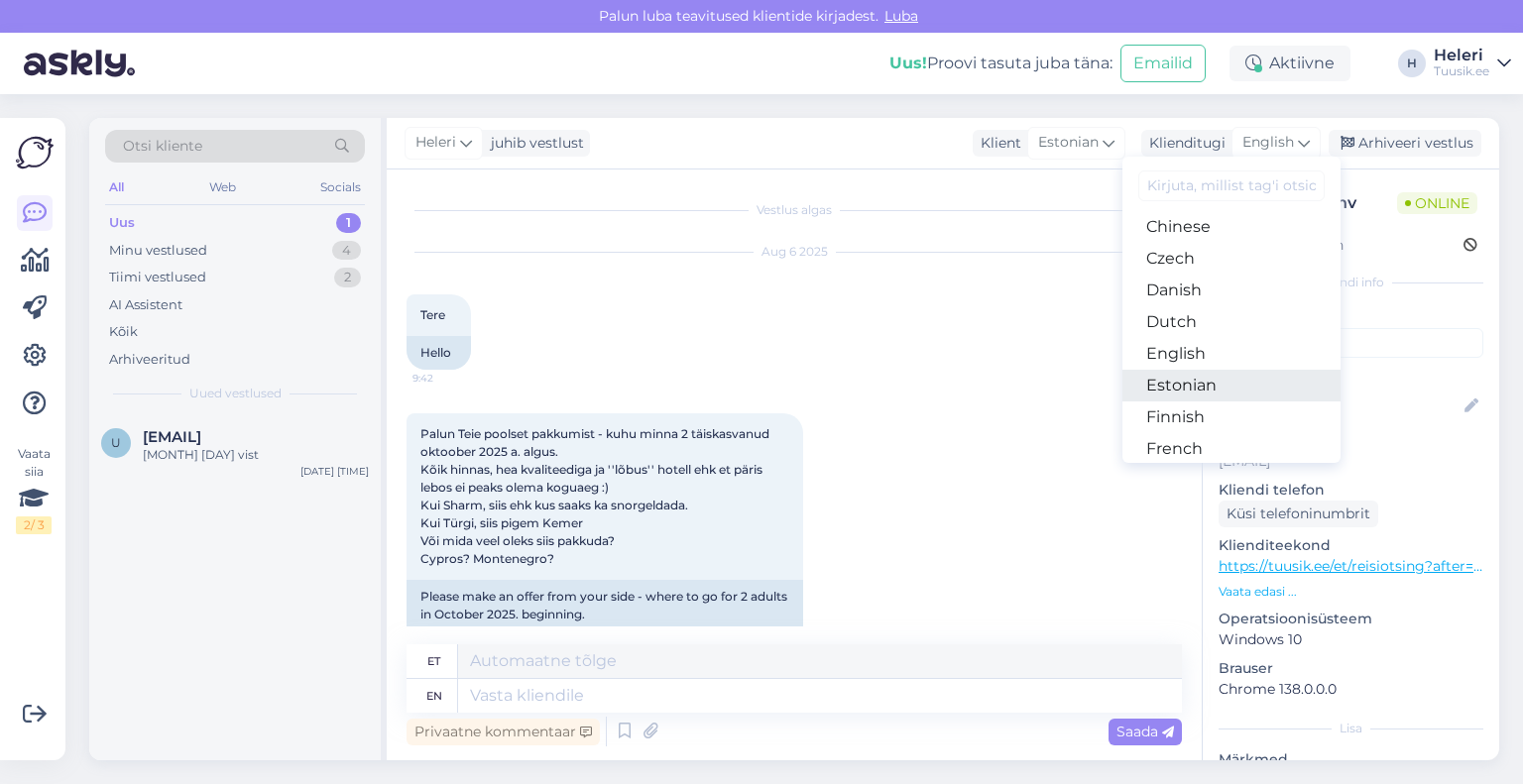 click on "Estonian" at bounding box center [1231, 386] 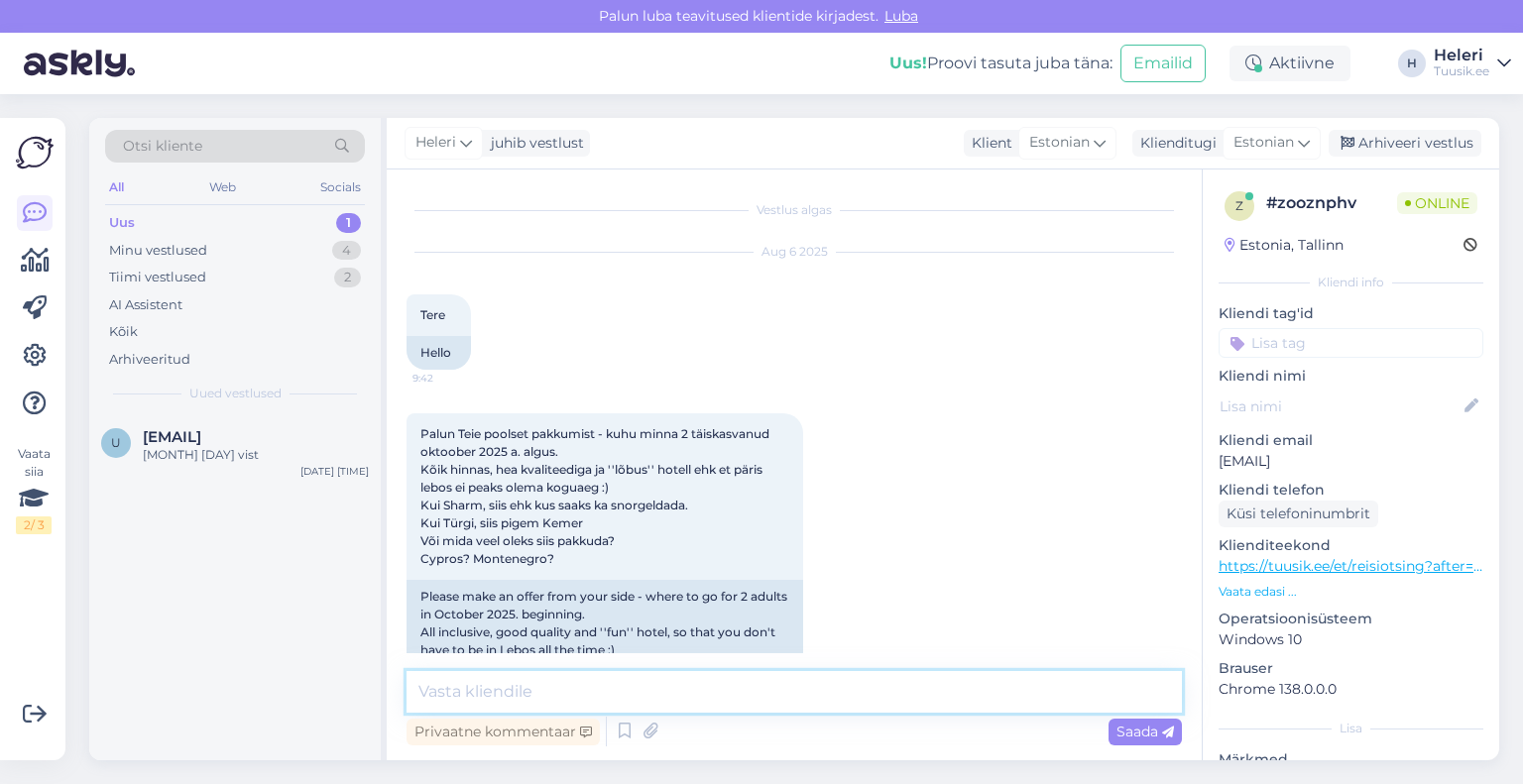 click at bounding box center [794, 692] 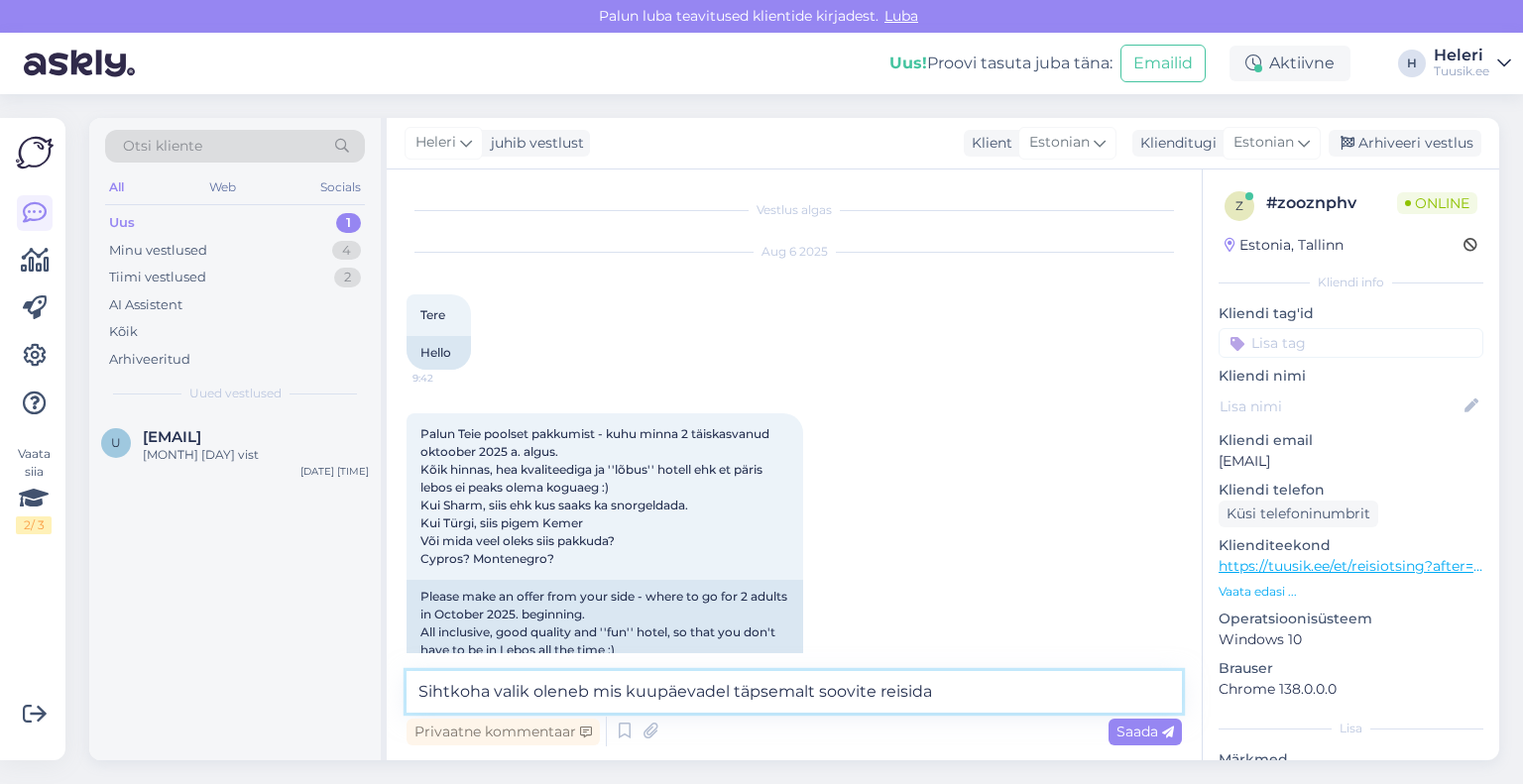 drag, startPoint x: 424, startPoint y: 695, endPoint x: 404, endPoint y: 695, distance: 20 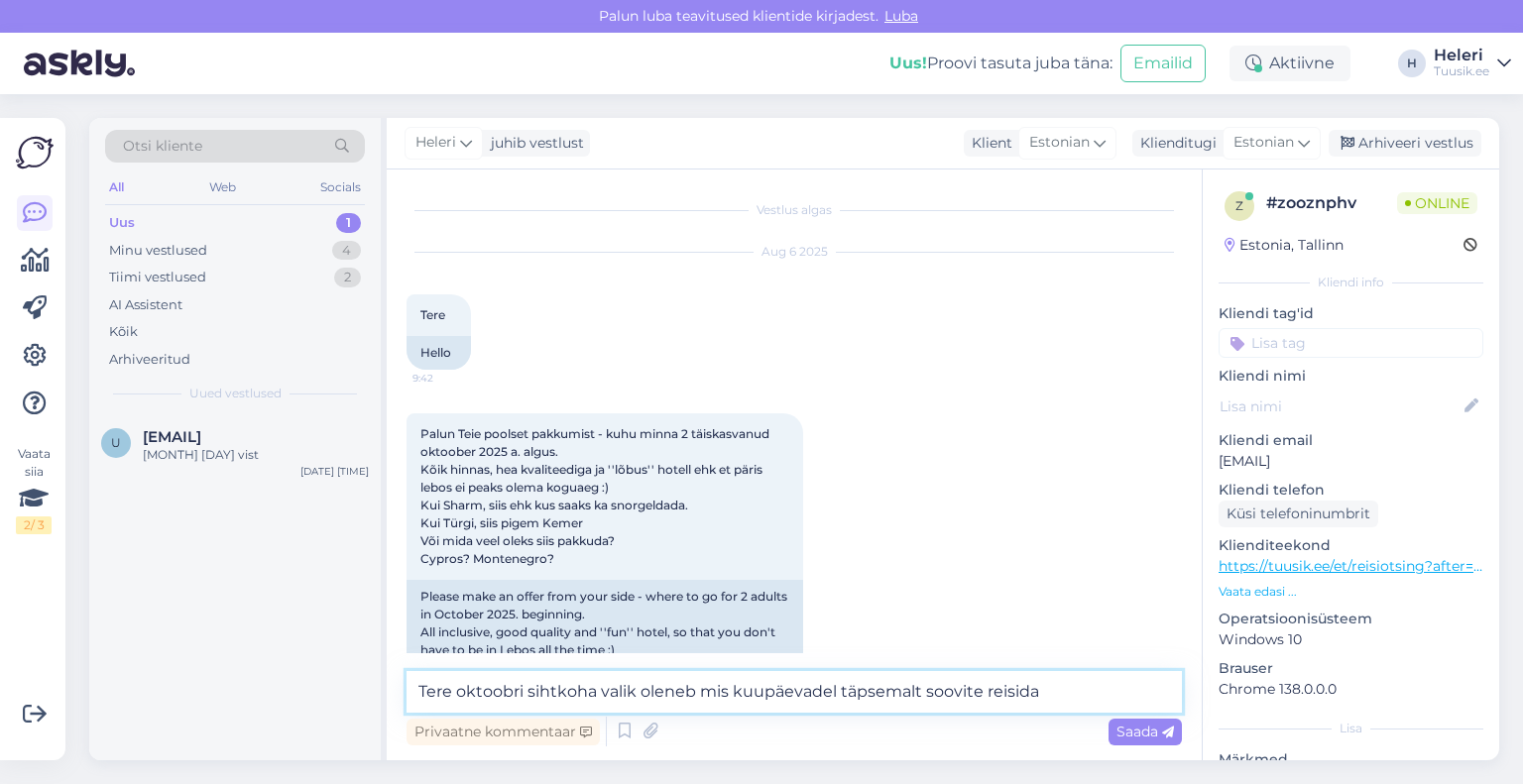 drag, startPoint x: 924, startPoint y: 695, endPoint x: 841, endPoint y: 694, distance: 83.00602 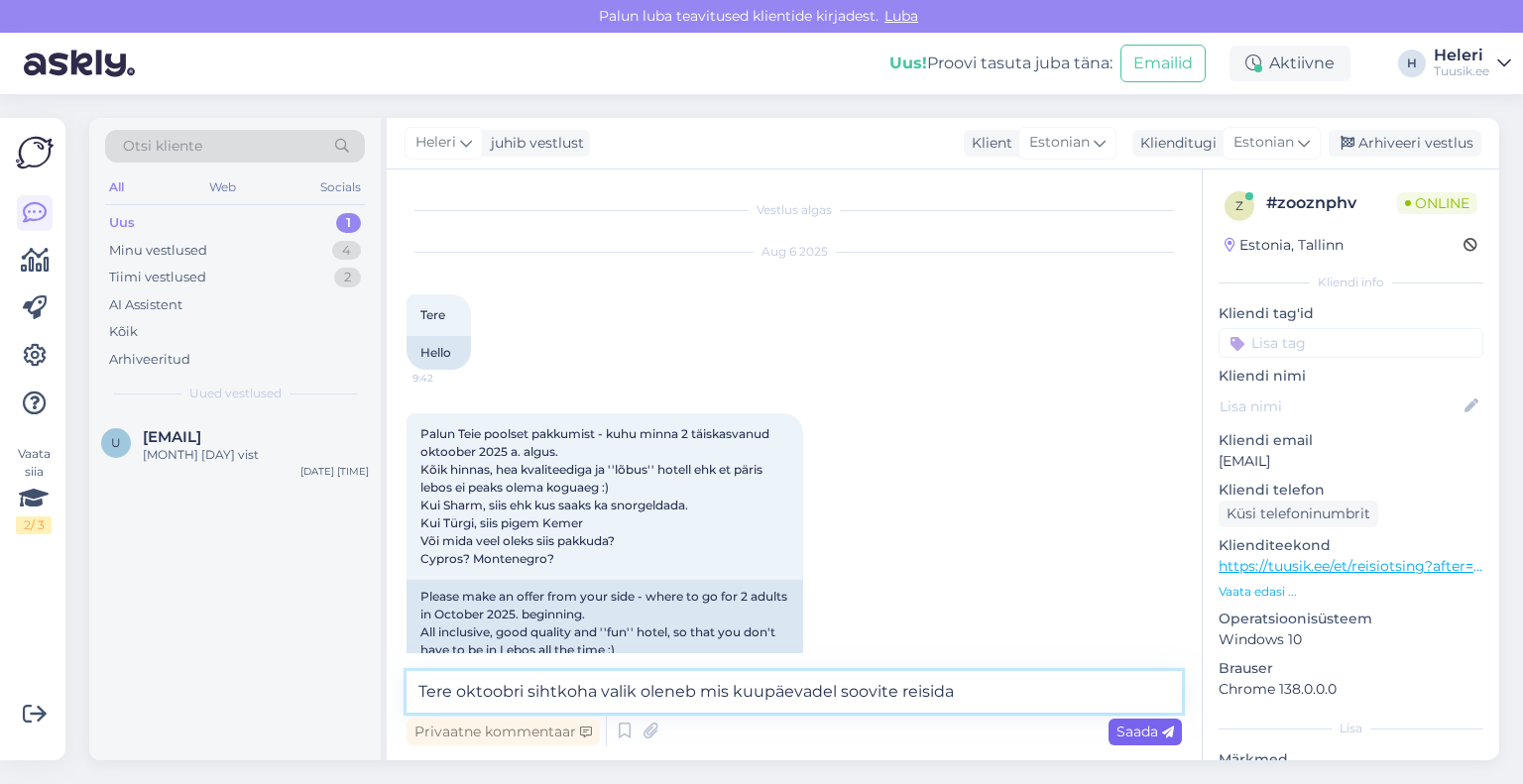 type on "Tere oktoobri sihtkoha valik oleneb mis kuupäevadel soovite reisida" 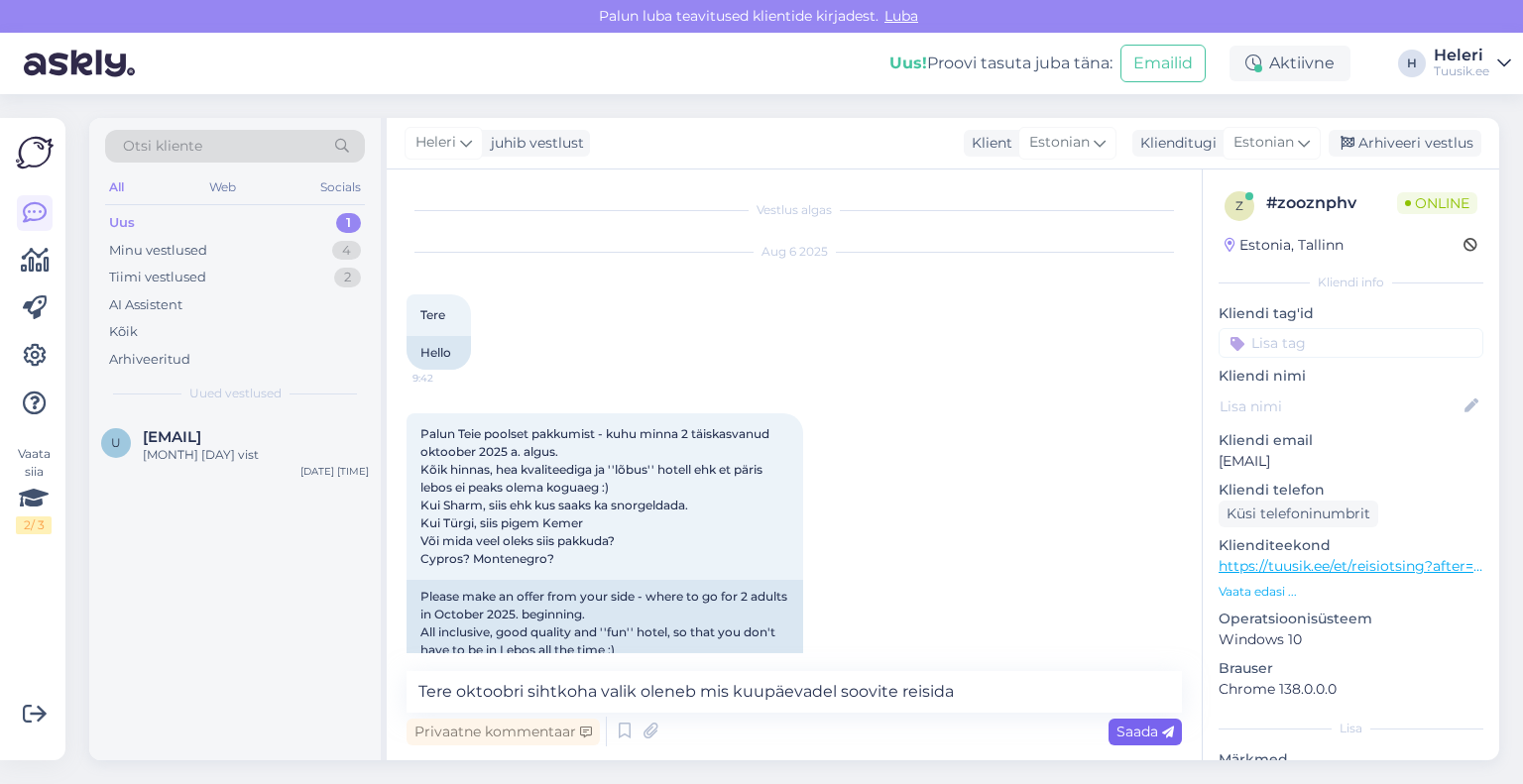 click on "Saada" at bounding box center [1145, 731] 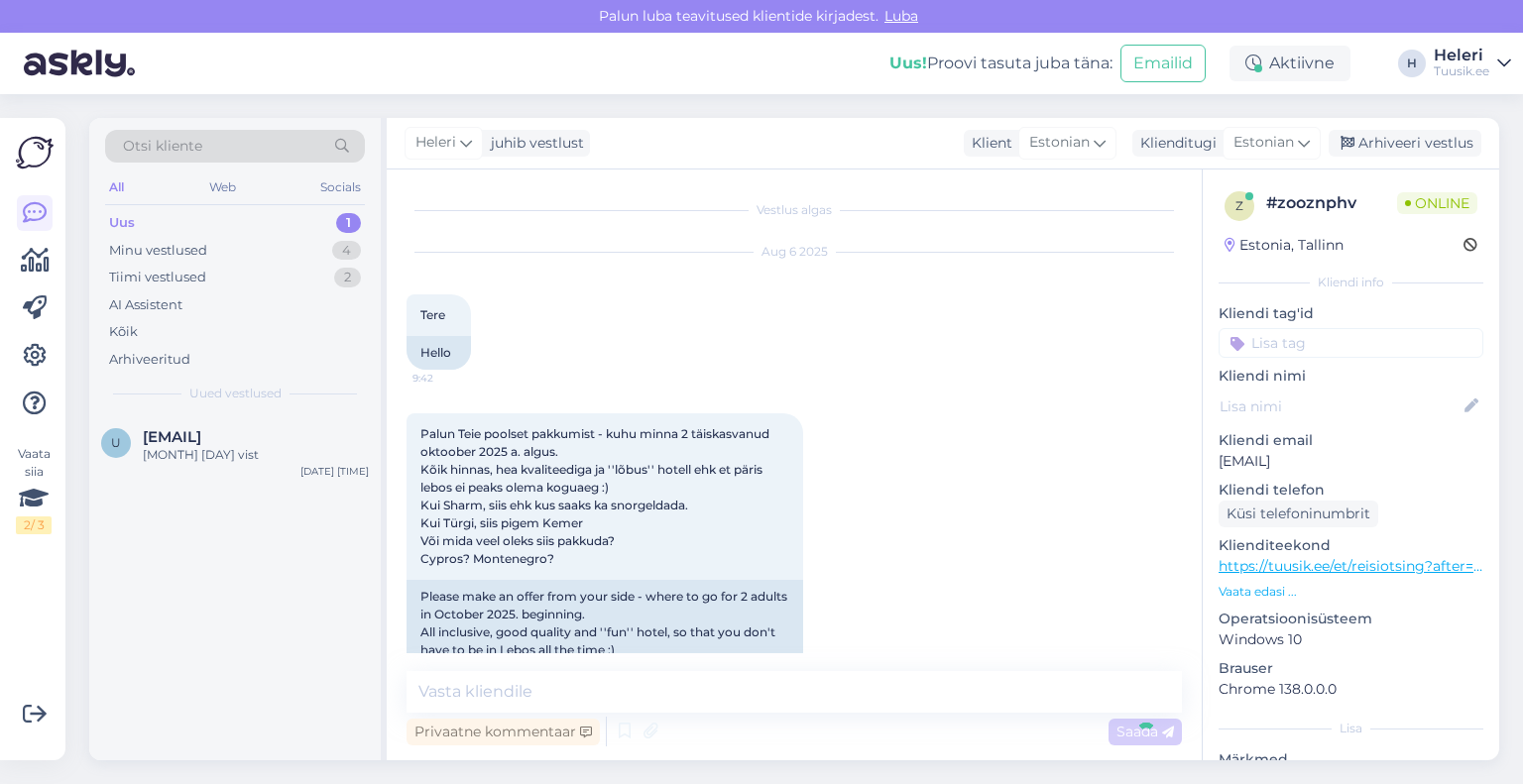 scroll, scrollTop: 210, scrollLeft: 0, axis: vertical 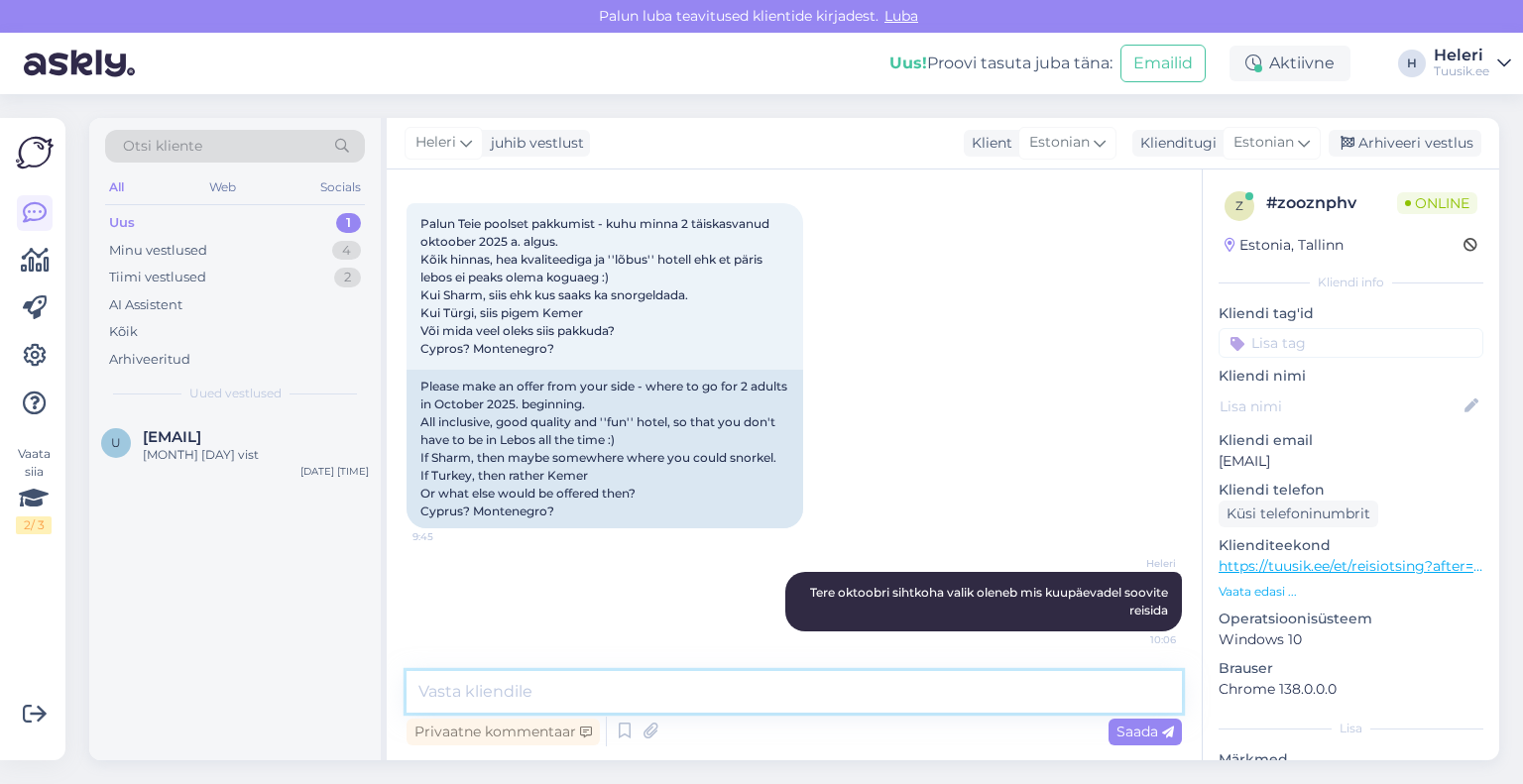 click at bounding box center [794, 692] 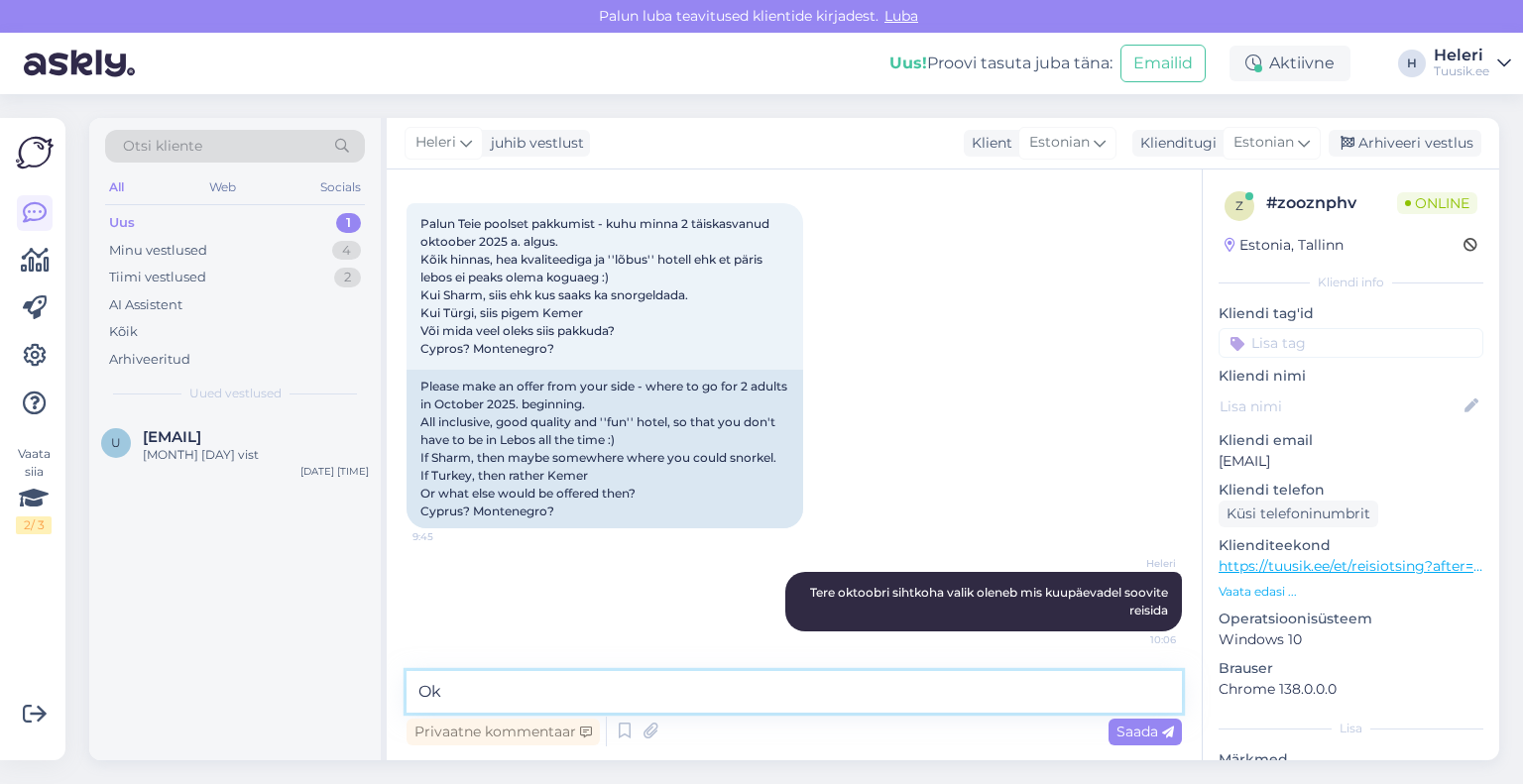 type on "O" 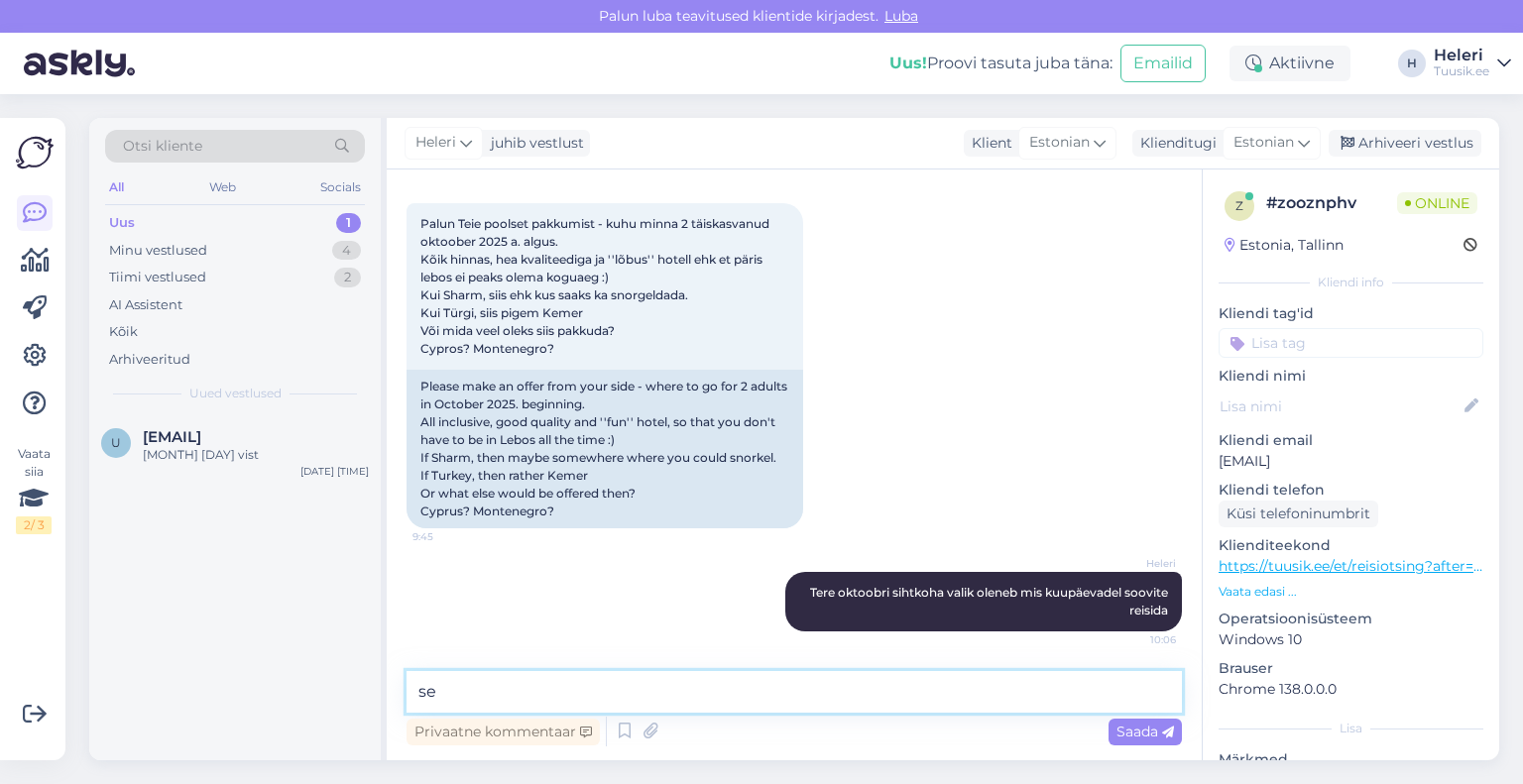 type on "s" 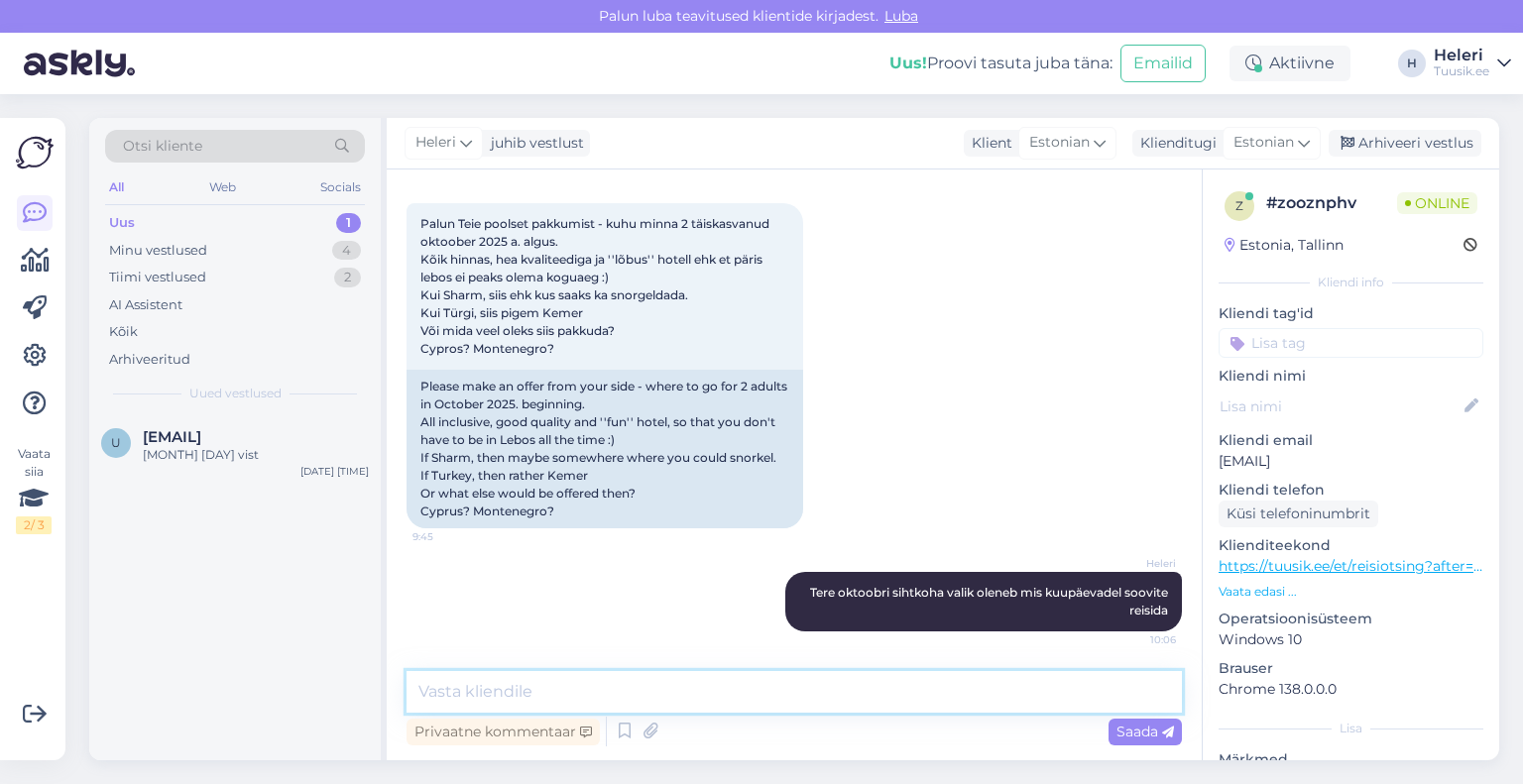 click at bounding box center [794, 692] 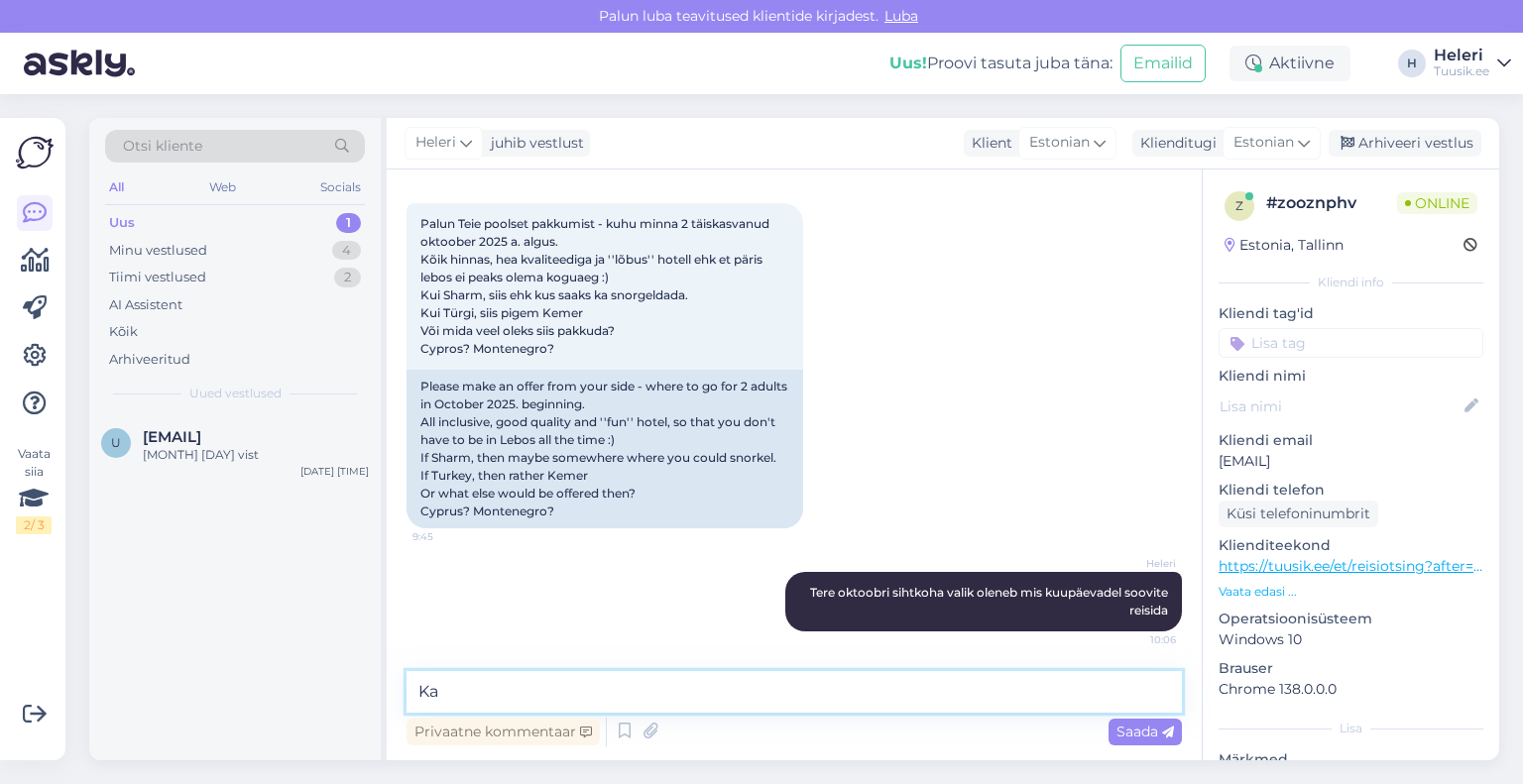 type on "K" 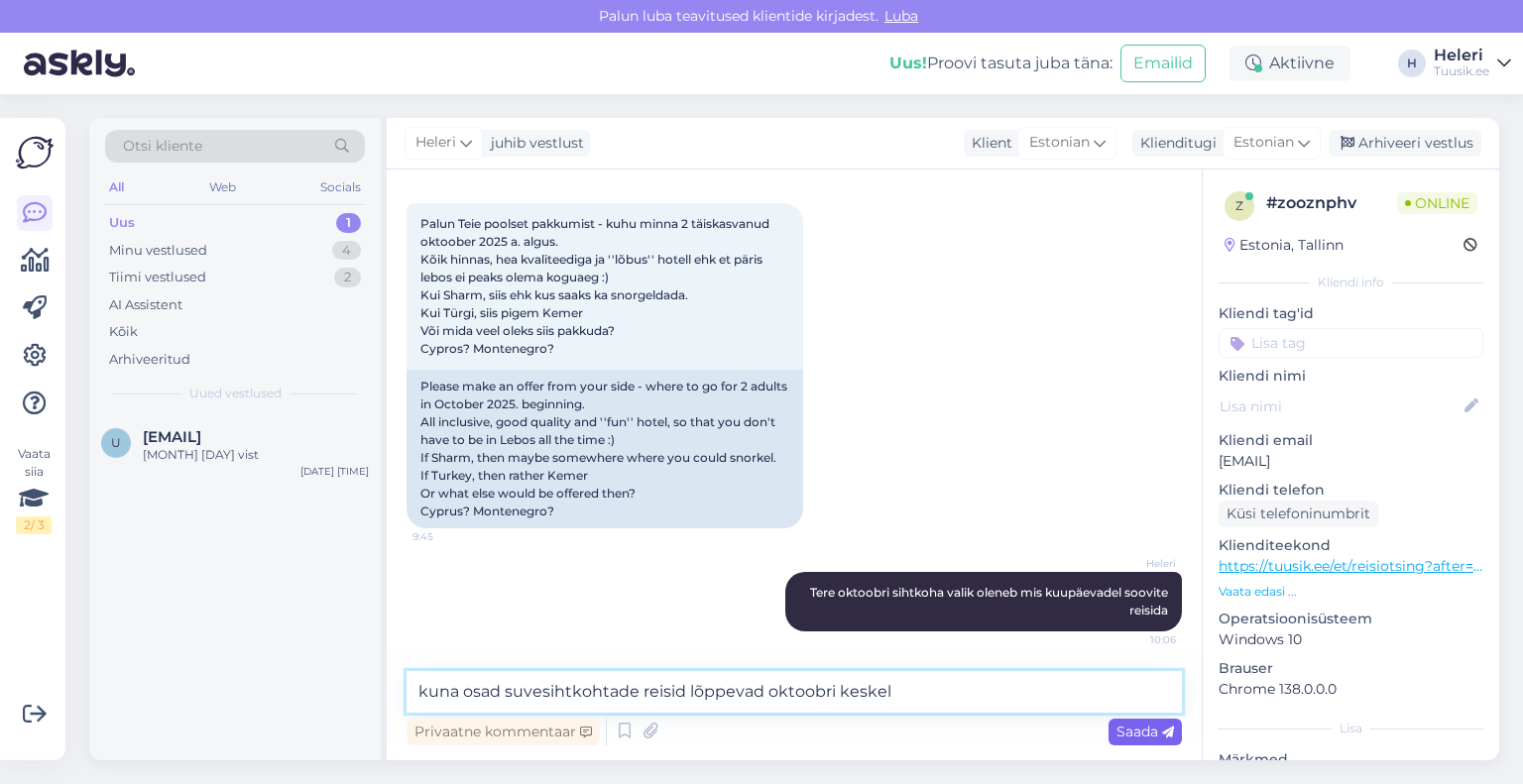 type on "kuna osad suvesihtkohtade reisid lõppevad oktoobri keskel" 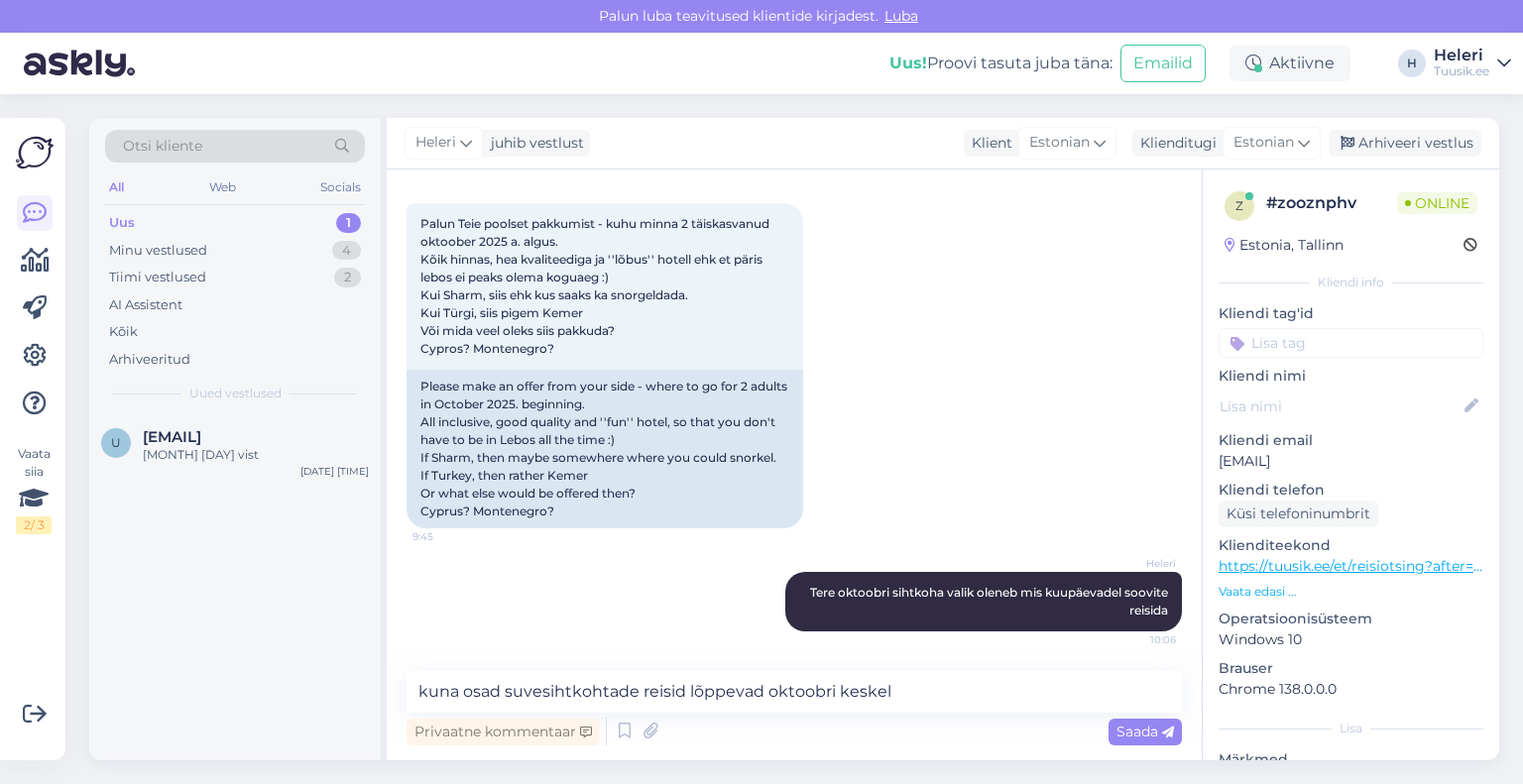 click at bounding box center [1168, 732] 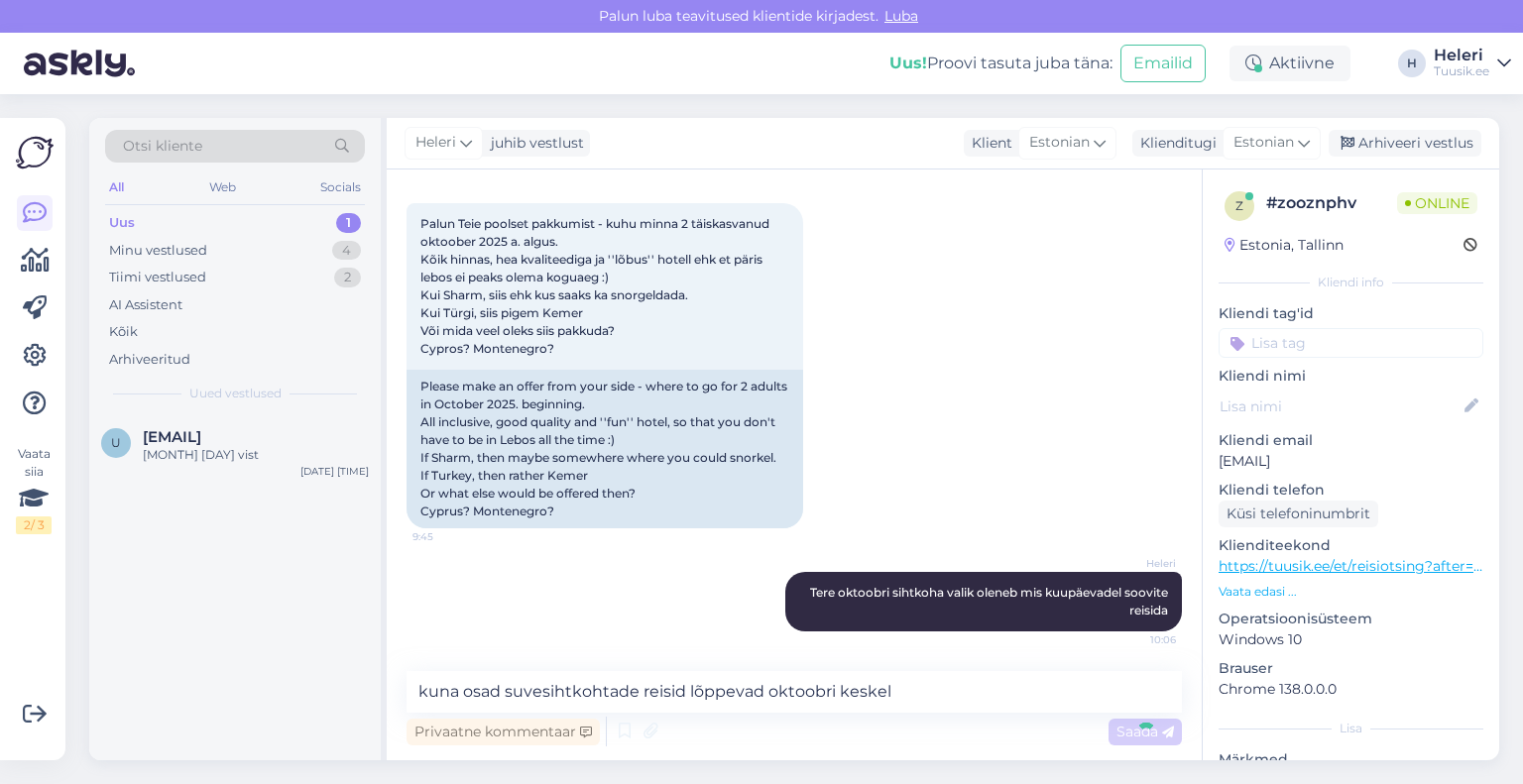 type 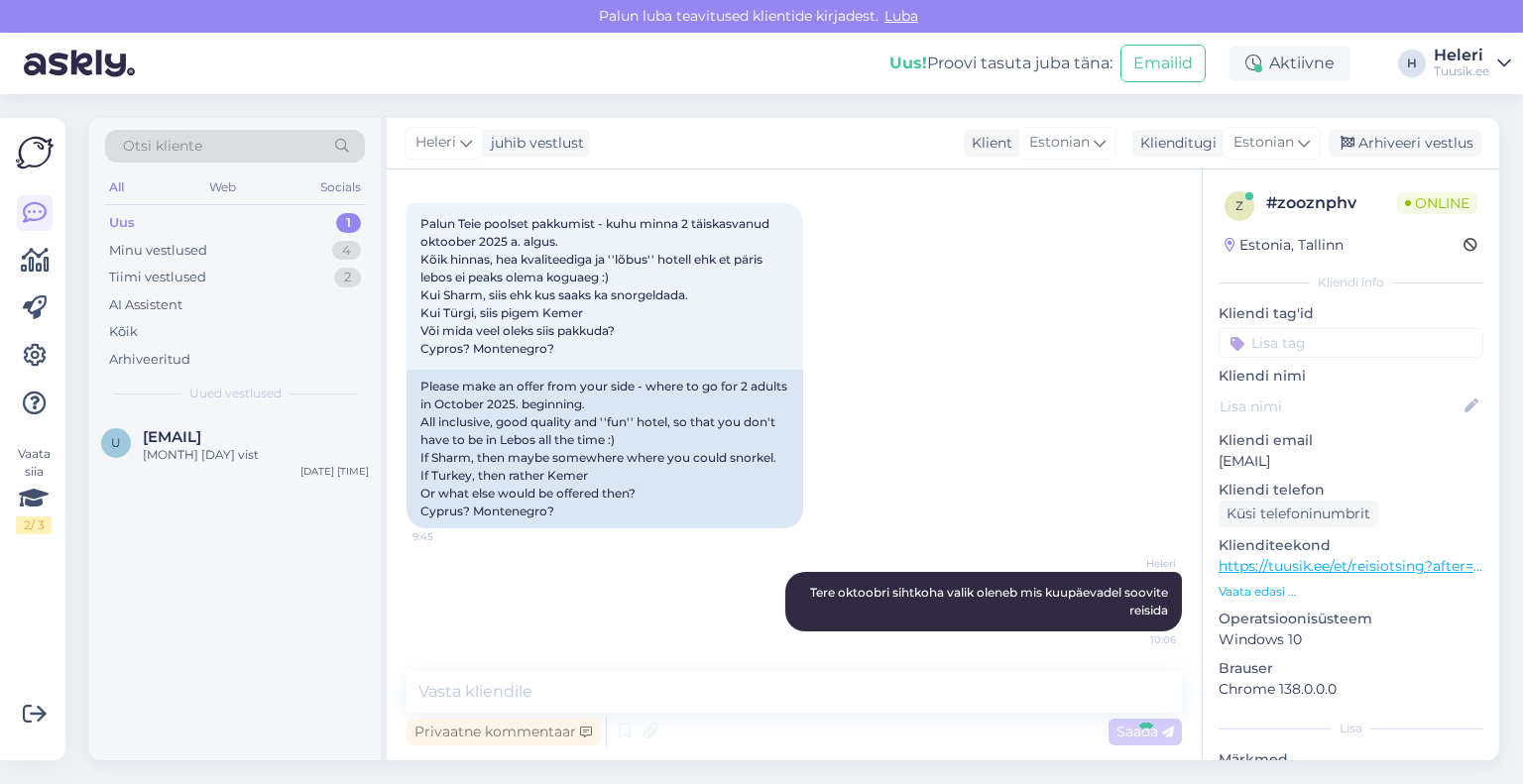 scroll, scrollTop: 295, scrollLeft: 0, axis: vertical 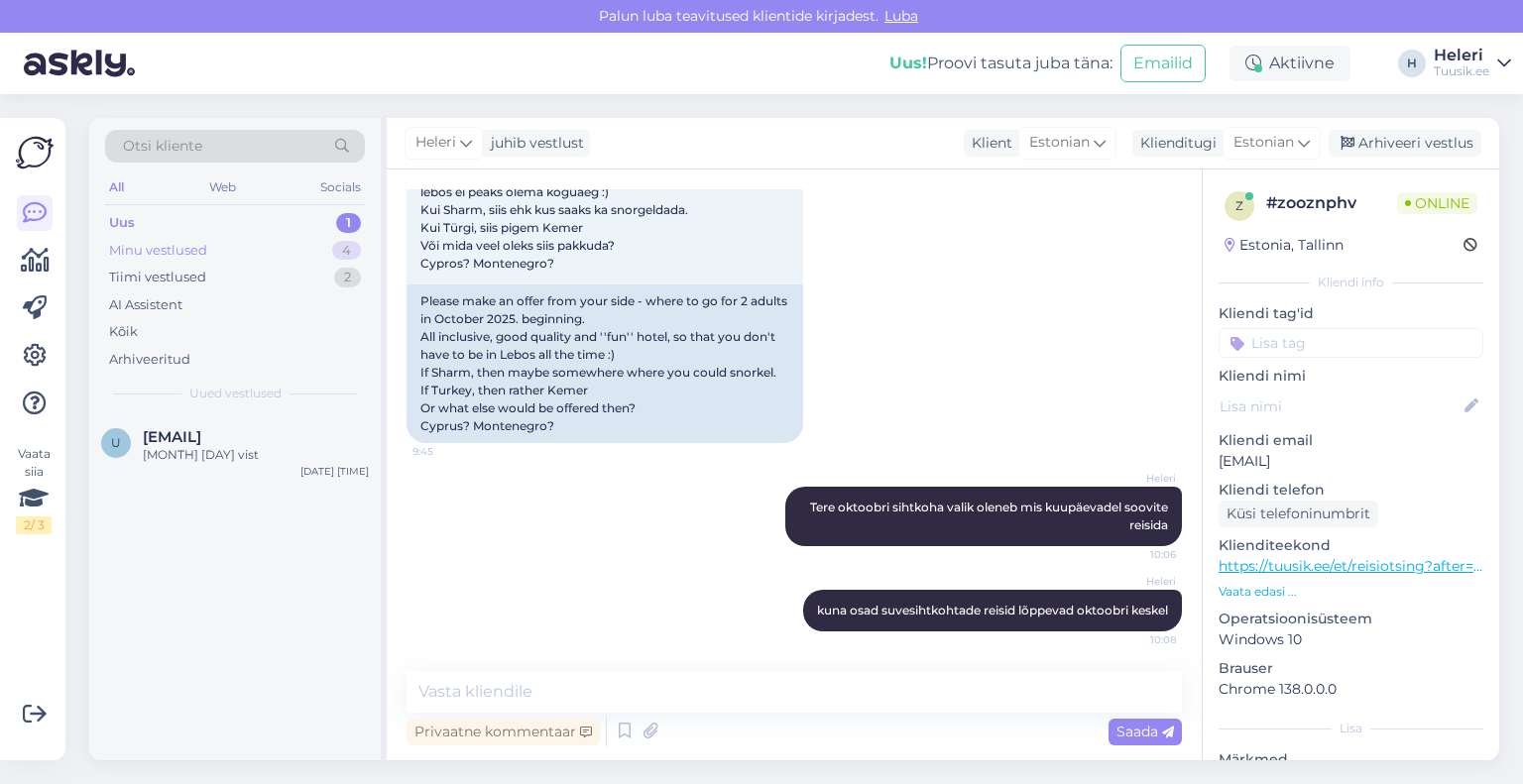 click on "Minu vestlused 4" at bounding box center [235, 251] 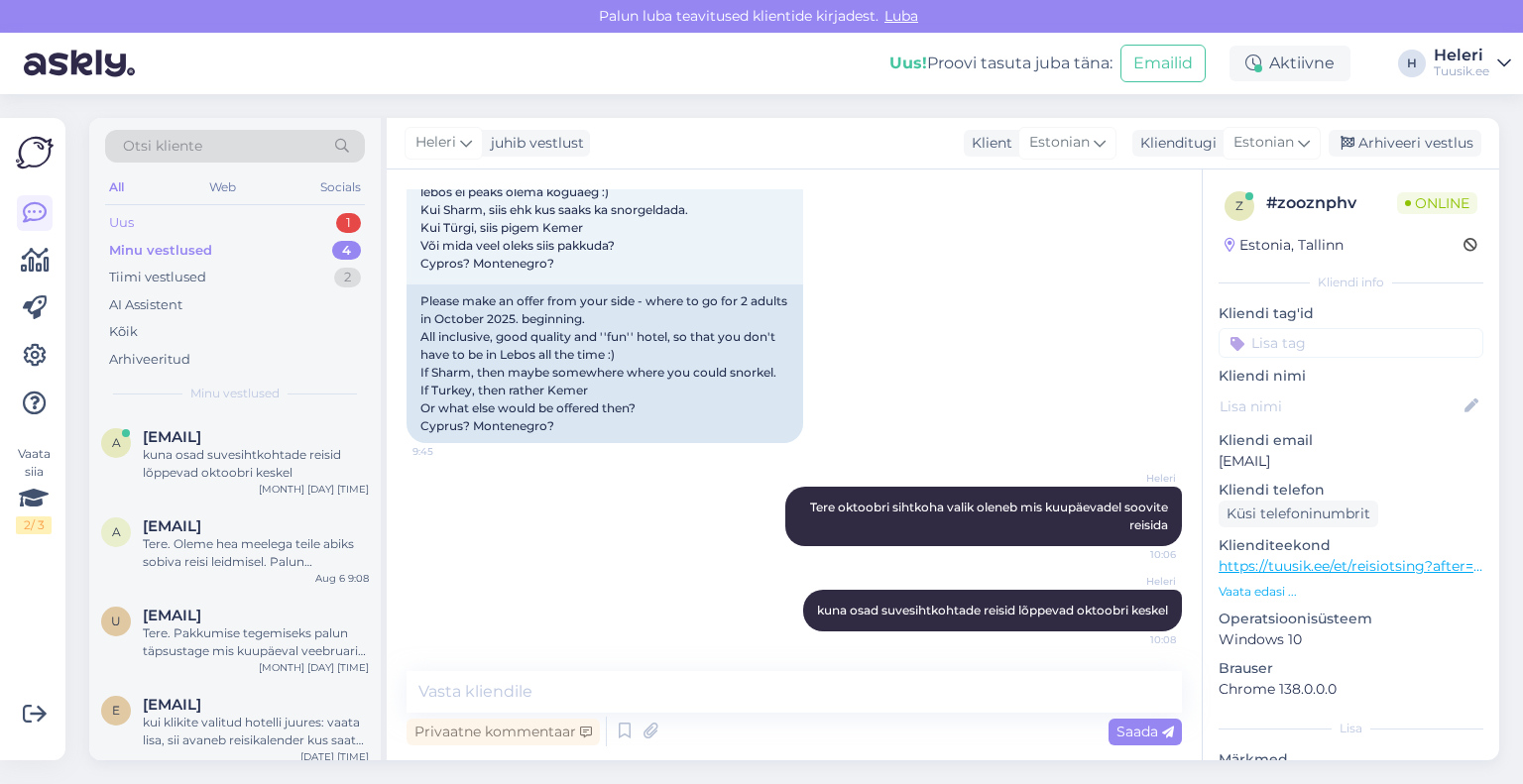 click on "Uus 1" at bounding box center [235, 223] 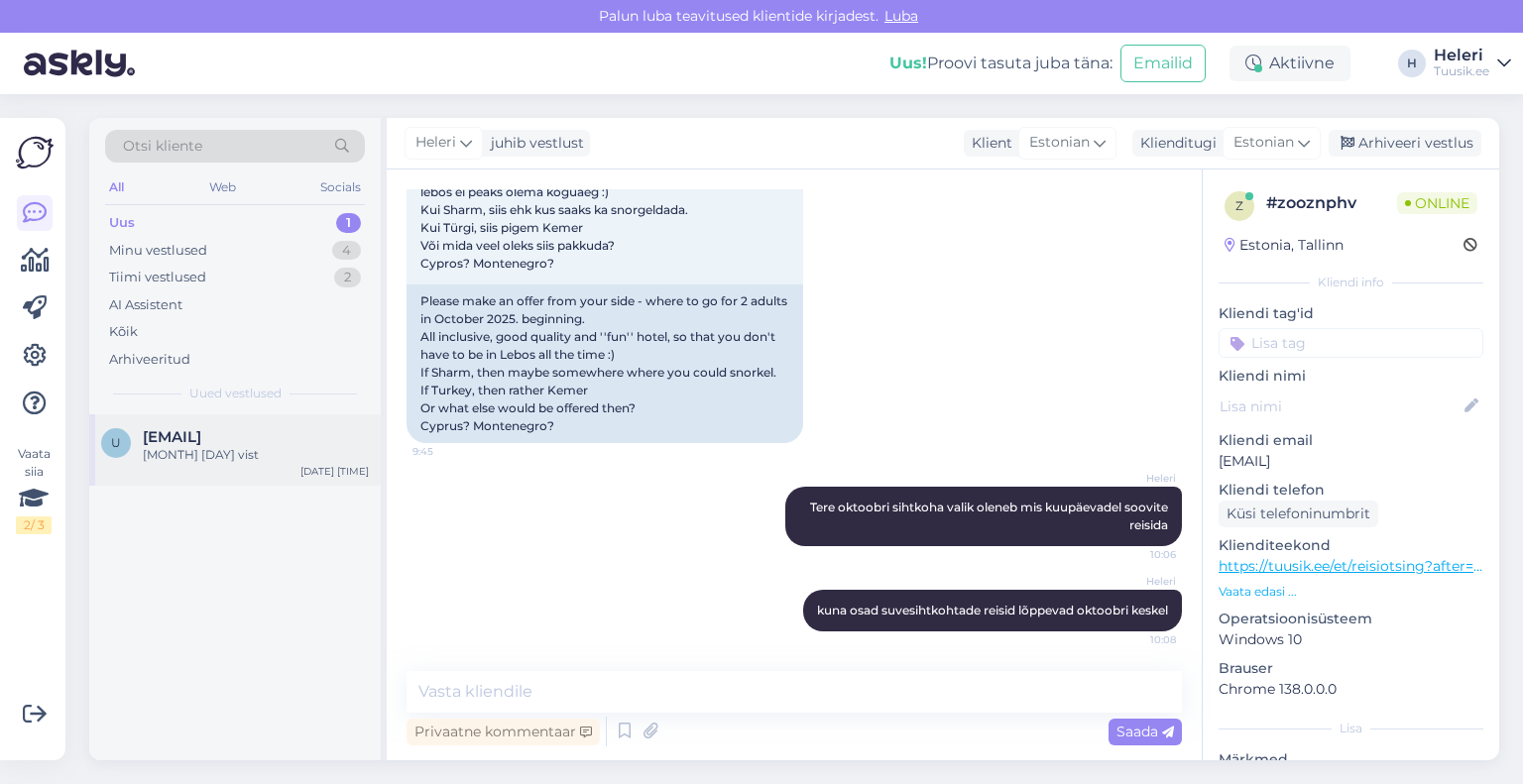 click on "[MONTH] [DAY] vist" at bounding box center (256, 455) 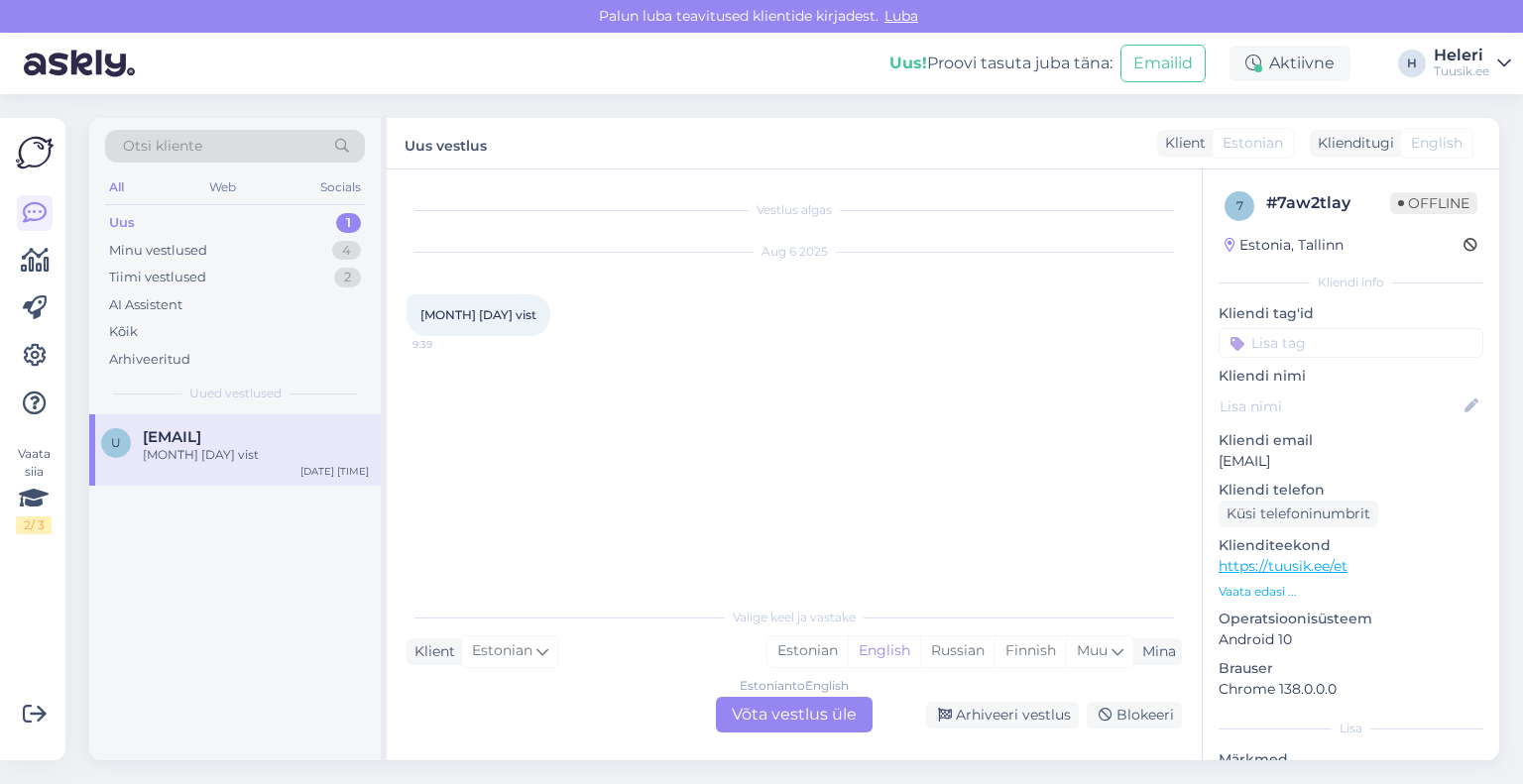 scroll, scrollTop: 0, scrollLeft: 0, axis: both 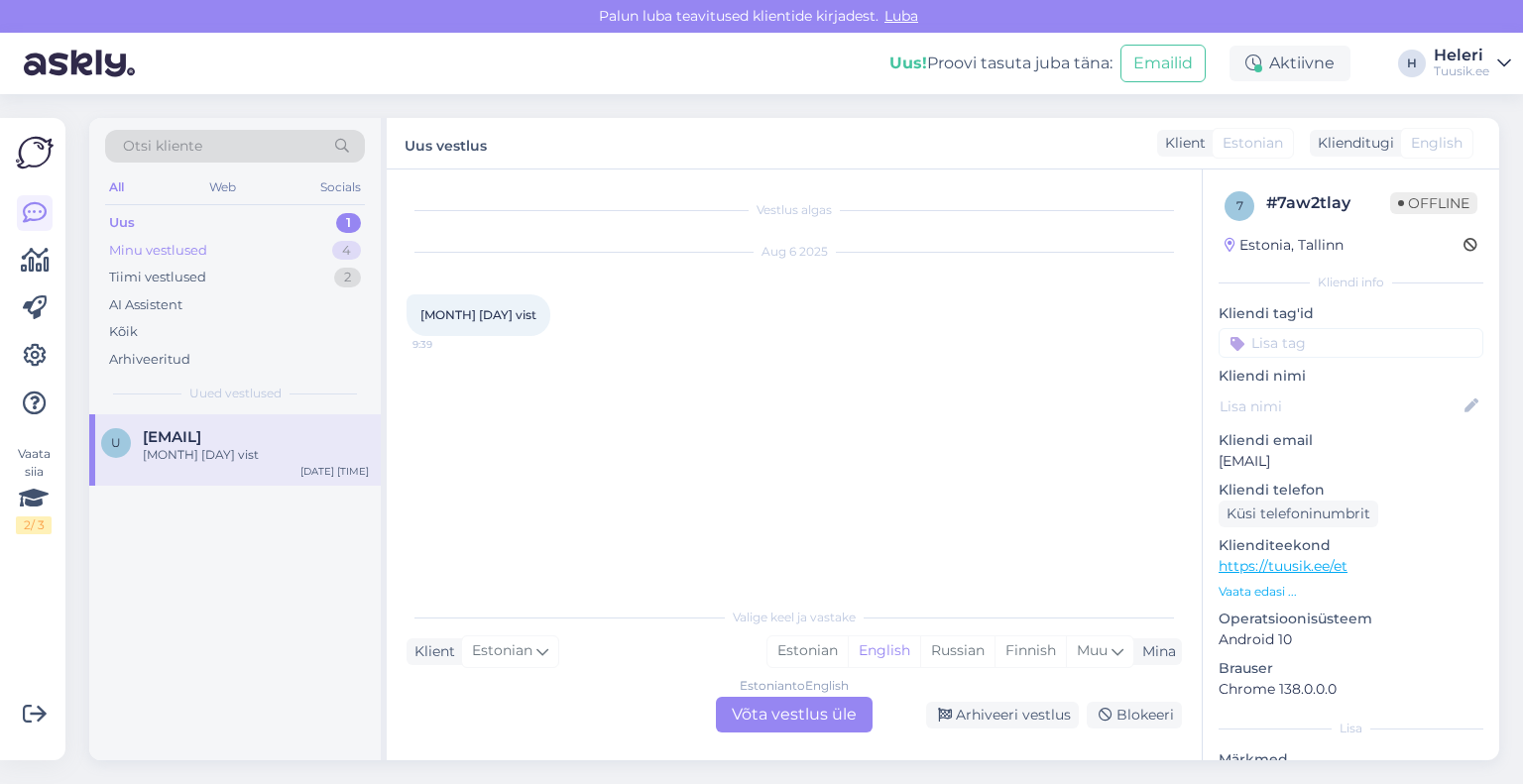 click on "Minu vestlused" at bounding box center [158, 251] 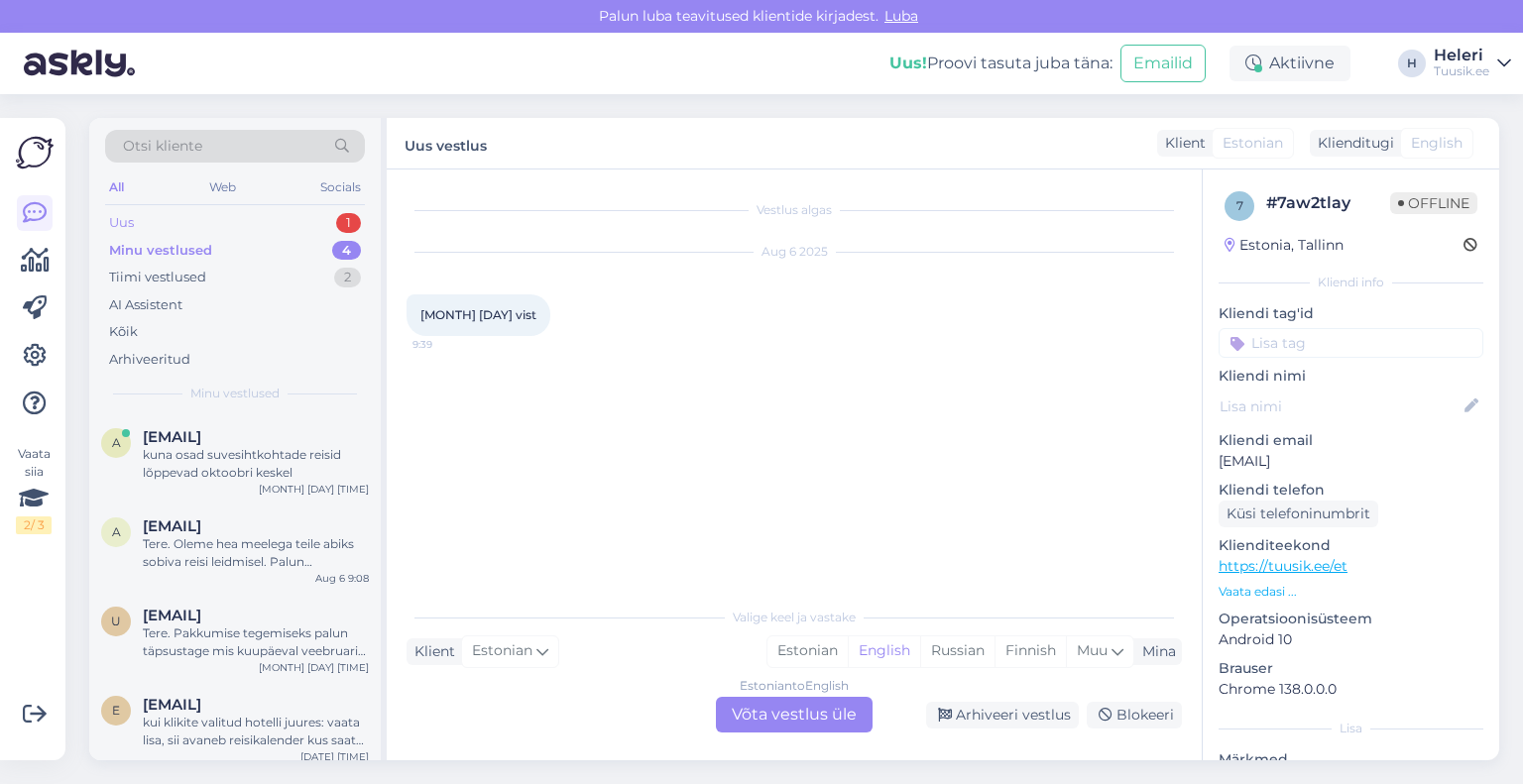 click on "Uus 1" at bounding box center (235, 223) 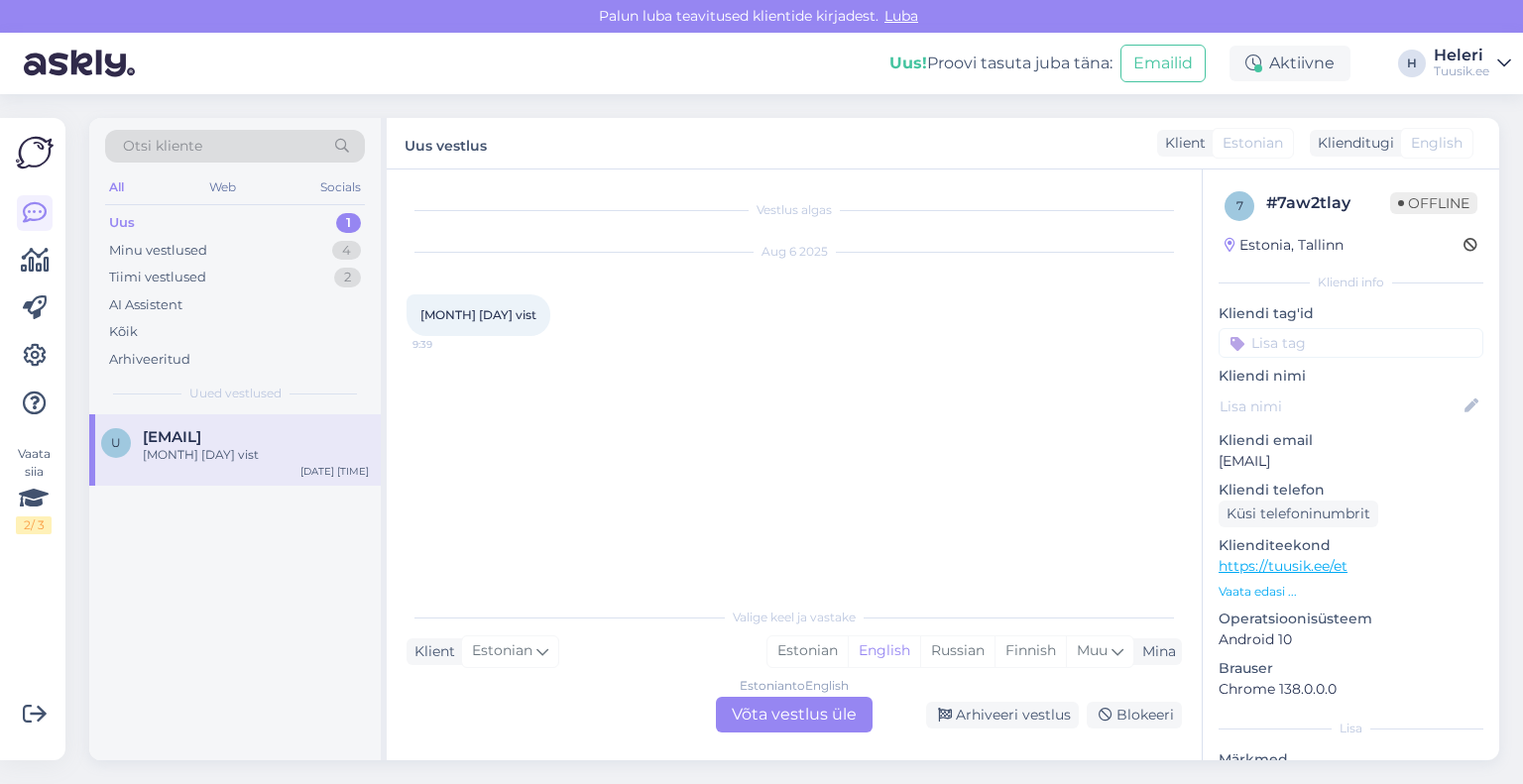 click on "[EMAIL]" at bounding box center (172, 437) 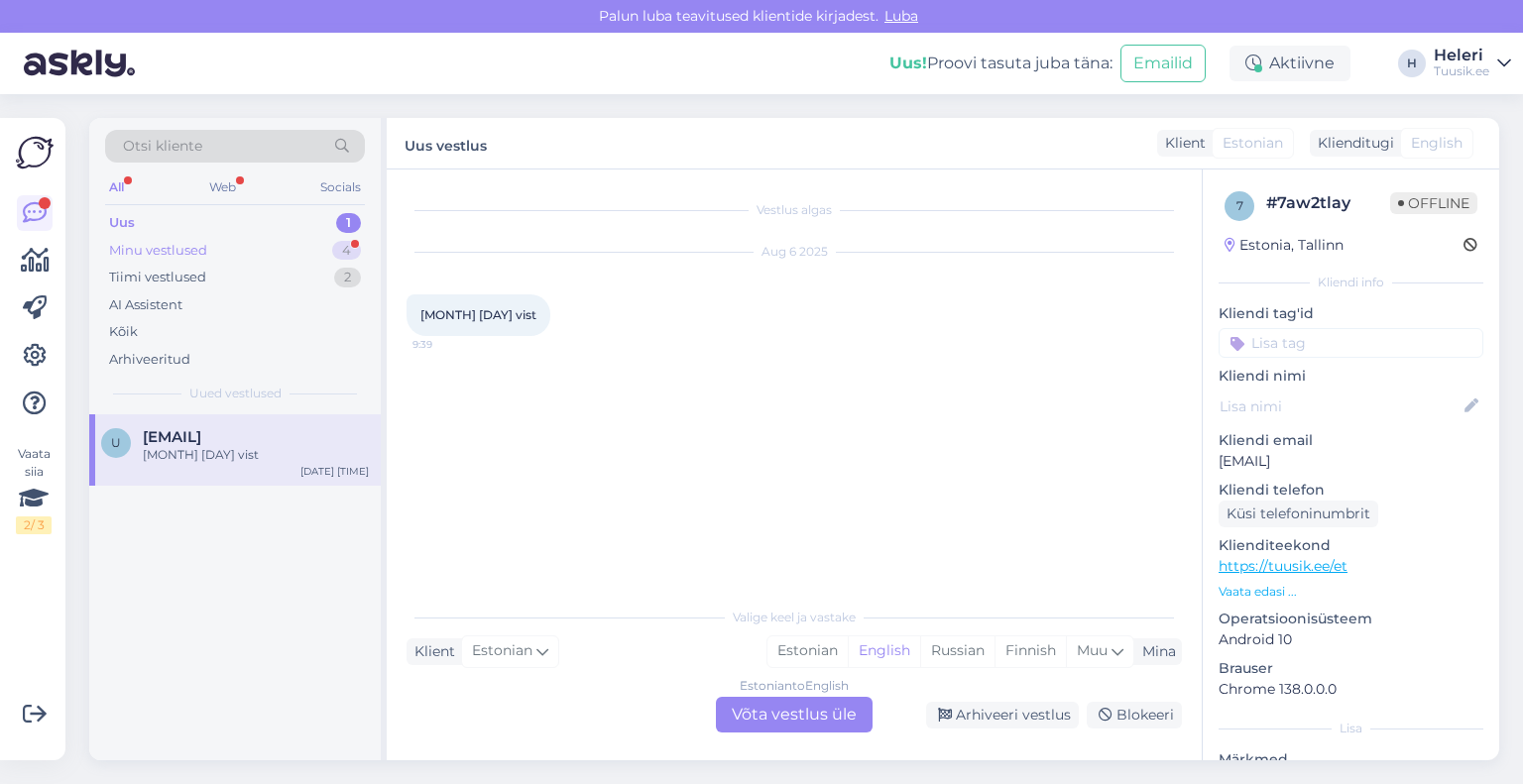 click on "Minu vestlused 4" at bounding box center [235, 251] 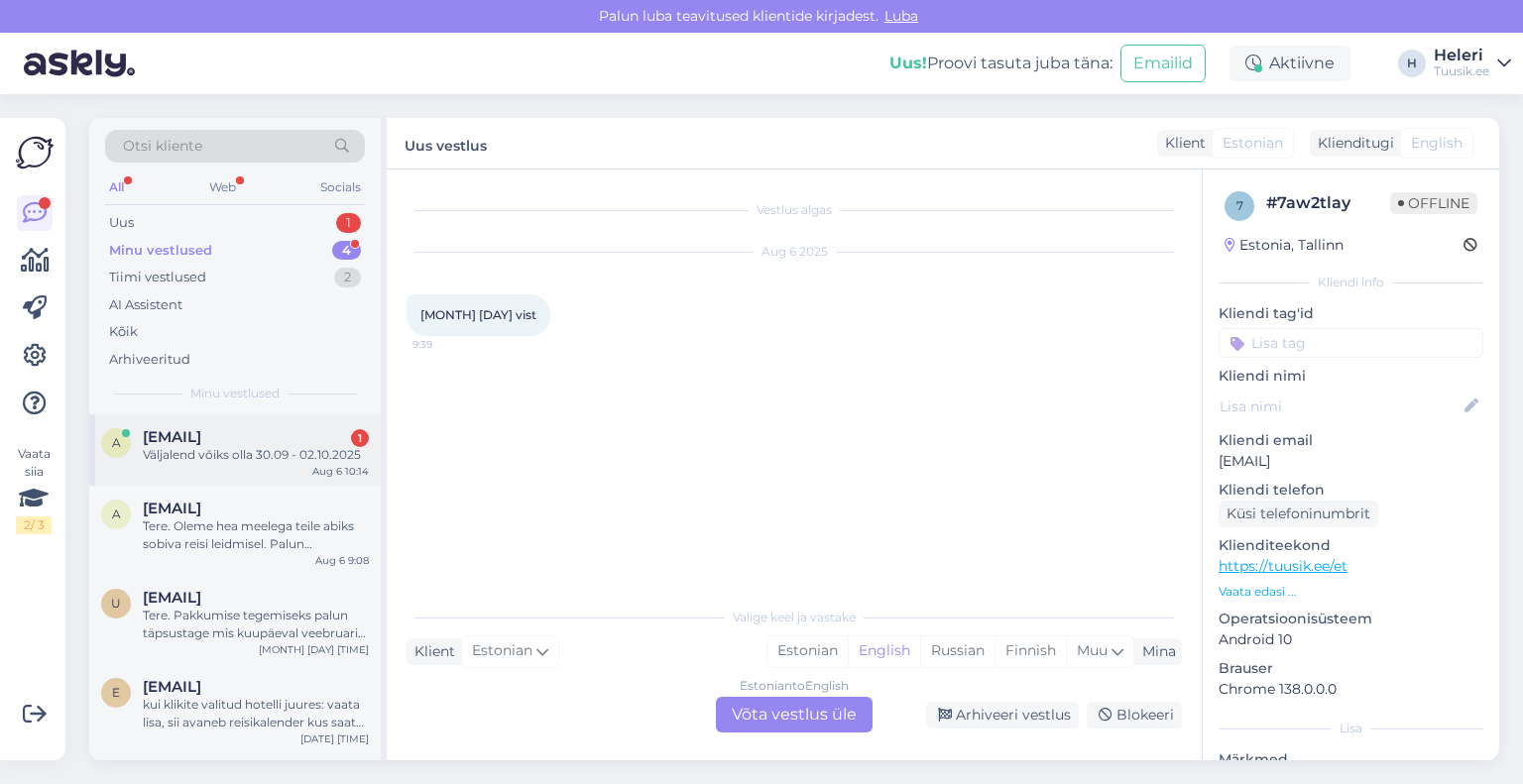 click on "Väljalend võiks olla 30.09 - 02.10.2025" at bounding box center (256, 455) 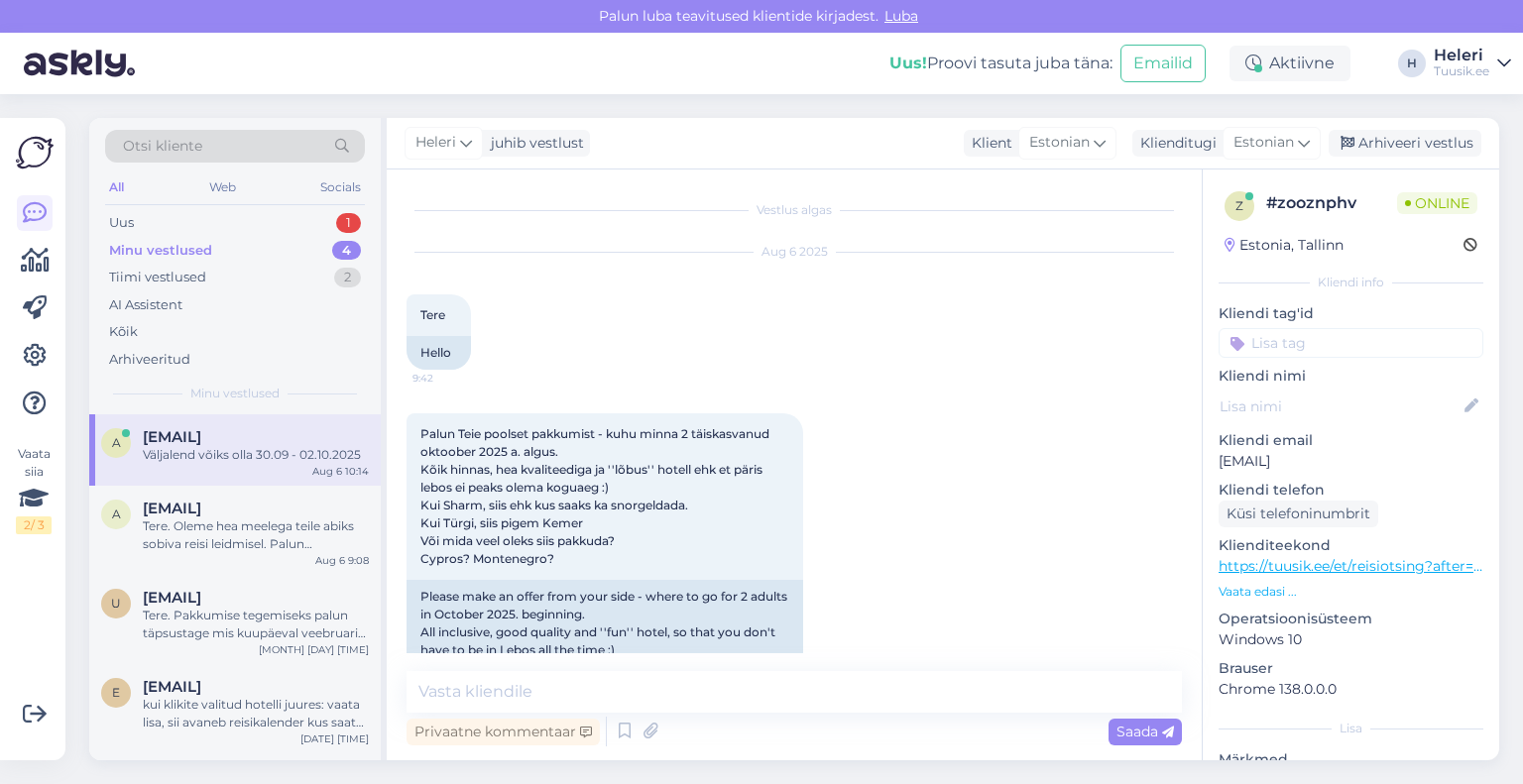 scroll, scrollTop: 381, scrollLeft: 0, axis: vertical 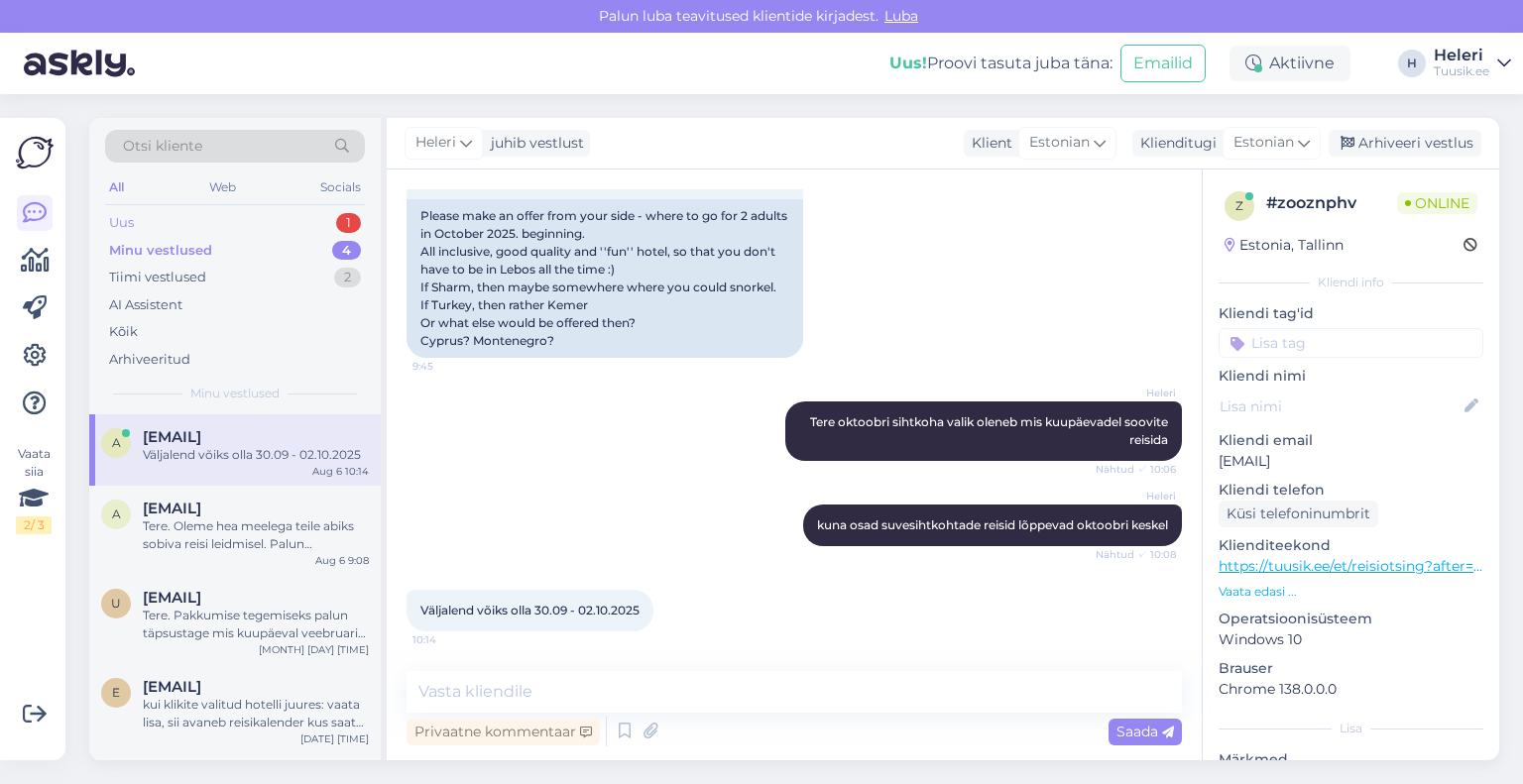 click on "Uus 1" at bounding box center [235, 223] 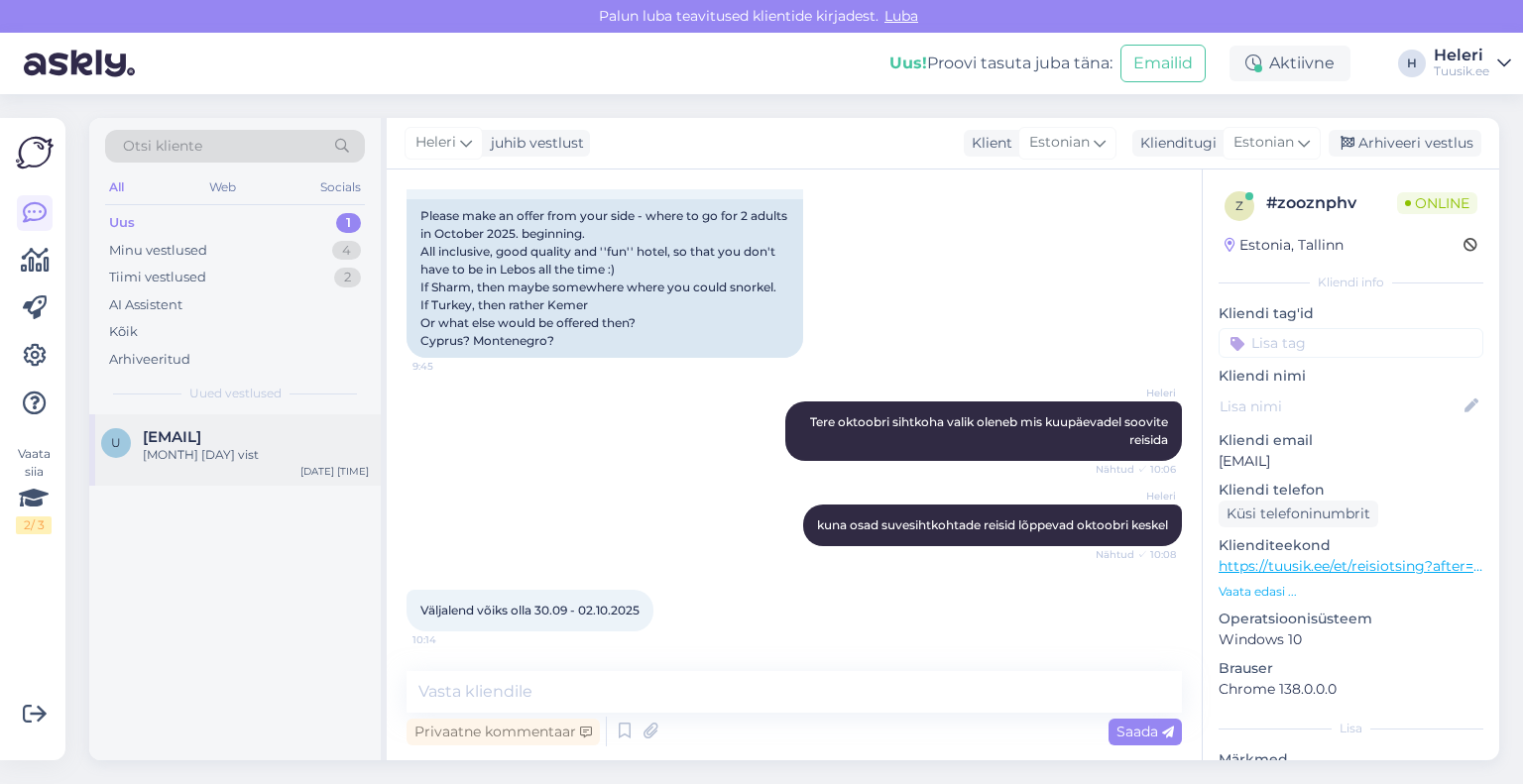 click on "uldisbrokans@hotmail.com 21 veebruar vist" at bounding box center (256, 446) 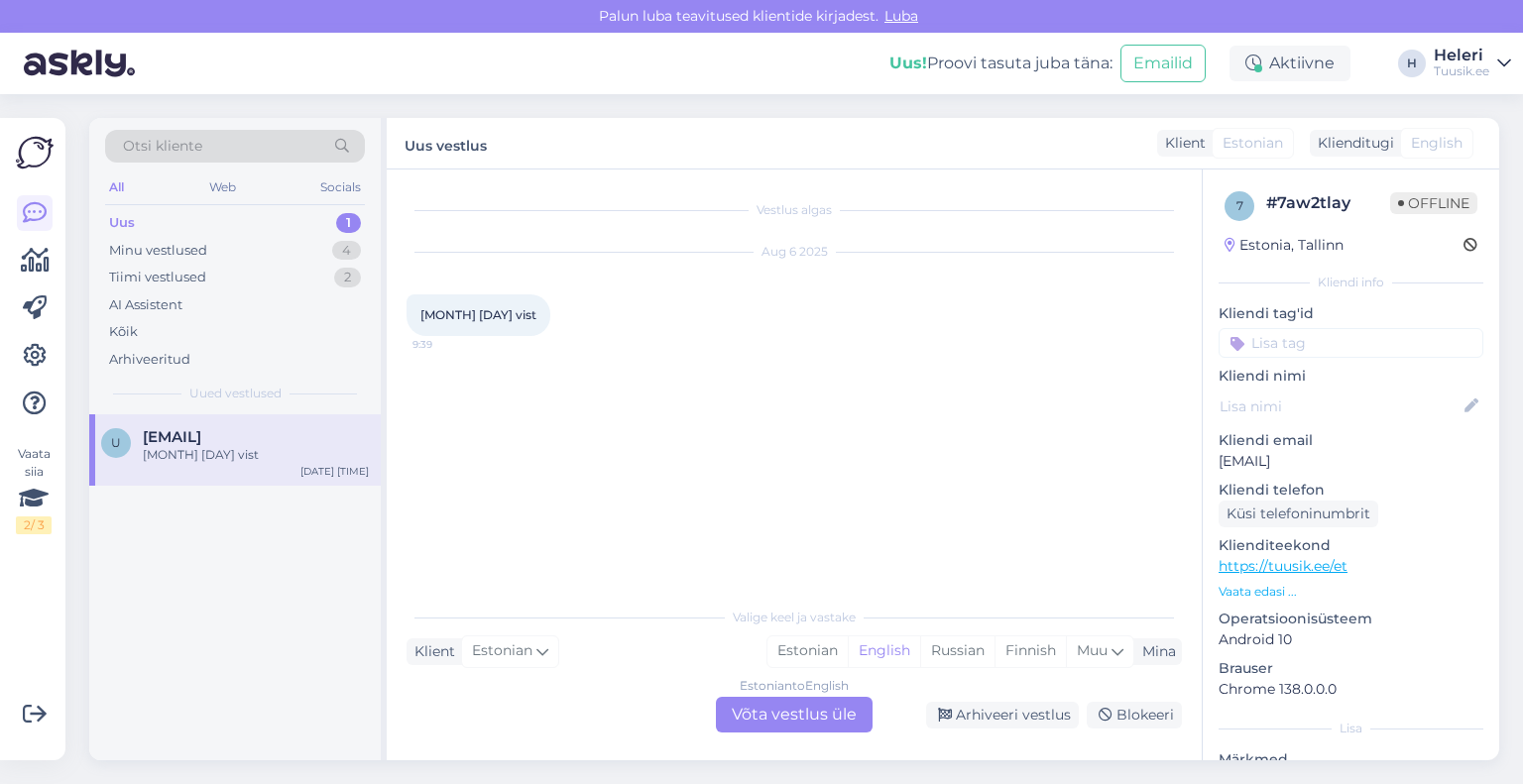 scroll, scrollTop: 0, scrollLeft: 0, axis: both 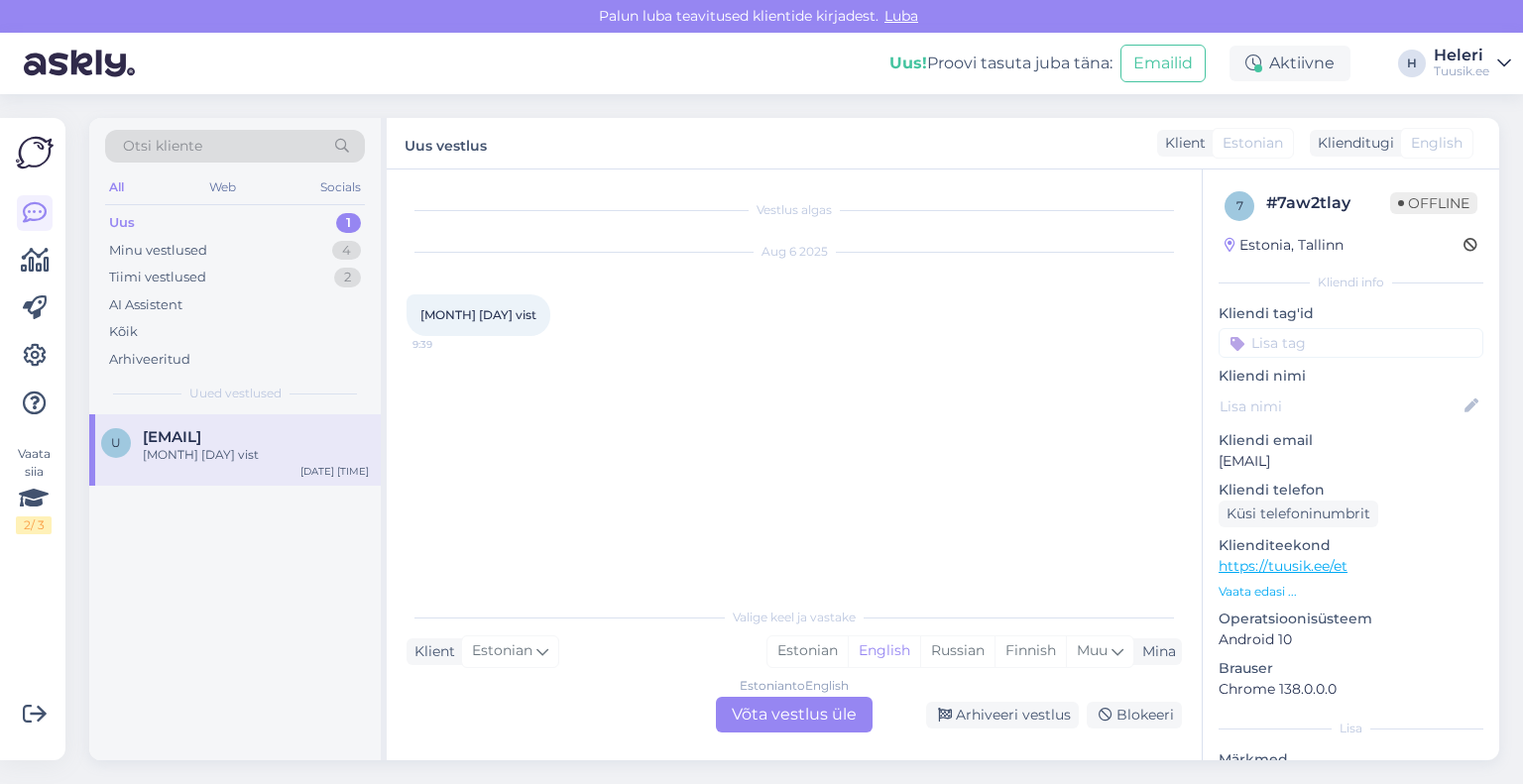 drag, startPoint x: 1221, startPoint y: 460, endPoint x: 1416, endPoint y: 459, distance: 195.00256 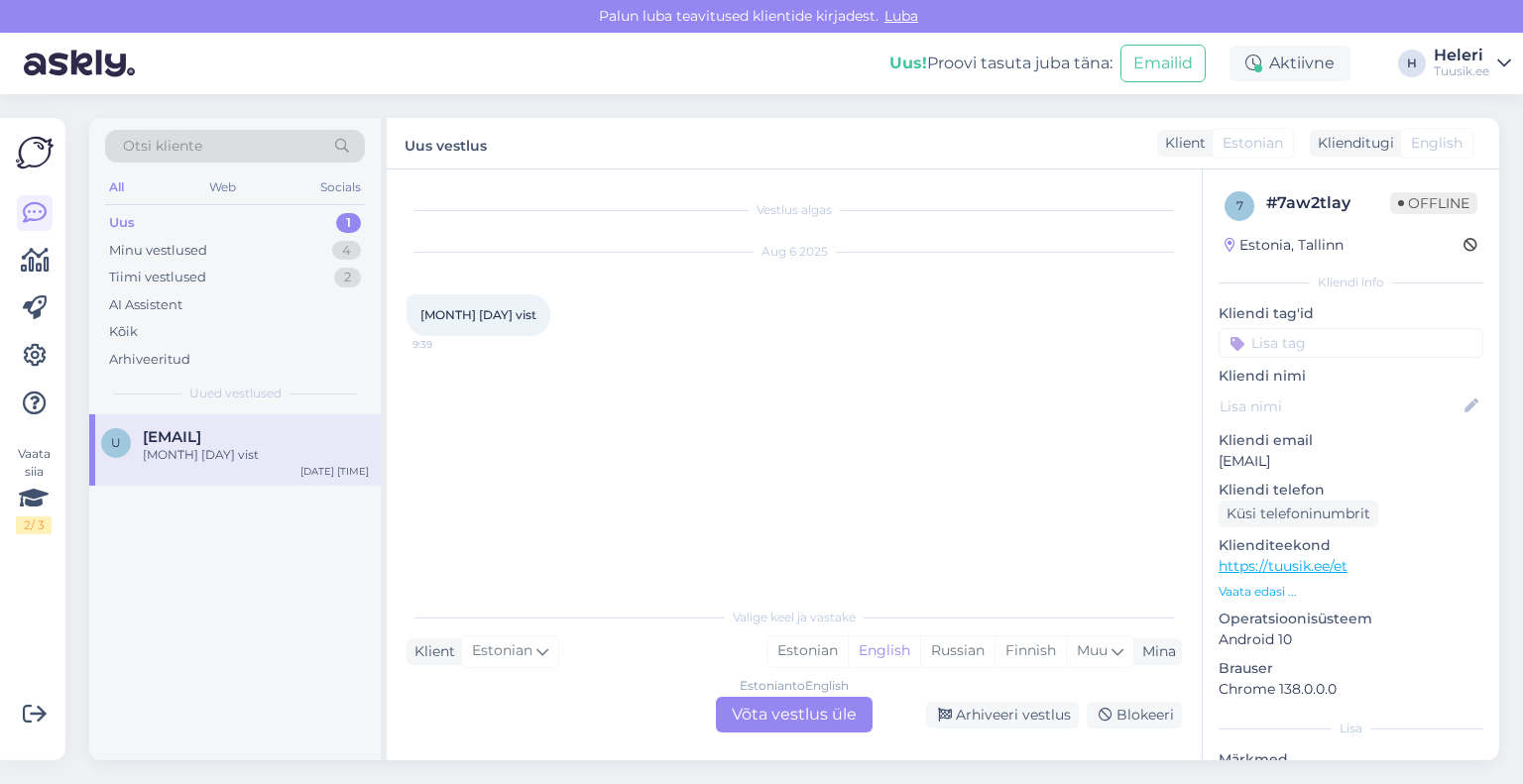 copy on "[EMAIL]" 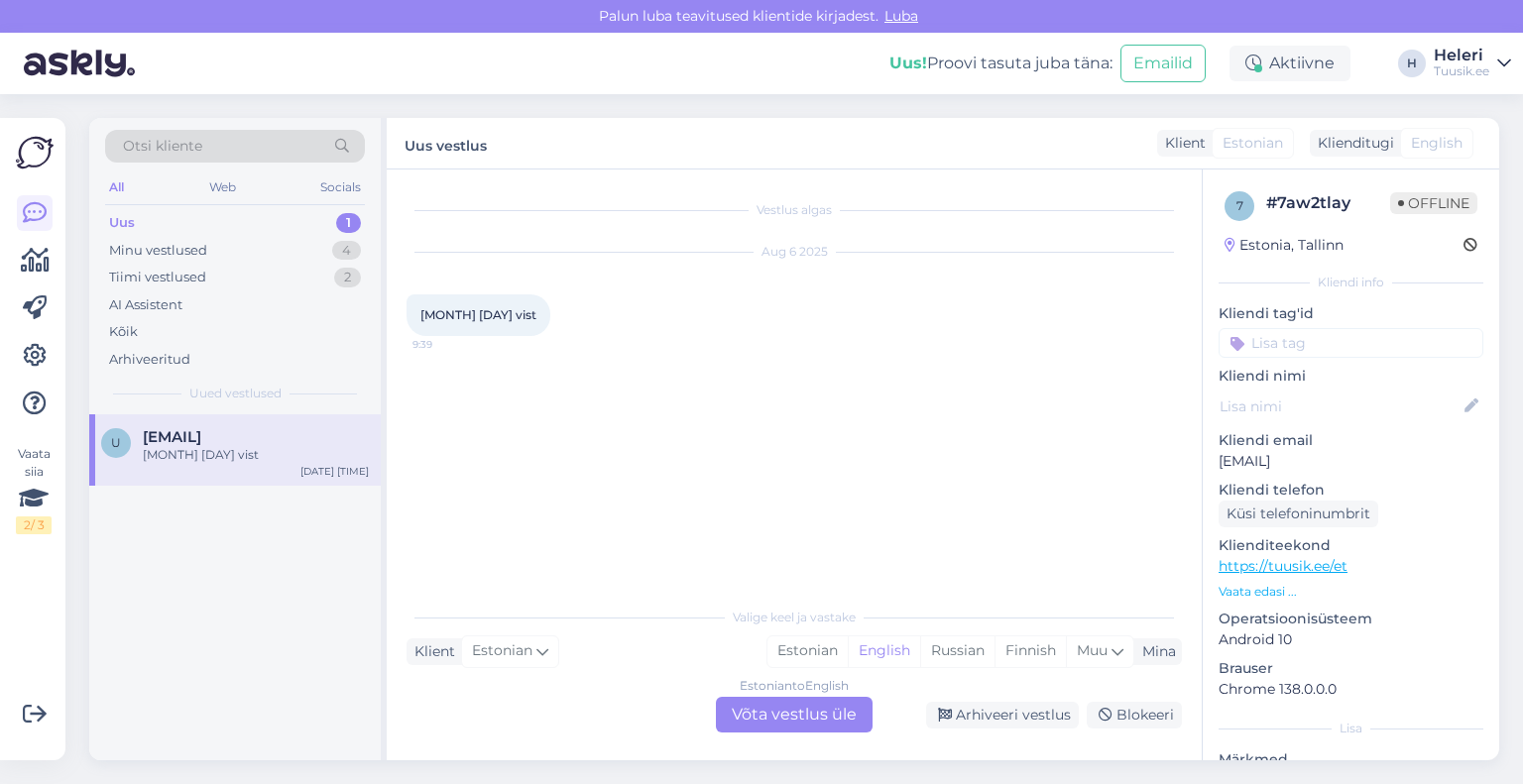 click on "Otsi kliente" at bounding box center (235, 146) 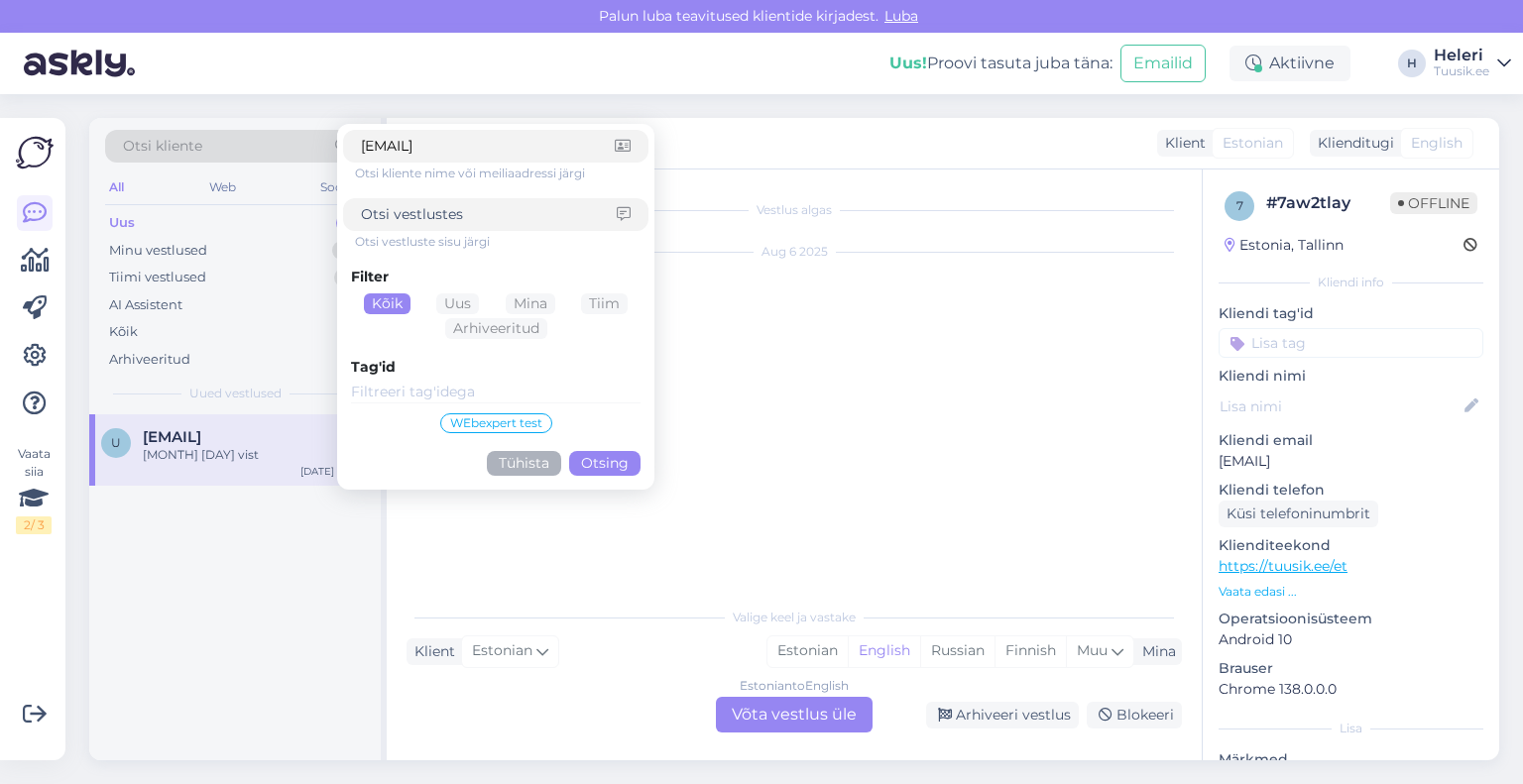type on "[EMAIL]" 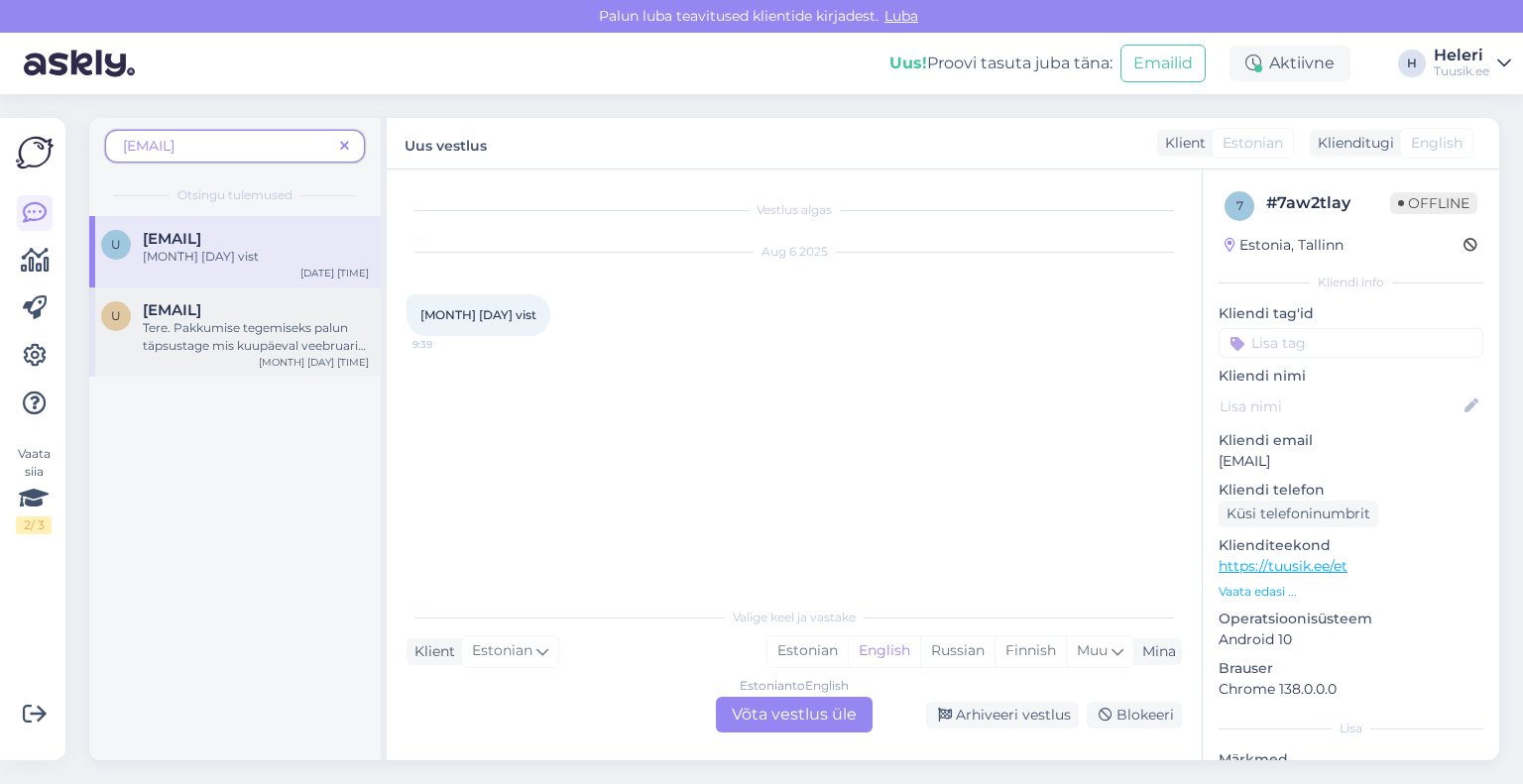 click on "Tere. Pakkumise tegemiseks palun täpsustage mis kuupäeval veebruaris peak olema reisi algus?" at bounding box center (256, 337) 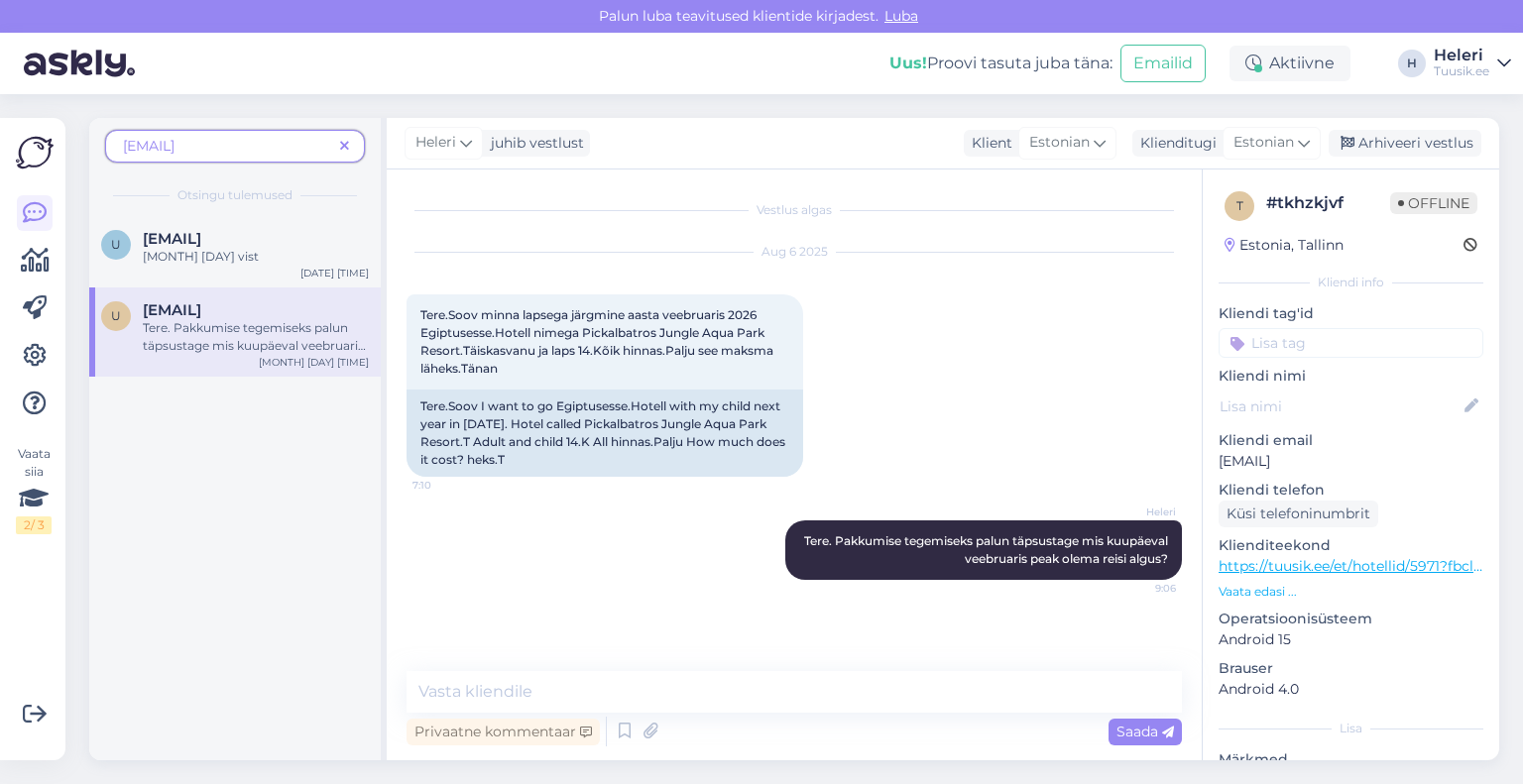 drag, startPoint x: 1221, startPoint y: 459, endPoint x: 1436, endPoint y: 459, distance: 215 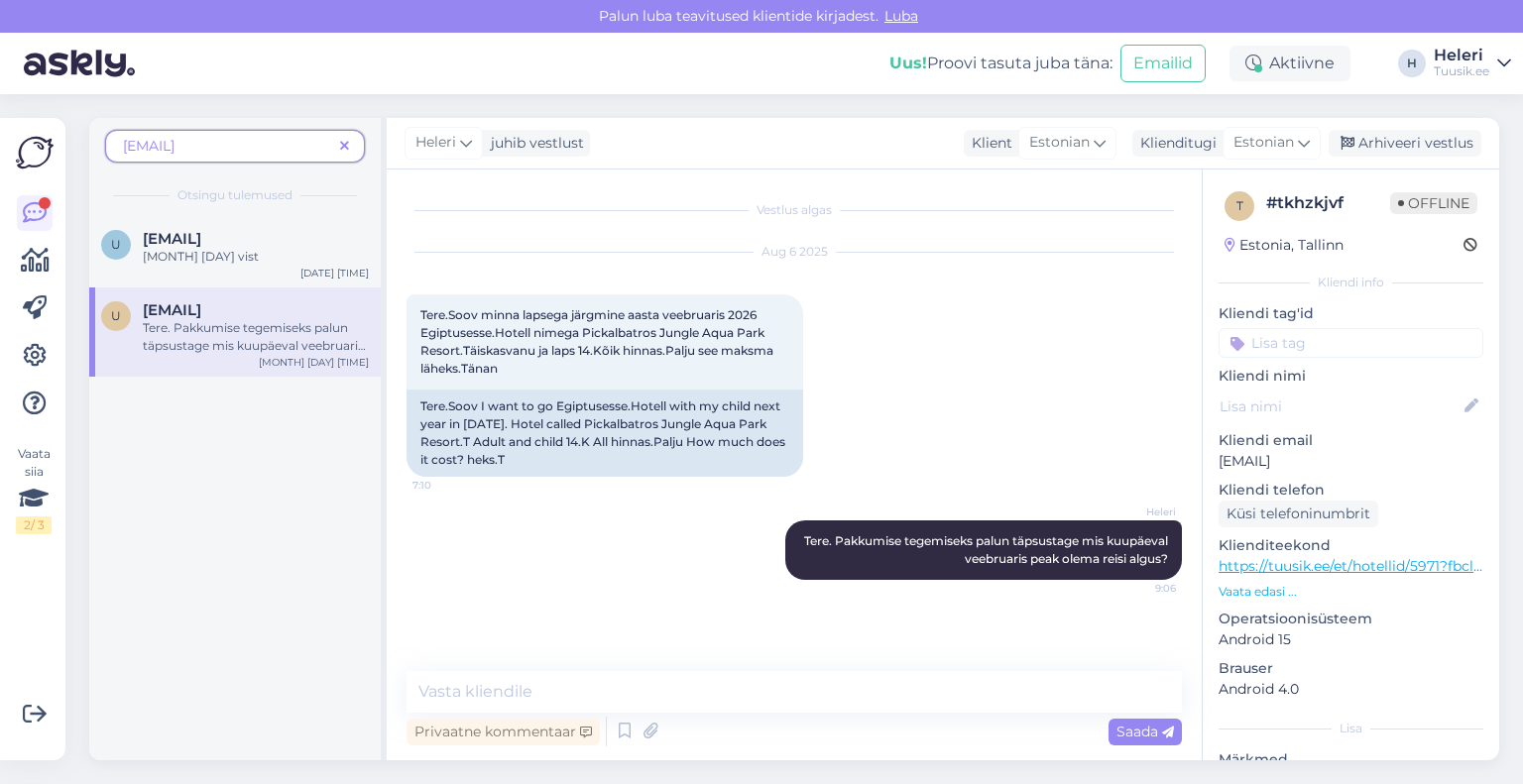 click at bounding box center [344, 147] 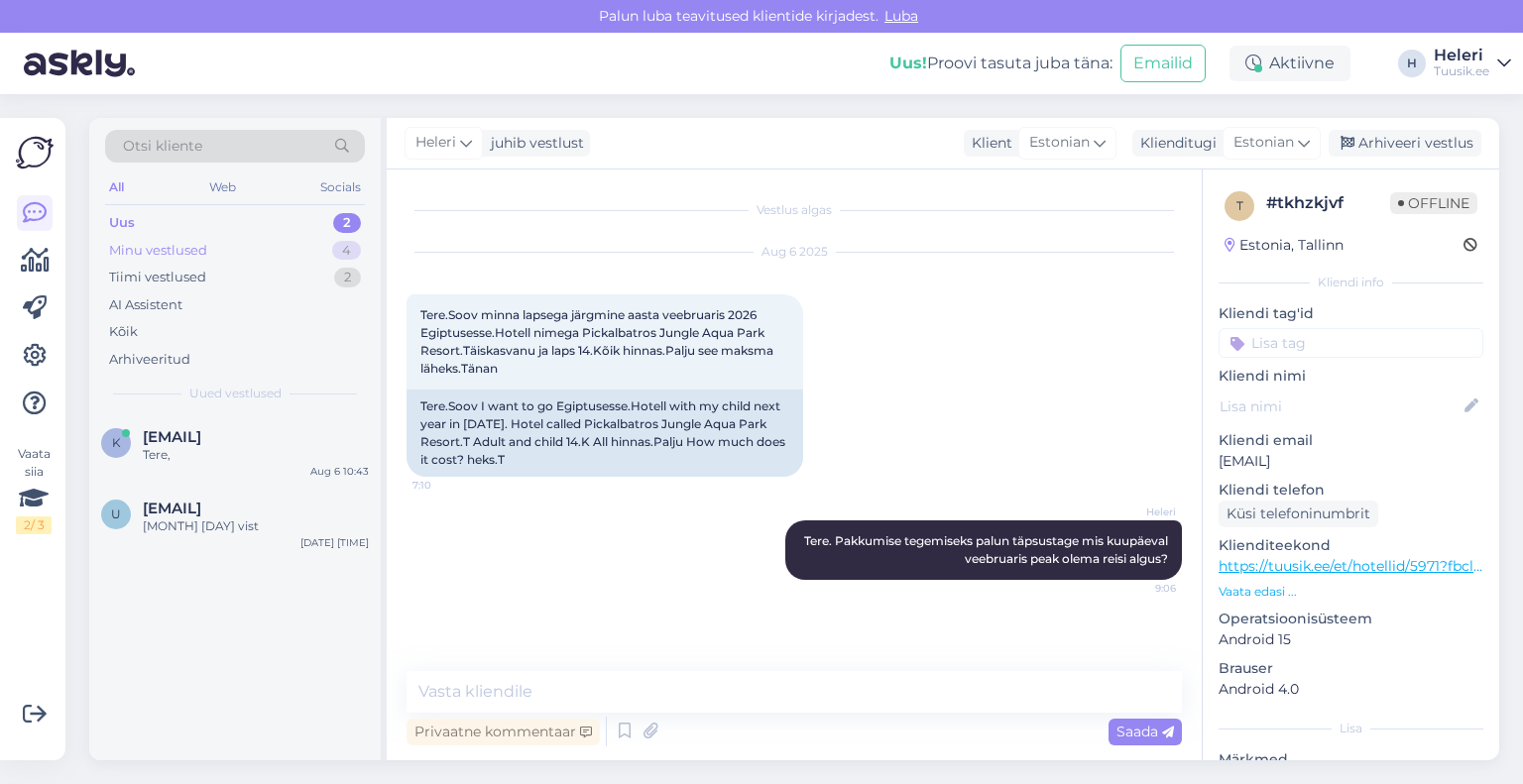 click on "Minu vestlused" at bounding box center (158, 251) 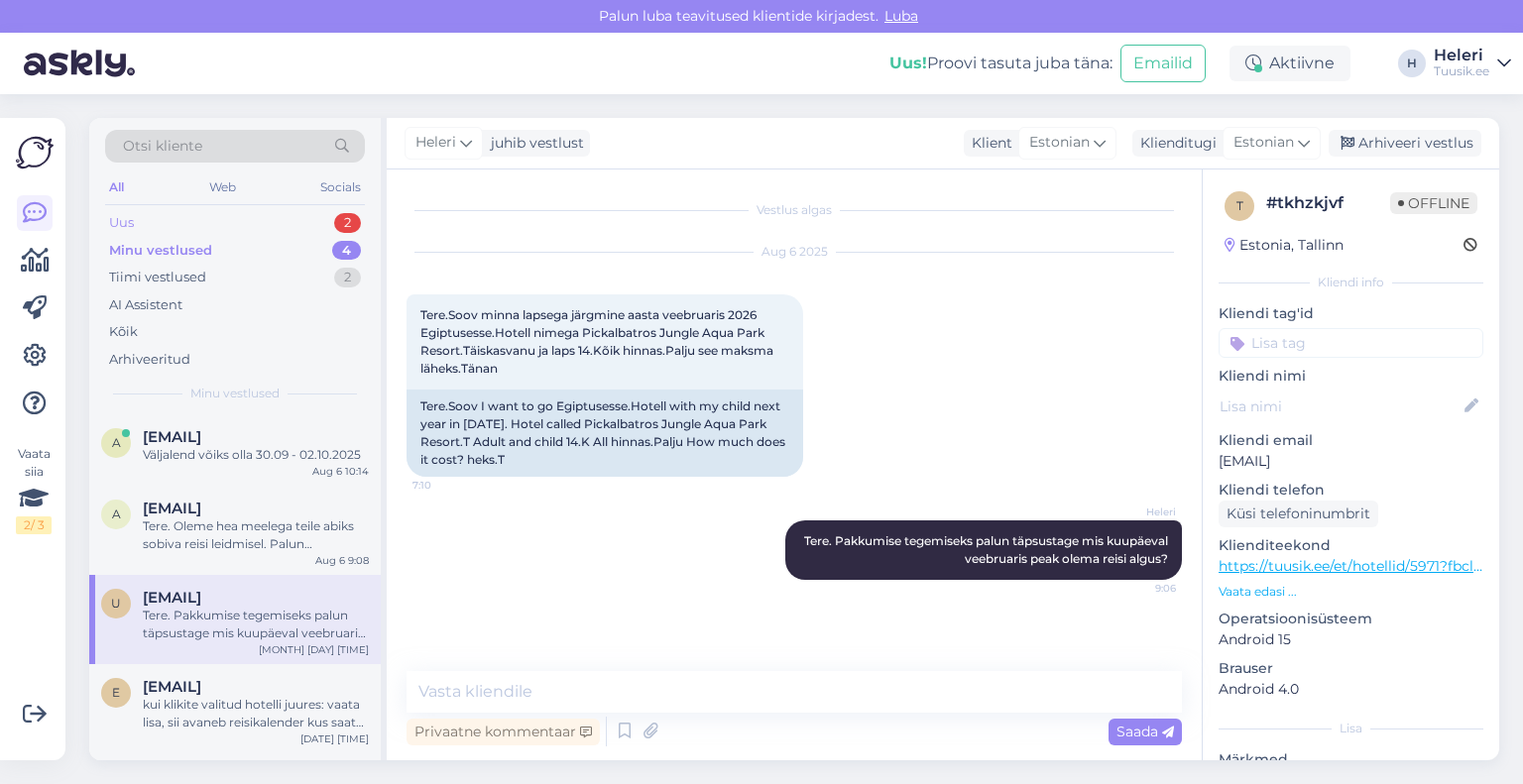 click on "Uus 2" at bounding box center [235, 223] 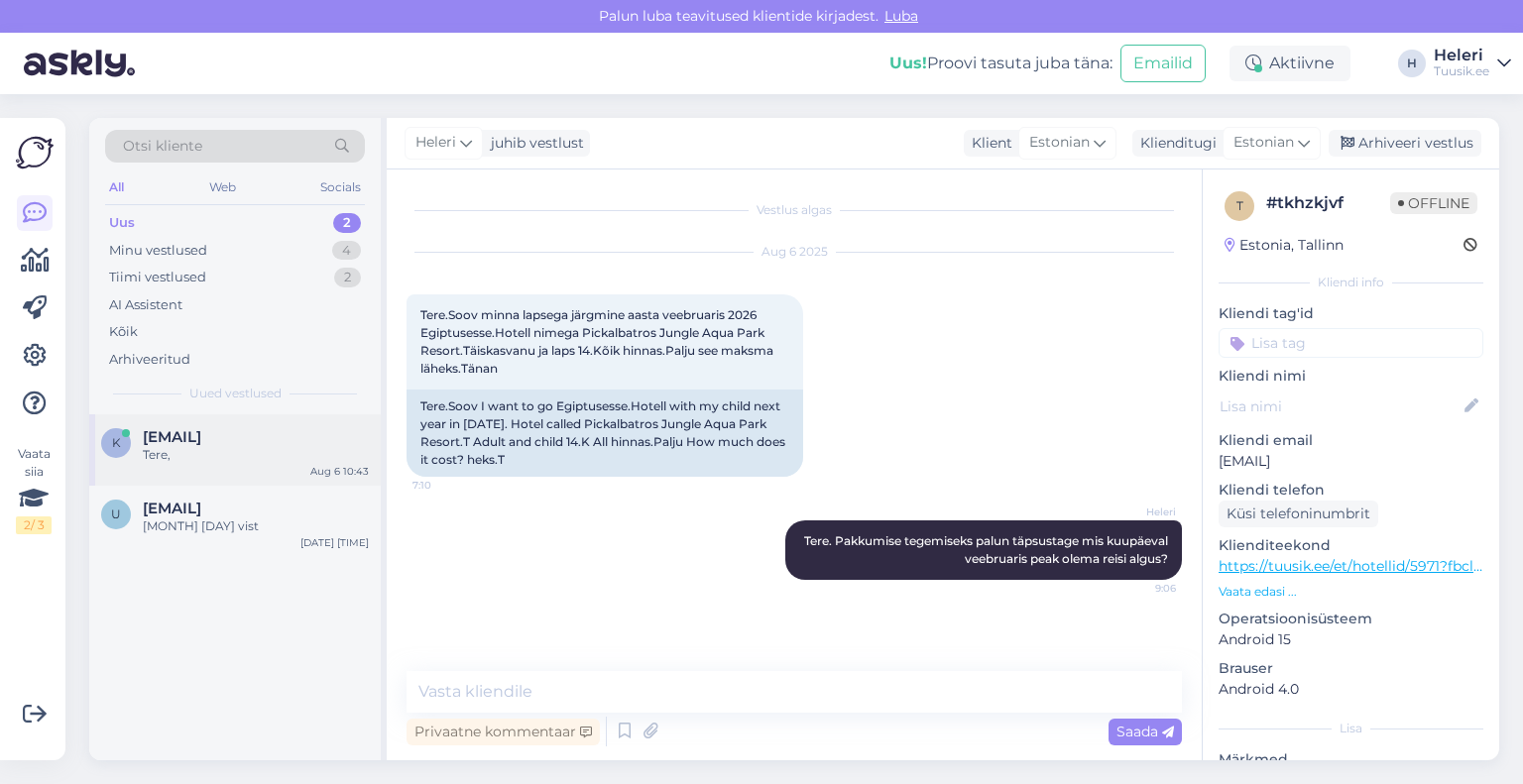 click on "Tere," at bounding box center (256, 455) 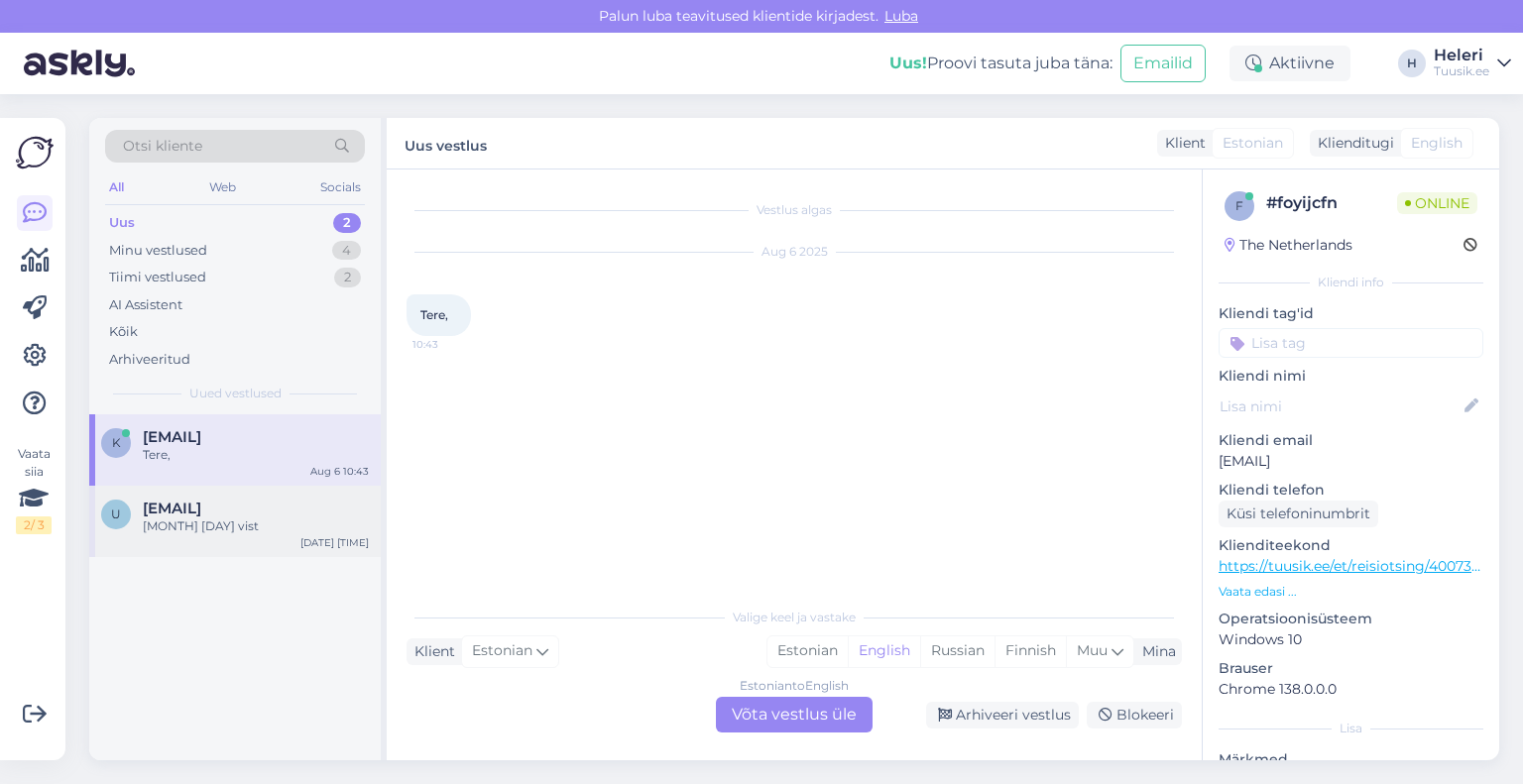 click on "[EMAIL]" at bounding box center [172, 508] 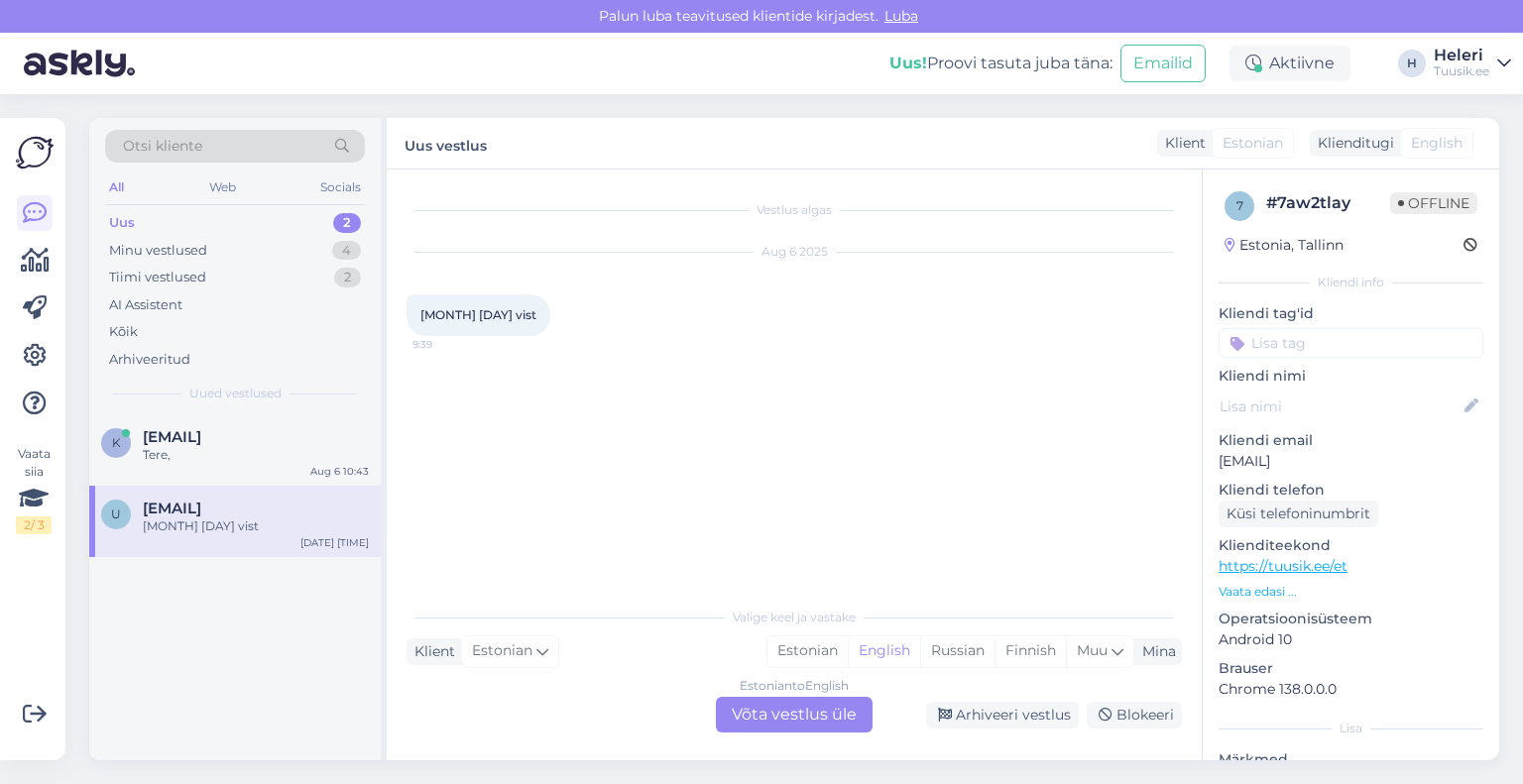 drag, startPoint x: 751, startPoint y: 713, endPoint x: 903, endPoint y: 617, distance: 179.77764 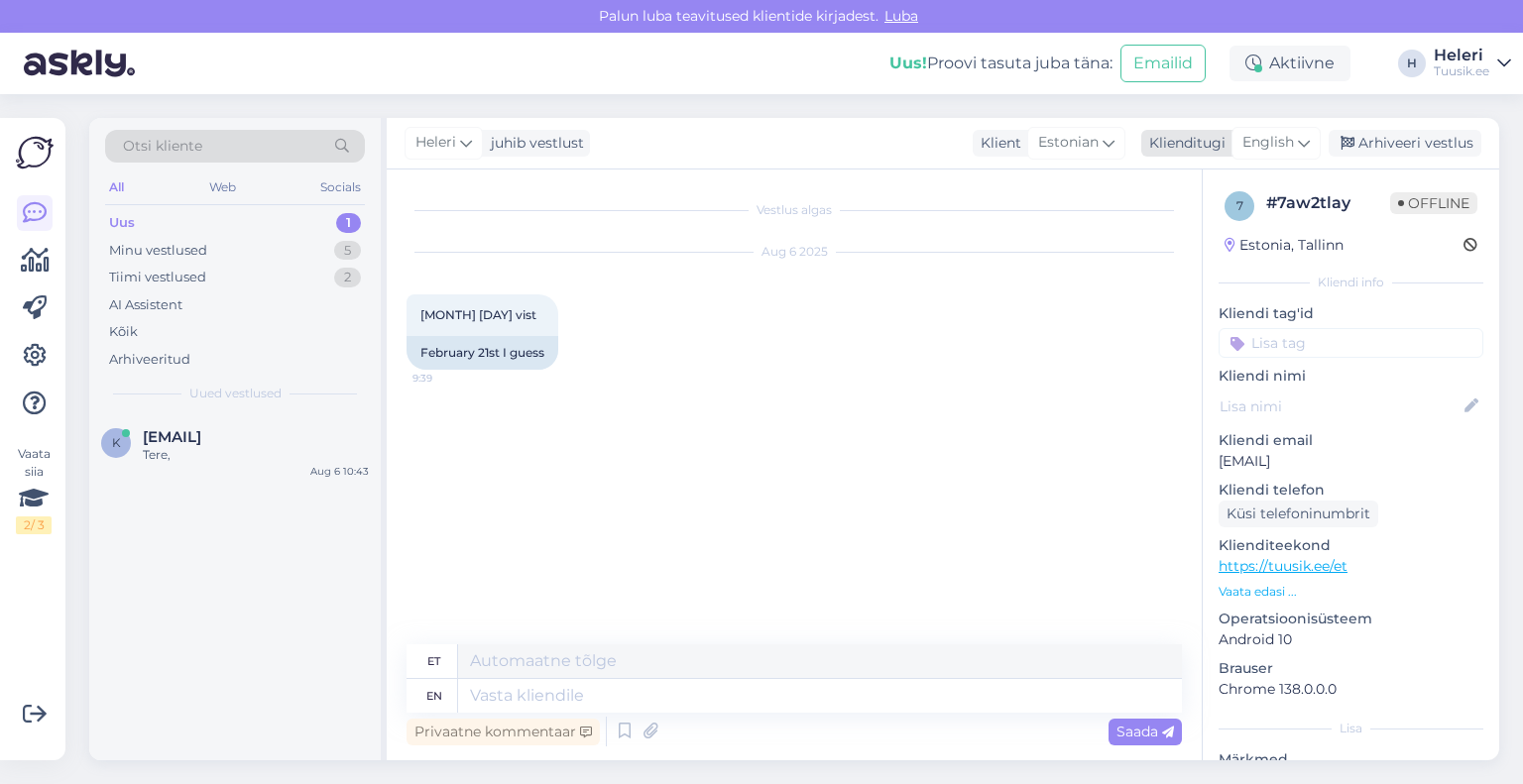 click on "English" at bounding box center [1268, 143] 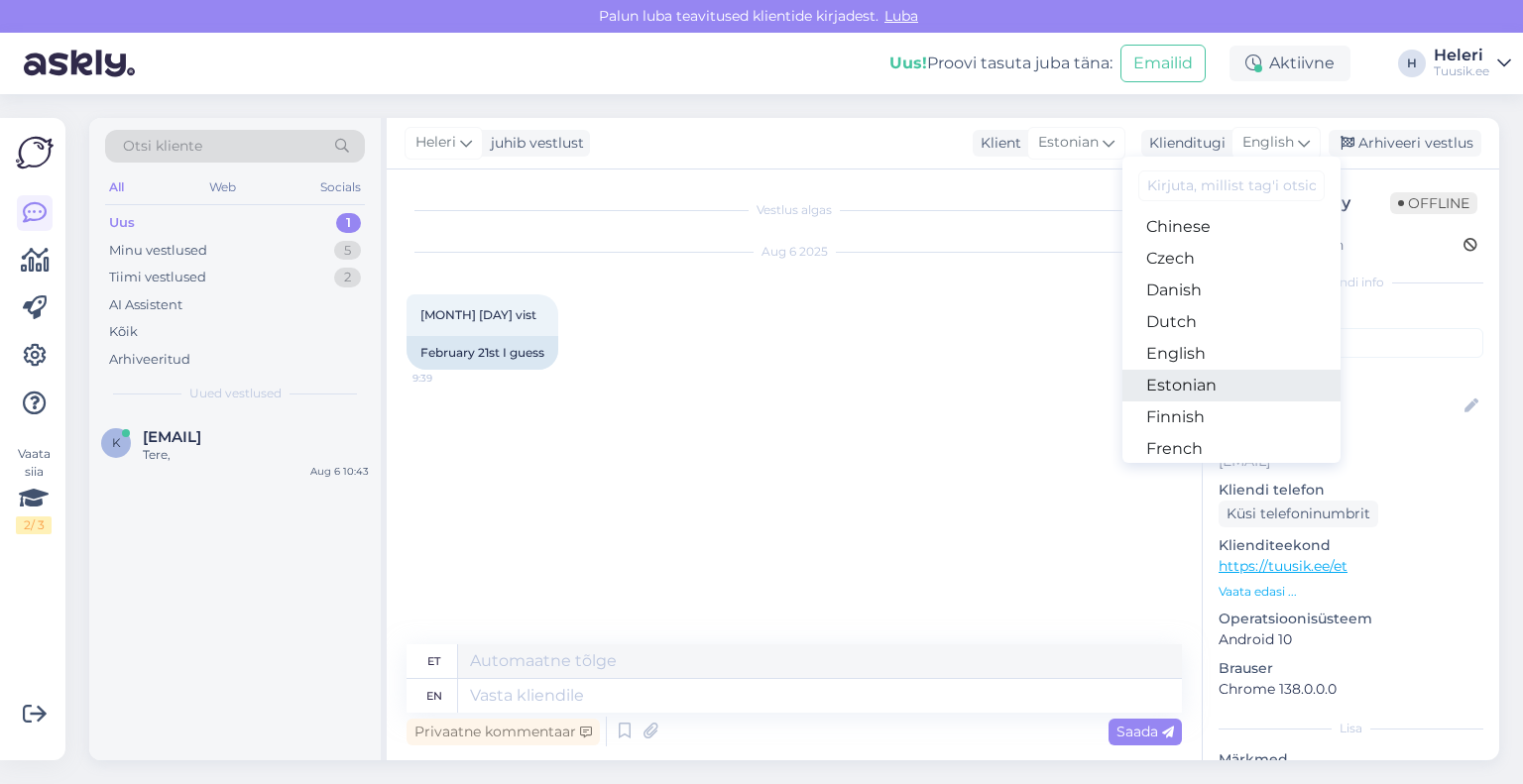 click on "Estonian" at bounding box center (1231, 386) 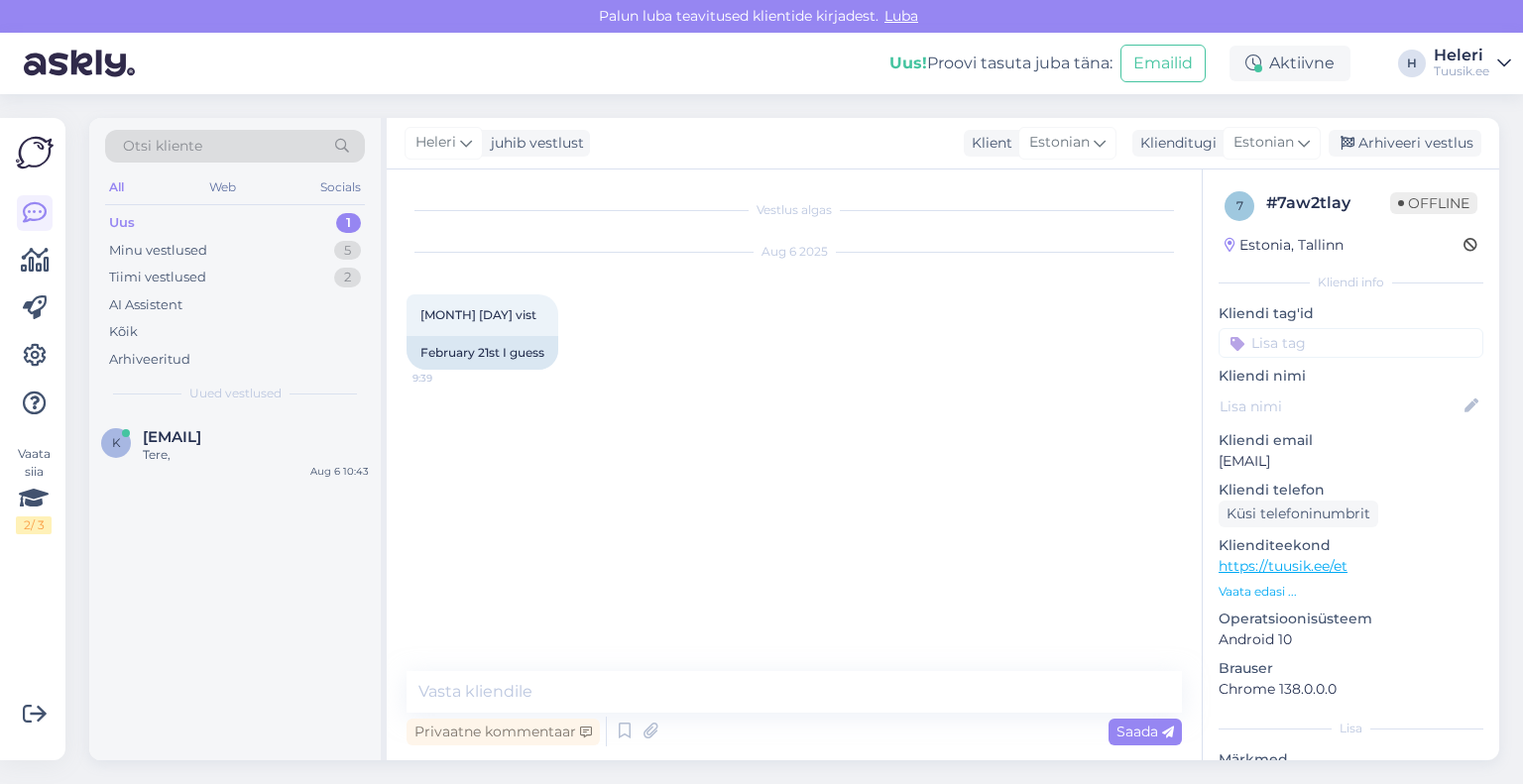 drag, startPoint x: 1217, startPoint y: 463, endPoint x: 1436, endPoint y: 464, distance: 219.00228 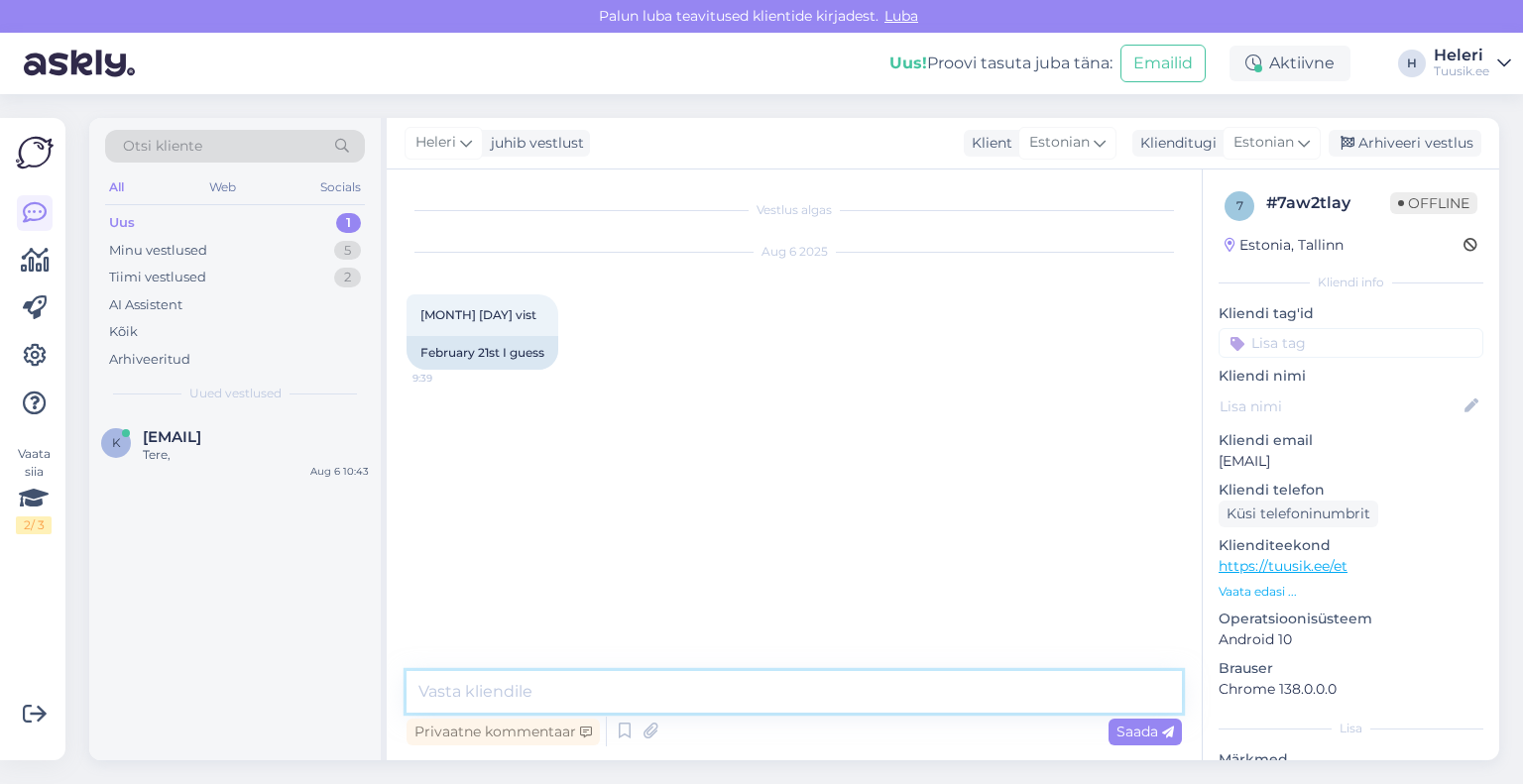 click at bounding box center (794, 692) 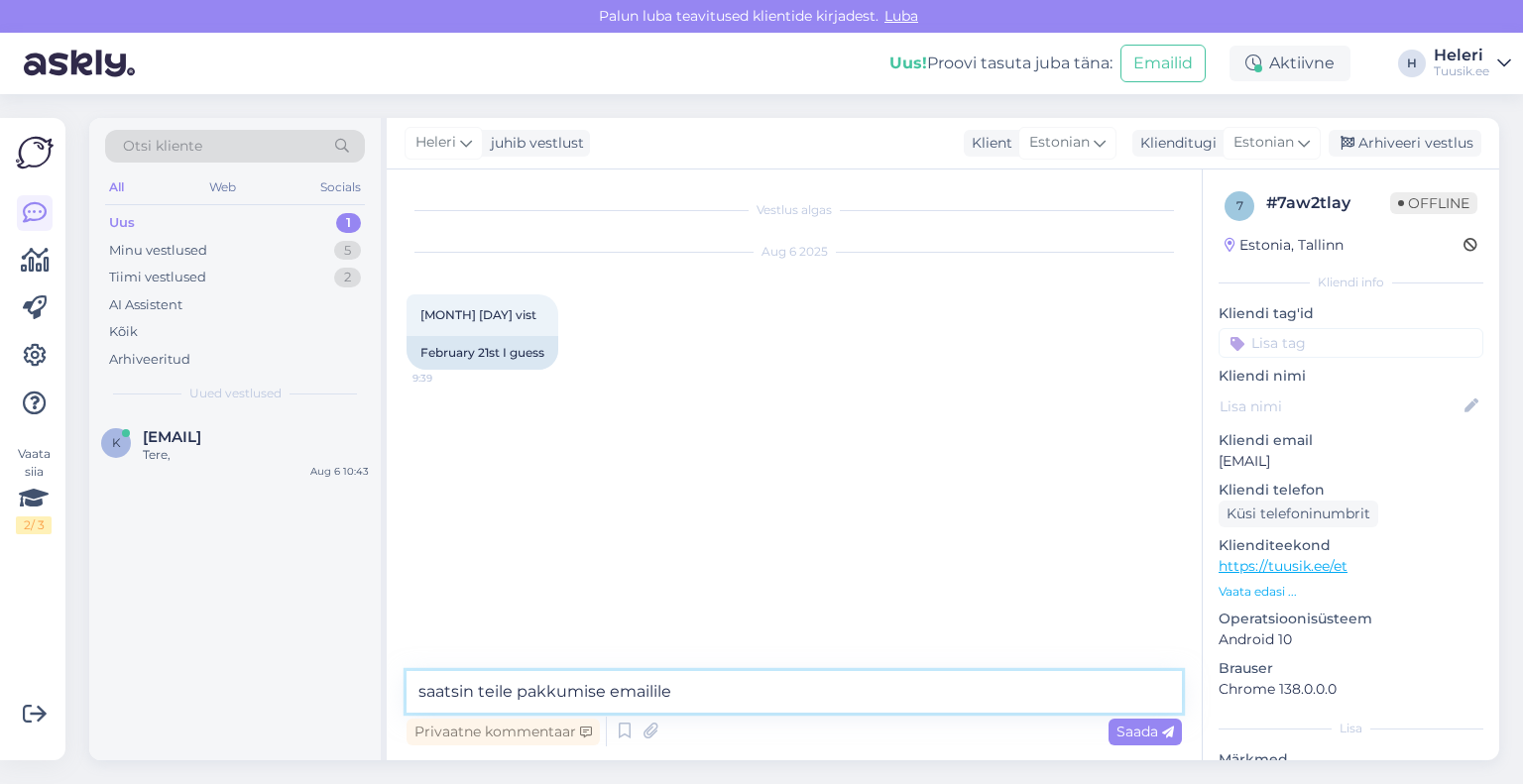 paste on "[EMAIL]" 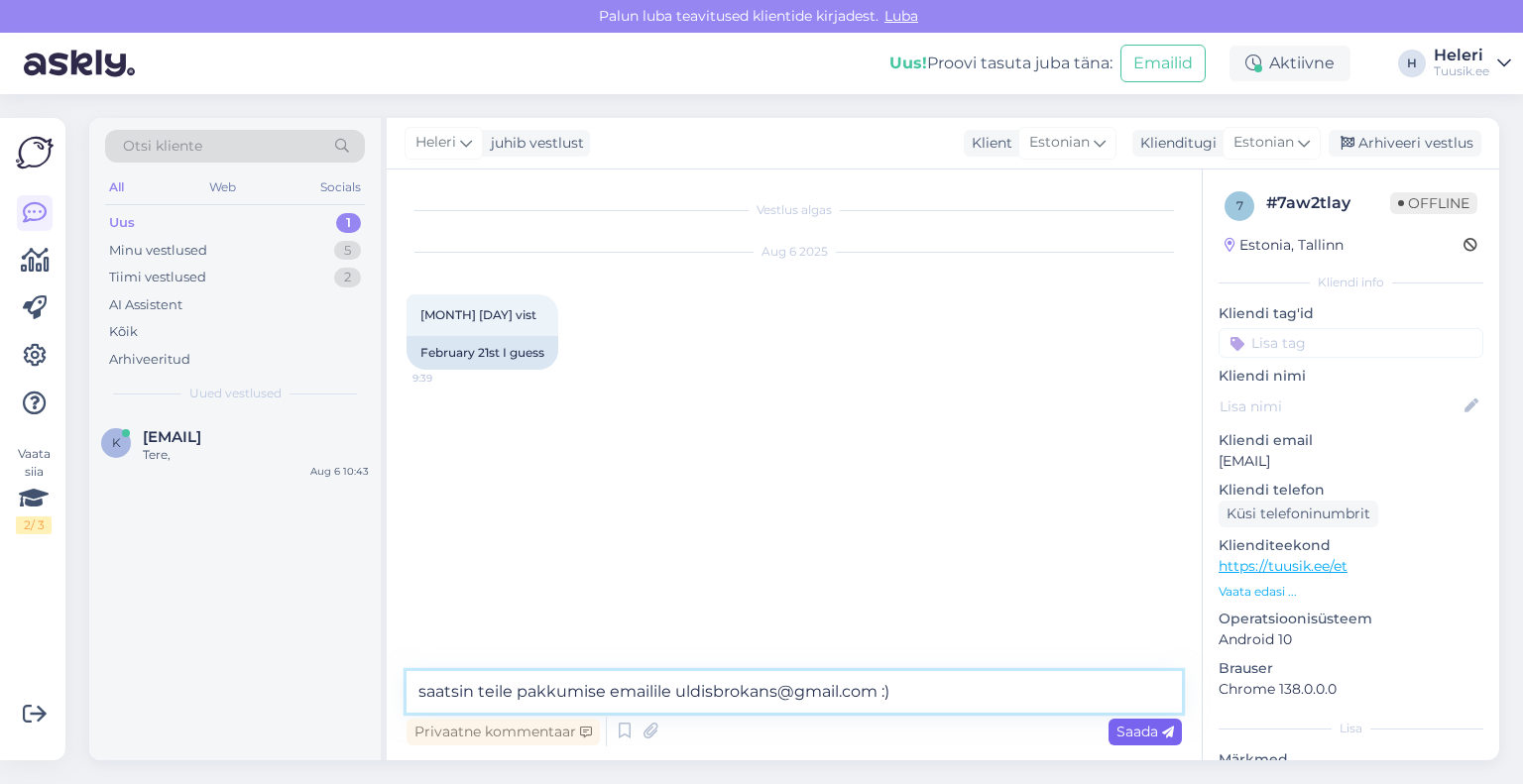 type on "saatsin teile pakkumise emailile uldisbrokans@gmail.com :)" 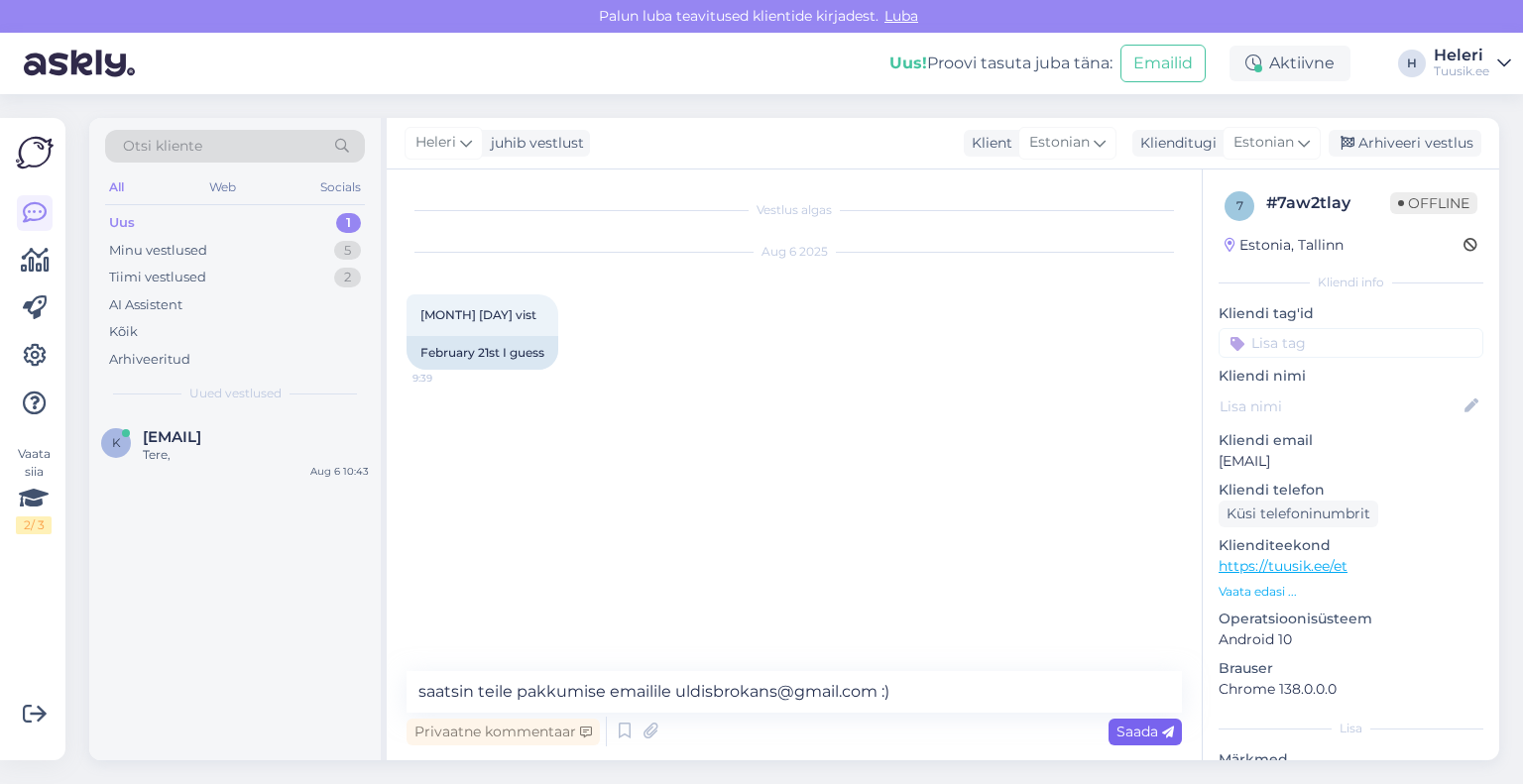 click on "Saada" at bounding box center [1145, 731] 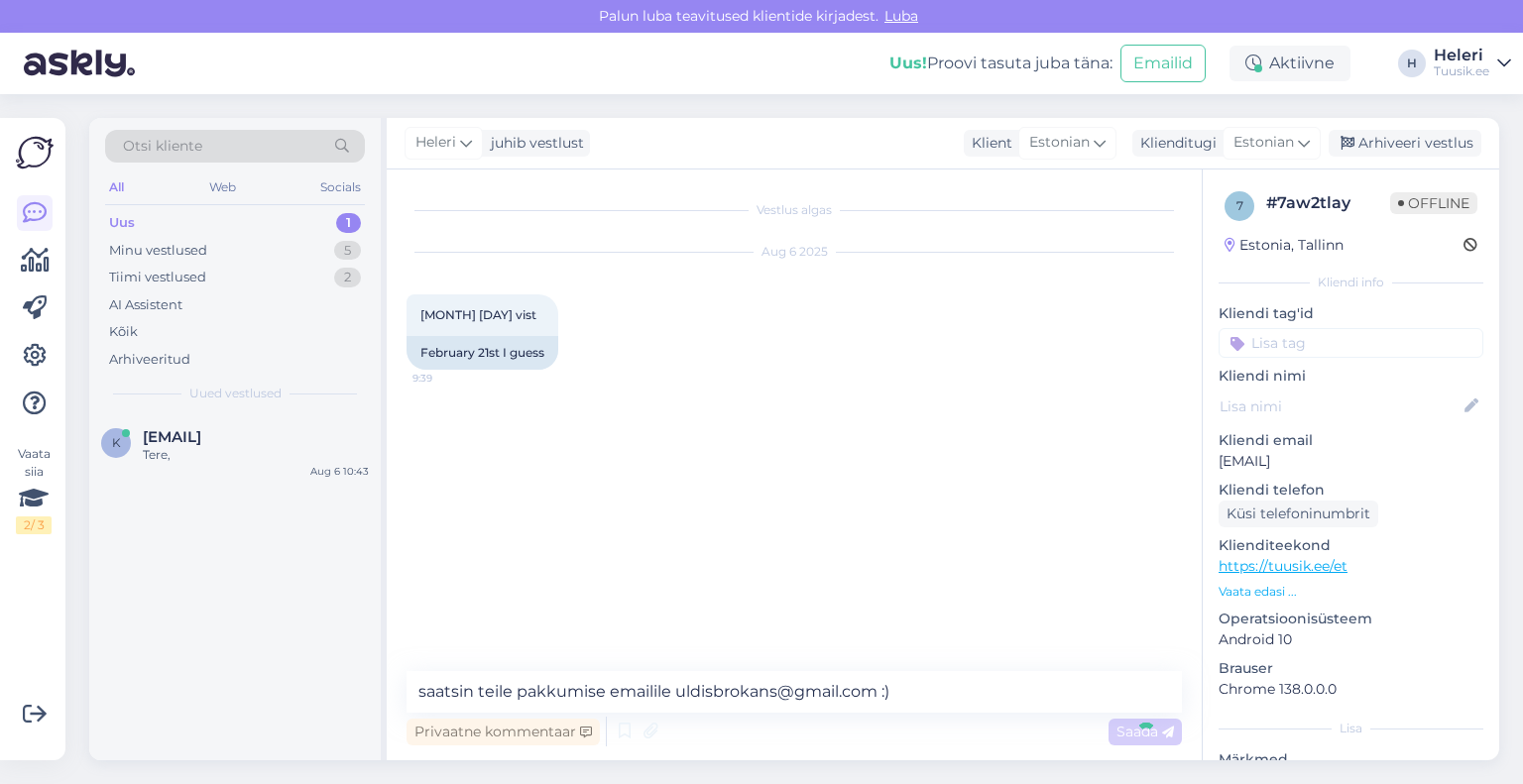 type 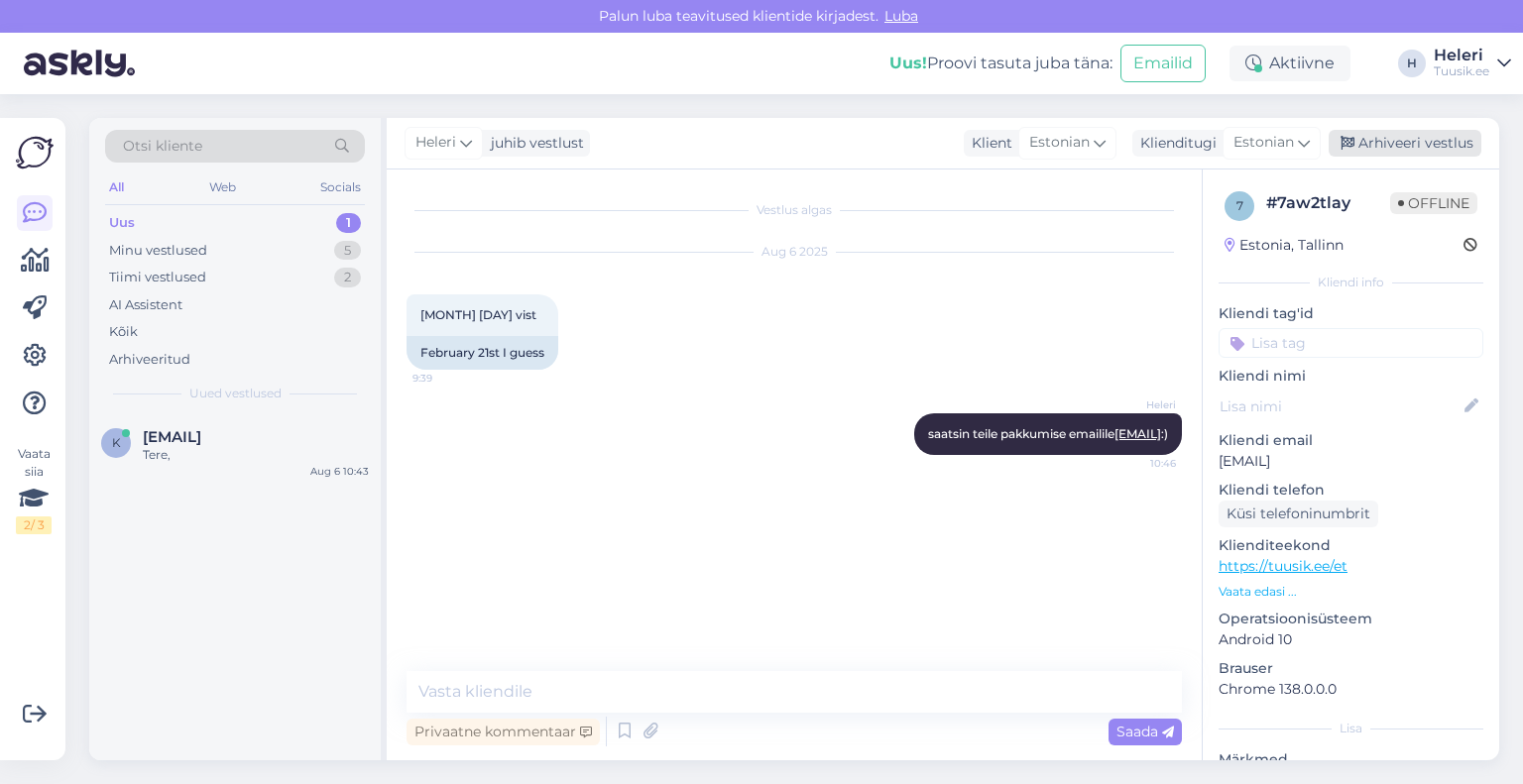 click on "Arhiveeri vestlus" at bounding box center [1405, 143] 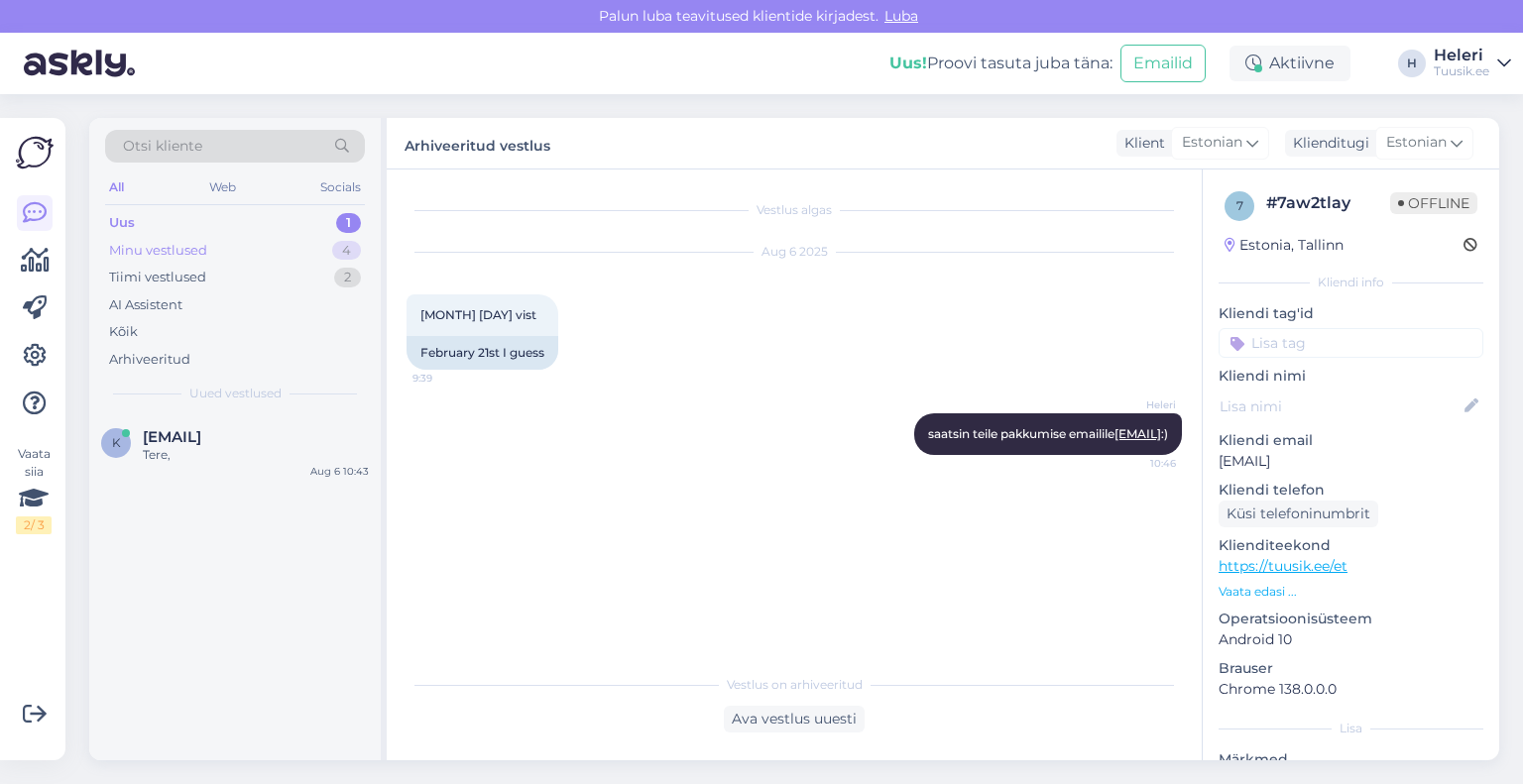 click on "Minu vestlused" at bounding box center [158, 251] 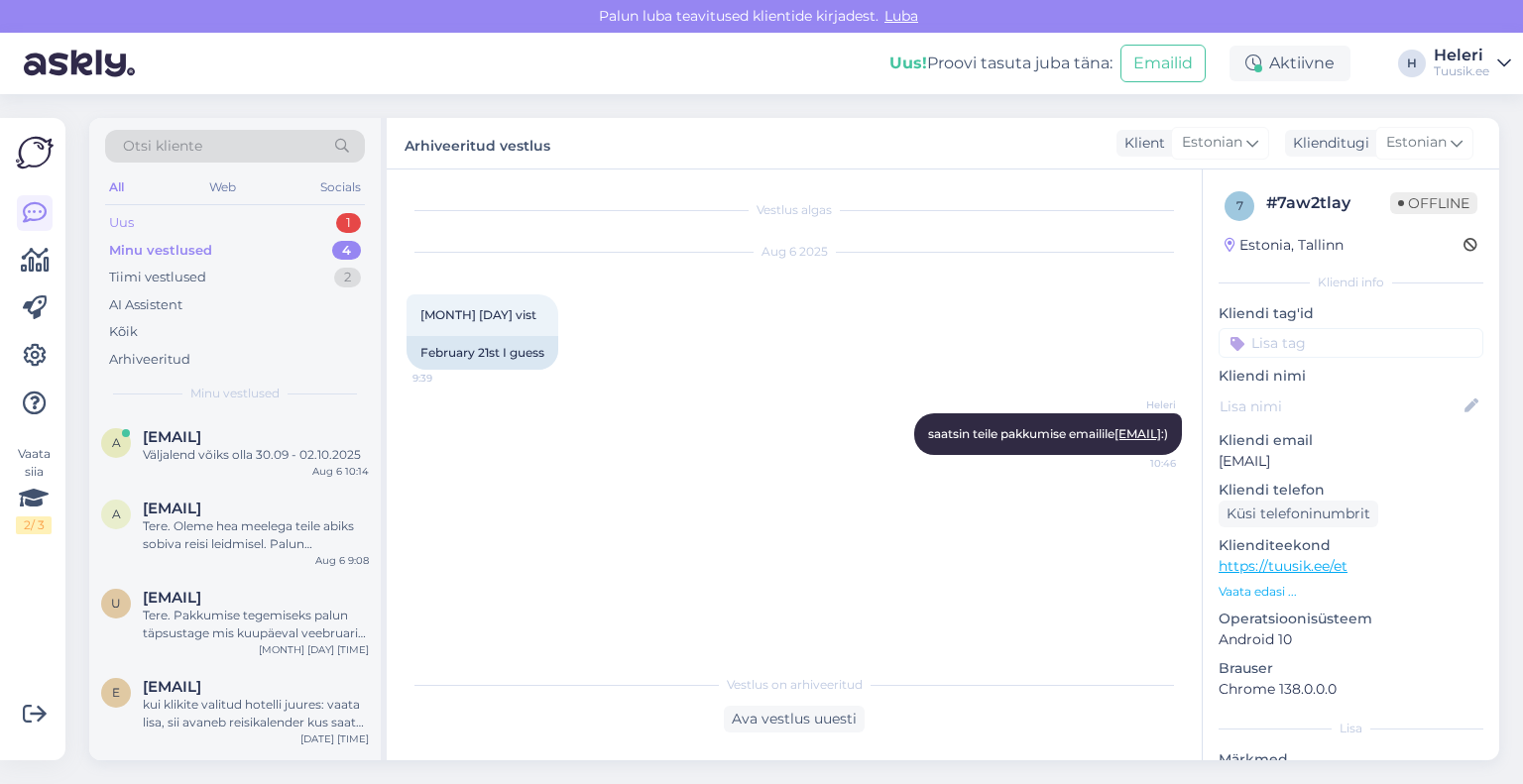 click on "Uus 1" at bounding box center (235, 223) 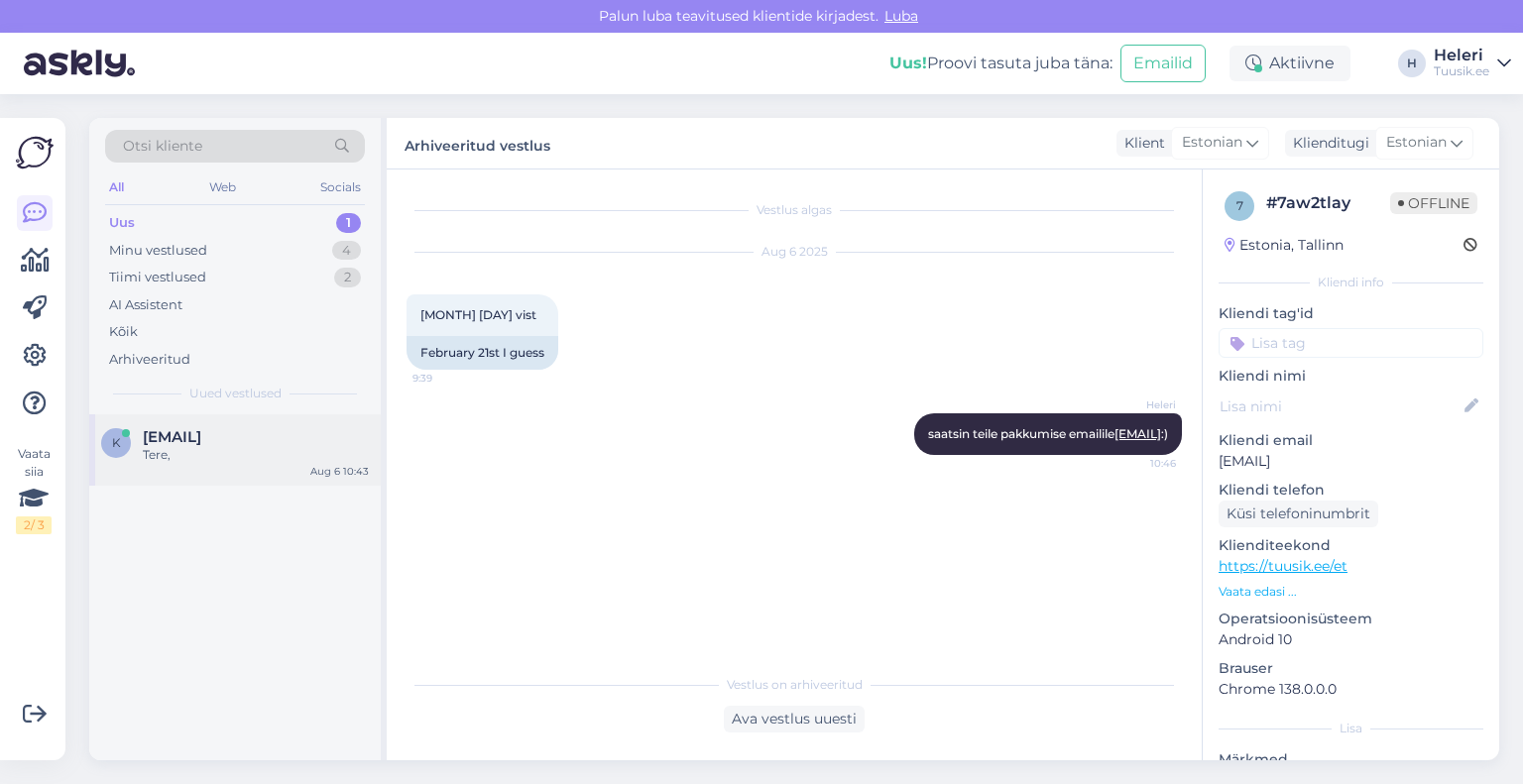 click on "[EMAIL]" at bounding box center (172, 437) 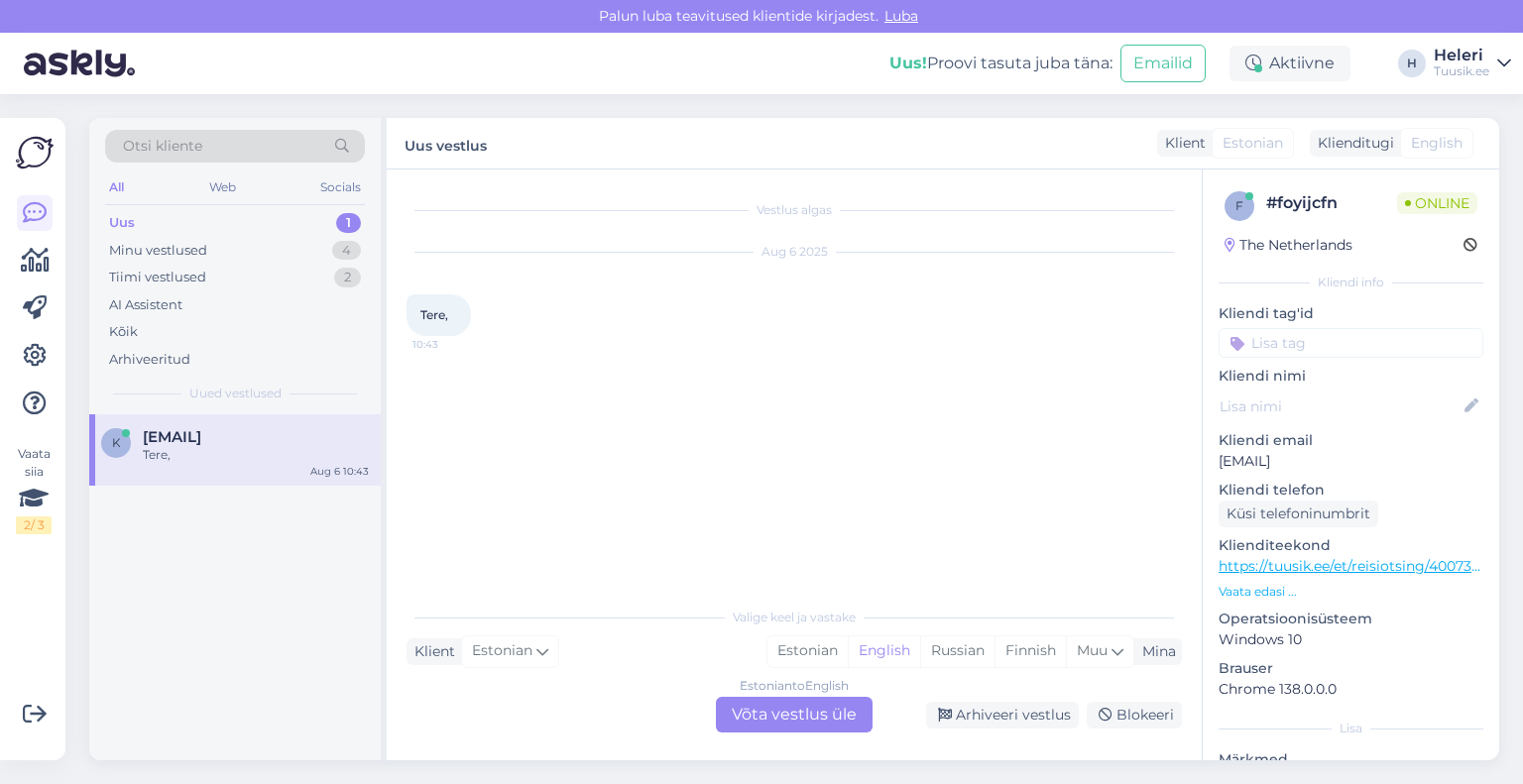 drag, startPoint x: 1213, startPoint y: 454, endPoint x: 1397, endPoint y: 462, distance: 184.17383 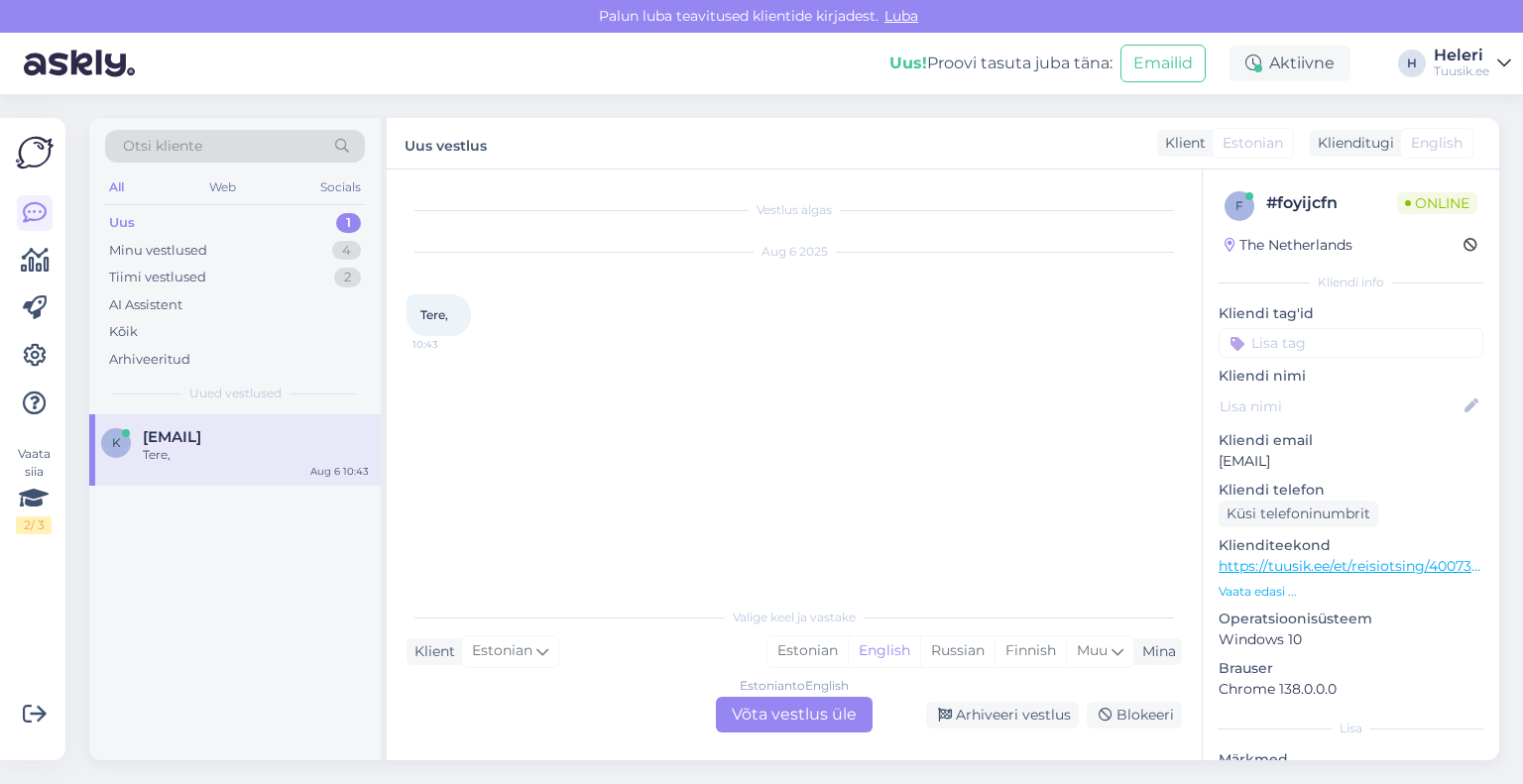 click on "f # foyijcfn Online The Netherlands Kliendi info Kliendi tag'id Kliendi nimi Kliendi email katlin.vosso@example.com Kliendi telefon Küsi telefoninumbrit Klienditeekond https://tuusik.ee/et/reisiotsing/400737432?0=et&date=2025-10-12&nights=2 Vaata edasi ... Operatsioonisüsteem Windows 10 Brauser Chrome 138.0.0.0 Lisa Märkmed" at bounding box center [1350, 577] 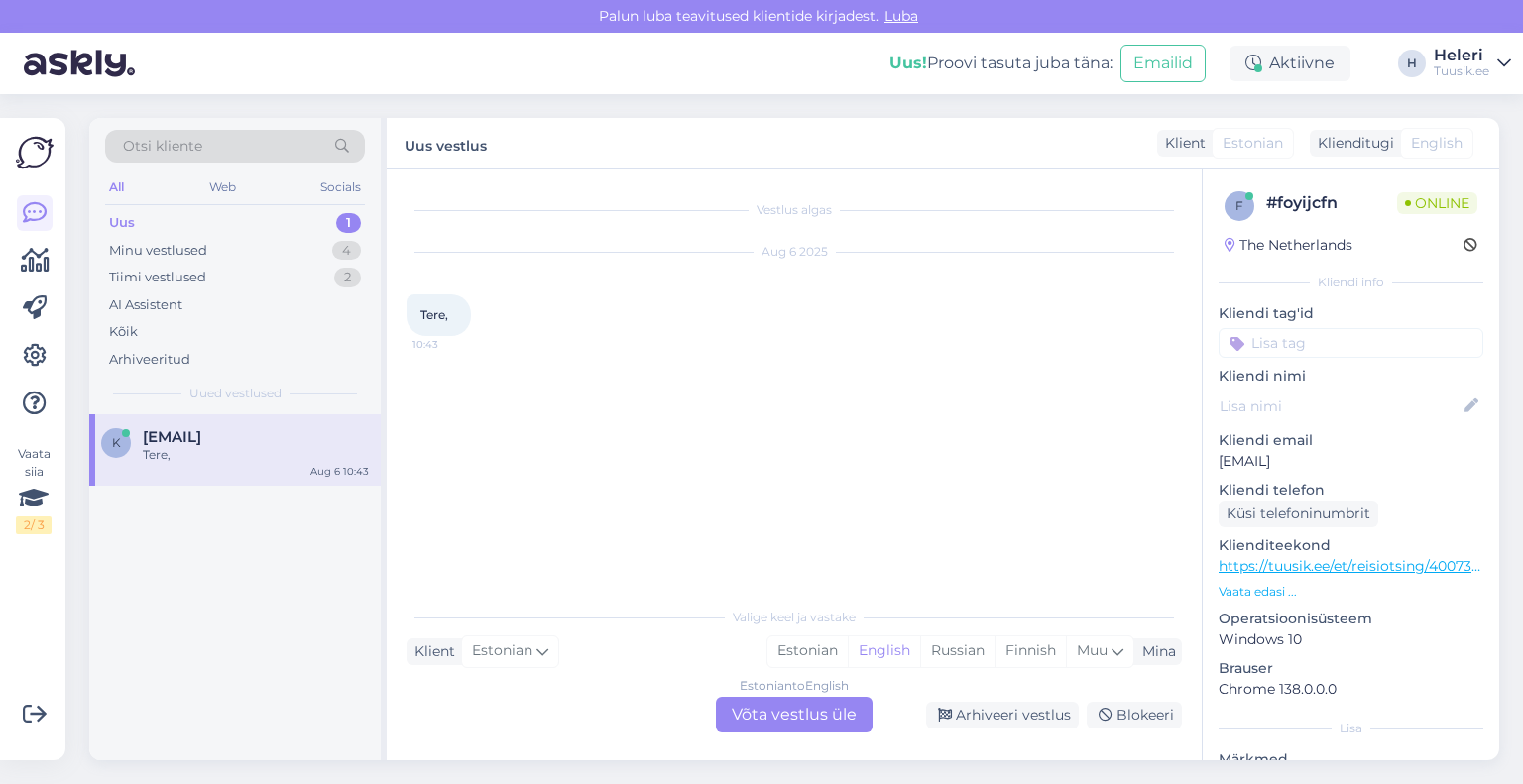 copy on "[EMAIL]" 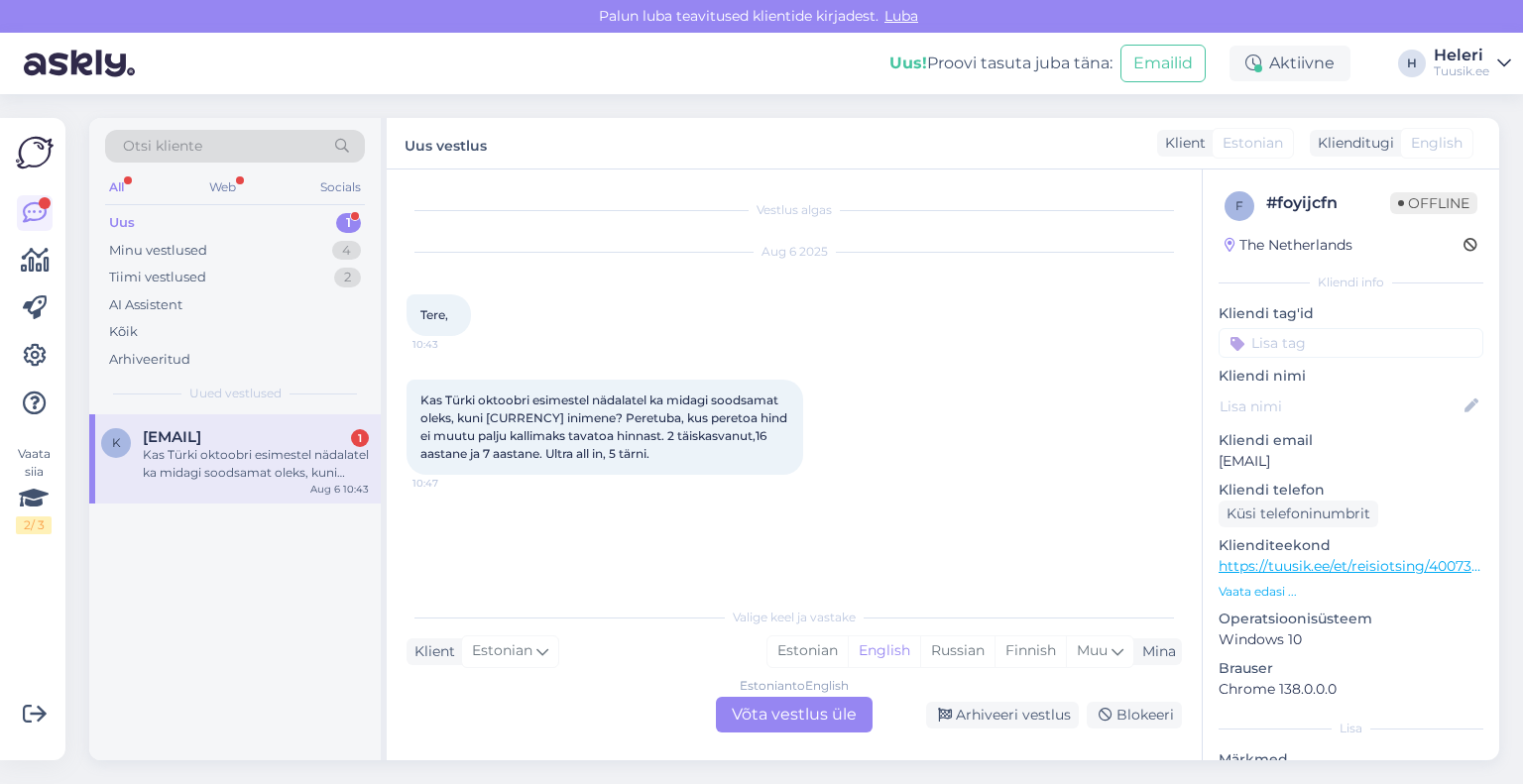 click on "Kas Türki oktoobri esimestel nädalatel ka midagi soodsamat oleks, kuni [CURRENCY] inimene? Peretuba, kus peretoa hind ei muutu palju kallimaks tavatoa hinnast. 2 täiskasvanut,16 aastane ja 7 aastane. Ultra all in, 5 tärni." at bounding box center (256, 464) 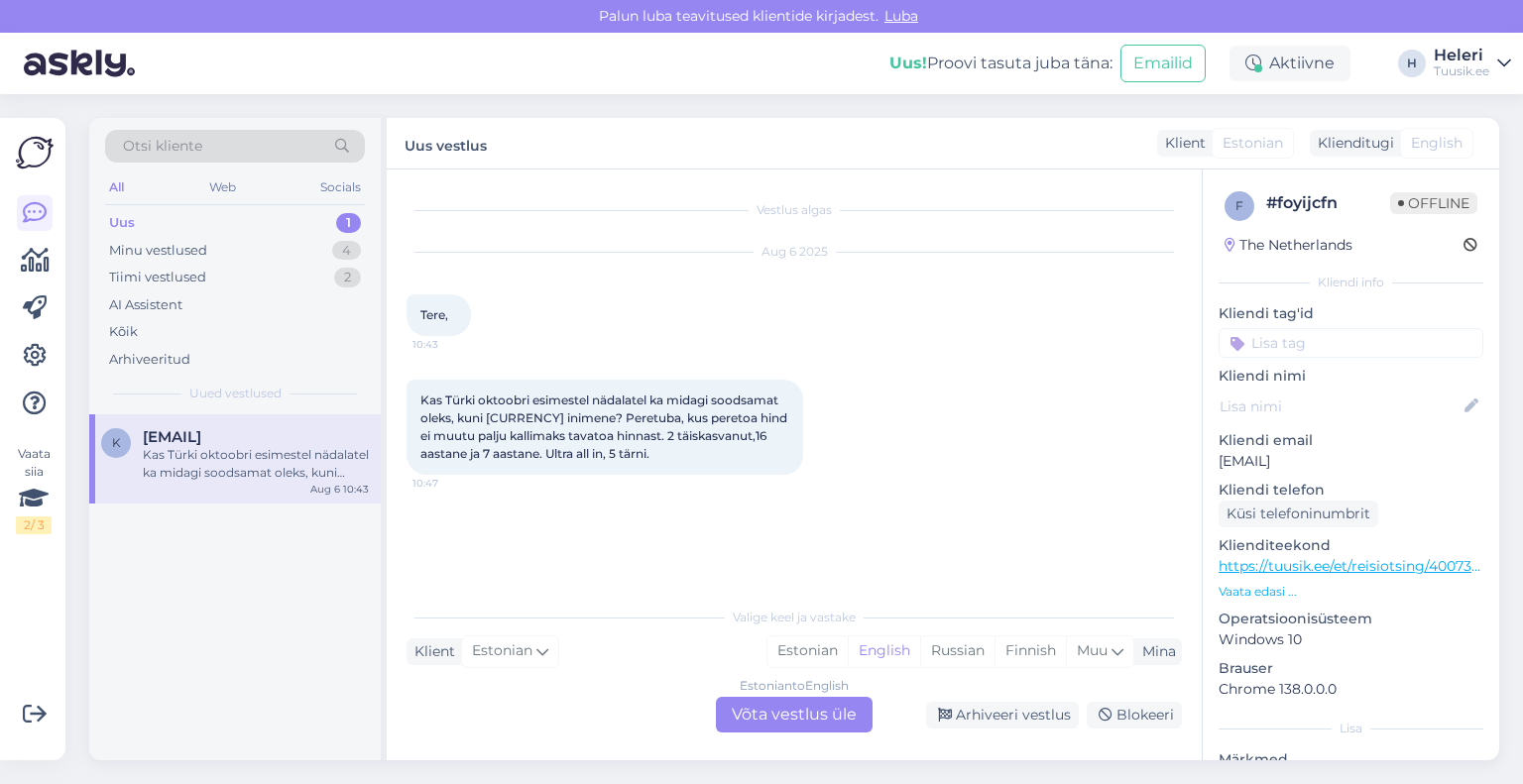 click on "Estonian  to  English Võta vestlus üle" at bounding box center (794, 715) 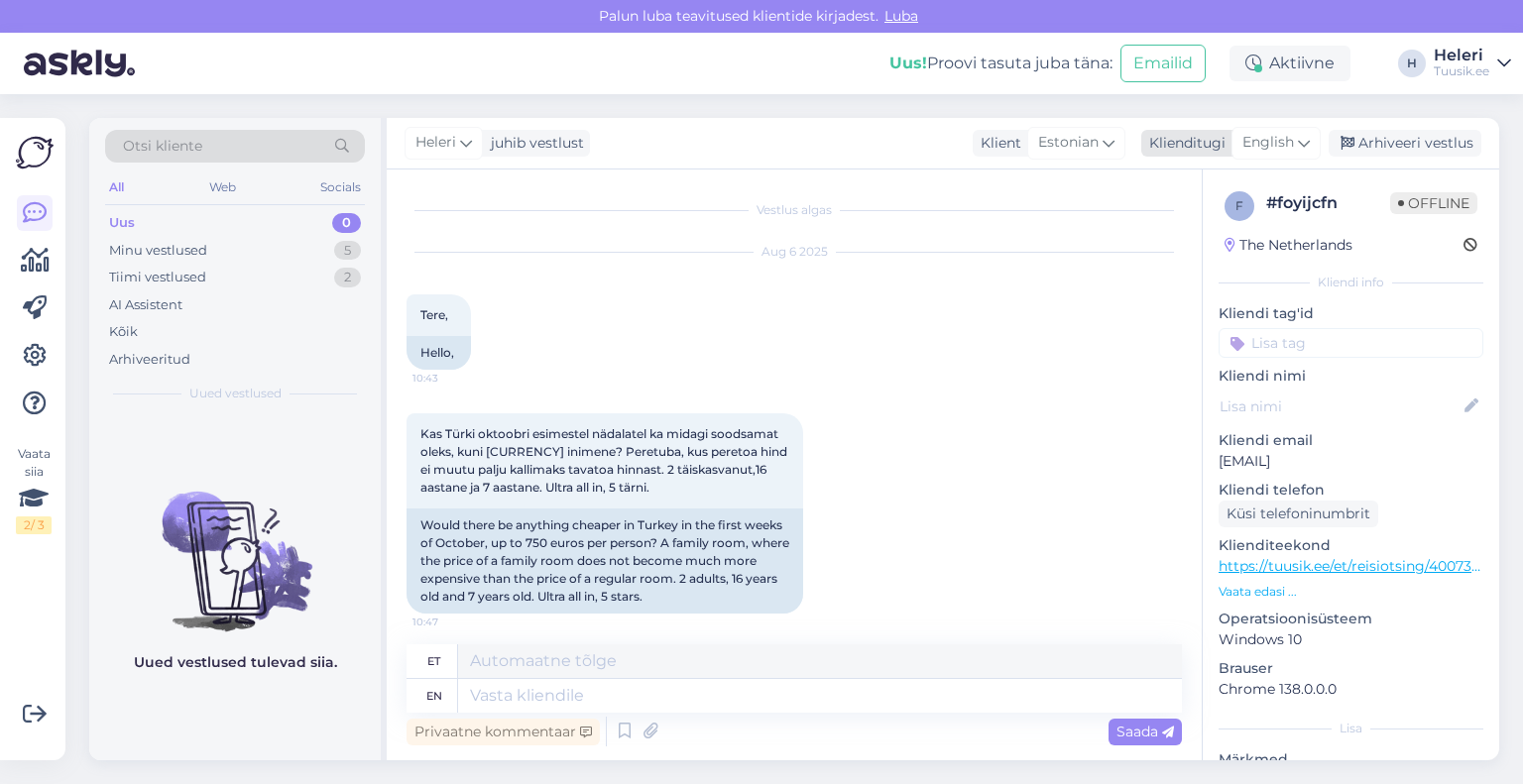 click on "English" at bounding box center [1268, 143] 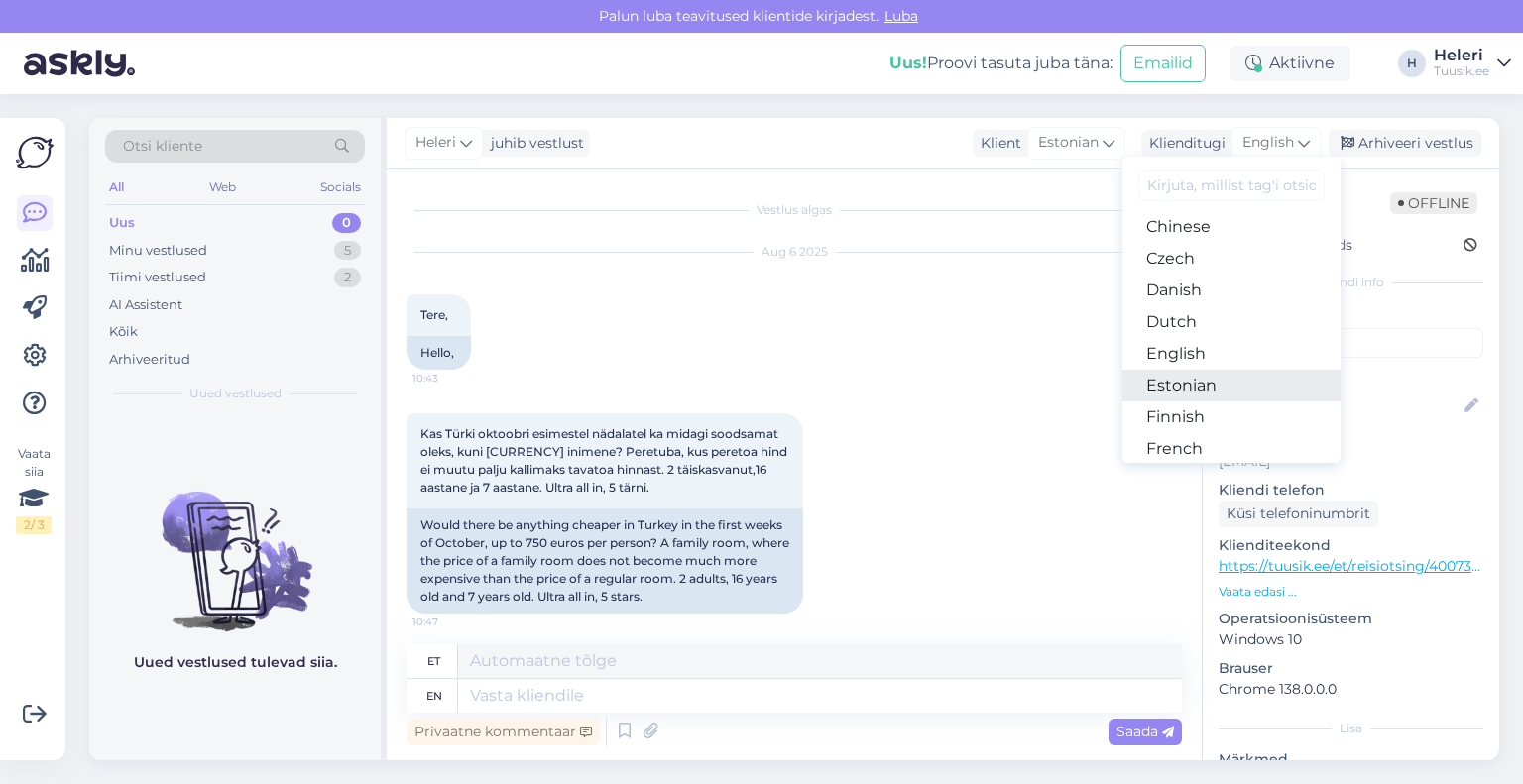 click on "Estonian" at bounding box center [1231, 386] 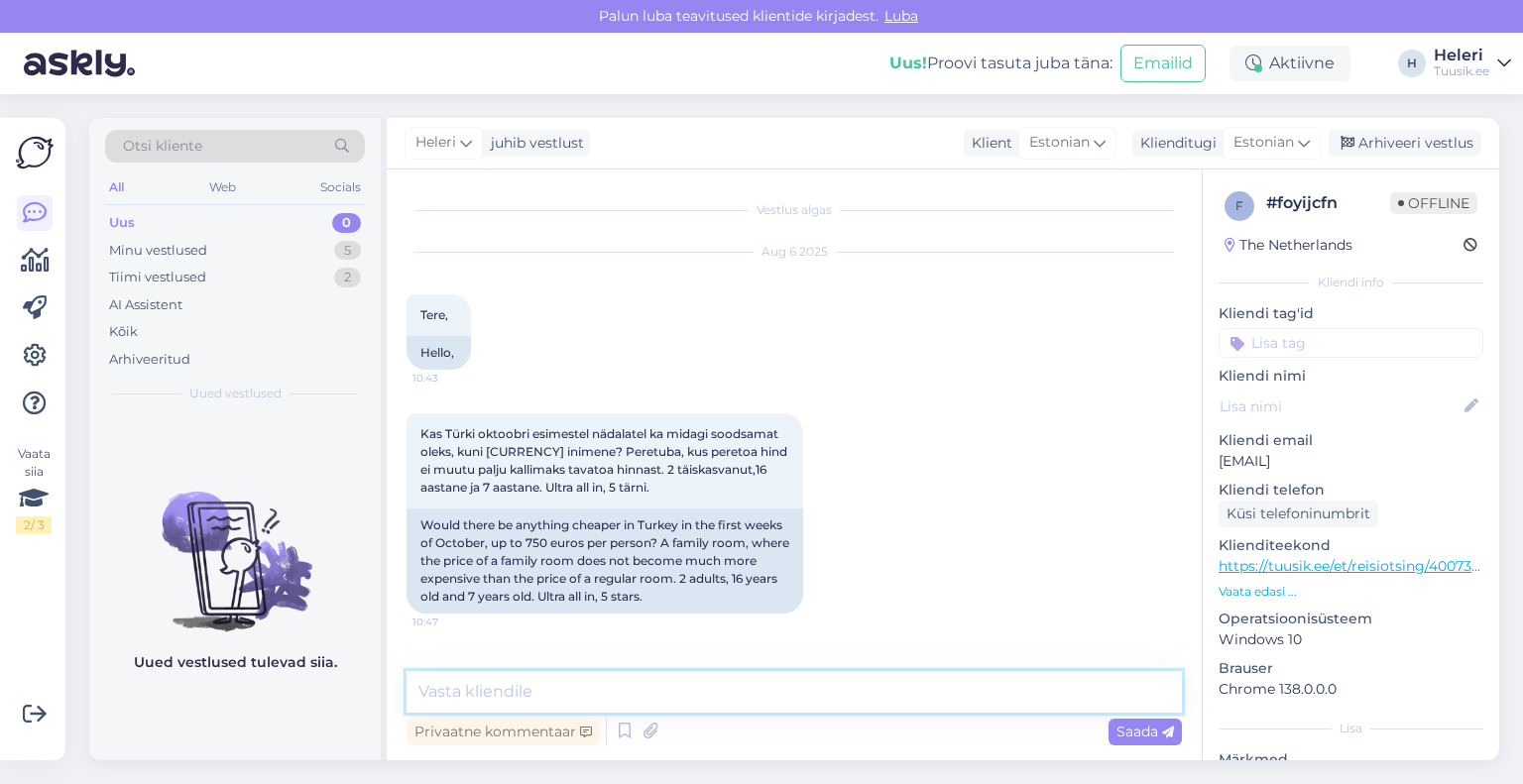 click at bounding box center (794, 692) 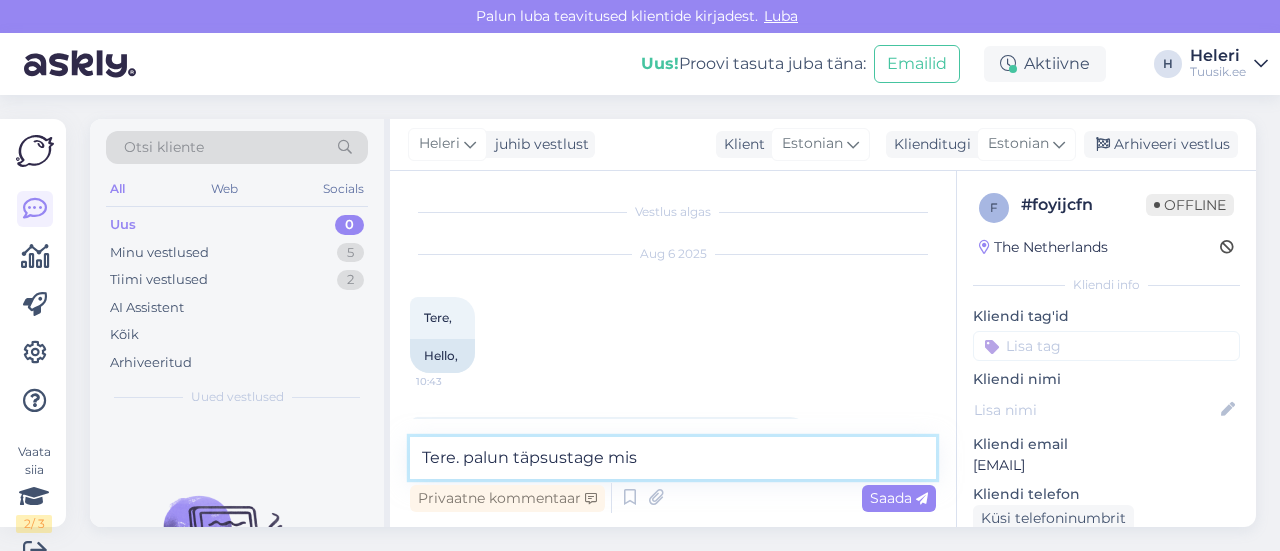 type on "Tere. palun täpsustage mis" 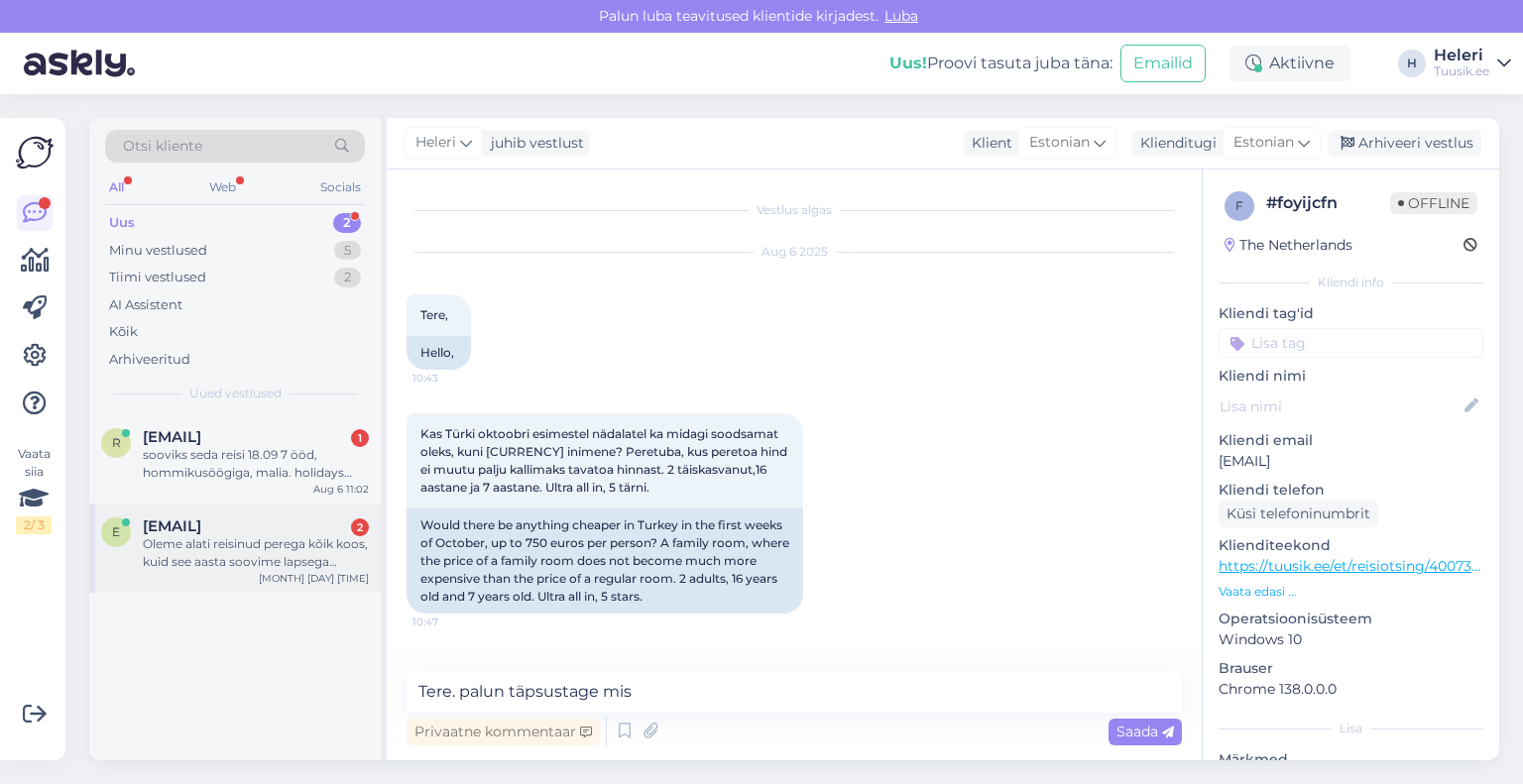 click on "Oleme alati reisinud perega kõik koos, kuid see aasta soovime lapsega kahekesi lennata. Kuhu meil oleks 10 aastase lapsega kõige turvalisem ja mõistlikum lennata. 18. august väljumisega. 7 päeva." at bounding box center [256, 553] 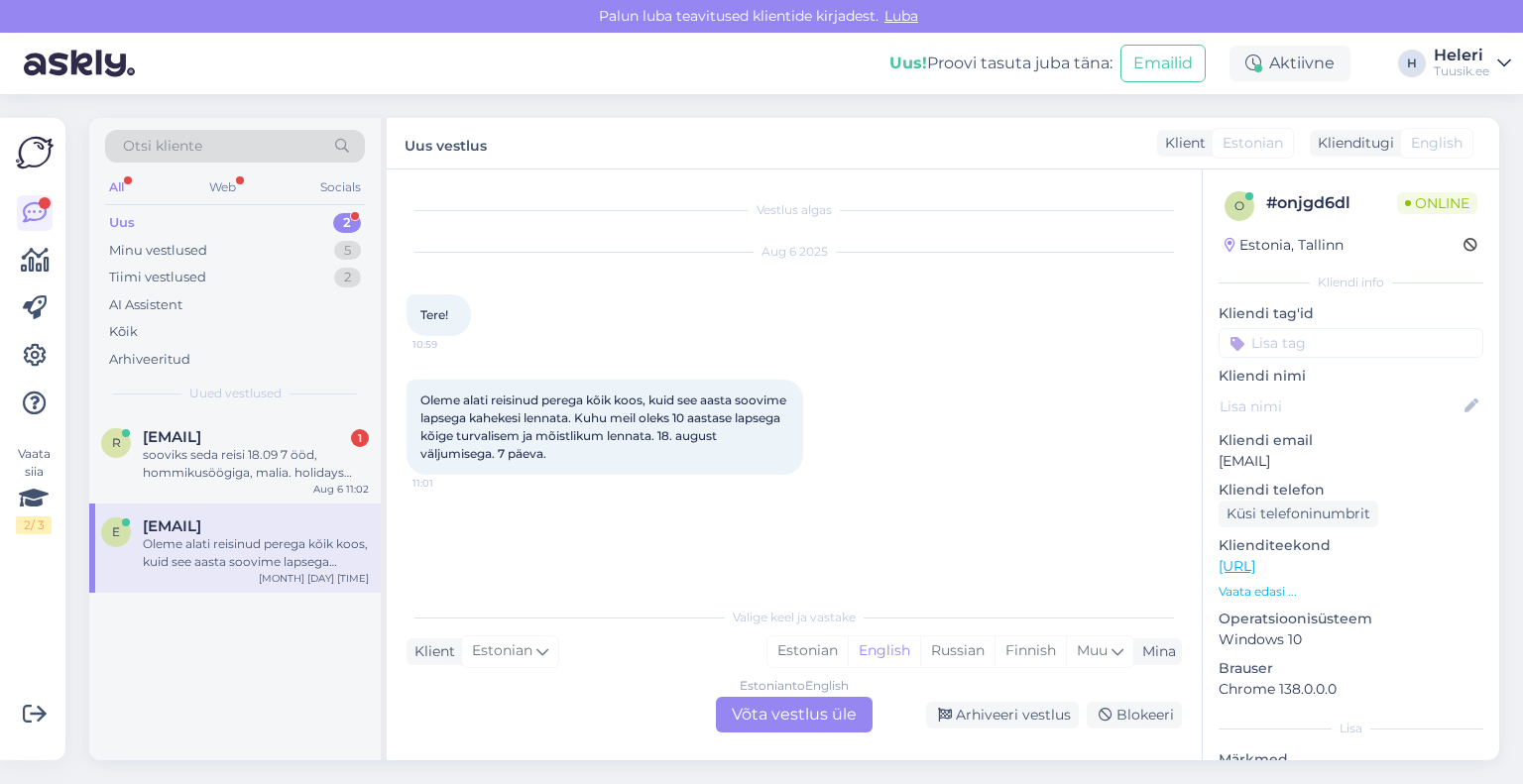 click on "Estonian  to  English Võta vestlus üle" at bounding box center (794, 715) 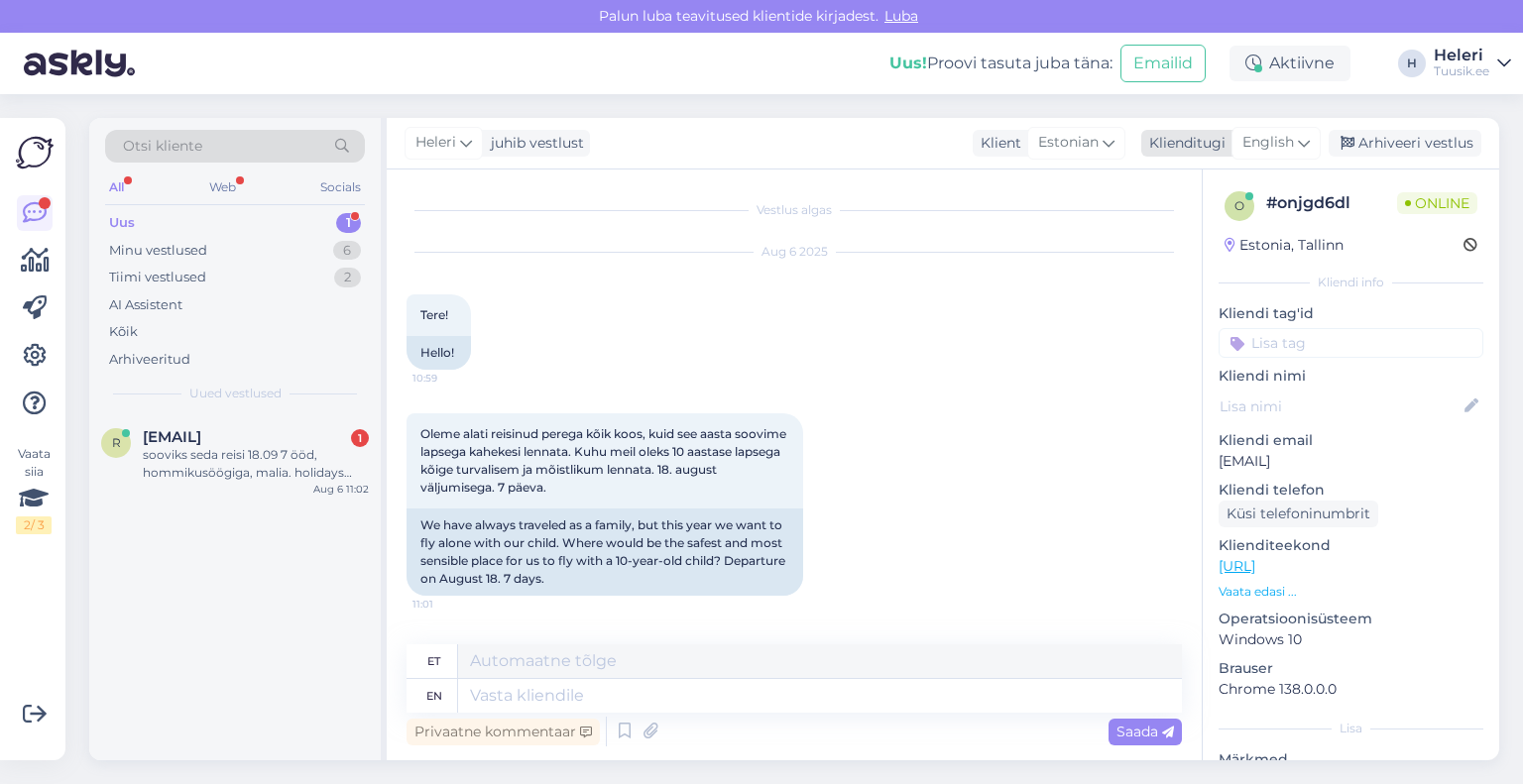 click on "English" at bounding box center (1268, 143) 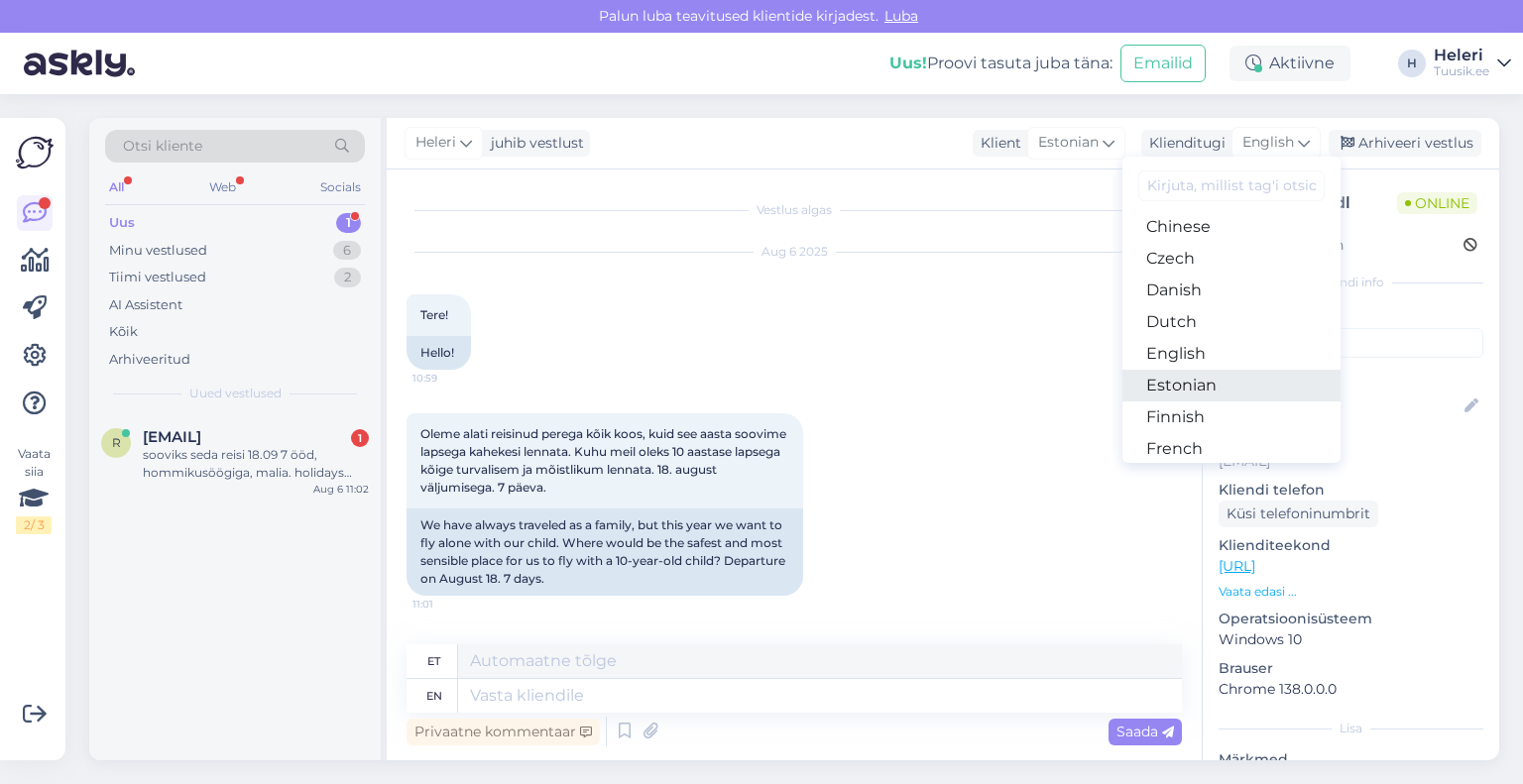 click on "Estonian" at bounding box center [1231, 386] 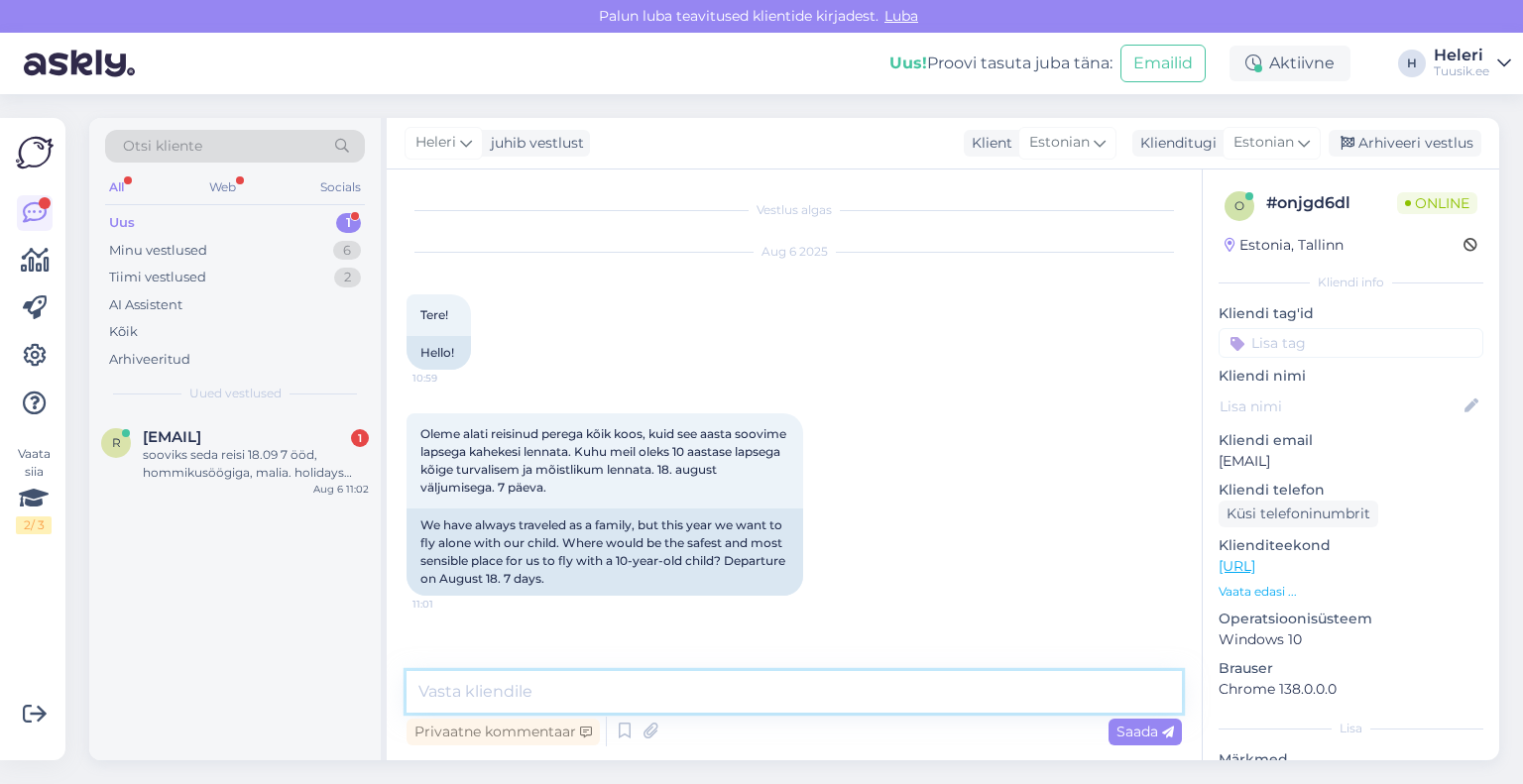 click at bounding box center [794, 692] 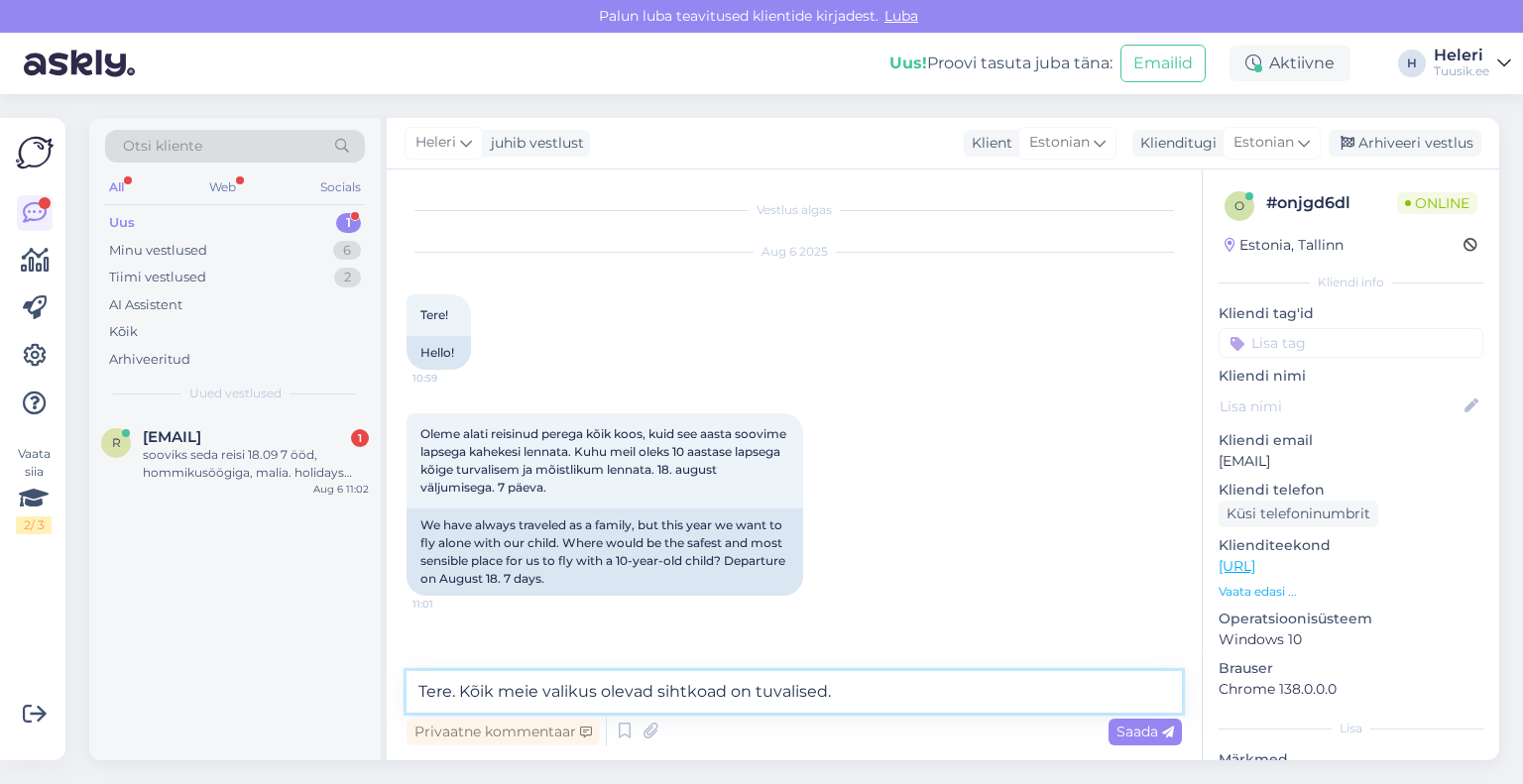 click on "Tere. Kõik meie valikus olevad sihtkoad on tuvalised." at bounding box center (794, 692) 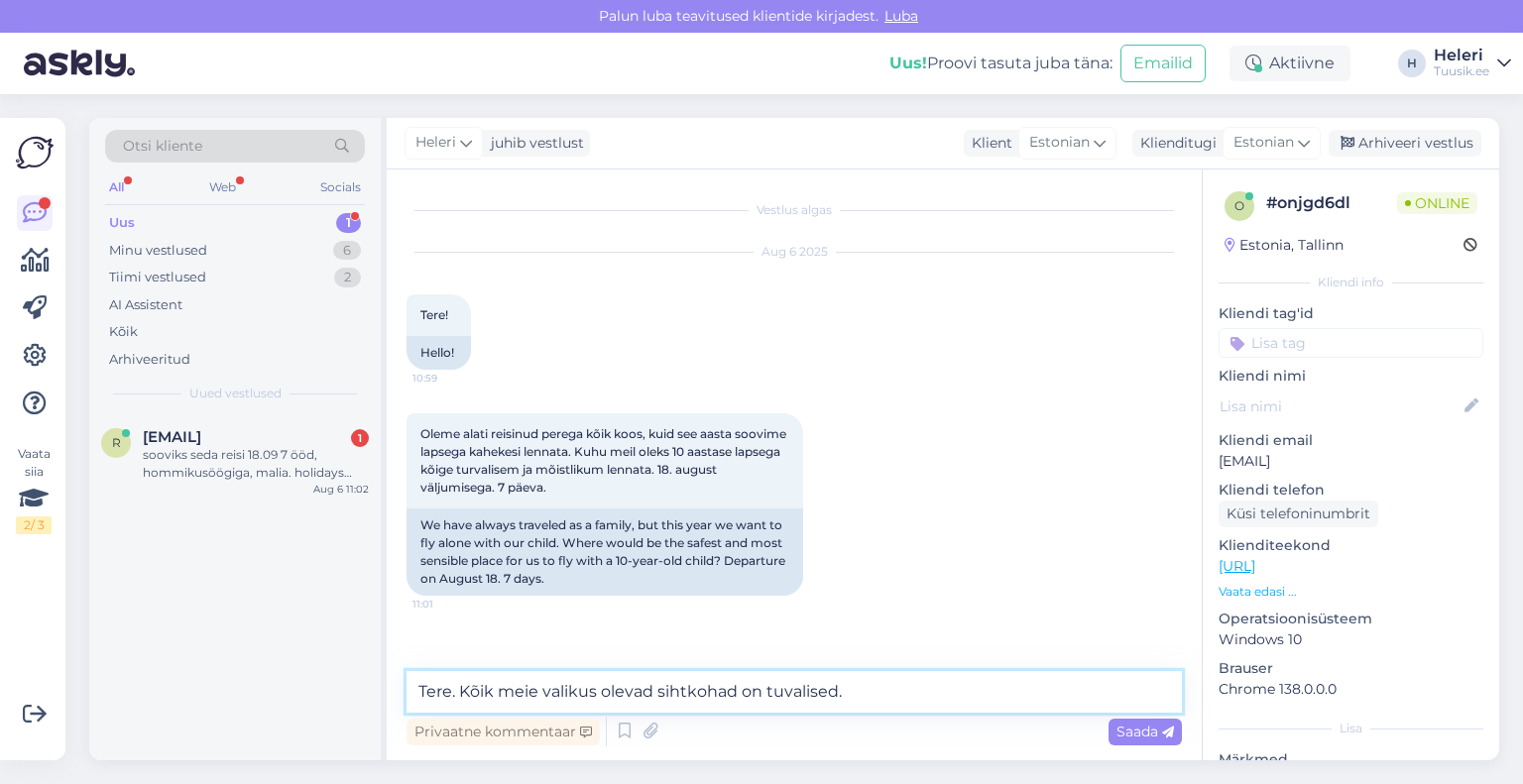 click on "Tere. Kõik meie valikus olevad sihtkohad on tuvalised." at bounding box center [794, 692] 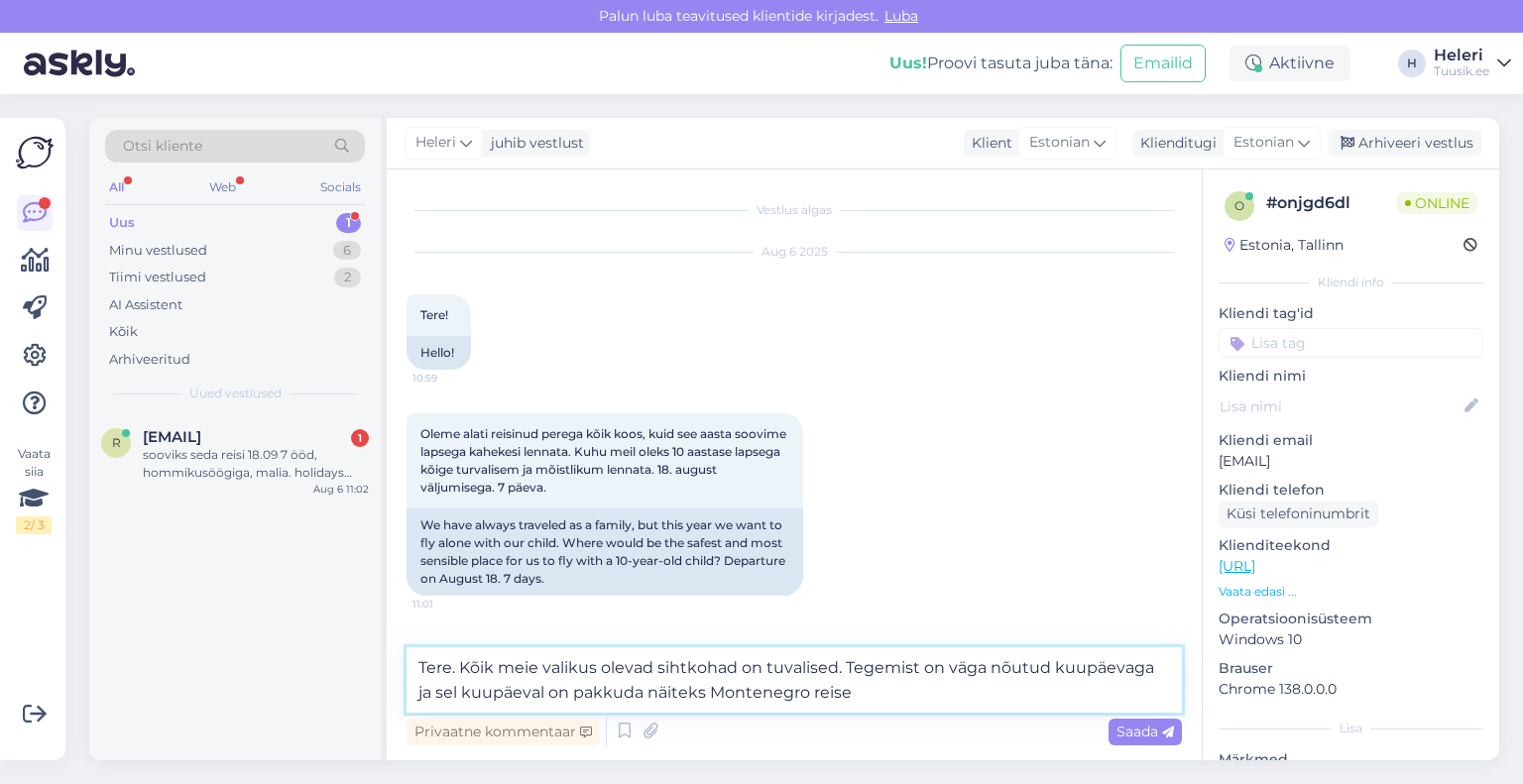 click on "Tere. Kõik meie valikus olevad sihtkohad on tuvalised. Tegemist on väga nõutud kuupäevaga ja sel kuupäeval on pakkuda näiteks Montenegro reise" at bounding box center [794, 680] 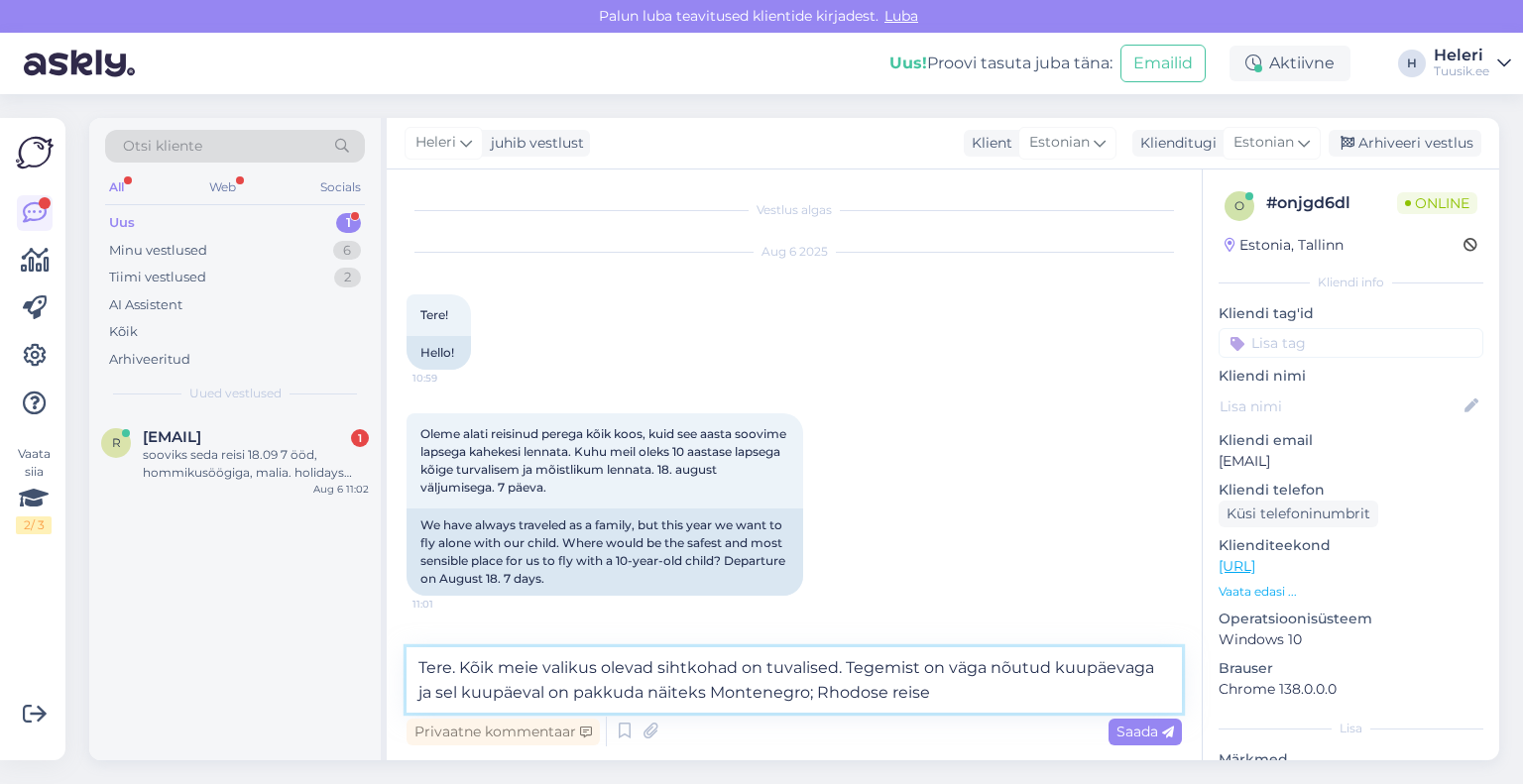 click on "Tere. Kõik meie valikus olevad sihtkohad on tuvalised. Tegemist on väga nõutud kuupäevaga ja sel kuupäeval on pakkuda näiteks Montenegro; Rhodose reise" at bounding box center [794, 680] 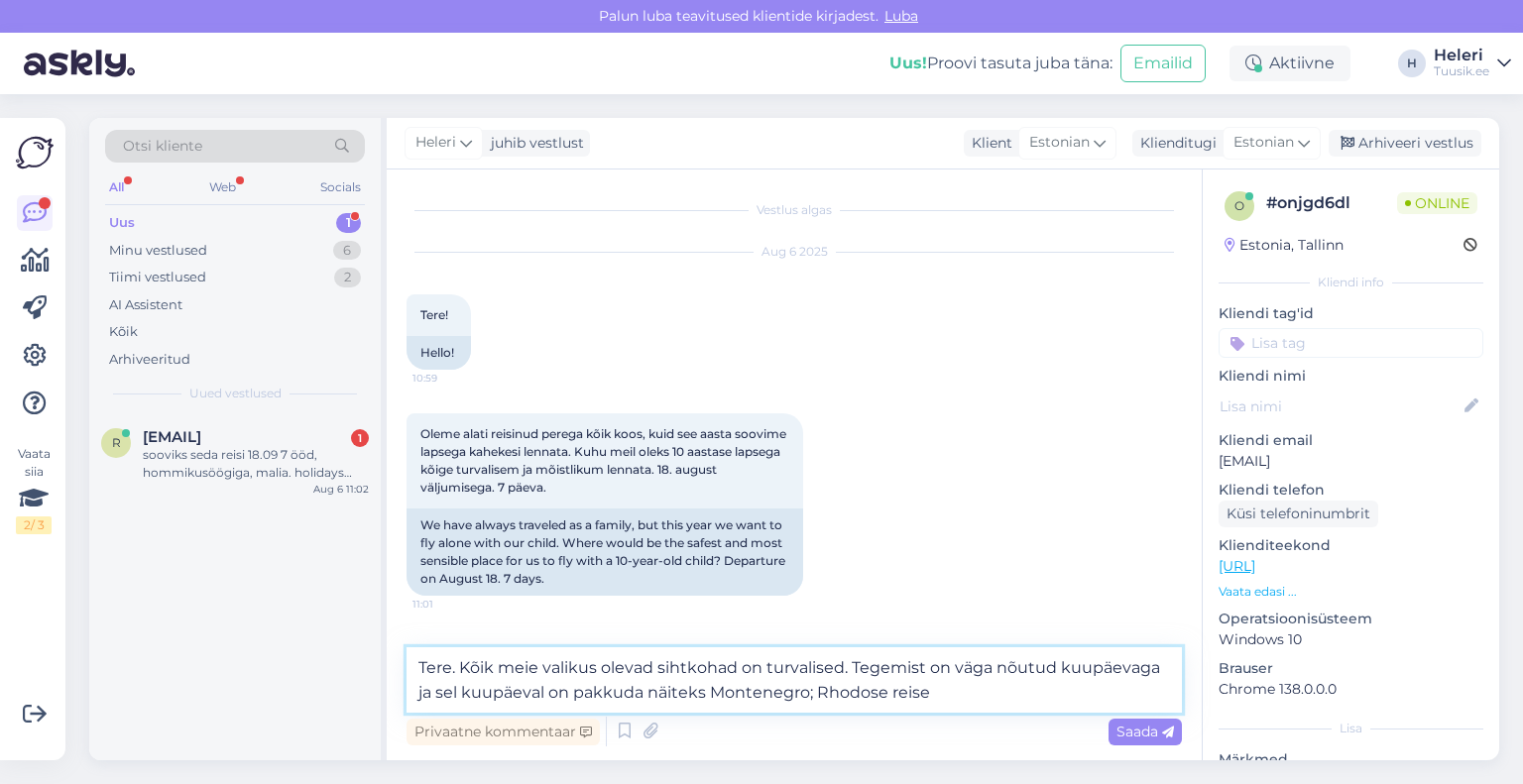 click on "Tere. Kõik meie valikus olevad sihtkohad on turvalised. Tegemist on väga nõutud kuupäevaga ja sel kuupäeval on pakkuda näiteks Montenegro; Rhodose reise" at bounding box center (794, 680) 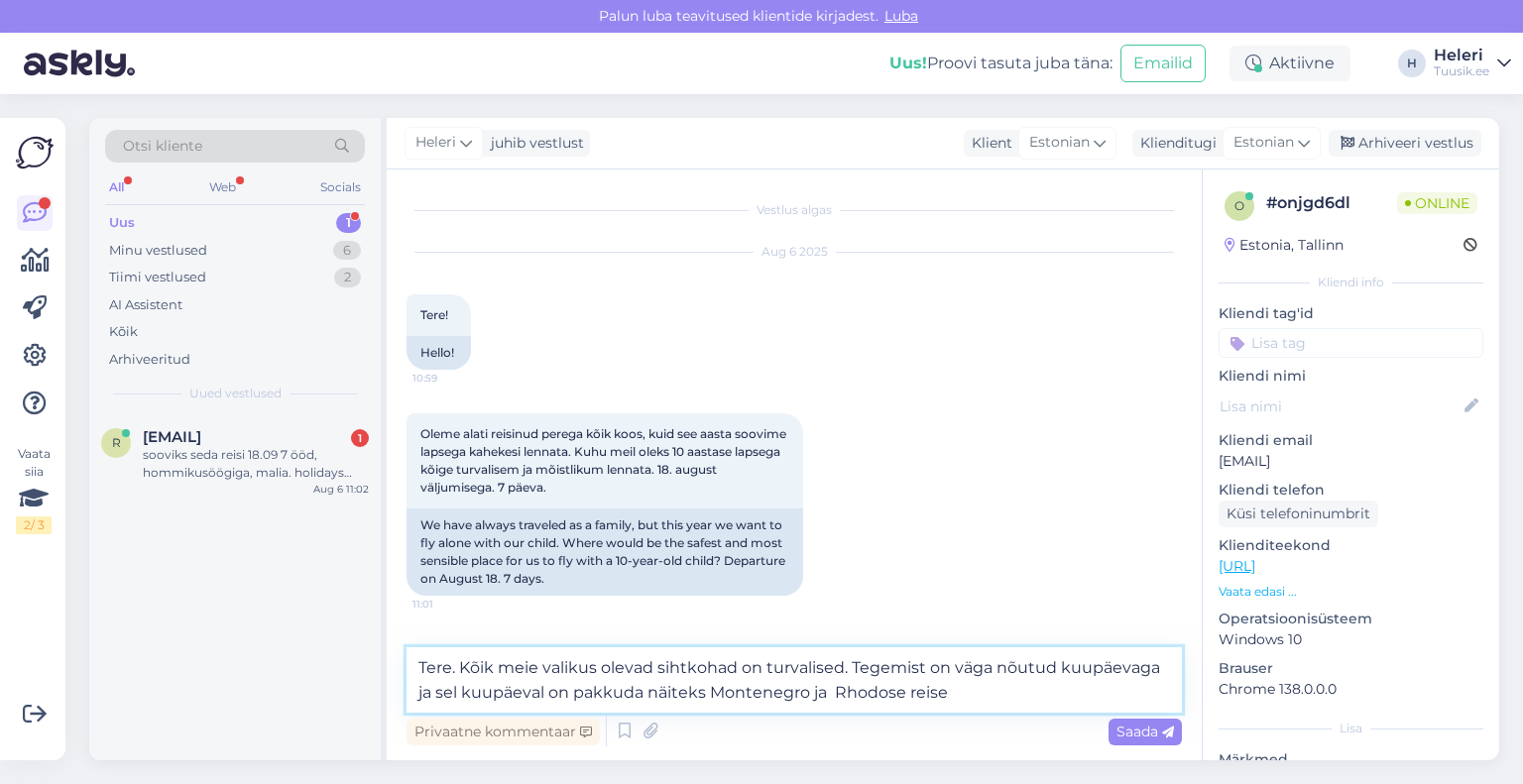 click on "Tere. Kõik meie valikus olevad sihtkohad on turvalised. Tegemist on väga nõutud kuupäevaga ja sel kuupäeval on pakkuda näiteks Montenegro ja  Rhodose reise" at bounding box center (794, 680) 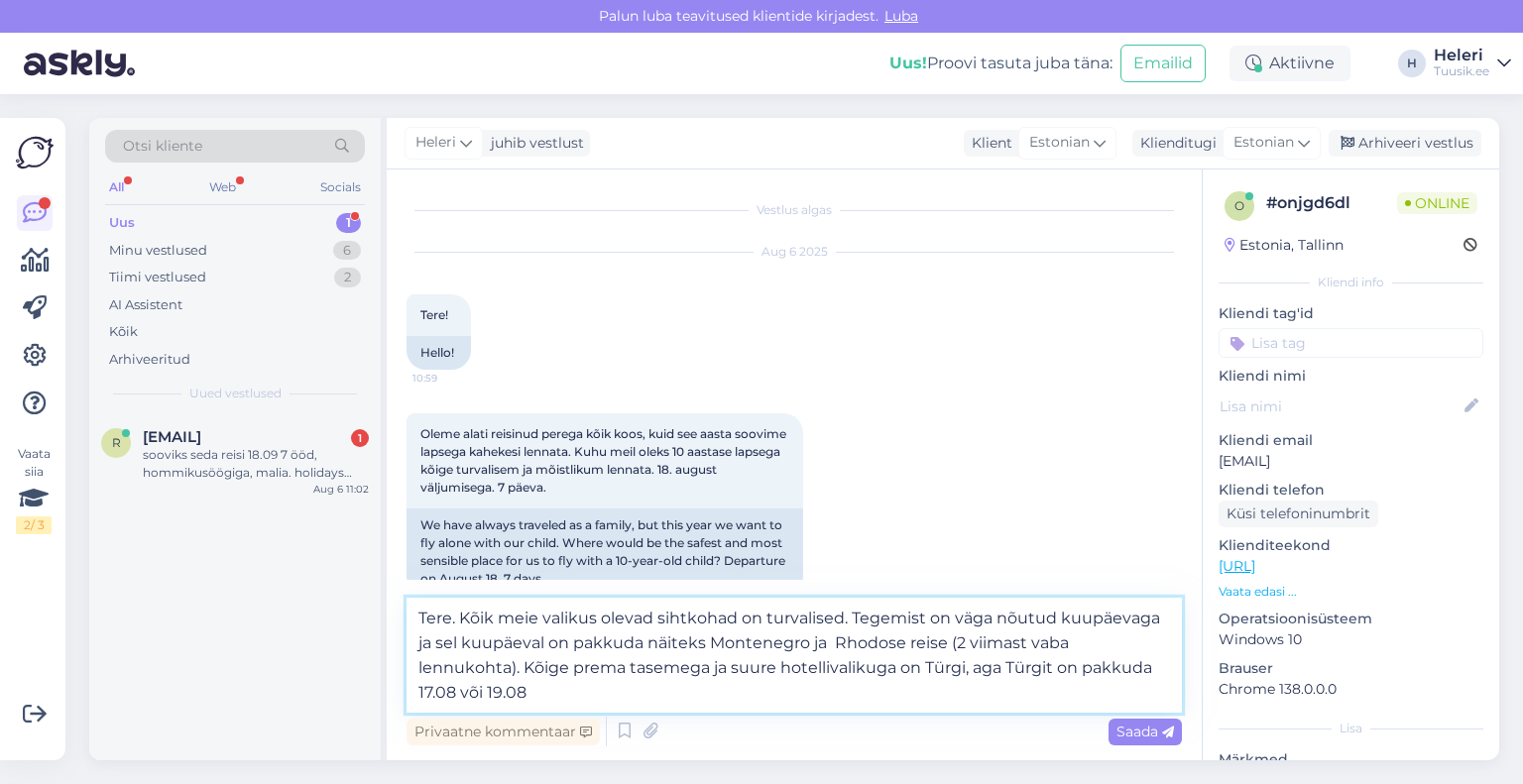 click on "Tere. Kõik meie valikus olevad sihtkohad on turvalised. Tegemist on väga nõutud kuupäevaga ja sel kuupäeval on pakkuda näiteks Montenegro ja  Rhodose reise (2 viimast vaba lennukohta). Kõige prema tasemega ja suure hotellivalikuga on Türgi, aga Türgit on pakkuda 17.08 või 19.08" at bounding box center (794, 655) 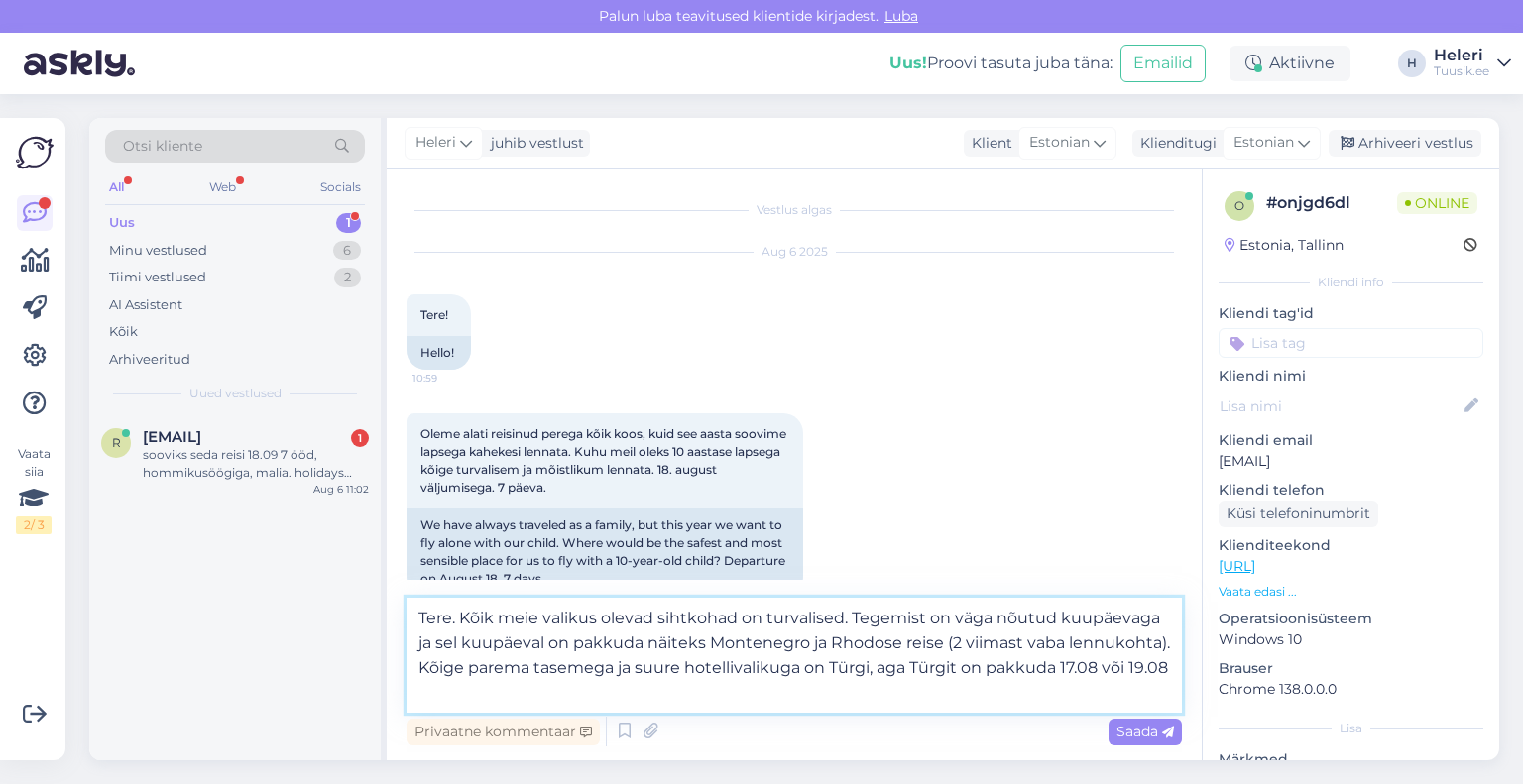 click on "Tere. Kõik meie valikus olevad sihtkohad on turvalised. Tegemist on väga nõutud kuupäevaga ja sel kuupäeval on pakkuda näiteks Montenegro ja Rhodose reise (2 viimast vaba lennukohta). Kõige parema tasemega ja suure hotellivalikuga on Türgi, aga Türgit on pakkuda 17.08 või 19.08" at bounding box center [794, 655] 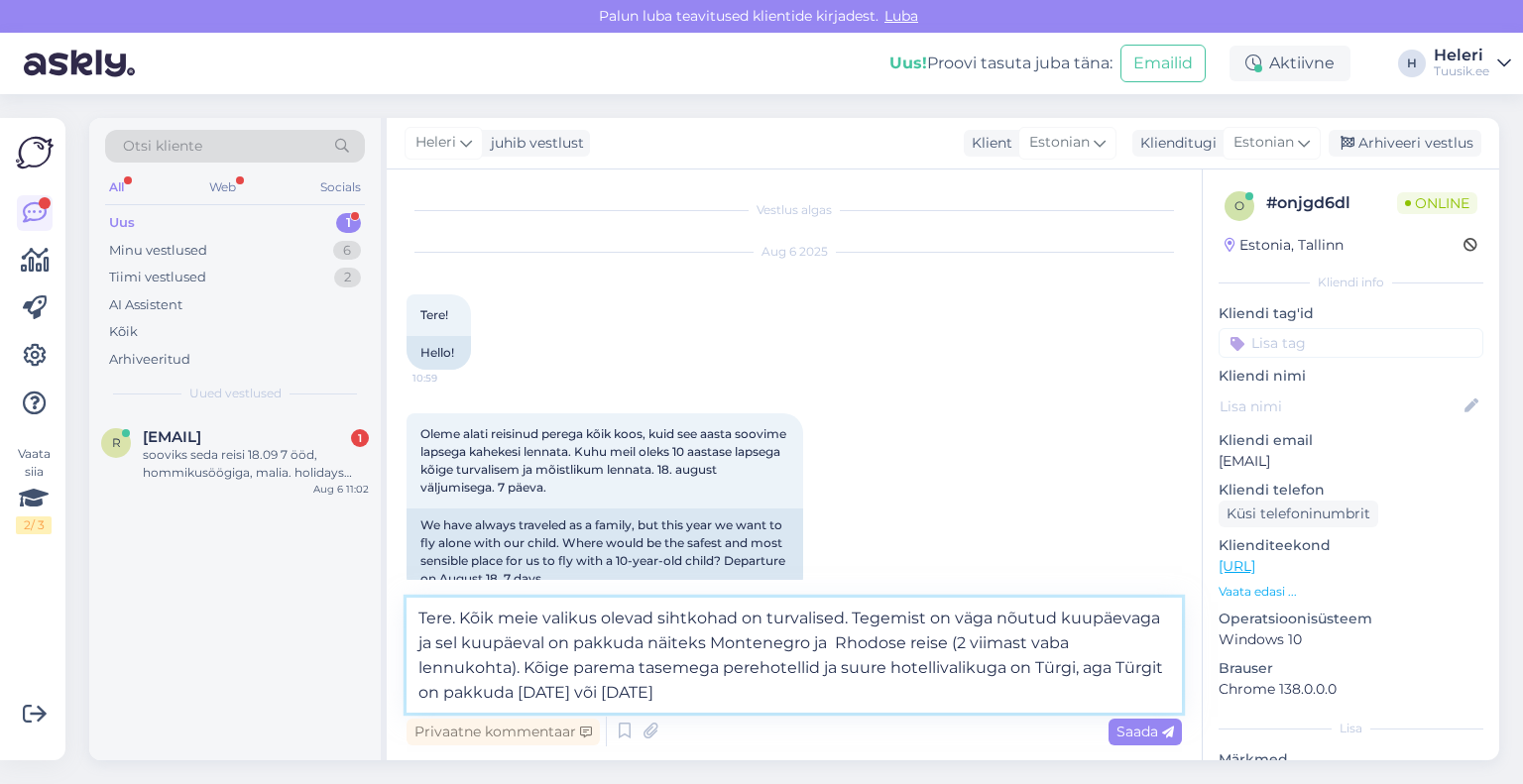 drag, startPoint x: 823, startPoint y: 669, endPoint x: 1011, endPoint y: 671, distance: 188.01064 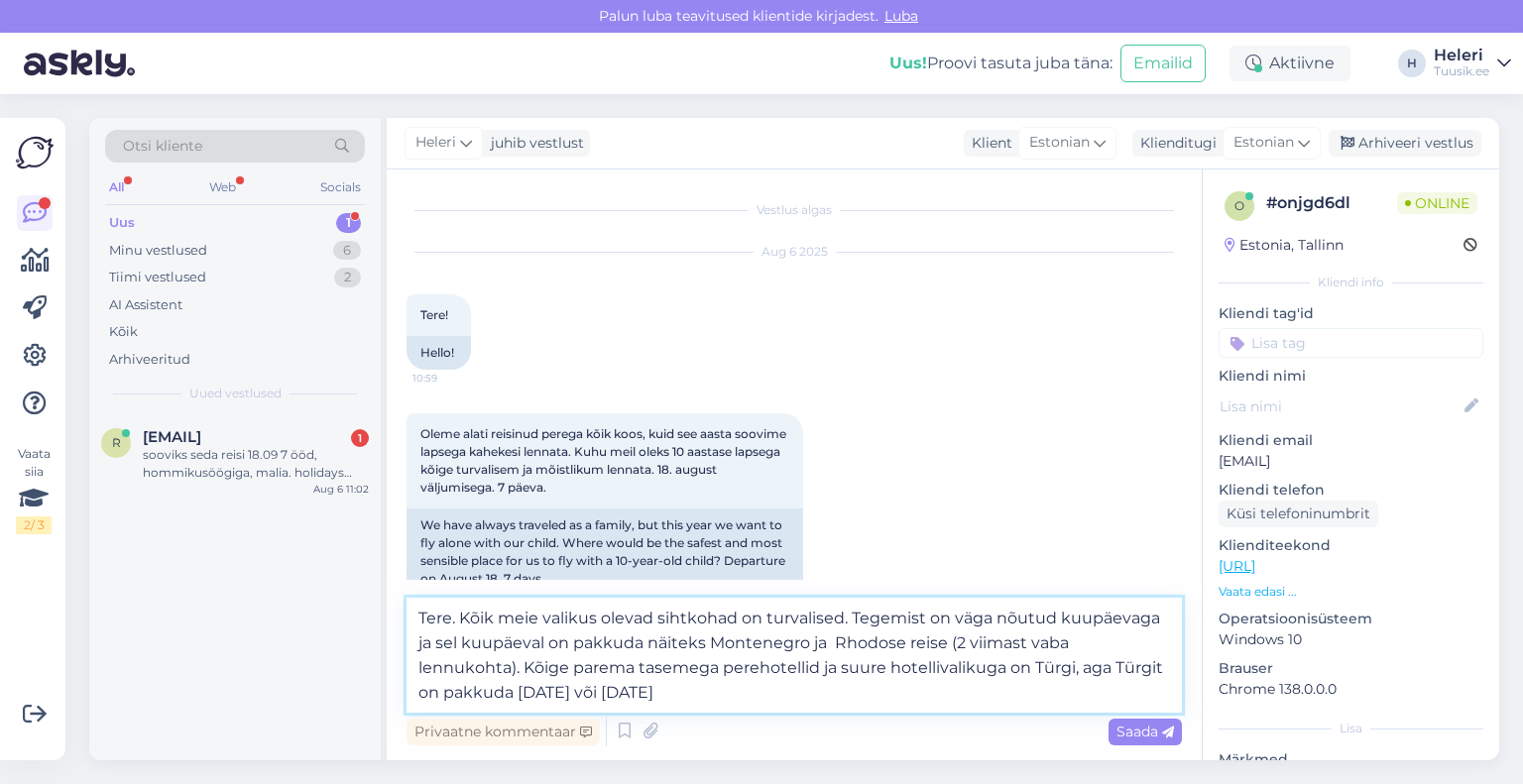 click on "Tere. Kõik meie valikus olevad sihtkohad on turvalised. Tegemist on väga nõutud kuupäevaga ja sel kuupäeval on pakkuda näiteks Montenegro ja  Rhodose reise (2 viimast vaba lennukohta). Kõige parema tasemega perehotellid ja suure hotellivalikuga on Türgi, aga Türgit on pakkuda [DATE] või [DATE]" at bounding box center (794, 655) 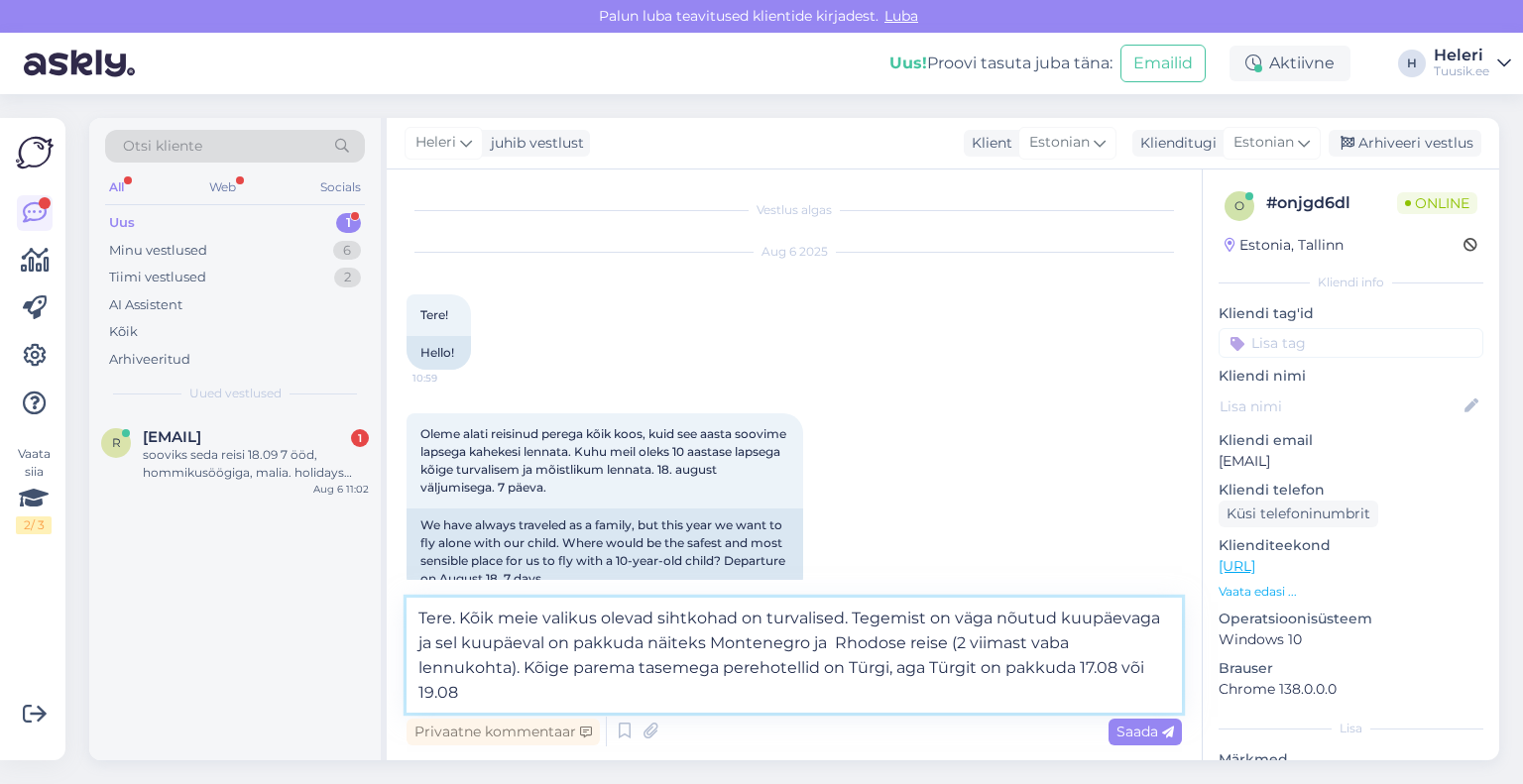 click on "Tere. Kõik meie valikus olevad sihtkohad on turvalised. Tegemist on väga nõutud kuupäevaga ja sel kuupäeval on pakkuda näiteks Montenegro ja  Rhodose reise (2 viimast vaba lennukohta). Kõige parema tasemega perehotellid on Türgi, aga Türgit on pakkuda 17.08 või 19.08" at bounding box center [794, 655] 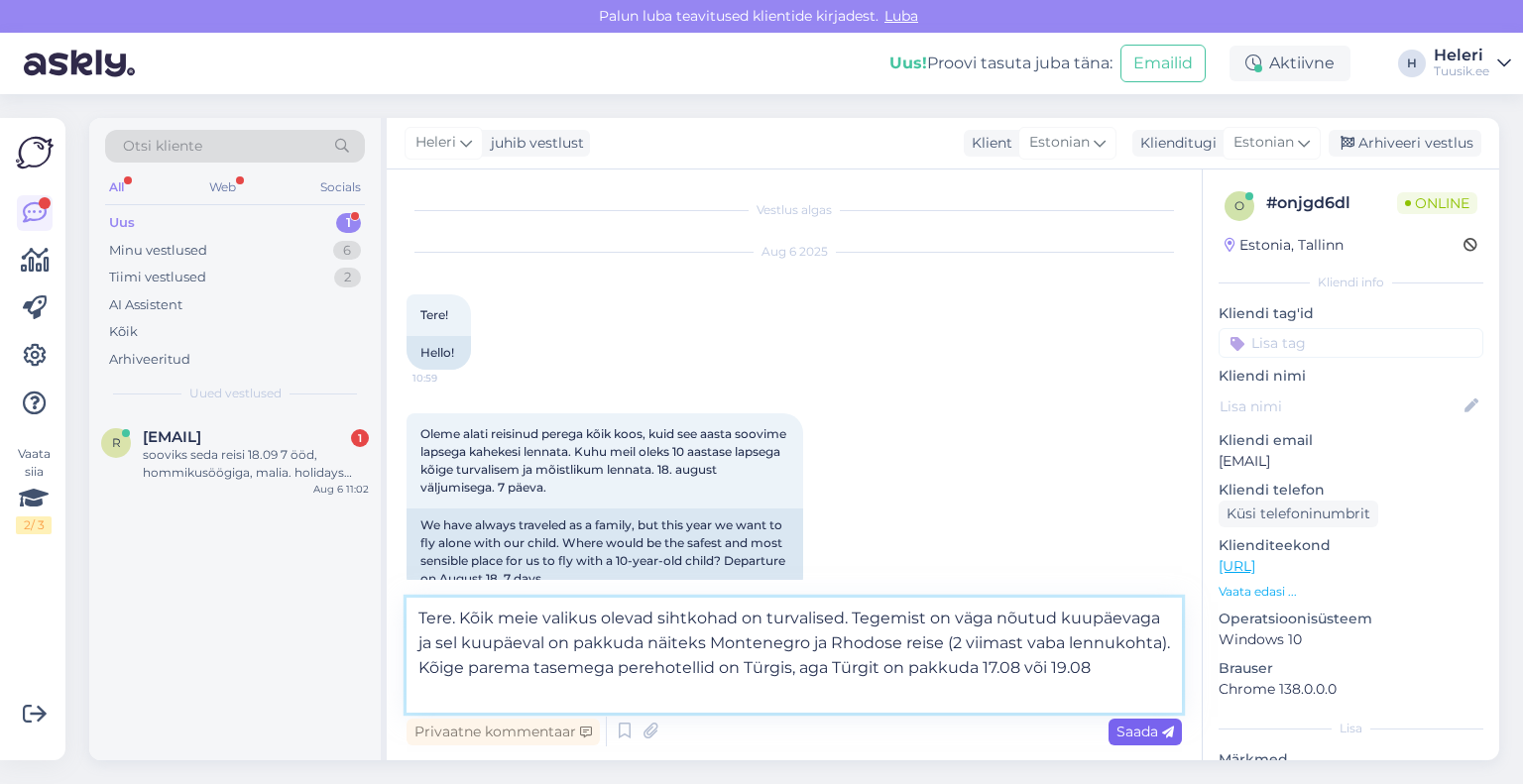 type on "Tere. Kõik meie valikus olevad sihtkohad on turvalised. Tegemist on väga nõutud kuupäevaga ja sel kuupäeval on pakkuda näiteks Montenegro ja Rhodose reise (2 viimast vaba lennukohta). Kõige parema tasemega perehotellid on Türgis, aga Türgit on pakkuda 17.08 või 19.08" 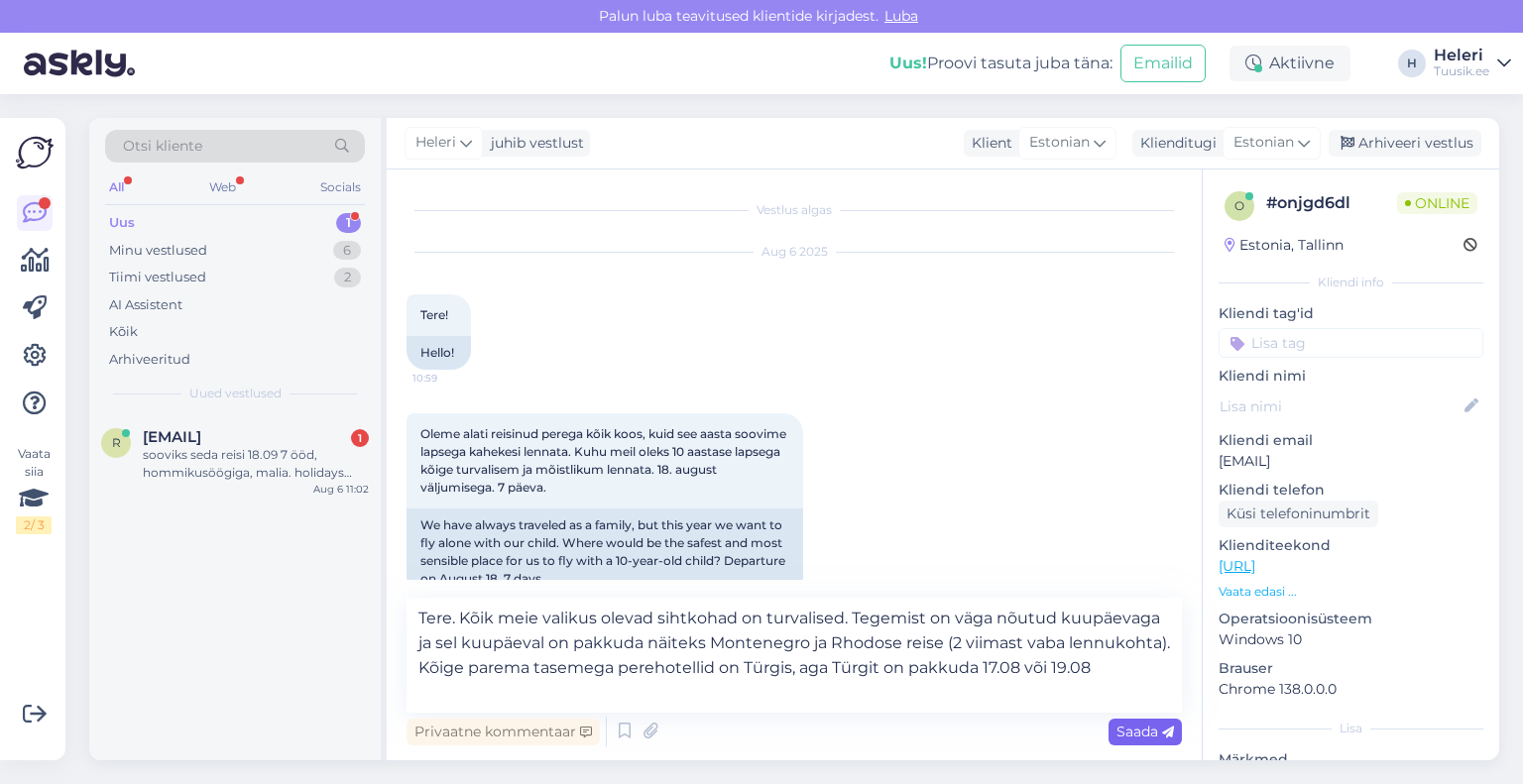 click on "Saada" at bounding box center (1145, 731) 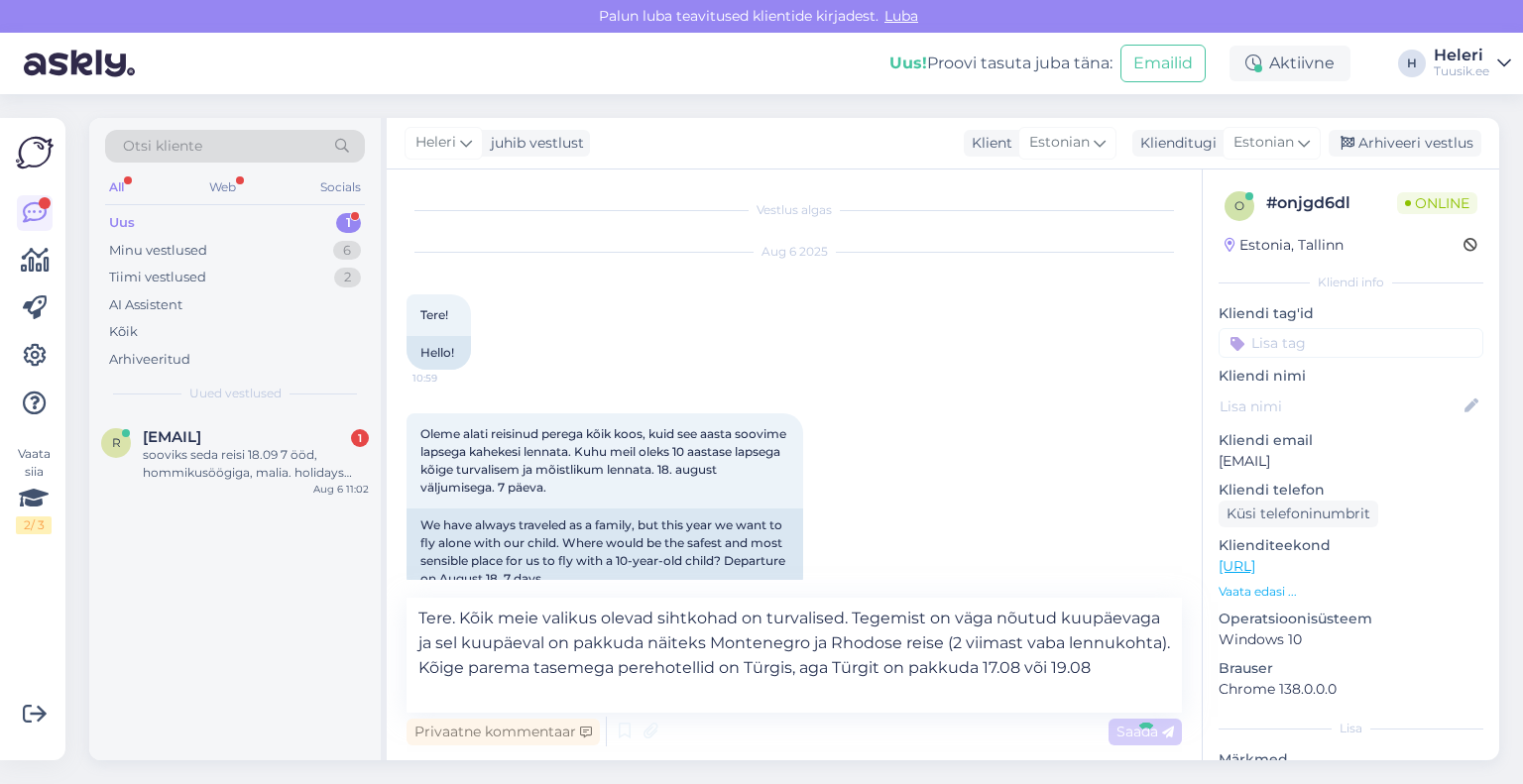 type 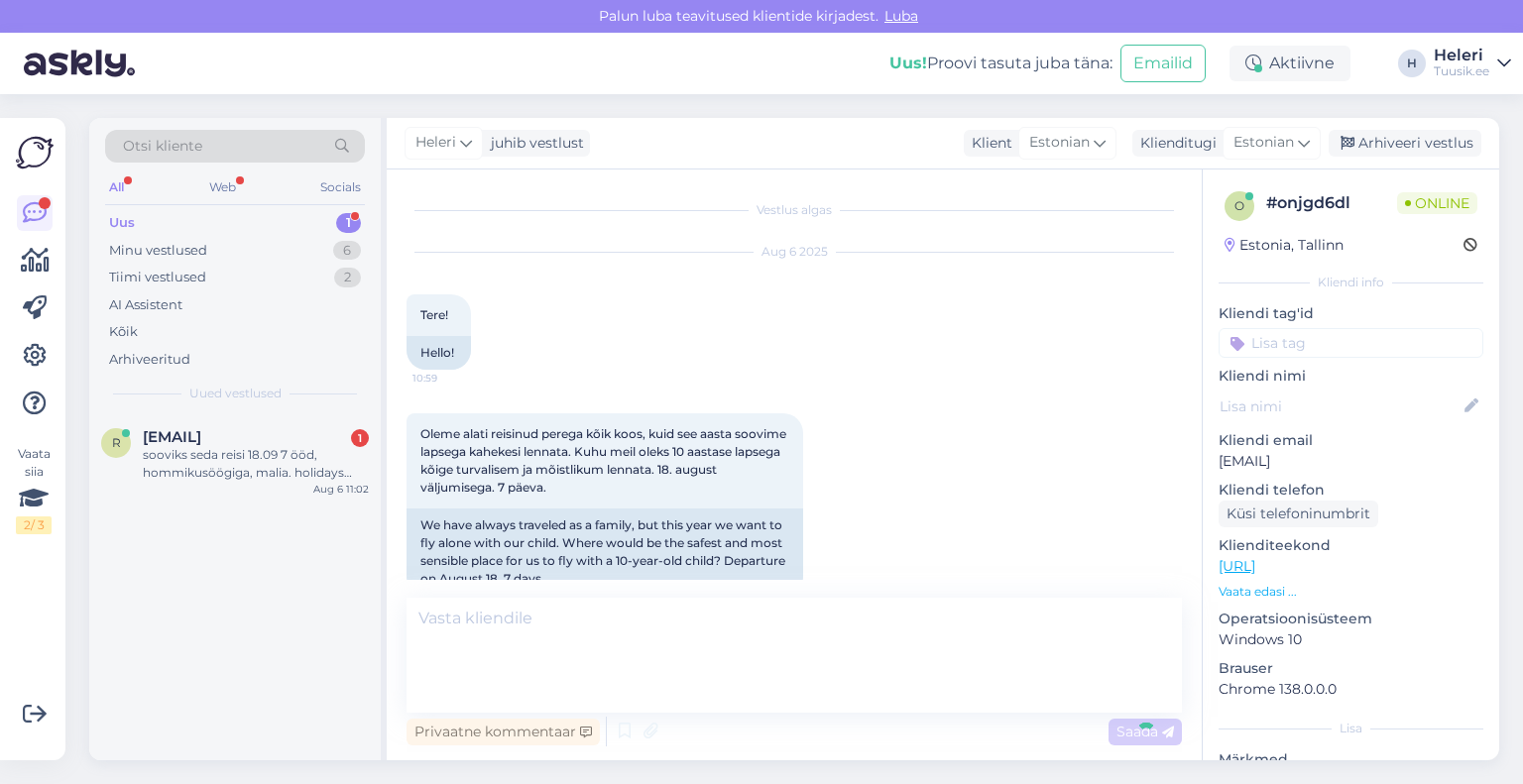 scroll, scrollTop: 121, scrollLeft: 0, axis: vertical 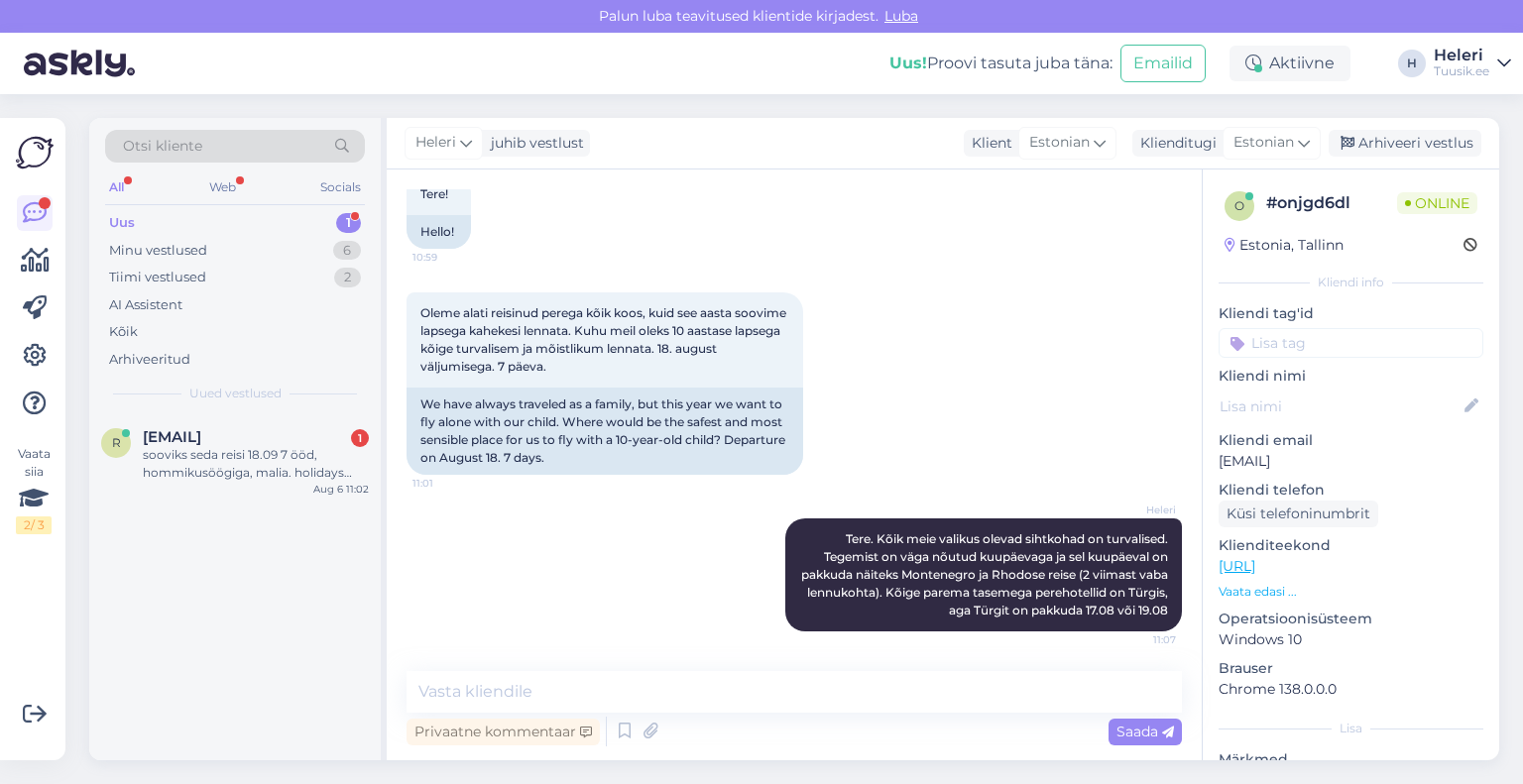 click on "Uus 1" at bounding box center (235, 223) 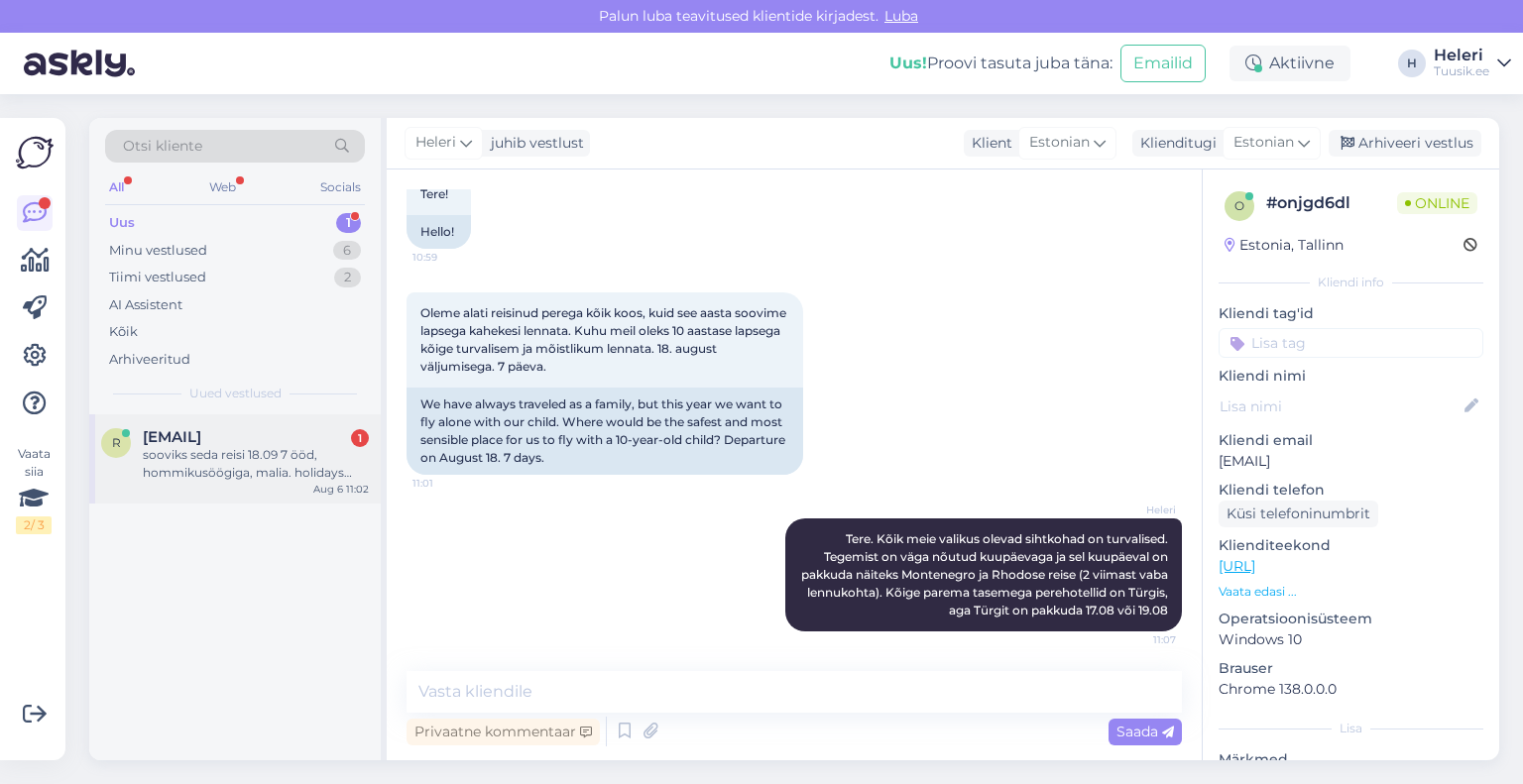 click on "[EMAIL]" at bounding box center [172, 437] 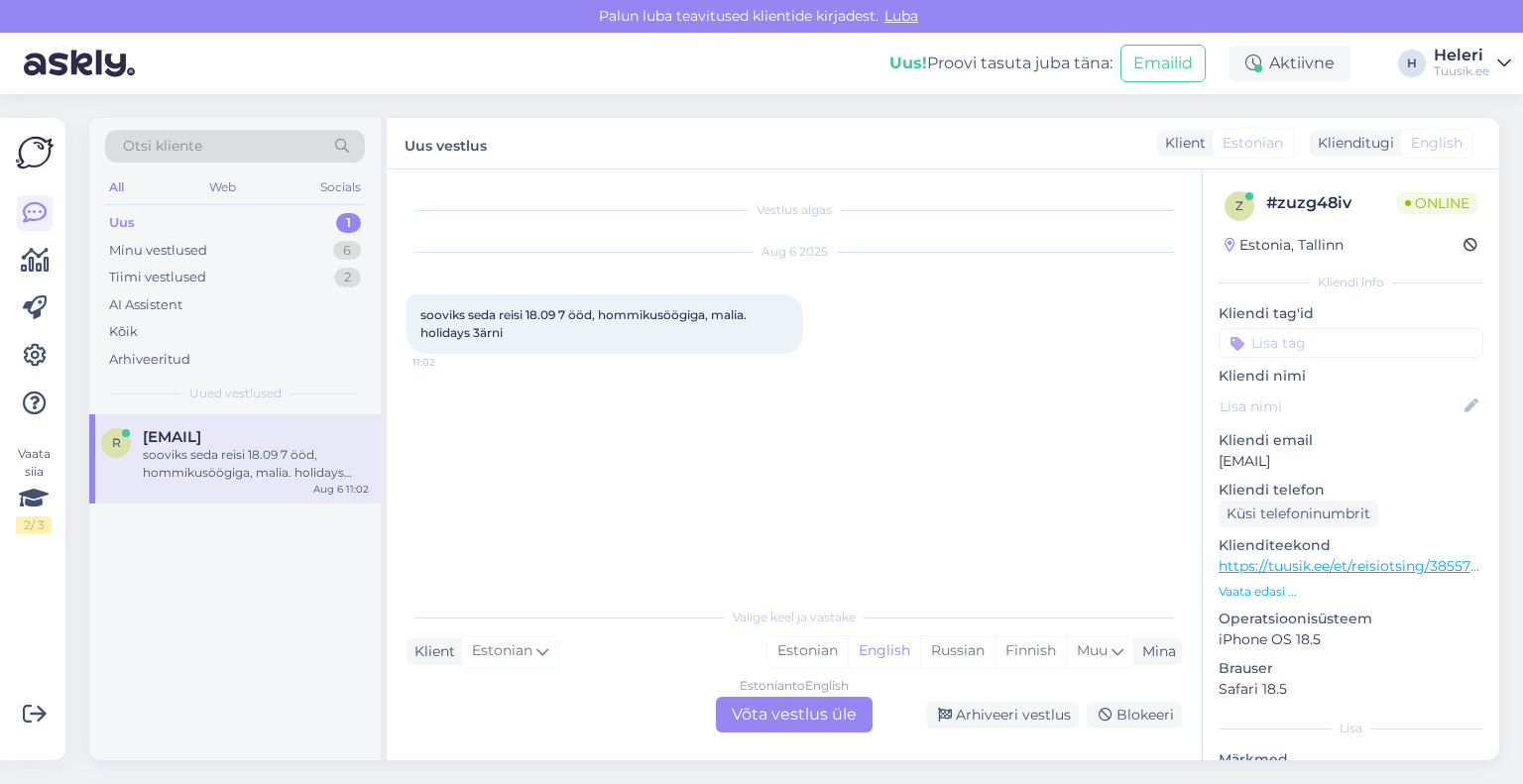 drag, startPoint x: 1213, startPoint y: 464, endPoint x: 1450, endPoint y: 466, distance: 237.00844 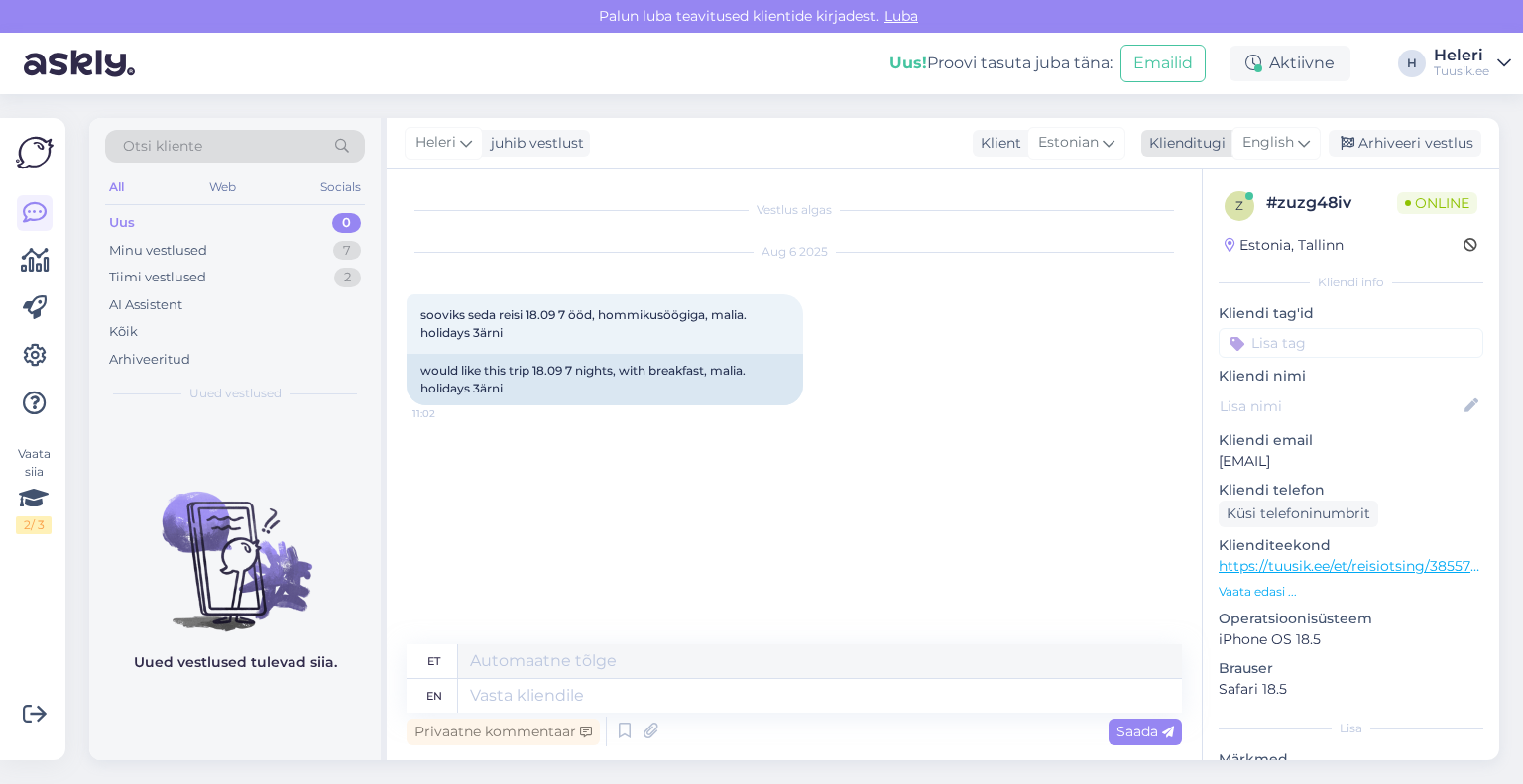 click on "English" at bounding box center (1268, 143) 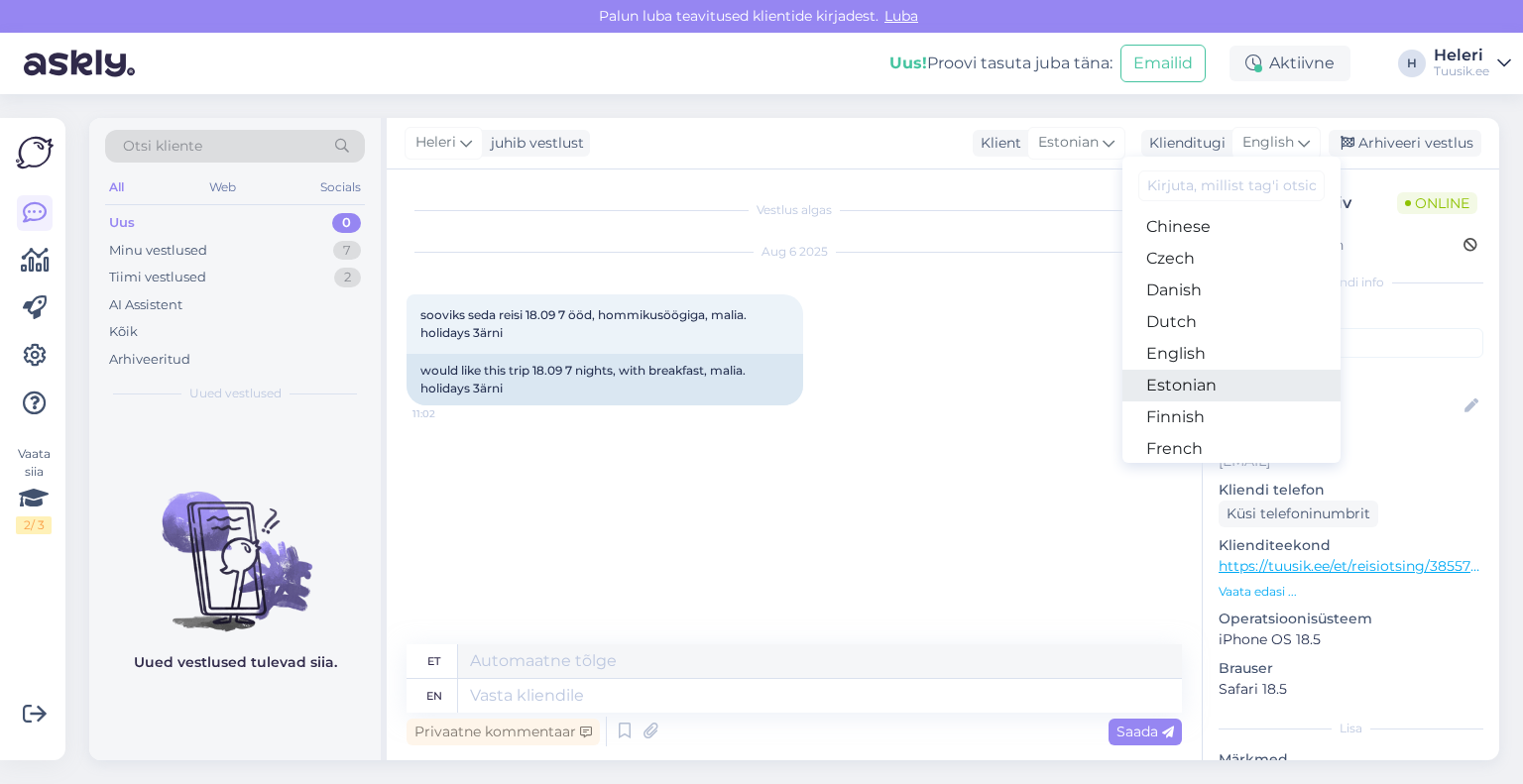 click on "Estonian" at bounding box center (1231, 386) 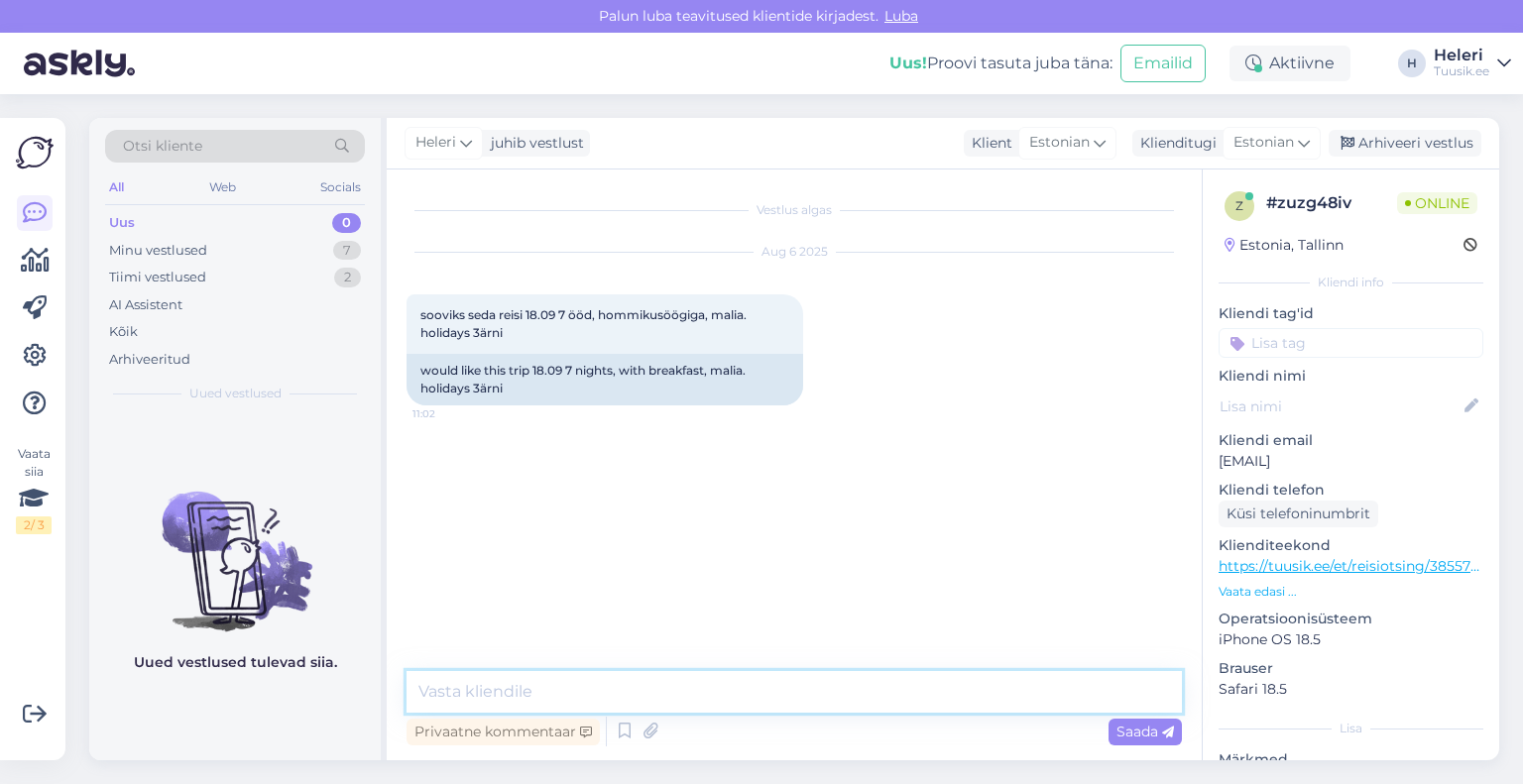 click at bounding box center [794, 692] 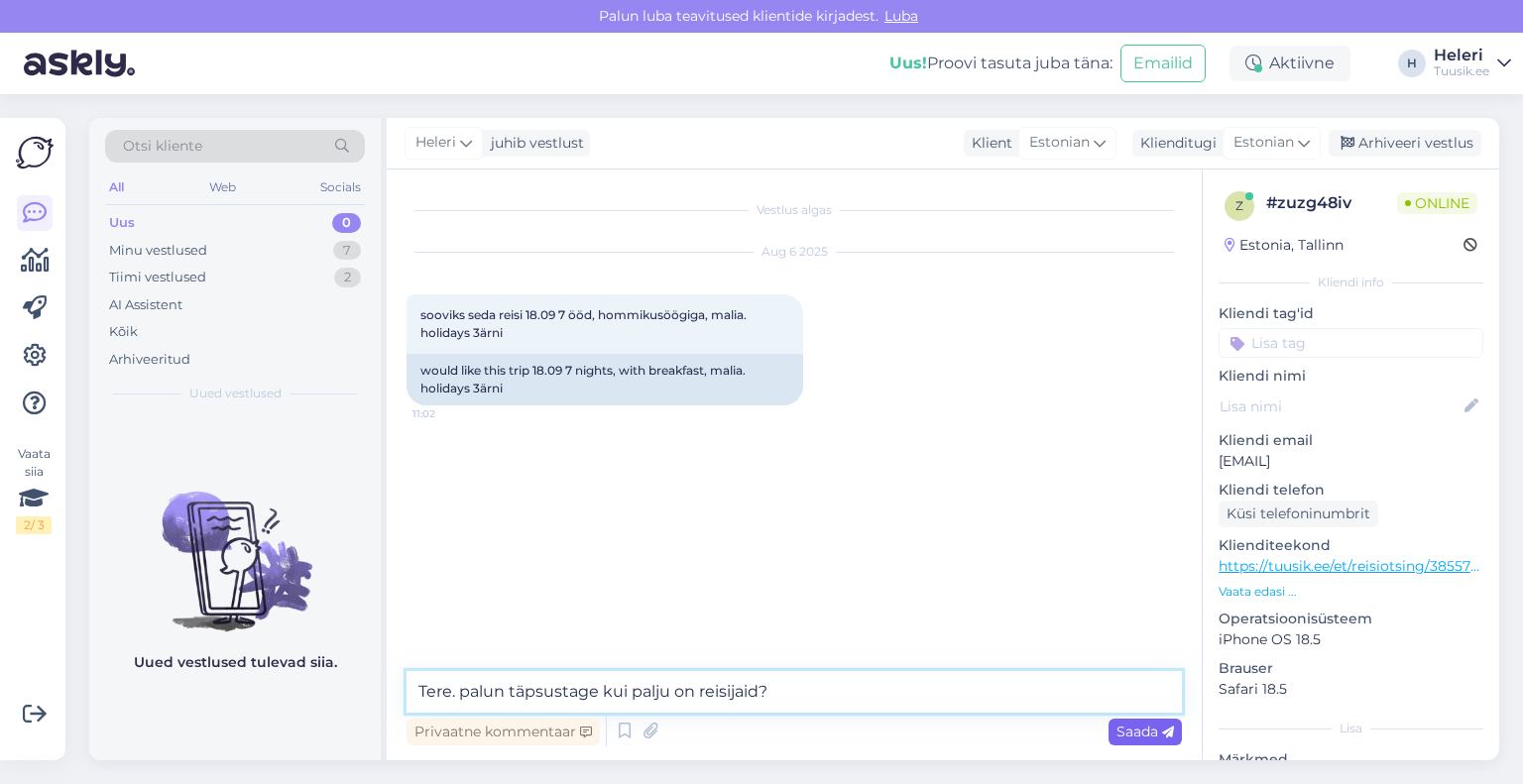 type on "Tere. palun täpsustage kui palju on reisijaid?" 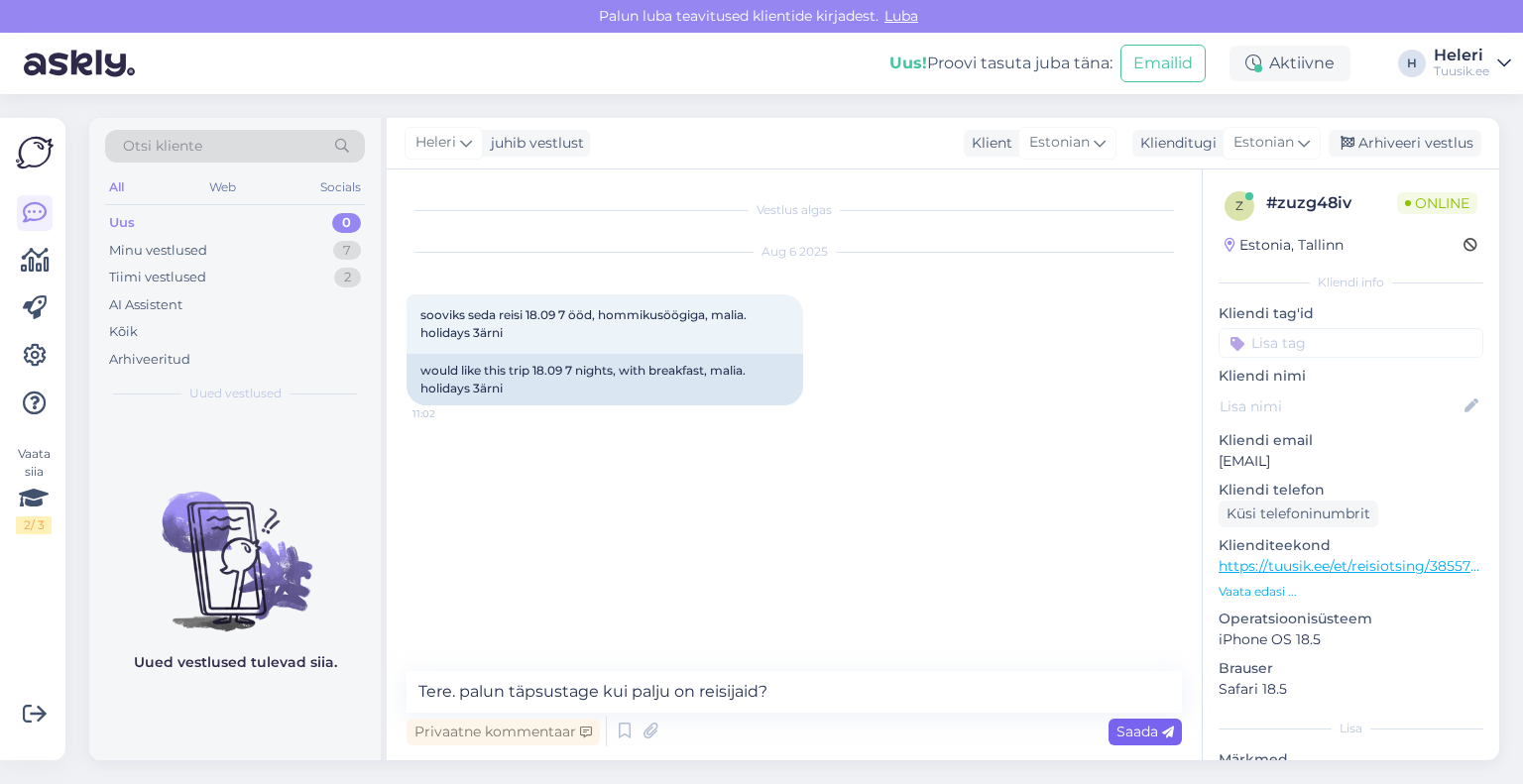 click on "Saada" at bounding box center (1145, 731) 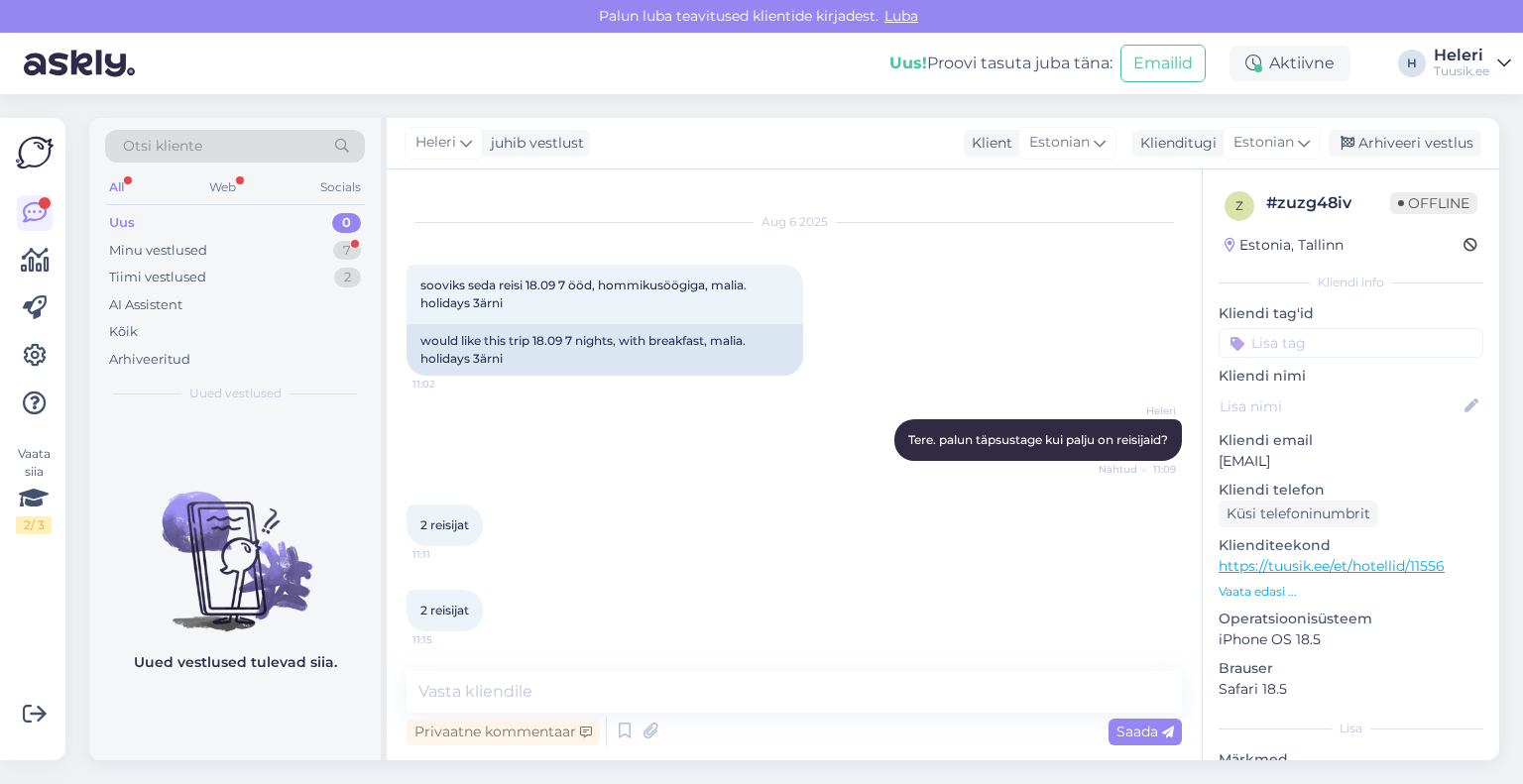 scroll, scrollTop: 29, scrollLeft: 0, axis: vertical 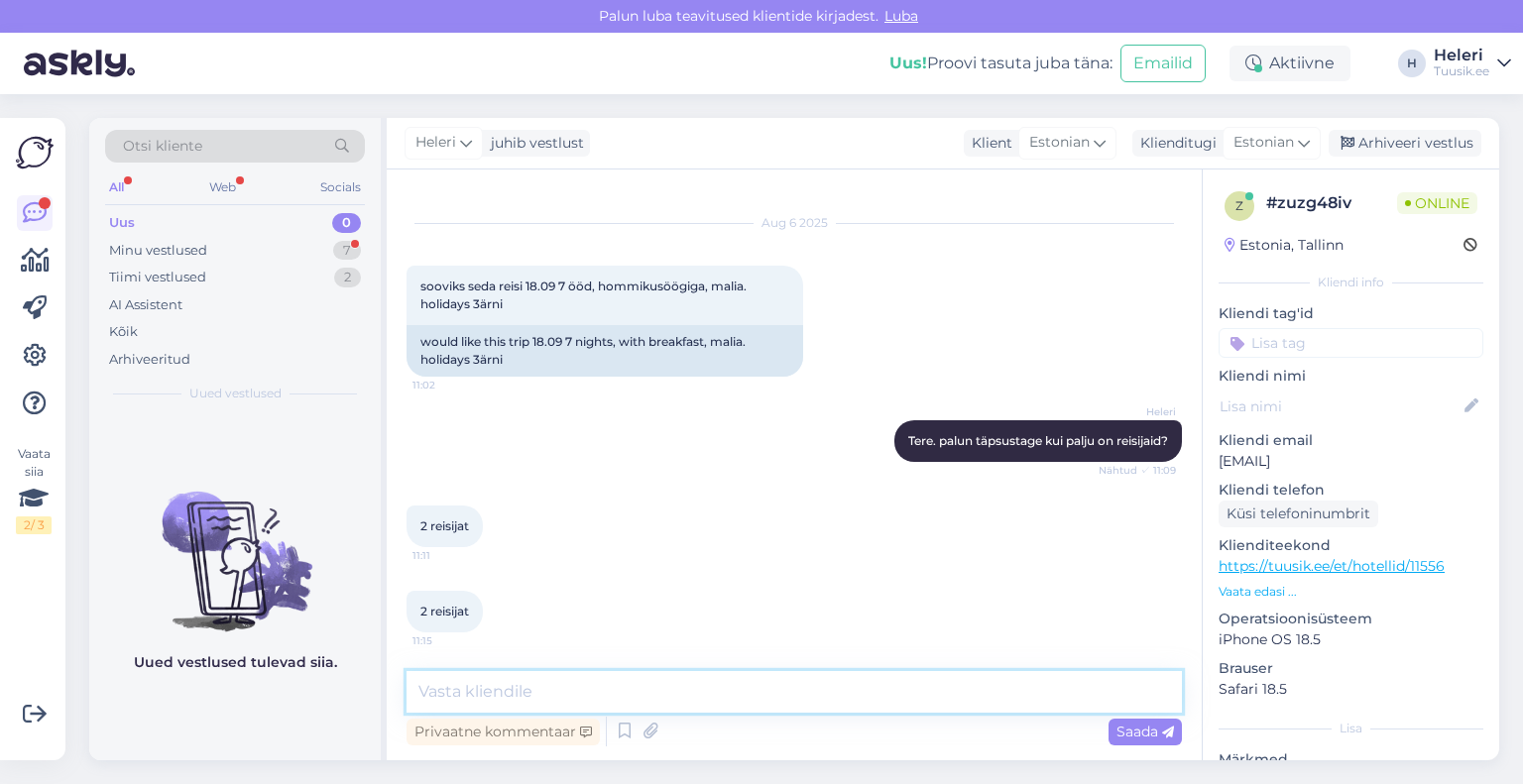 paste on "Malia Holidays (3) Standard" 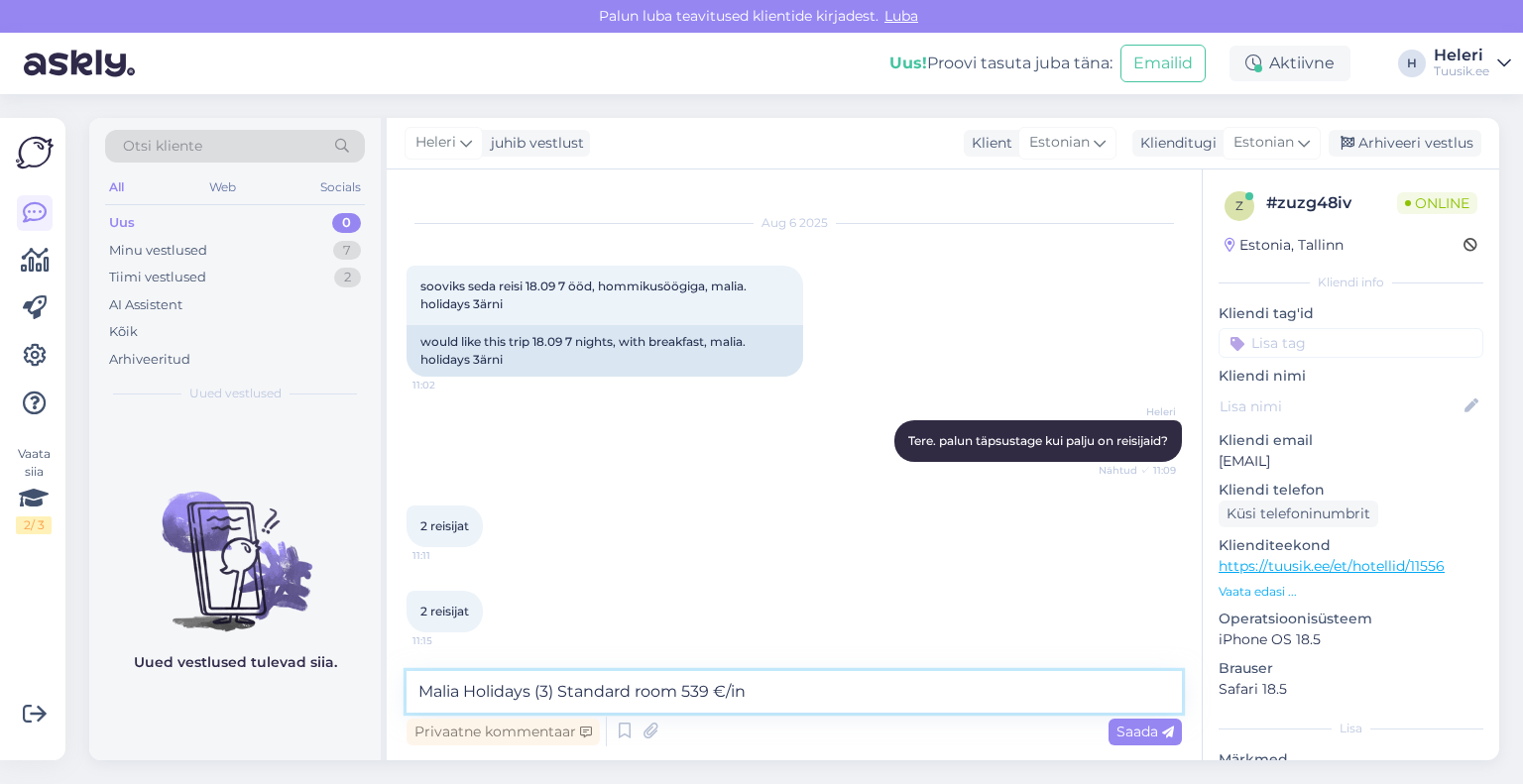 click on "Malia Holidays (3) Standard room 539 €/in" at bounding box center (794, 692) 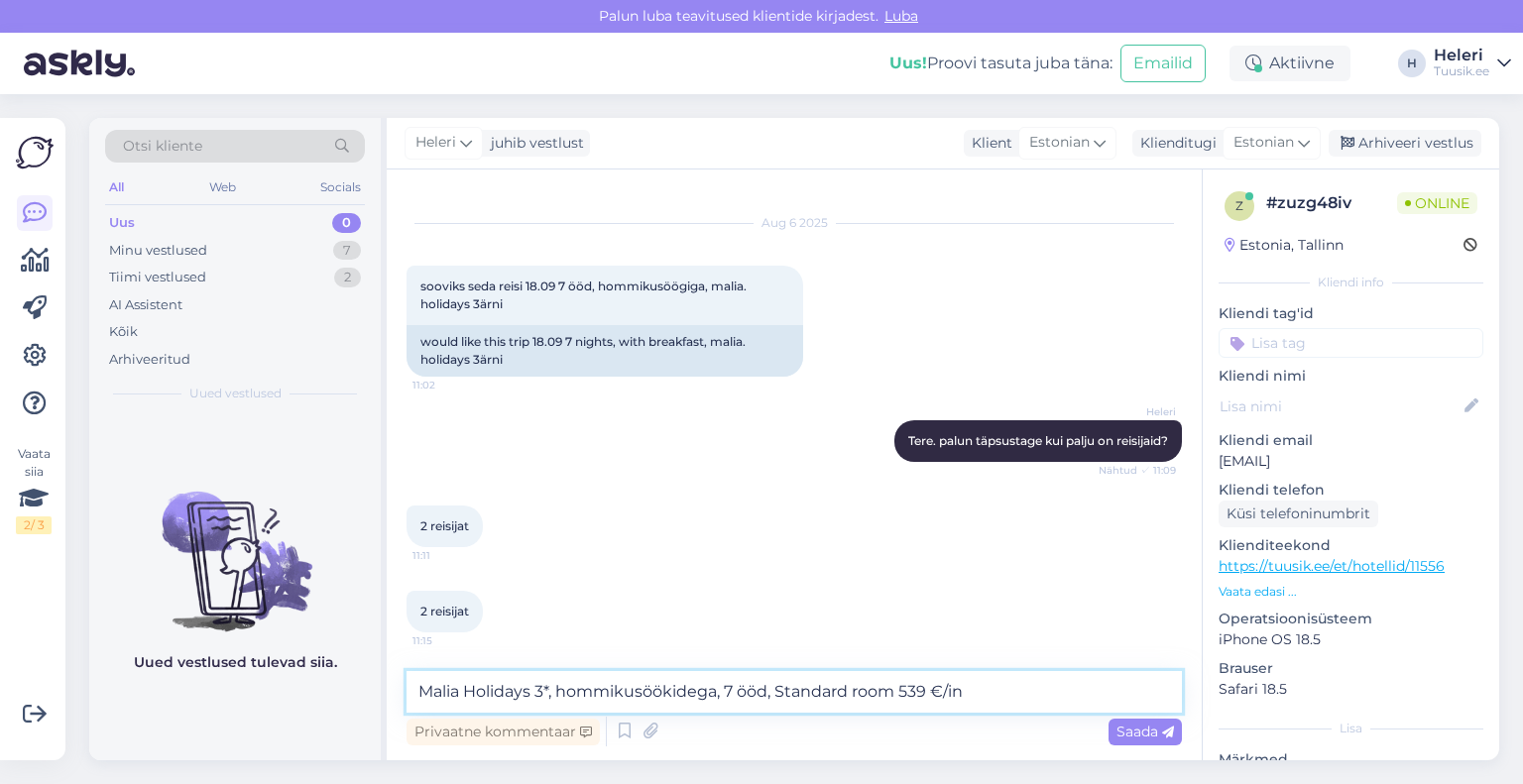 click on "Malia Holidays 3*, hommikusöökidega, 7 ööd, Standard room 539 €/in" at bounding box center [794, 692] 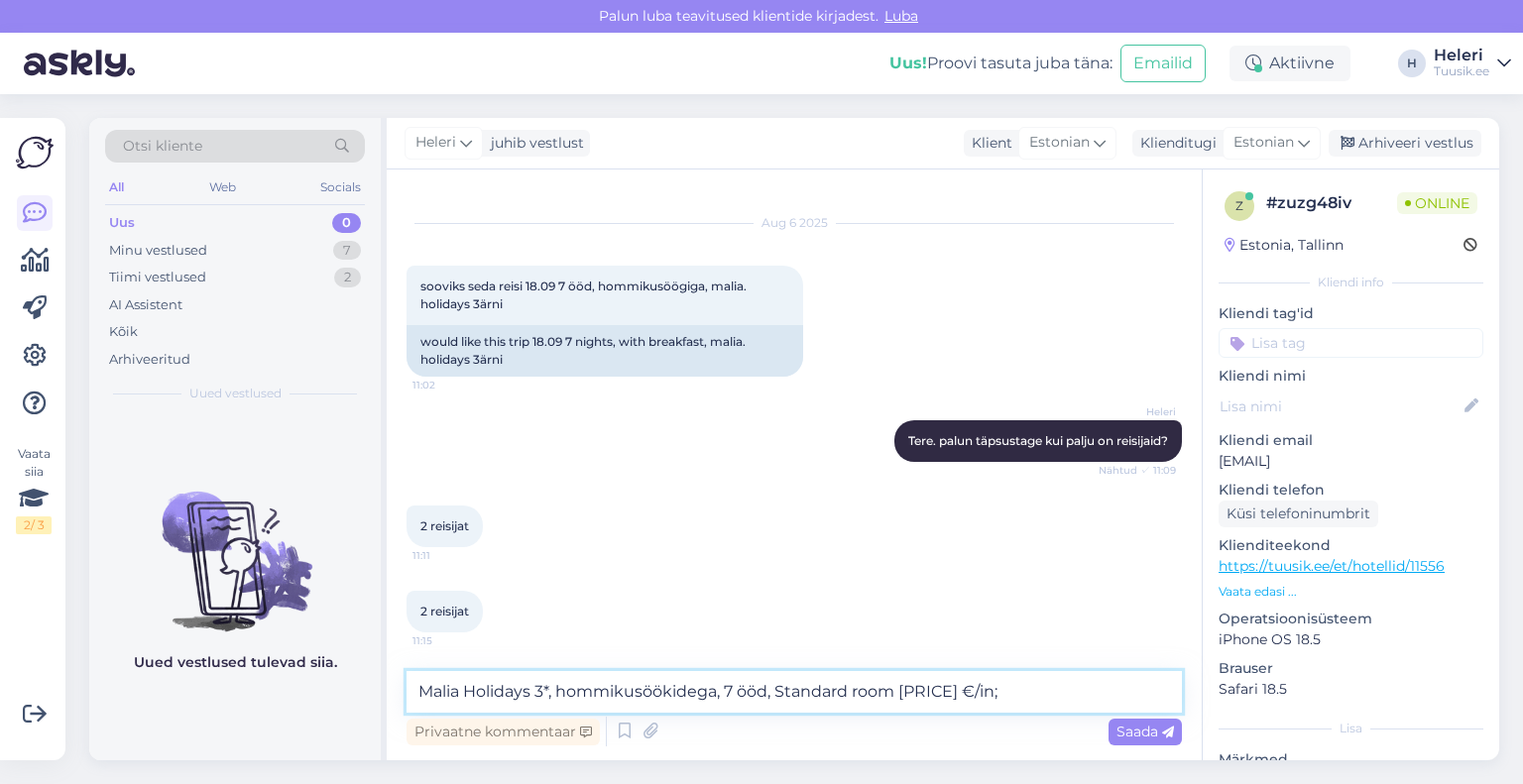 paste on "Superior Room" 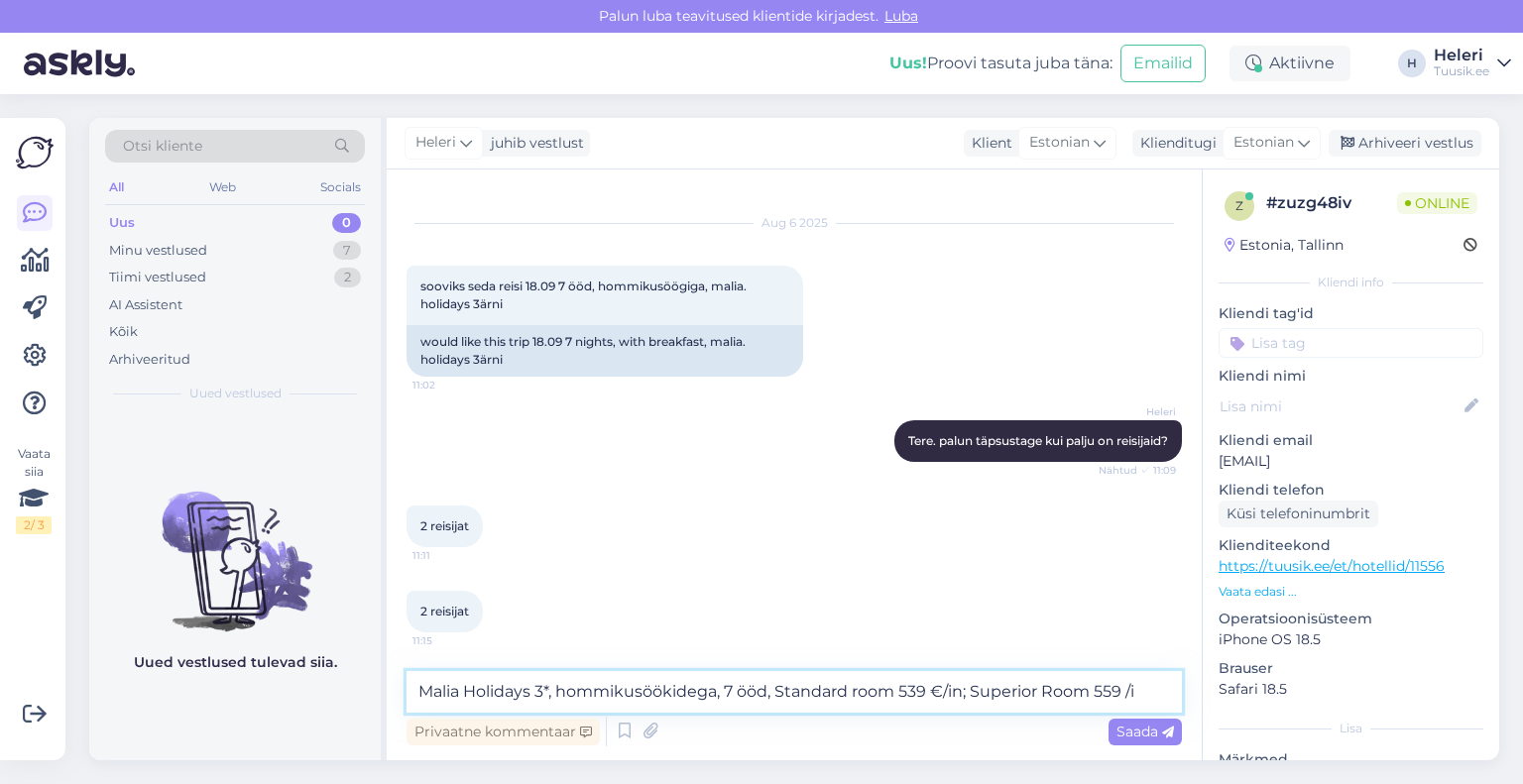 type on "Malia Holidays 3*, hommikusöökidega, 7 ööd, Standard room 539 €/in; Superior Room 559 /in" 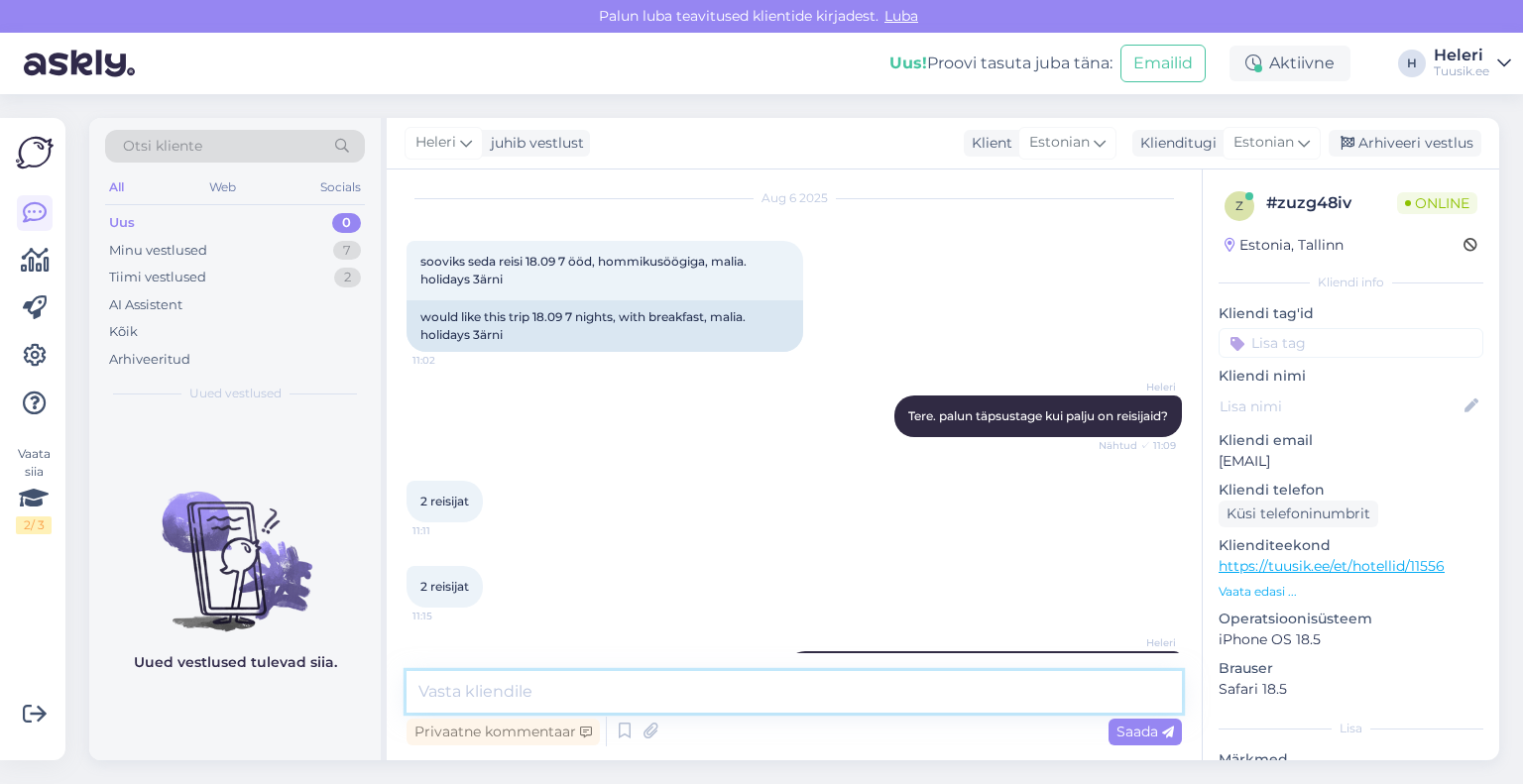 scroll, scrollTop: 132, scrollLeft: 0, axis: vertical 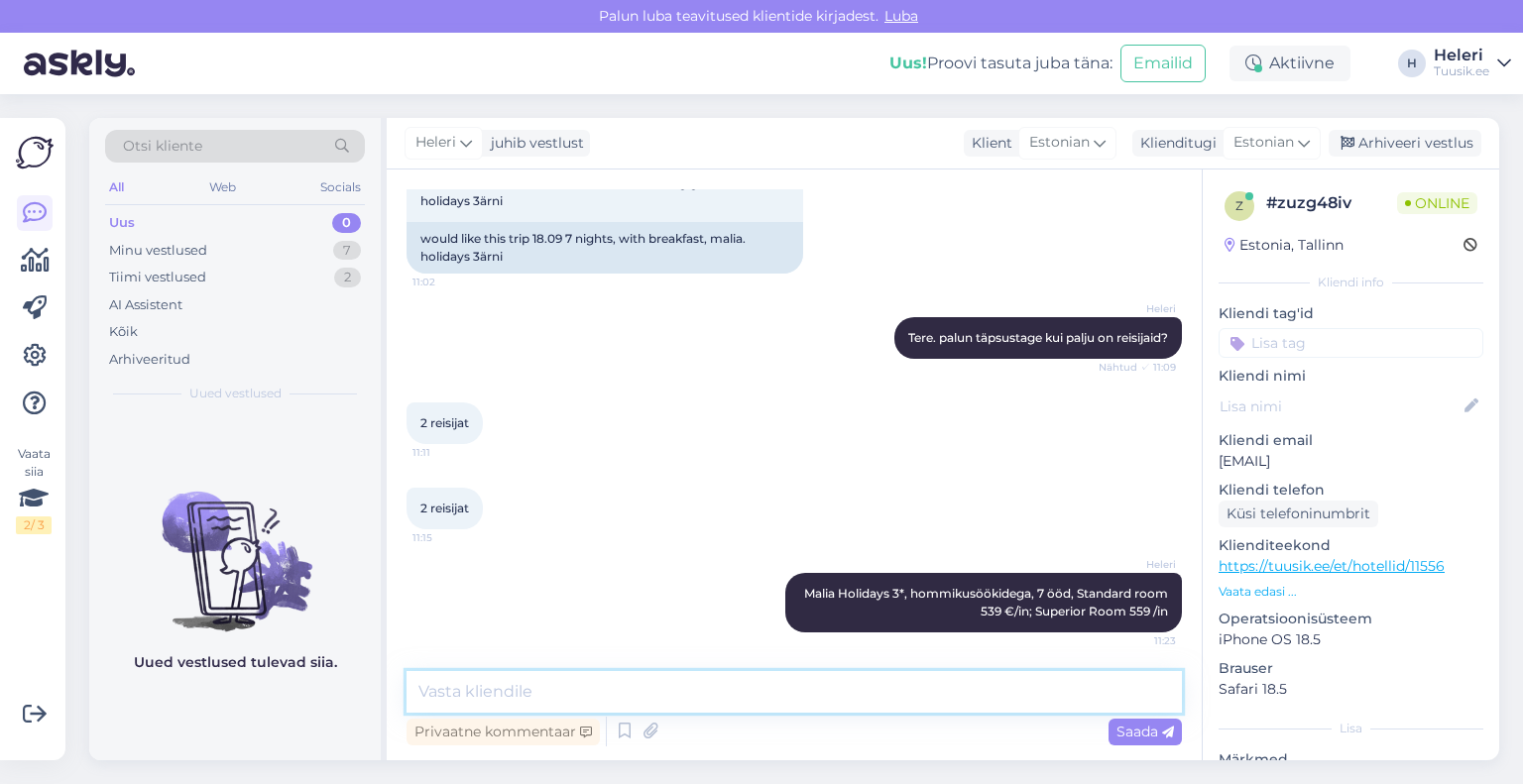 click at bounding box center [794, 692] 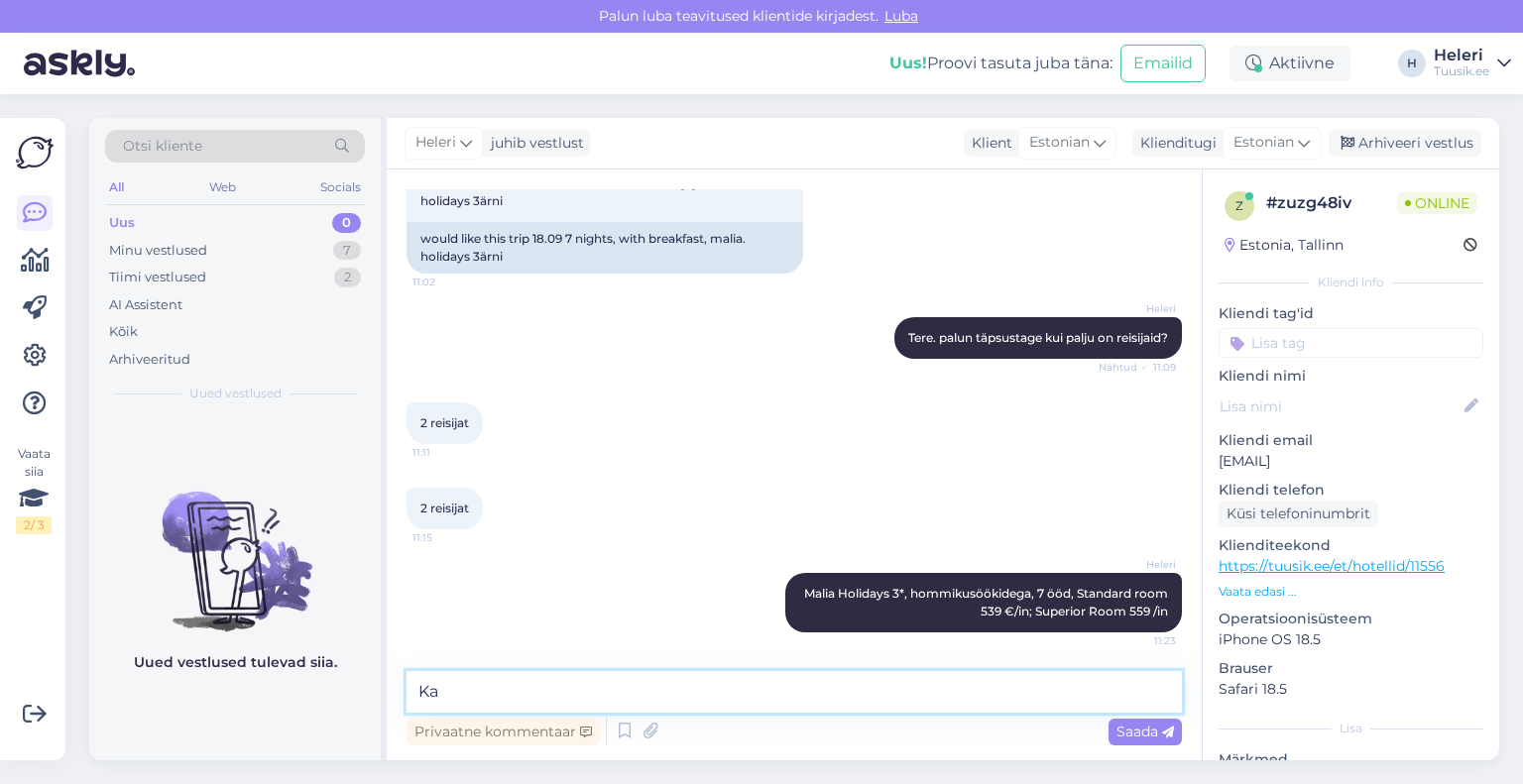 type on "K" 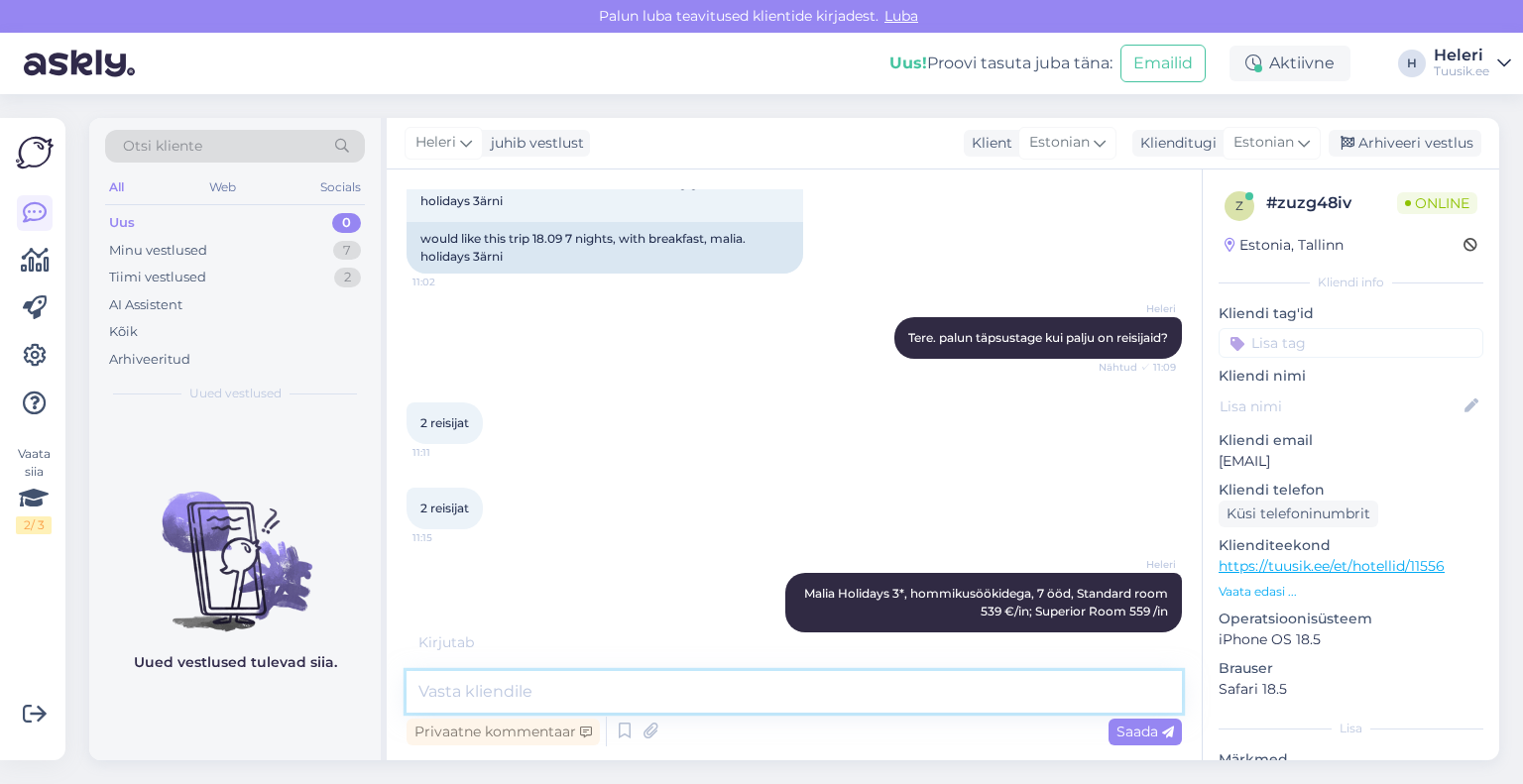 scroll, scrollTop: 218, scrollLeft: 0, axis: vertical 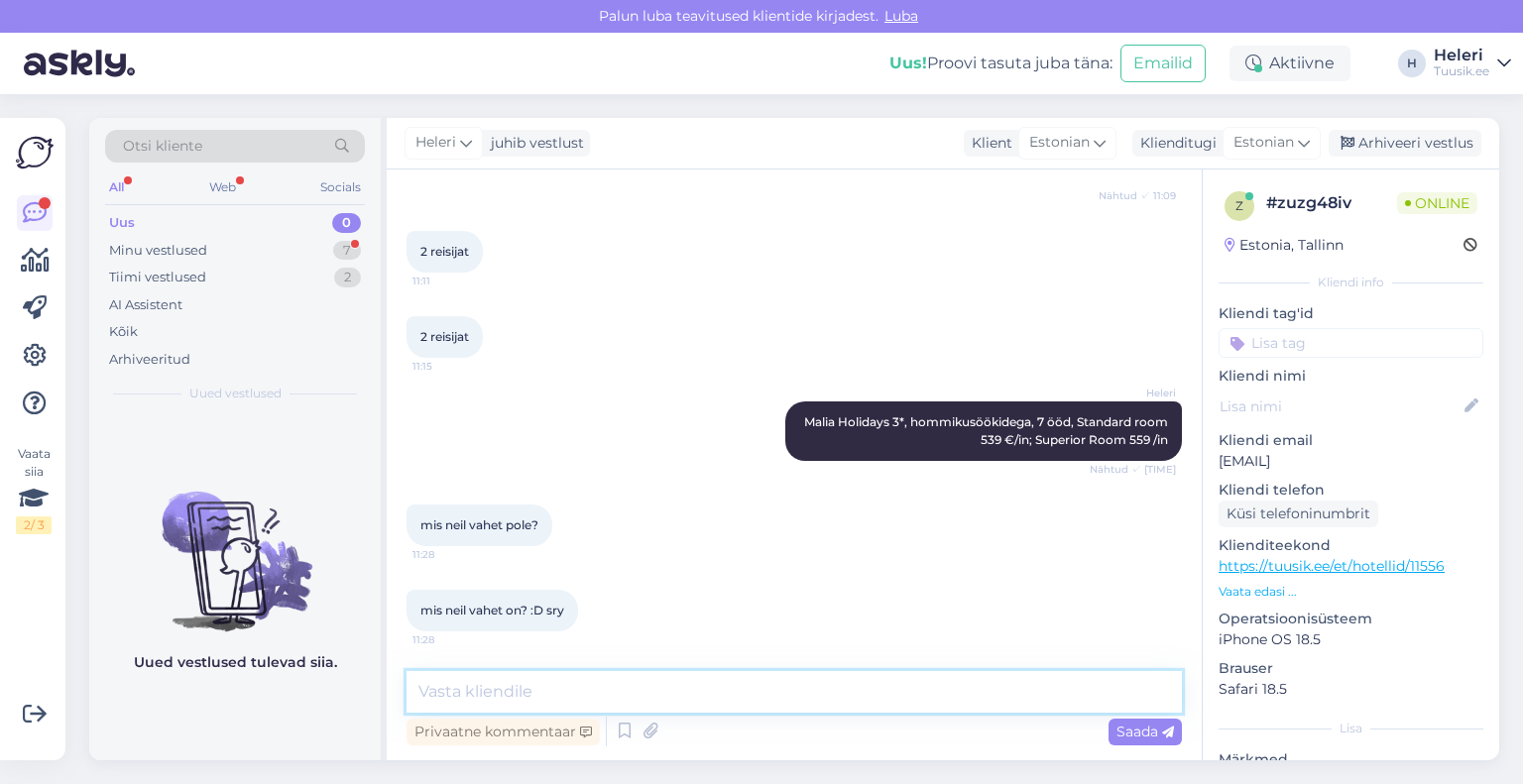 click at bounding box center [794, 692] 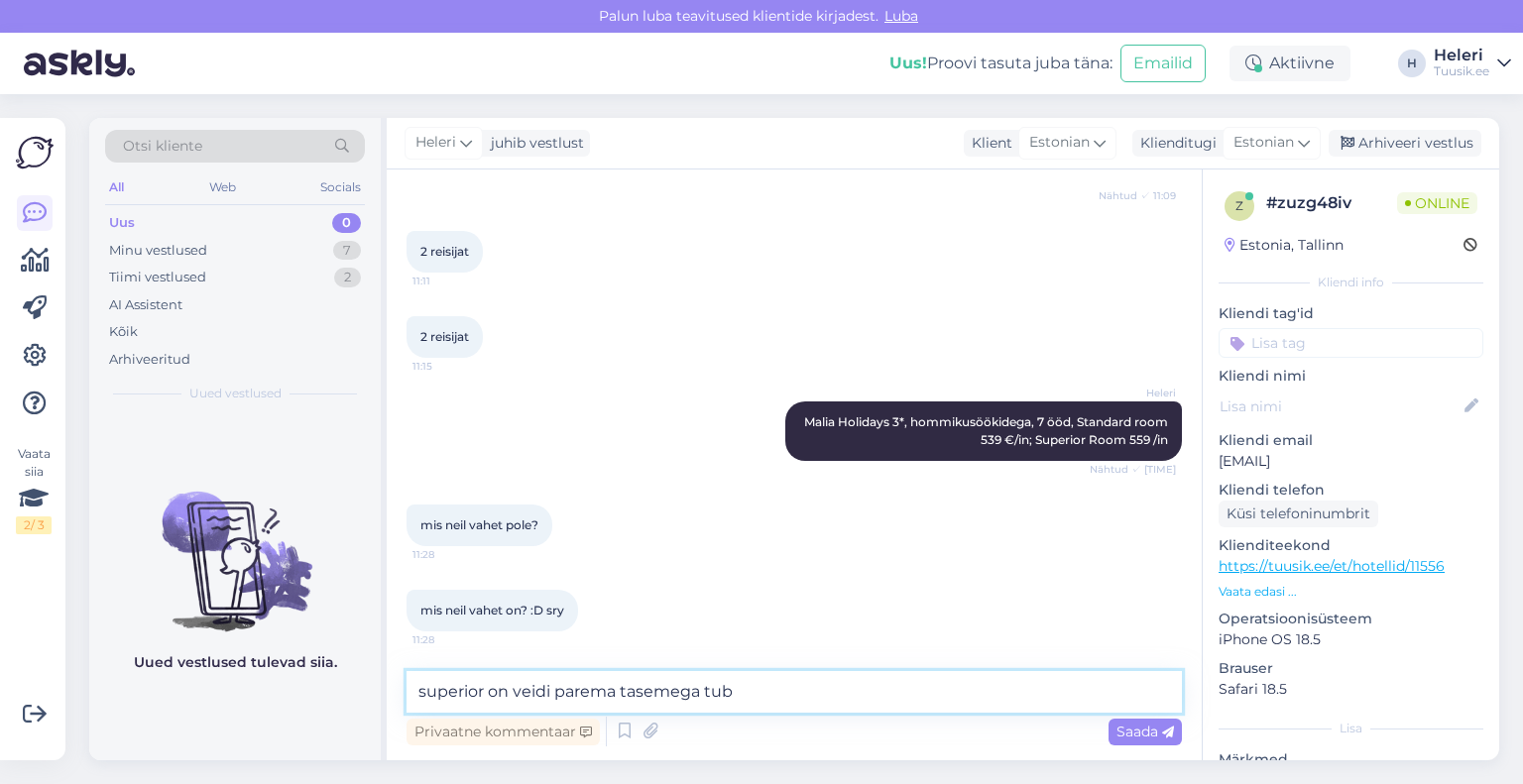 type on "superior on veidi parema tasemega tuba" 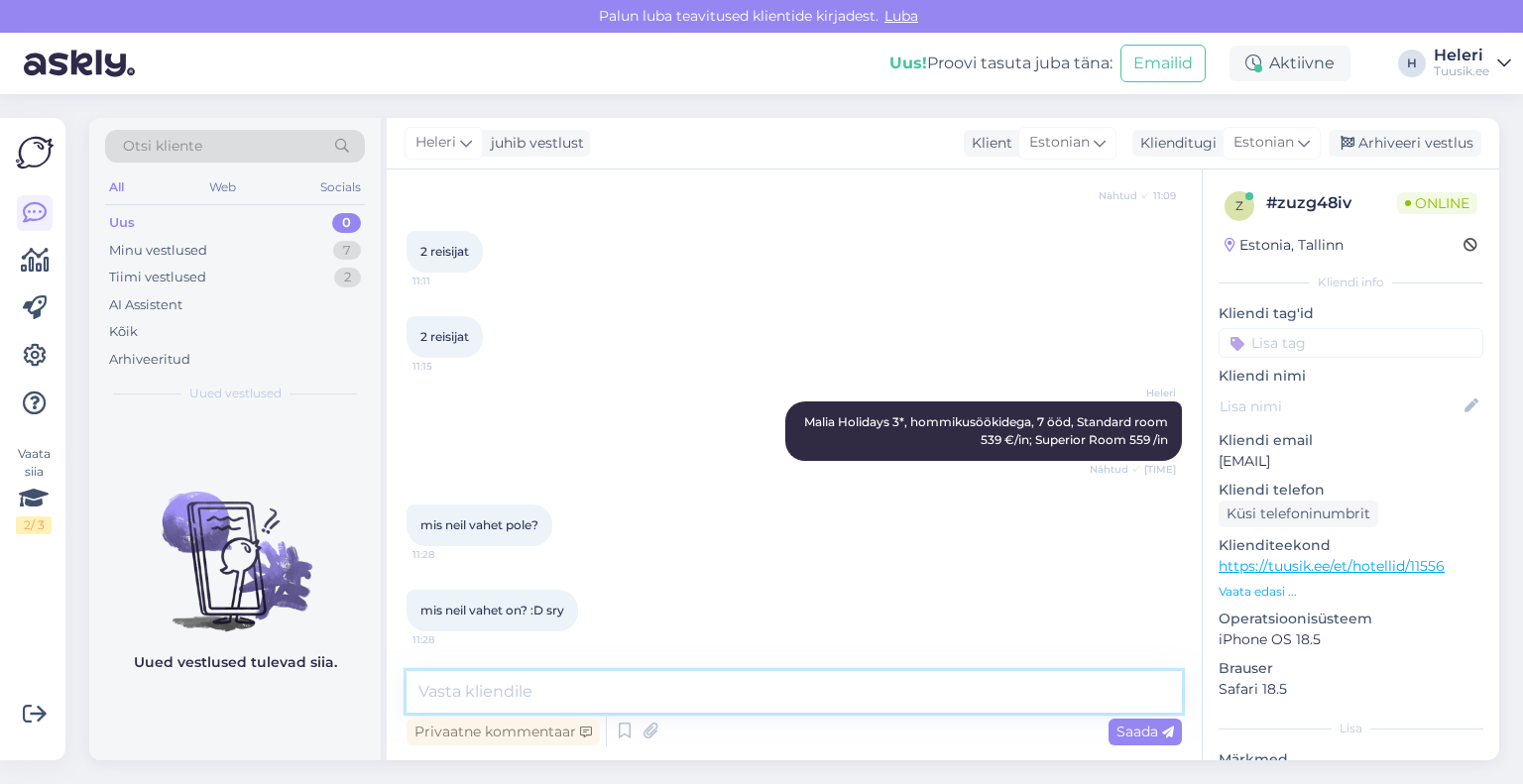 scroll, scrollTop: 389, scrollLeft: 0, axis: vertical 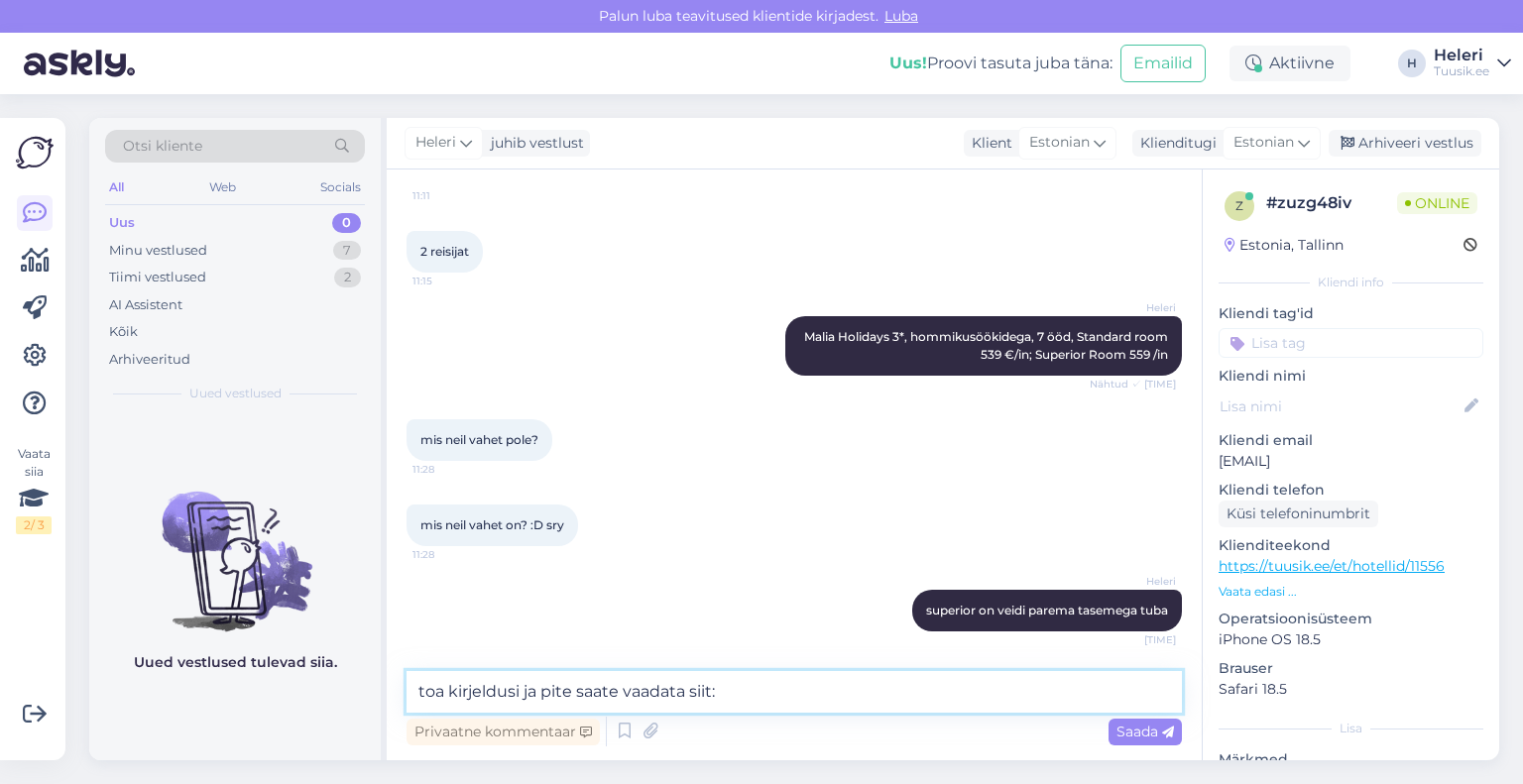 paste on "https://maliaholidays.gr/our-rooms/" 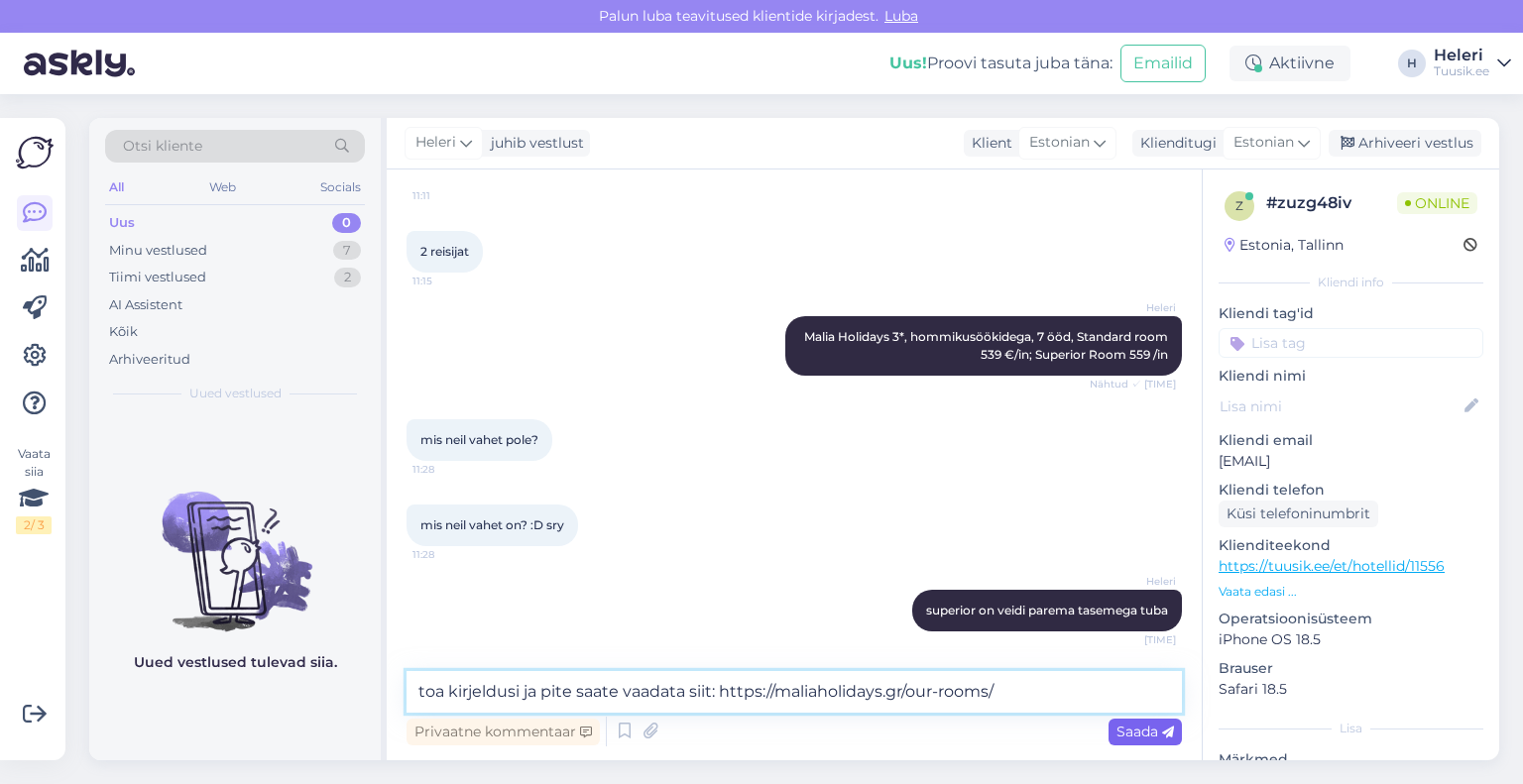type on "toa kirjeldusi ja pite saate vaadata siit: https://maliaholidays.gr/our-rooms/" 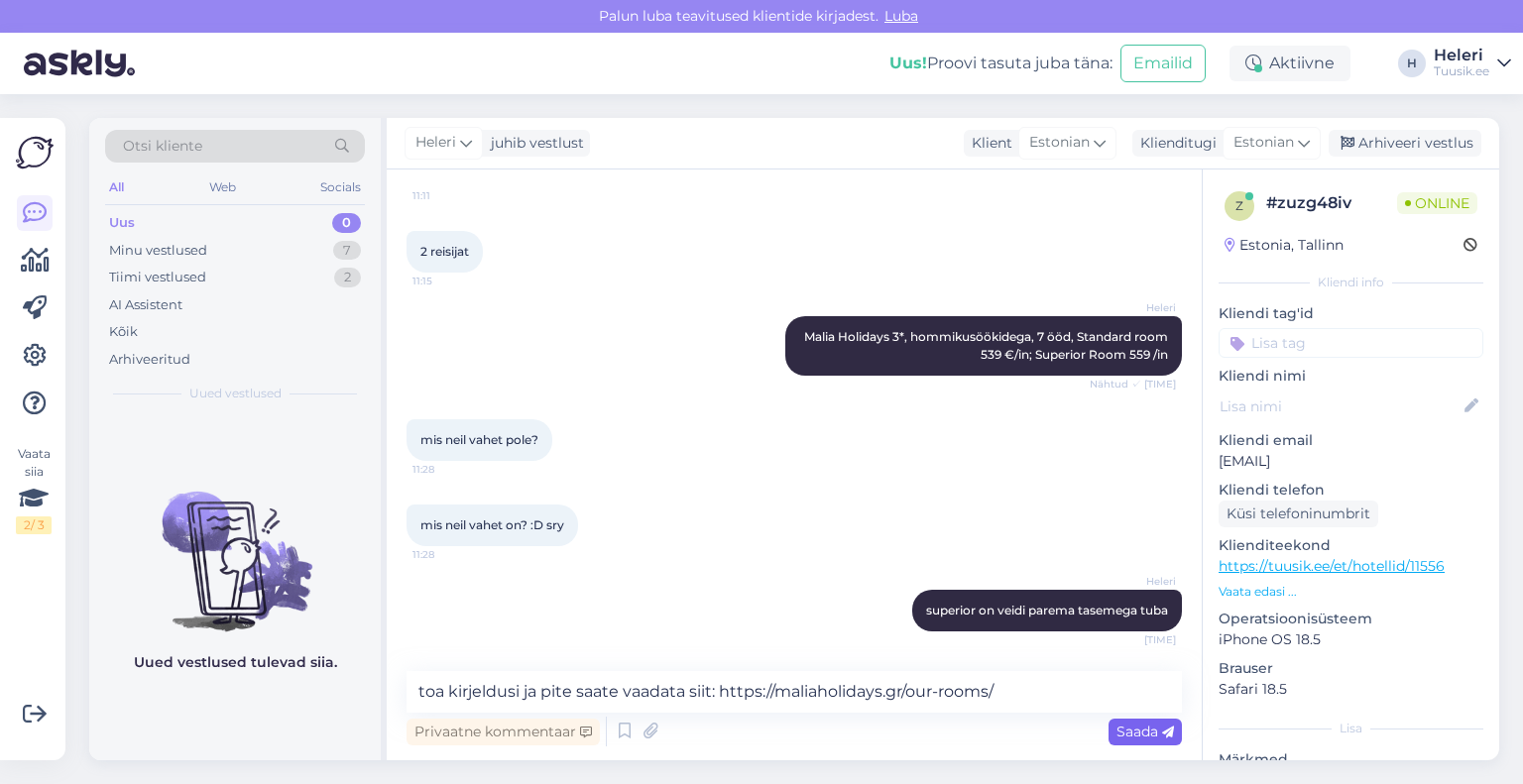click on "Saada" at bounding box center [1145, 731] 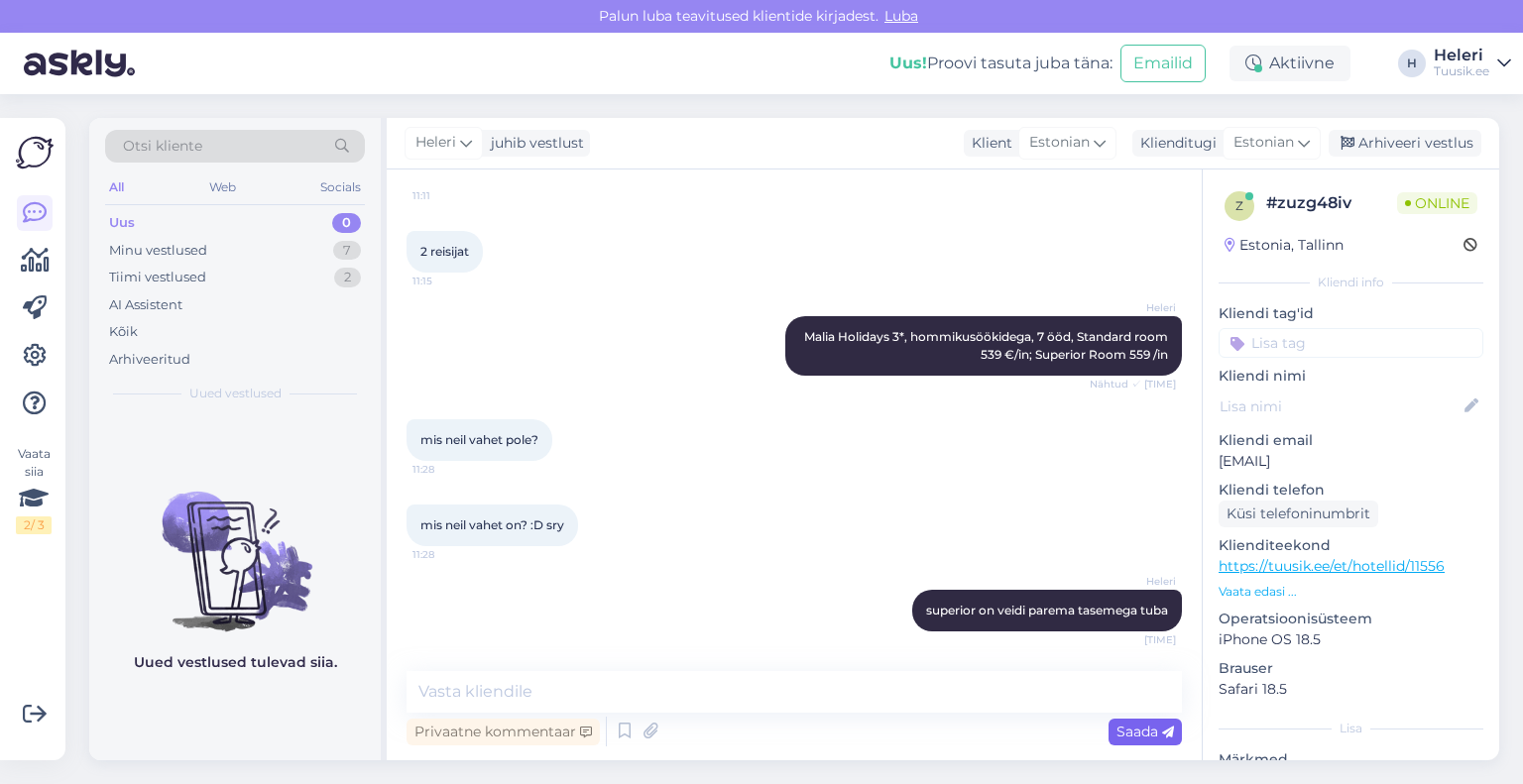 scroll, scrollTop: 492, scrollLeft: 0, axis: vertical 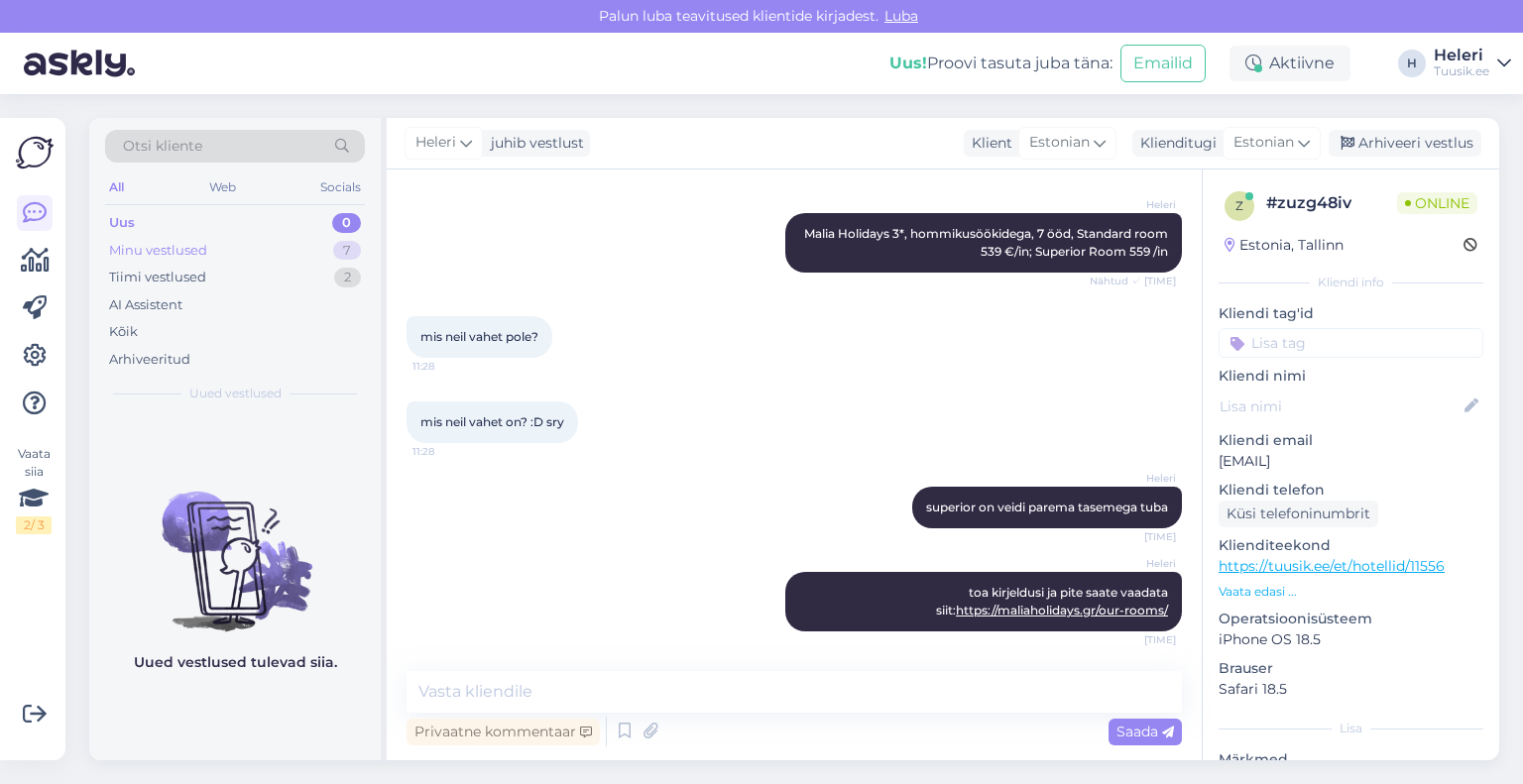 click on "Minu vestlused 7" at bounding box center [235, 251] 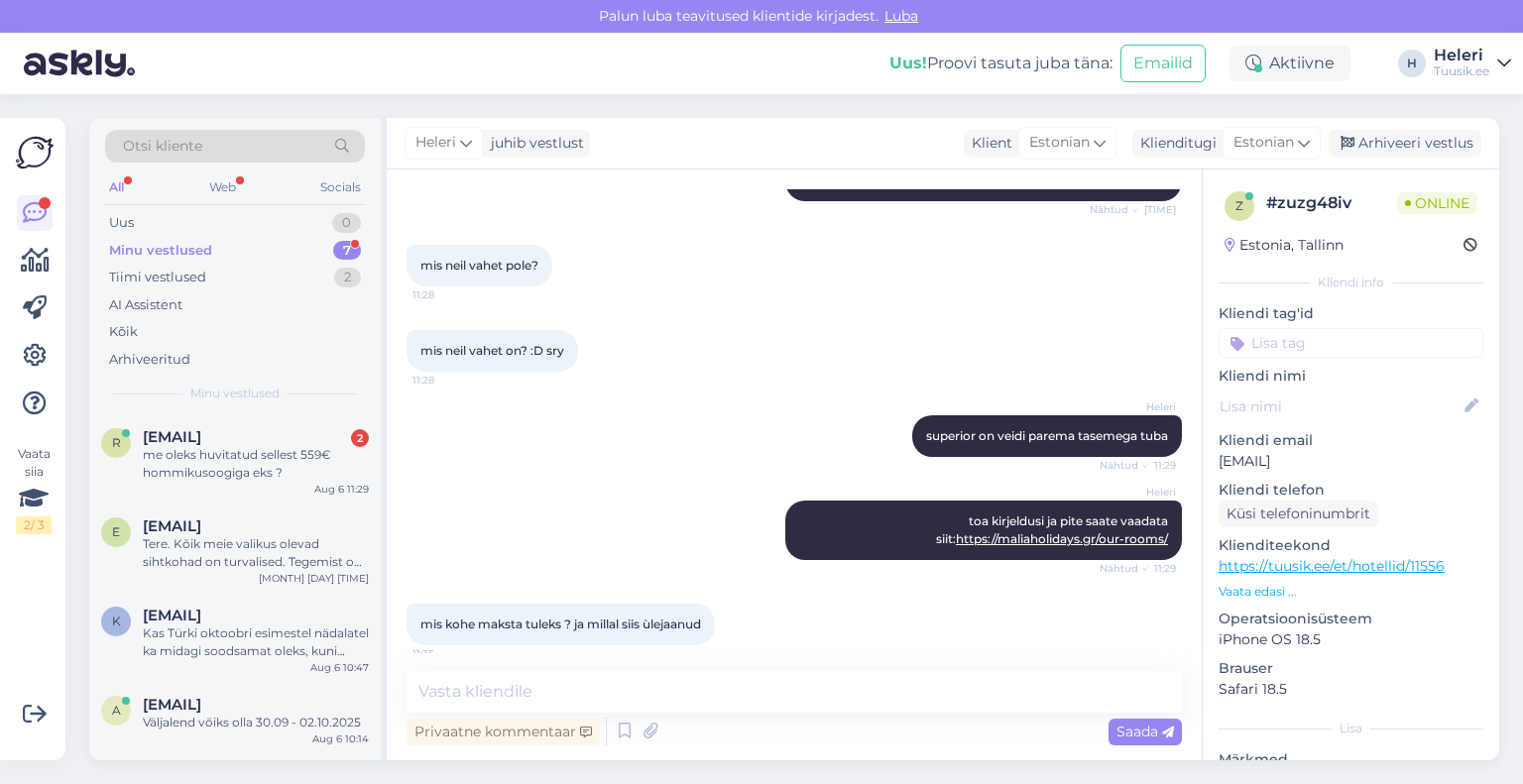 scroll, scrollTop: 662, scrollLeft: 0, axis: vertical 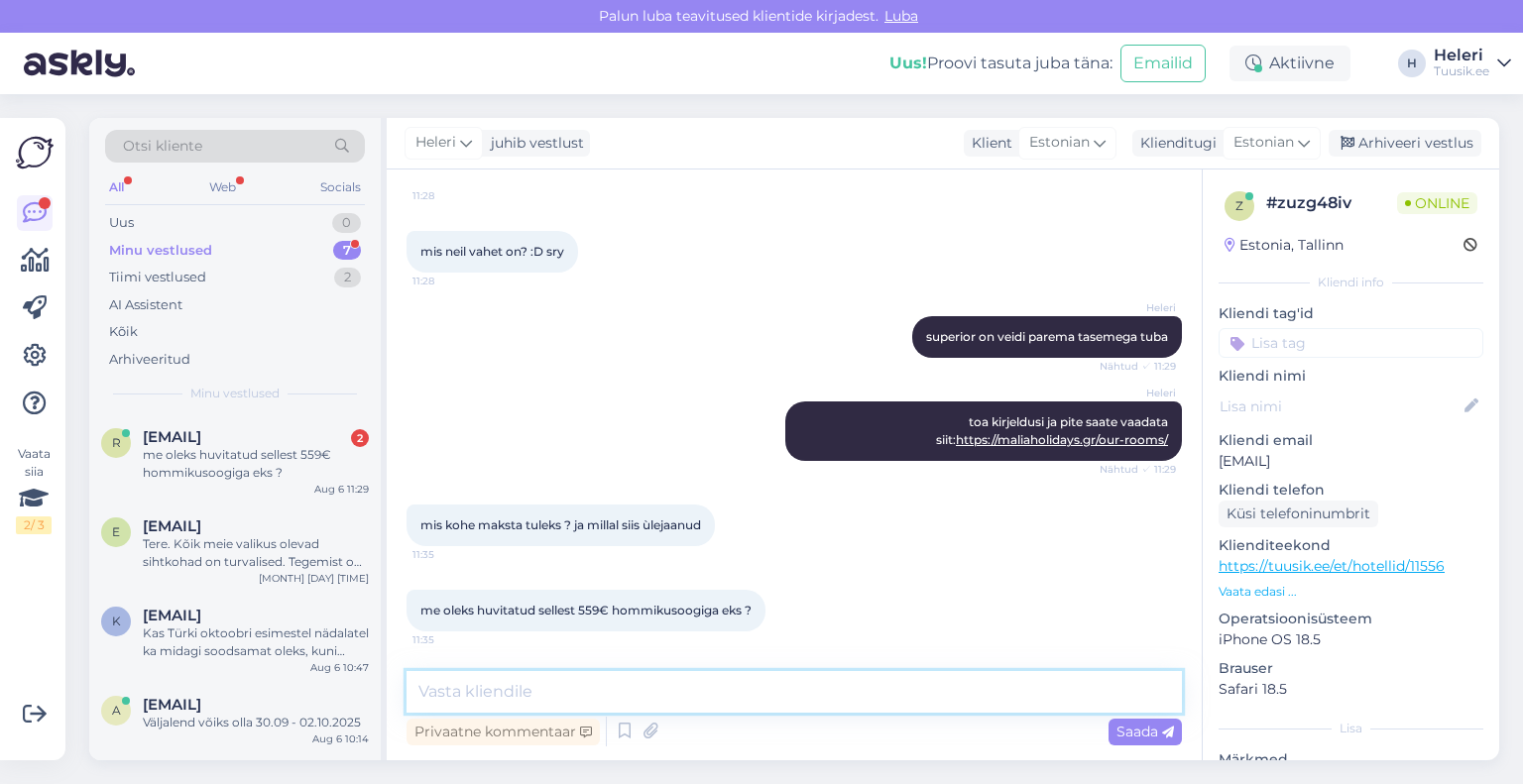 paste on "Maksetingimused:
reisi sissemaks 75 €/in kohta tuleb tasuda 24h jooksul broneeringu tegemisest
100% reisi maksumusest tuleb tasuda hiljemalt 23 päeva enne reisi." 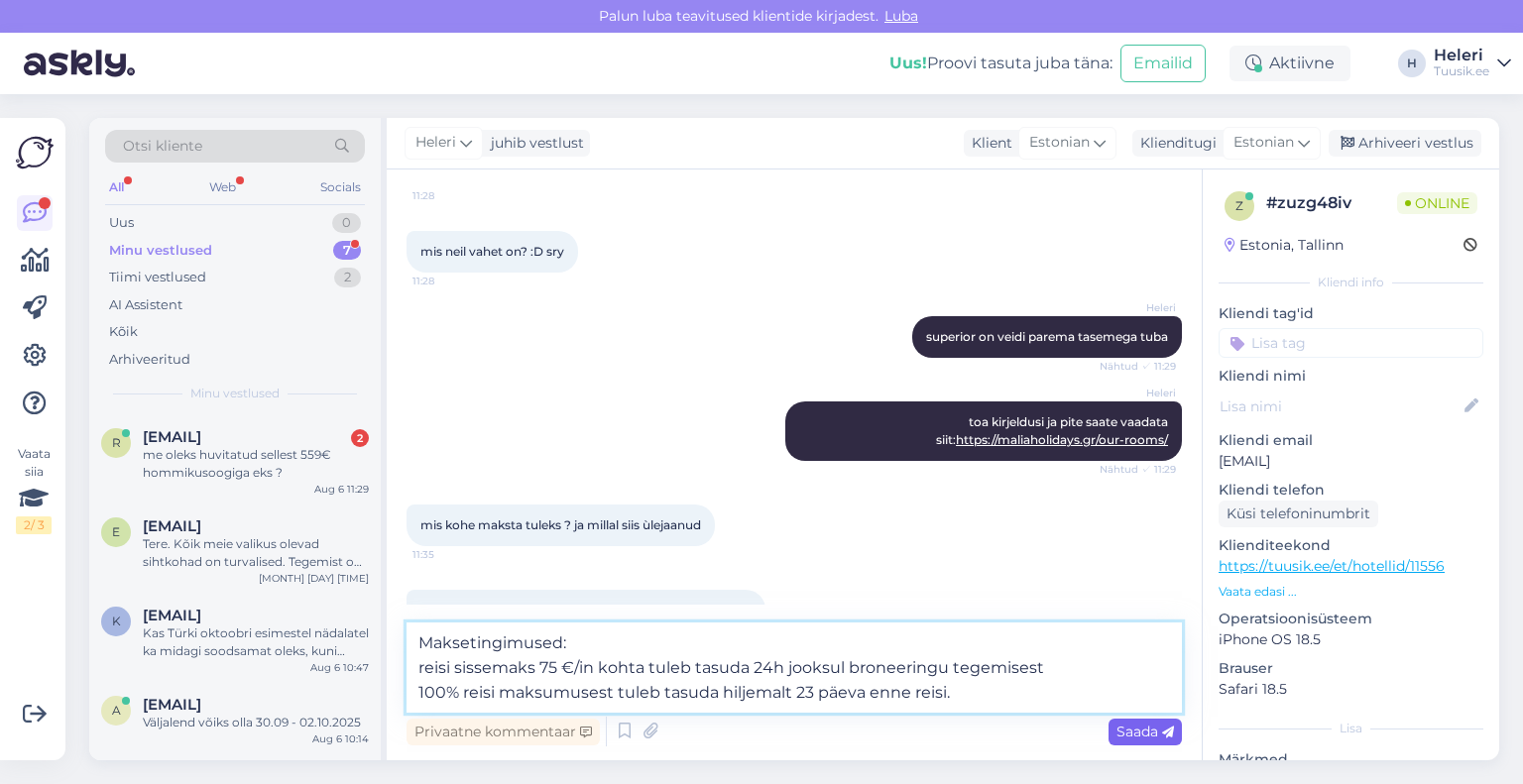 type on "Maksetingimused:
reisi sissemaks 75 €/in kohta tuleb tasuda 24h jooksul broneeringu tegemisest
100% reisi maksumusest tuleb tasuda hiljemalt 23 päeva enne reisi." 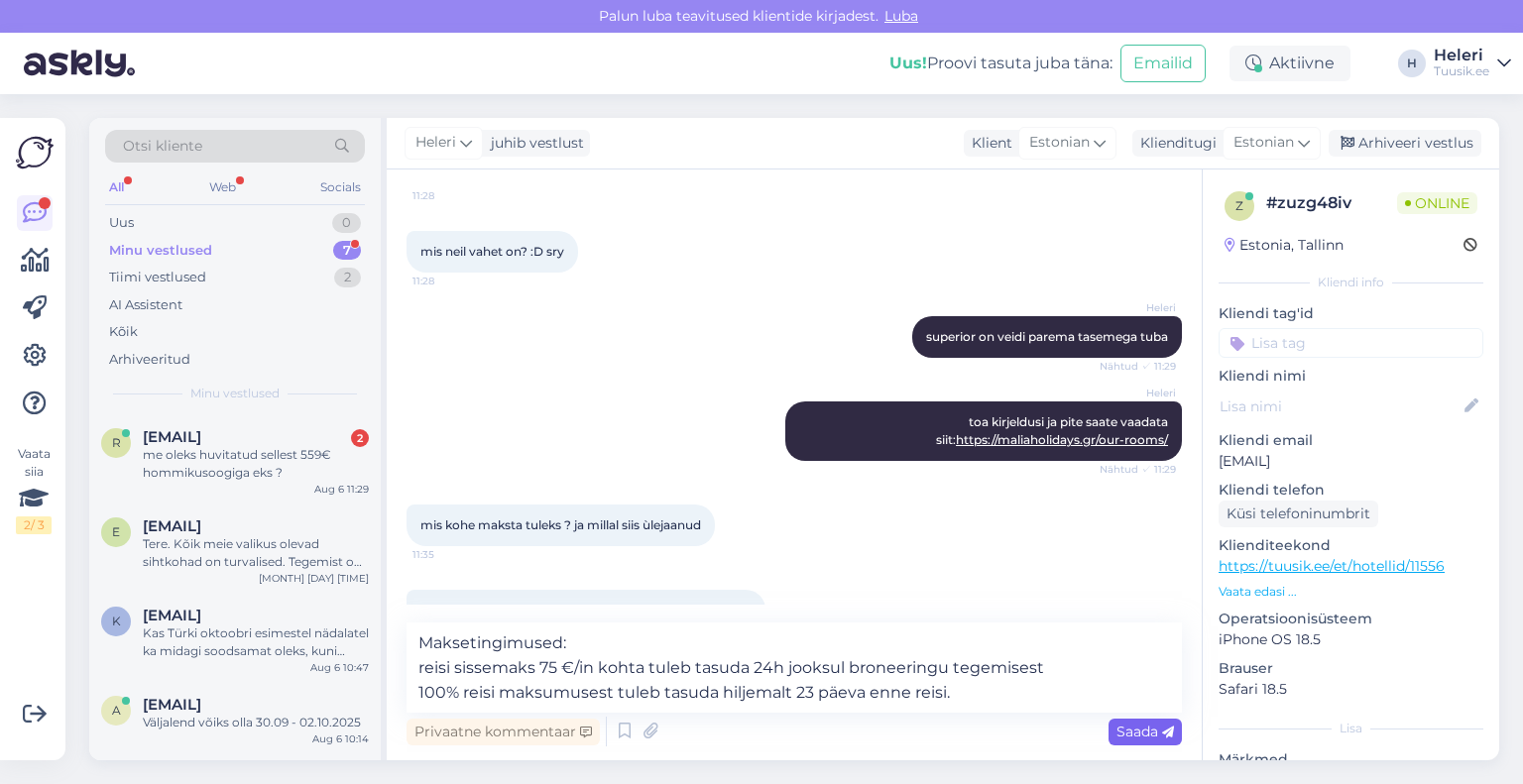 click on "Saada" at bounding box center (1145, 731) 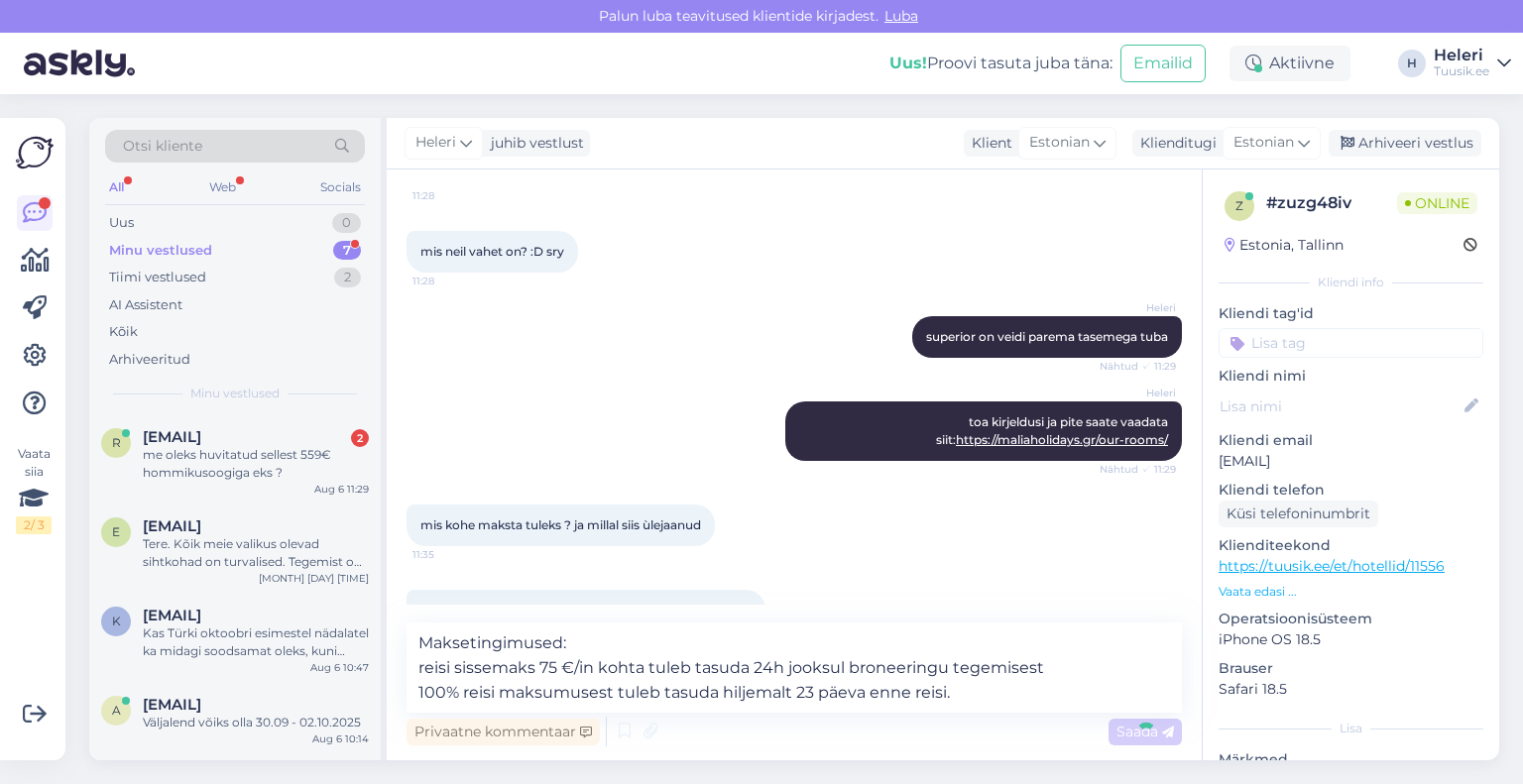 type 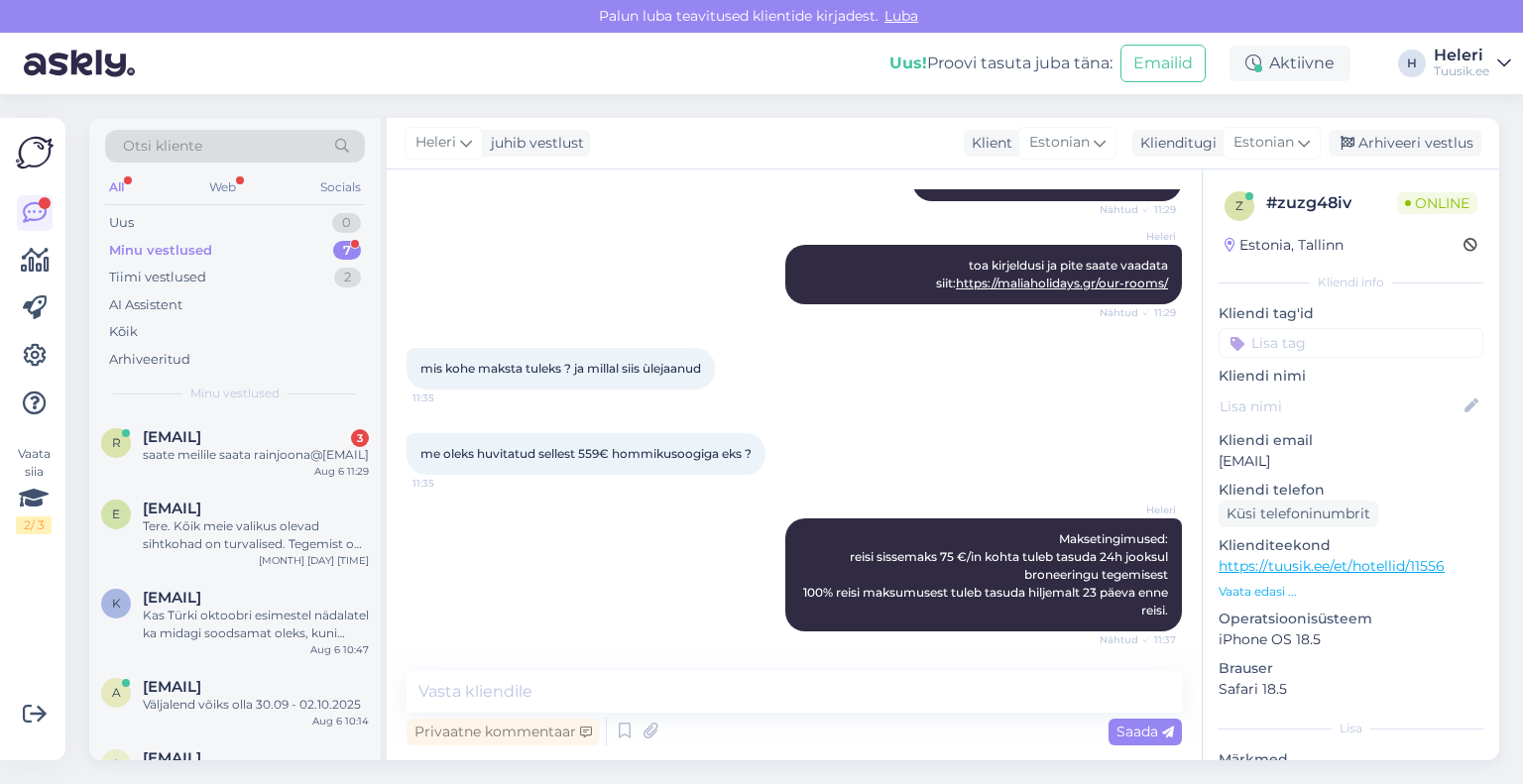 scroll, scrollTop: 904, scrollLeft: 0, axis: vertical 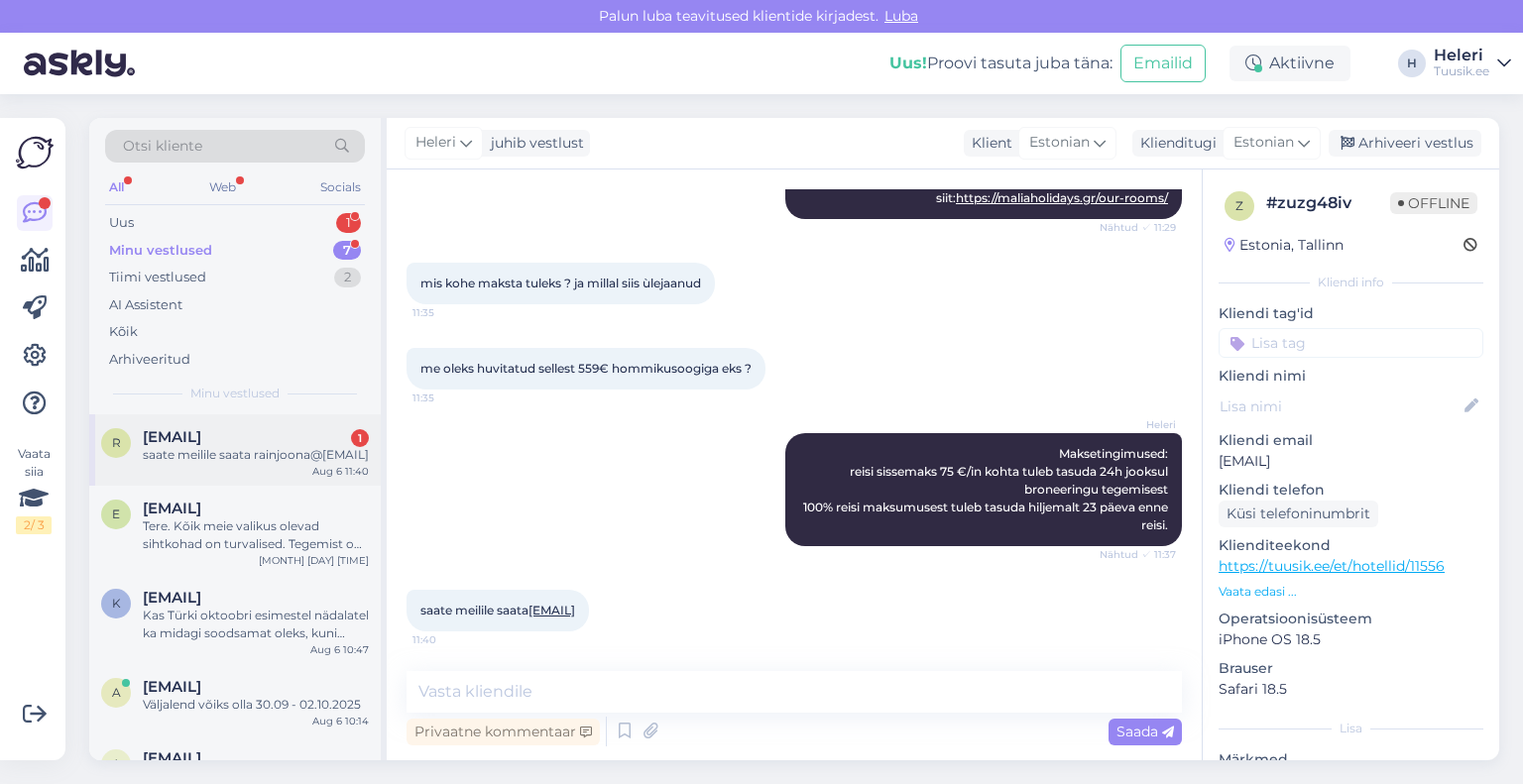 click on "[EMAIL]" at bounding box center (172, 437) 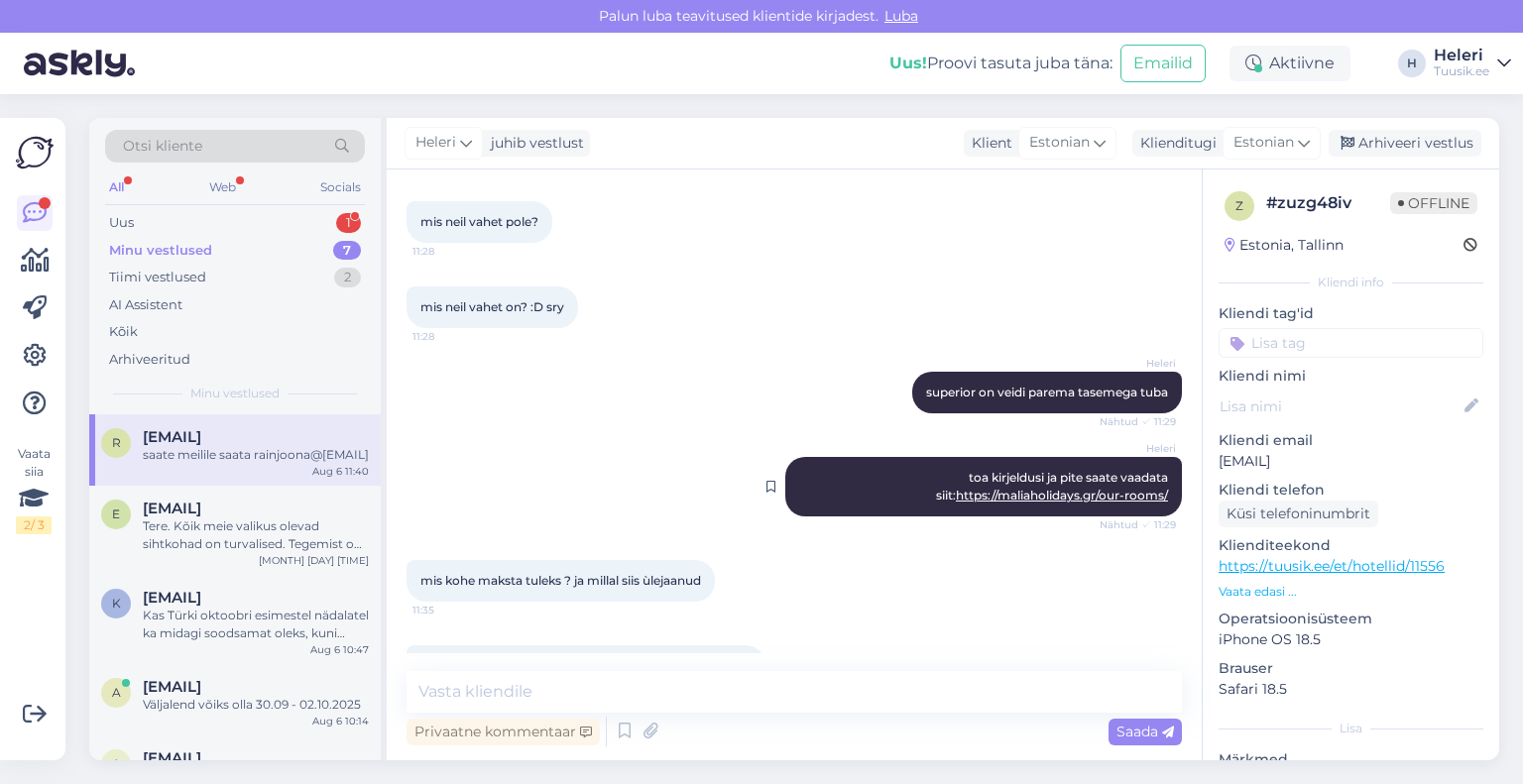 scroll, scrollTop: 309, scrollLeft: 0, axis: vertical 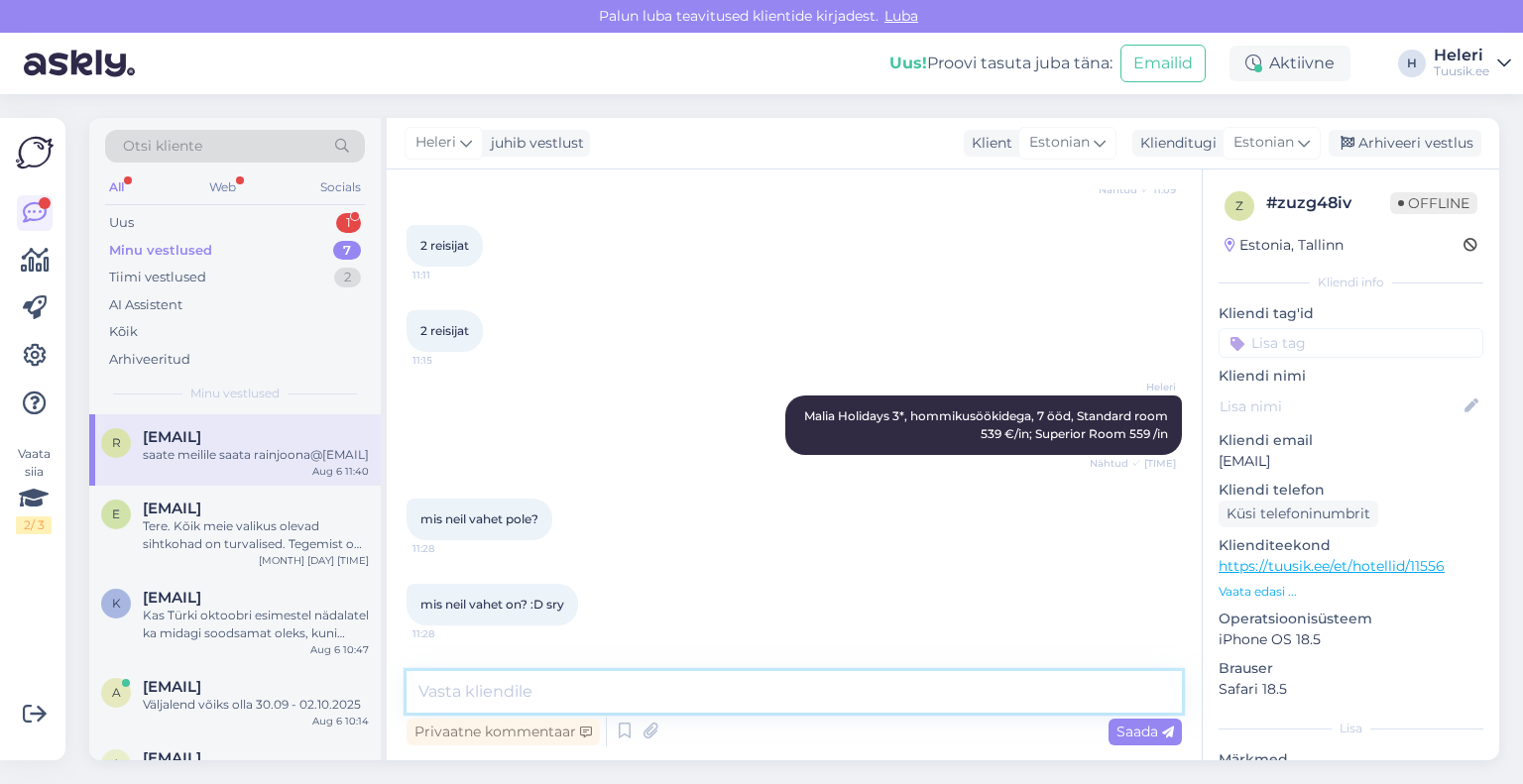 click at bounding box center (794, 692) 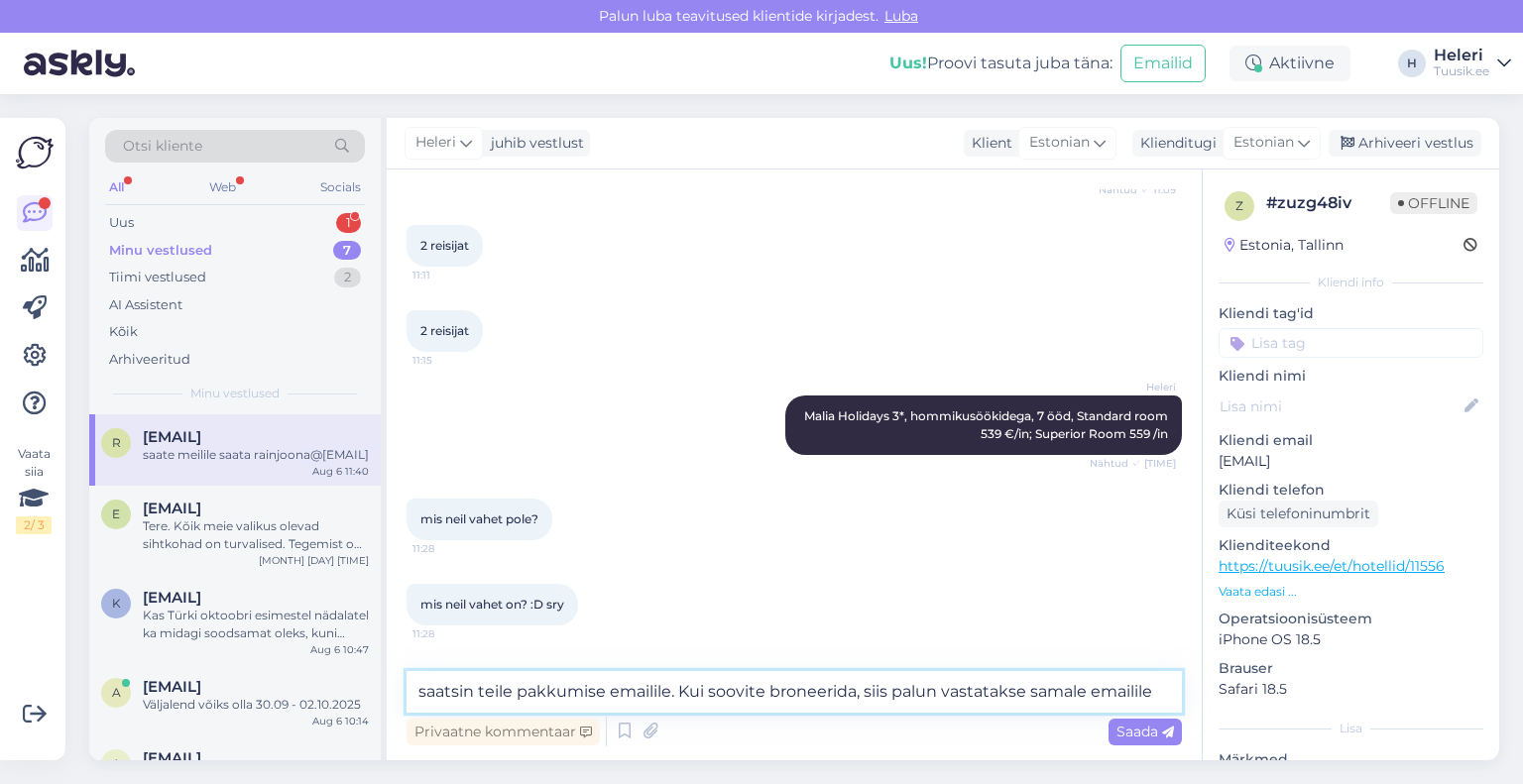 drag, startPoint x: 982, startPoint y: 696, endPoint x: 996, endPoint y: 697, distance: 14.035669 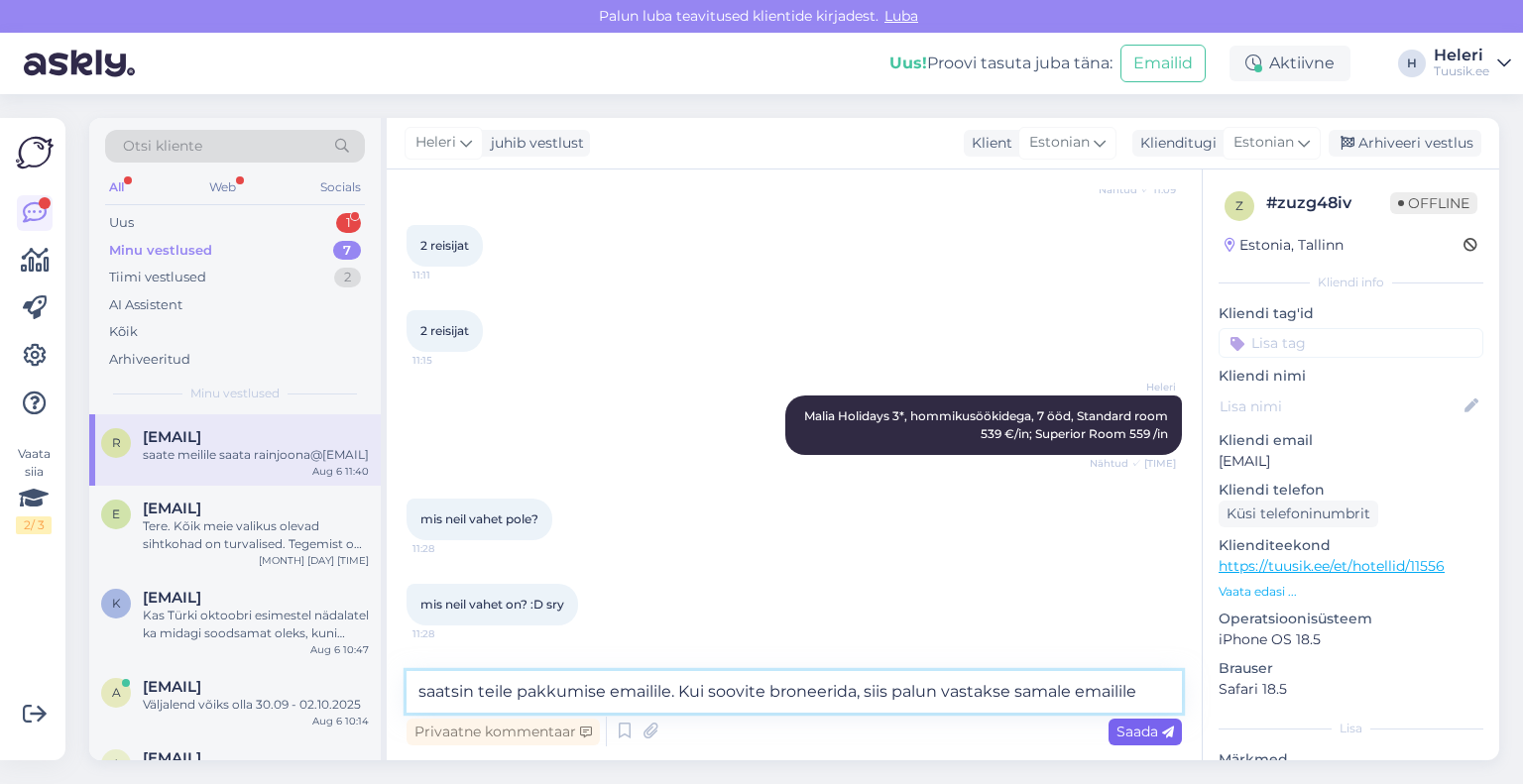 type on "saatsin teile pakkumise emailile. Kui soovite broneerida, siis palun vastakse samale emailile" 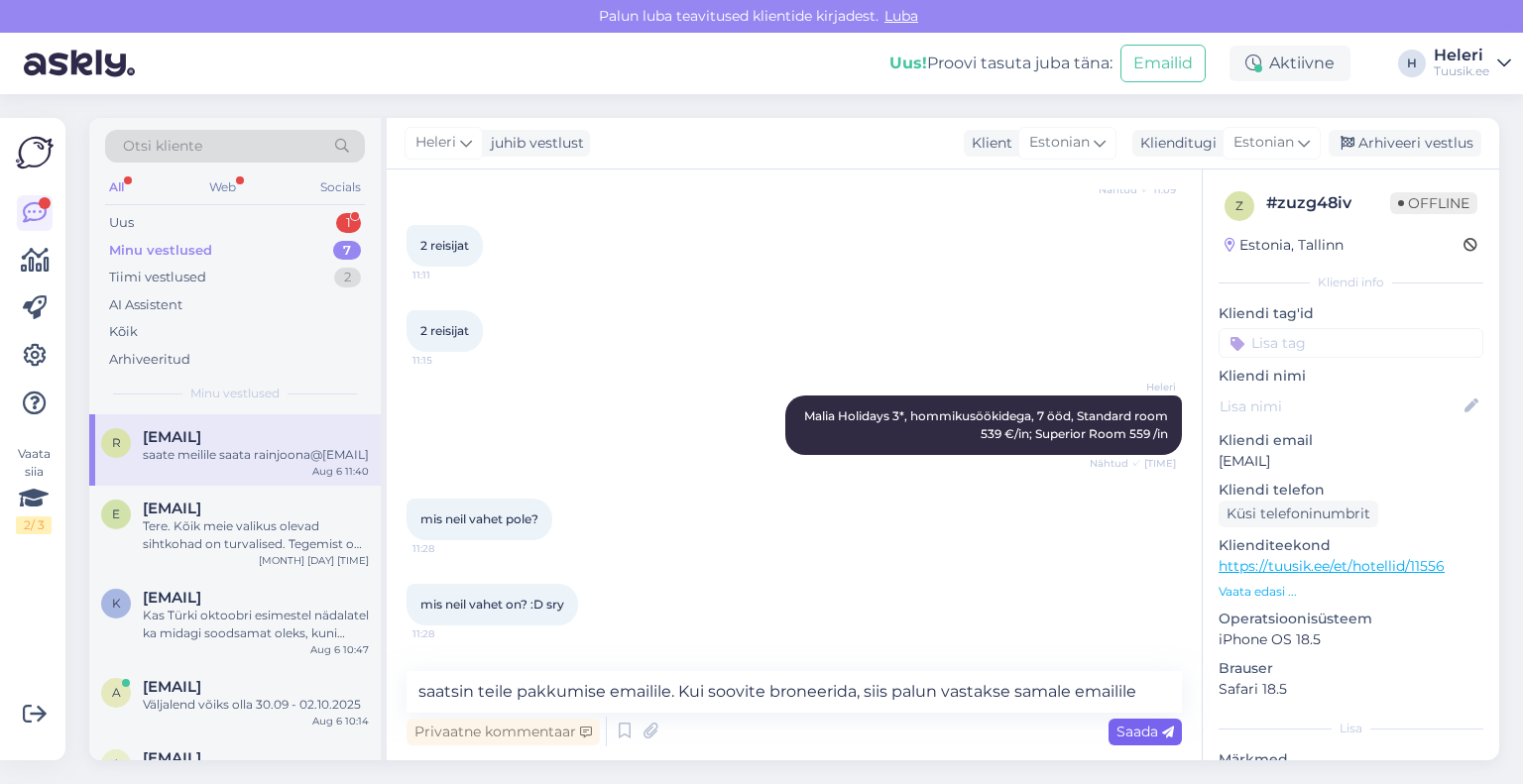 click on "Saada" at bounding box center [1145, 731] 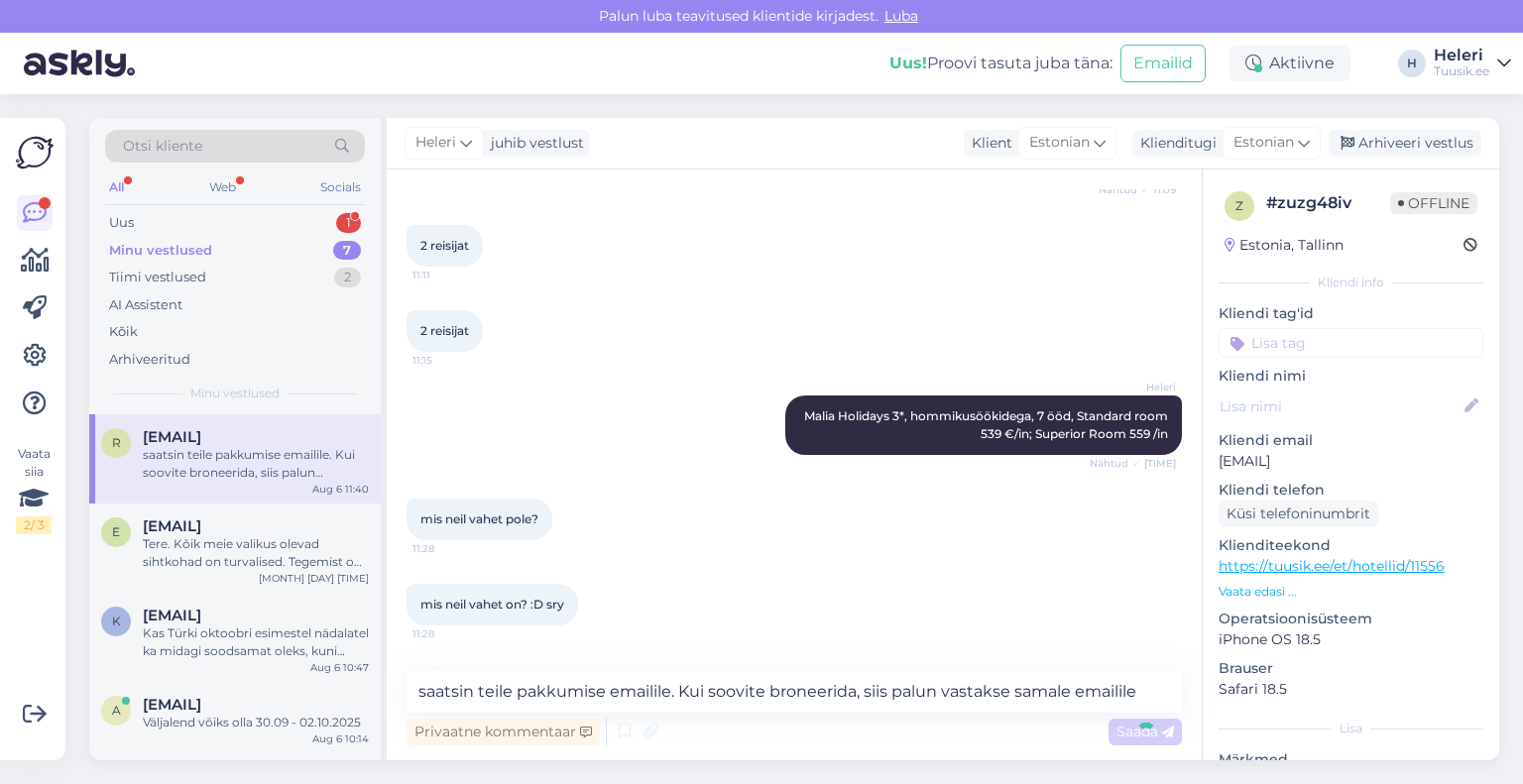 type 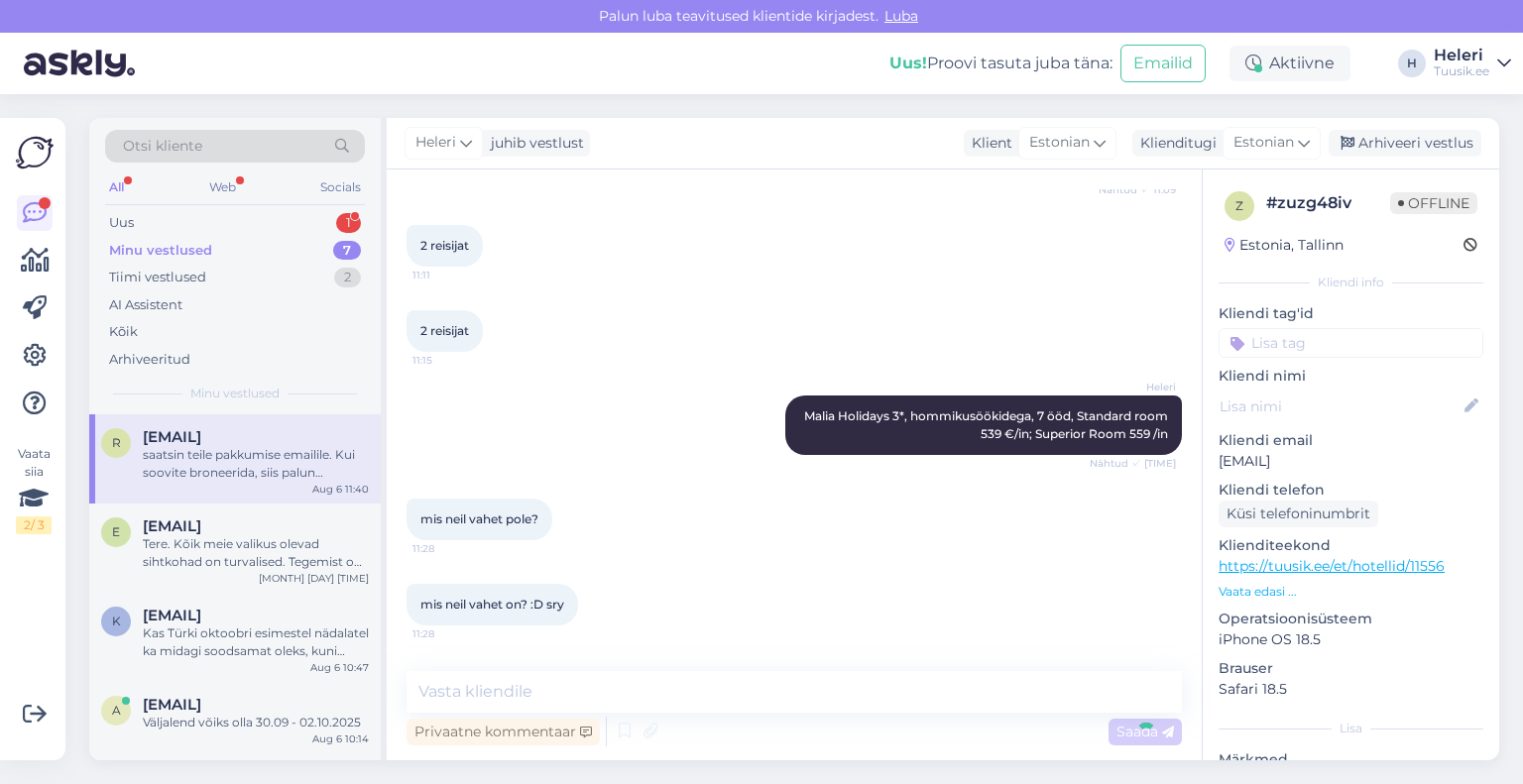 scroll, scrollTop: 1007, scrollLeft: 0, axis: vertical 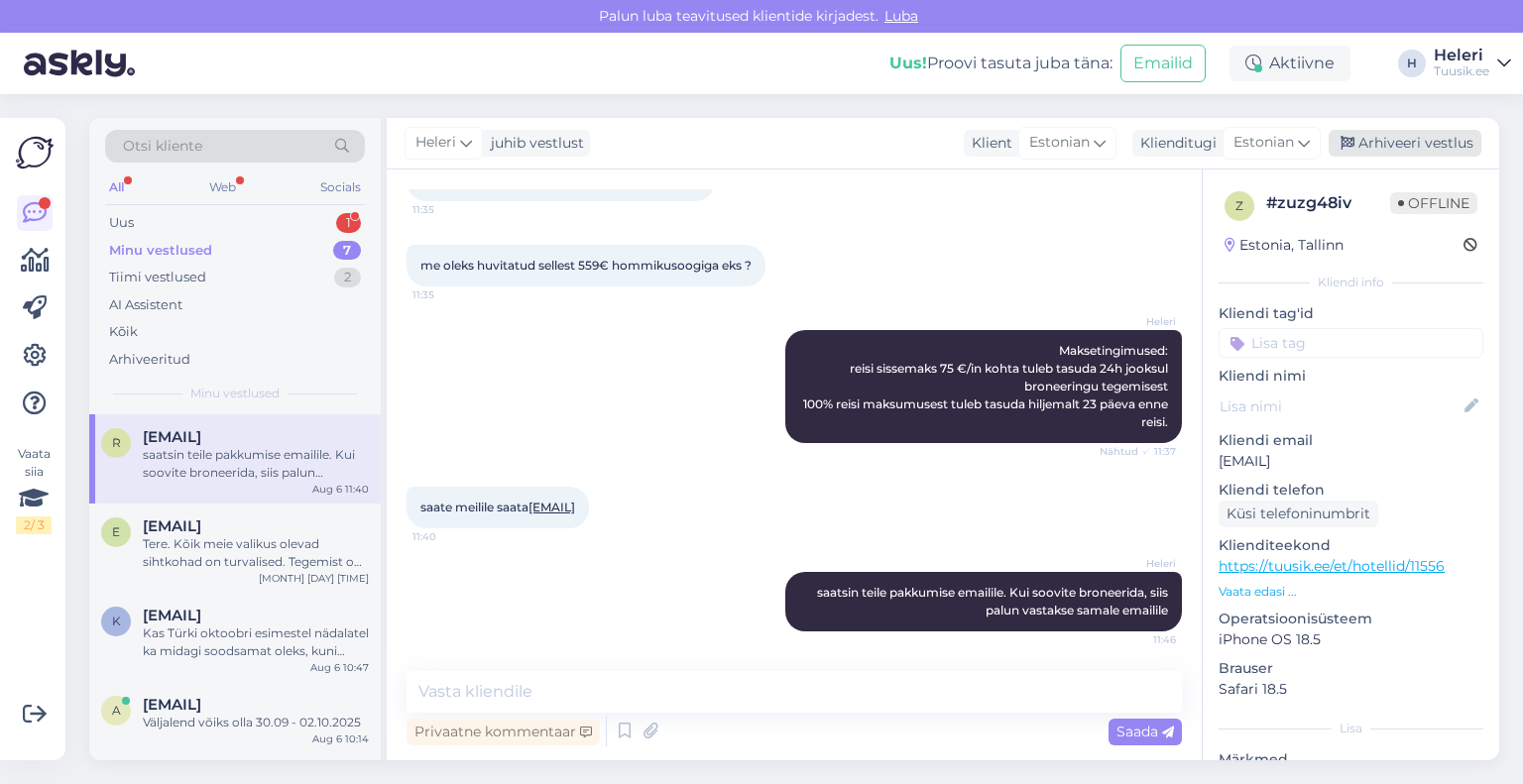 click on "Arhiveeri vestlus" at bounding box center (1405, 143) 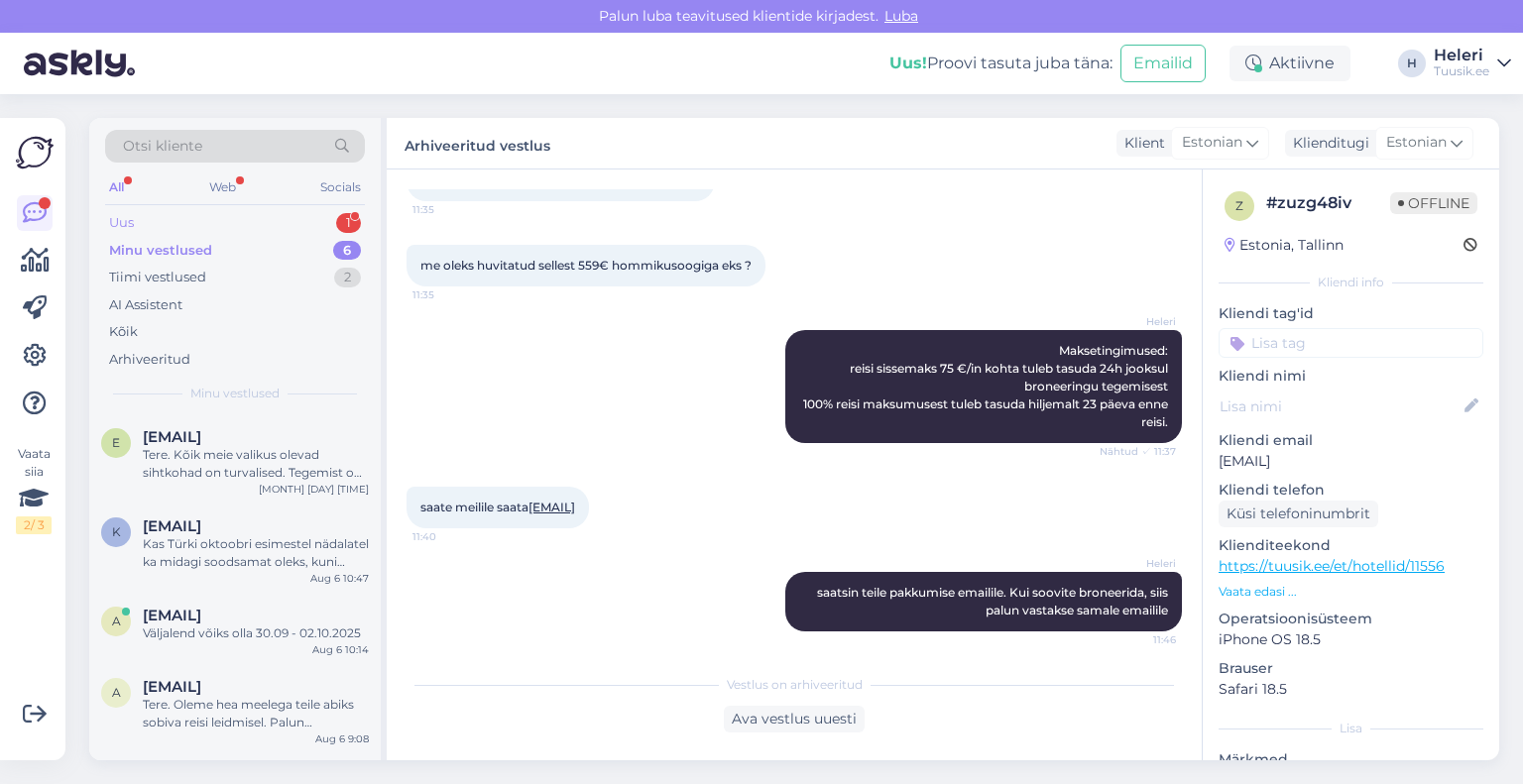 click on "Uus 1" at bounding box center (235, 223) 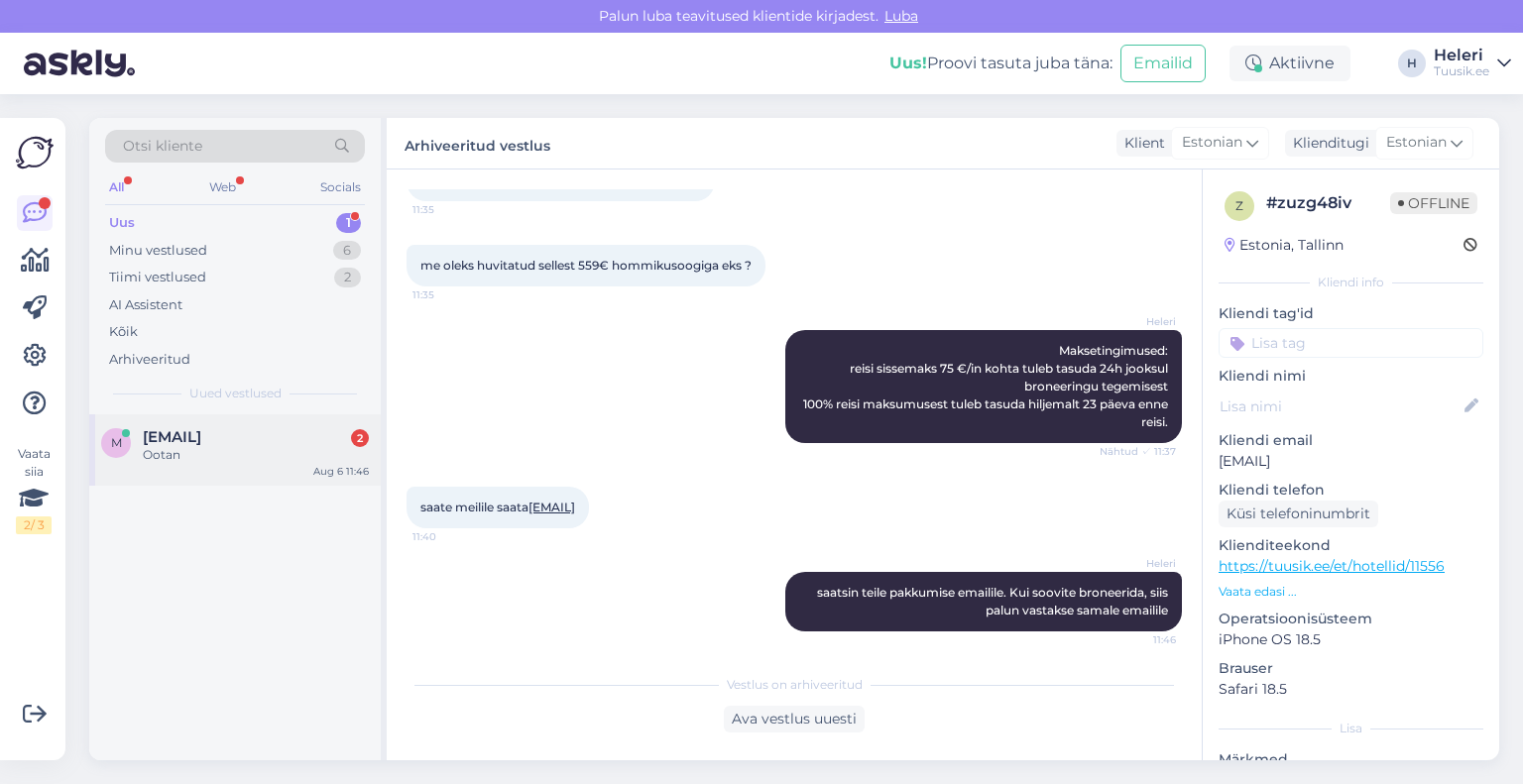 click on "[EMAIL]" at bounding box center [172, 437] 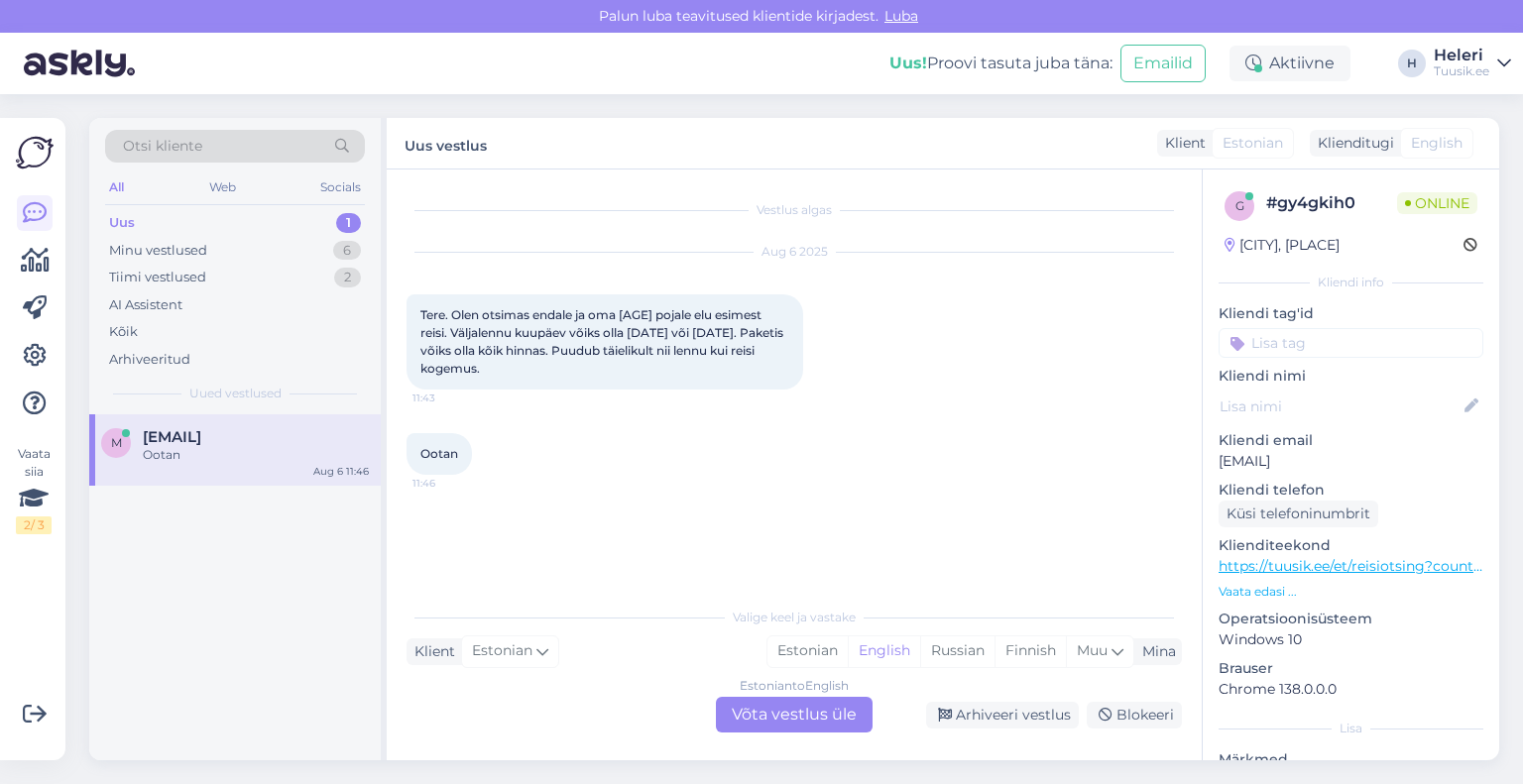drag, startPoint x: 1222, startPoint y: 461, endPoint x: 1345, endPoint y: 460, distance: 123.004065 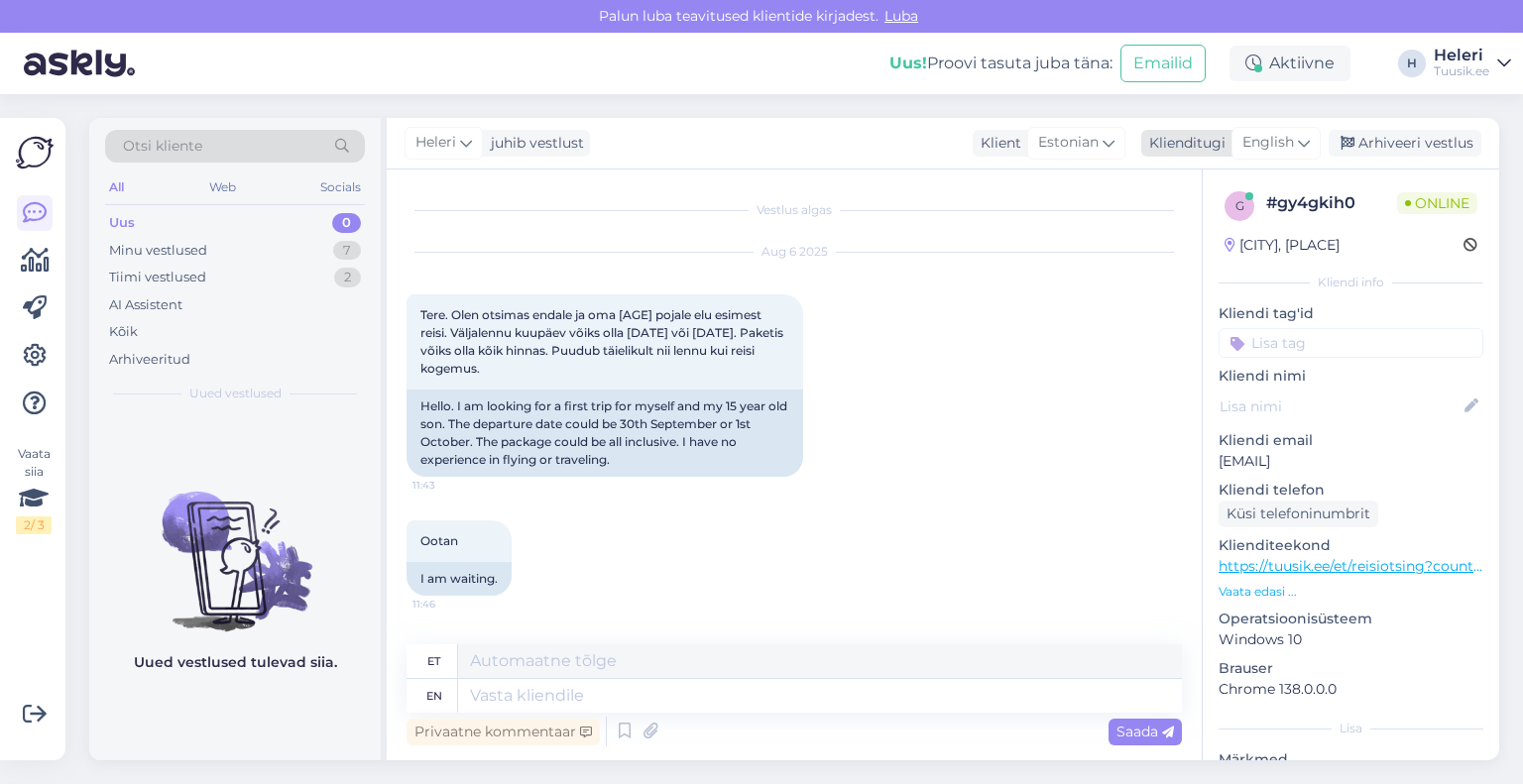 click on "English" at bounding box center [1268, 143] 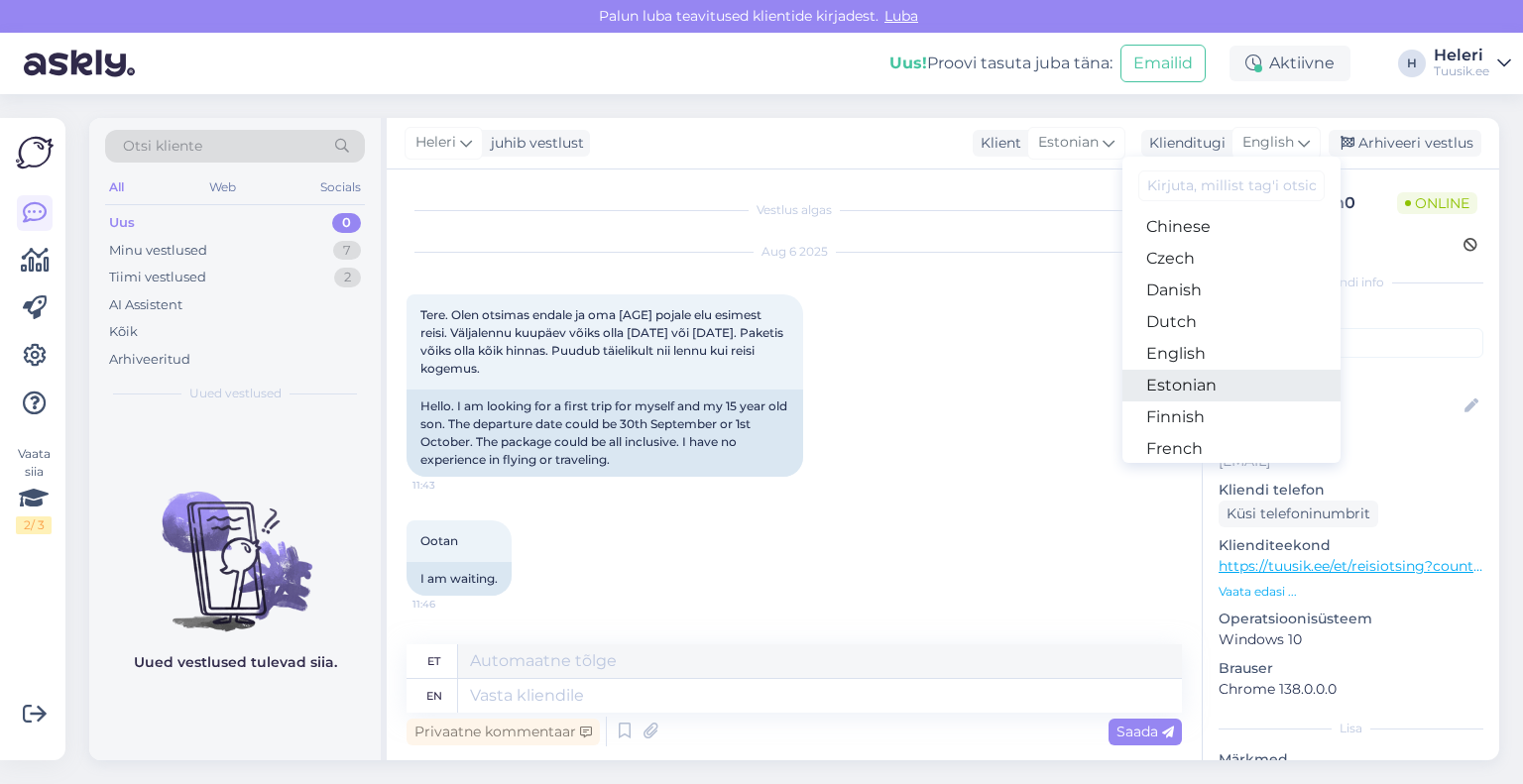 click on "Estonian" at bounding box center [1231, 386] 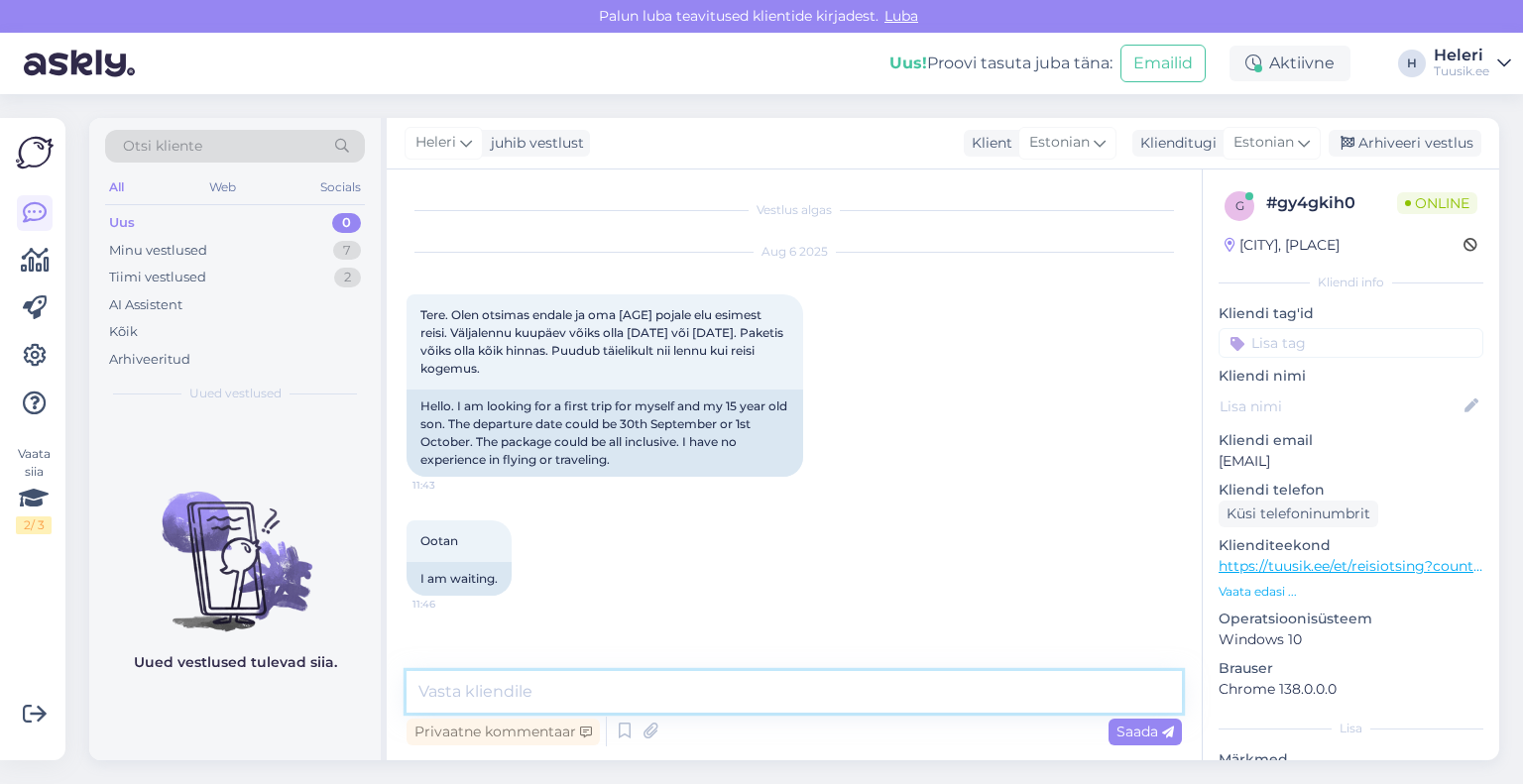 click at bounding box center (794, 692) 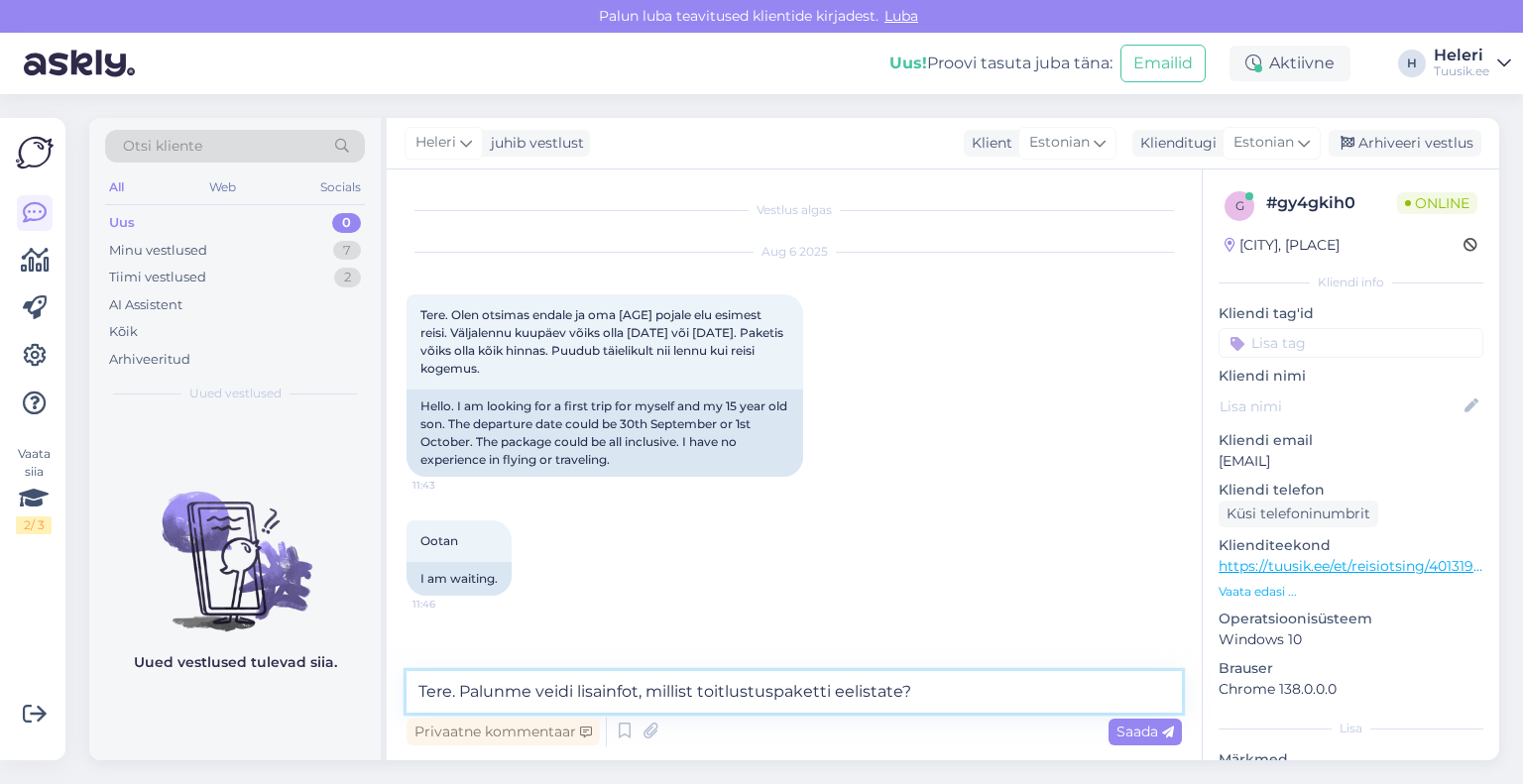 click on "Tere. Palunme veidi lisainfot, millist toitlustuspaketti eelistate?" at bounding box center [794, 692] 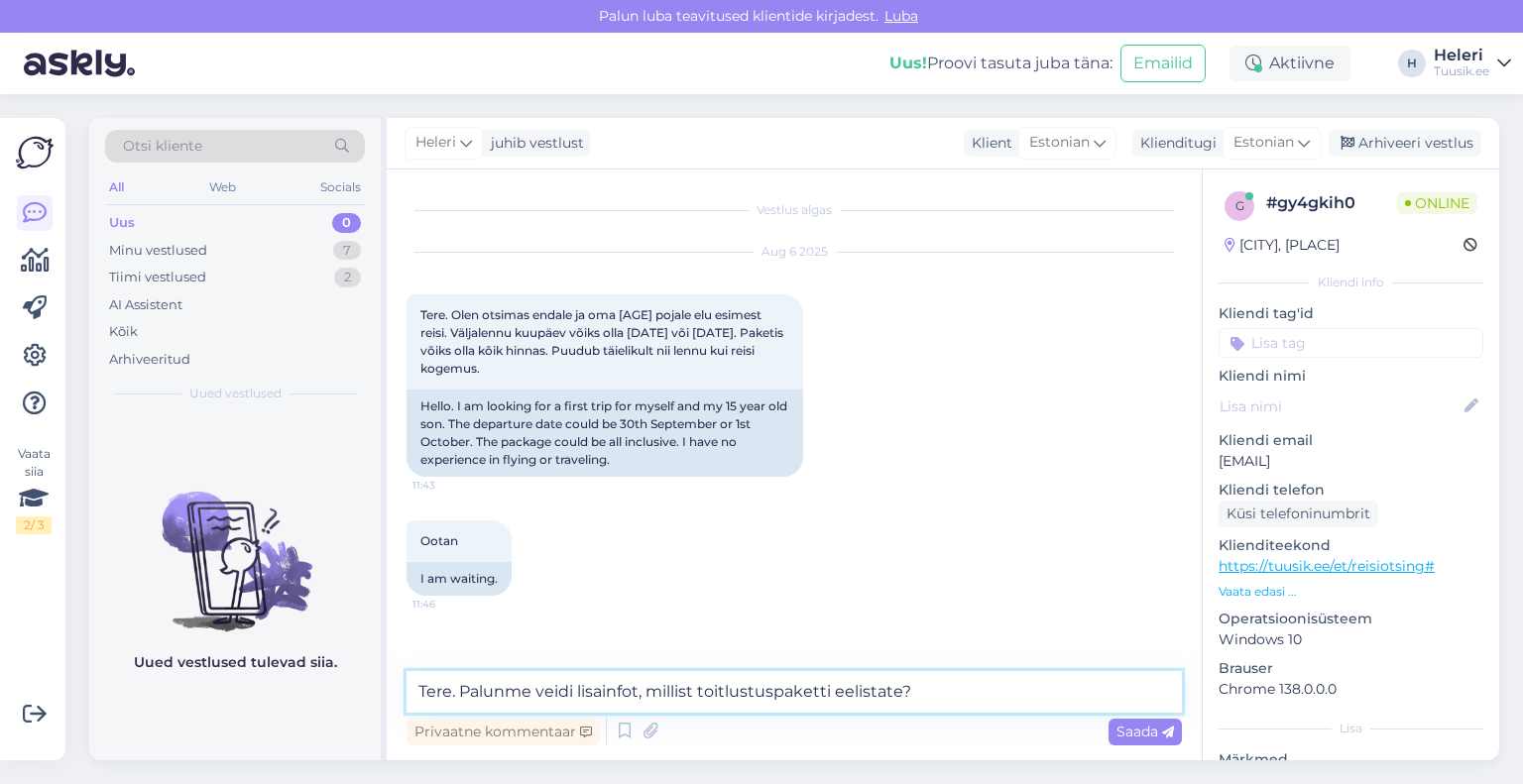 click on "Tere. Palunme veidi lisainfot, millist toitlustuspaketti eelistate?" at bounding box center (794, 692) 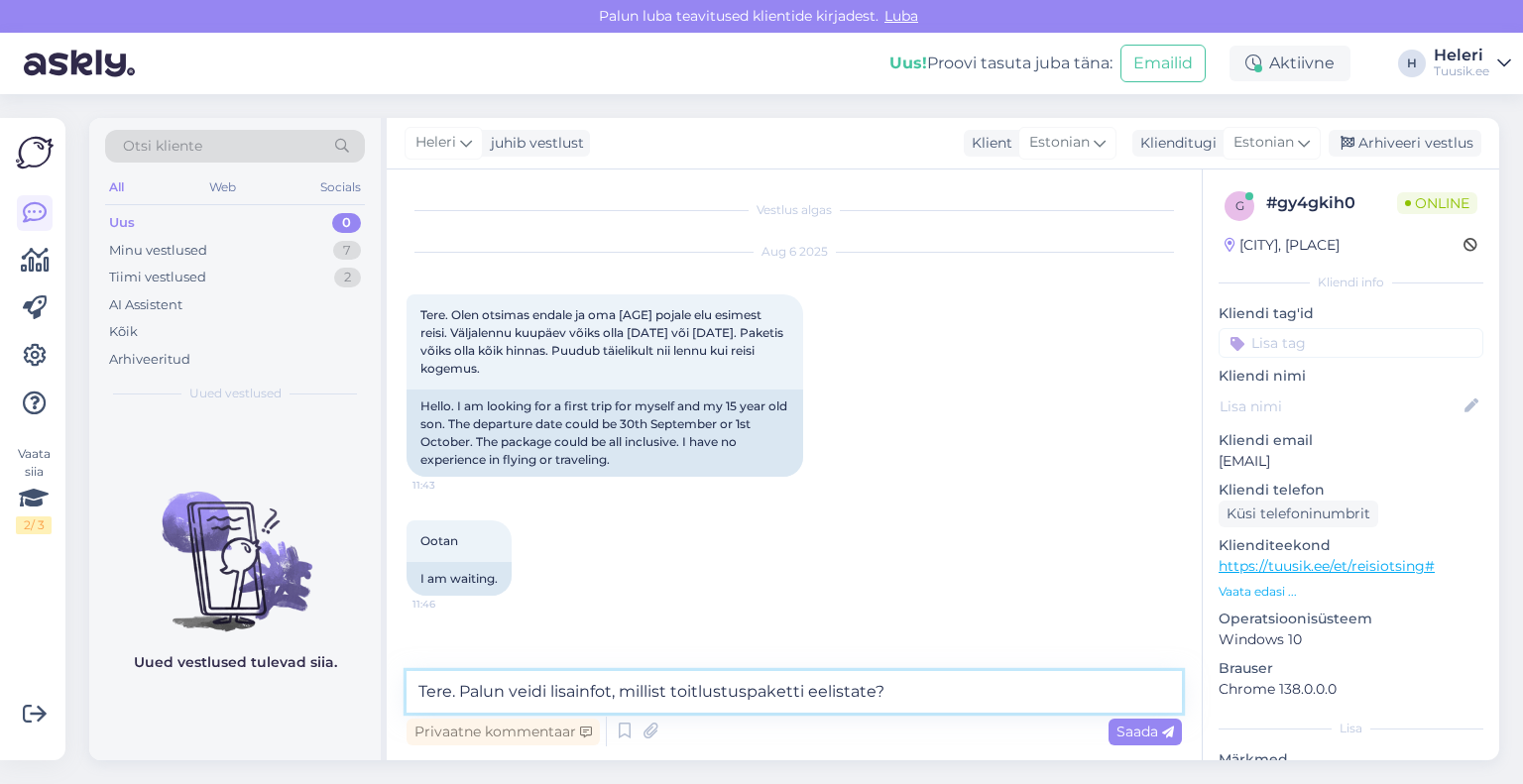 click on "Tere. Palun veidi lisainfot, millist toitlustuspaketti eelistate?" at bounding box center [794, 692] 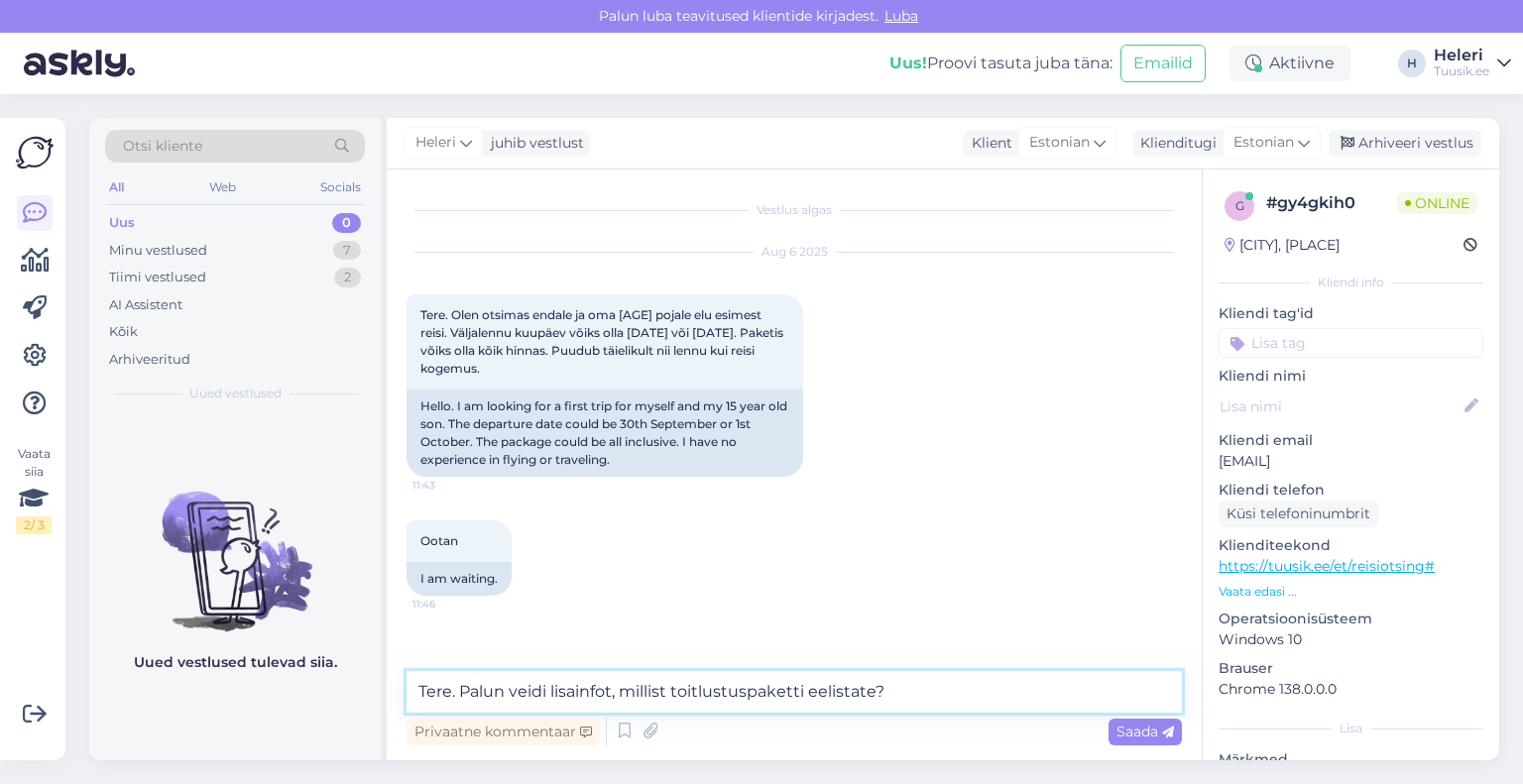 drag, startPoint x: 899, startPoint y: 687, endPoint x: 625, endPoint y: 689, distance: 274.0073 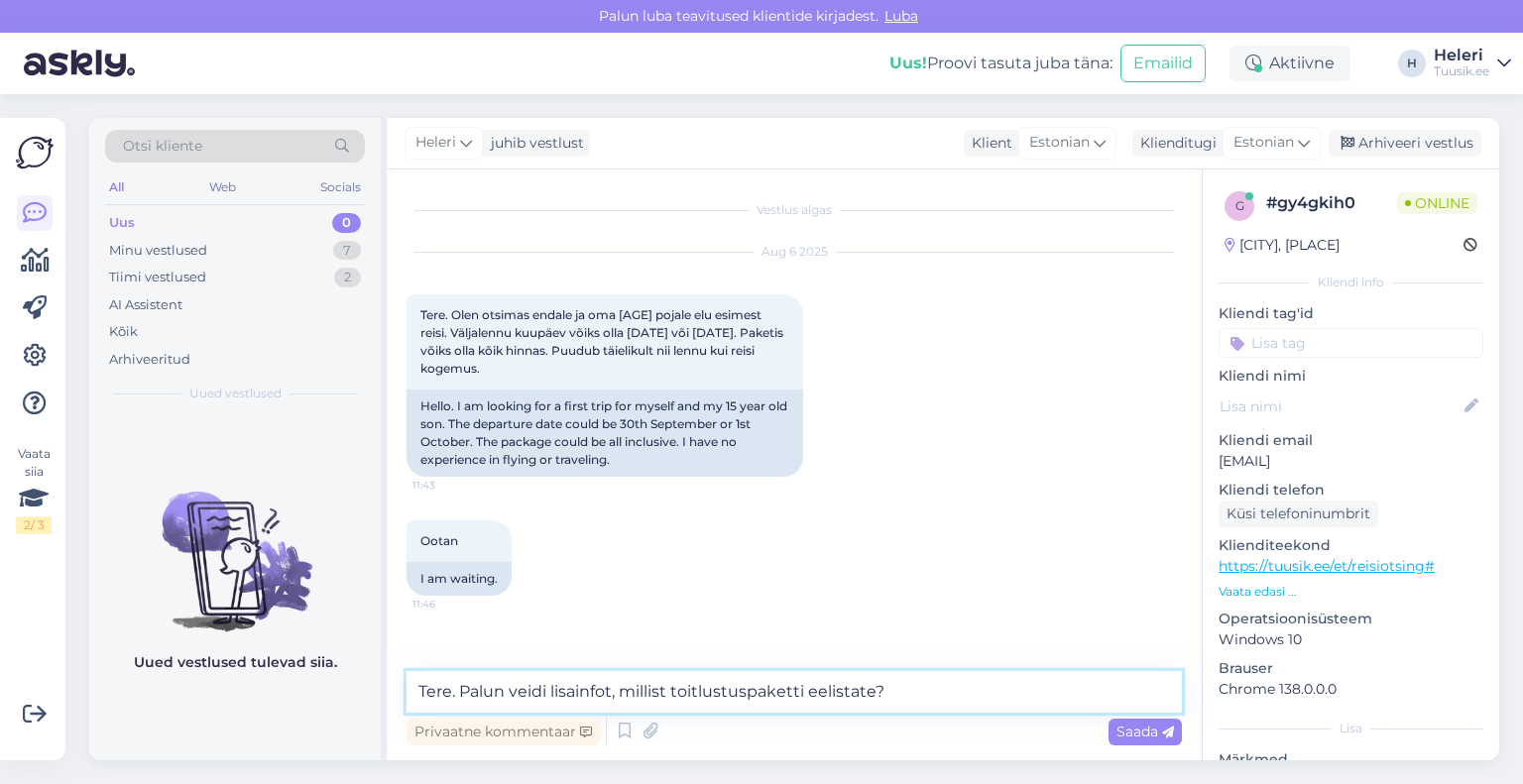 click on "Tere. Palun veidi lisainfot, millist toitlustuspaketti eelistate?" at bounding box center [794, 692] 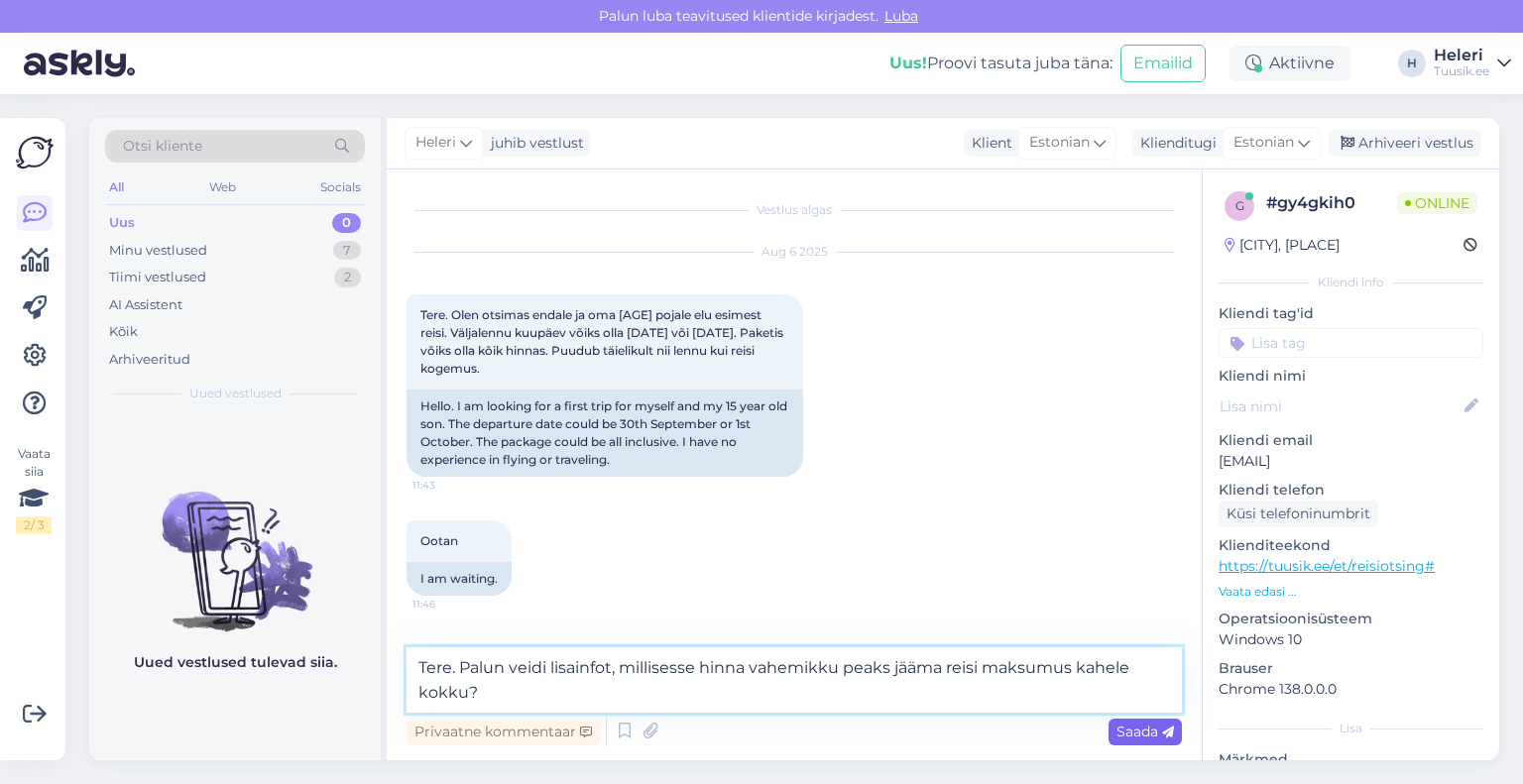 type on "Tere. Palun veidi lisainfot, millisesse hinna vahemikku peaks jääma reisi maksumus kahele kokku?" 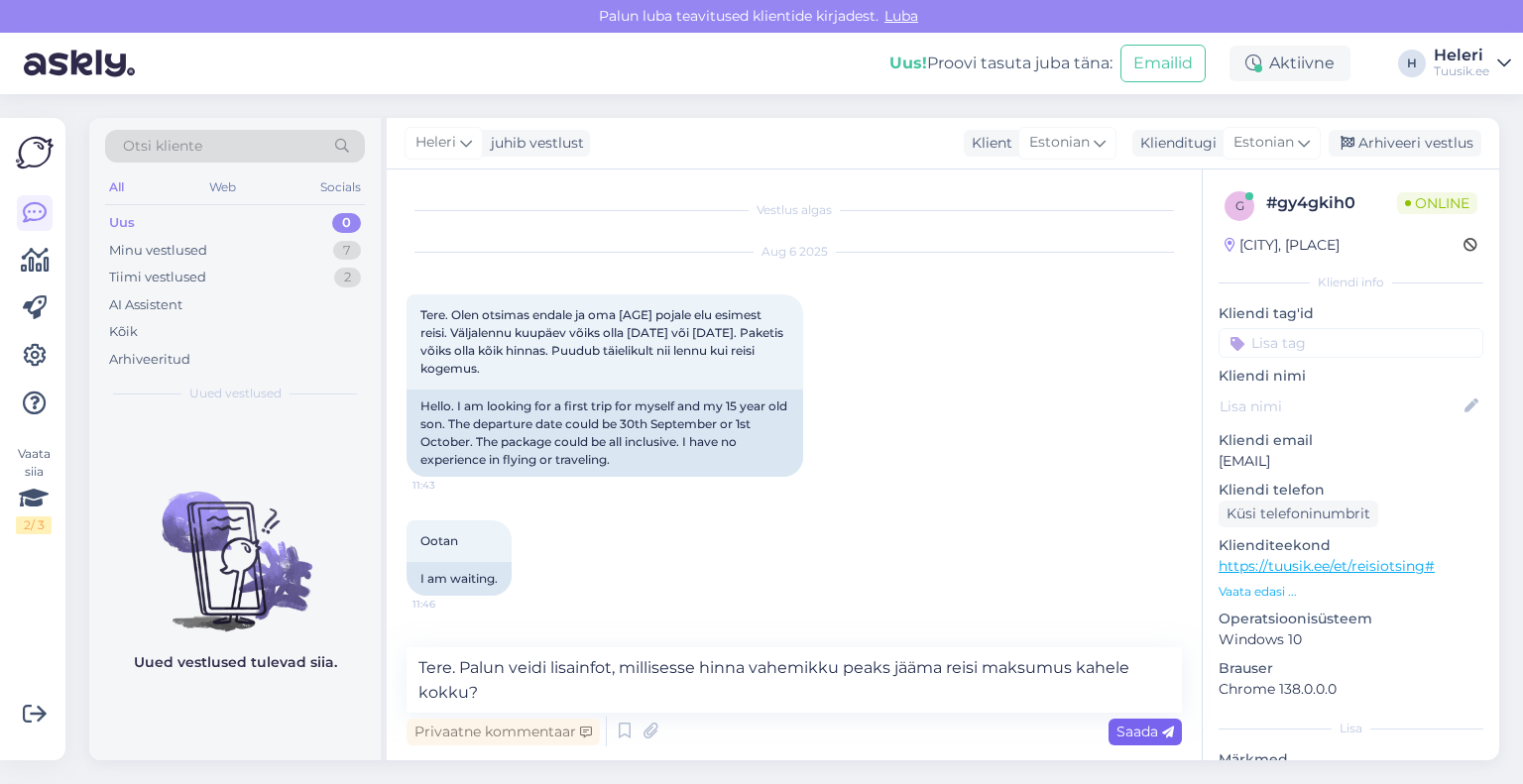 click on "Saada" at bounding box center (1145, 731) 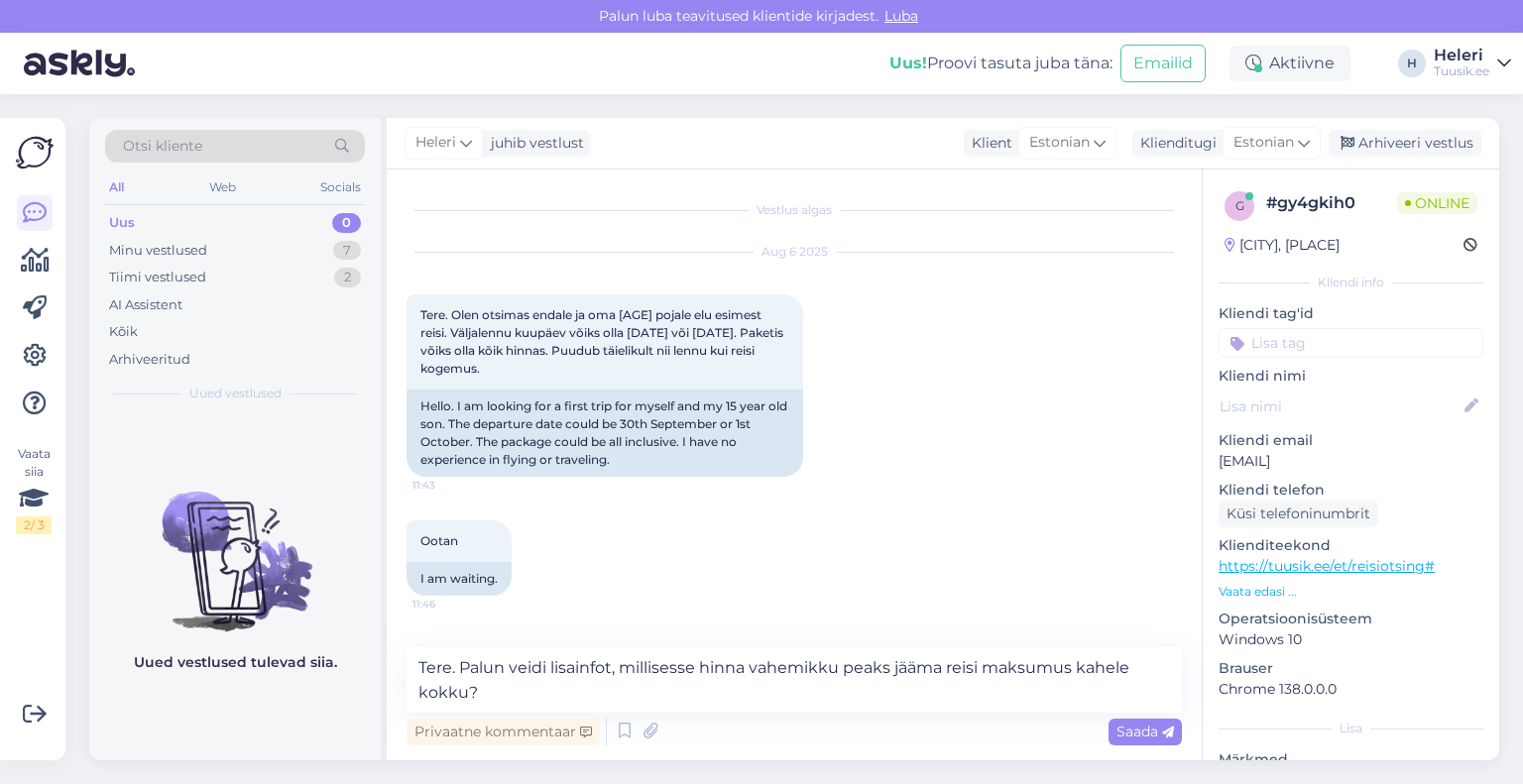 type 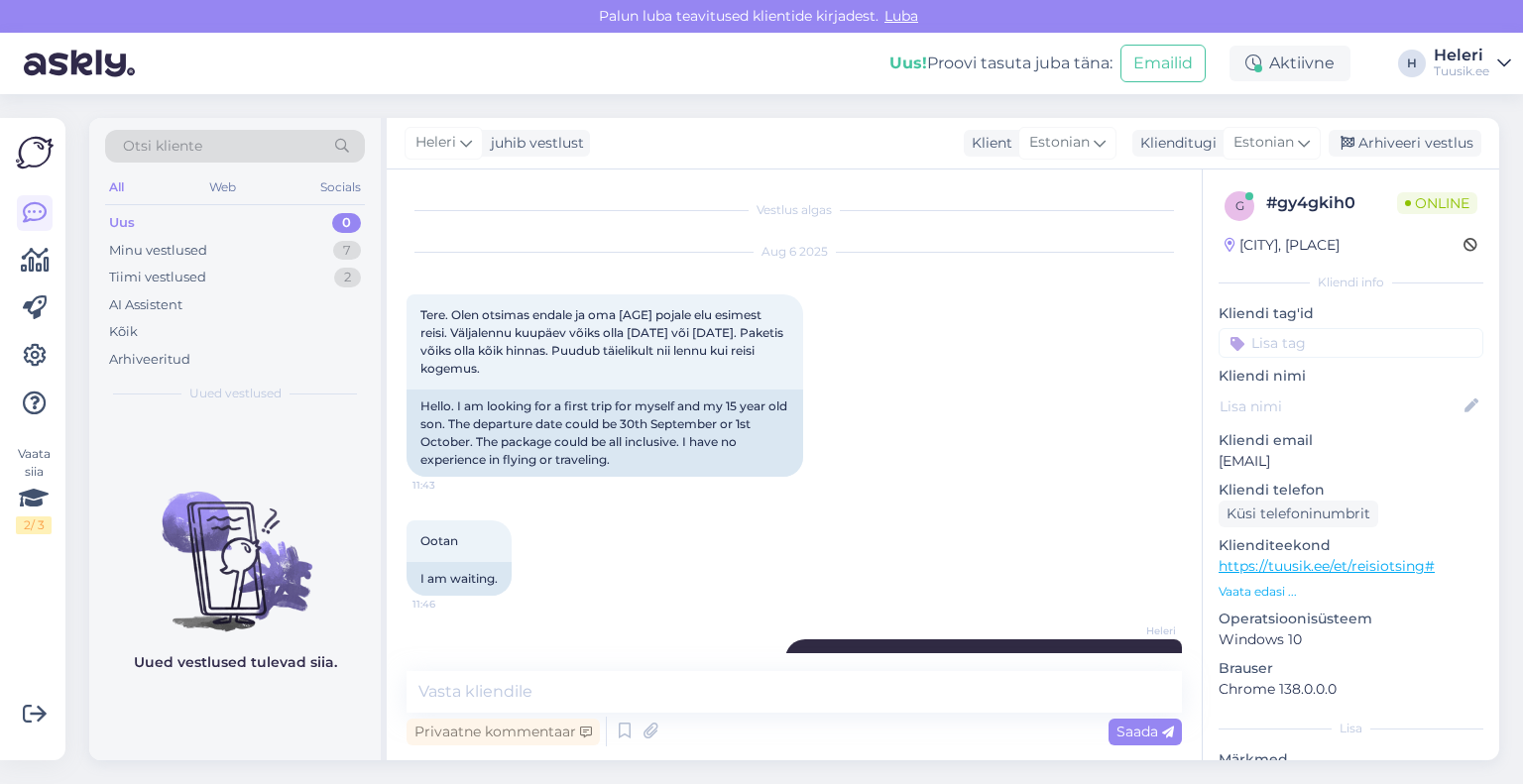 scroll, scrollTop: 67, scrollLeft: 0, axis: vertical 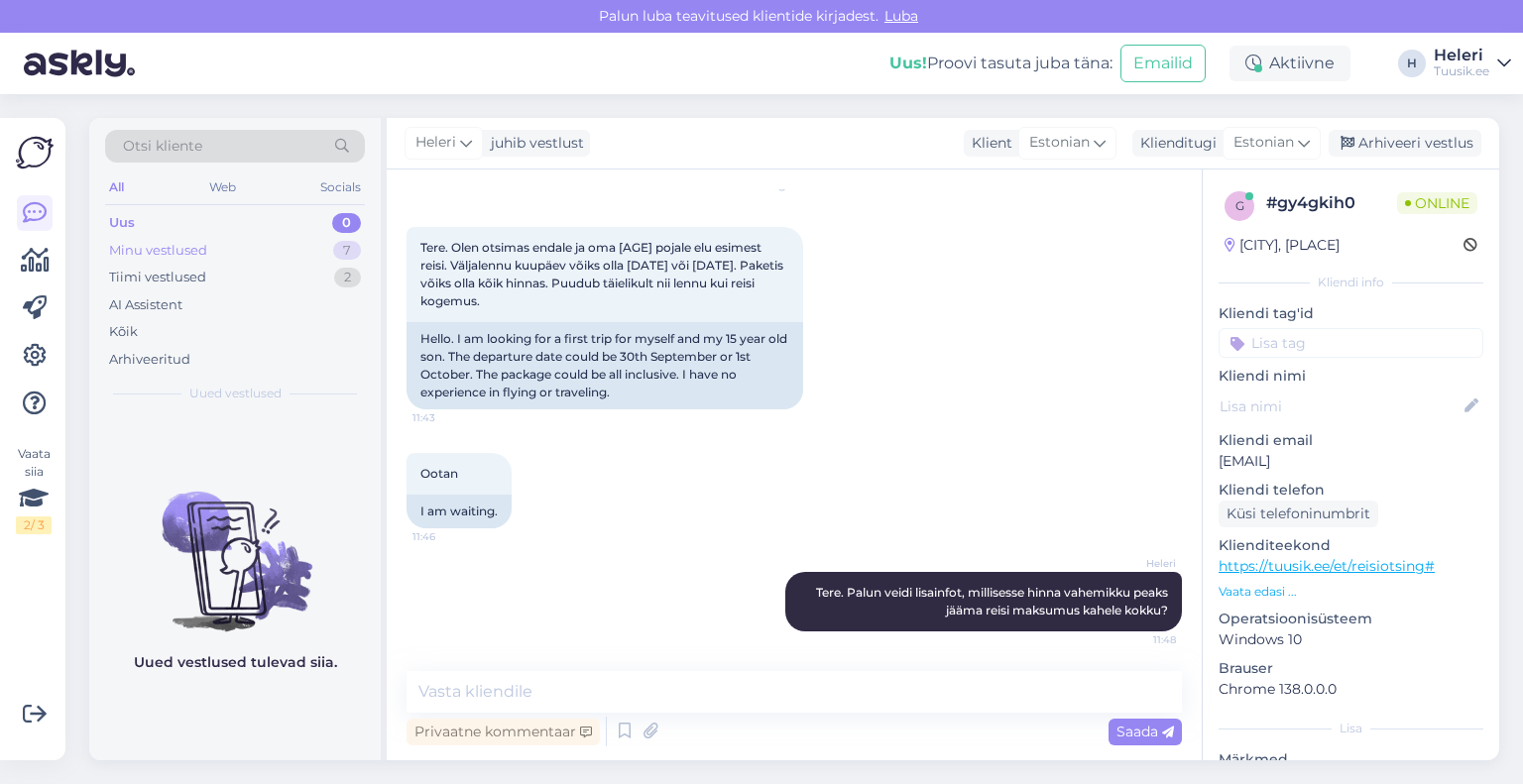 click on "Minu vestlused 7" at bounding box center [235, 251] 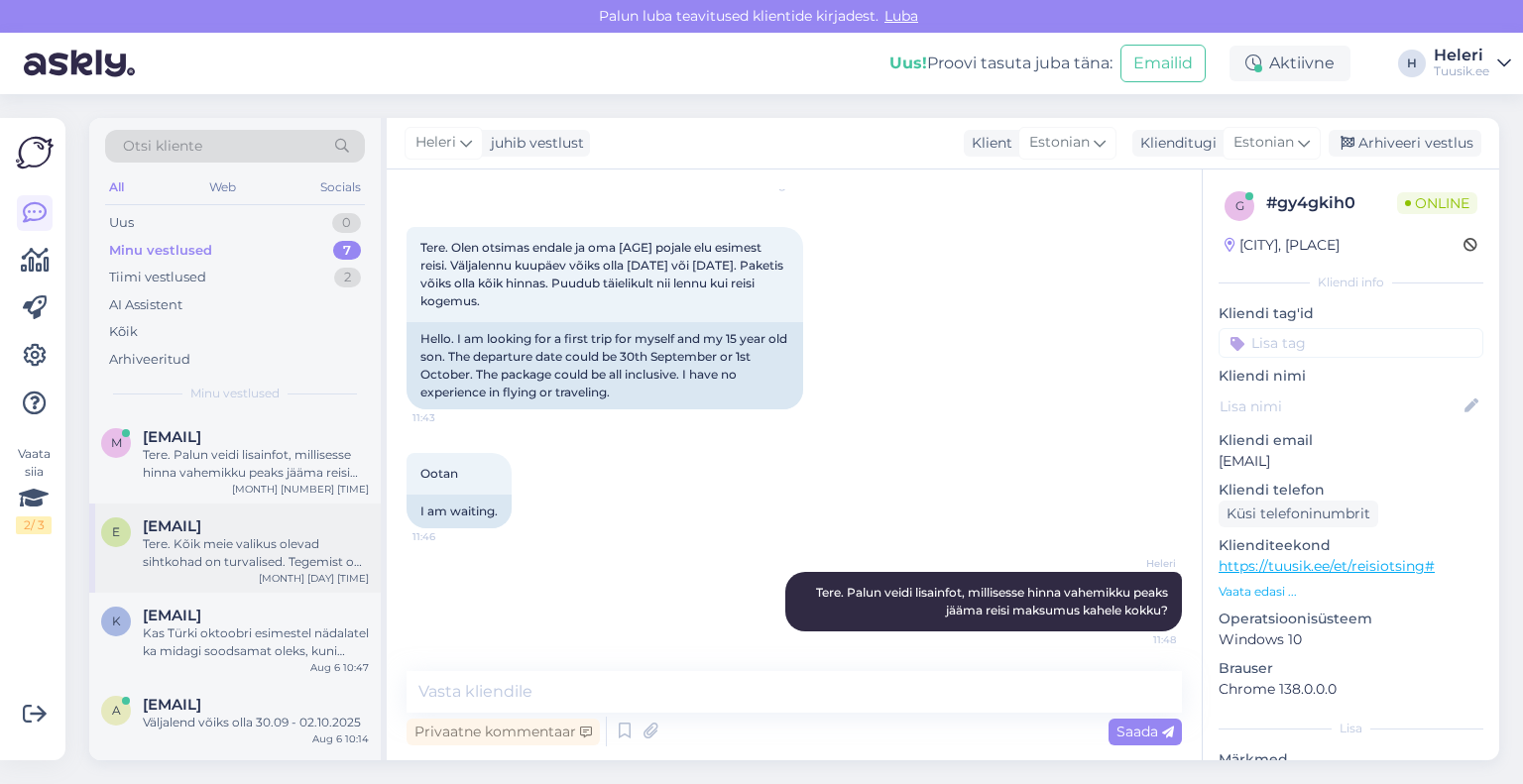 click on "Tere. Kõik meie valikus olevad sihtkohad on turvalised. Tegemist on väga nõutud kuupäevaga ja sel kuupäeval on pakkuda näiteks Montenegro ja Rhodose reise (2 viimast vaba lennukohta). Kõige parema tasemega perehotellid on Türgis, aga Türgit on pakkuda 17.08 või 19.08" at bounding box center [256, 553] 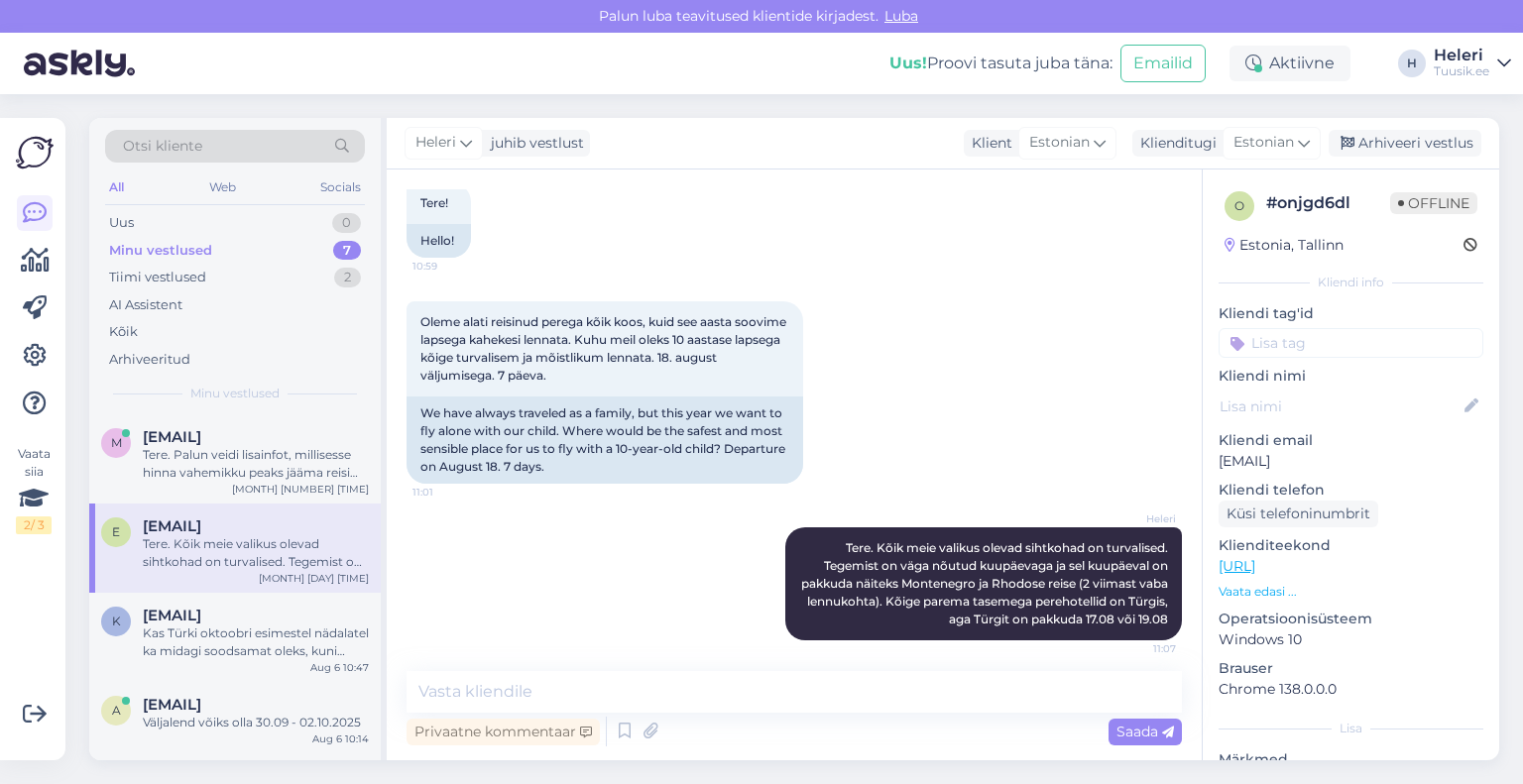 scroll, scrollTop: 120, scrollLeft: 0, axis: vertical 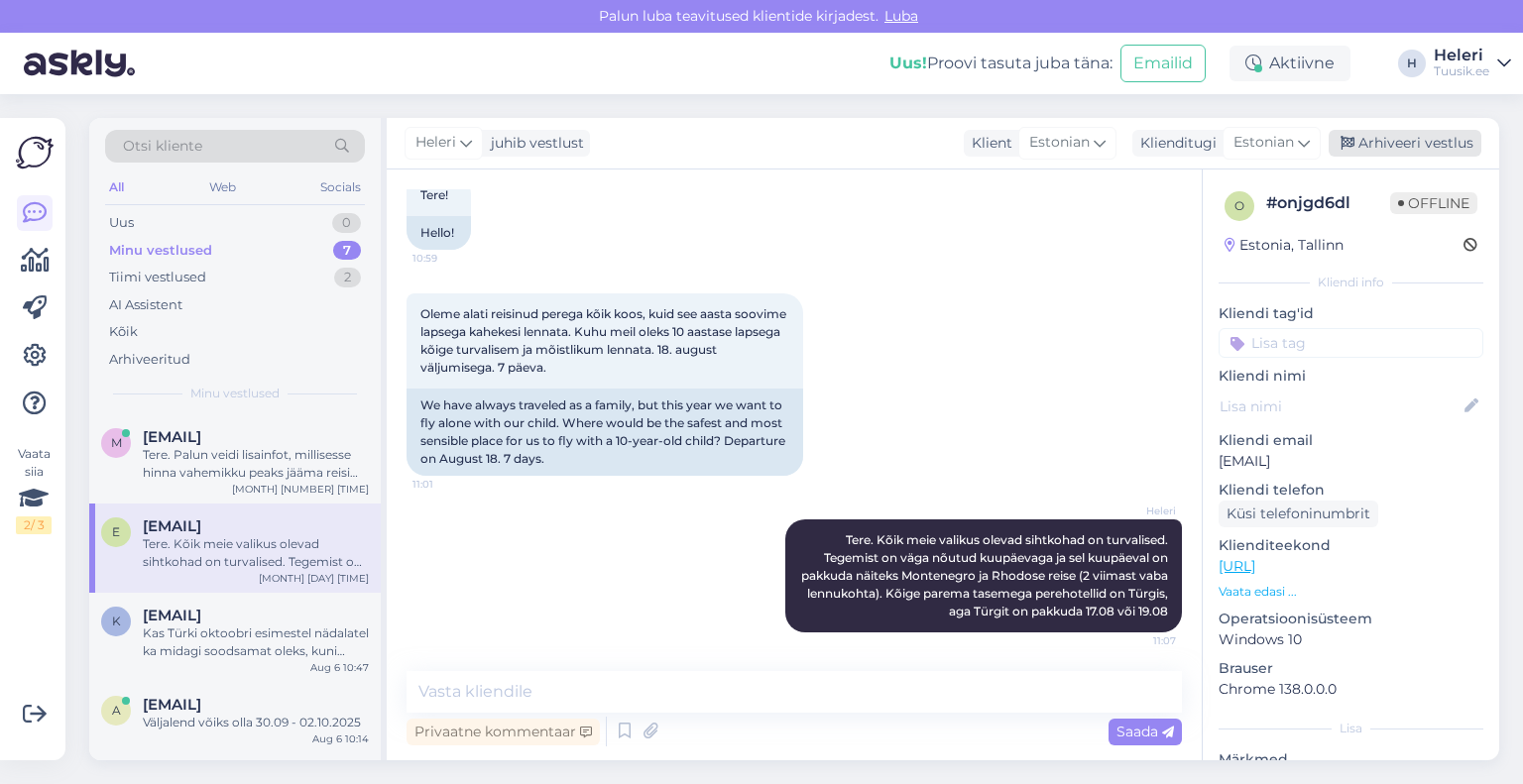 click on "Arhiveeri vestlus" at bounding box center [1405, 143] 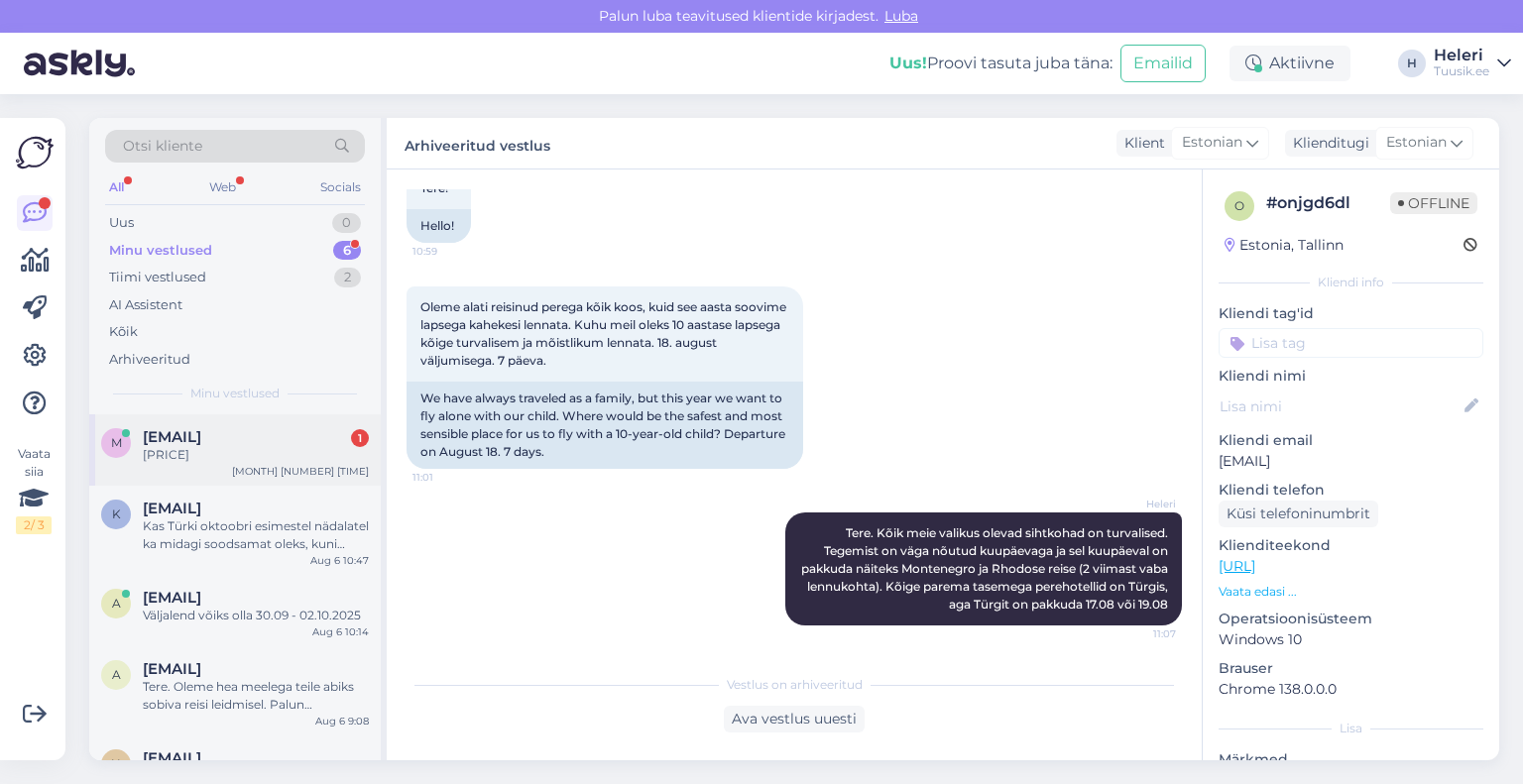 click on "[EMAIL]" at bounding box center [172, 437] 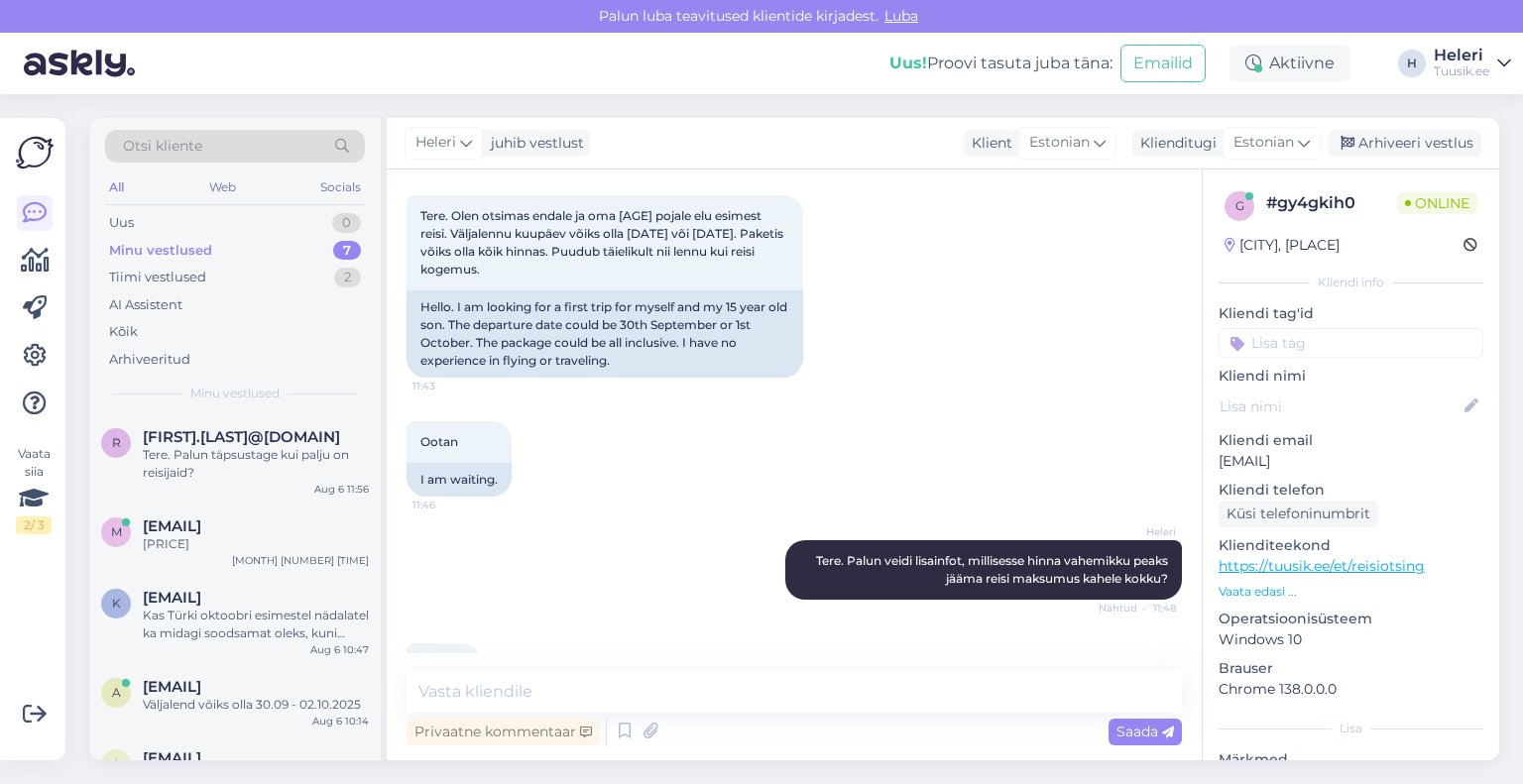 scroll, scrollTop: 152, scrollLeft: 0, axis: vertical 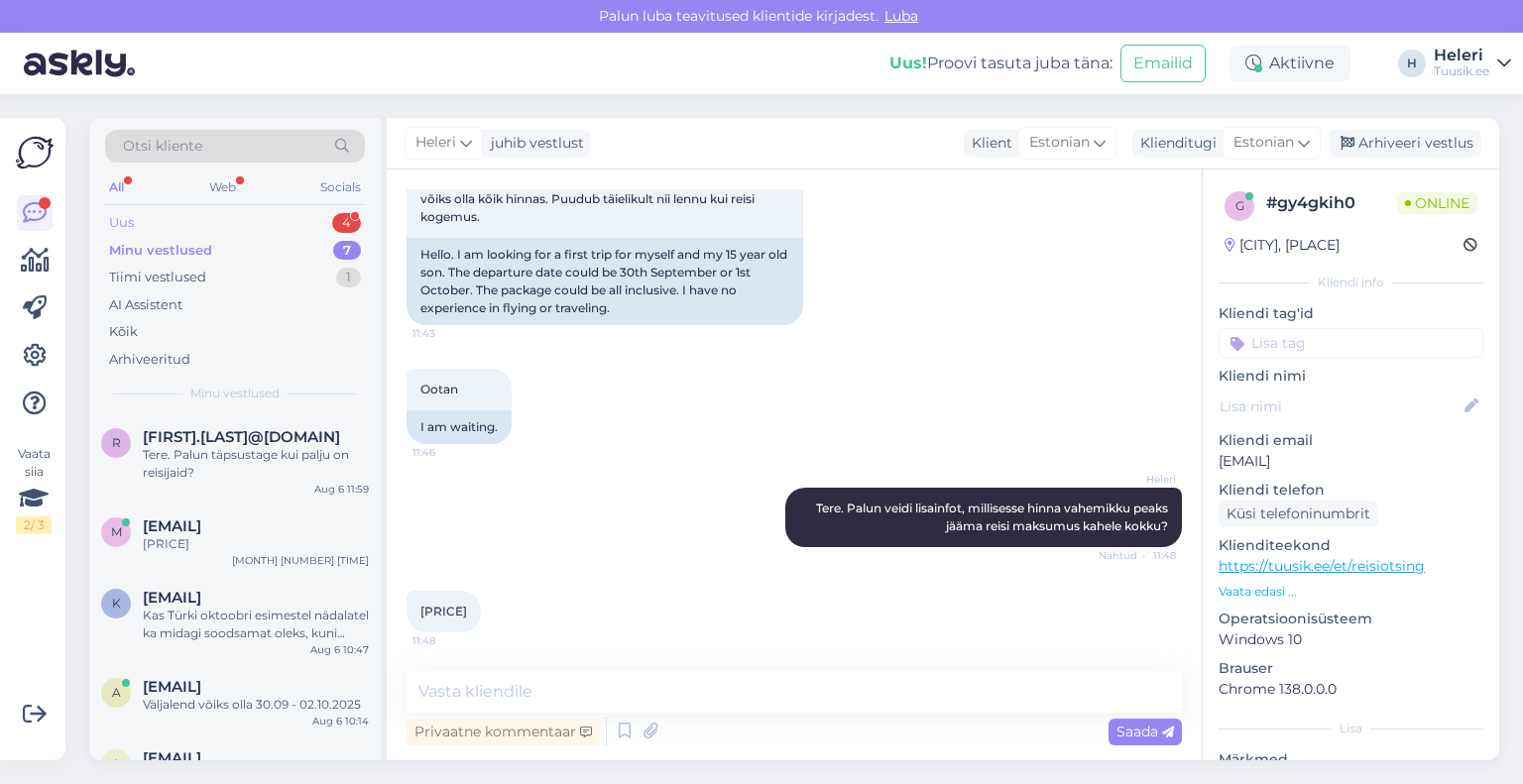 click on "Uus 4" at bounding box center (235, 223) 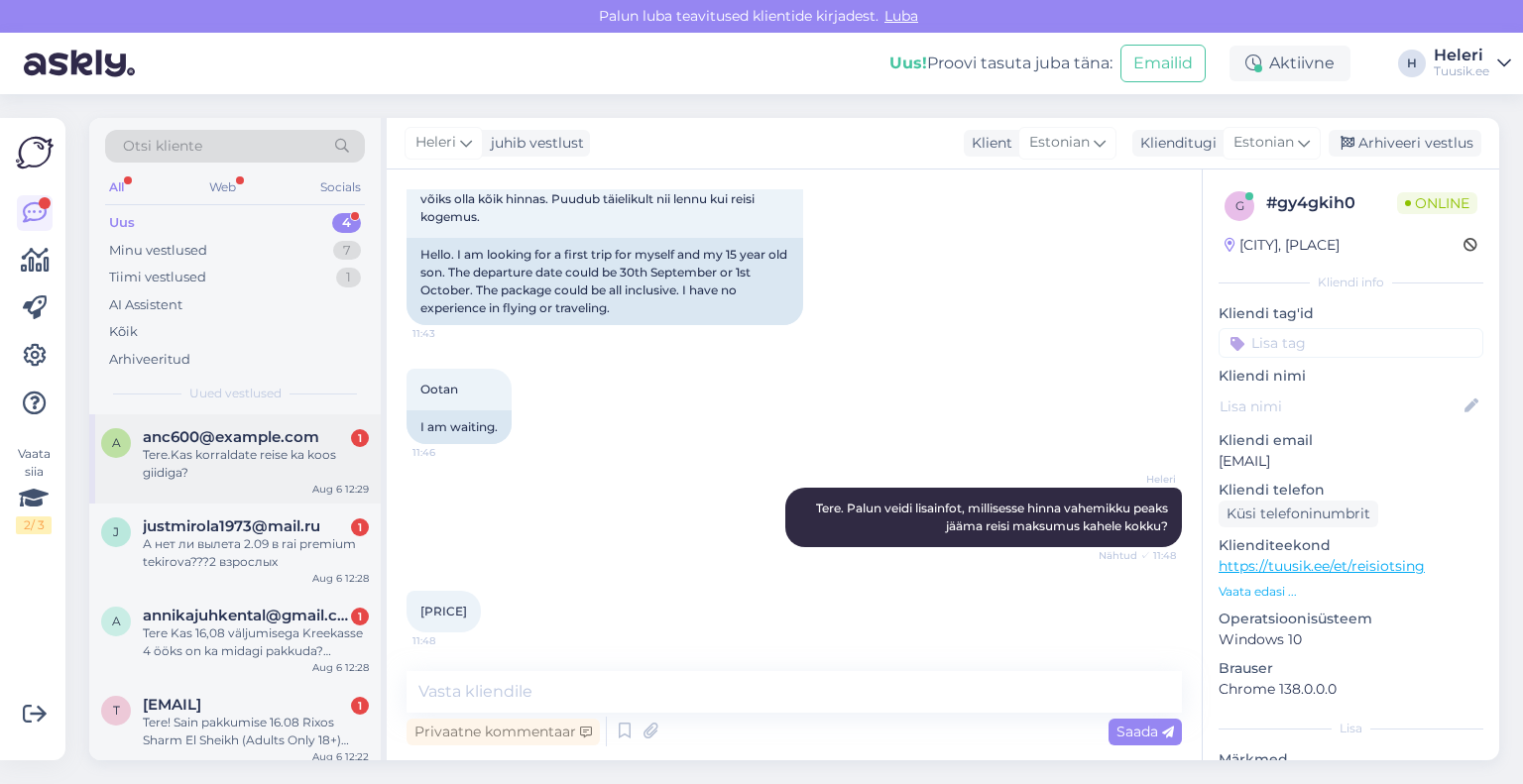 scroll, scrollTop: 10, scrollLeft: 0, axis: vertical 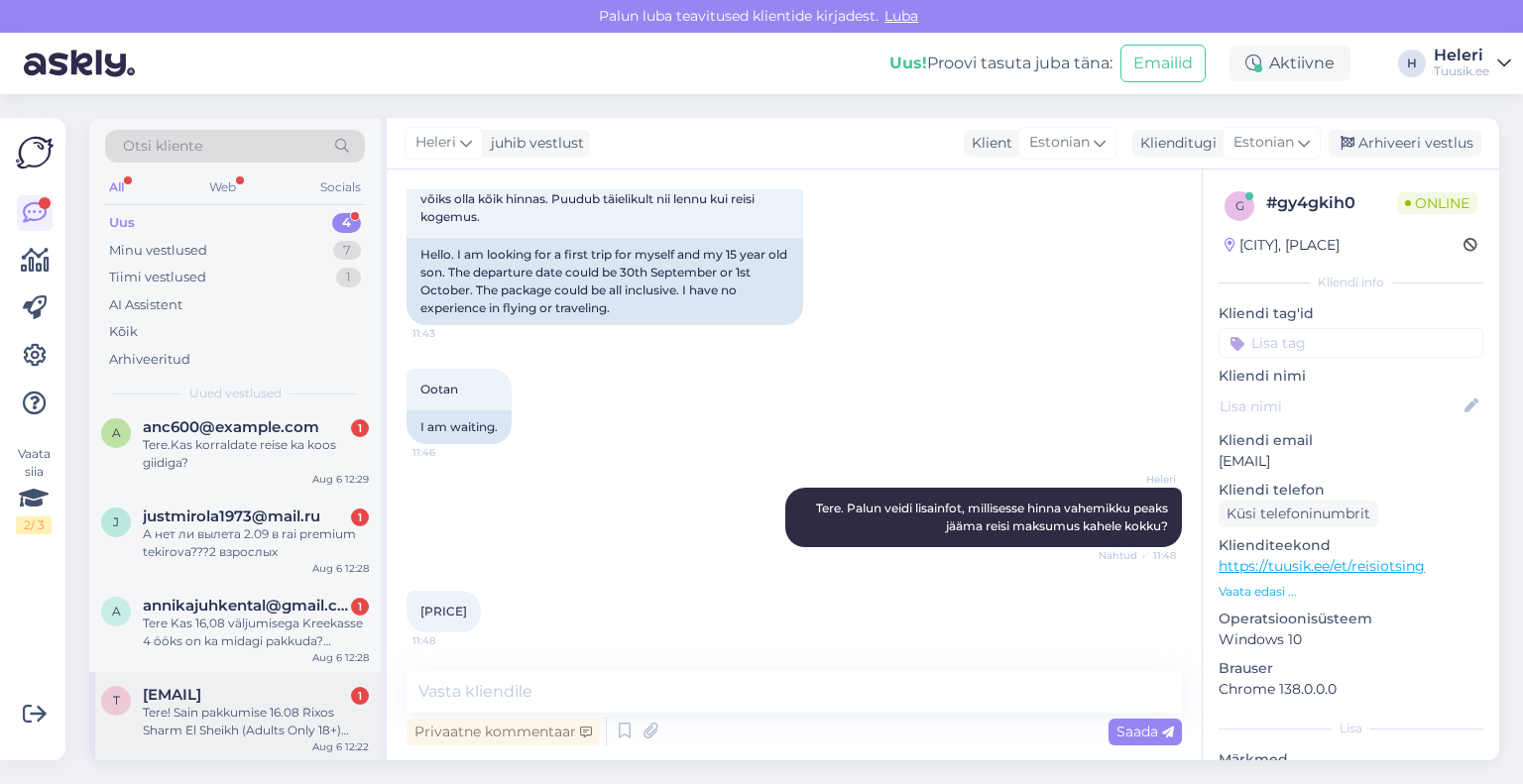 click on "Tere! Sain pakkumise 16.08 Rixos Sharm El Sheikh (Adults Only 18+) 5*****, ultra kõik hinnas, 7 ööd, 1196 €/in. Kas seda saaks broneerida?" at bounding box center (256, 722) 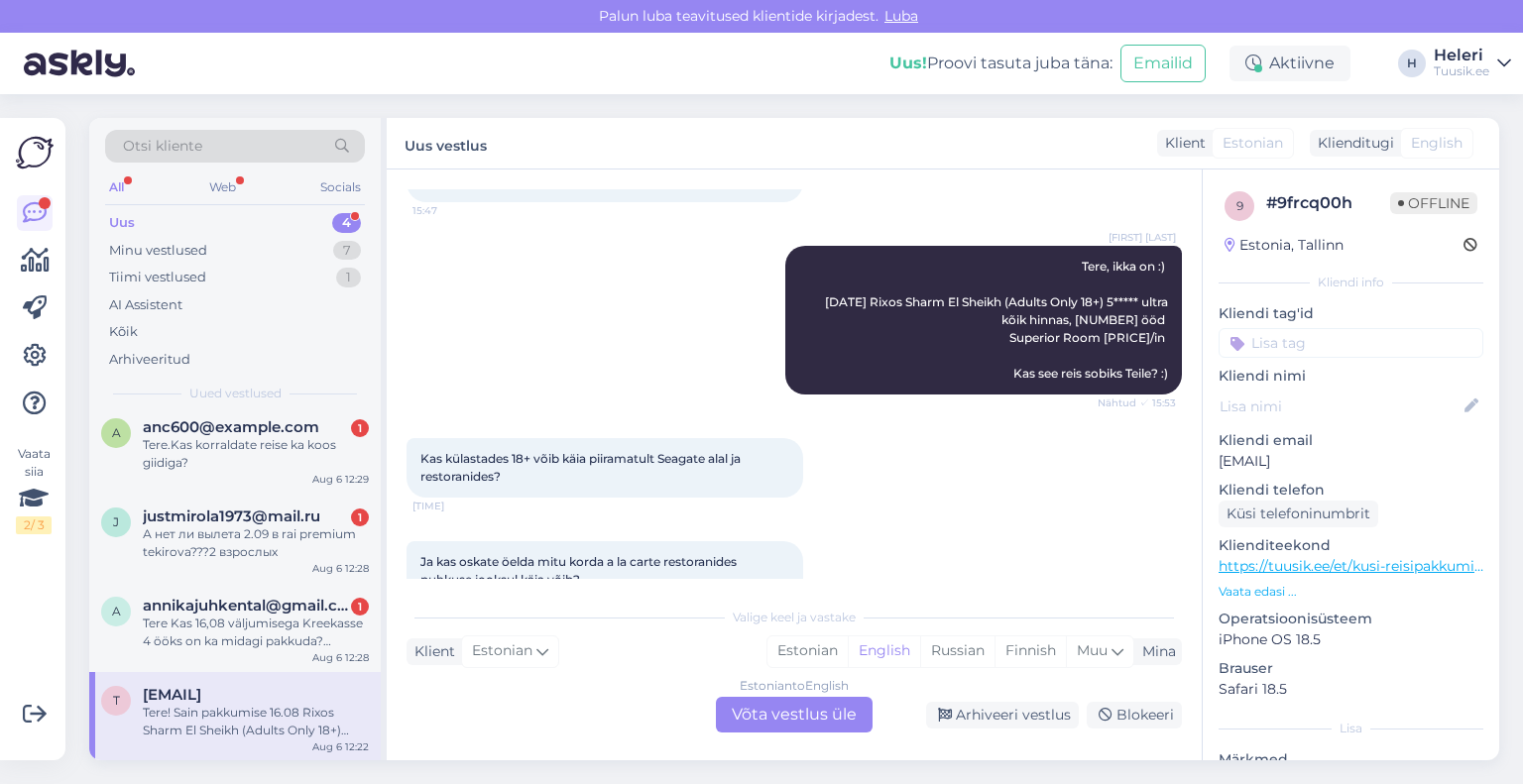 scroll, scrollTop: 634, scrollLeft: 0, axis: vertical 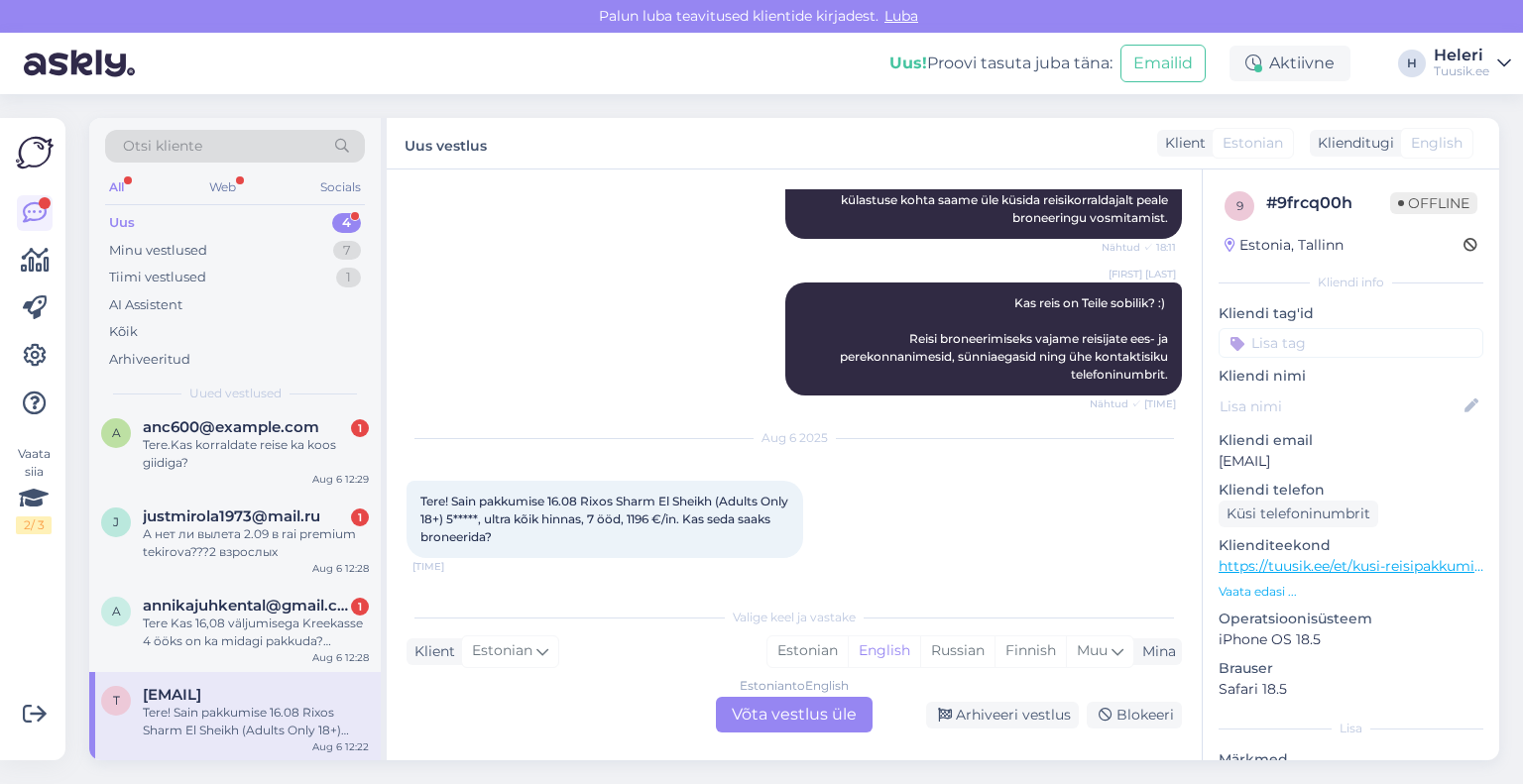 click on "Estonian  to  English Võta vestlus üle" at bounding box center [794, 715] 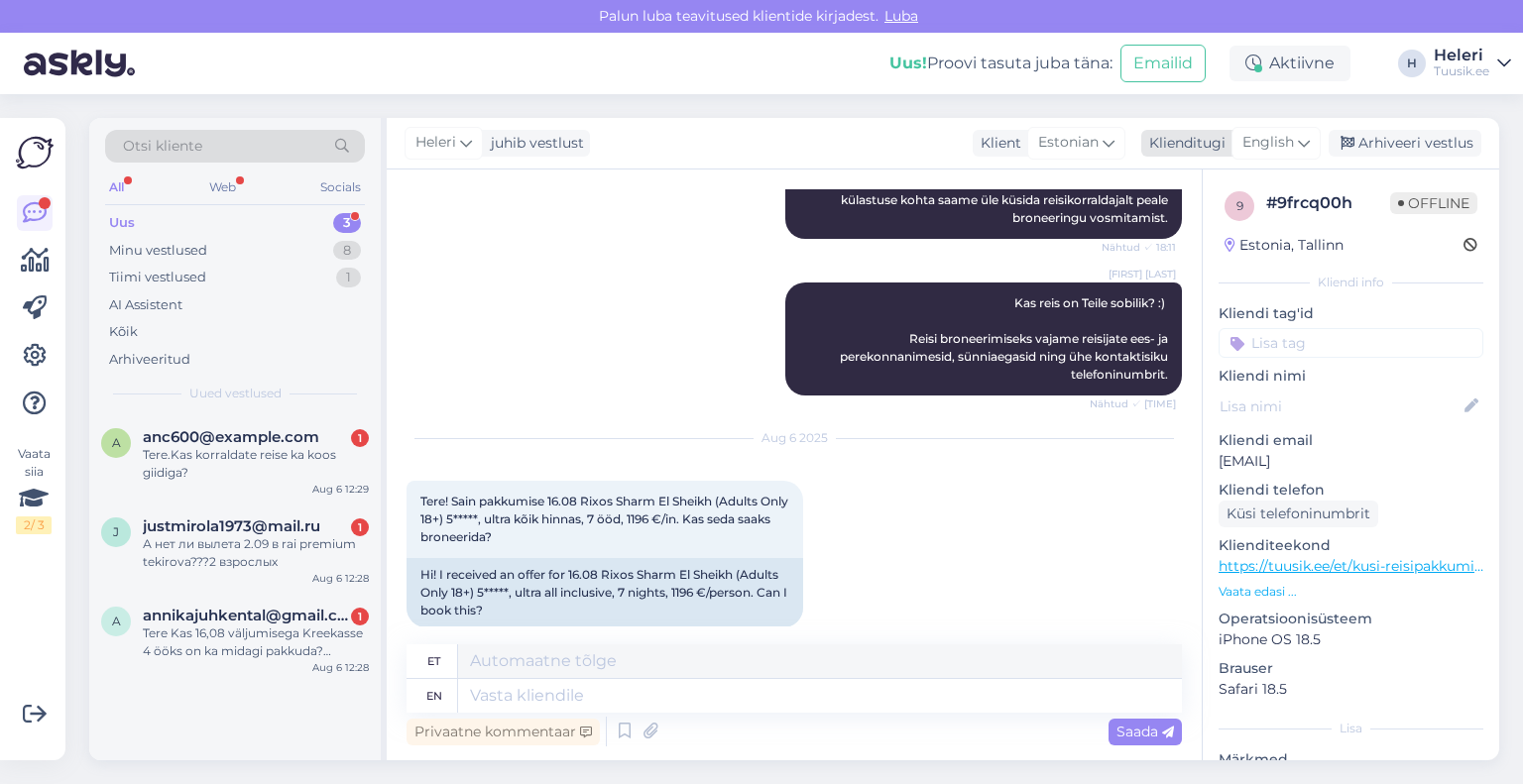 click on "English" at bounding box center (1268, 143) 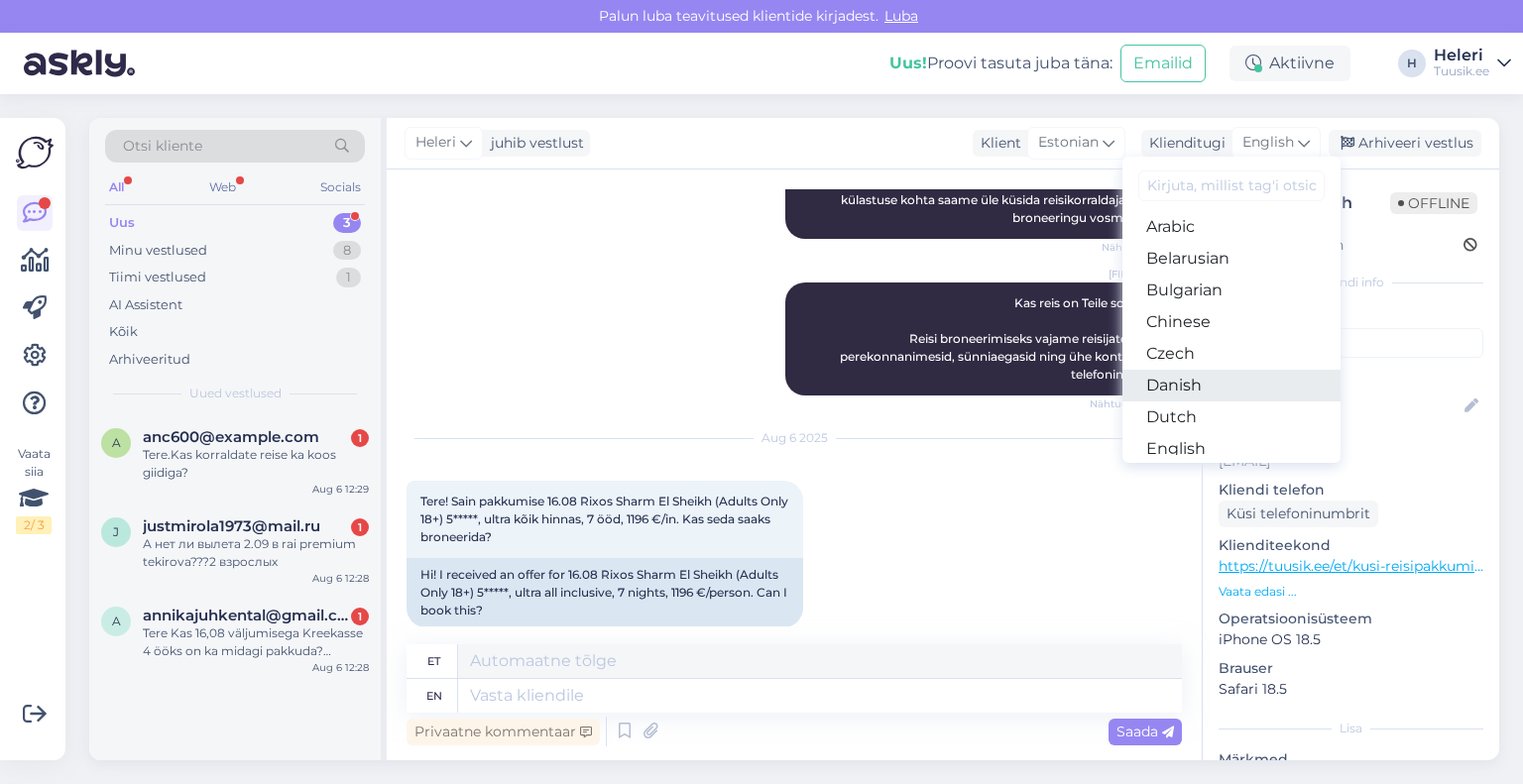 scroll, scrollTop: 0, scrollLeft: 0, axis: both 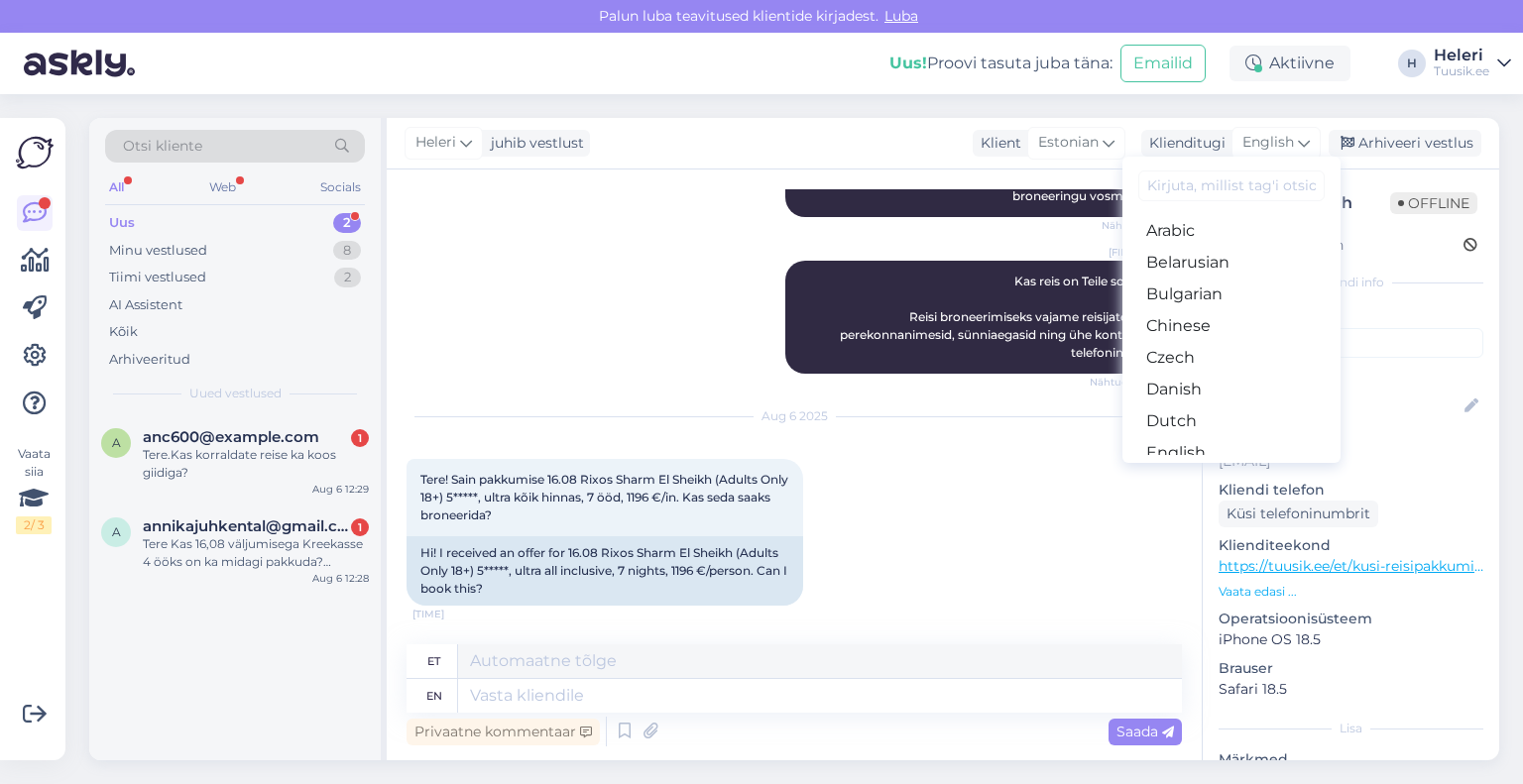 click on "[MONTH] [DAY] [YEAR] Tere! Sain pakkumise 16.08 Rixos Sharm El Sheikh (Adults Only 18+) 5*****, ultra kõik hinnas, 7 ööd, [PRICE] €/in. Kas seda saaks broneerida? [TIME]  Hi! I received an offer for 16.08 Rixos Sharm El Sheikh (Adults Only 18+) 5*****, ultra all inclusive, 7 nights, [PRICE] €/person. Can I book this?" at bounding box center (794, 511) 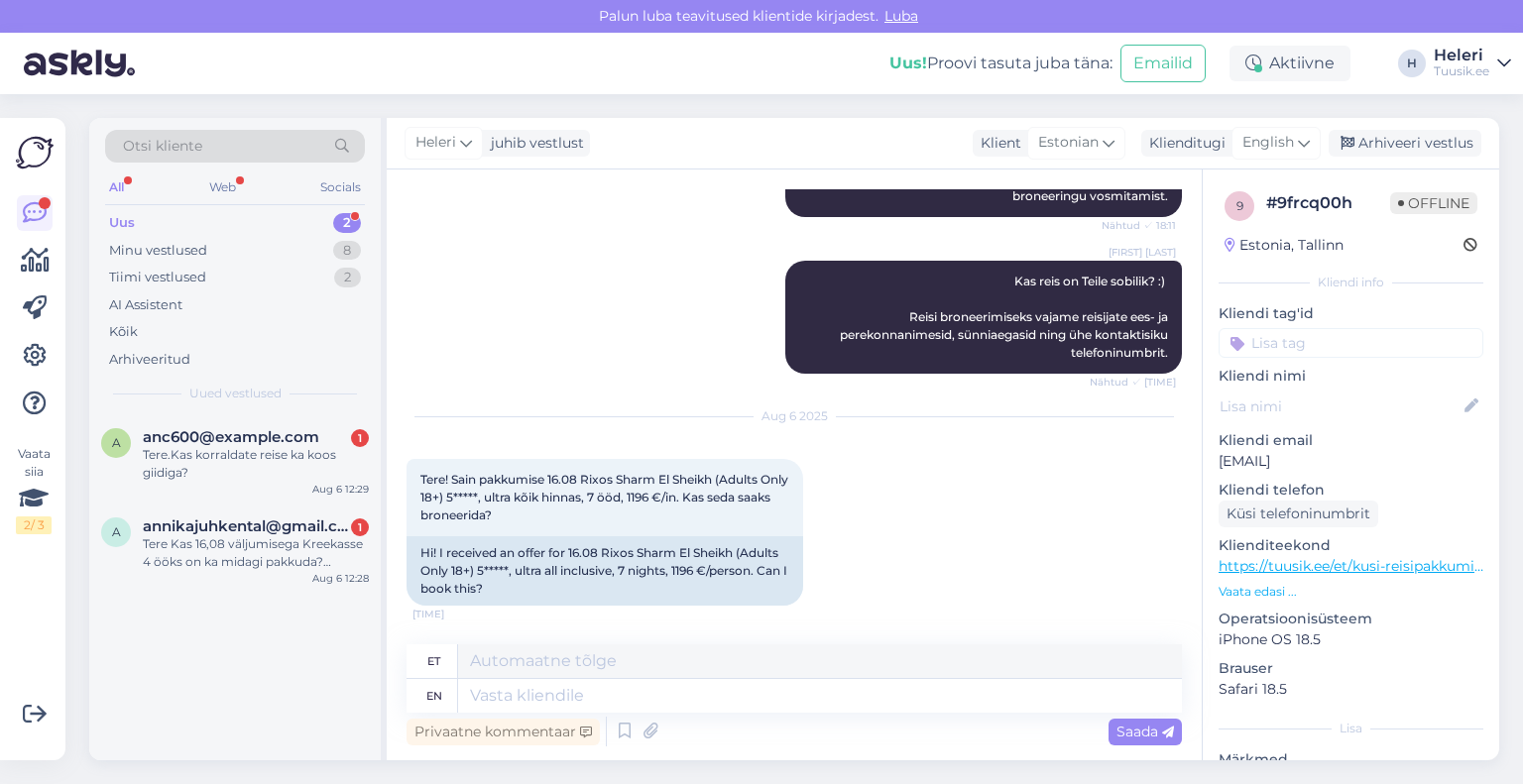 drag, startPoint x: 1218, startPoint y: 463, endPoint x: 1383, endPoint y: 459, distance: 165.0485 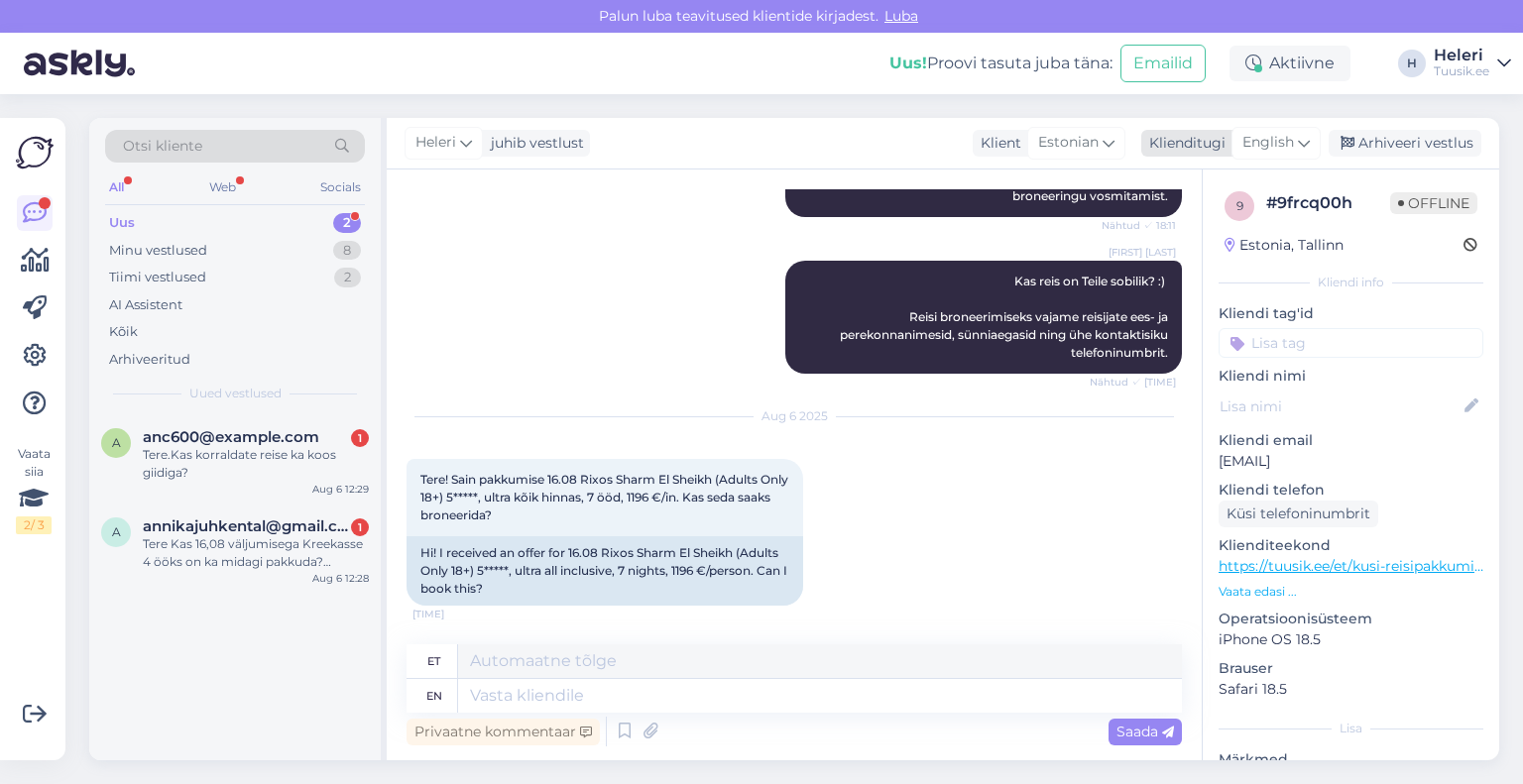 click on "English" at bounding box center (1268, 143) 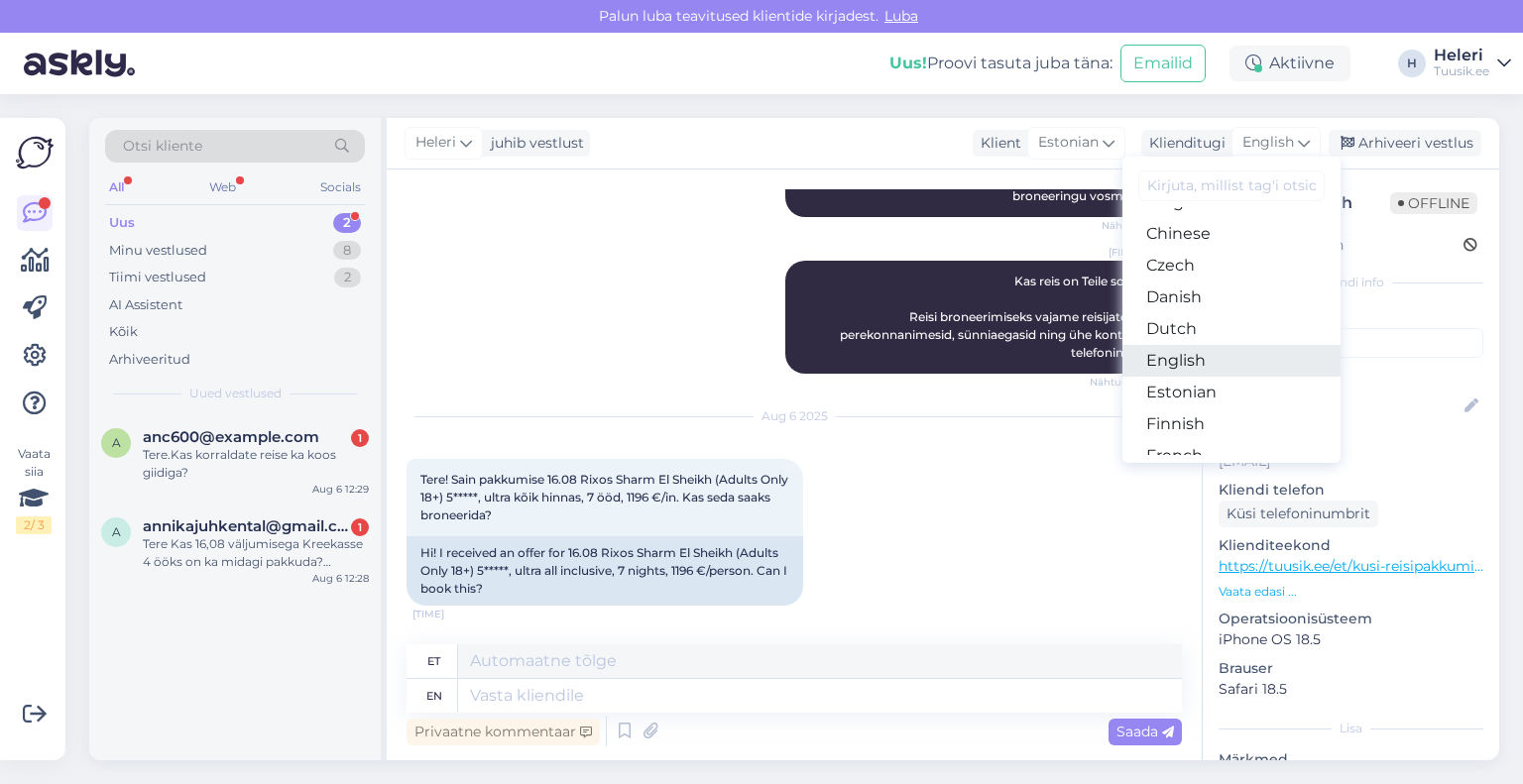 scroll, scrollTop: 198, scrollLeft: 0, axis: vertical 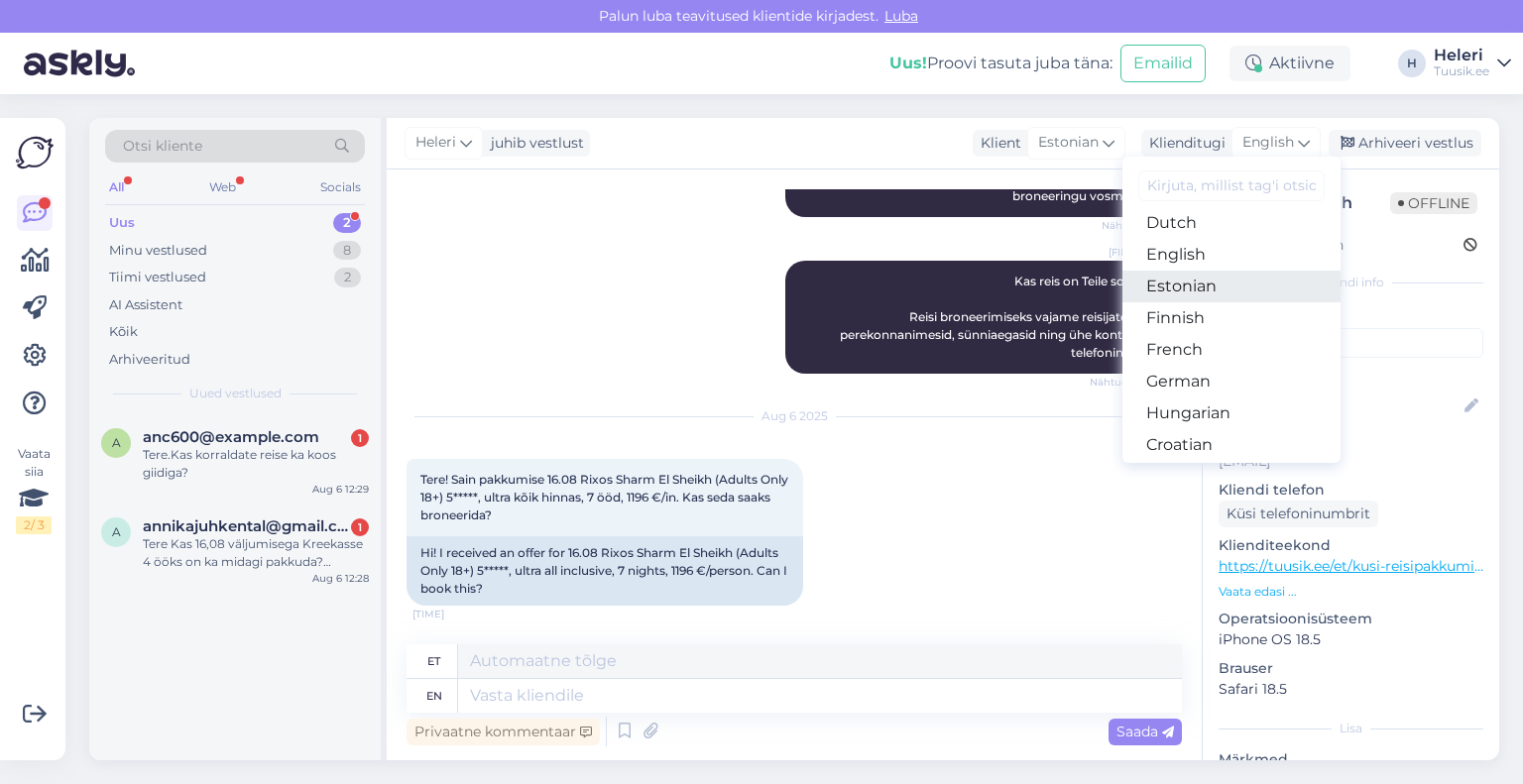 click on "Estonian" at bounding box center (1231, 286) 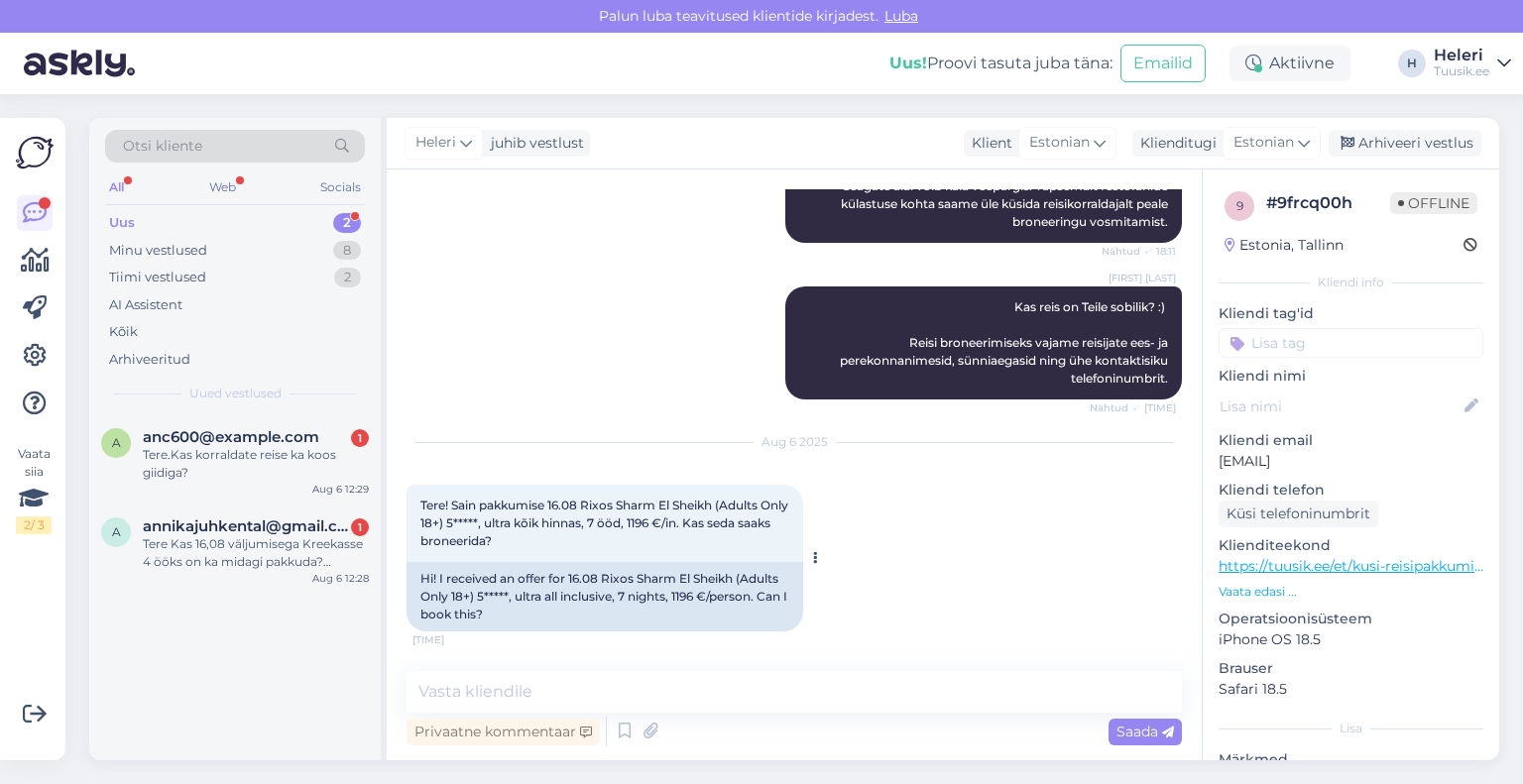 scroll, scrollTop: 785, scrollLeft: 0, axis: vertical 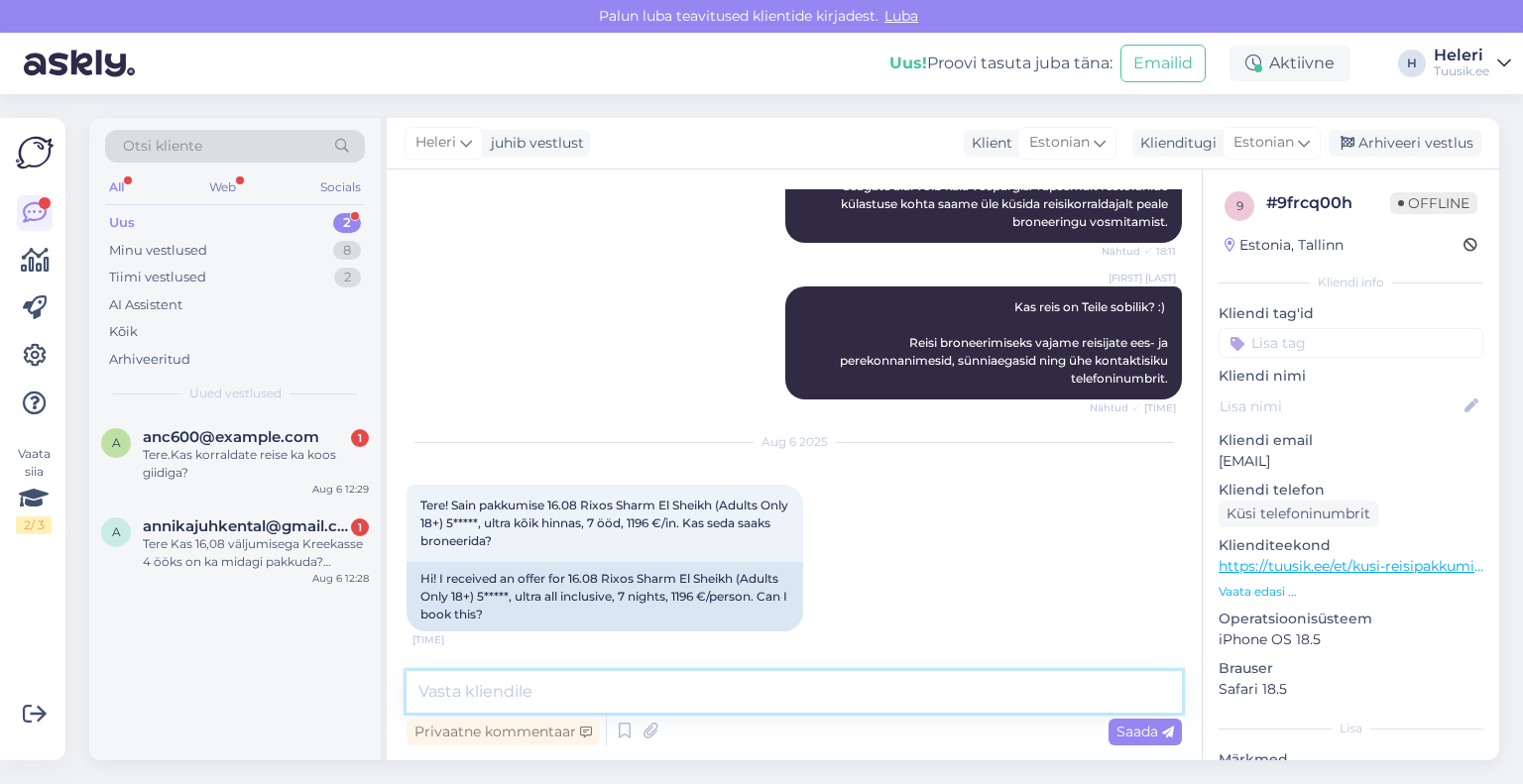click at bounding box center (794, 692) 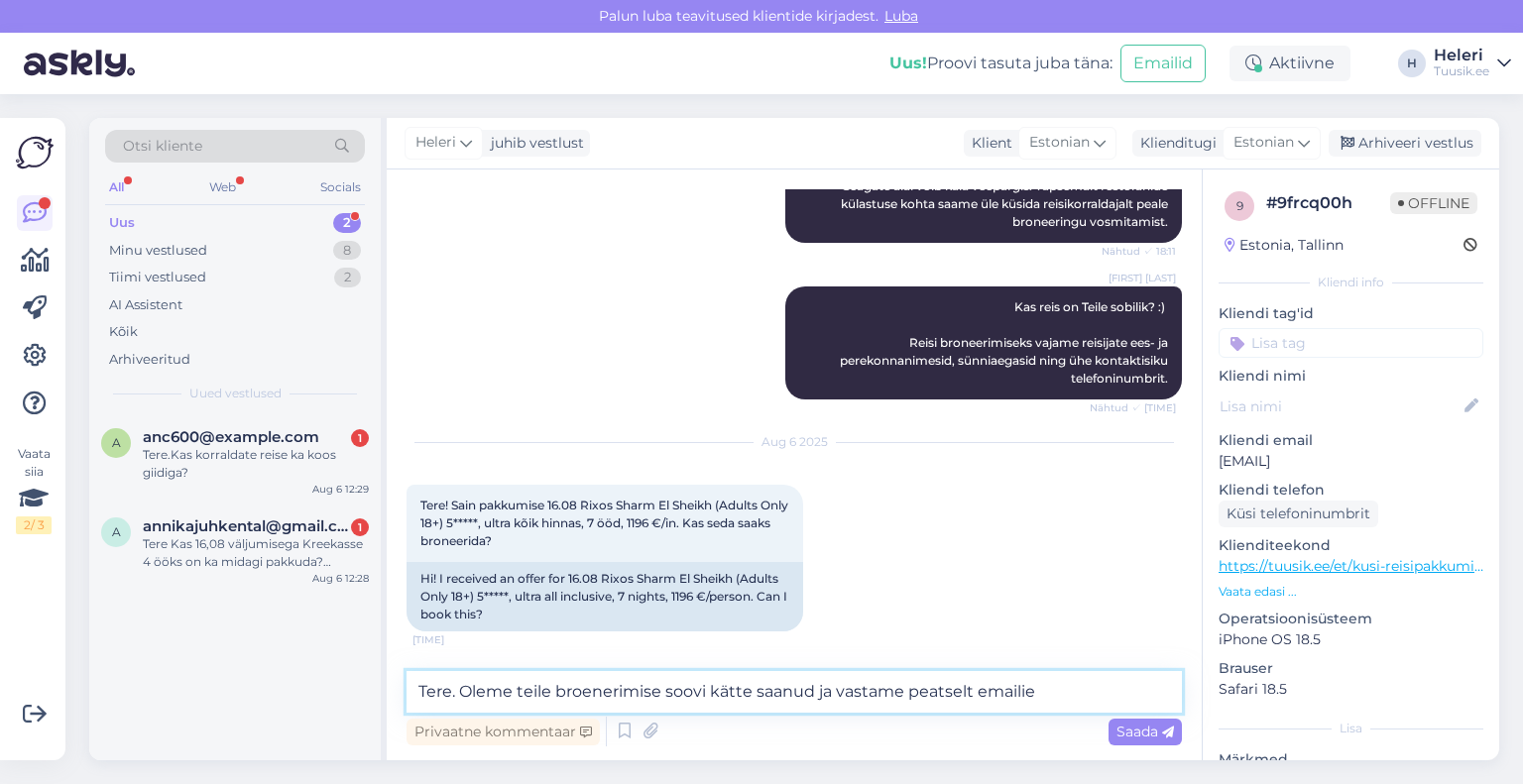 drag, startPoint x: 547, startPoint y: 693, endPoint x: 520, endPoint y: 691, distance: 27.073973 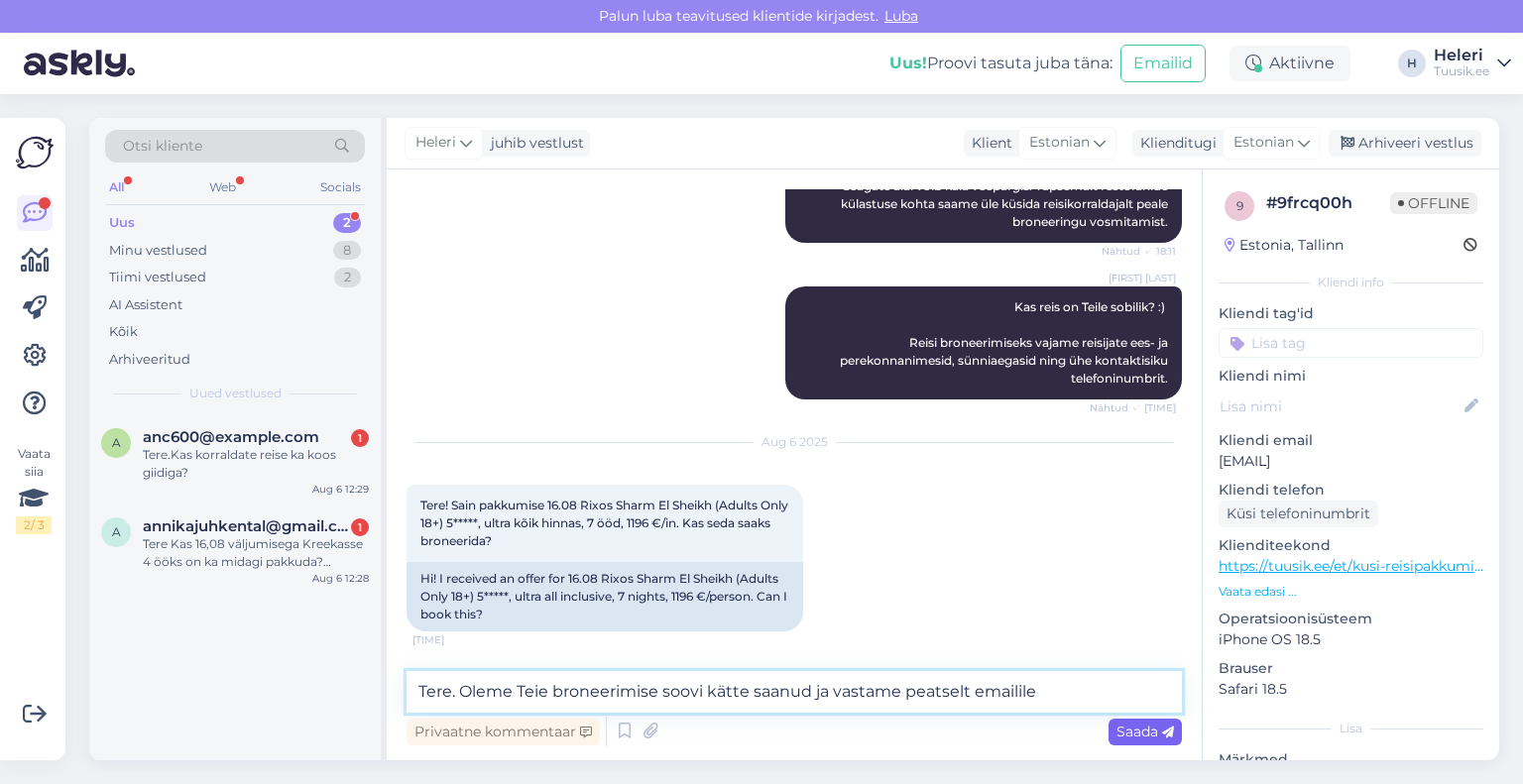 type on "Tere. Oleme Teie broneerimise soovi kätte saanud ja vastame peatselt emailile" 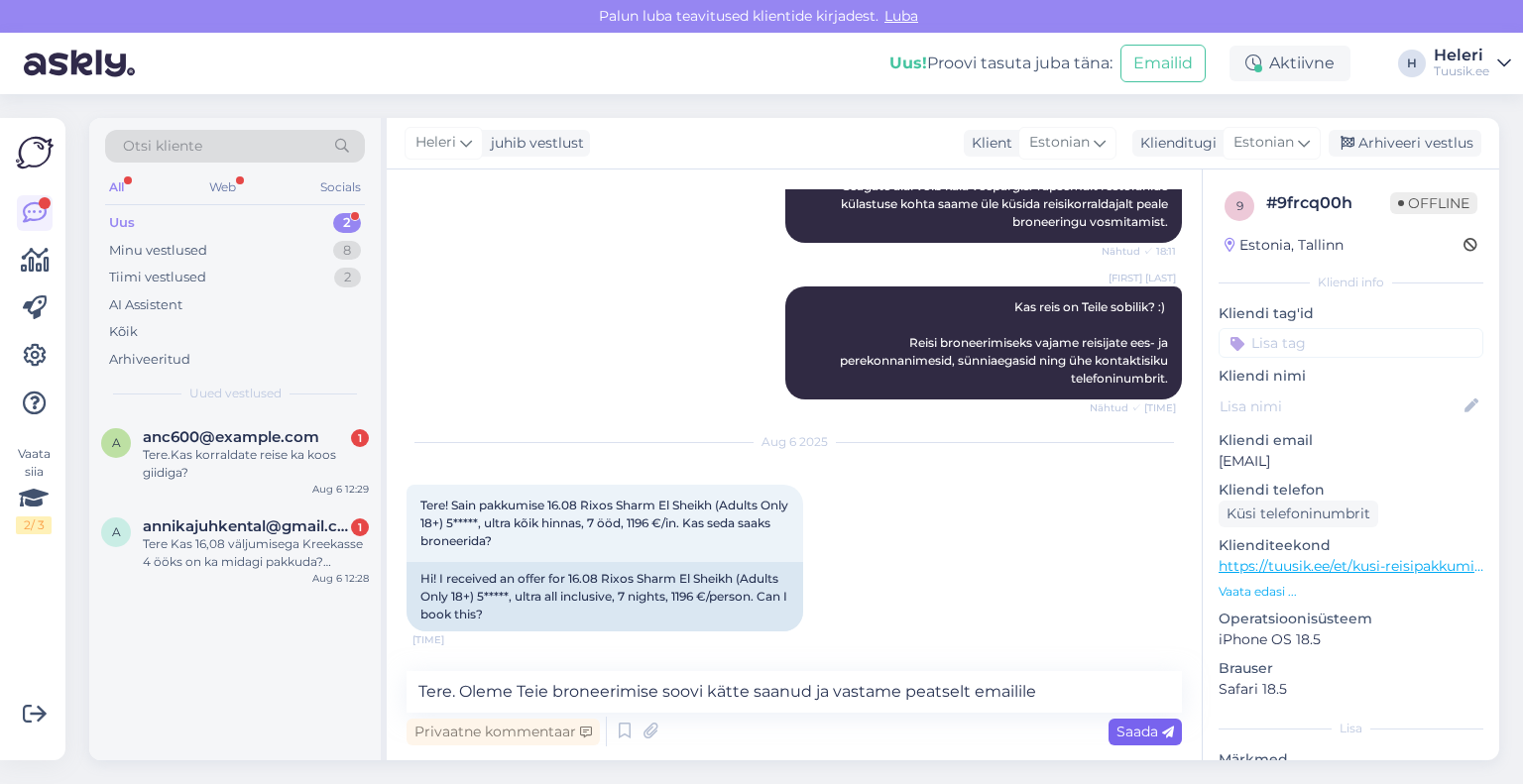 click on "Saada" at bounding box center (1145, 731) 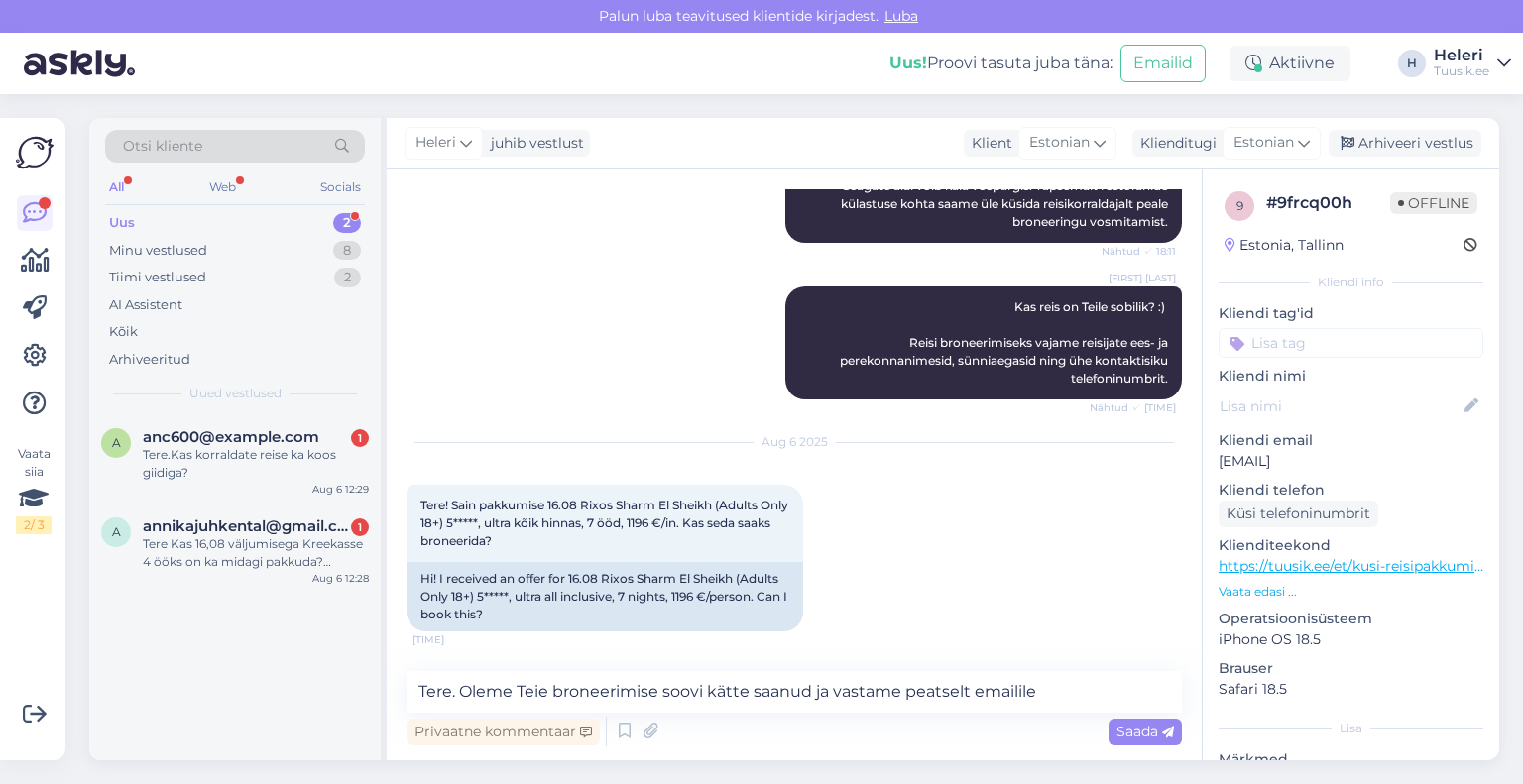 type 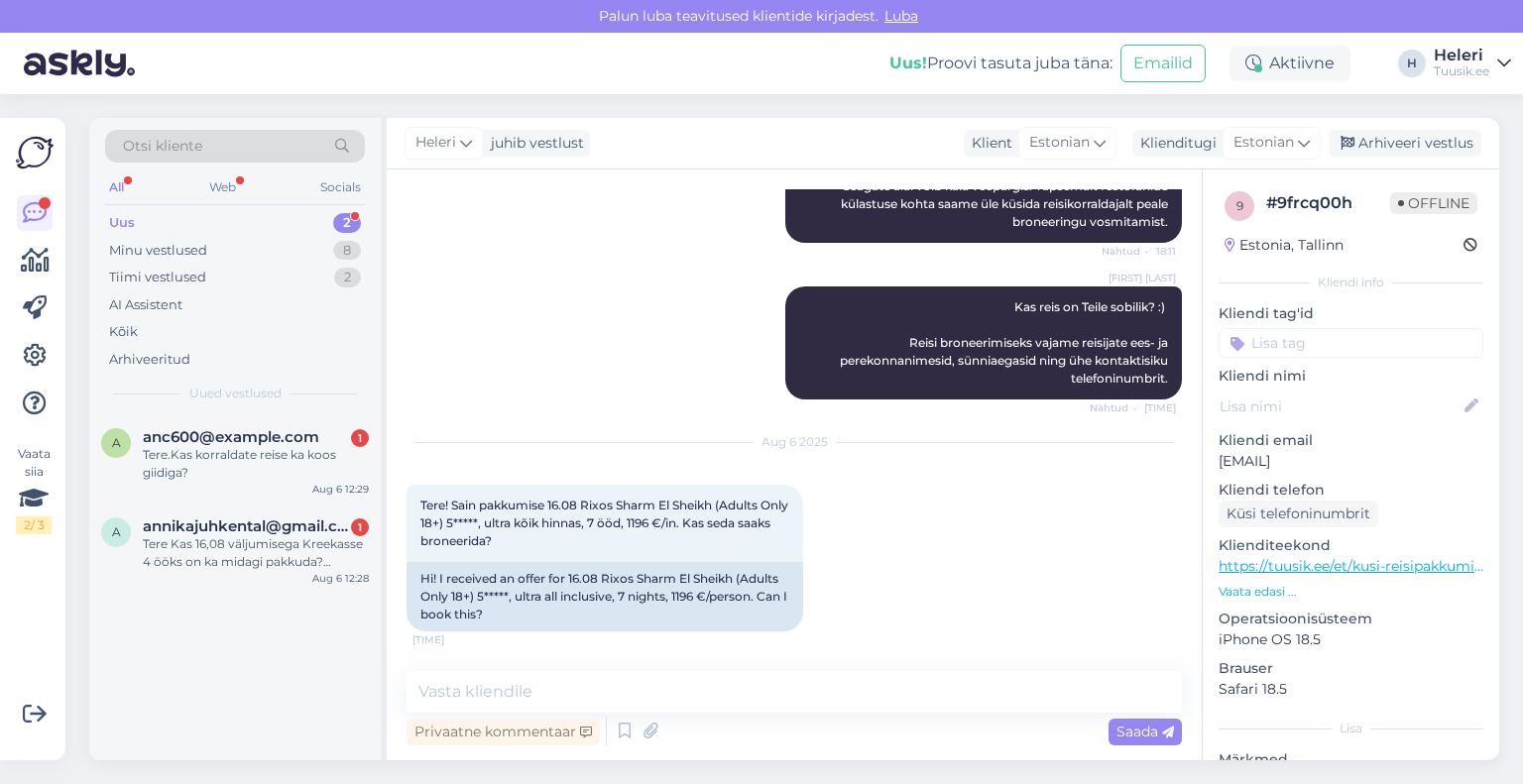 scroll, scrollTop: 888, scrollLeft: 0, axis: vertical 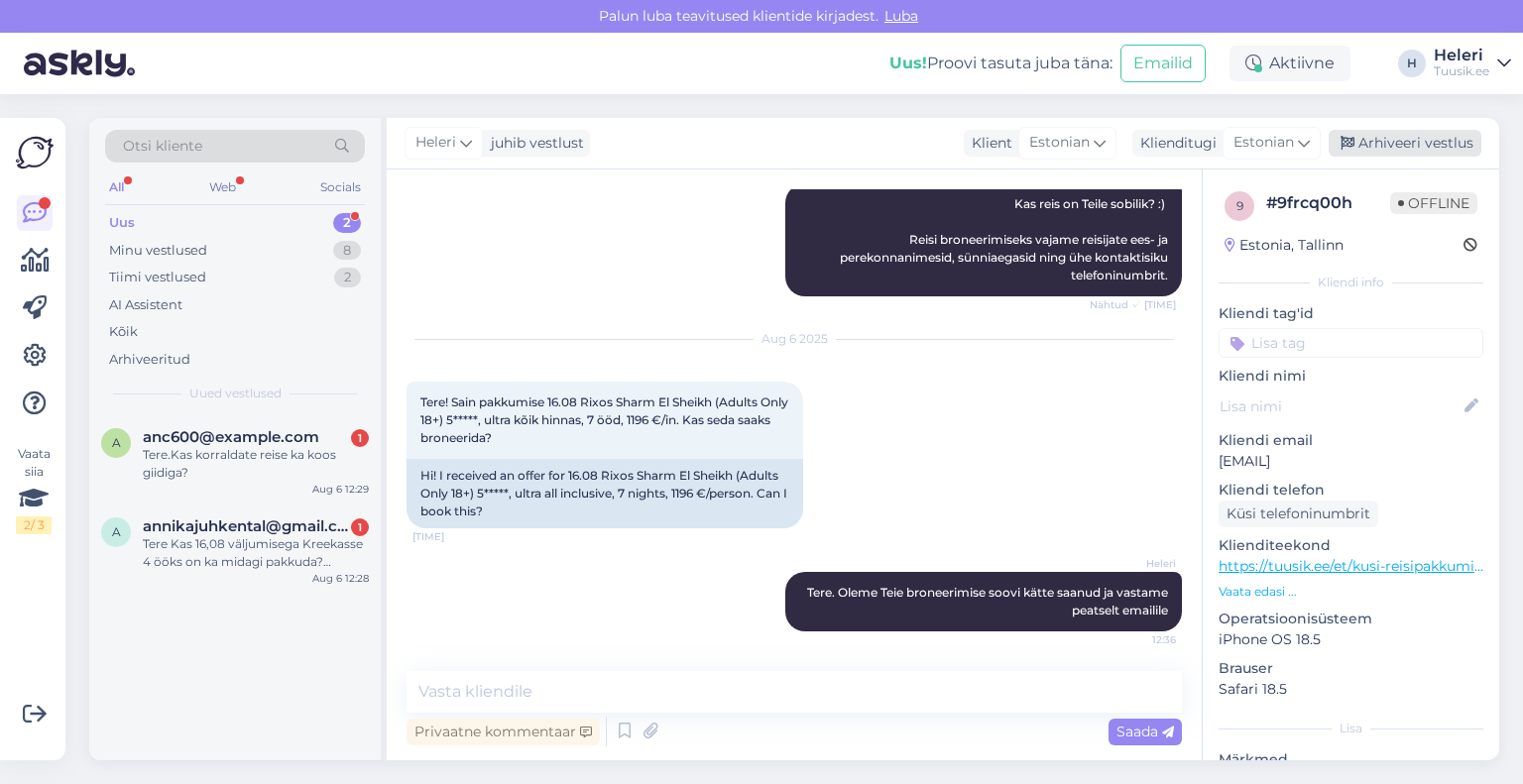 click on "Arhiveeri vestlus" at bounding box center (1405, 143) 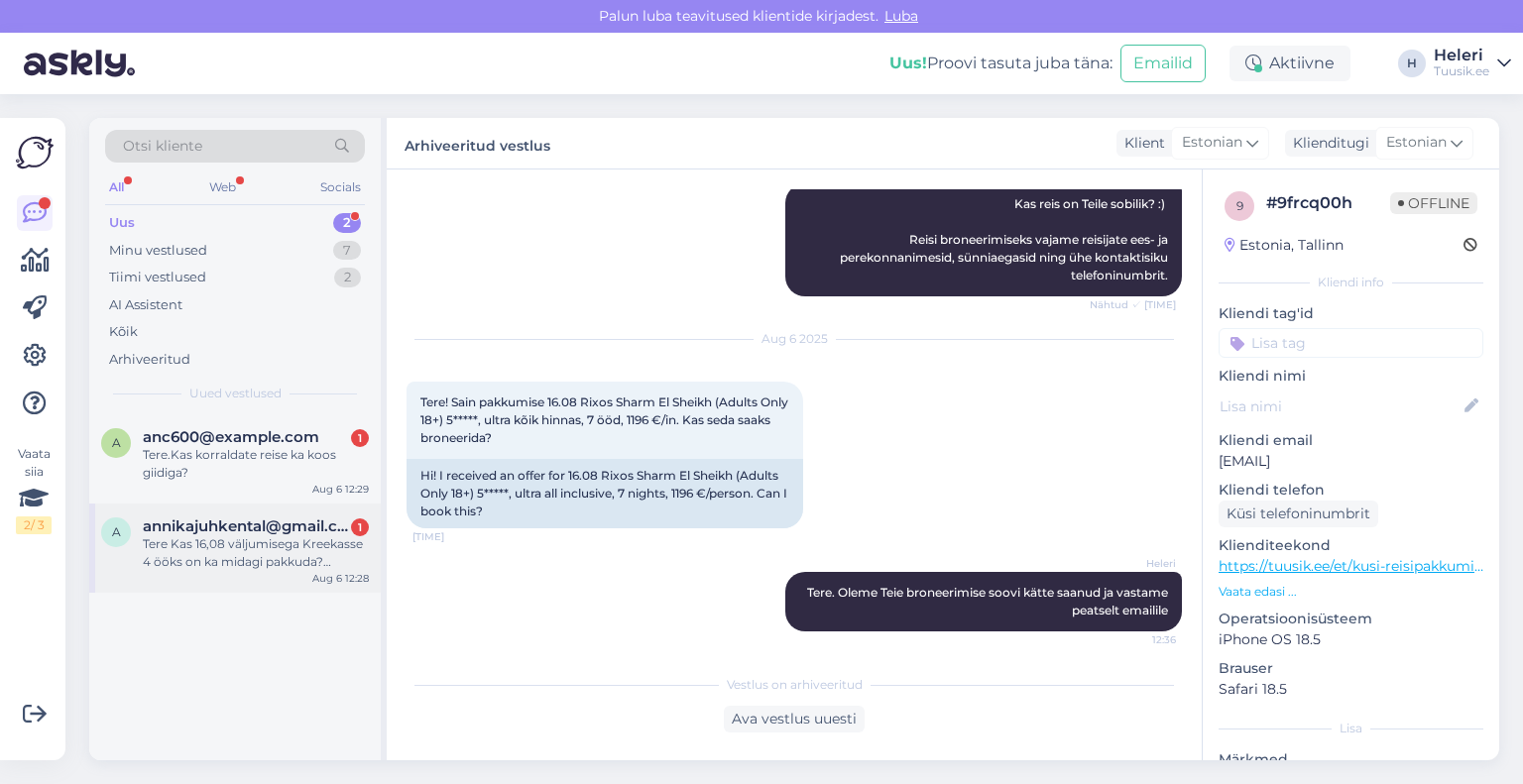 click on "Tere
Kas 16,08 väljumisega Kreekasse 4 ööks on ka midagi pakkuda? Hommikul leidsin 4 ööga pakkumise ka aga enam ei leia" at bounding box center [256, 553] 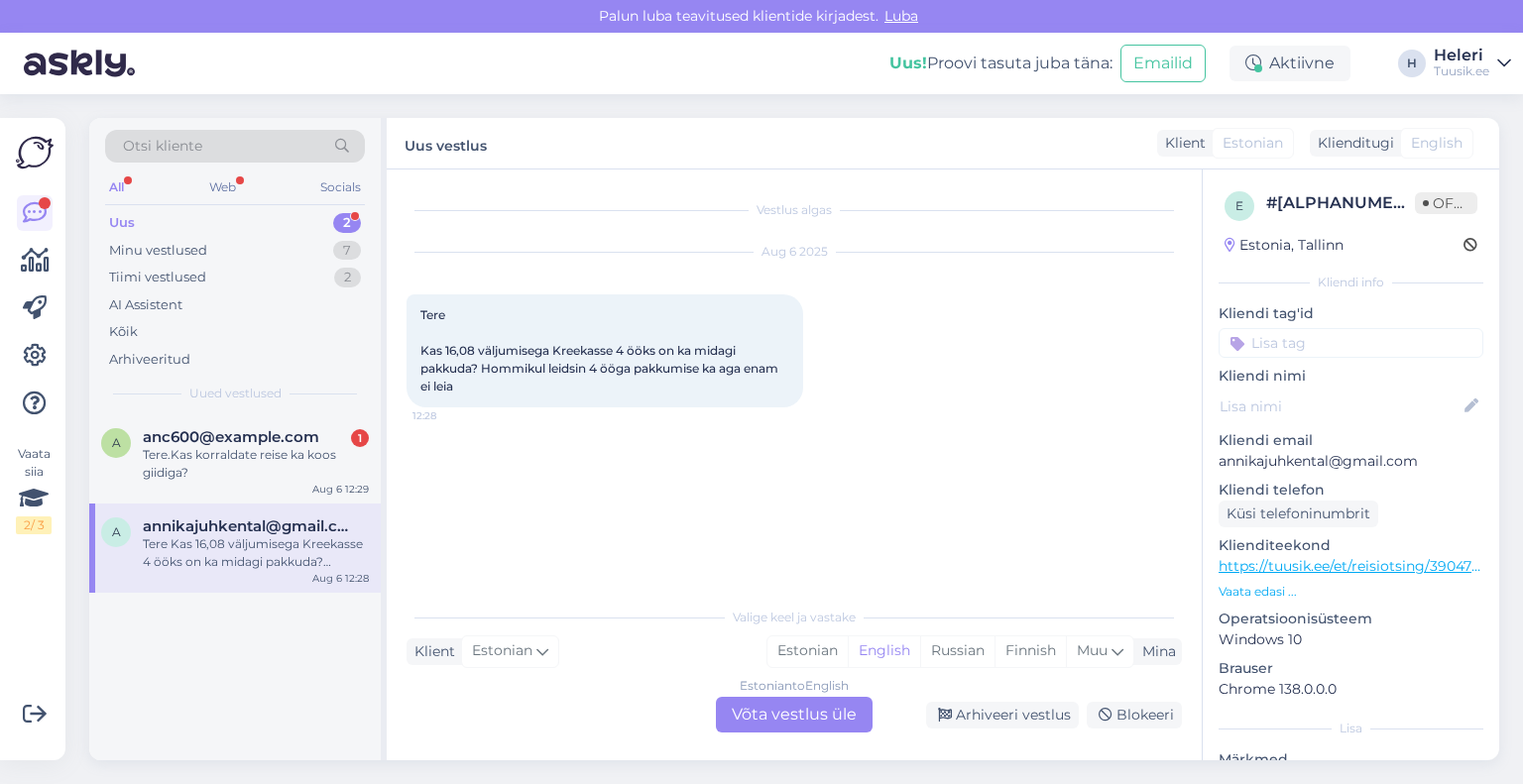 scroll, scrollTop: 0, scrollLeft: 0, axis: both 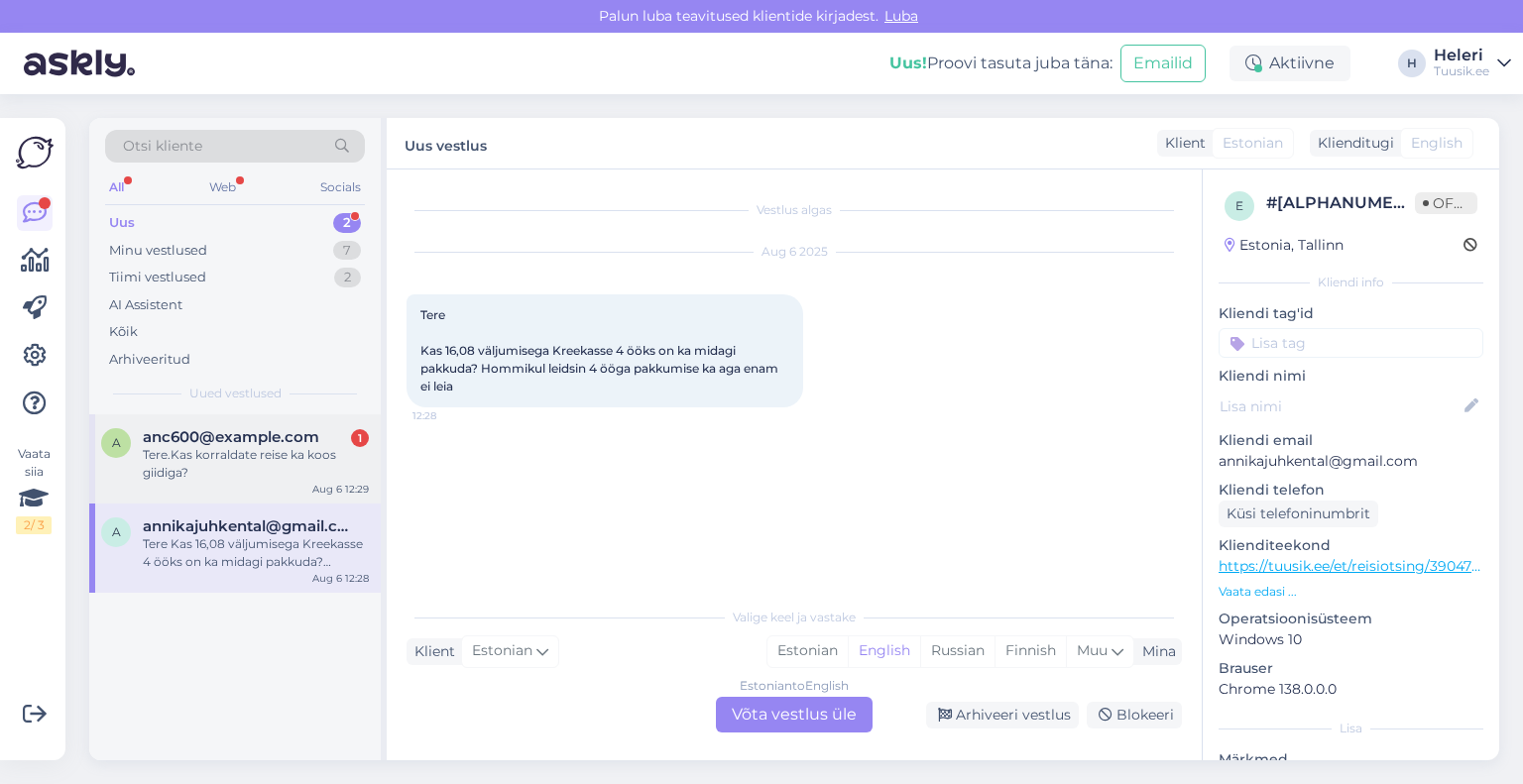 click on "Tere.Kas korraldate reise ka koos giidiga?" at bounding box center (256, 464) 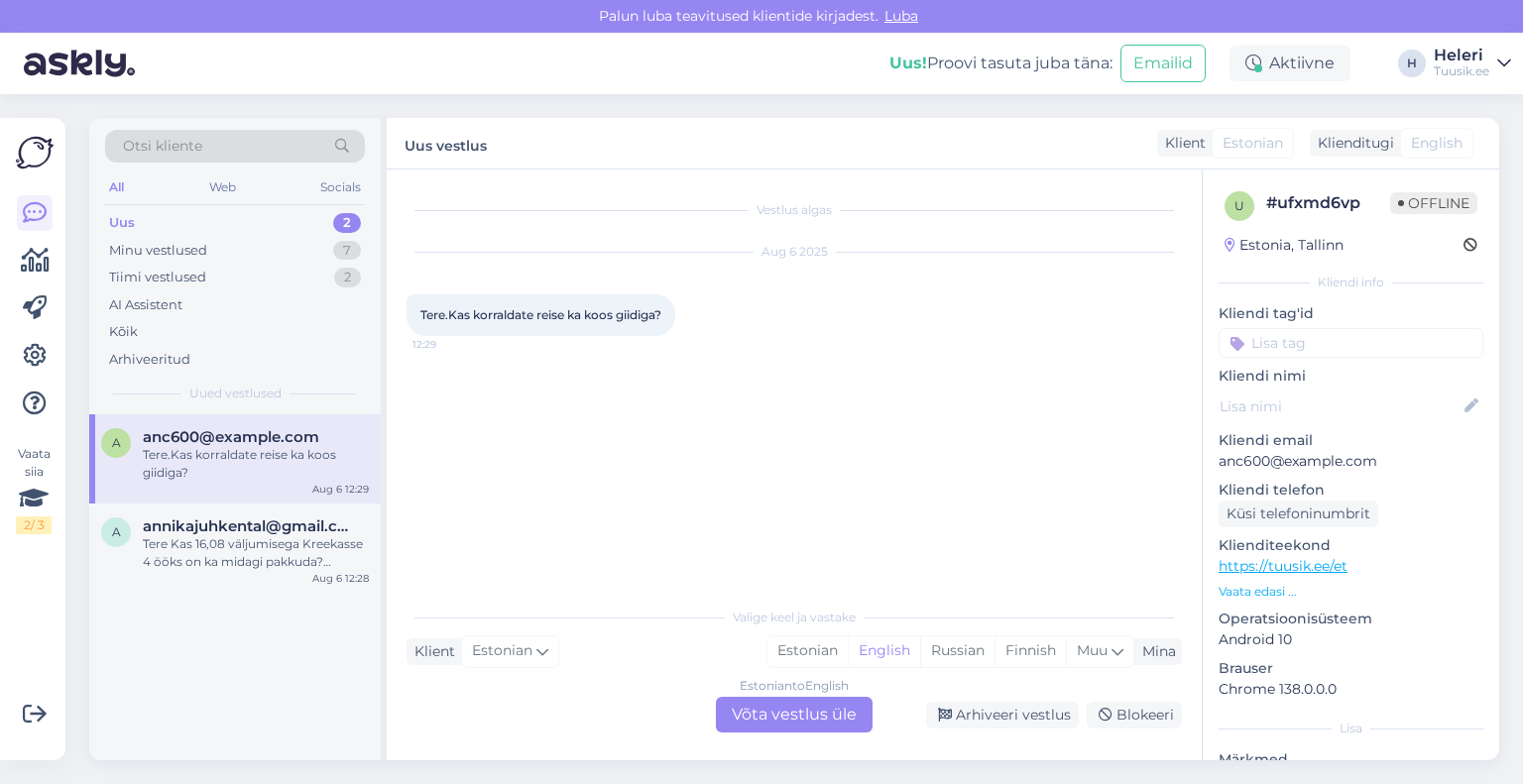 click on "Estonian  to  English Võta vestlus üle" at bounding box center (794, 715) 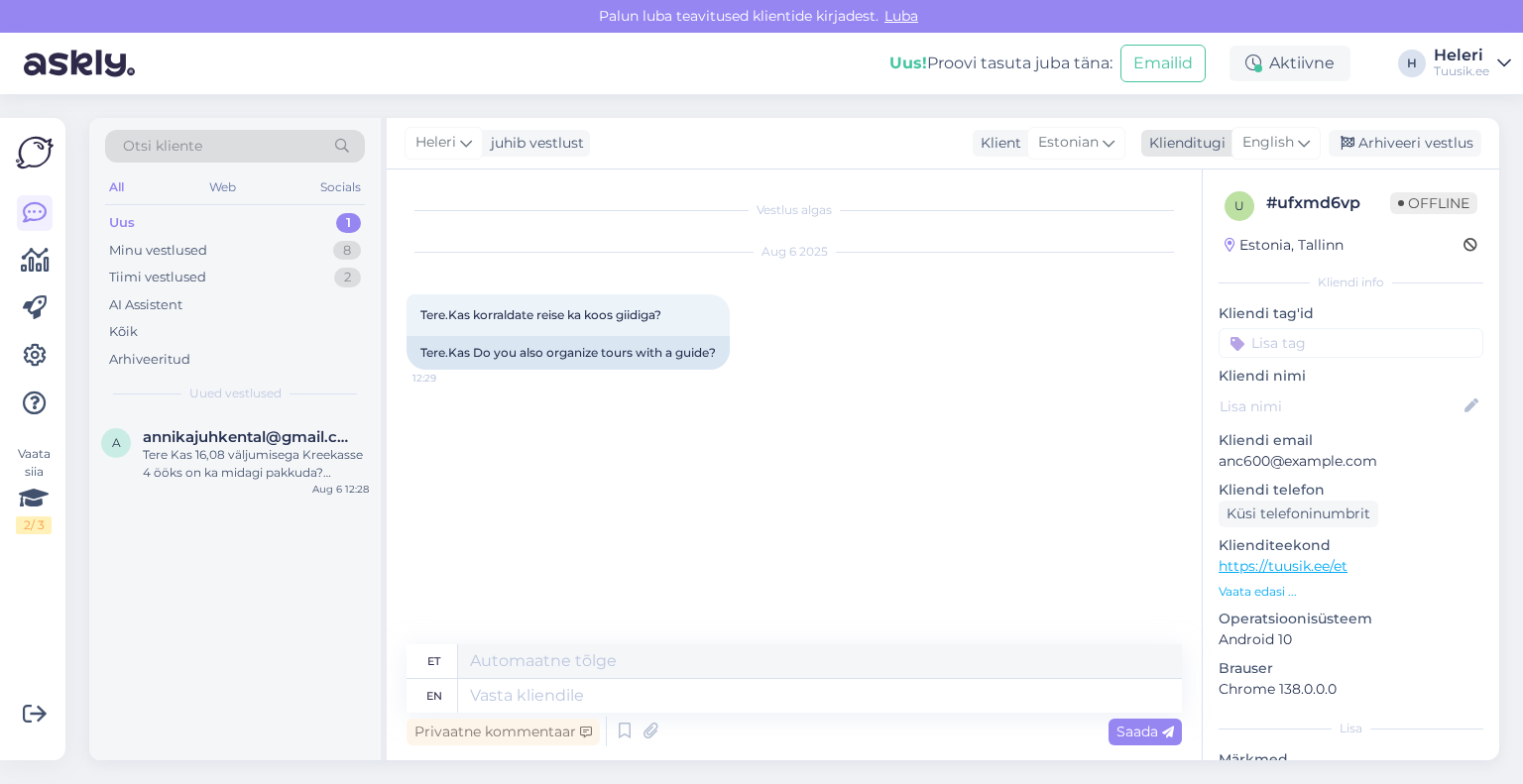 click on "English" at bounding box center [1268, 143] 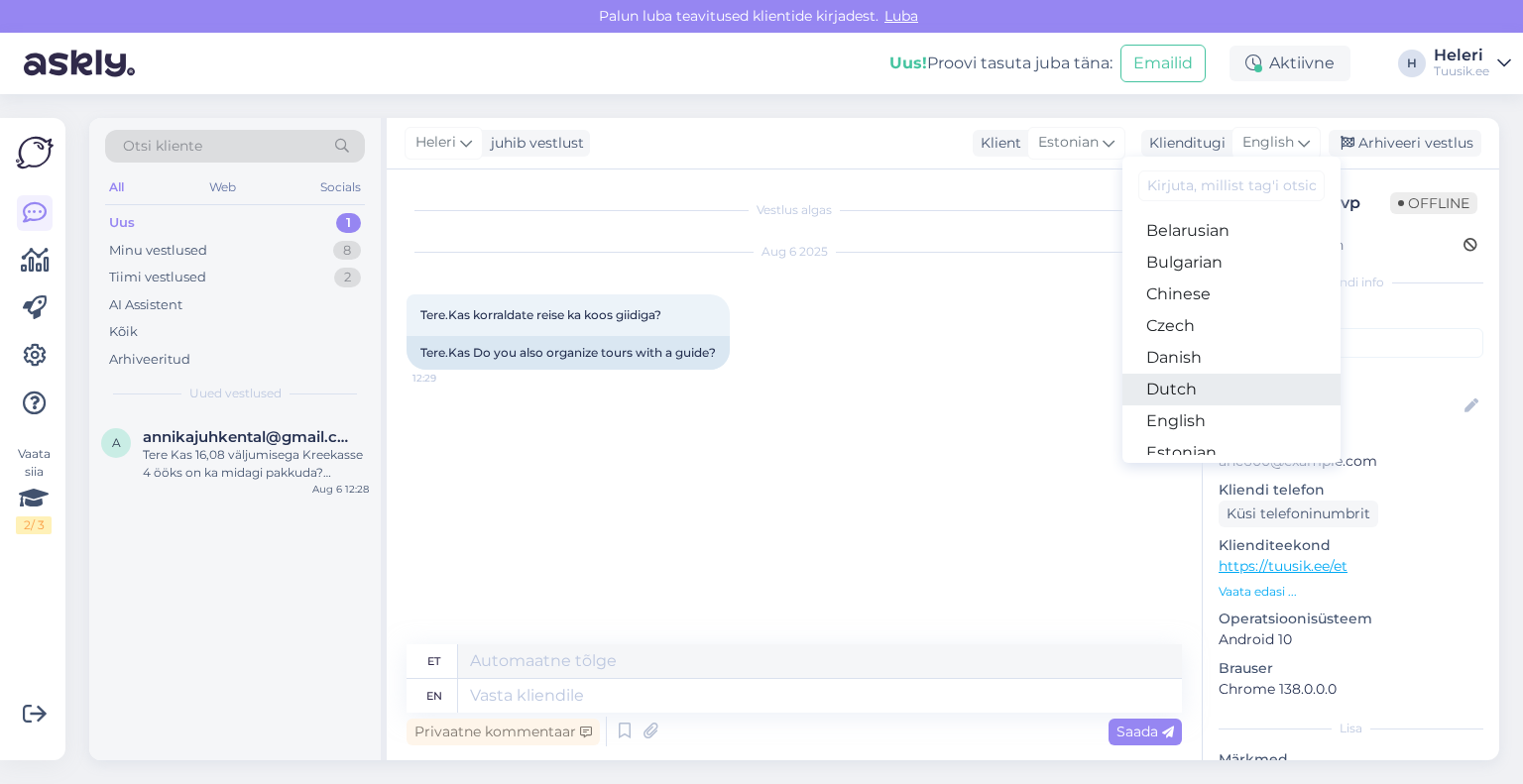 scroll, scrollTop: 0, scrollLeft: 0, axis: both 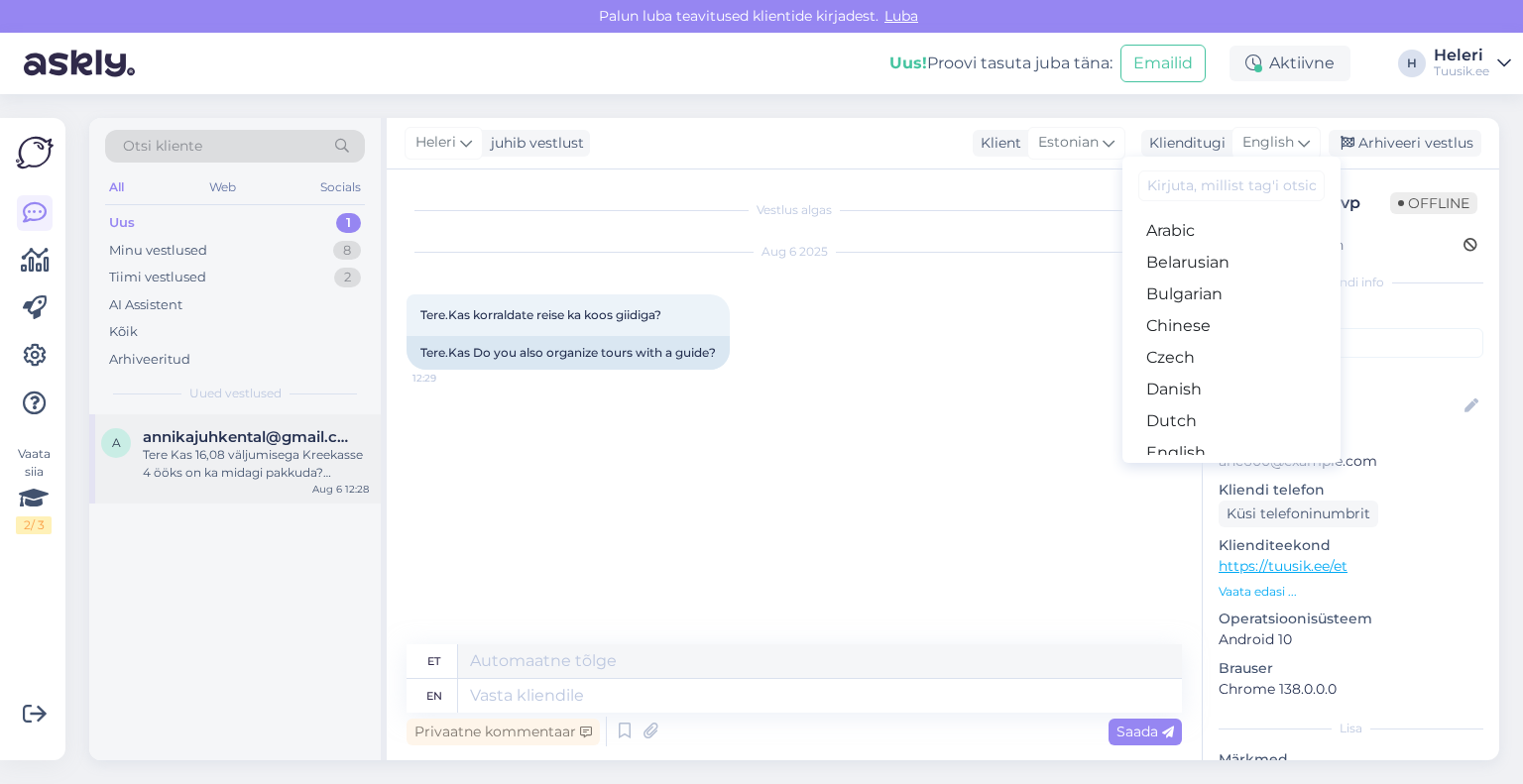 click on "Tere
Kas 16,08 väljumisega Kreekasse 4 ööks on ka midagi pakkuda? Hommikul leidsin 4 ööga pakkumise ka aga enam ei leia" at bounding box center (256, 464) 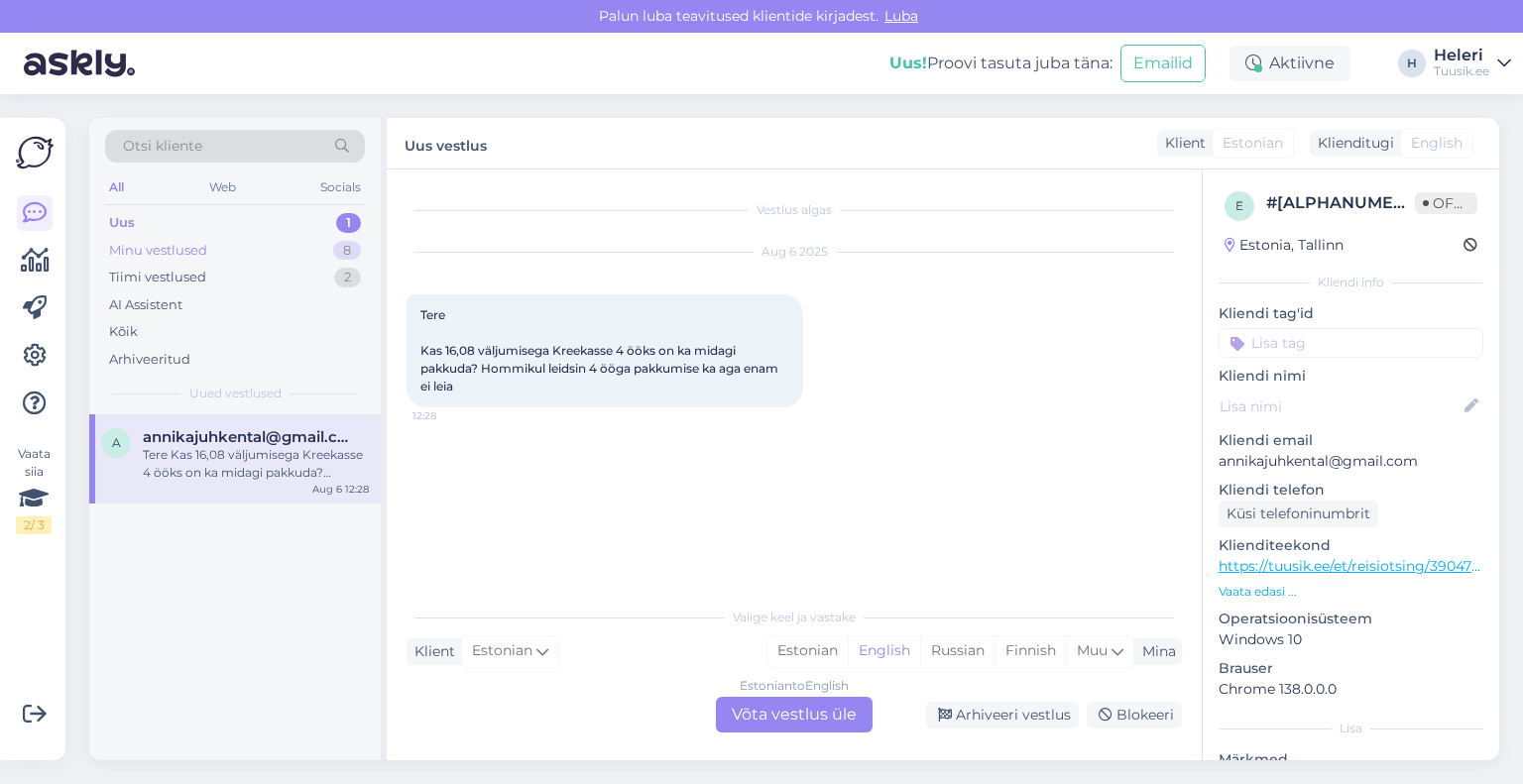 click on "Minu vestlused [NUMBER]" at bounding box center [235, 251] 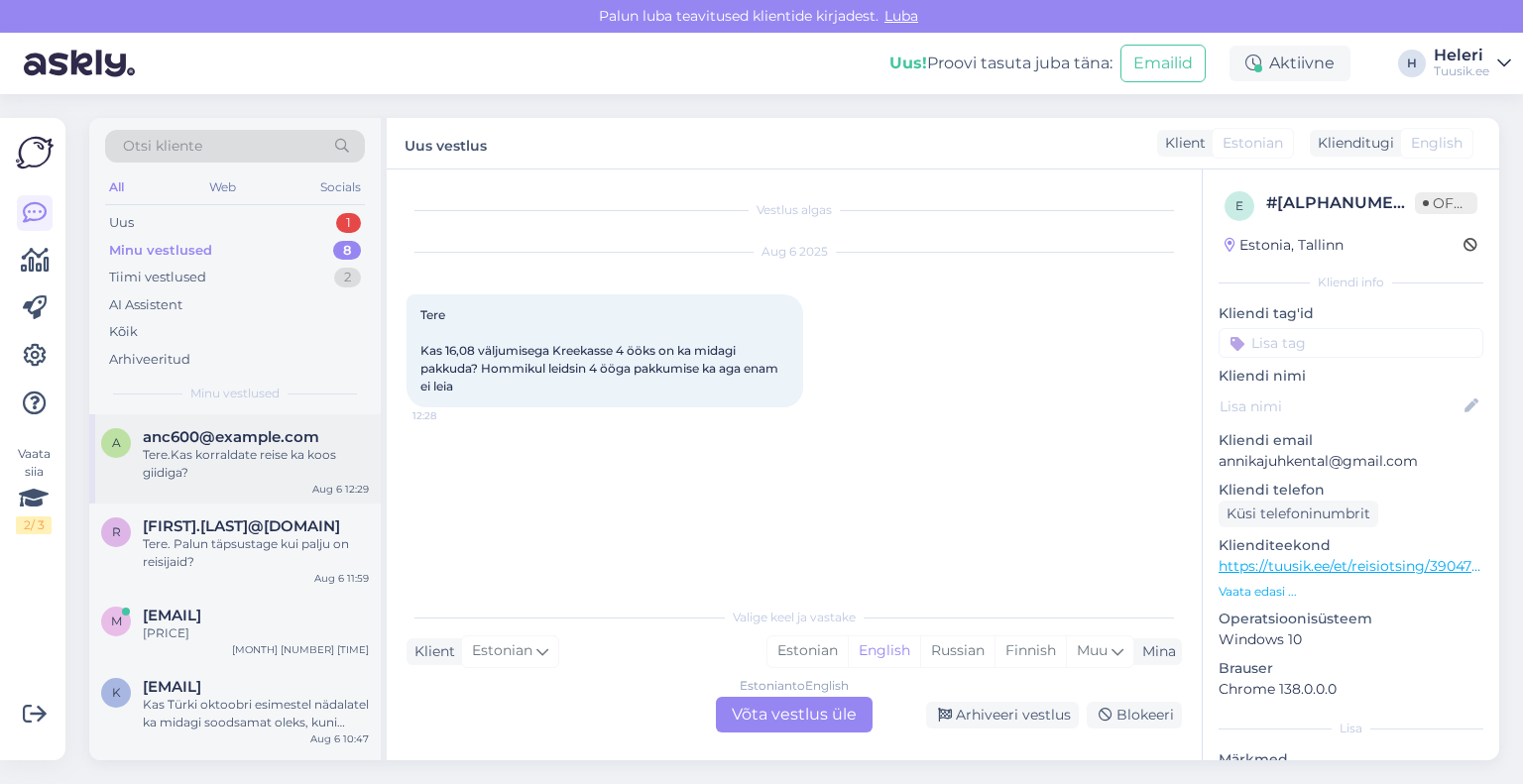 click on "Tere.Kas korraldate reise ka koos giidiga?" at bounding box center [256, 464] 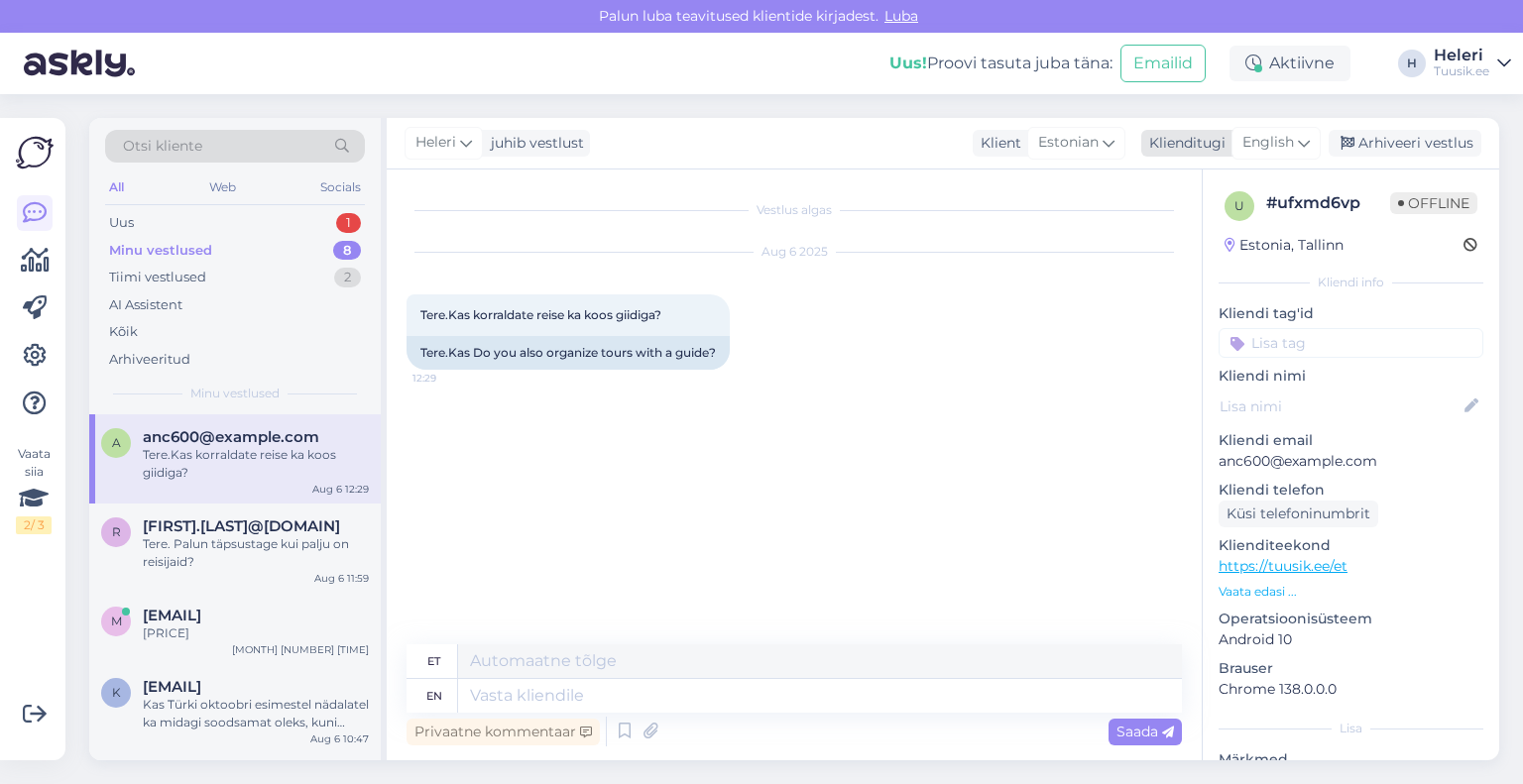 click on "English" at bounding box center (1268, 143) 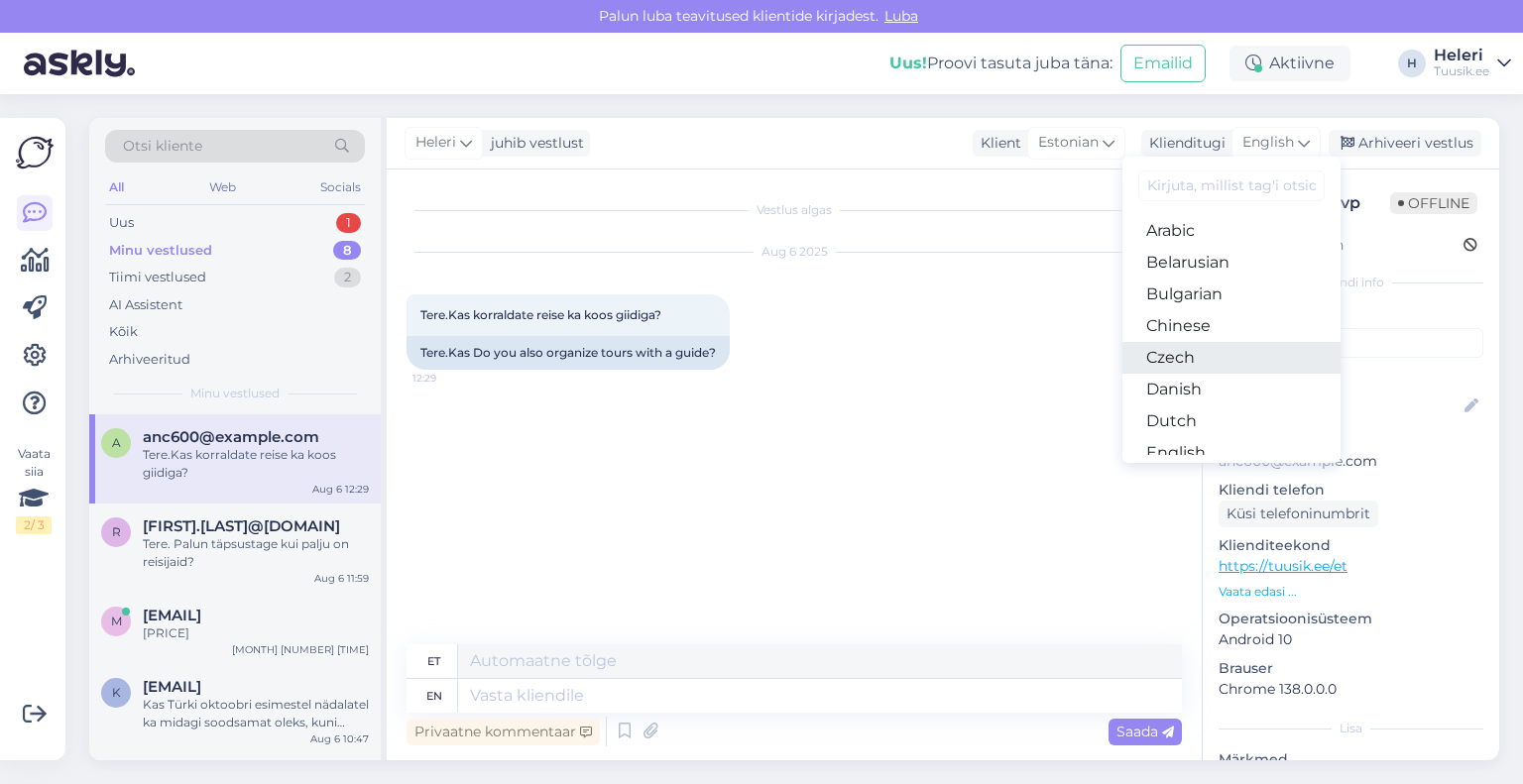 scroll, scrollTop: 198, scrollLeft: 0, axis: vertical 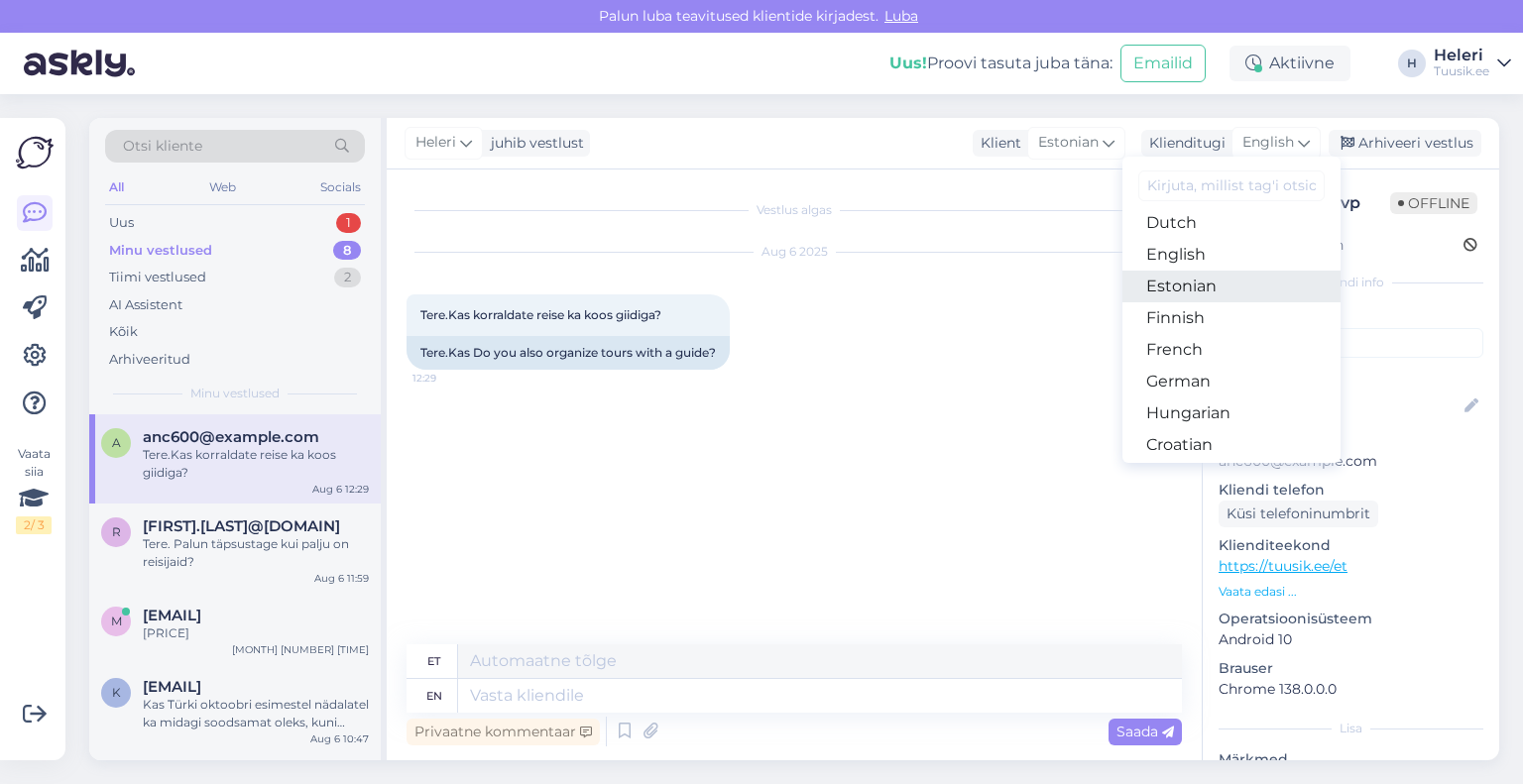 click on "Estonian" at bounding box center [1231, 286] 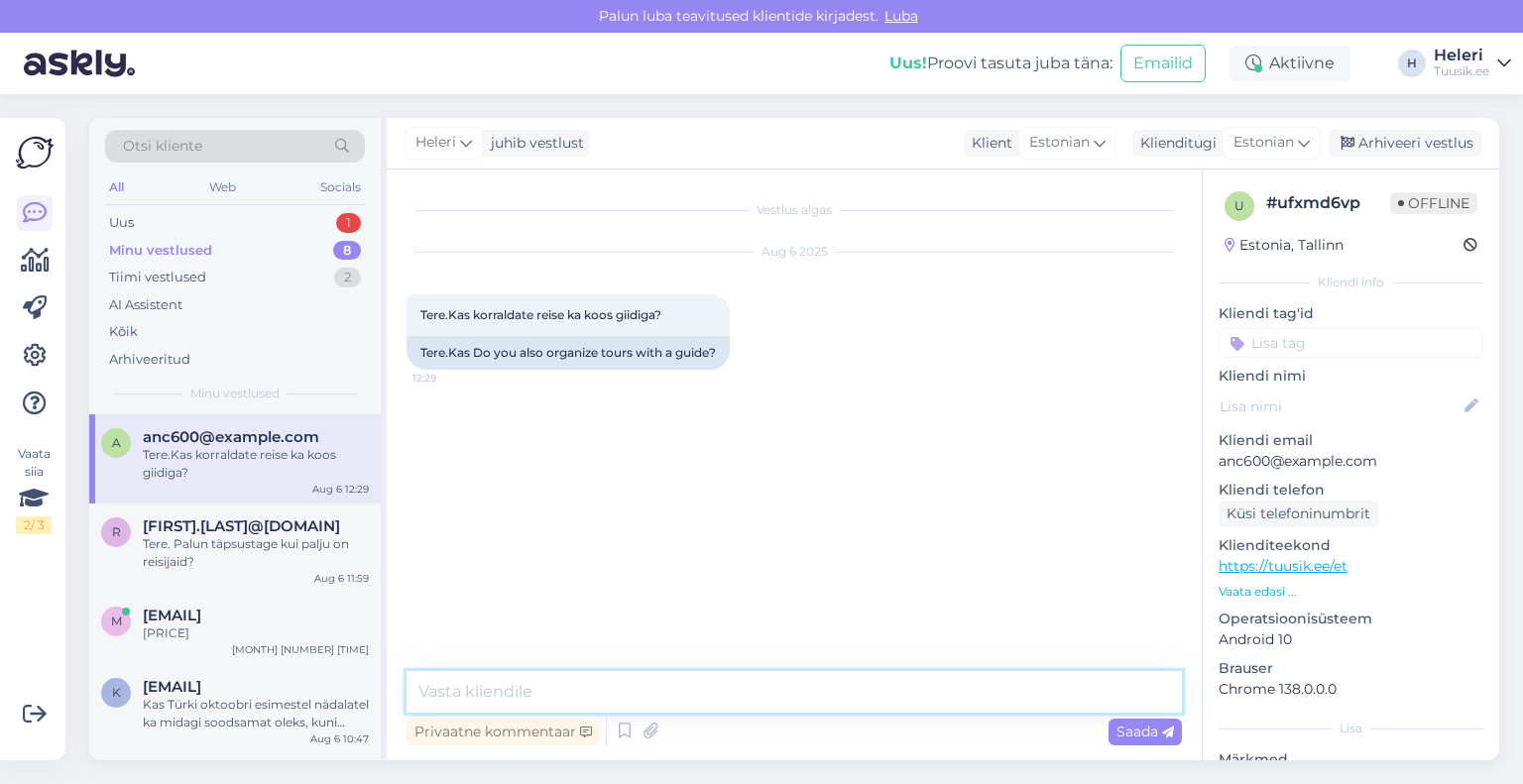 click at bounding box center [794, 692] 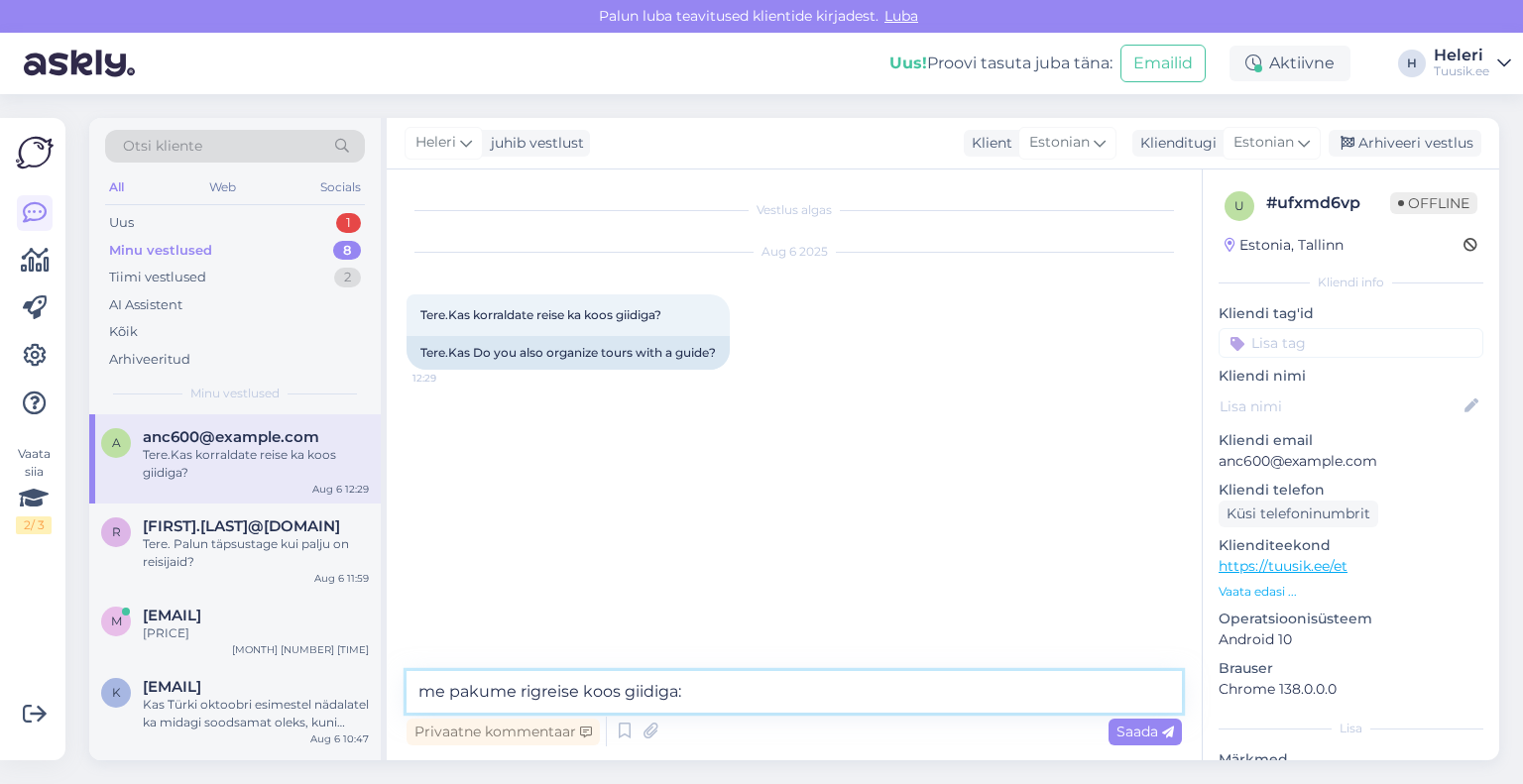 paste on "https://tuusik.ee/et/reisiotsing?country_id=66&after=03-11-2025&nights=2&departure_id=1" 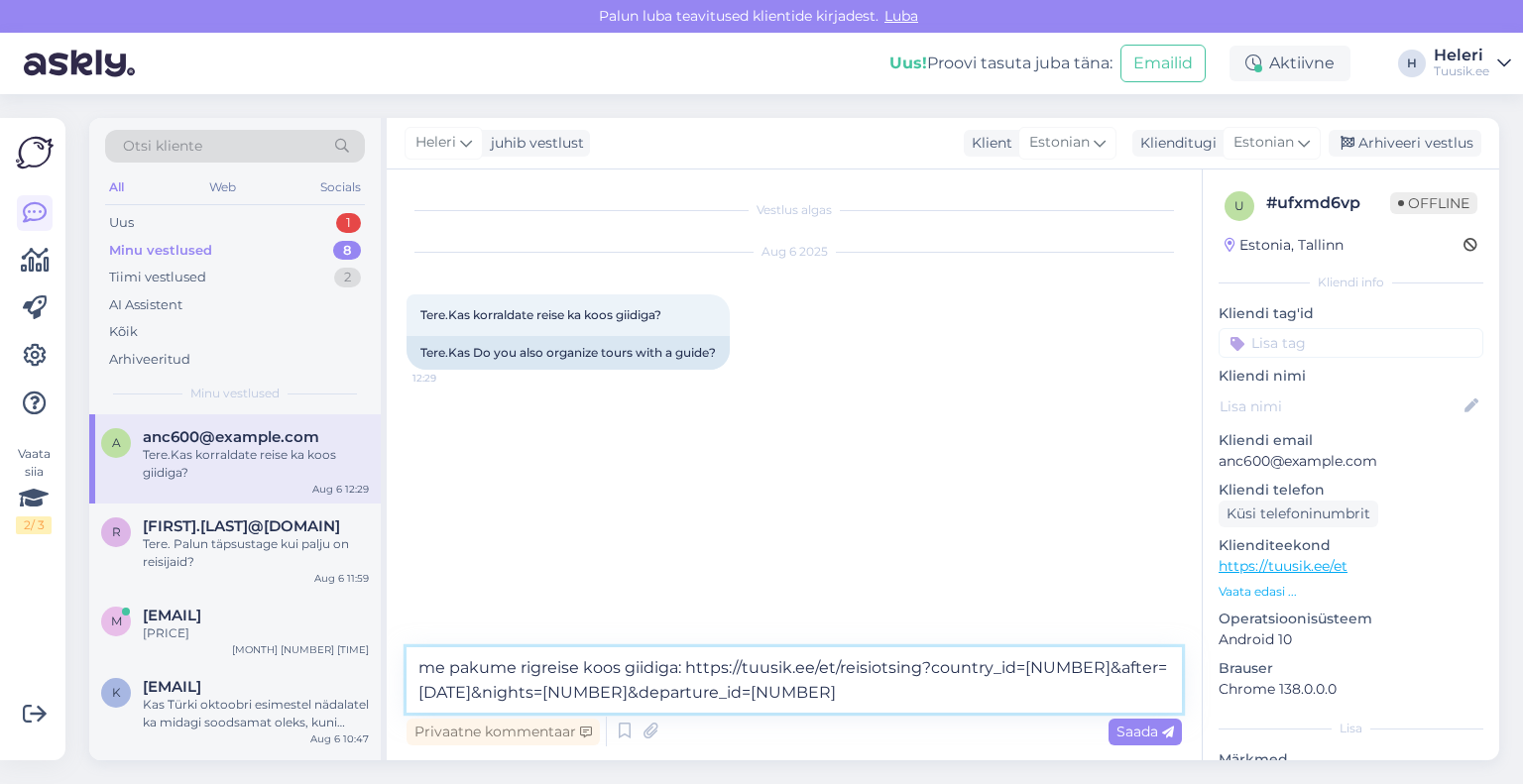 click on "me pakume rigreise koos giidiga: https://tuusik.ee/et/reisiotsing?country_id=[NUMBER]&after=[DATE]&nights=[NUMBER]&departure_id=[NUMBER]" at bounding box center [794, 680] 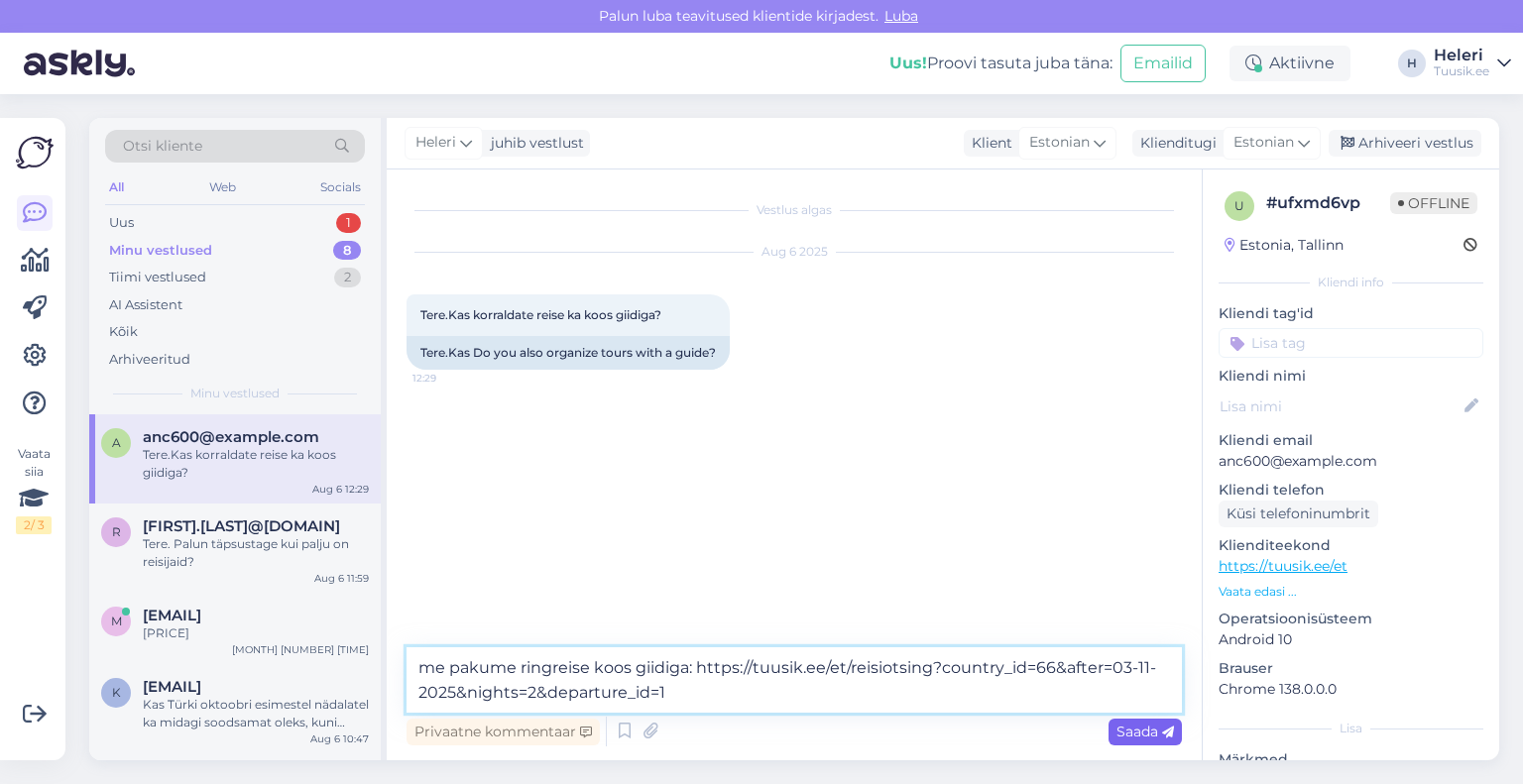 type on "me pakume ringreise koos giidiga: https://tuusik.ee/et/reisiotsing?country_id=66&after=03-11-2025&nights=2&departure_id=1" 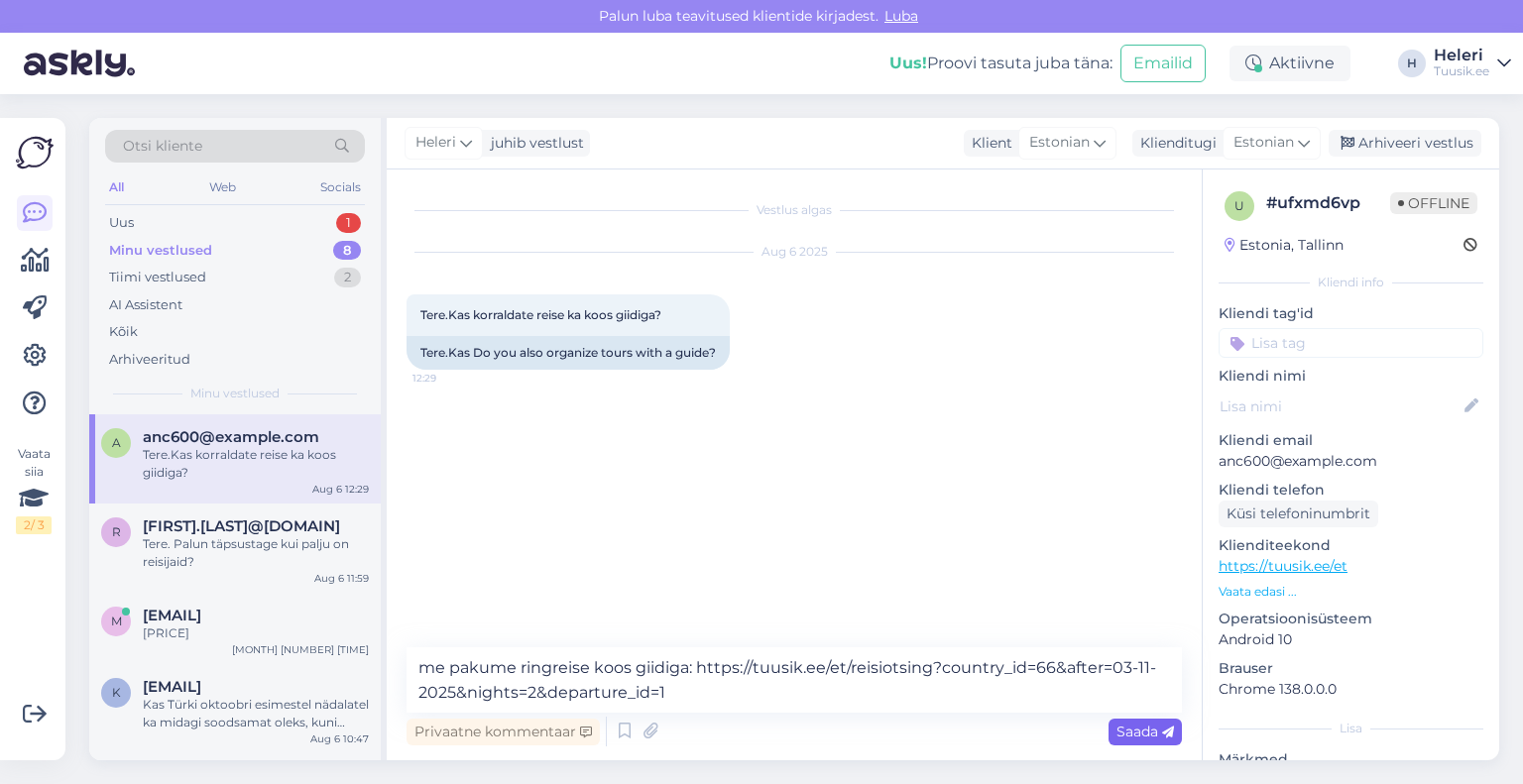 click on "Saada" at bounding box center (1145, 731) 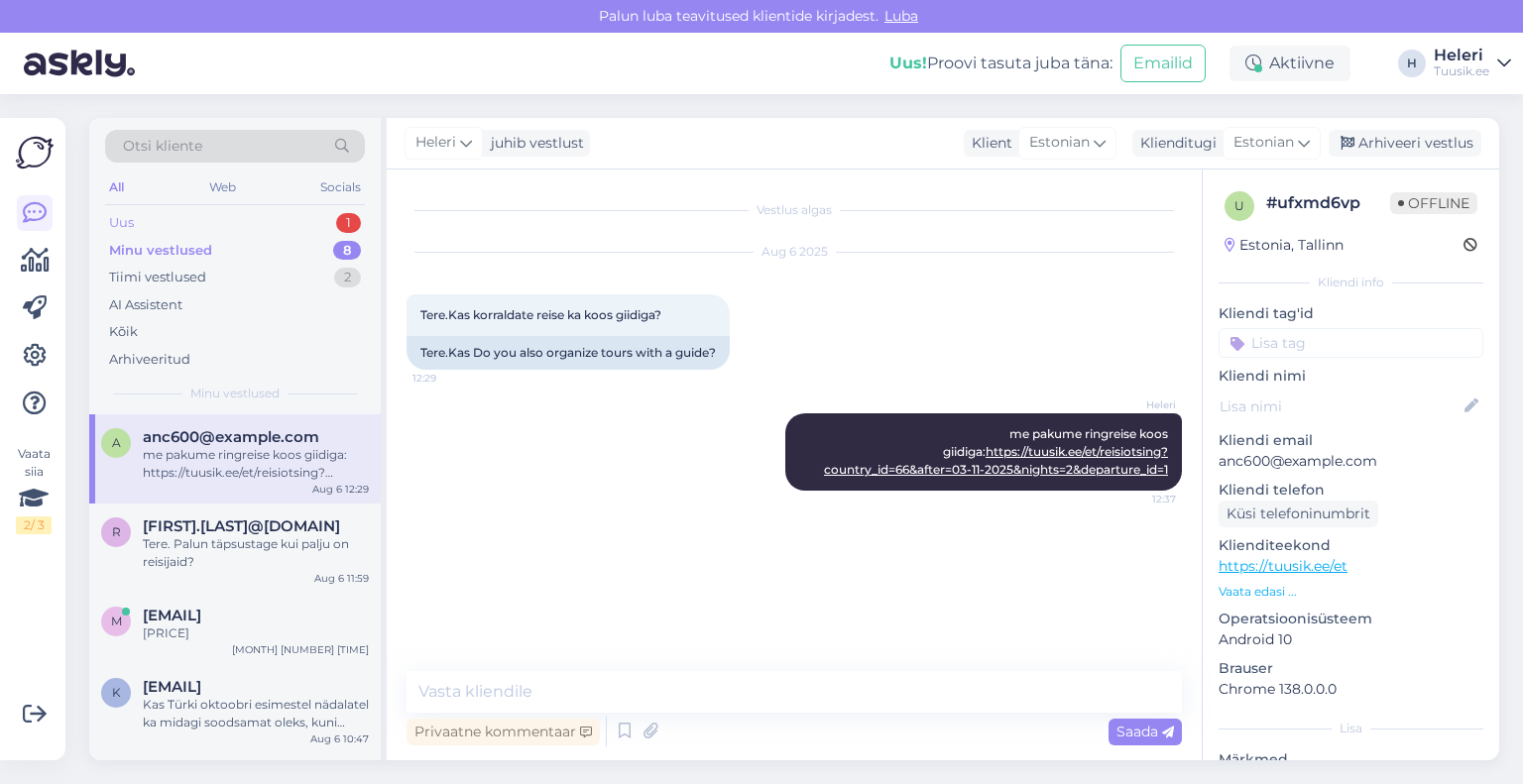 click on "Uus 1" at bounding box center [235, 223] 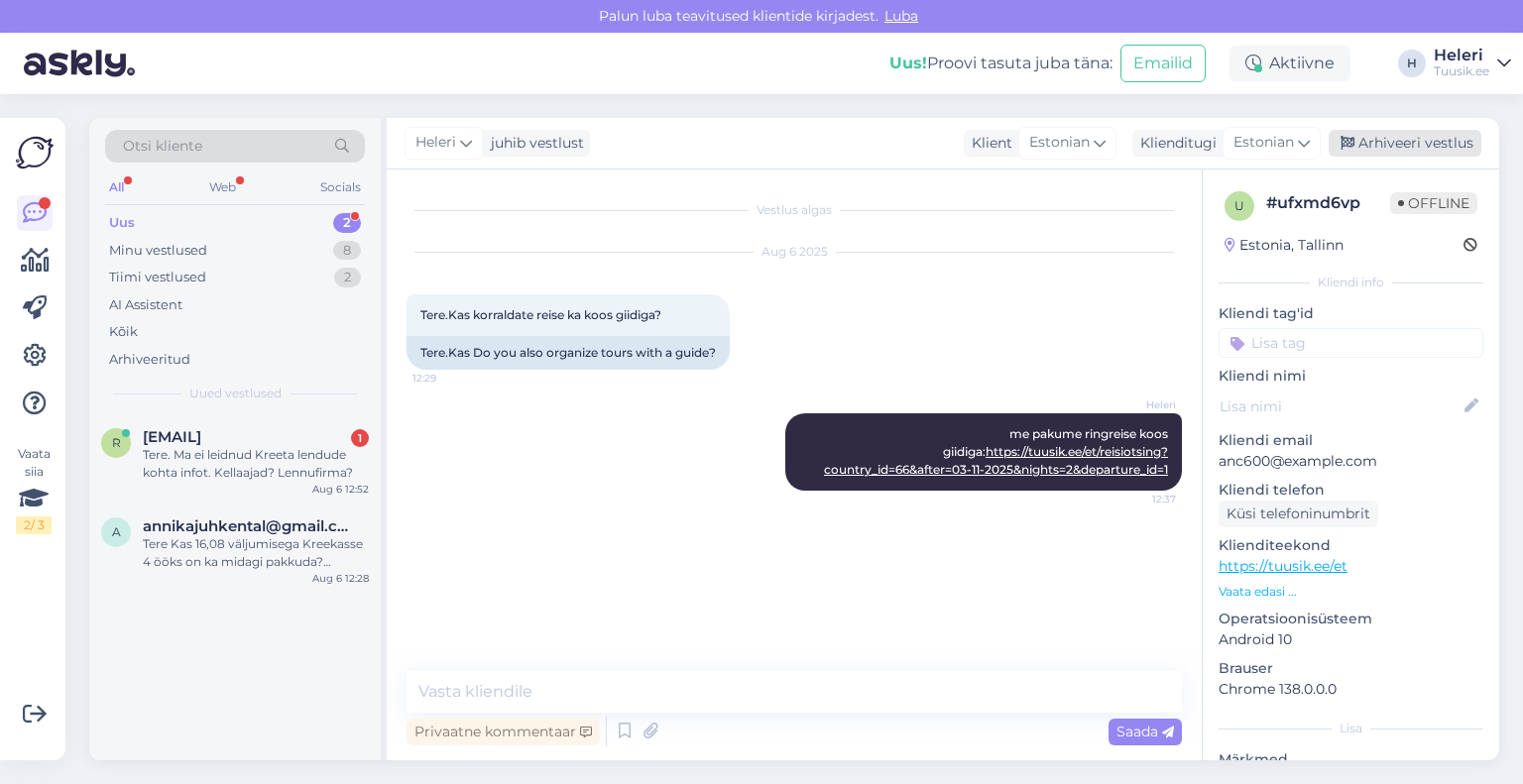 click on "Arhiveeri vestlus" at bounding box center [1405, 143] 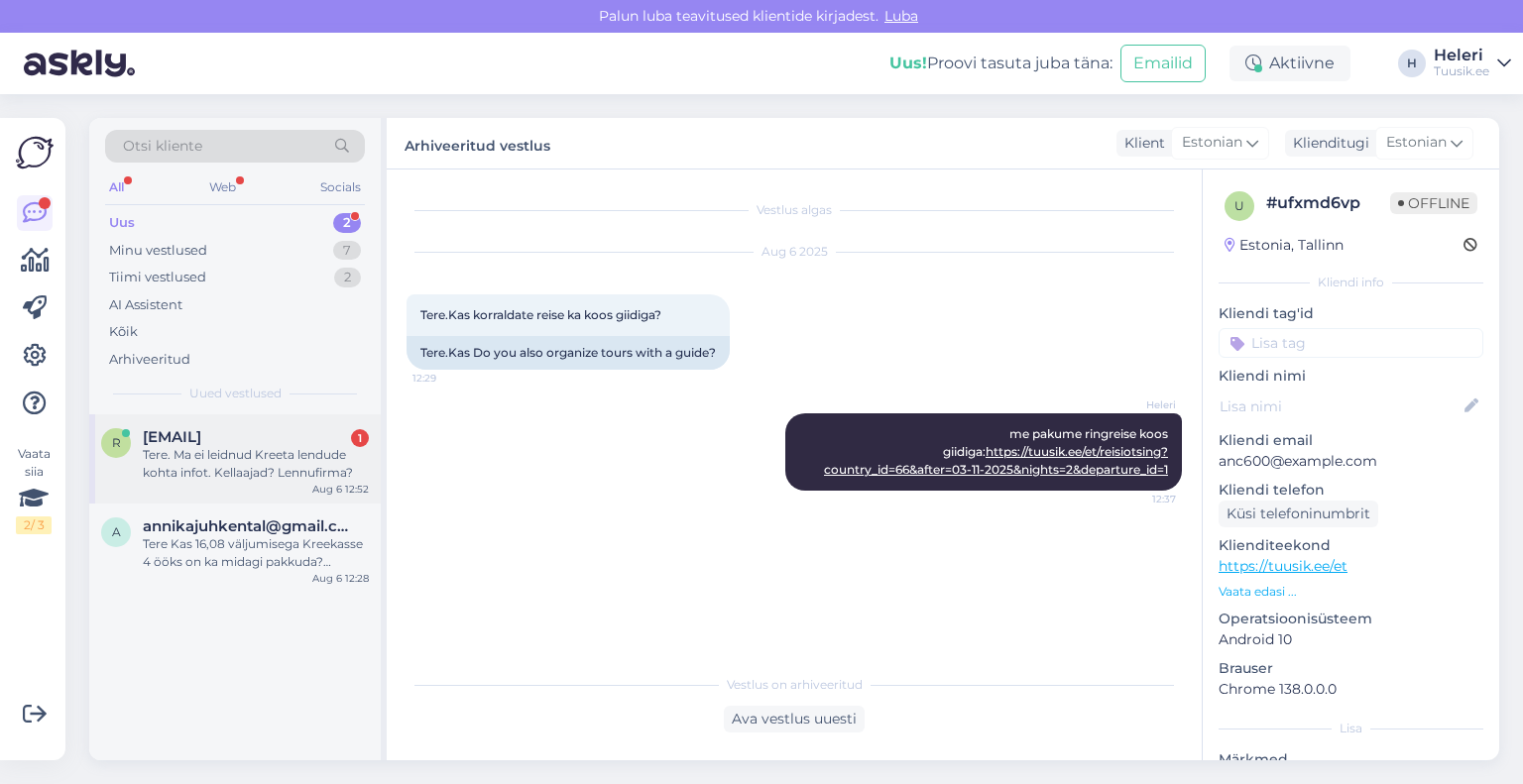 click on "Tere. Ma ei leidnud Kreeta lendude kohta infot. Kellaajad? Lennufirma?" at bounding box center [256, 464] 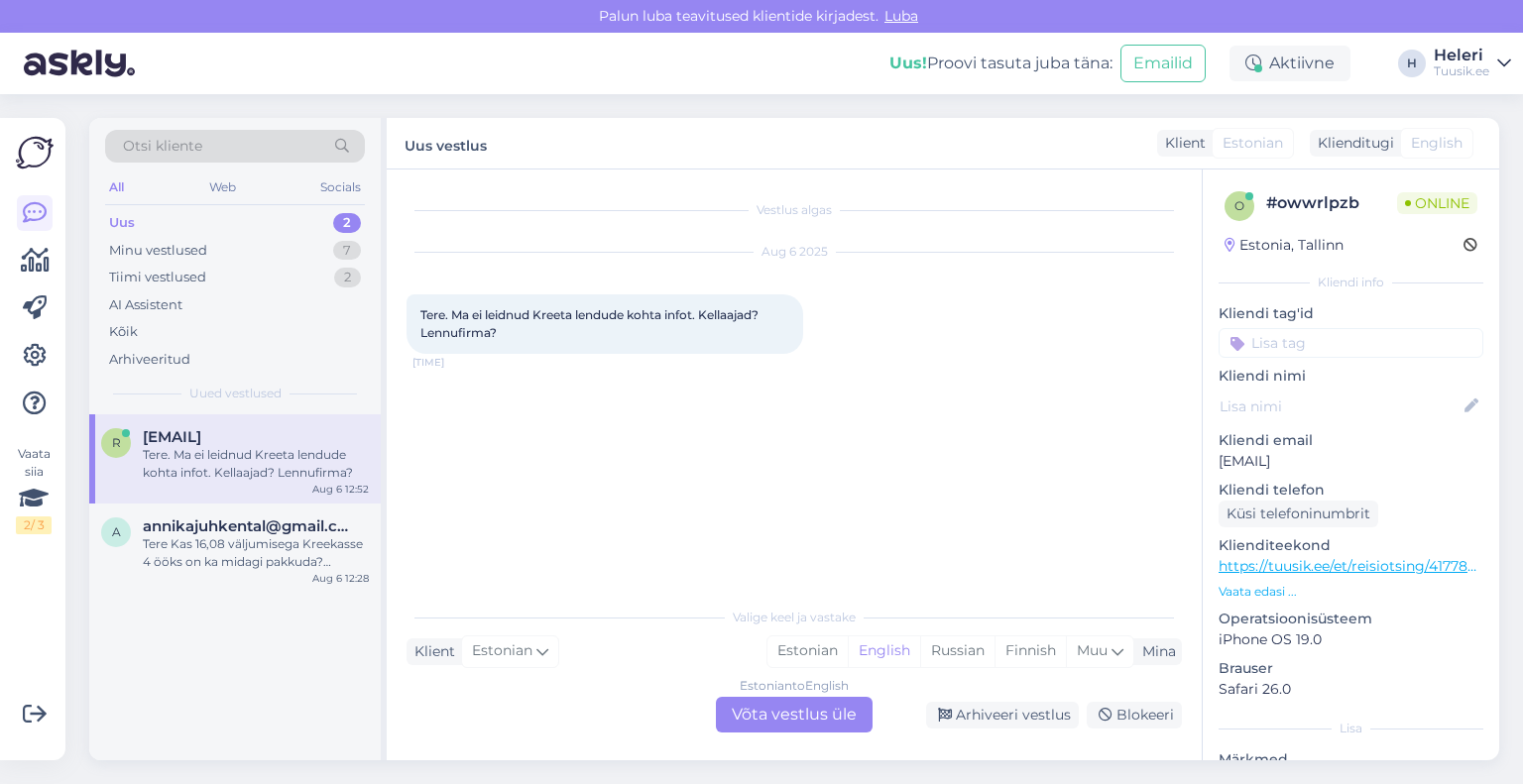 click on "https://tuusik.ee/et/reisiotsing/417787749?0=et&date=2025-10-10&nights=2" at bounding box center [1472, 566] 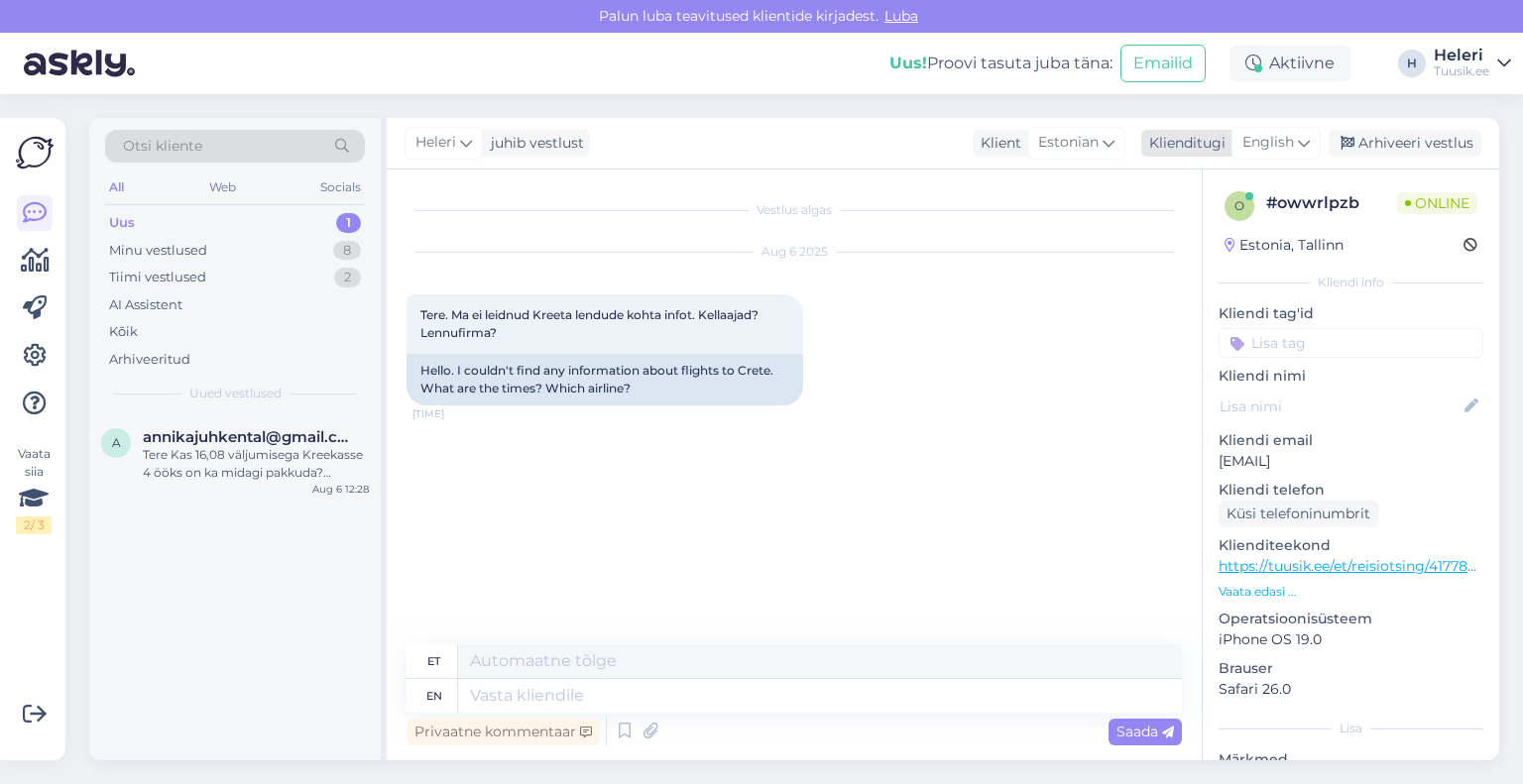 click on "English" at bounding box center (1268, 143) 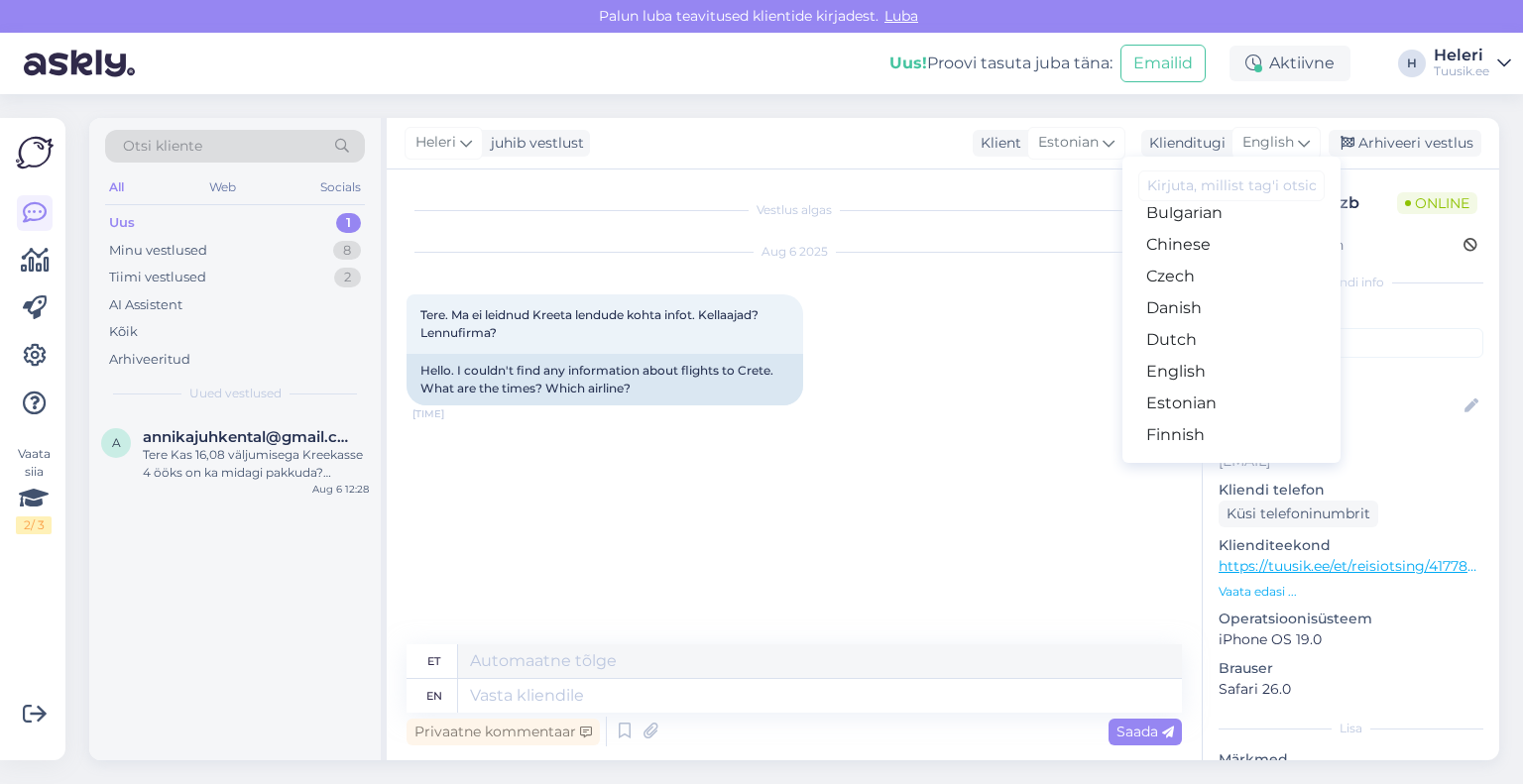 scroll, scrollTop: 198, scrollLeft: 0, axis: vertical 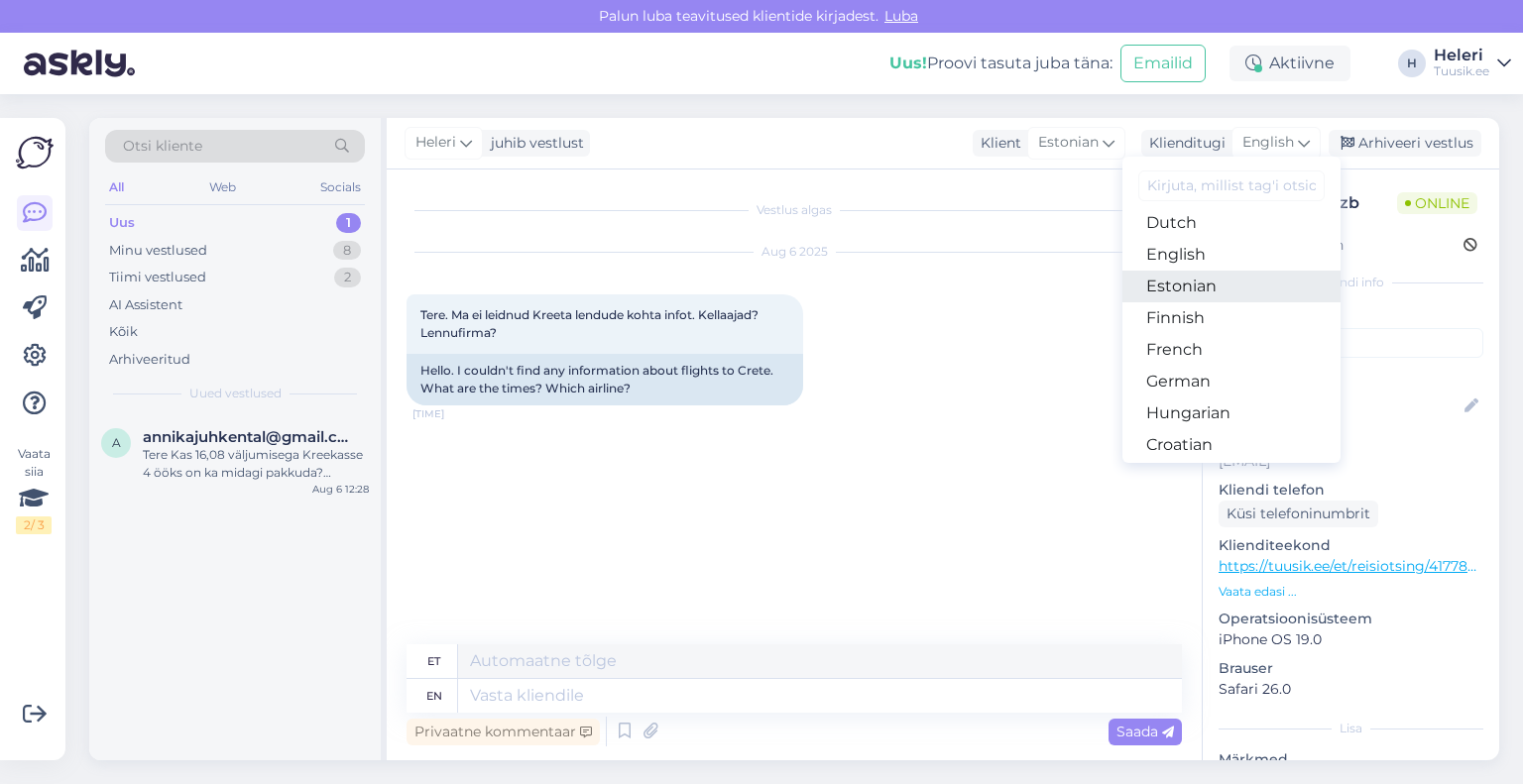 click on "Estonian" at bounding box center (1231, 286) 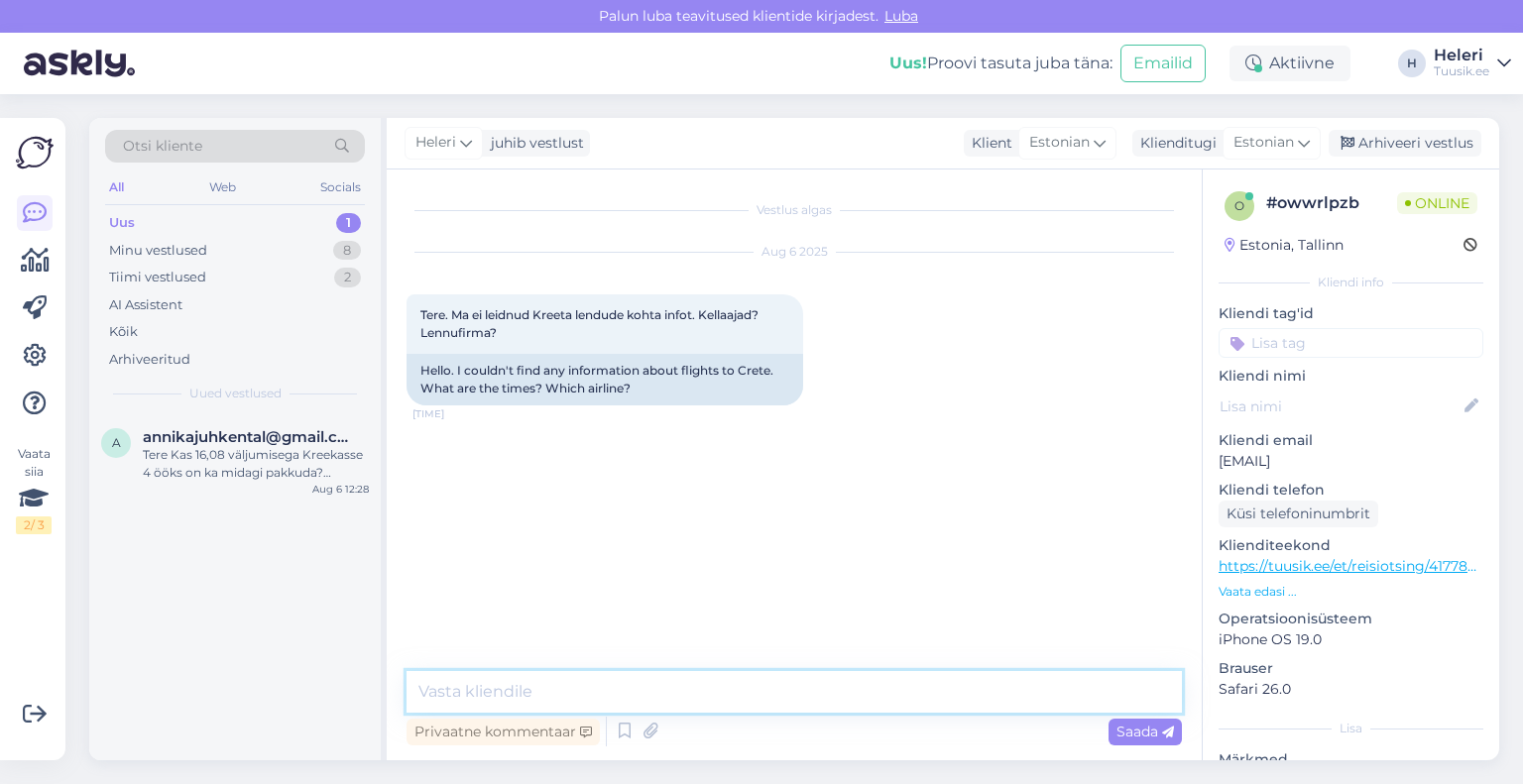 click at bounding box center (794, 692) 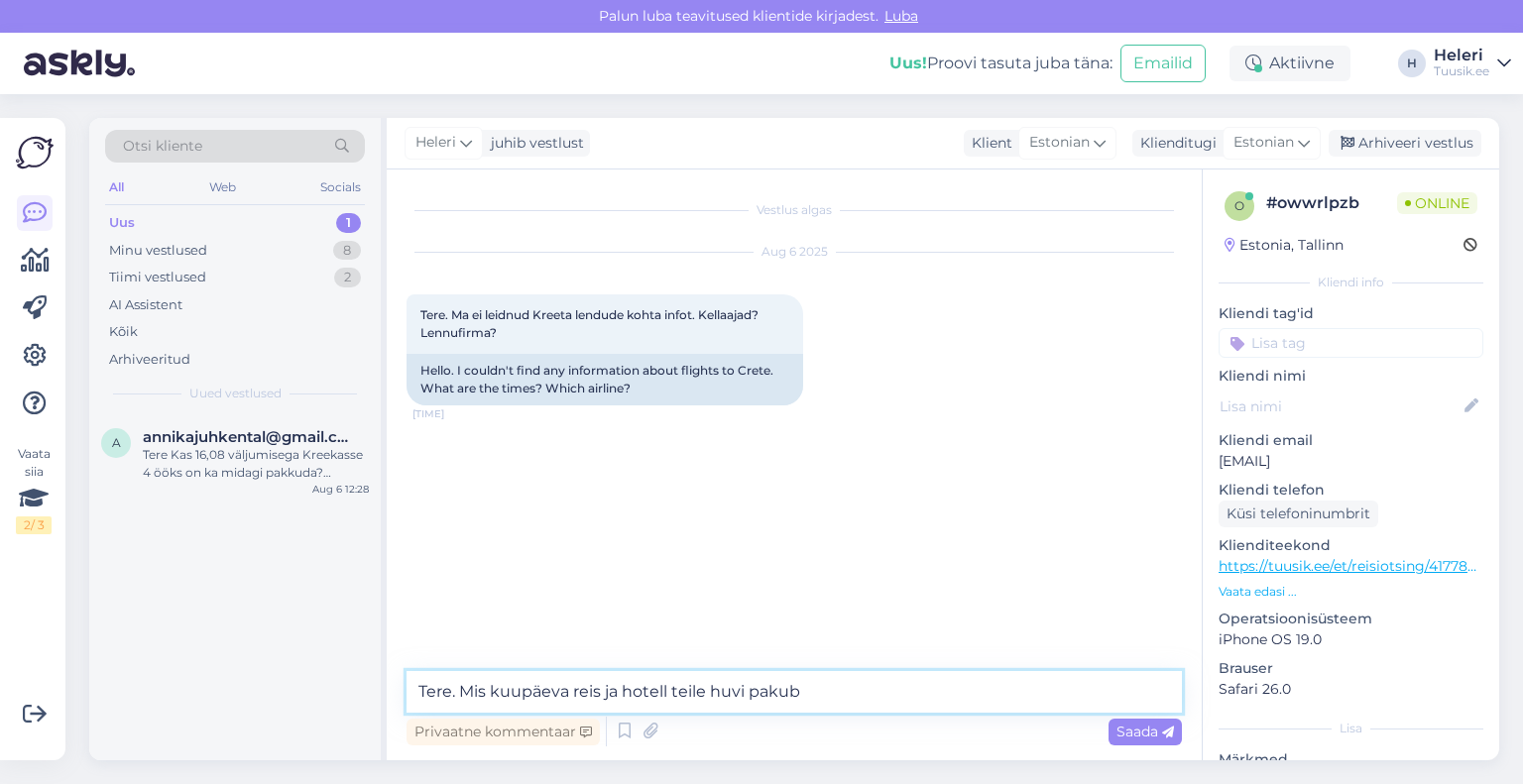 type on "Tere. Mis kuupäeva reis ja hotell teile huvi pakub?" 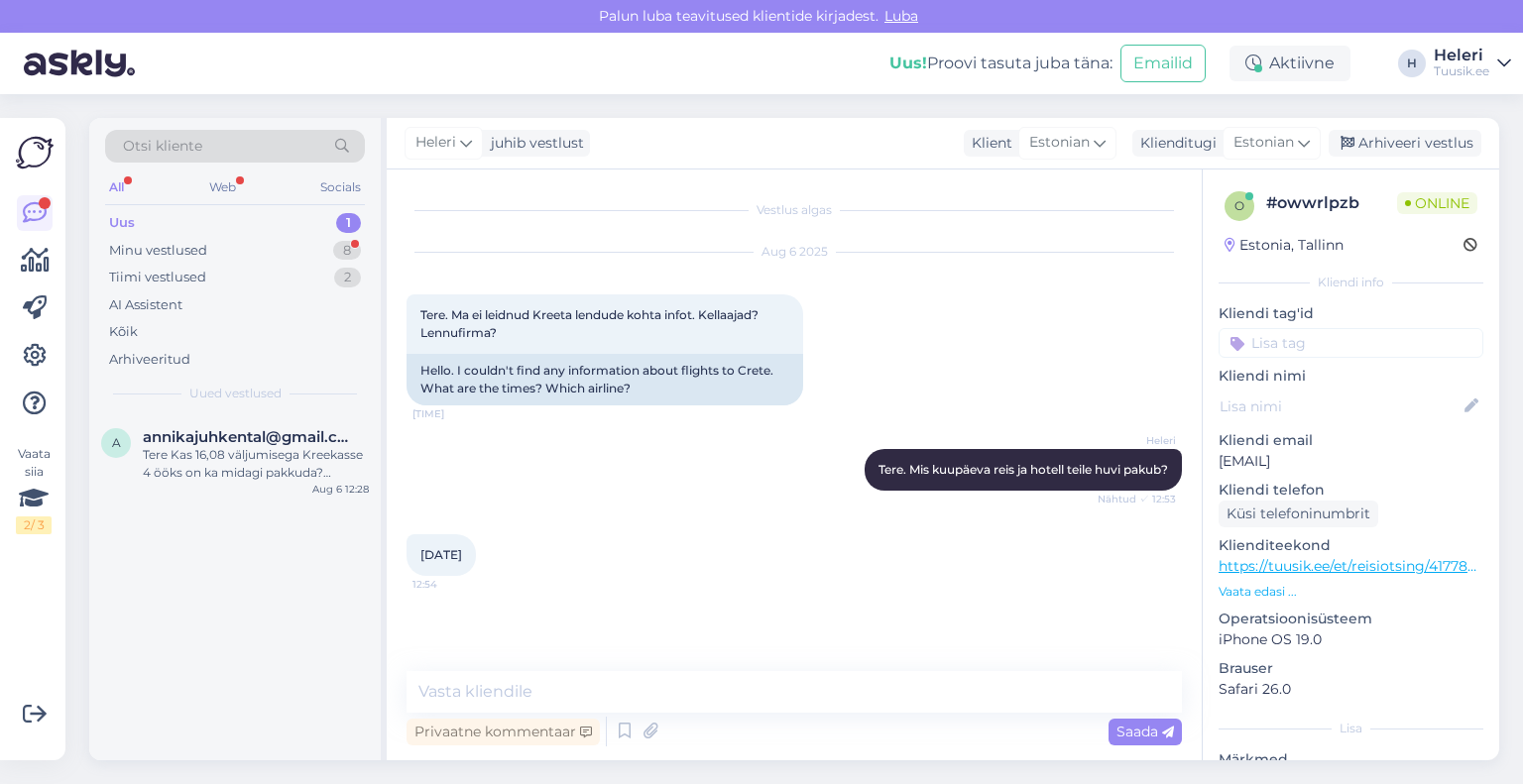 click on "https://tuusik.ee/et/reisiotsing/417787749?0=et&date=2025-10-10&nights=2" at bounding box center [1472, 566] 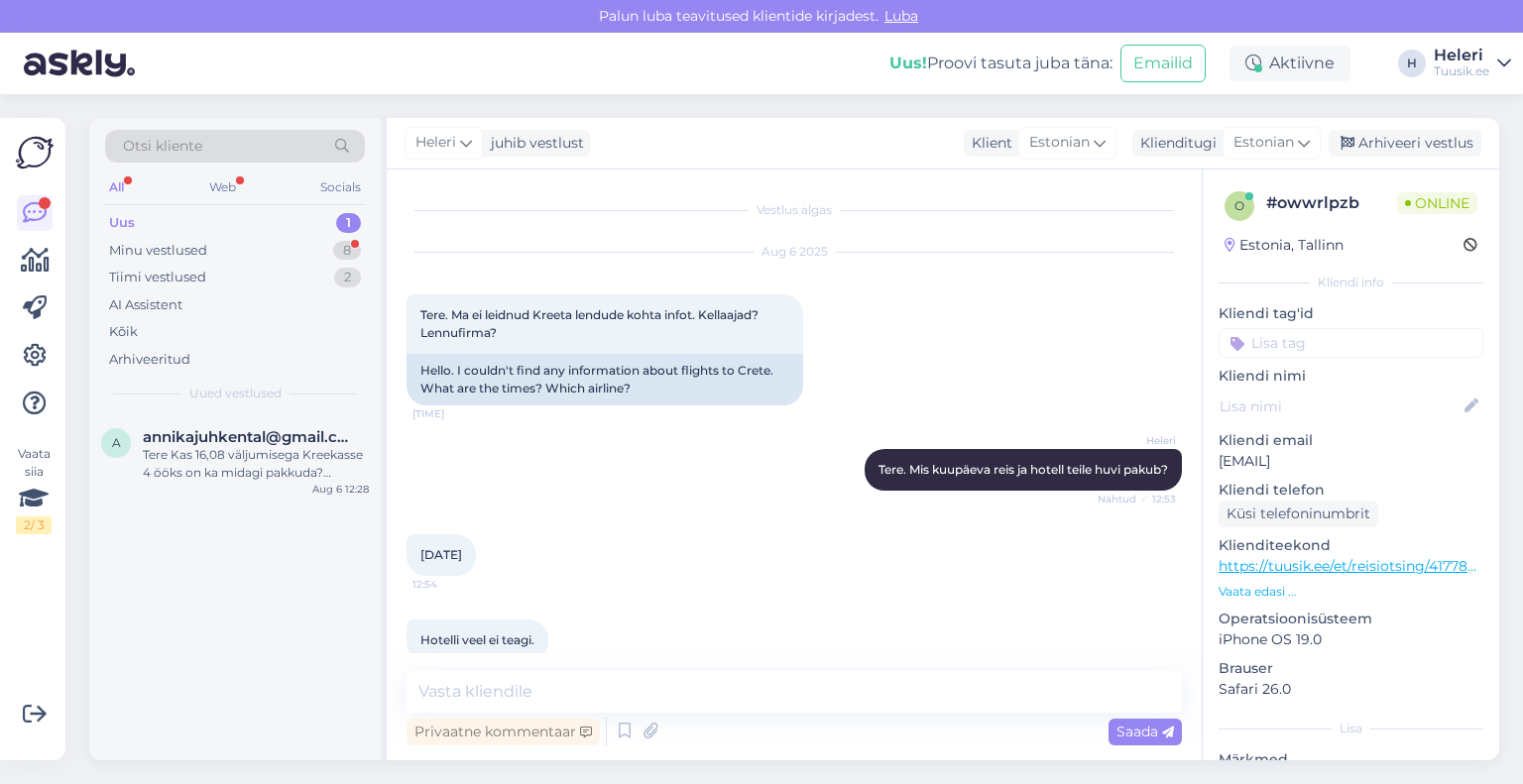 scroll, scrollTop: 30, scrollLeft: 0, axis: vertical 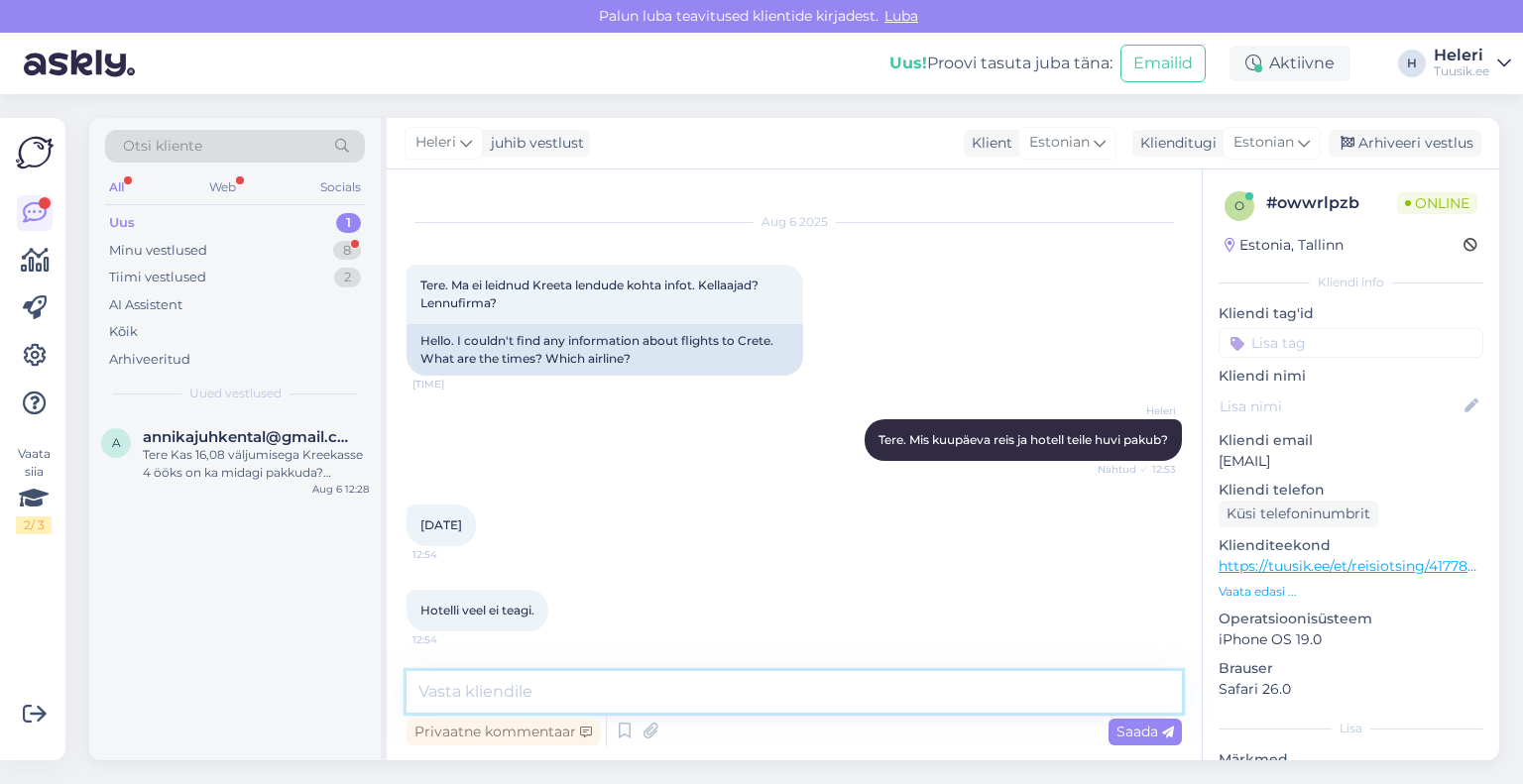 paste on "18.09 Tallinn - Heraklion [TIME] - [TIME]
25.09 Heraklion - Tallinn [TIME] - [TIME]" 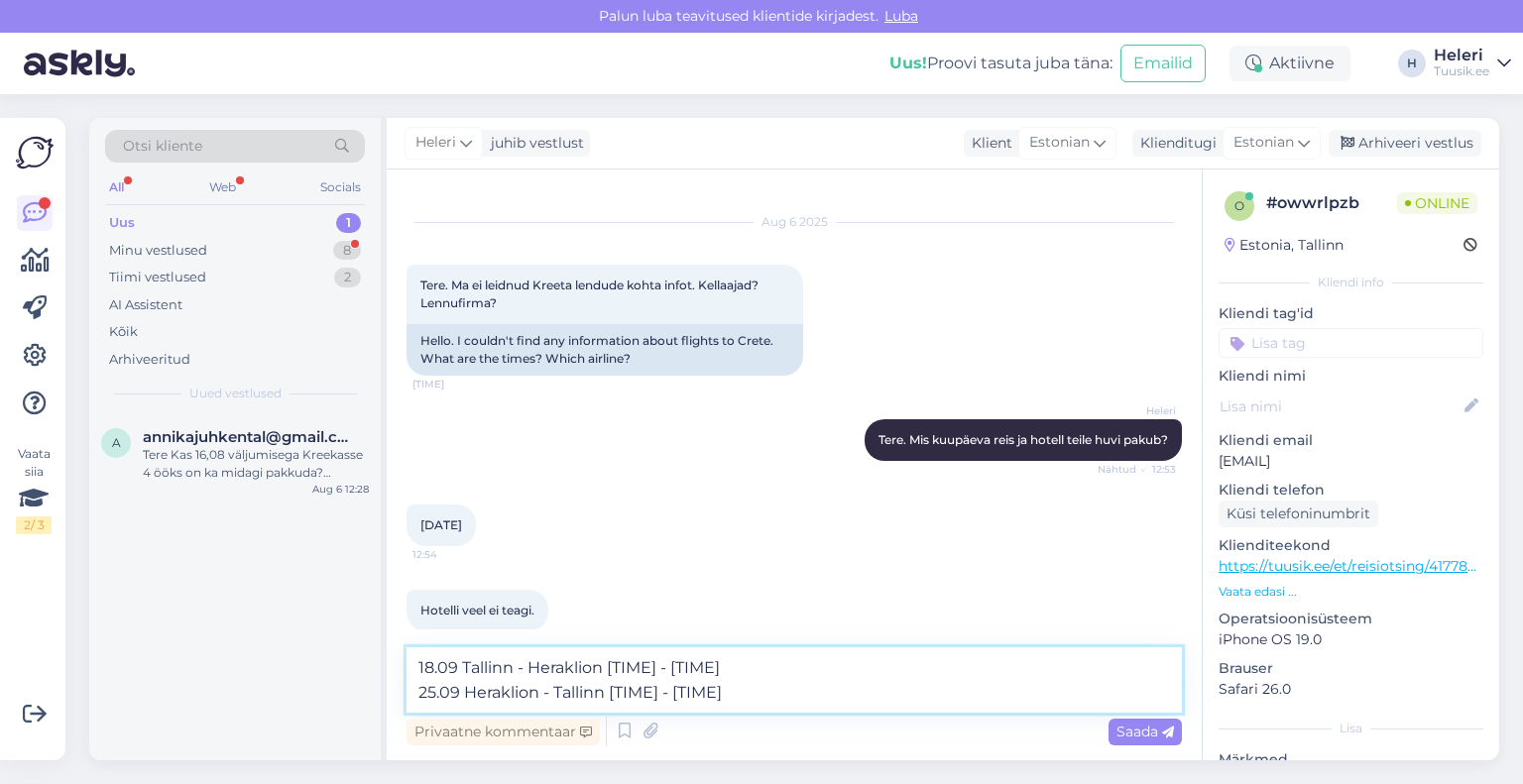 scroll, scrollTop: 51, scrollLeft: 0, axis: vertical 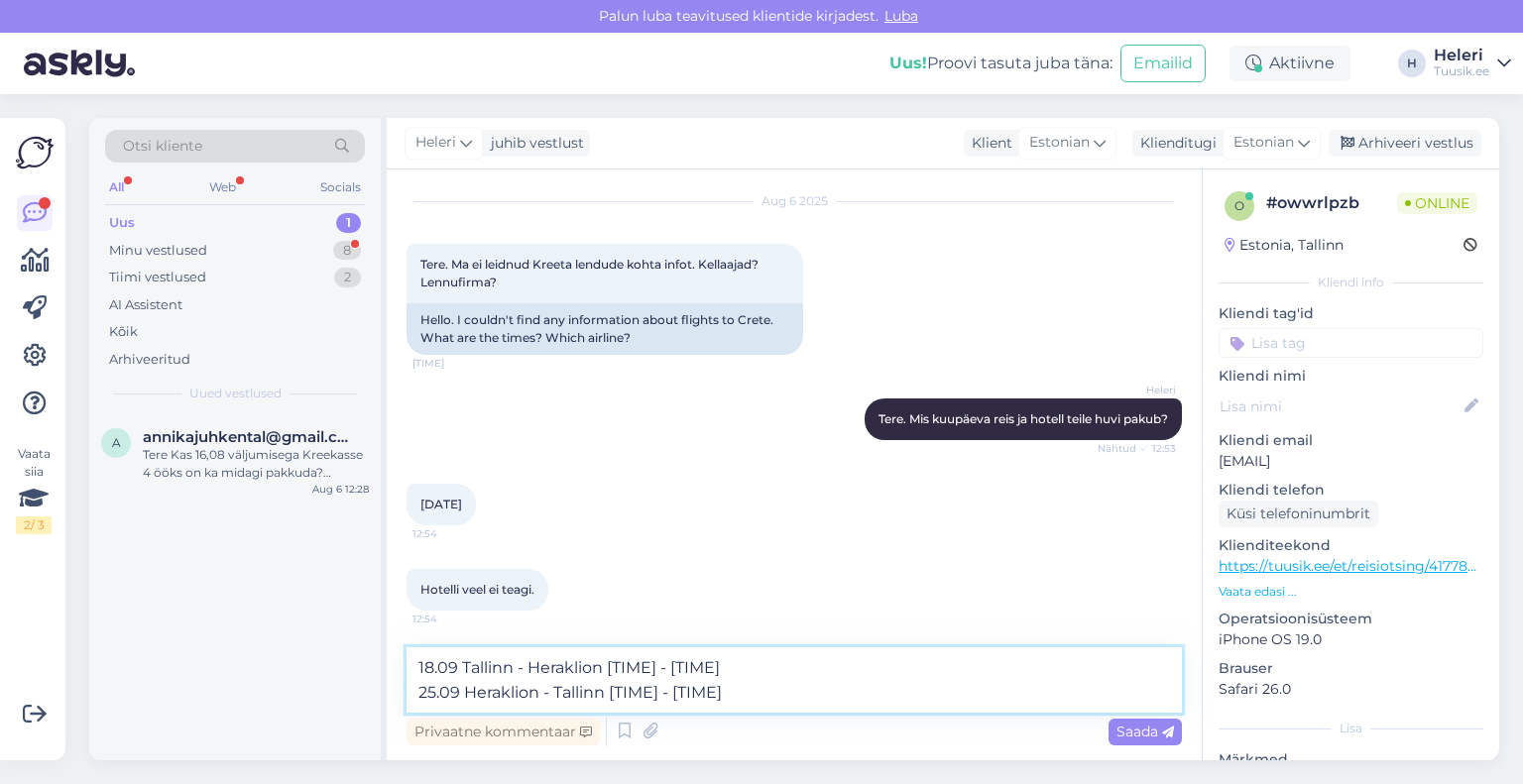 drag, startPoint x: 416, startPoint y: 665, endPoint x: 454, endPoint y: 665, distance: 38 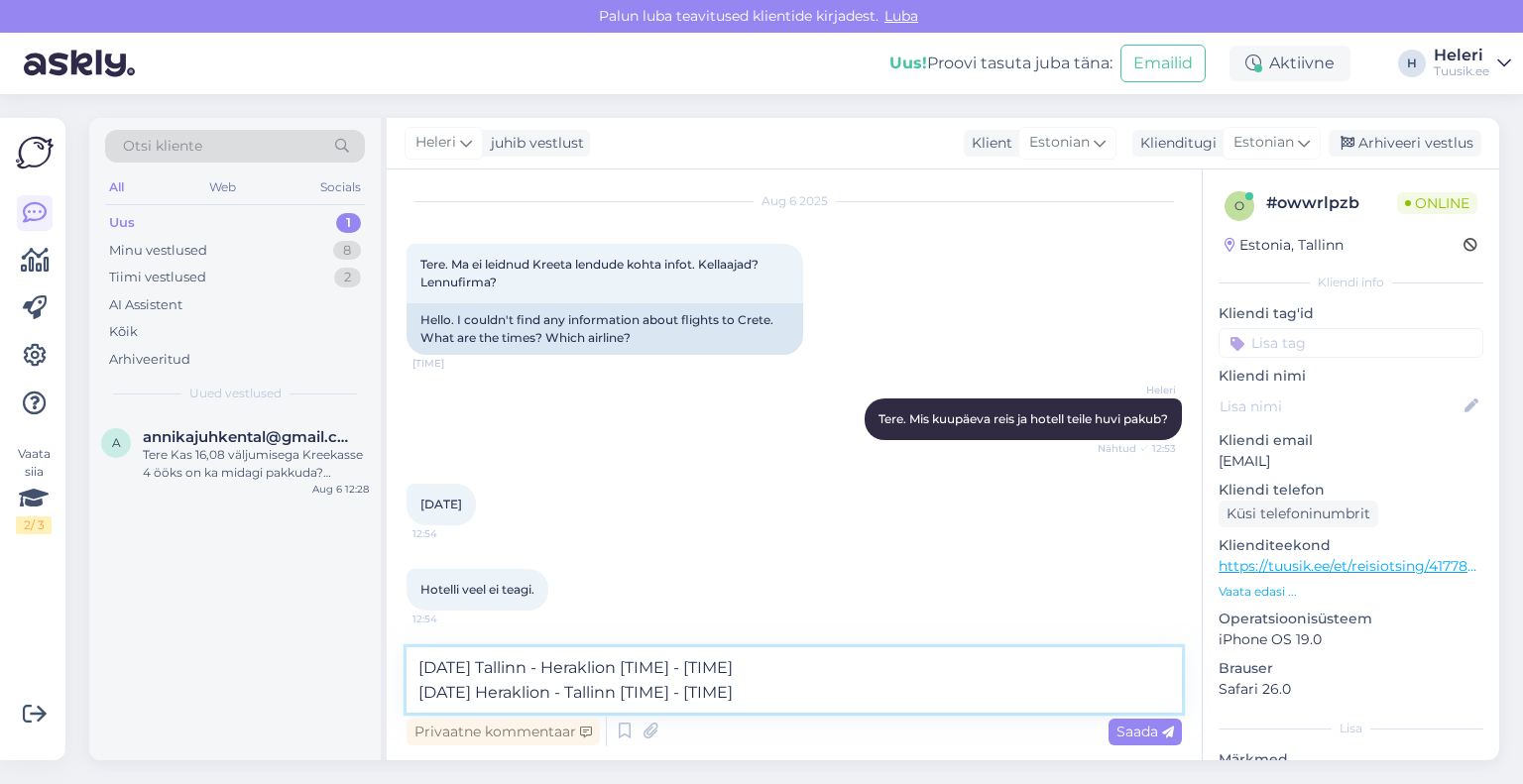click on "[DATE] Tallinn - Heraklion [TIME] - [TIME]
[DATE] Heraklion - Tallinn [TIME] - [TIME]" at bounding box center [794, 680] 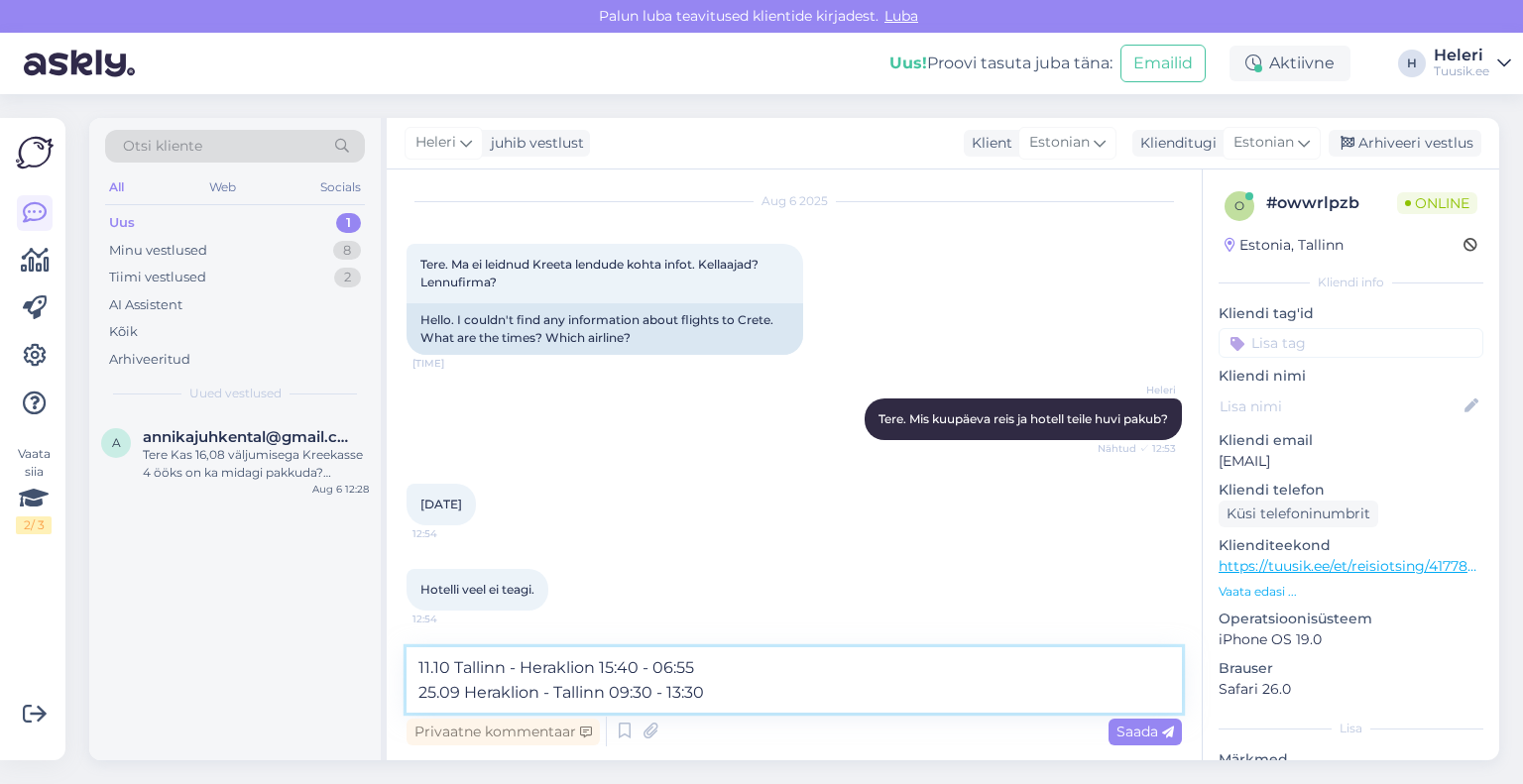 click on "11.10 Tallinn - Heraklion 15:40 - 06:55
25.09 Heraklion - Tallinn 09:30 - 13:30" at bounding box center [794, 680] 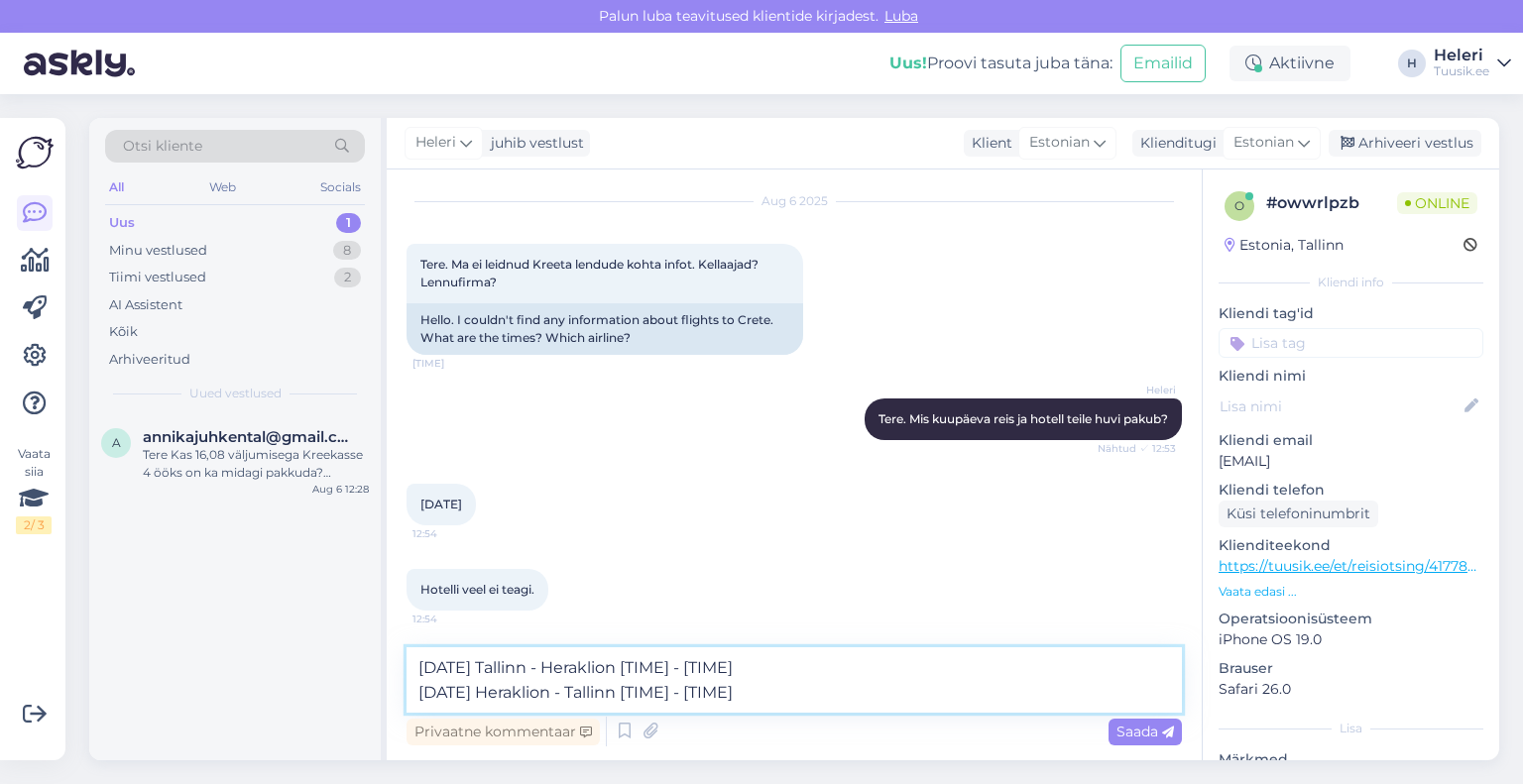 click on "[DATE] Tallinn - Heraklion [TIME] - [TIME]
[DATE] Heraklion - Tallinn [TIME] - [TIME]" at bounding box center [794, 680] 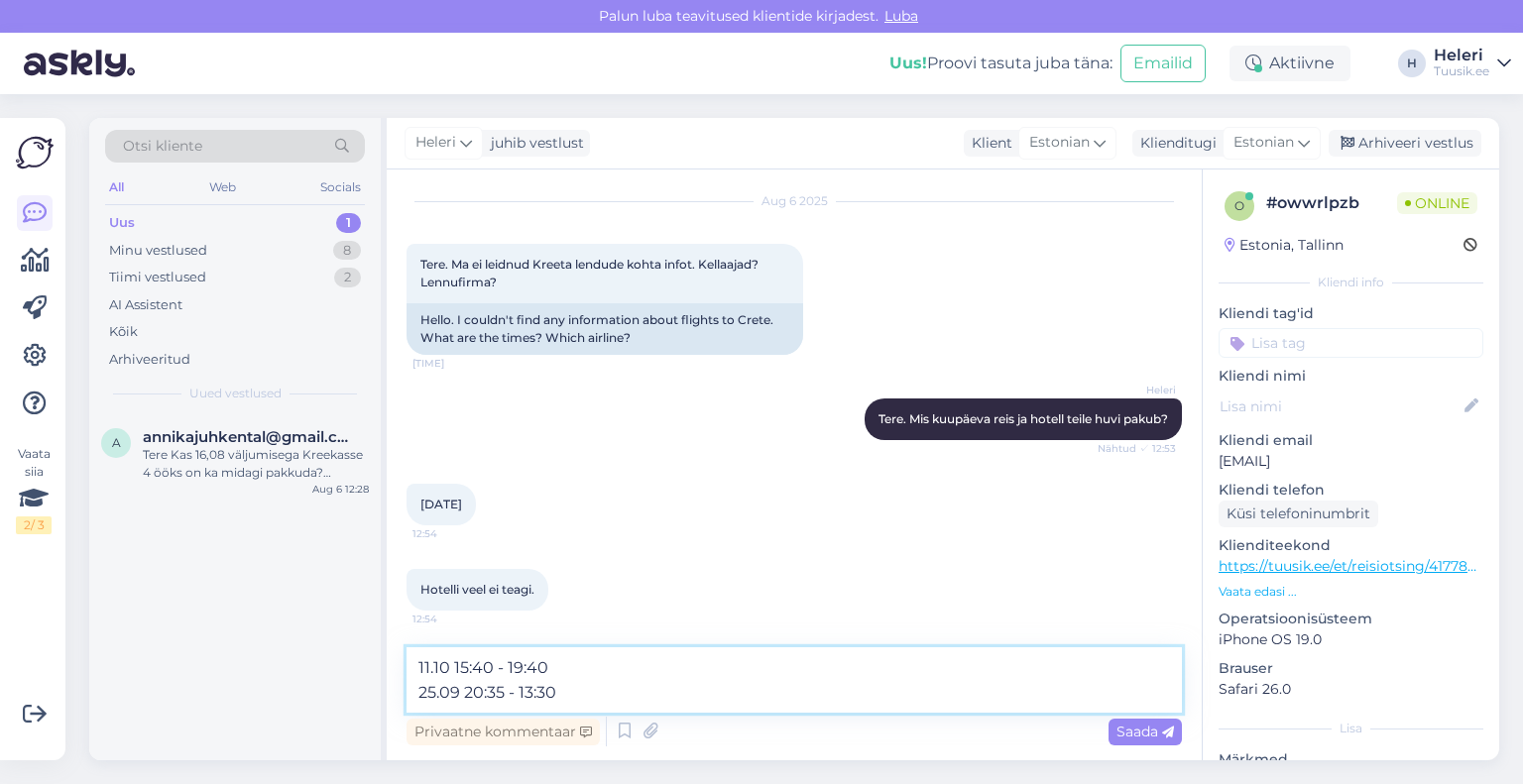 click on "11.10 15:40 - 19:40
25.09 20:35 - 13:30" at bounding box center [794, 680] 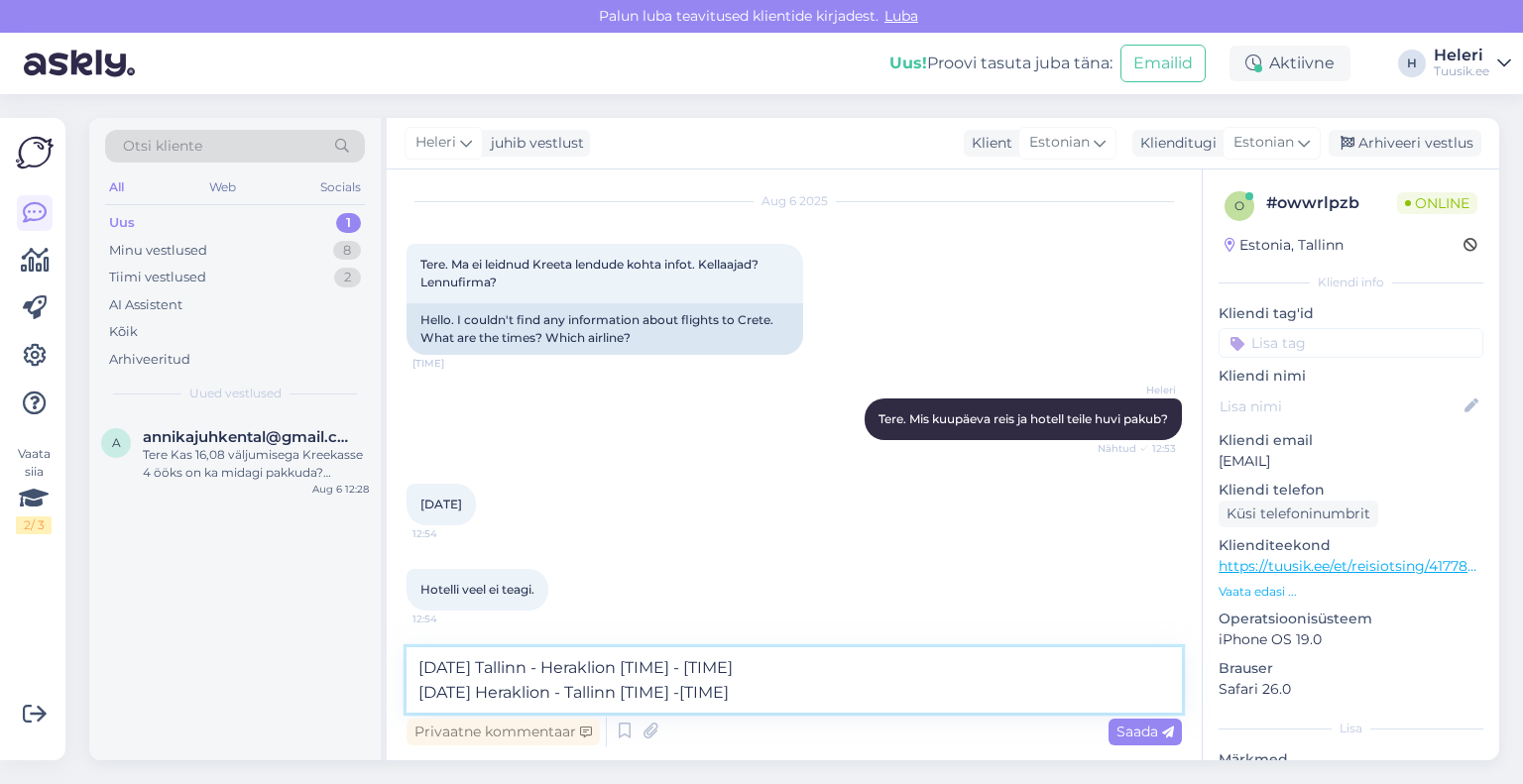 drag, startPoint x: 460, startPoint y: 697, endPoint x: 395, endPoint y: 693, distance: 65.123 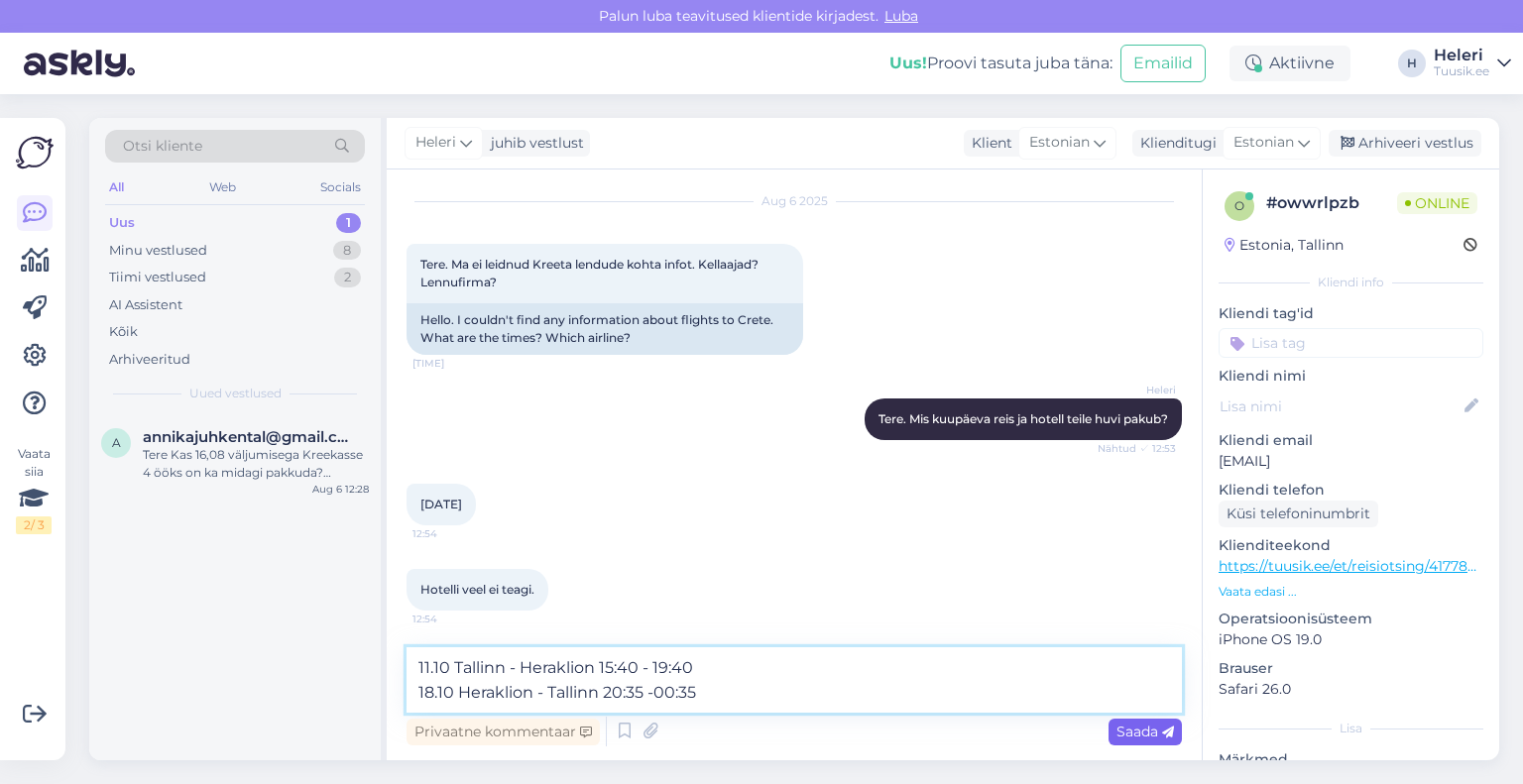 type on "11.10 Tallinn - Heraklion 15:40 - 19:40
18.10 Heraklion - Tallinn 20:35 -00:35" 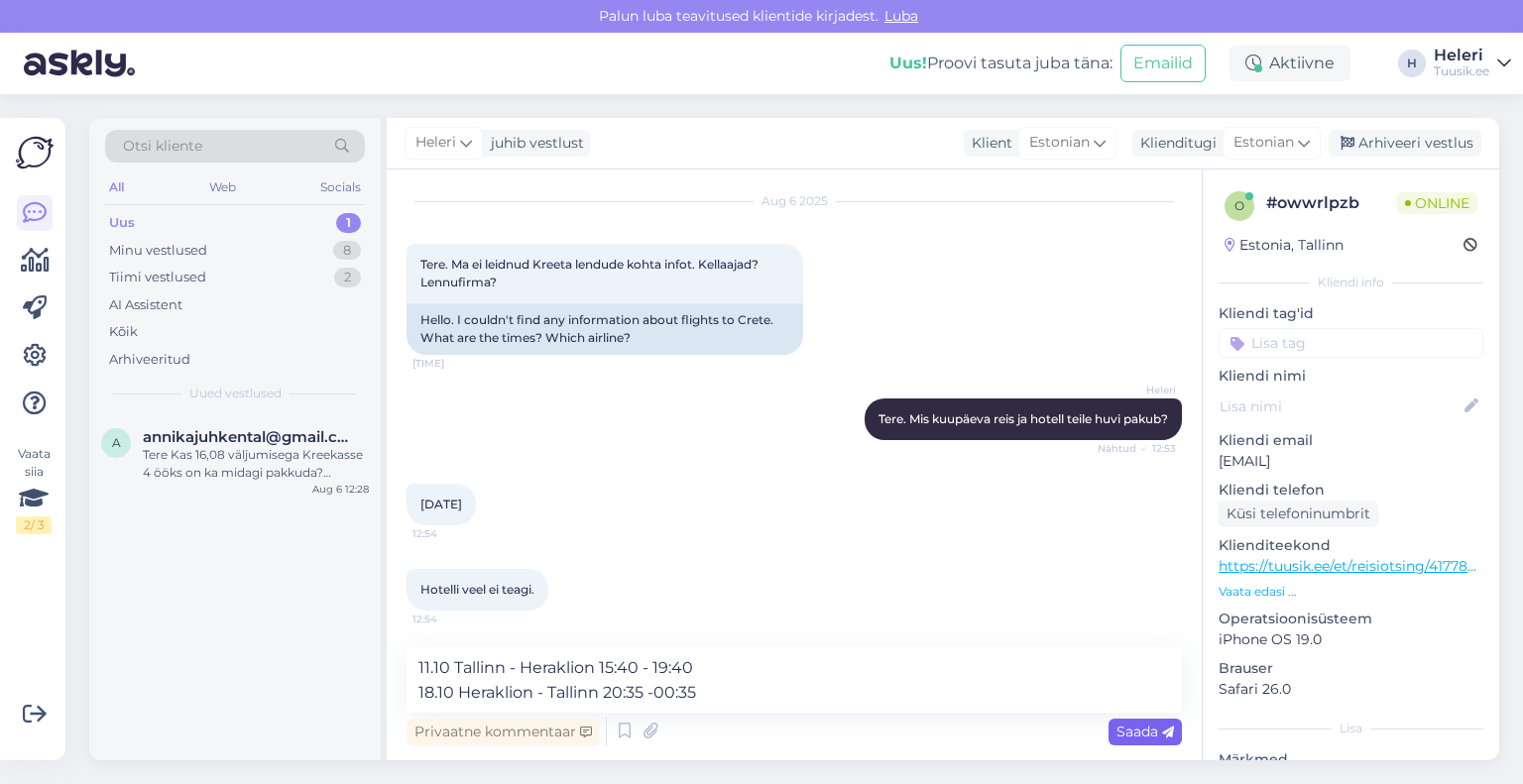 click on "Saada" at bounding box center (1145, 731) 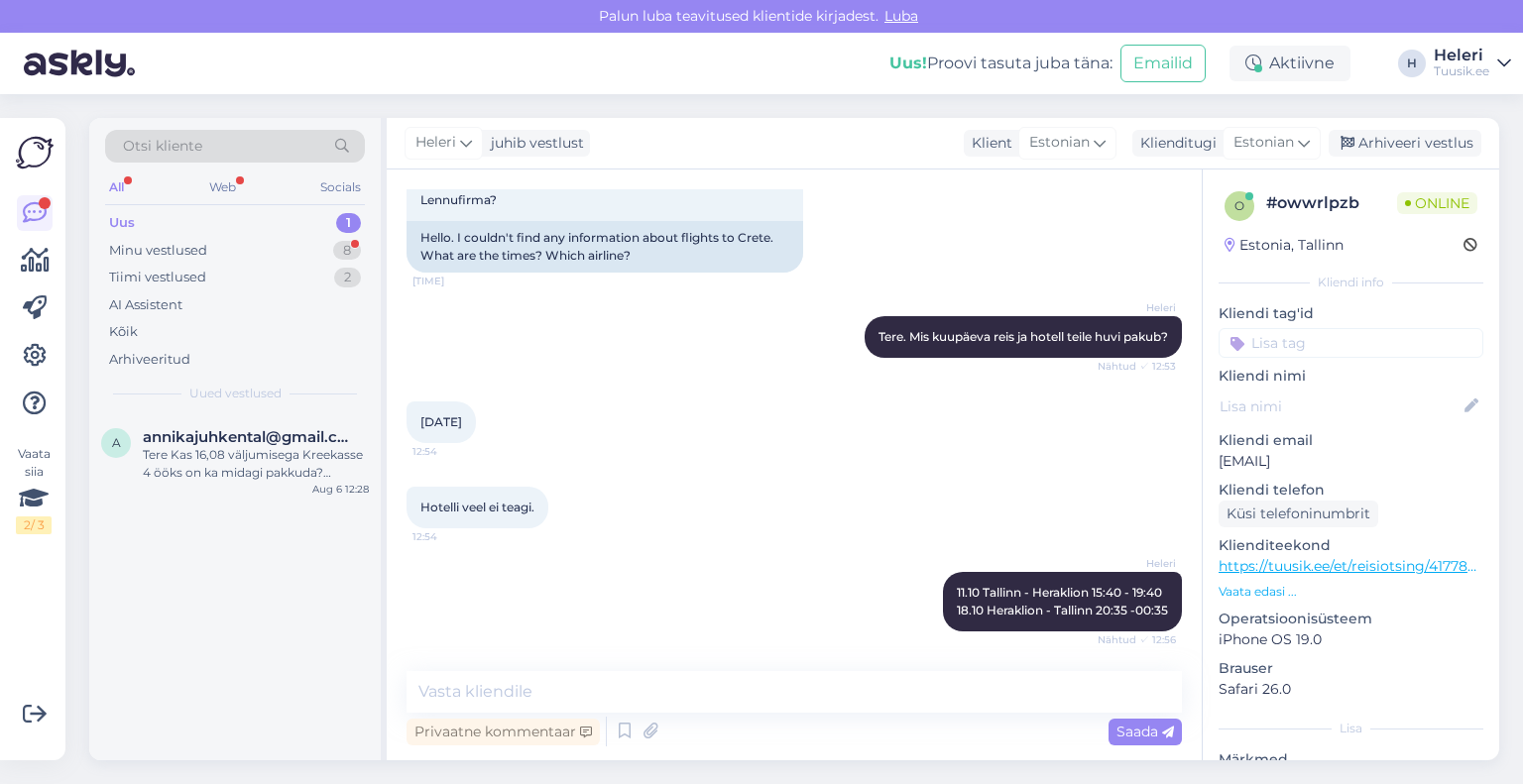 scroll, scrollTop: 218, scrollLeft: 0, axis: vertical 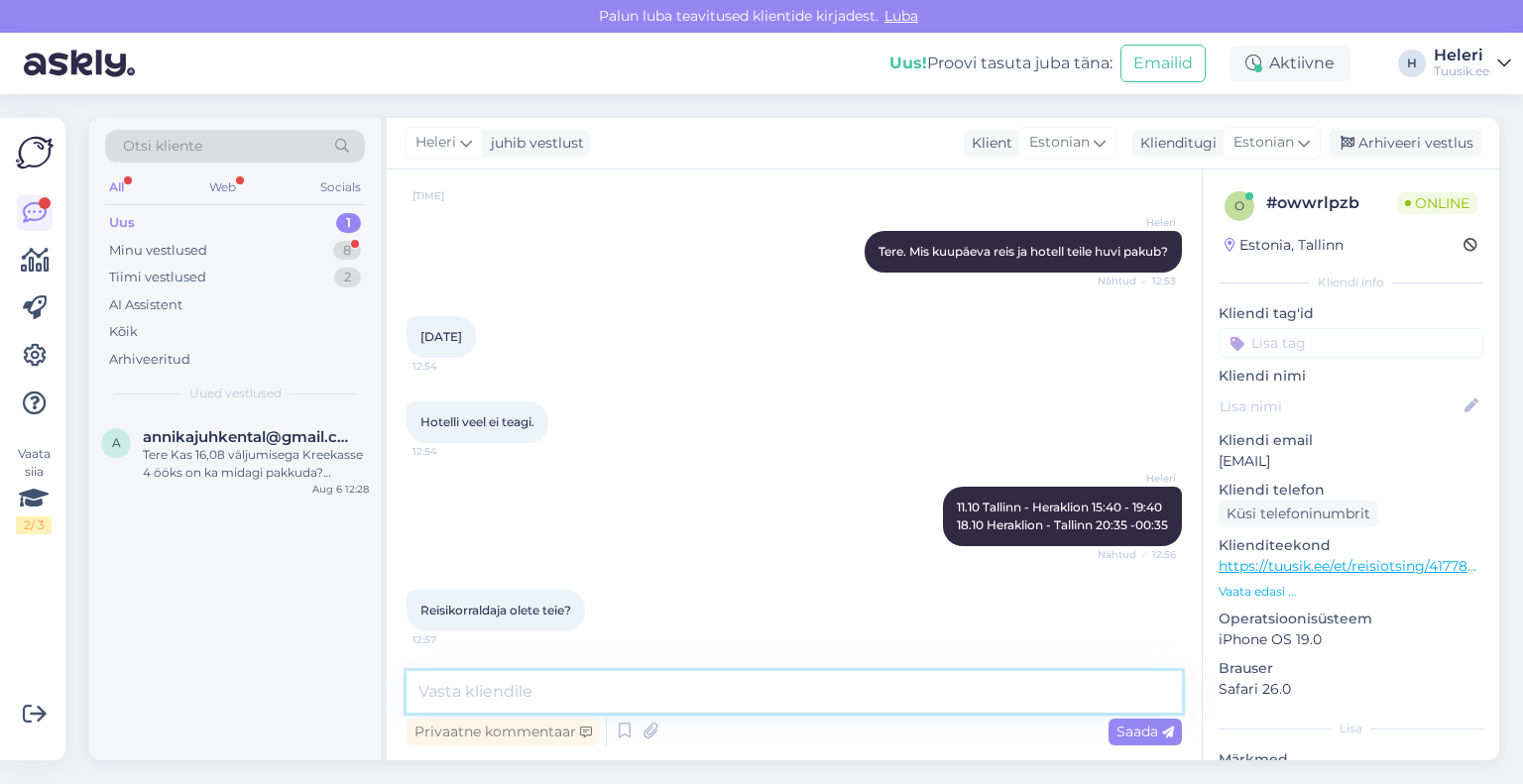 click at bounding box center (794, 692) 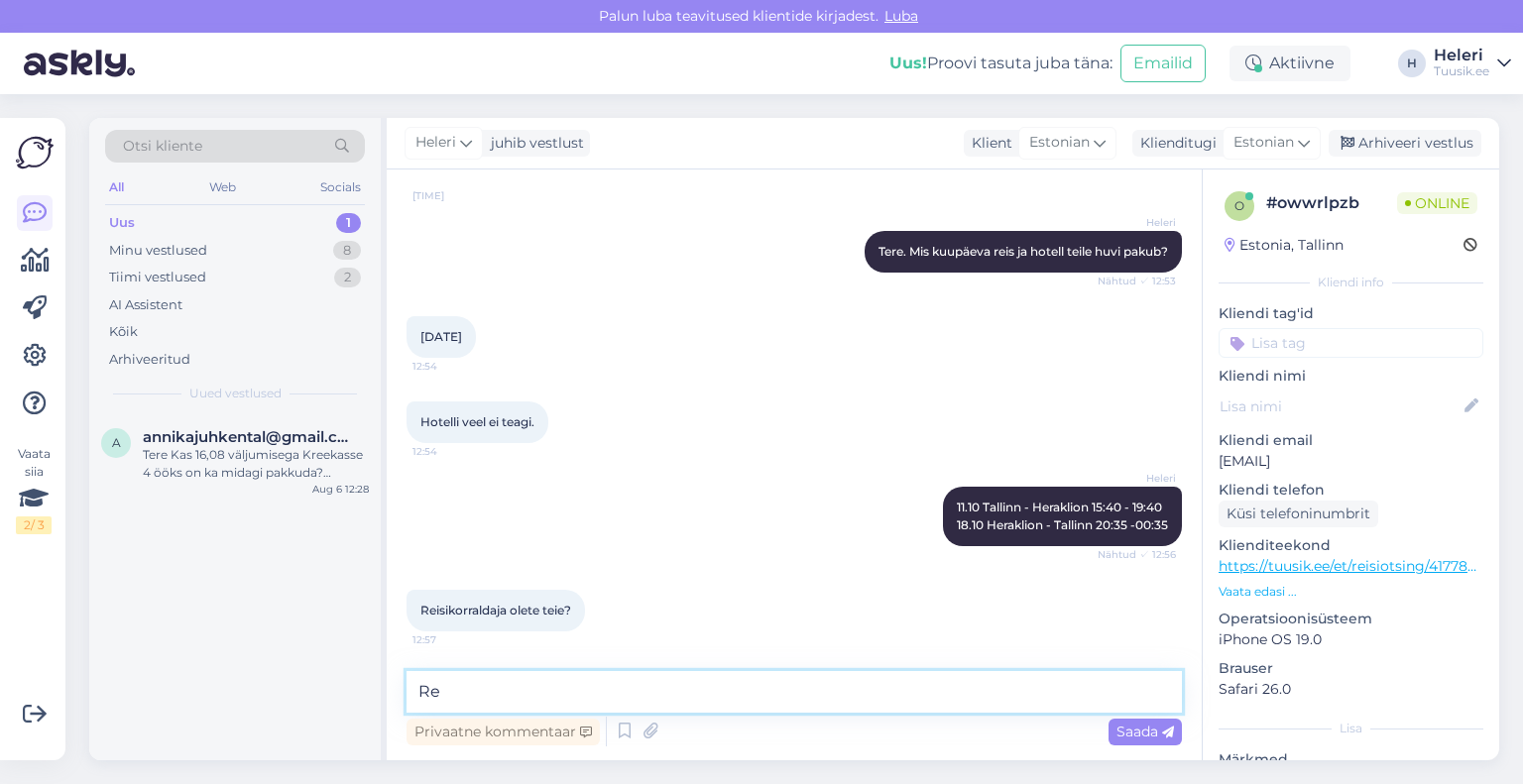 type on "R" 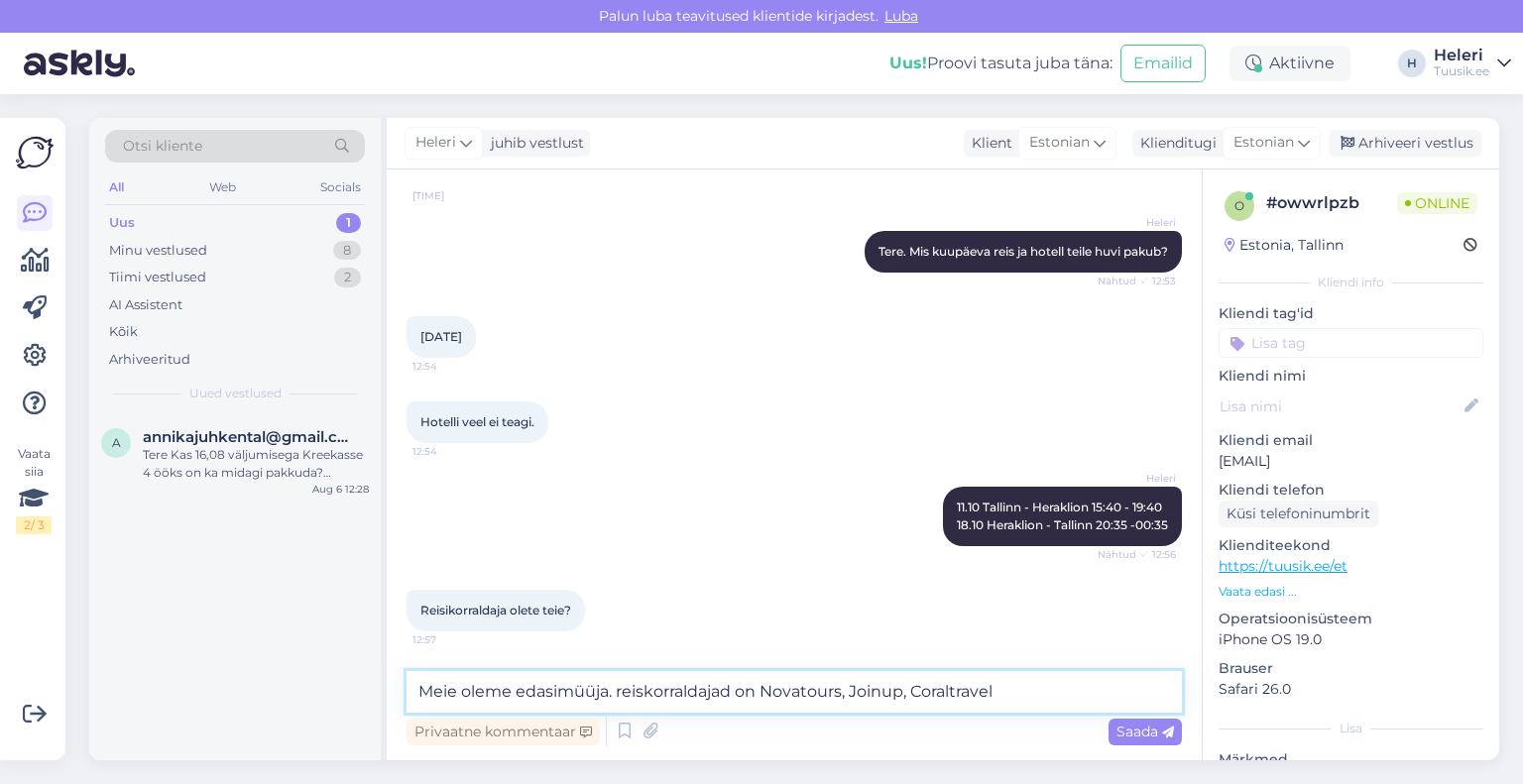 click on "Meie oleme edasimüüja. reiskorraldajad on Novatours, Joinup, Coraltravel" at bounding box center (794, 692) 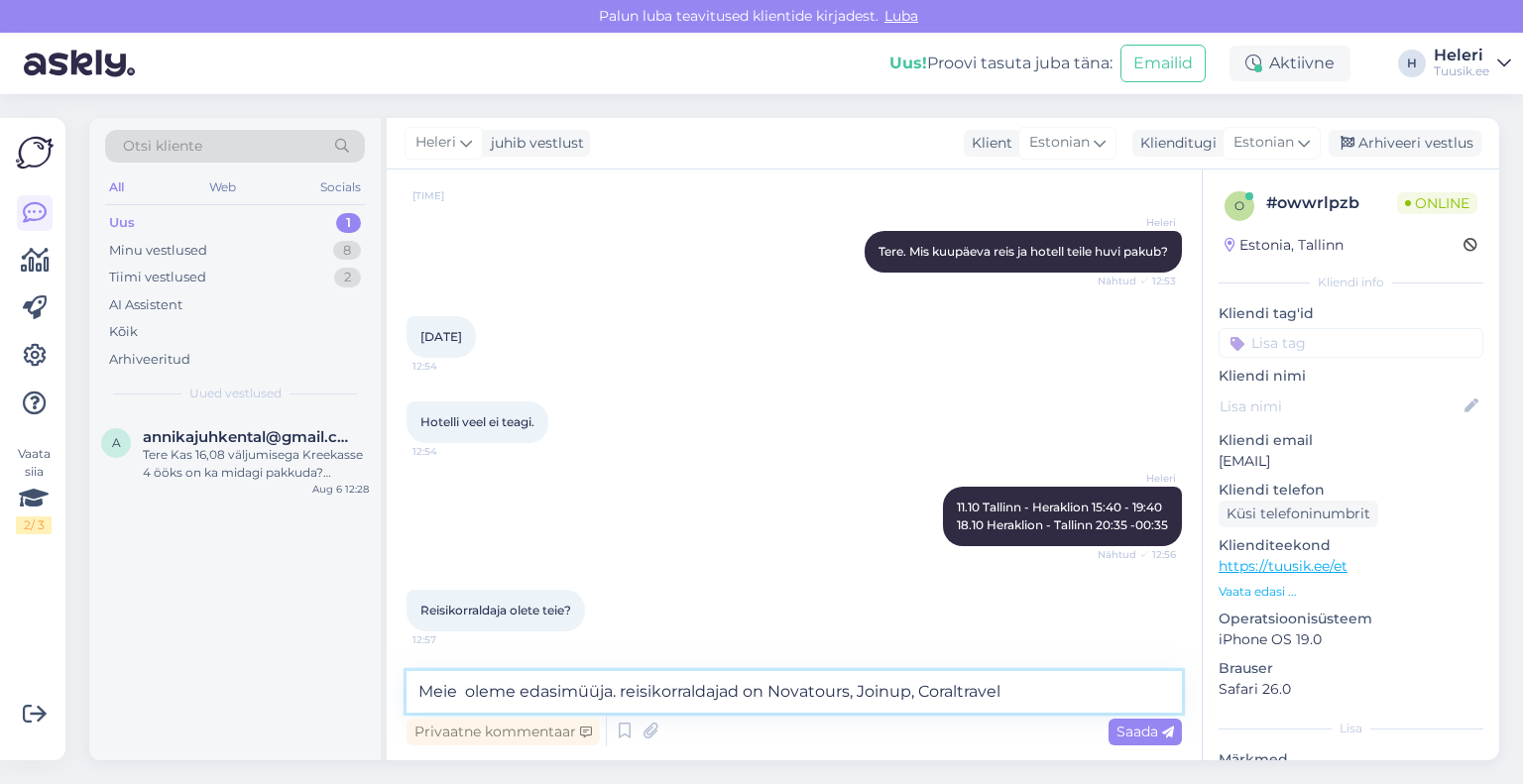 click on "Meie  oleme edasimüüja. reisikorraldajad on Novatours, Joinup, Coraltravel" at bounding box center [794, 692] 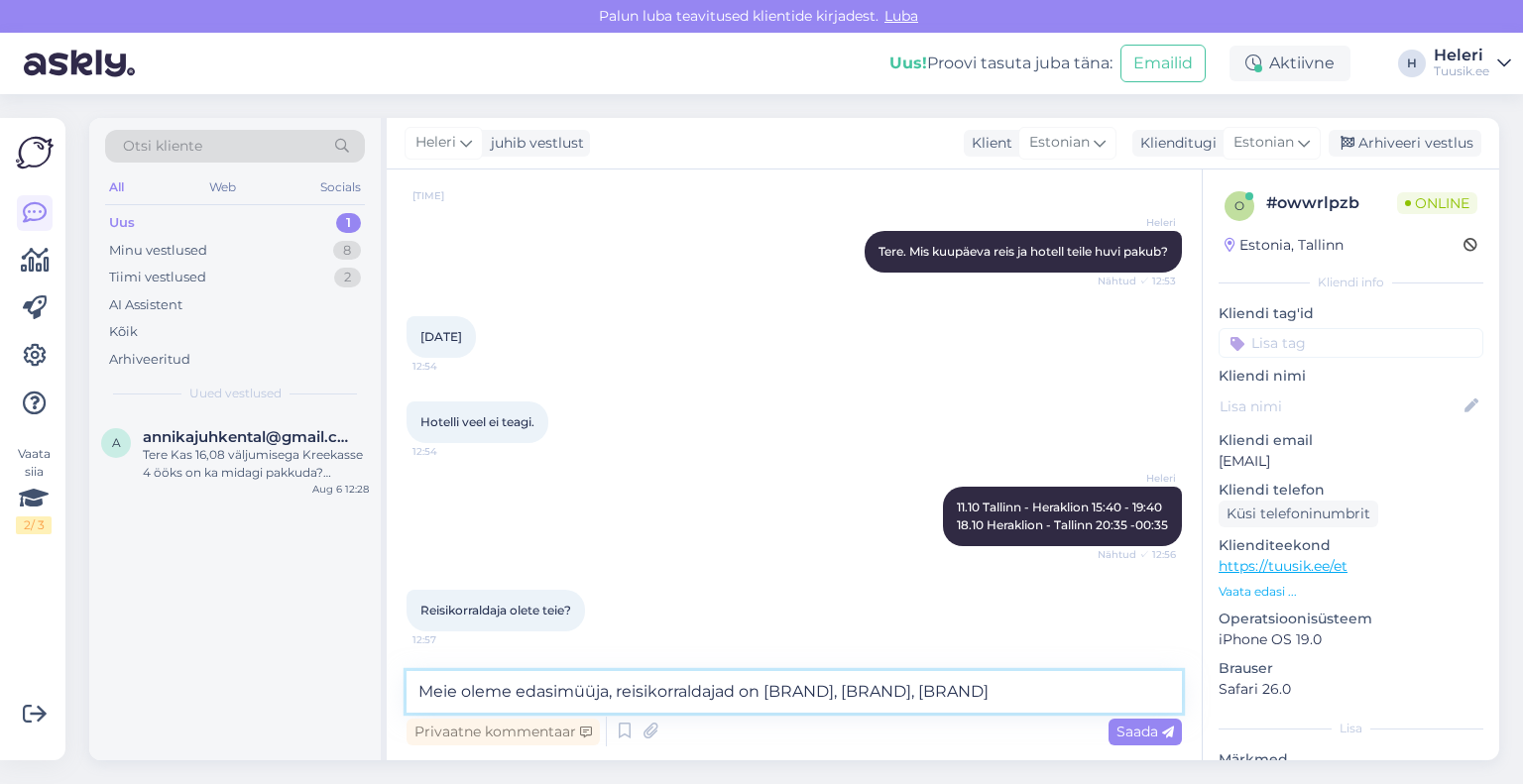click on "Meie oleme edasimüüja, reisikorraldajad on [BRAND], [BRAND], [BRAND]" at bounding box center (794, 692) 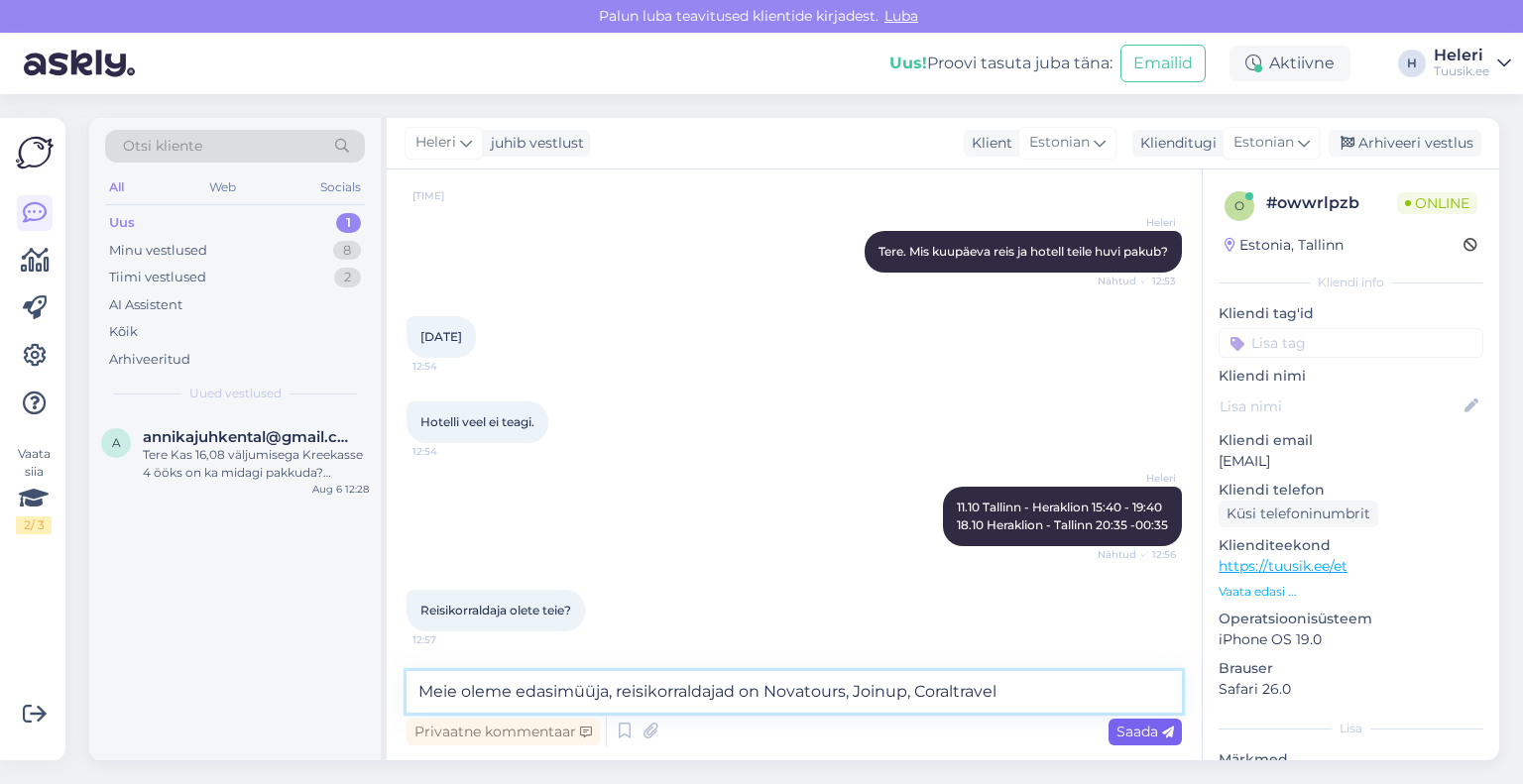 type on "Meie oleme edasimüüja, reisikorraldajad on Novatours, Joinup, Coraltravel" 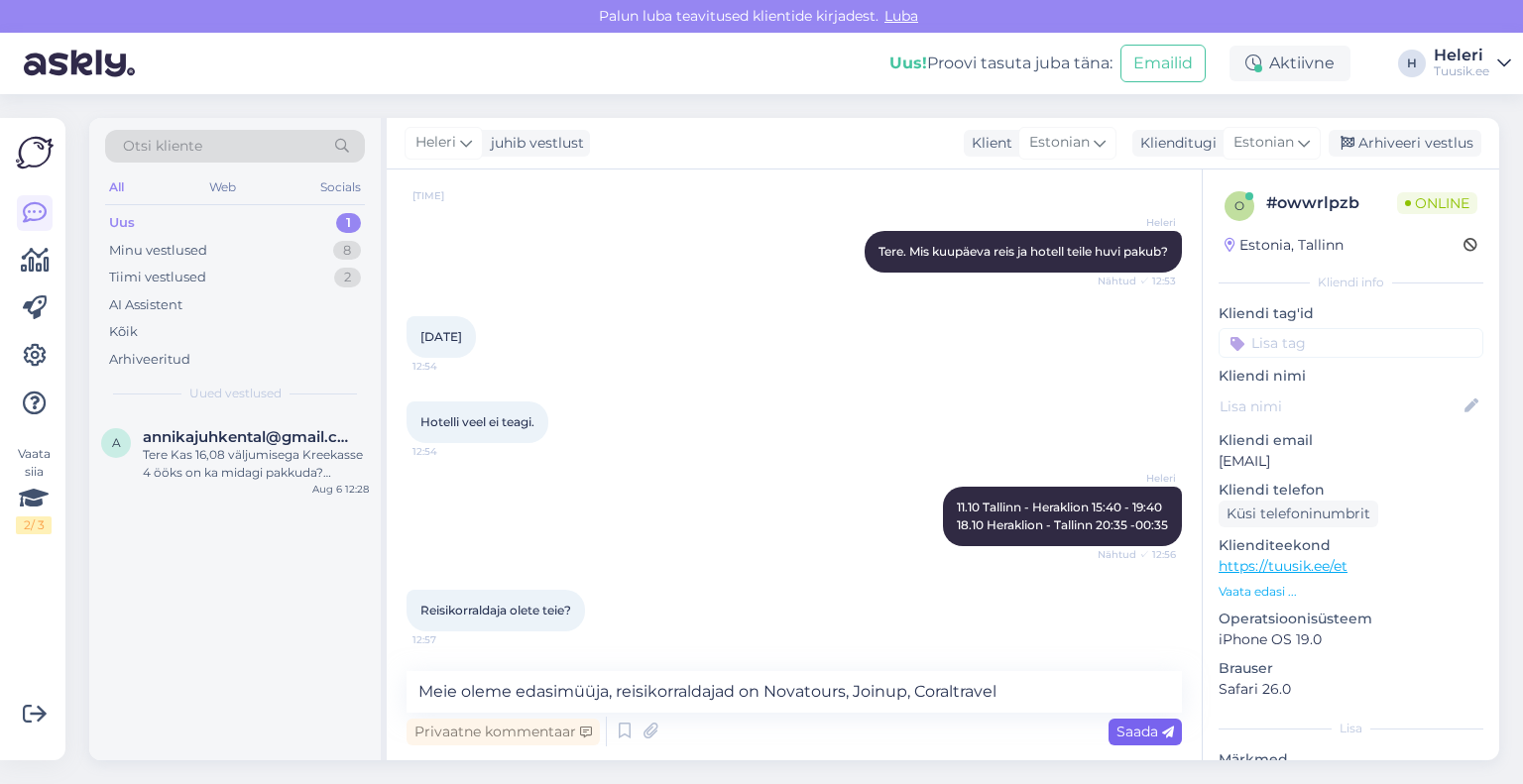click on "Saada" at bounding box center (1145, 731) 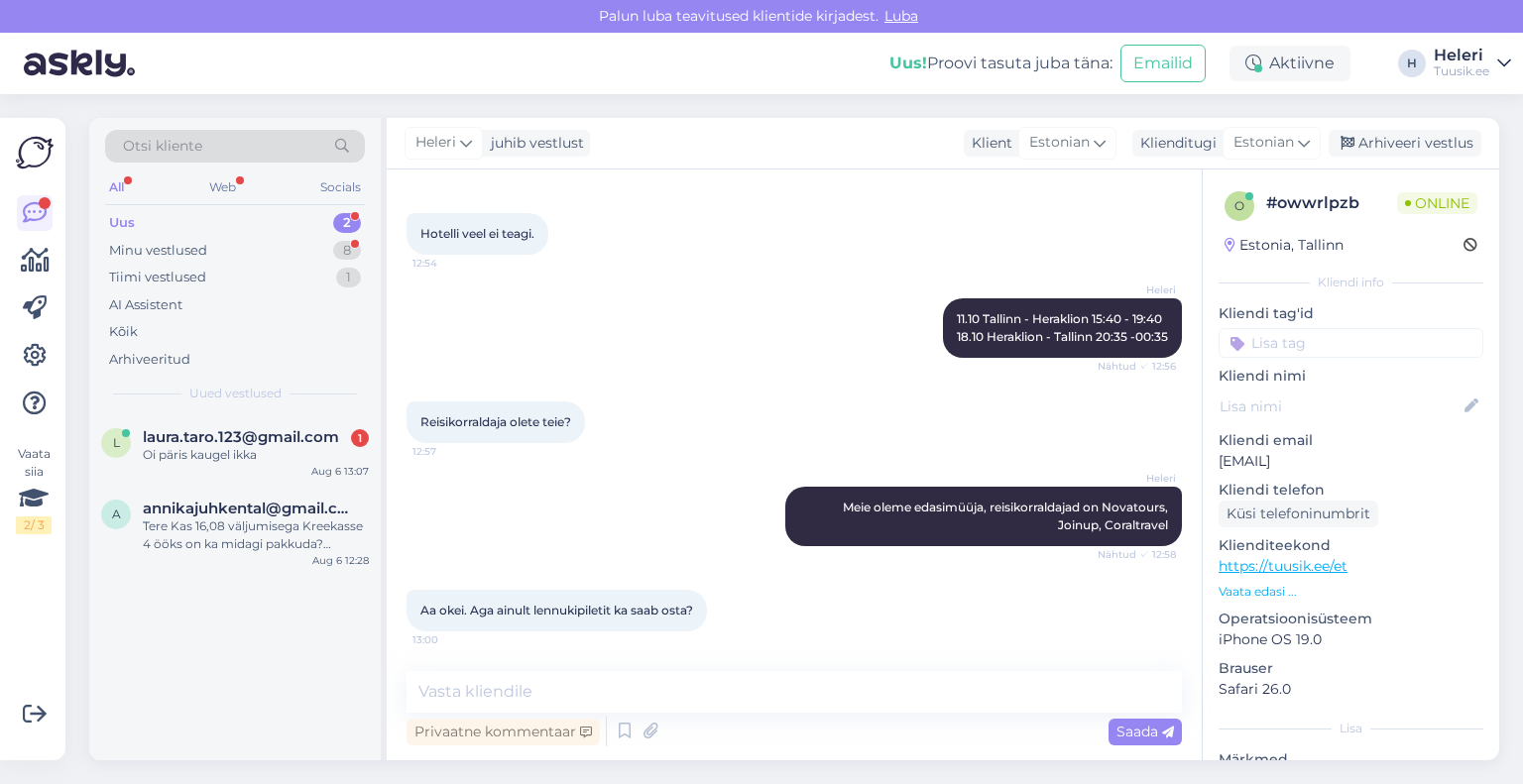 scroll, scrollTop: 405, scrollLeft: 0, axis: vertical 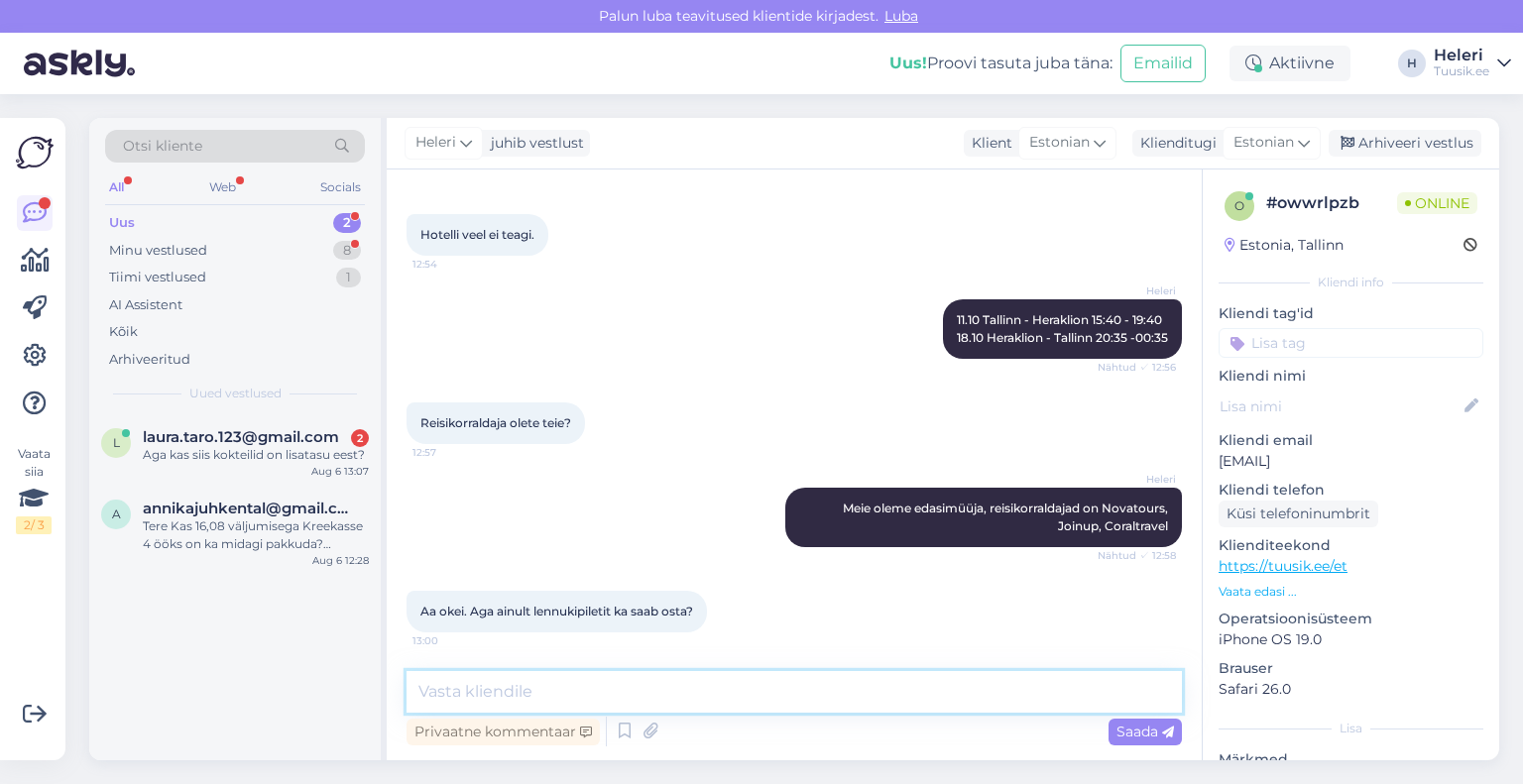 click at bounding box center (794, 692) 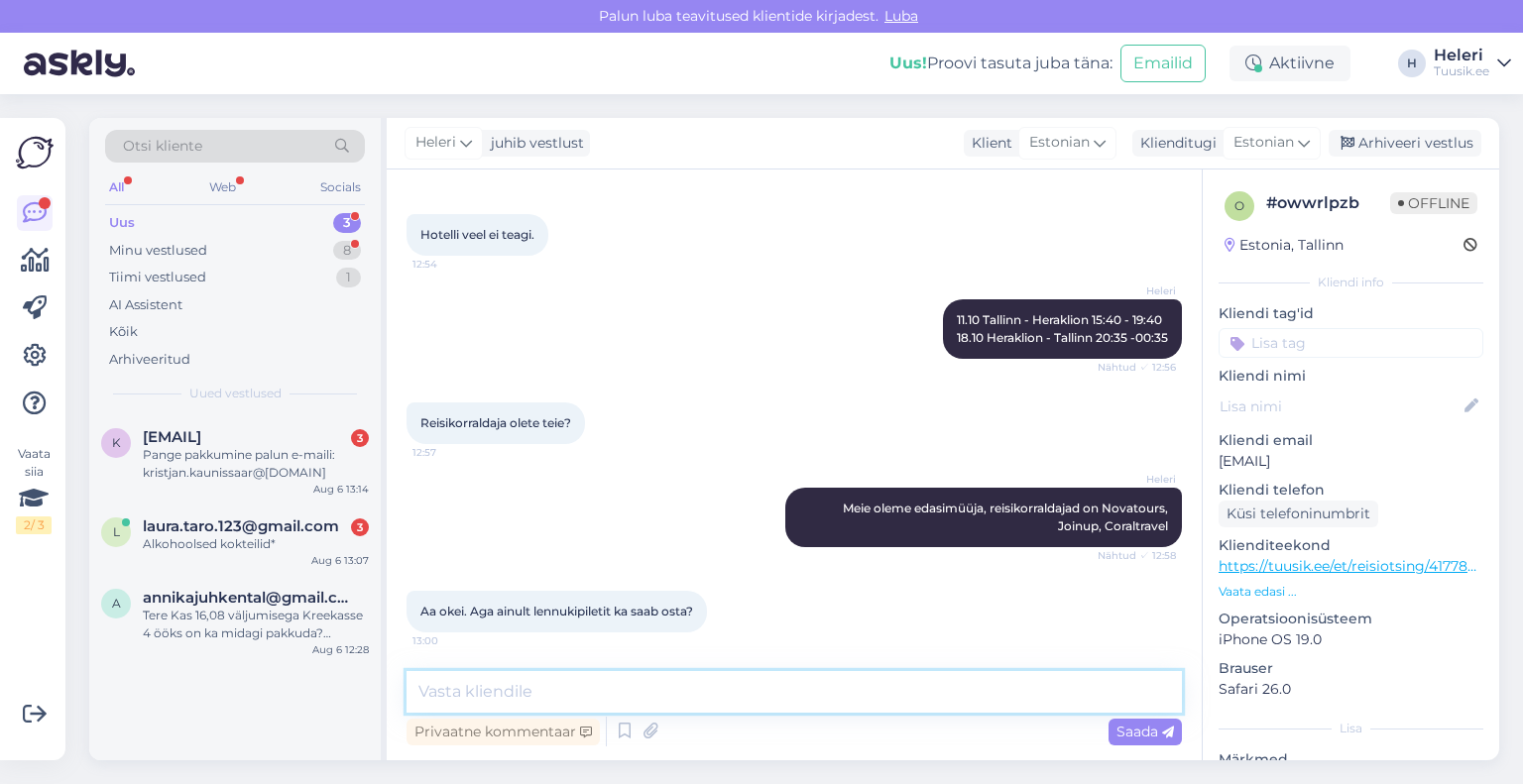 click at bounding box center [794, 692] 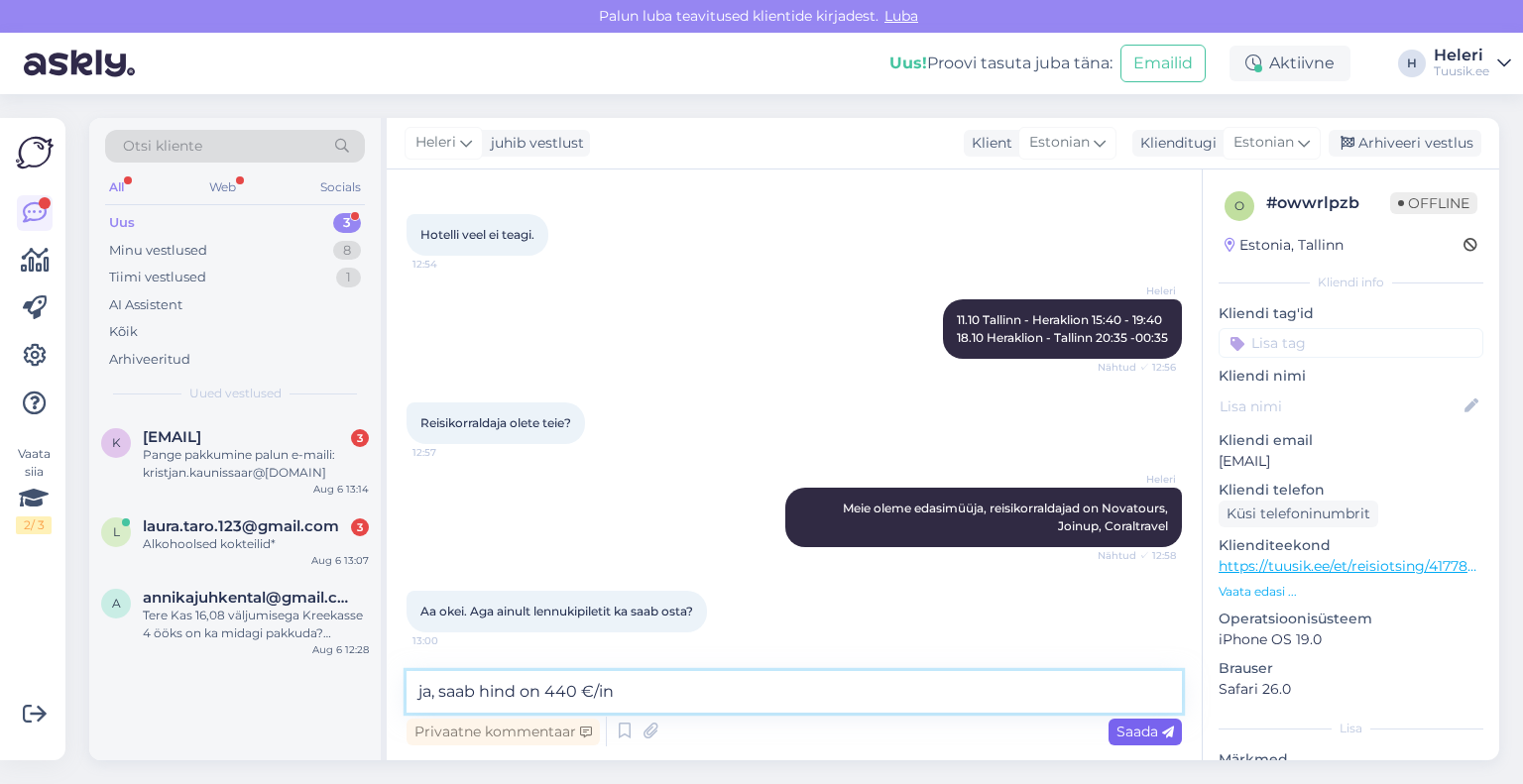 type on "ja, saab hind on 440 €/in" 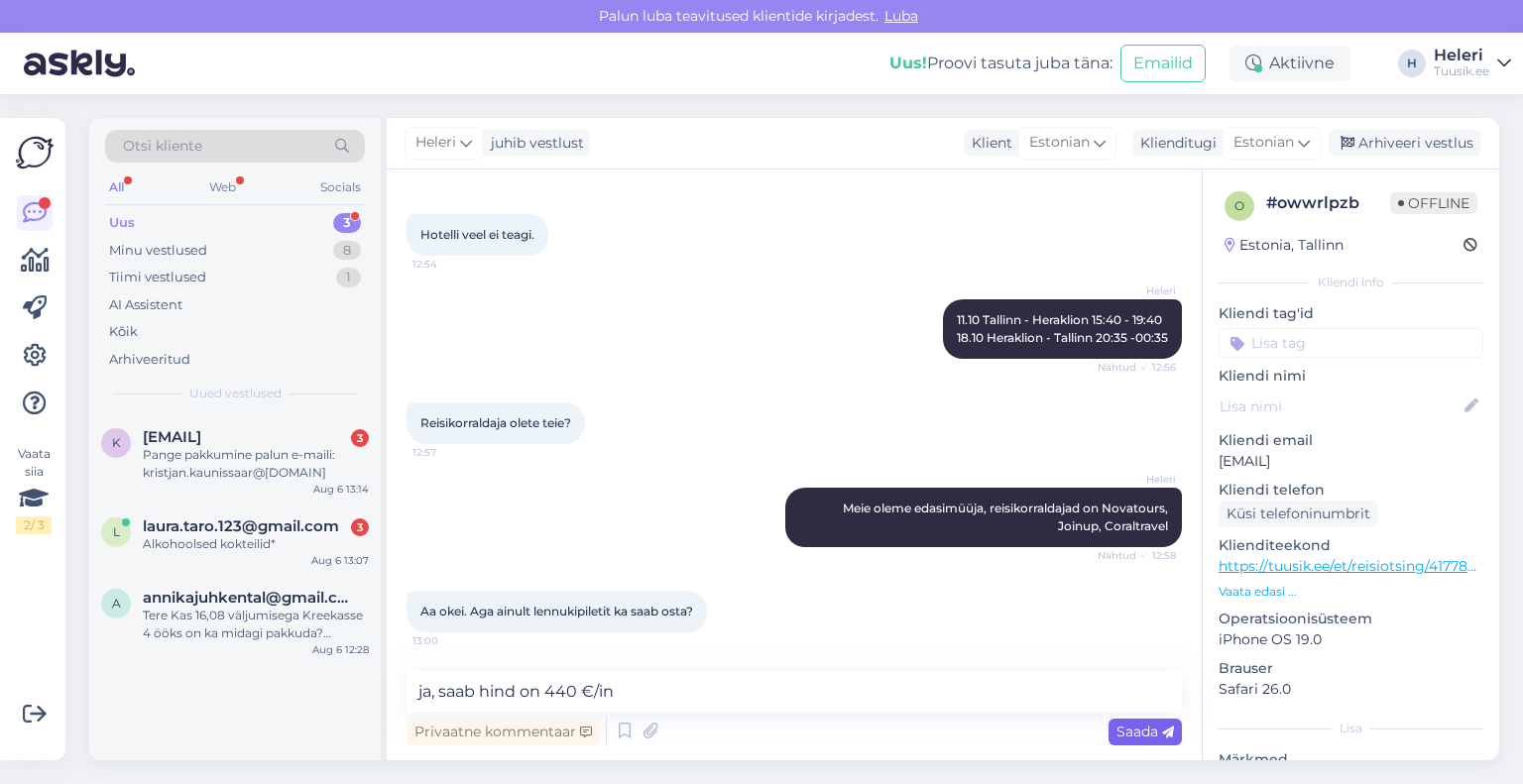 click on "Saada" at bounding box center (1145, 731) 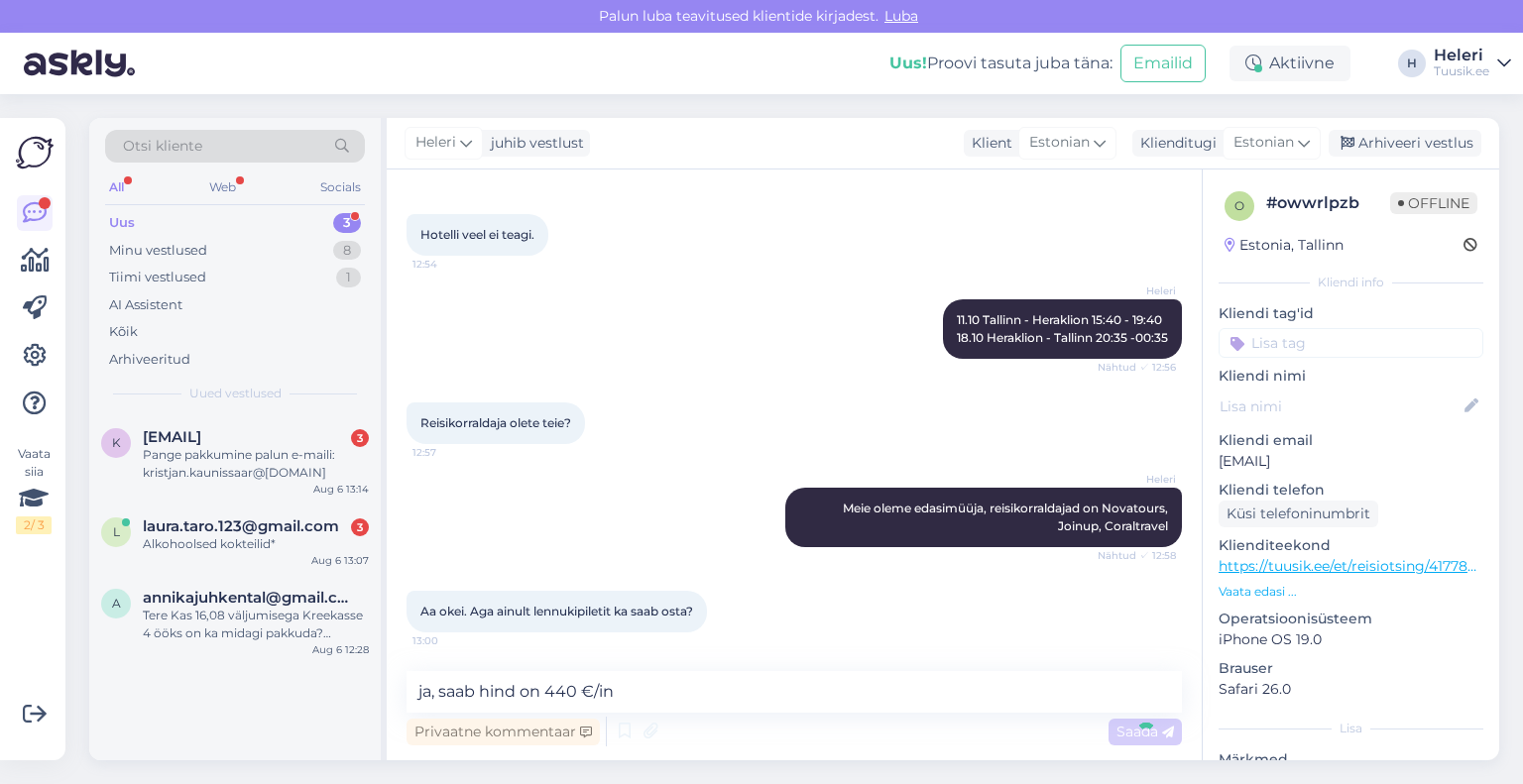 type 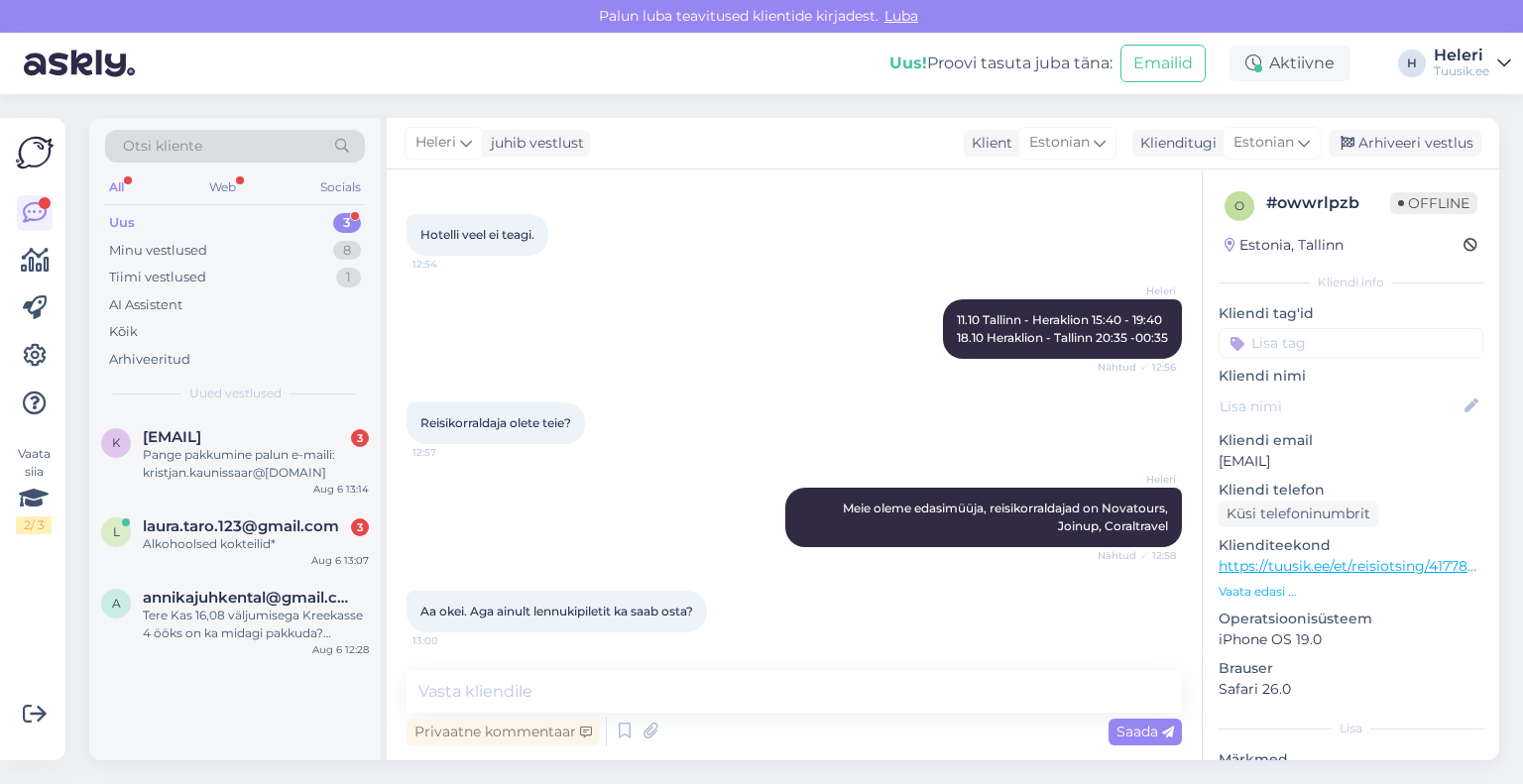 scroll, scrollTop: 492, scrollLeft: 0, axis: vertical 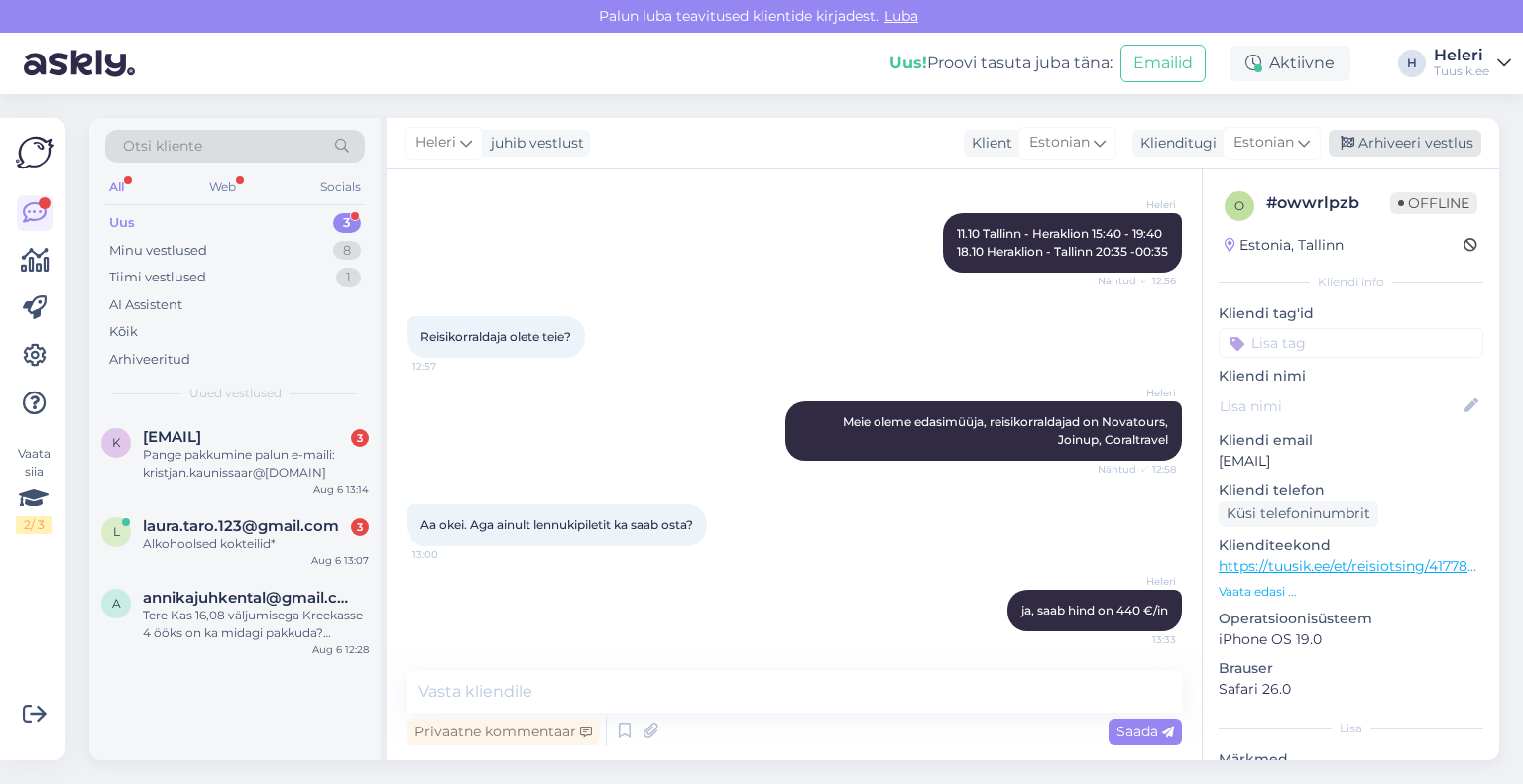 click on "Arhiveeri vestlus" at bounding box center (1405, 143) 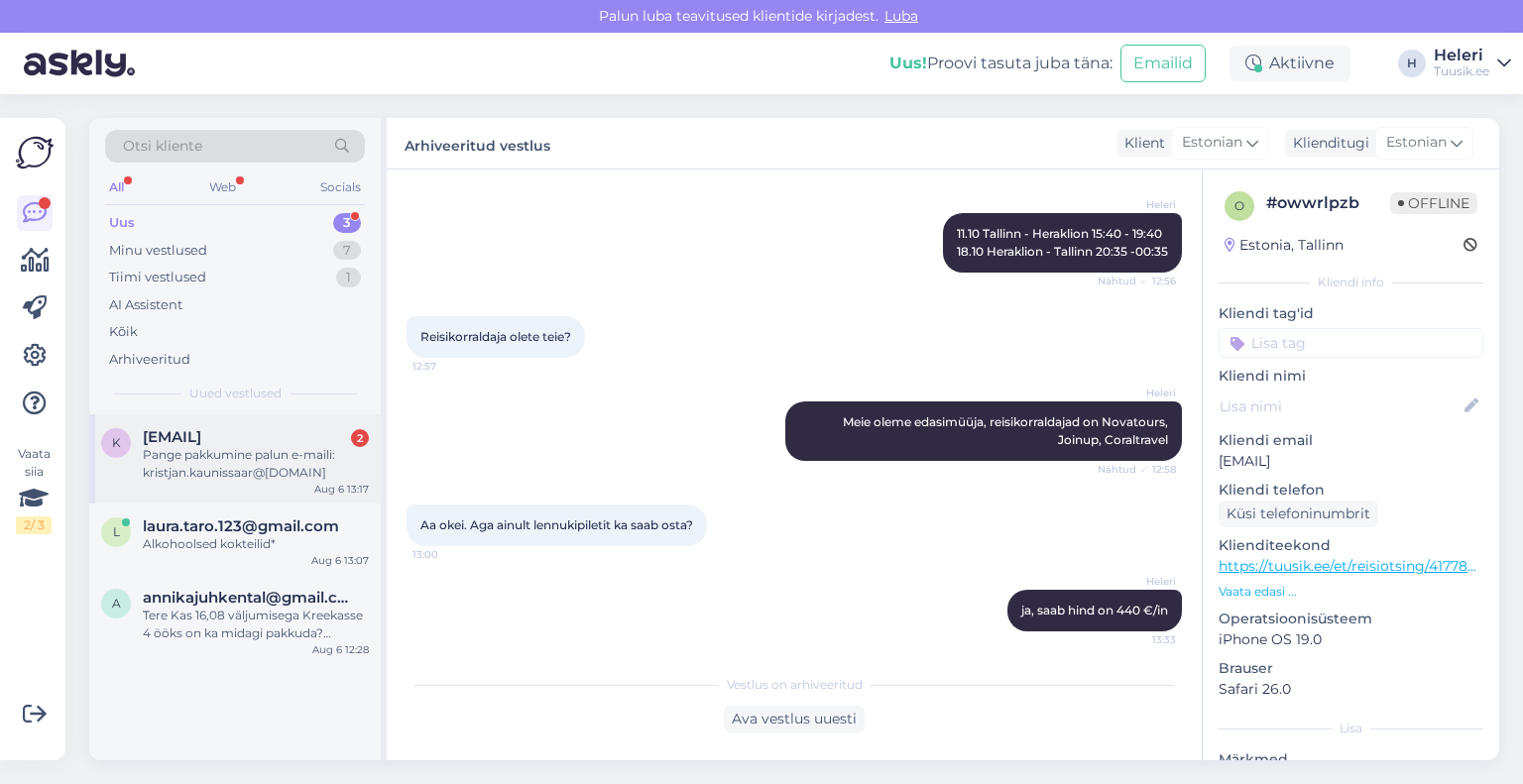 click on "Pange pakkumine palun e-maili: kristjan.kaunissaar@[DOMAIN]" at bounding box center (256, 464) 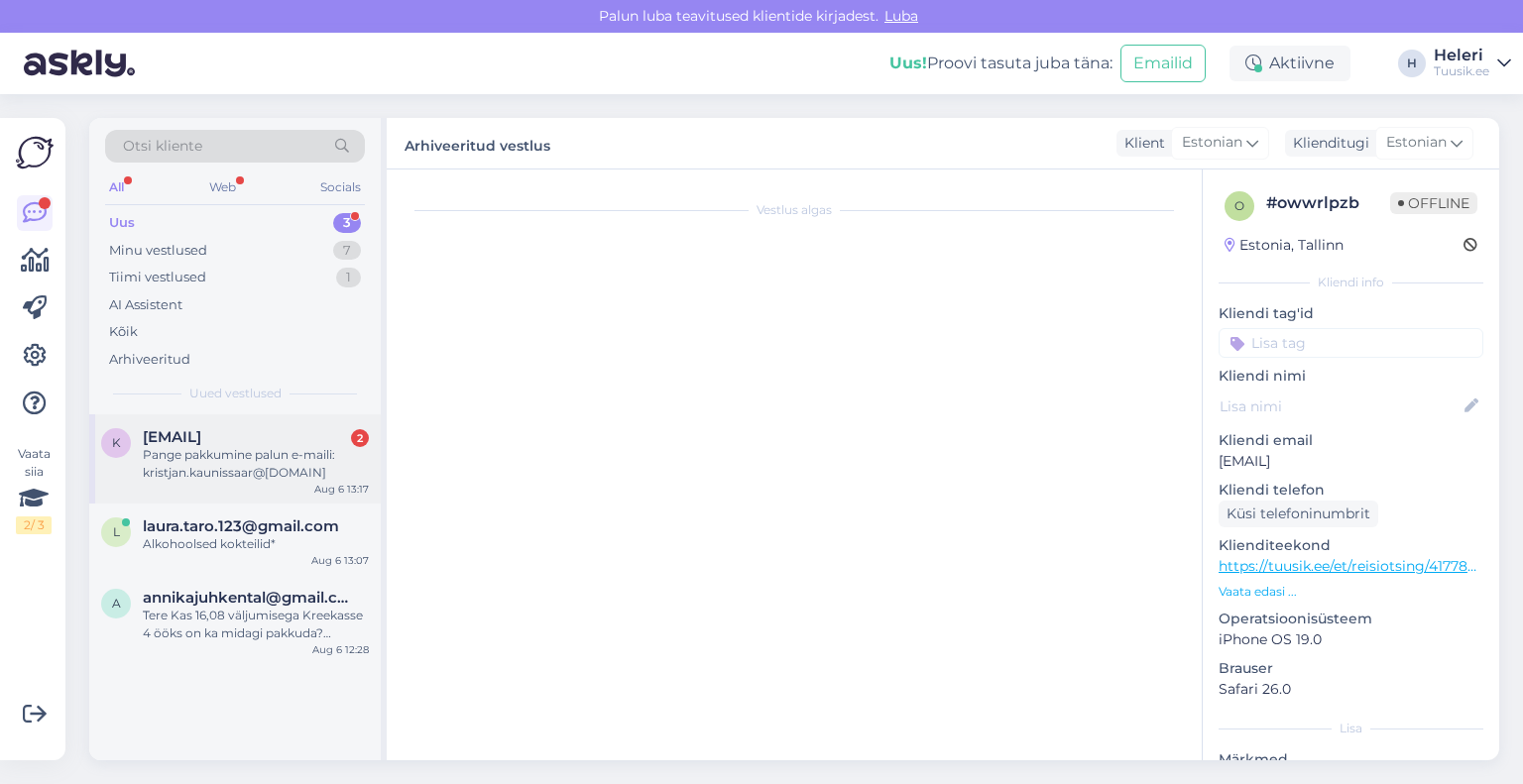 scroll, scrollTop: 38, scrollLeft: 0, axis: vertical 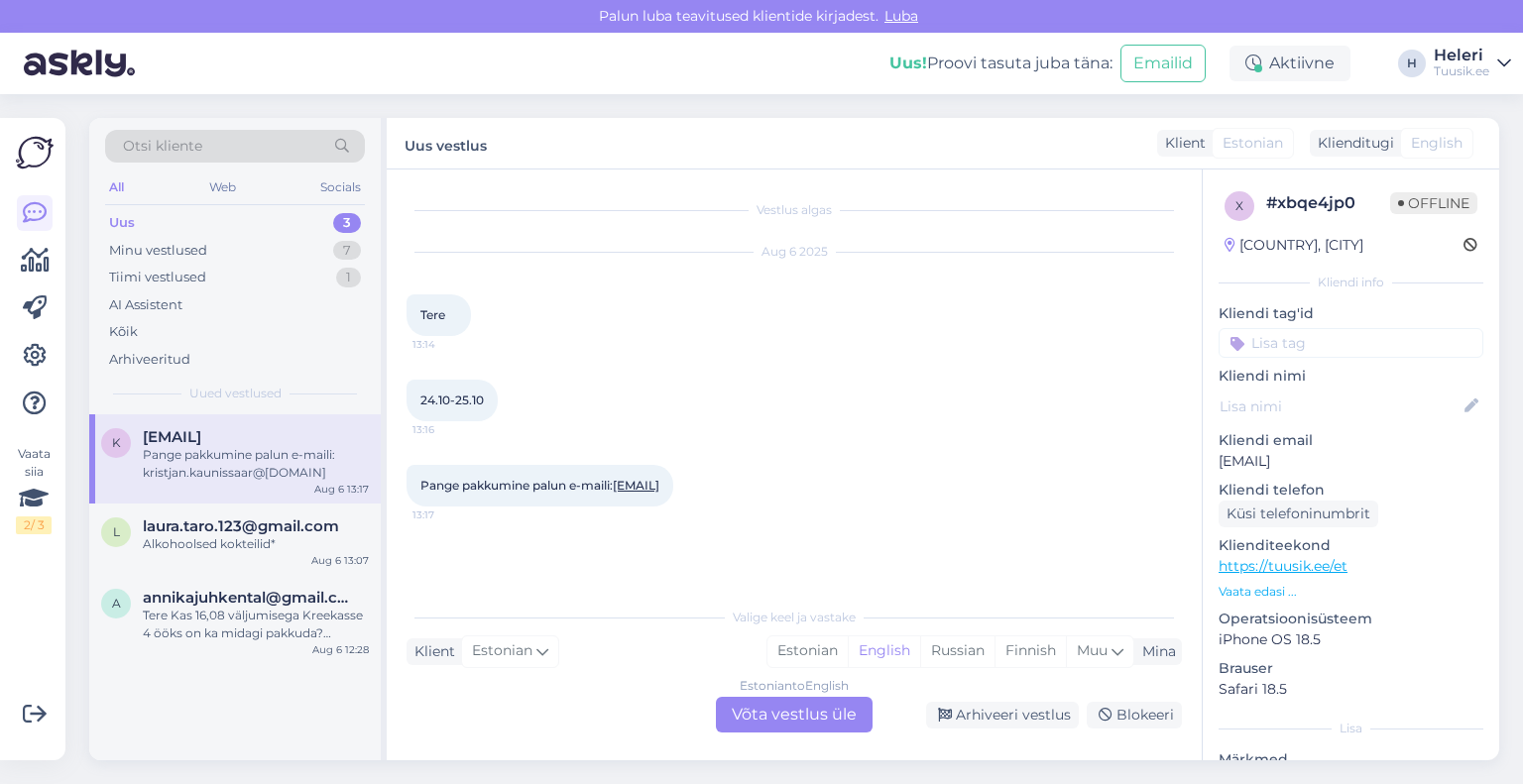 drag, startPoint x: 496, startPoint y: 536, endPoint x: 619, endPoint y: 539, distance: 123.03658 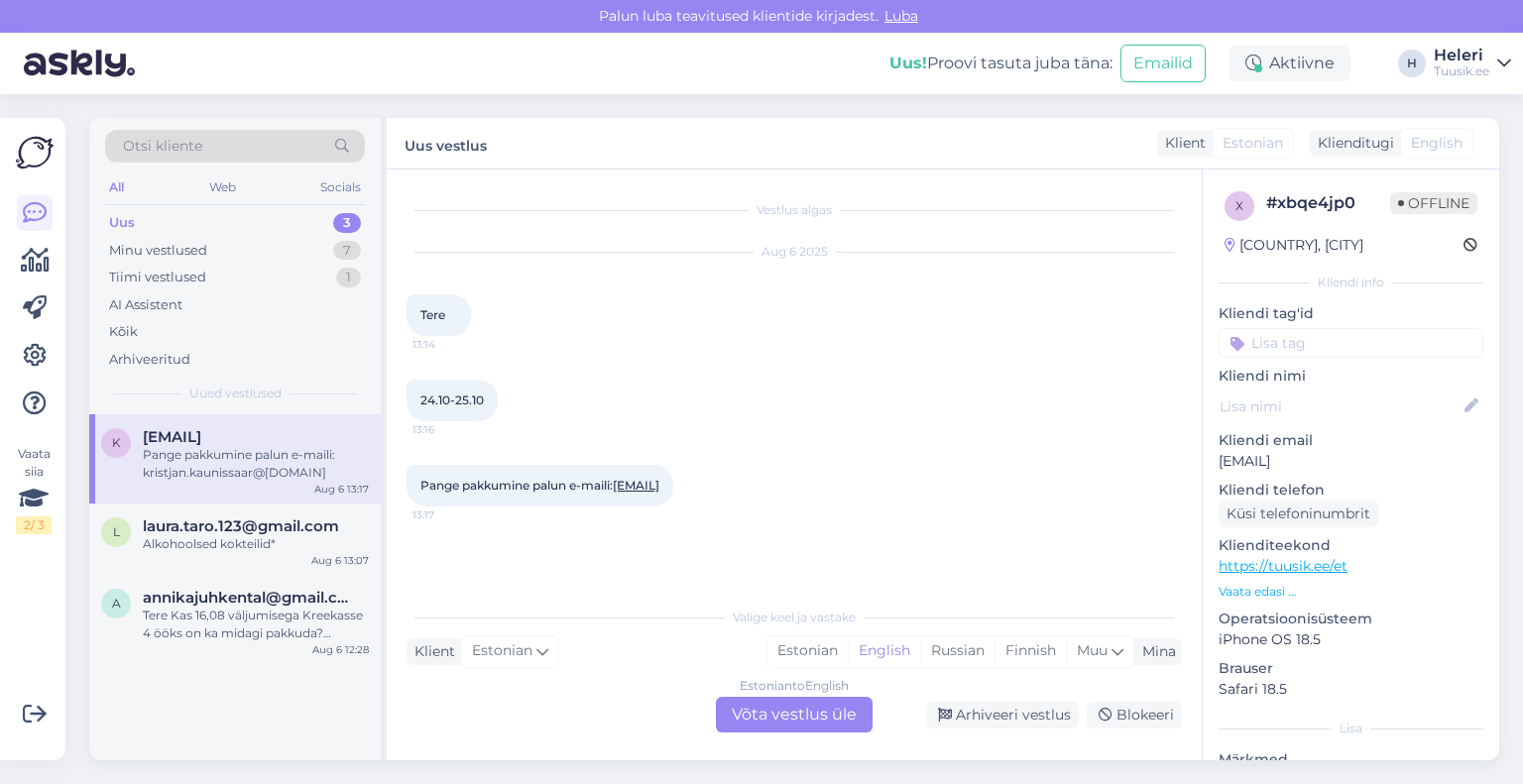 drag, startPoint x: 418, startPoint y: 363, endPoint x: 617, endPoint y: 540, distance: 266.32687 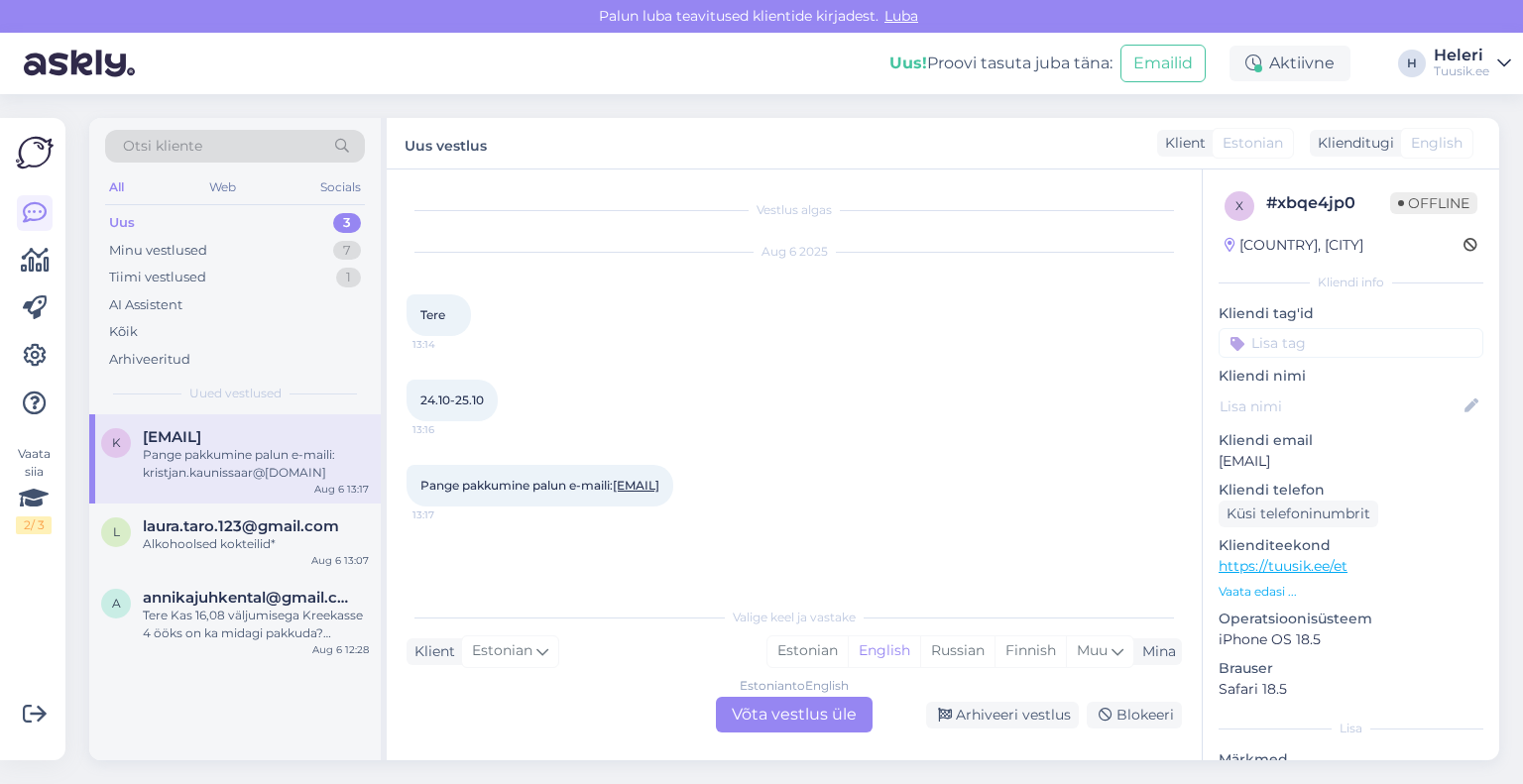 click on "Vestlus algas [MONTH] [DAY] [YEAR] Tere [TIME] Palun pakkumist [COUNTRY] [NUMBER]-le täiskasvanule [NUMBER]* heas hotellis. Väljalend [DATE]-[DATE] ja kohapeal [NUMBER]-[NUMBER] ööd. [NUMBER] täiskasvanut [NUMBER]-ses toas ja üks täiskasvanu üheses toas. Rihime hinda [PRICE] / per face kaheses toas olevatele inimestele. [TIME] Pange pakkumine palun e-maili: [EMAIL] [TIME]" at bounding box center (803, 384) 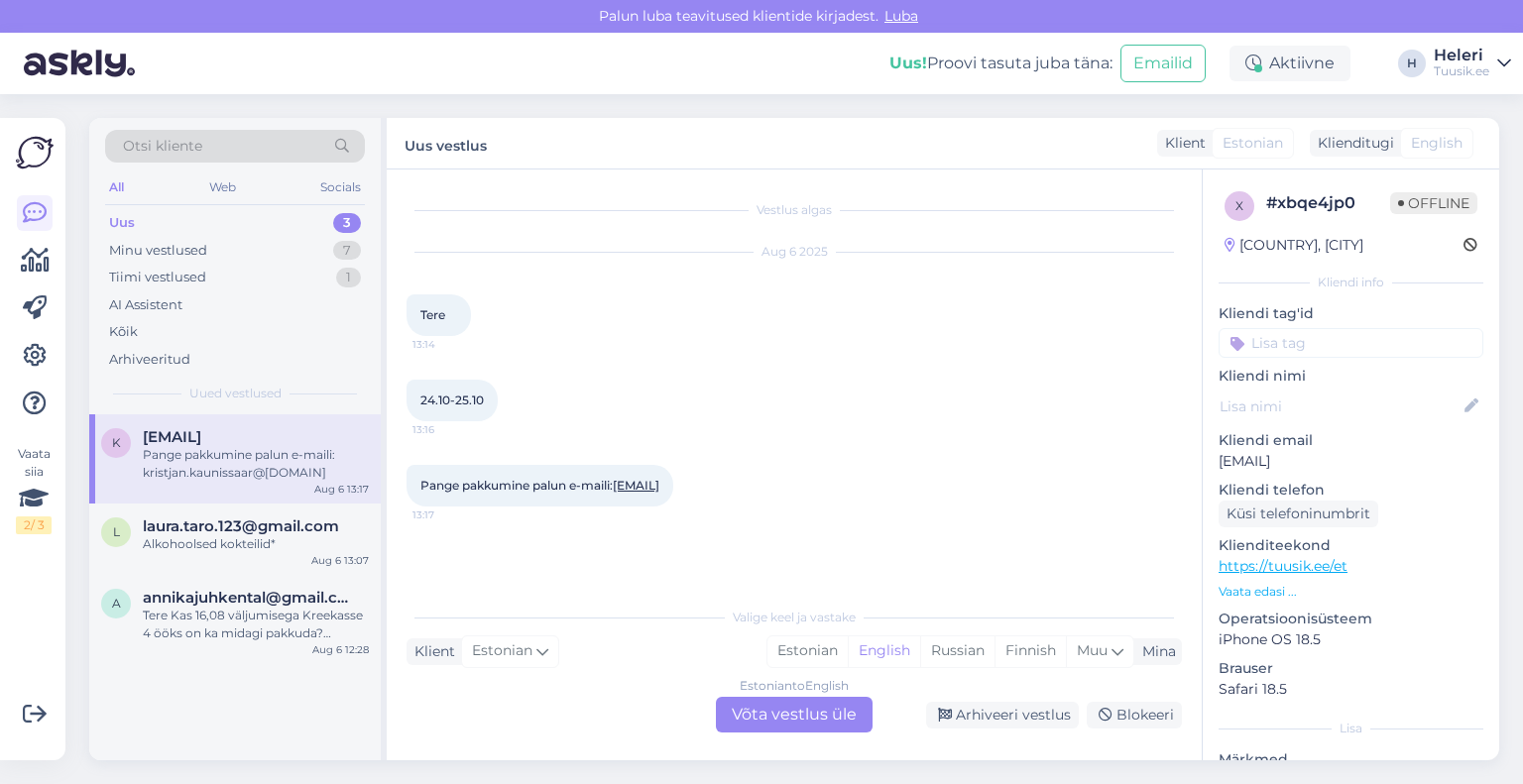 copy on "Palun pakkumist Egiptusesse 7-le täiskasvanule 5* heas hotellis. Väljalend 24.10-25.10 ja kohapeal 6-7 ööd. 6 täiskasvanut 2-ses toas ja üks täiskasvanu üheses toas. Rihime hinda 700.00 € / per face kaheses toas olevatele inimestele. 13:16  Pange pakkumine palun e-maili:  [EMAIL]" 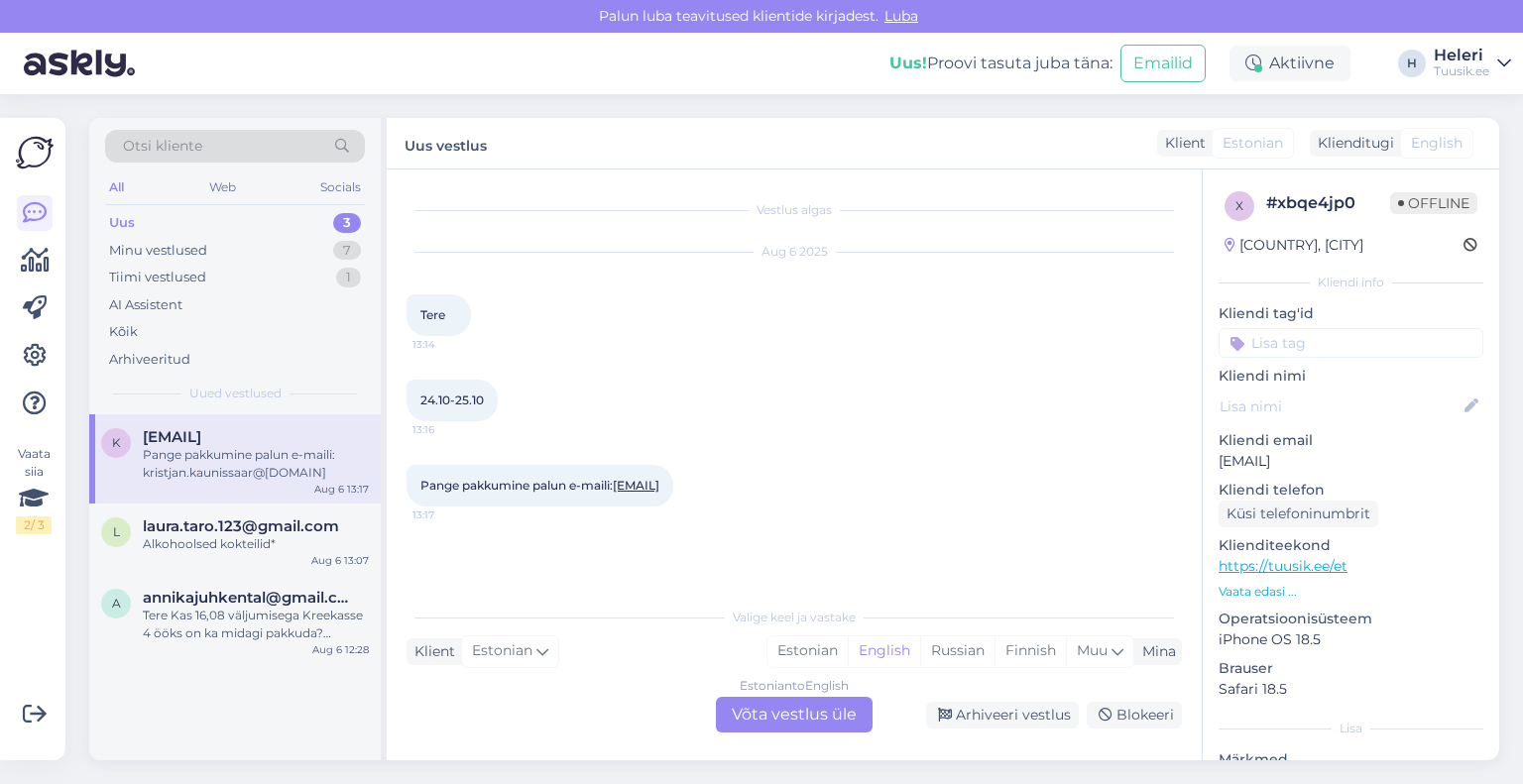 click on "Estonian  to  English Võta vestlus üle" at bounding box center [794, 715] 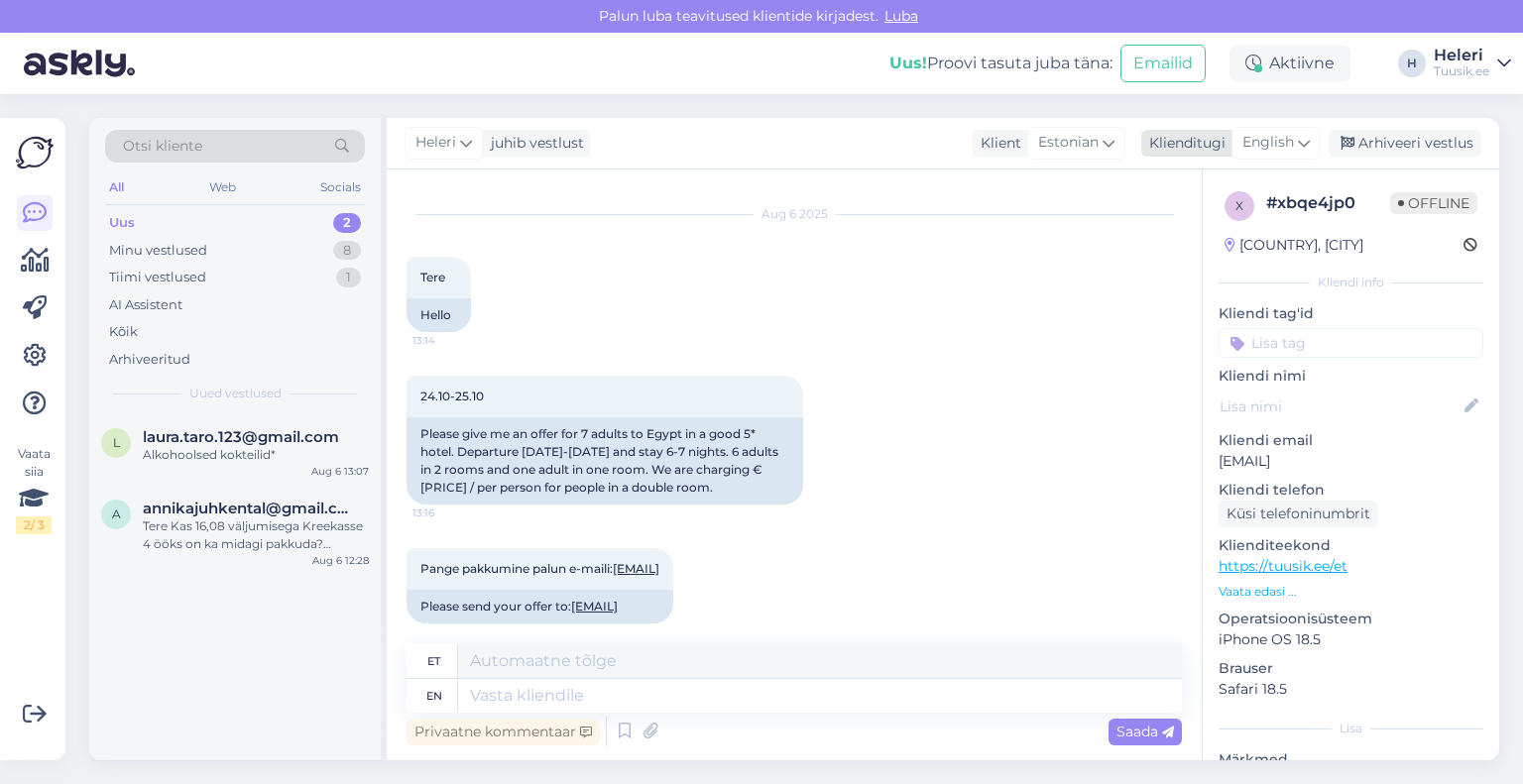 click on "English" at bounding box center [1268, 143] 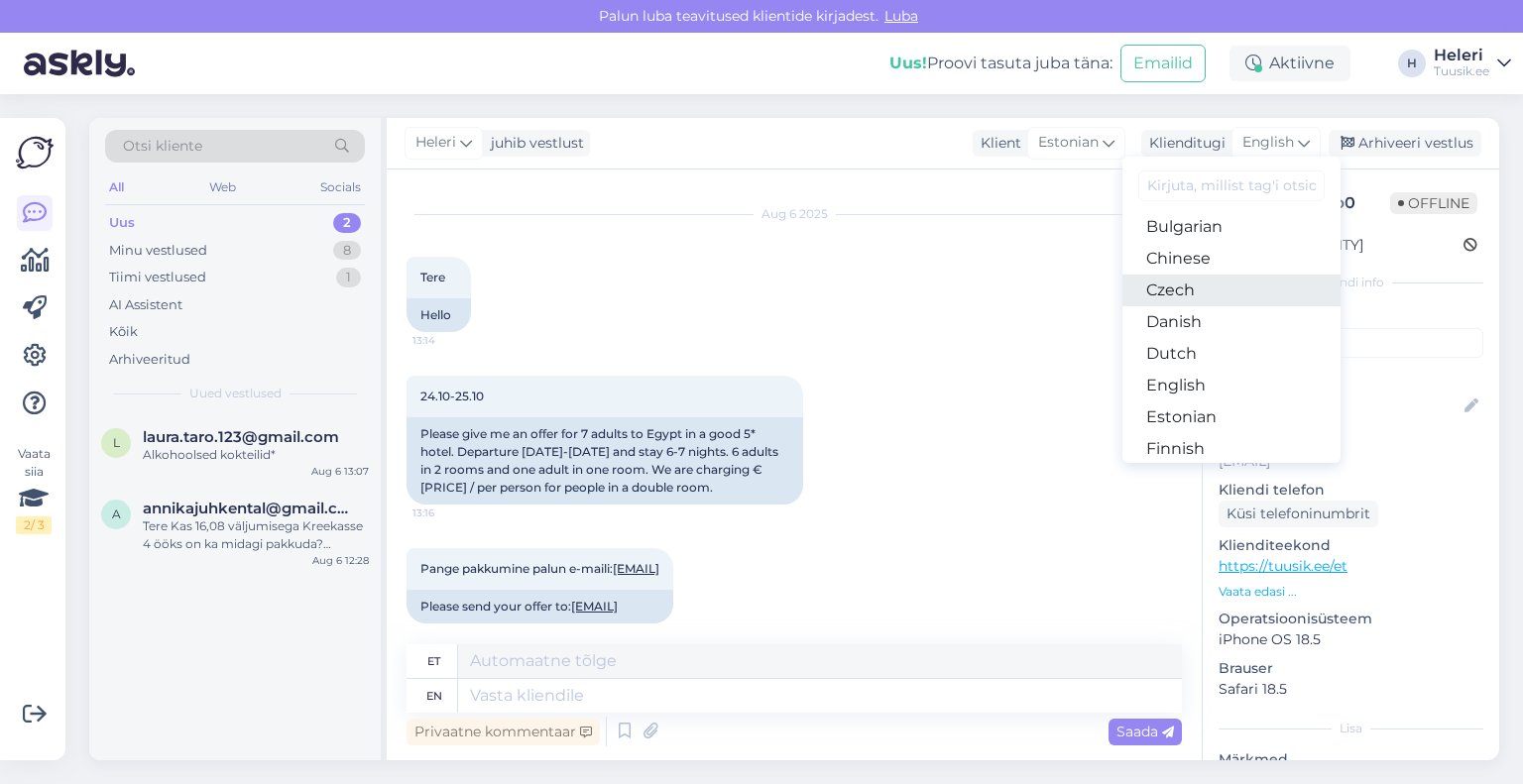 scroll, scrollTop: 99, scrollLeft: 0, axis: vertical 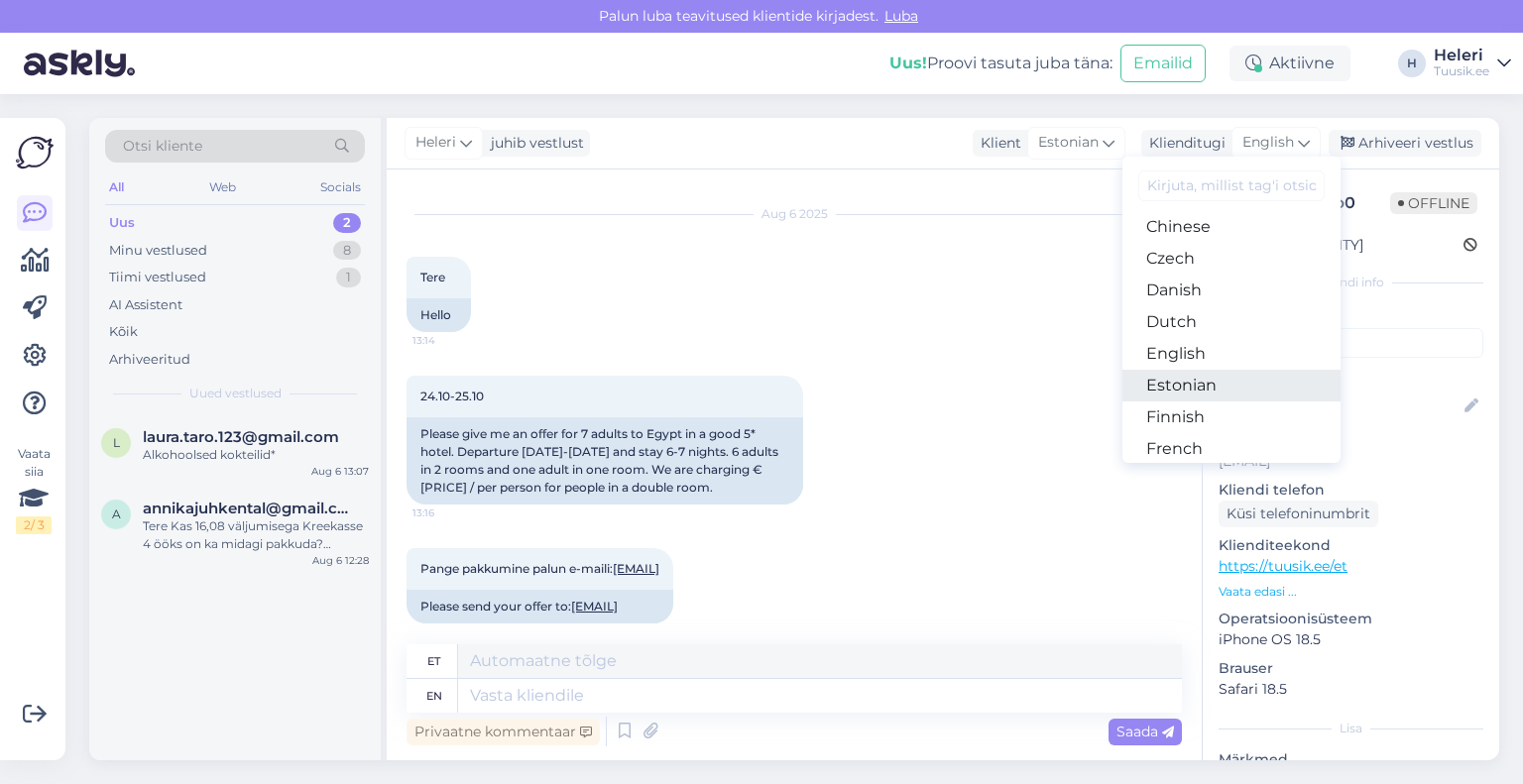 click on "Estonian" at bounding box center [1231, 386] 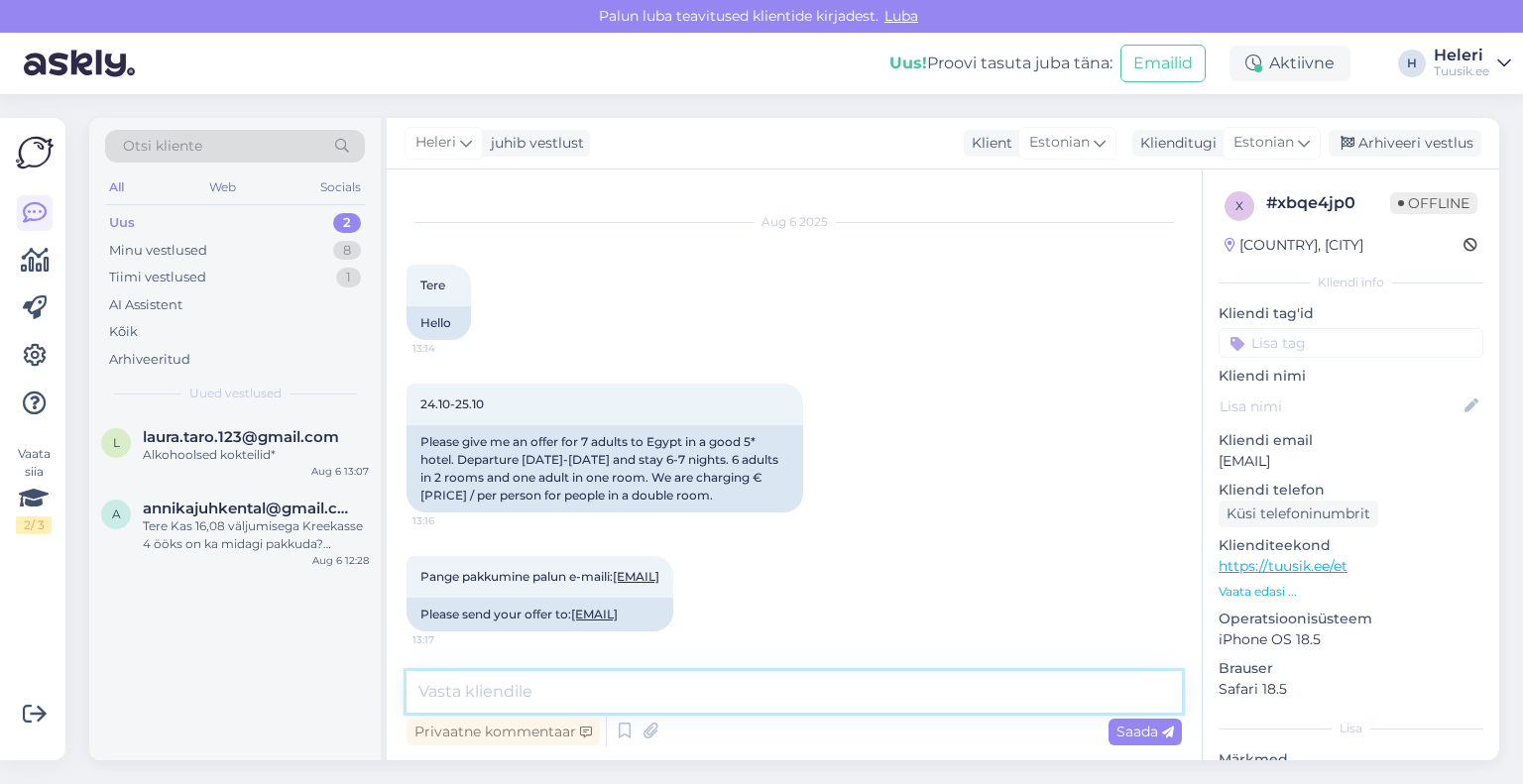 click at bounding box center (794, 692) 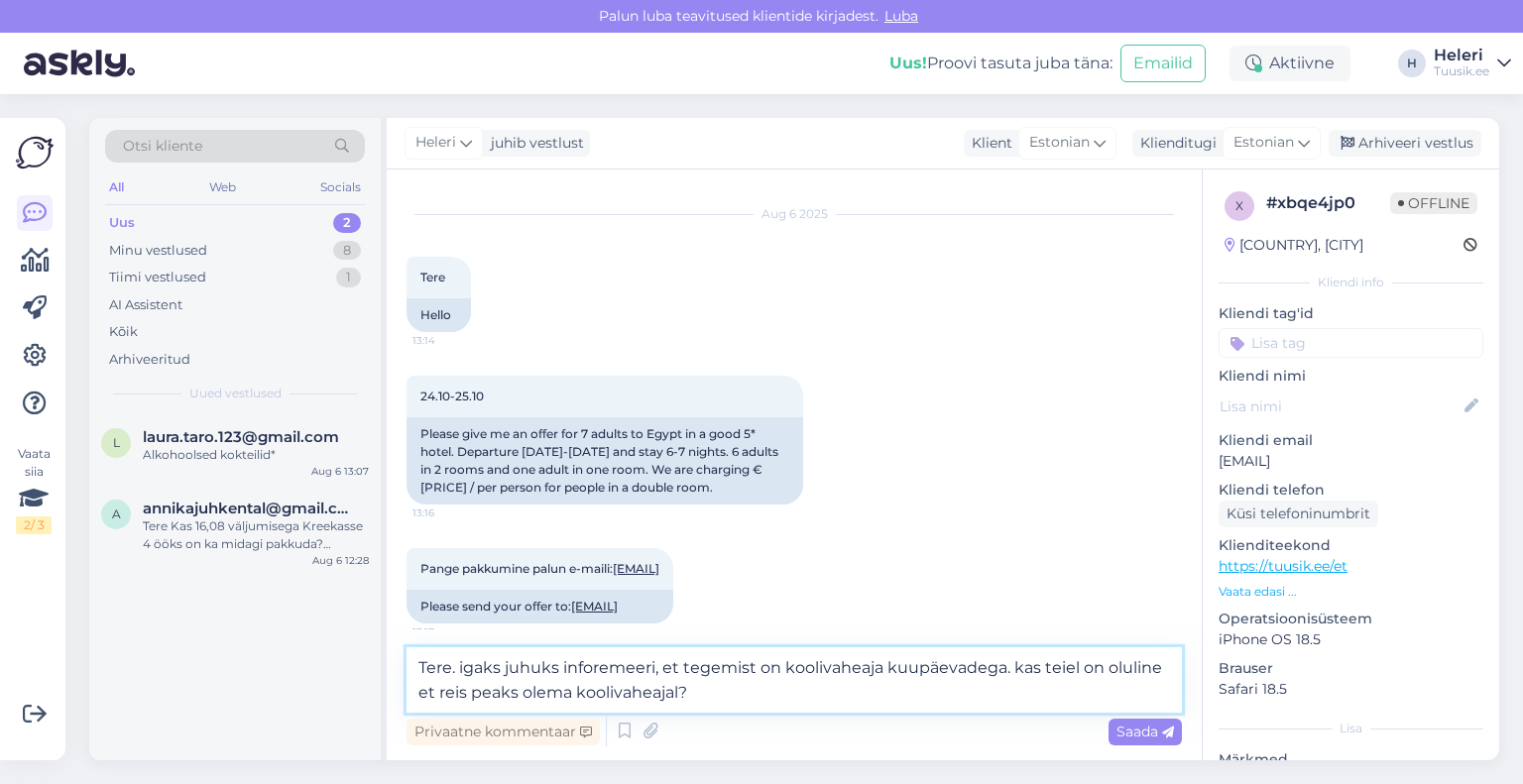 click on "Tere. igaks juhuks inforemeeri, et tegemist on koolivaheaja kuupäevadega. kas teiel on oluline et reis peaks olema koolivaheajal?" at bounding box center [794, 680] 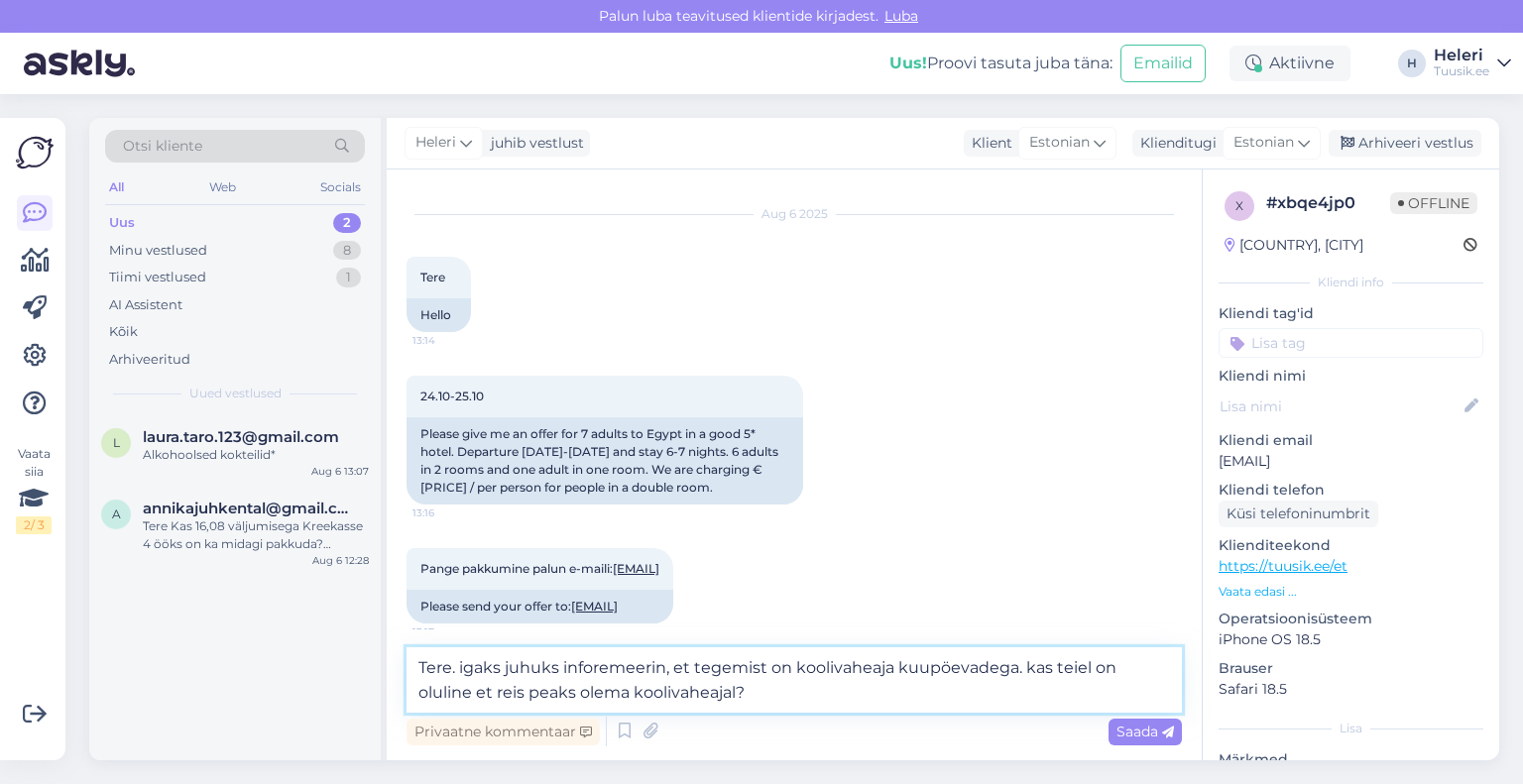 click on "Tere. igaks juhuks inforemeerin, et tegemist on koolivaheaja kuupöevadega. kas teiel on oluline et reis peaks olema koolivaheajal?" at bounding box center (794, 680) 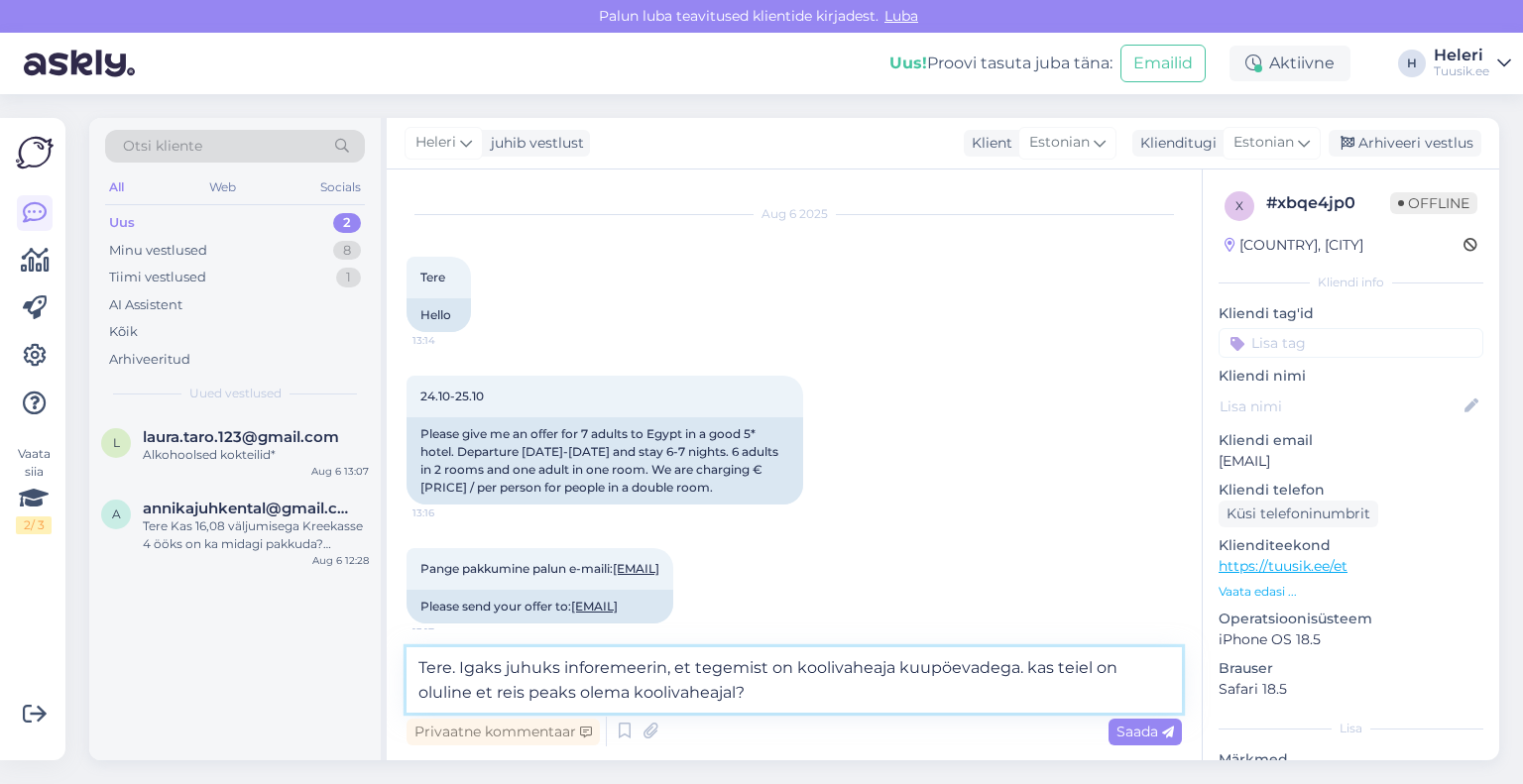 click on "Tere. Igaks juhuks inforemeerin, et tegemist on koolivaheaja kuupöevadega. kas teiel on oluline et reis peaks olema koolivaheajal?" at bounding box center [794, 680] 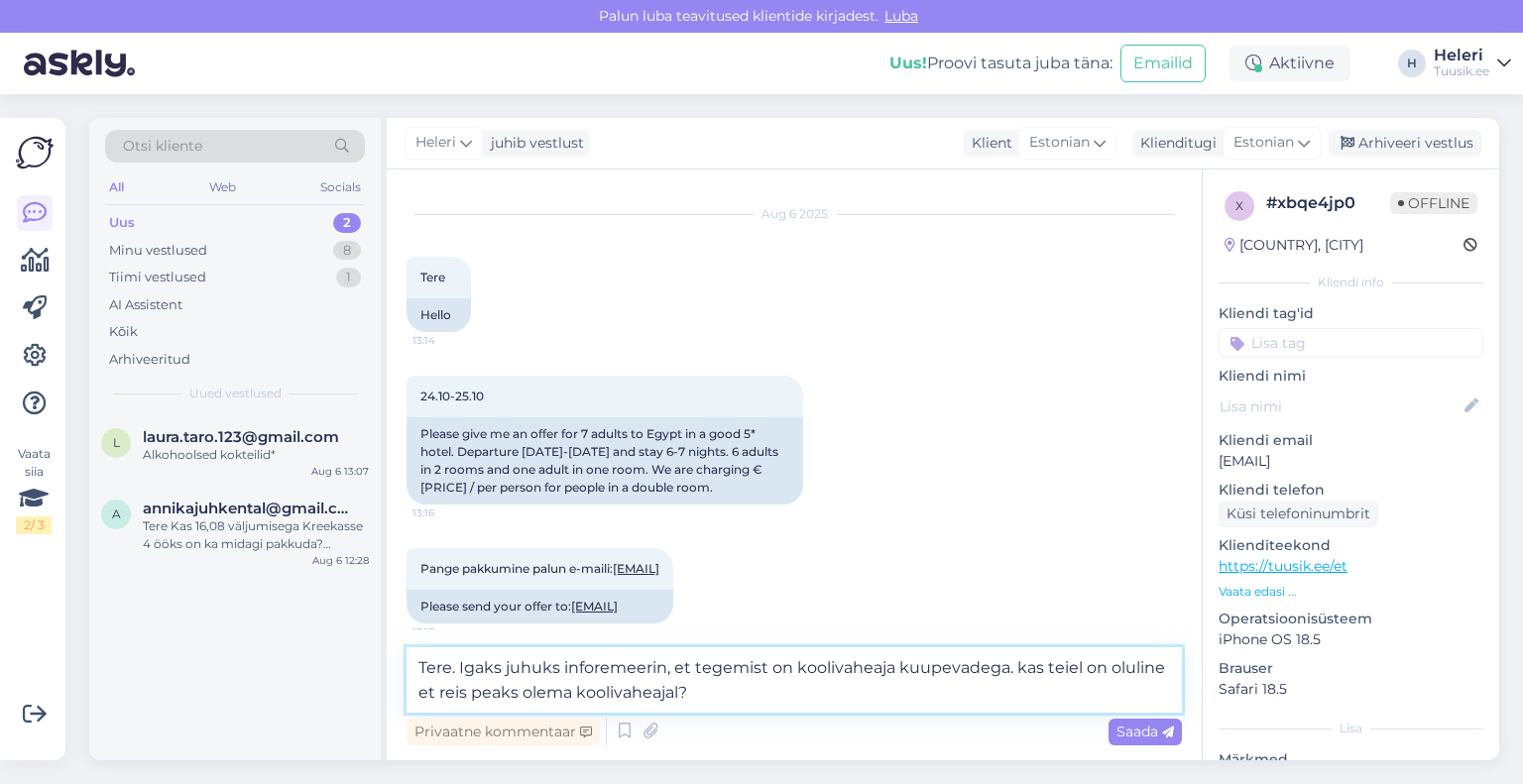 click on "Tere. Igaks juhuks inforemeerin, et tegemist on koolivaheaja kuupevadega. kas teiel on oluline et reis peaks olema koolivaheajal?" at bounding box center (794, 680) 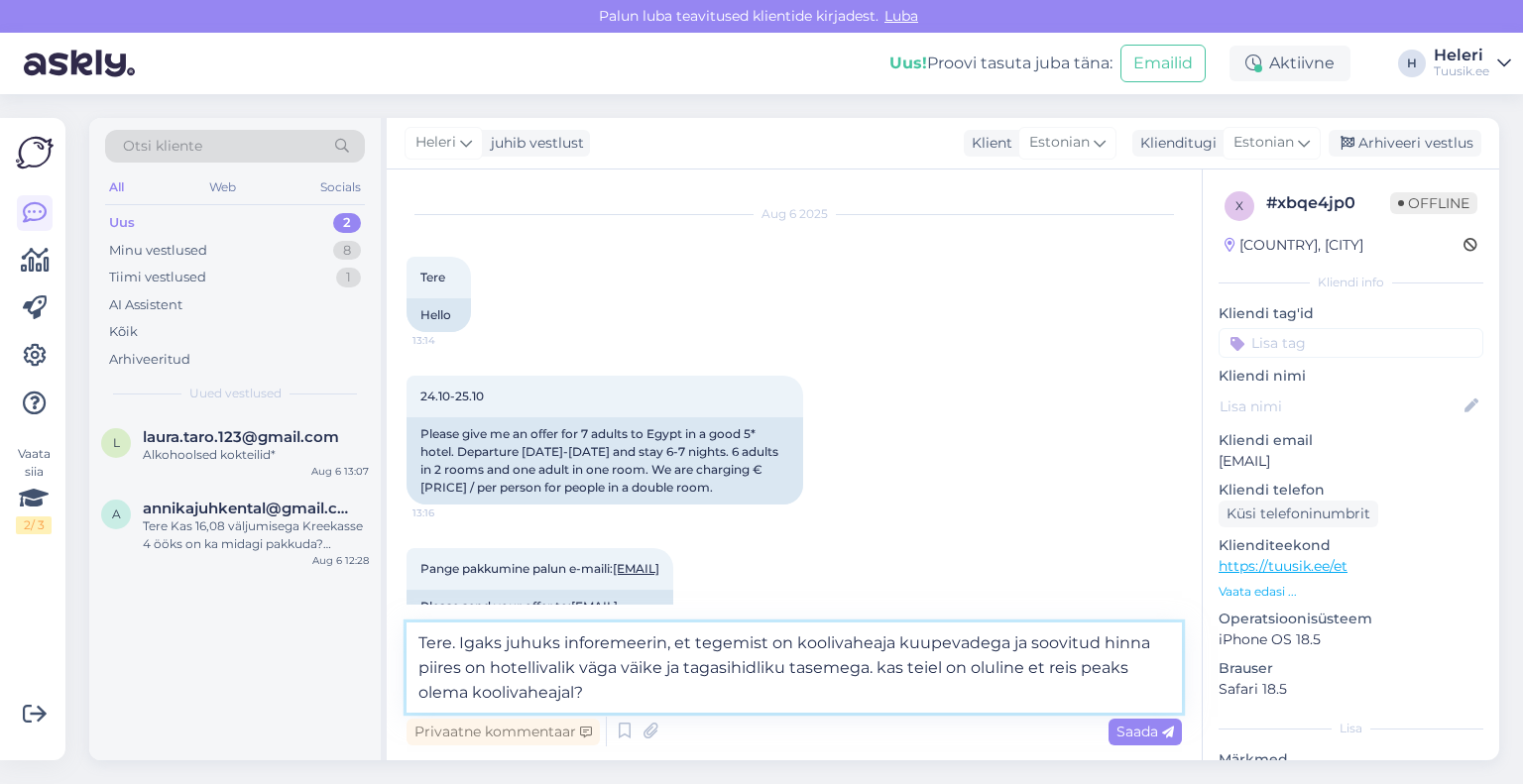 drag, startPoint x: 621, startPoint y: 673, endPoint x: 578, endPoint y: 671, distance: 43.046487 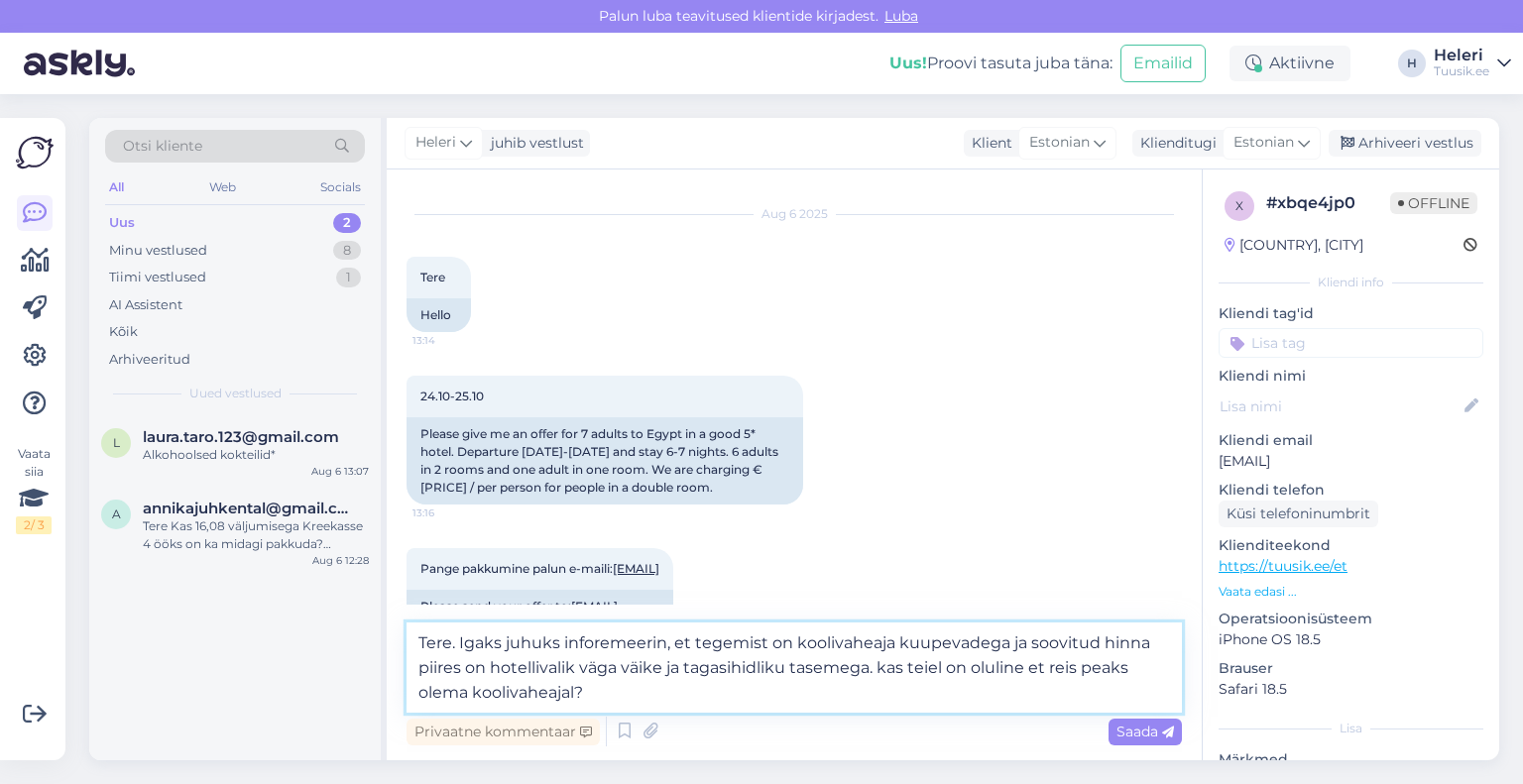 click on "Tere. Igaks juhuks inforemeerin, et tegemist on koolivaheaja kuupevadega ja soovitud hinna piires on hotellivalik väga väike ja tagasihidliku tasemega. kas teiel on oluline et reis peaks olema koolivaheajal?" at bounding box center (794, 667) 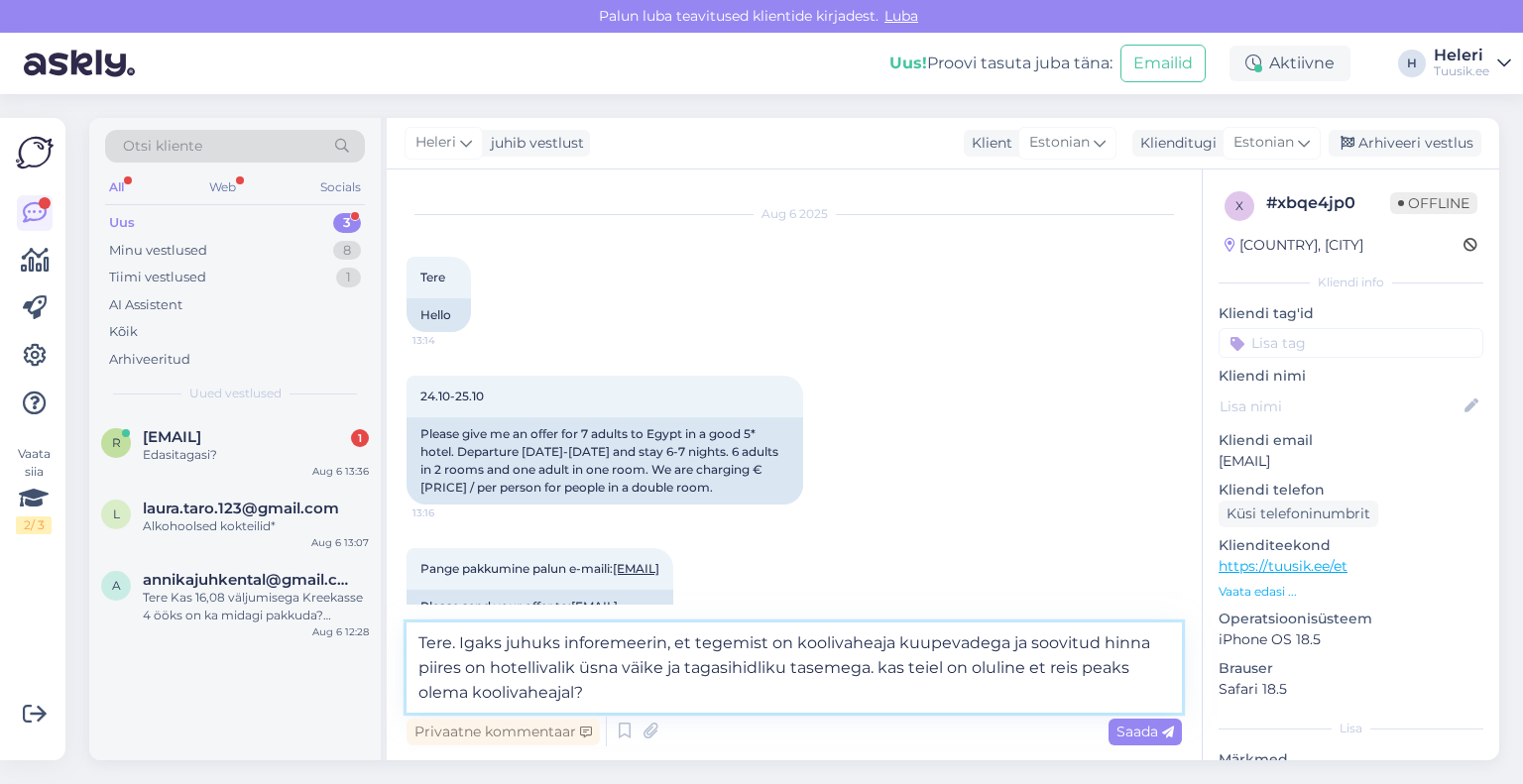 click on "Tere. Igaks juhuks inforemeerin, et tegemist on koolivaheaja kuupevadega ja soovitud hinna piires on hotellivalik üsna väike ja tagasihidliku tasemega. kas teiel on oluline et reis peaks olema koolivaheajal?" at bounding box center [794, 667] 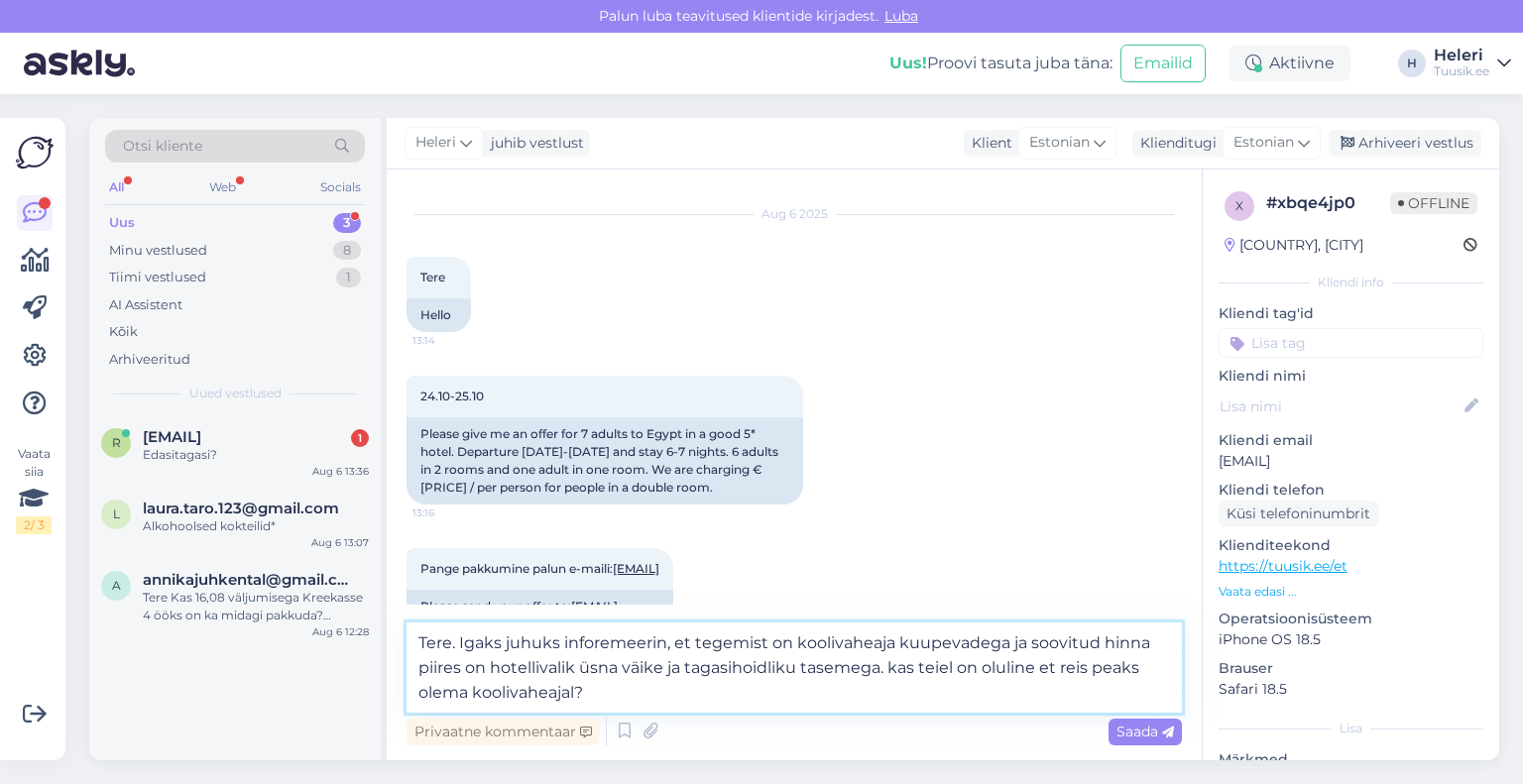 drag, startPoint x: 917, startPoint y: 676, endPoint x: 953, endPoint y: 675, distance: 36.013886 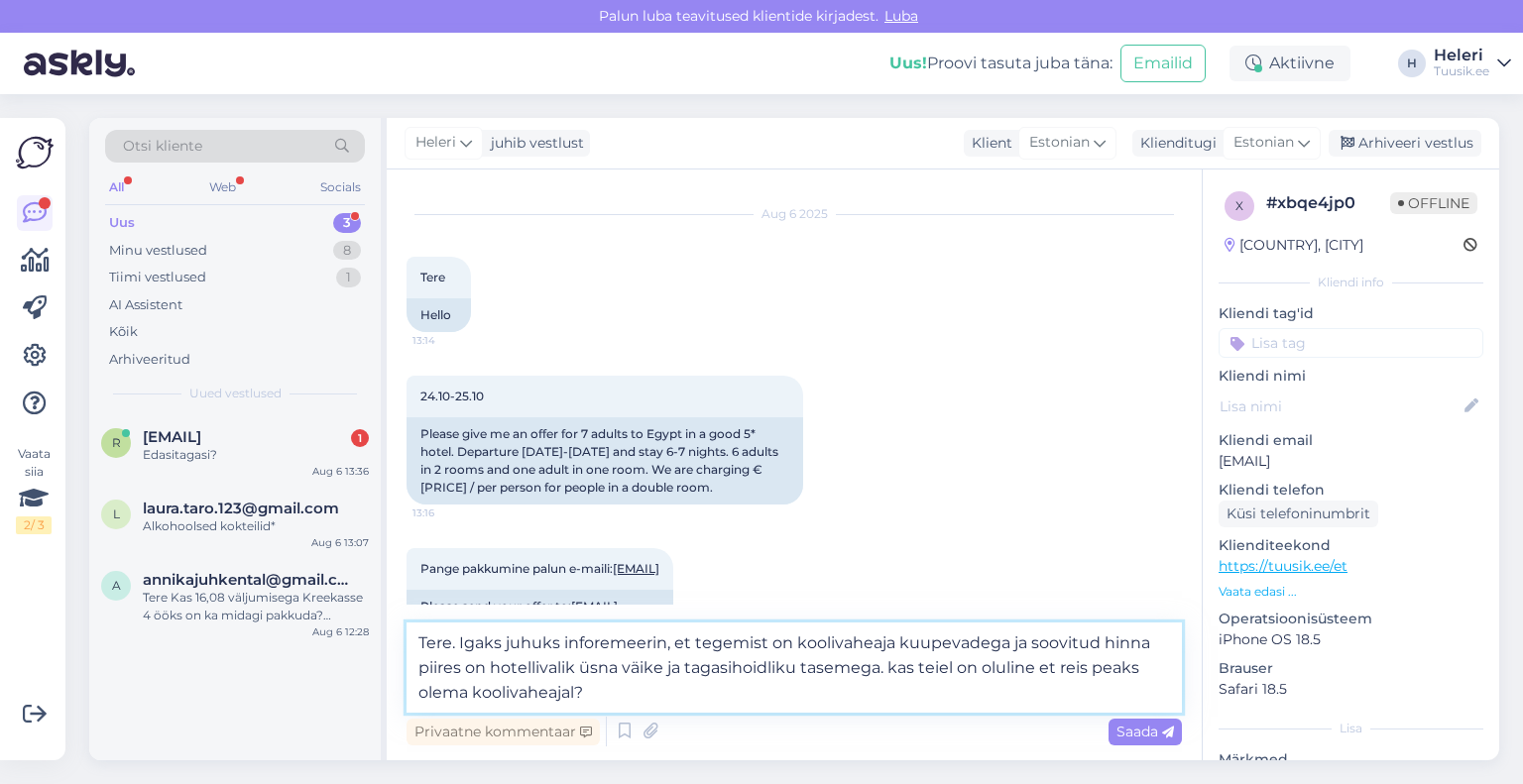 click on "Tere. Igaks juhuks inforemeerin, et tegemist on koolivaheaja kuupevadega ja soovitud hinna piires on hotellivalik üsna väike ja tagasihoidliku tasemega. kas teiel on oluline et reis peaks olema koolivaheajal?" at bounding box center (794, 667) 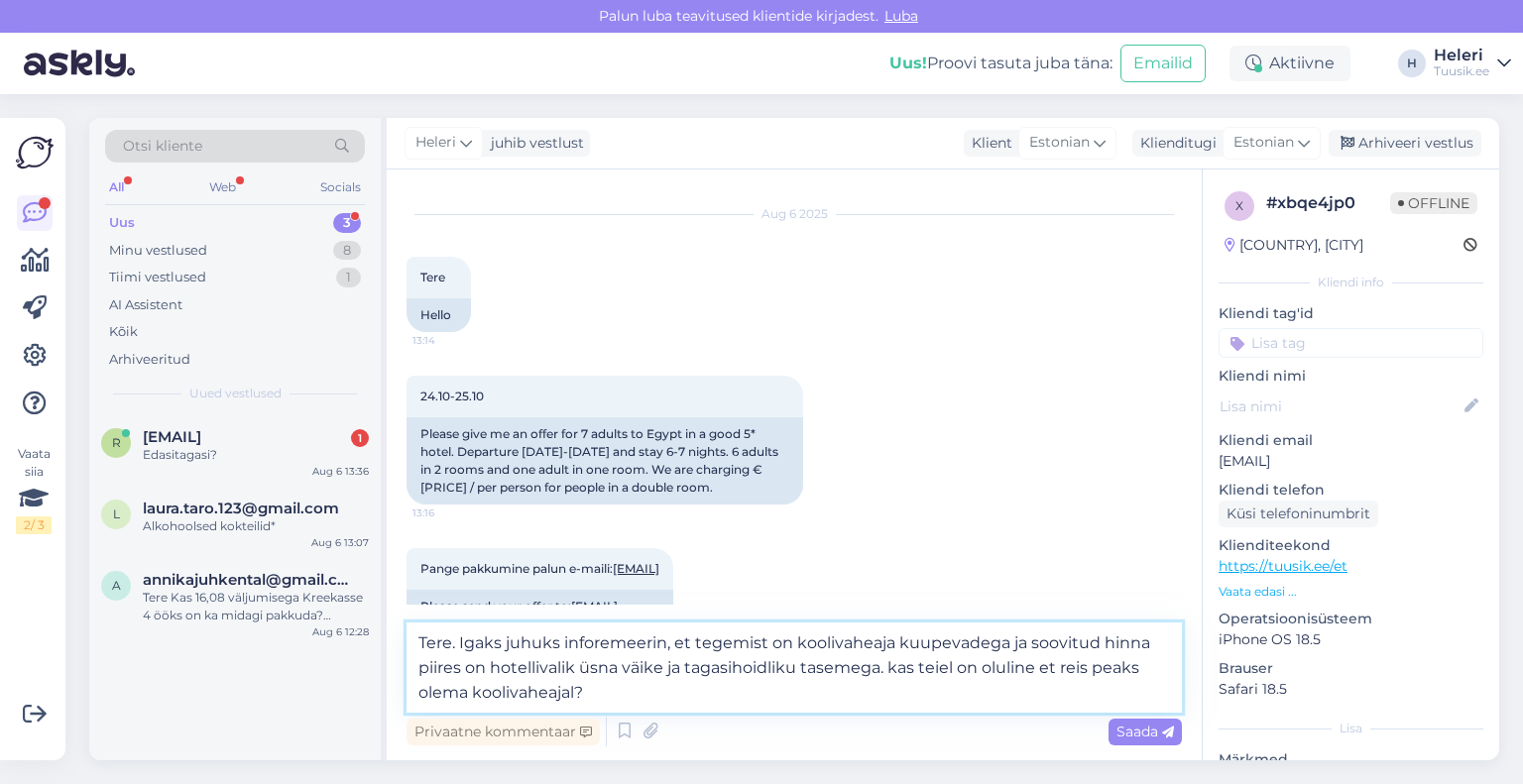 drag, startPoint x: 662, startPoint y: 673, endPoint x: 879, endPoint y: 675, distance: 217.00922 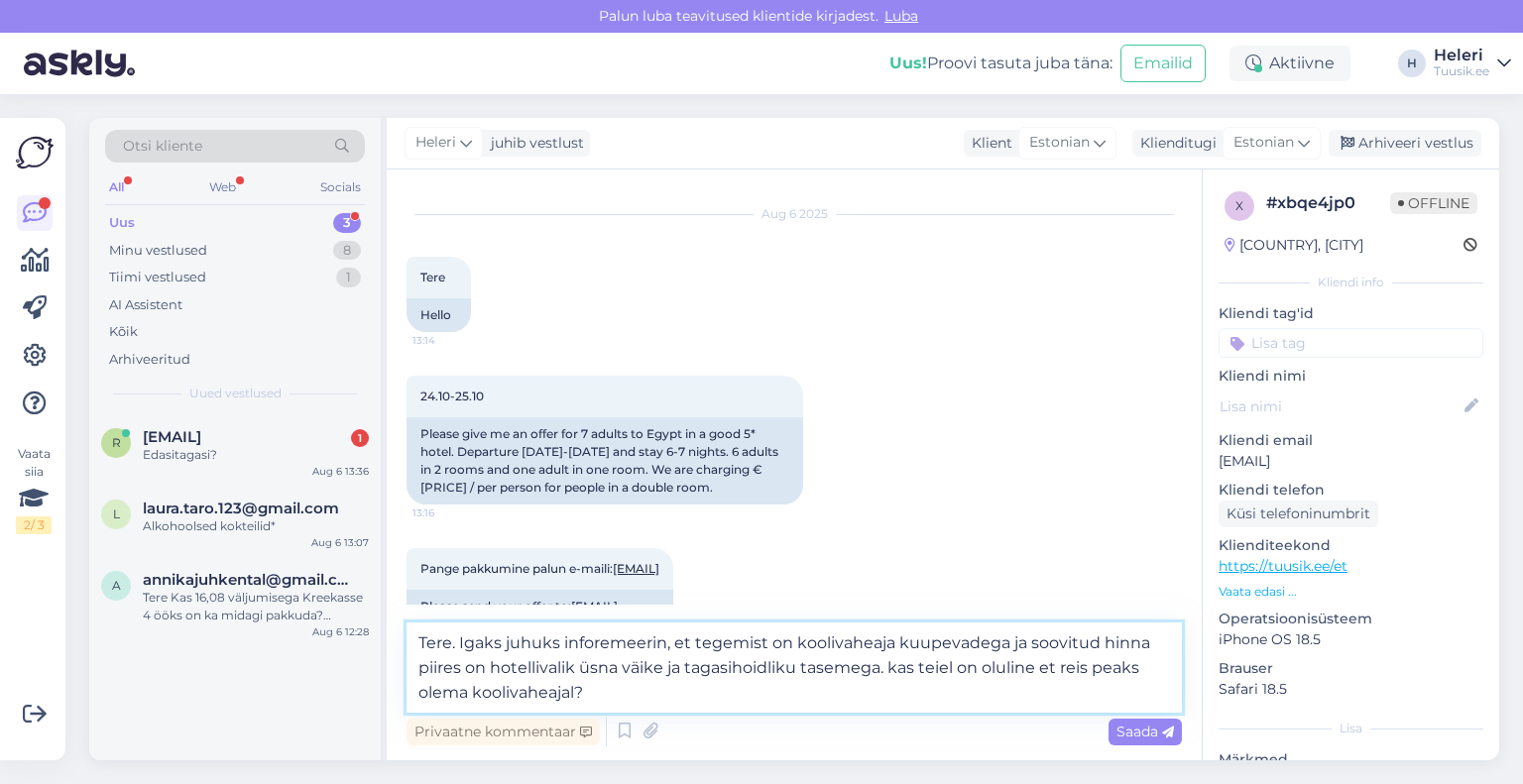 click on "Tere. Igaks juhuks inforemeerin, et tegemist on koolivaheaja kuupevadega ja soovitud hinna piires on hotellivalik üsna väike ja tagasihoidliku tasemega. kas teiel on oluline et reis peaks olema koolivaheajal?" at bounding box center (794, 667) 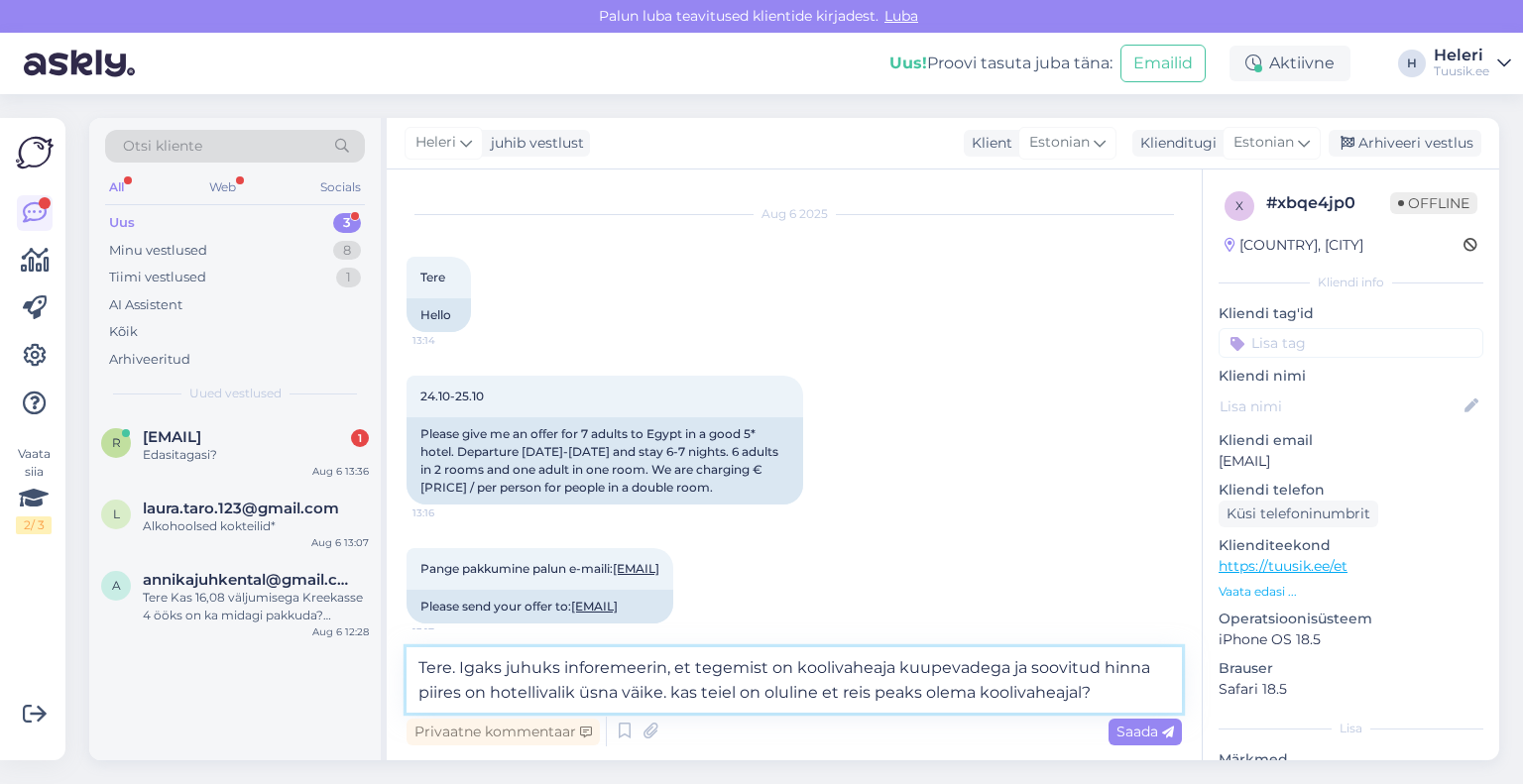 drag, startPoint x: 704, startPoint y: 694, endPoint x: 737, endPoint y: 696, distance: 33.06055 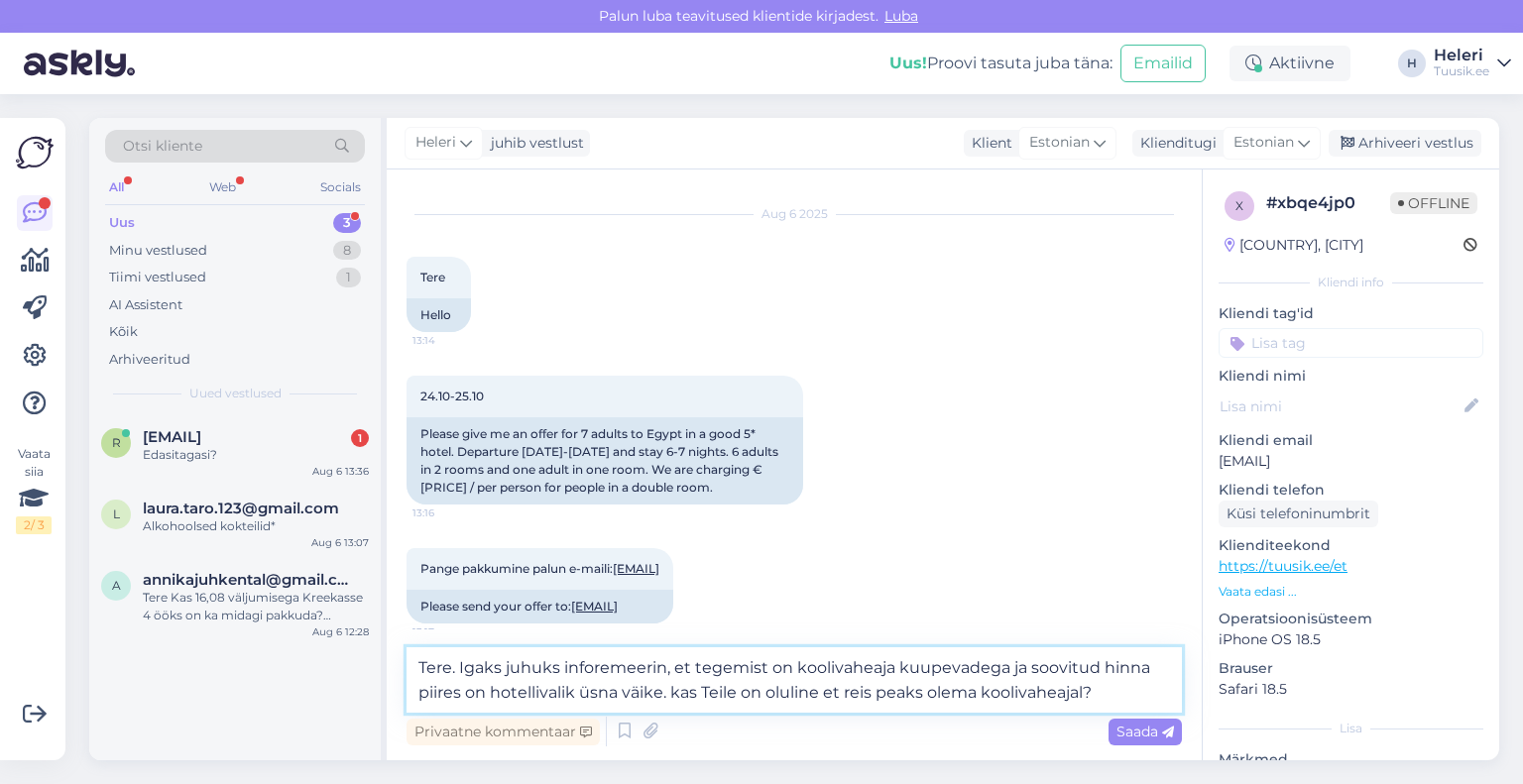 click on "Tere. Igaks juhuks inforemeerin, et tegemist on koolivaheaja kuupevadega ja soovitud hinna piires on hotellivalik üsna väike. kas Teile on oluline et reis peaks olema koolivaheajal?" at bounding box center [794, 680] 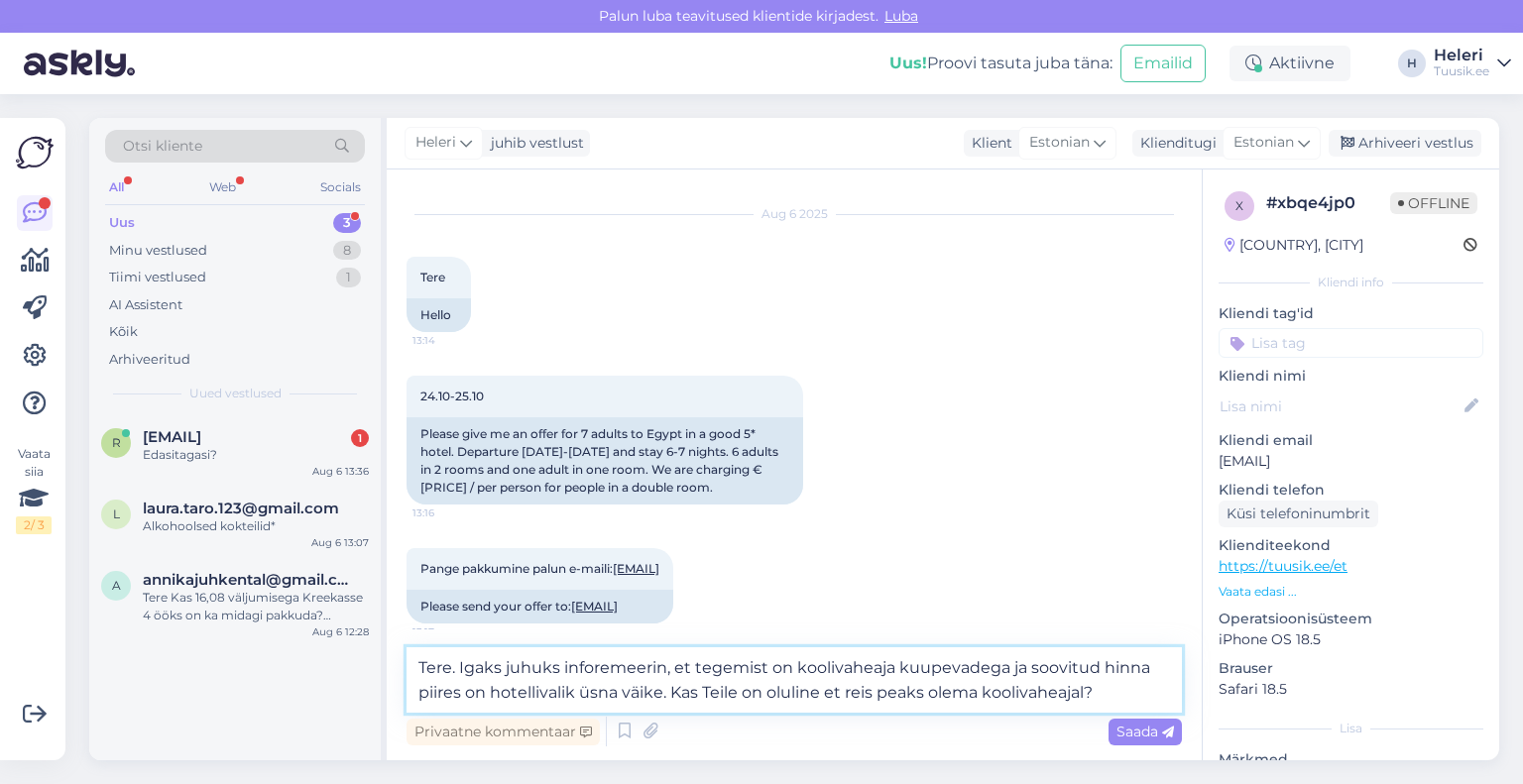 click on "Tere. Igaks juhuks inforemeerin, et tegemist on koolivaheaja kuupevadega ja soovitud hinna piires on hotellivalik üsna väike. Kas Teile on oluline et reis peaks olema koolivaheajal?" at bounding box center (794, 680) 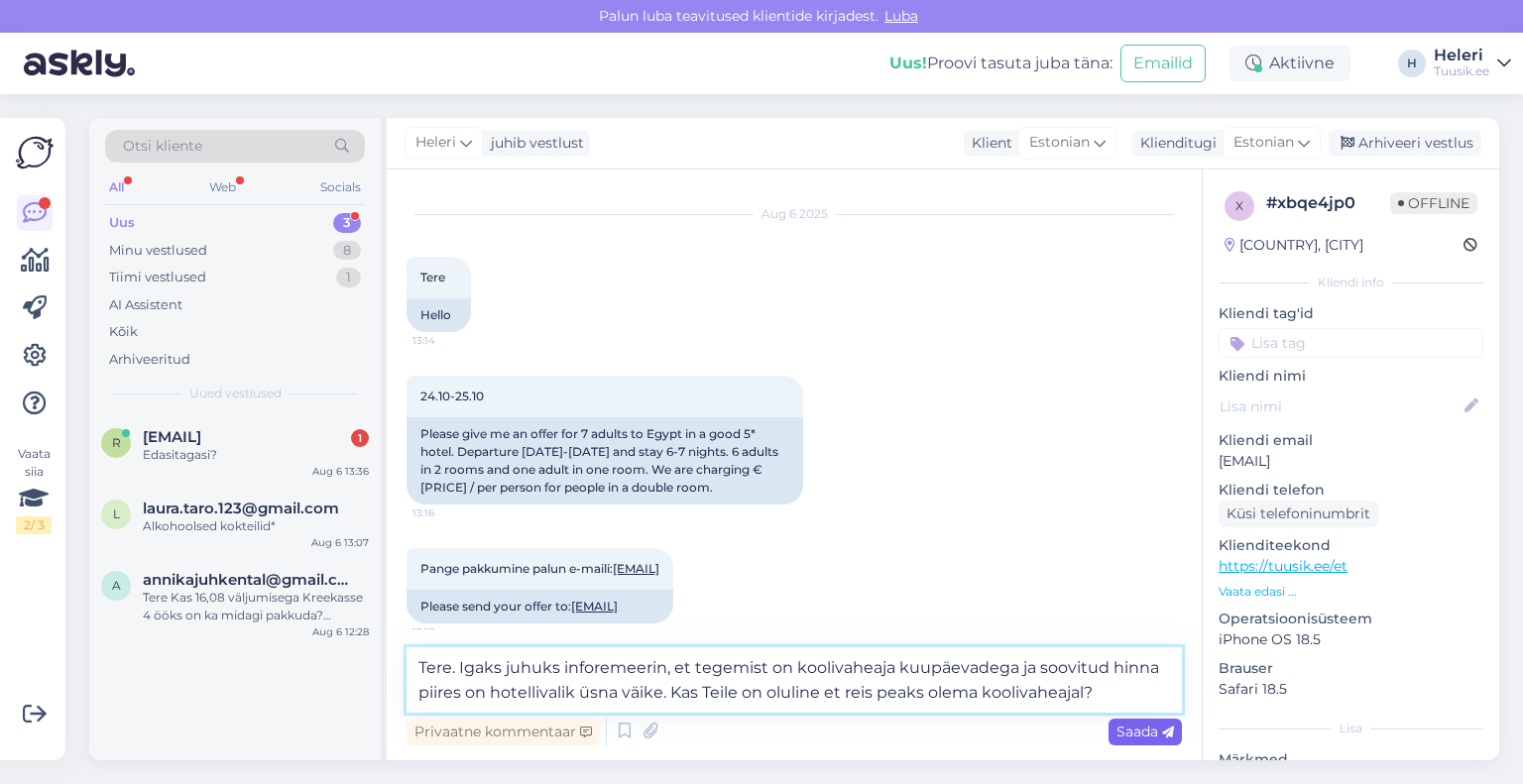 type on "Tere. Igaks juhuks inforemeerin, et tegemist on koolivaheaja kuupäevadega ja soovitud hinna piires on hotellivalik üsna väike. Kas Teile on oluline et reis peaks olema koolivaheajal?" 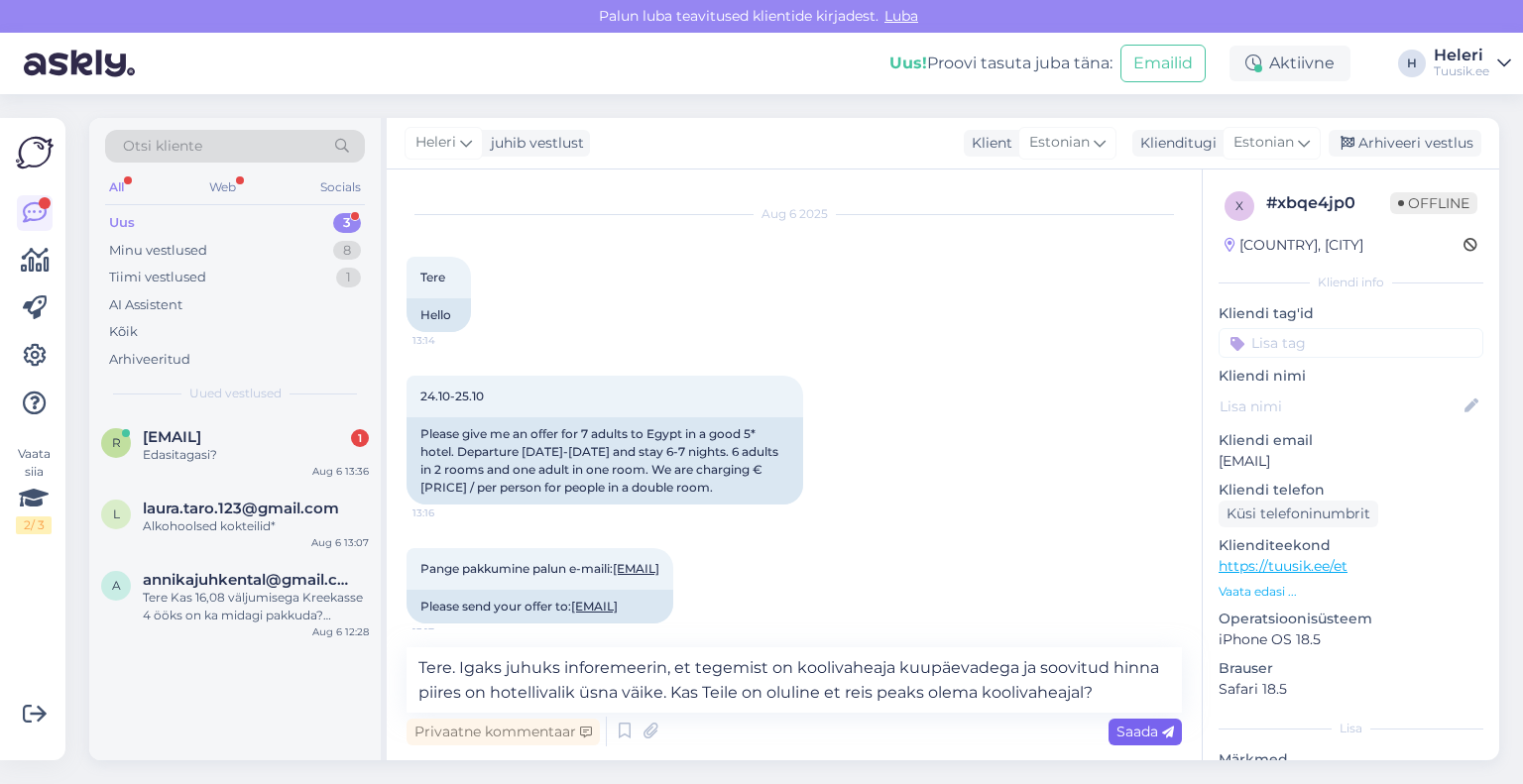 click on "Saada" at bounding box center [1145, 731] 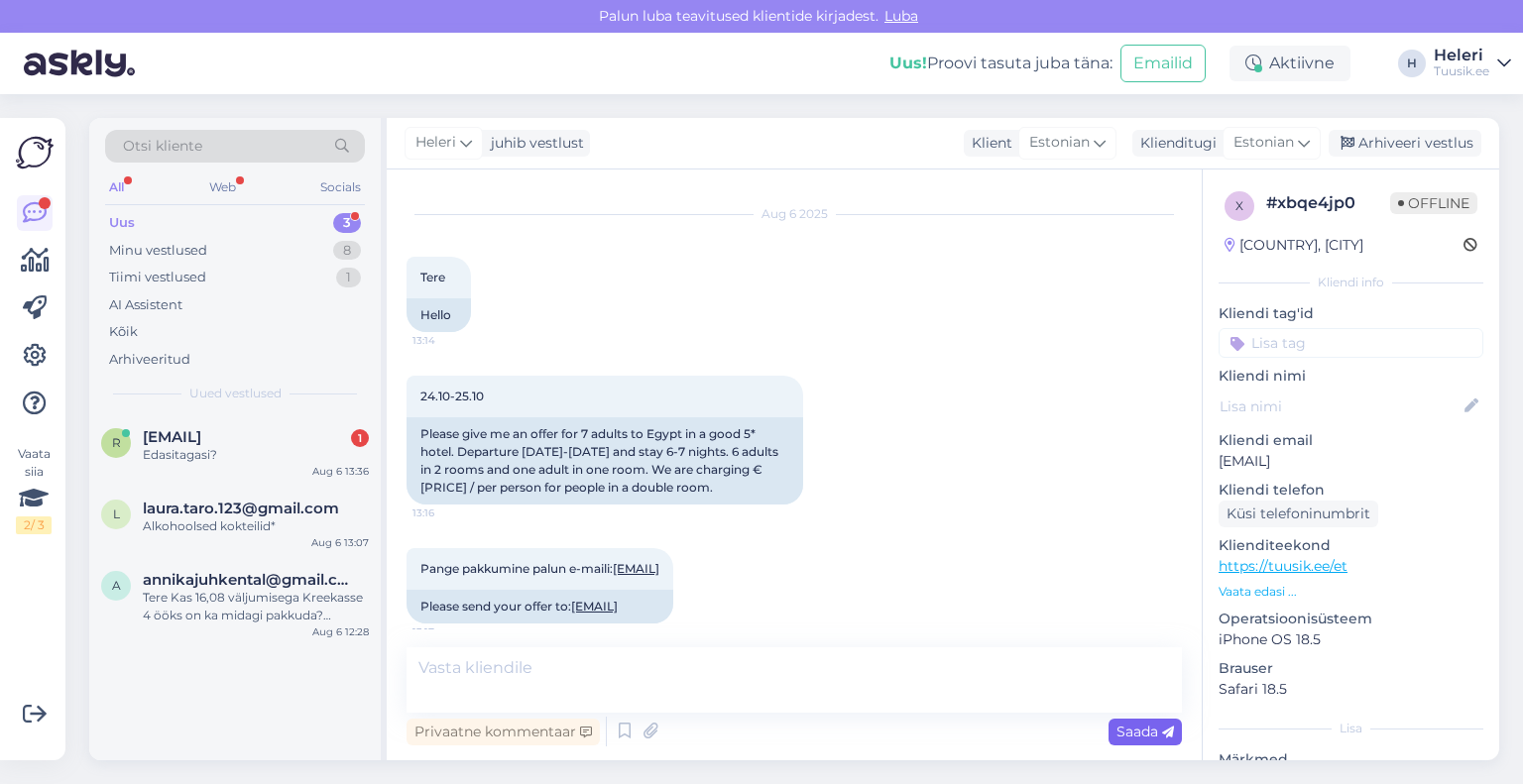 scroll, scrollTop: 240, scrollLeft: 0, axis: vertical 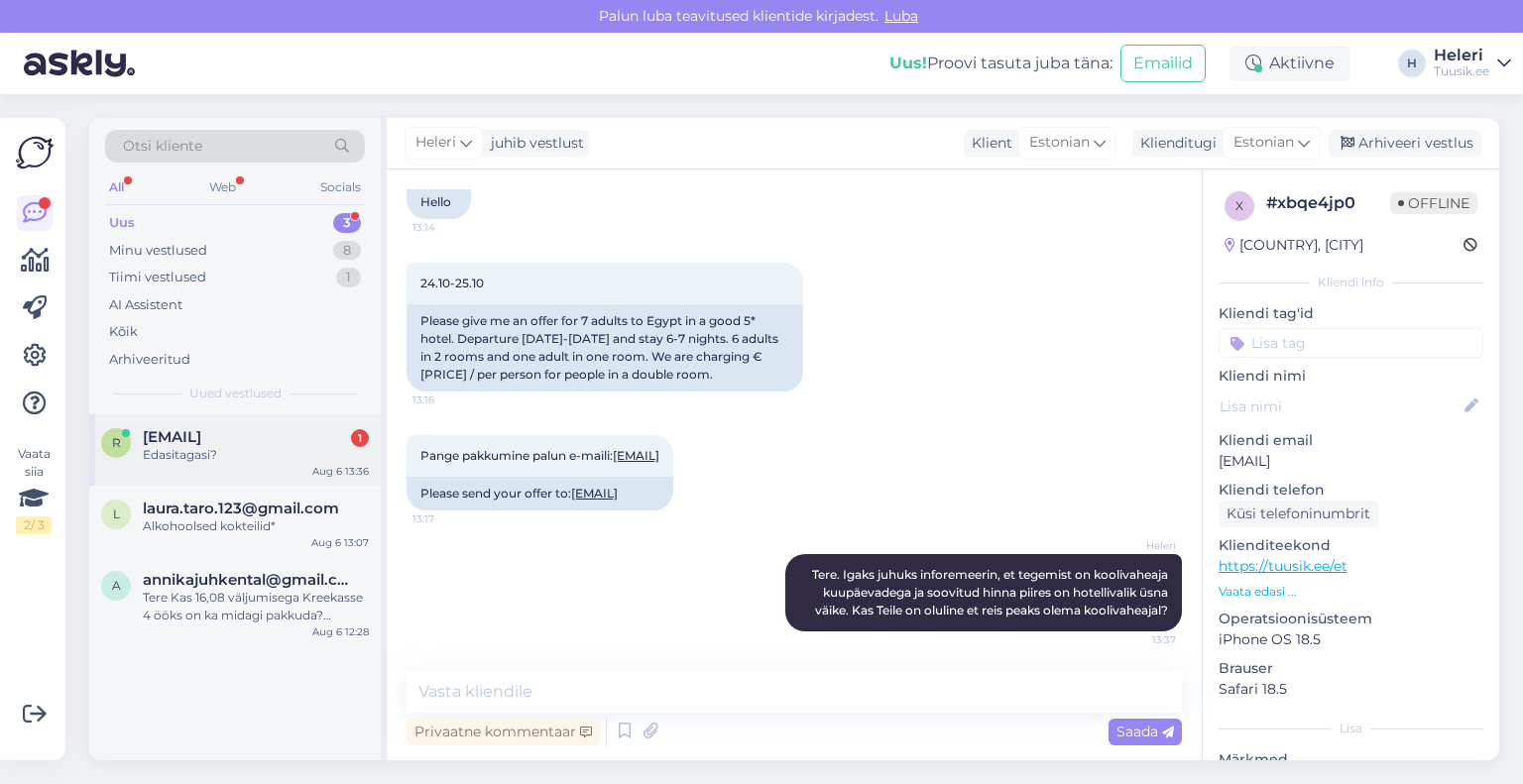 click on "[EMAIL]" at bounding box center [172, 437] 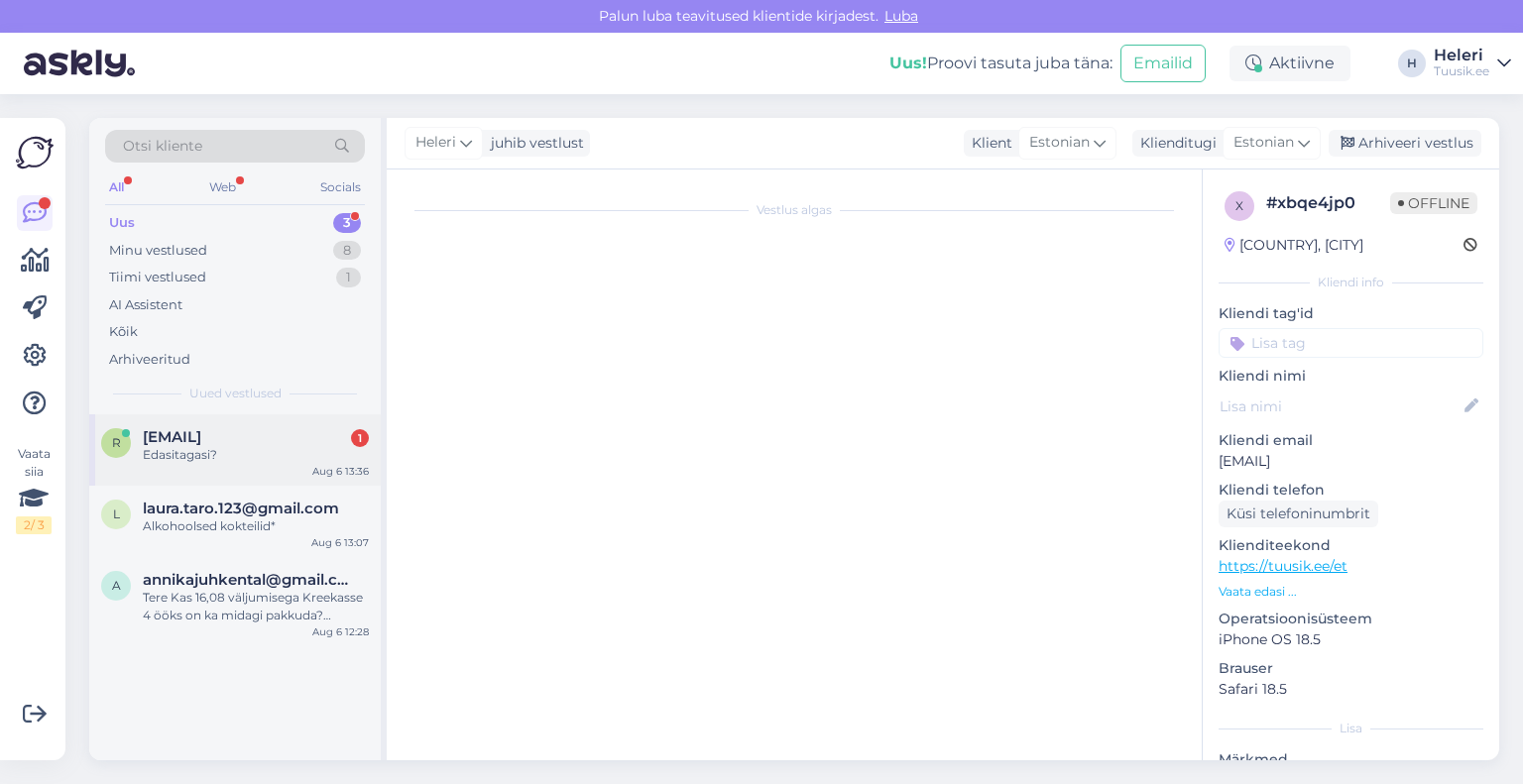 scroll, scrollTop: 650, scrollLeft: 0, axis: vertical 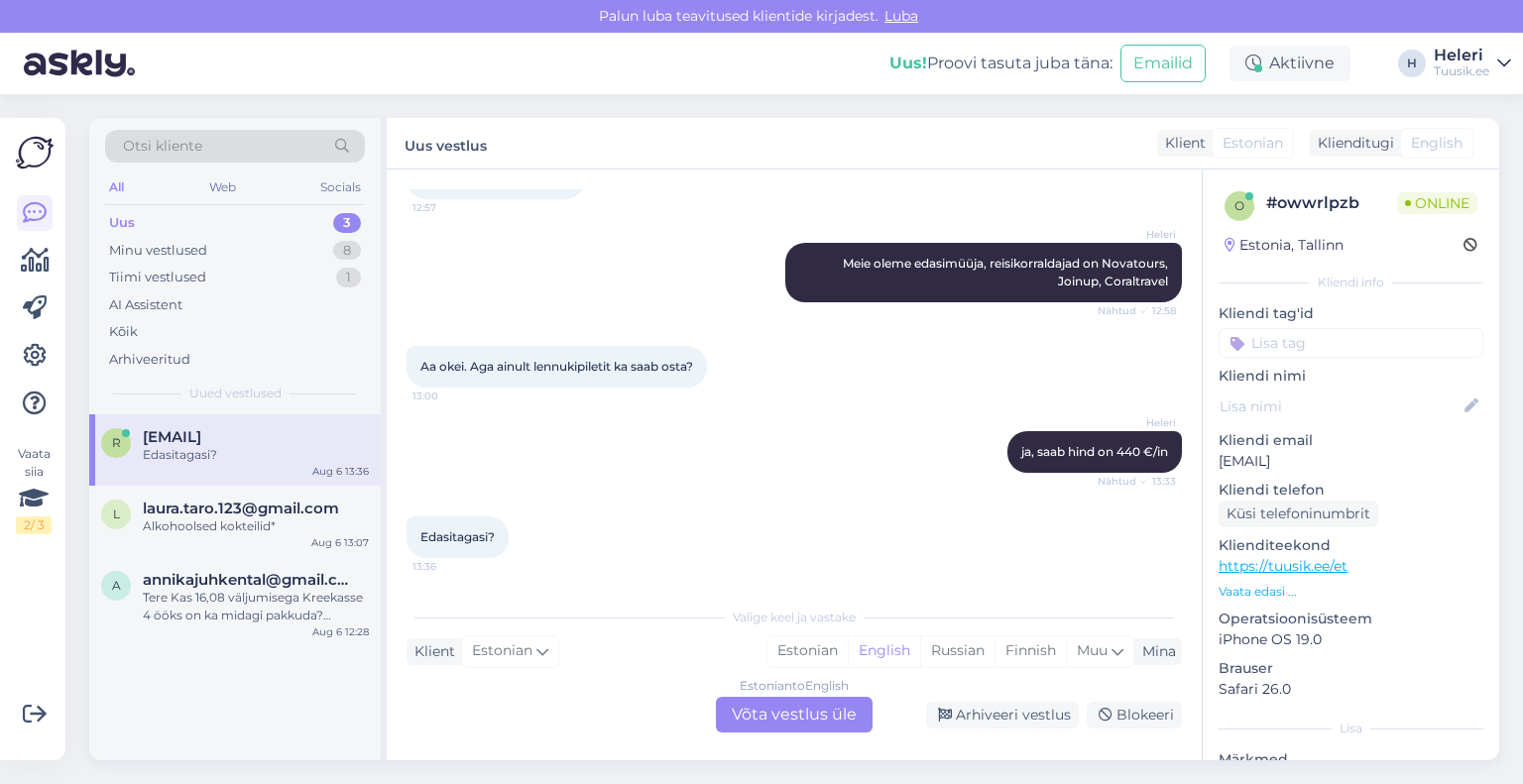 click on "Estonian  to  English Võta vestlus üle" at bounding box center (794, 715) 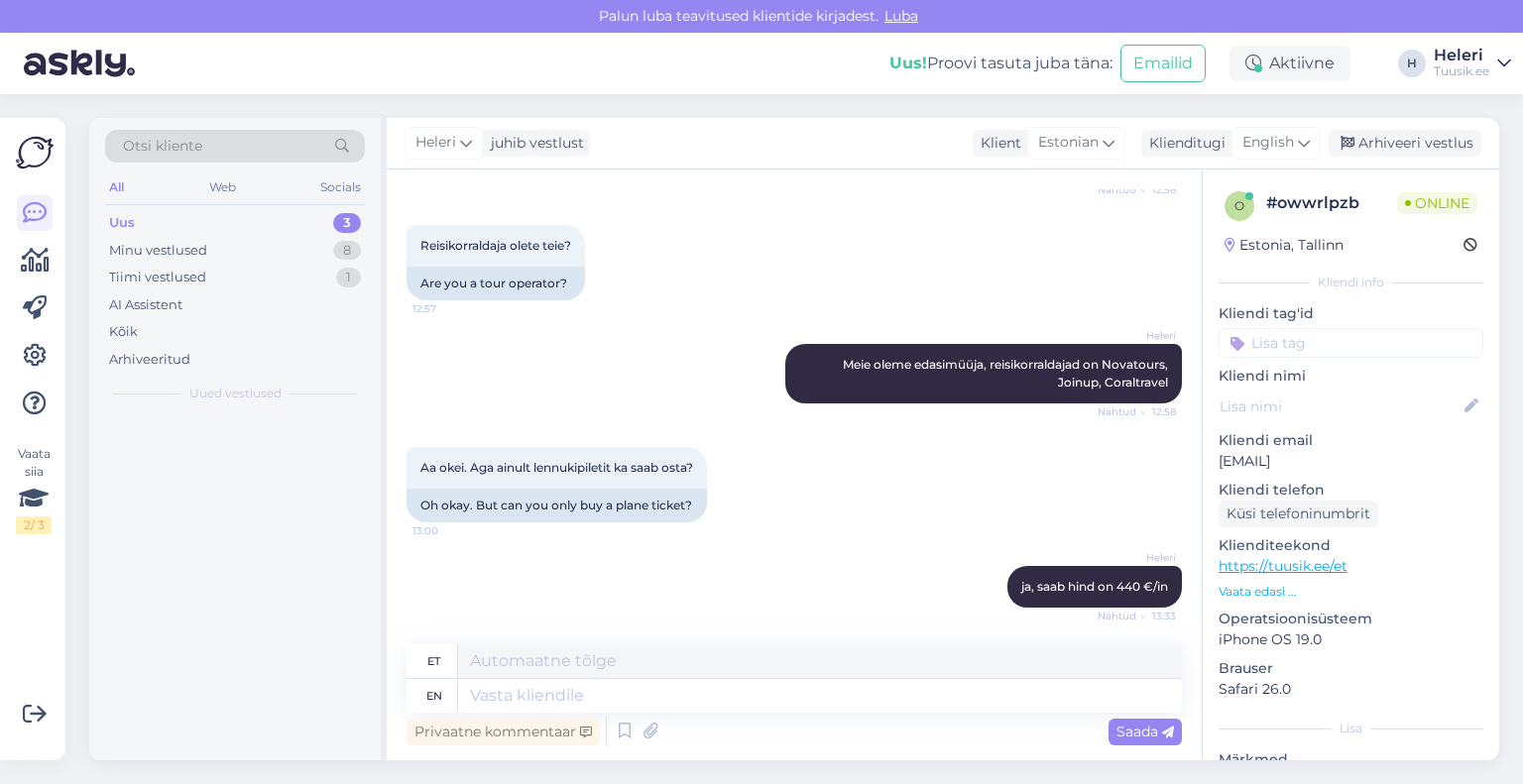 scroll, scrollTop: 751, scrollLeft: 0, axis: vertical 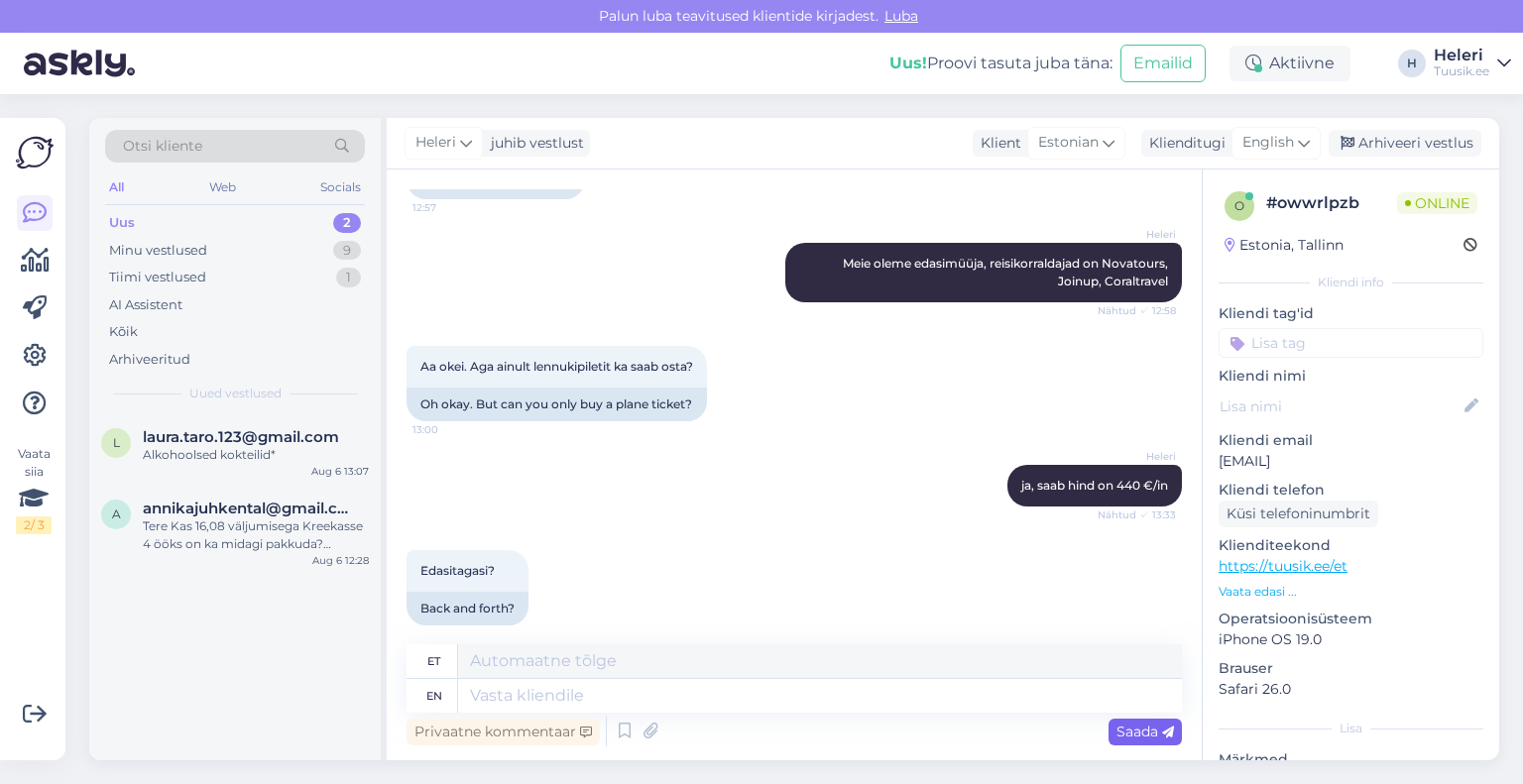 click on "Saada" at bounding box center [1145, 731] 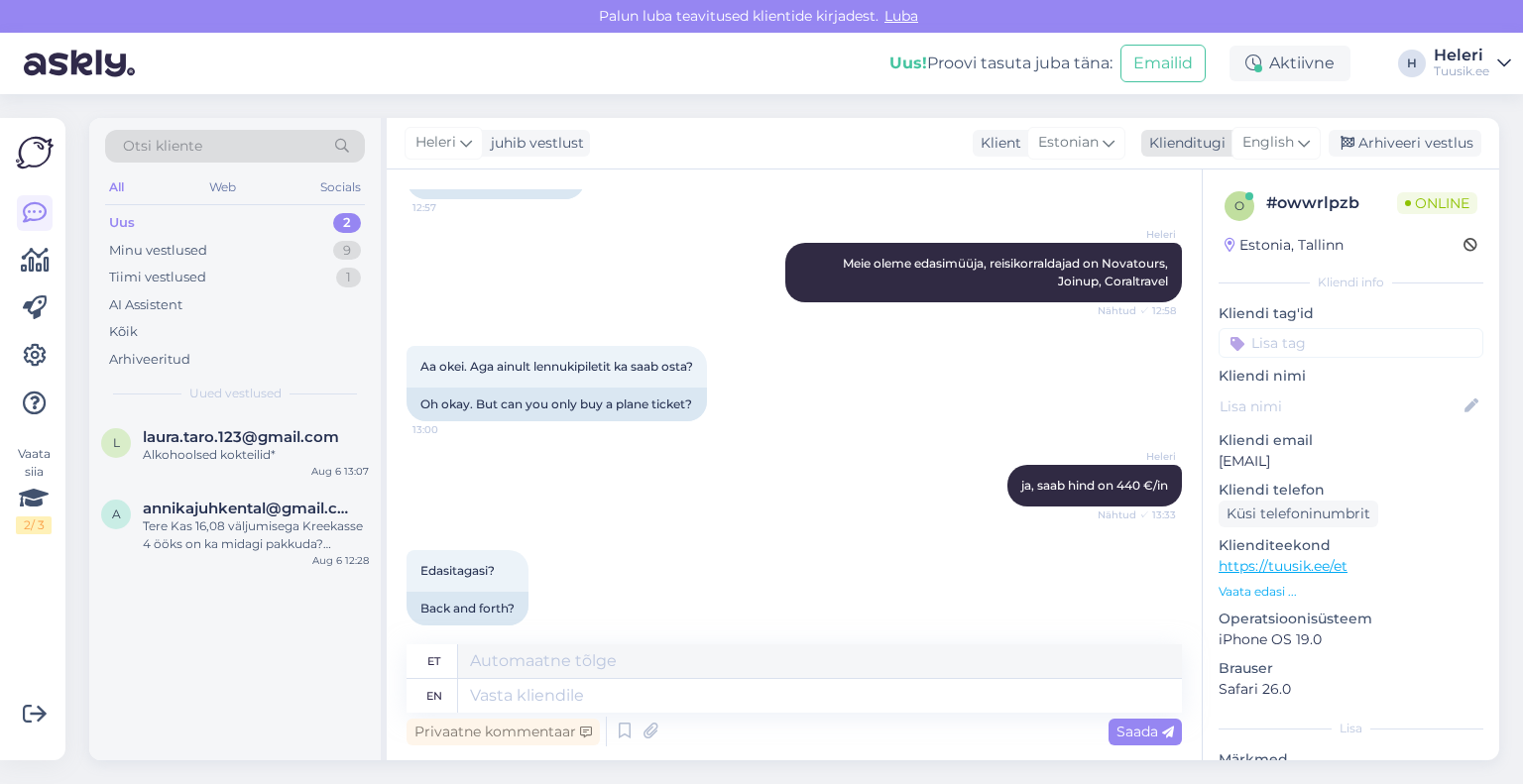 click on "English" at bounding box center (1268, 143) 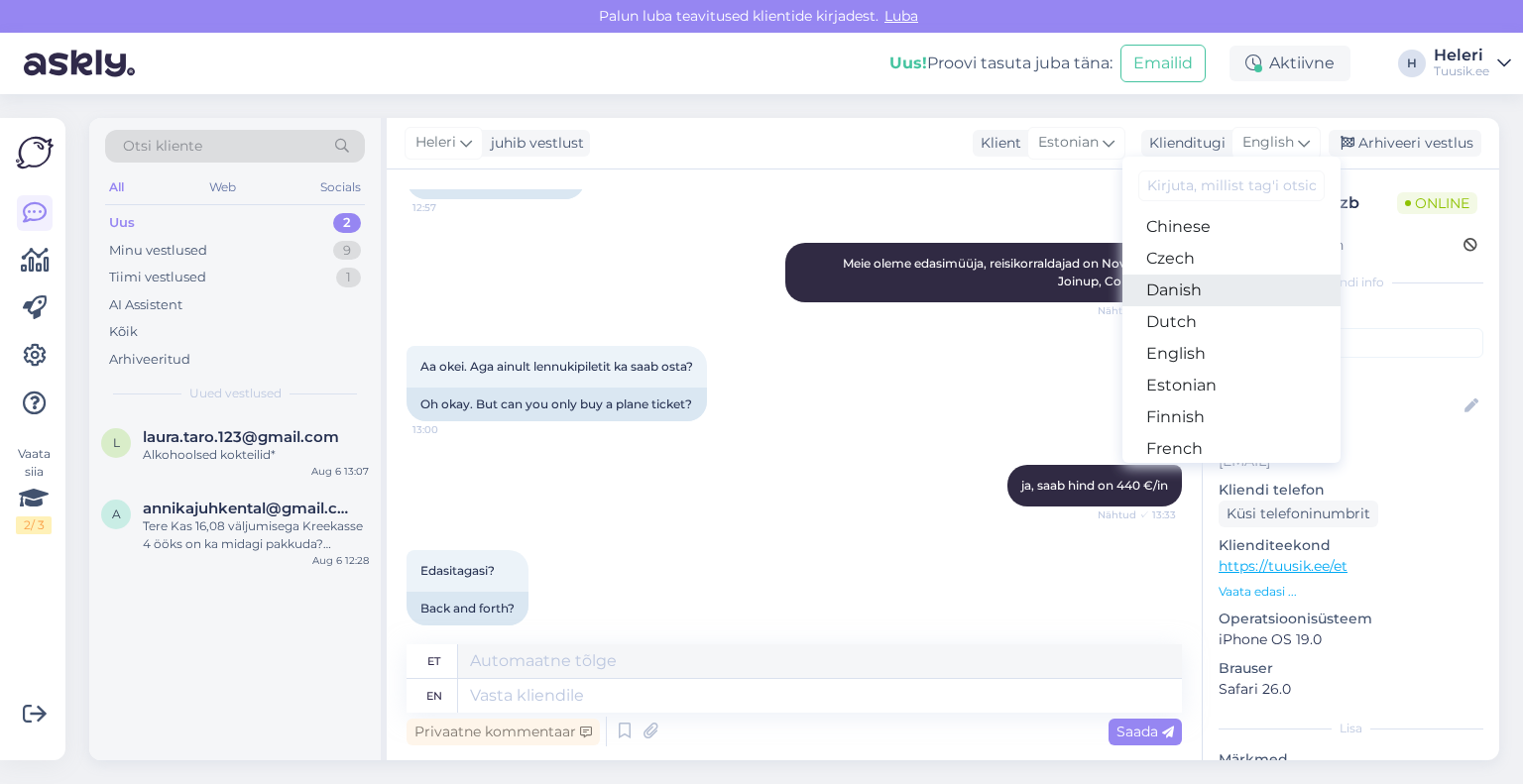 scroll, scrollTop: 198, scrollLeft: 0, axis: vertical 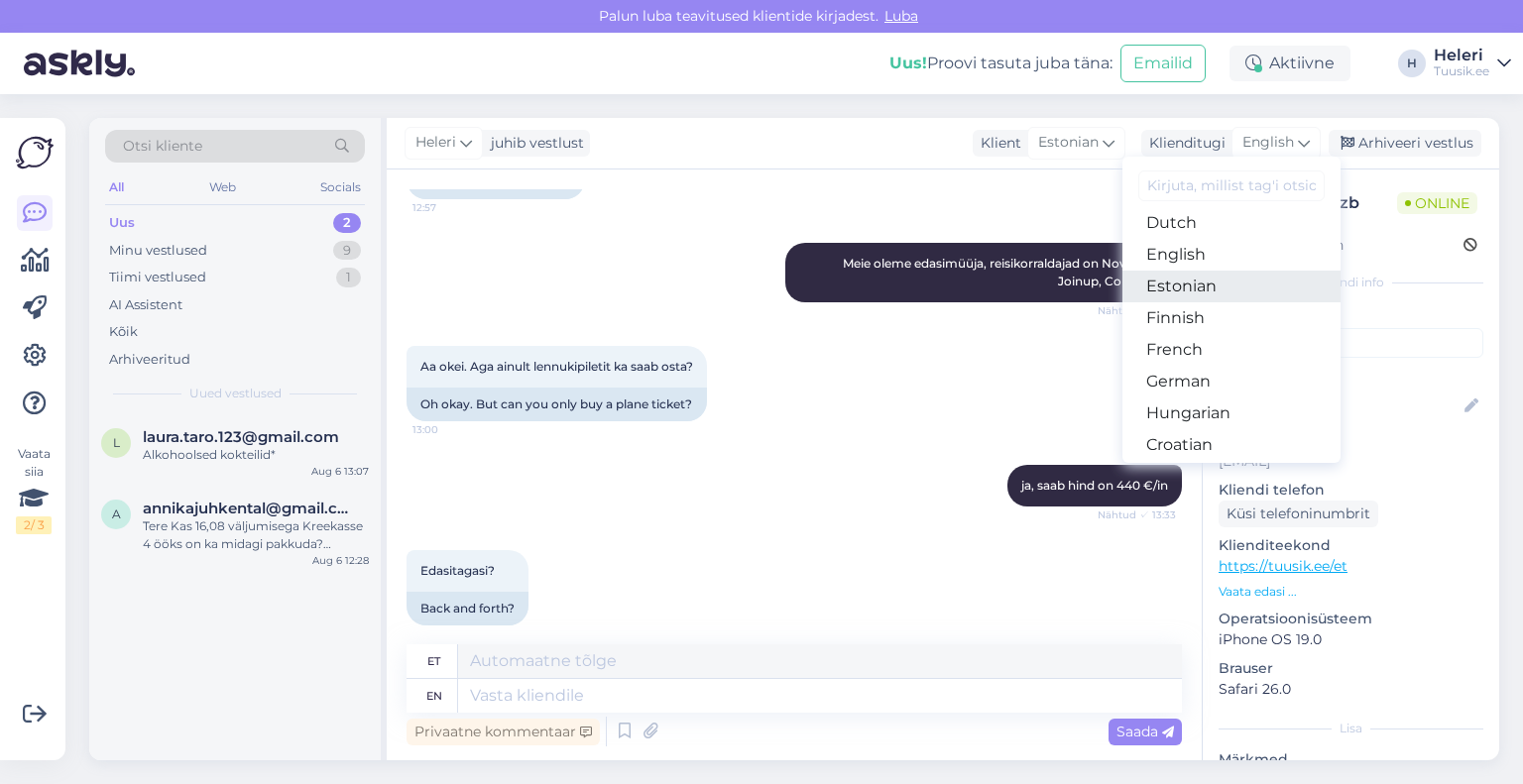 drag, startPoint x: 1198, startPoint y: 285, endPoint x: 801, endPoint y: 614, distance: 515.6064 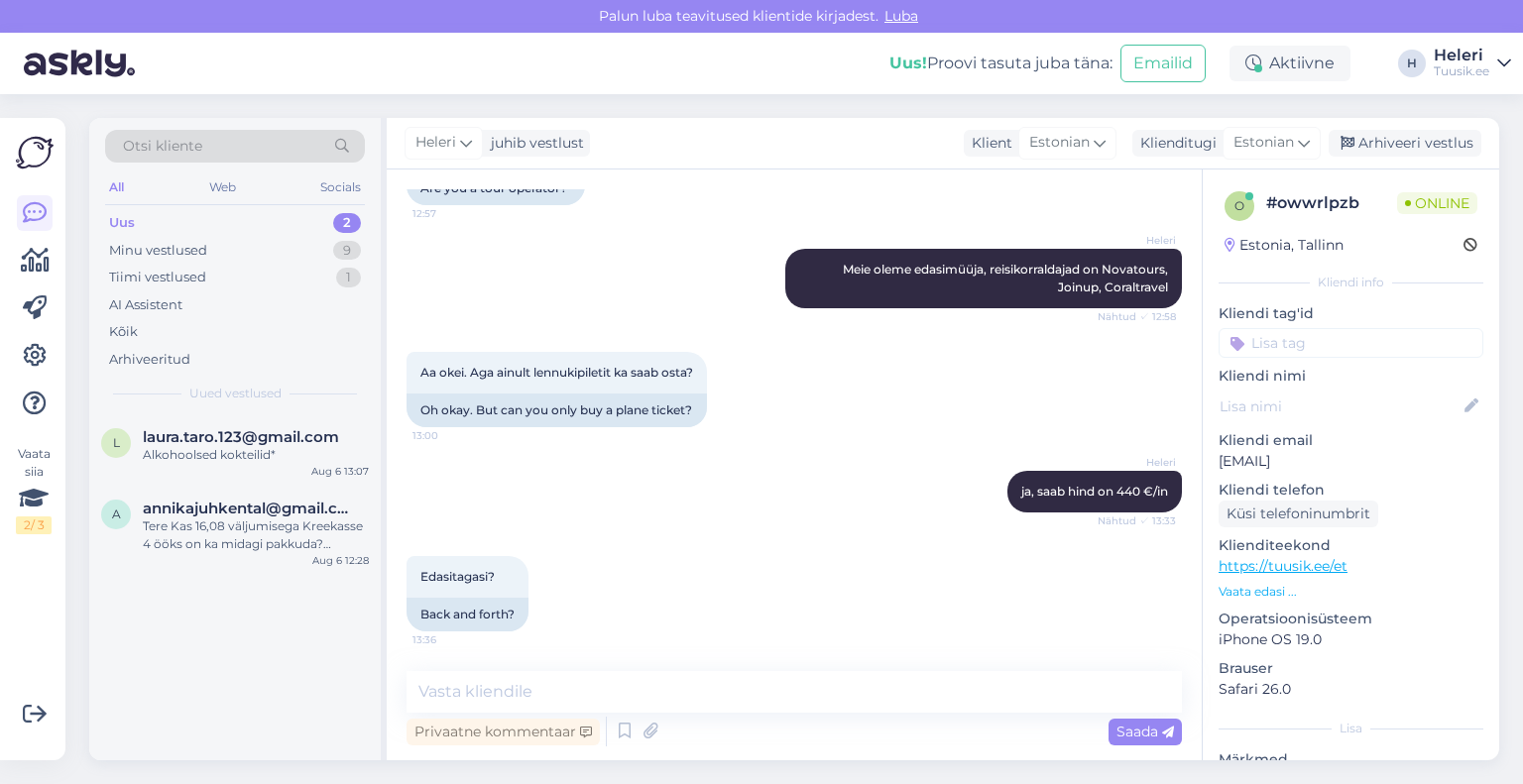 scroll, scrollTop: 745, scrollLeft: 0, axis: vertical 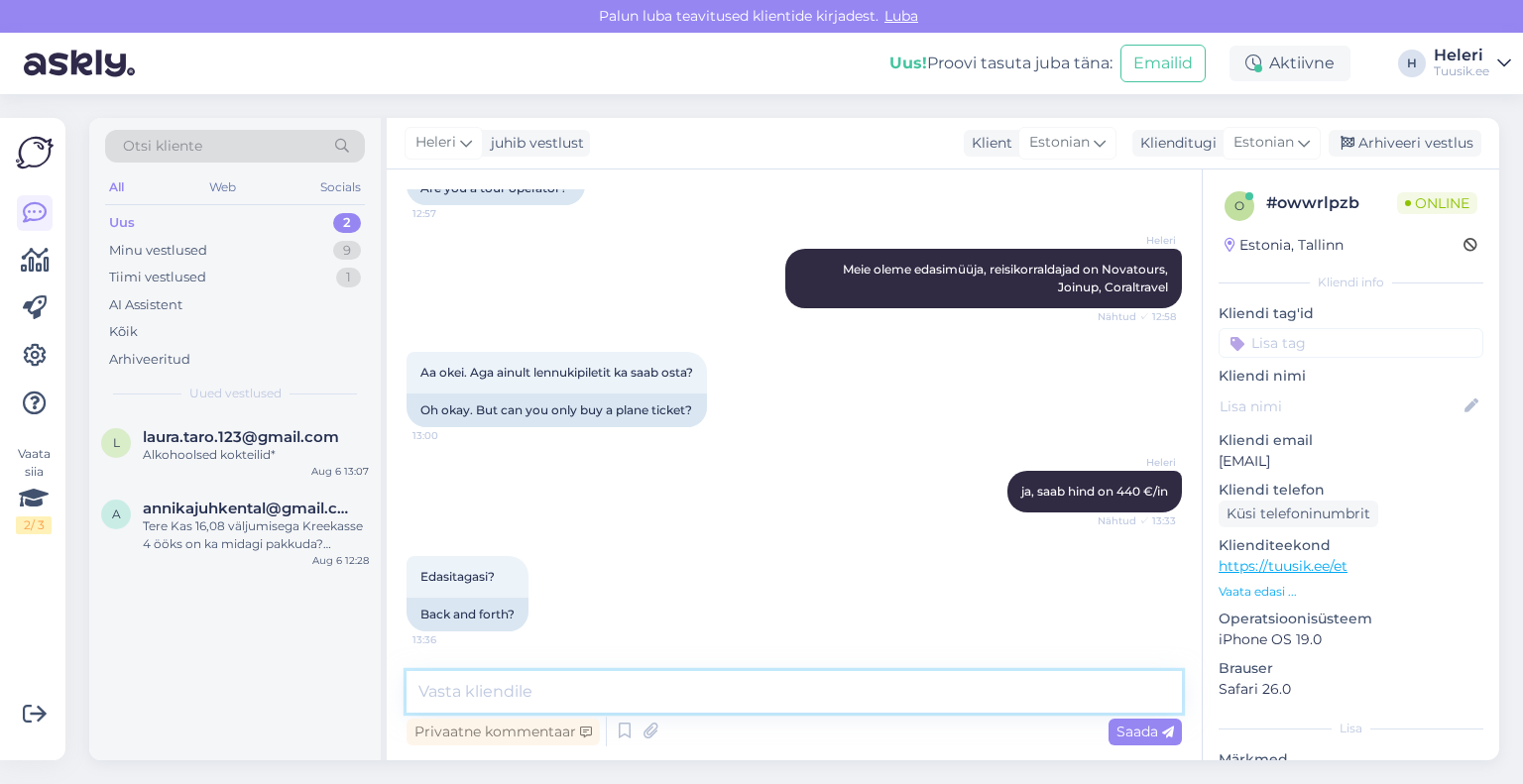 click at bounding box center [794, 692] 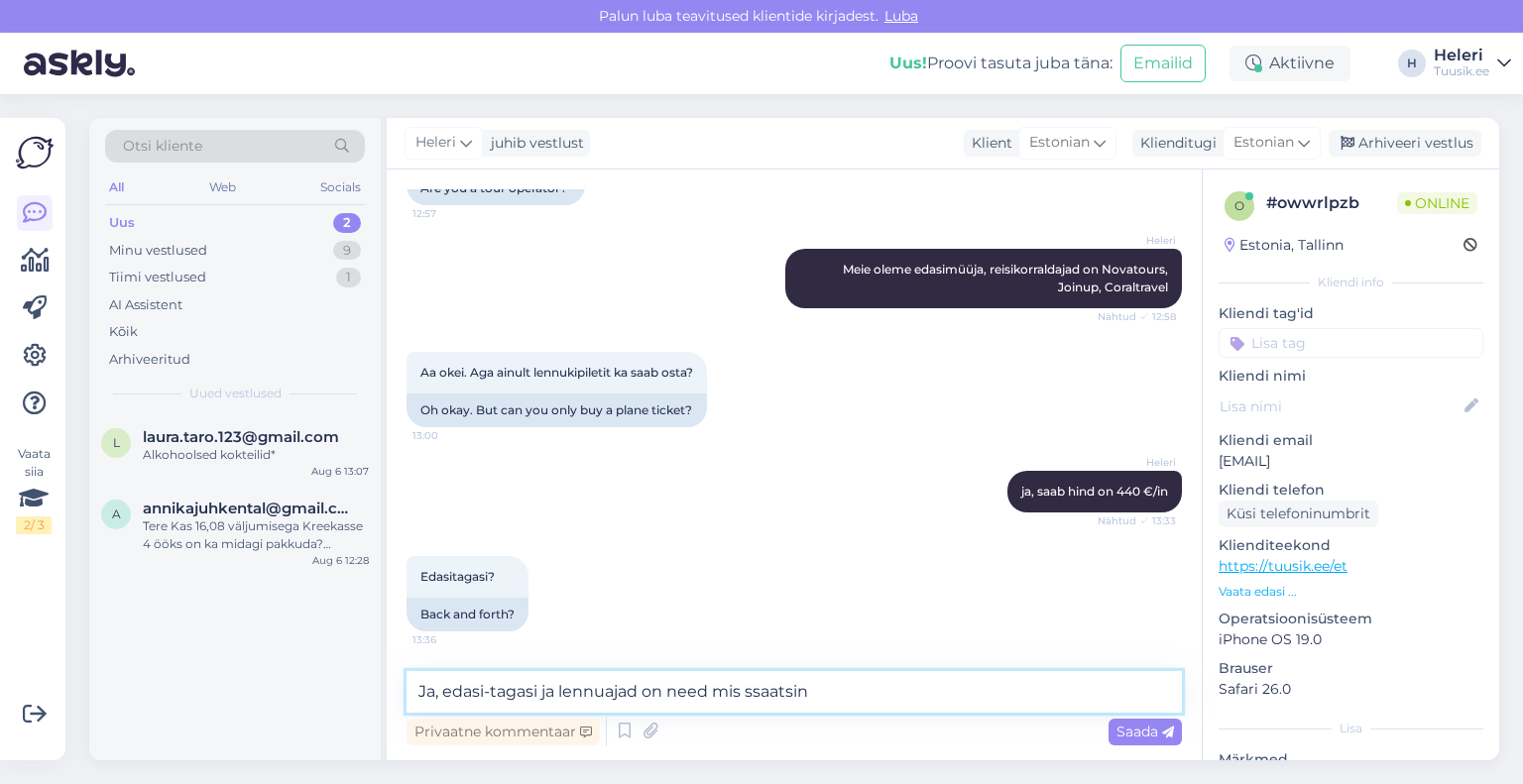 click on "Ja, edasi-tagasi ja lennuajad on need mis ssaatsin" at bounding box center [794, 692] 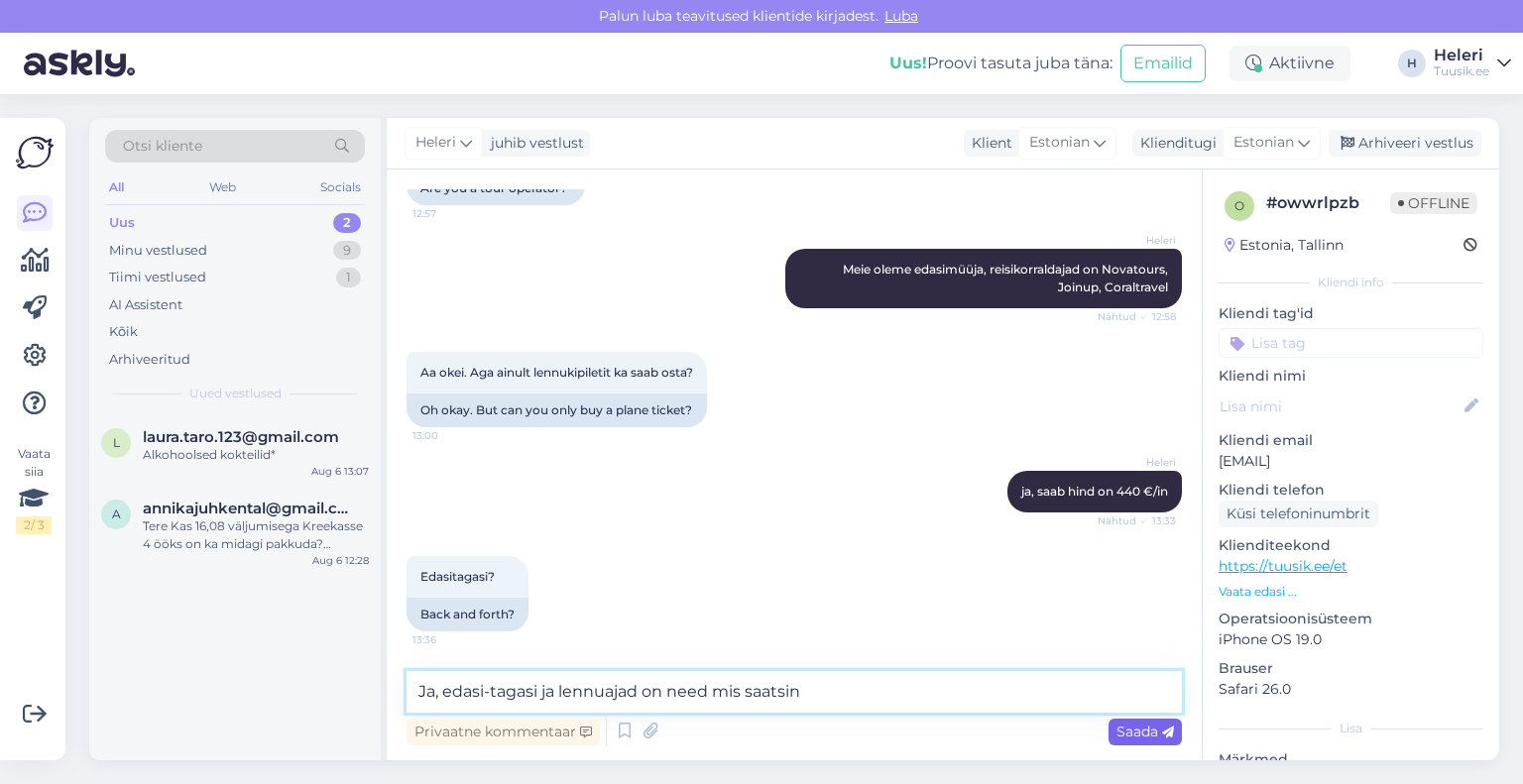type on "Ja, edasi-tagasi ja lennuajad on need mis saatsin" 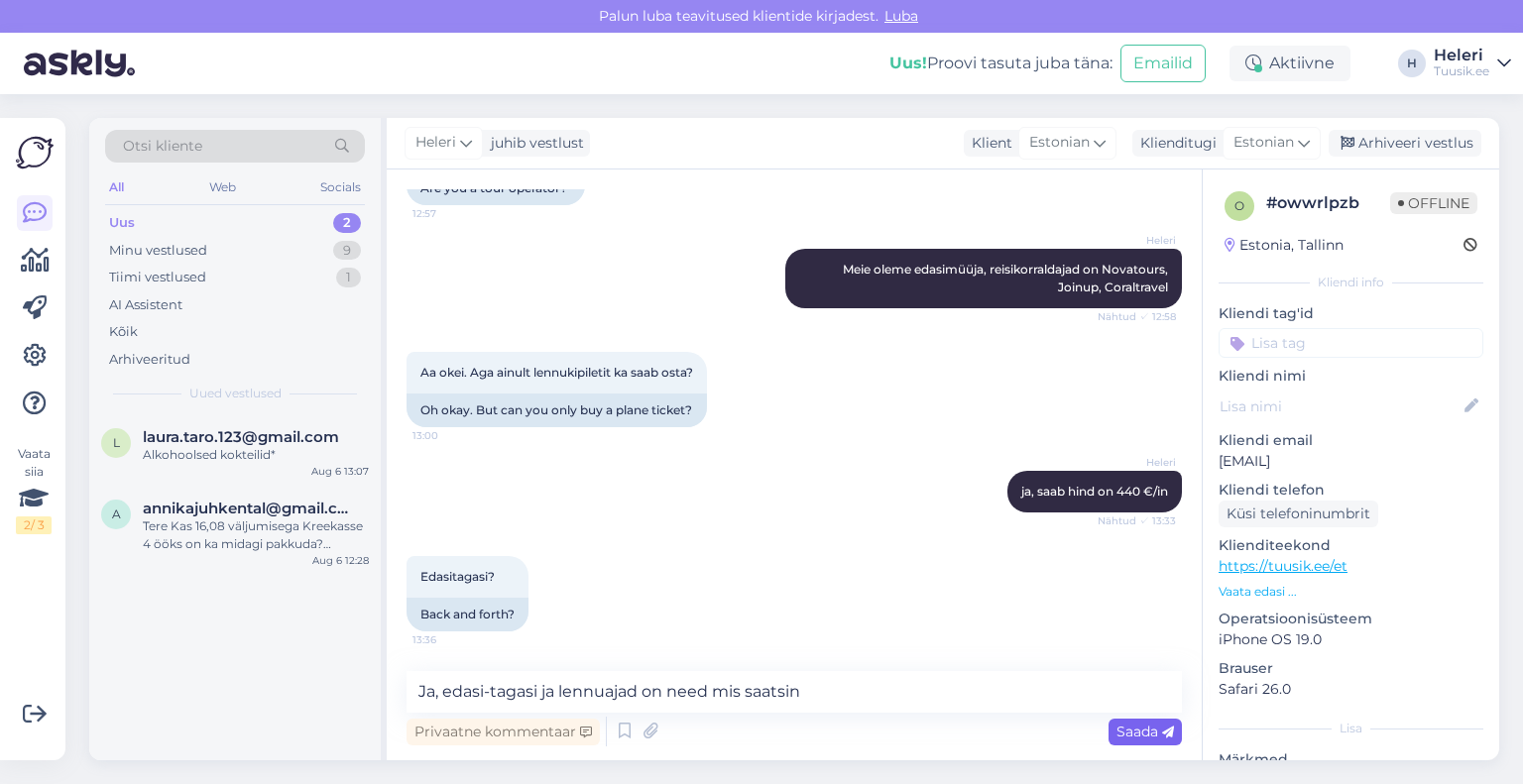 click on "Saada" at bounding box center [1145, 731] 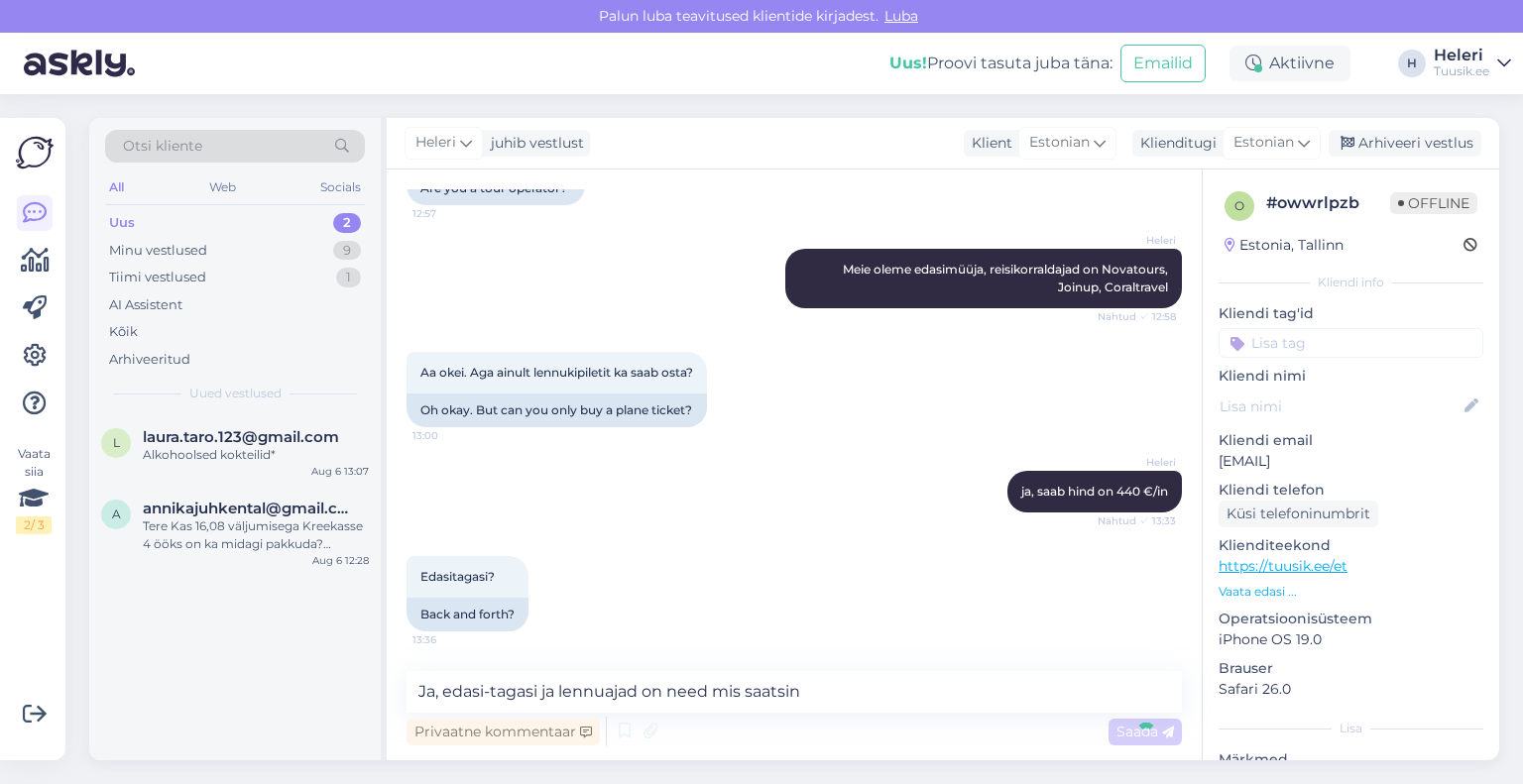 type 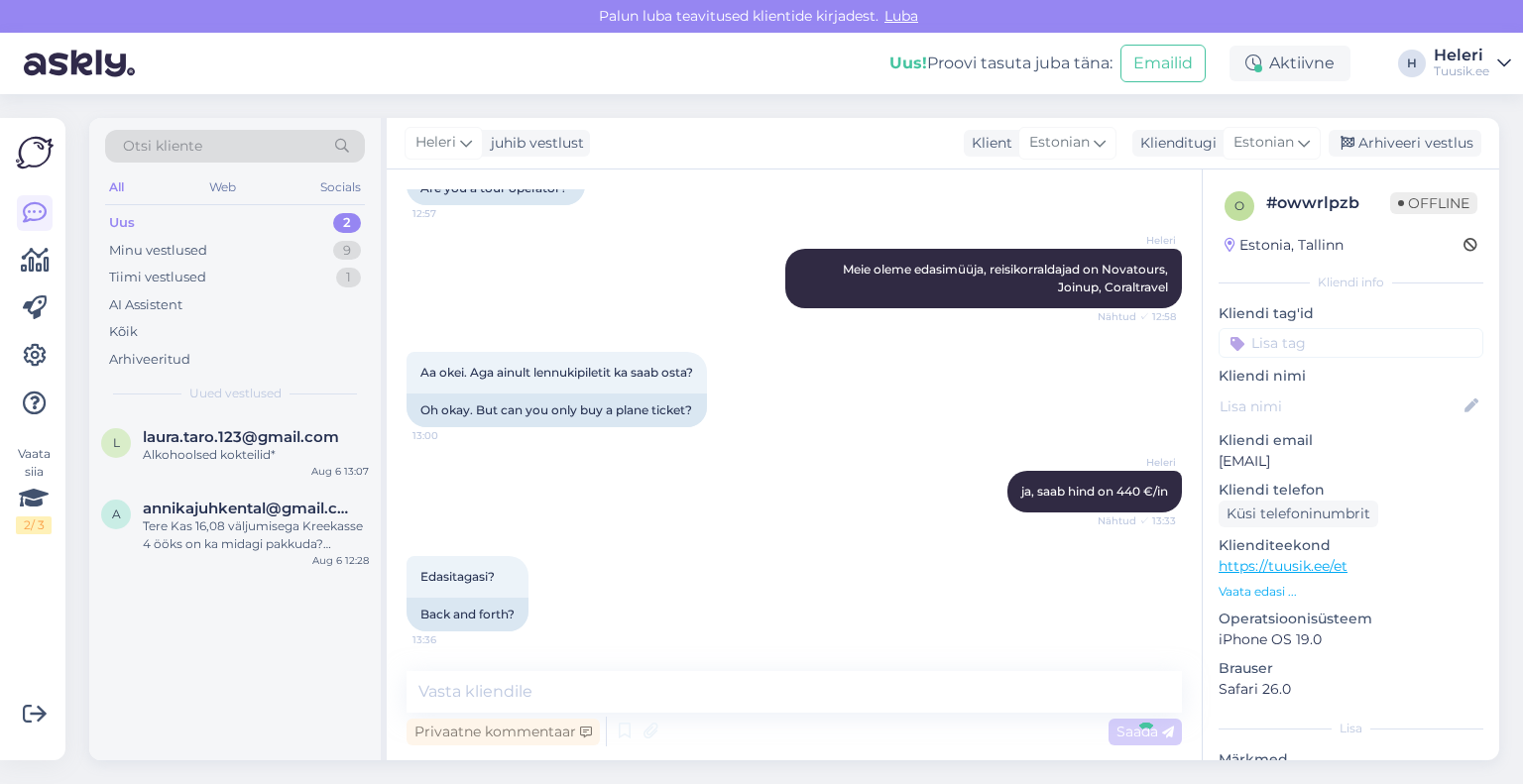 scroll, scrollTop: 831, scrollLeft: 0, axis: vertical 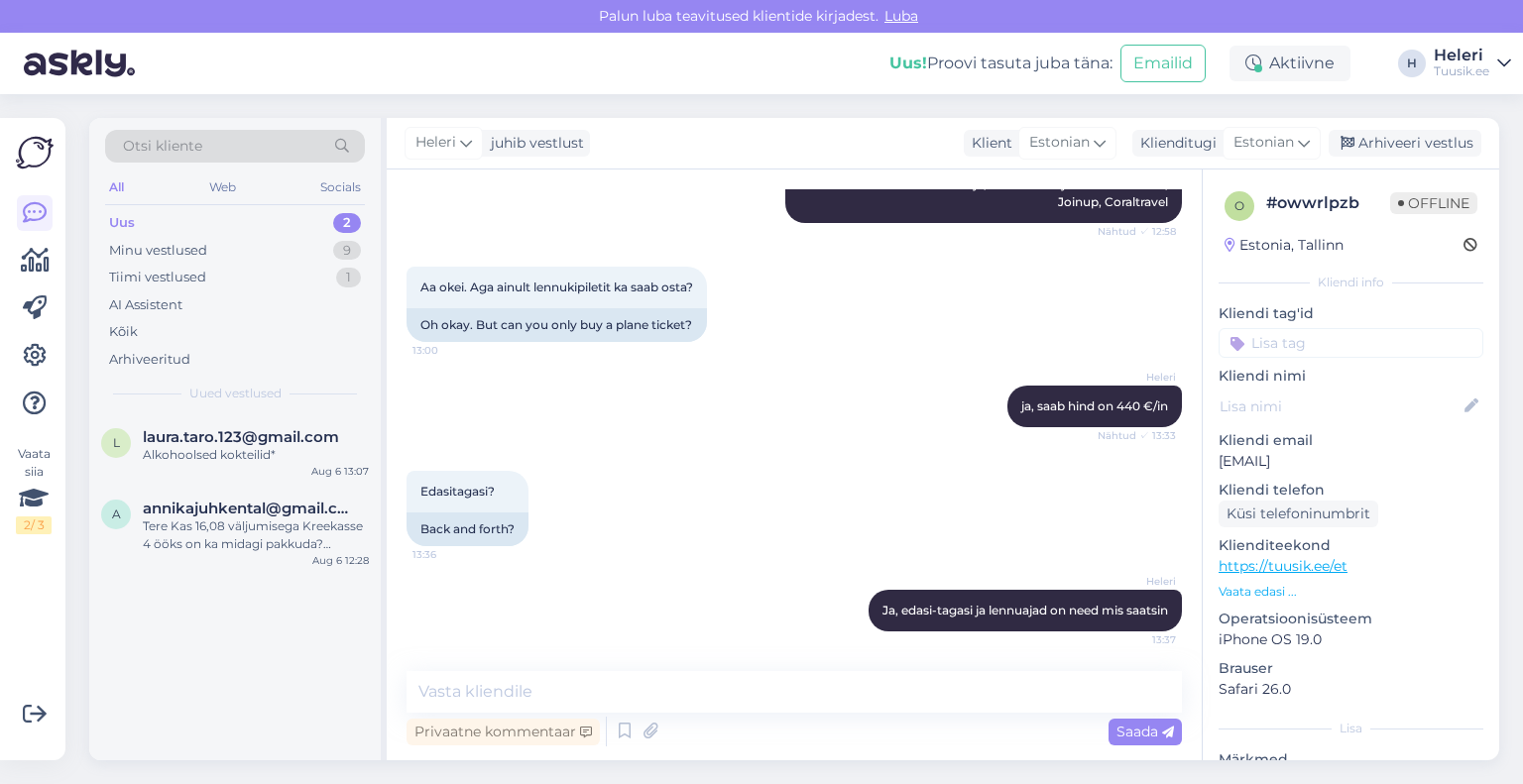 click on "Uus 2" at bounding box center [235, 223] 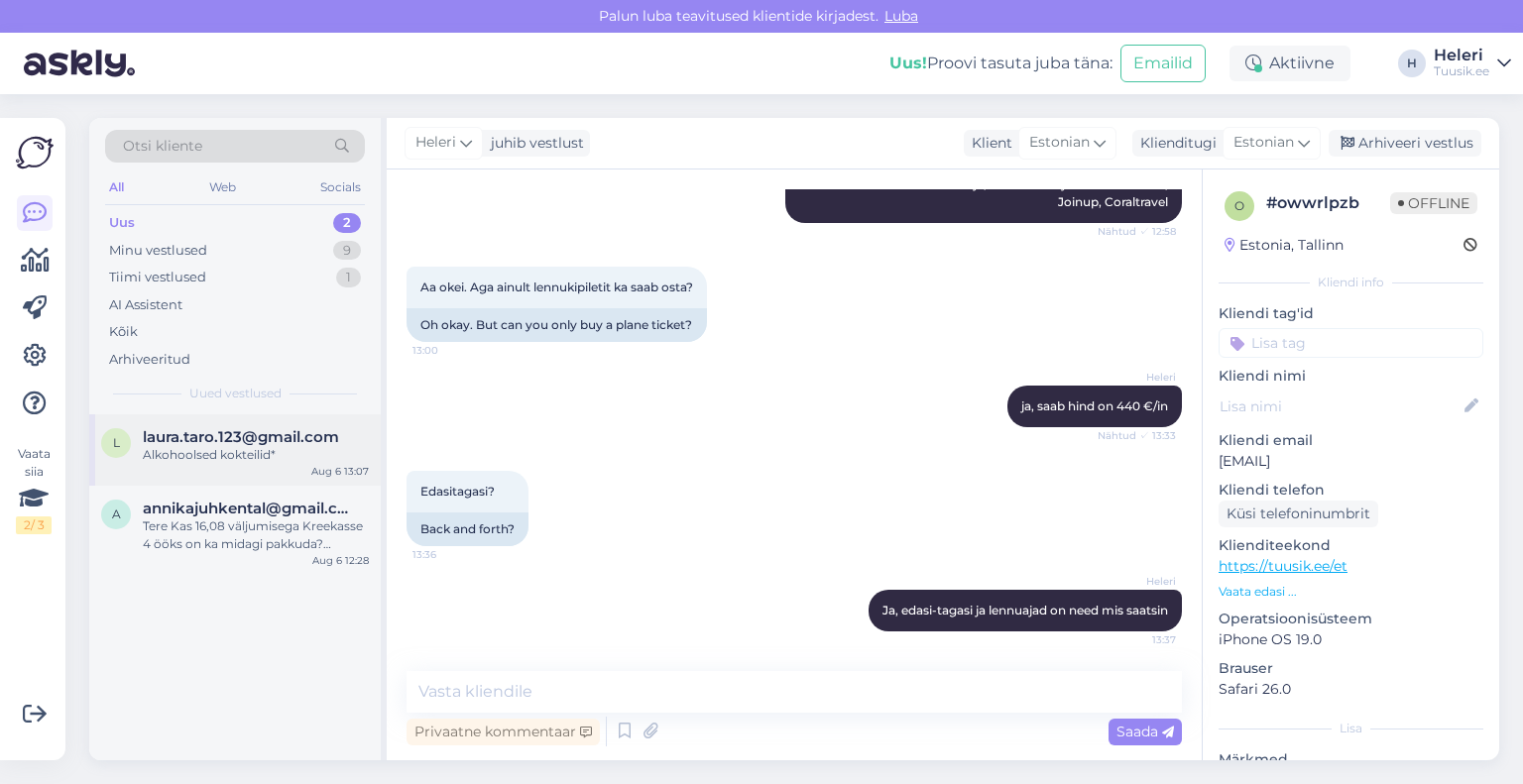click on "Alkohoolsed kokteilid*" at bounding box center [256, 455] 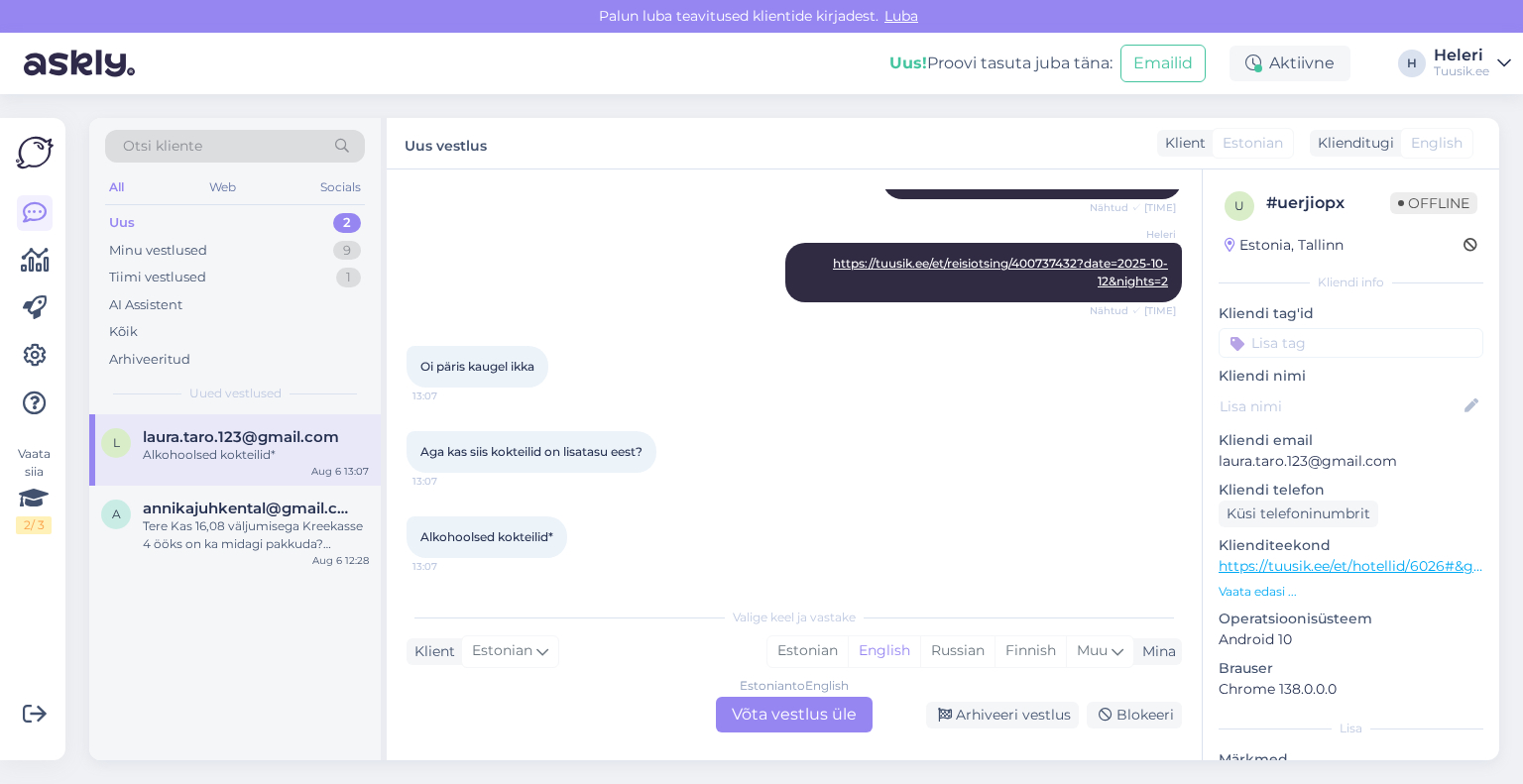 click on "Estonian  to  English Võta vestlus üle" at bounding box center (794, 715) 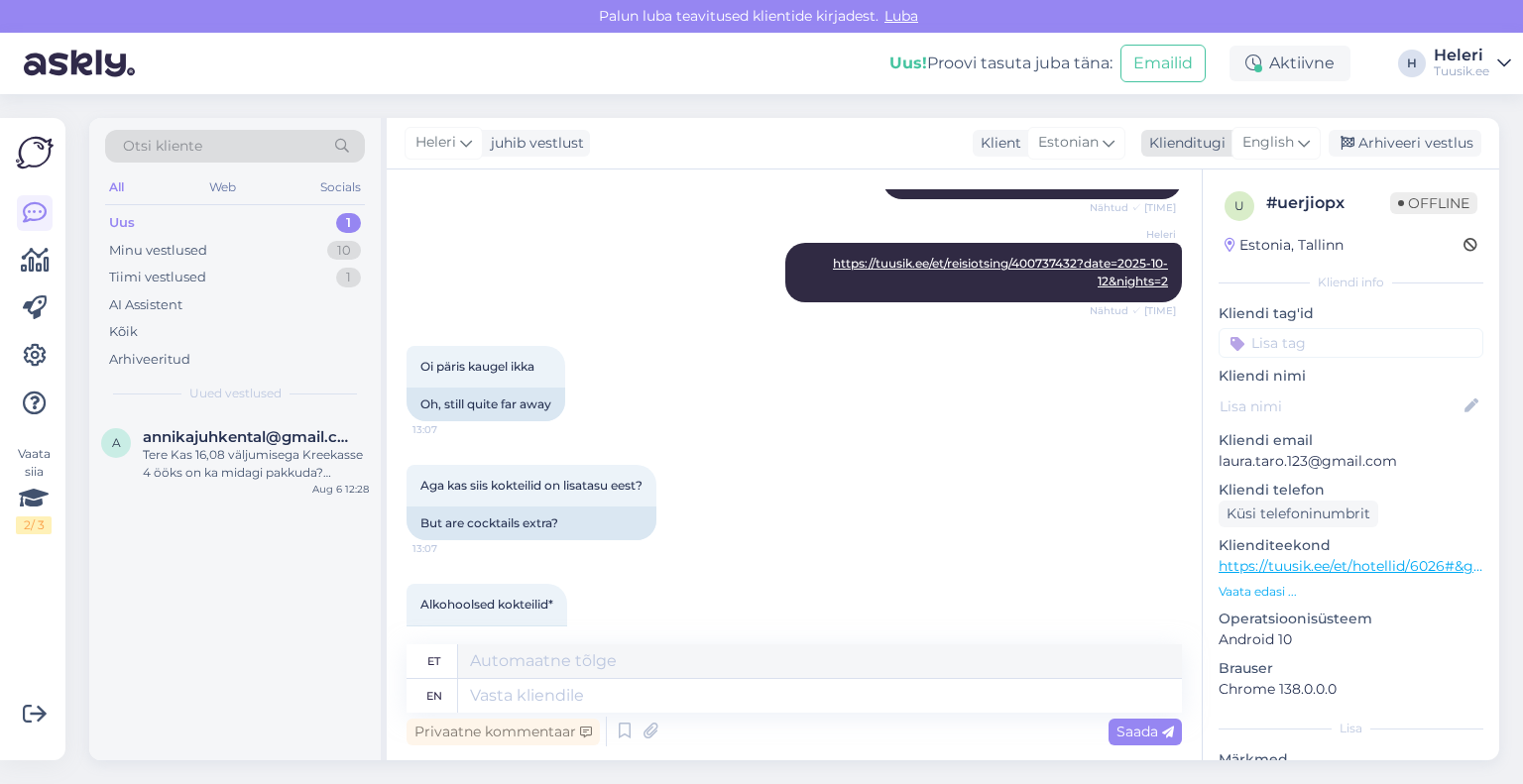 click on "English" at bounding box center (1268, 143) 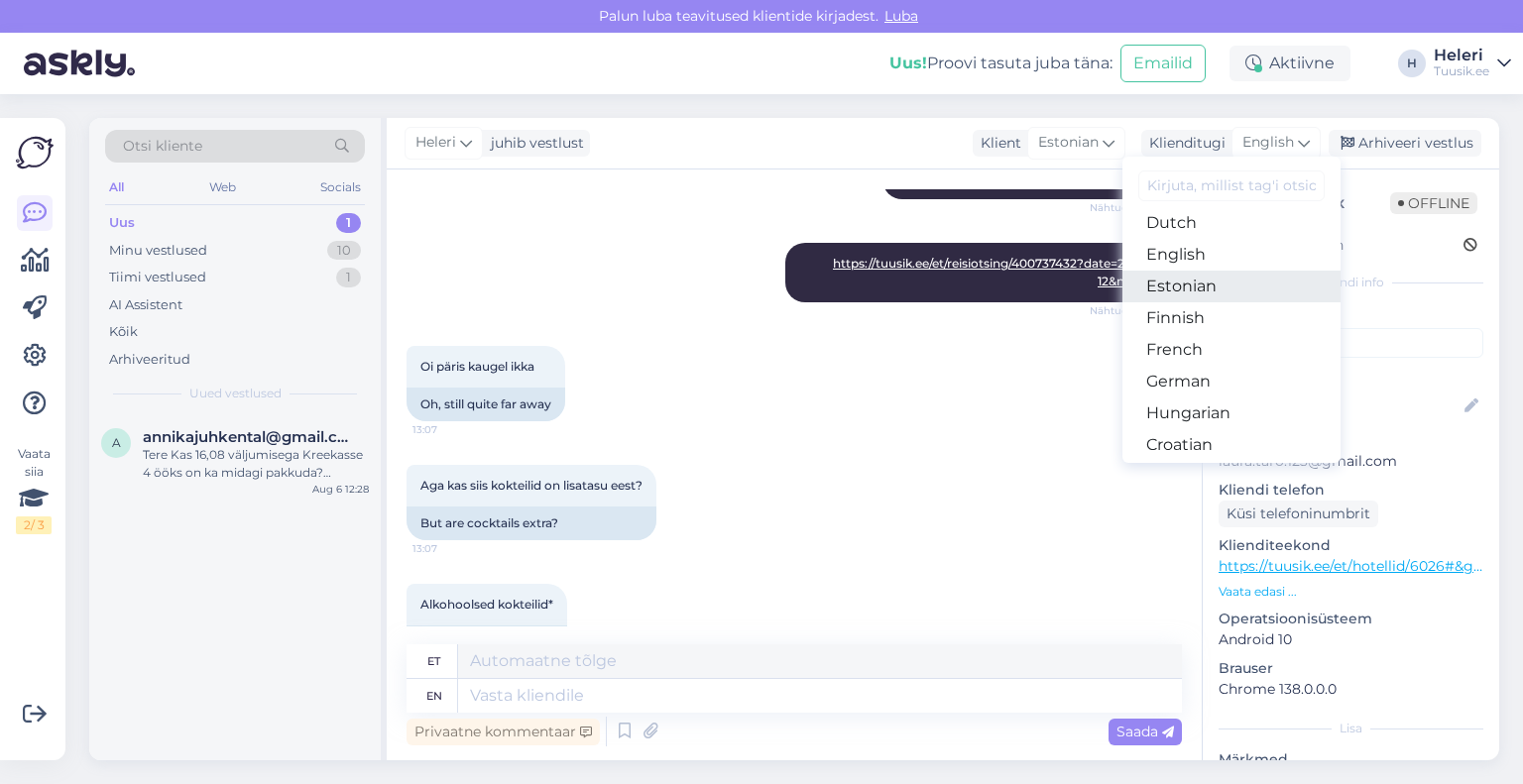 click on "Estonian" at bounding box center (1231, 286) 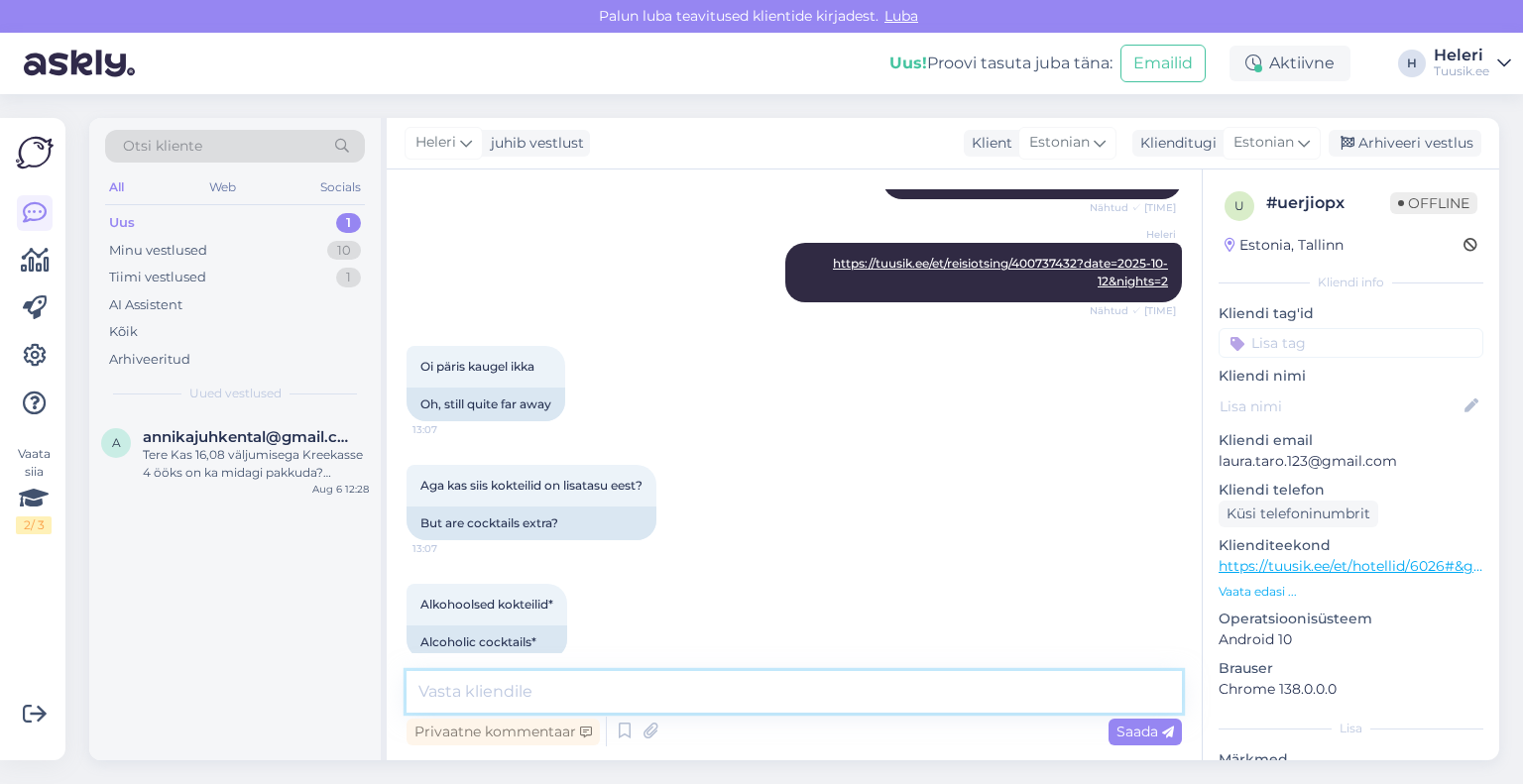 click at bounding box center (794, 692) 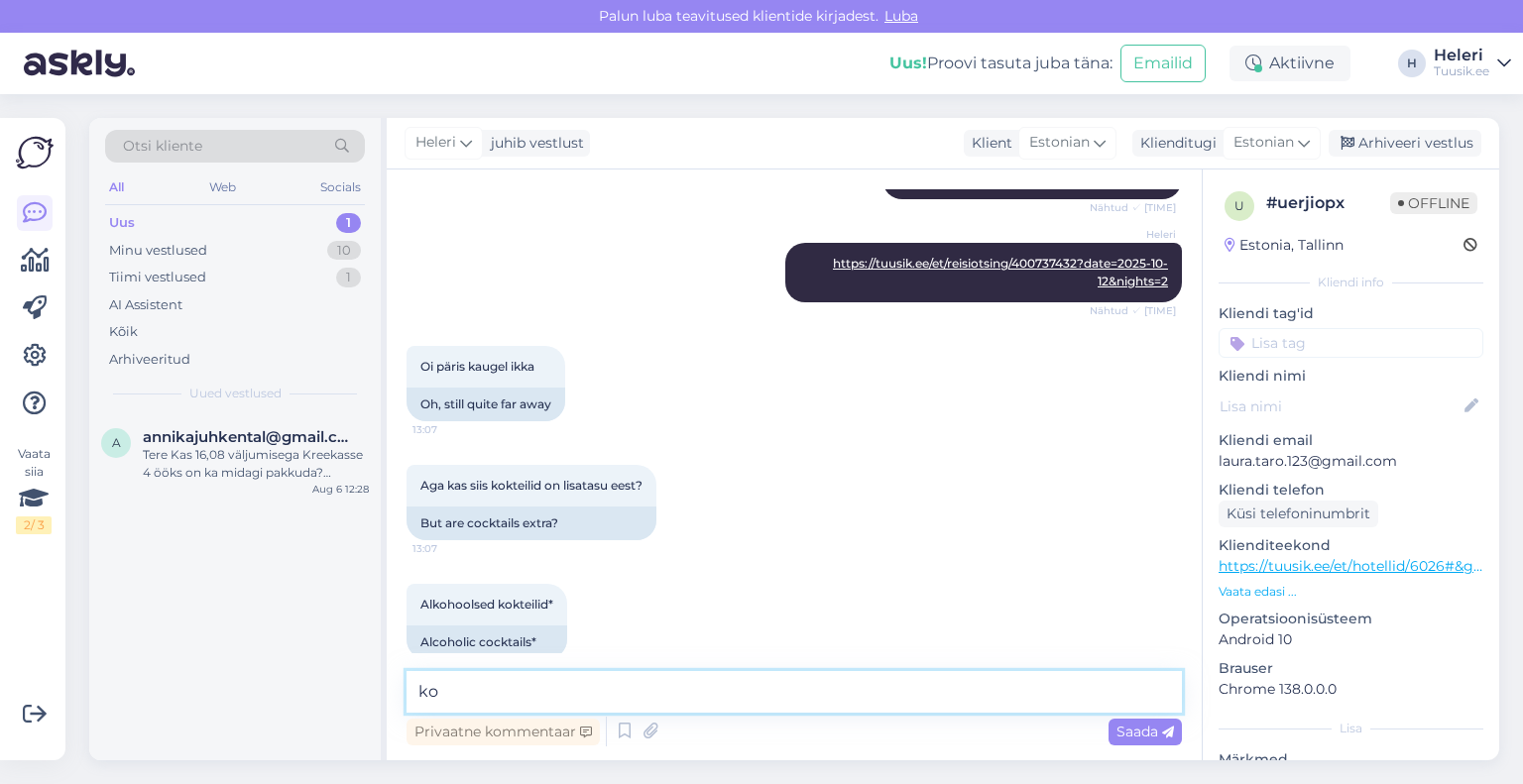 type on "k" 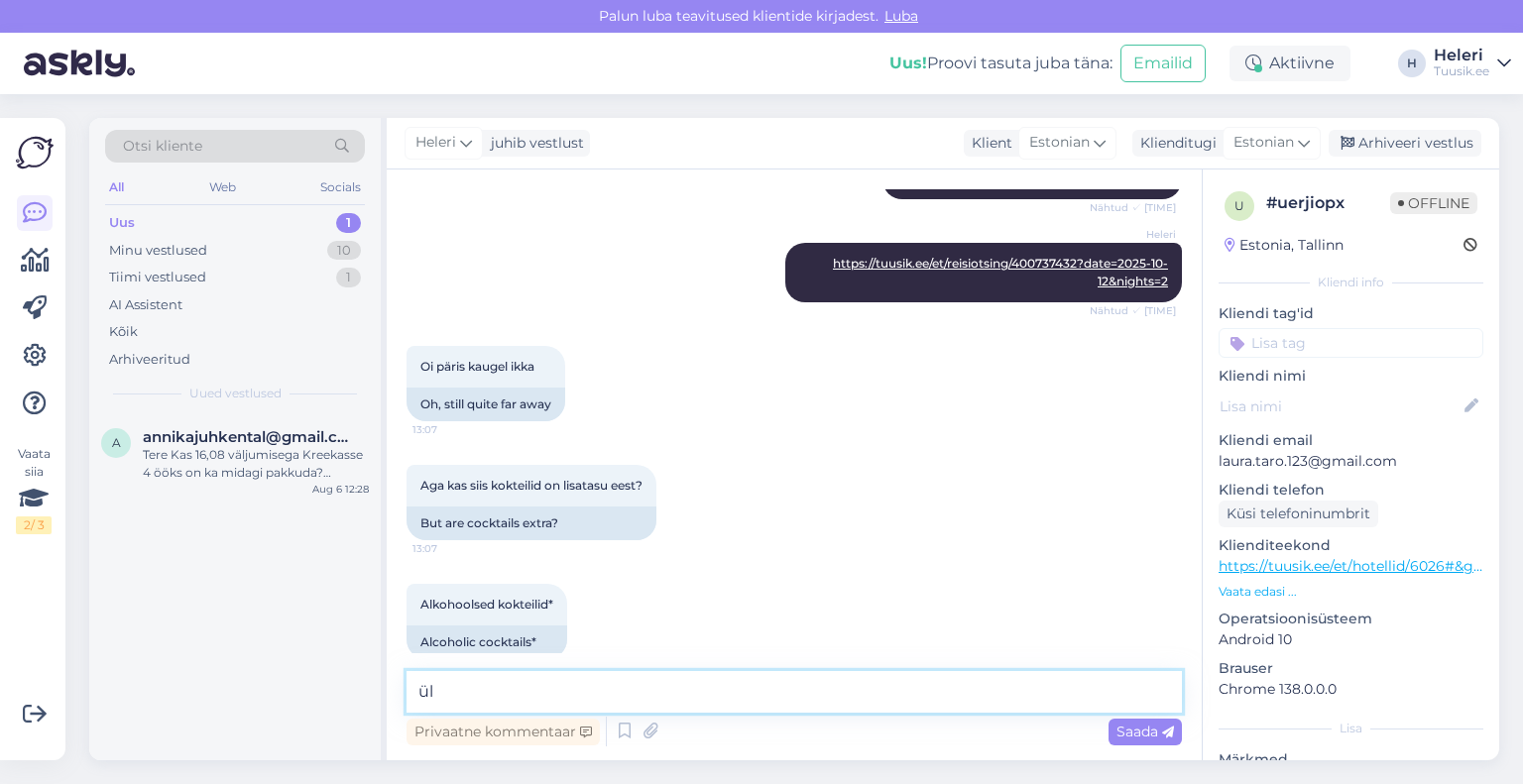 type on "ü" 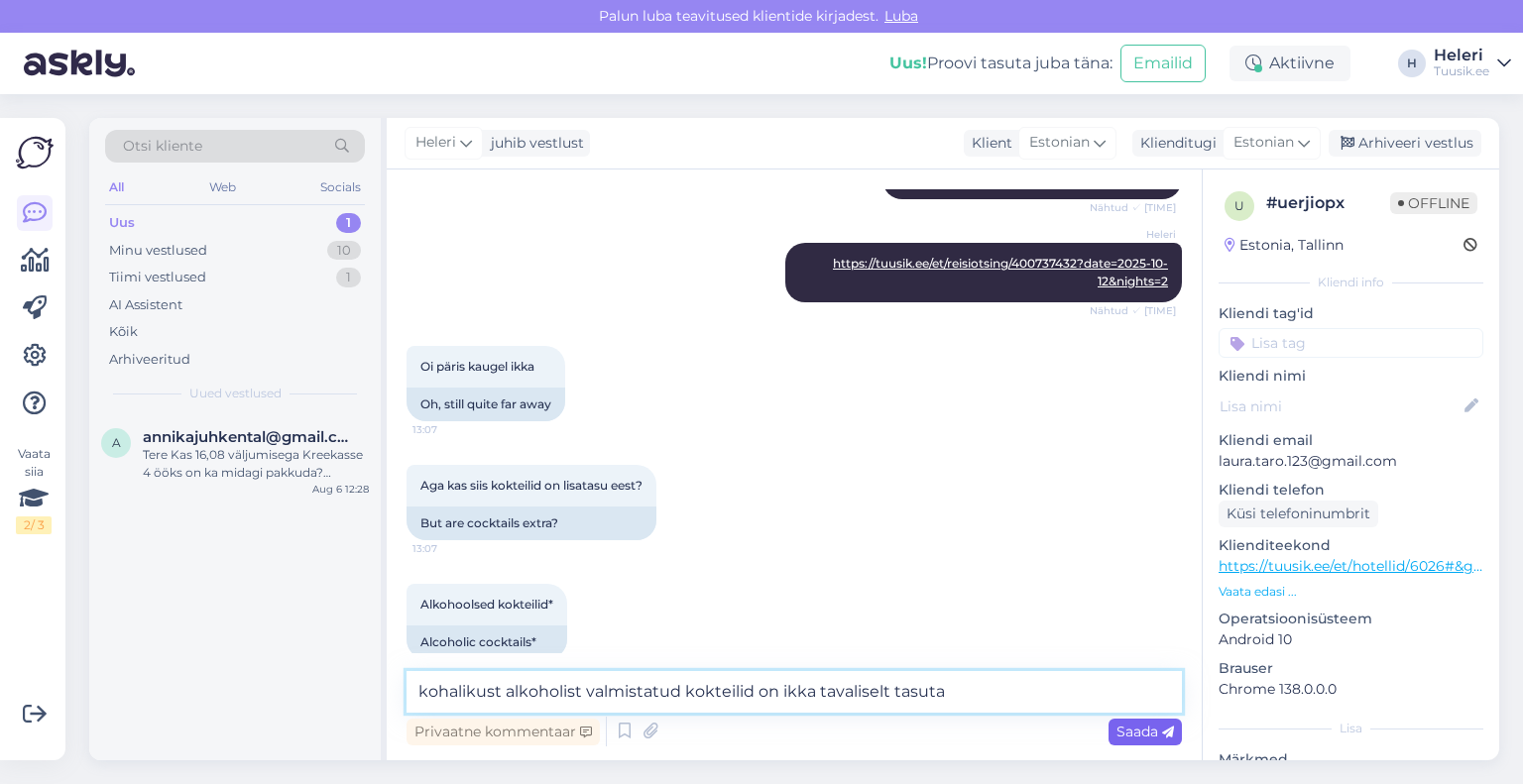type on "kohalikust alkoholist valmistatud kokteilid on ikka tavaliselt tasuta" 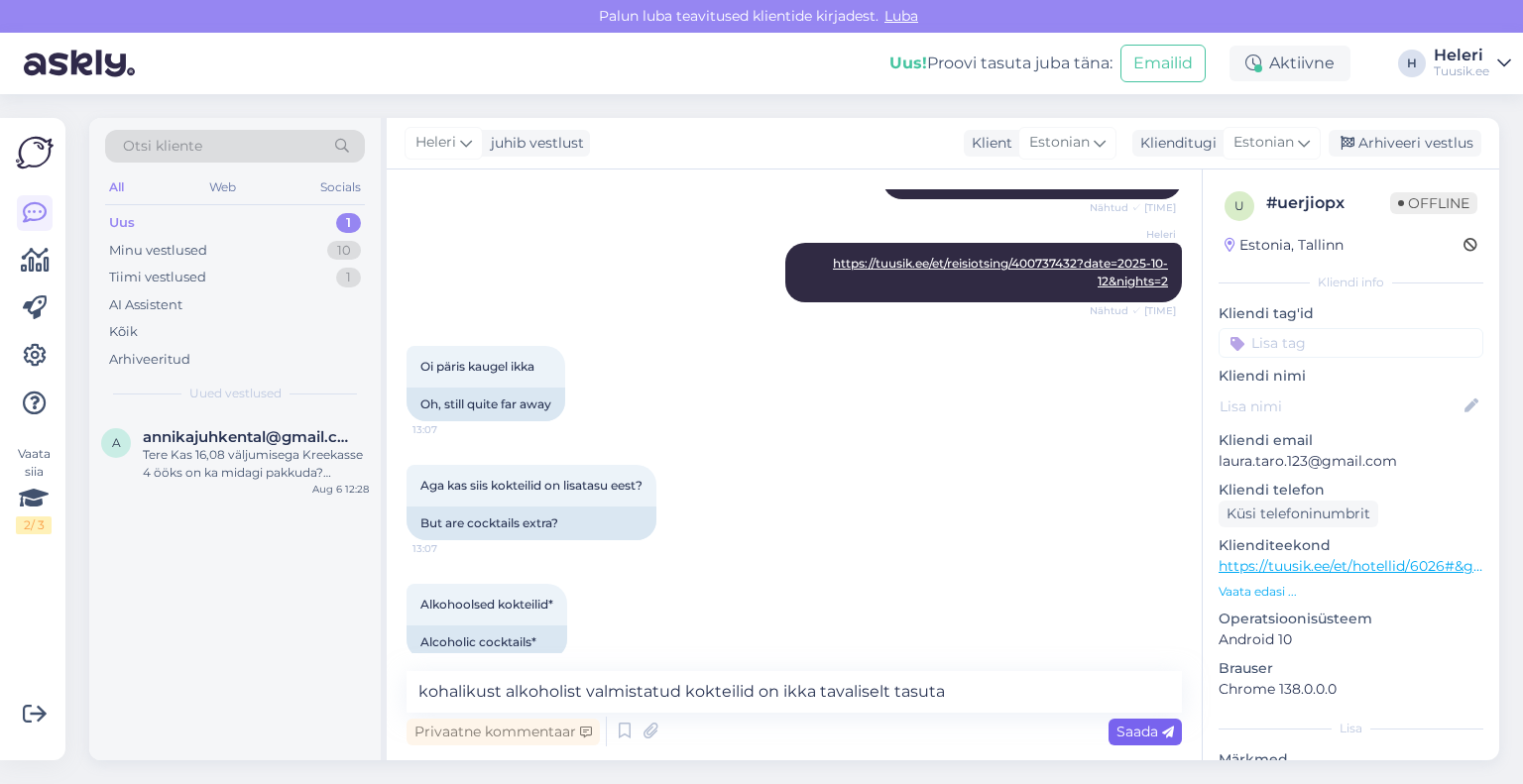 click on "Saada" at bounding box center (1145, 731) 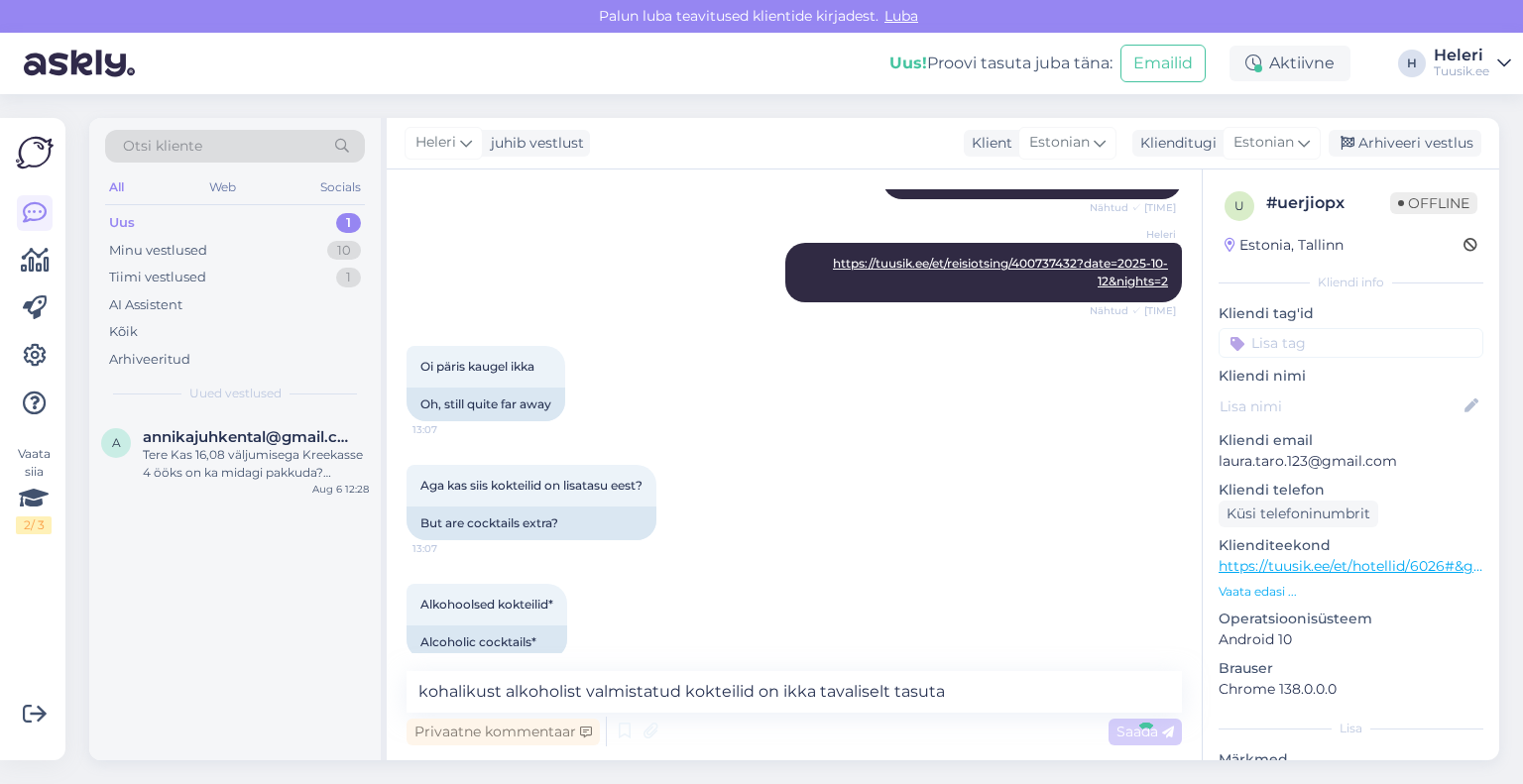 type 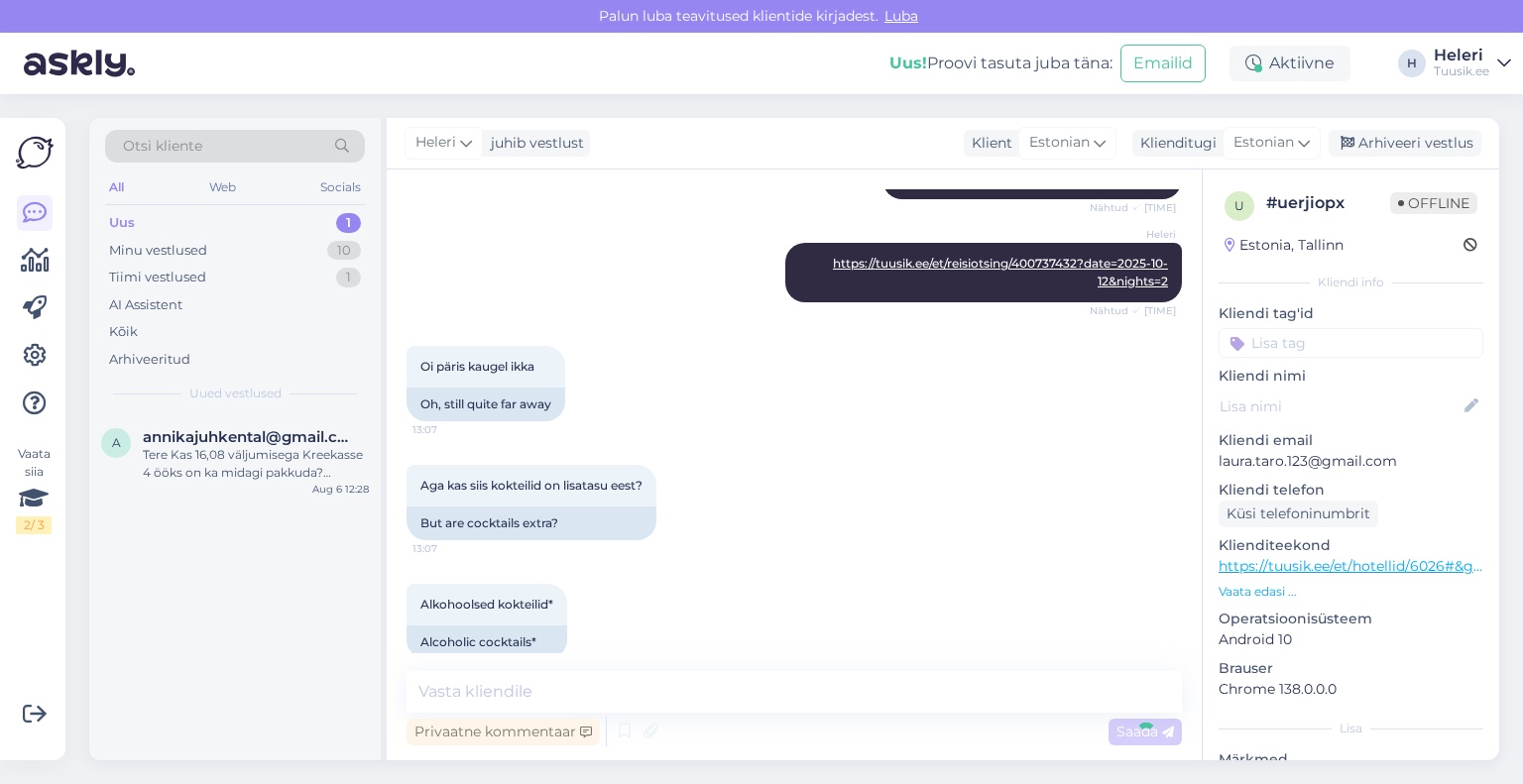 scroll, scrollTop: 3835, scrollLeft: 0, axis: vertical 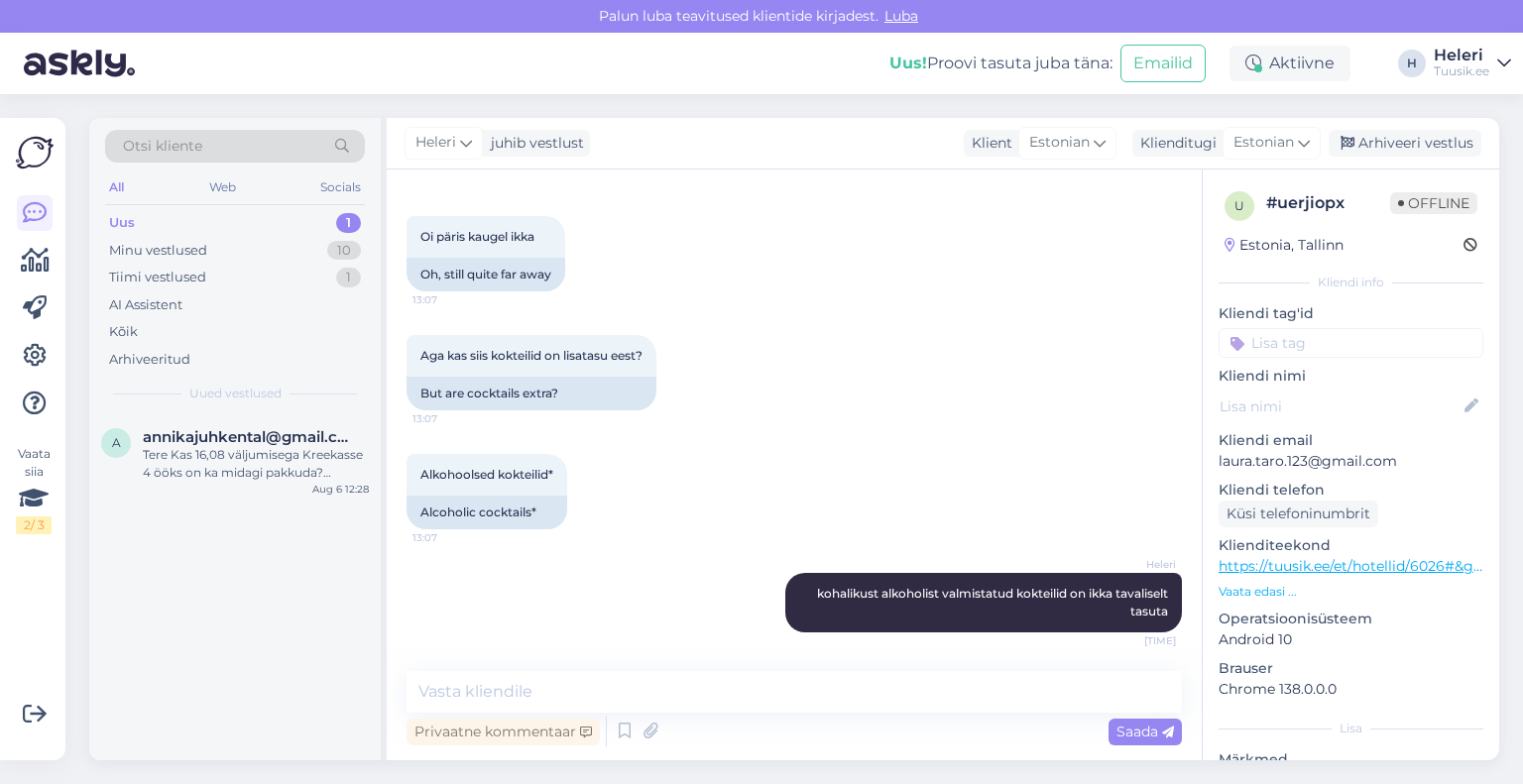 click on "Uus 1" at bounding box center [235, 223] 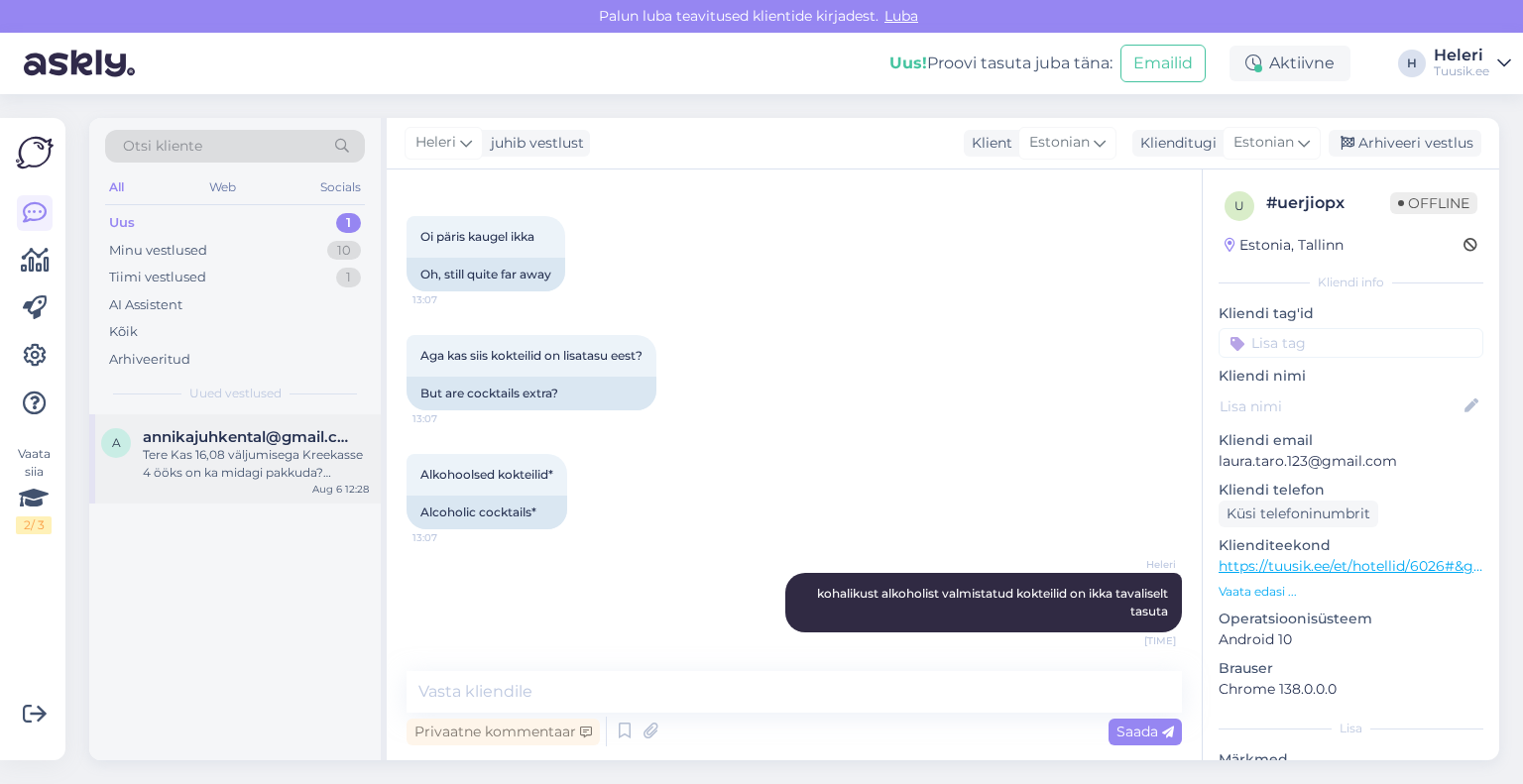 click on "Tere
Kas 16,08 väljumisega Kreekasse 4 ööks on ka midagi pakkuda? Hommikul leidsin 4 ööga pakkumise ka aga enam ei leia" at bounding box center (256, 464) 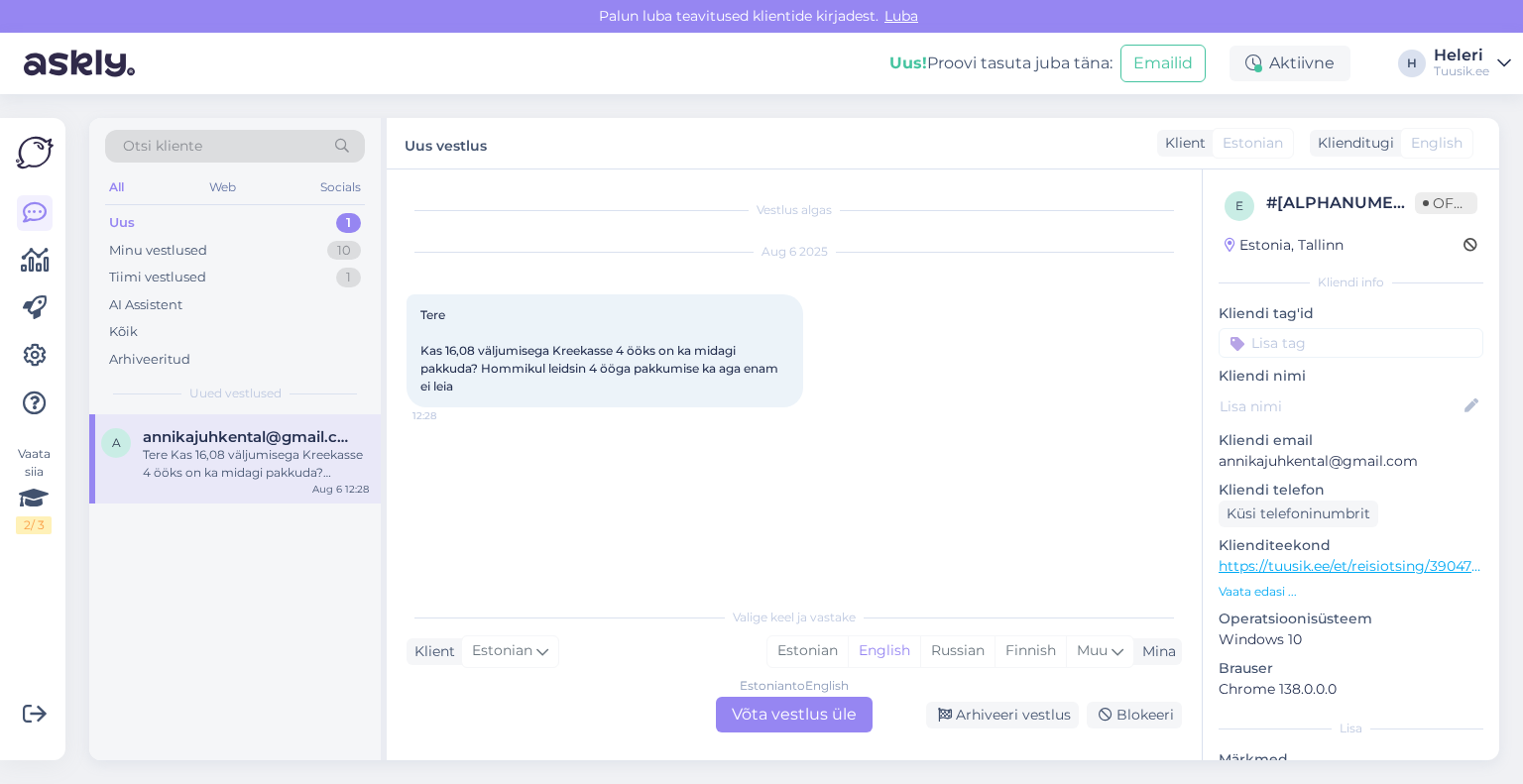 click on "Estonian  to  English Võta vestlus üle" at bounding box center [794, 715] 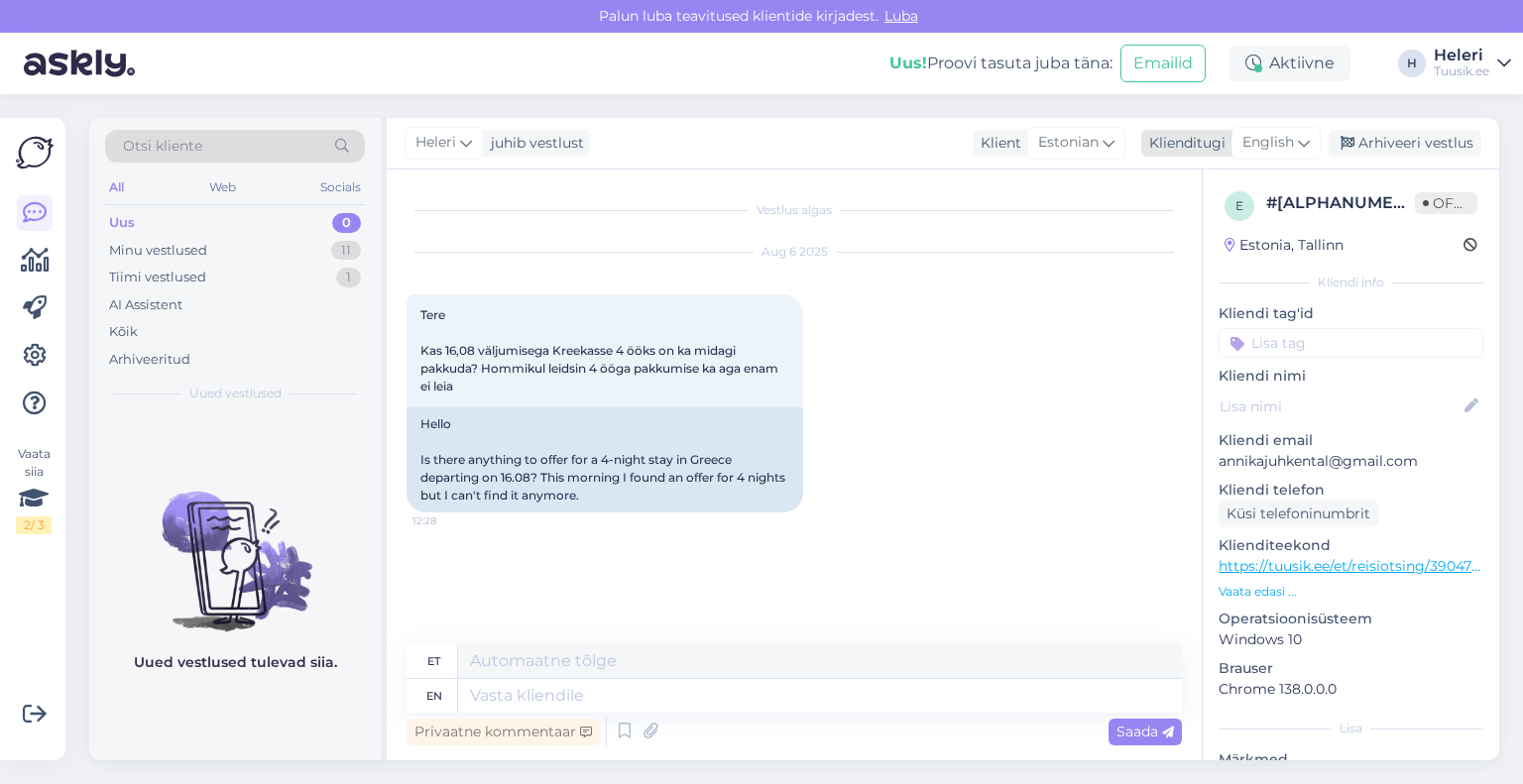 click on "English" at bounding box center (1268, 143) 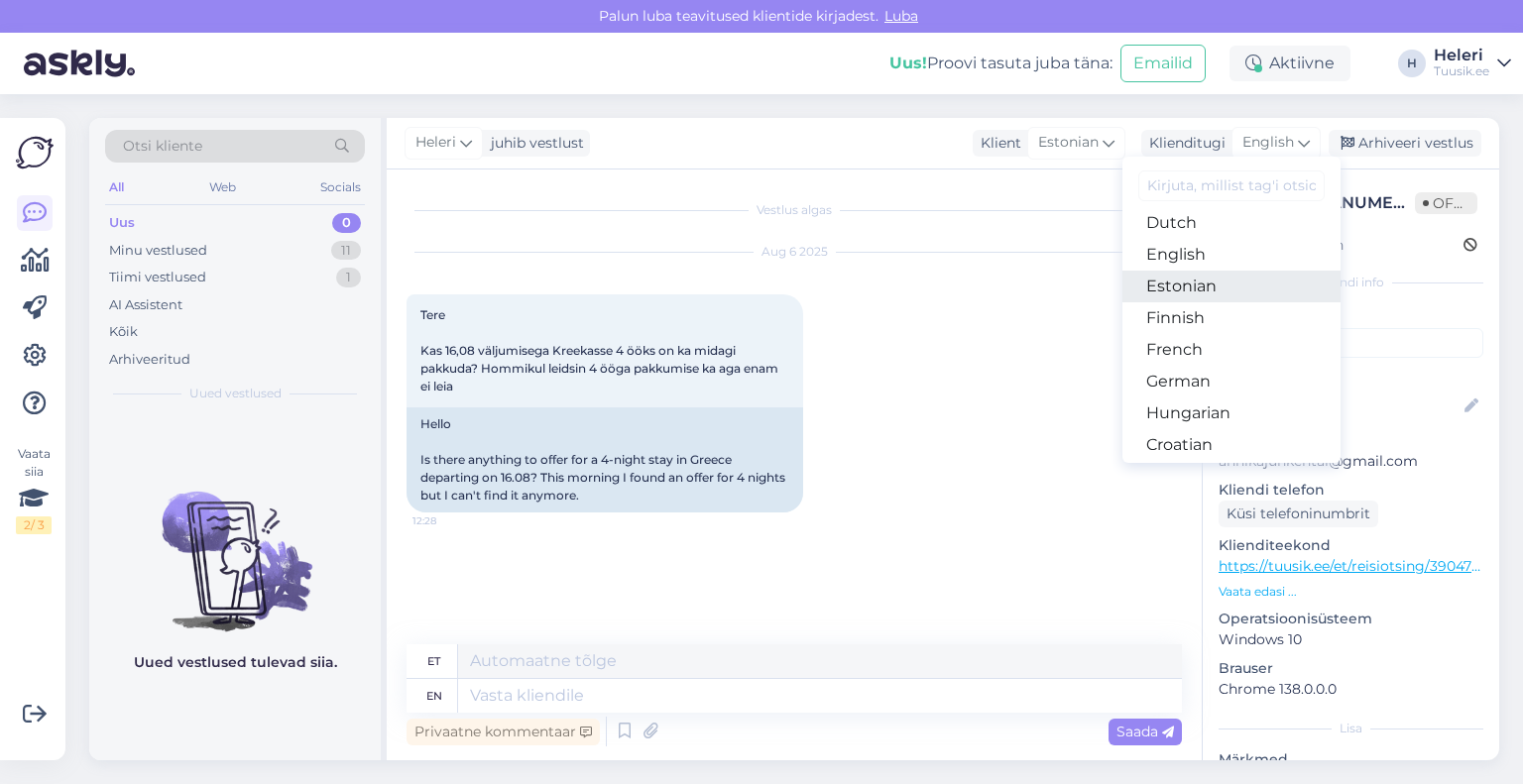 click on "Estonian" at bounding box center (1231, 286) 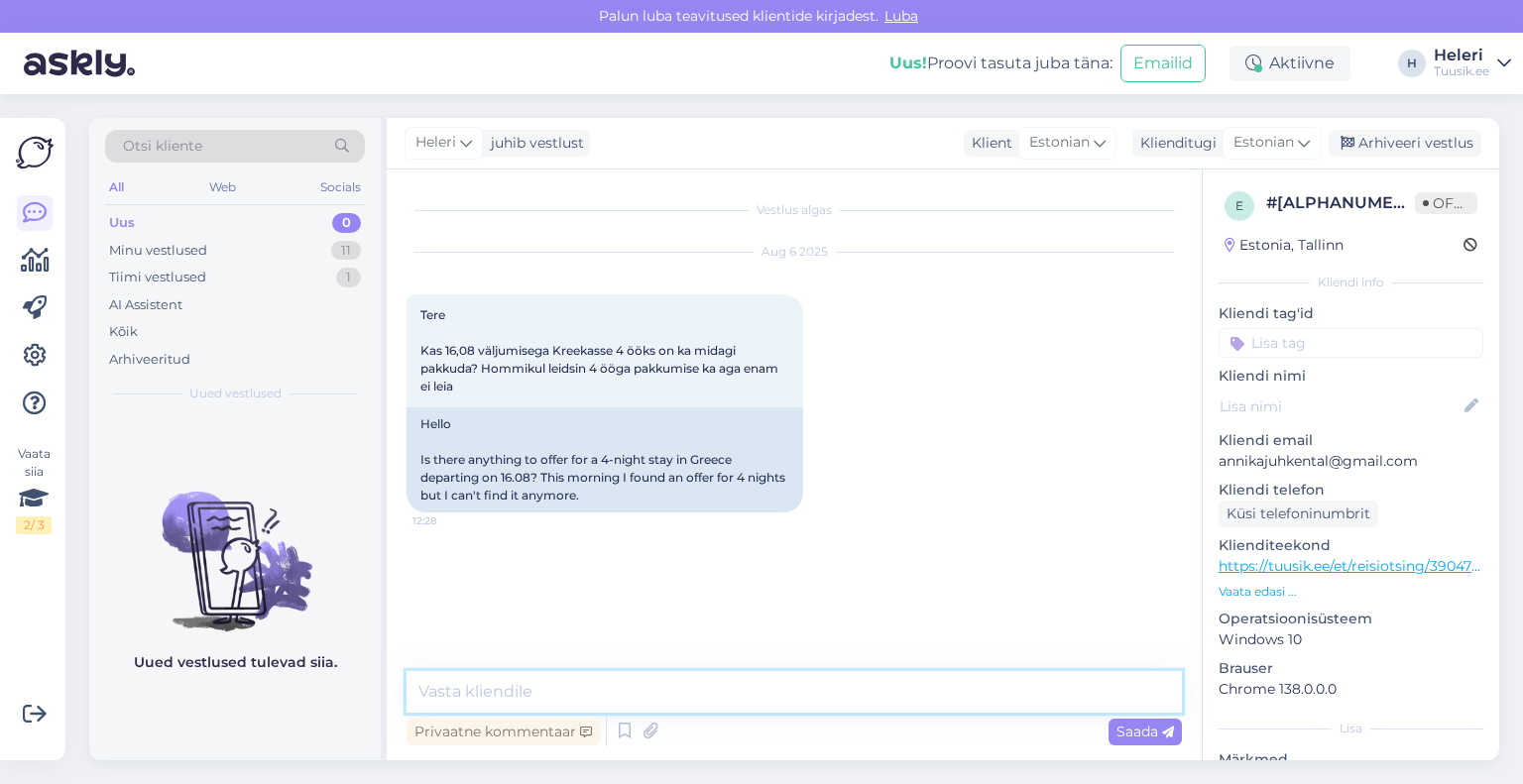 click at bounding box center [794, 692] 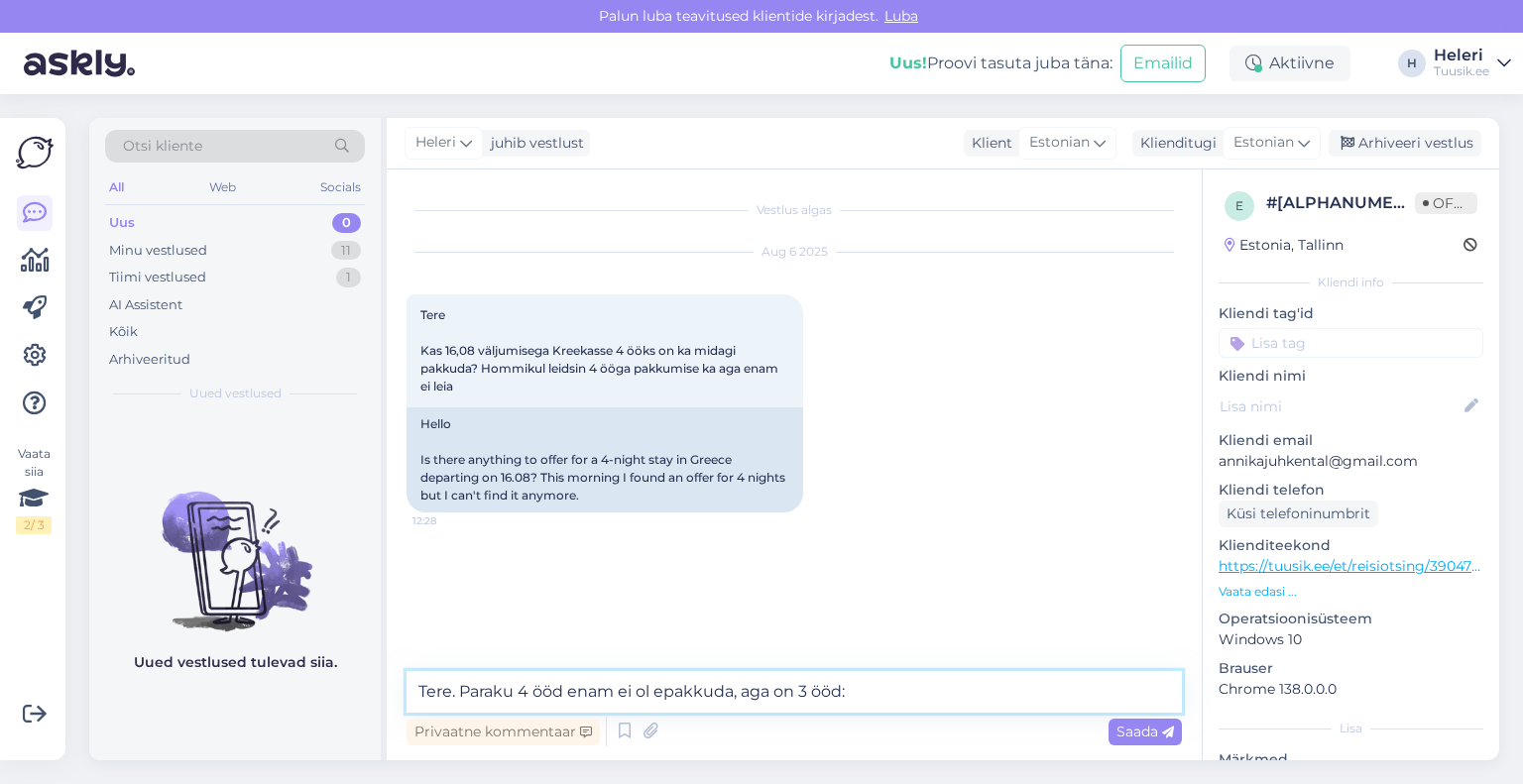 paste on "https://tuusik.ee/et/reisiotsing?country_id=[NUMBER]&after=[DATE]&departure_id=[NUMBER]&nights=[NUMBER]&before=[NUMBER]" 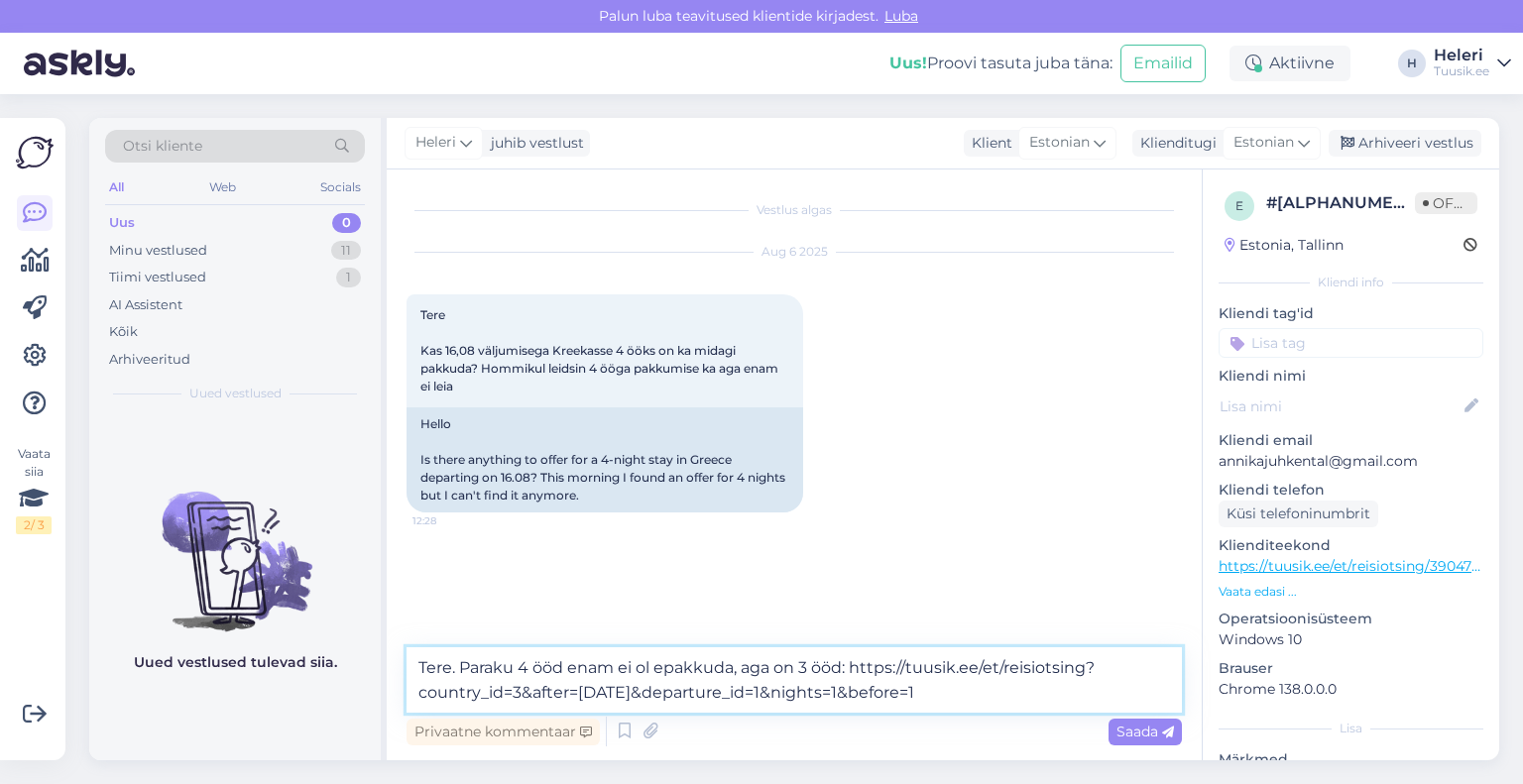 drag, startPoint x: 853, startPoint y: 670, endPoint x: 936, endPoint y: 697, distance: 87.28115 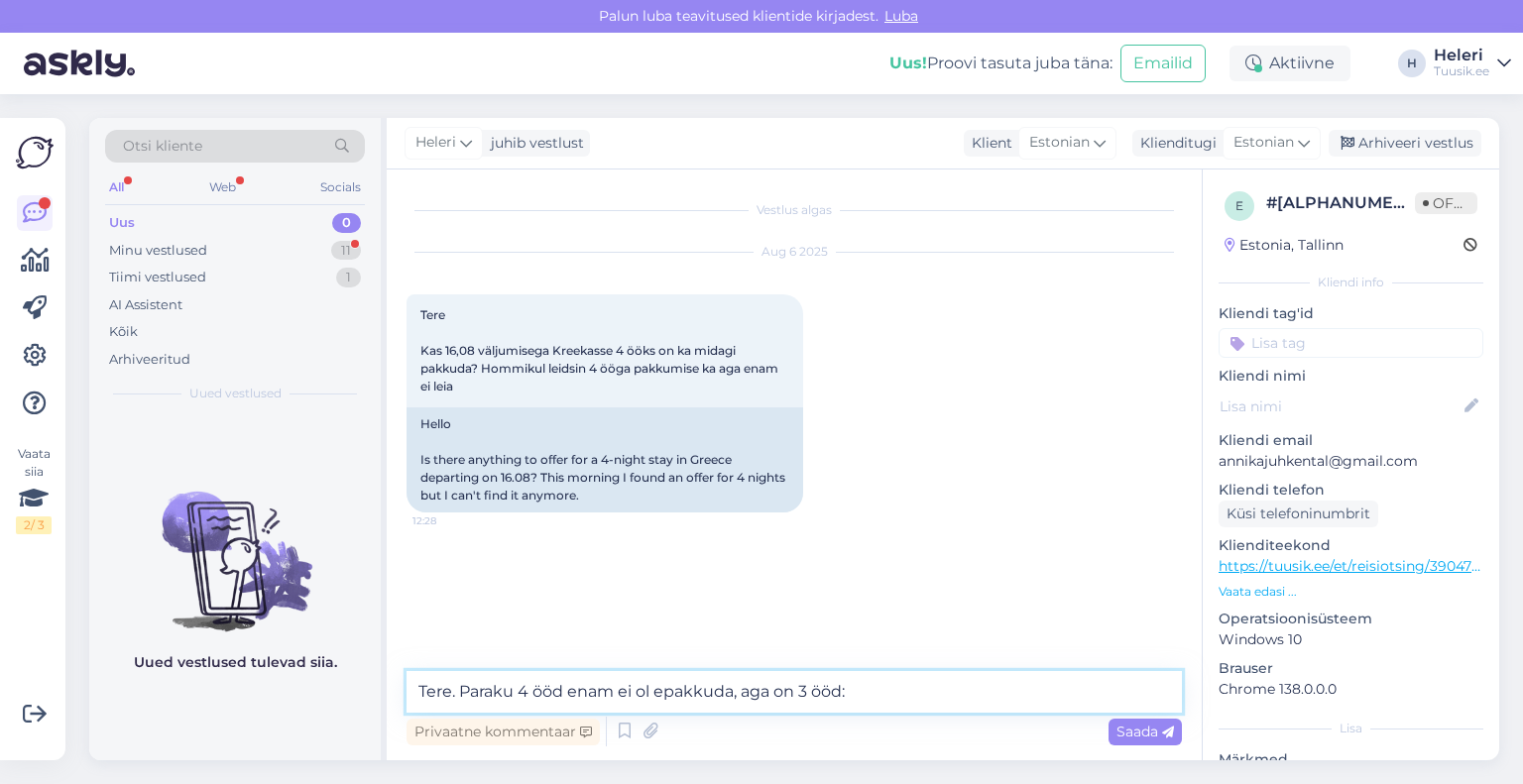 paste on "http://bit.ly/45mbh4y" 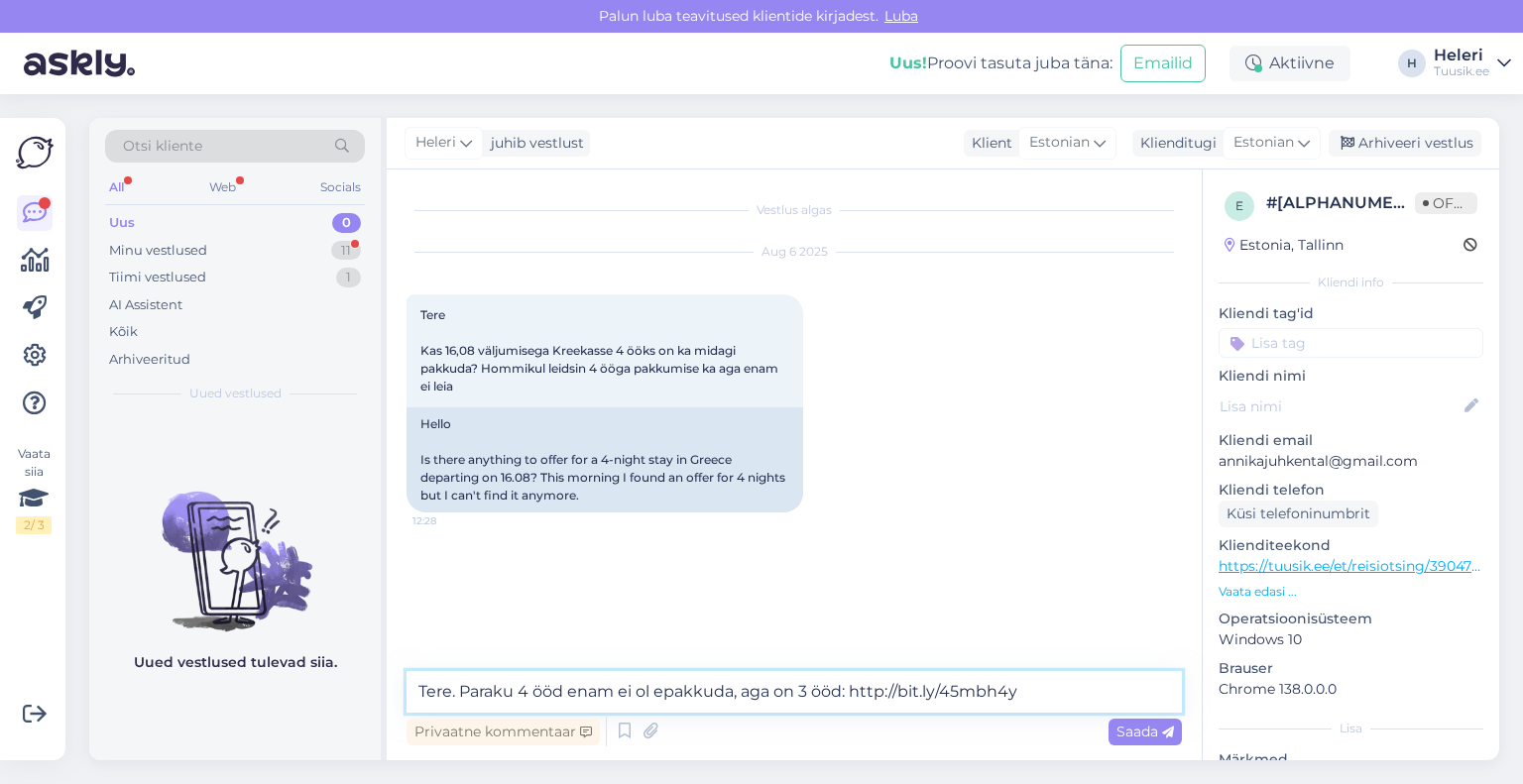 click on "Tere. Paraku 4 ööd enam ei ol epakkuda, aga on 3 ööd: http://bit.ly/45mbh4y" at bounding box center (794, 692) 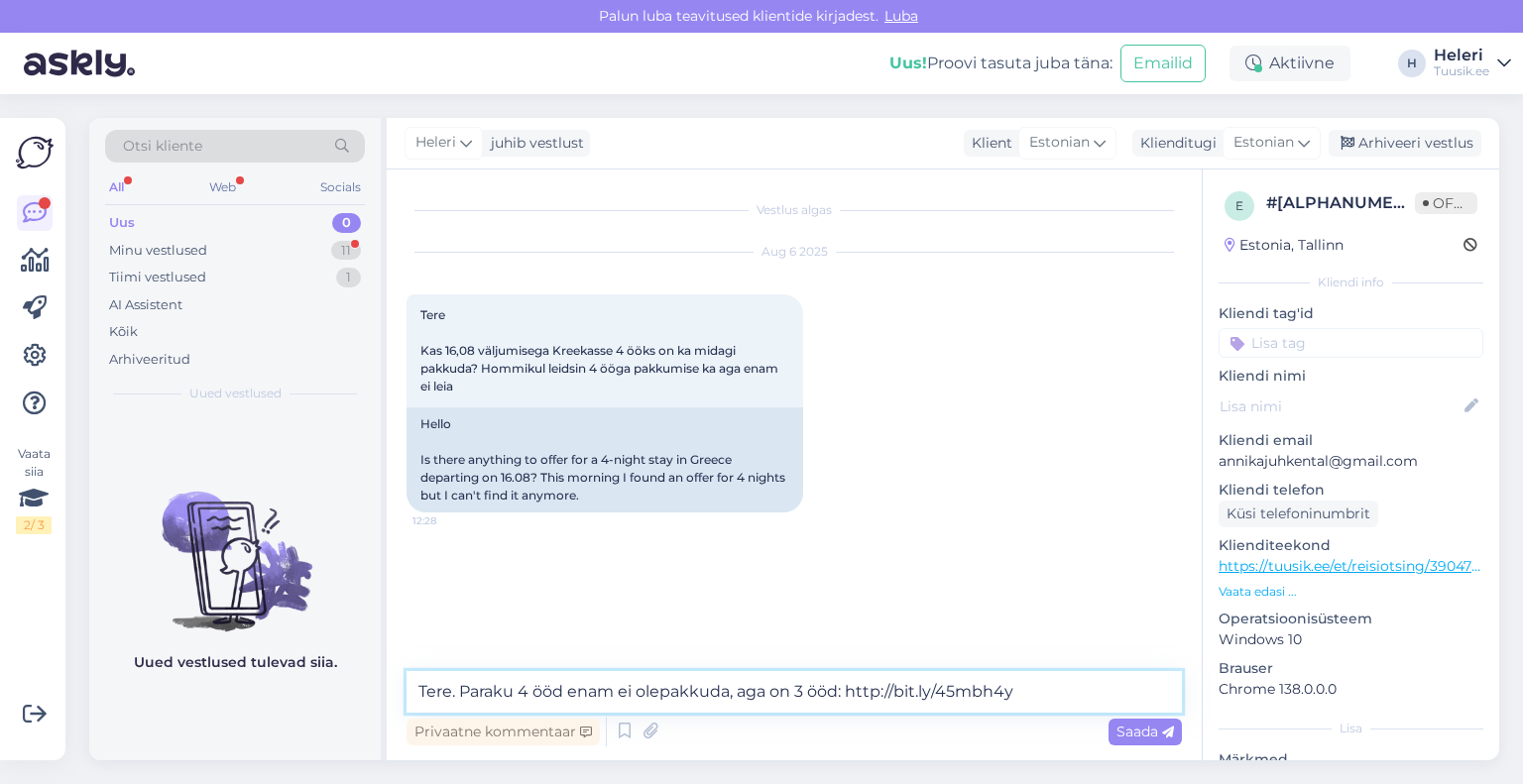 click on "Tere. Paraku 4 ööd enam ei olepakkuda, aga on 3 ööd: http://bit.ly/45mbh4y" at bounding box center (794, 692) 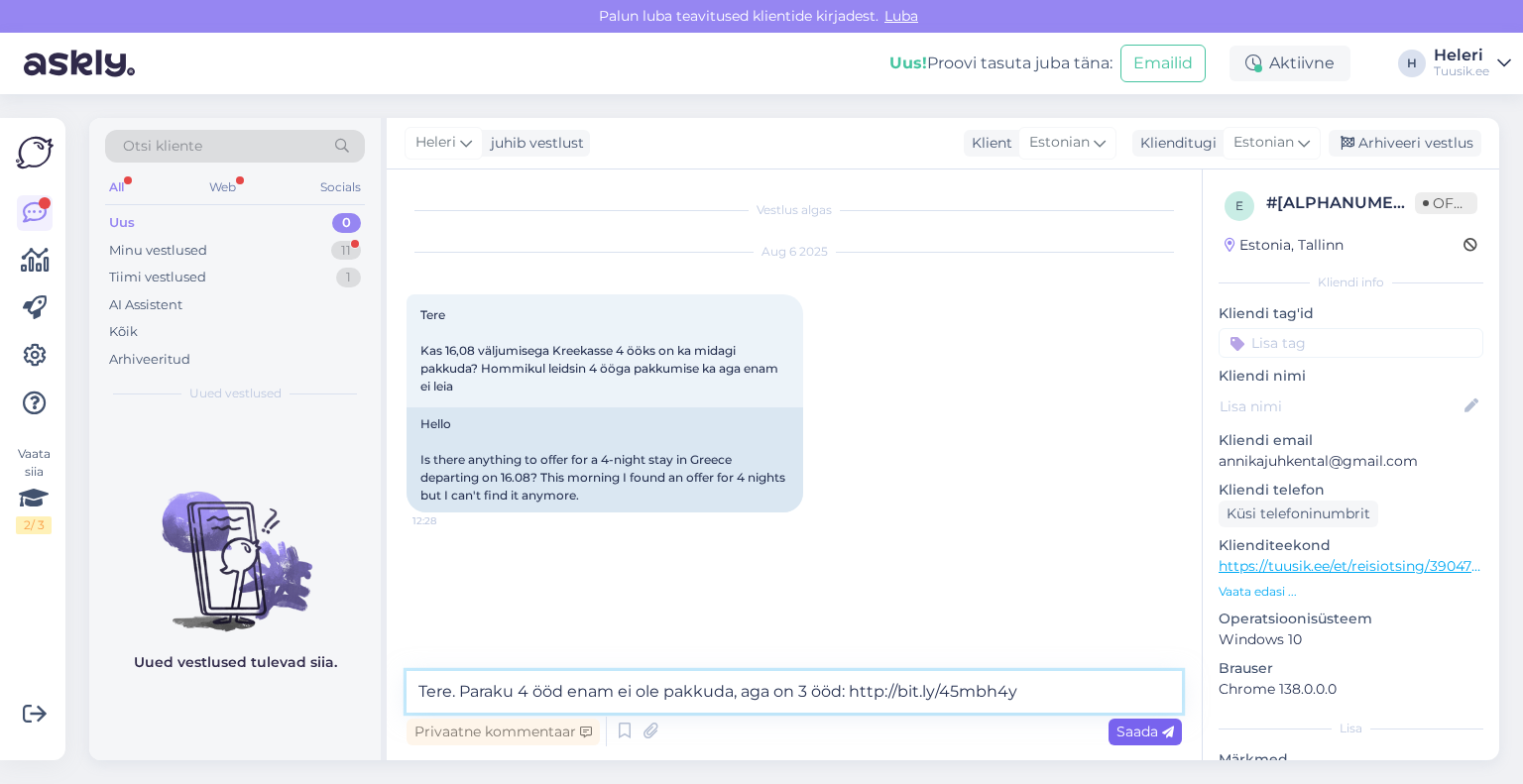 type on "Tere. Paraku 4 ööd enam ei ole pakkuda, aga on 3 ööd: http://bit.ly/45mbh4y" 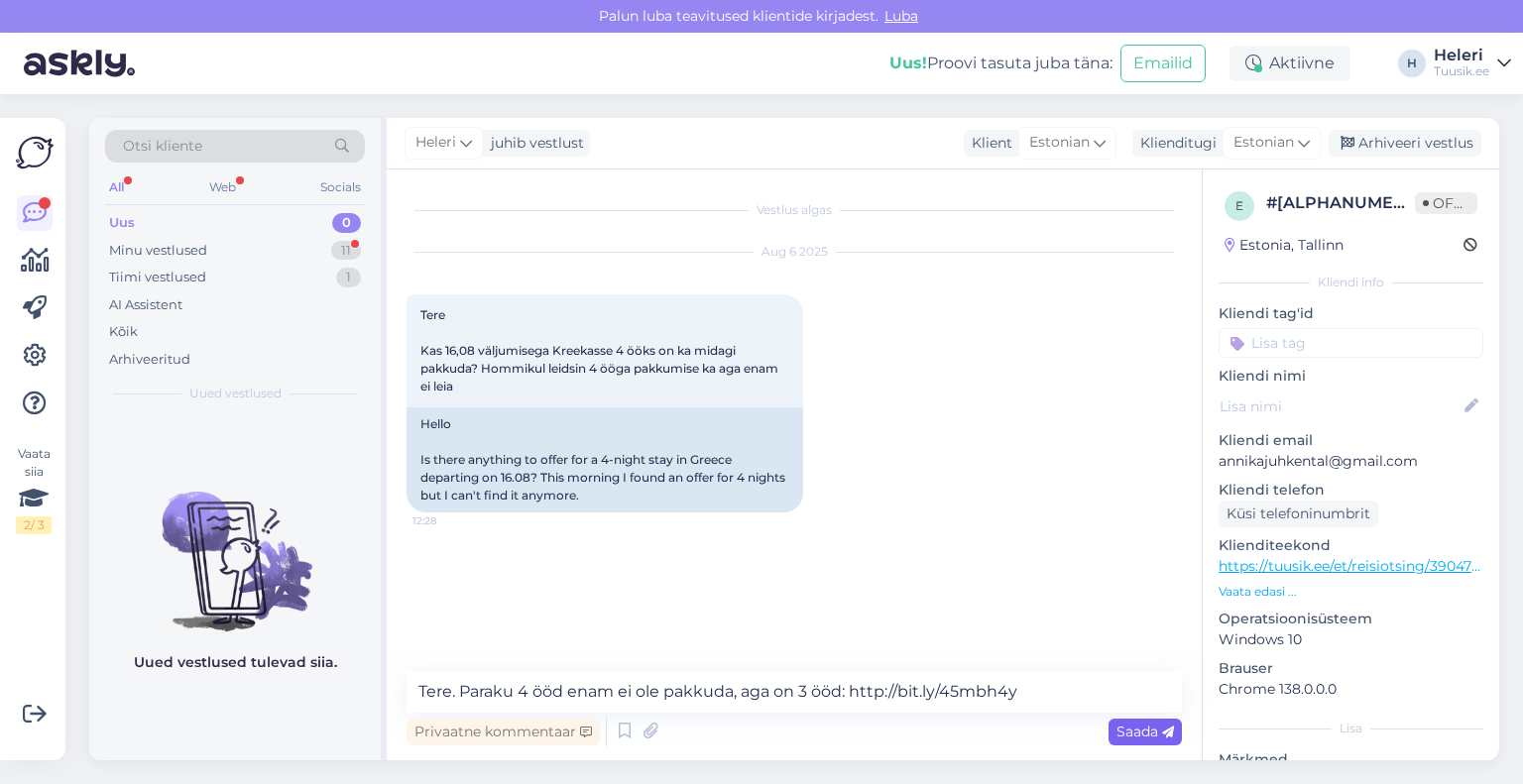 click on "Saada" at bounding box center (1145, 731) 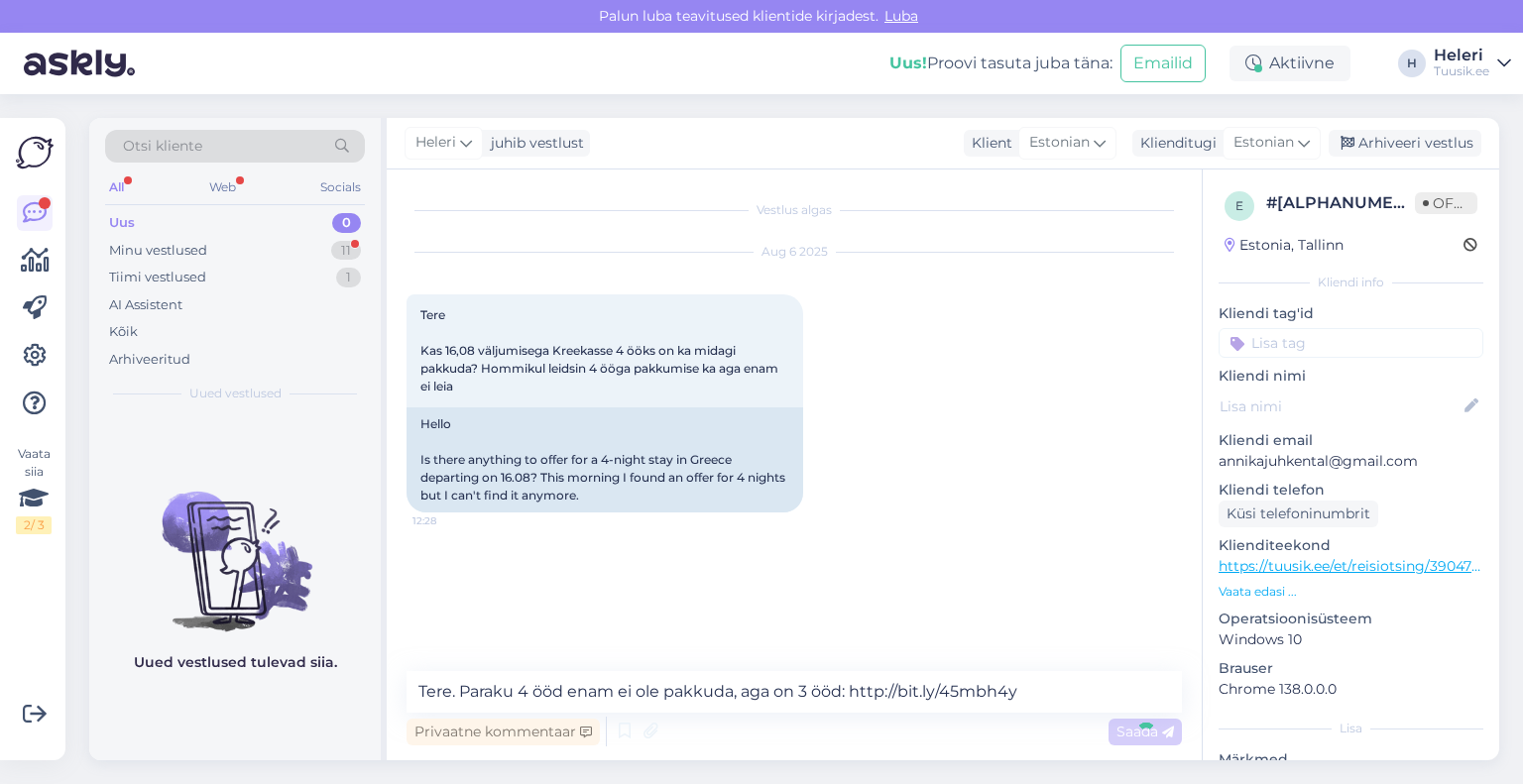 type 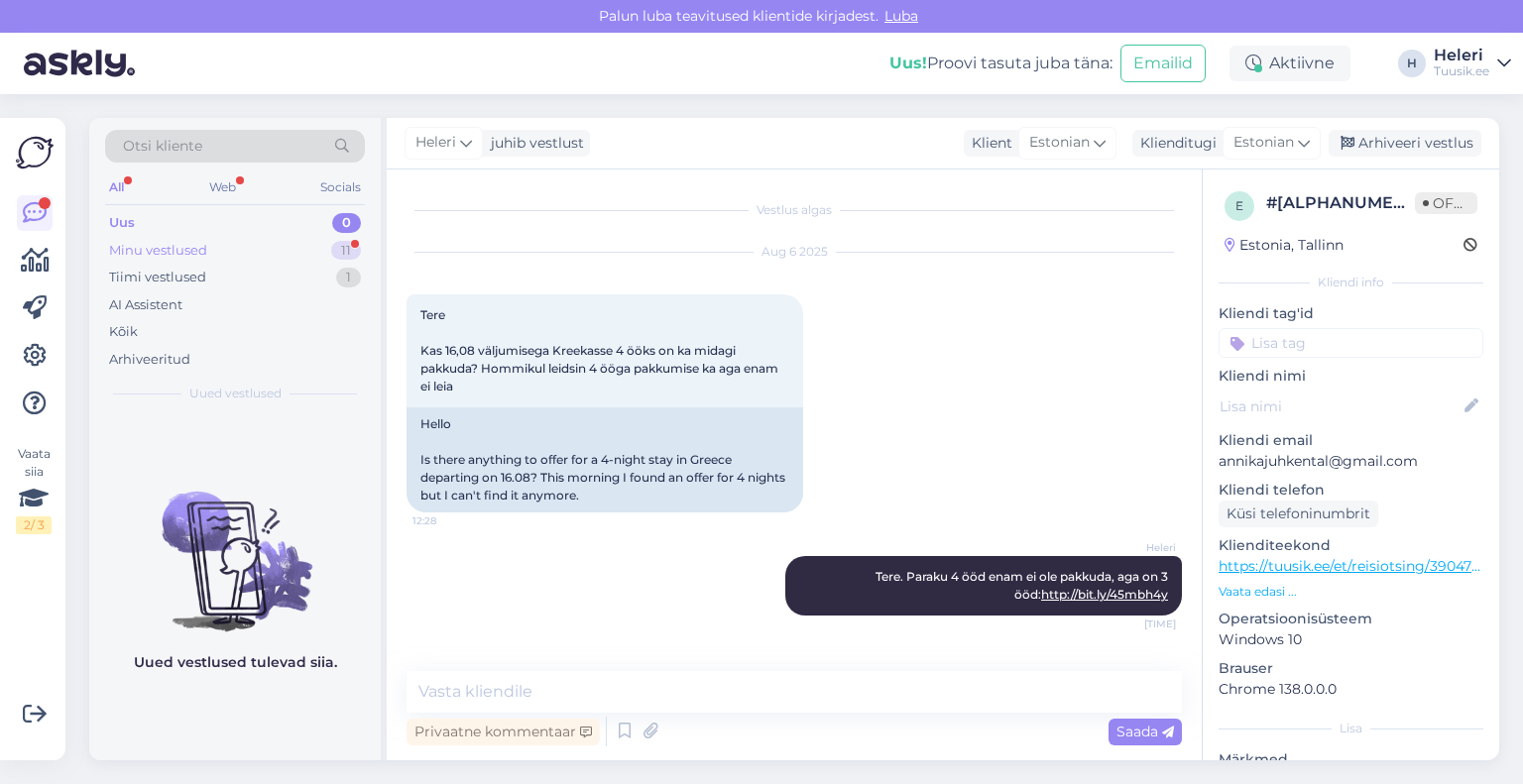 click on "Minu vestlused 11" at bounding box center [235, 251] 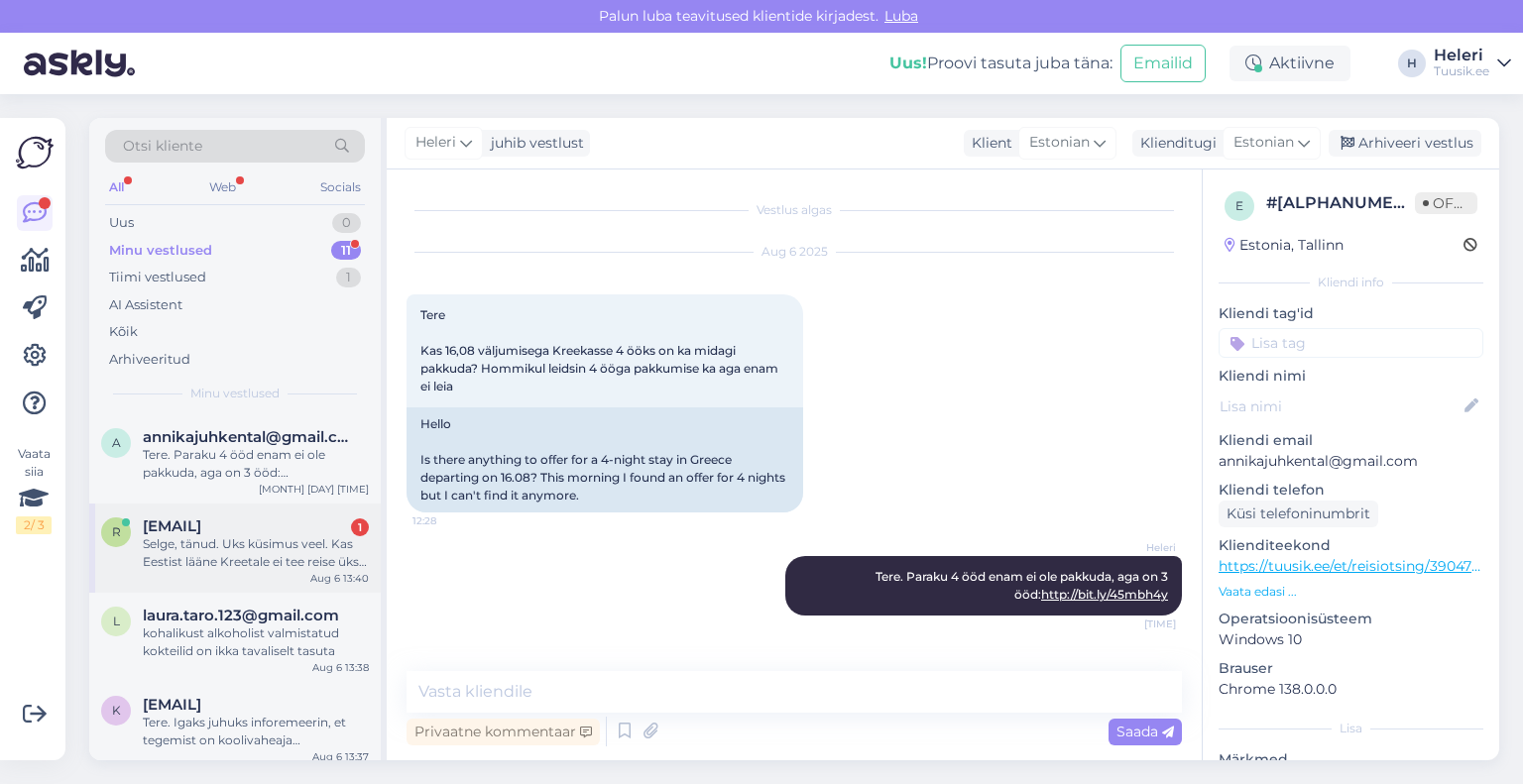 click on "Selge, tänud. Uks küsimus veel. Kas Eestist lääne Kreetale ei tee reise ükski firma." at bounding box center (256, 553) 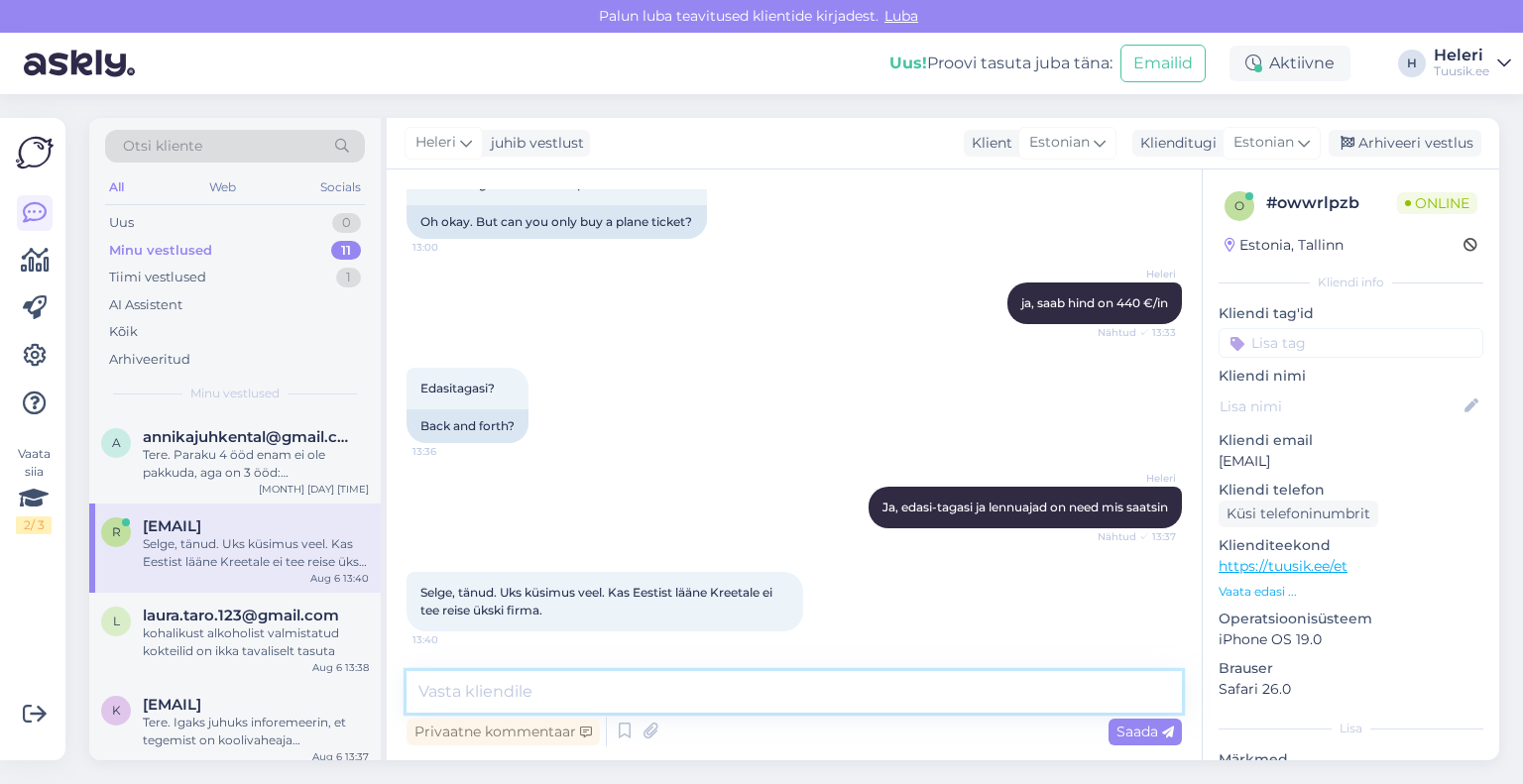 click at bounding box center [794, 692] 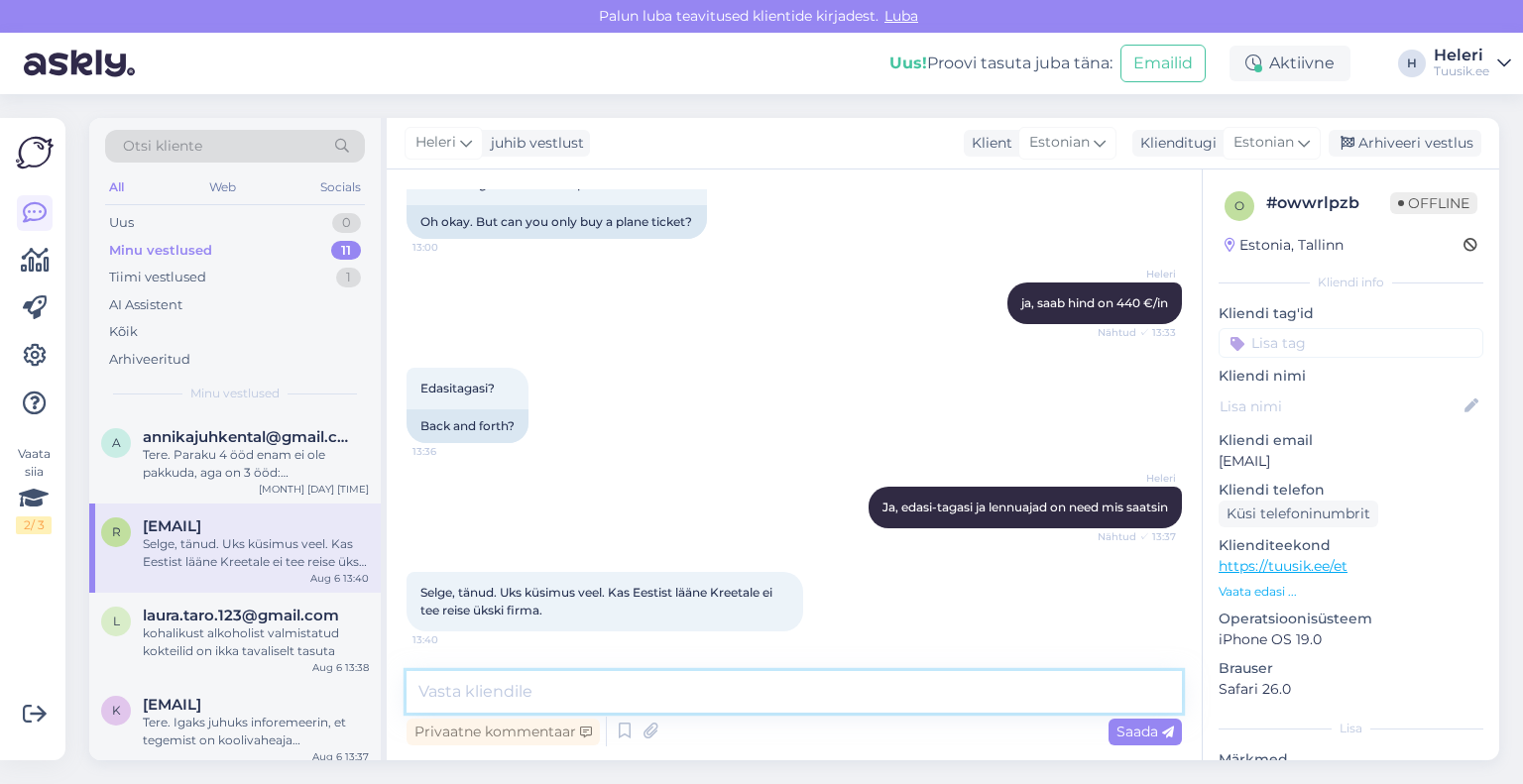 click at bounding box center [794, 692] 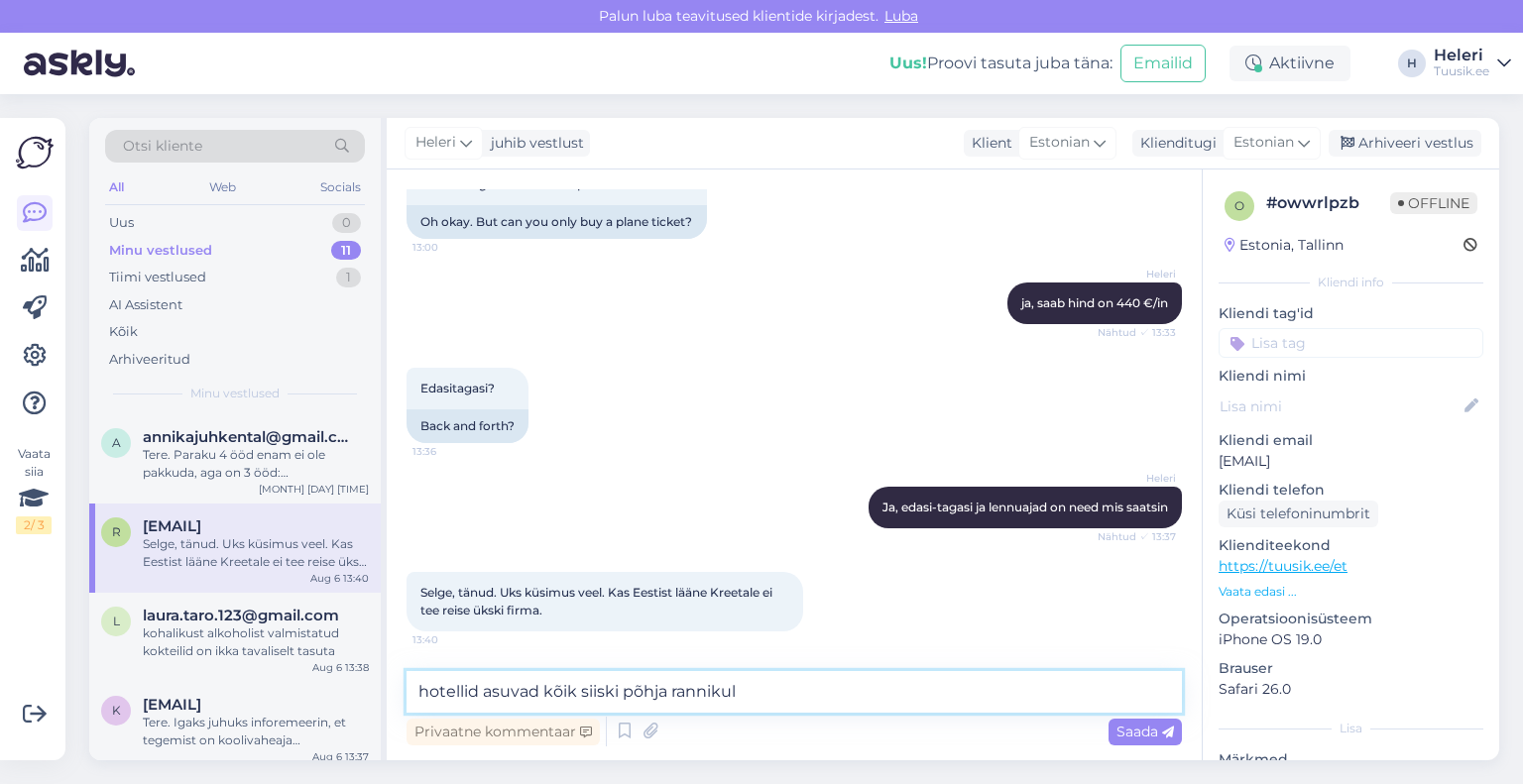 drag, startPoint x: 577, startPoint y: 696, endPoint x: 607, endPoint y: 681, distance: 33.54102 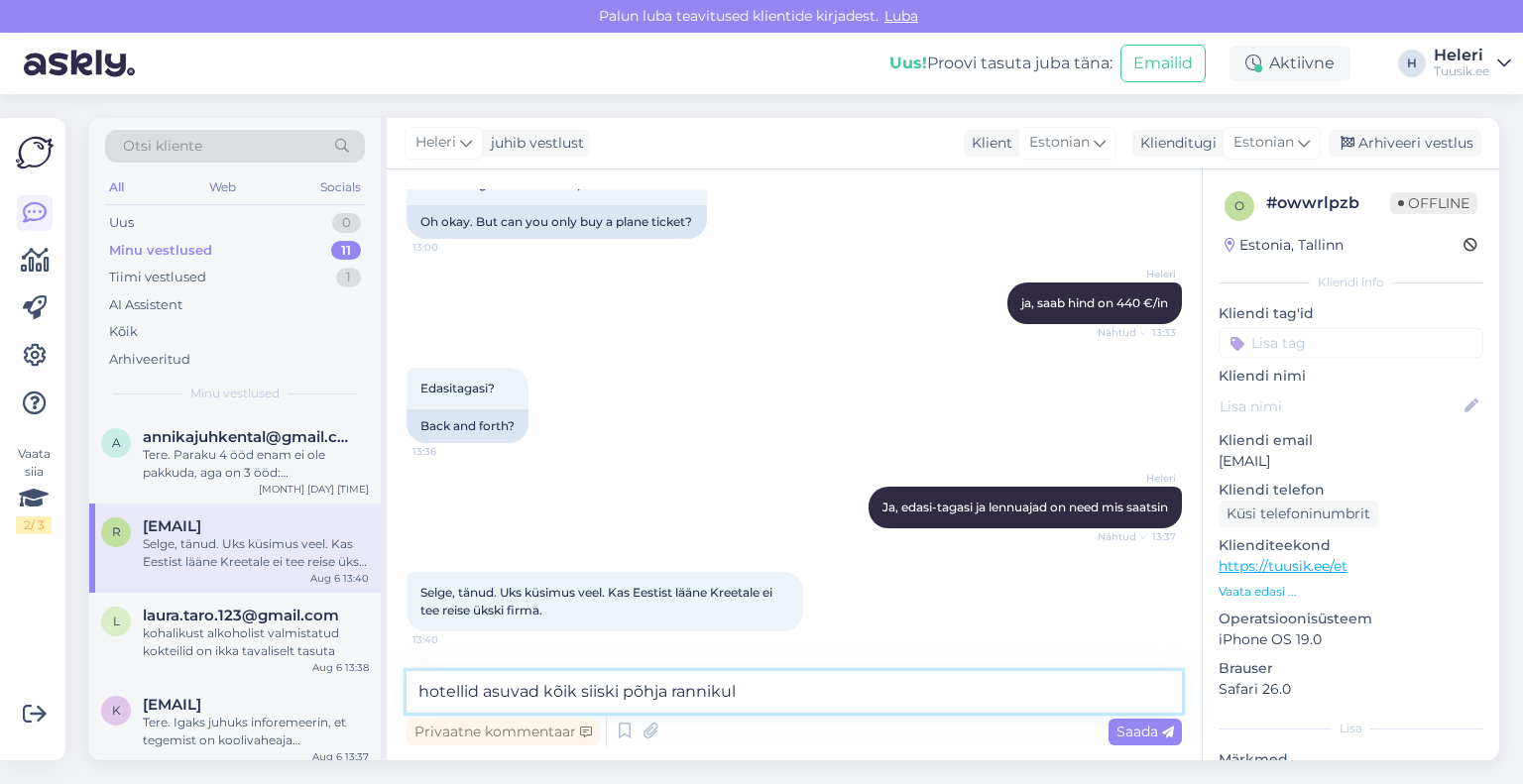 click on "hotellid asuvad kõik siiski põhja rannikul" at bounding box center [794, 692] 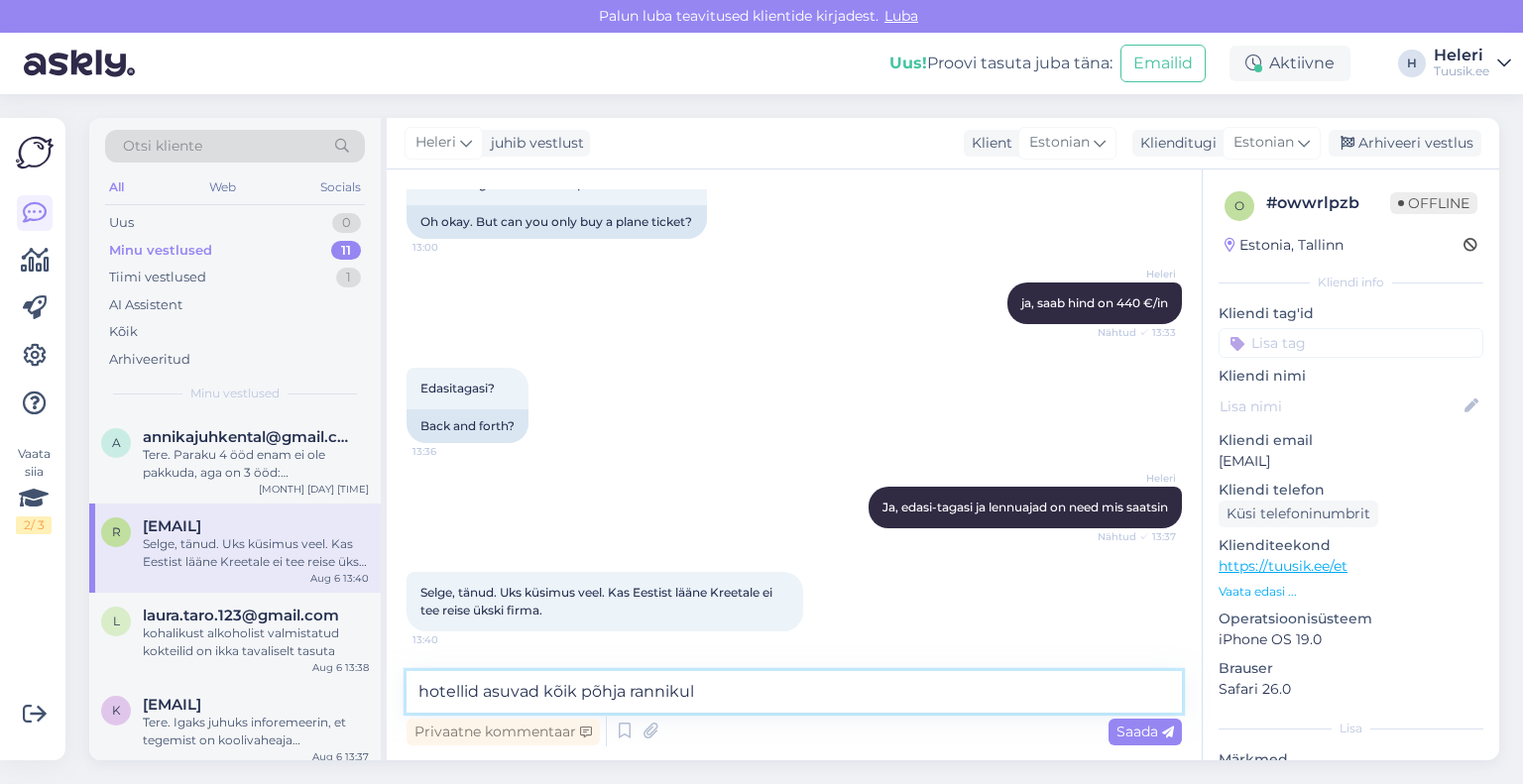 click on "hotellid asuvad kõik põhja rannikul" at bounding box center [794, 692] 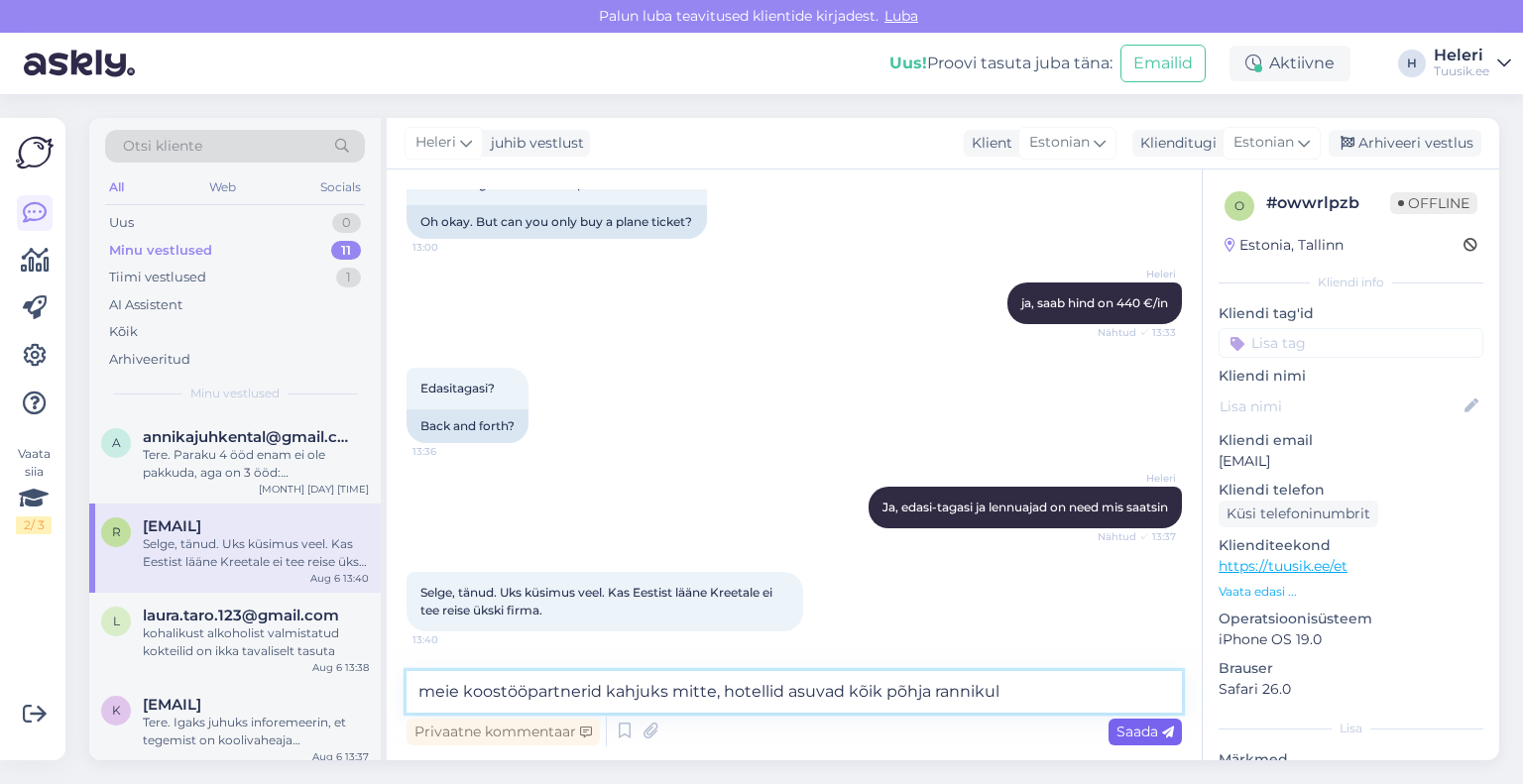 type on "meie koostööpartnerid kahjuks mitte, hotellid asuvad kõik põhja rannikul" 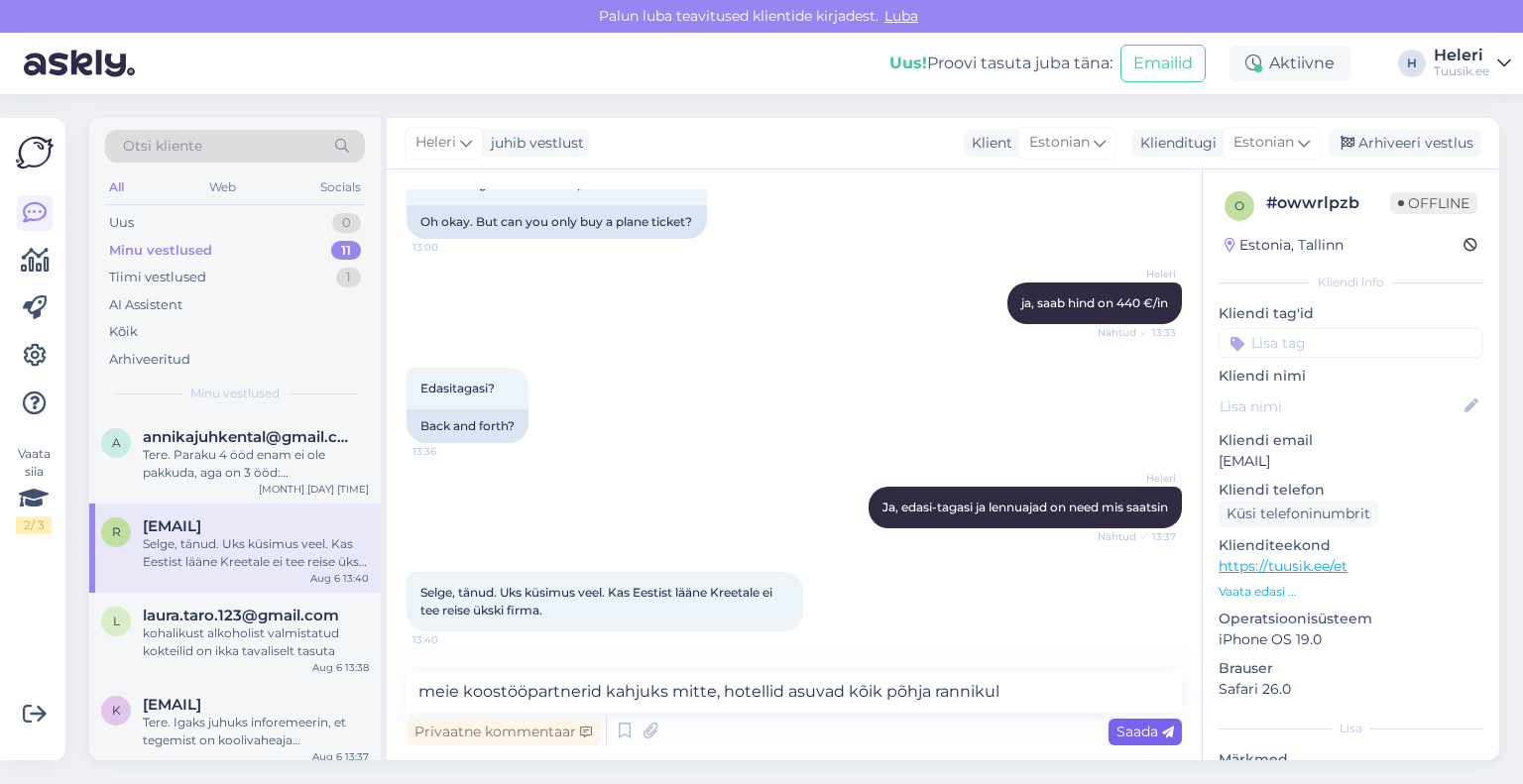 click on "Saada" at bounding box center [1145, 731] 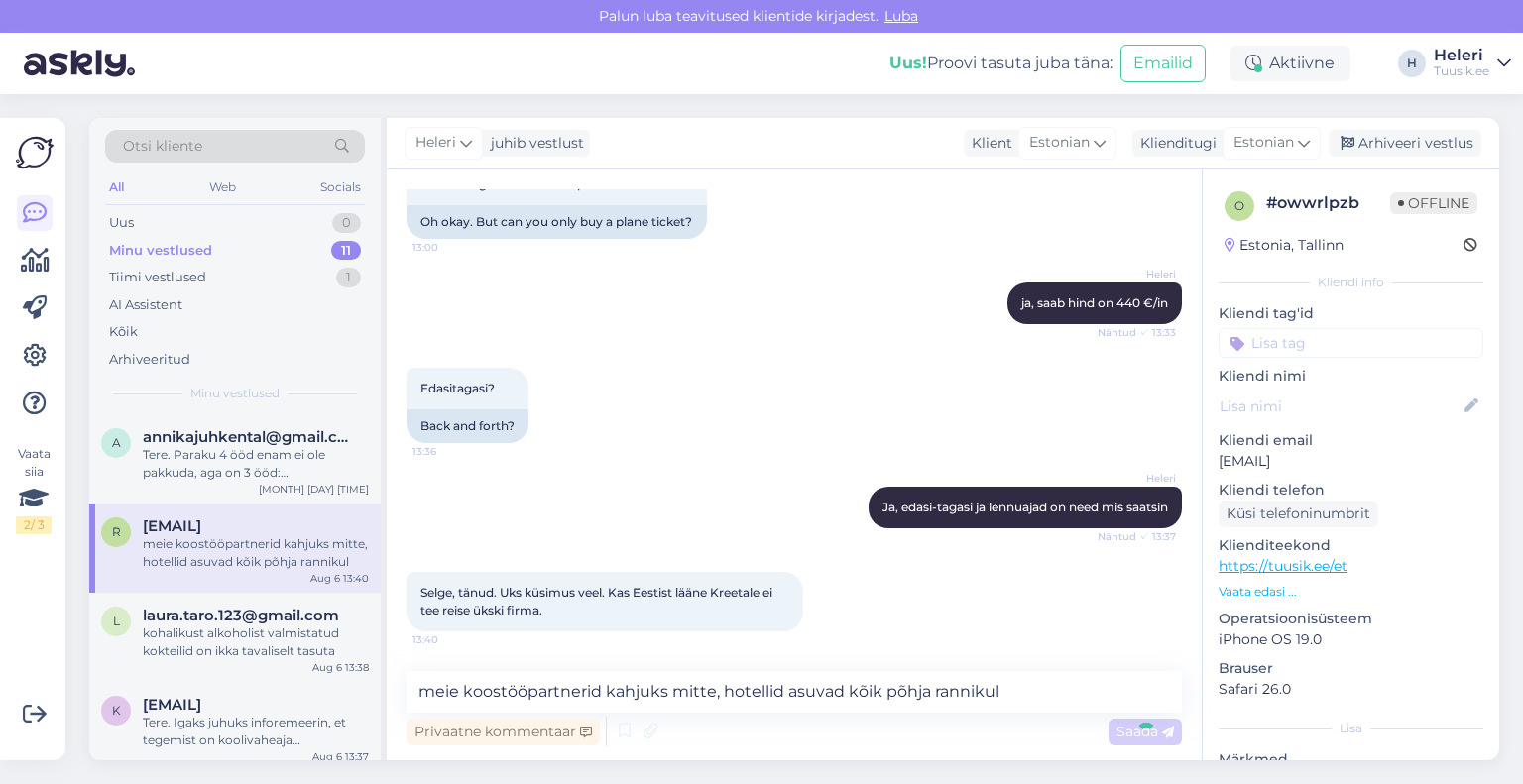 type 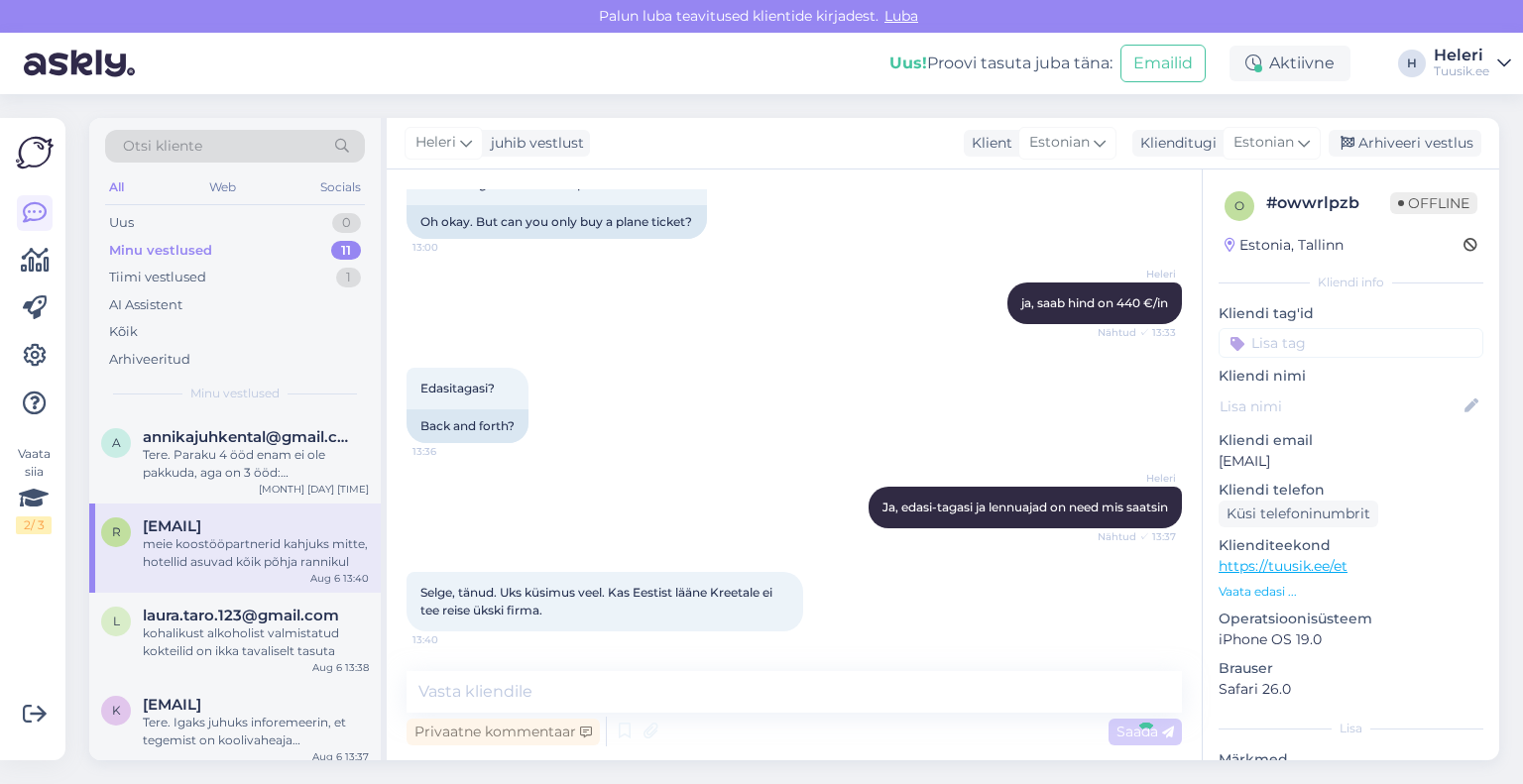 scroll, scrollTop: 1037, scrollLeft: 0, axis: vertical 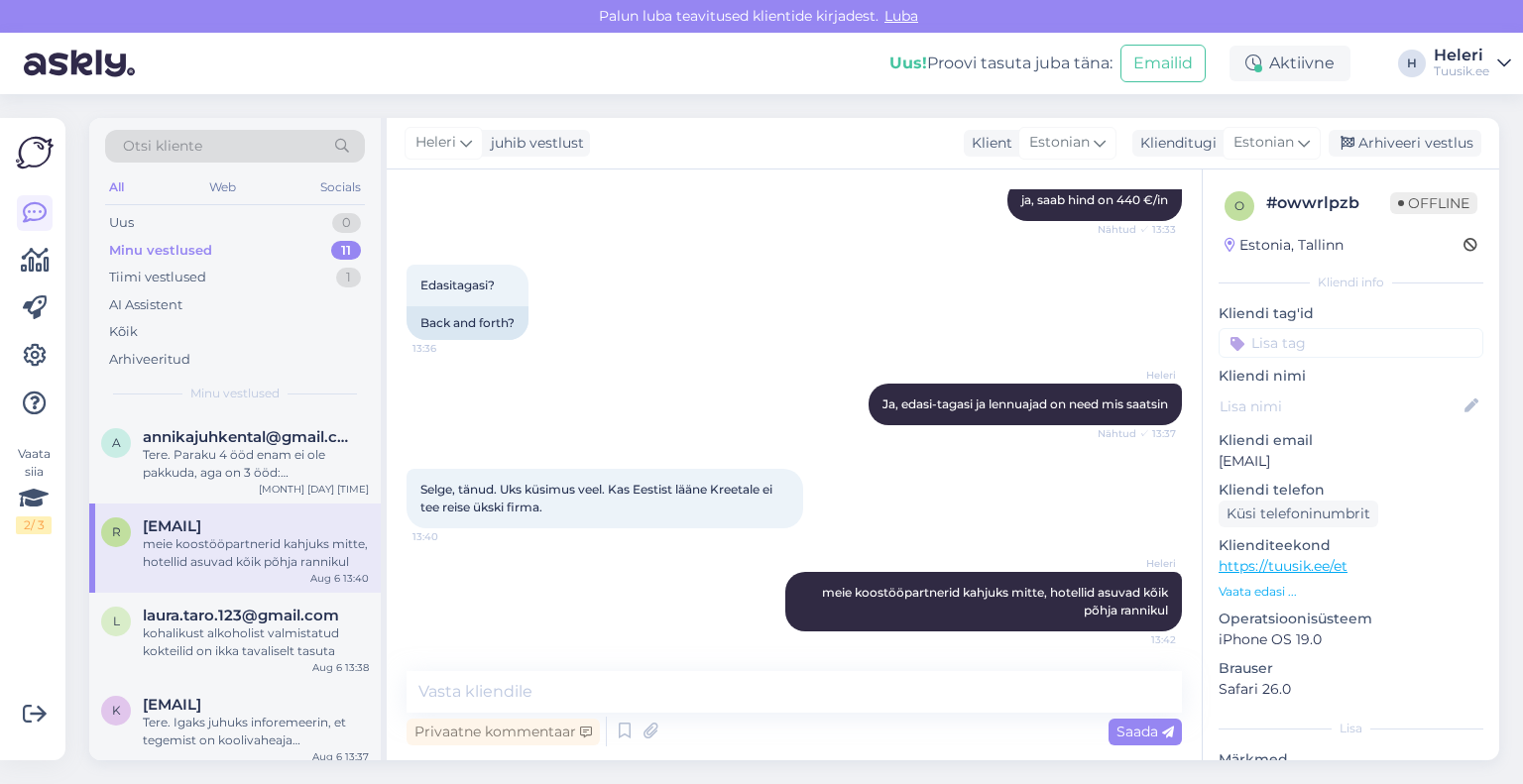 drag, startPoint x: 231, startPoint y: 235, endPoint x: 226, endPoint y: 247, distance: 13 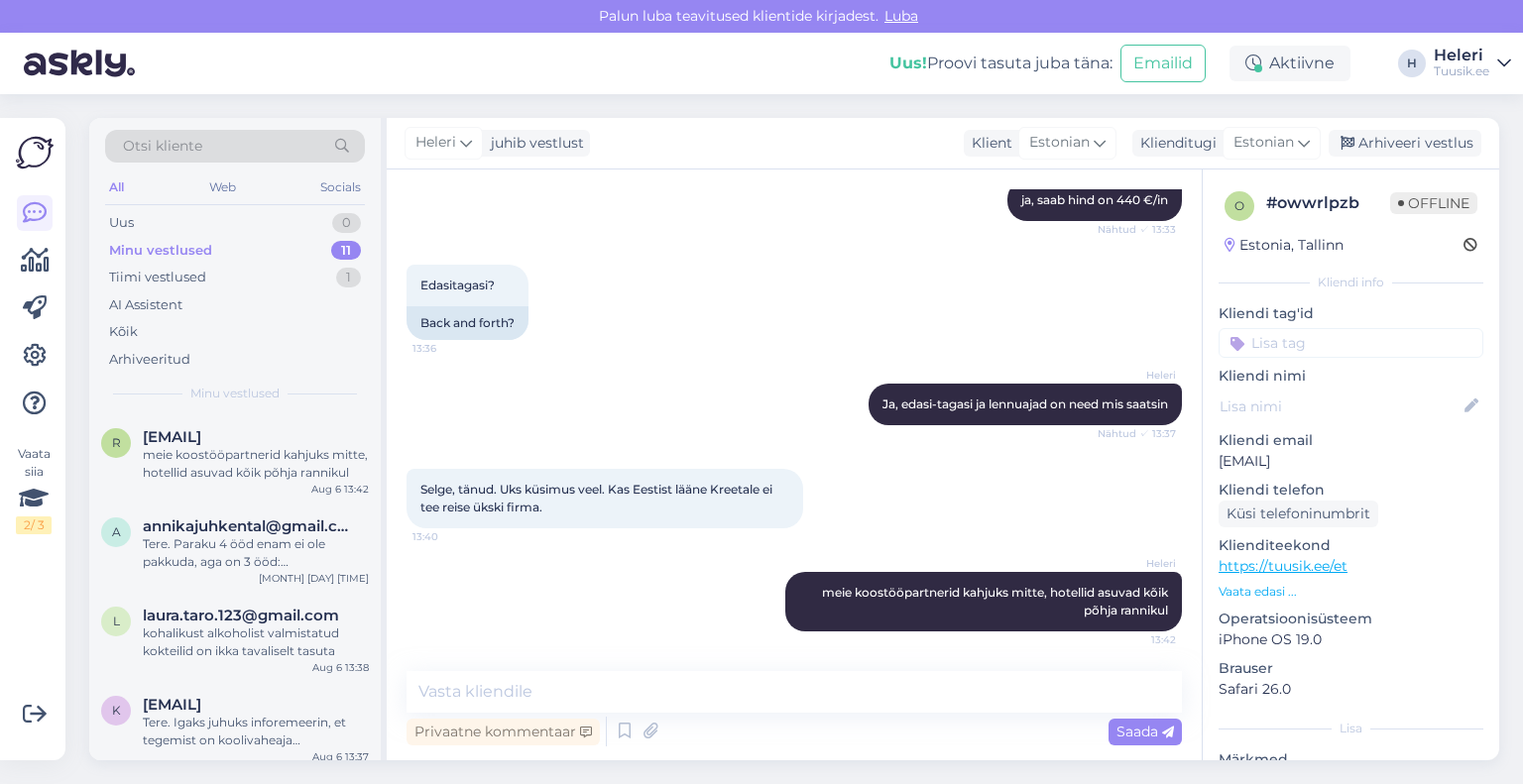 click on "Minu vestlused 11" at bounding box center [235, 251] 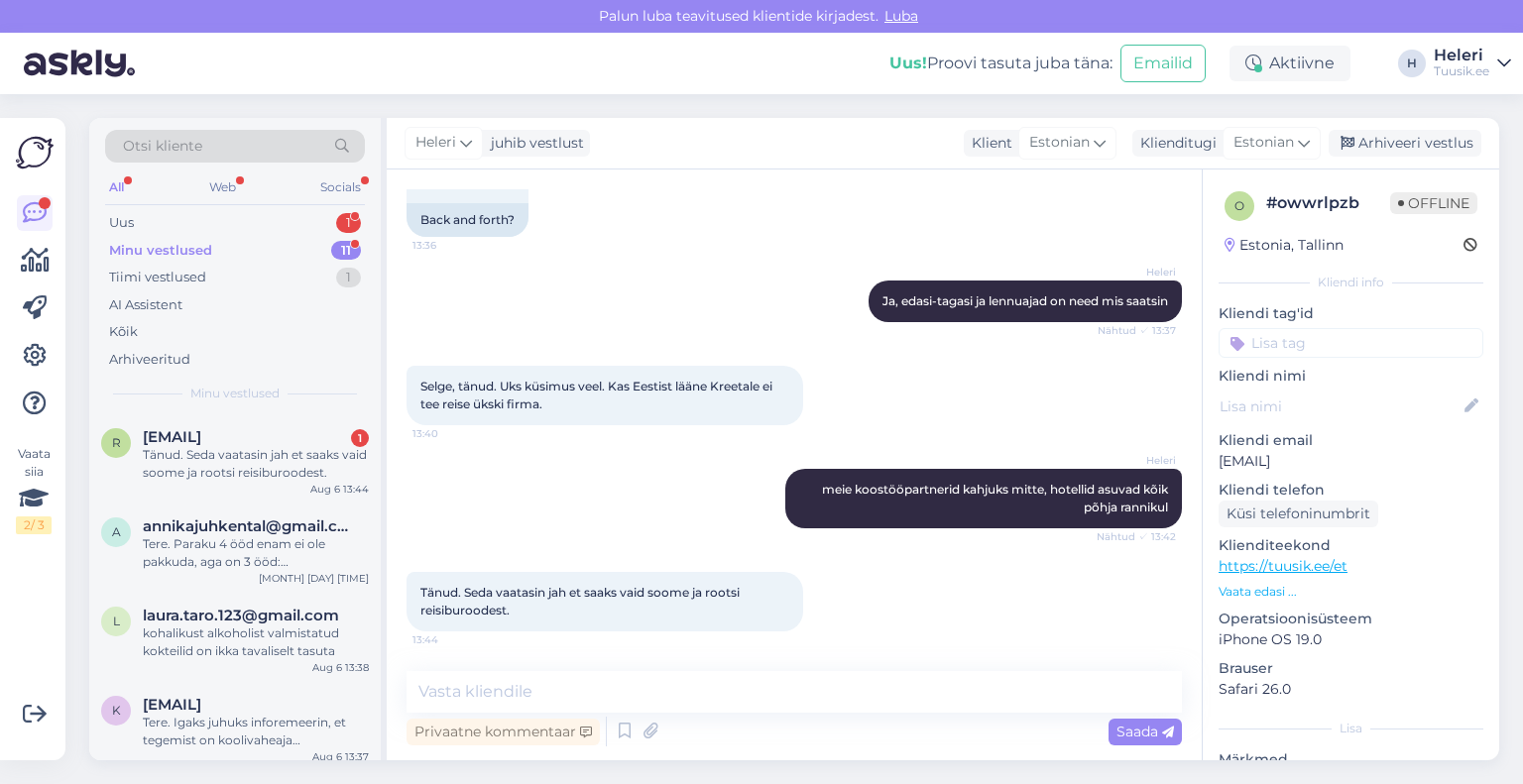 scroll, scrollTop: 1139, scrollLeft: 0, axis: vertical 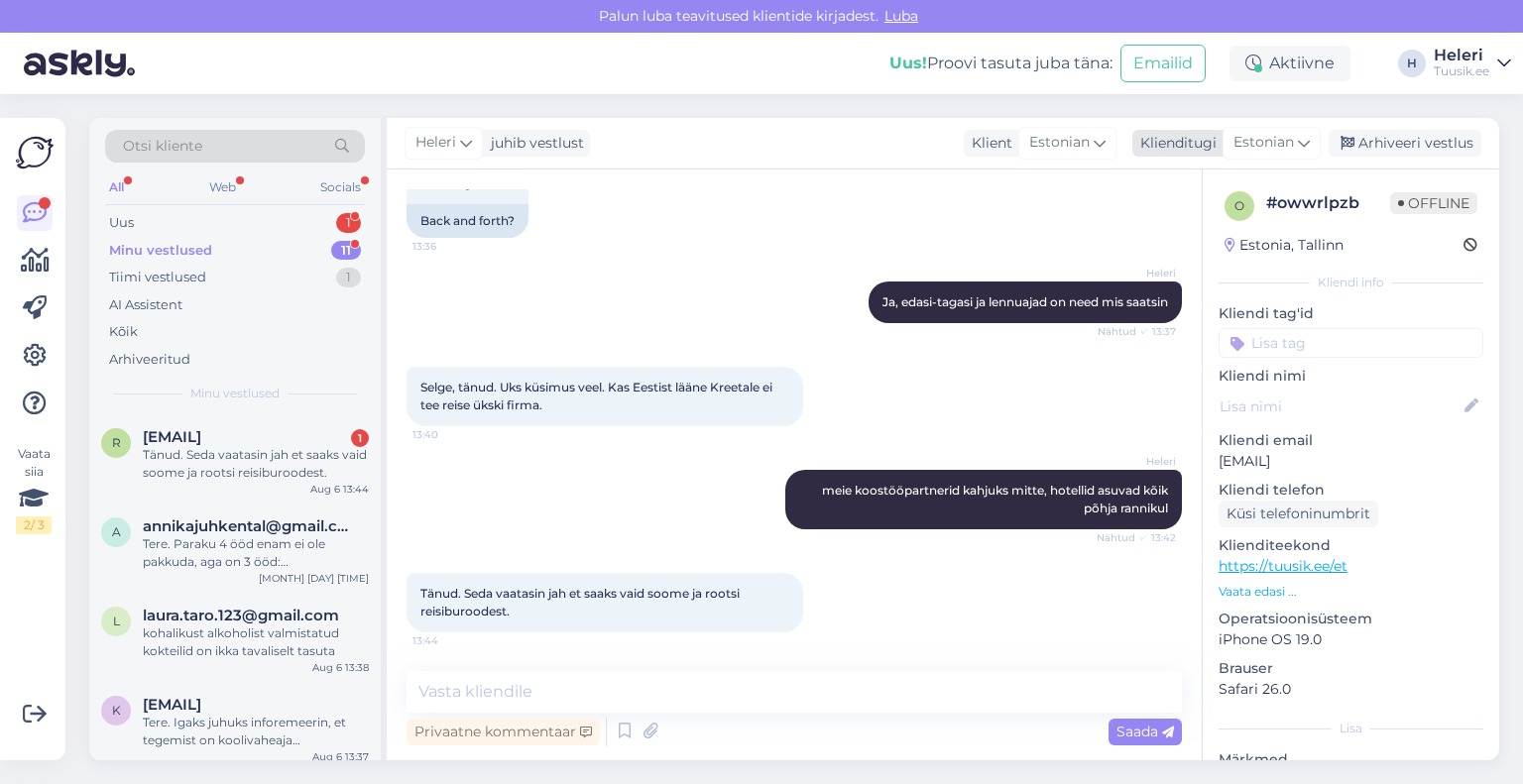 click on "Arhiveeri vestlus" at bounding box center [1405, 143] 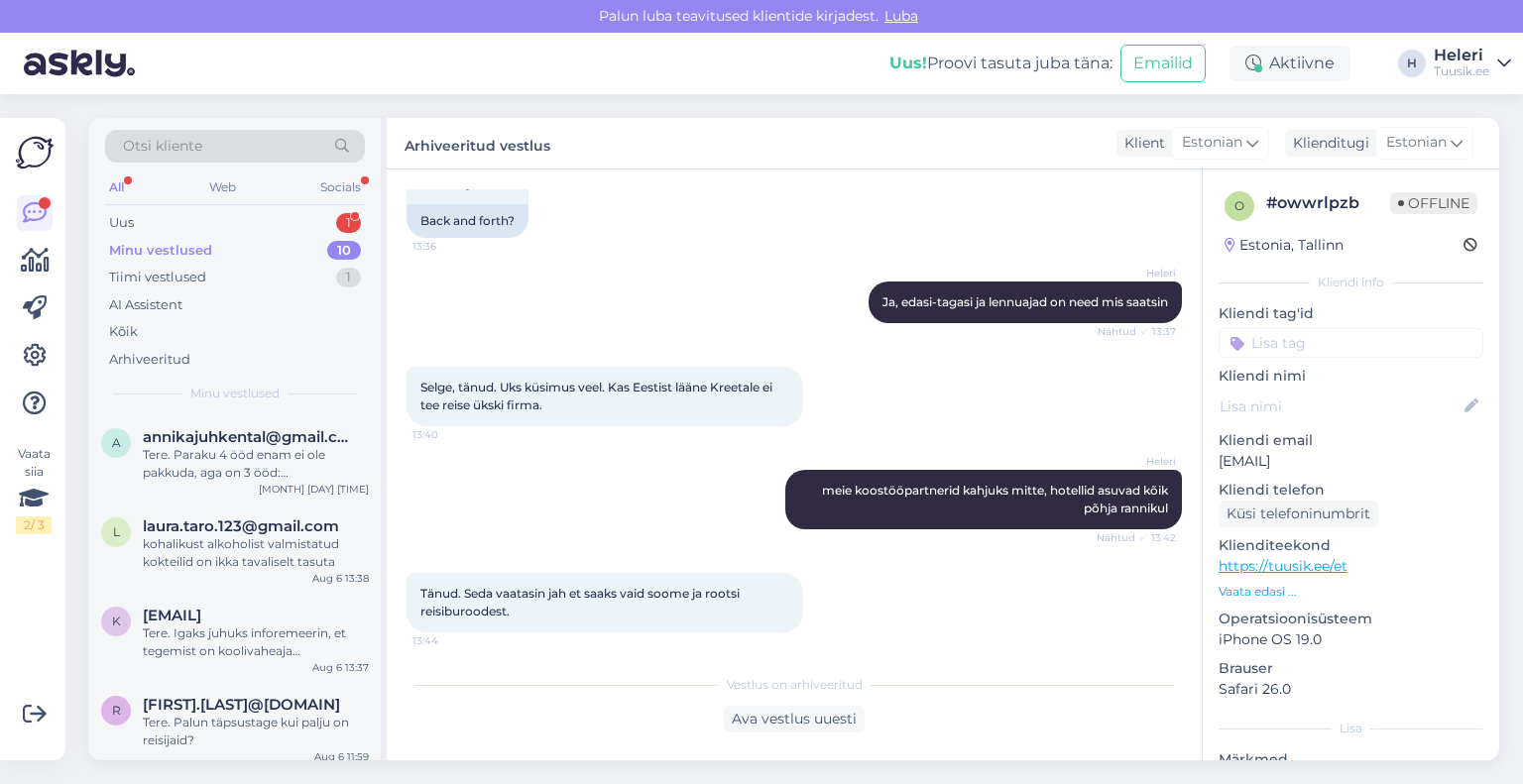 click on "Minu vestlused 10" at bounding box center (235, 251) 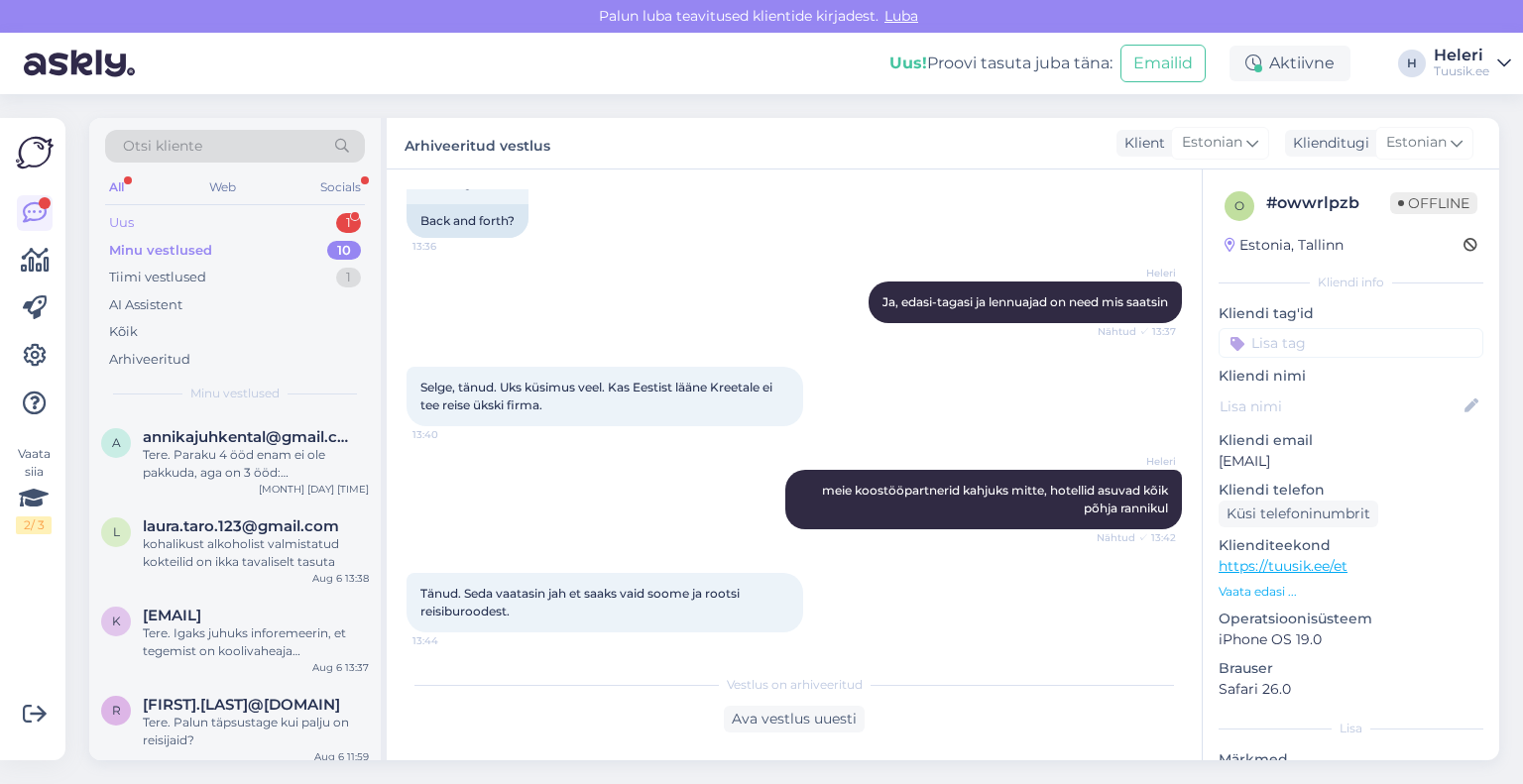 click on "Uus 1" at bounding box center [235, 223] 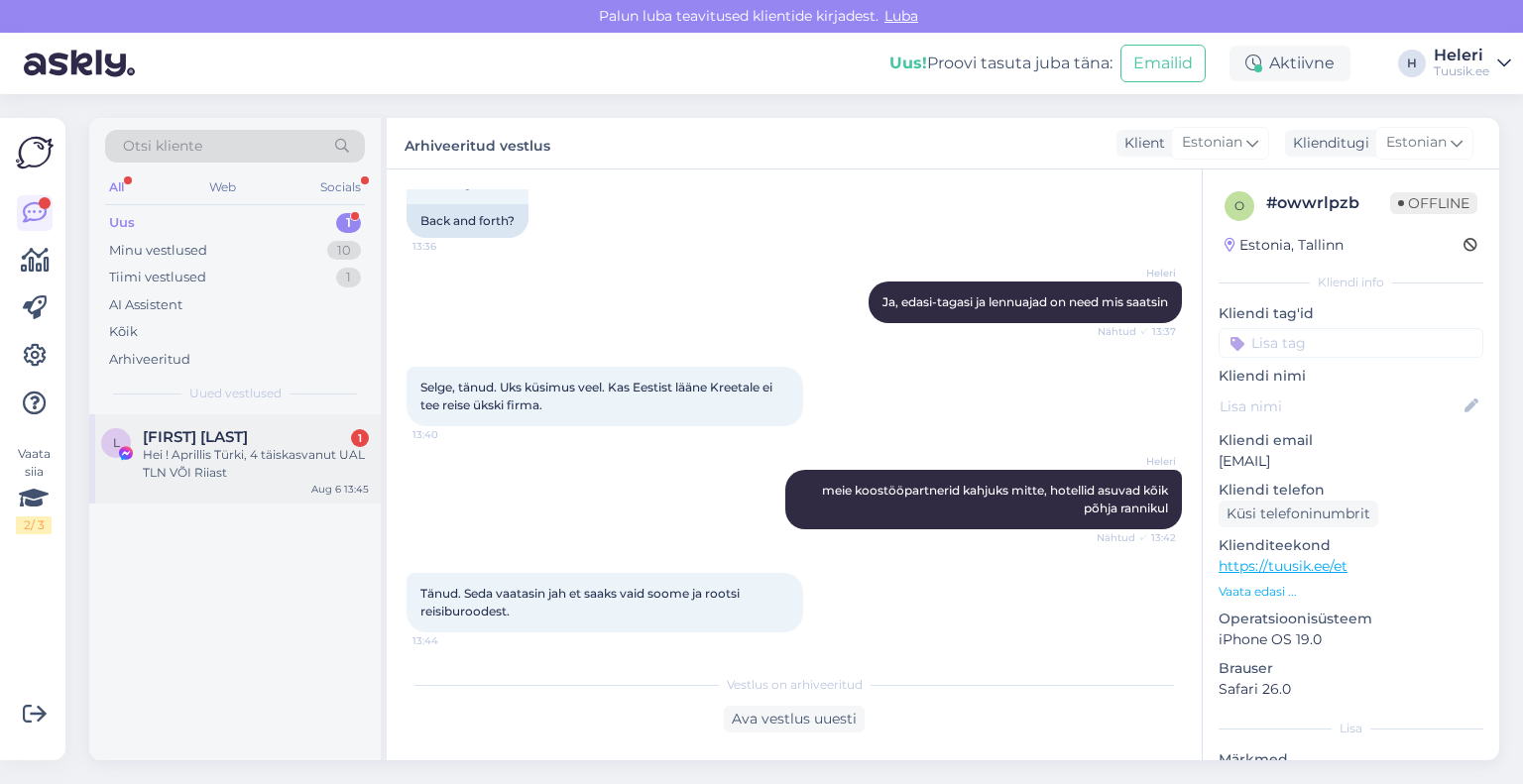 click on "Hei ! Aprillis Türki, 4 täiskasvanut UAL
TLN VÕI Riiast" at bounding box center [256, 464] 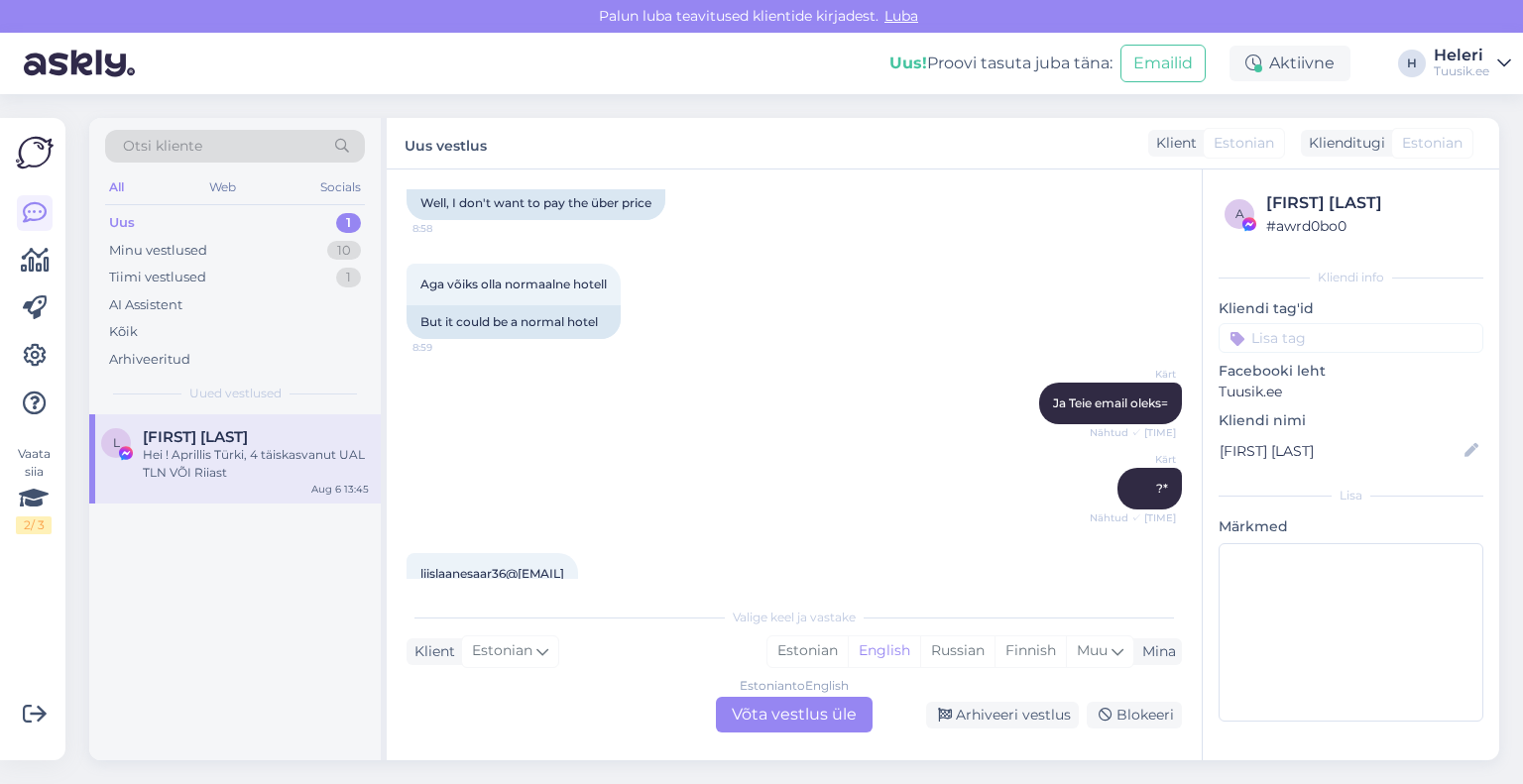 scroll, scrollTop: 9255, scrollLeft: 0, axis: vertical 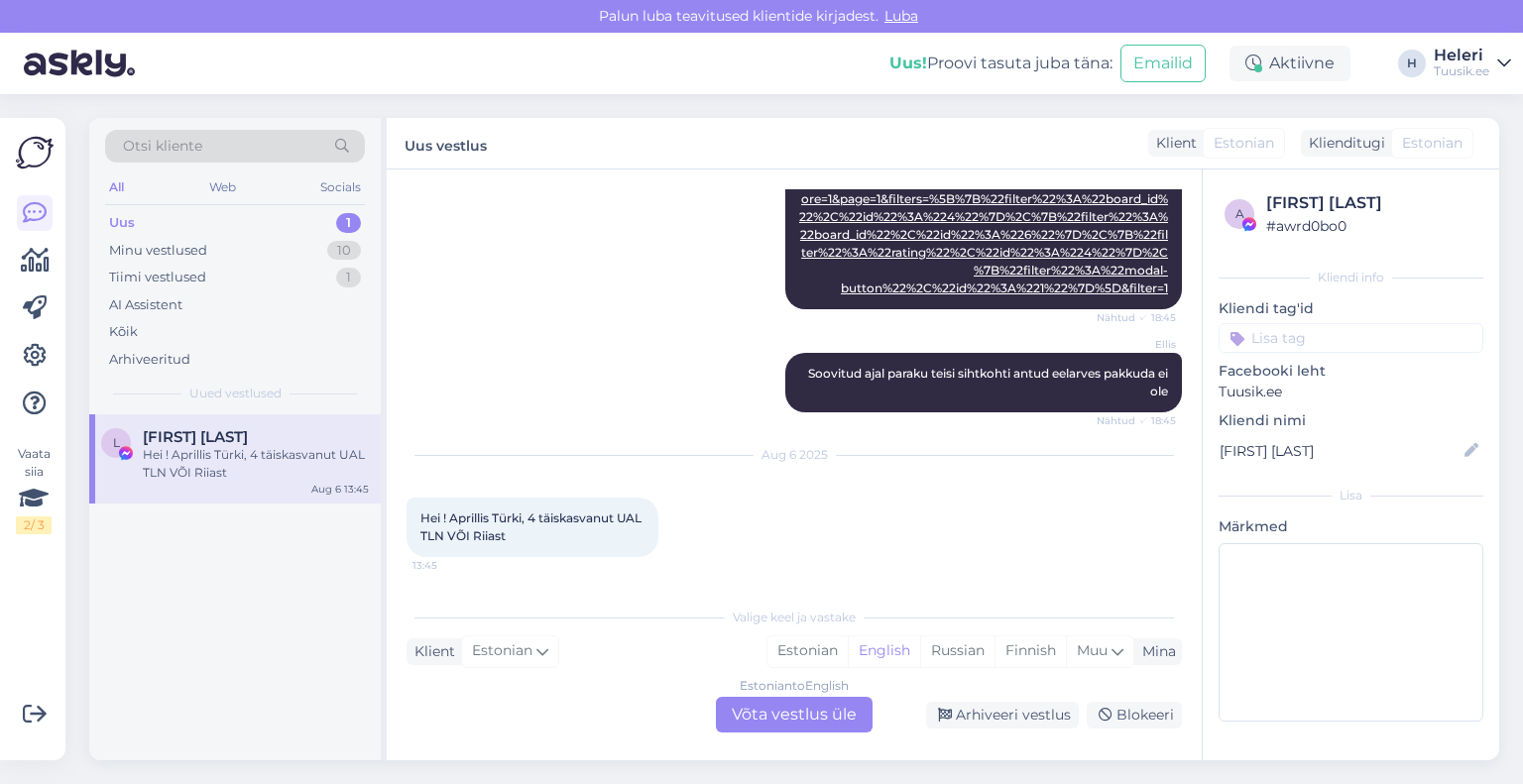 click on "Estonian  to  English Võta vestlus üle" at bounding box center (794, 715) 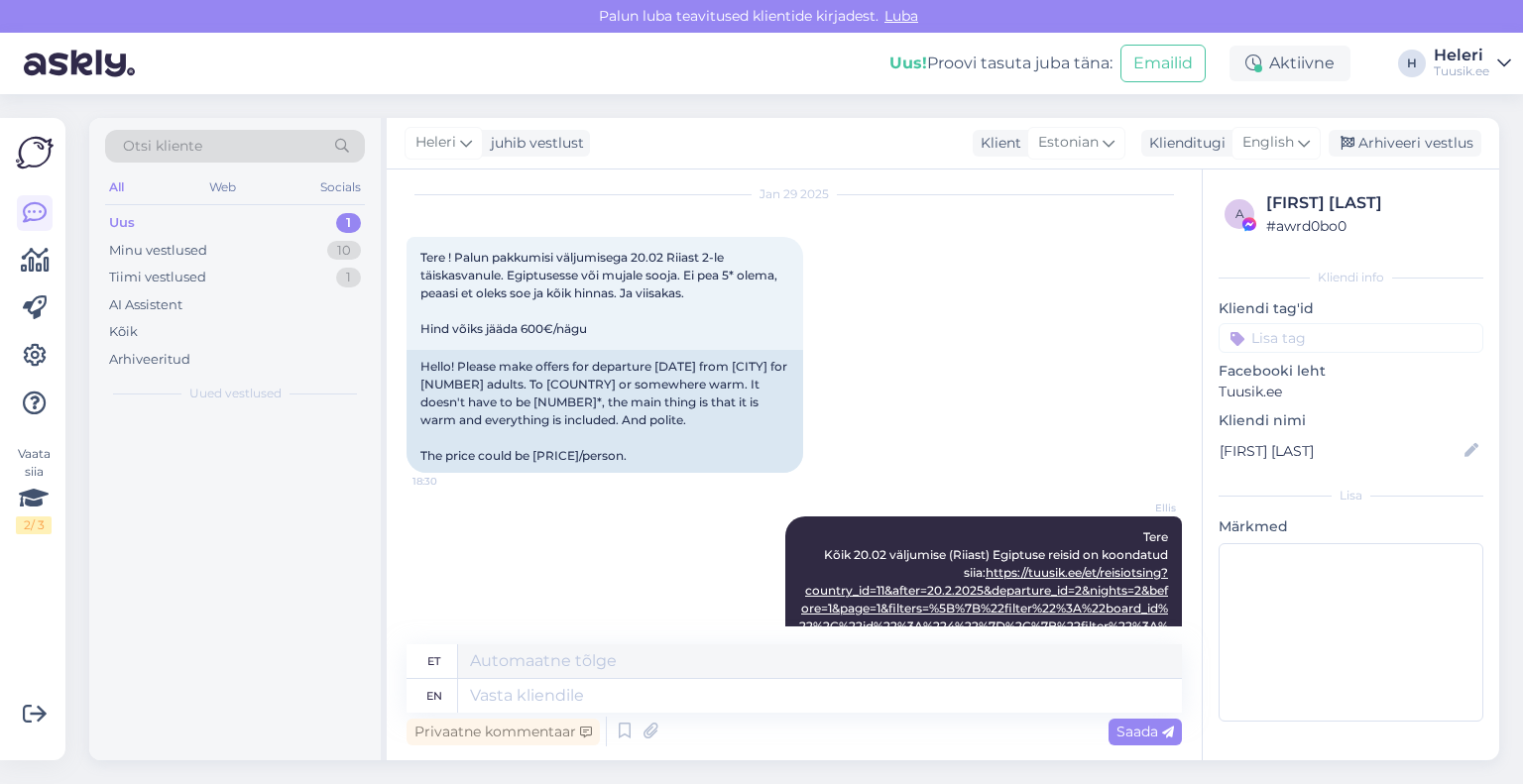 scroll, scrollTop: 9824, scrollLeft: 0, axis: vertical 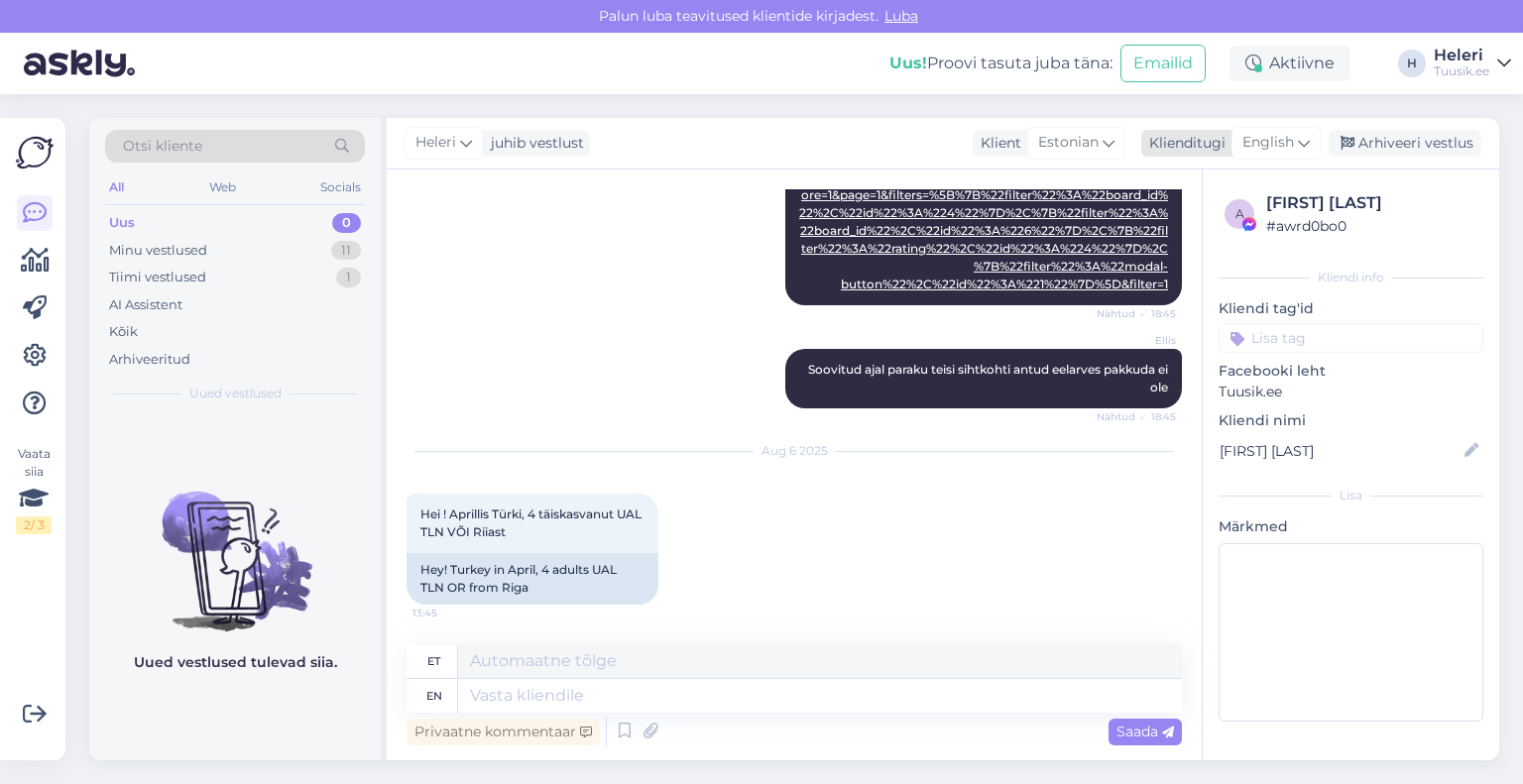 click on "English" at bounding box center (1268, 143) 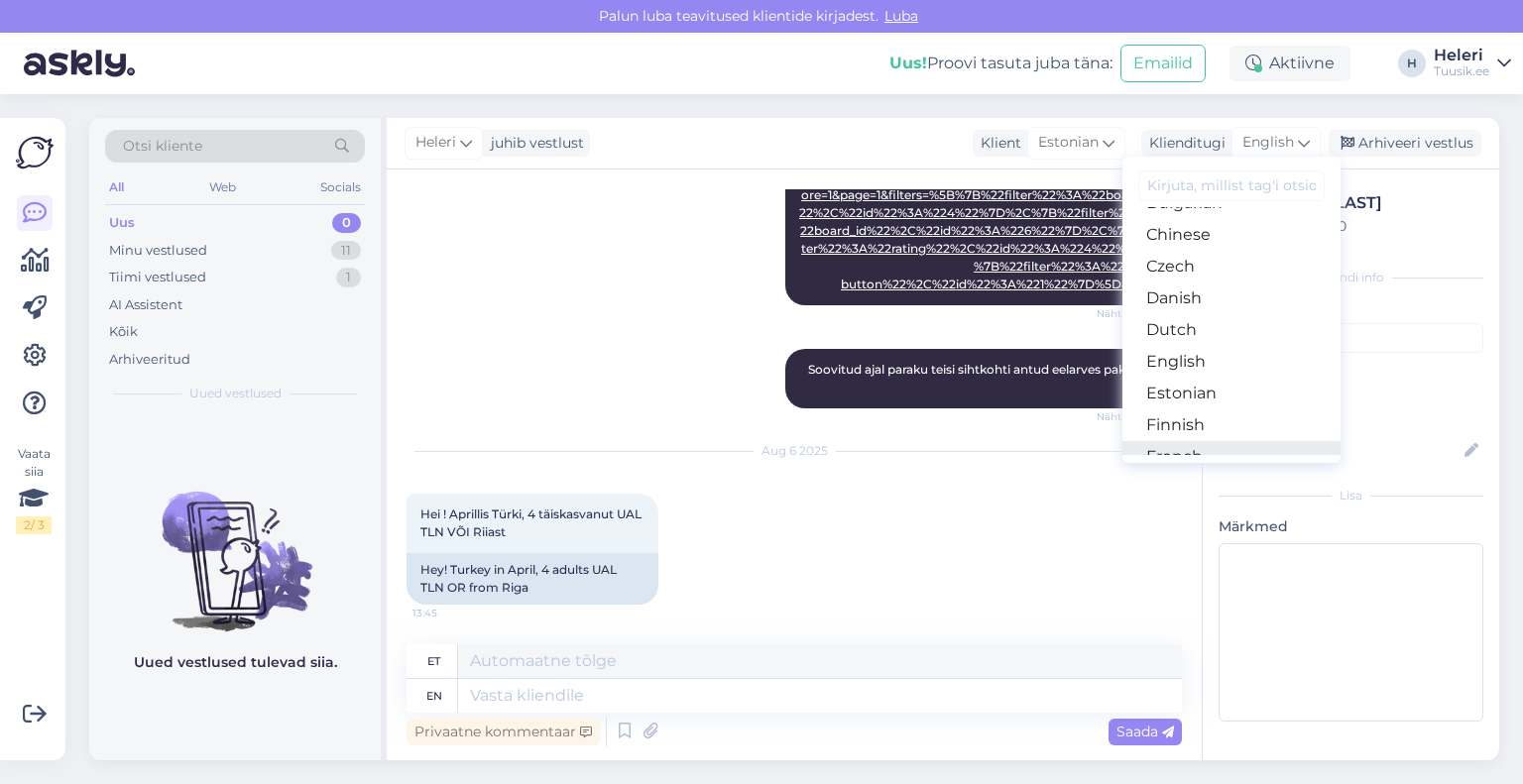 scroll, scrollTop: 198, scrollLeft: 0, axis: vertical 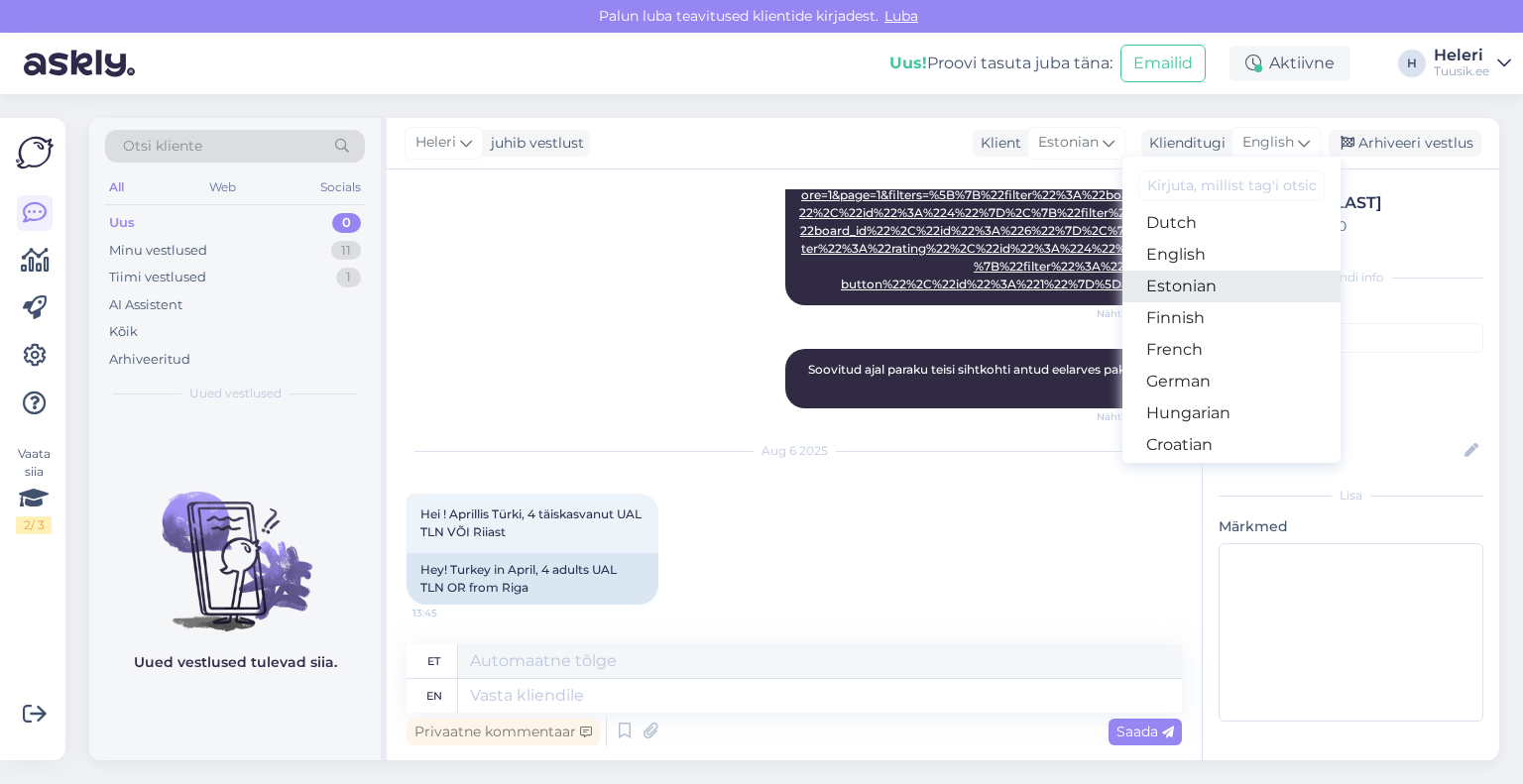 drag, startPoint x: 1189, startPoint y: 291, endPoint x: 880, endPoint y: 472, distance: 358.10892 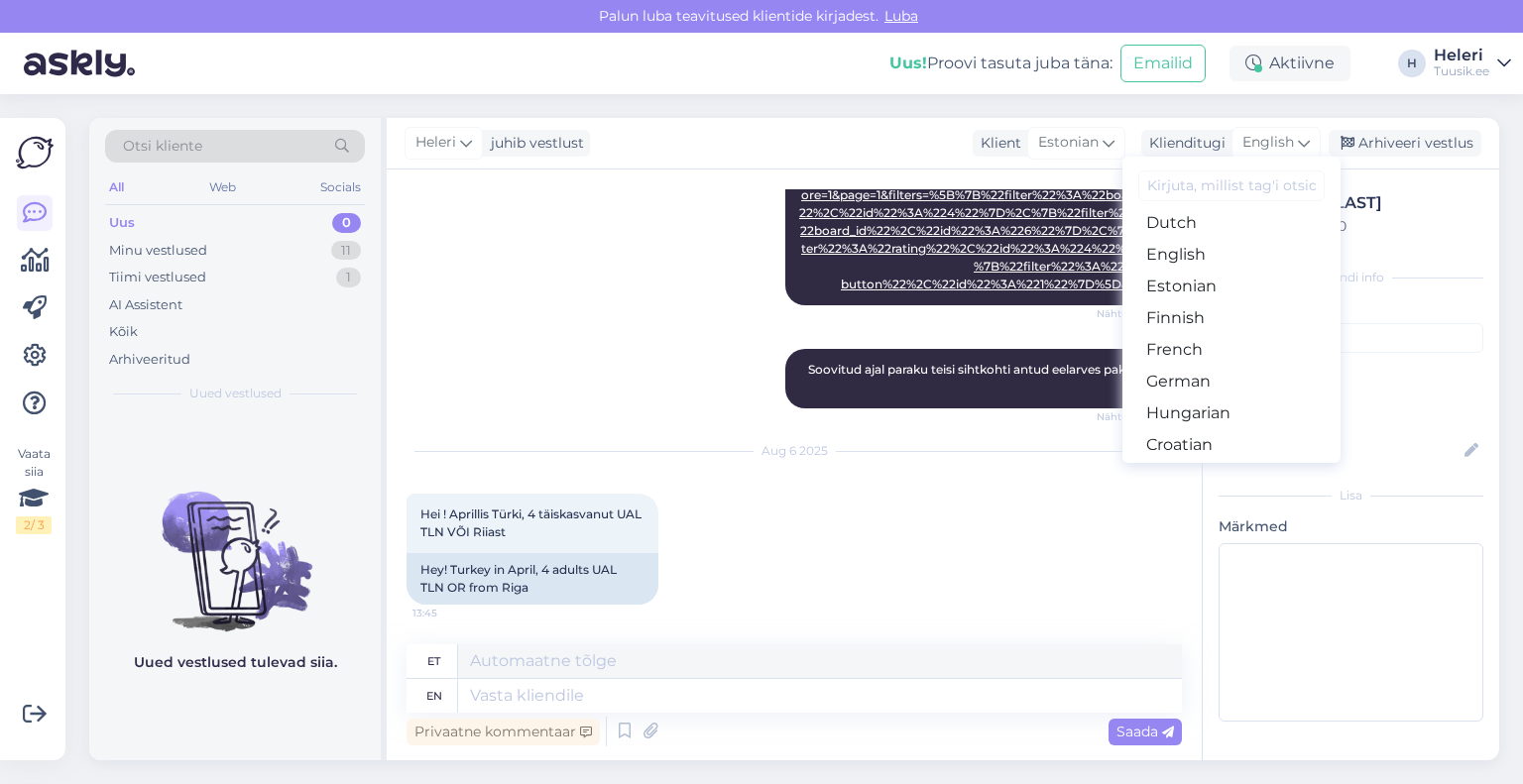 scroll, scrollTop: 9801, scrollLeft: 0, axis: vertical 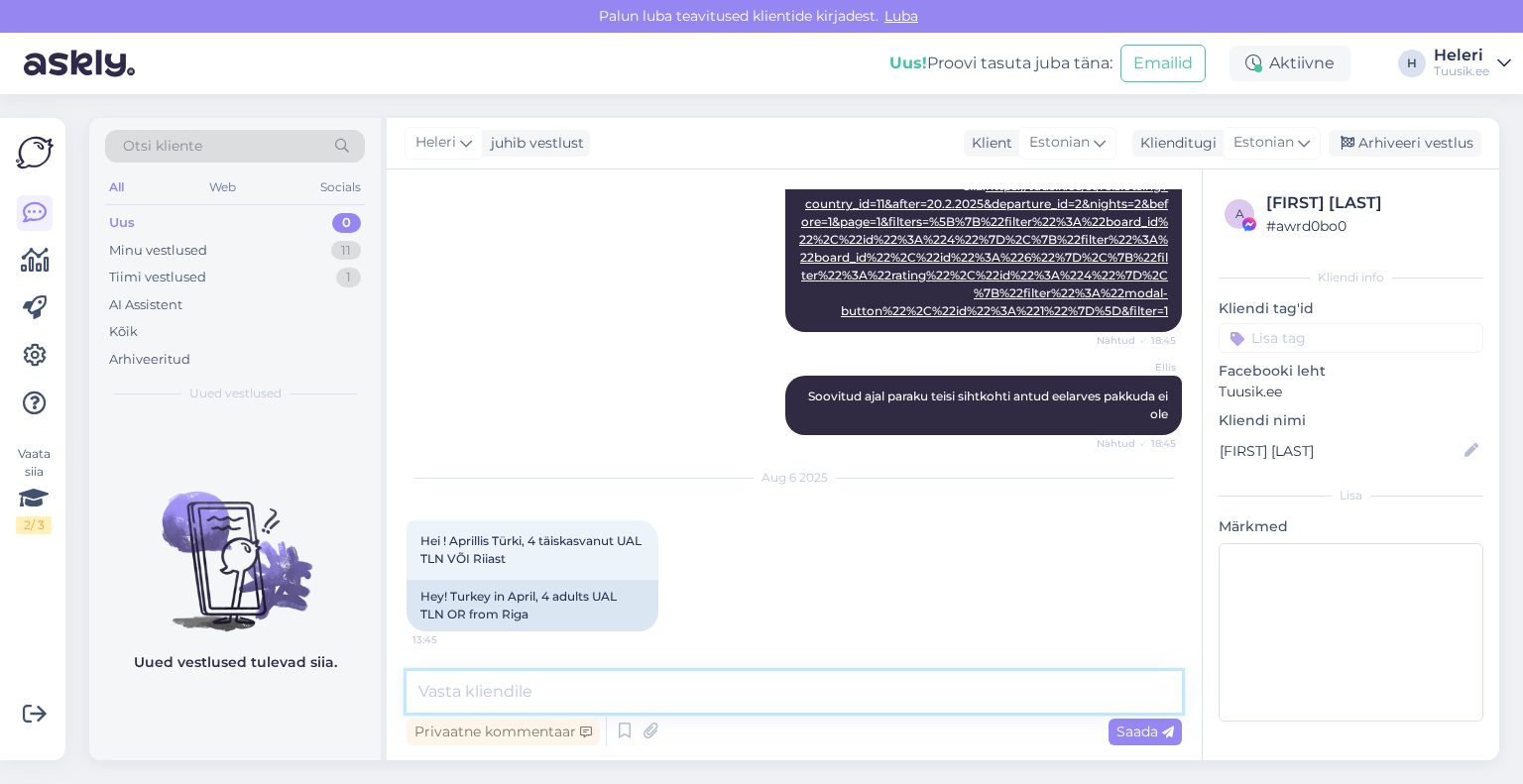 click at bounding box center [794, 692] 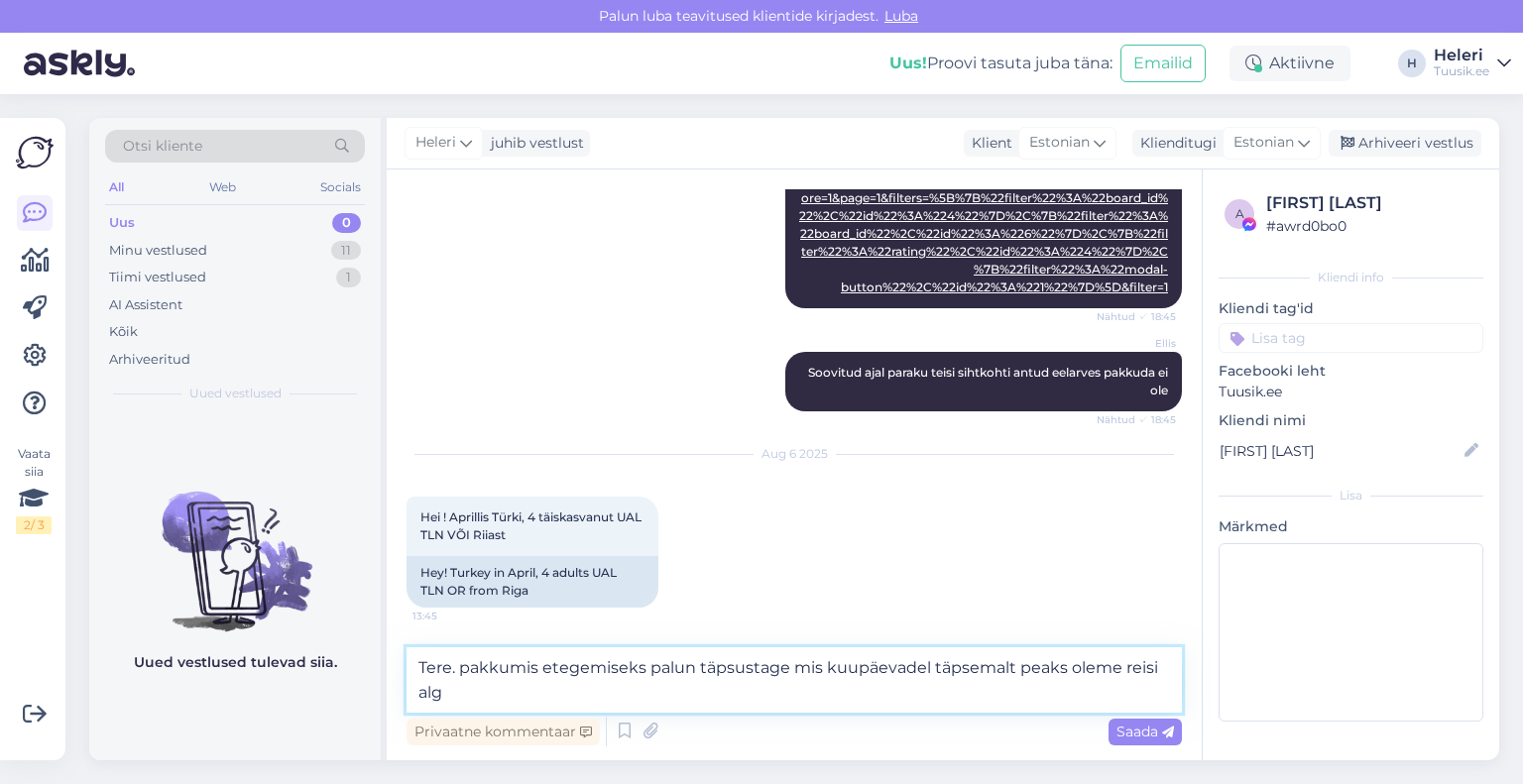 scroll, scrollTop: 9824, scrollLeft: 0, axis: vertical 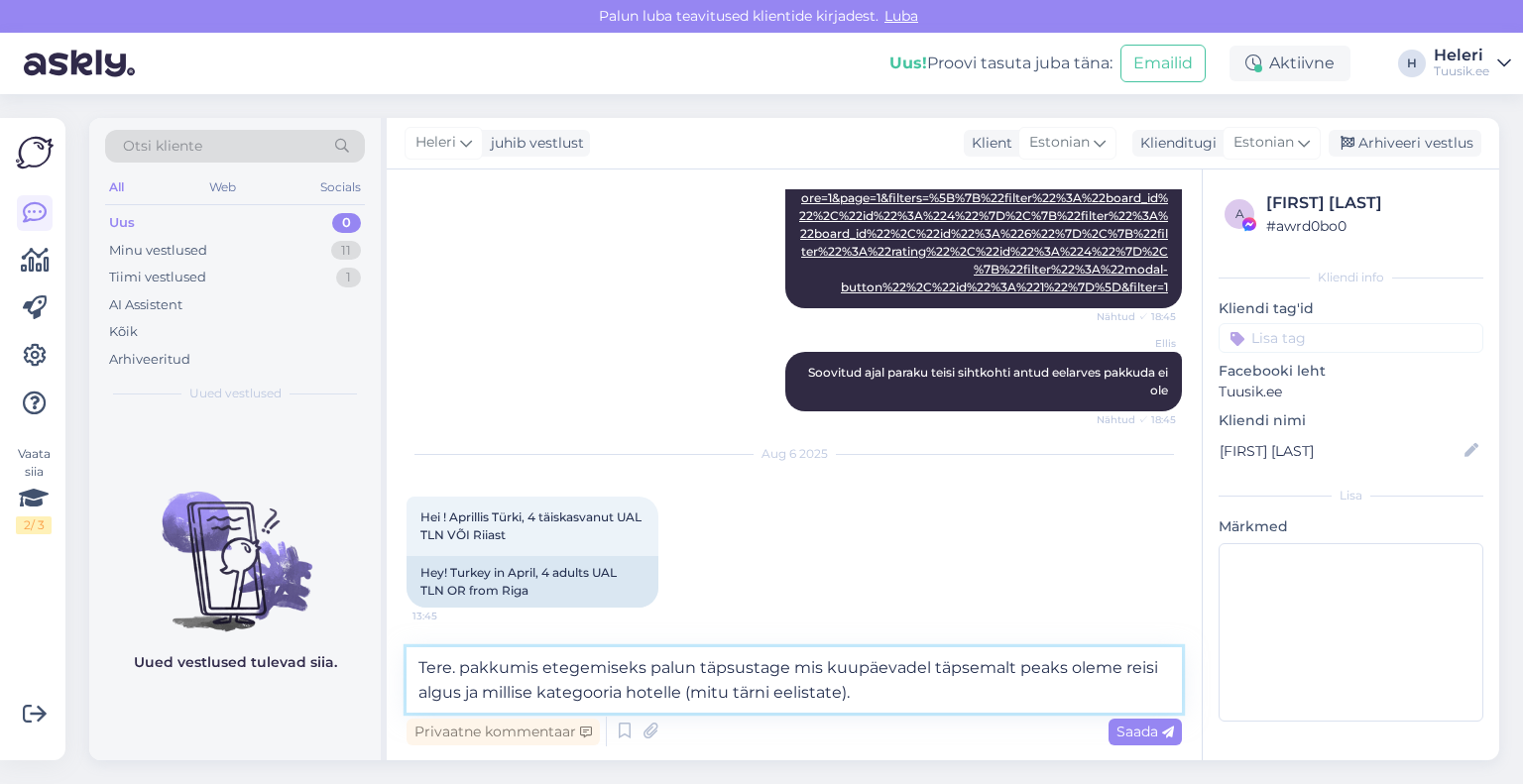 drag, startPoint x: 847, startPoint y: 699, endPoint x: 863, endPoint y: 697, distance: 16.124515 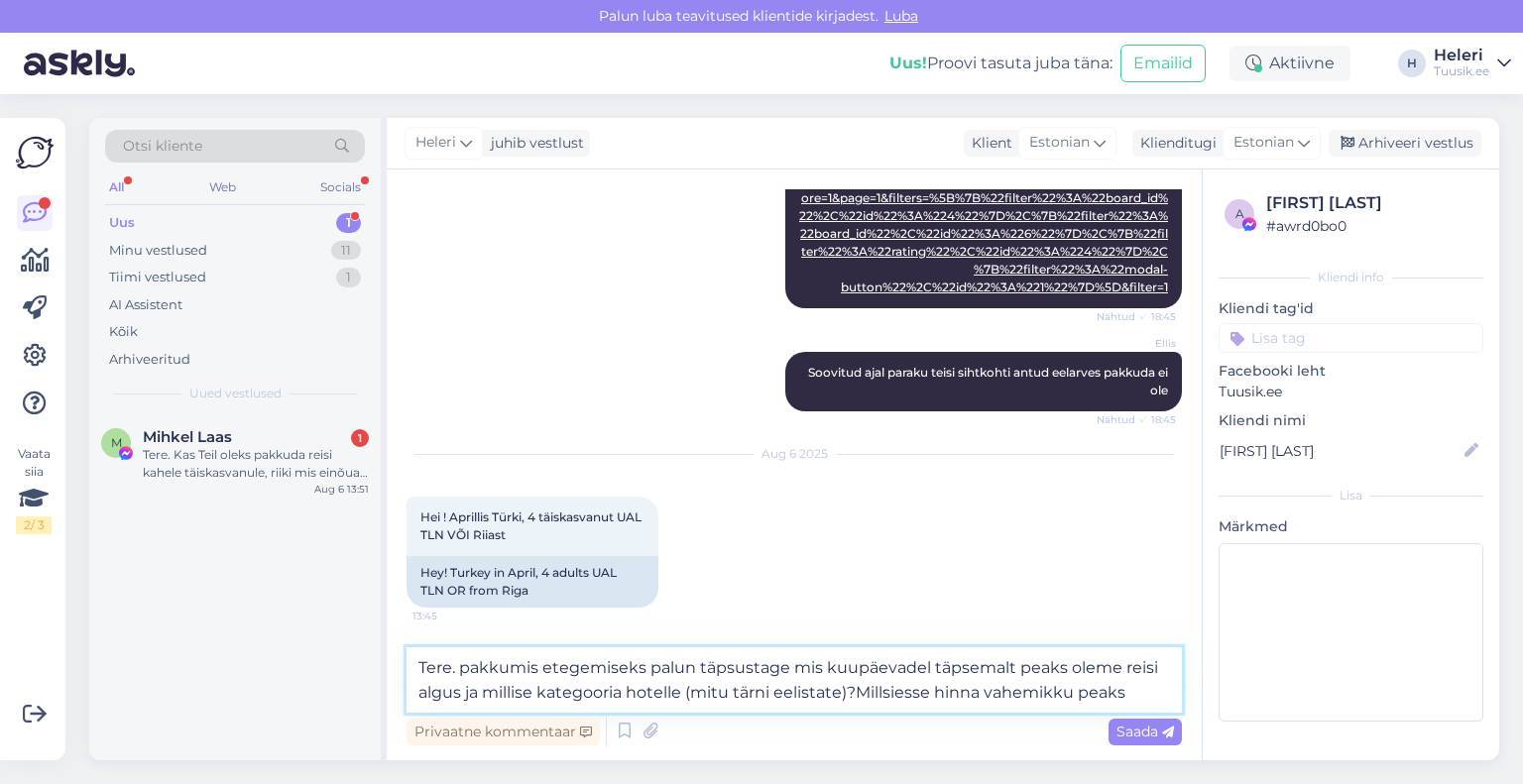 click on "Tere. pakkumis etegemiseks palun täpsustage mis kuupäevadel täpsemalt peaks oleme reisi algus ja millise kategooria hotelle (mitu tärni eelistate)?Millsiesse hinna vahemikku peaks" at bounding box center (794, 680) 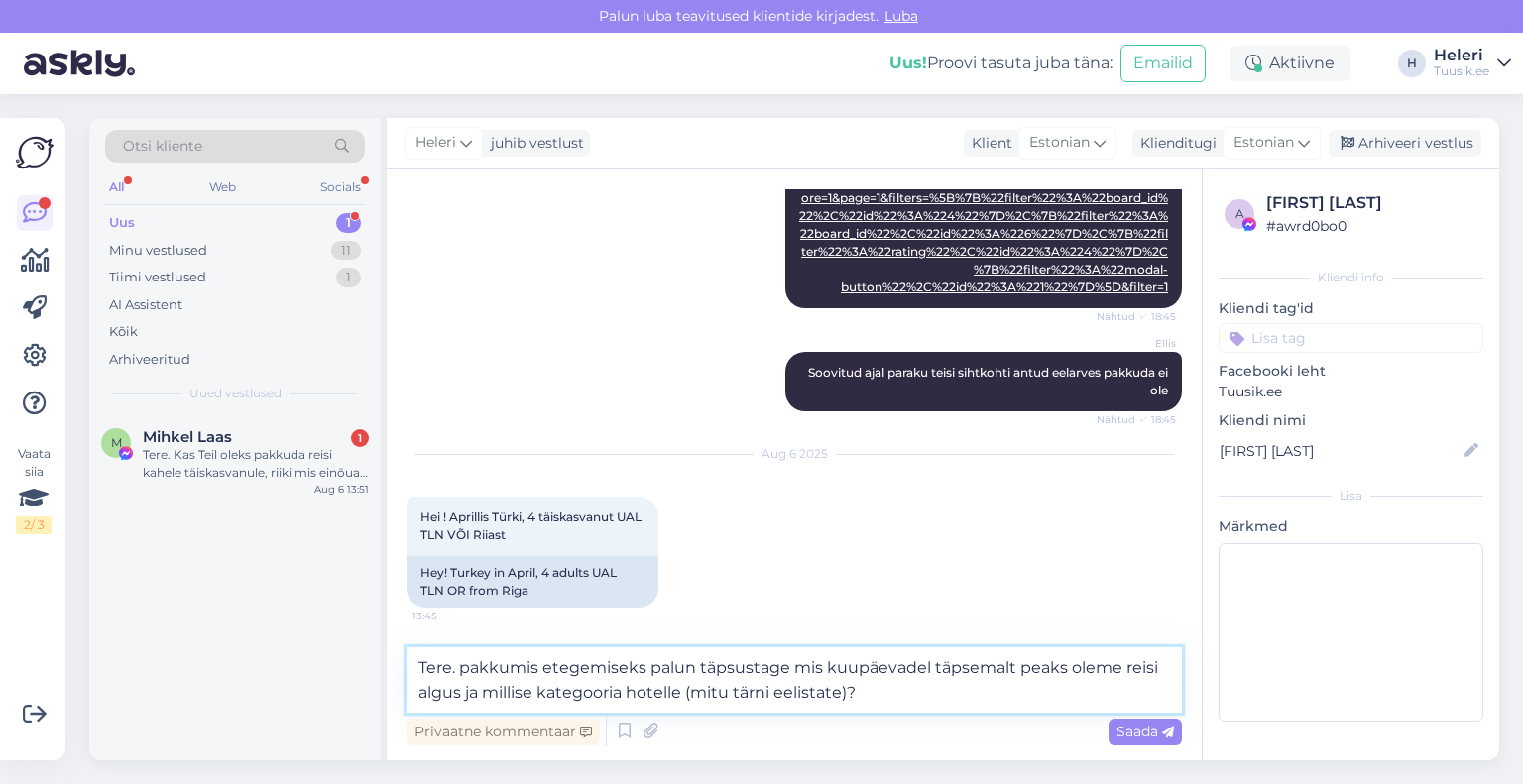 click on "Tere. pakkumis etegemiseks palun täpsustage mis kuupäevadel täpsemalt peaks oleme reisi algus ja millise kategooria hotelle (mitu tärni eelistate)?" at bounding box center [794, 680] 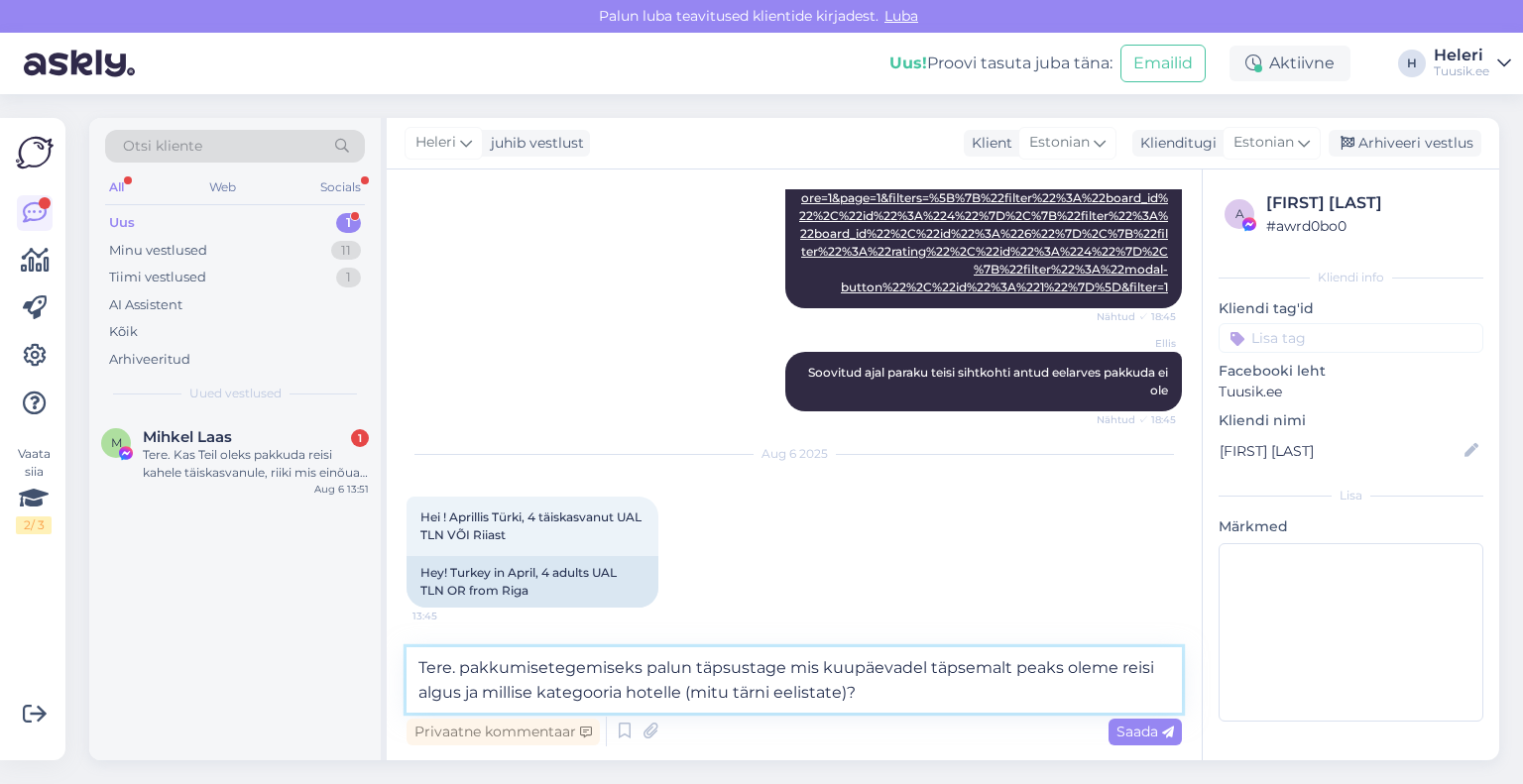 click on "Tere. pakkumisetegemiseks palun täpsustage mis kuupäevadel täpsemalt peaks oleme reisi algus ja millise kategooria hotelle (mitu tärni eelistate)?" at bounding box center (794, 680) 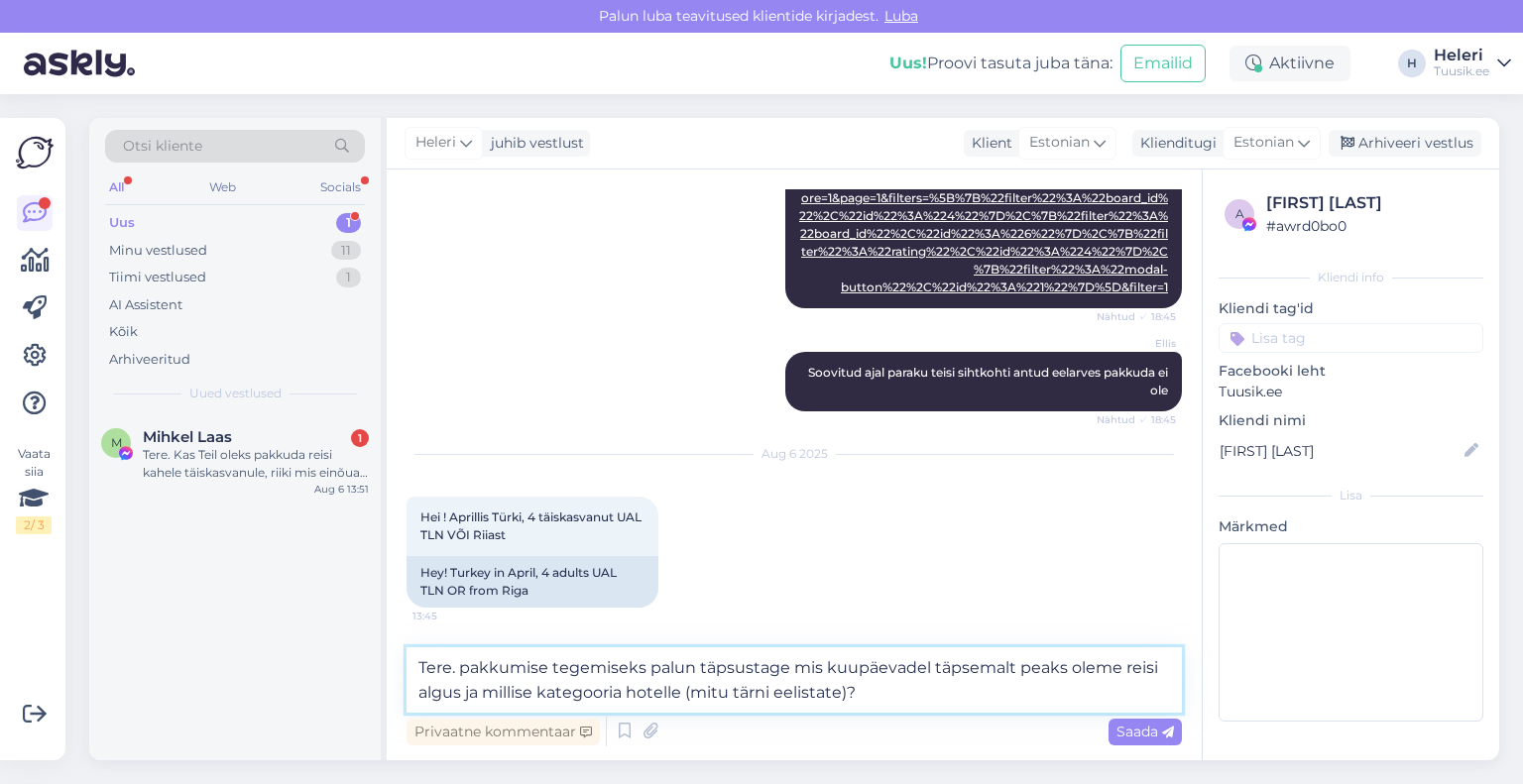 click on "Tere. pakkumise tegemiseks palun täpsustage mis kuupäevadel täpsemalt peaks oleme reisi algus ja millise kategooria hotelle (mitu tärni eelistate)?" at bounding box center (794, 680) 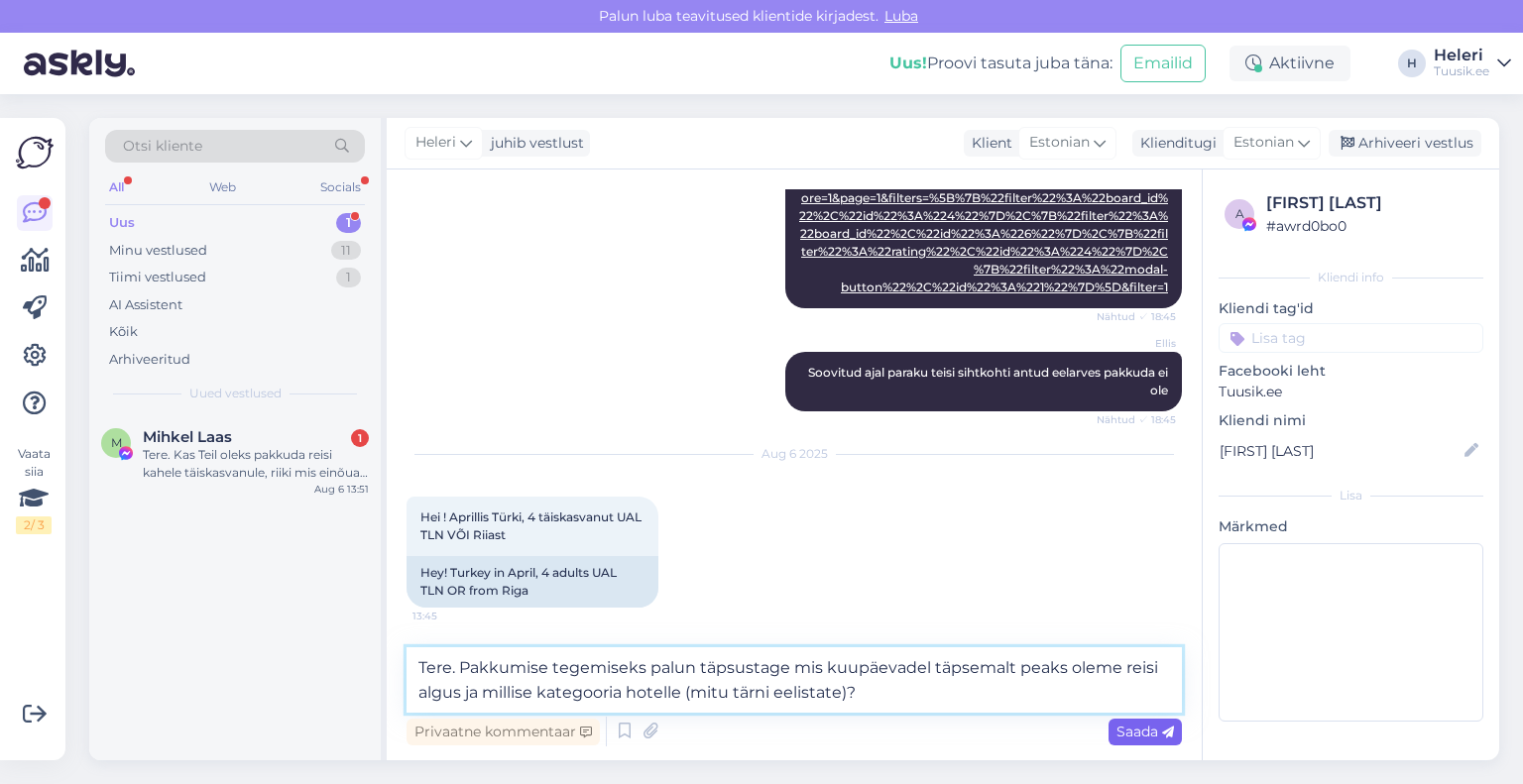 type on "Tere. Pakkumise tegemiseks palun täpsustage mis kuupäevadel täpsemalt peaks oleme reisi algus ja millise kategooria hotelle (mitu tärni eelistate)?" 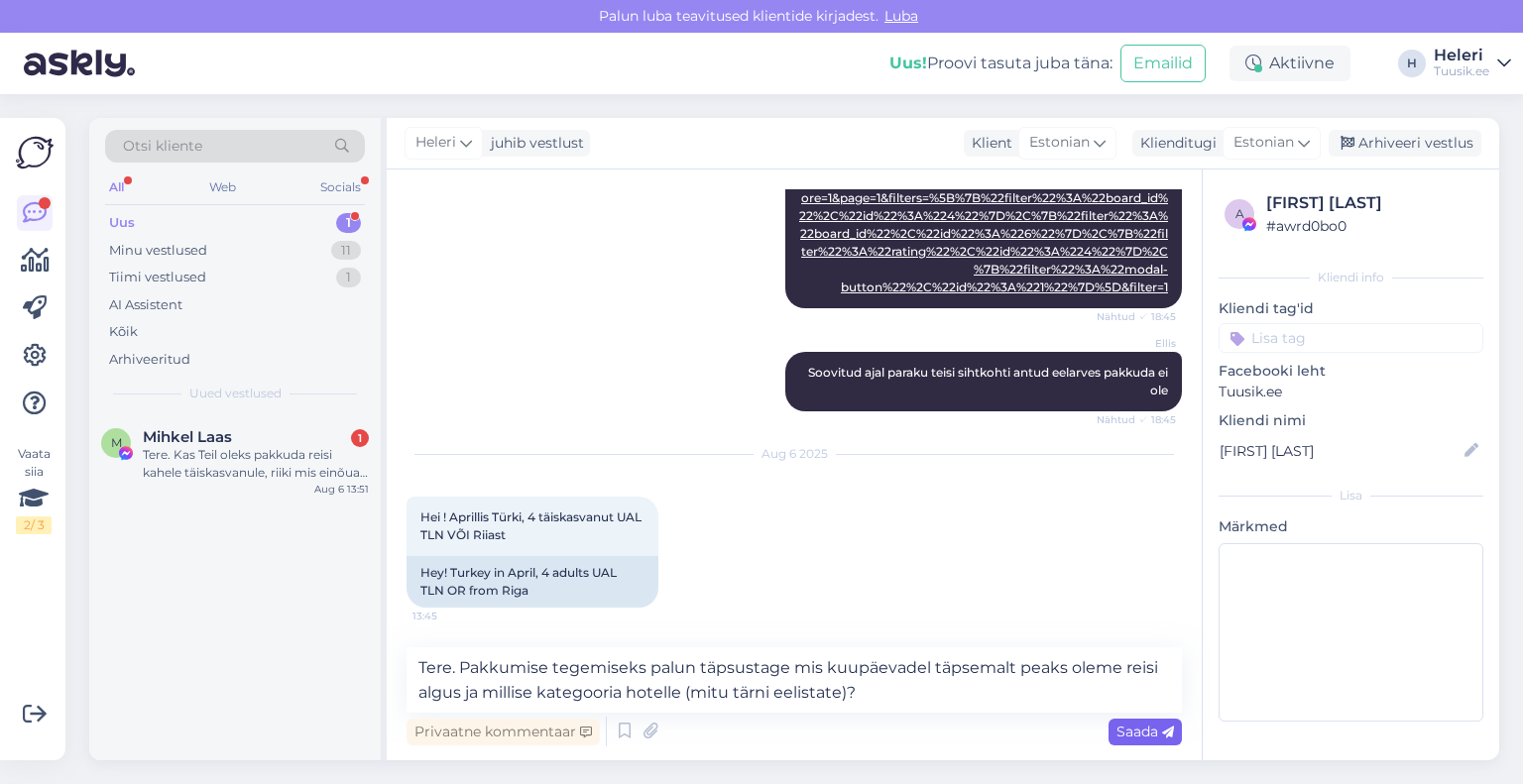 click on "Saada" at bounding box center [1145, 731] 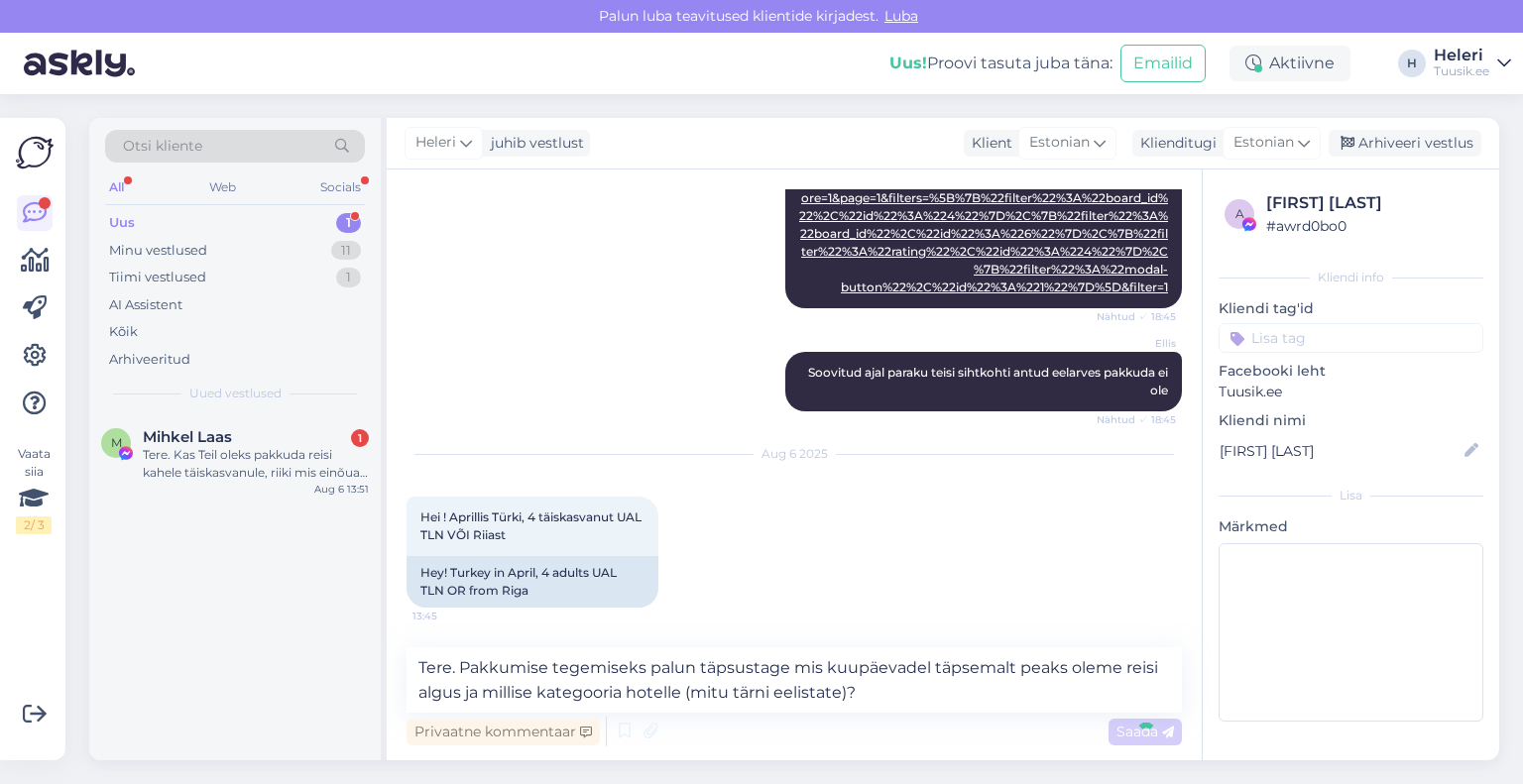 drag, startPoint x: 201, startPoint y: 217, endPoint x: 202, endPoint y: 228, distance: 11.045361 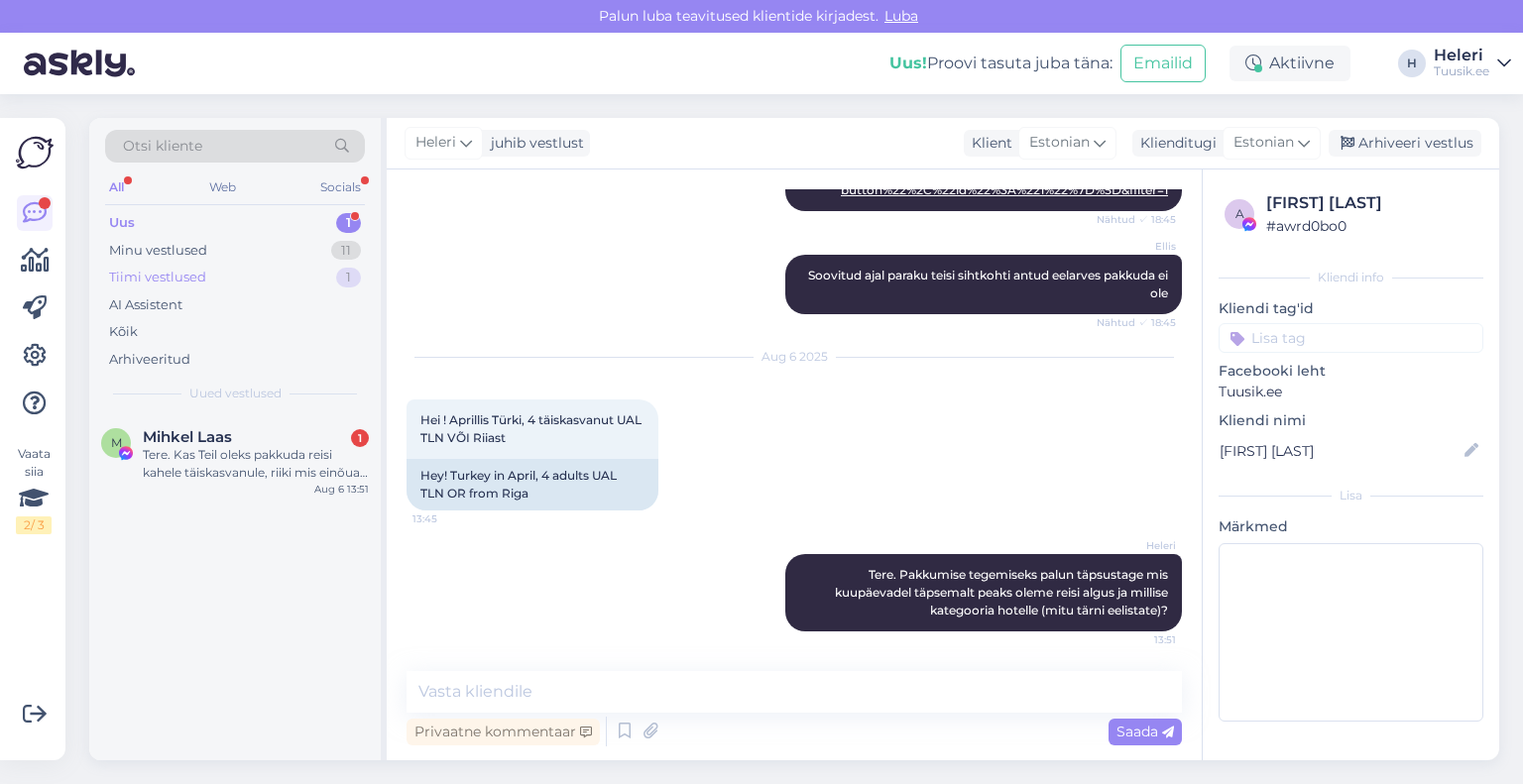 scroll, scrollTop: 9923, scrollLeft: 0, axis: vertical 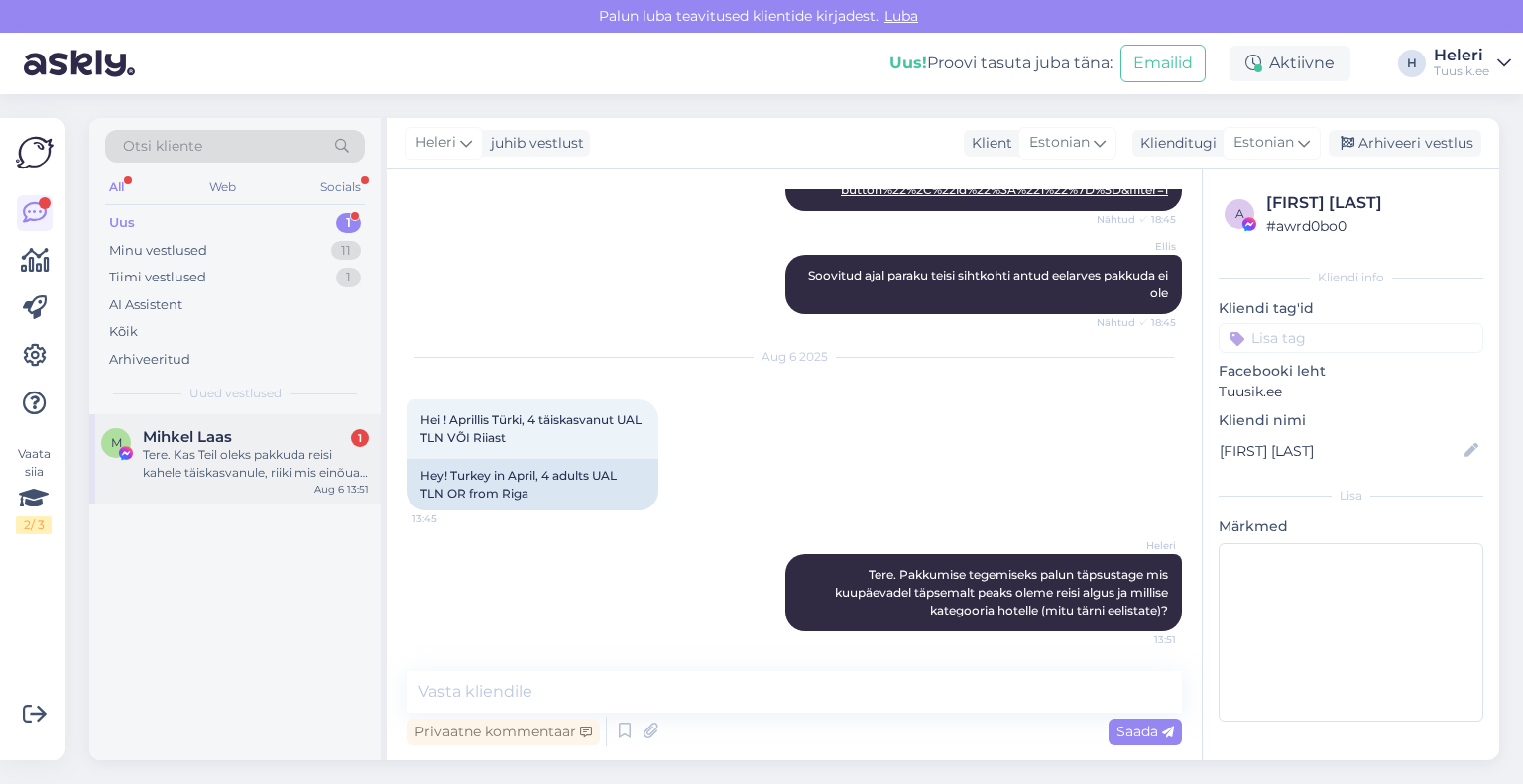 click on "Tere. Kas Teil oleks pakkuda reisi kahele täiskasvanule, riiki mis einõua passi olemasolu. Väljumine 9, 10 august. Nädal aega. Kindlasti peaks olema meri lähedal ja soe." at bounding box center (256, 464) 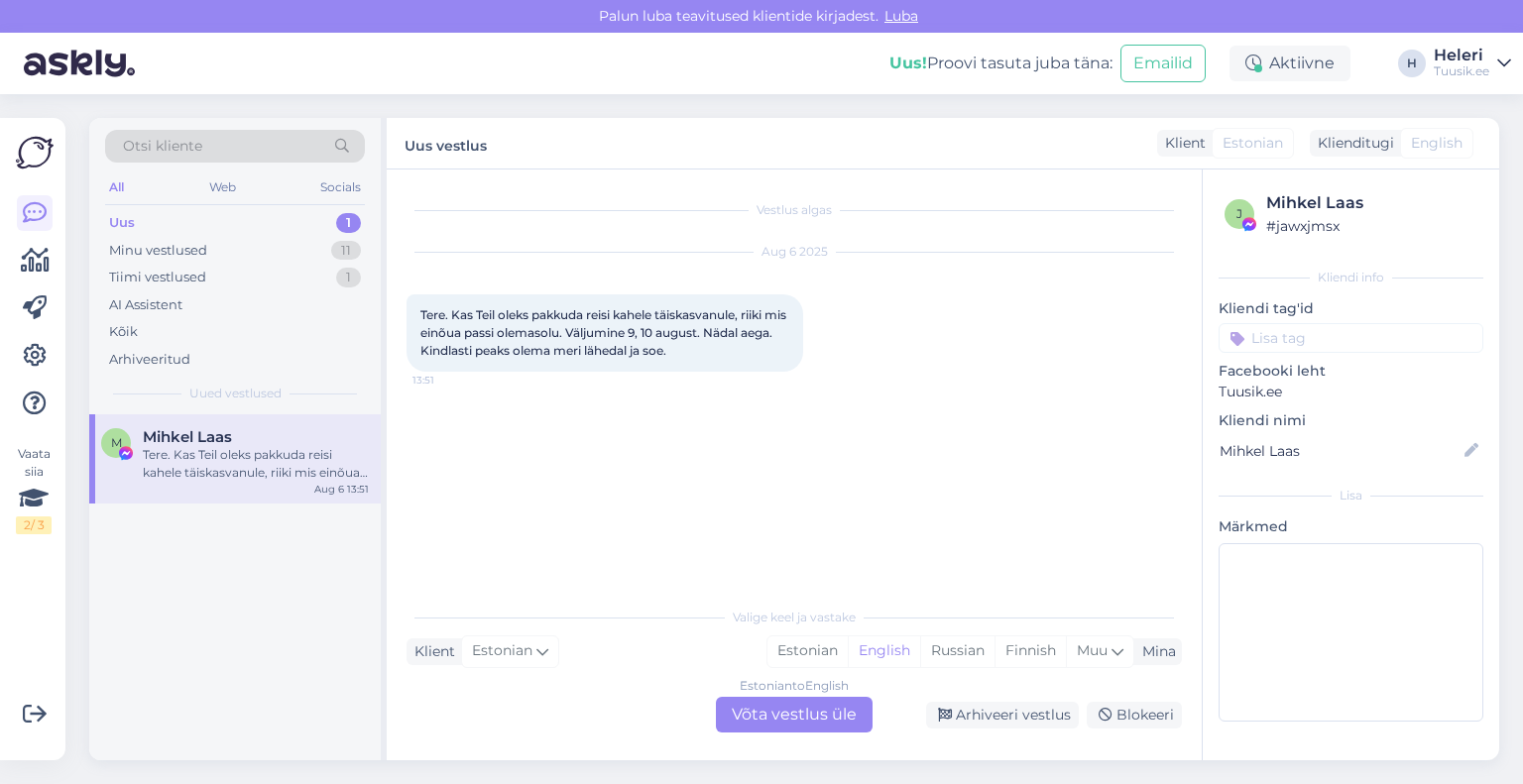 scroll, scrollTop: 0, scrollLeft: 0, axis: both 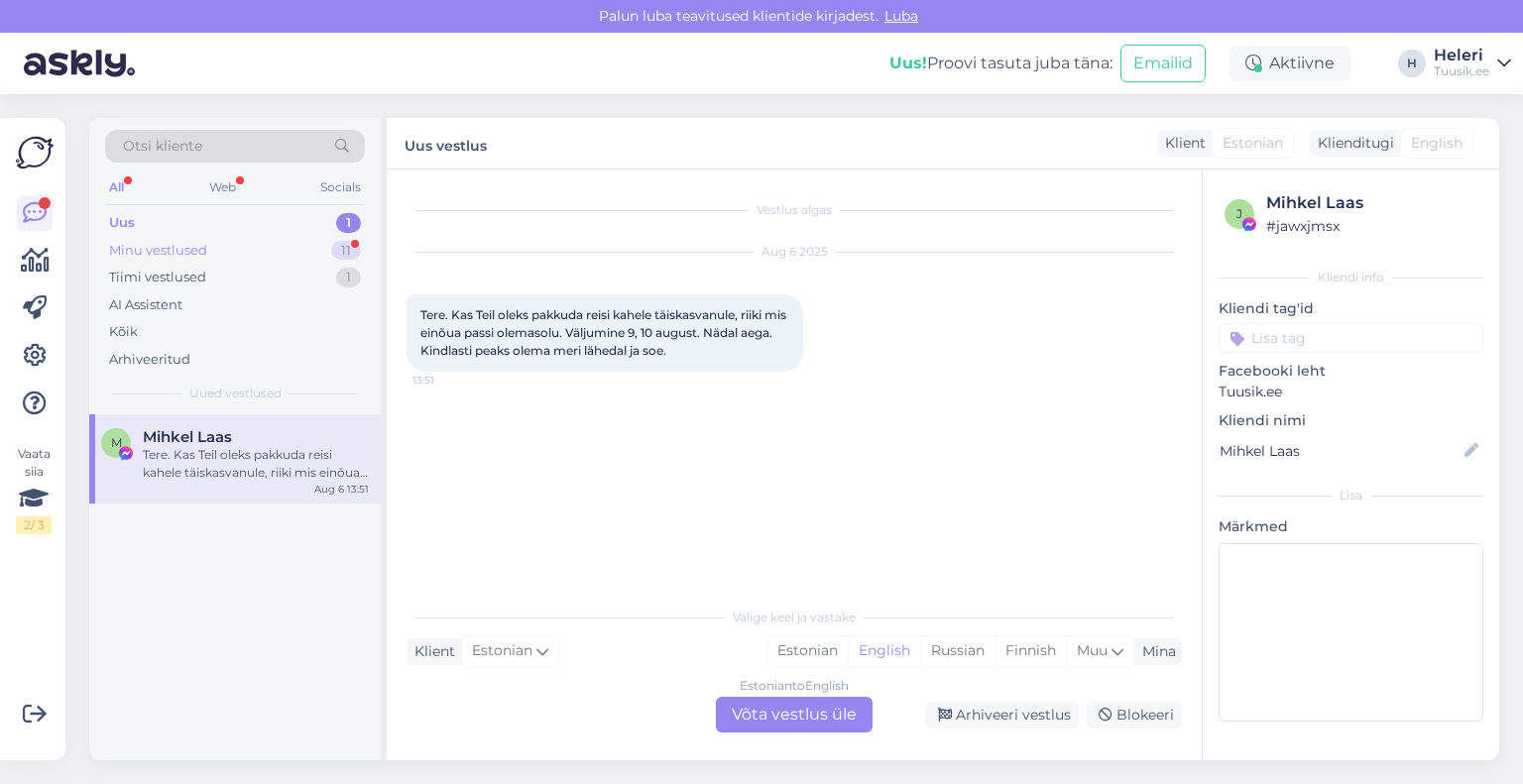 click on "Minu vestlused 11" at bounding box center (235, 251) 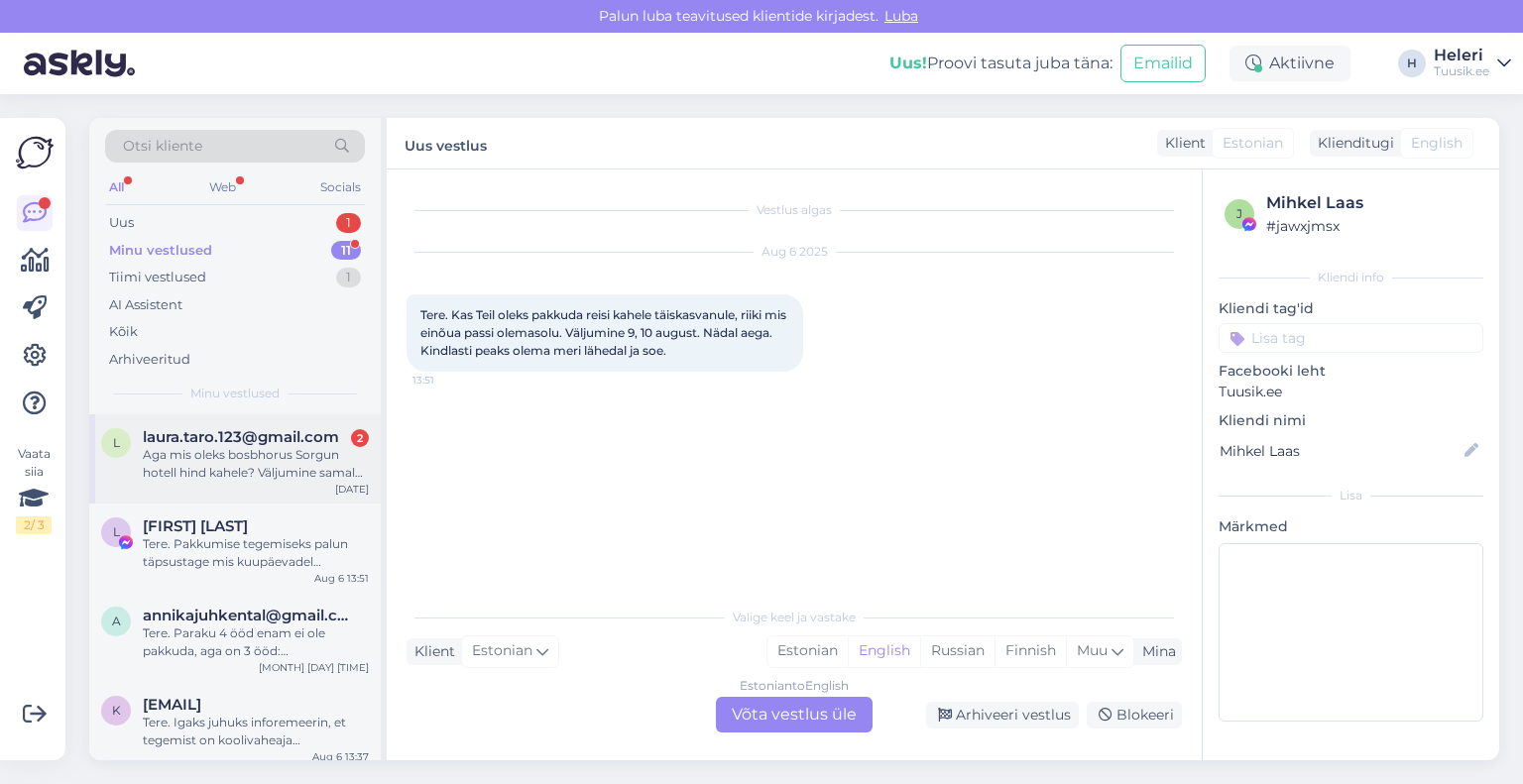 click on "Aga mis oleks bosbhorus Sorgun hotell hind kahele? Väljumine samal ajal?" at bounding box center (256, 464) 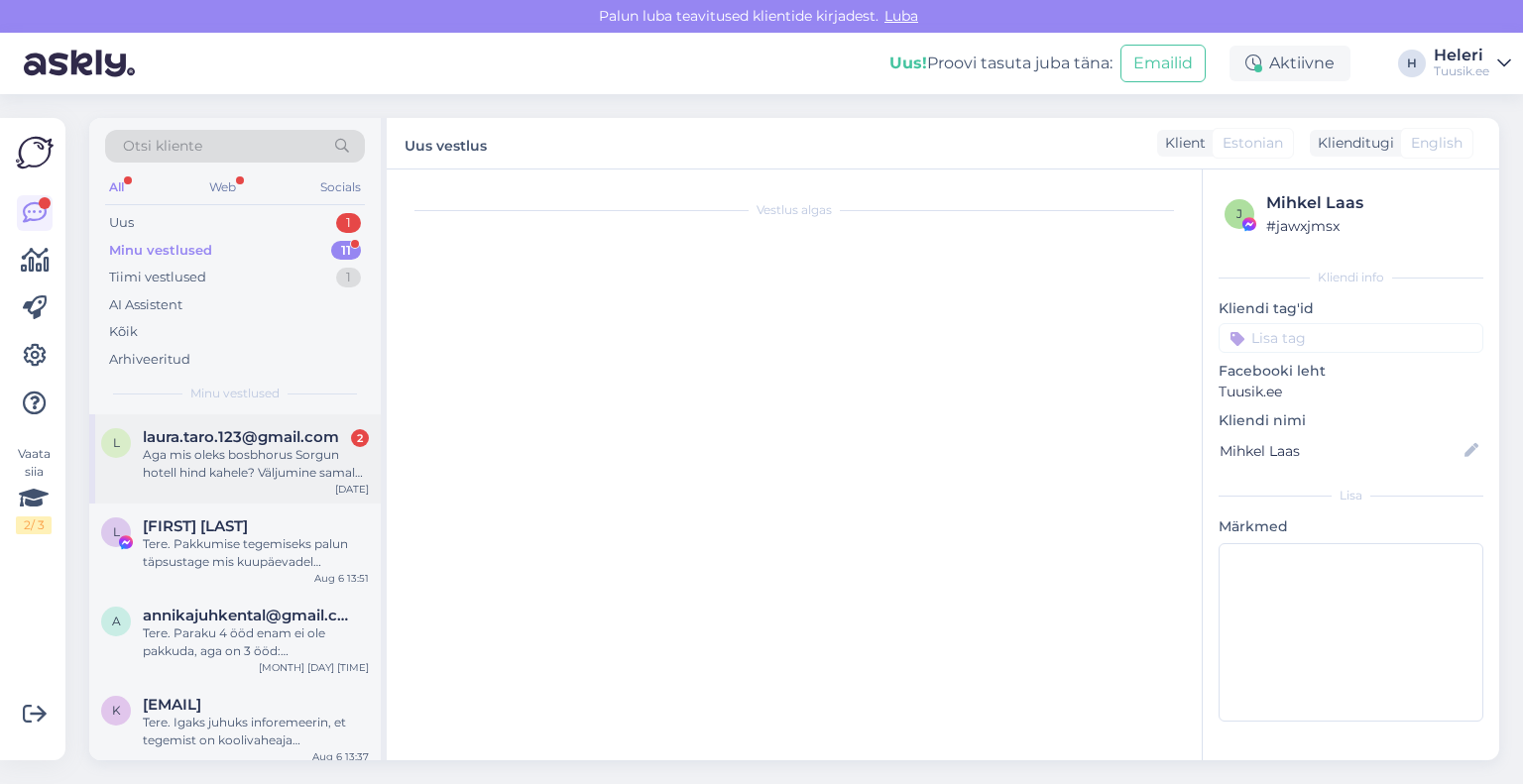 scroll, scrollTop: 4024, scrollLeft: 0, axis: vertical 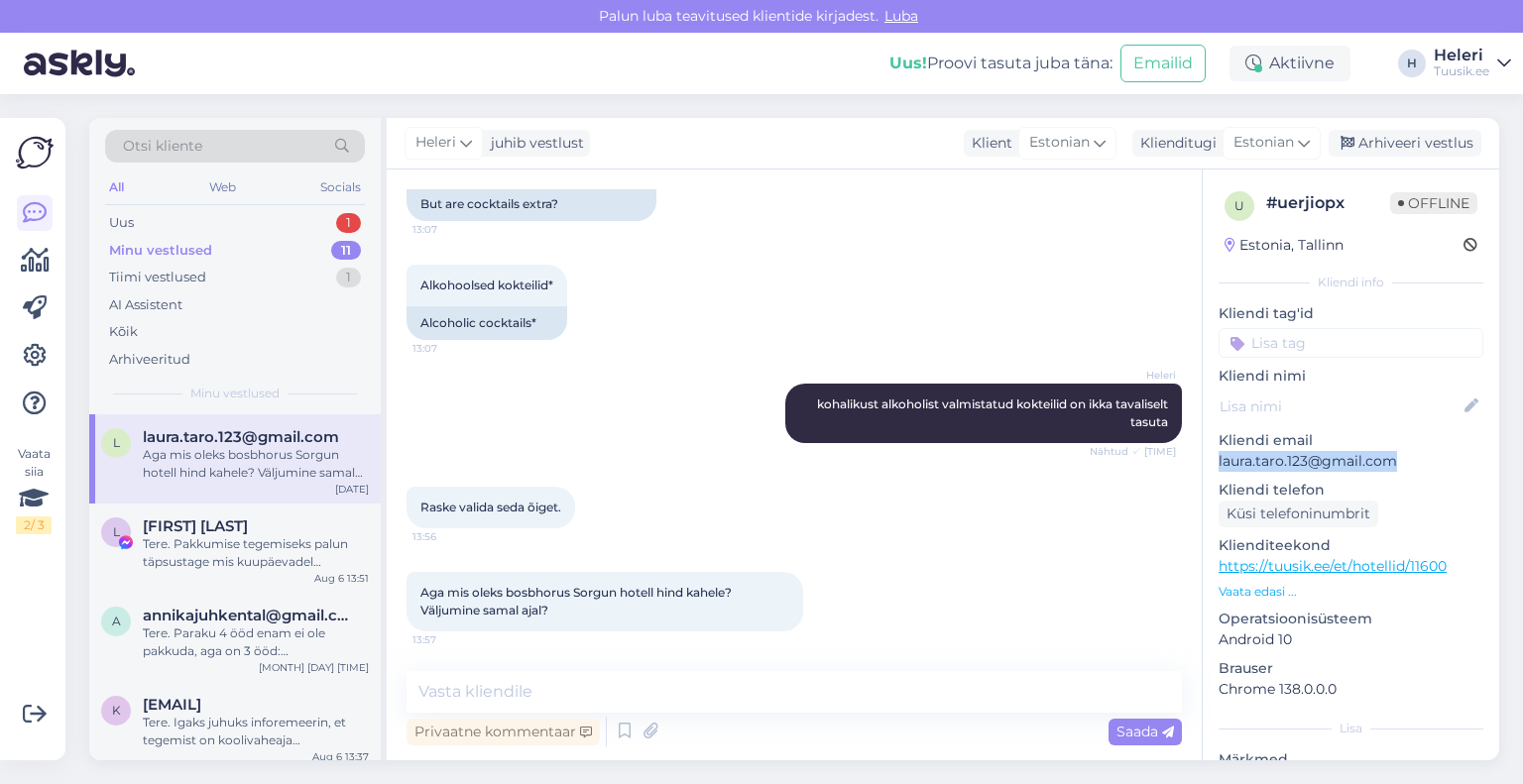 drag, startPoint x: 1214, startPoint y: 461, endPoint x: 1356, endPoint y: 463, distance: 142.01408 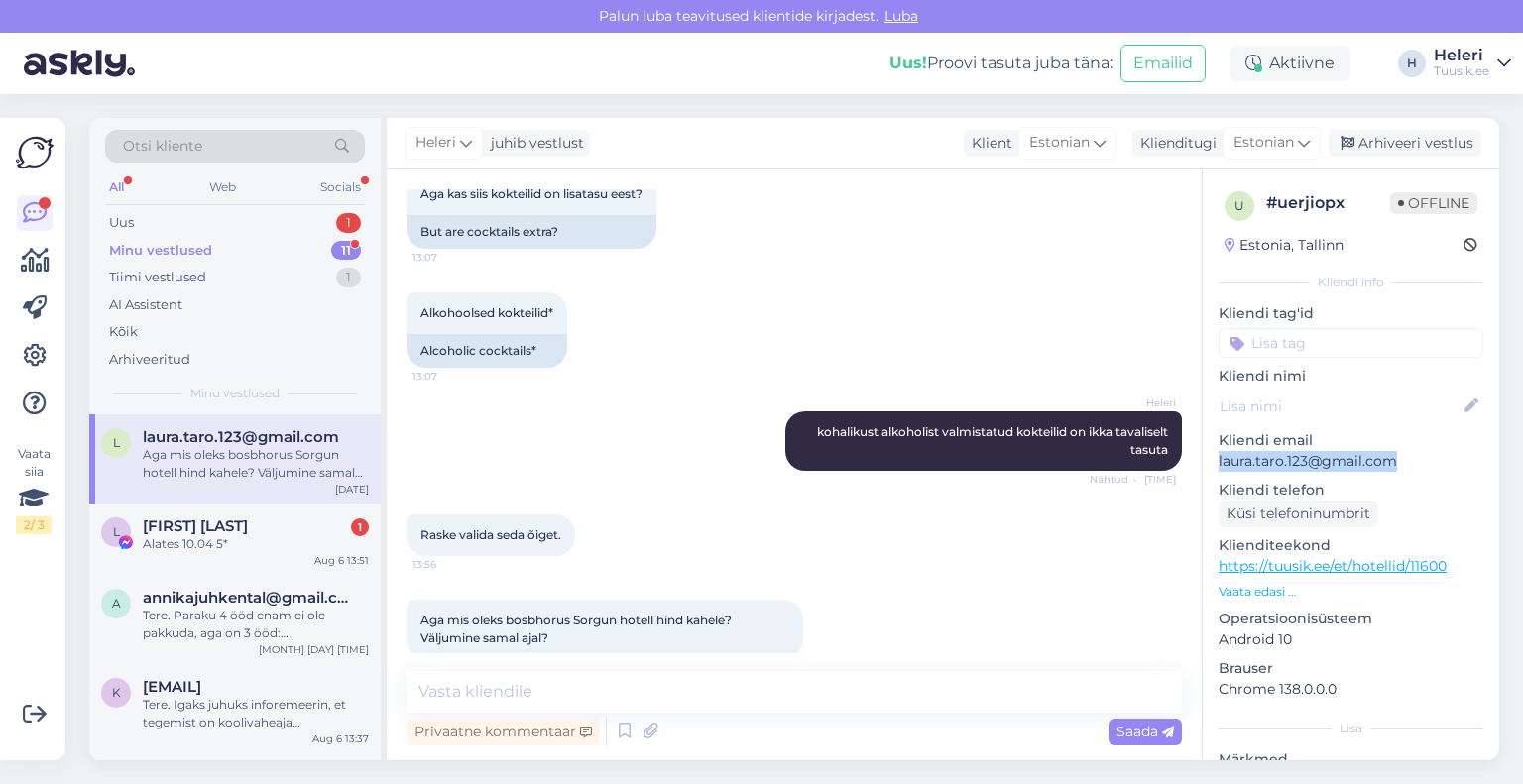 scroll, scrollTop: 4023, scrollLeft: 0, axis: vertical 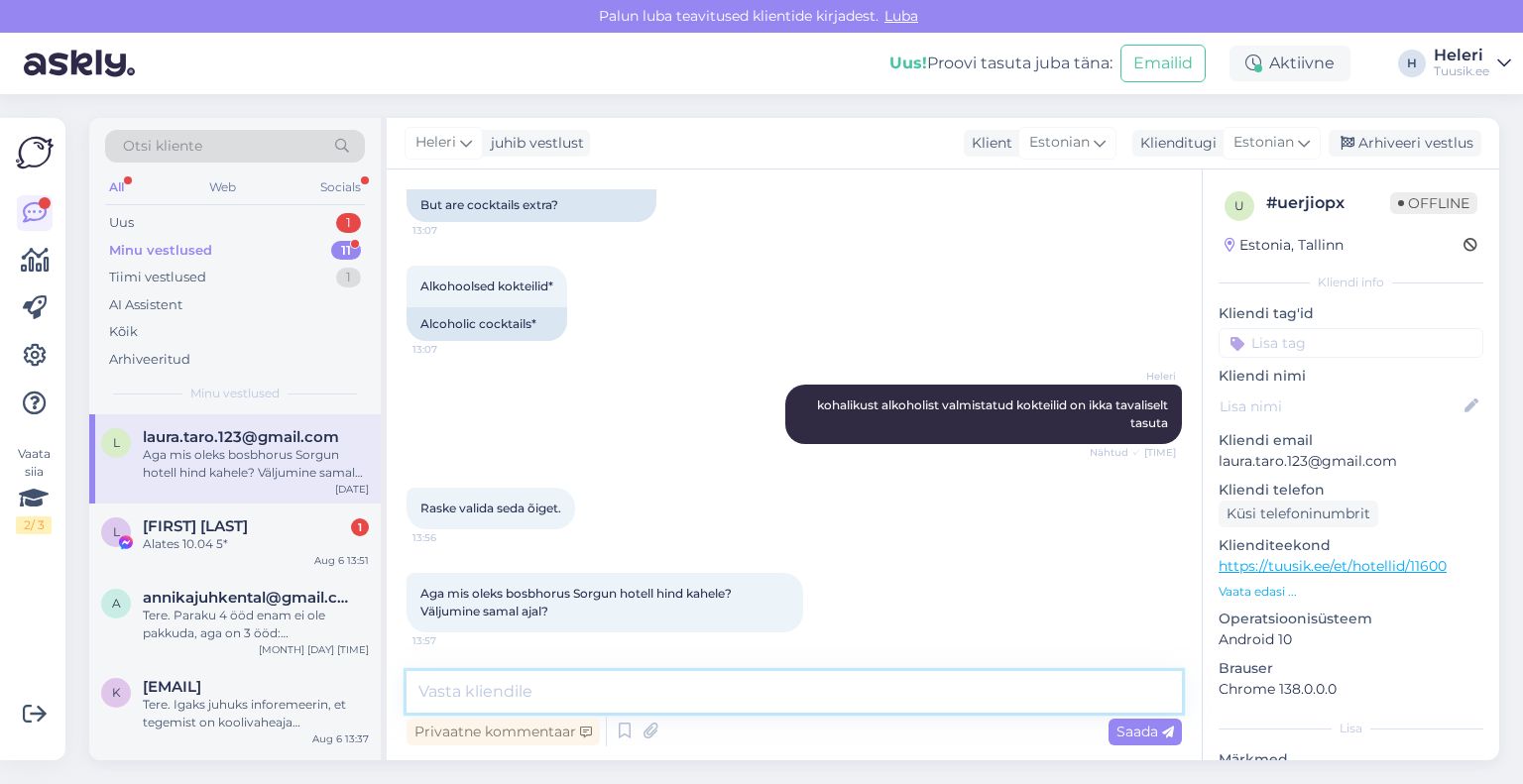paste on "STANDARD ROOM" 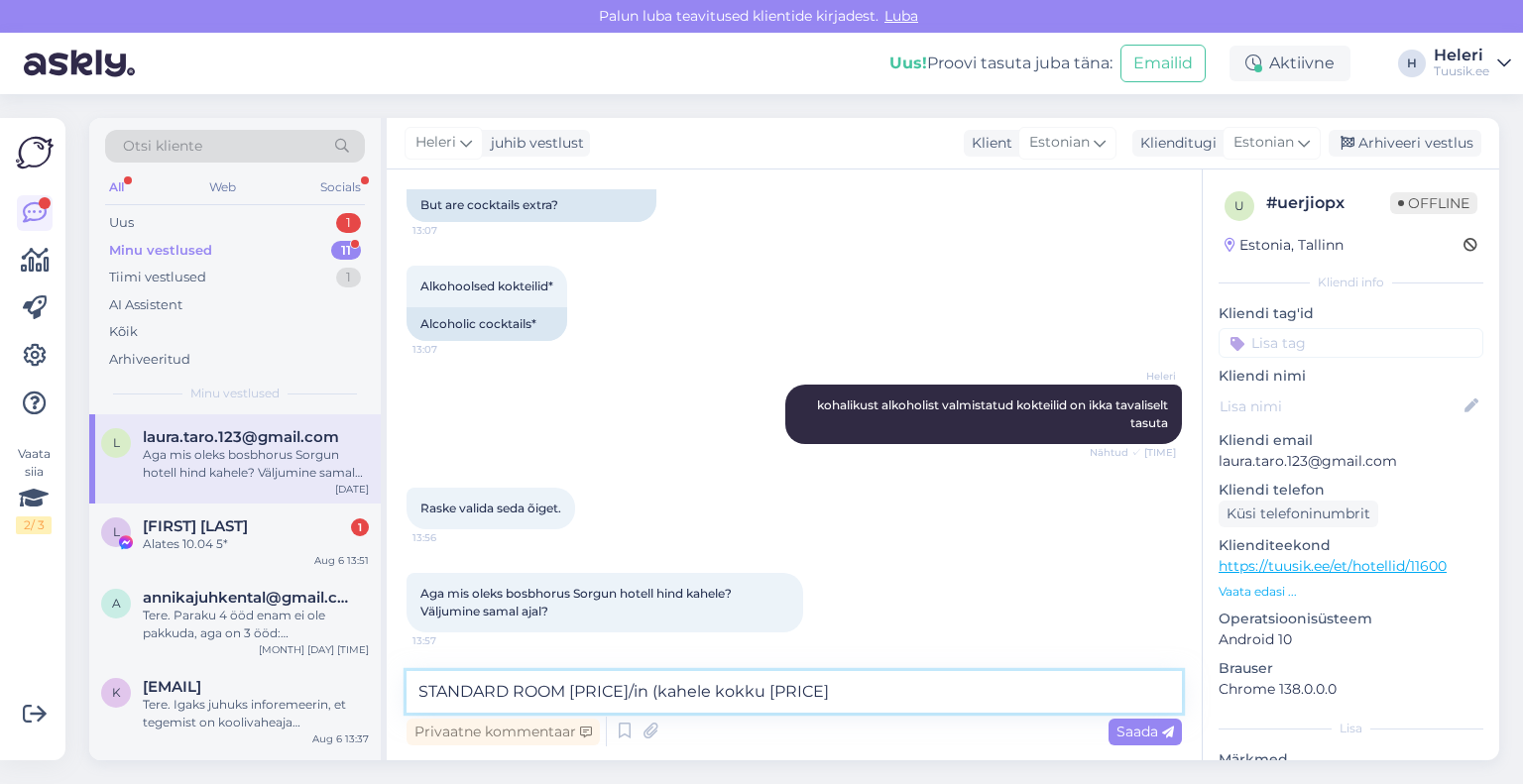 type on "[TYPE] ROOM [PRICE] €/in (kahele kokku [PRICE] €)" 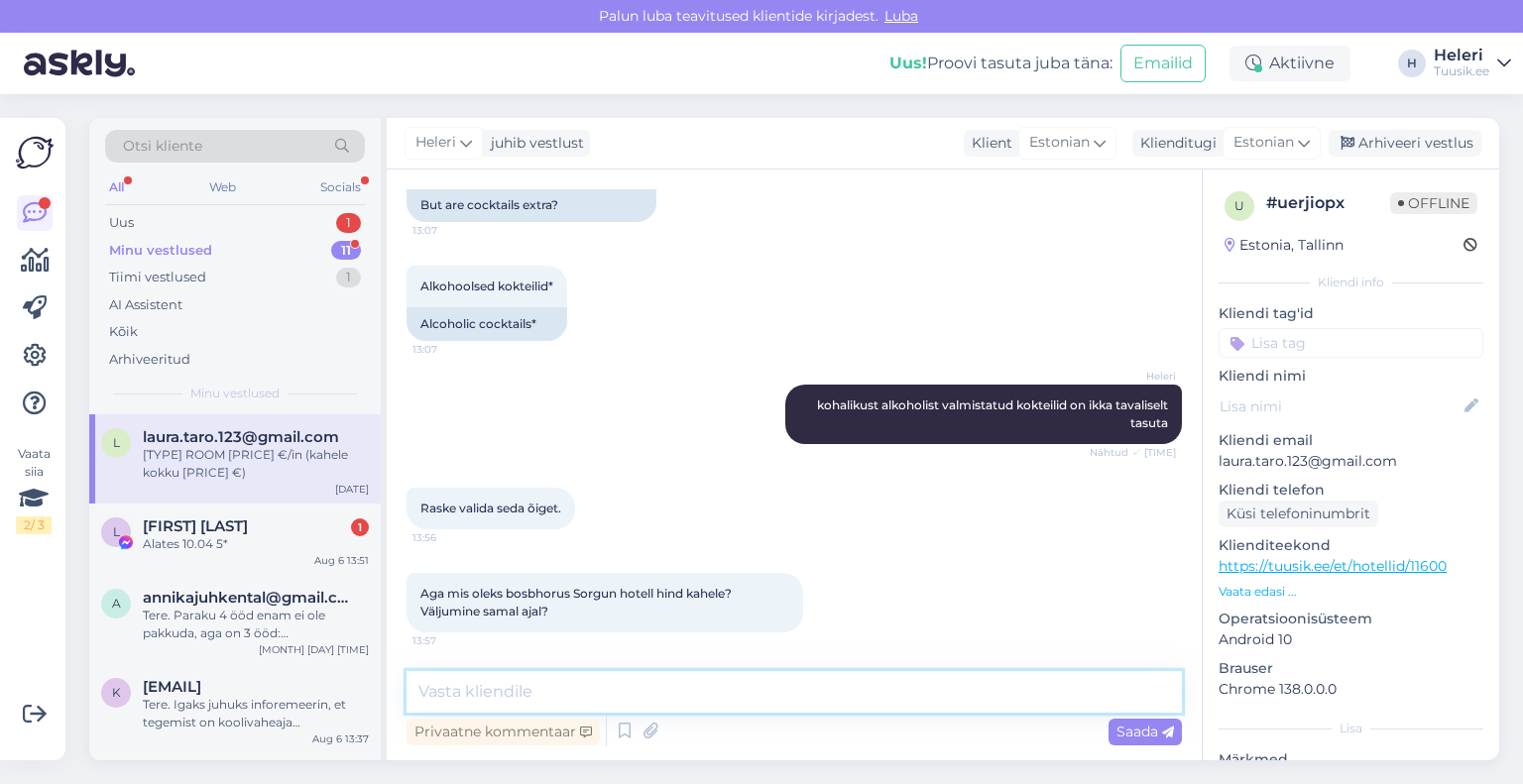 scroll, scrollTop: 4108, scrollLeft: 0, axis: vertical 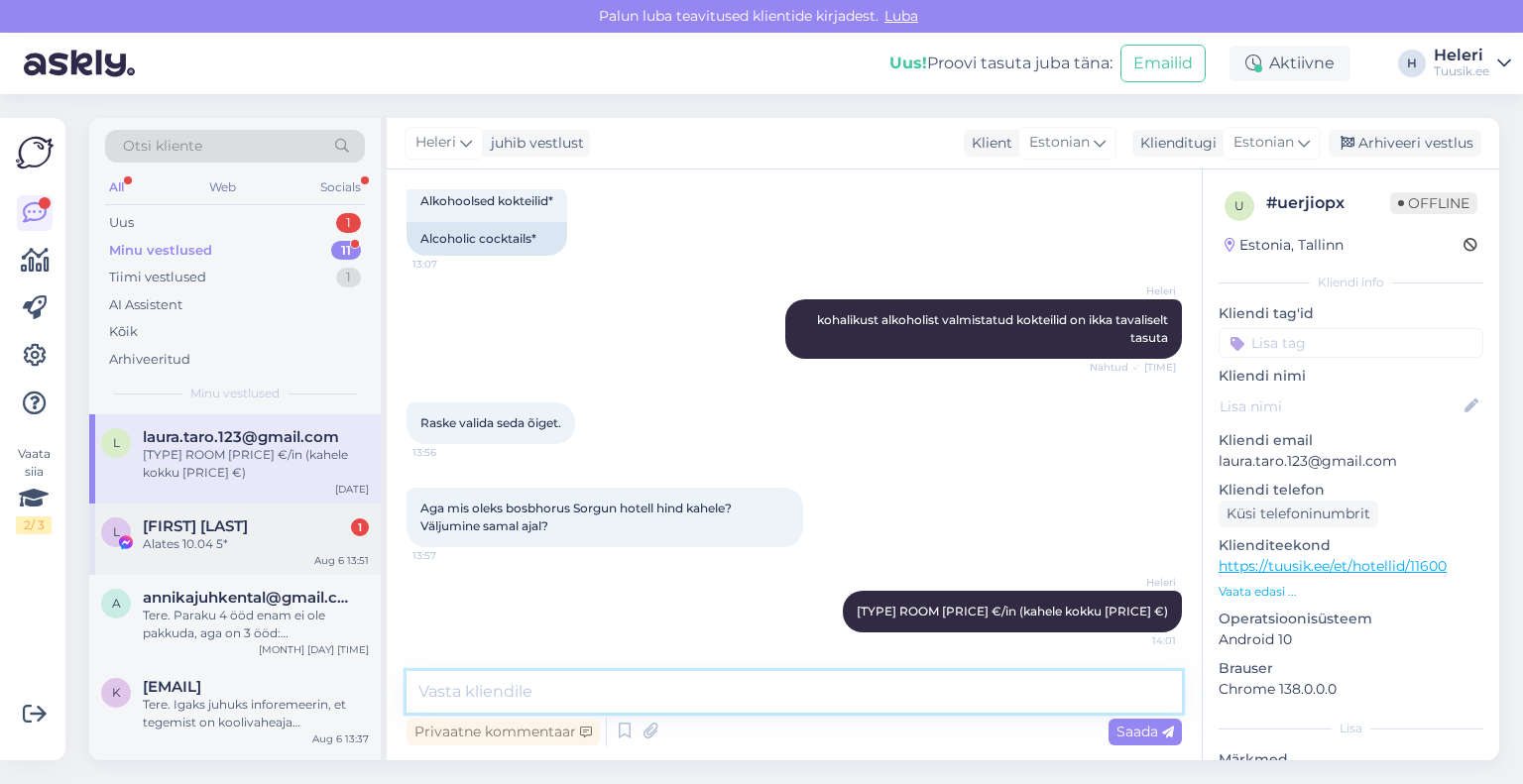 type 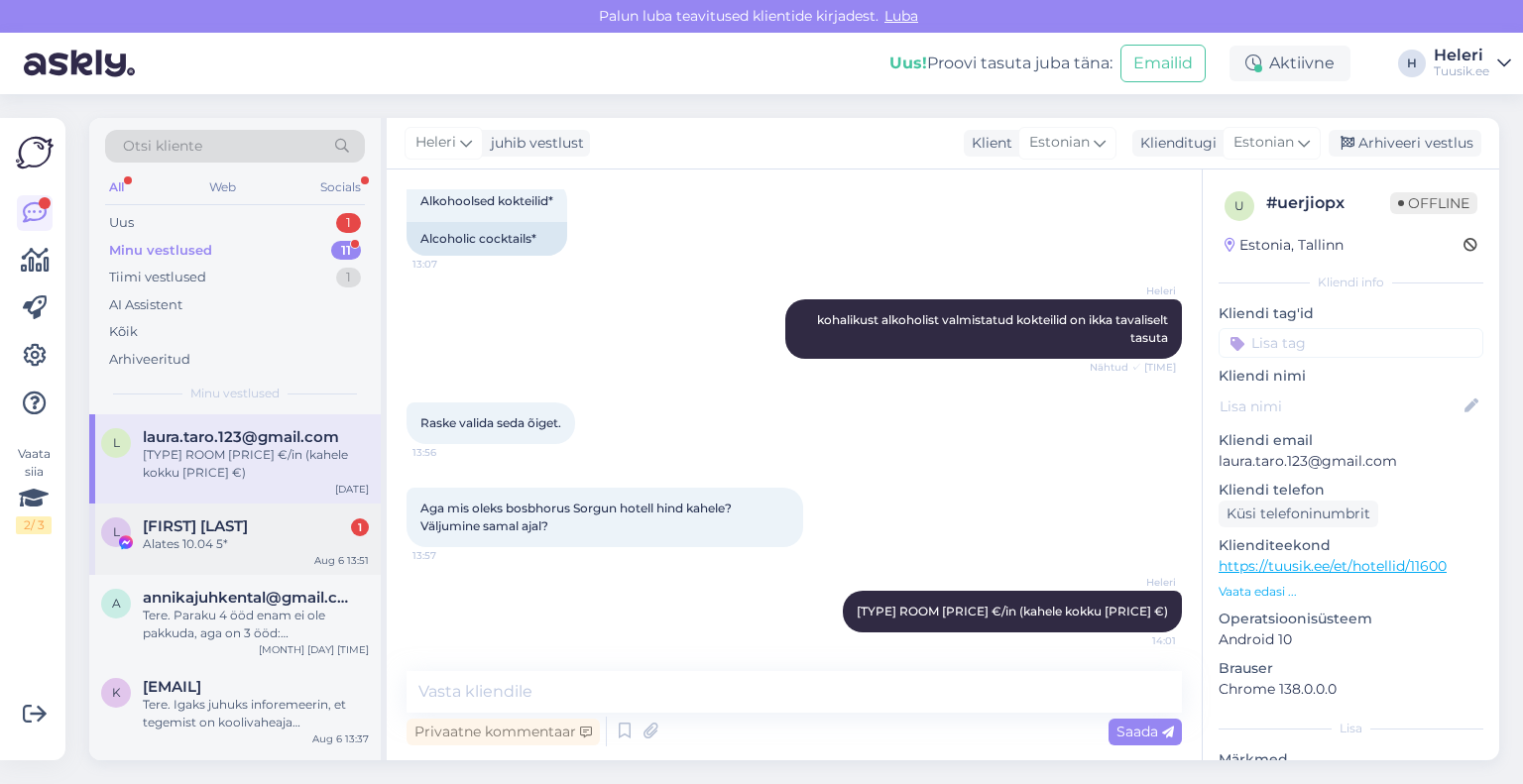 drag, startPoint x: 207, startPoint y: 536, endPoint x: 224, endPoint y: 526, distance: 19.723083 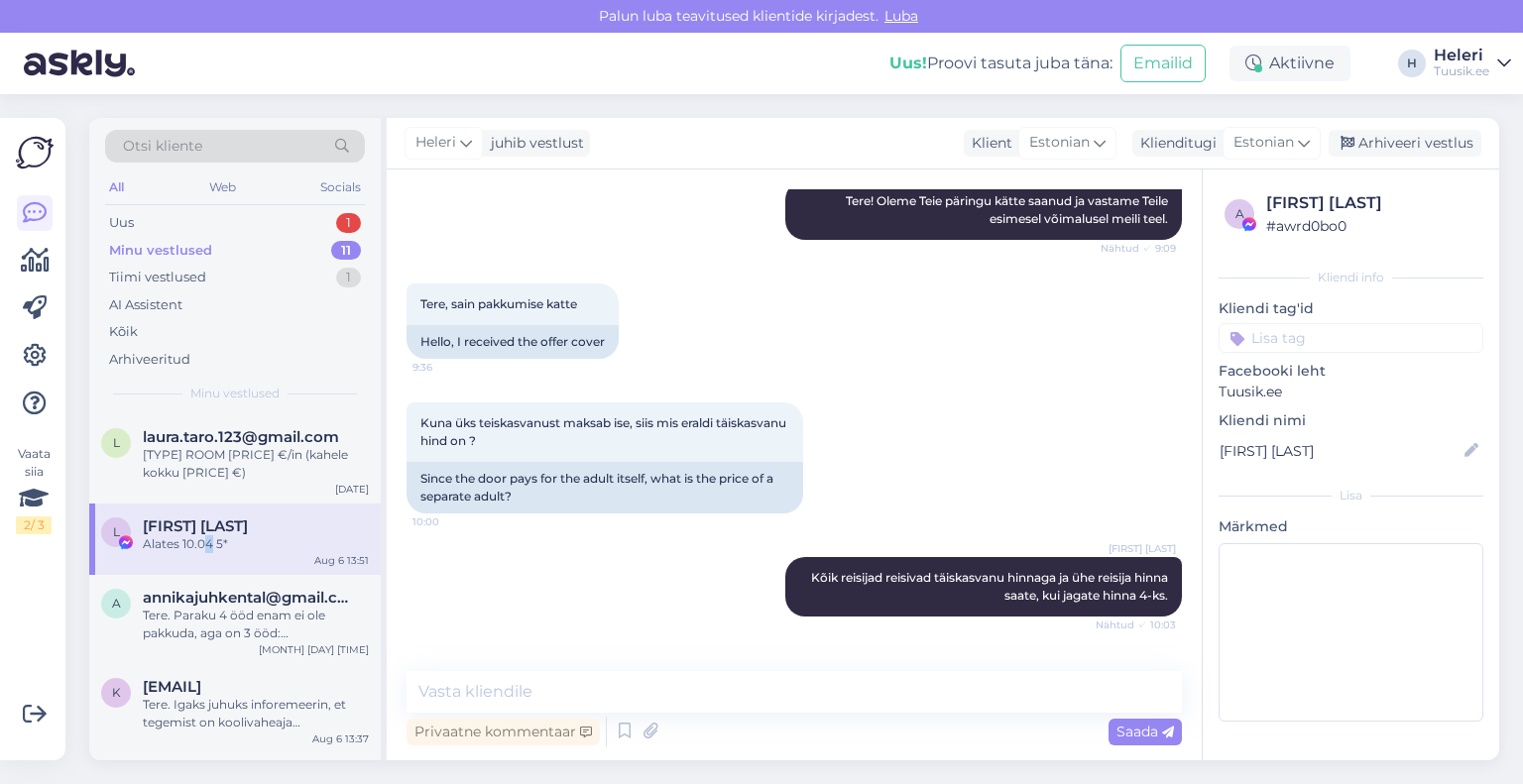scroll, scrollTop: 10008, scrollLeft: 0, axis: vertical 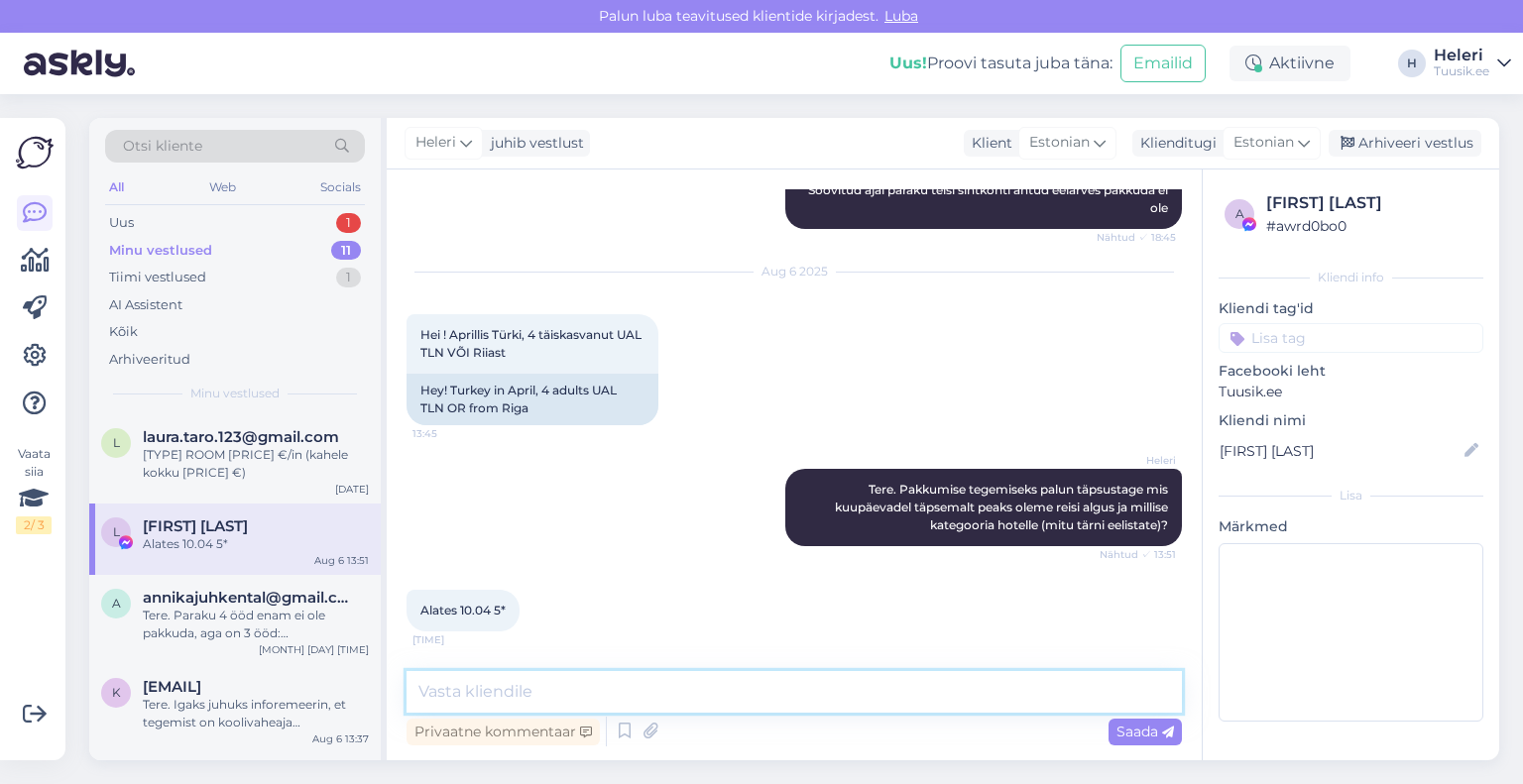 click at bounding box center [794, 692] 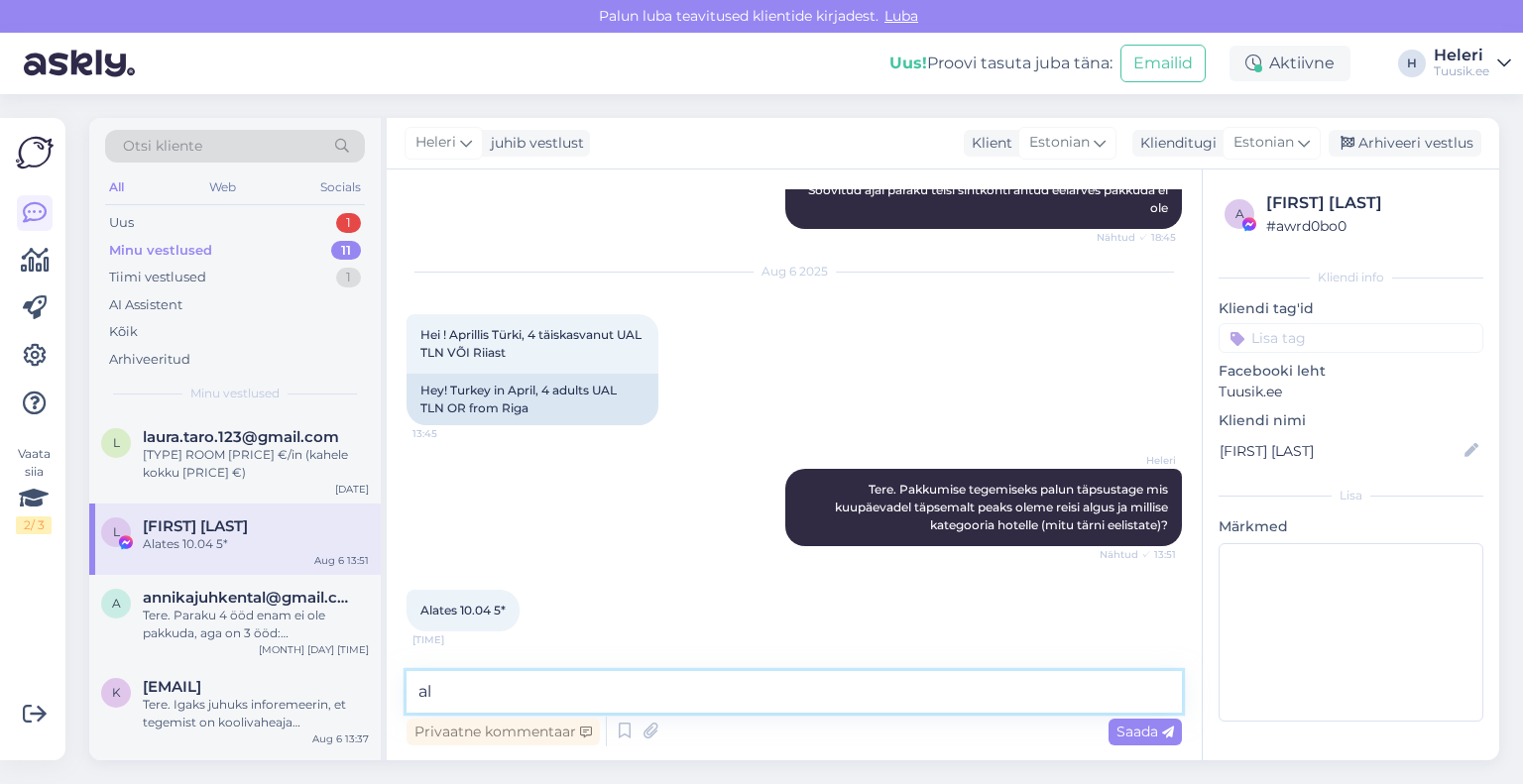 type on "a" 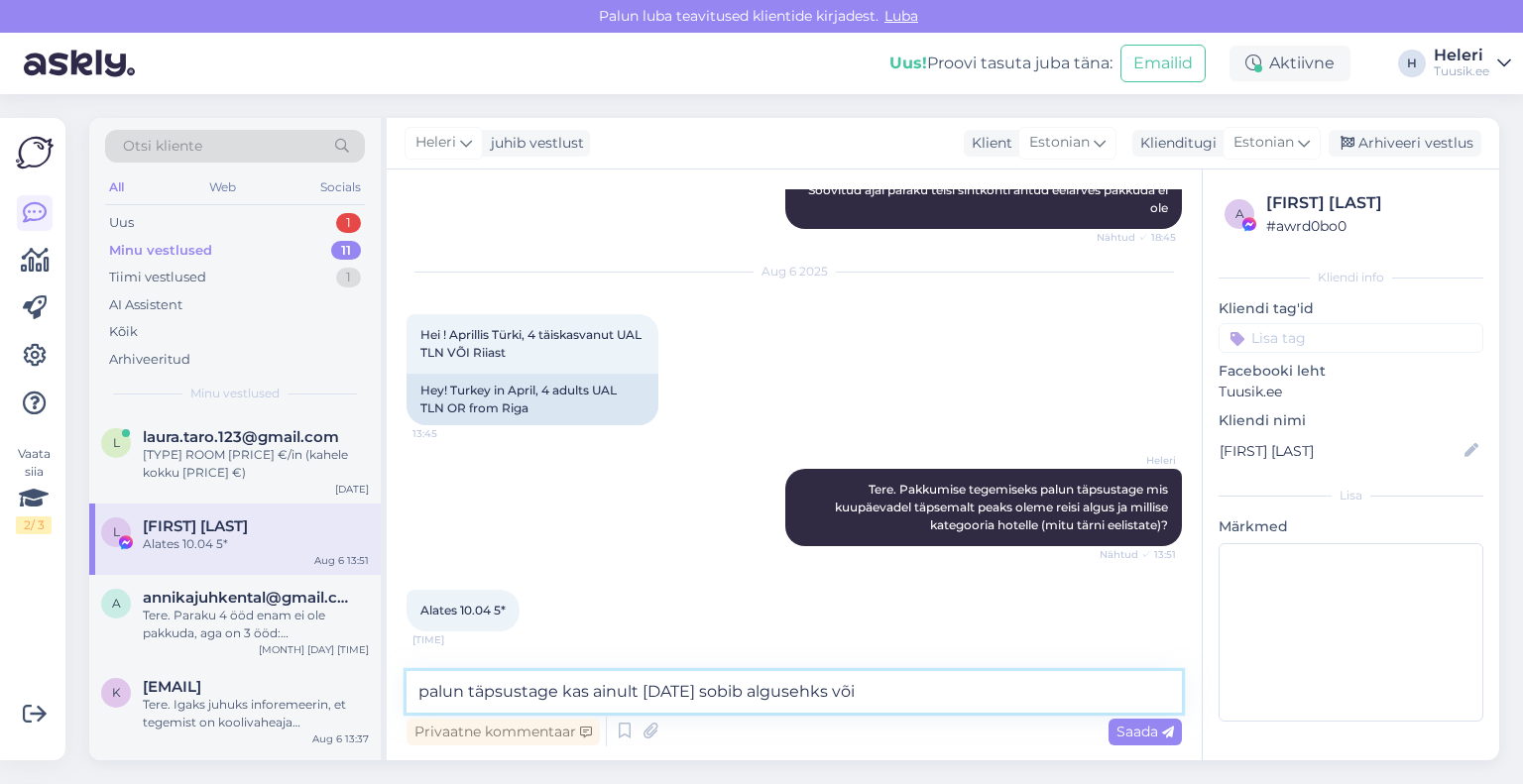 drag, startPoint x: 560, startPoint y: 691, endPoint x: 873, endPoint y: 703, distance: 313.2299 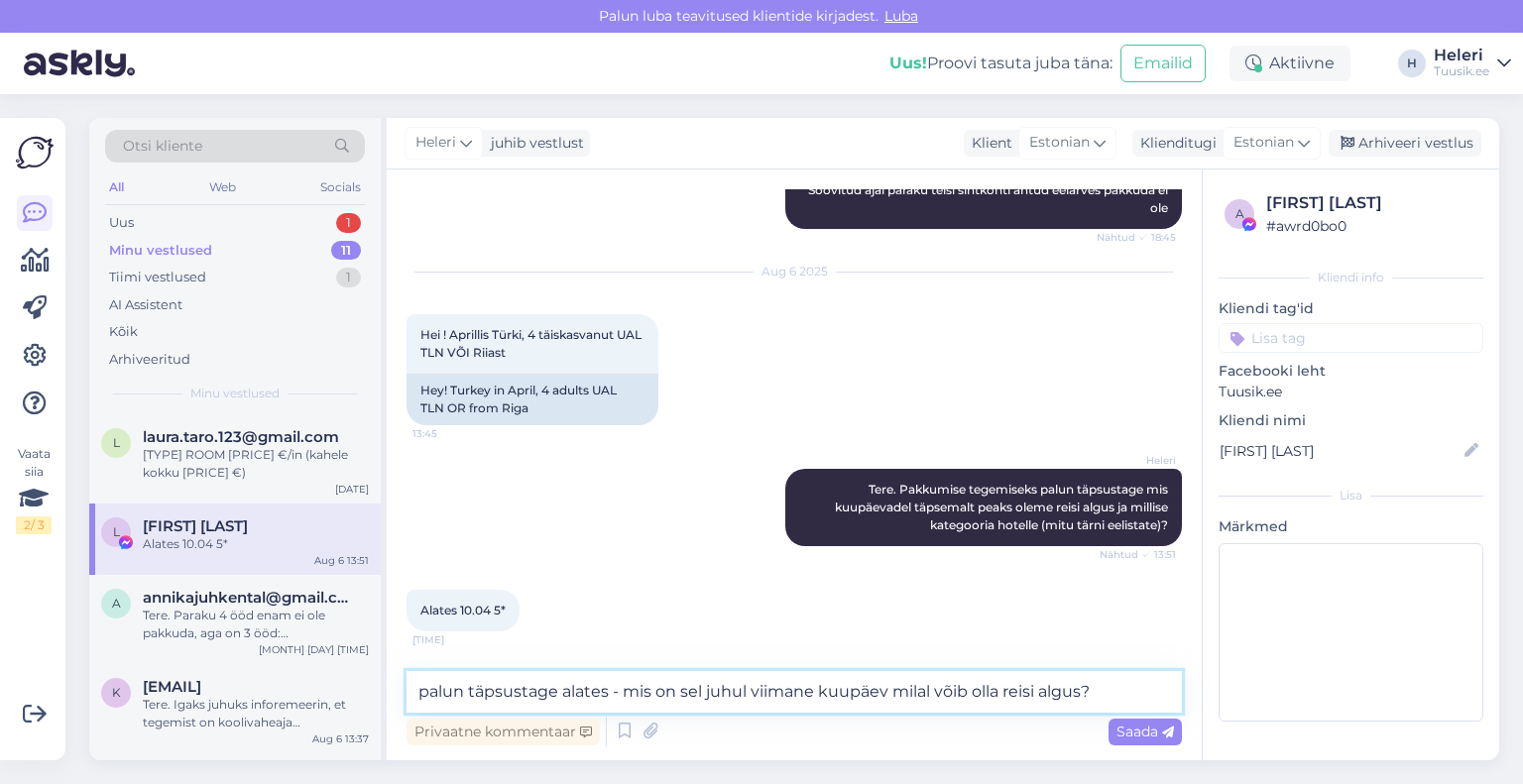 click on "palun täpsustage alates - mis on sel juhul viimane kuupäev milal võib olla reisi algus?" at bounding box center (794, 692) 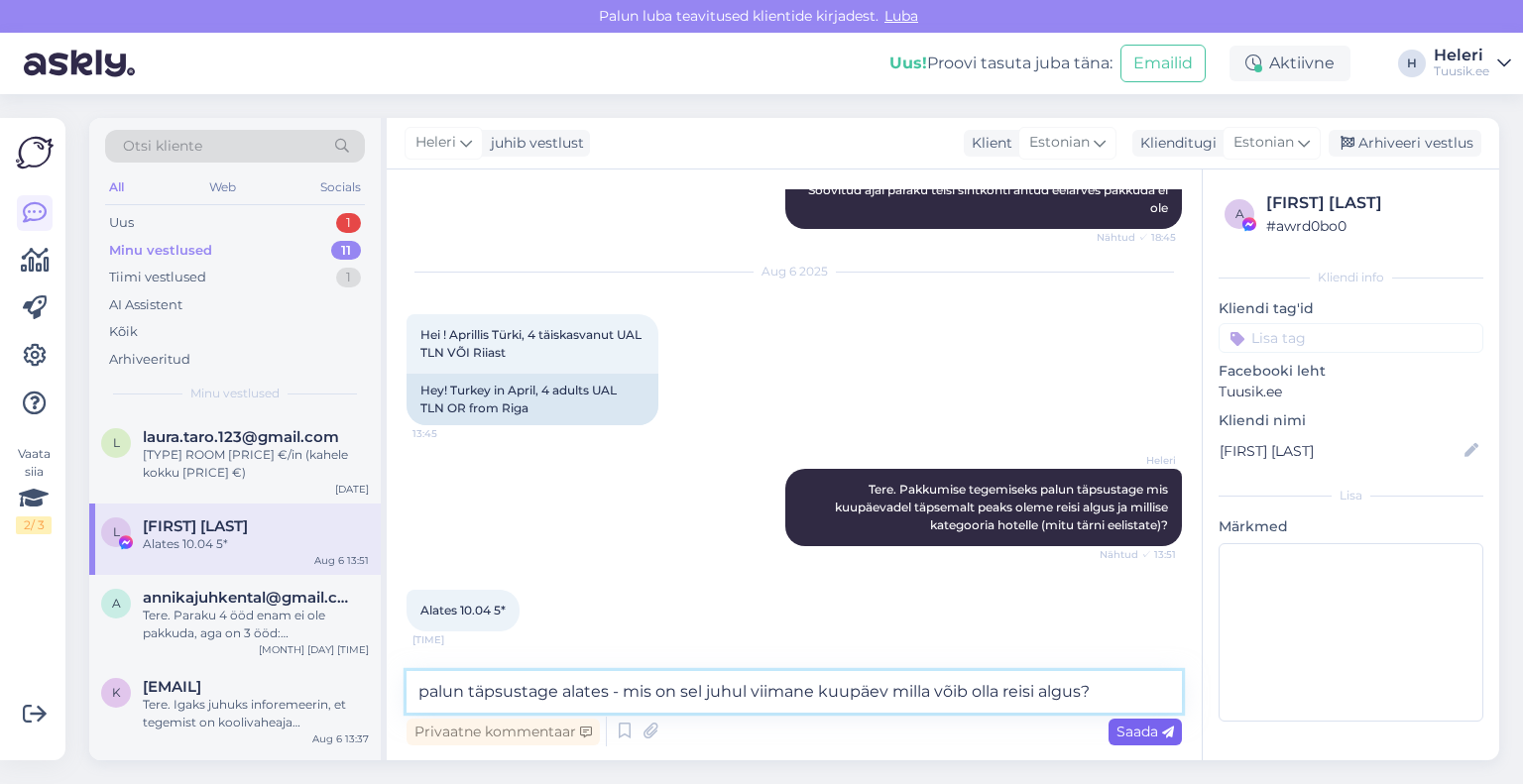 type on "palun täpsustage alates - mis on sel juhul viimane kuupäev milla võib olla reisi algus?" 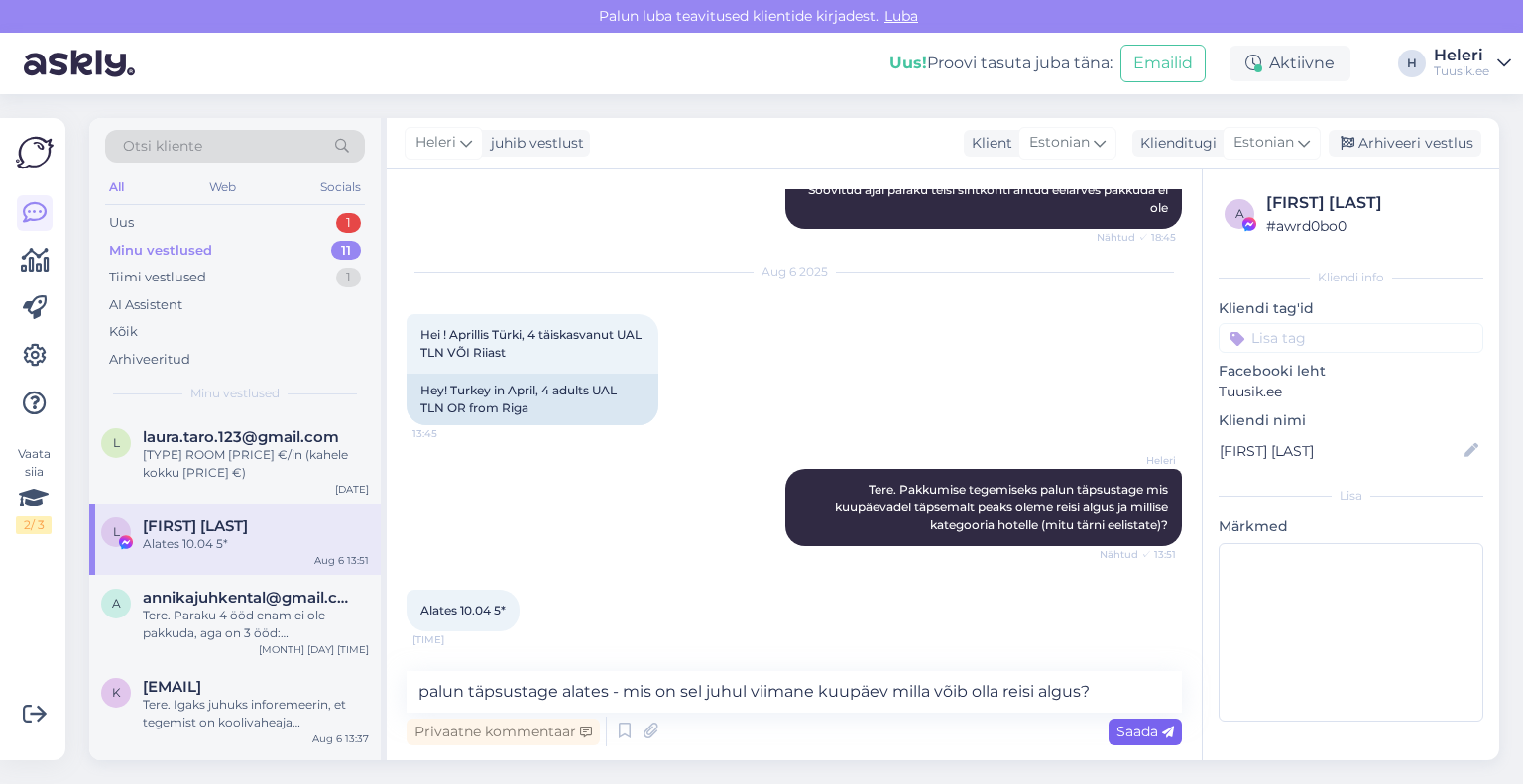 click on "Saada" at bounding box center (1145, 731) 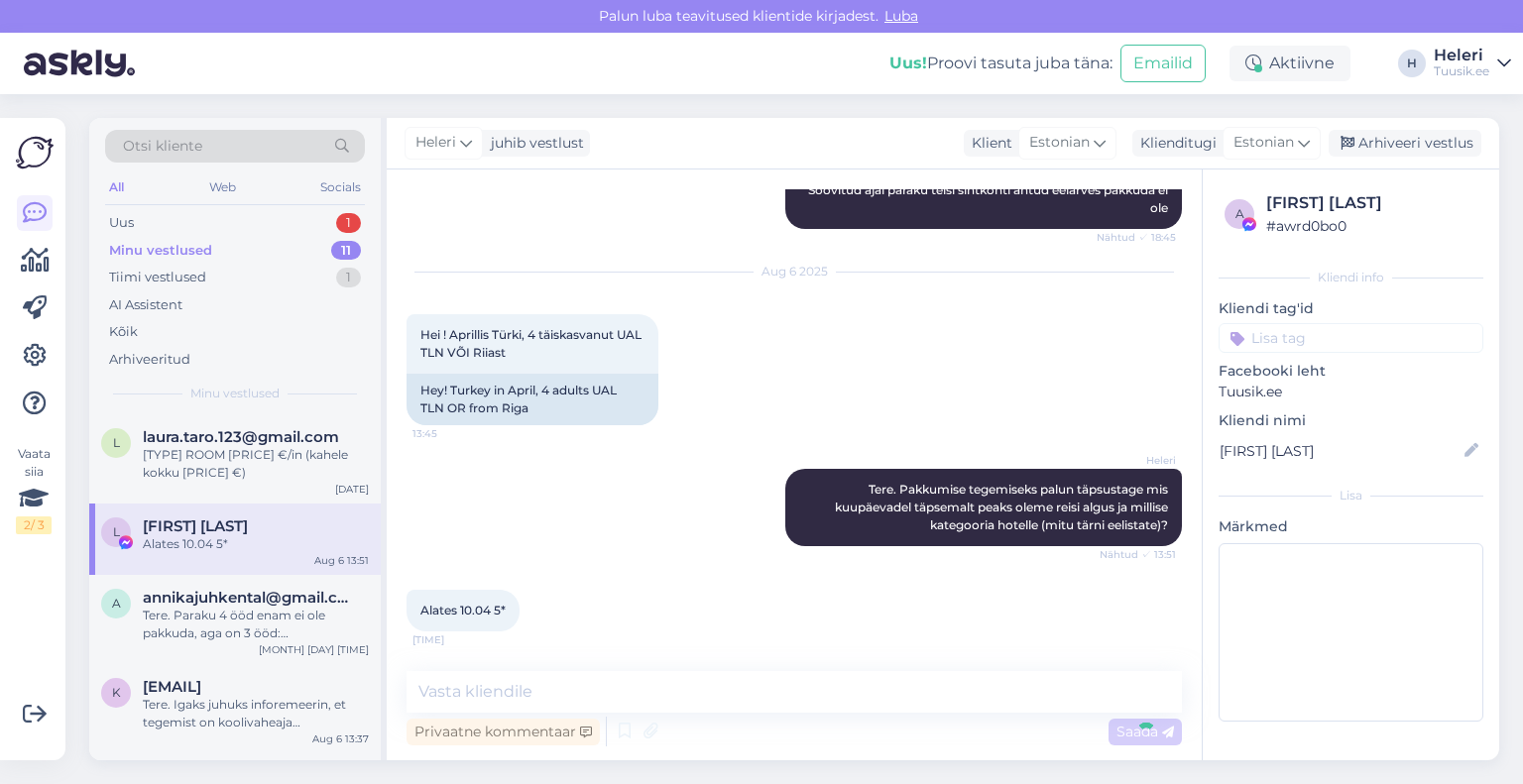scroll, scrollTop: 10111, scrollLeft: 0, axis: vertical 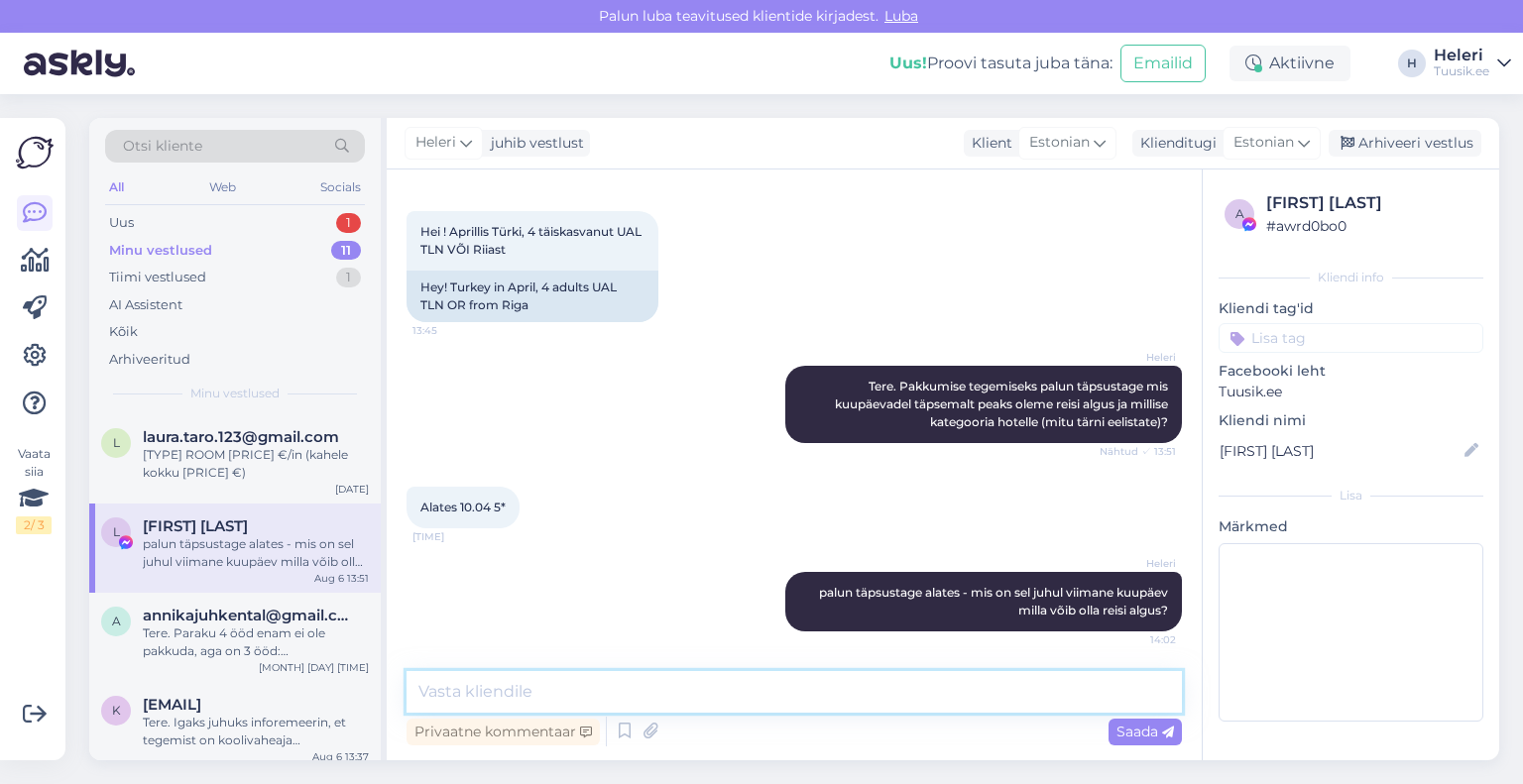 click at bounding box center (794, 692) 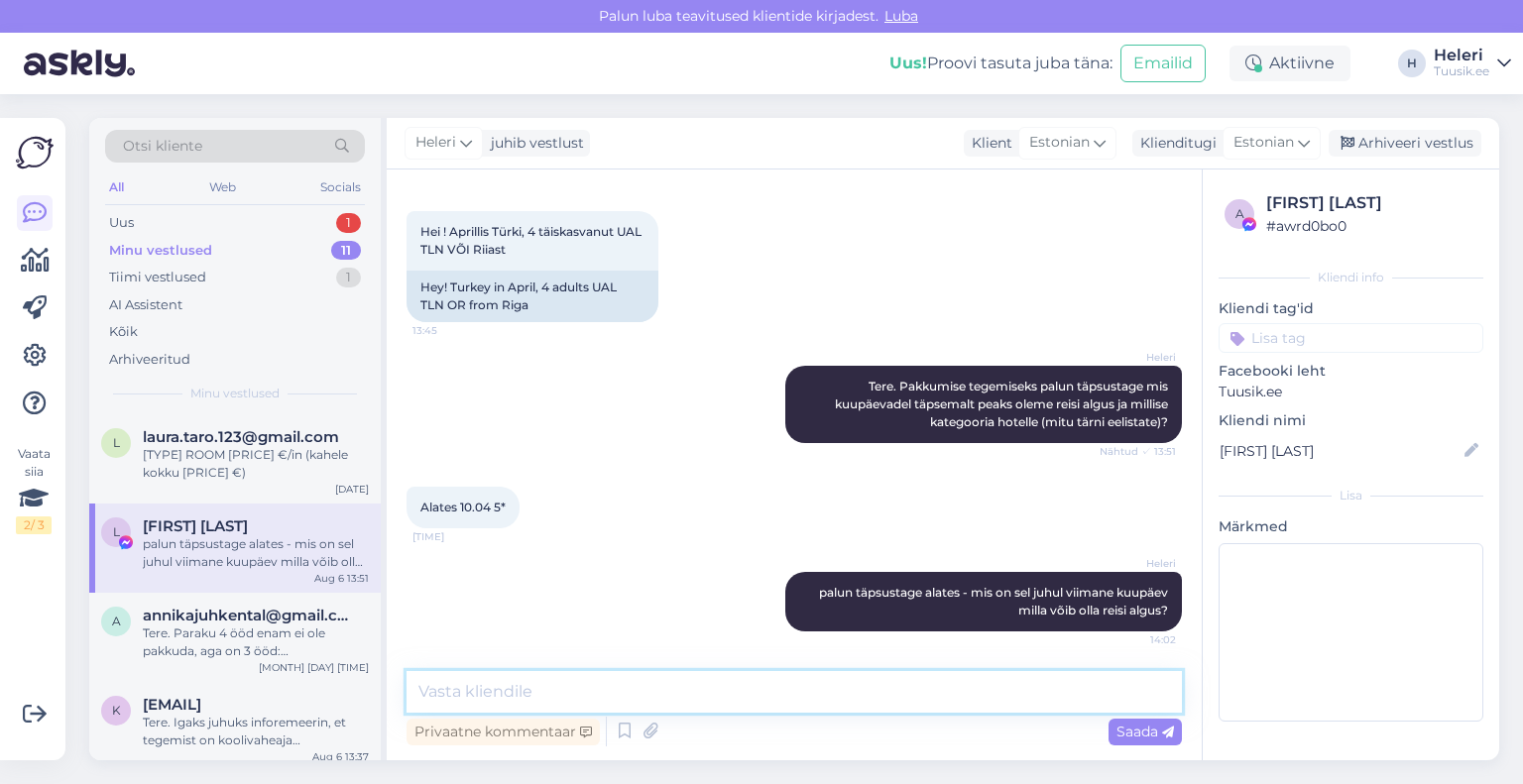 click at bounding box center (794, 692) 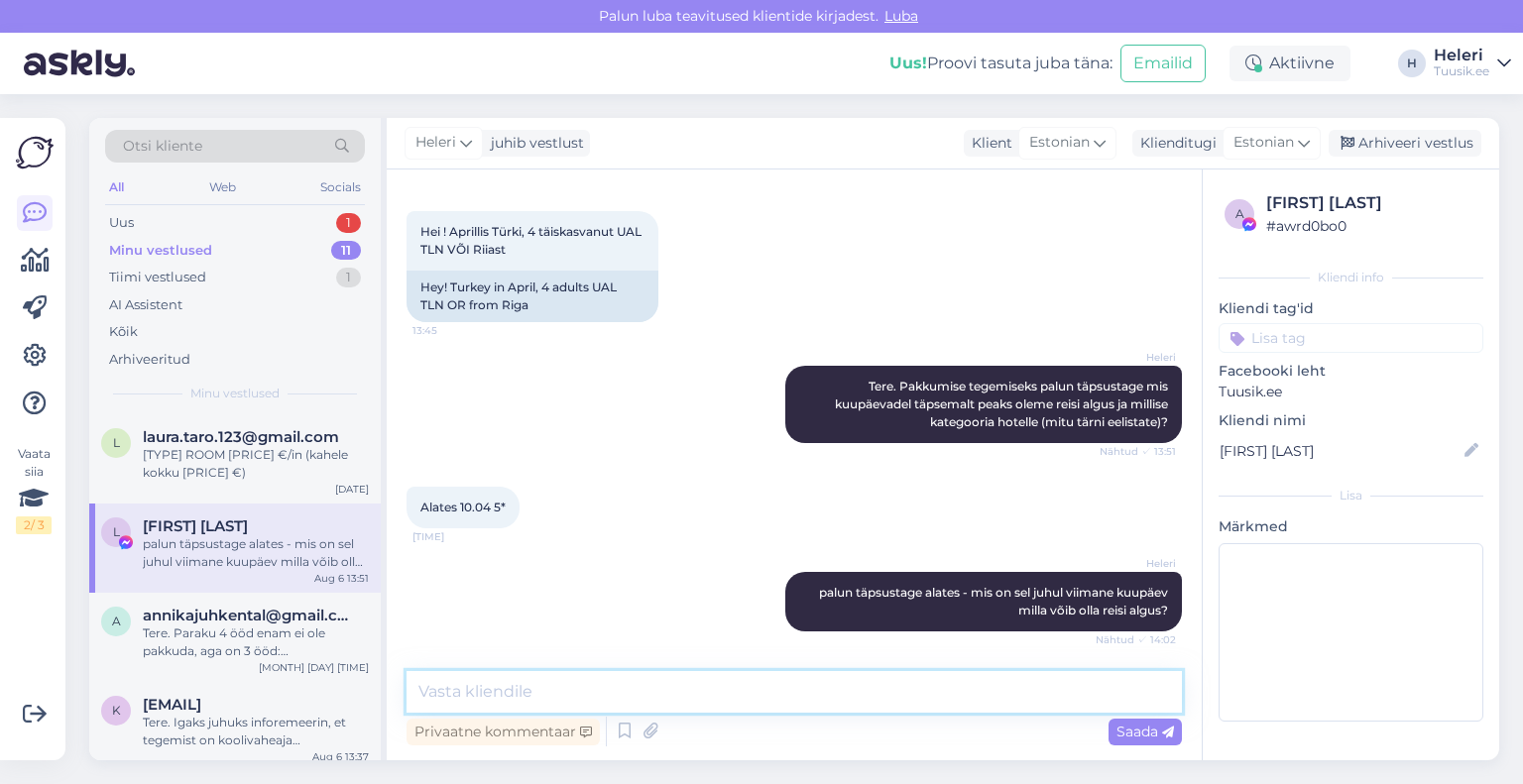 click at bounding box center [794, 692] 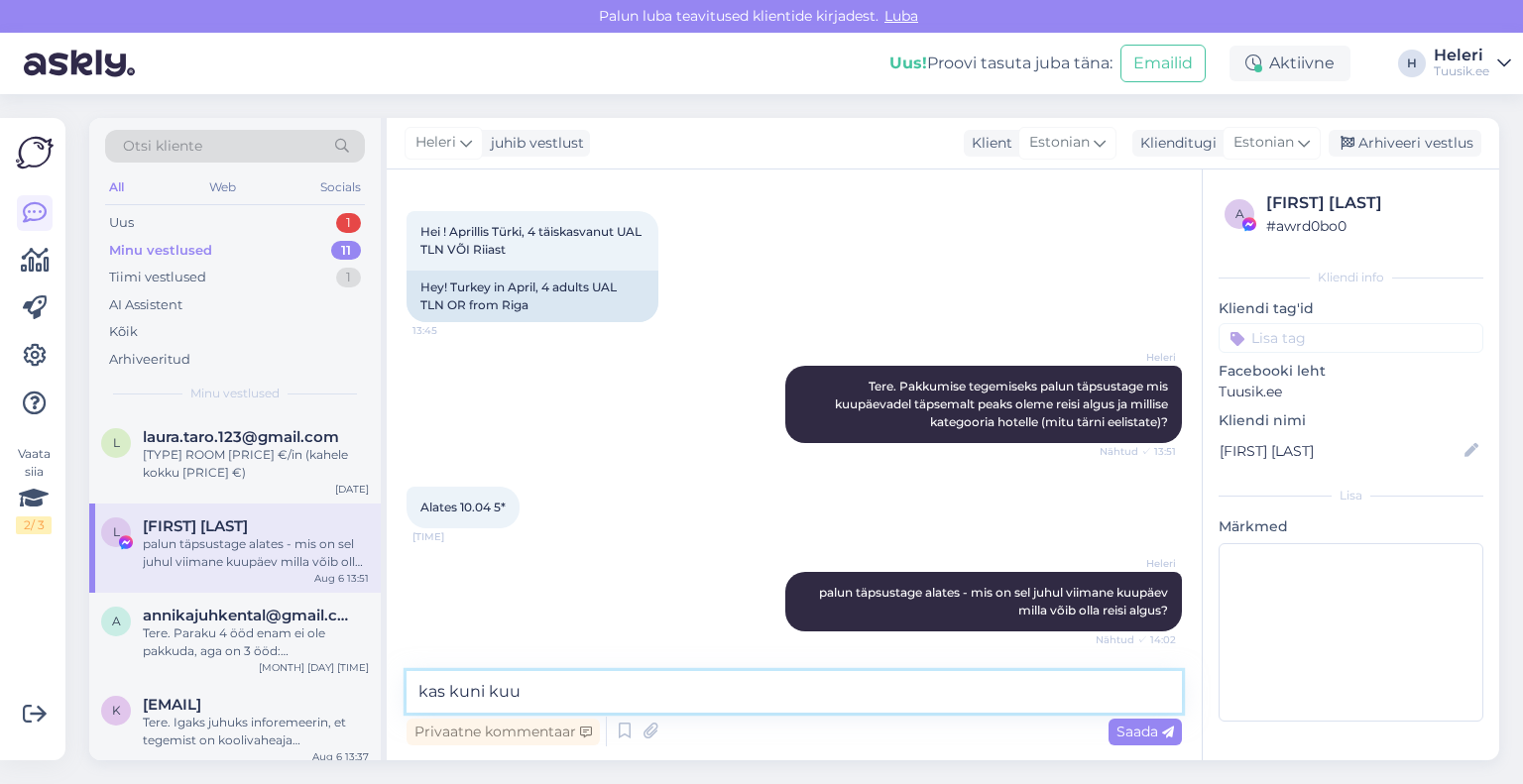 scroll, scrollTop: 10197, scrollLeft: 0, axis: vertical 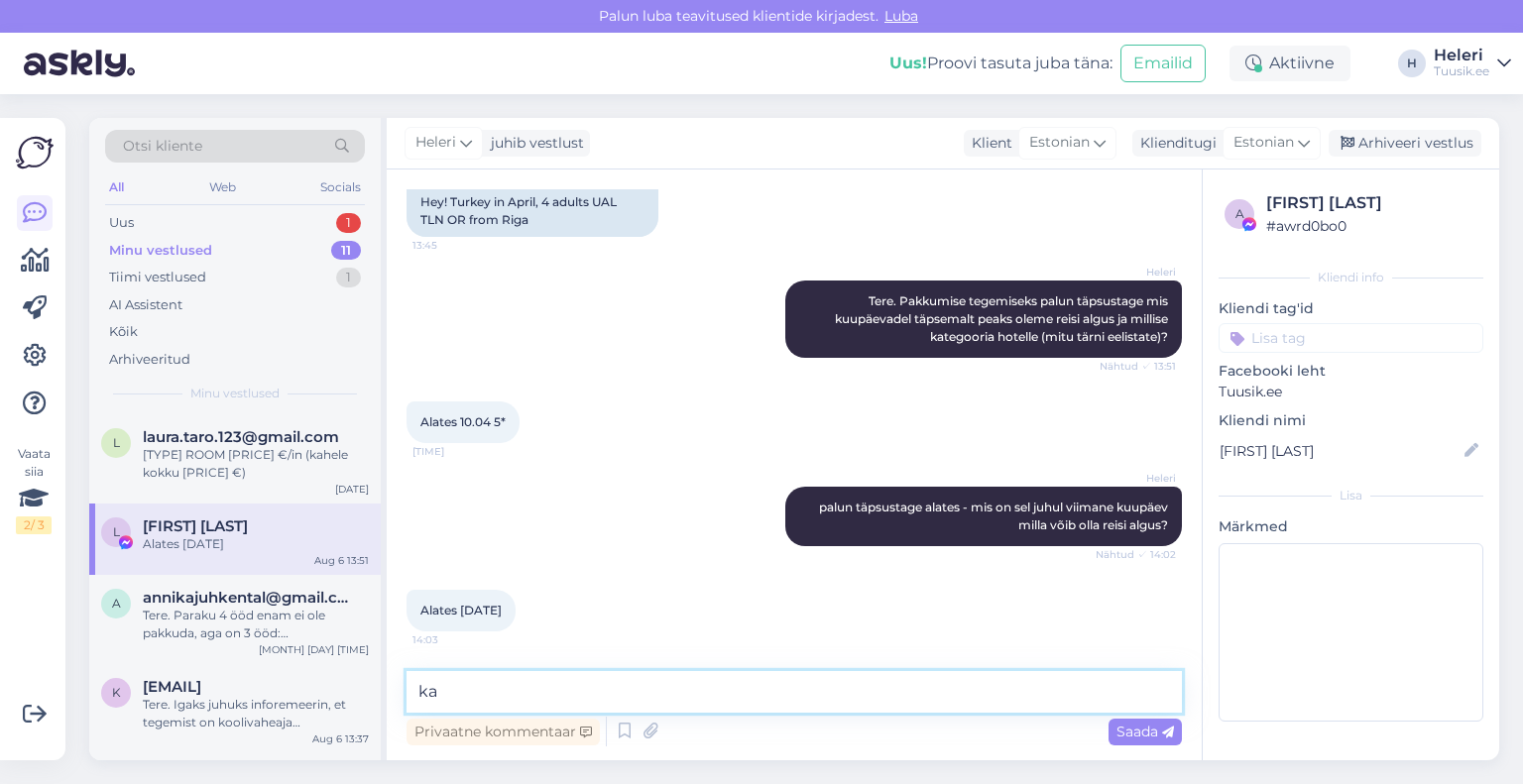 type on "k" 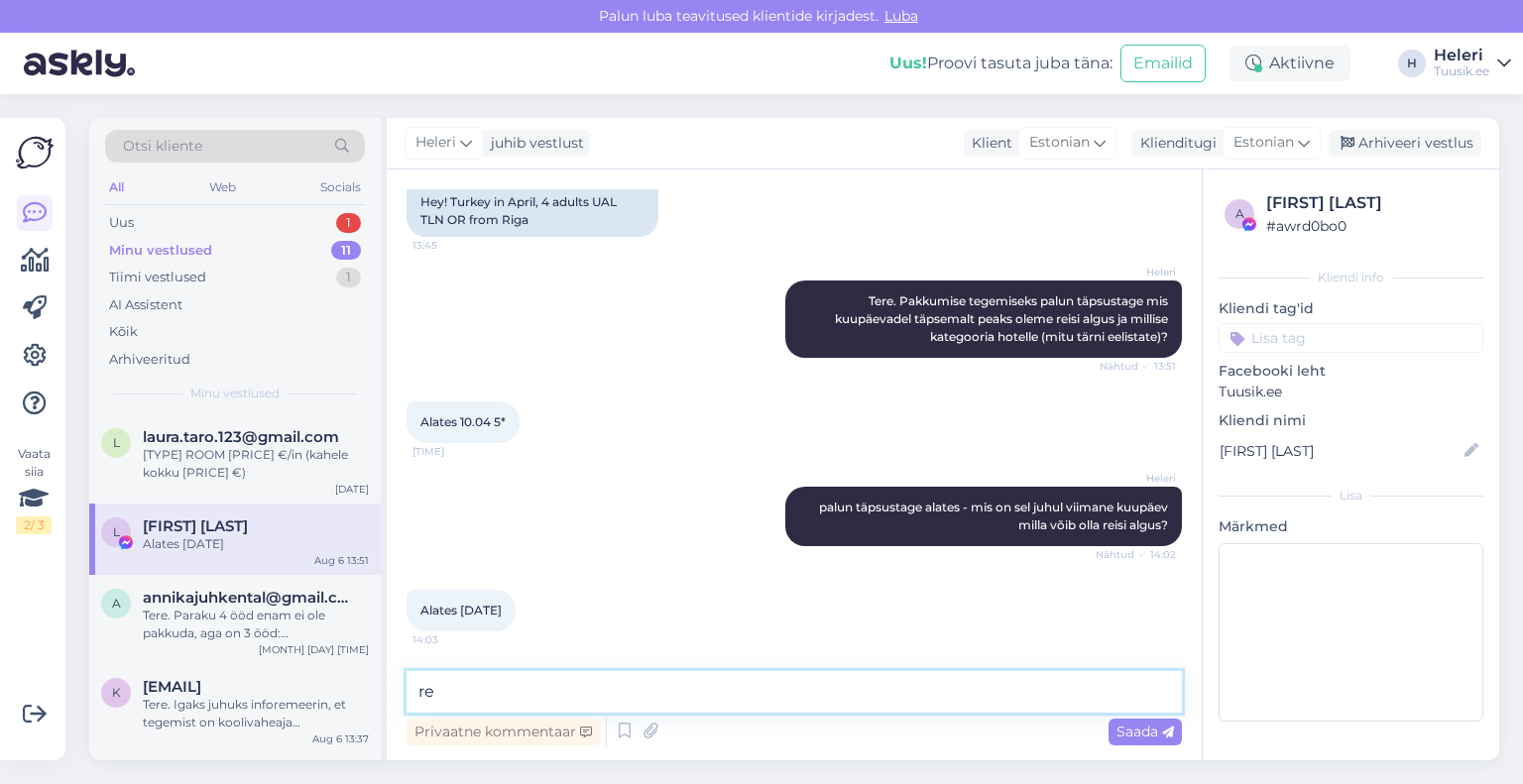 type on "r" 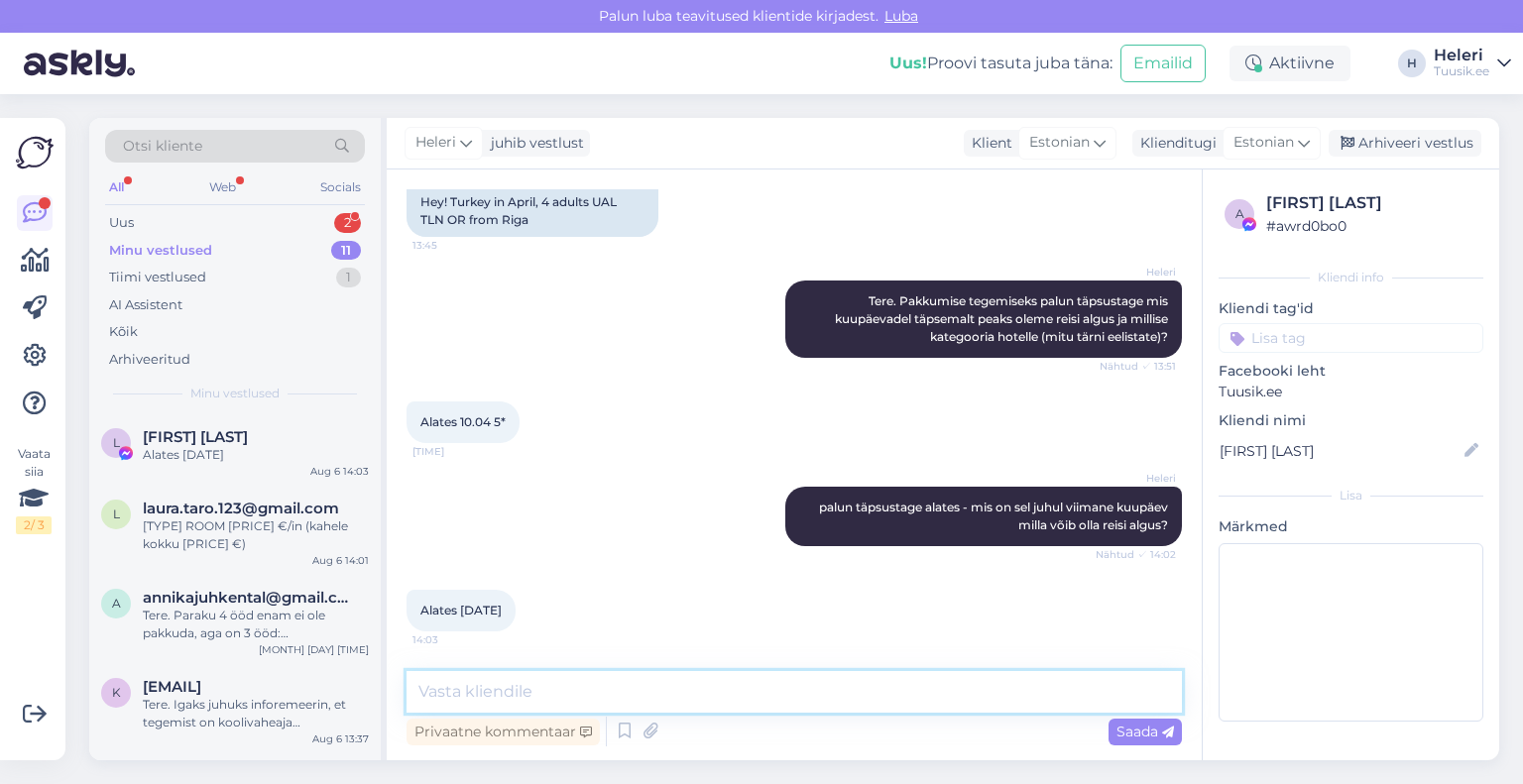 scroll, scrollTop: 10196, scrollLeft: 0, axis: vertical 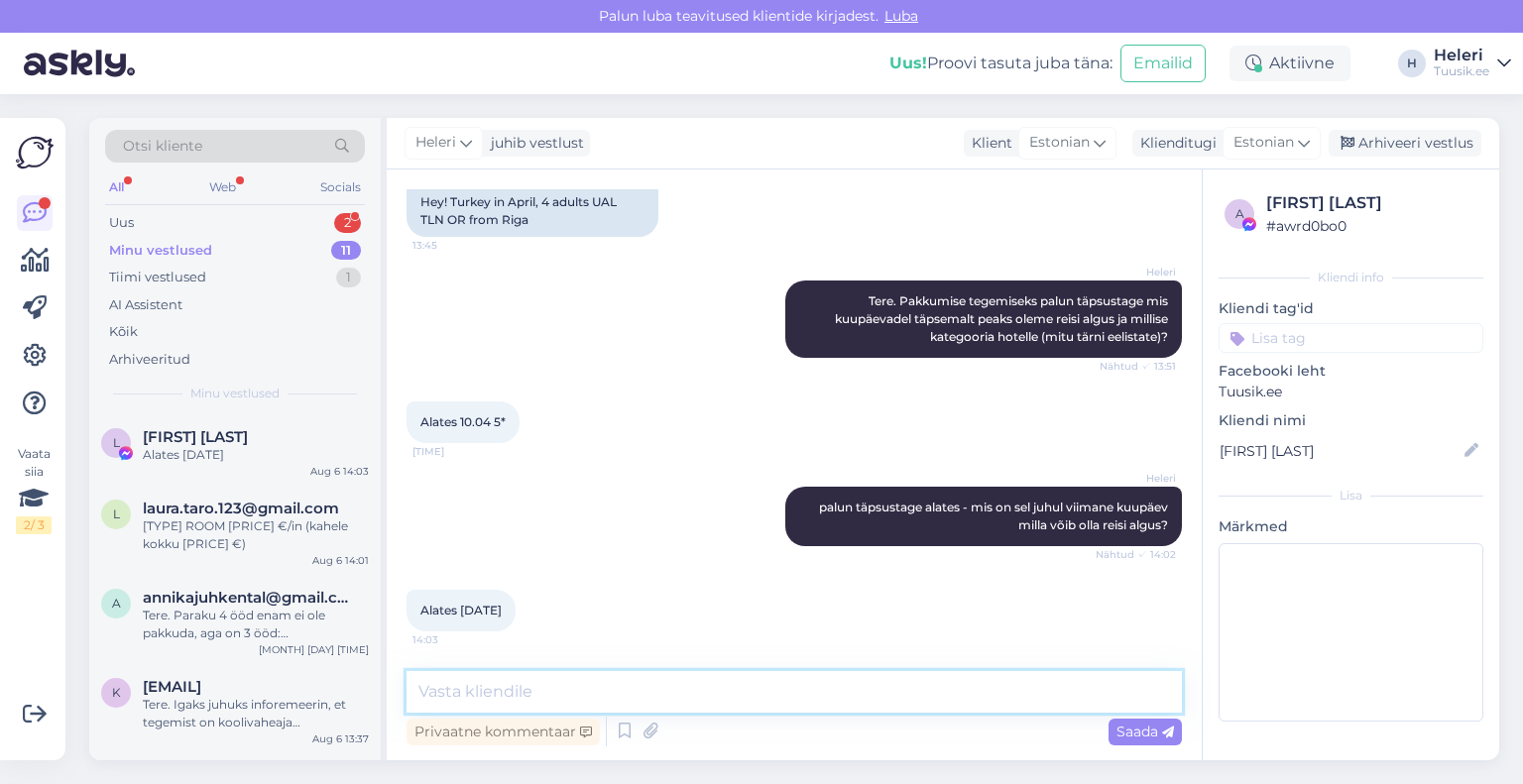 click at bounding box center [794, 692] 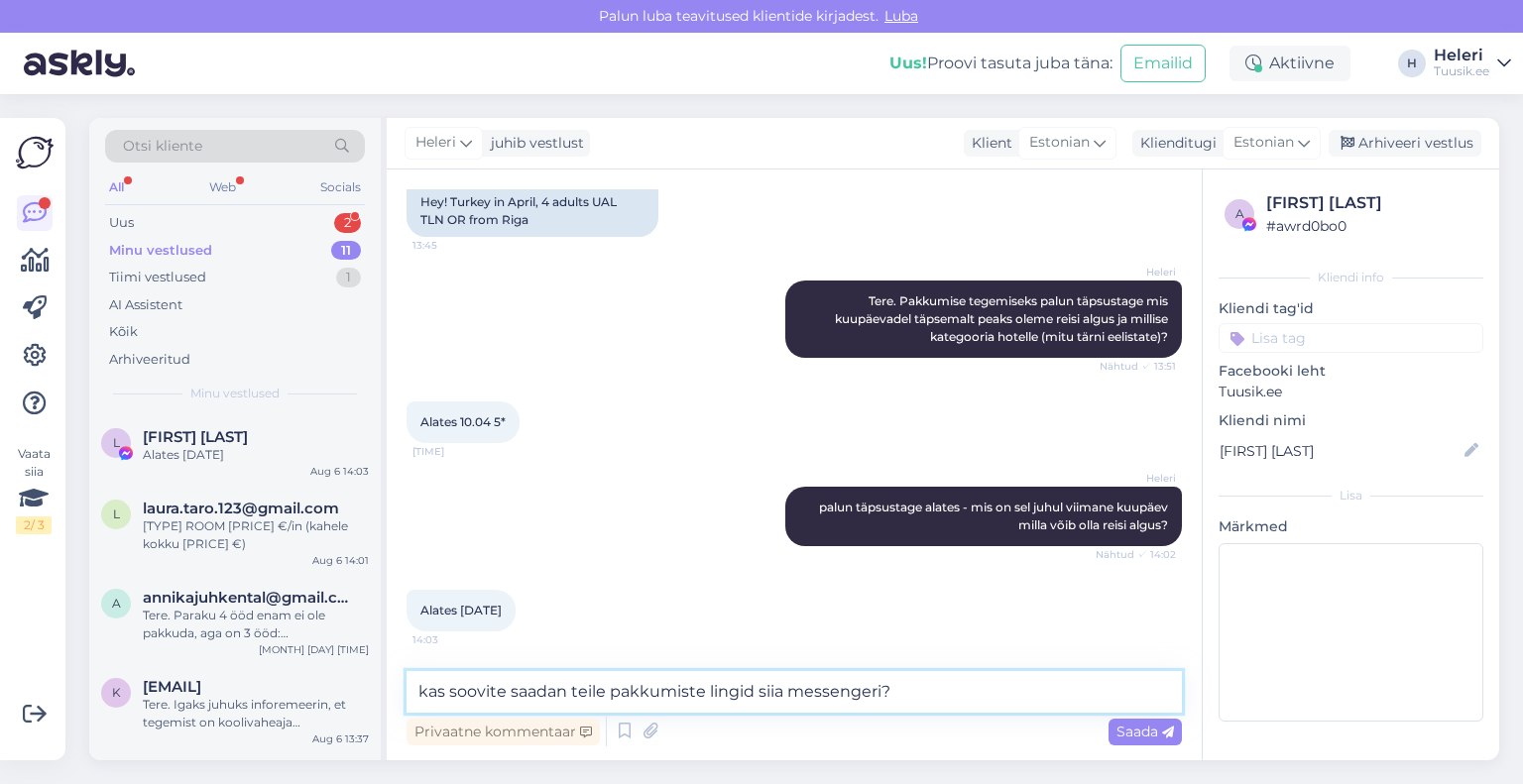 drag, startPoint x: 701, startPoint y: 693, endPoint x: 610, endPoint y: 690, distance: 91.0494 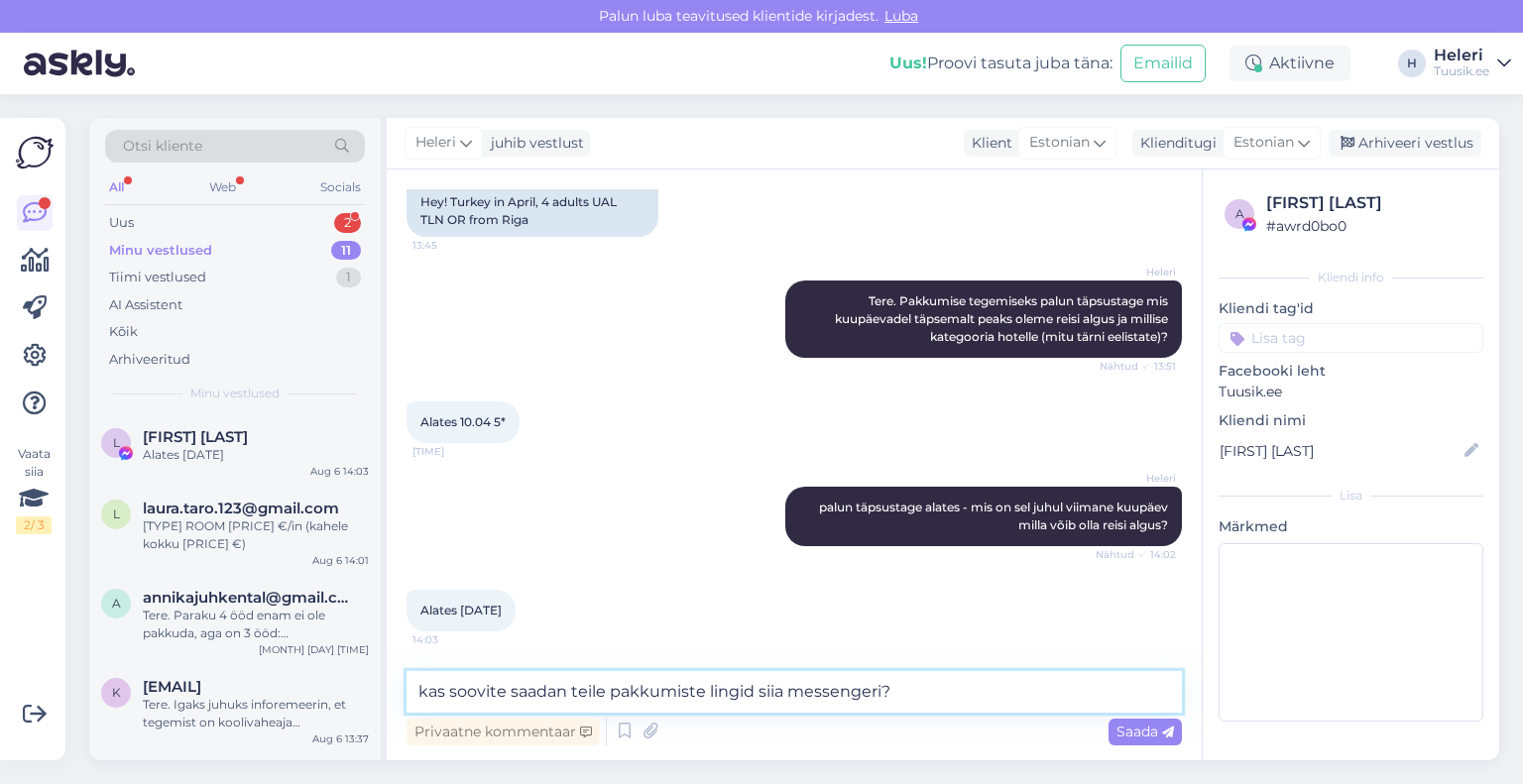 click on "kas soovite saadan teile pakkumiste lingid siia messengeri?" at bounding box center (794, 692) 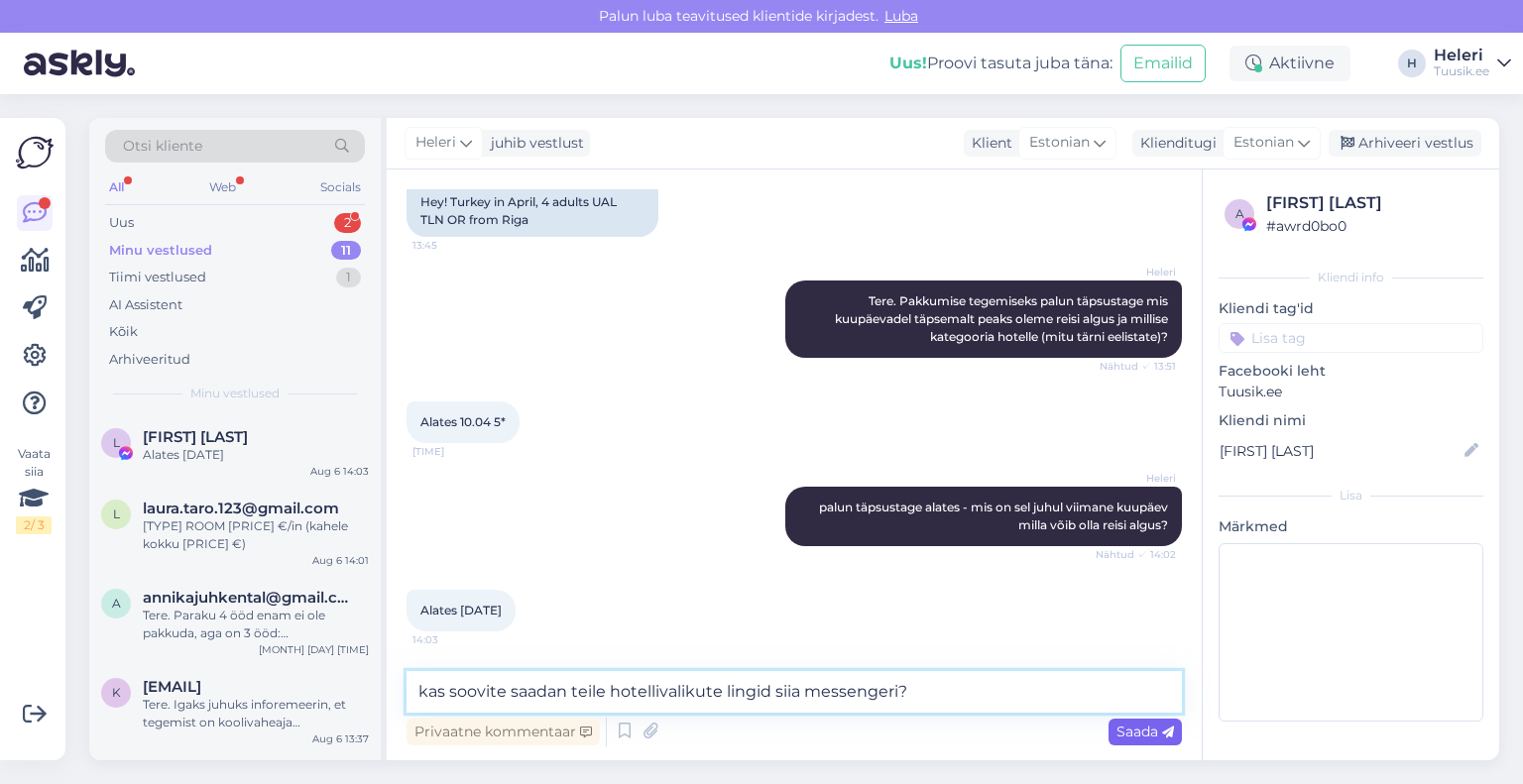 type on "kas soovite saadan teile hotellivalikute lingid siia messengeri?" 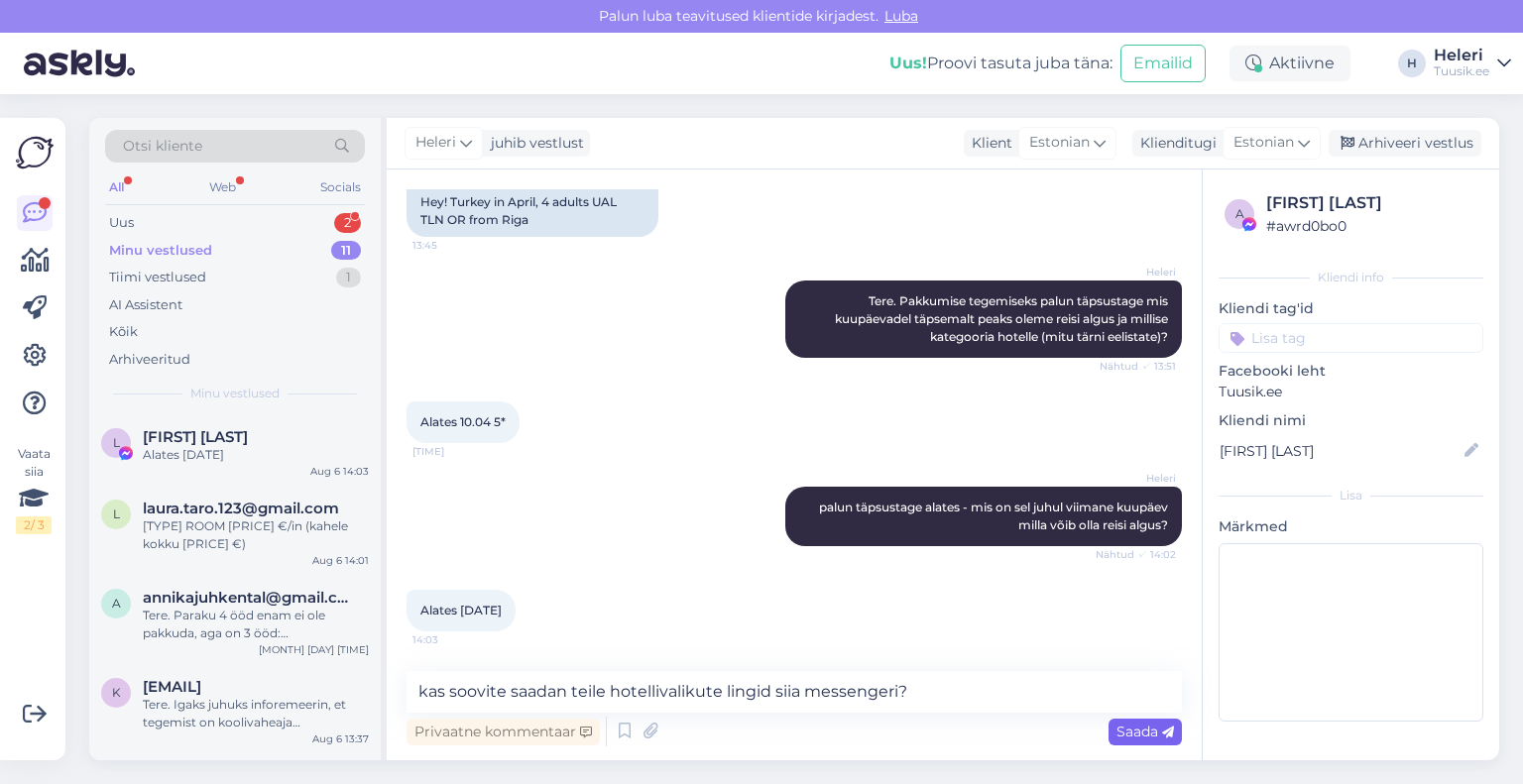 click on "Saada" at bounding box center [1145, 731] 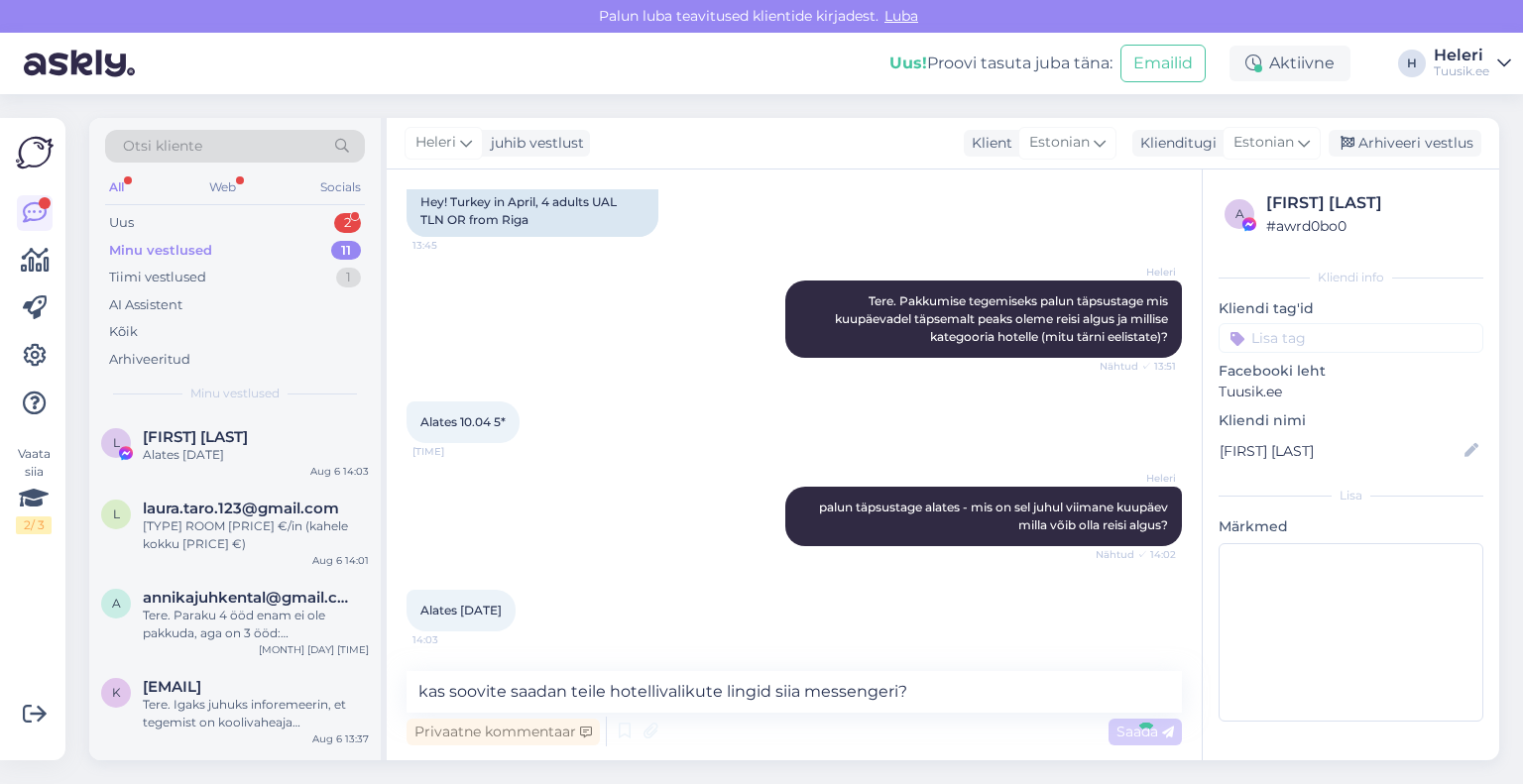 type 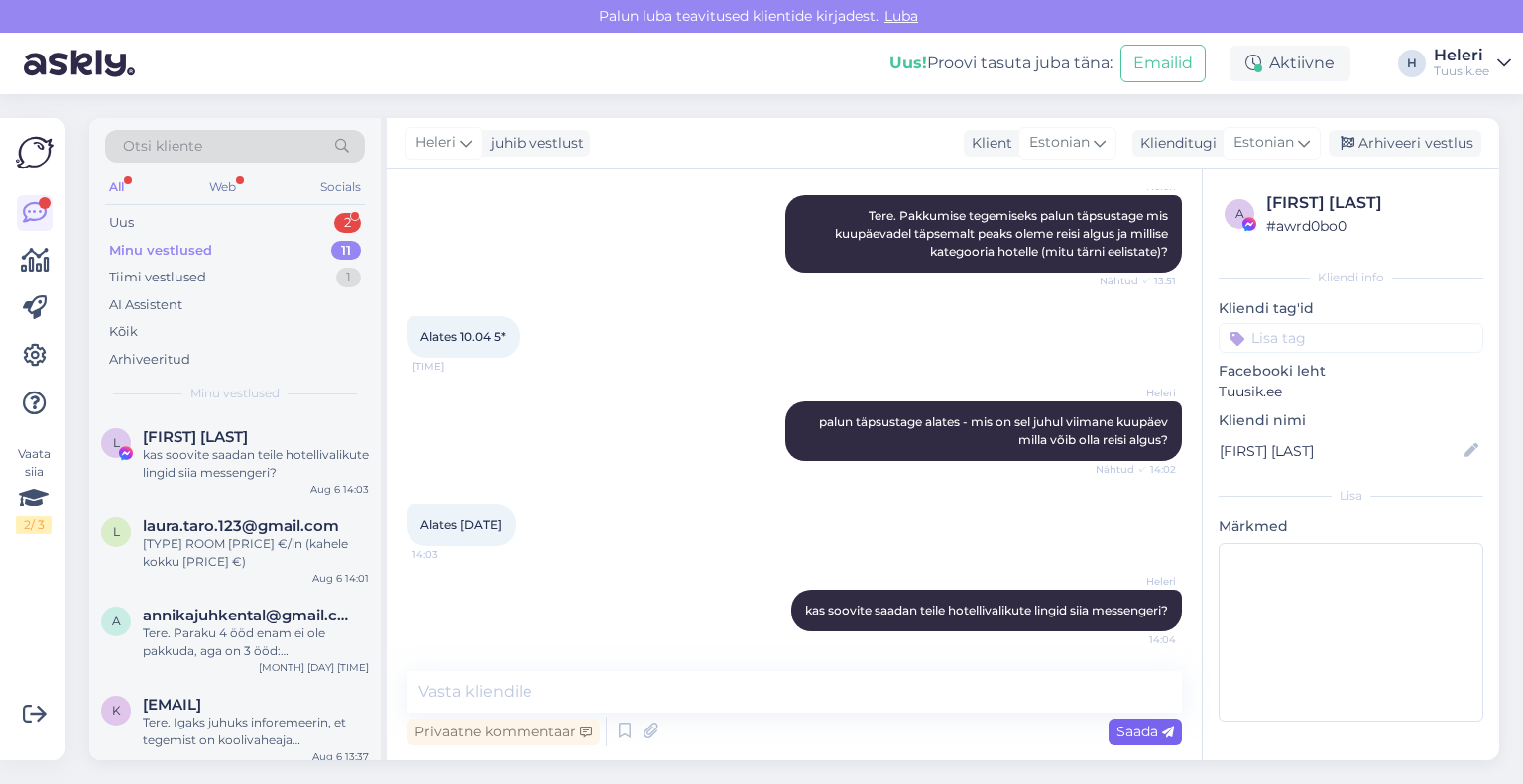 scroll, scrollTop: 10300, scrollLeft: 0, axis: vertical 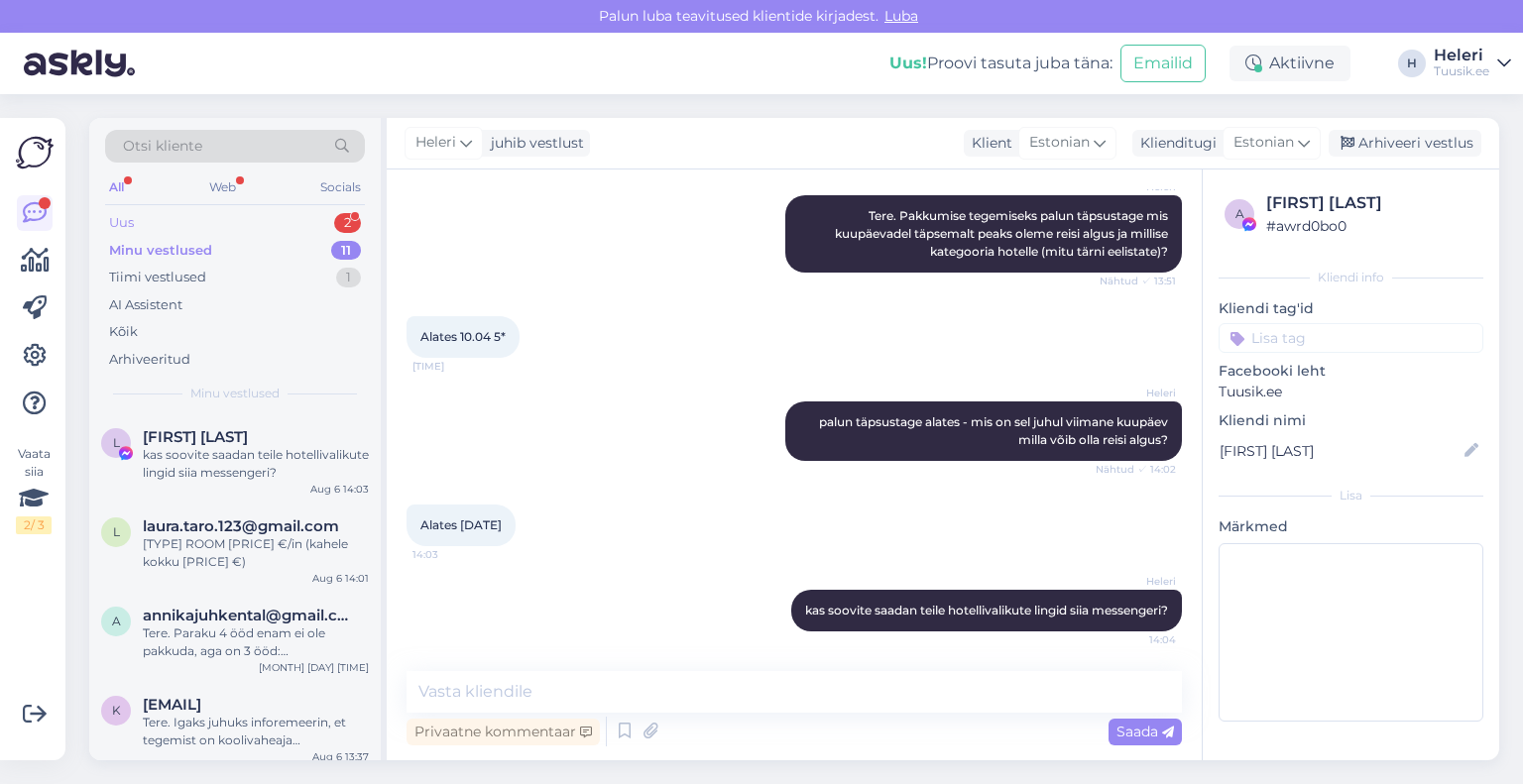 click on "Uus 2" at bounding box center [235, 223] 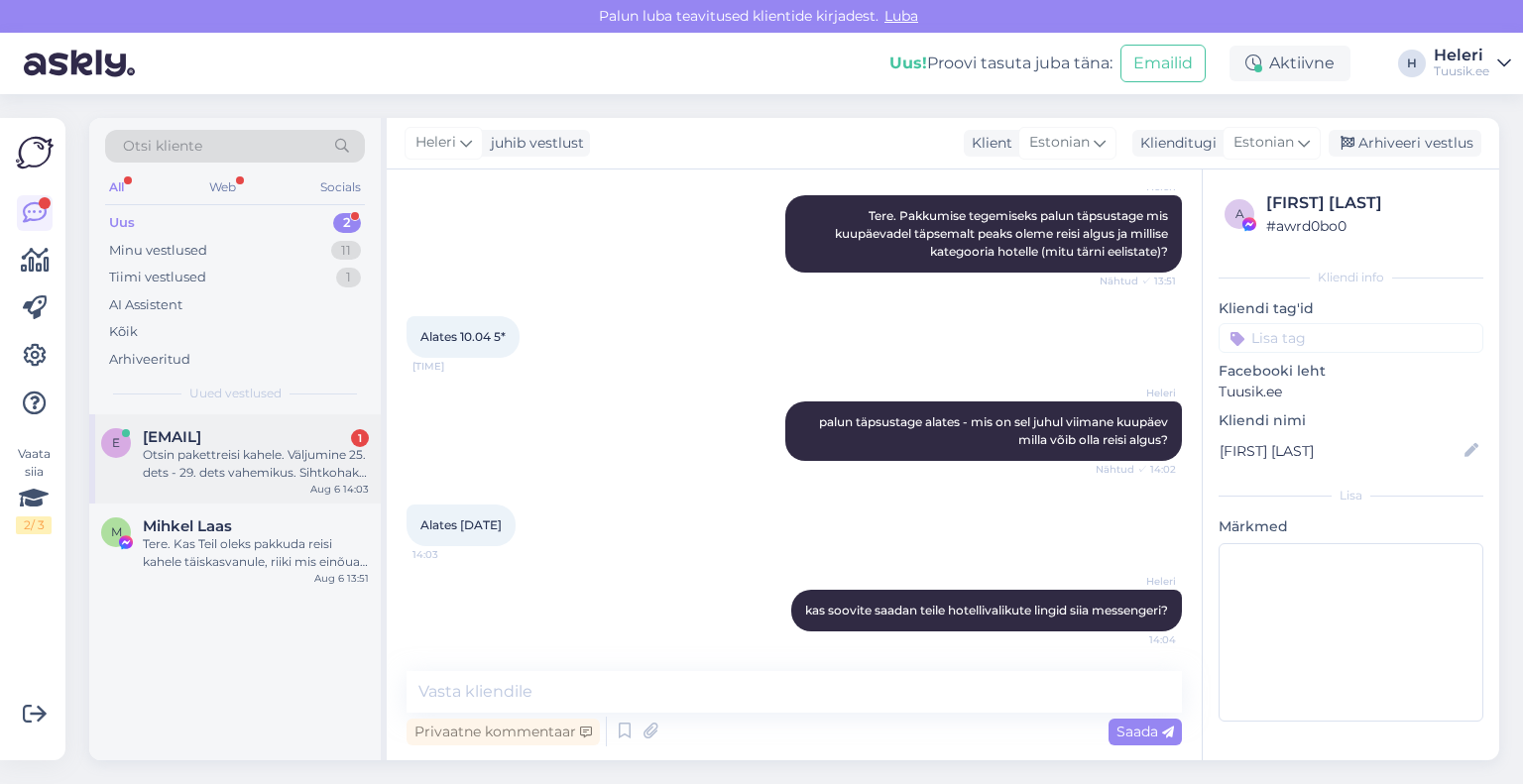 click on "[EMAIL]" at bounding box center (172, 437) 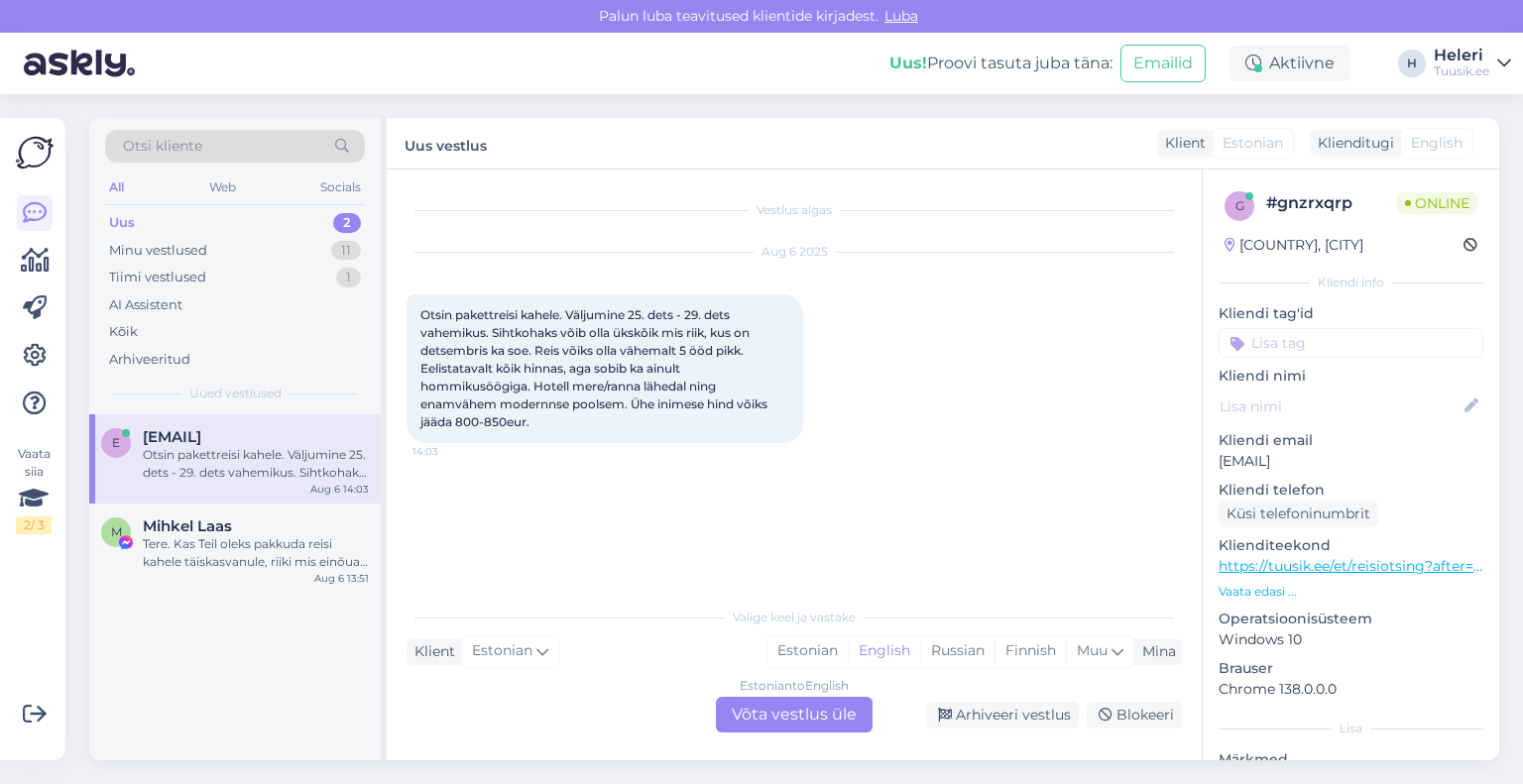 scroll, scrollTop: 0, scrollLeft: 0, axis: both 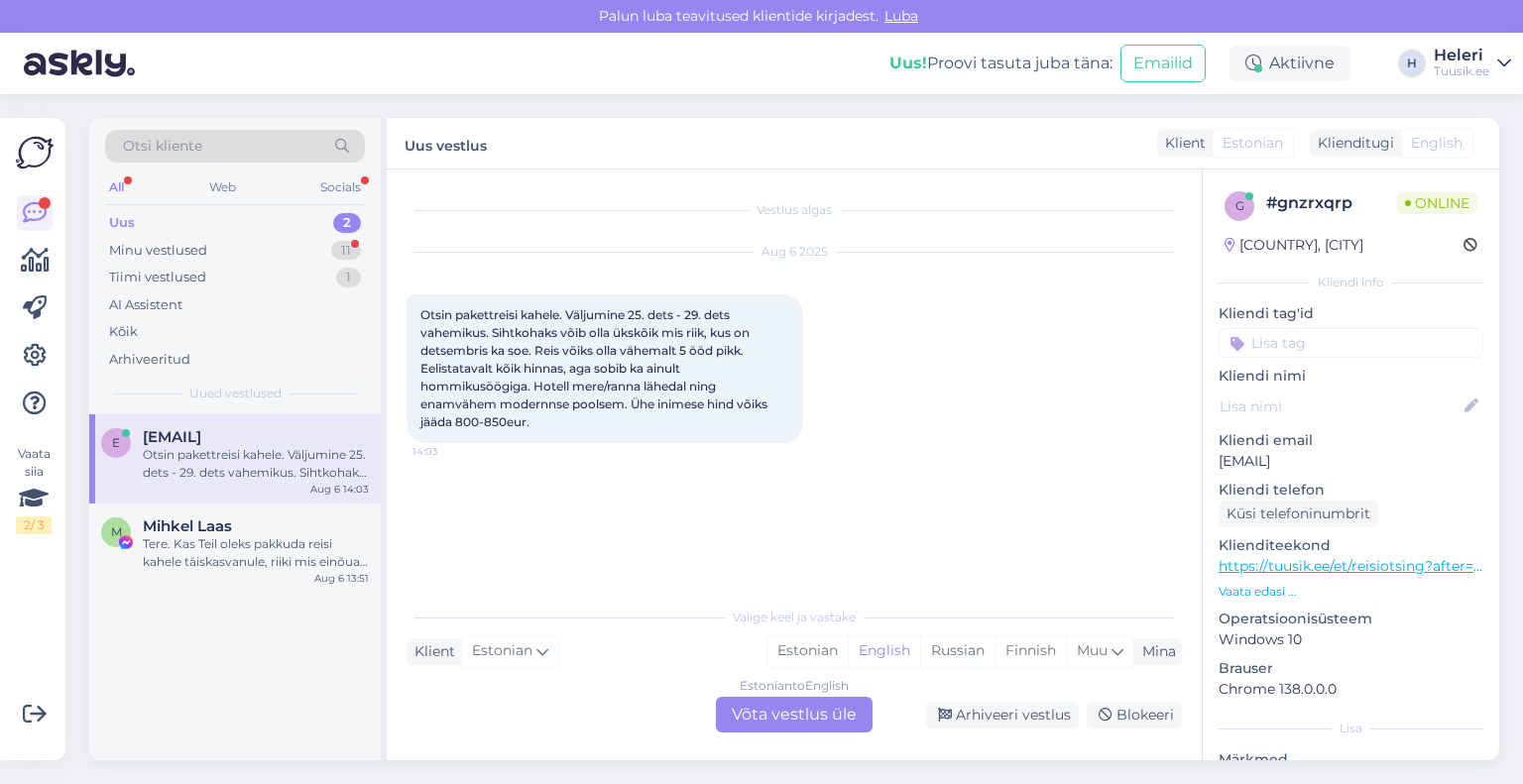 click on "Estonian  to  English Võta vestlus üle" at bounding box center [794, 715] 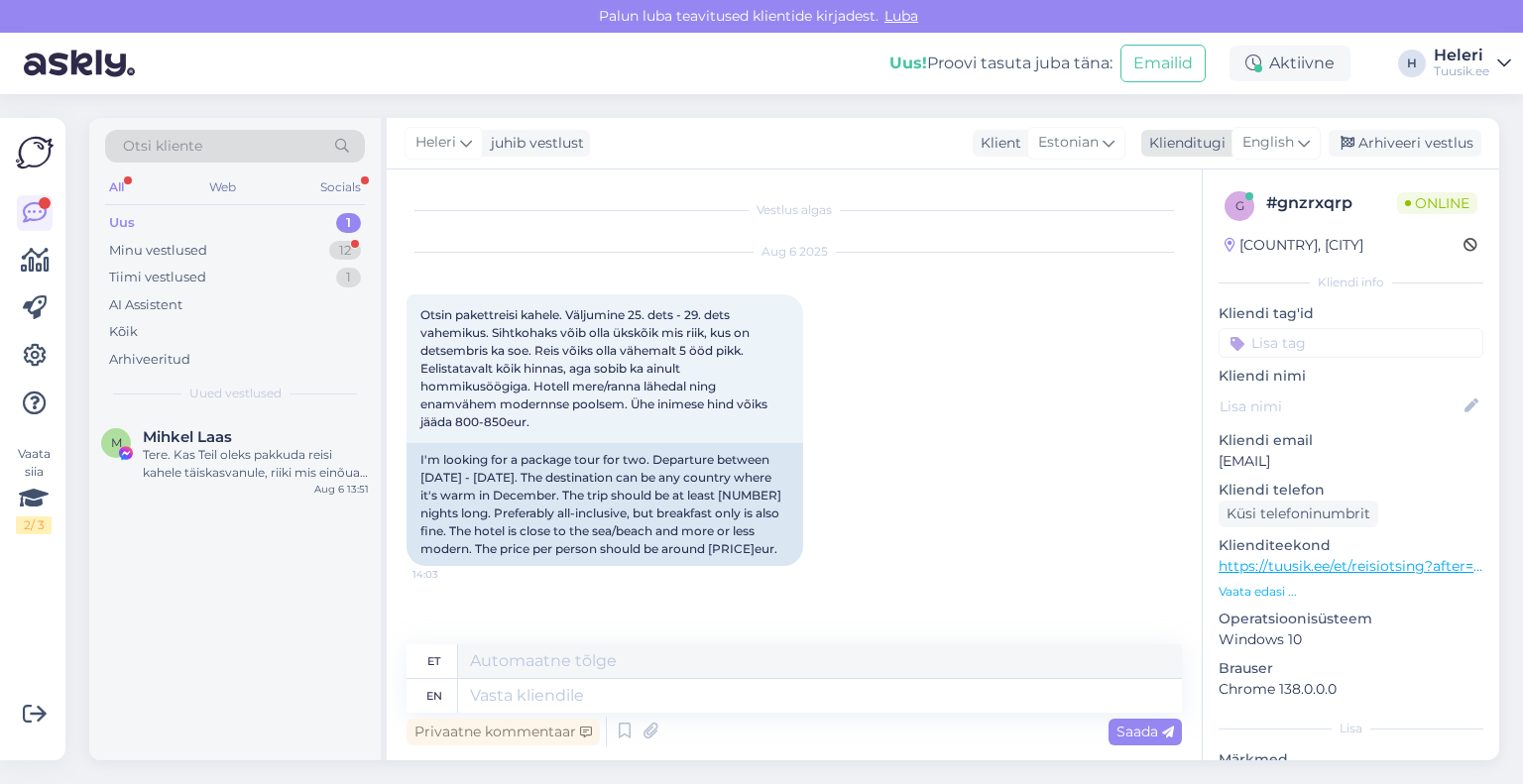 click on "English" at bounding box center (1268, 143) 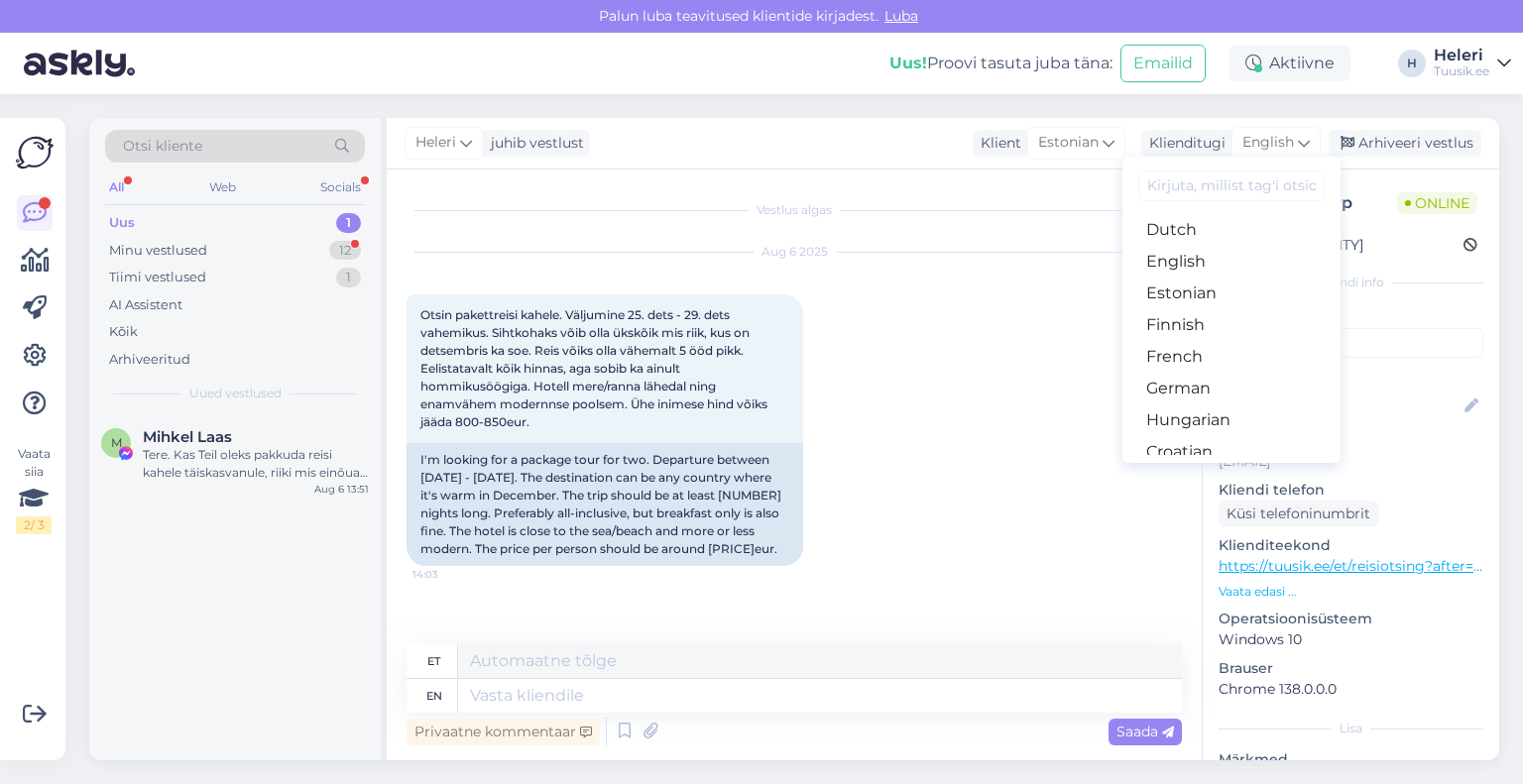 scroll, scrollTop: 198, scrollLeft: 0, axis: vertical 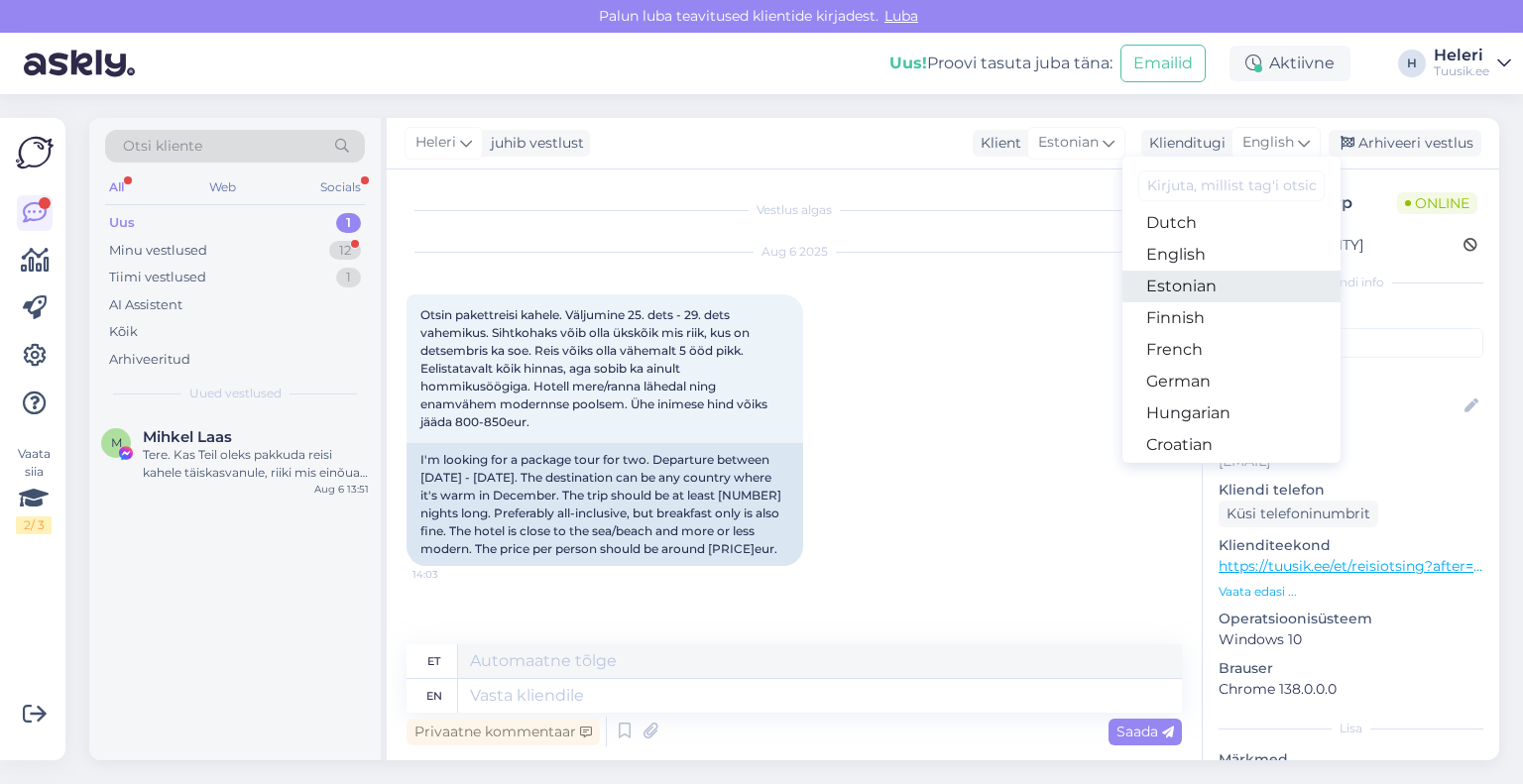 click on "Estonian" at bounding box center [1231, 286] 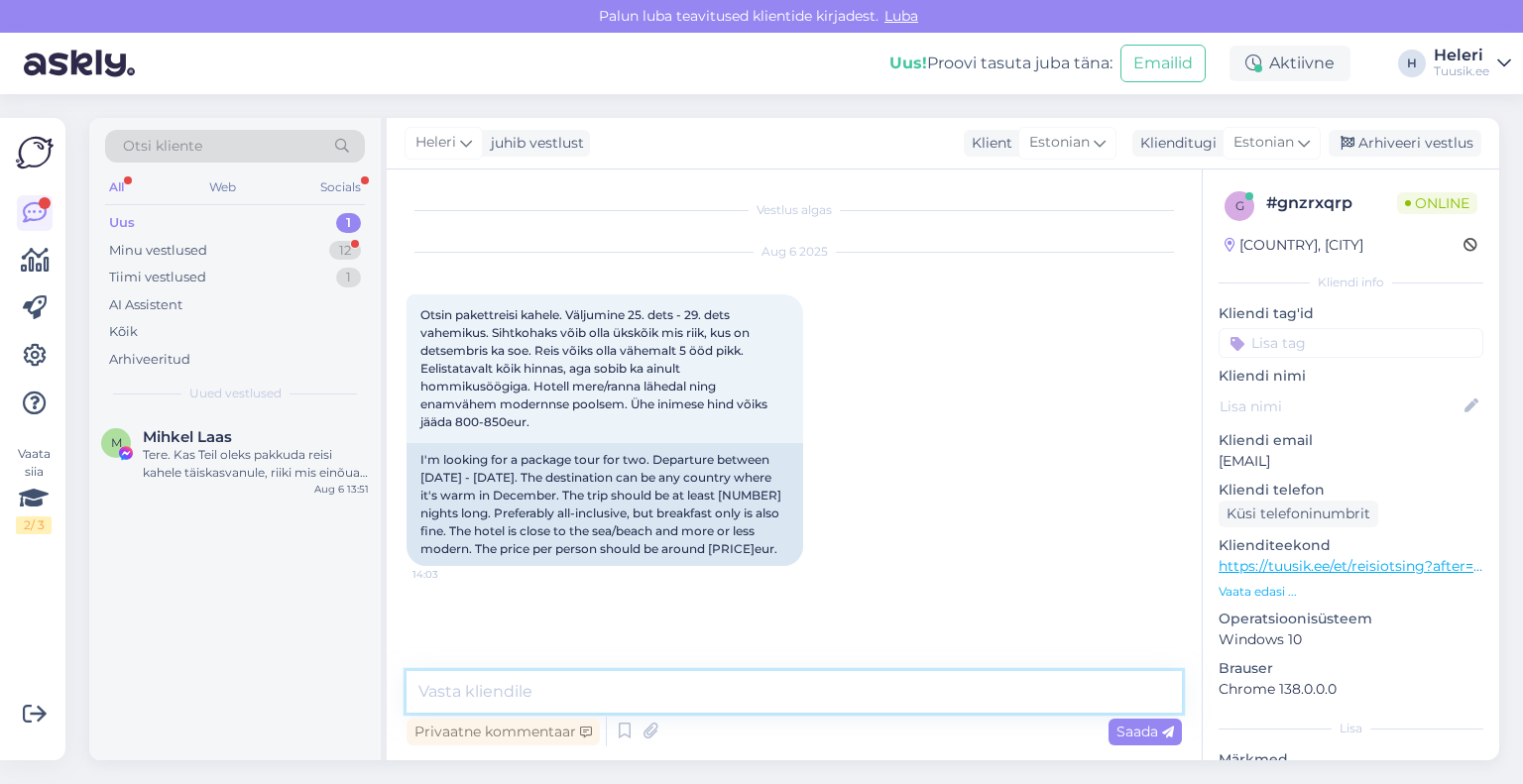 click at bounding box center [794, 692] 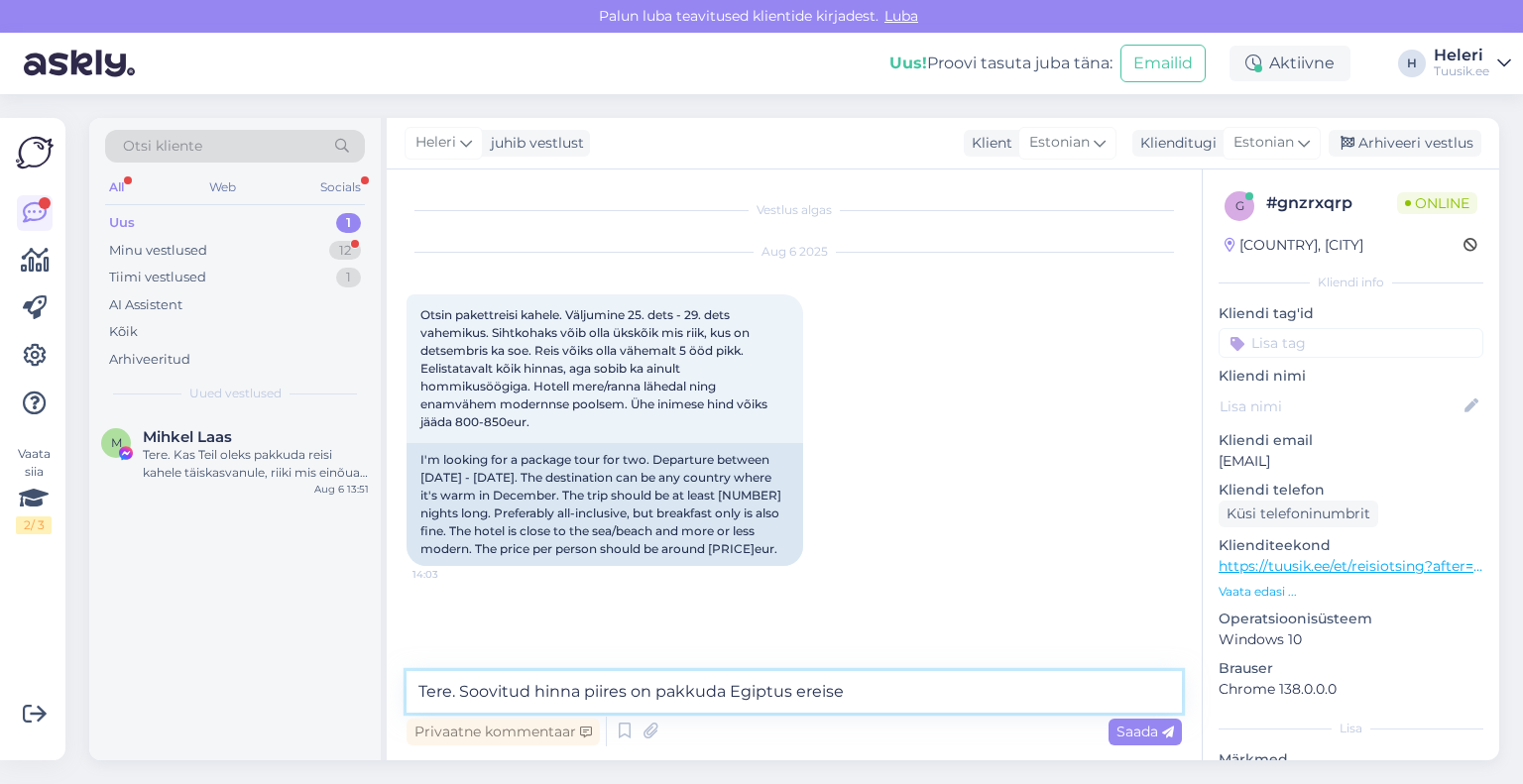 click on "Tere. Soovitud hinna piires on pakkuda Egiptus ereise" at bounding box center [794, 692] 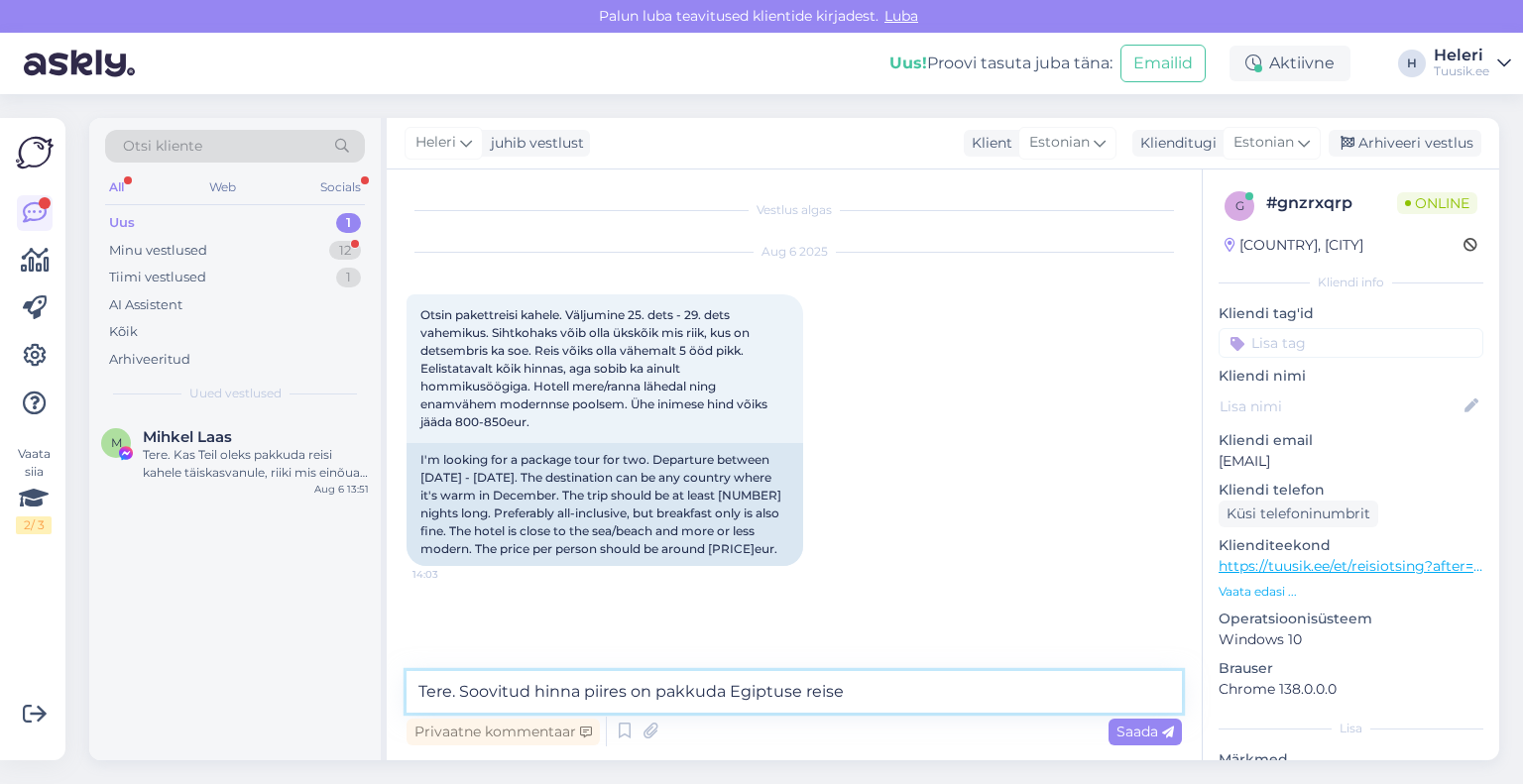 click on "Tere. Soovitud hinna piires on pakkuda Egiptuse reise" at bounding box center (794, 692) 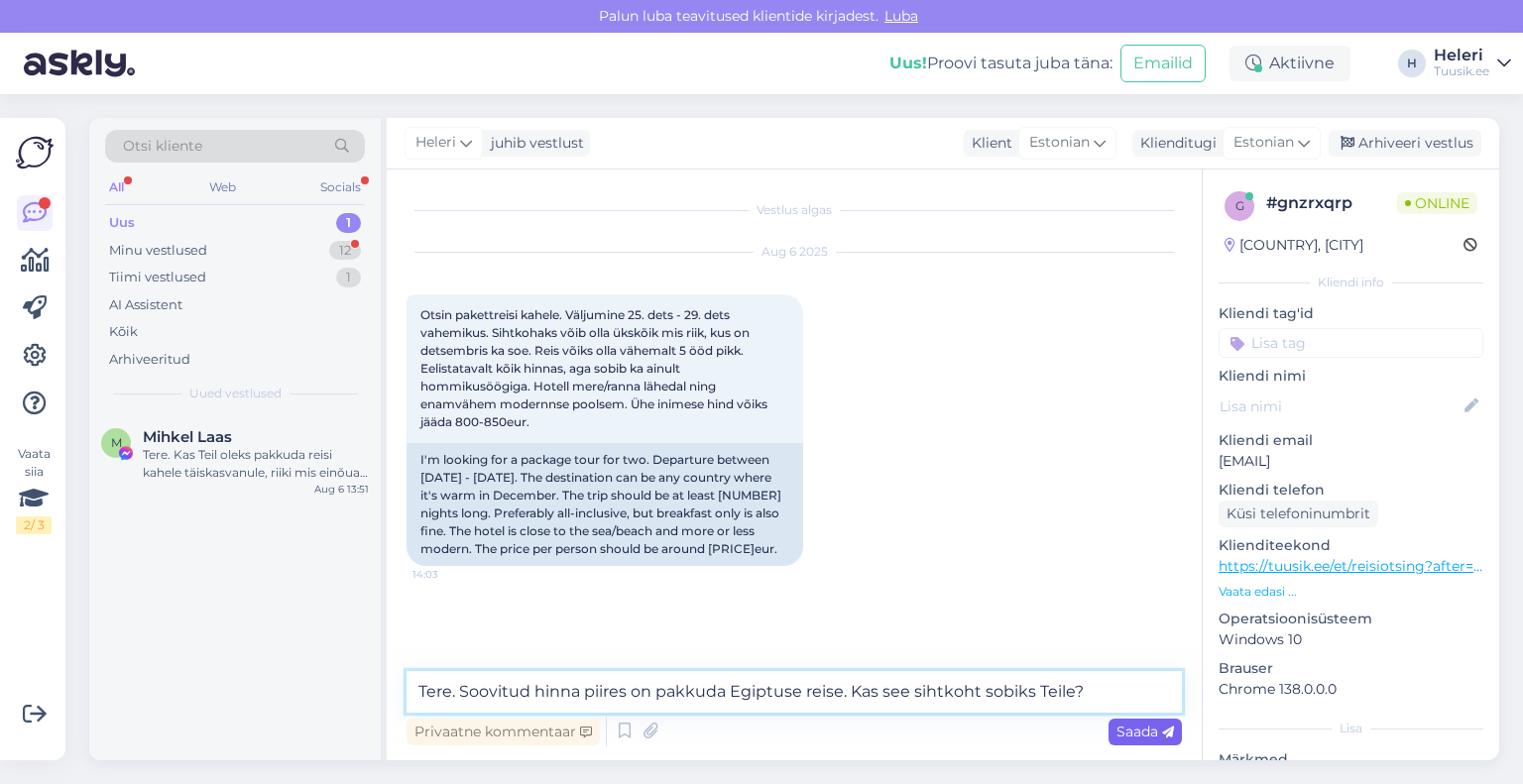type on "Tere. Soovitud hinna piires on pakkuda Egiptuse reise. Kas see sihtkoht sobiks Teile?" 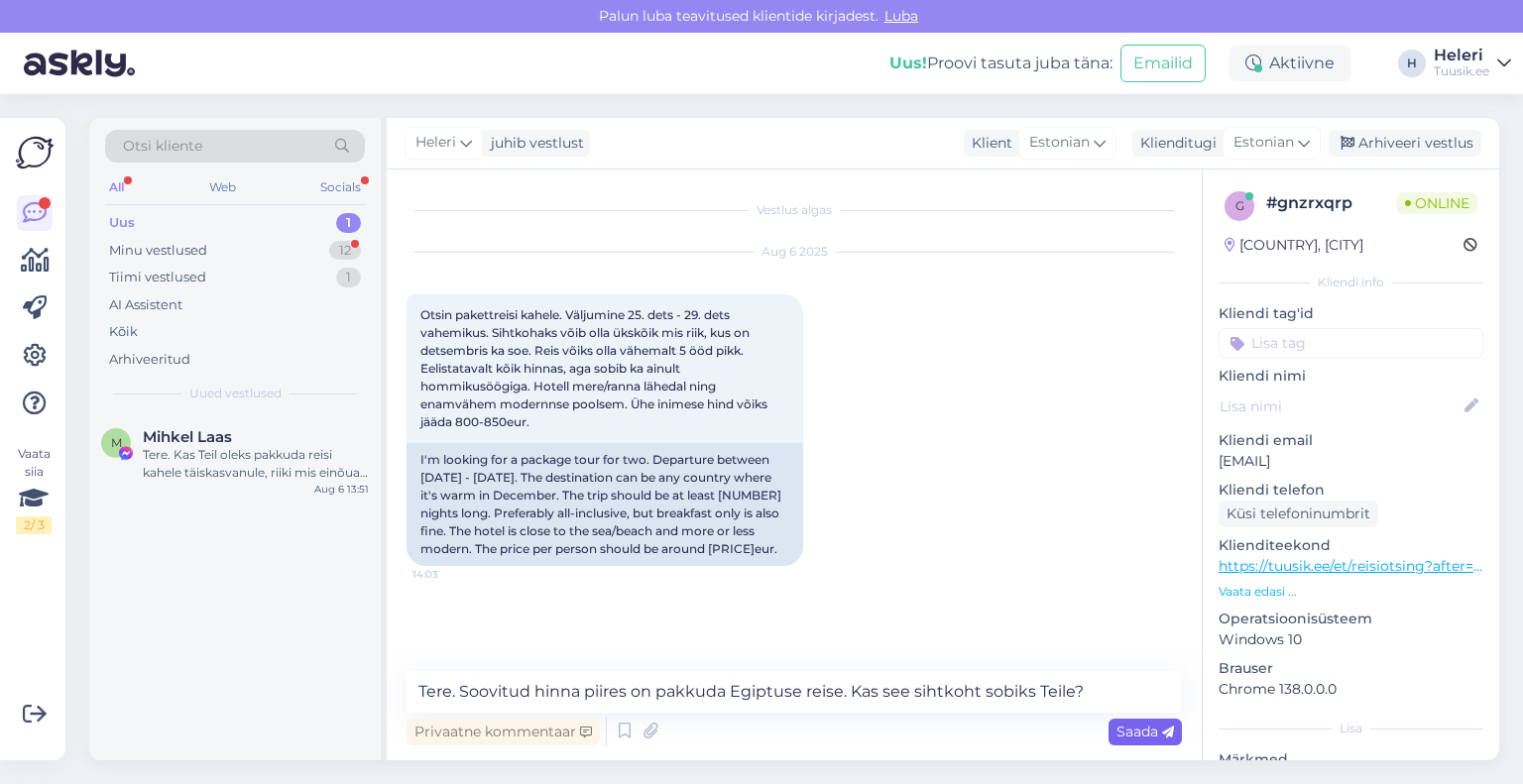 click on "Saada" at bounding box center (1145, 731) 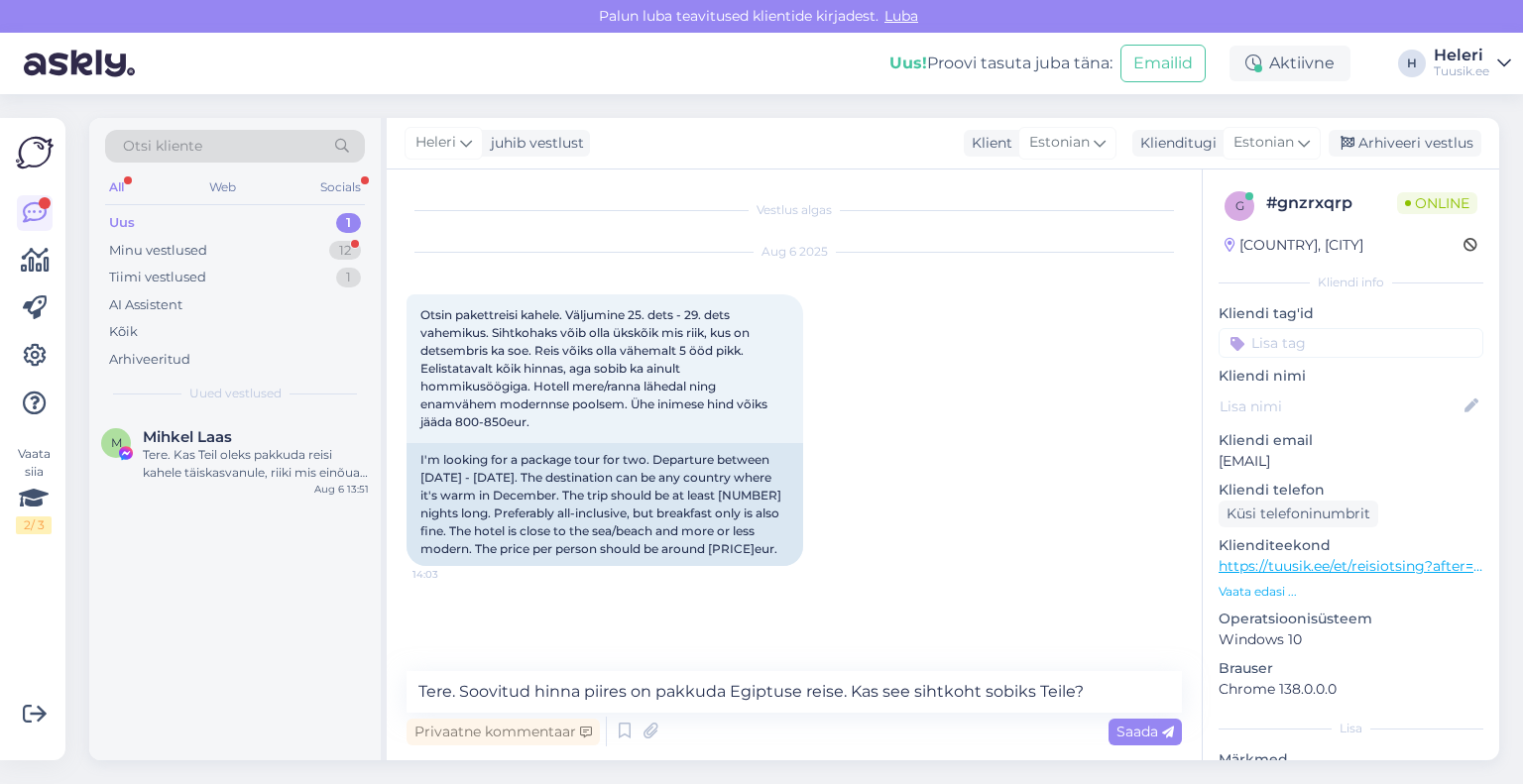type 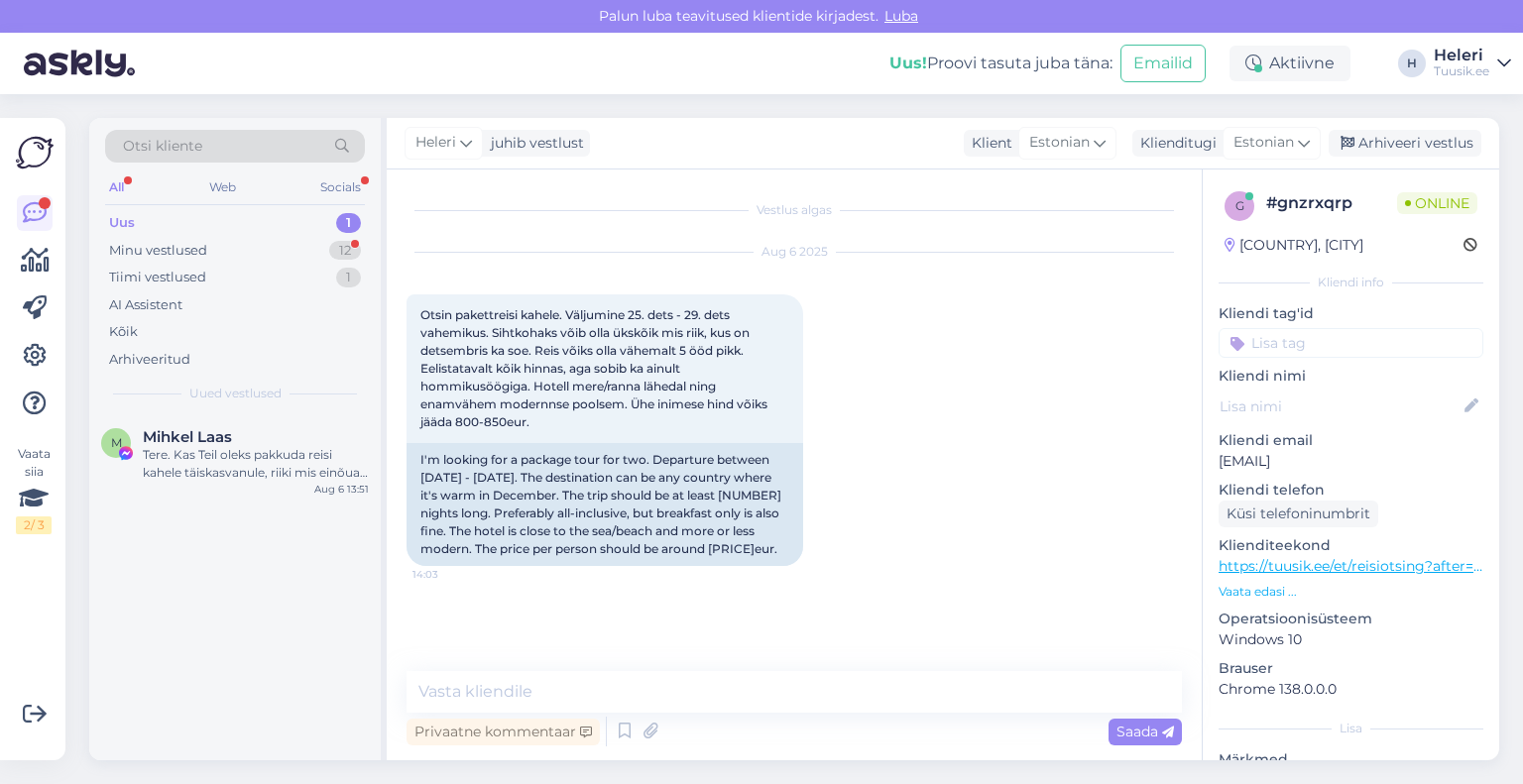 scroll, scrollTop: 38, scrollLeft: 0, axis: vertical 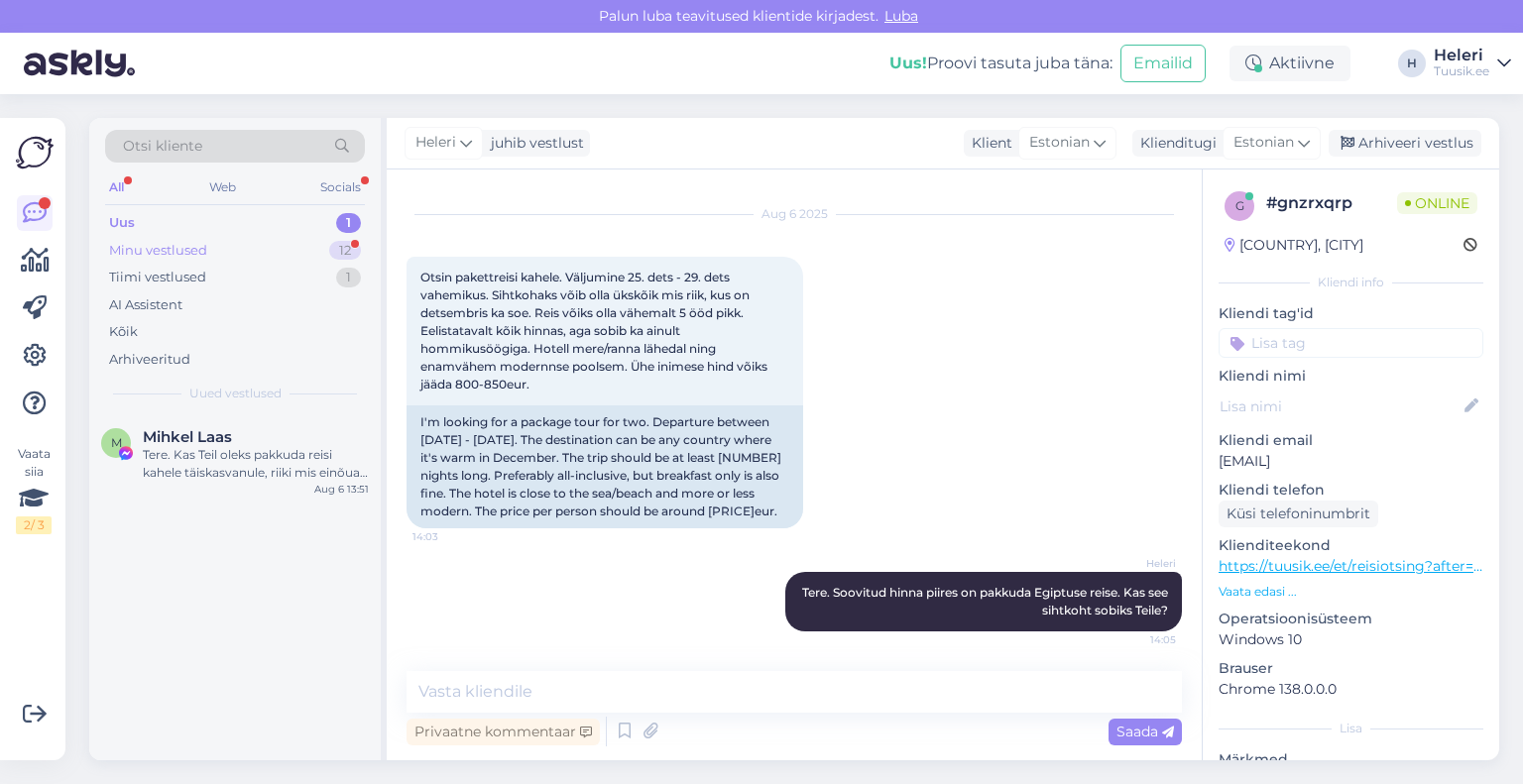 click on "Minu vestlused 12" at bounding box center [235, 251] 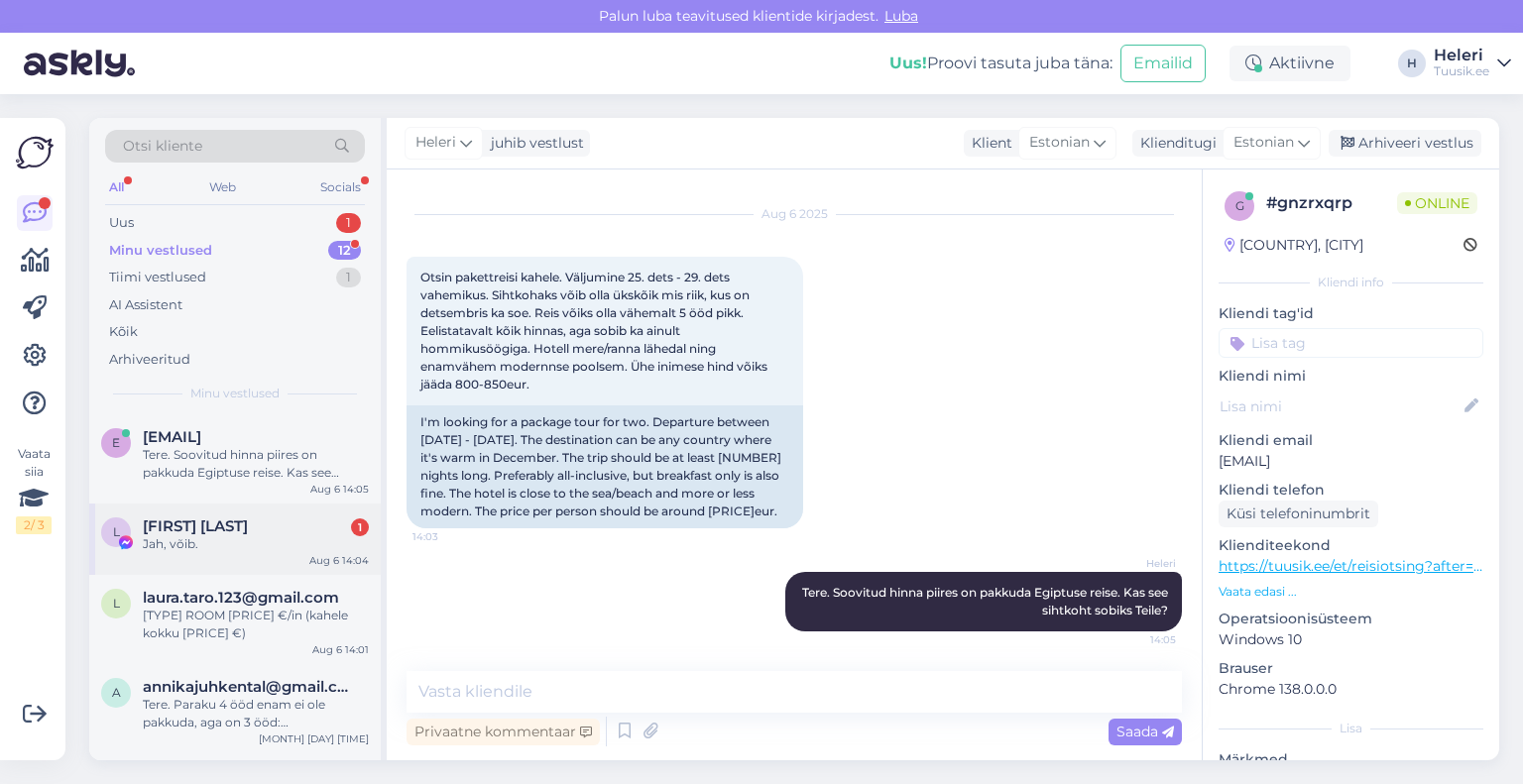 click on "Jah, võib." at bounding box center (256, 544) 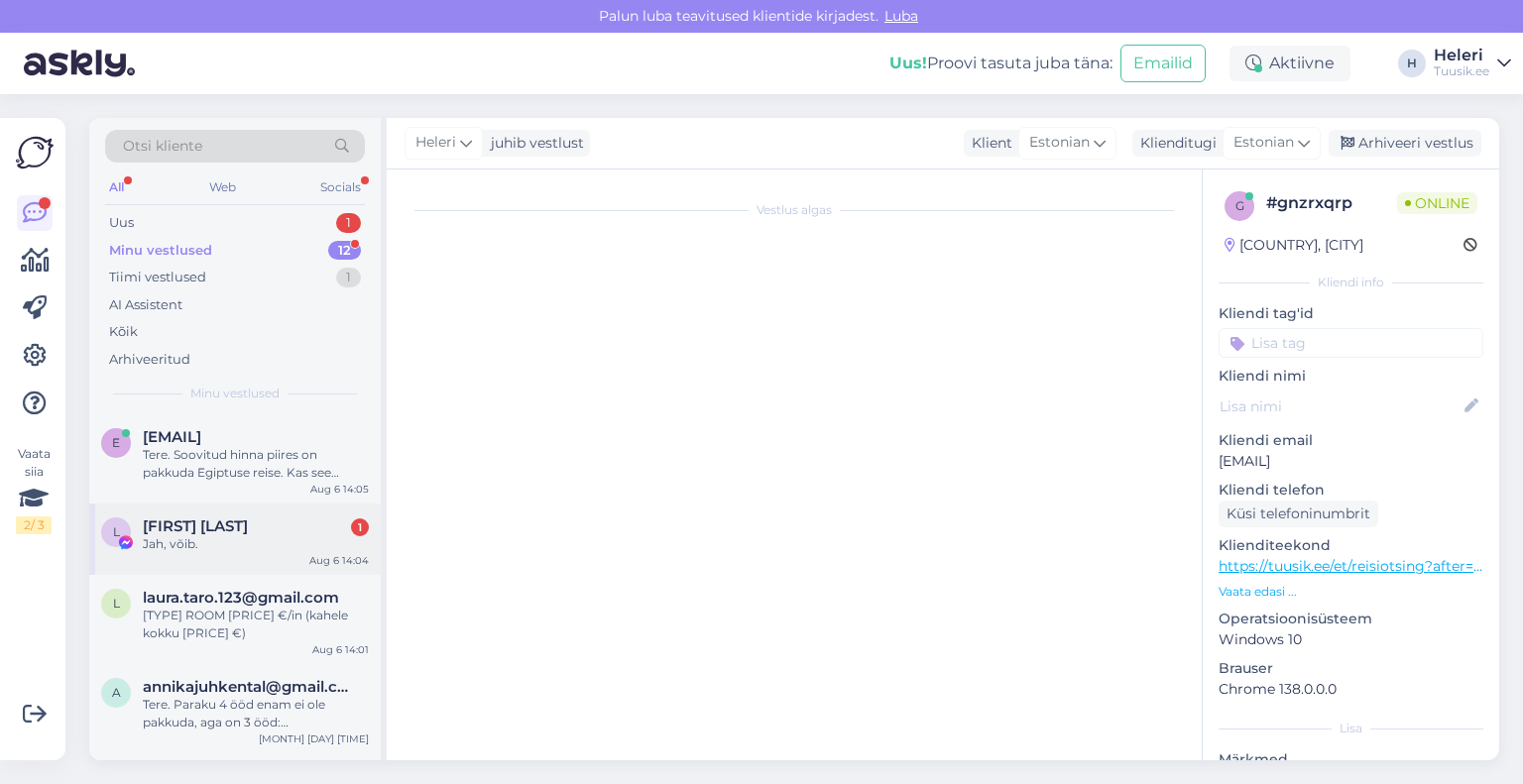 scroll, scrollTop: 10384, scrollLeft: 0, axis: vertical 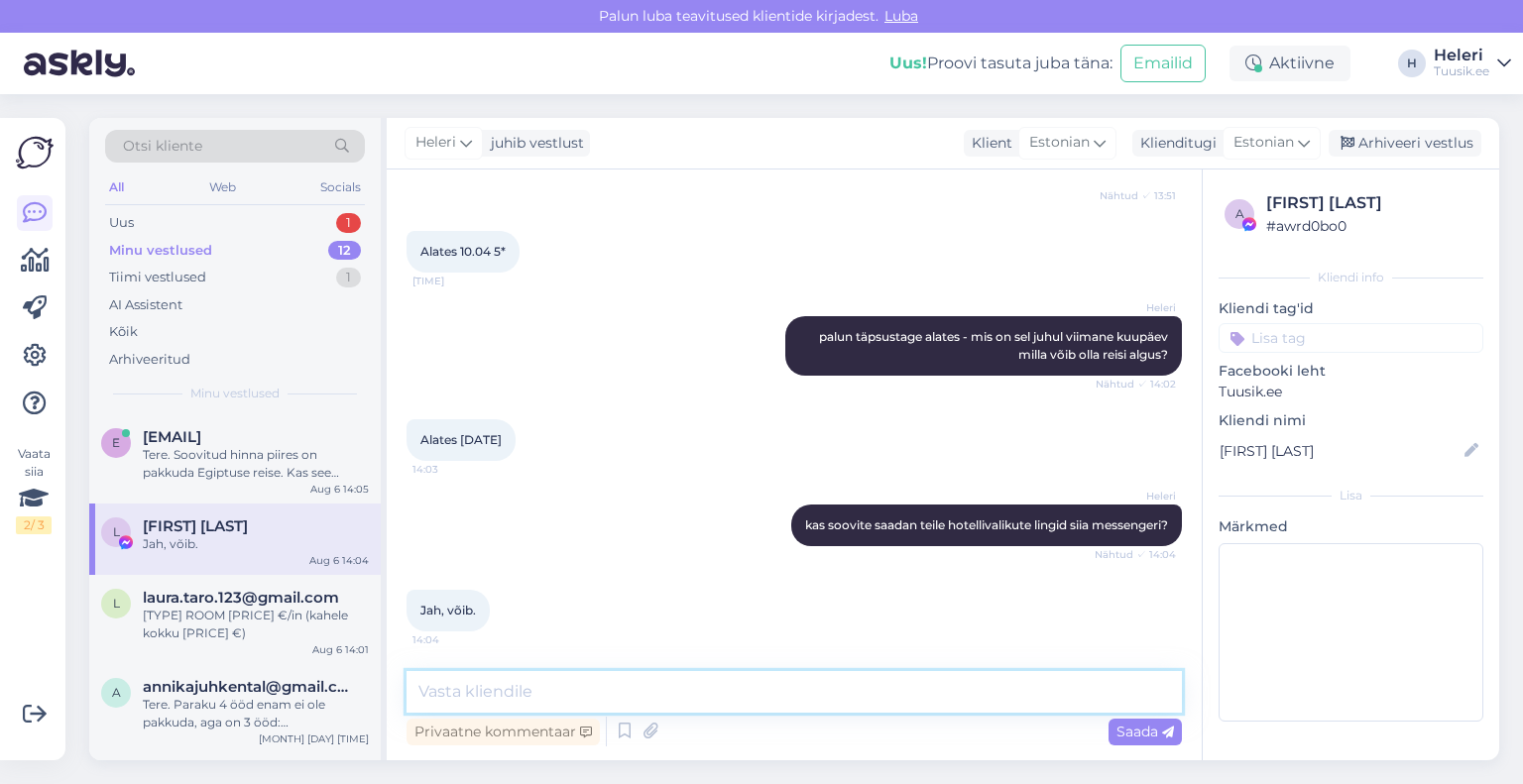 click at bounding box center (794, 692) 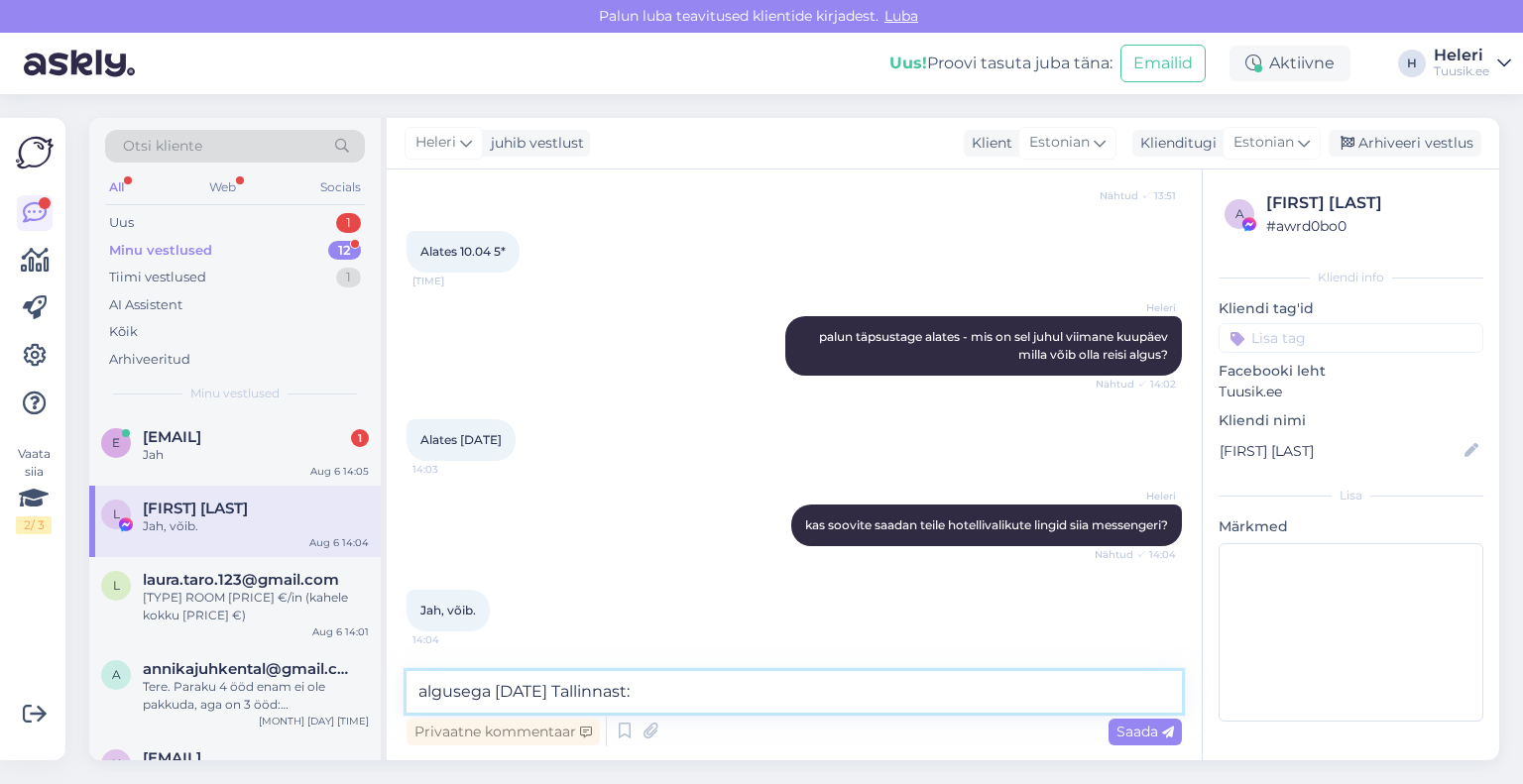 paste on "http://bit.ly/41oUyfy" 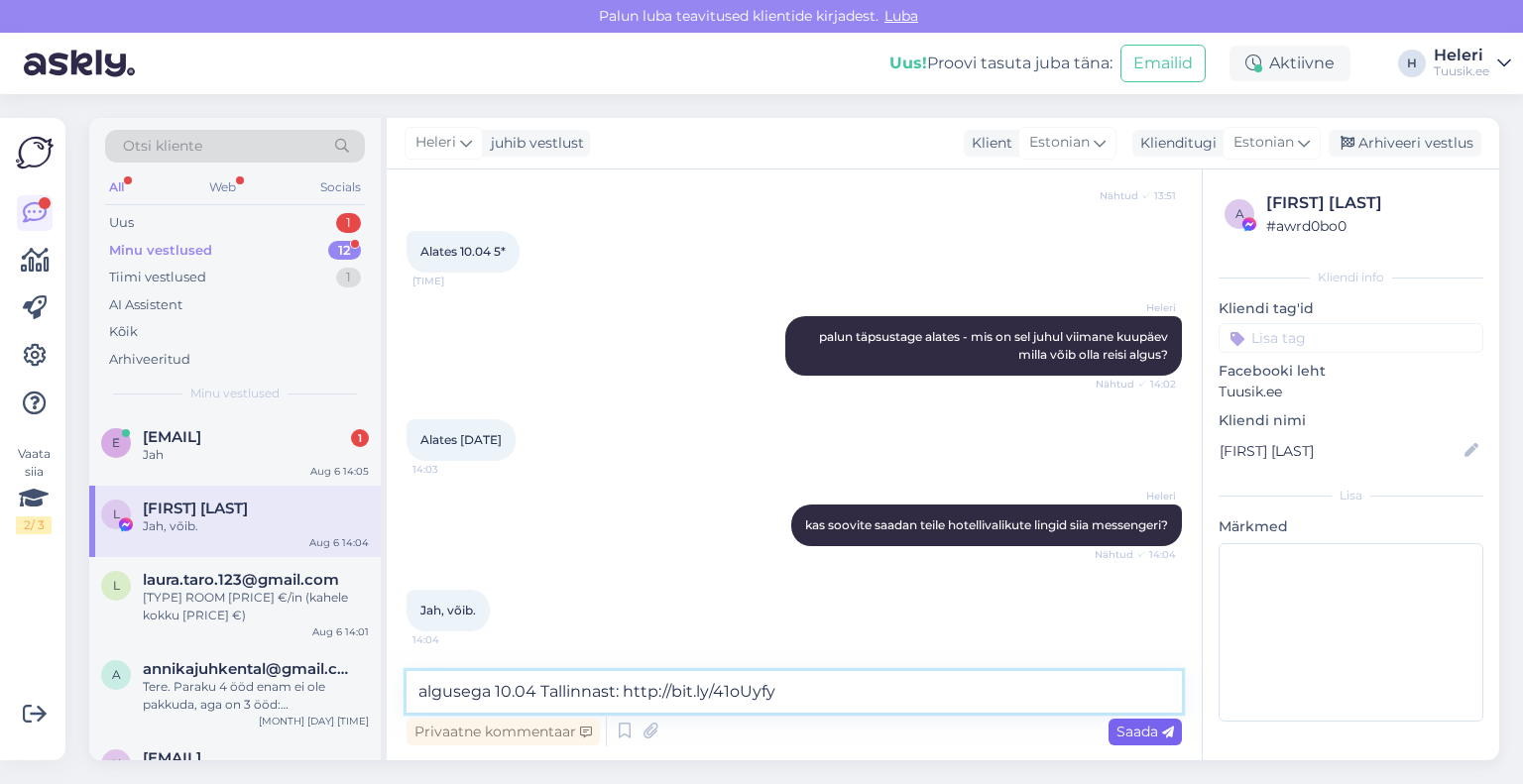 type on "algusega 10.04 Tallinnast: http://bit.ly/41oUyfy" 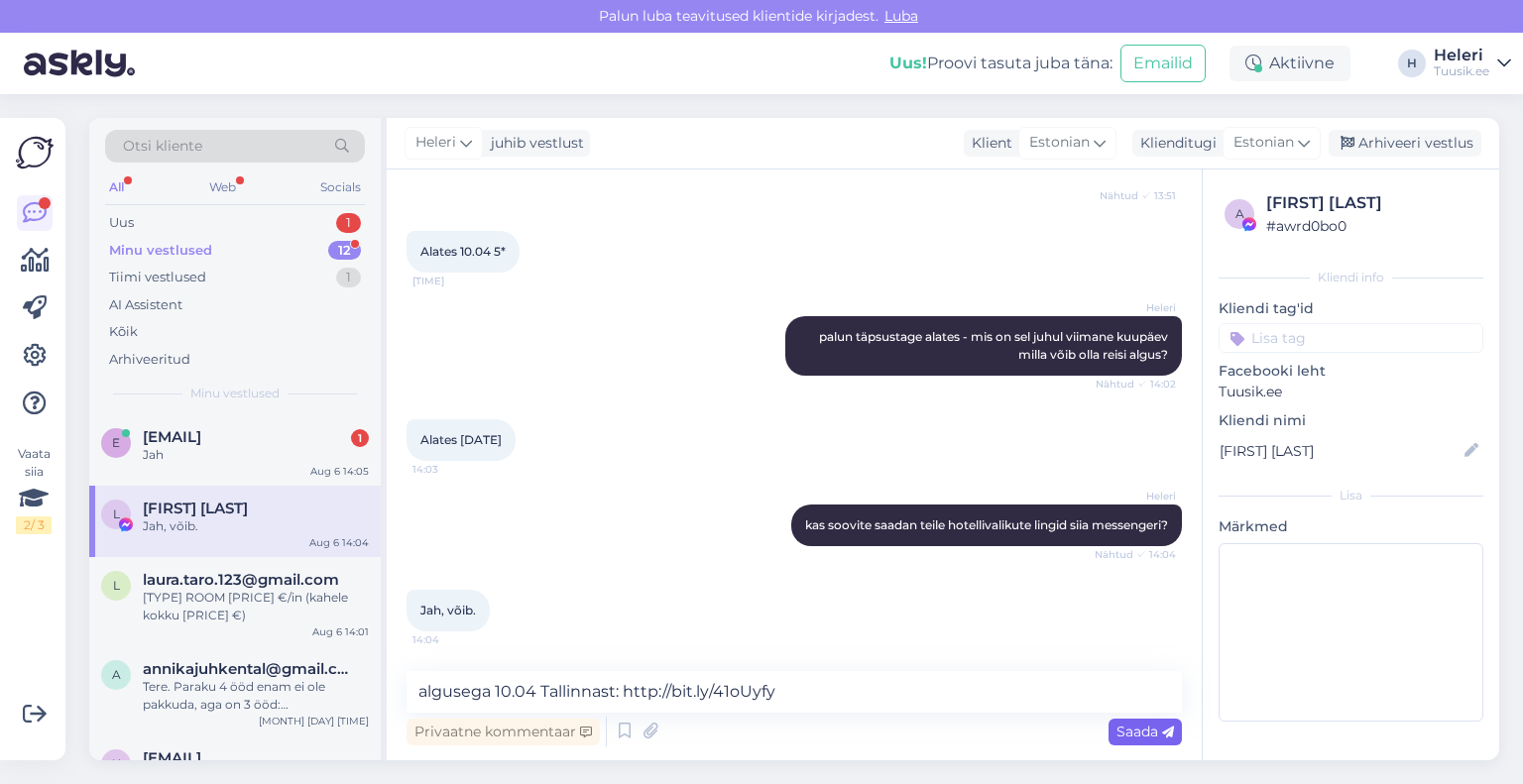 click on "Saada" at bounding box center [1145, 731] 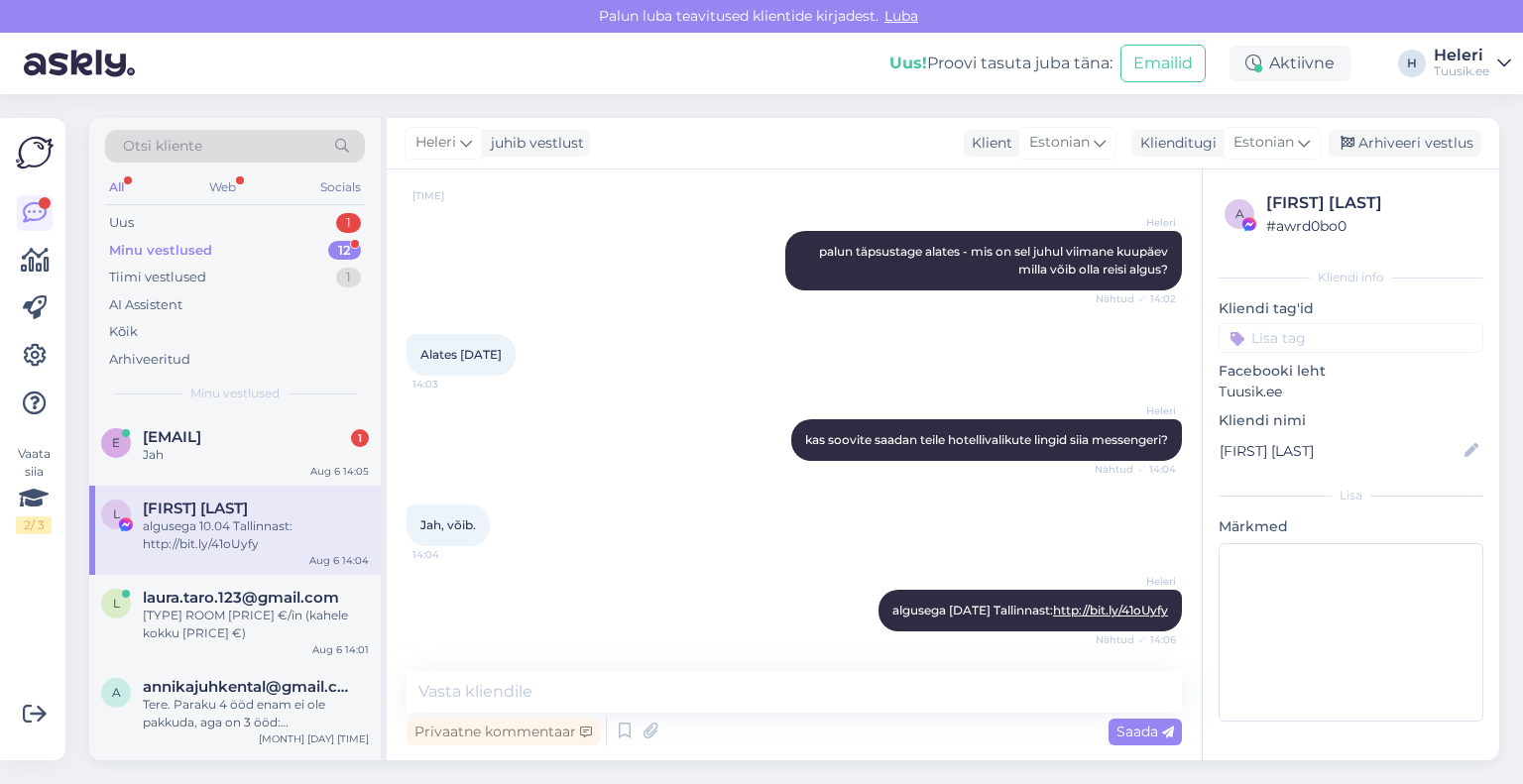 scroll, scrollTop: 10470, scrollLeft: 0, axis: vertical 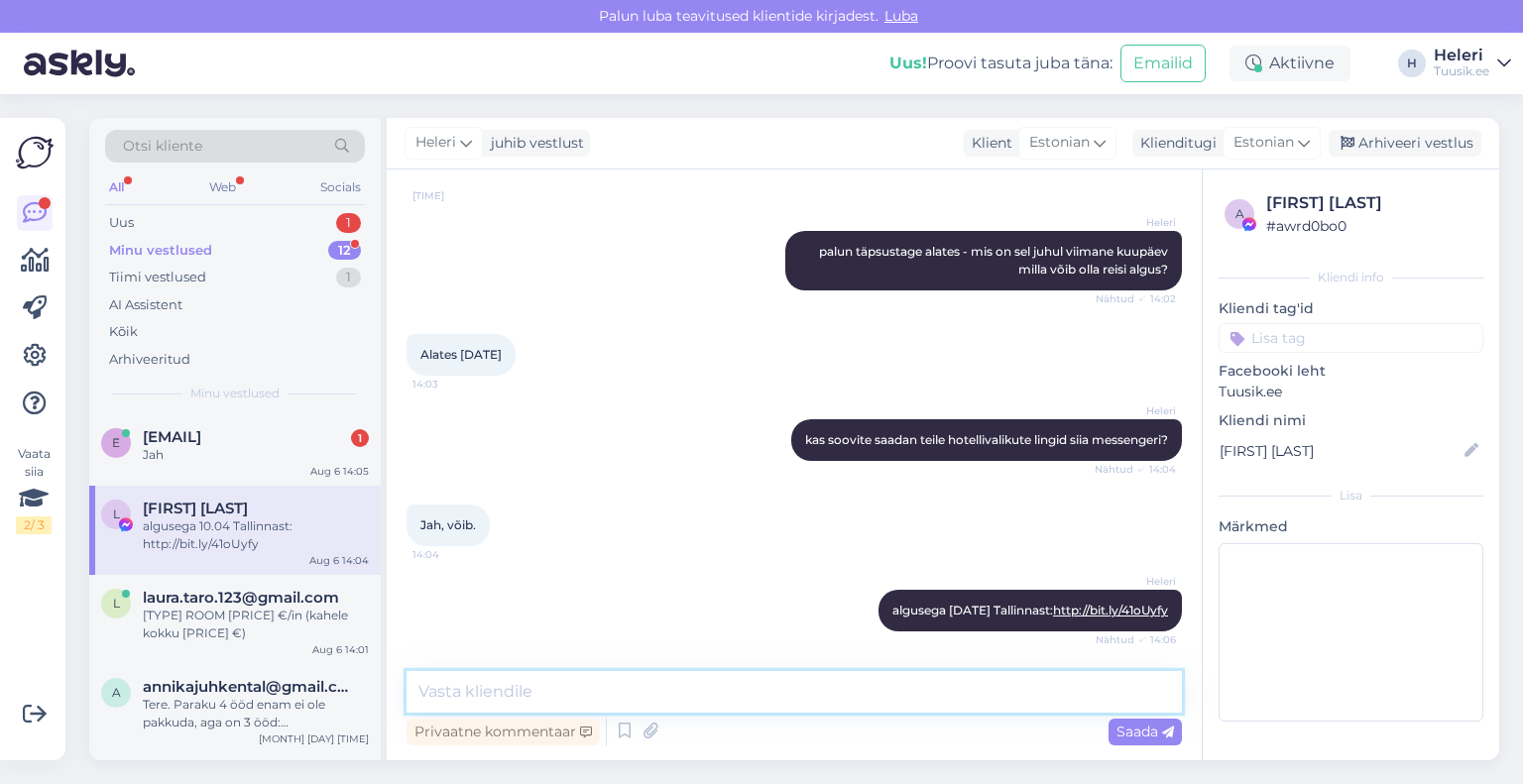 click at bounding box center (794, 692) 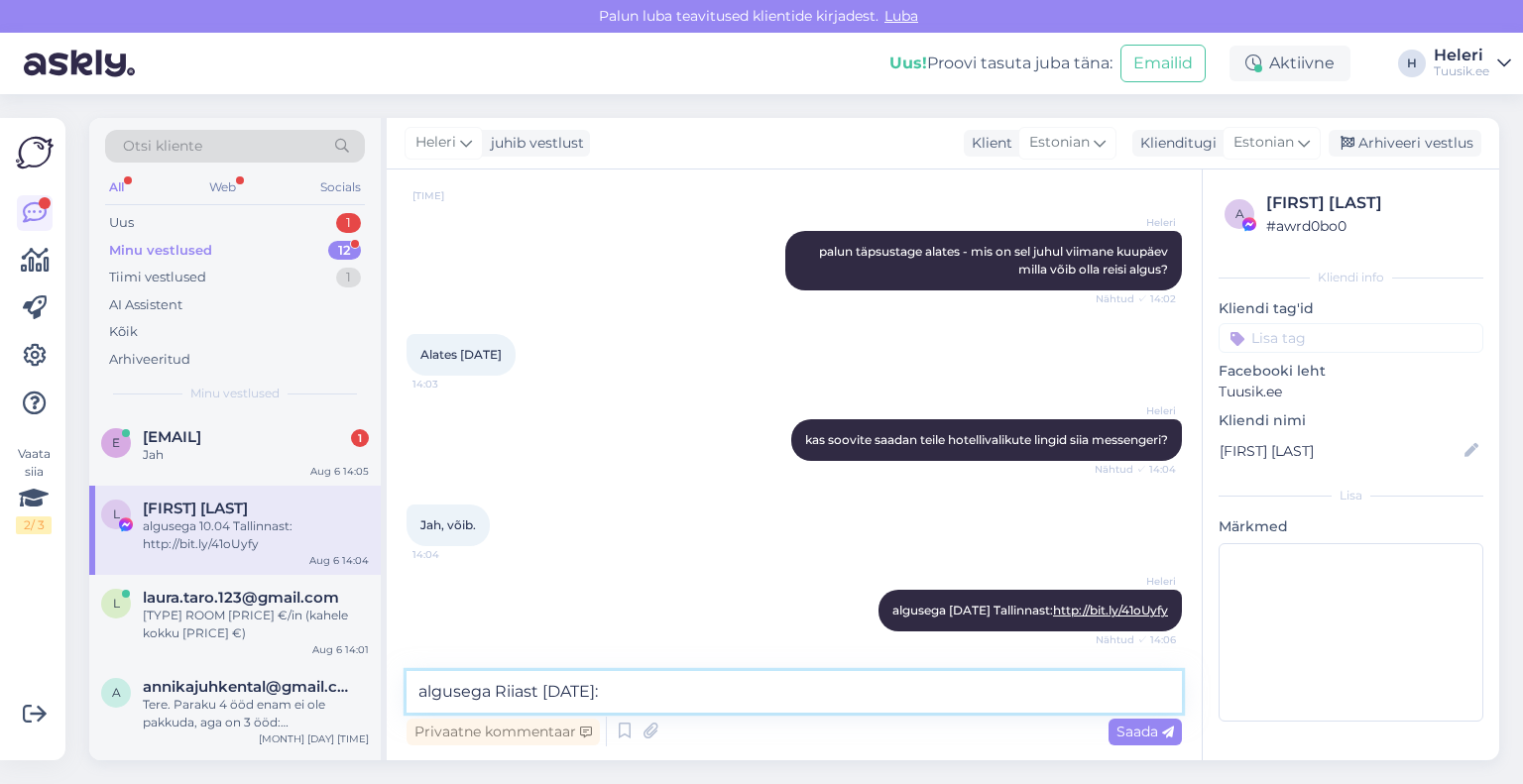 paste on "http://bit.ly/4opvXRL" 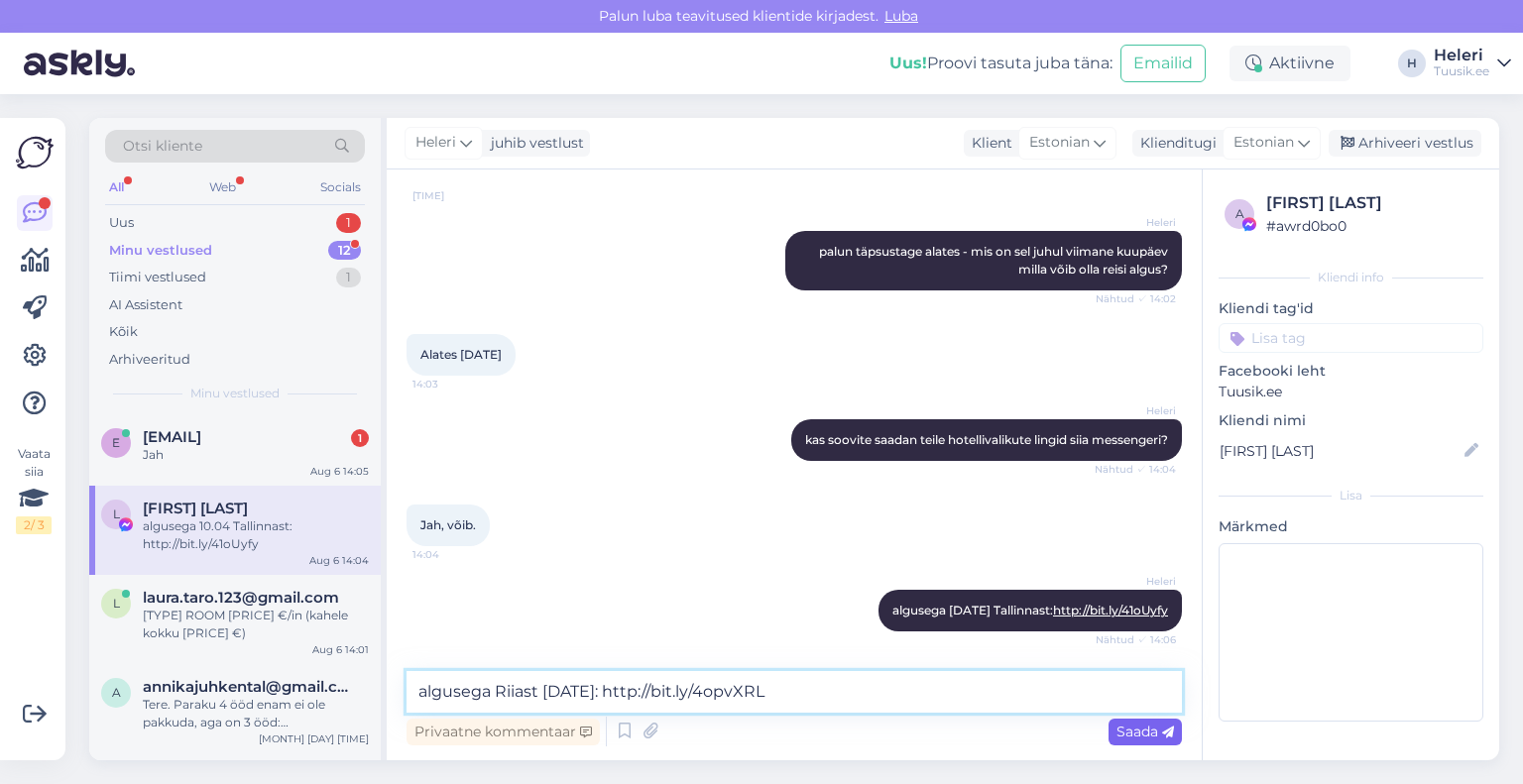 type on "algusega Riiast [DATE]: http://bit.ly/4opvXRL" 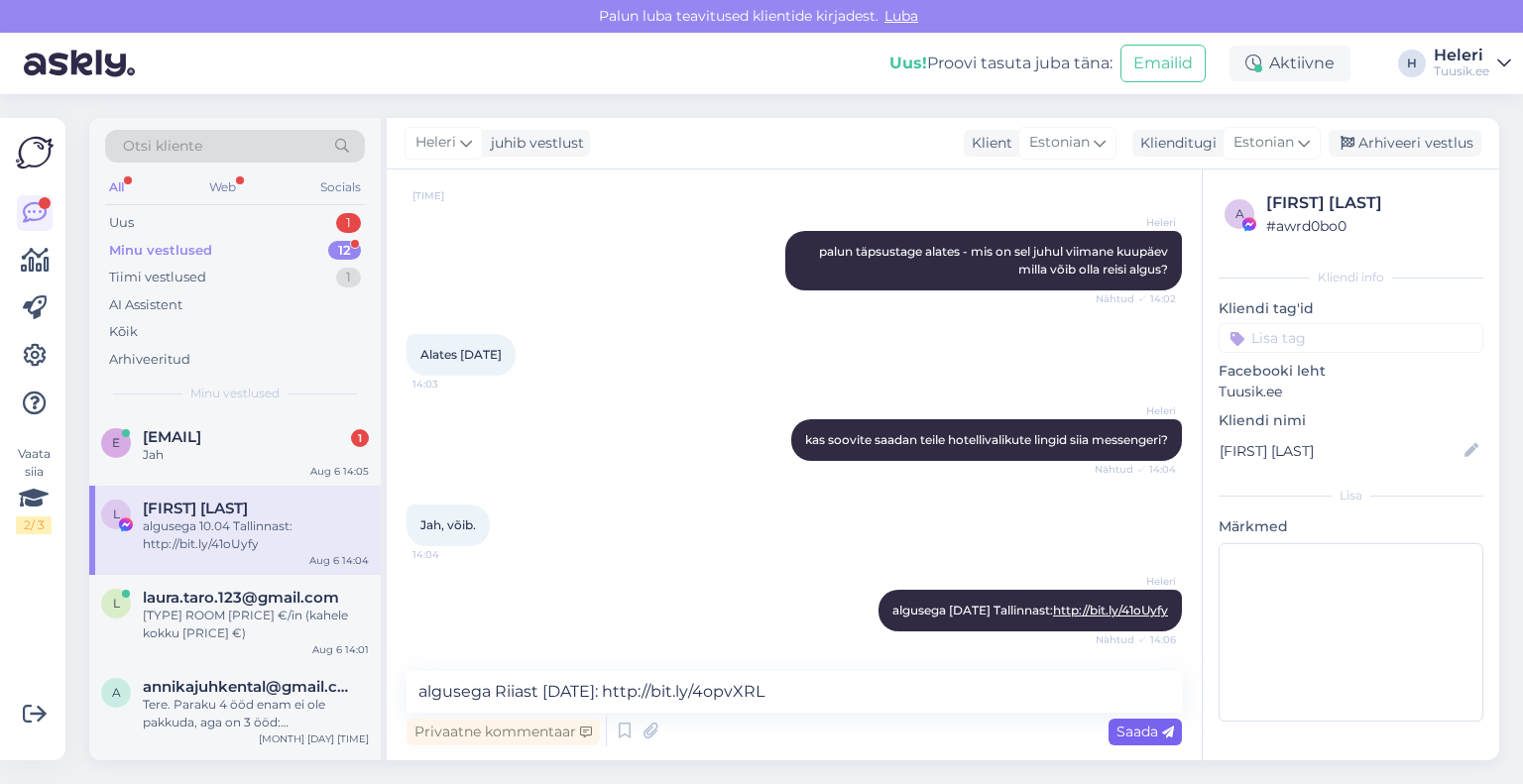 click on "Saada" at bounding box center [1145, 731] 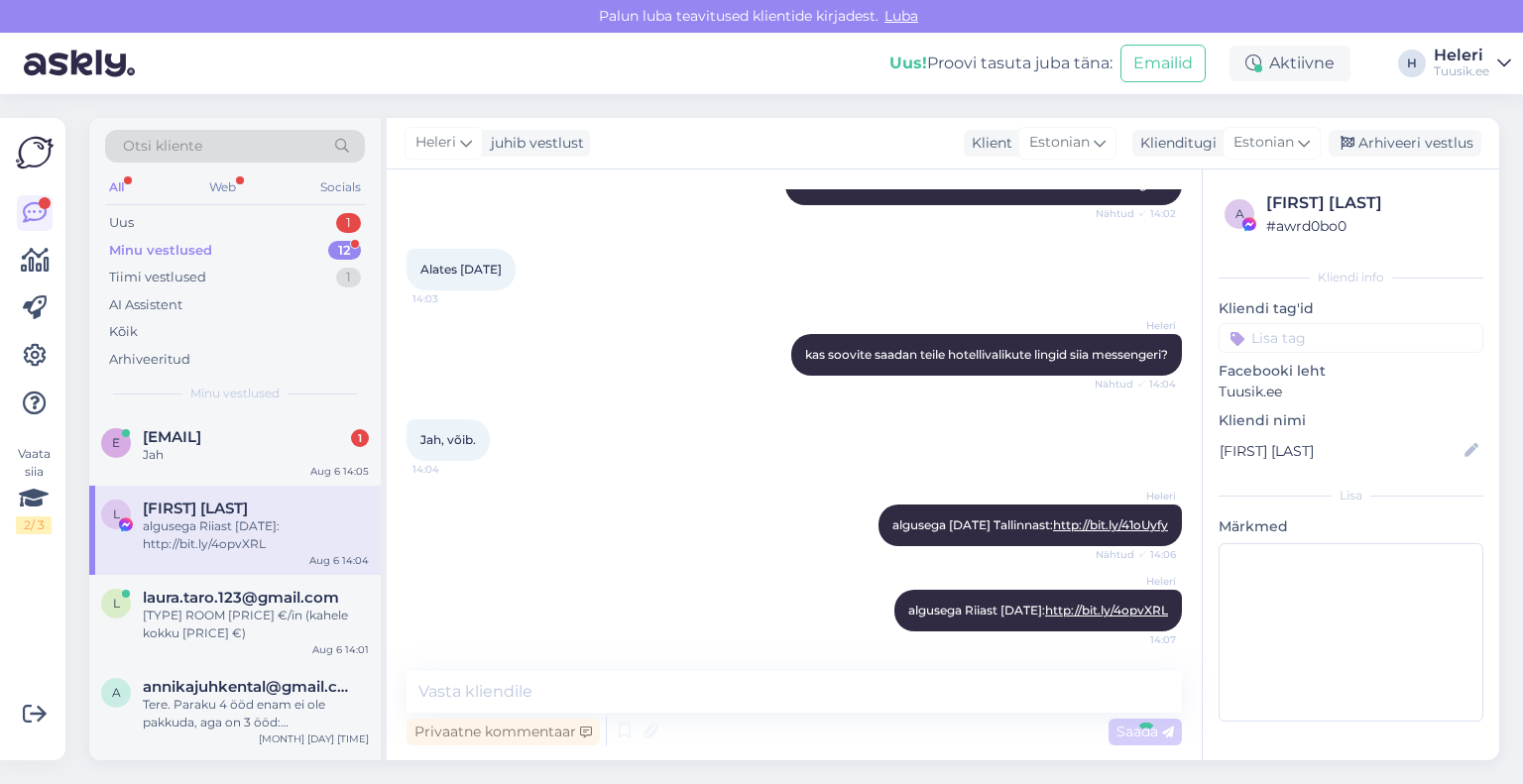 scroll, scrollTop: 10555, scrollLeft: 0, axis: vertical 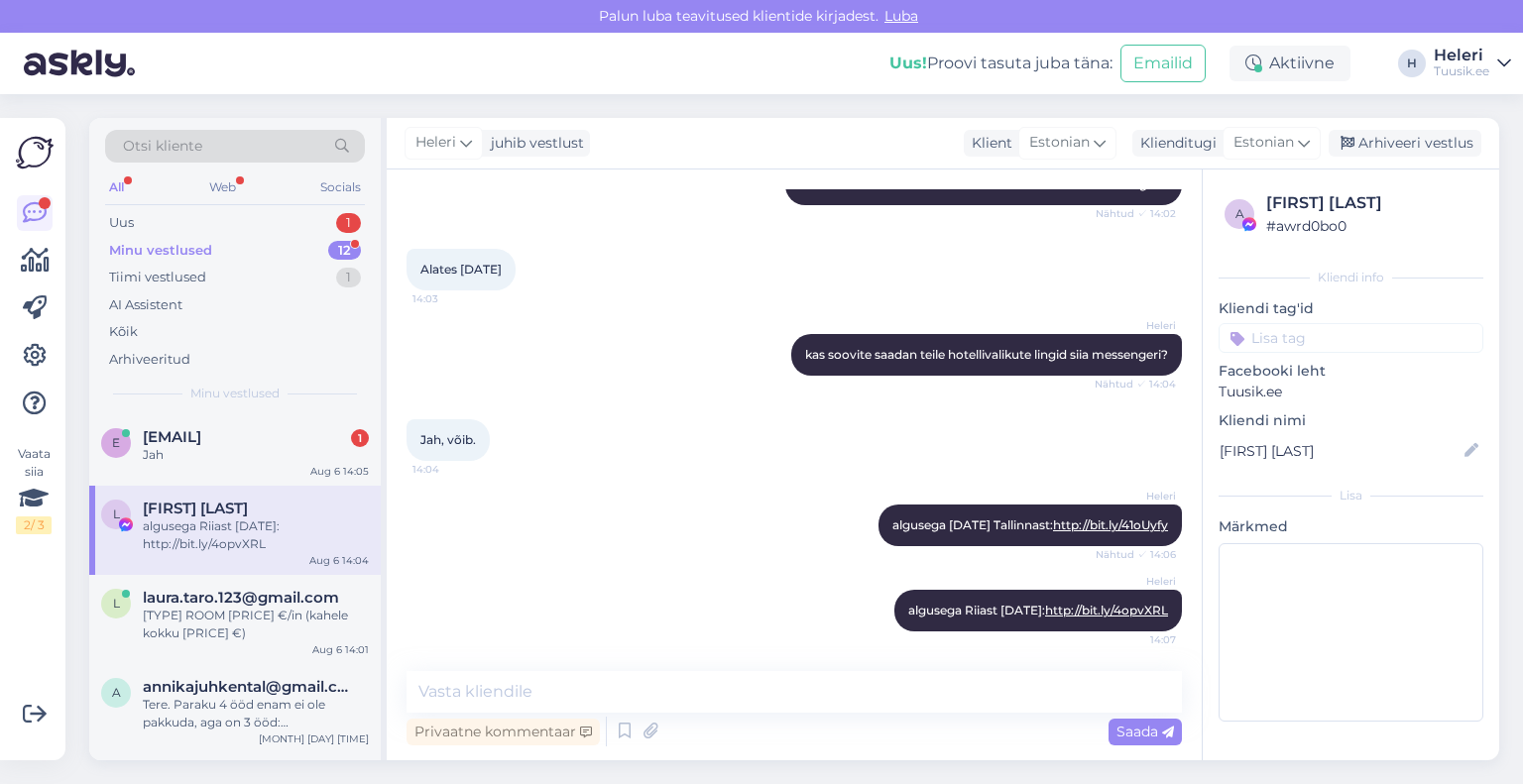 click on "Privaatne kommentaar Saada" at bounding box center [794, 731] 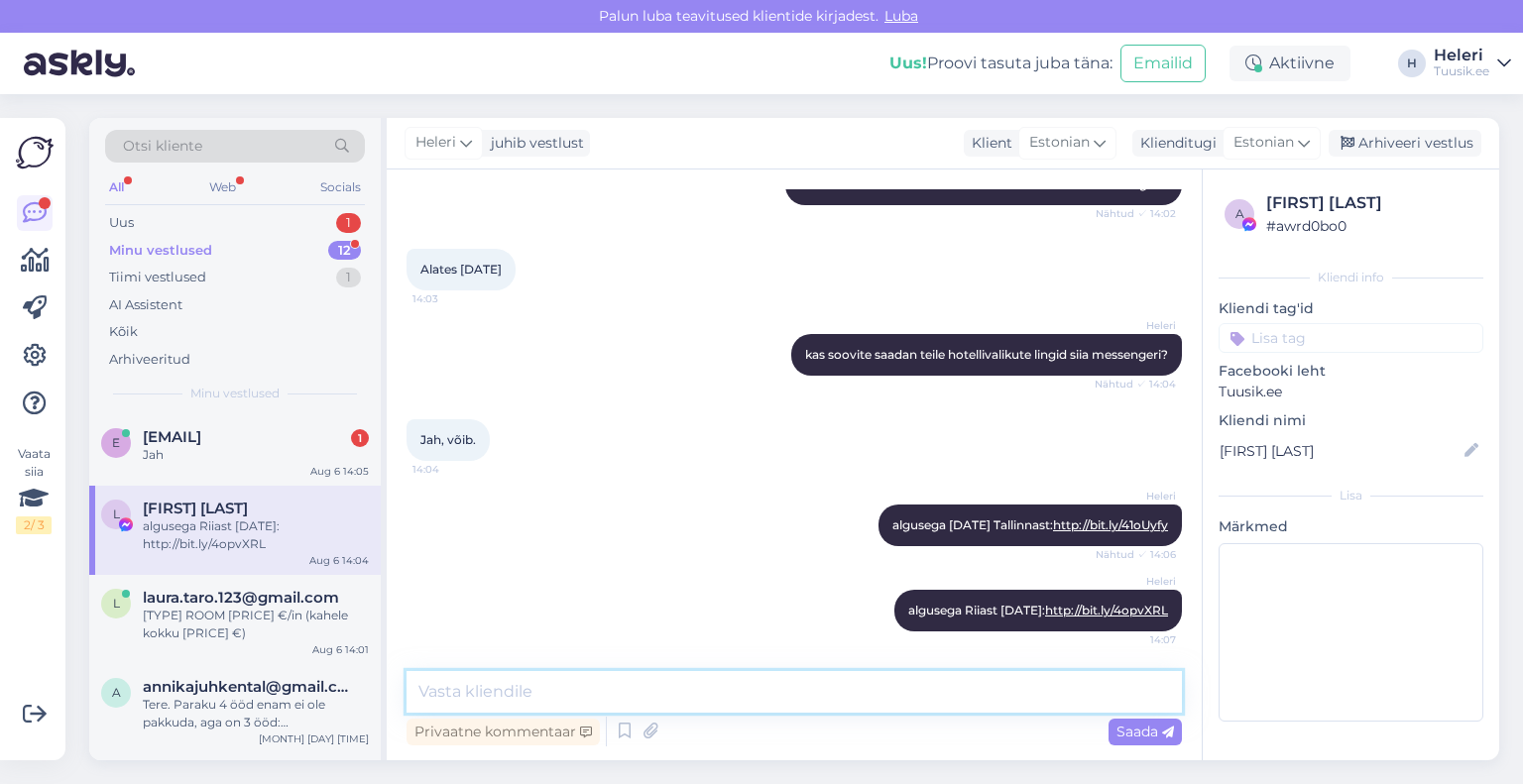 click at bounding box center (794, 692) 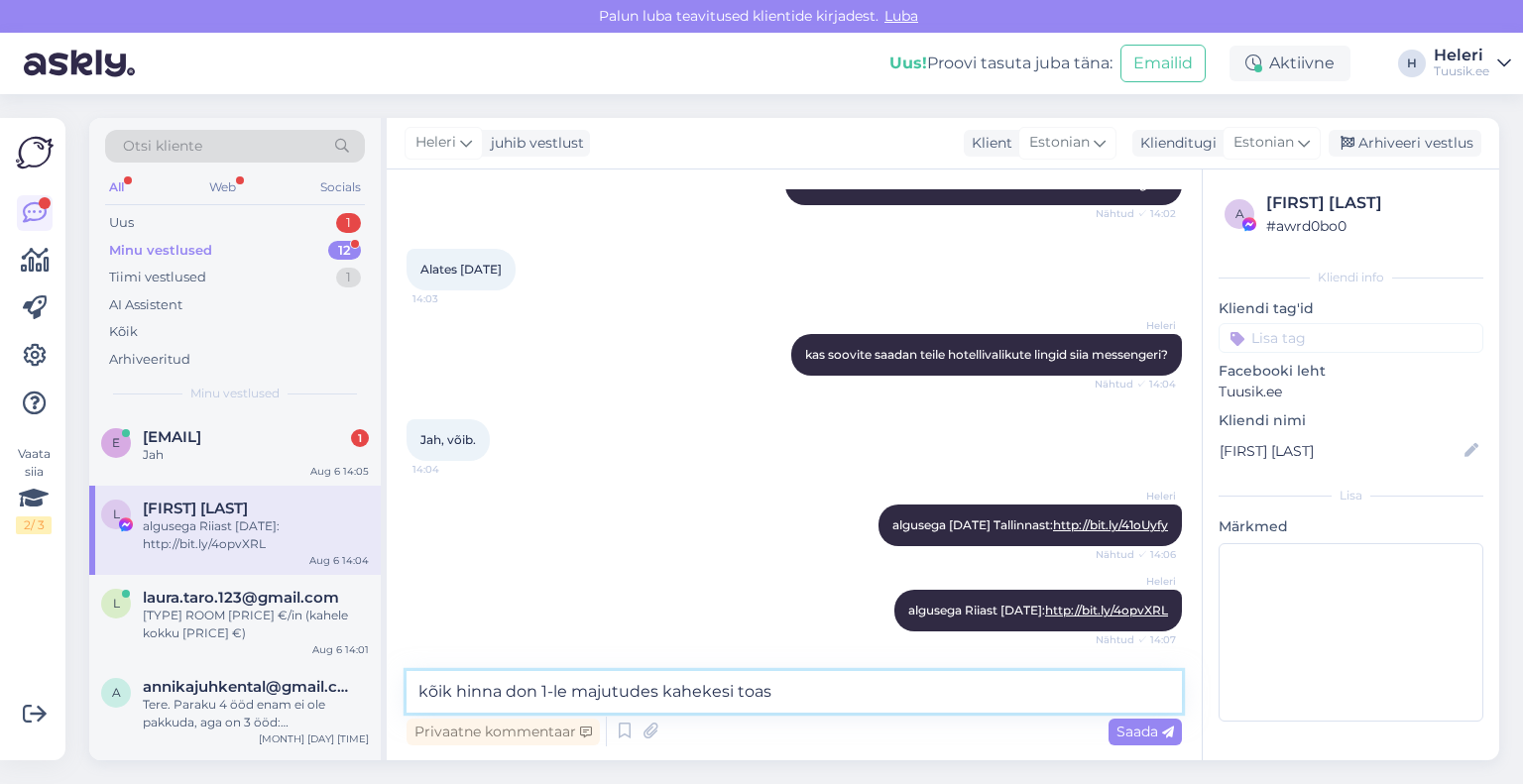 click on "kõik hinna don 1-le majutudes kahekesi toas" at bounding box center [794, 692] 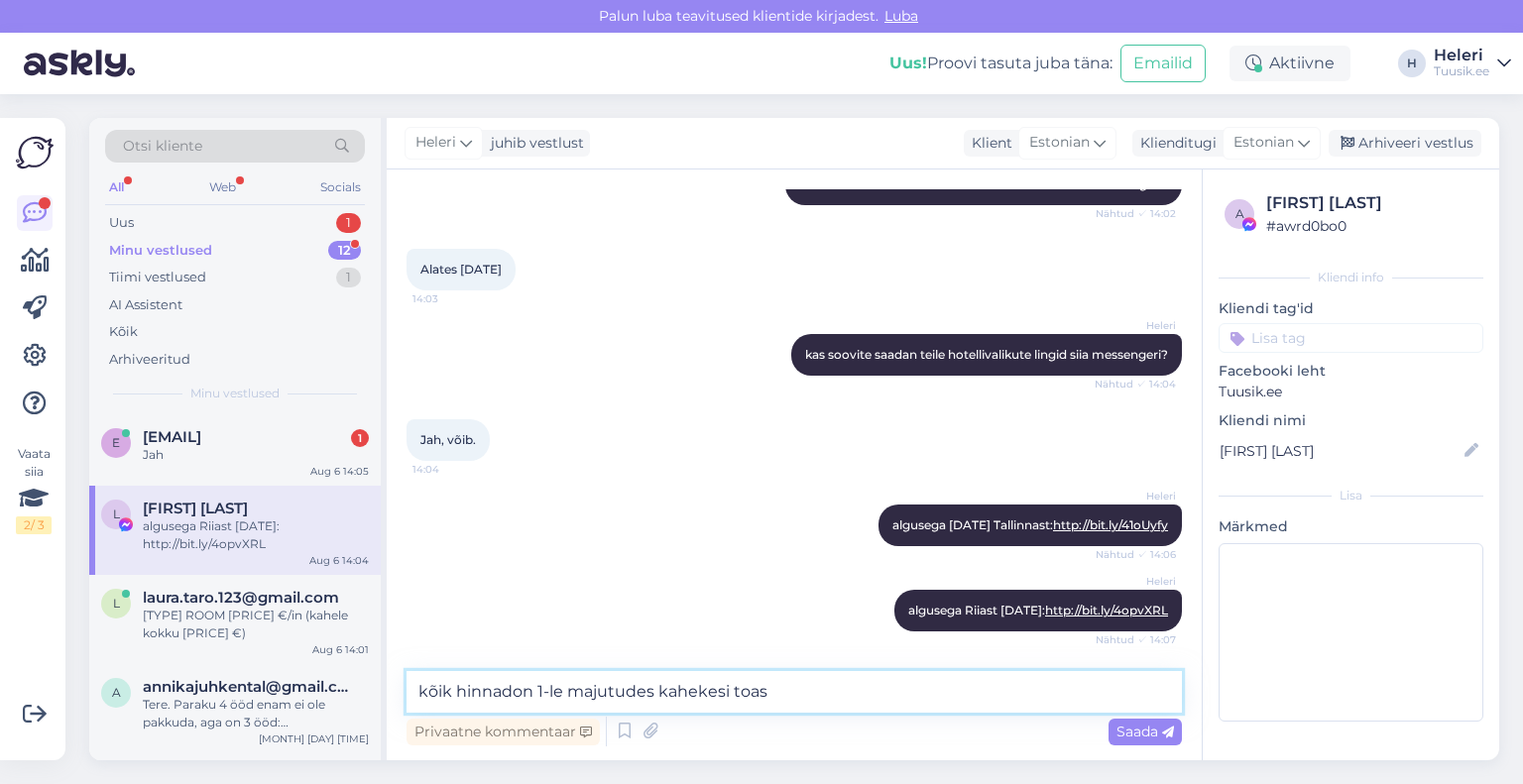 click on "kõik hinnadon 1-le majutudes kahekesi toas" at bounding box center [794, 692] 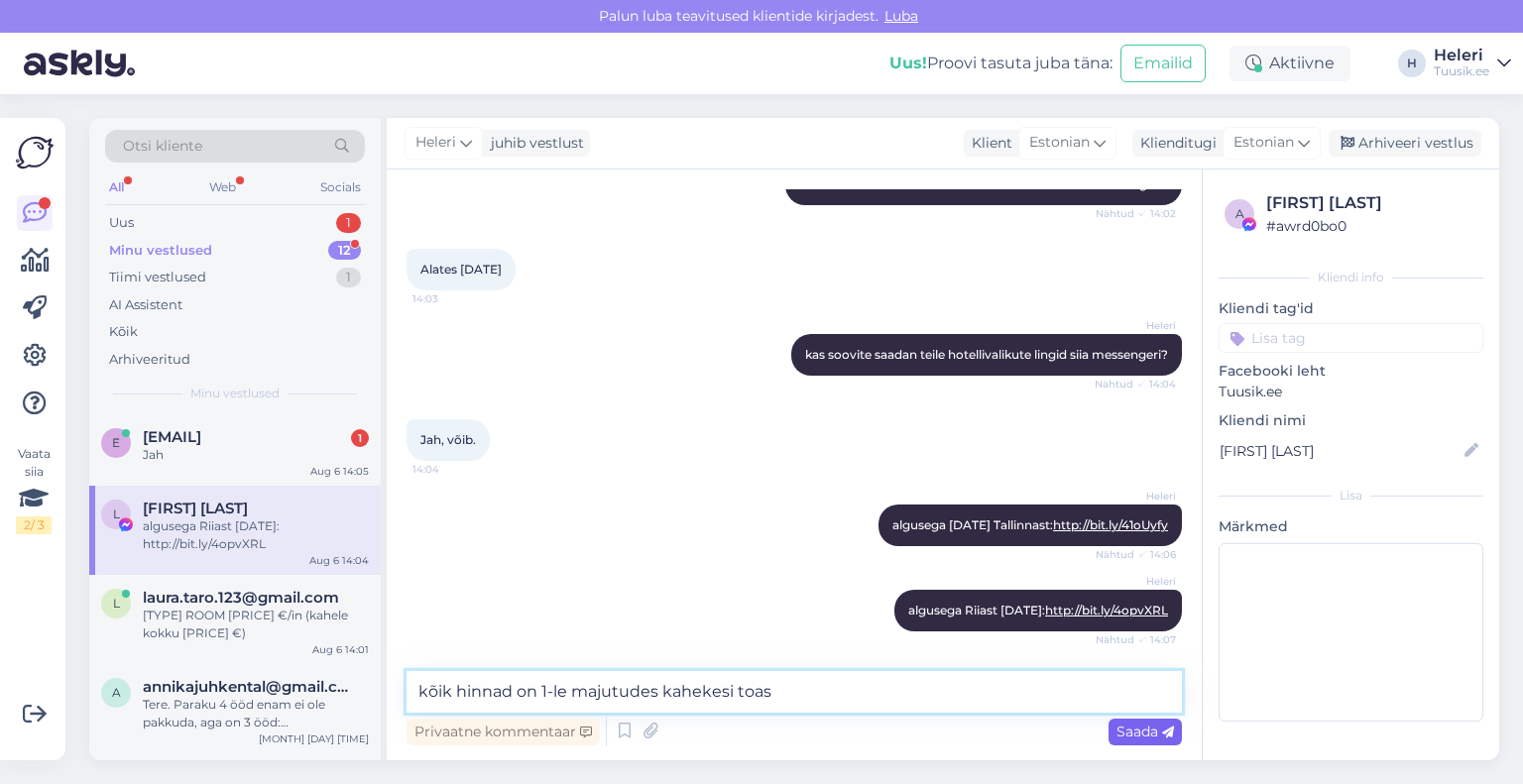 type on "kõik hinnad on 1-le majutudes kahekesi toas" 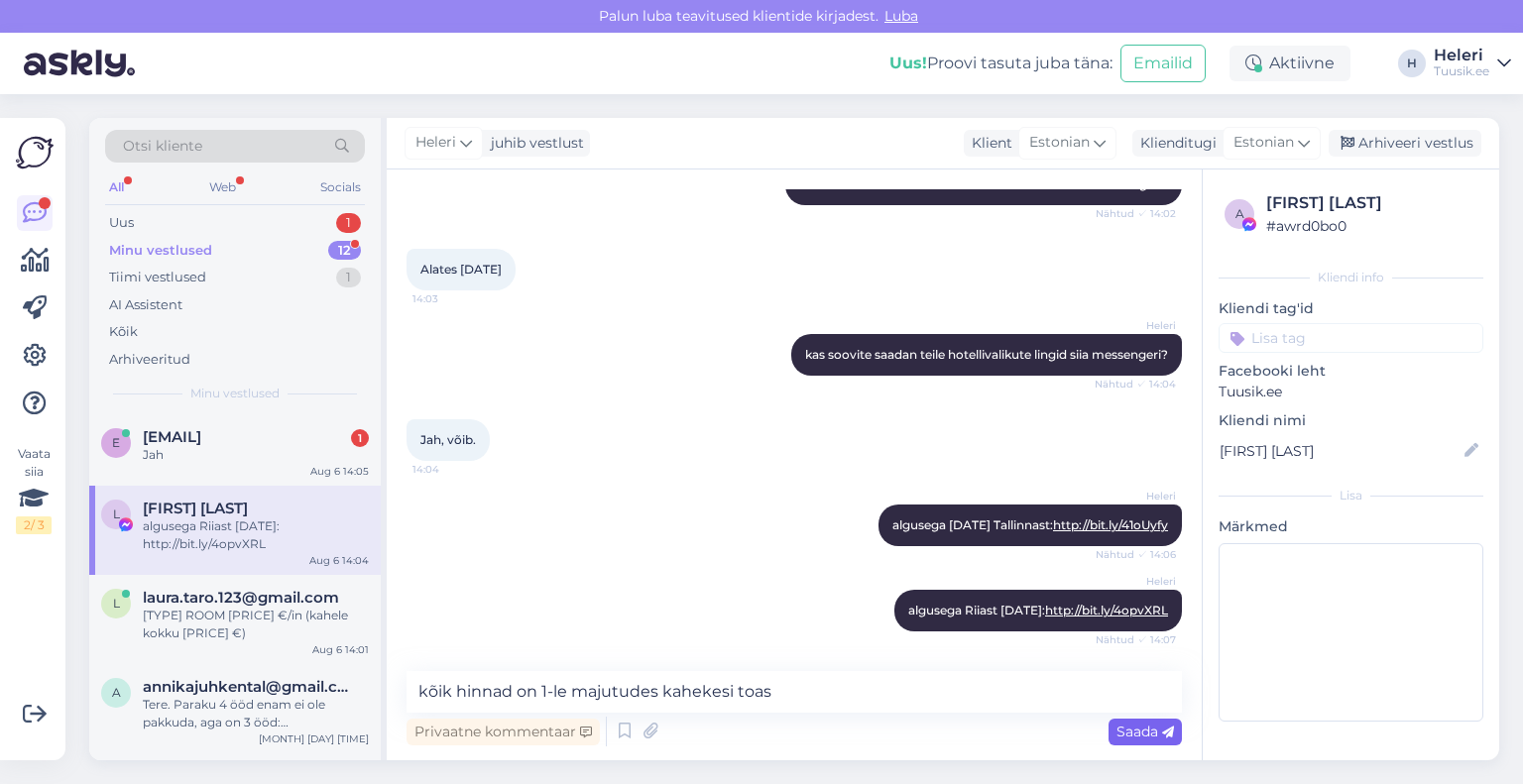 click on "Saada" at bounding box center [1145, 731] 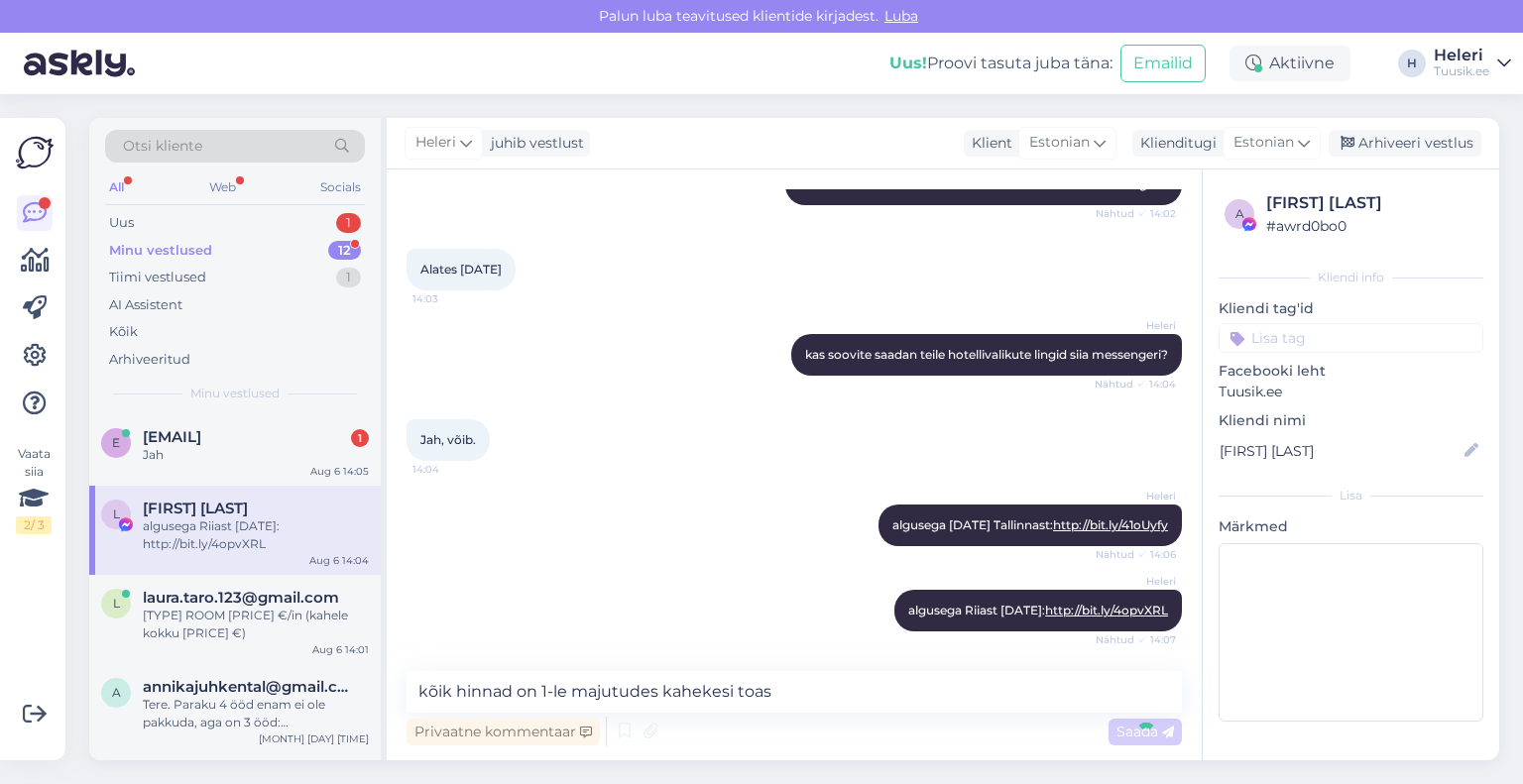 type 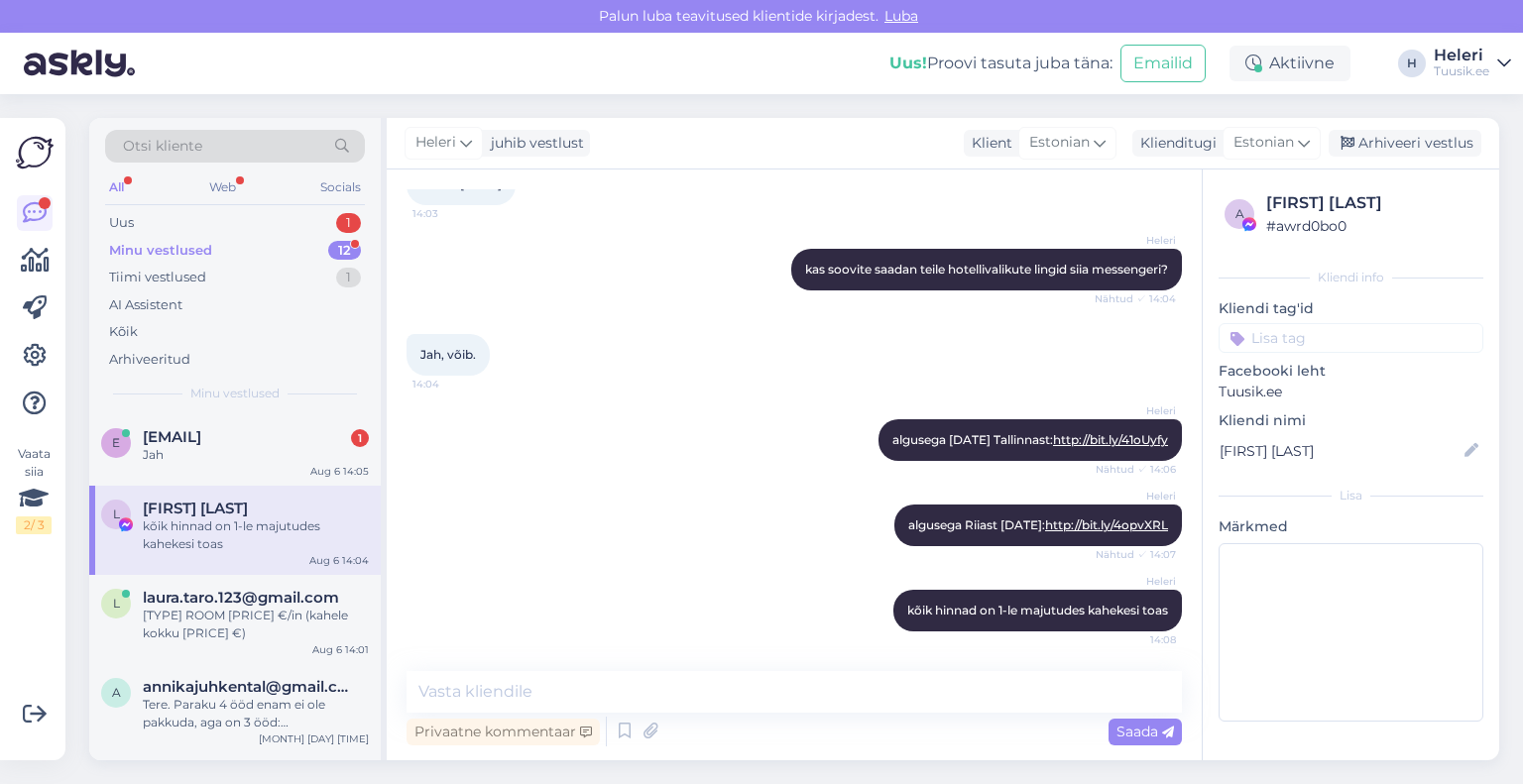 scroll, scrollTop: 10641, scrollLeft: 0, axis: vertical 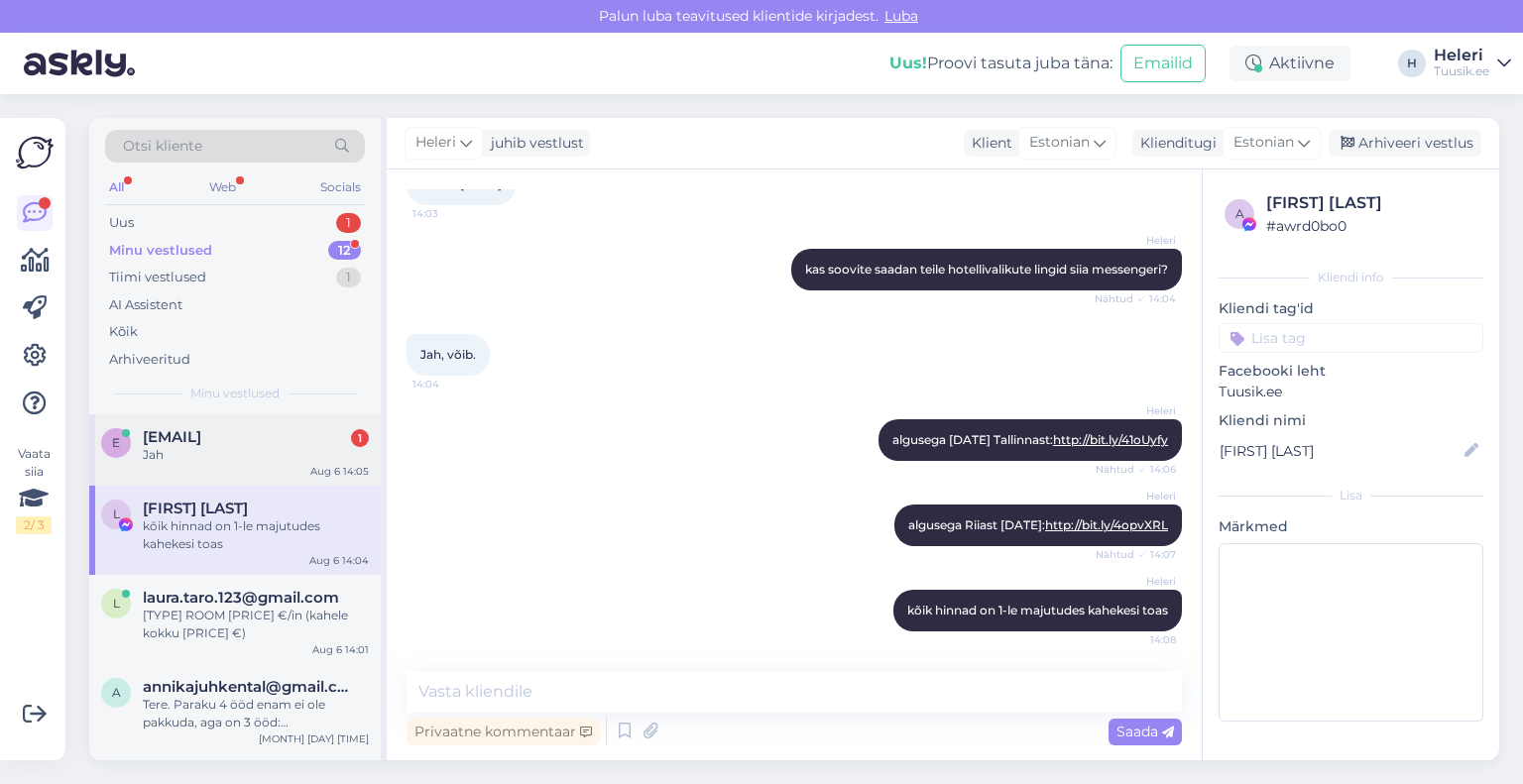 click on "Jah" at bounding box center [256, 455] 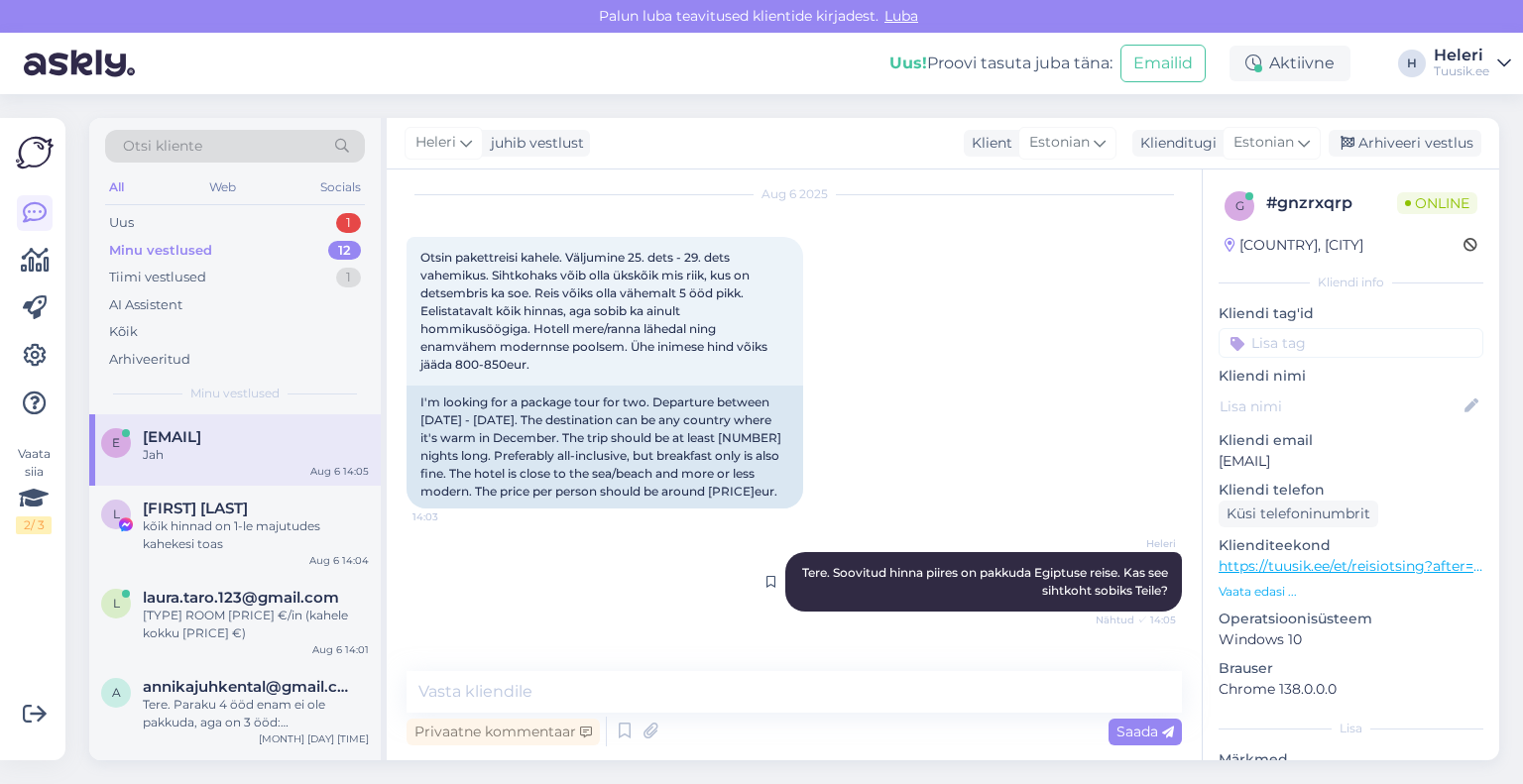 scroll, scrollTop: 0, scrollLeft: 0, axis: both 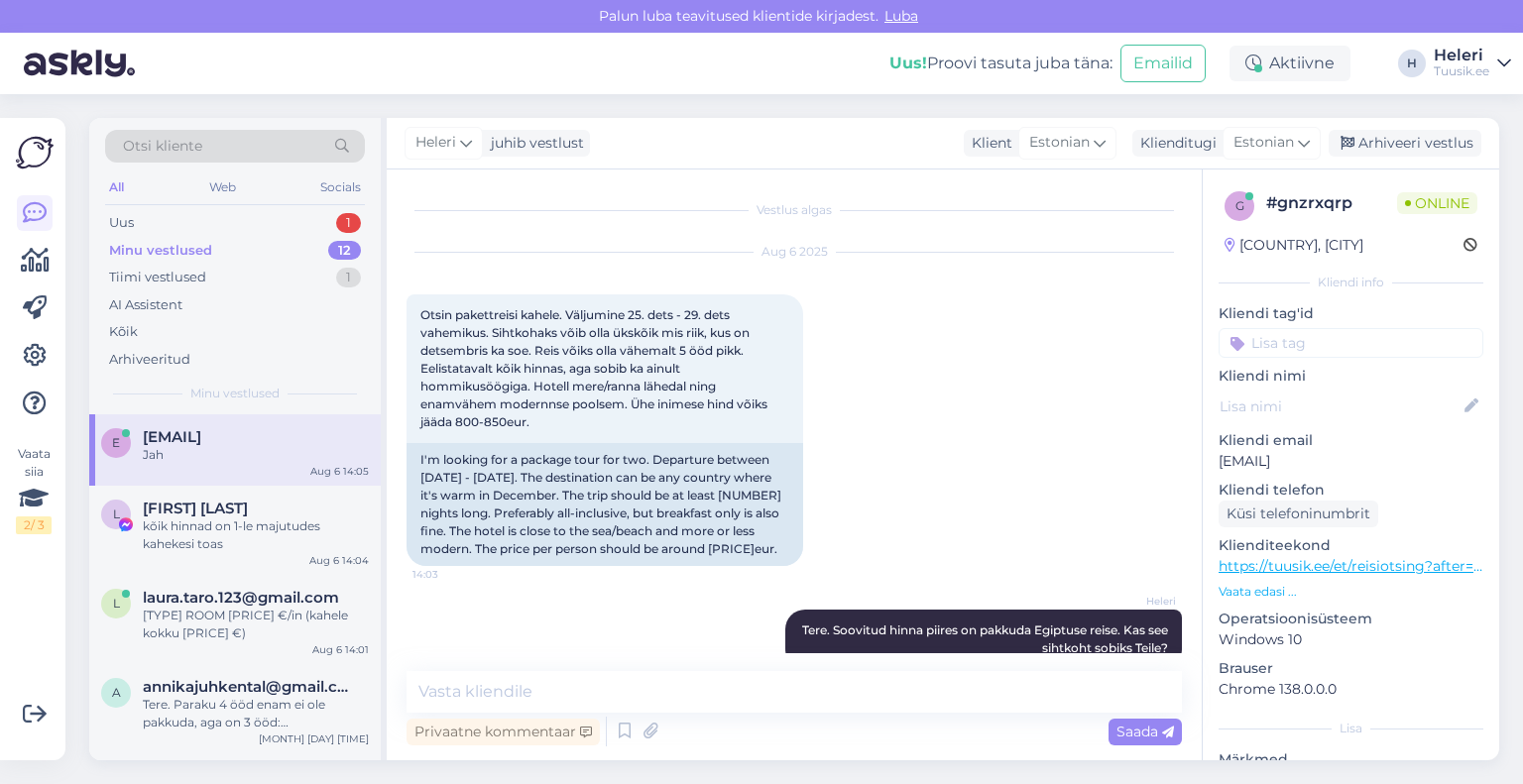 drag, startPoint x: 1249, startPoint y: 456, endPoint x: 1345, endPoint y: 457, distance: 96.00521 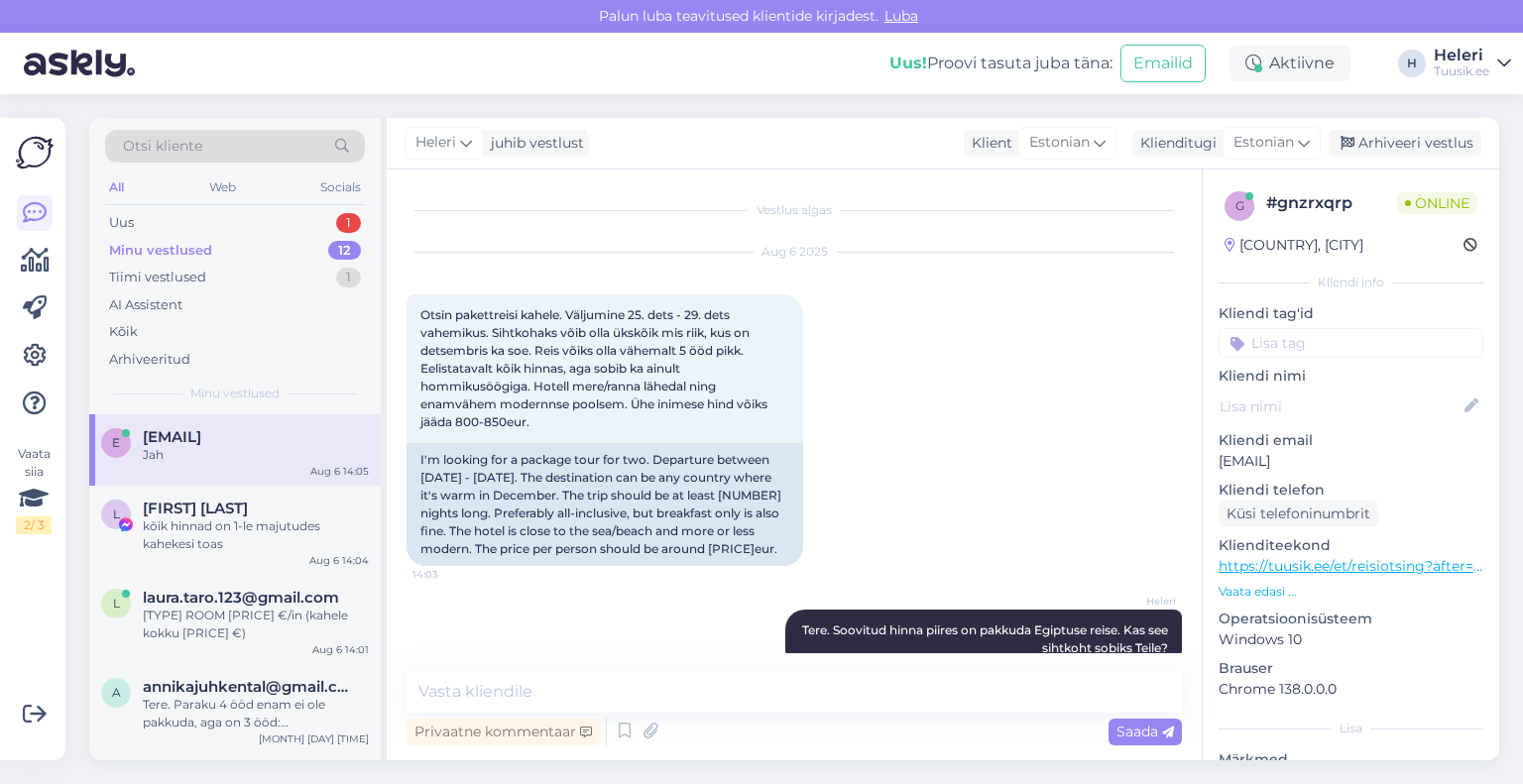 scroll, scrollTop: 99, scrollLeft: 0, axis: vertical 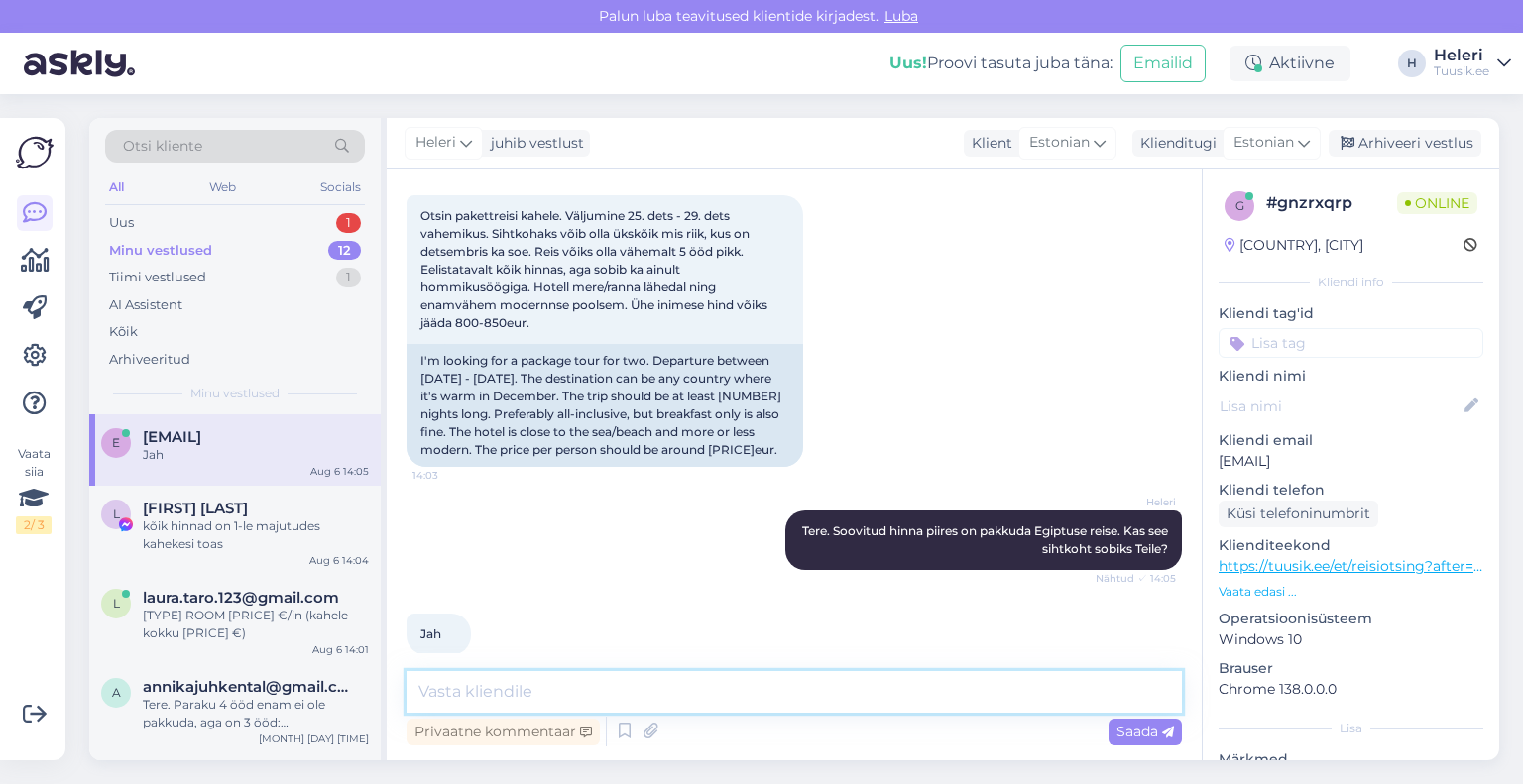 click at bounding box center (794, 692) 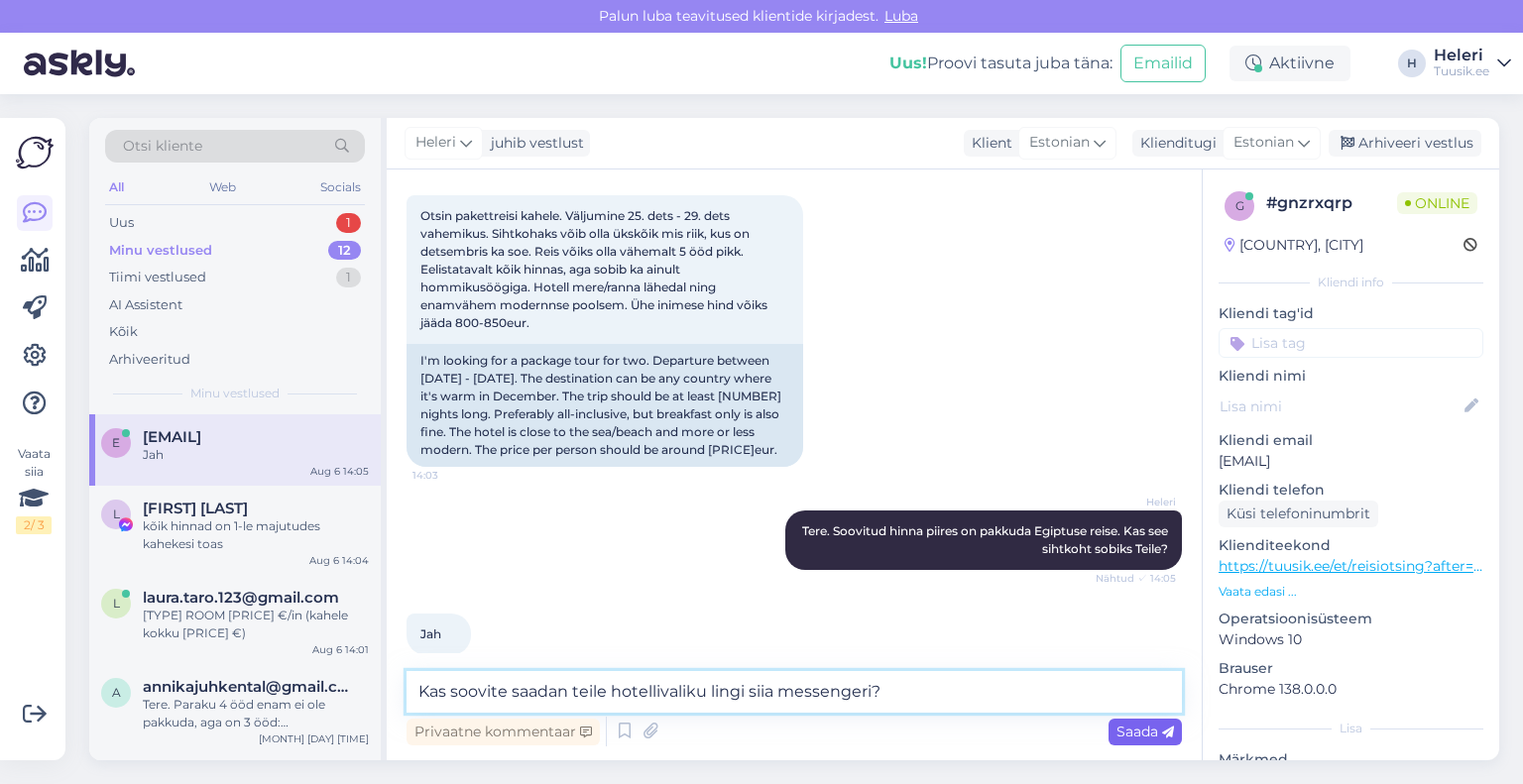 type on "Kas soovite saadan teile hotellivaliku lingi siia messengeri?" 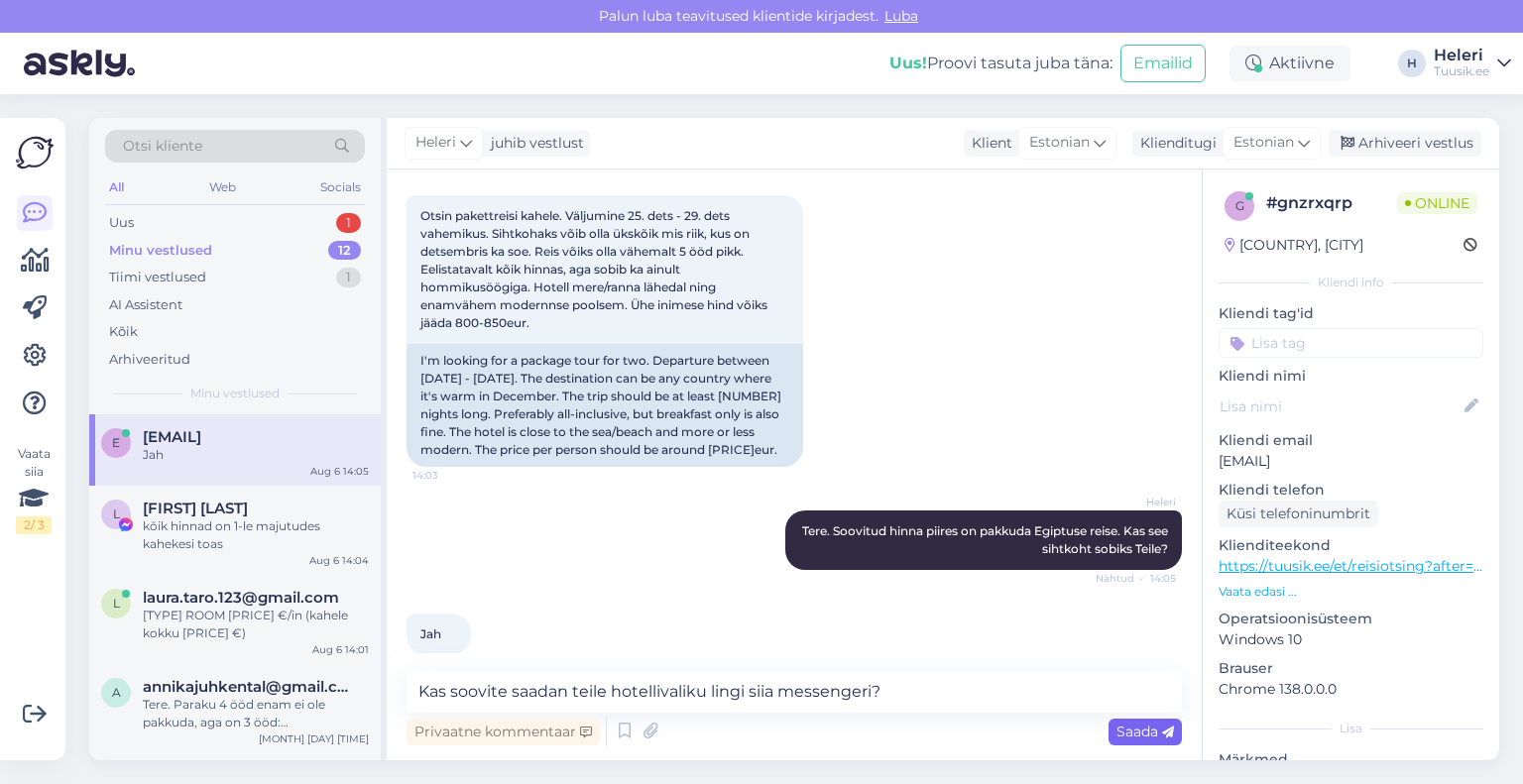 click on "Saada" at bounding box center [1145, 731] 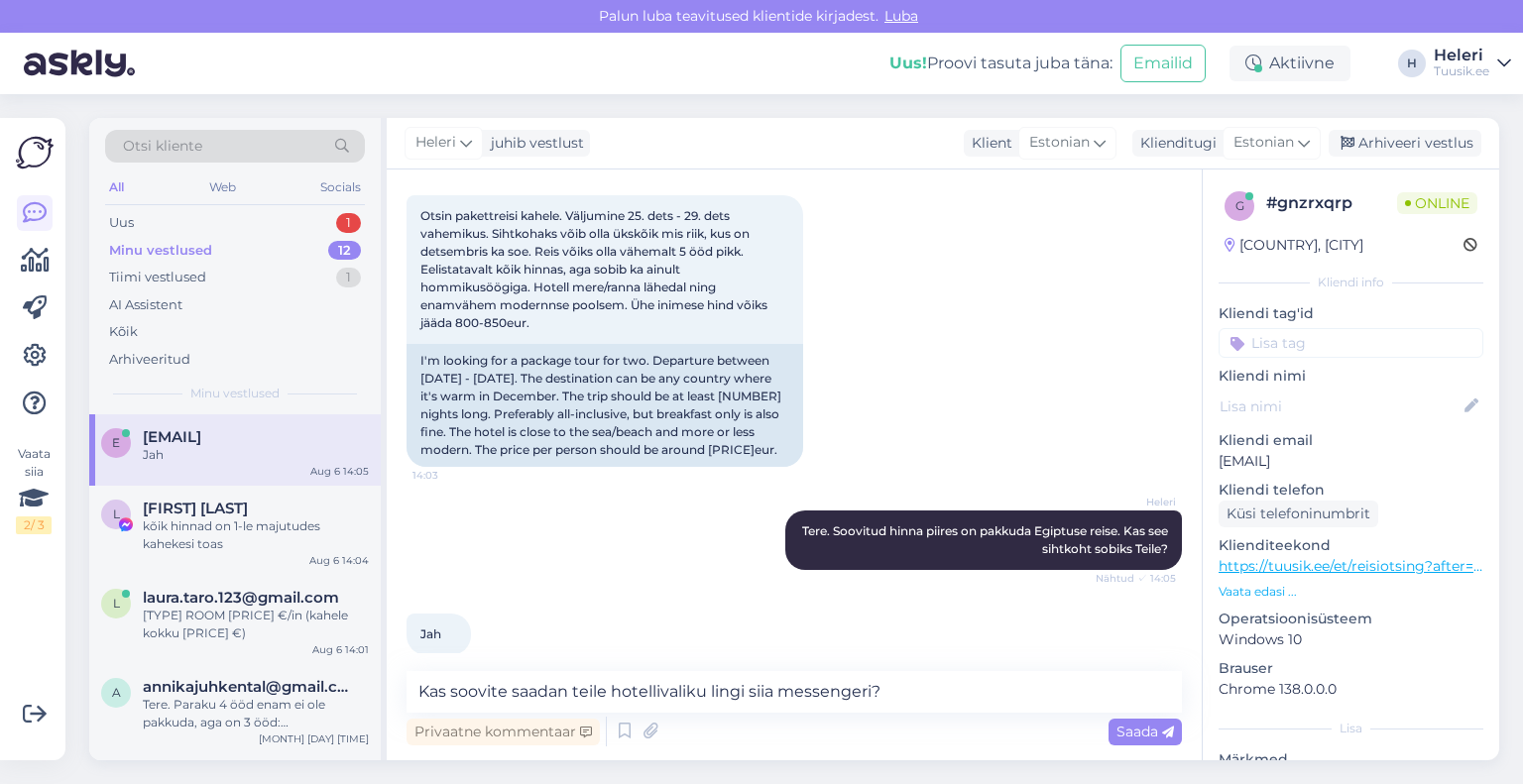 type 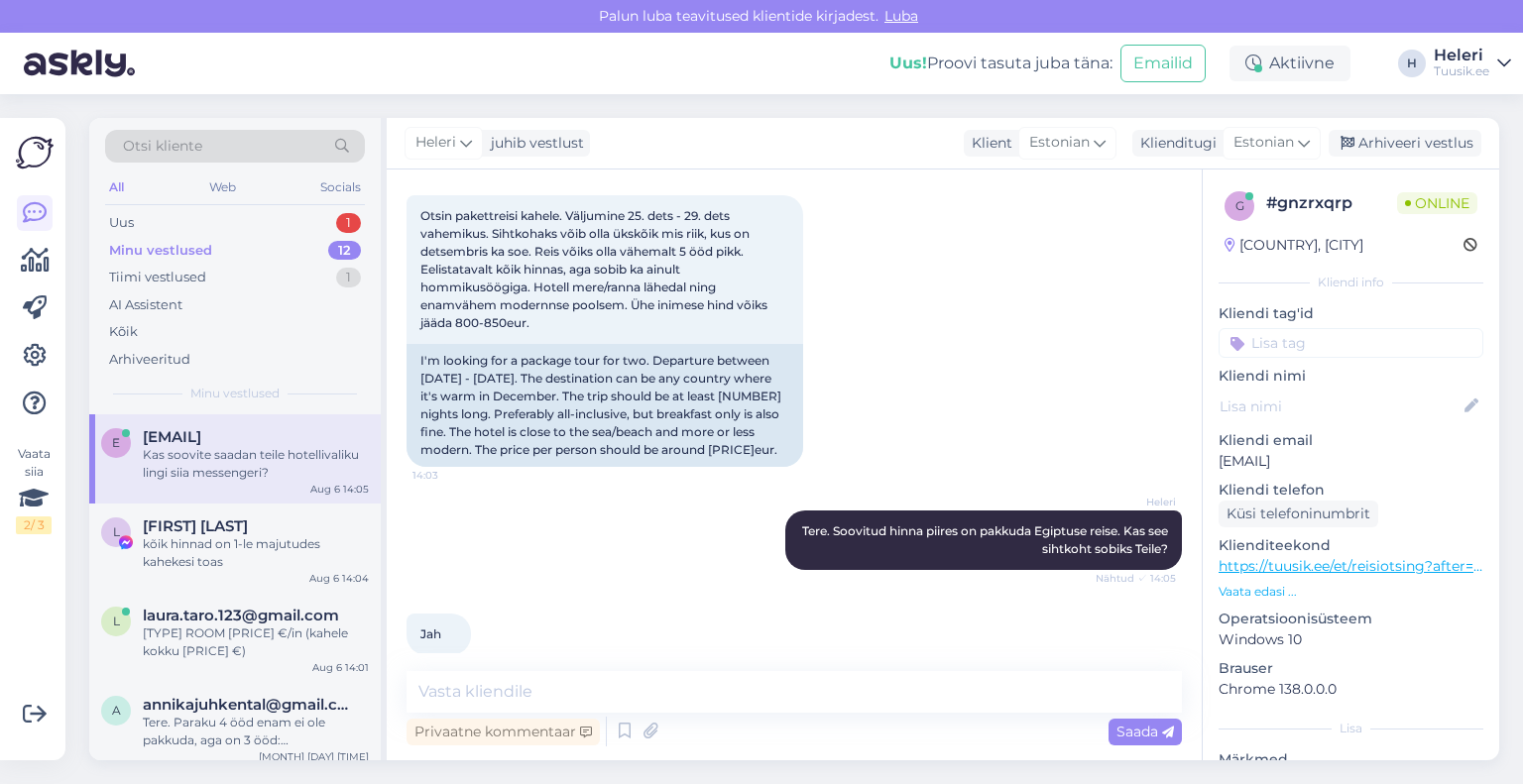scroll, scrollTop: 208, scrollLeft: 0, axis: vertical 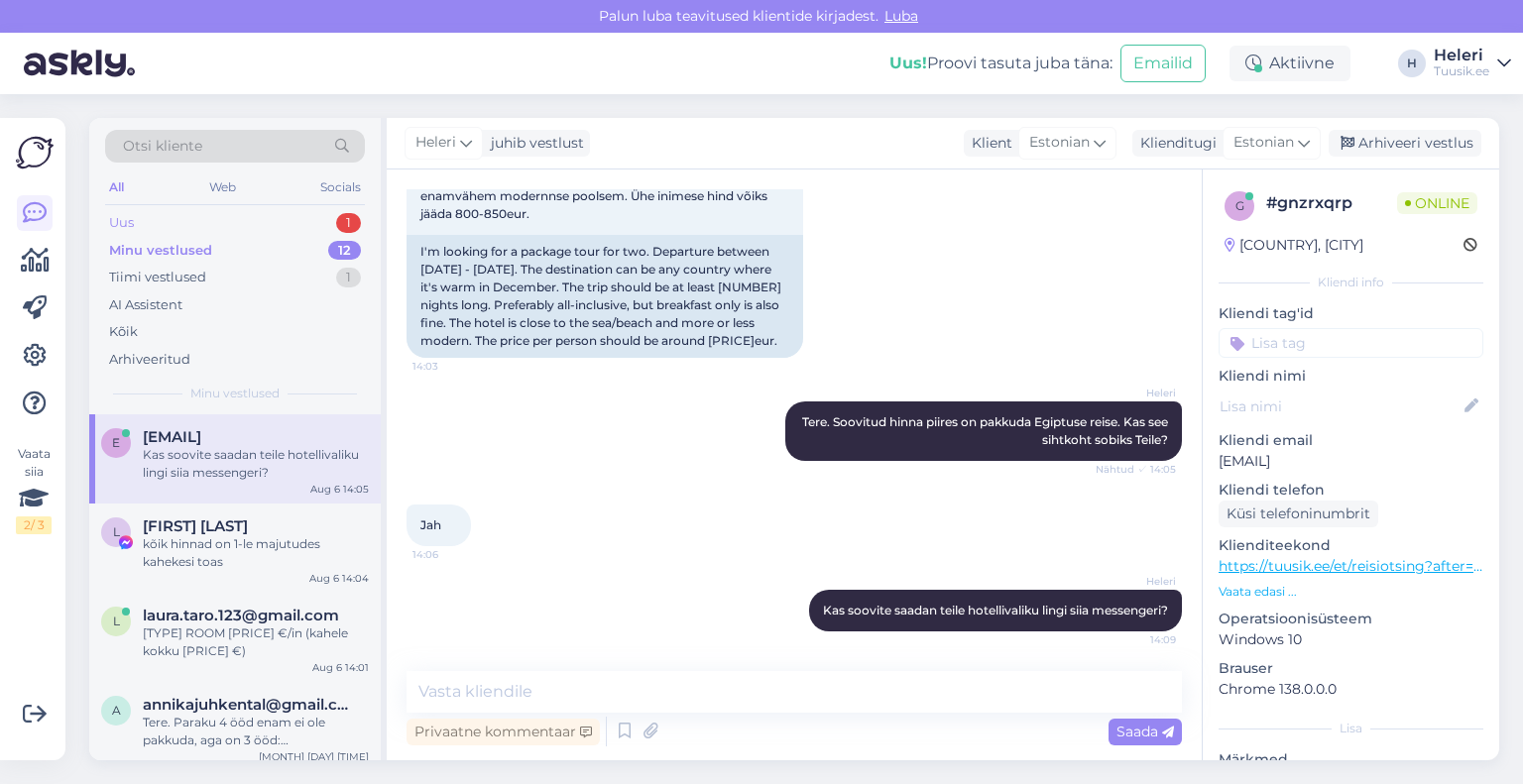 click on "Uus 1" at bounding box center [235, 223] 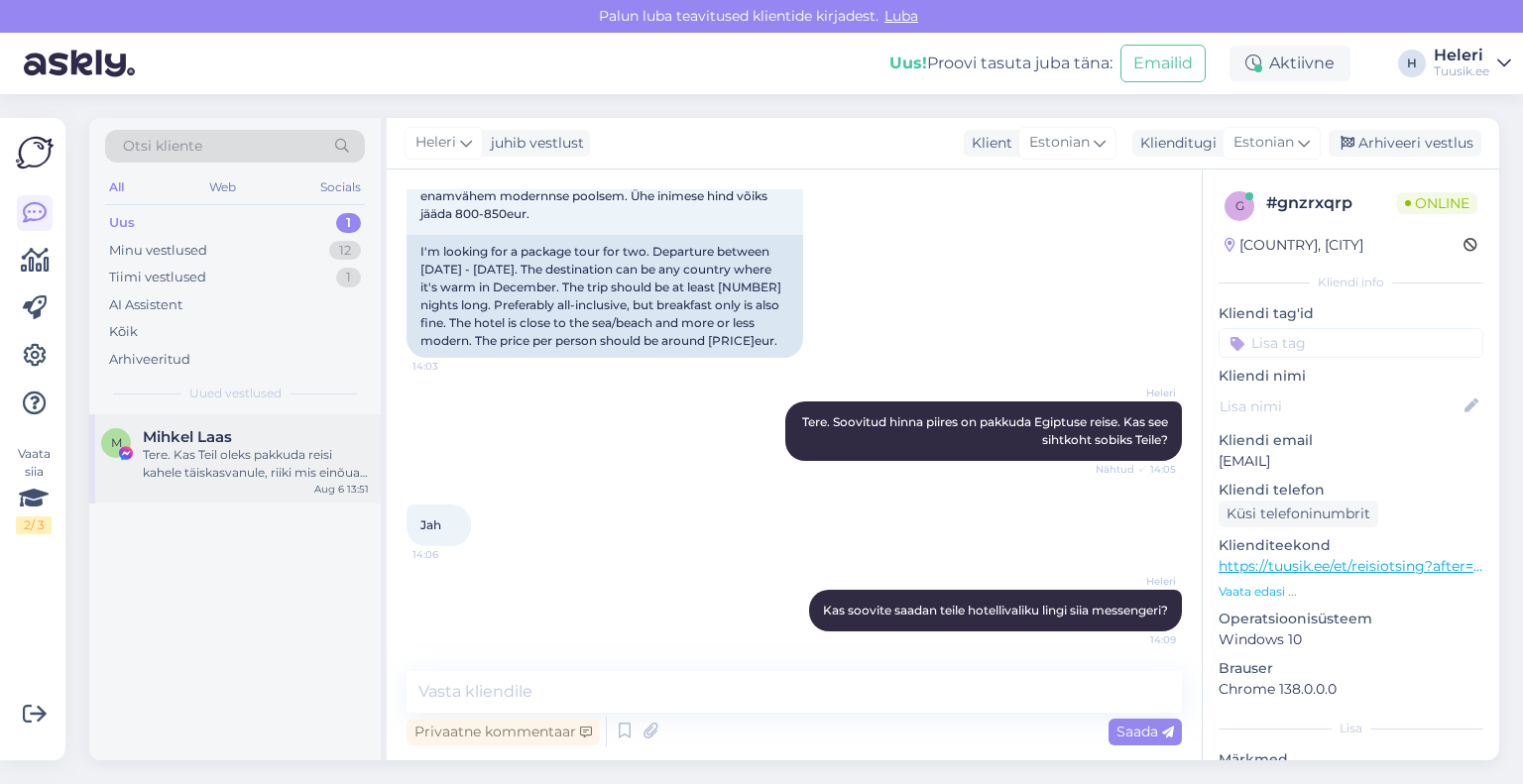 click on "Tere. Kas Teil oleks pakkuda reisi kahele täiskasvanule, riiki mis einõua passi olemasolu. Väljumine 9, 10 august. Nädal aega. Kindlasti peaks olema meri lähedal ja soe." at bounding box center [256, 464] 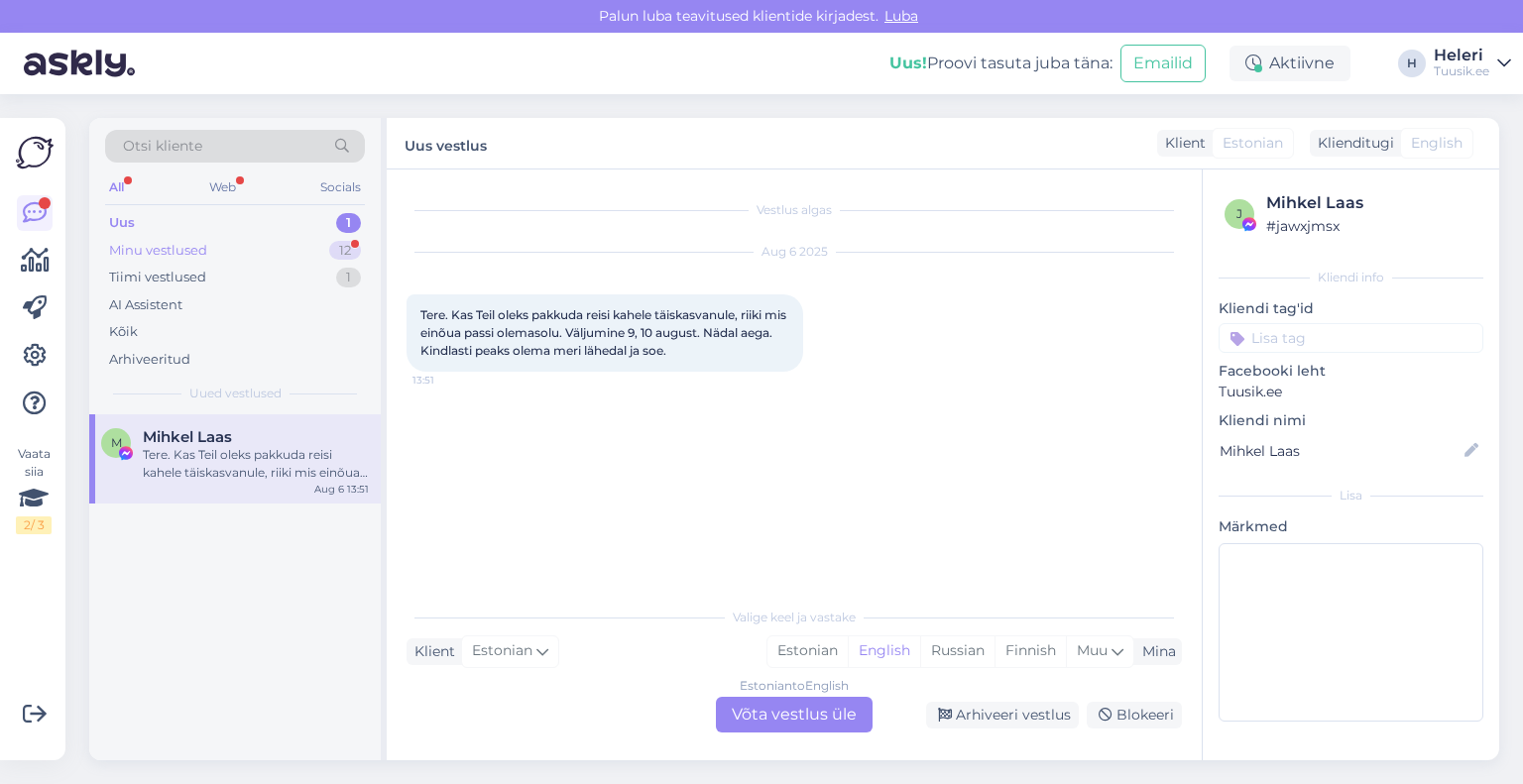 click on "Minu vestlused" at bounding box center [158, 251] 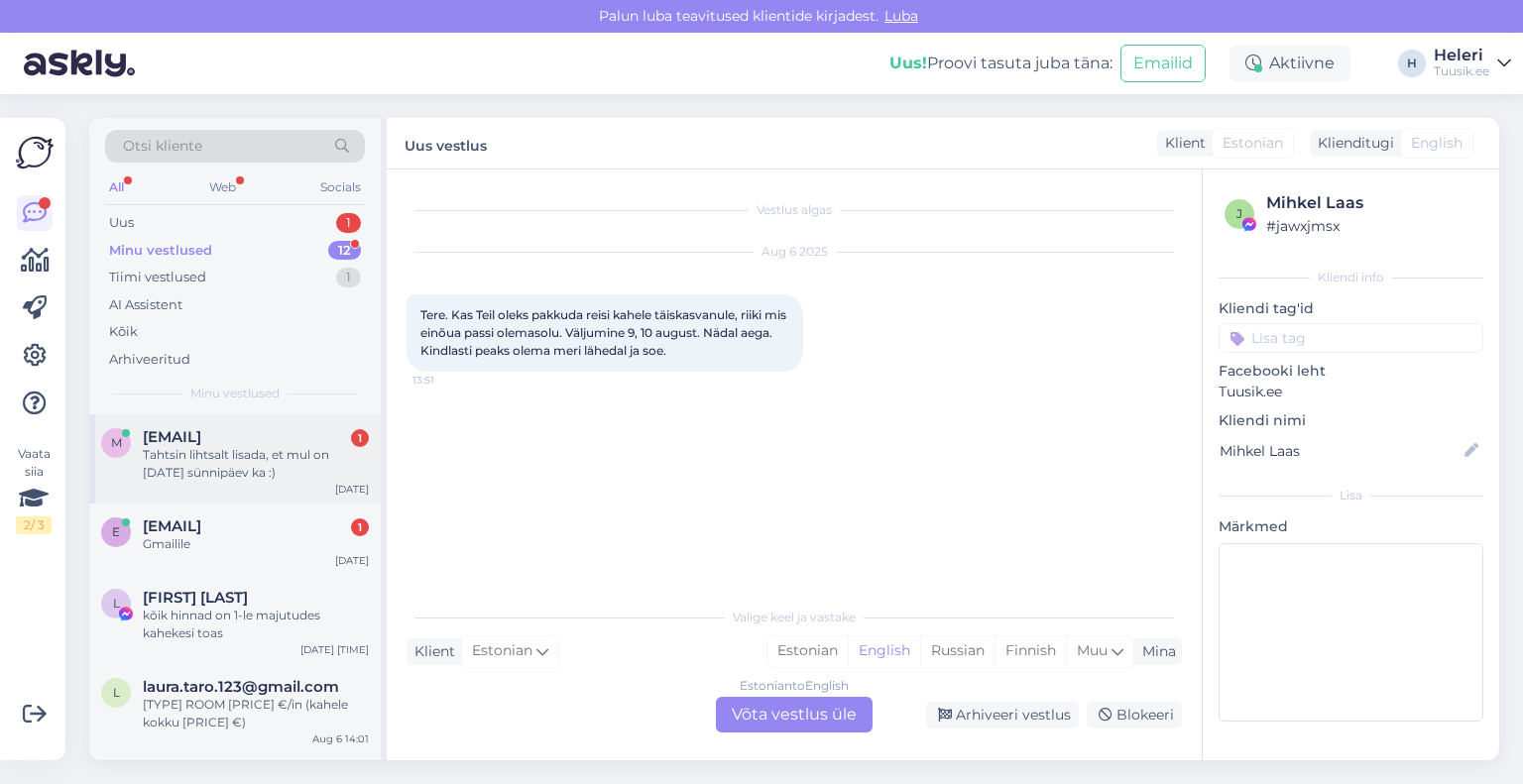 click on "Tahtsin lihtsalt lisada, et mul on [DATE] sünnipäev ka :)" at bounding box center [256, 464] 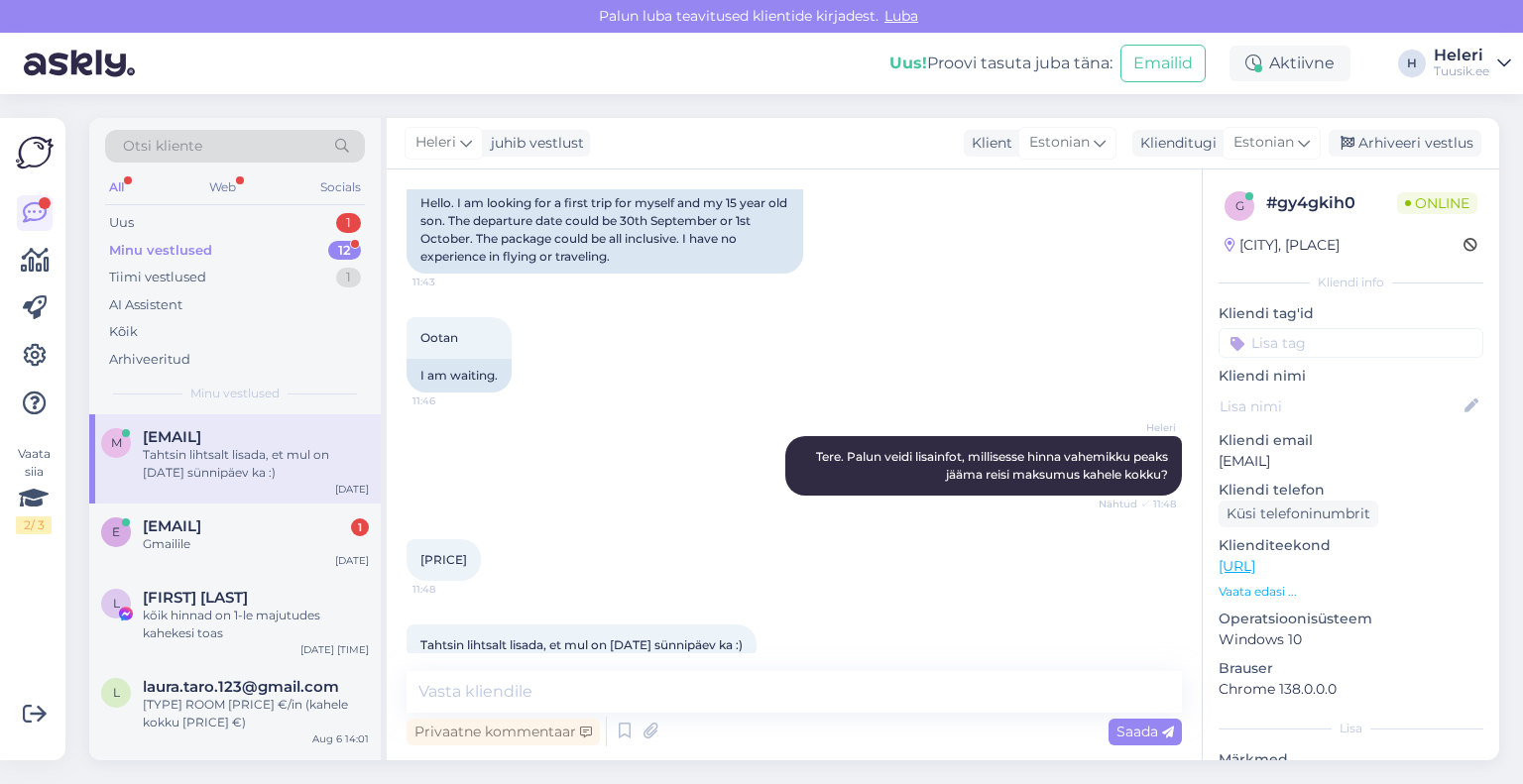 scroll, scrollTop: 238, scrollLeft: 0, axis: vertical 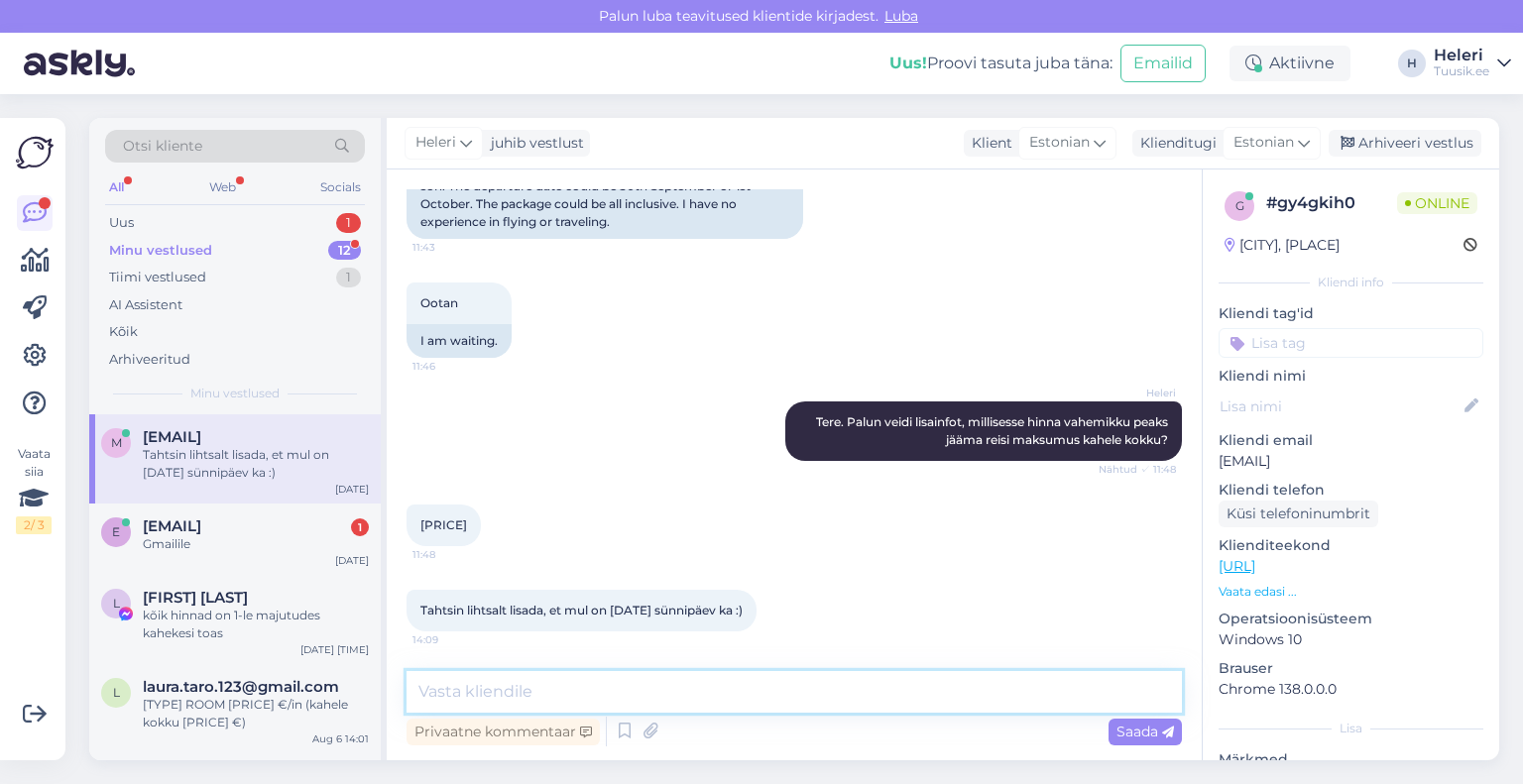 click at bounding box center (794, 692) 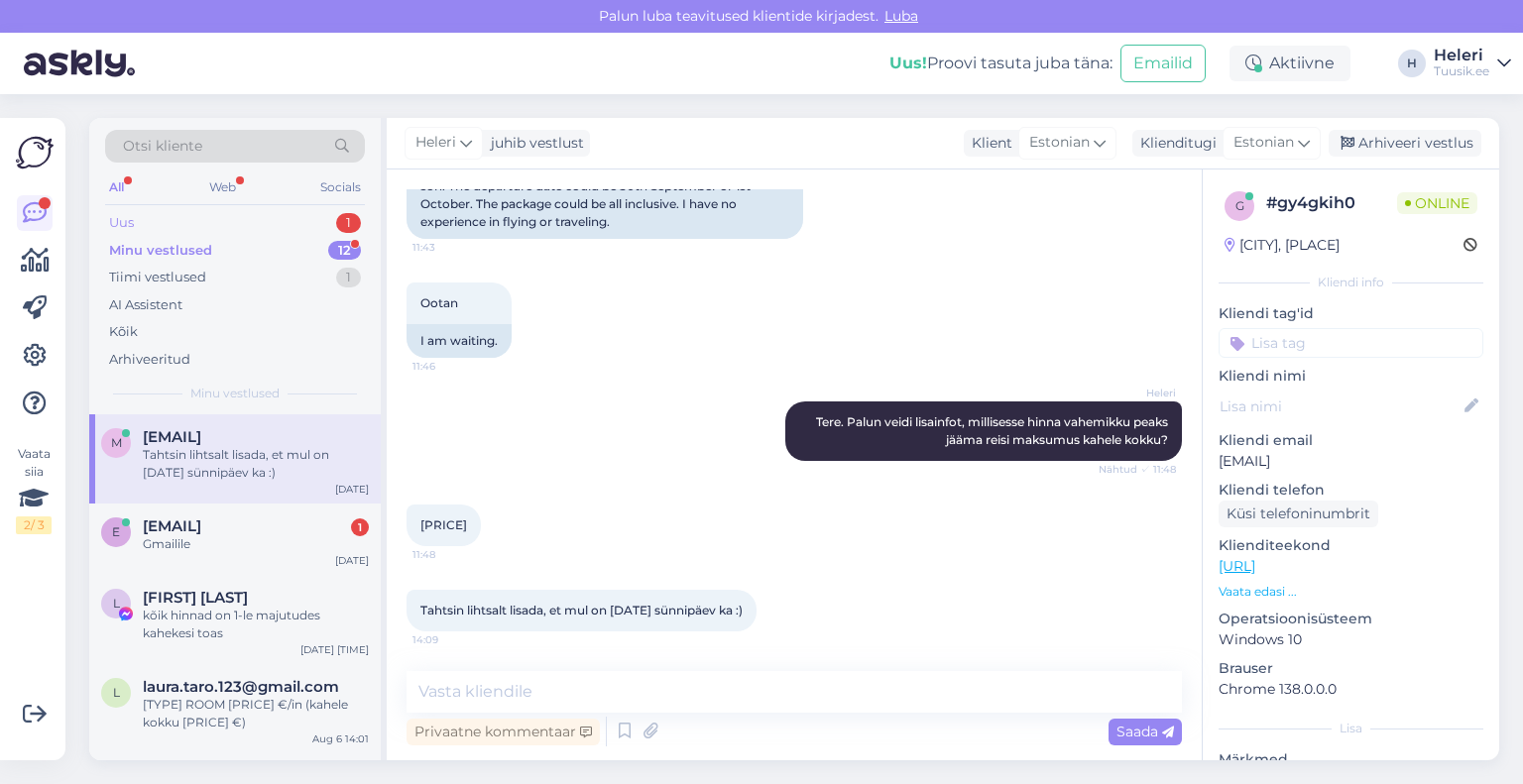 click on "Uus 1" at bounding box center [235, 223] 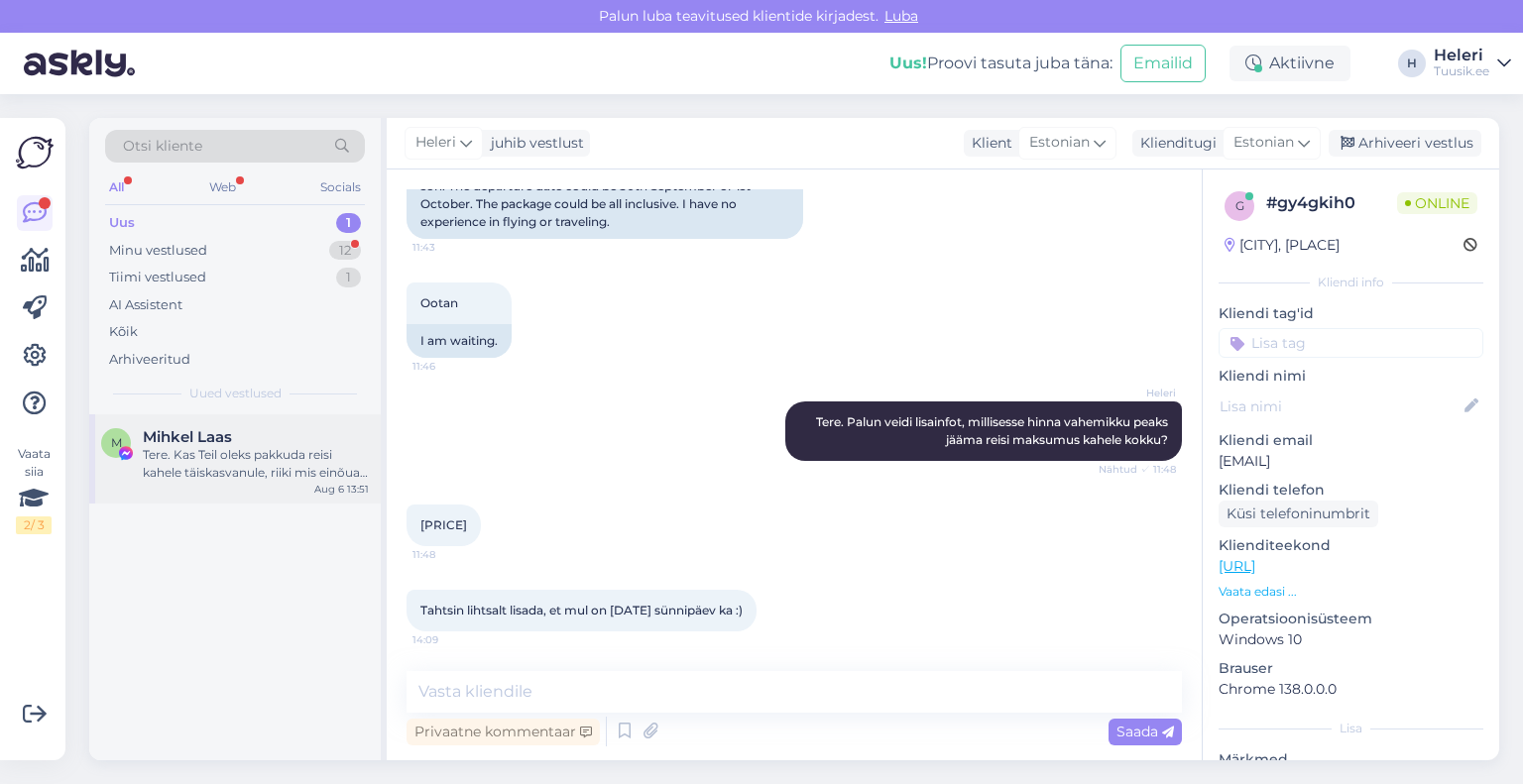 click on "Tere. Kas Teil oleks pakkuda reisi kahele täiskasvanule, riiki mis einõua passi olemasolu. Väljumine 9, 10 august. Nädal aega. Kindlasti peaks olema meri lähedal ja soe." at bounding box center (256, 464) 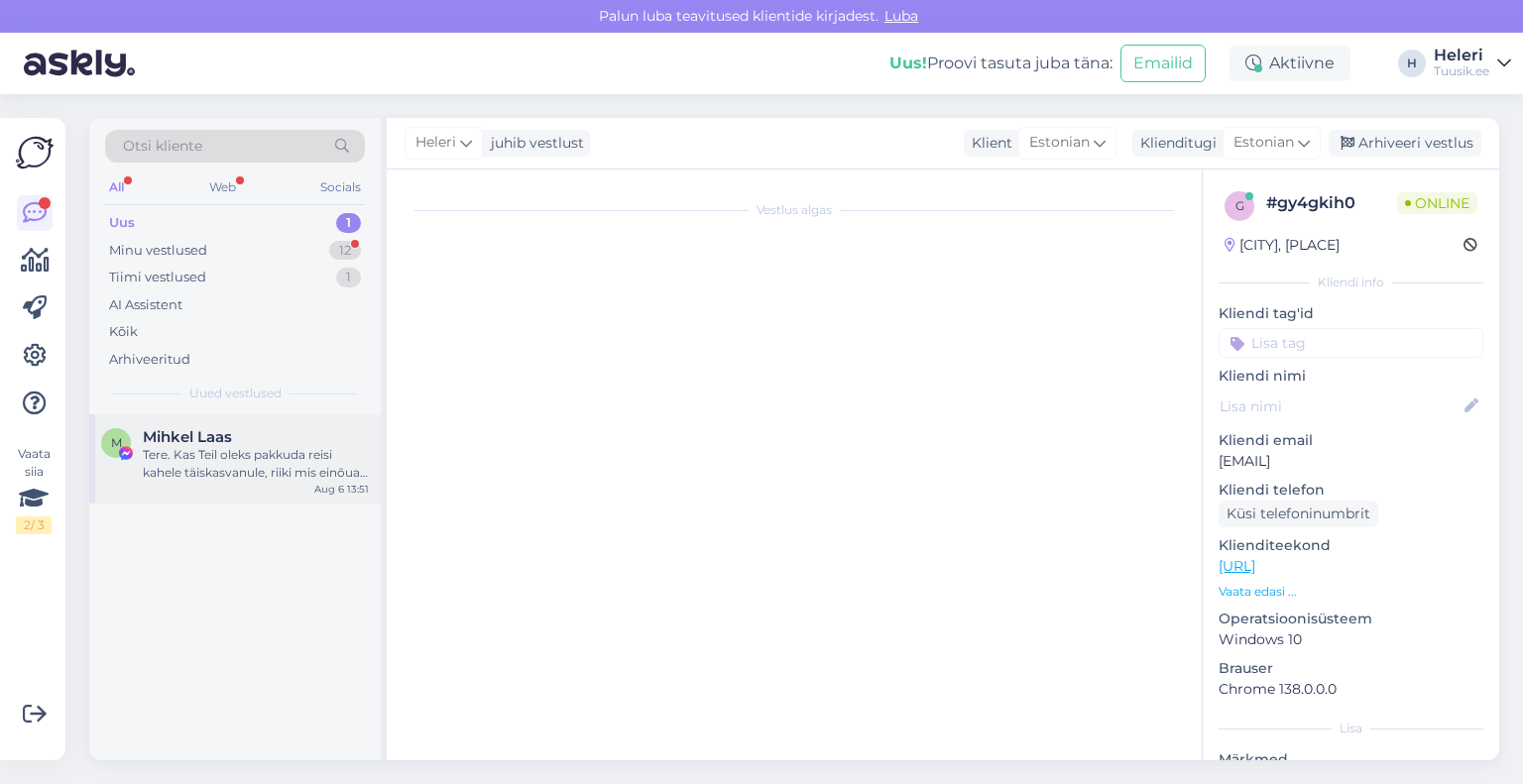 scroll, scrollTop: 0, scrollLeft: 0, axis: both 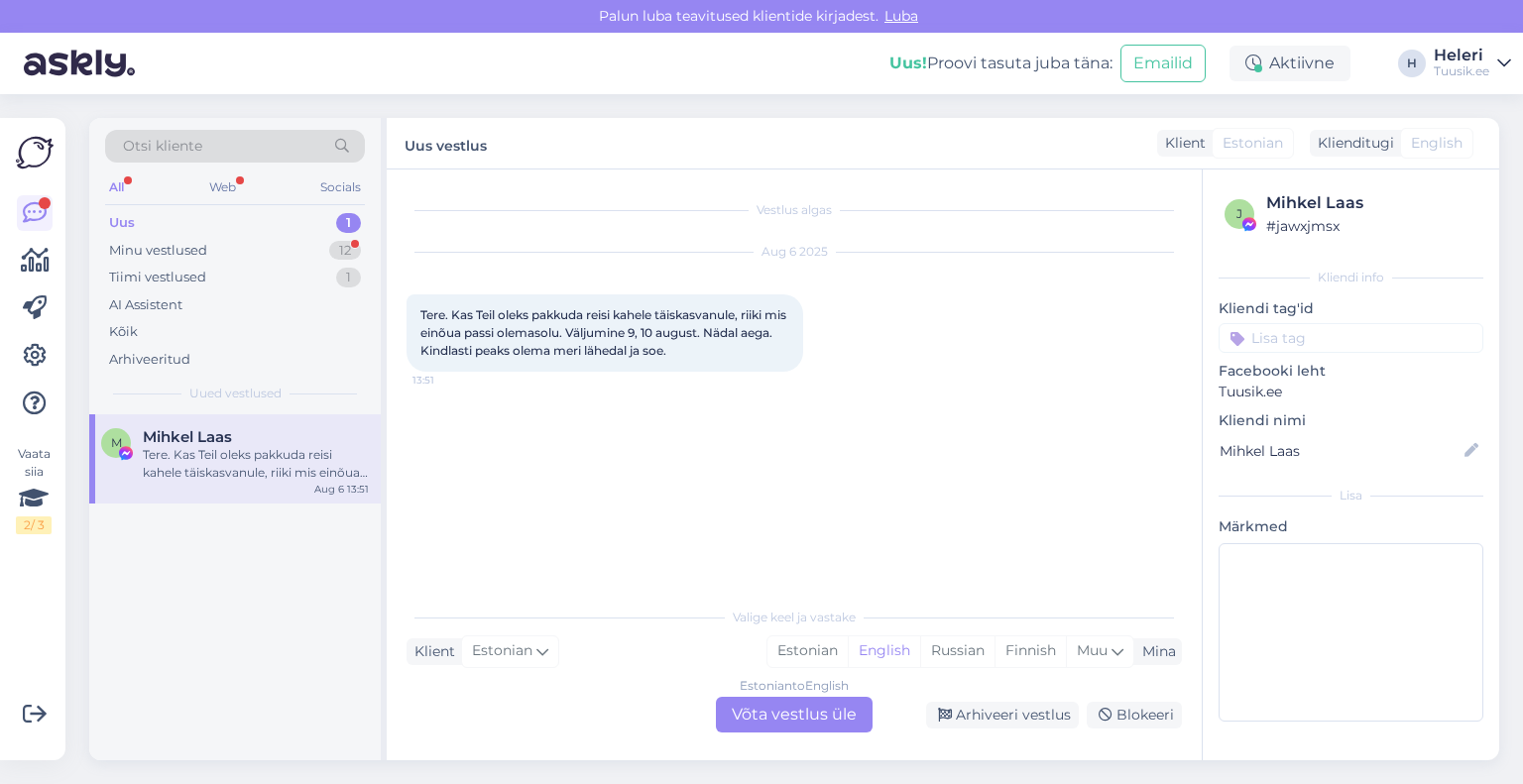 click on "Estonian  to  English Võta vestlus üle" at bounding box center [794, 715] 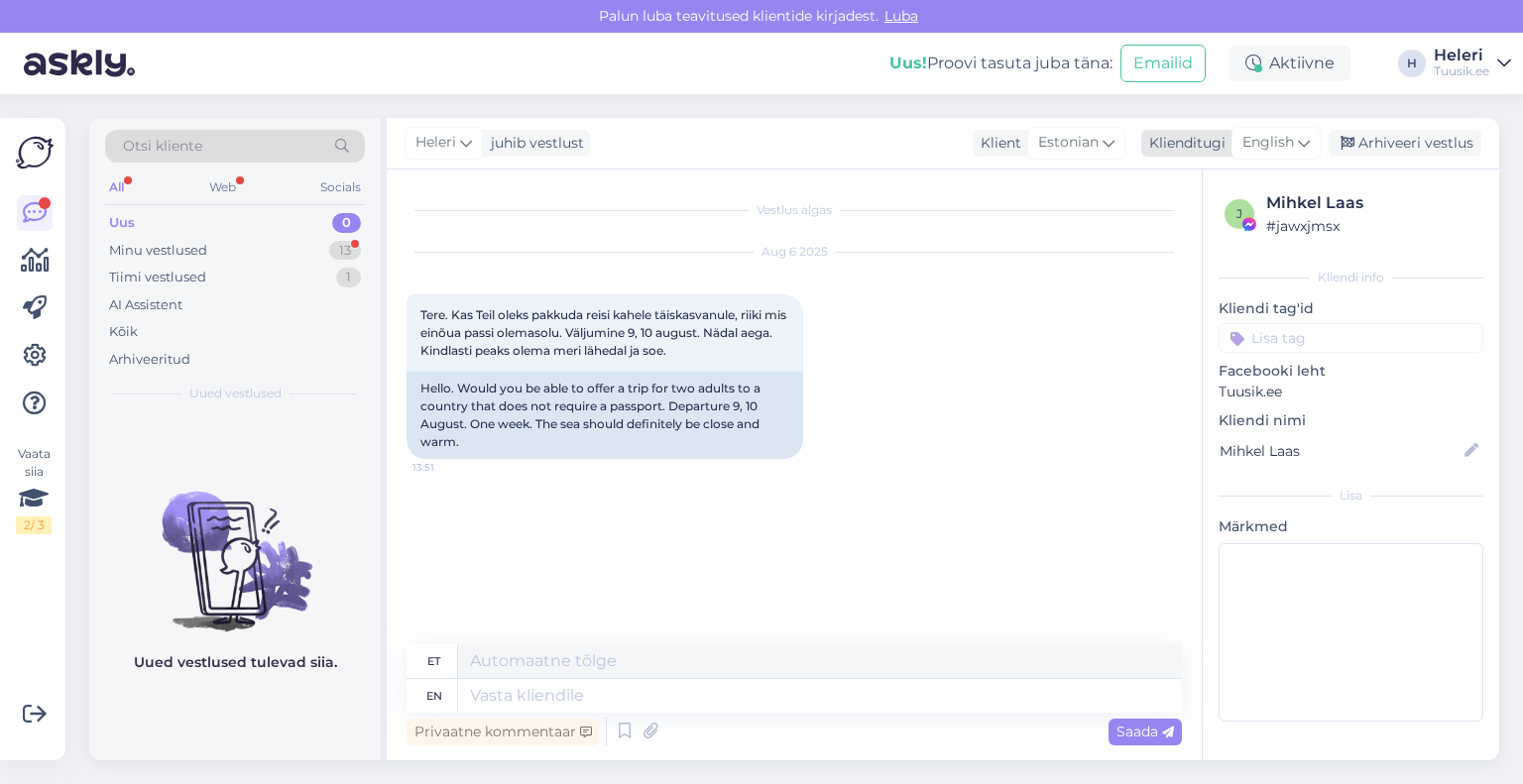 click on "English" at bounding box center [1268, 143] 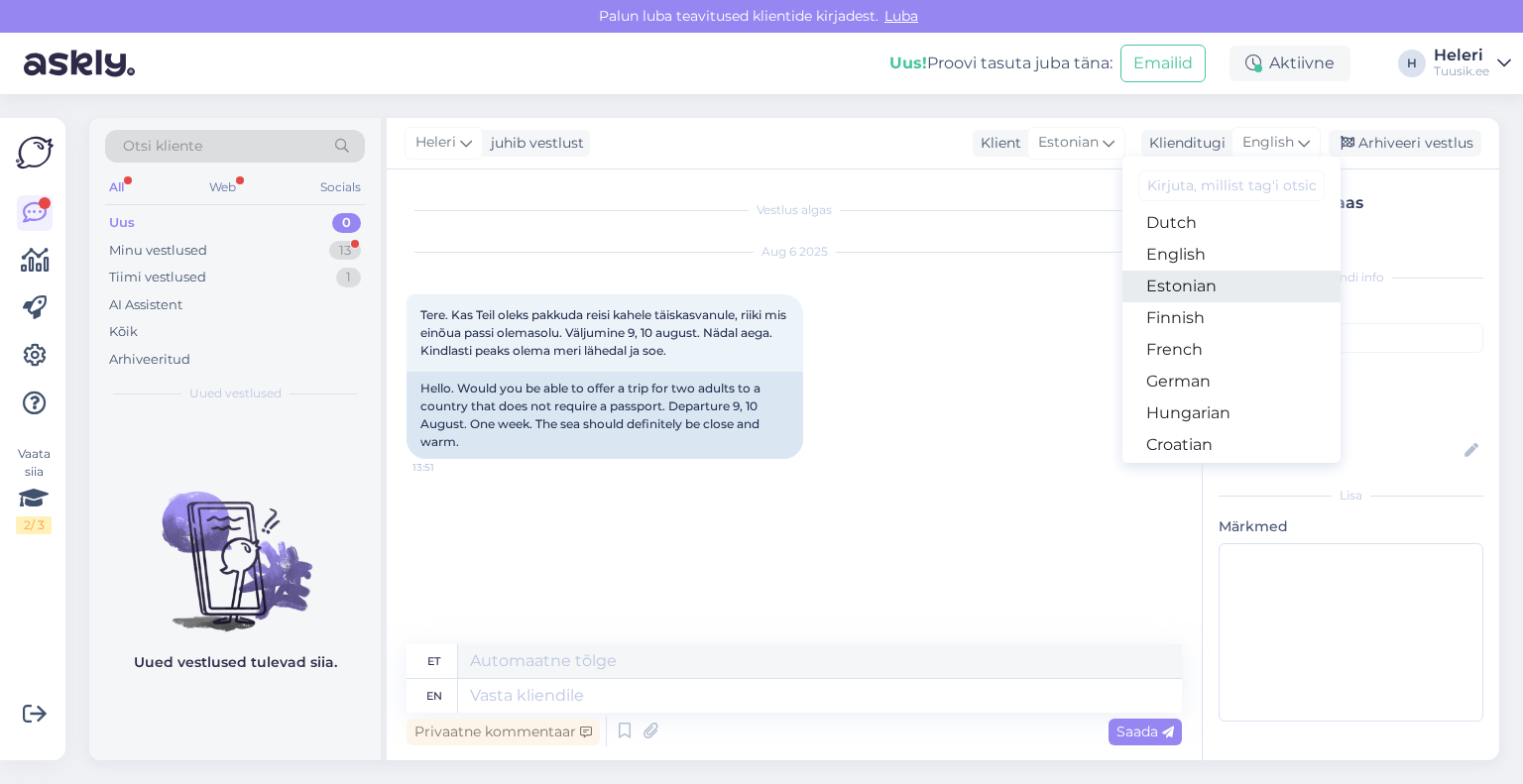 click on "Estonian" at bounding box center [1231, 286] 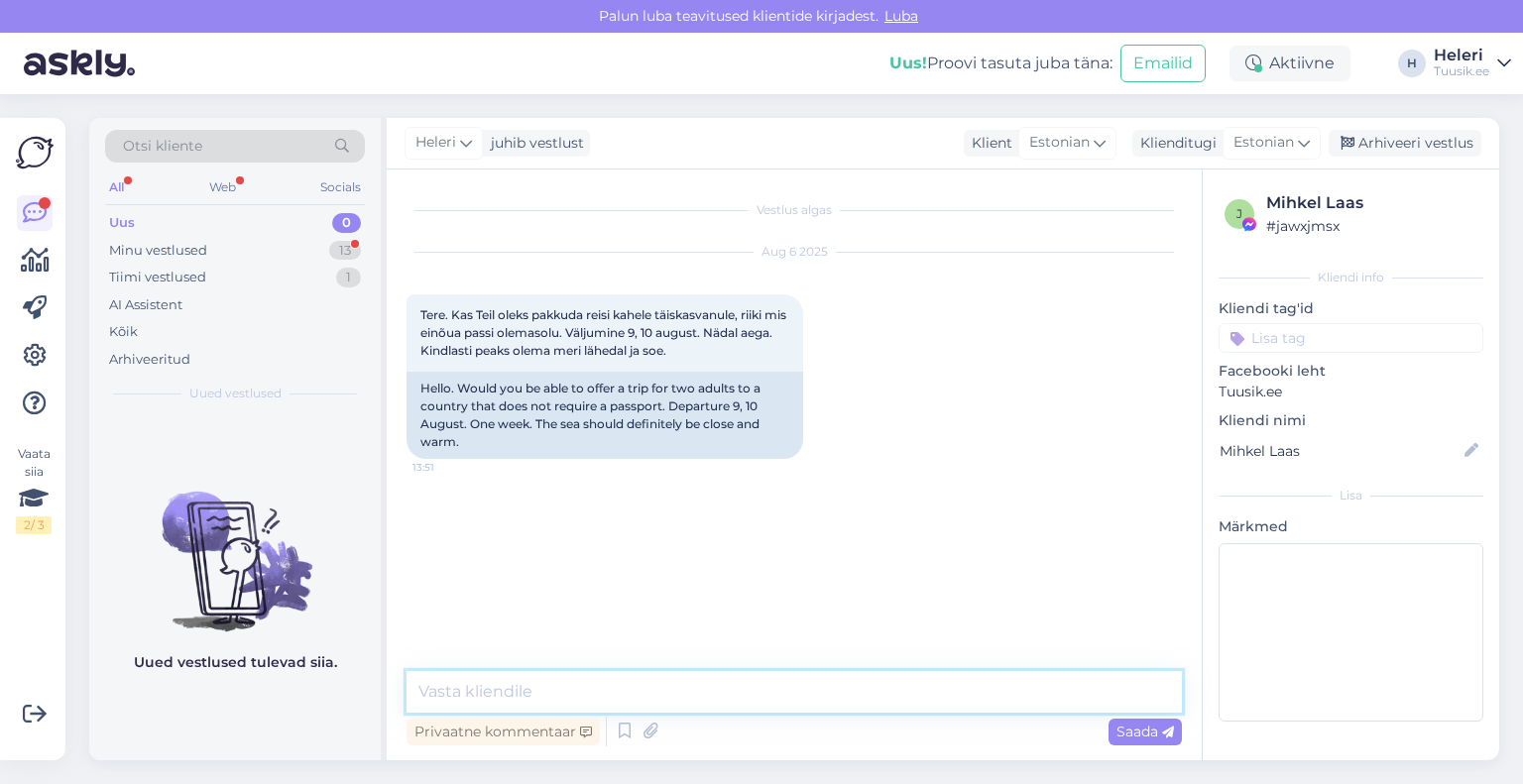 click at bounding box center [794, 692] 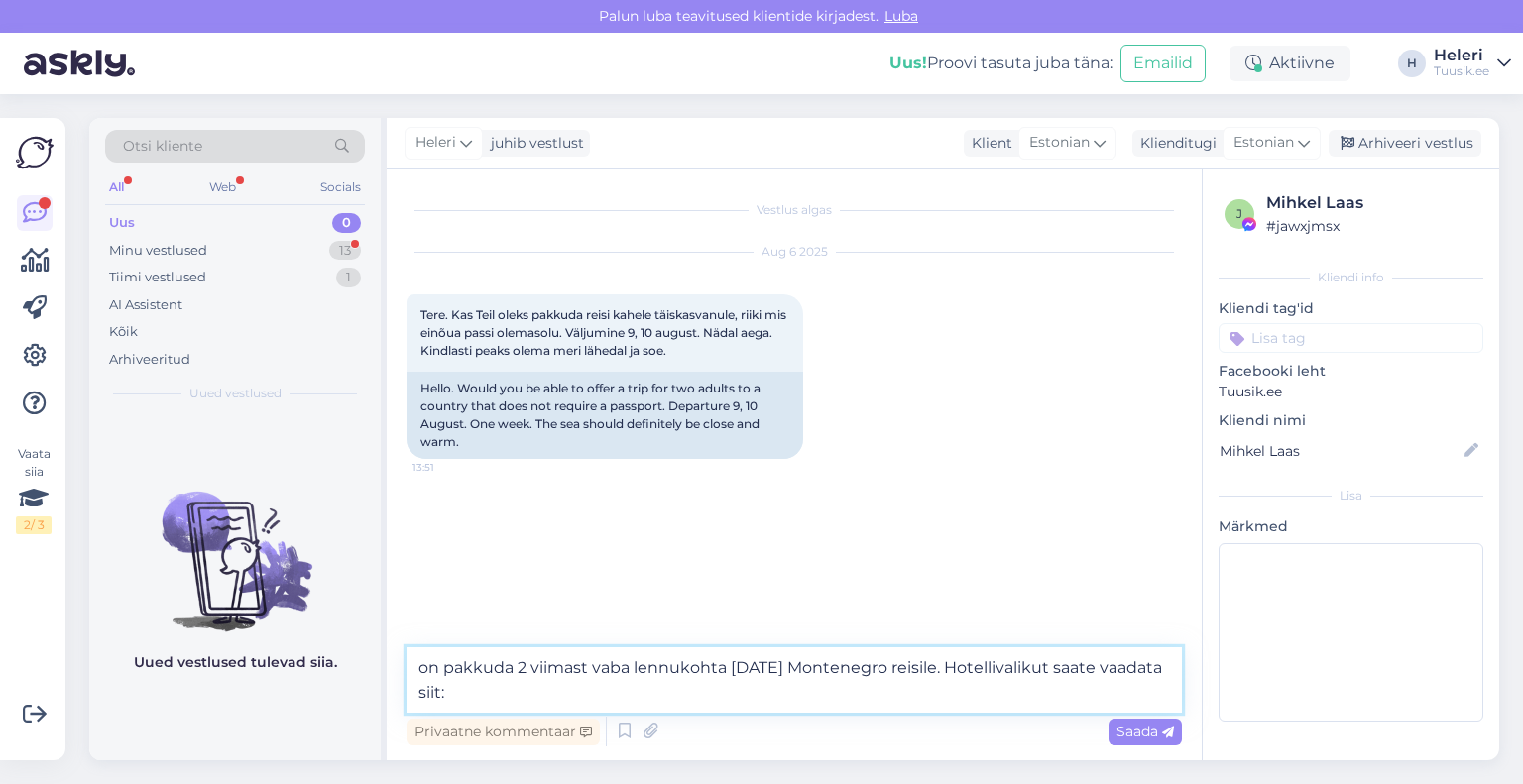 paste on "http://bit.ly/4lj0NsH" 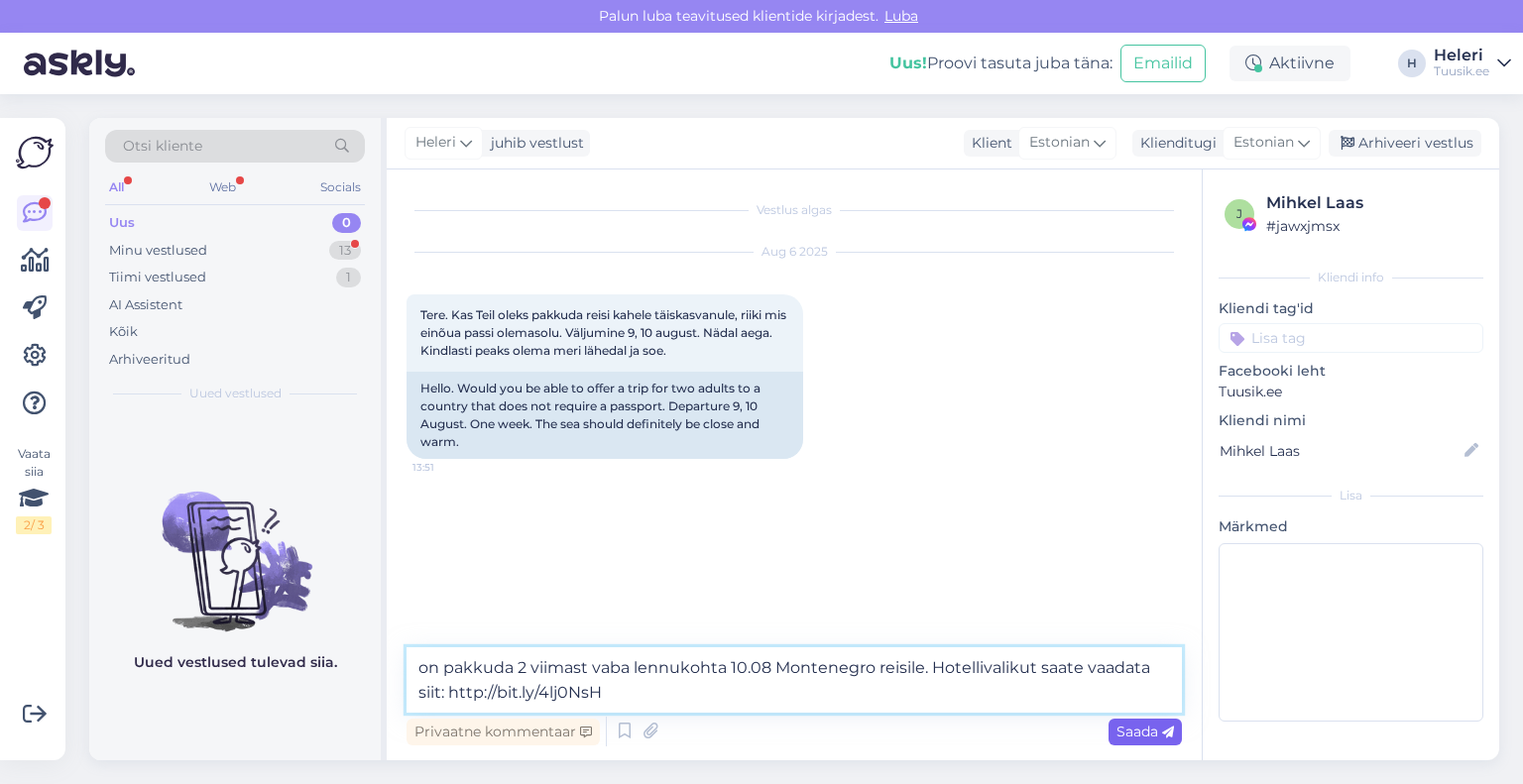 type on "on pakkuda 2 viimast vaba lennukohta 10.08 Montenegro reisile. Hotellivalikut saate vaadata siit: http://bit.ly/4lj0NsH" 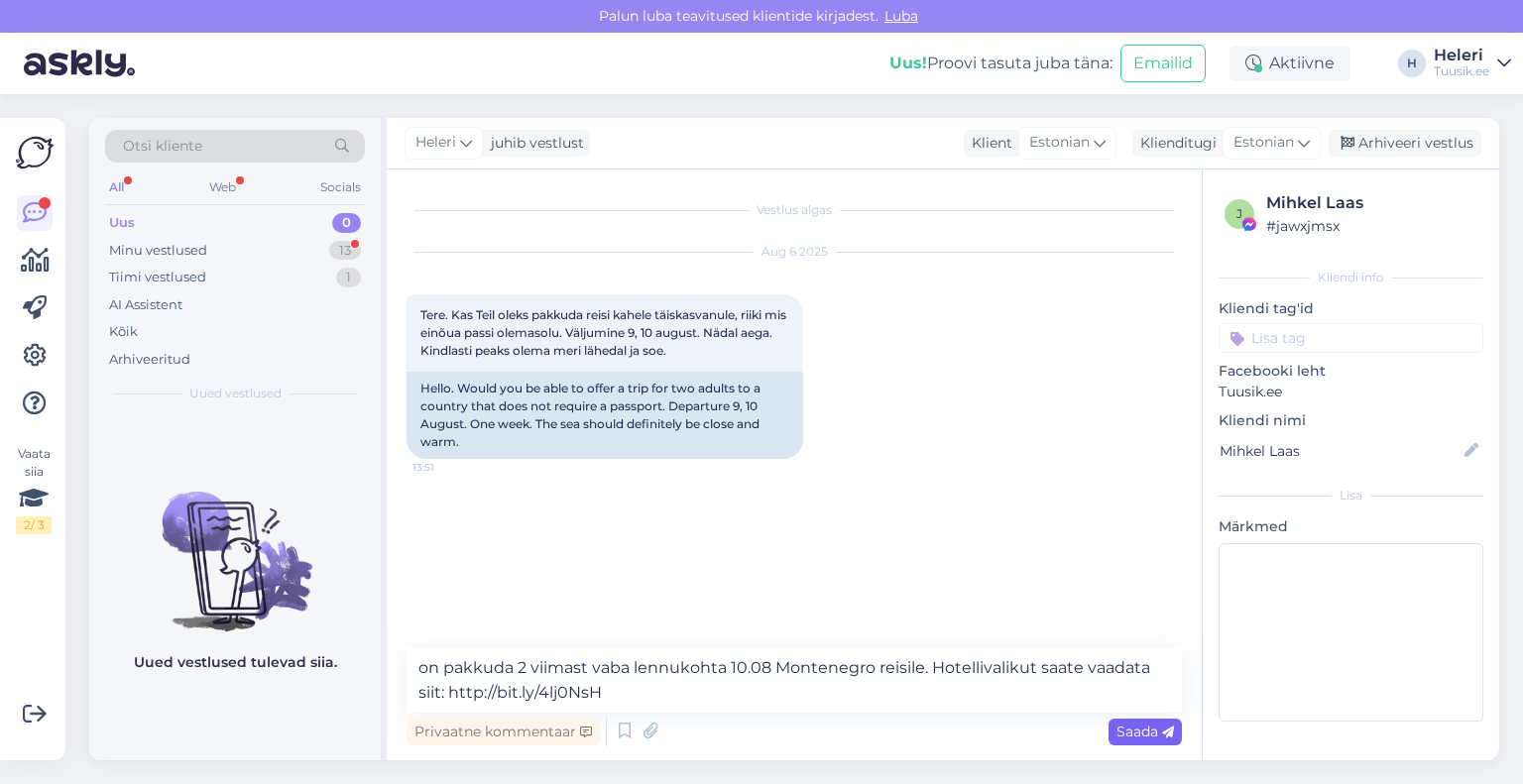 click on "Saada" at bounding box center (1145, 731) 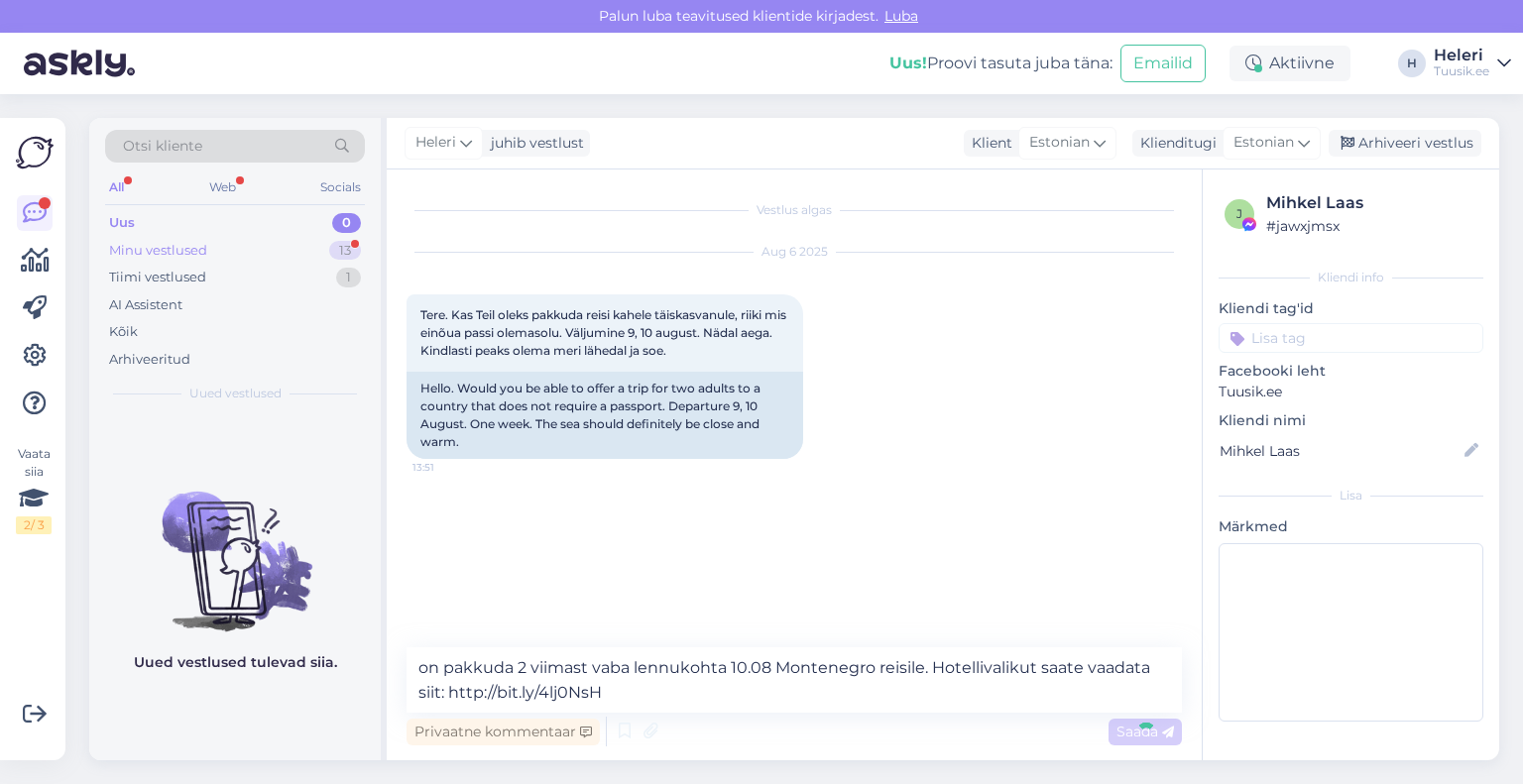 click on "Minu vestlused 13" at bounding box center (235, 251) 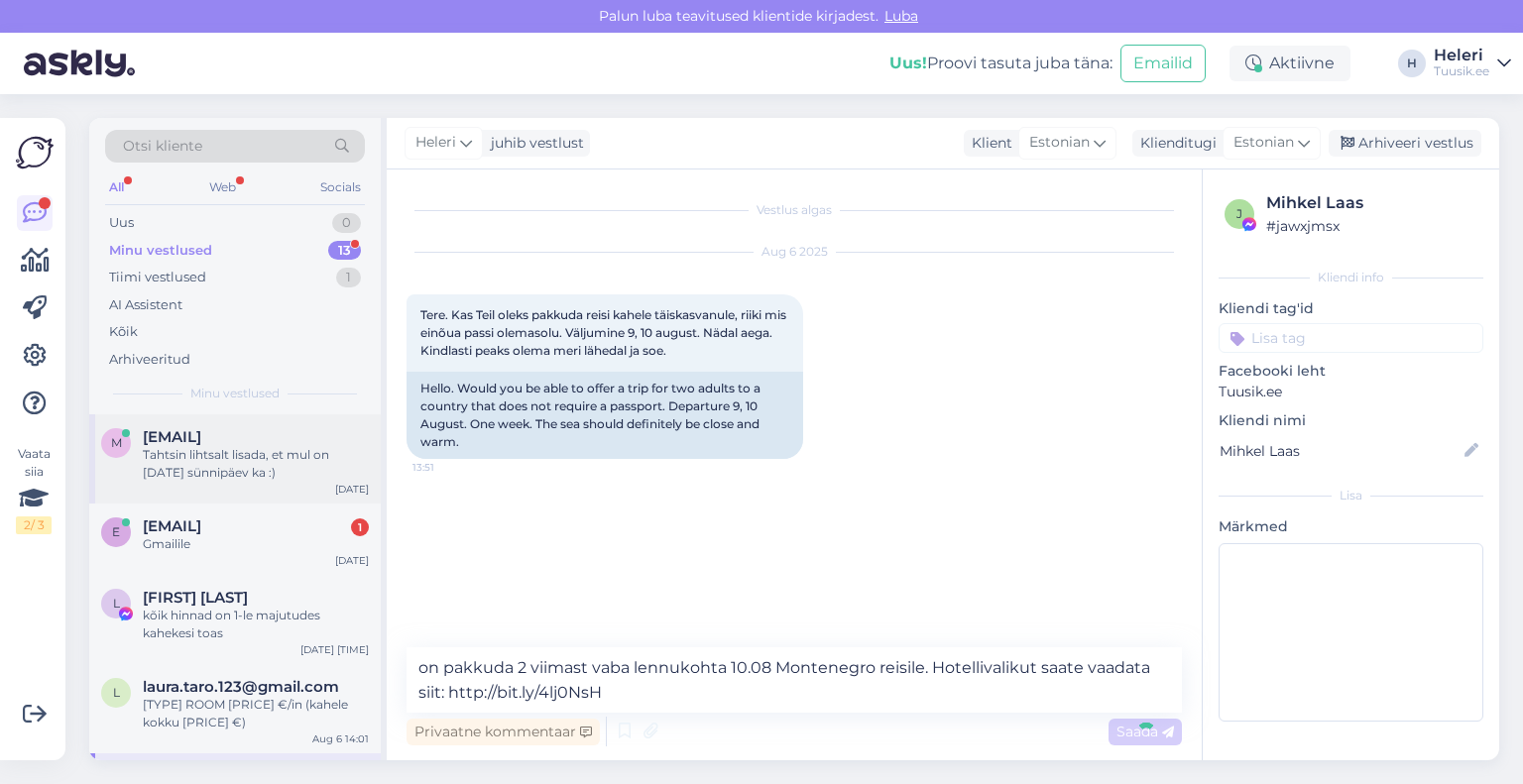 type 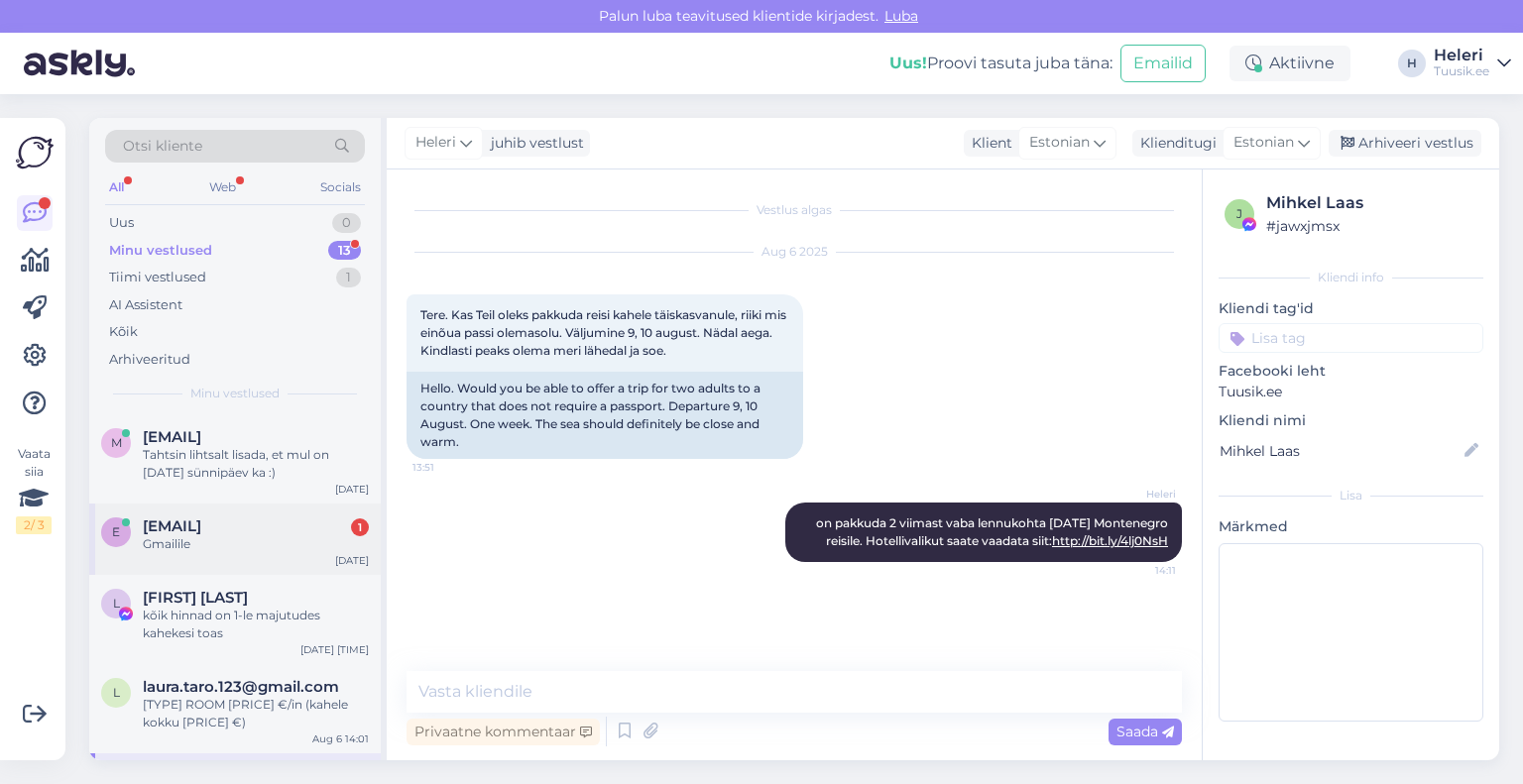 click on "[EMAIL]" at bounding box center (172, 526) 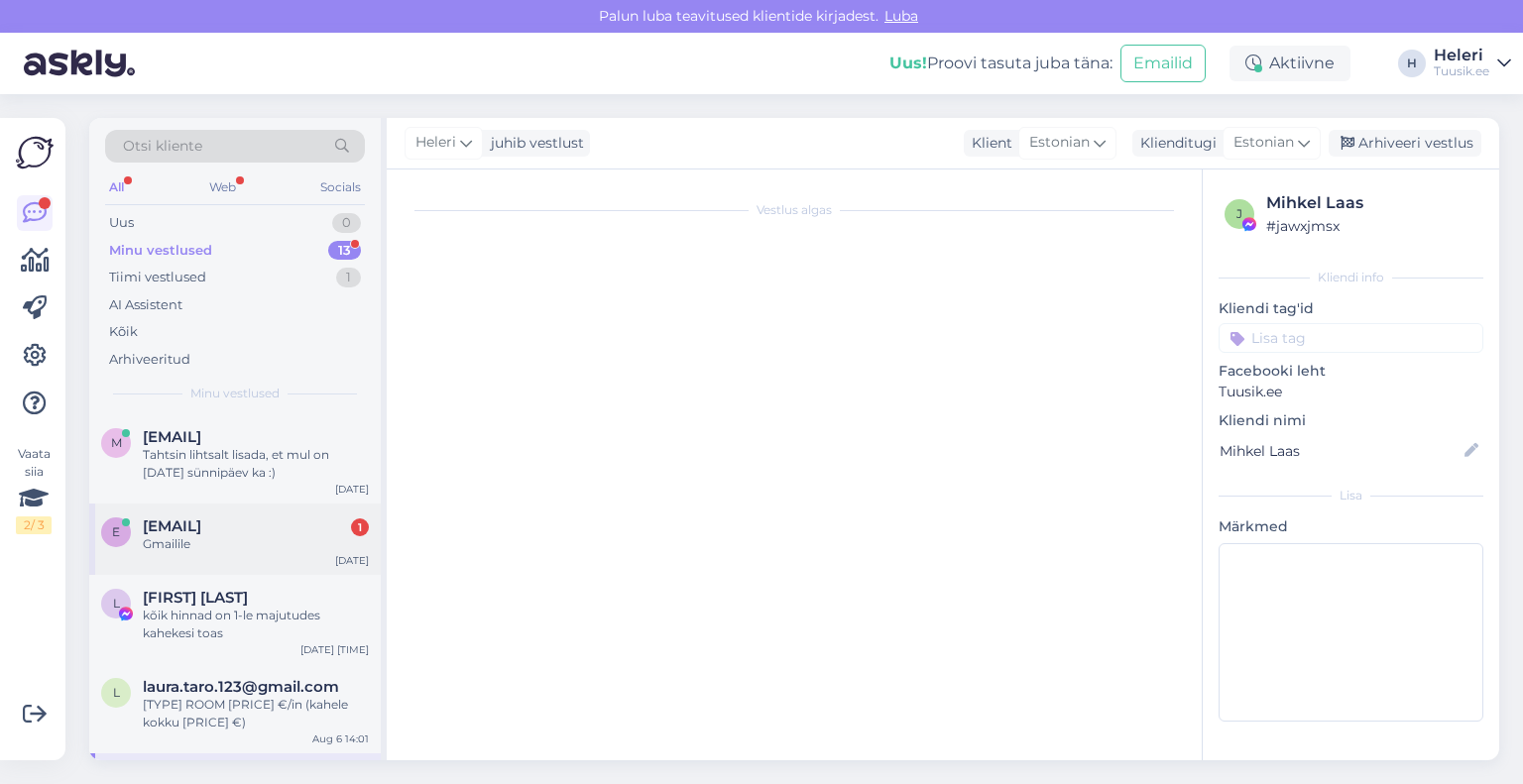 scroll, scrollTop: 293, scrollLeft: 0, axis: vertical 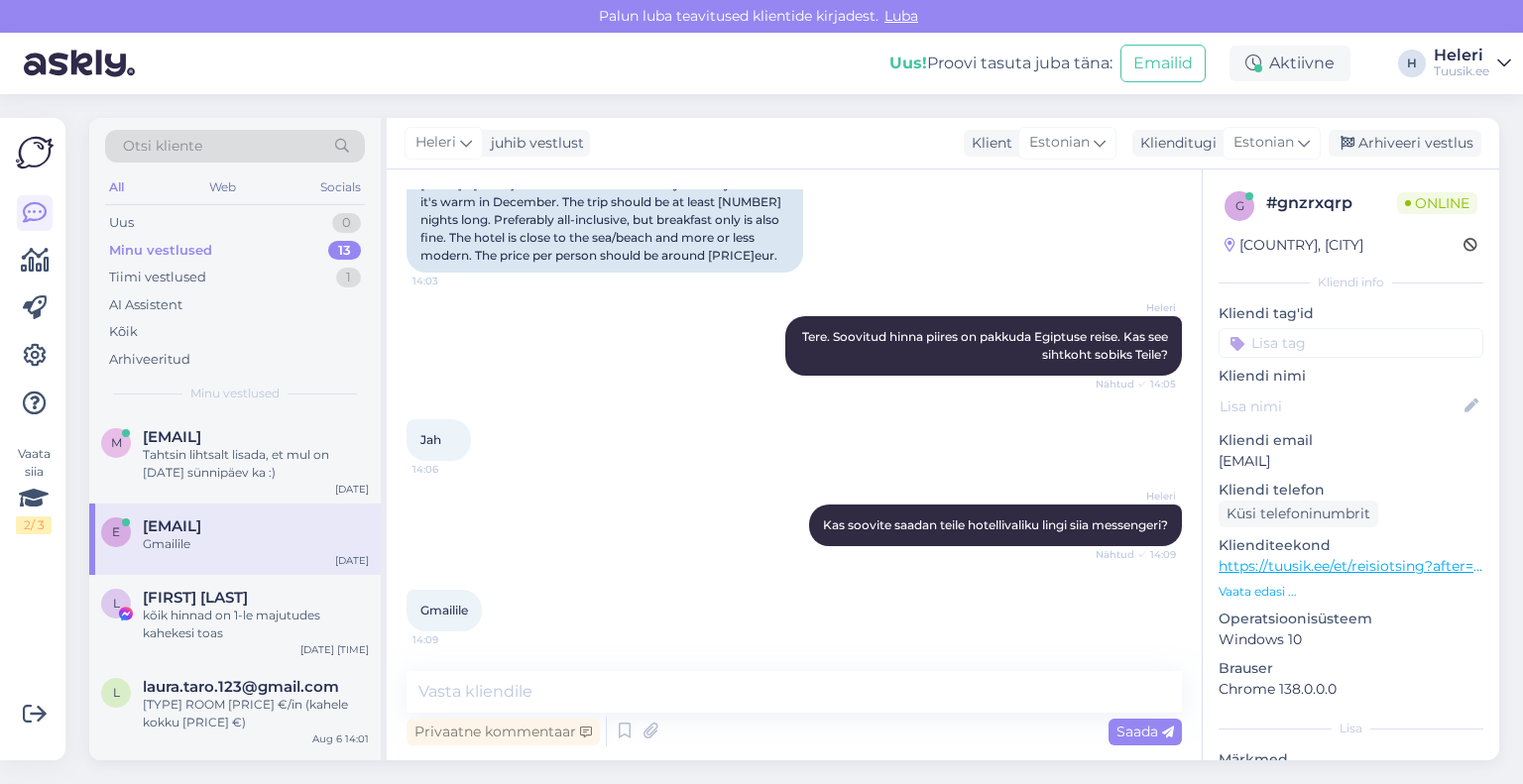 drag, startPoint x: 1221, startPoint y: 459, endPoint x: 1475, endPoint y: 451, distance: 254.12595 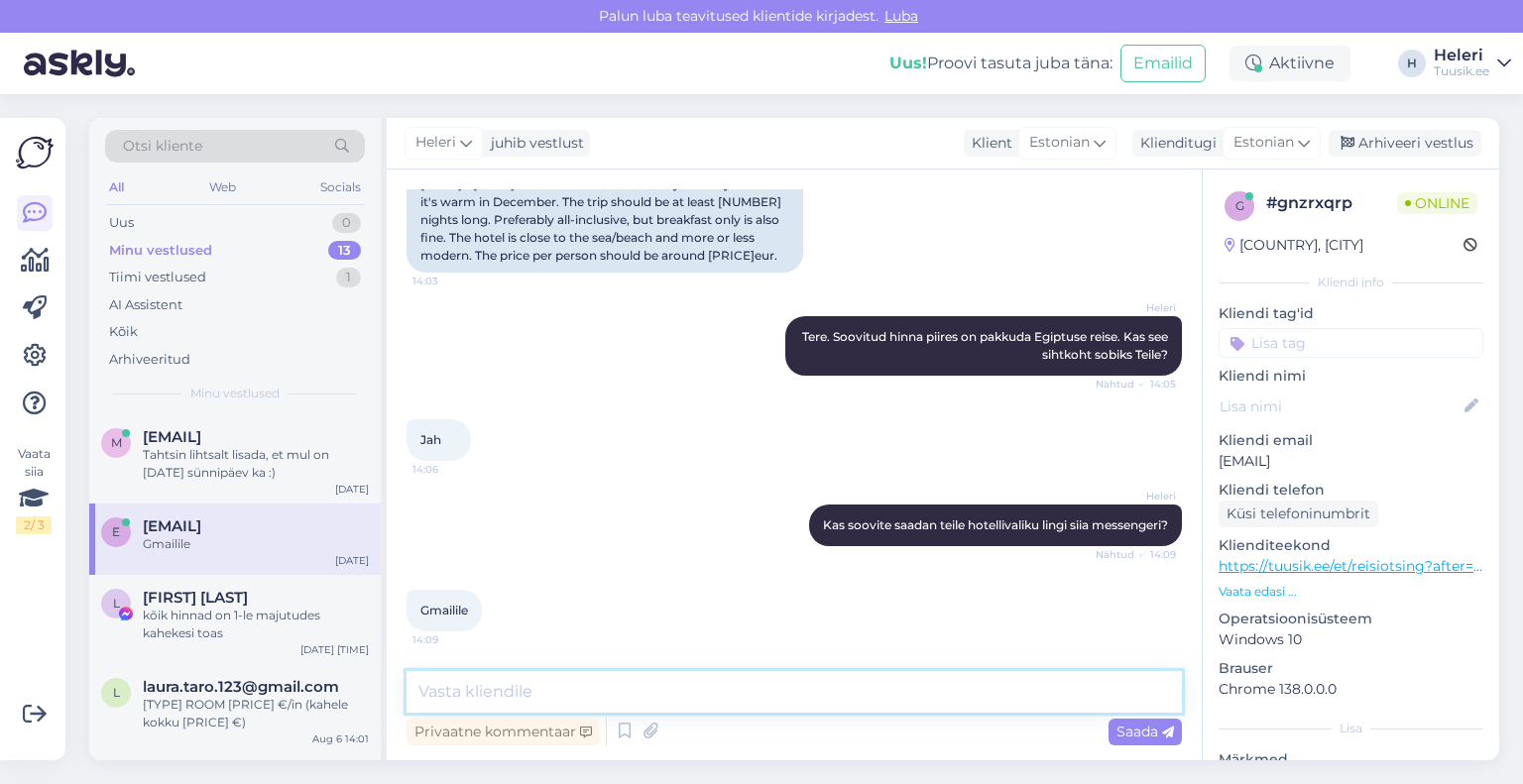 click at bounding box center (794, 692) 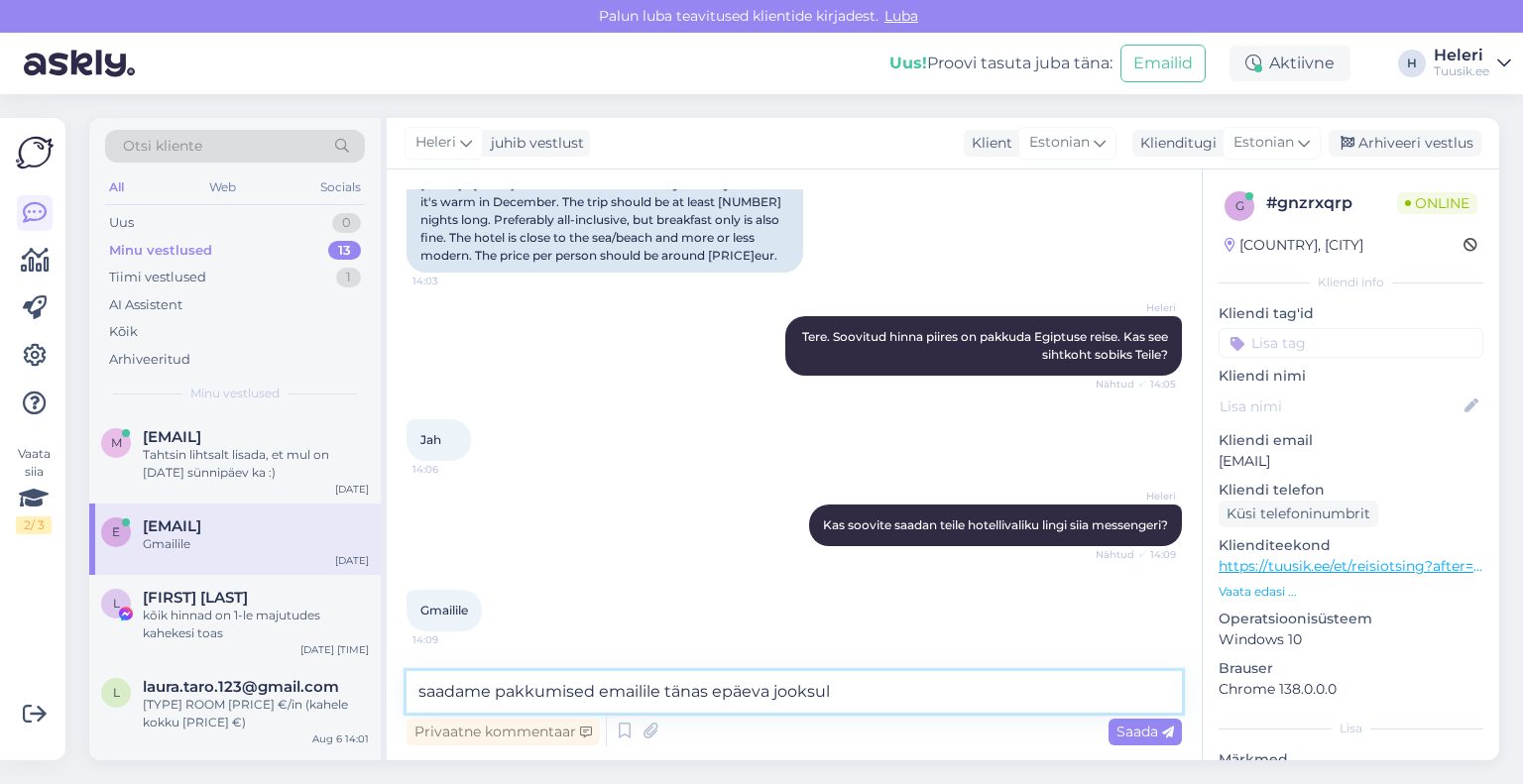 click on "saadame pakkumised emailile tänas epäeva jooksul" at bounding box center (794, 692) 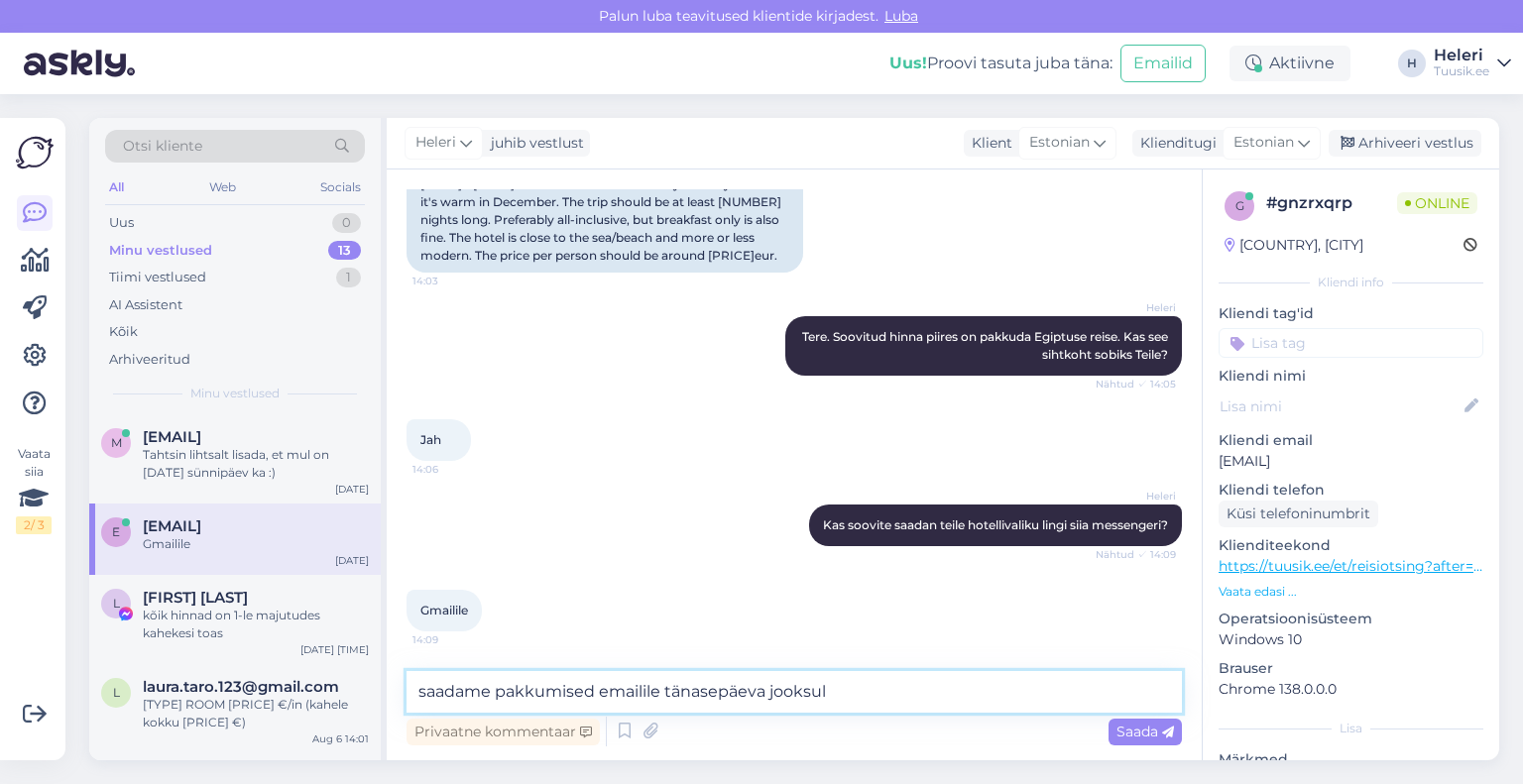 click on "saadame pakkumised emailile tänasepäeva jooksul" at bounding box center [794, 692] 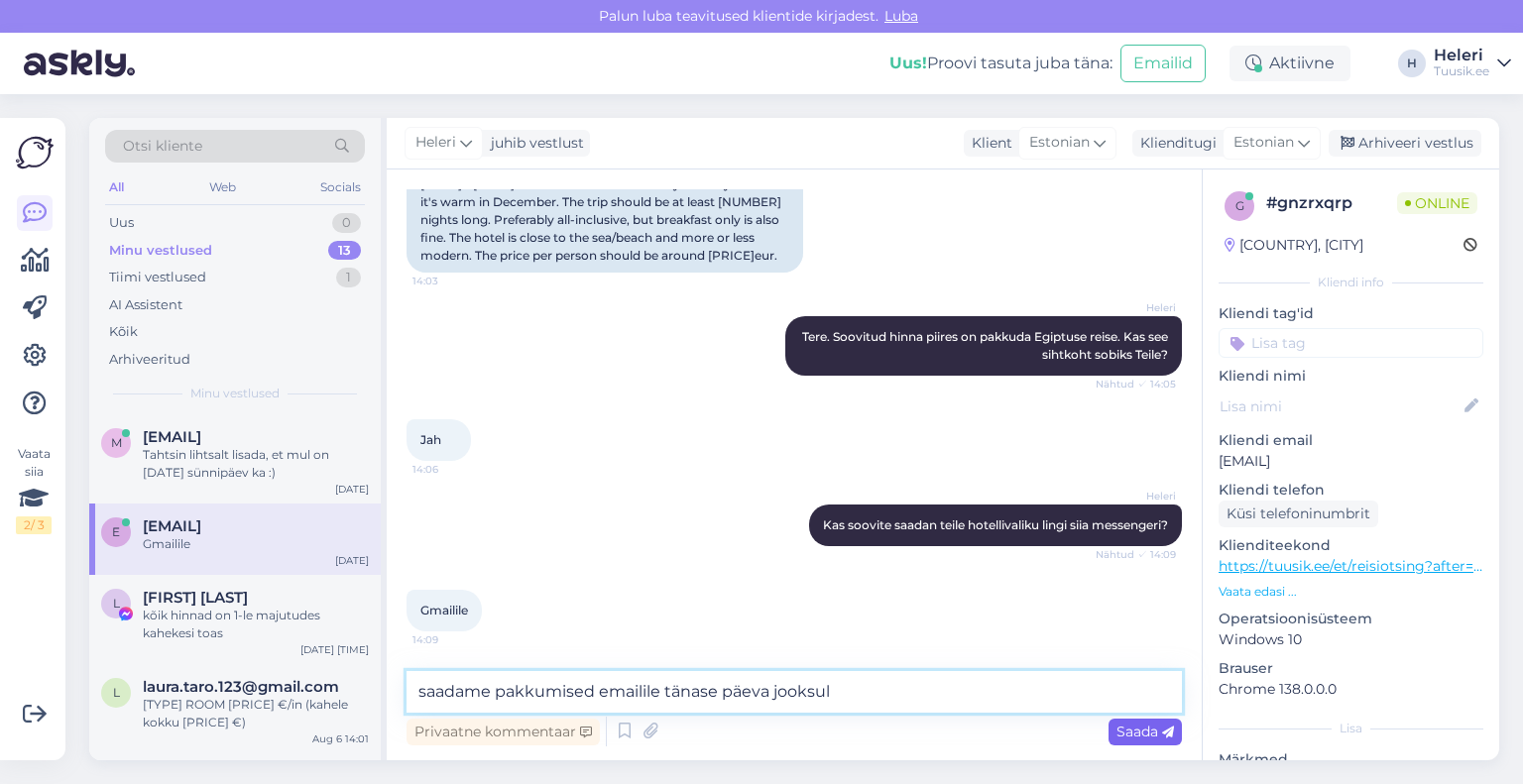 type on "saadame pakkumised emailile tänase päeva jooksul" 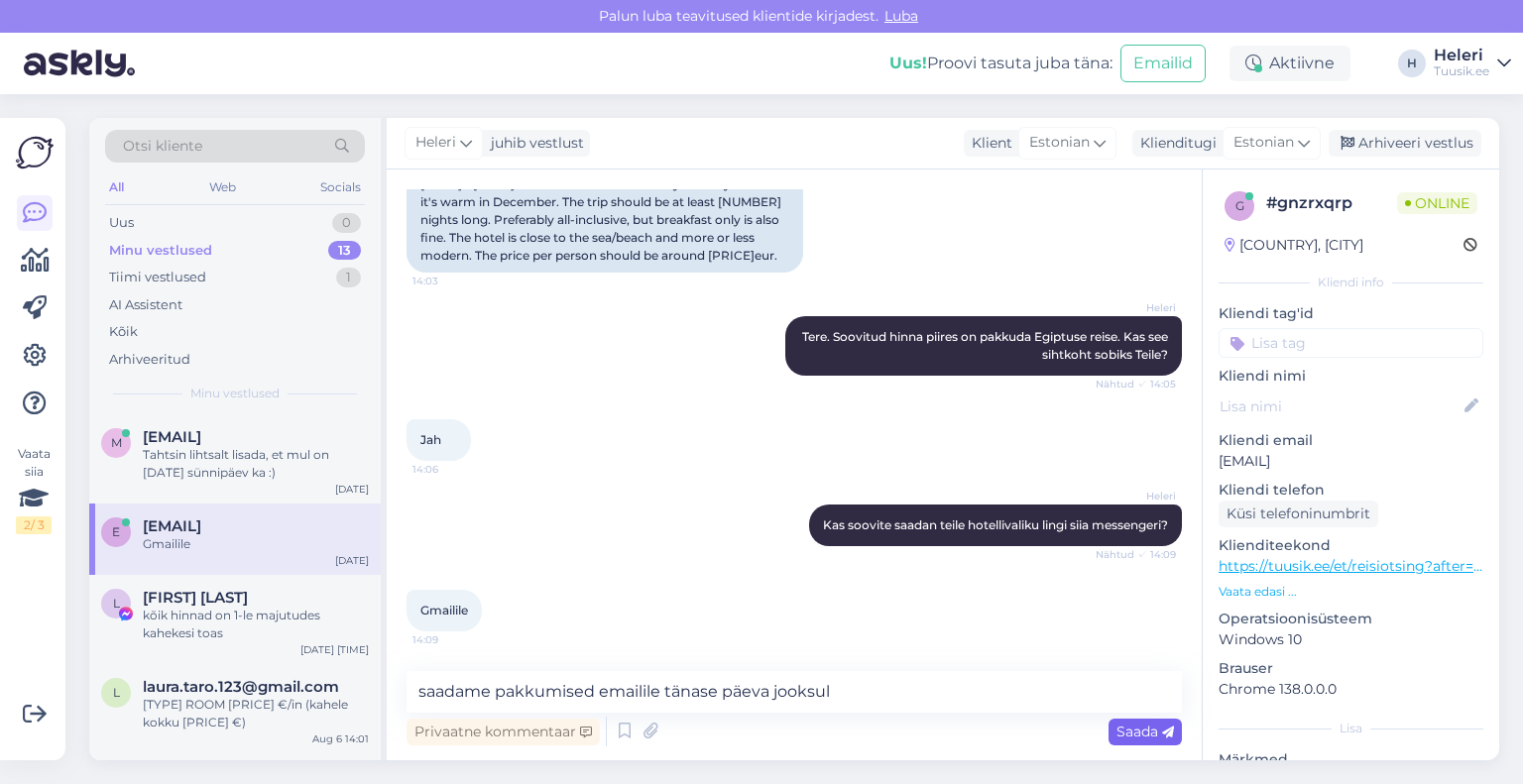 click on "Saada" at bounding box center [1145, 731] 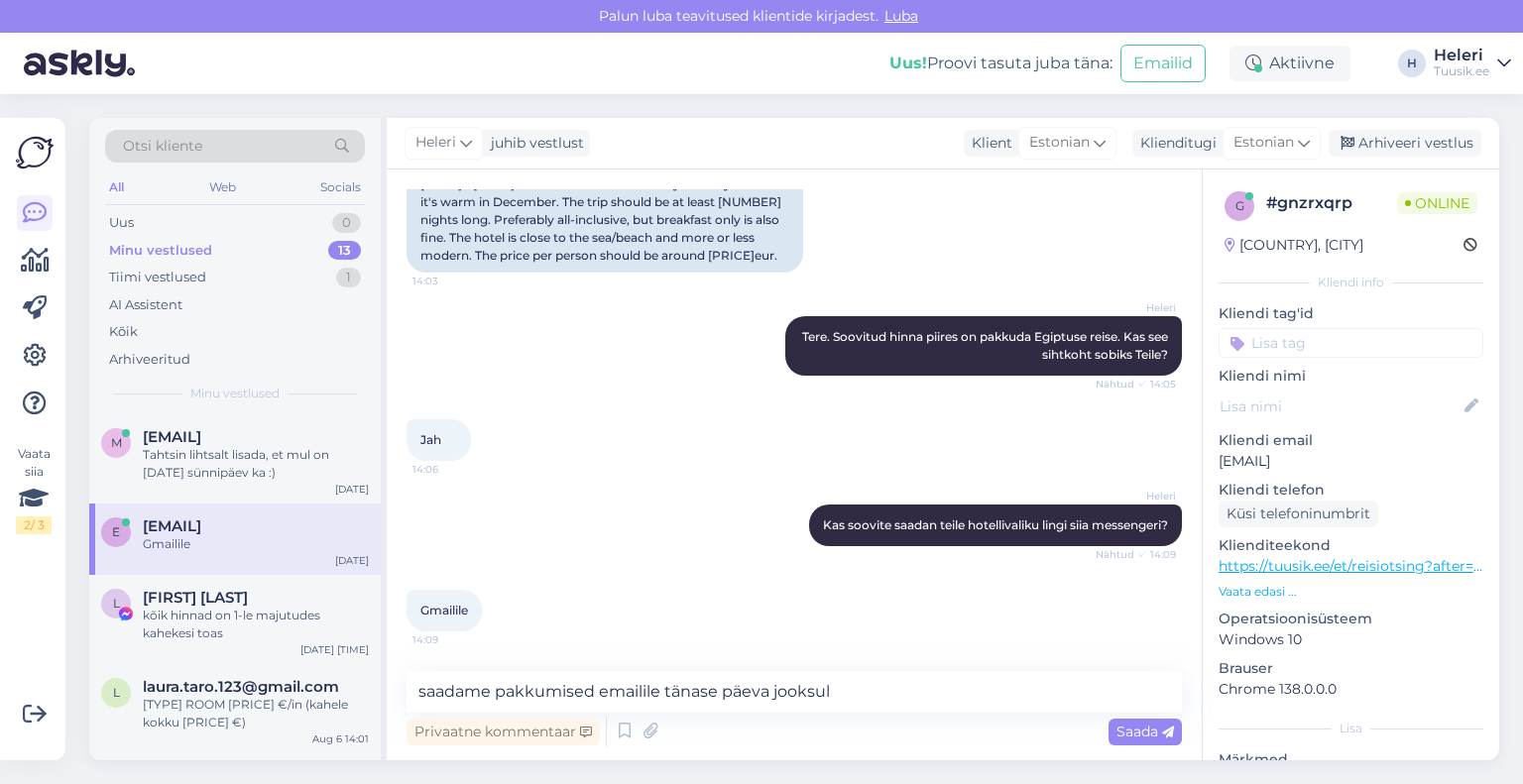 type 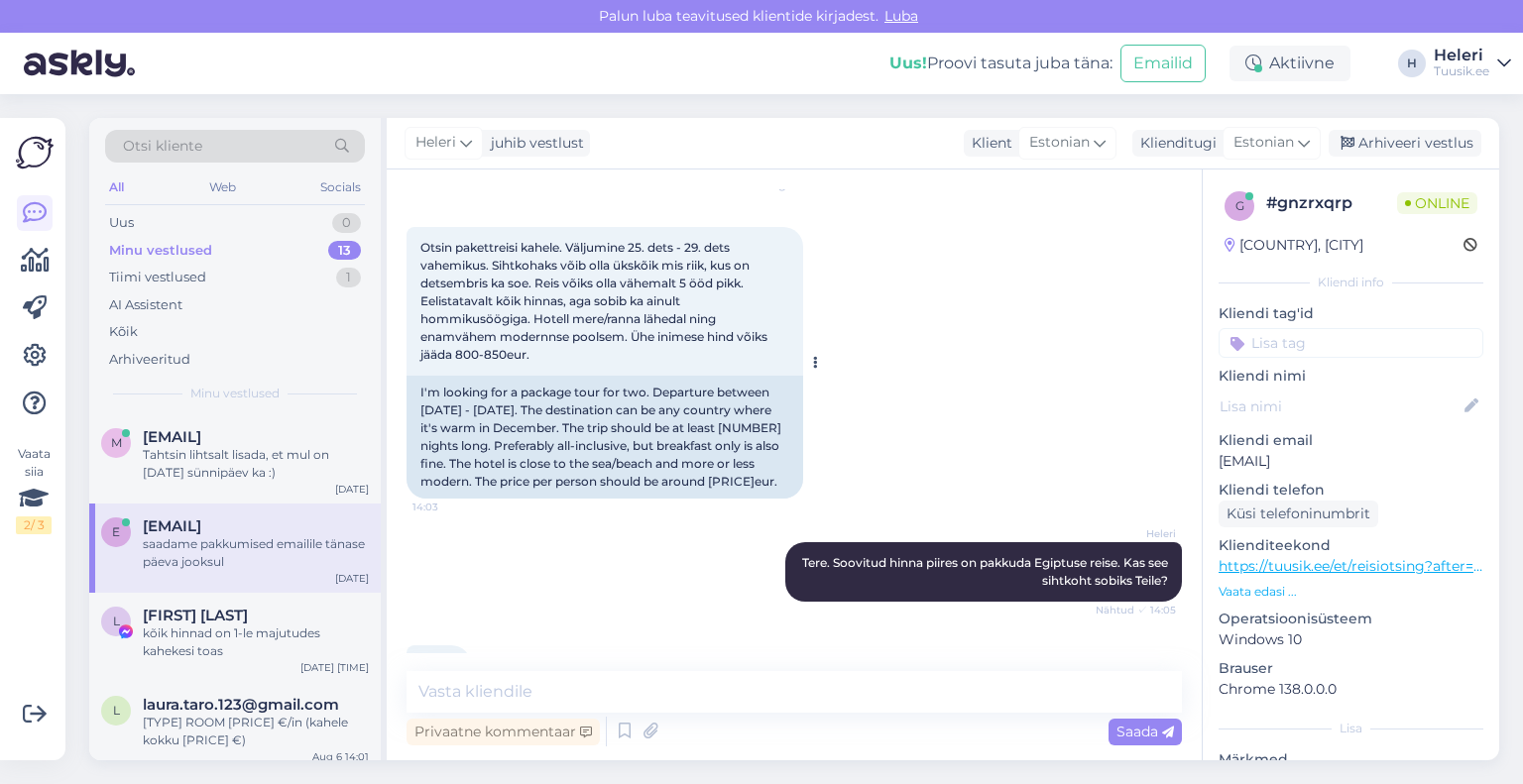 scroll, scrollTop: 0, scrollLeft: 0, axis: both 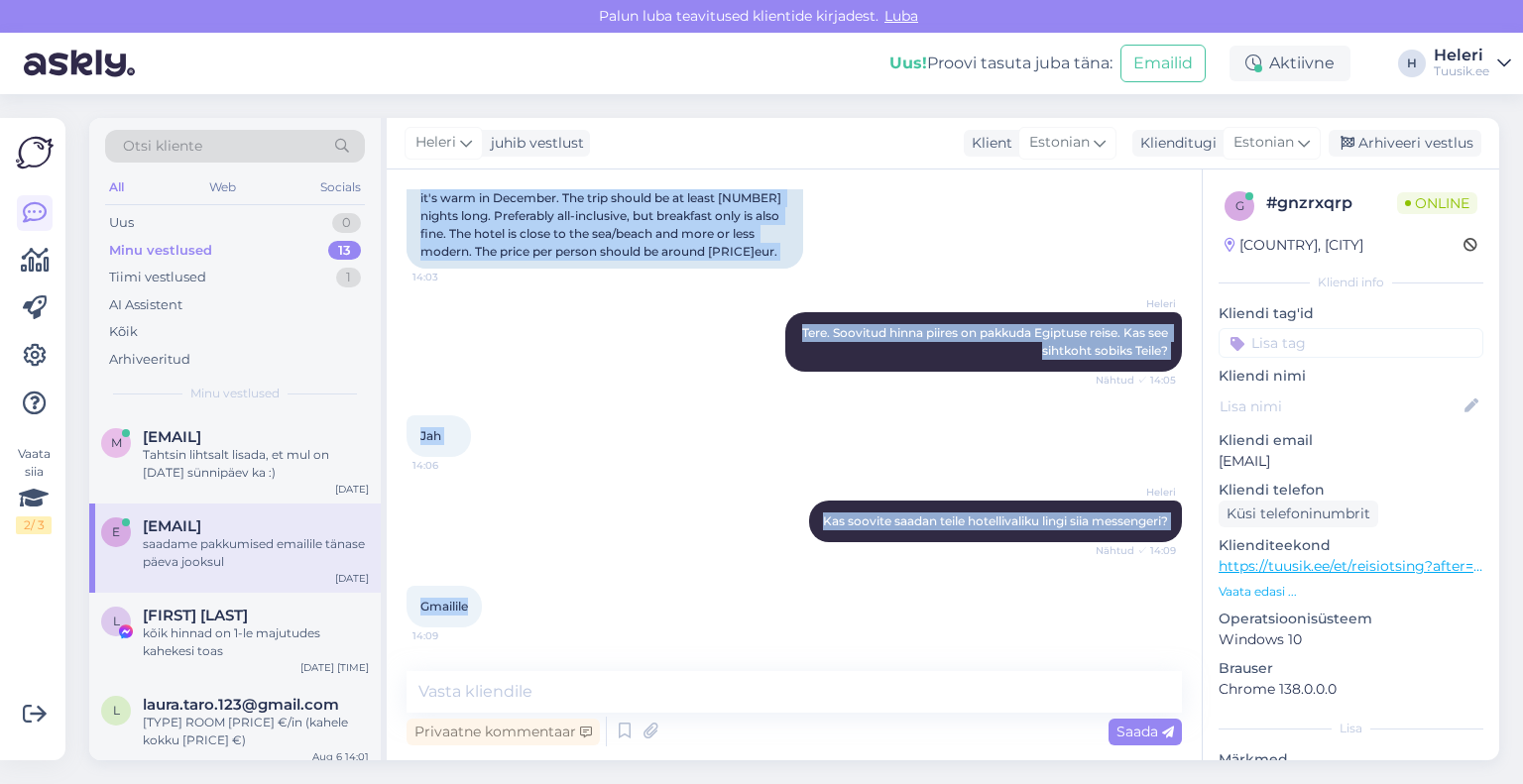 drag, startPoint x: 417, startPoint y: 315, endPoint x: 1075, endPoint y: 559, distance: 701.7834 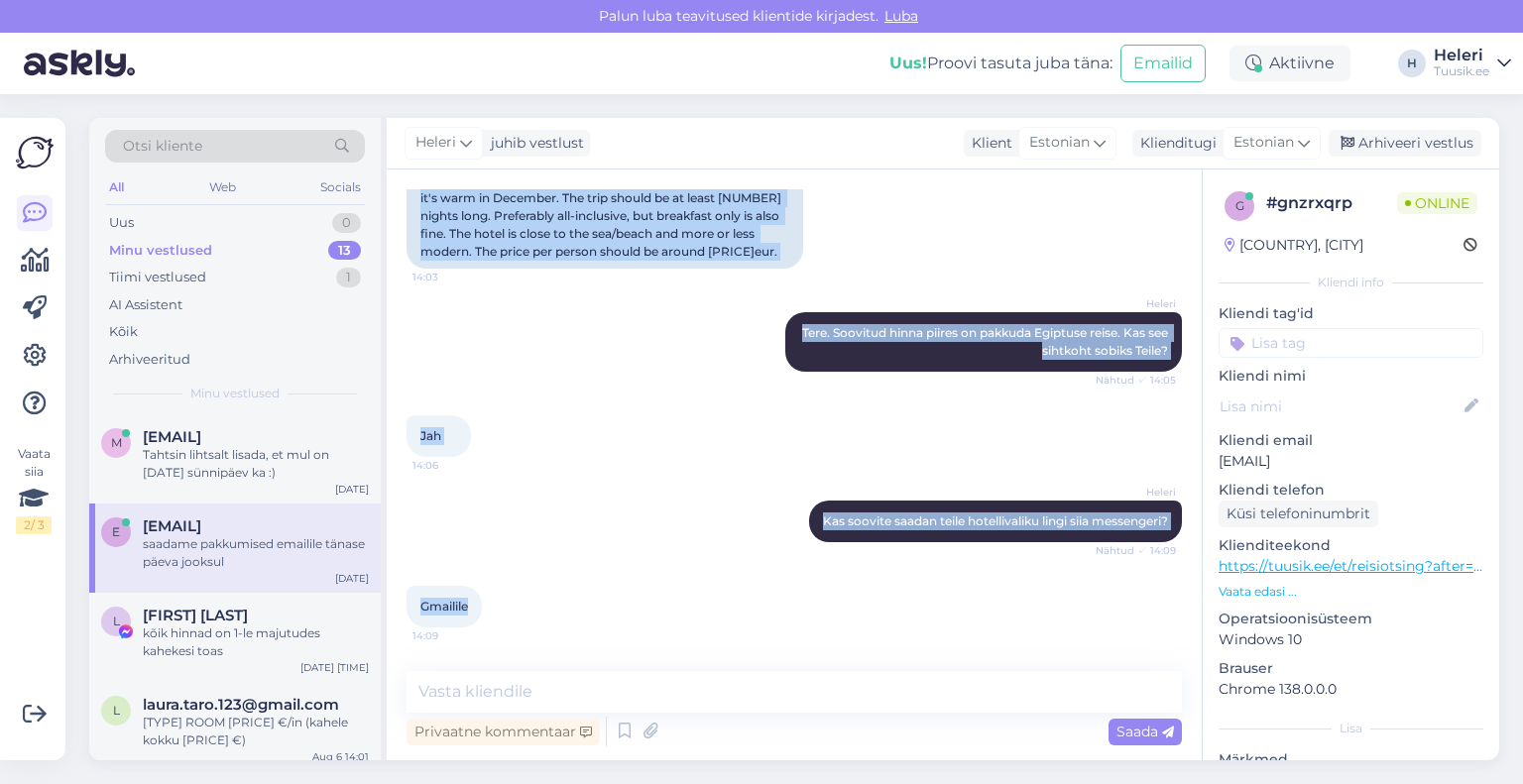 click on "Vestlus algas Aug 6 2025 Otsin pakettreisi kahele. Väljumine 25. dets - 29. dets vahemikus. Sihtkohaks võib olla ükskõik mis riik, kus on detsembris ka soe. Reis võiks olla vähemalt 5 ööd pikk. Eelistatavalt kõik hinnas, aga sobib ka ainult hommikusöögiga. Hotell mere/ranna lähedal ning enamvähem modernnse poolsem. Ühe inimese hind võiks jääda 800-850eur. 14:03  I'm looking for a package tour for two. Departure between 25th Dec - 29th Dec. The destination can be any country where it's warm in December. The trip should be at least 5 nights long. Preferably all-inclusive, but breakfast only is also fine. The hotel is close to the sea/beach and more or less modern. The price per person should be around 800-850eur. Heleri Tere. Soovitud hinna piires on pakkuda Egiptuse reise. Kas see sihtkoht sobiks Teile? Nähtud ✓ 14:05  Jah 14:06  Heleri Kas soovite saadan teile hotellivaliku lingi siia messengeri? Nähtud ✓ 14:09  Gmailile 14:09  Heleri saadame pakkumised emailile tänase päeva jooksul" at bounding box center (803, 421) 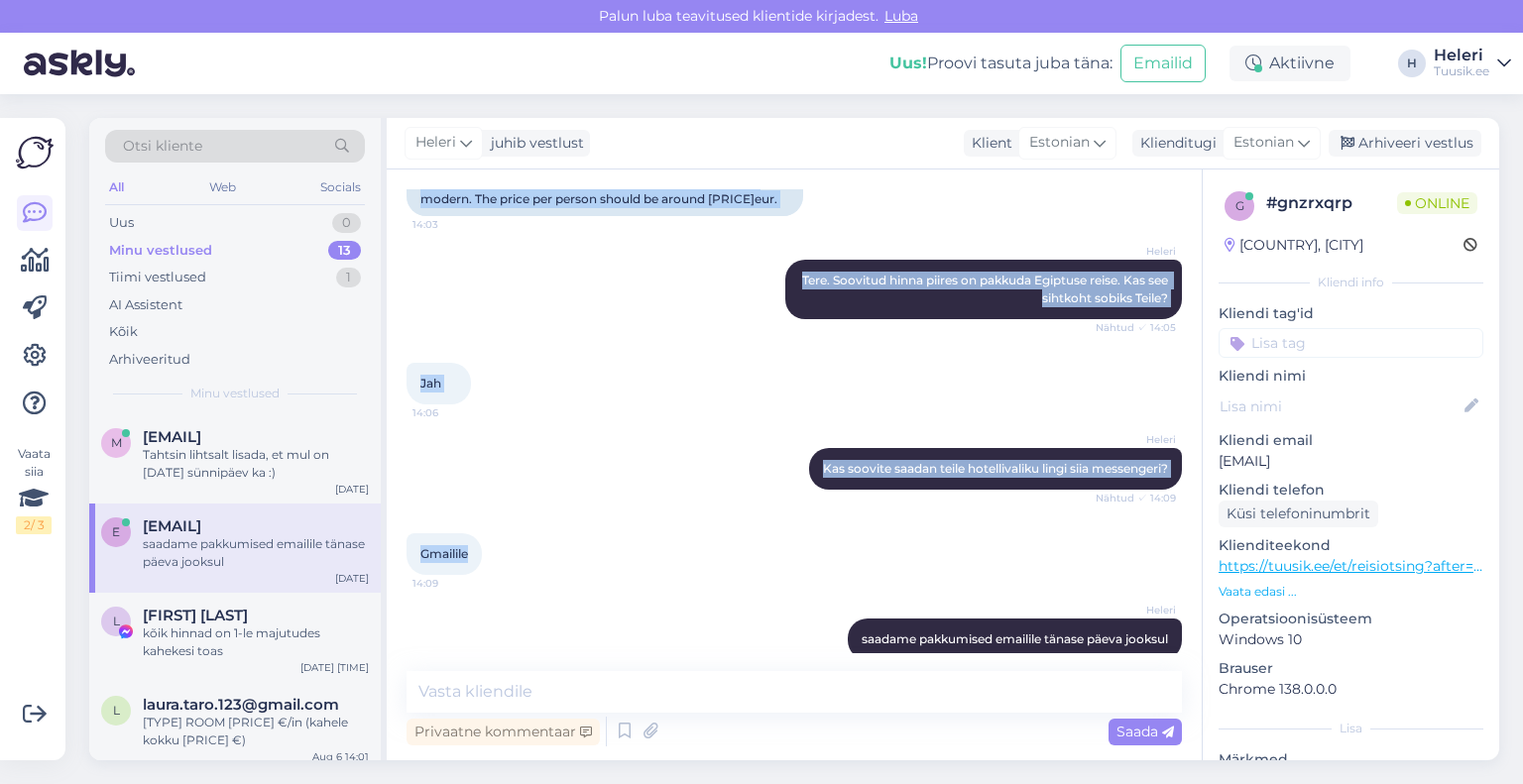 scroll, scrollTop: 378, scrollLeft: 0, axis: vertical 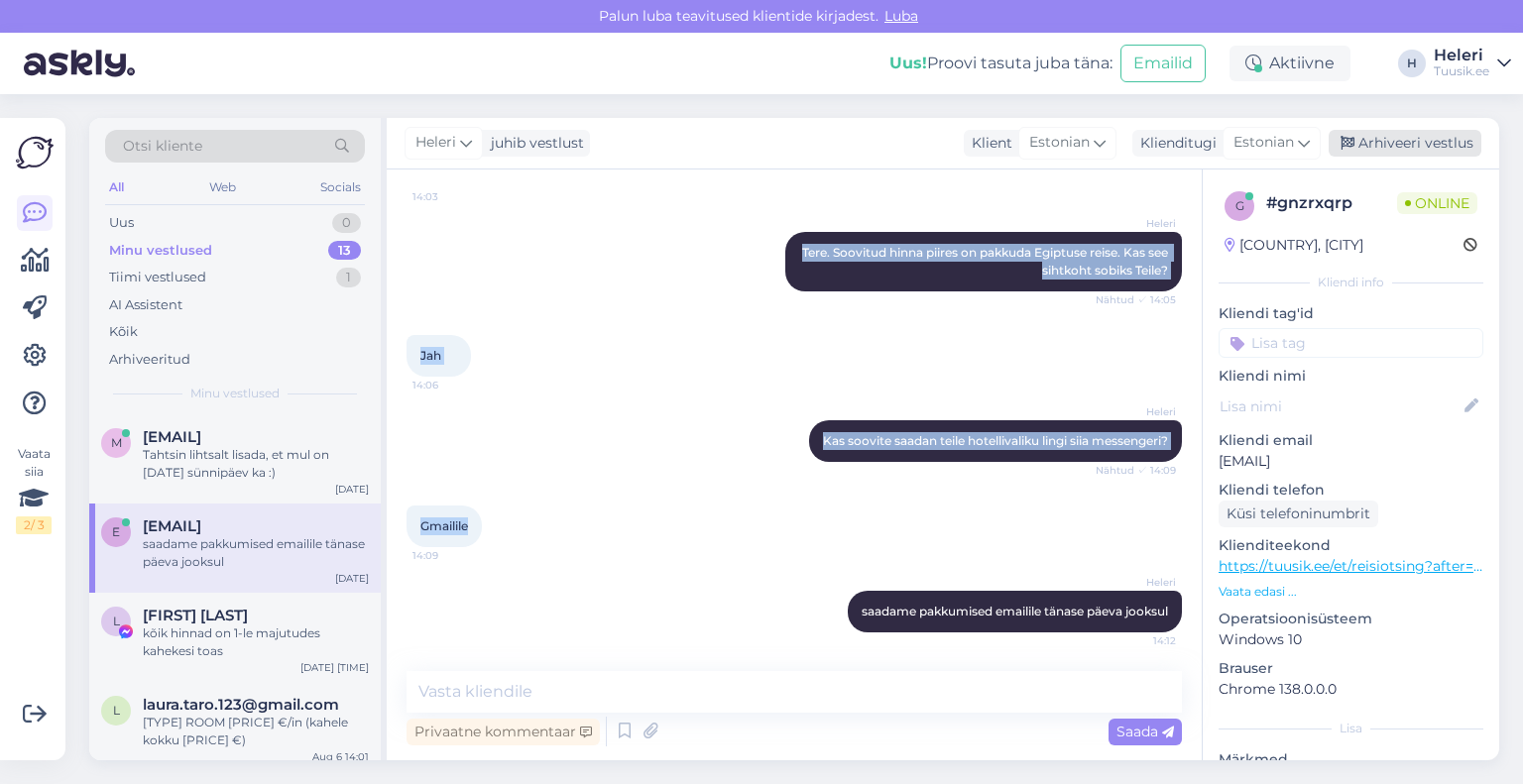 click on "Arhiveeri vestlus" at bounding box center [1405, 143] 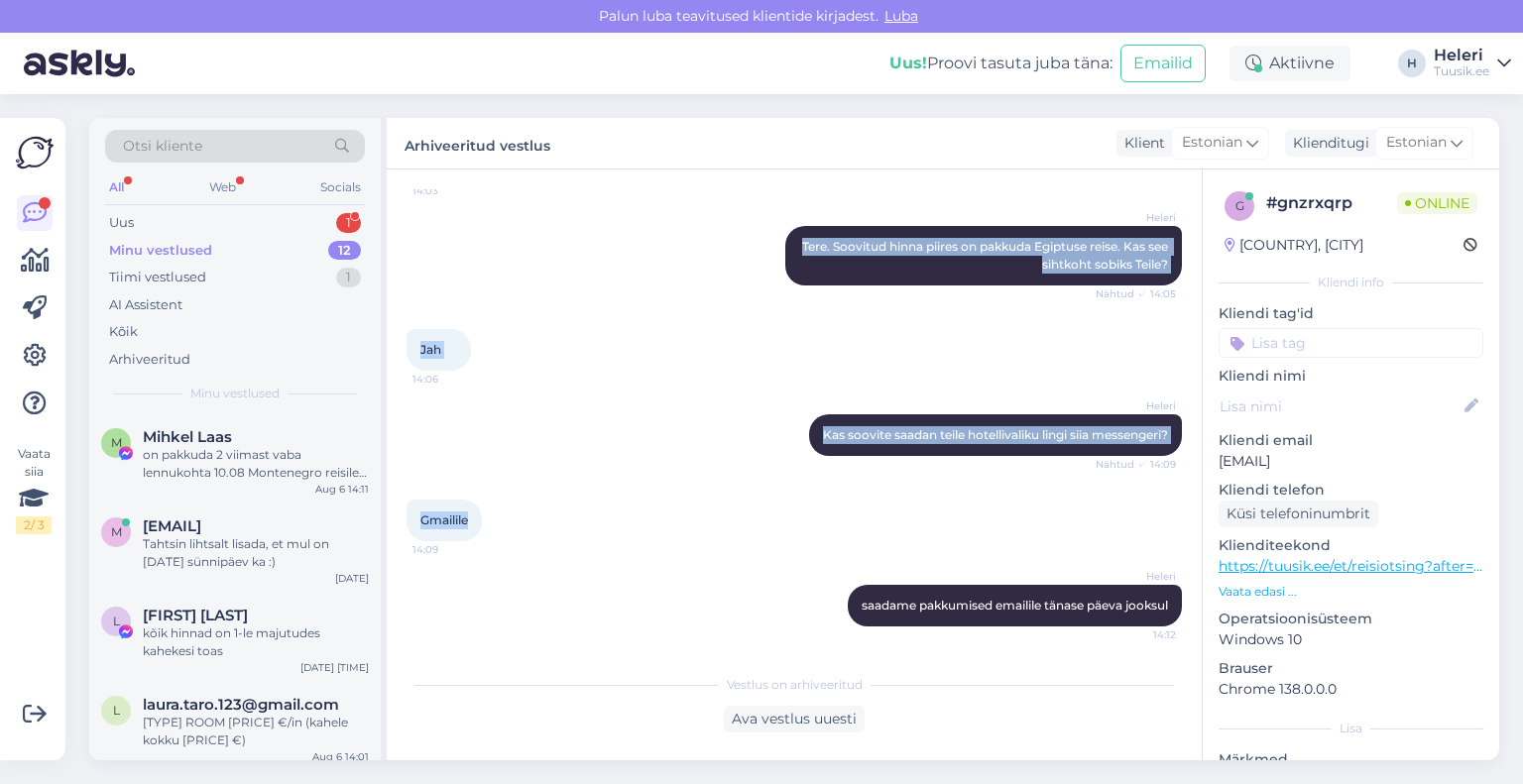scroll, scrollTop: 385, scrollLeft: 0, axis: vertical 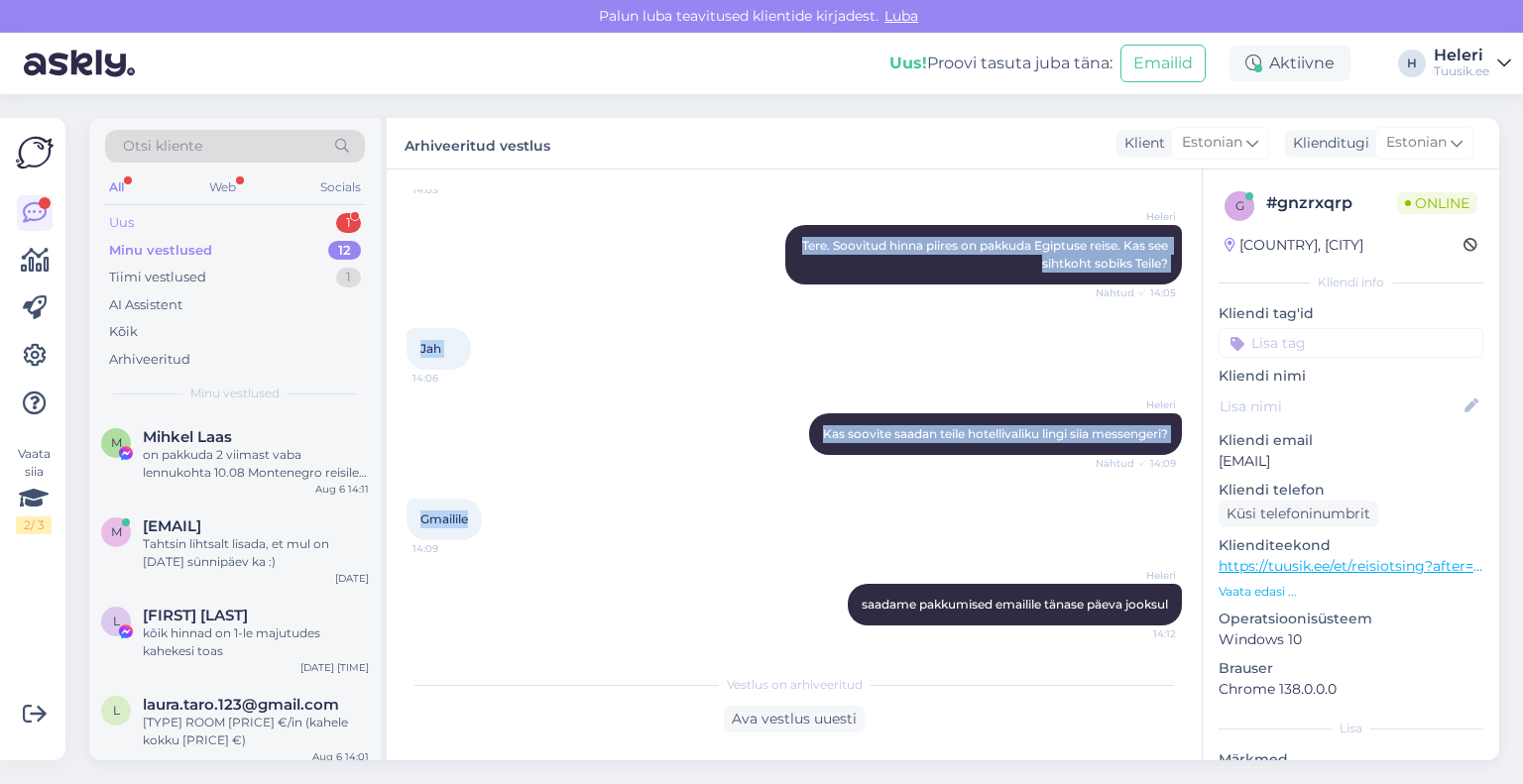 click on "Uus 1" at bounding box center [235, 223] 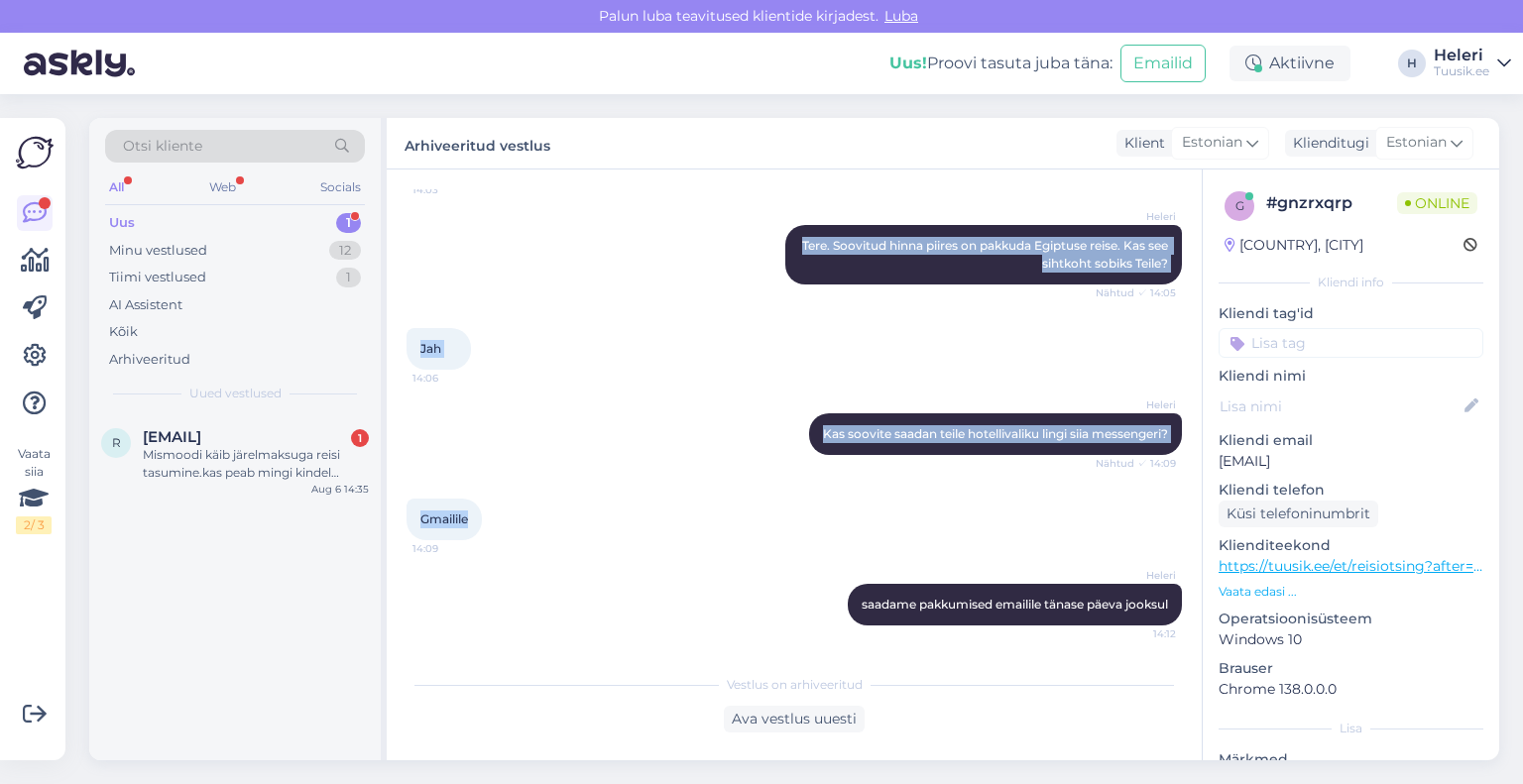 click on "Uus 1" at bounding box center [235, 223] 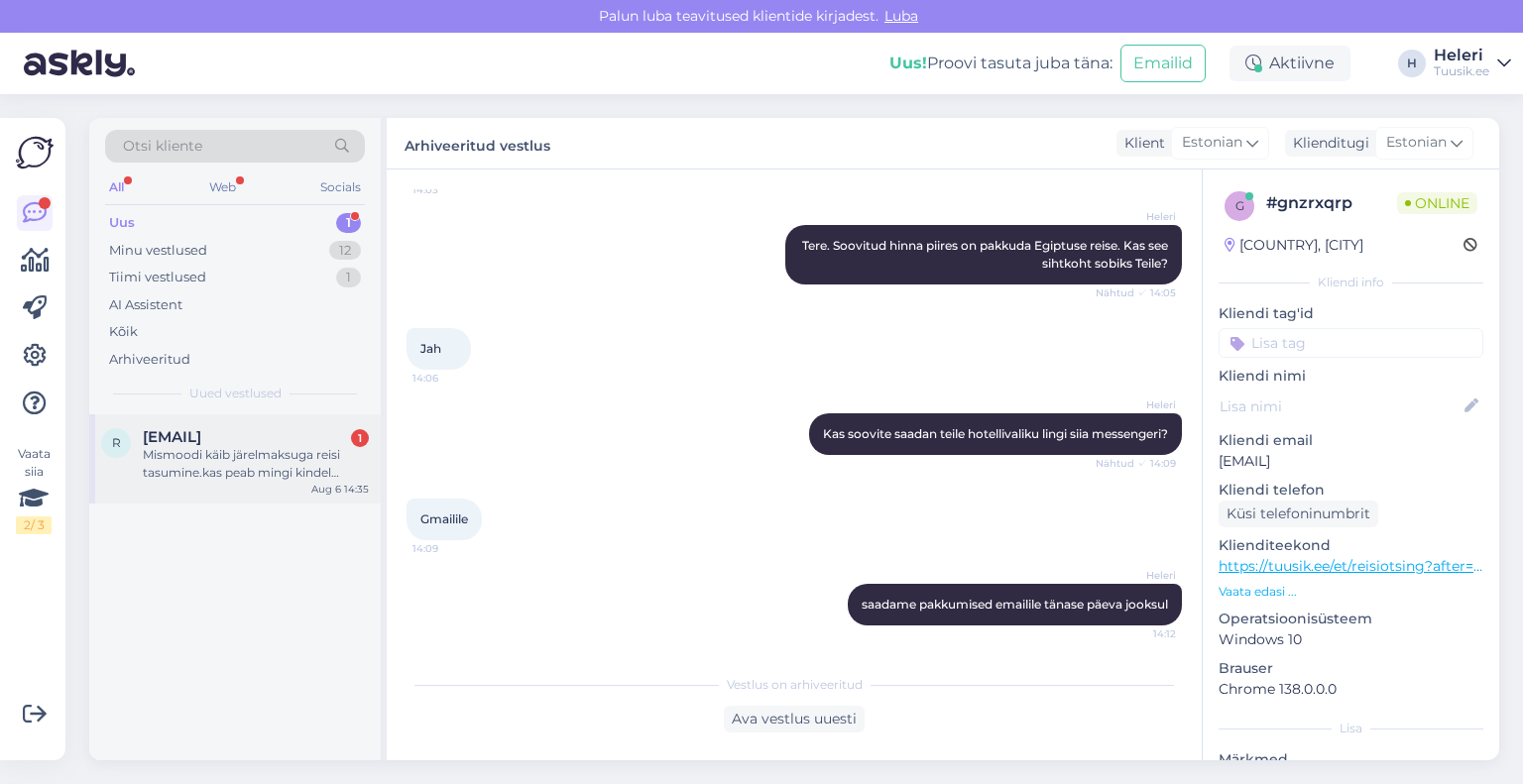 click on "[EMAIL]" at bounding box center (172, 437) 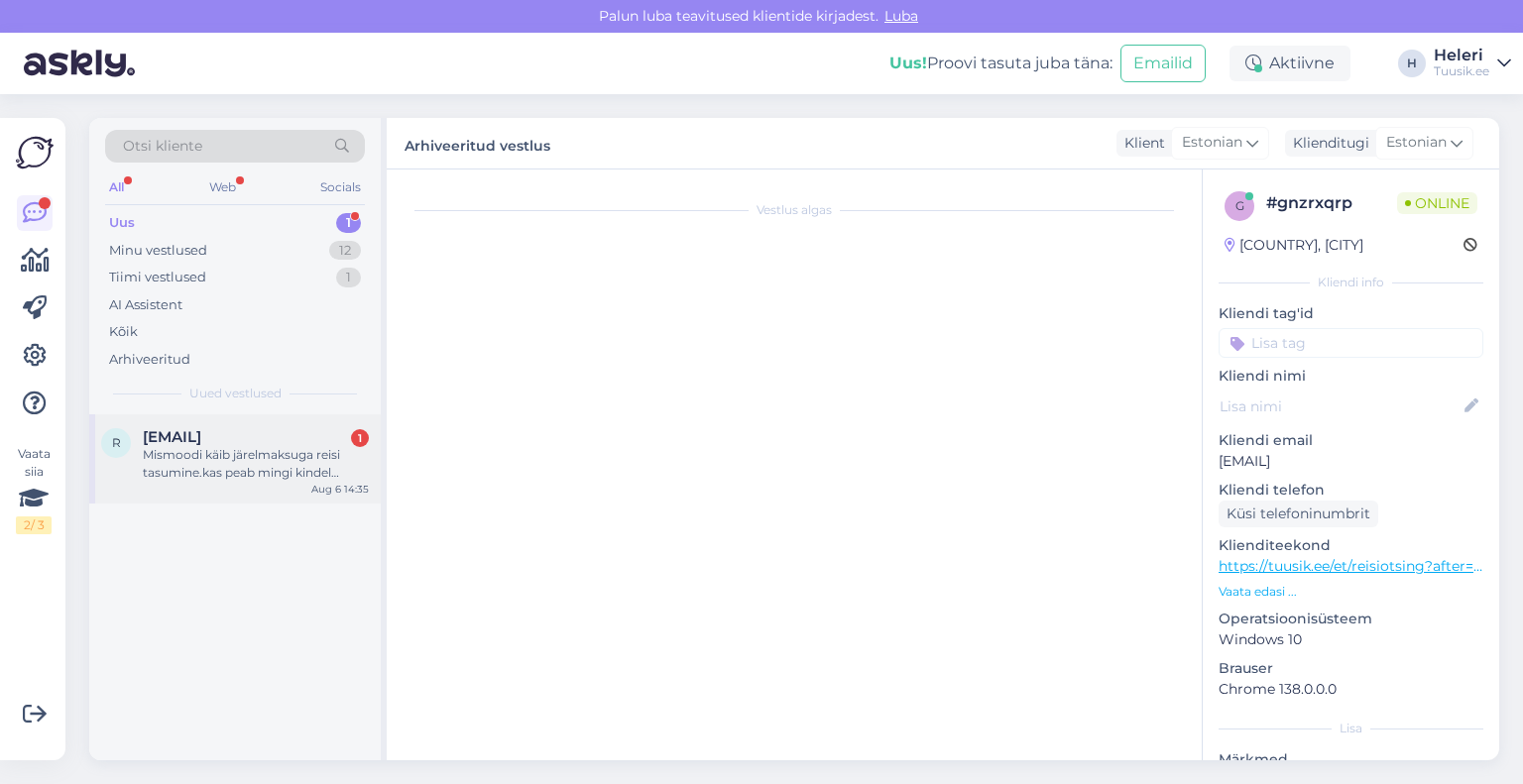 scroll, scrollTop: 0, scrollLeft: 0, axis: both 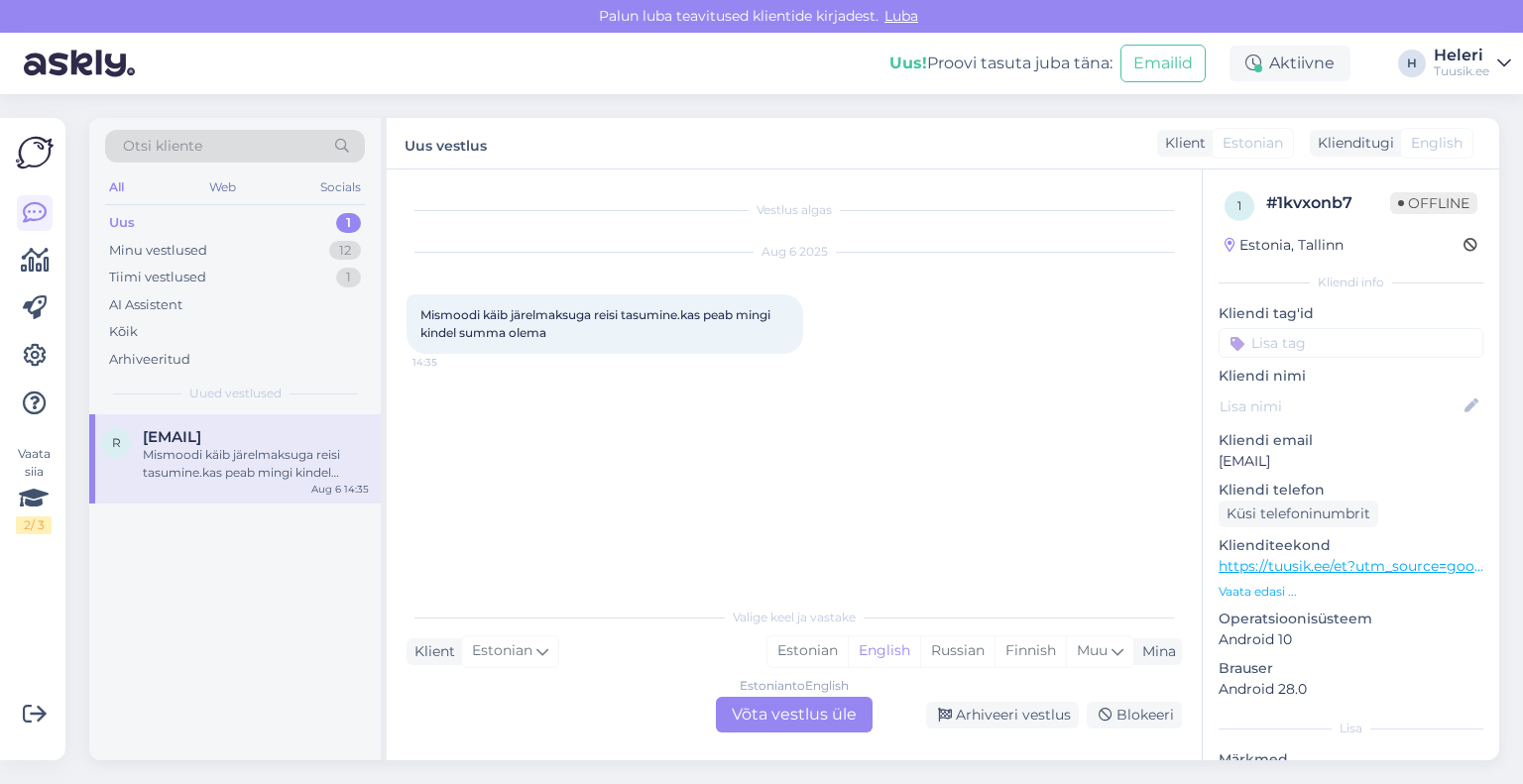 click on "Estonian  to  English Võta vestlus üle" at bounding box center [794, 715] 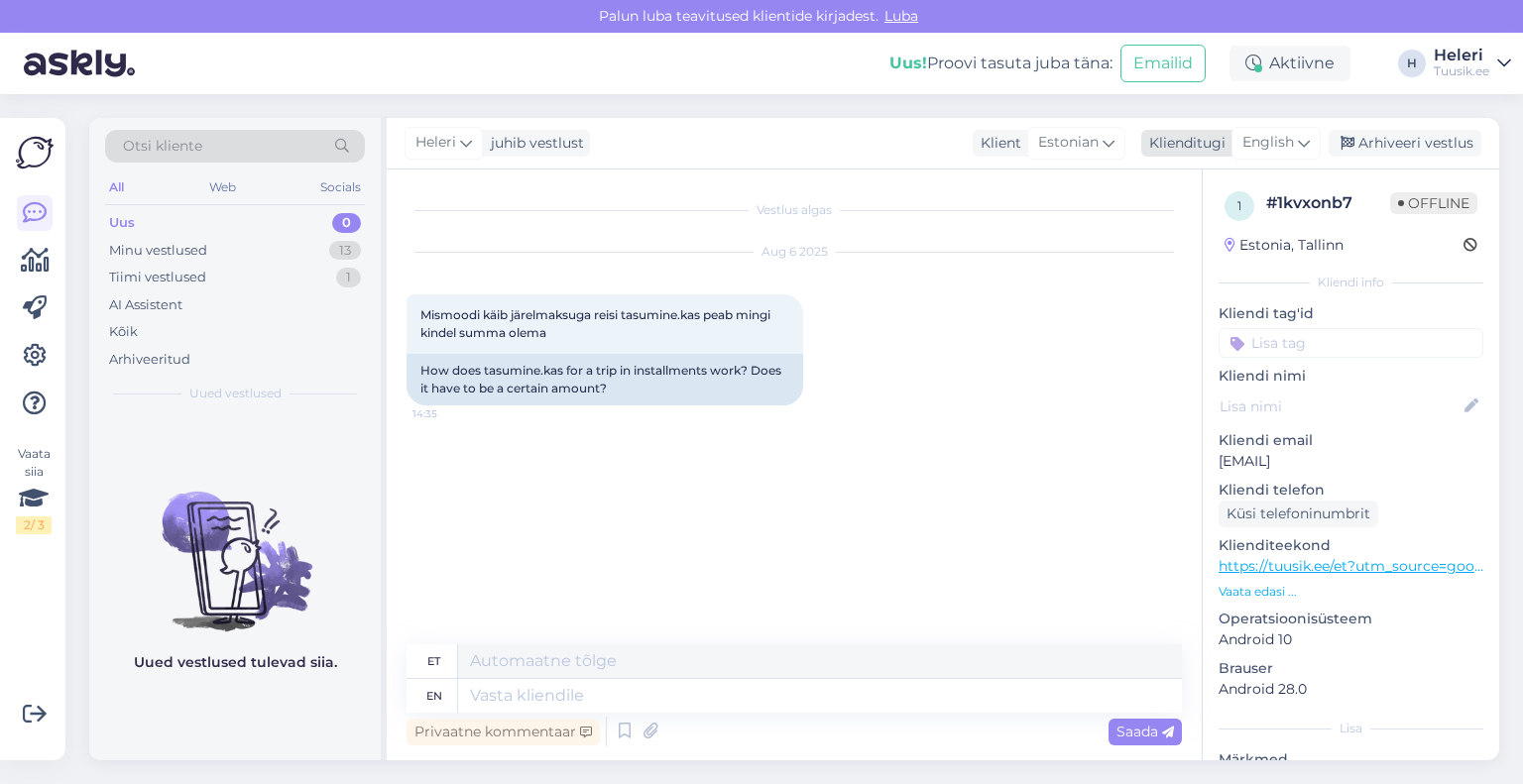 click on "English" at bounding box center [1268, 143] 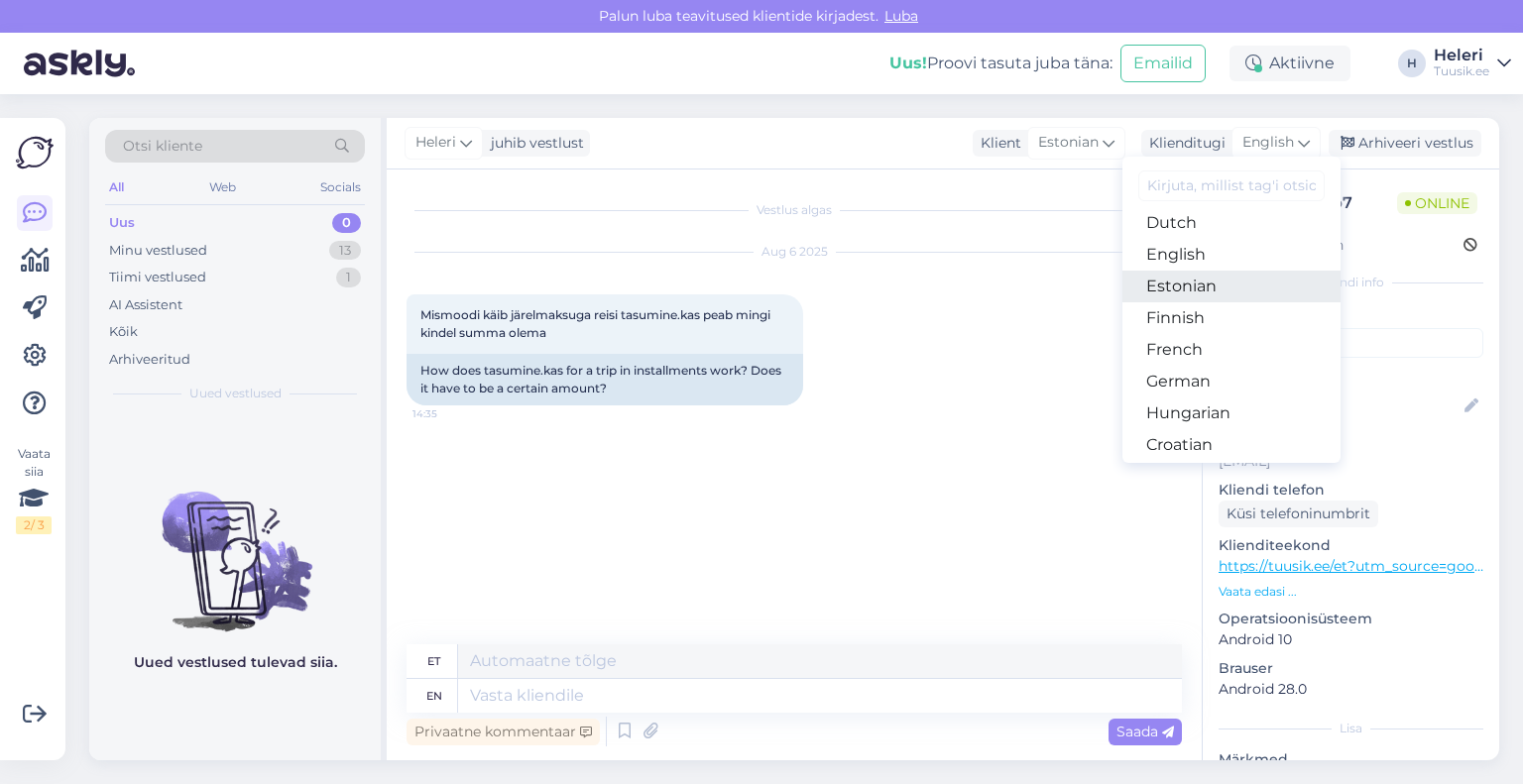 click on "Estonian" at bounding box center [1231, 286] 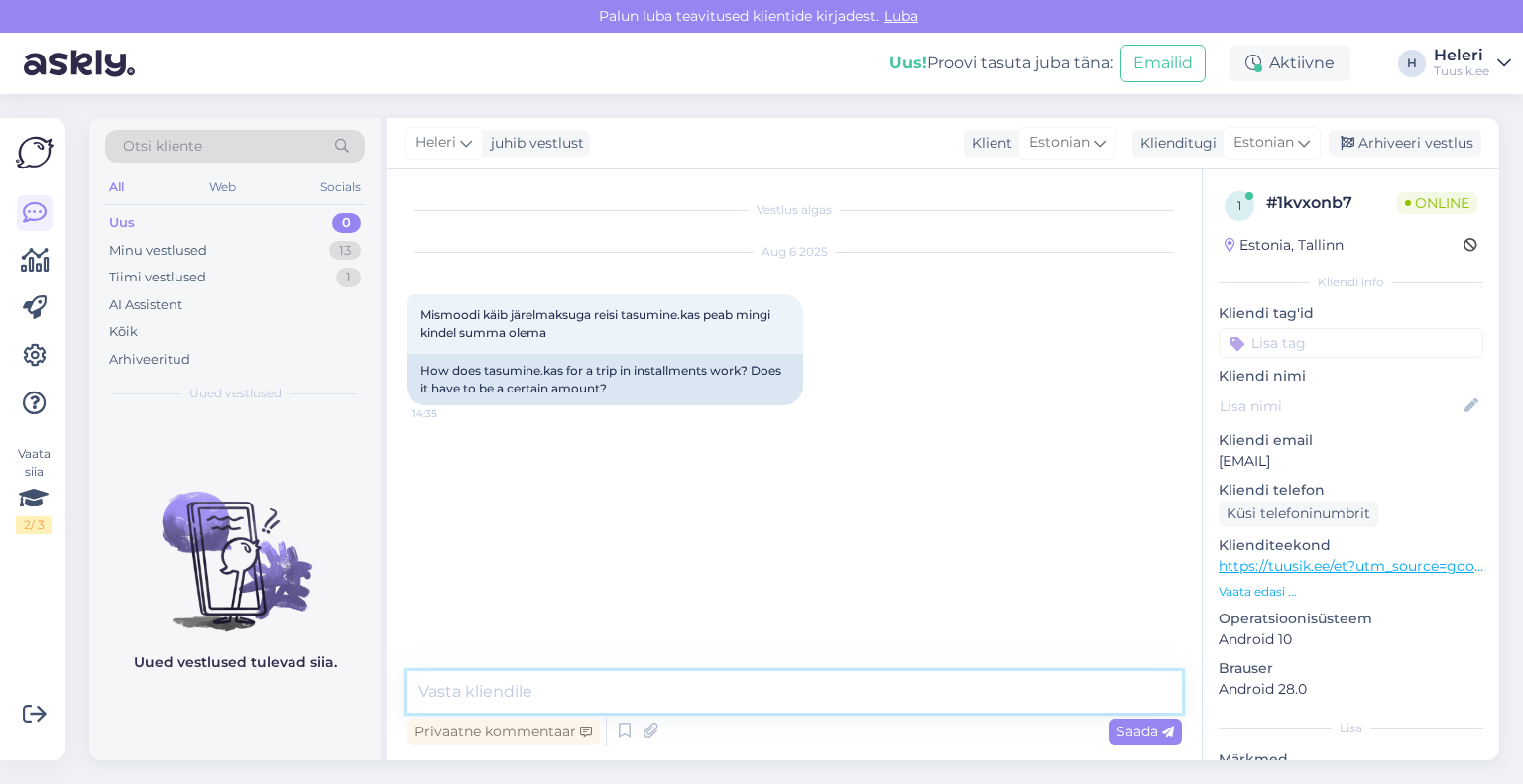 click at bounding box center (794, 692) 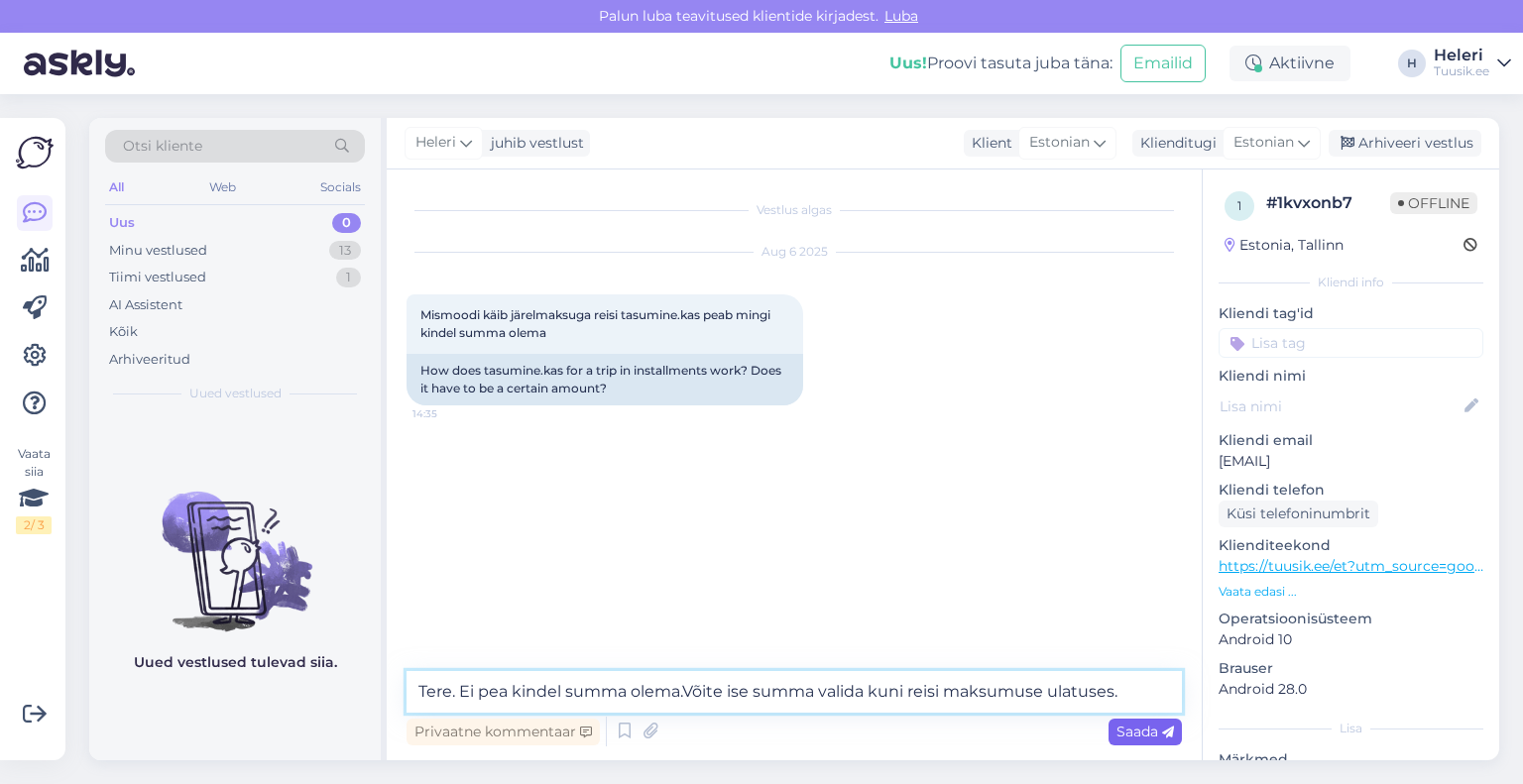 type on "Tere. Ei pea kindel summa olema.Võite ise summa valida kuni reisi maksumuse ulatuses." 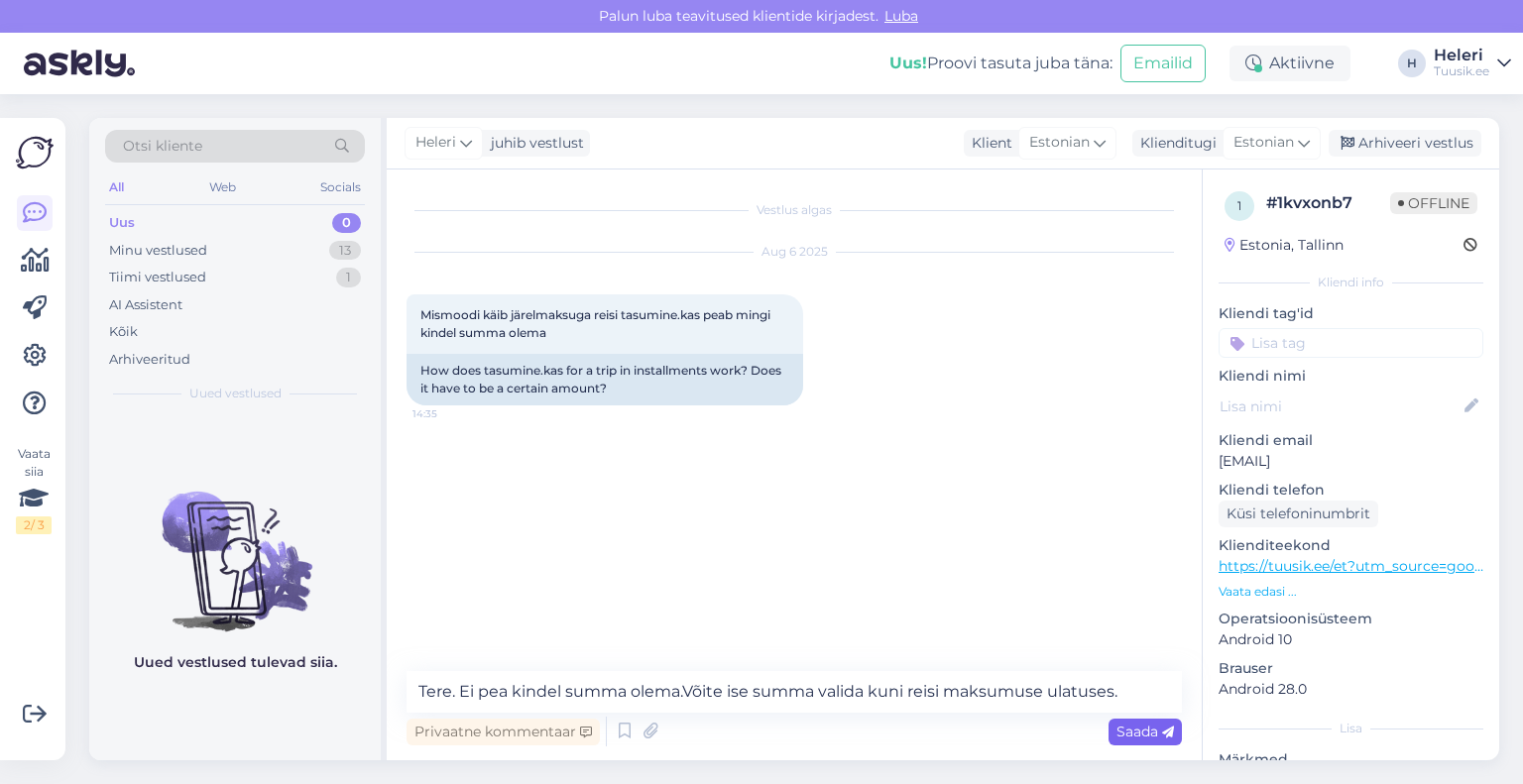 click on "Saada" at bounding box center (1145, 731) 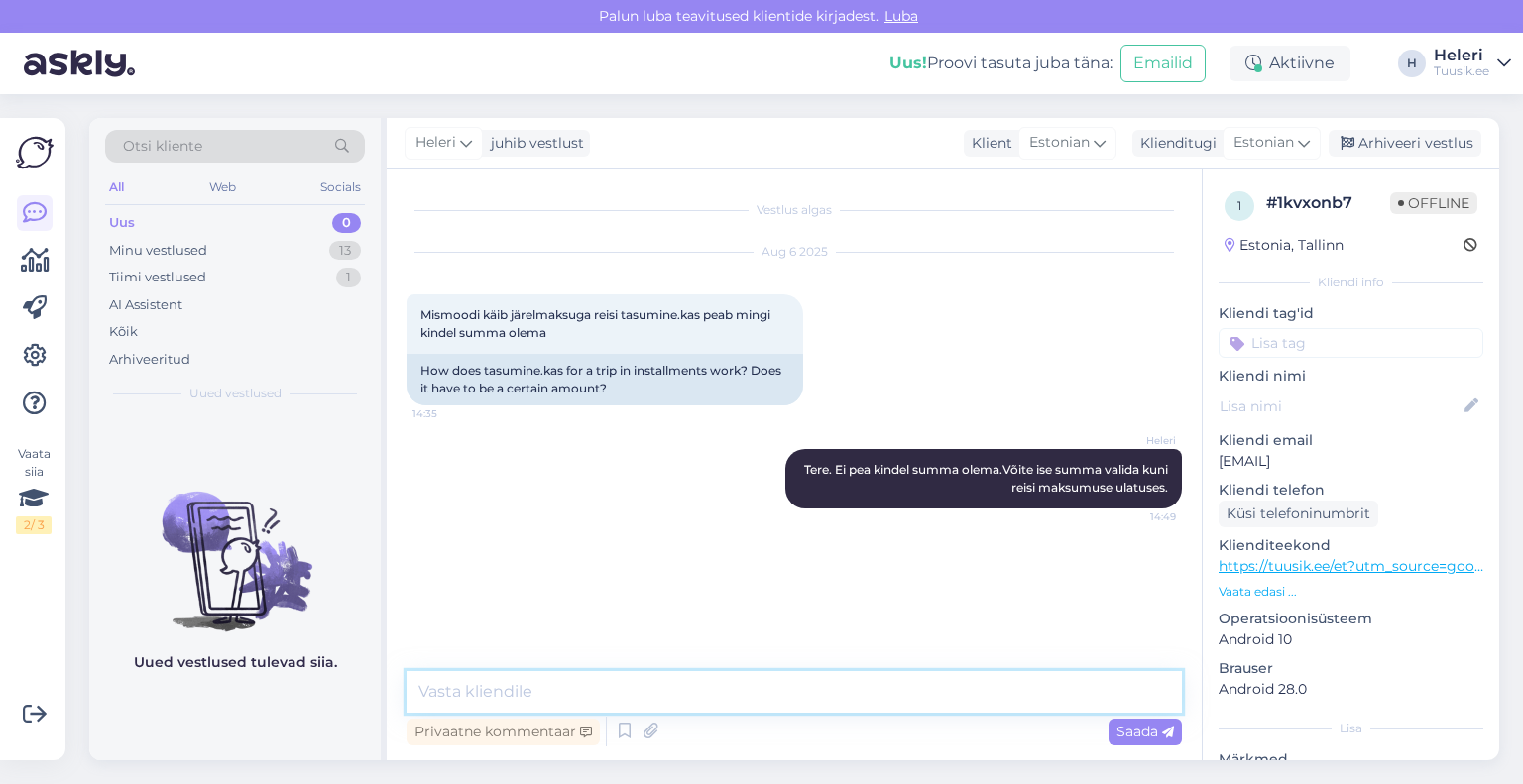 click at bounding box center [794, 692] 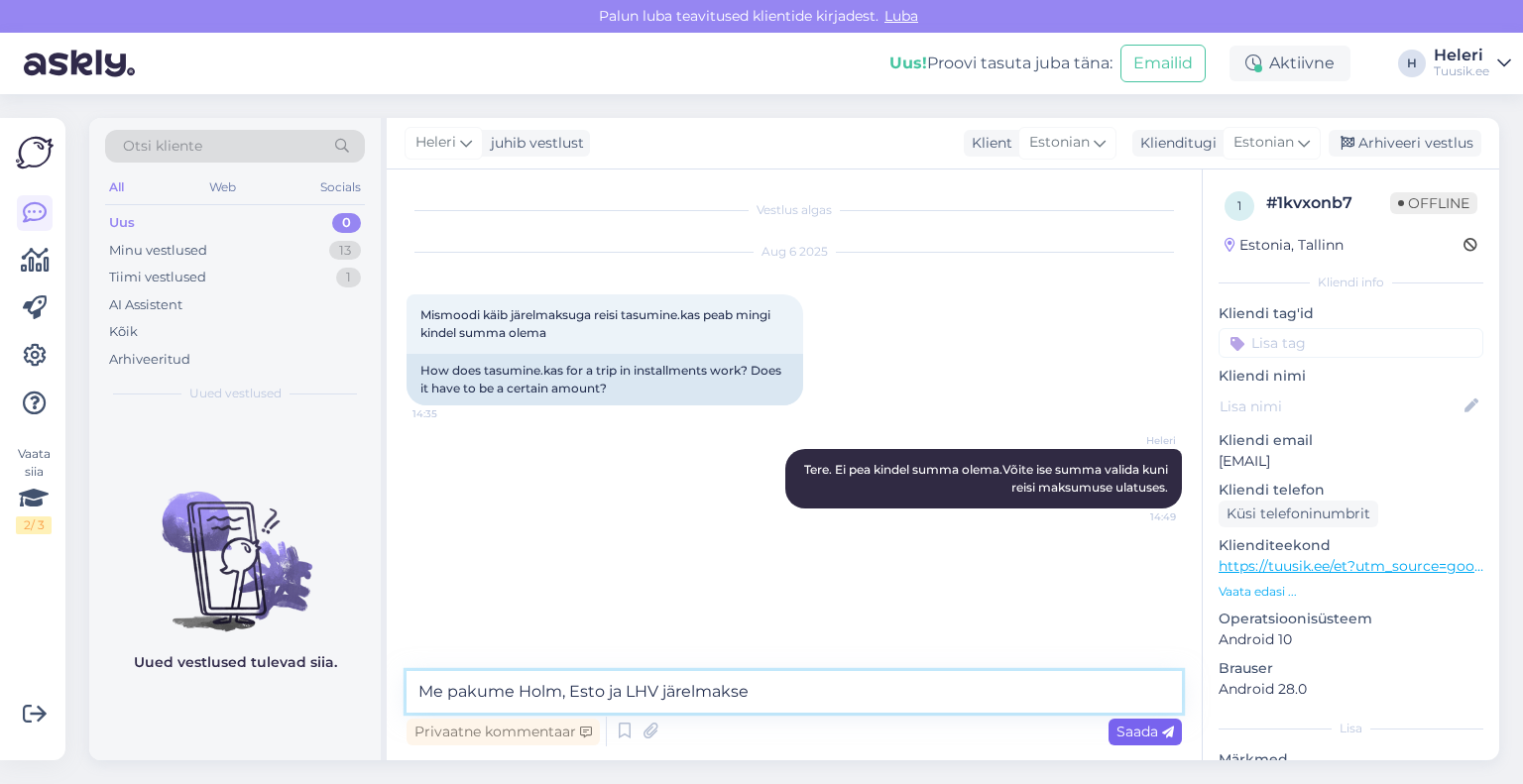 type on "Me pakume Holm, Esto ja LHV järelmakse" 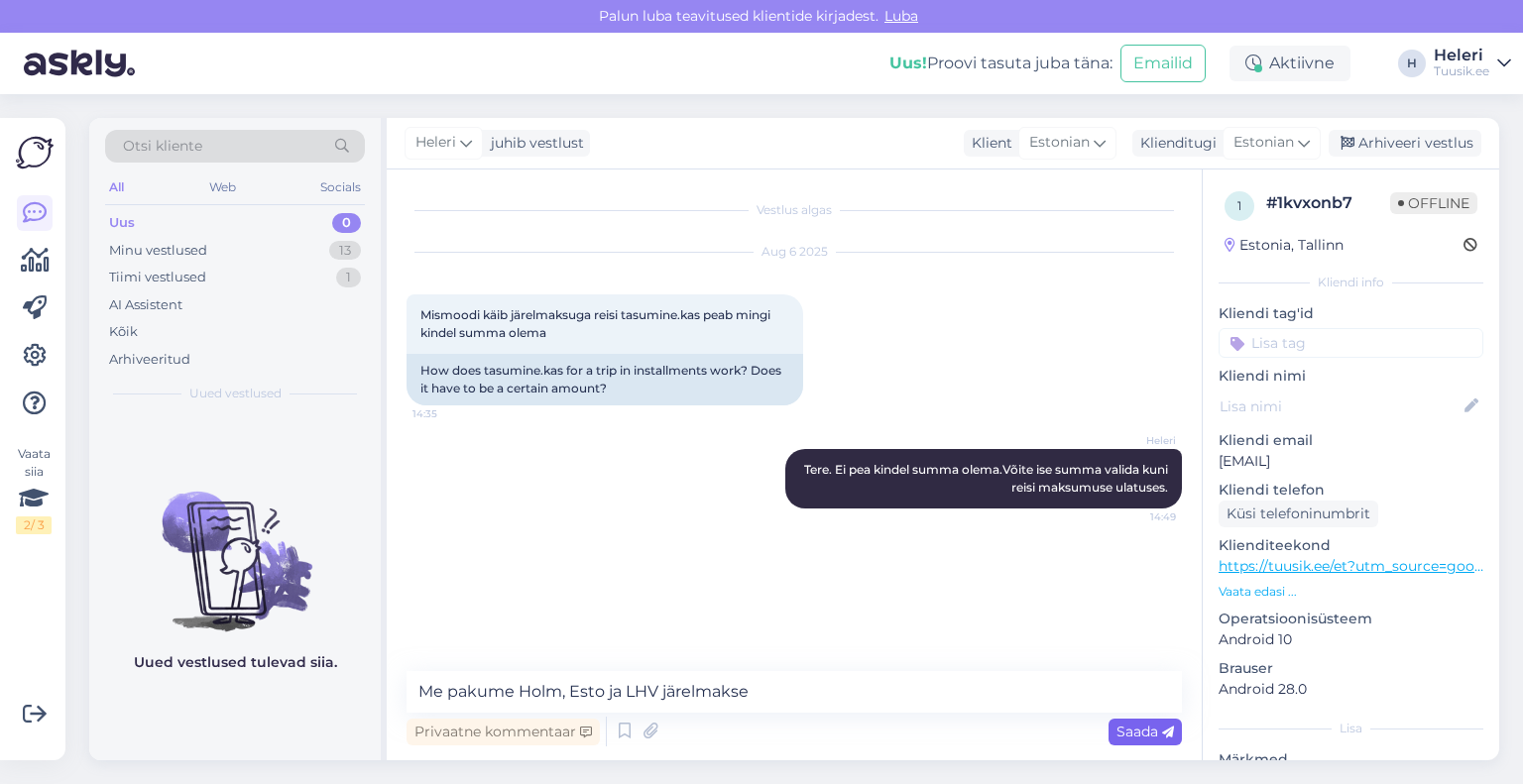 click on "Saada" at bounding box center [1145, 731] 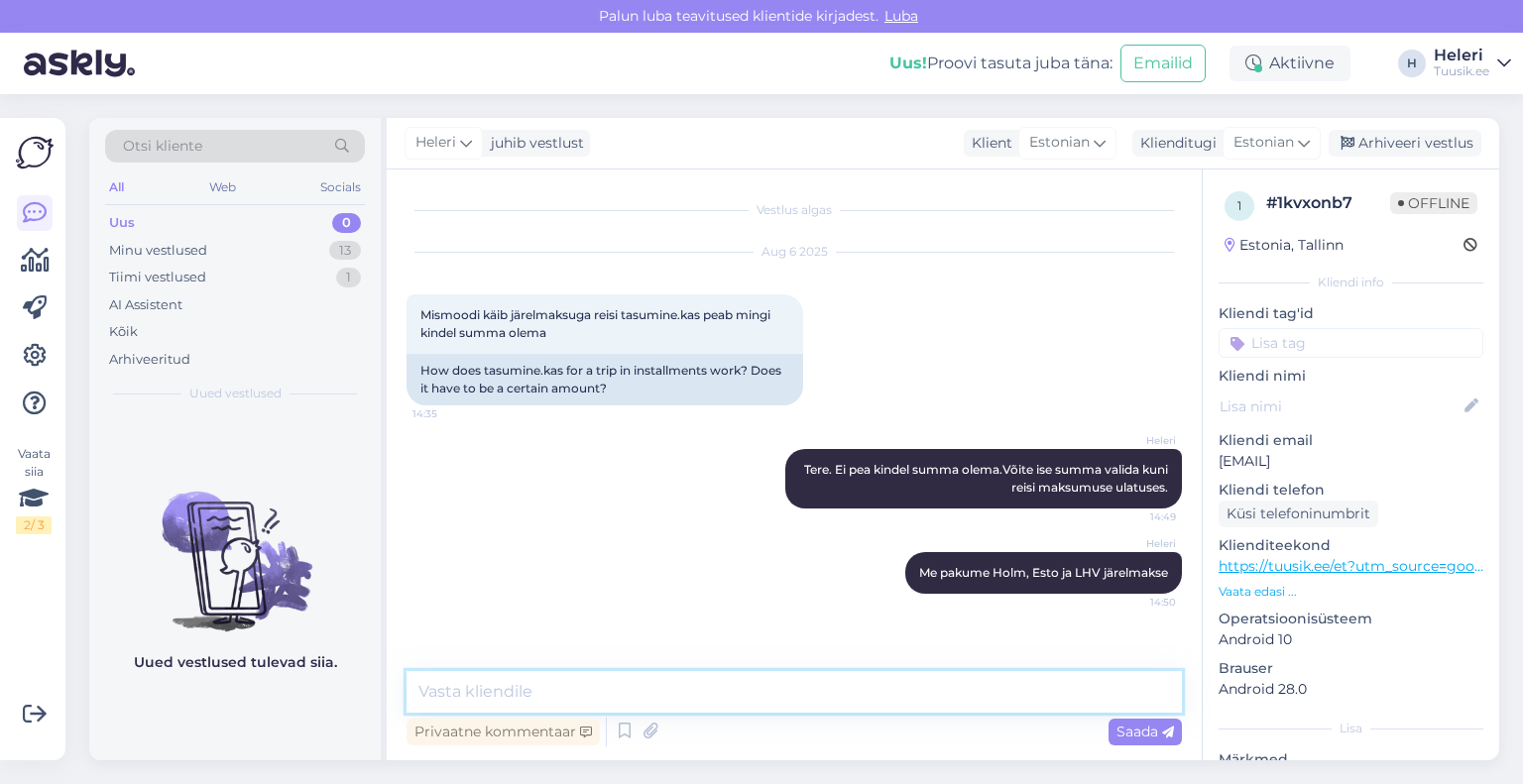 paste on "https://tuusik.ee/et/reisi-jarelmaks" 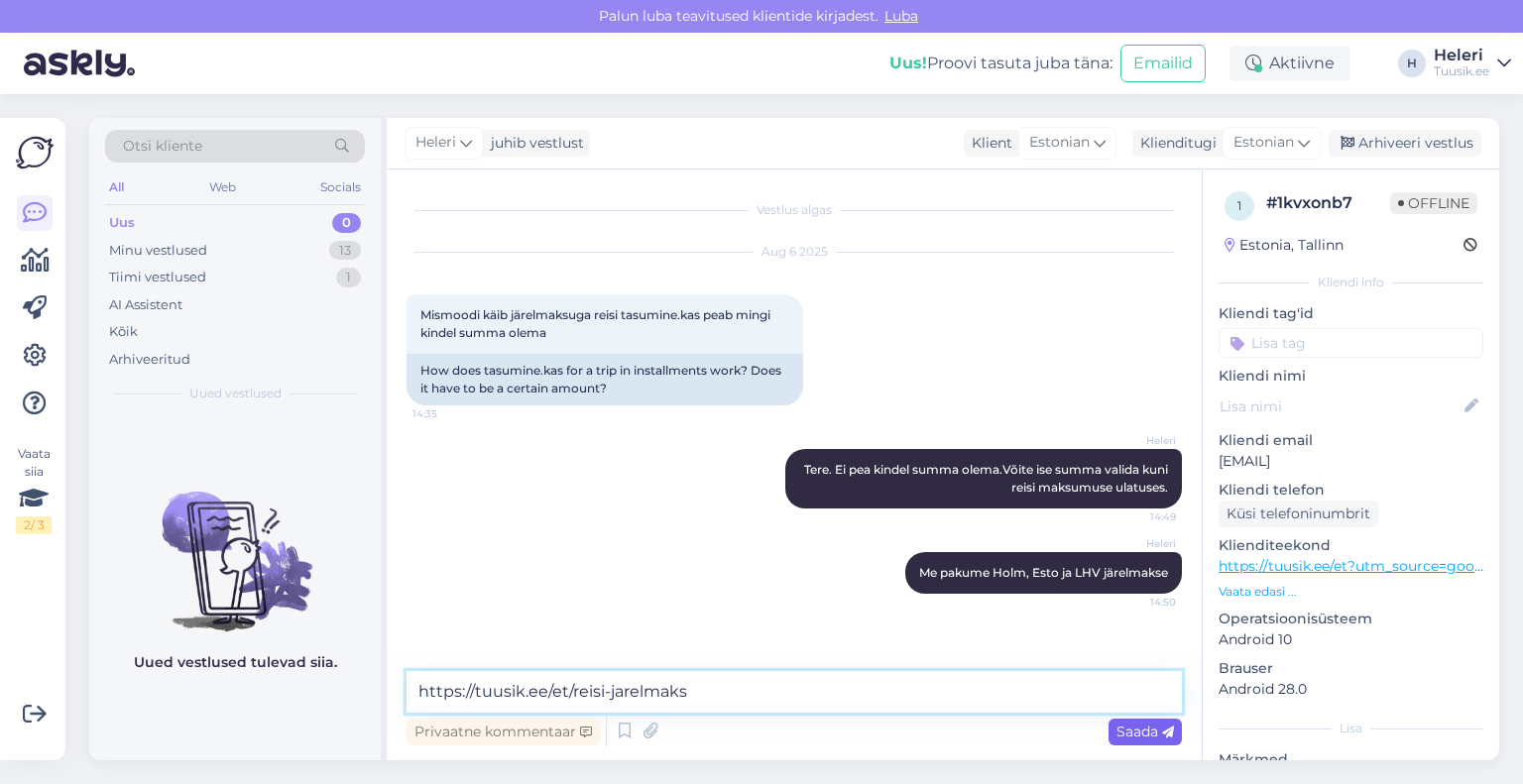 type on "https://tuusik.ee/et/reisi-jarelmaks" 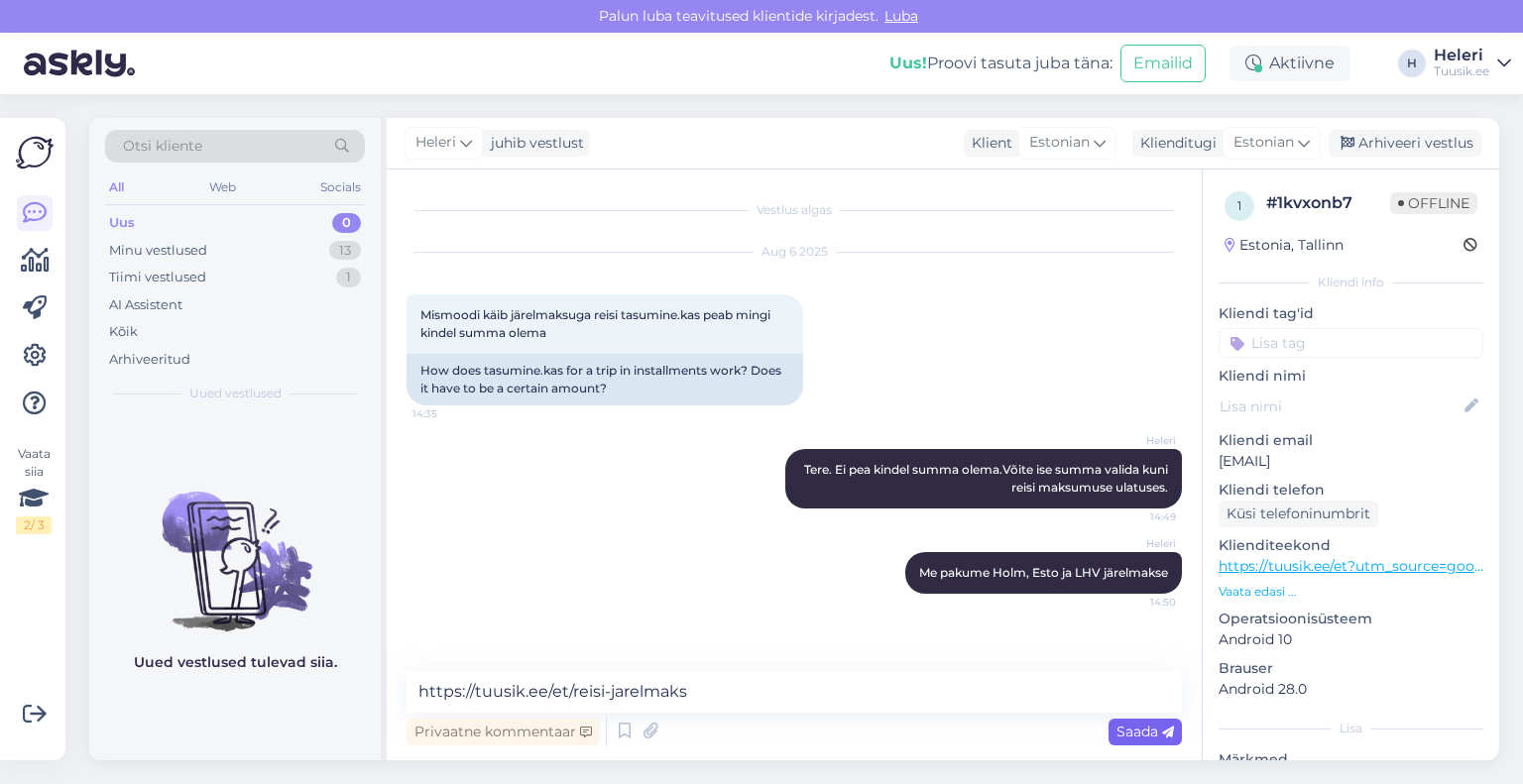 click on "Saada" at bounding box center (1145, 731) 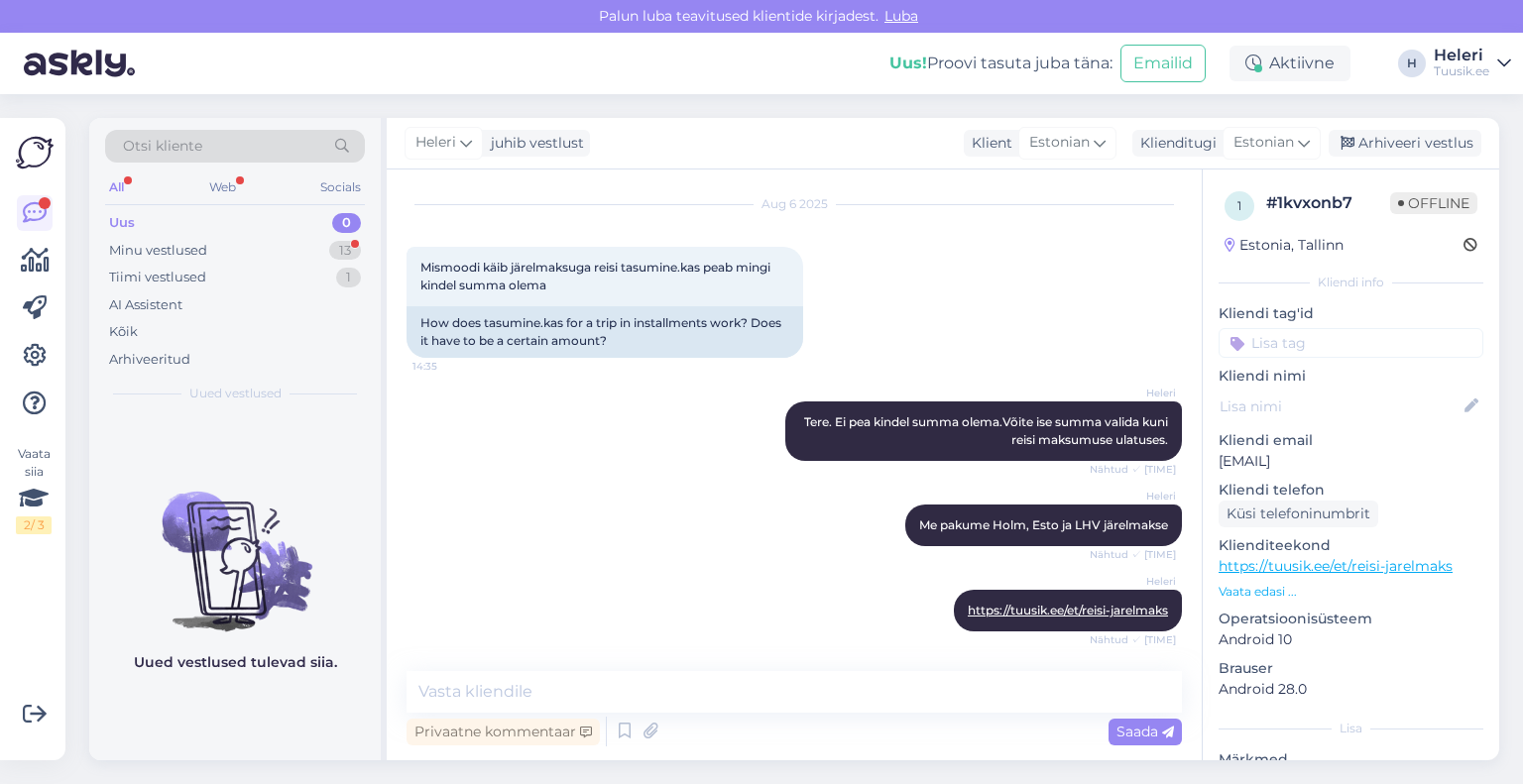 scroll, scrollTop: 151, scrollLeft: 0, axis: vertical 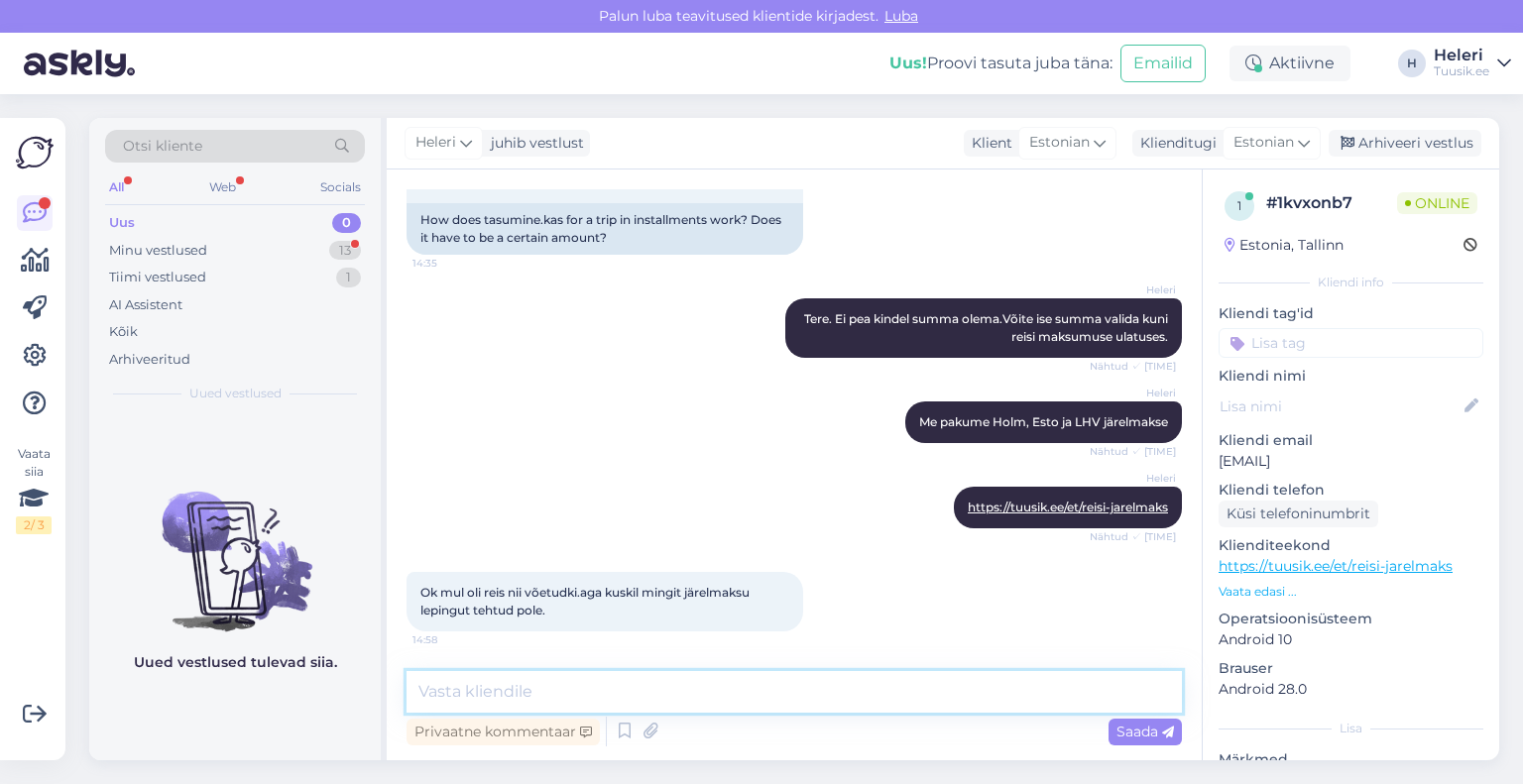 click at bounding box center [794, 692] 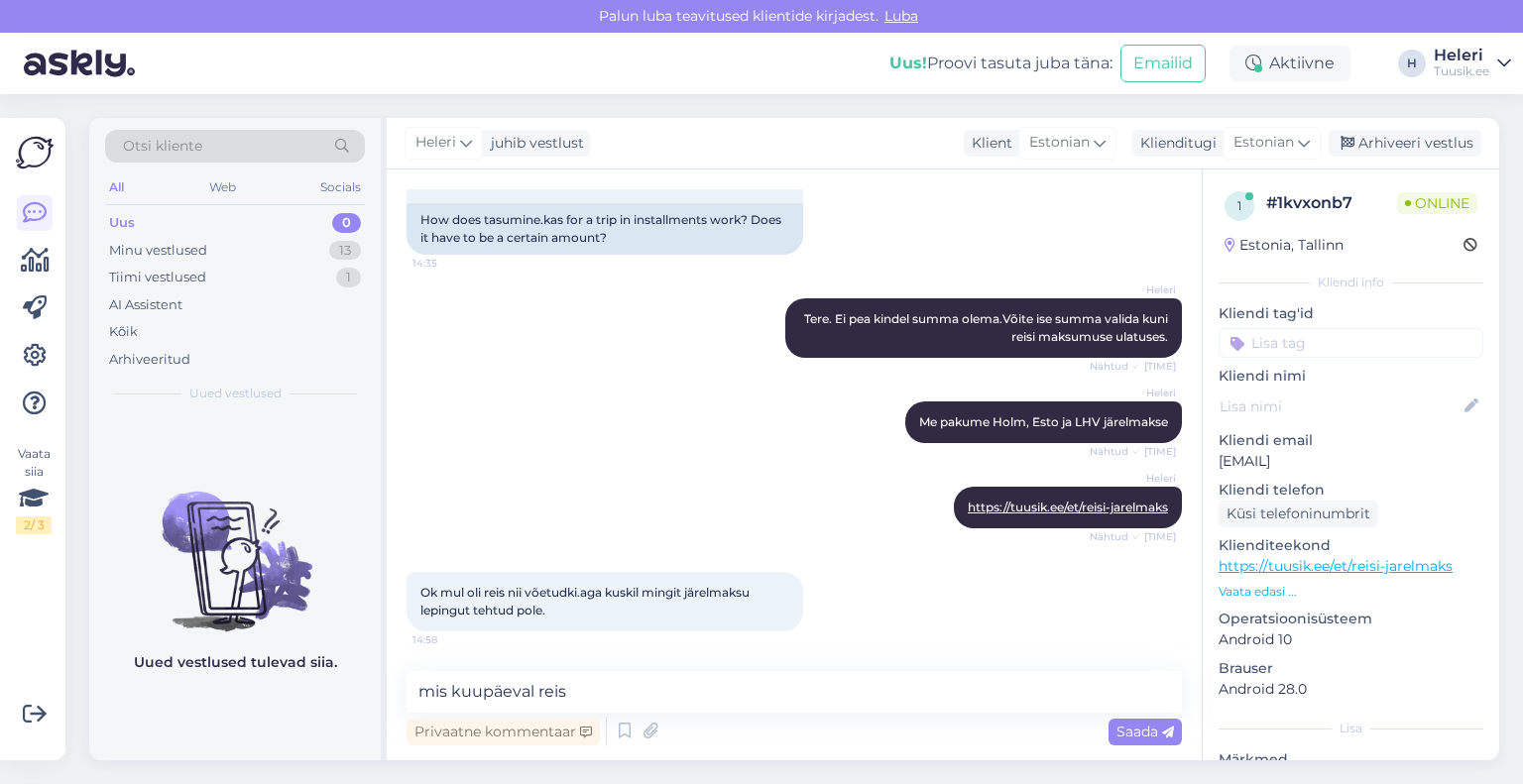 drag, startPoint x: 1219, startPoint y: 463, endPoint x: 1396, endPoint y: 462, distance: 177.00282 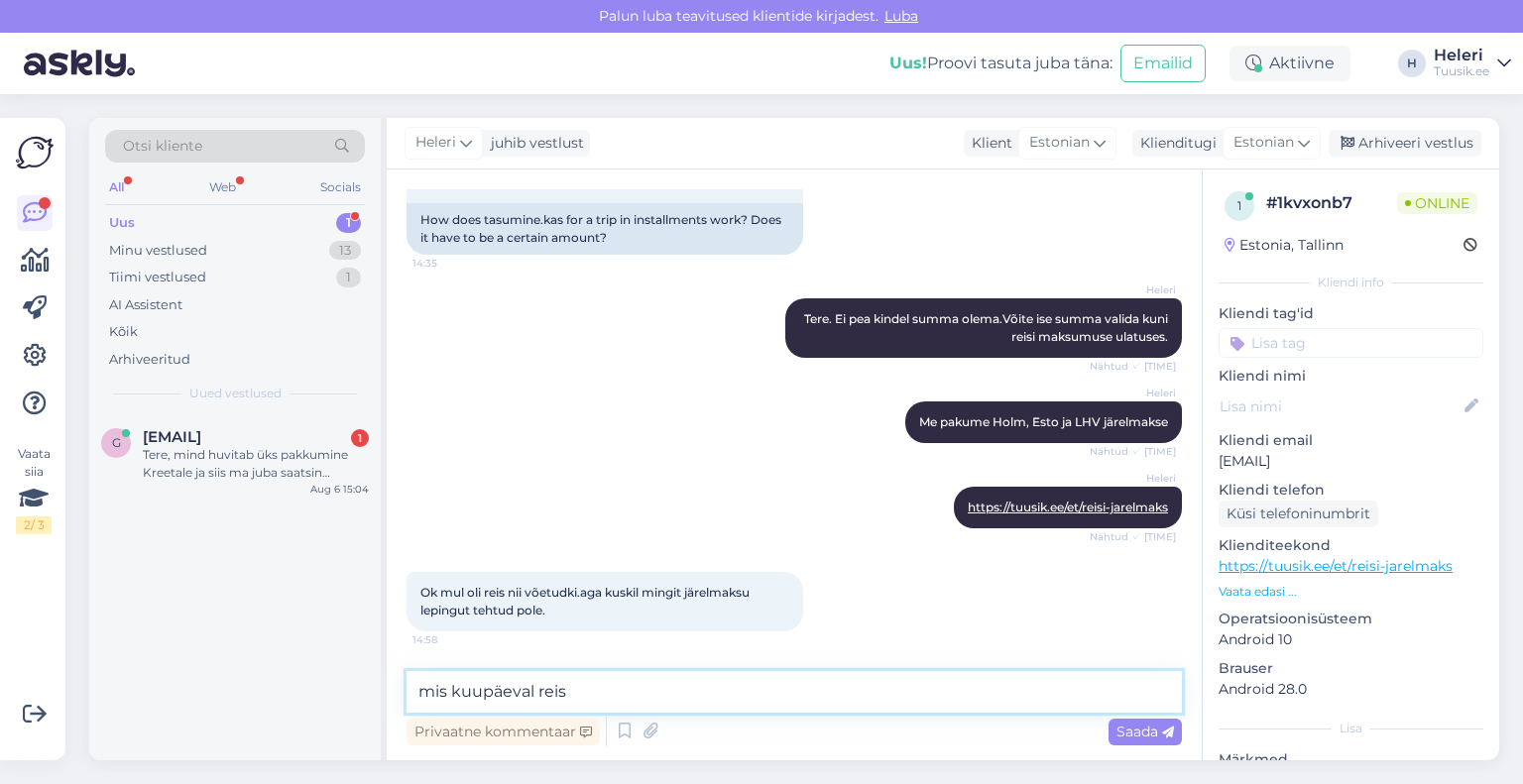 drag, startPoint x: 593, startPoint y: 700, endPoint x: 361, endPoint y: 685, distance: 232.48441 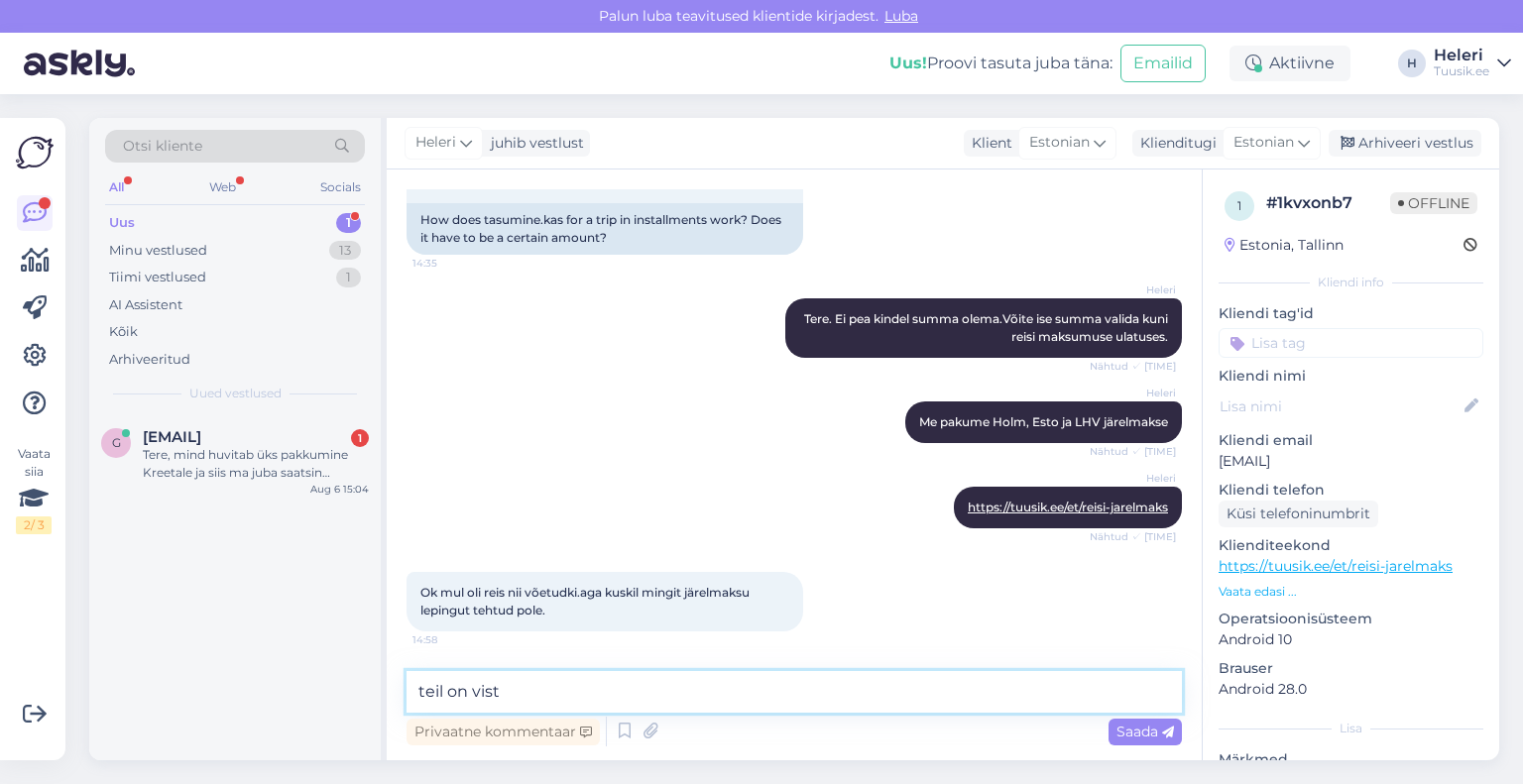 paste on "19.03.2026" 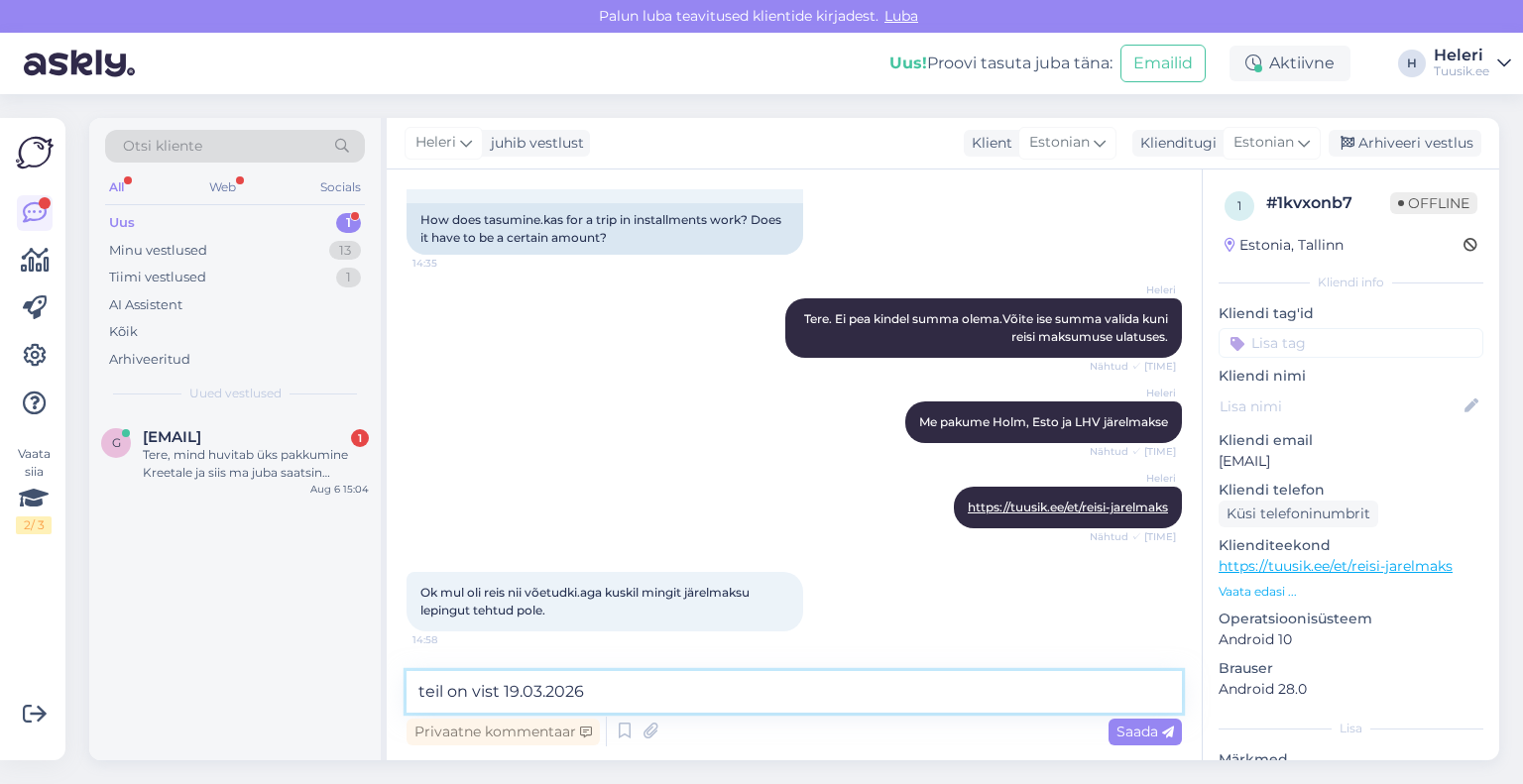 click on "teil on vist 19.03.2026" at bounding box center (794, 692) 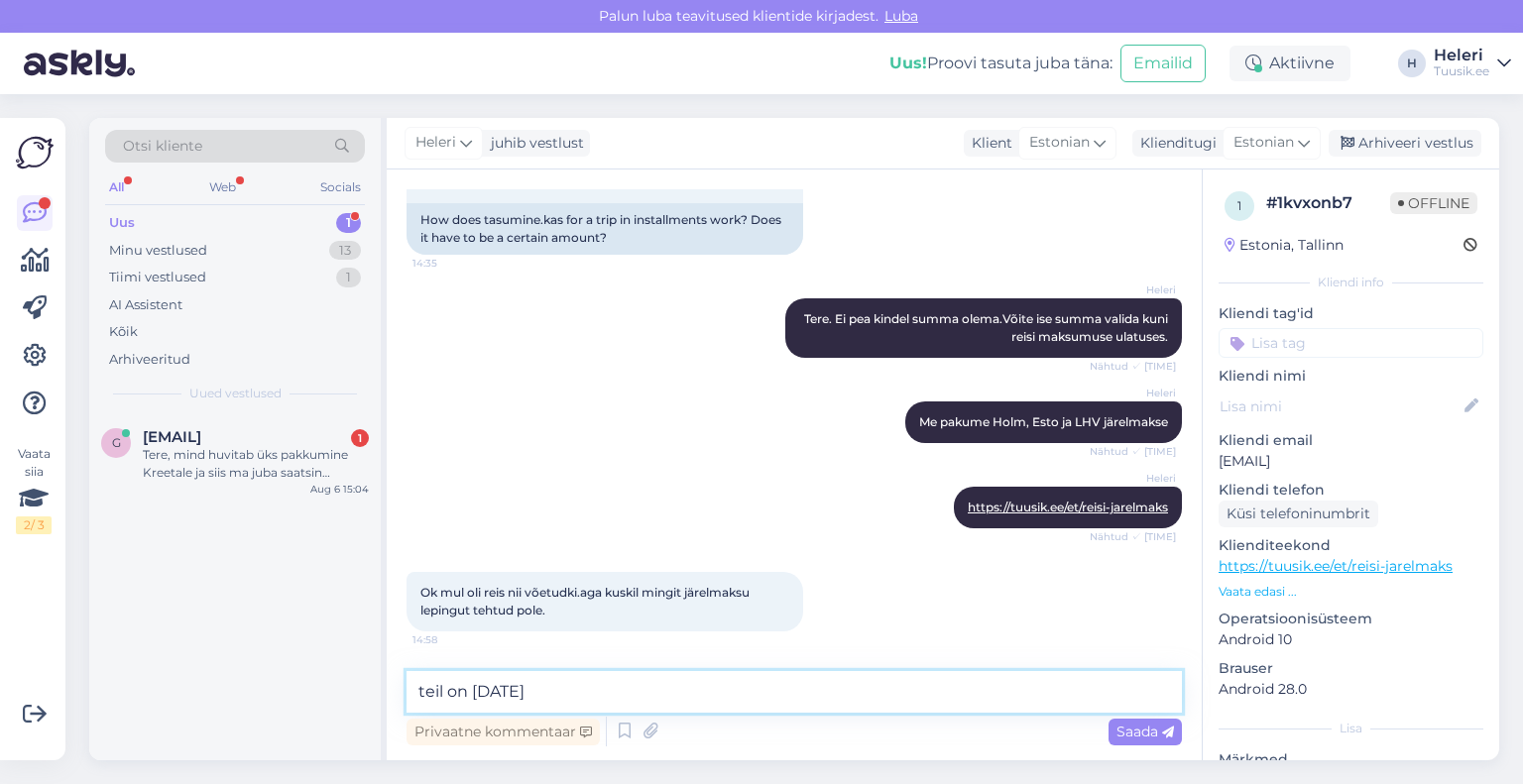 click on "teil on [DATE]" at bounding box center (794, 692) 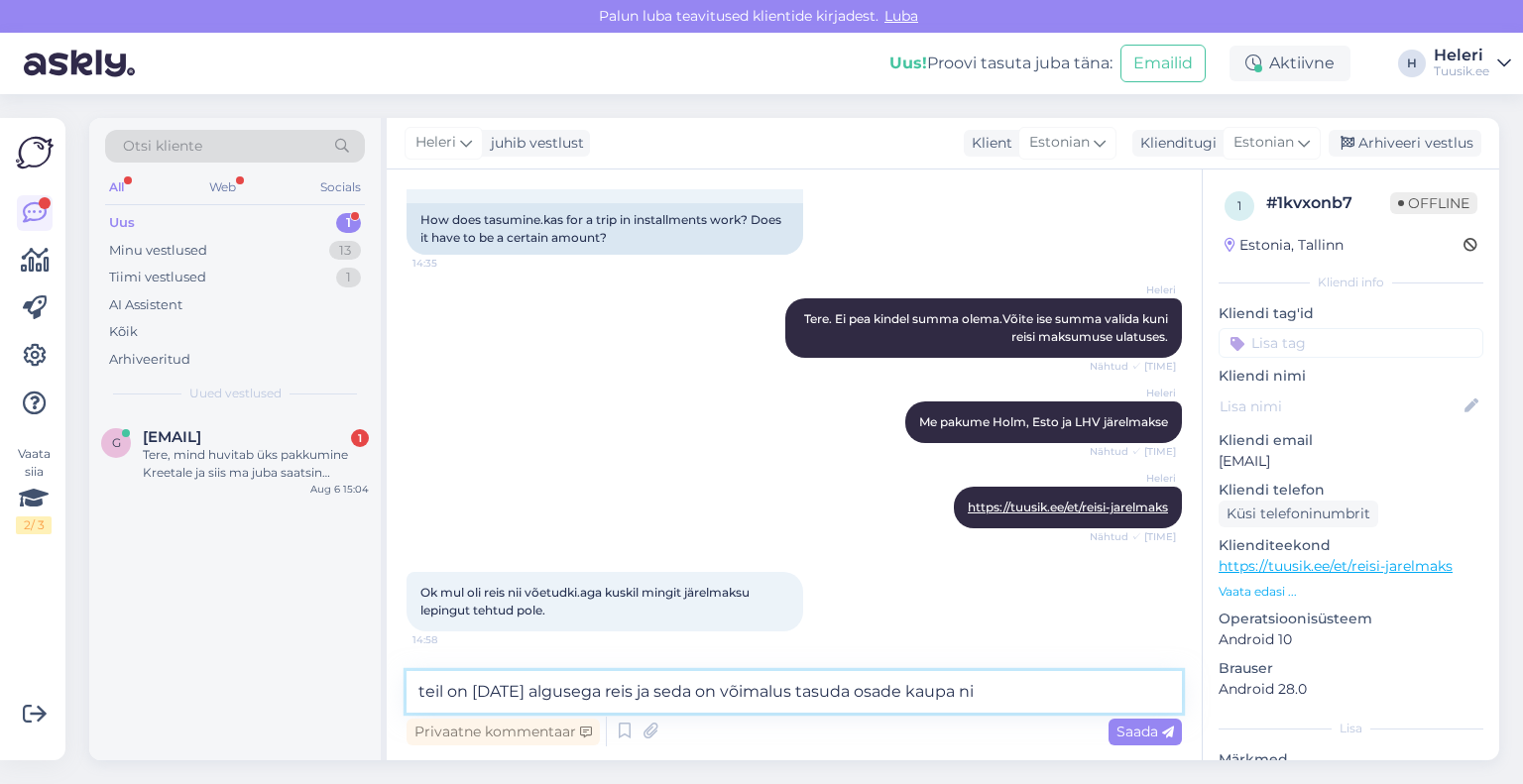 click on "teil on [DATE] algusega reis ja seda on võimalus tasuda osade kaupa ni" at bounding box center (794, 692) 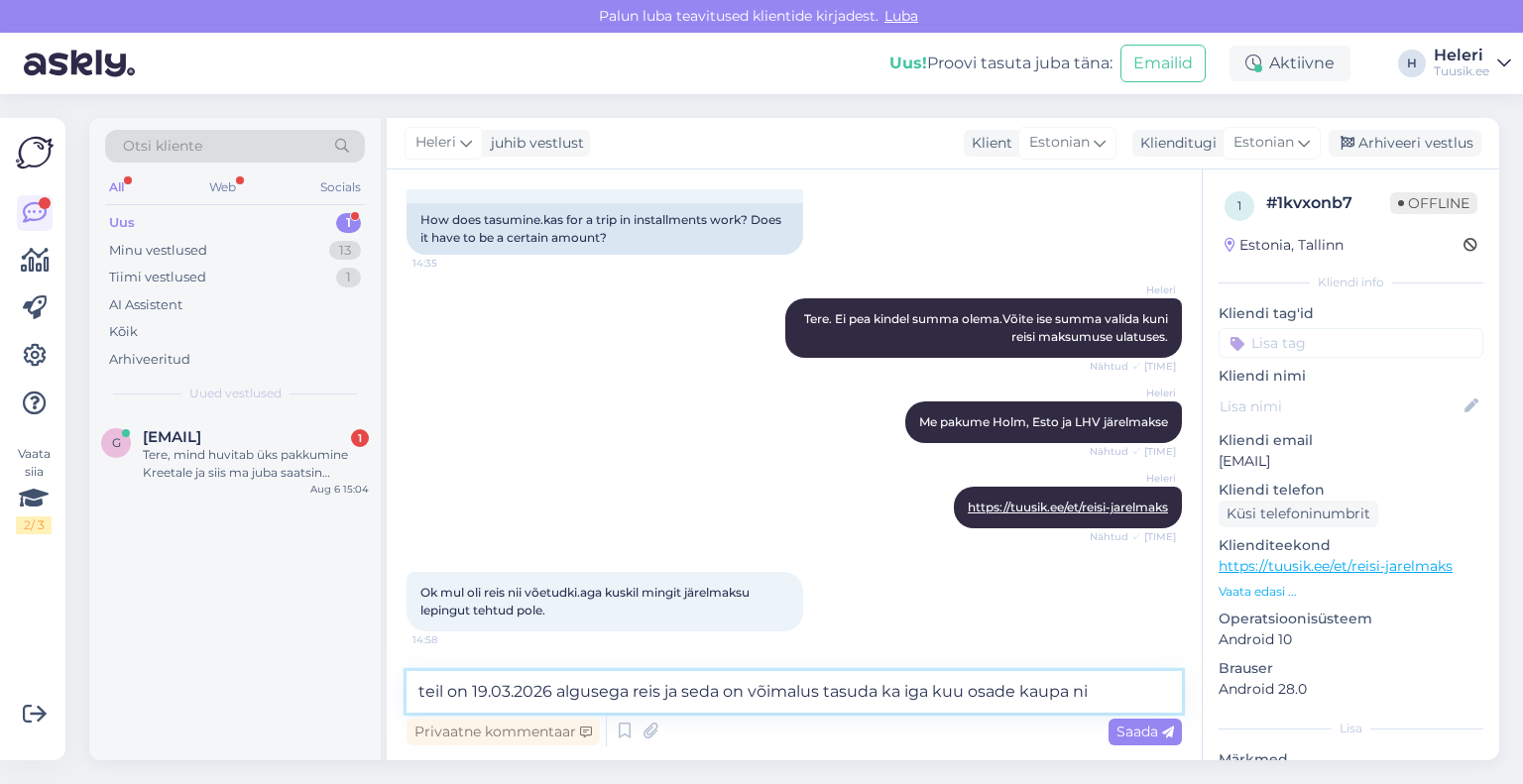 click on "teil on 19.03.2026 algusega reis ja seda on võimalus tasuda ka iga kuu osade kaupa ni" at bounding box center (794, 692) 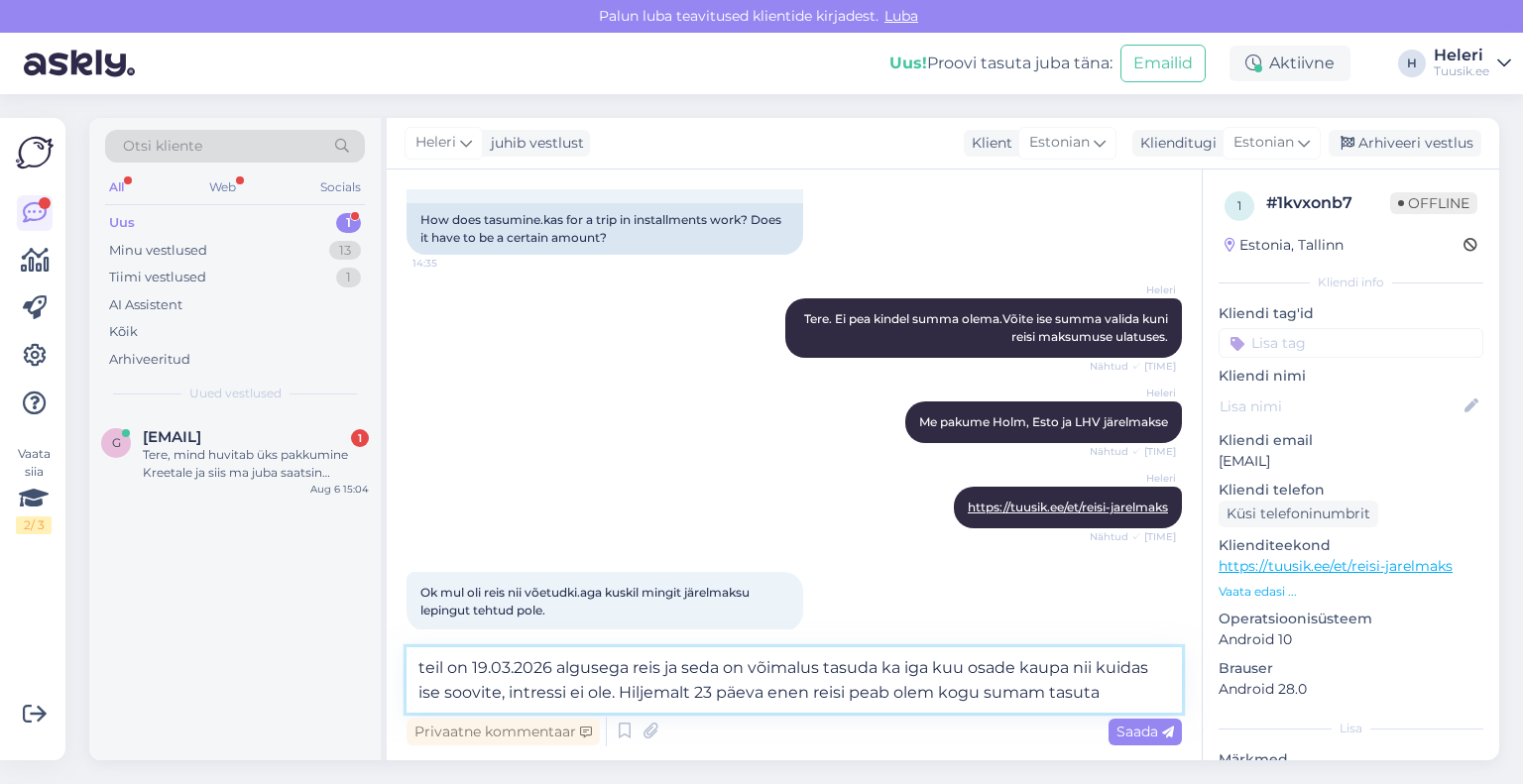 drag, startPoint x: 789, startPoint y: 693, endPoint x: 805, endPoint y: 699, distance: 17.088007 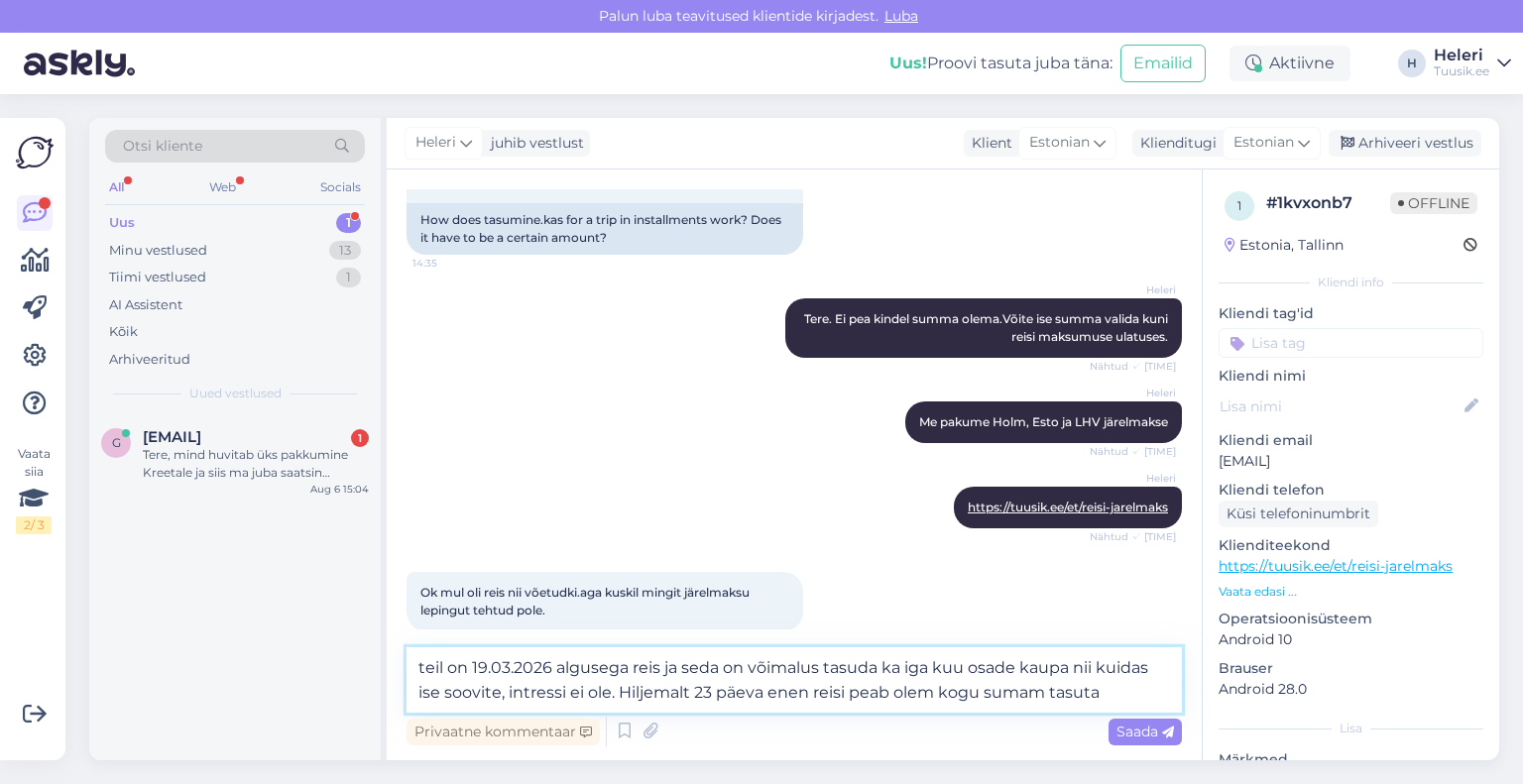 click on "teil on 19.03.2026 algusega reis ja seda on võimalus tasuda ka iga kuu osade kaupa nii kuidas ise soovite, intressi ei ole. Hiljemalt 23 päeva enen reisi peab olem kogu sumam tasuta" at bounding box center [794, 680] 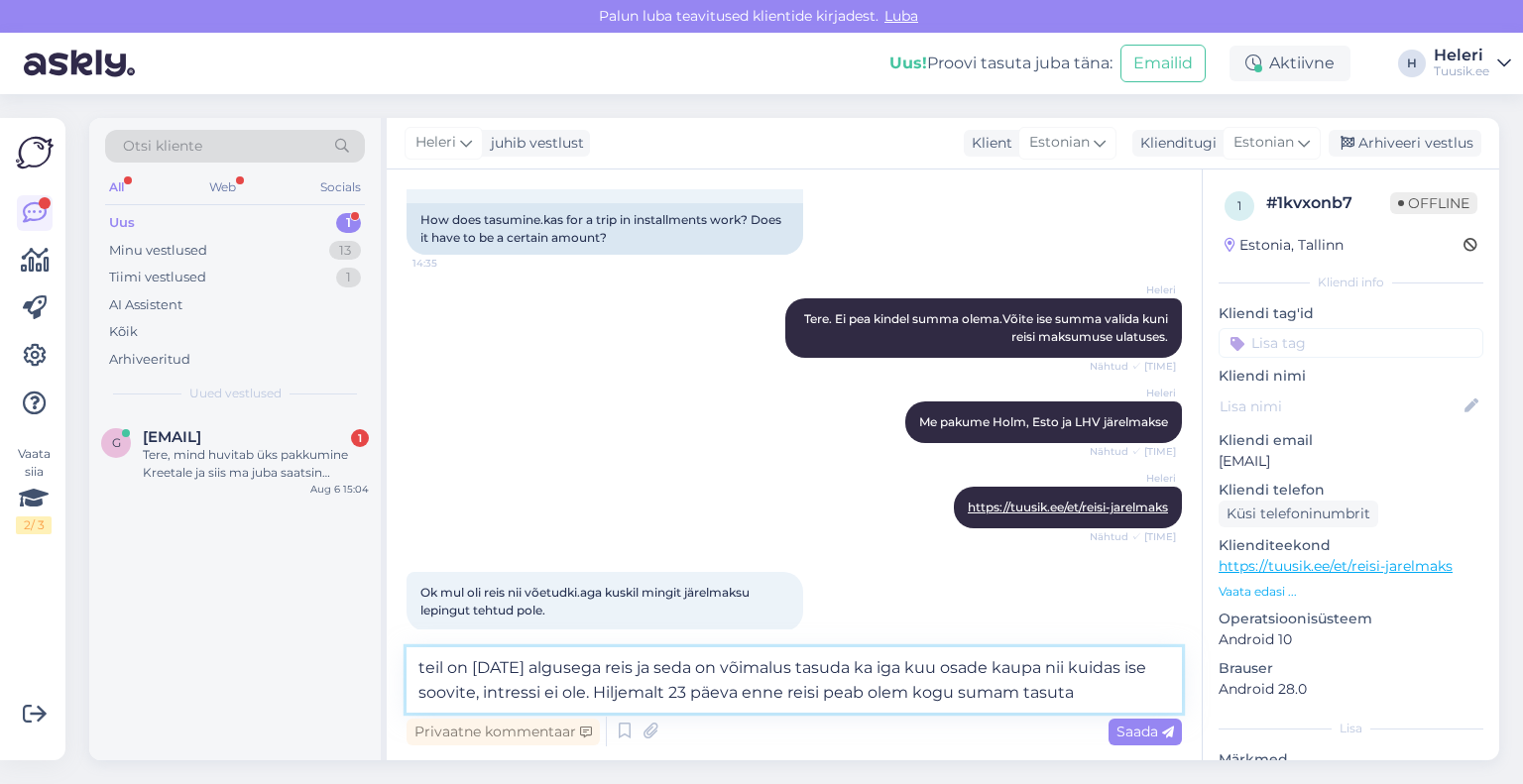 click on "teil on [DATE] algusega reis ja seda on võimalus tasuda ka iga kuu osade kaupa nii kuidas ise soovite, intressi ei ole. Hiljemalt 23 päeva enne reisi peab olem kogu sumam tasuta" at bounding box center (794, 680) 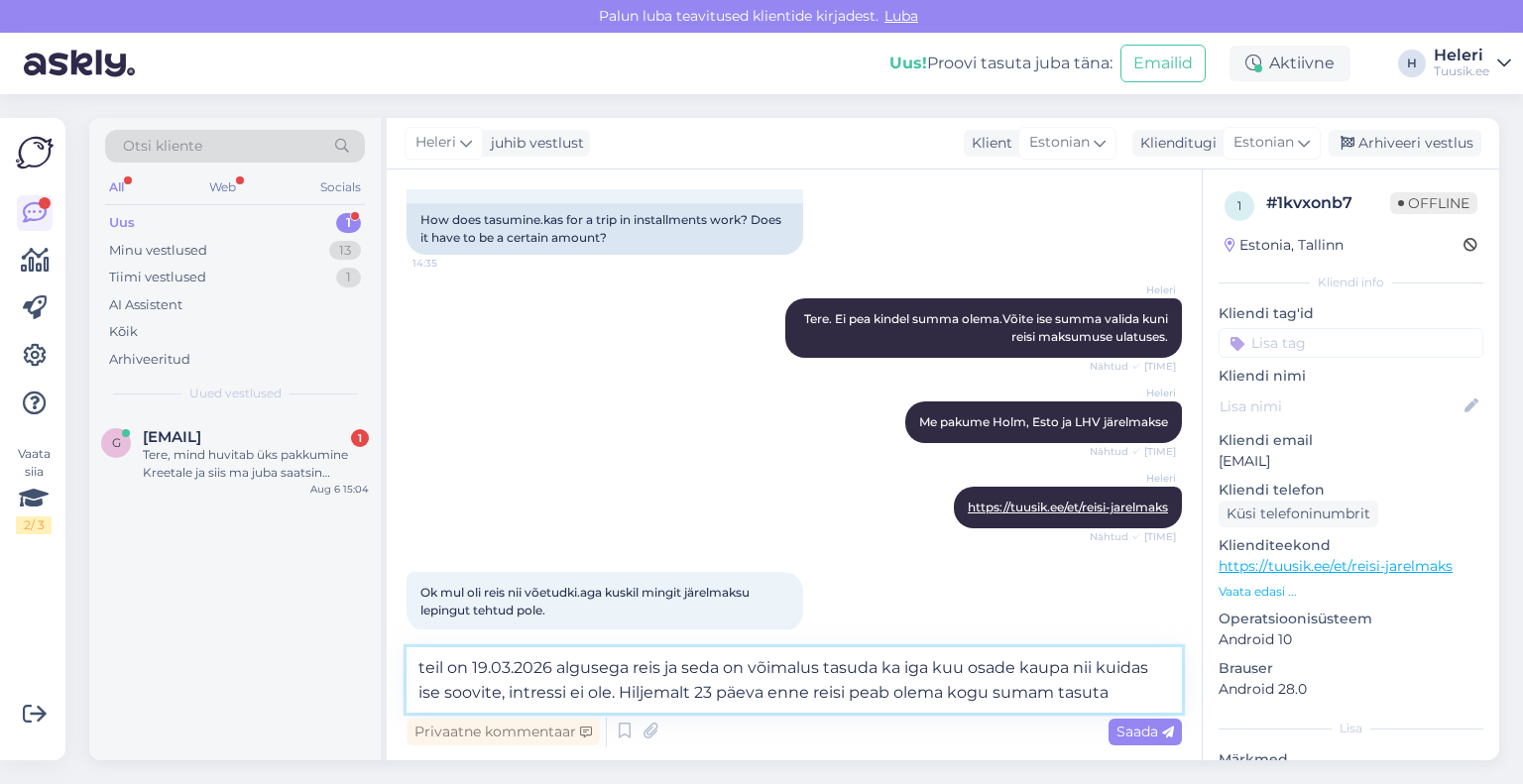 click on "teil on 19.03.2026 algusega reis ja seda on võimalus tasuda ka iga kuu osade kaupa nii kuidas ise soovite, intressi ei ole. Hiljemalt 23 päeva enne reisi peab olema kogu sumam tasuta" at bounding box center [794, 680] 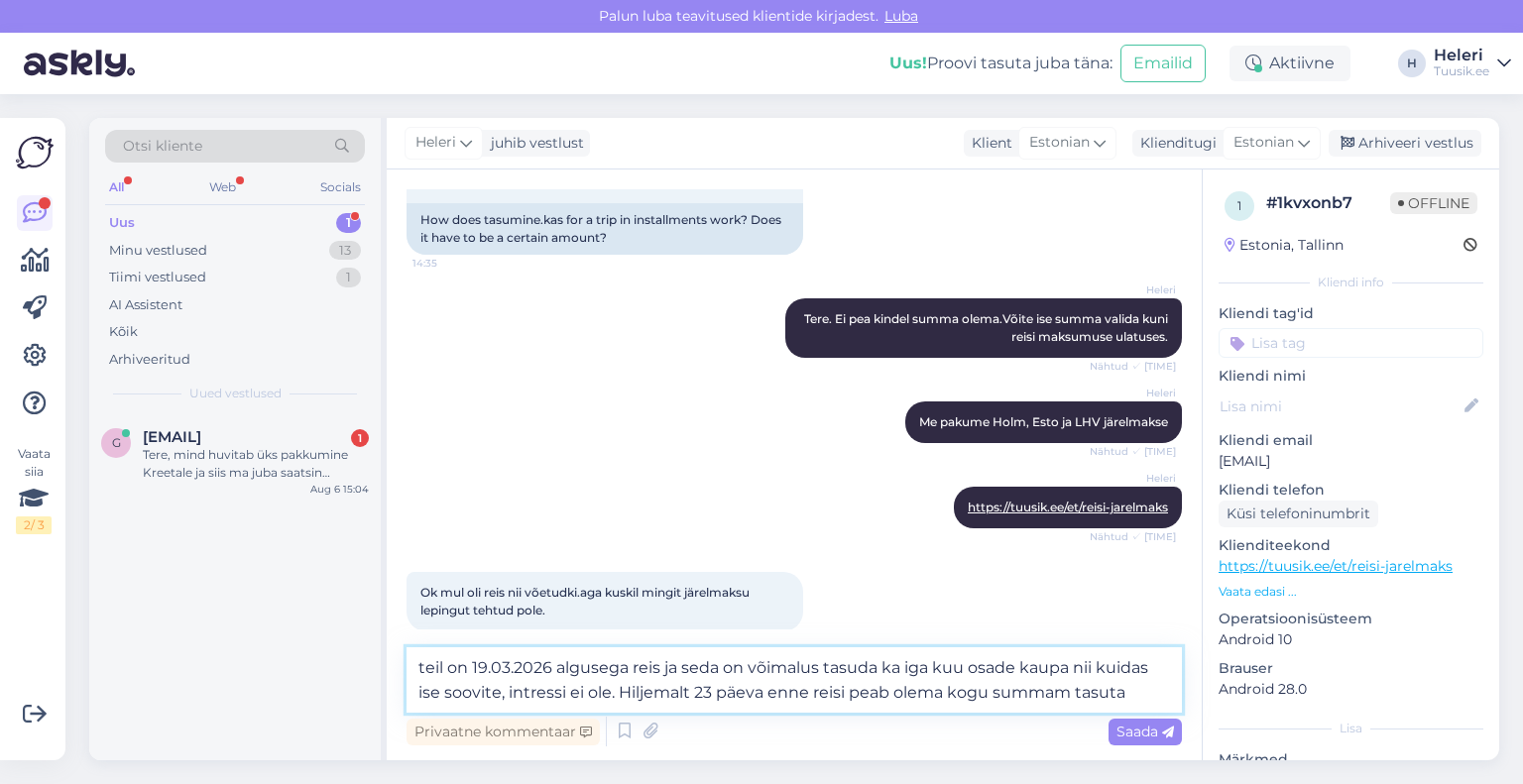 drag, startPoint x: 1114, startPoint y: 696, endPoint x: 1125, endPoint y: 696, distance: 11 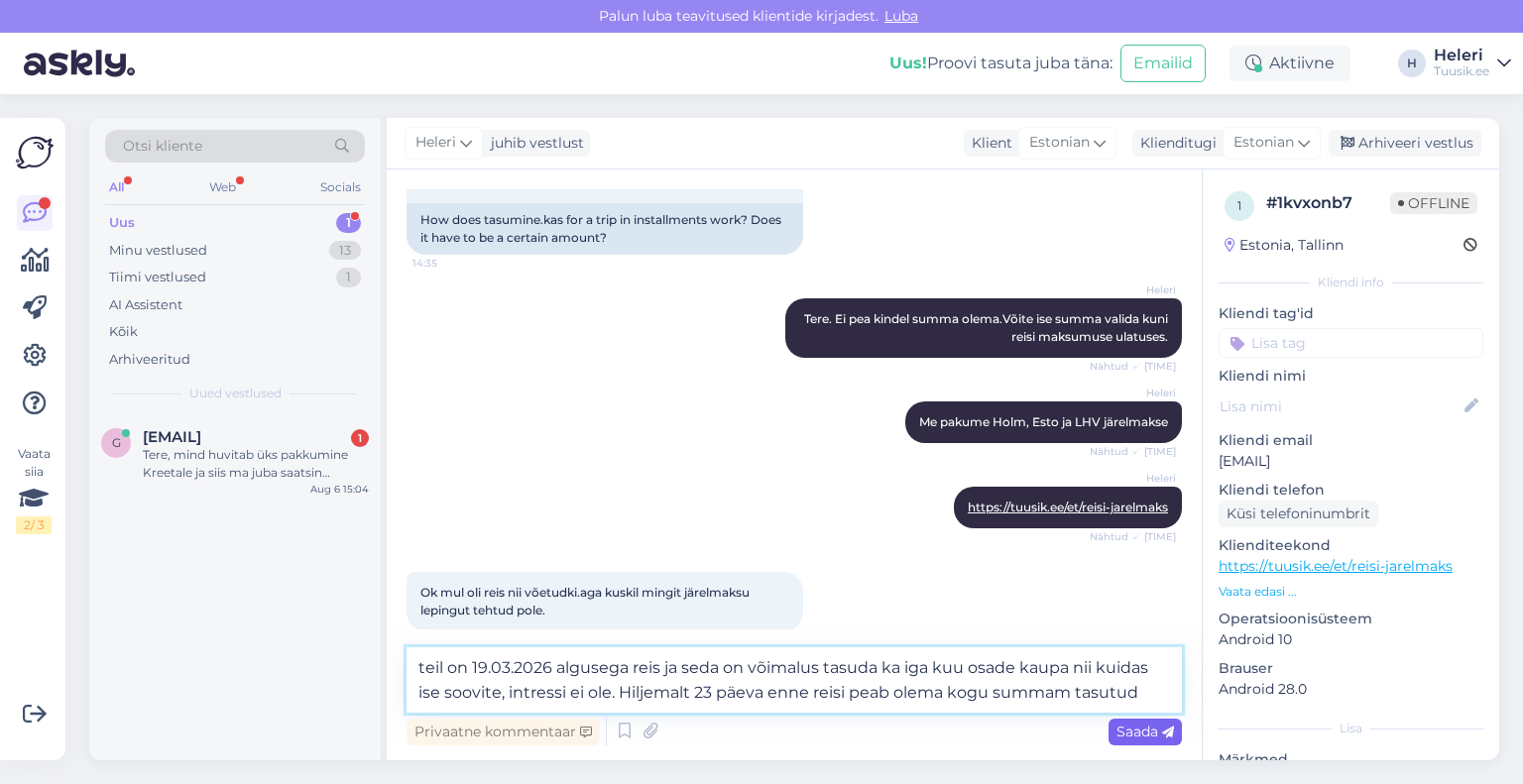 type on "teil on 19.03.2026 algusega reis ja seda on võimalus tasuda ka iga kuu osade kaupa nii kuidas ise soovite, intressi ei ole. Hiljemalt 23 päeva enne reisi peab olema kogu summam tasutud" 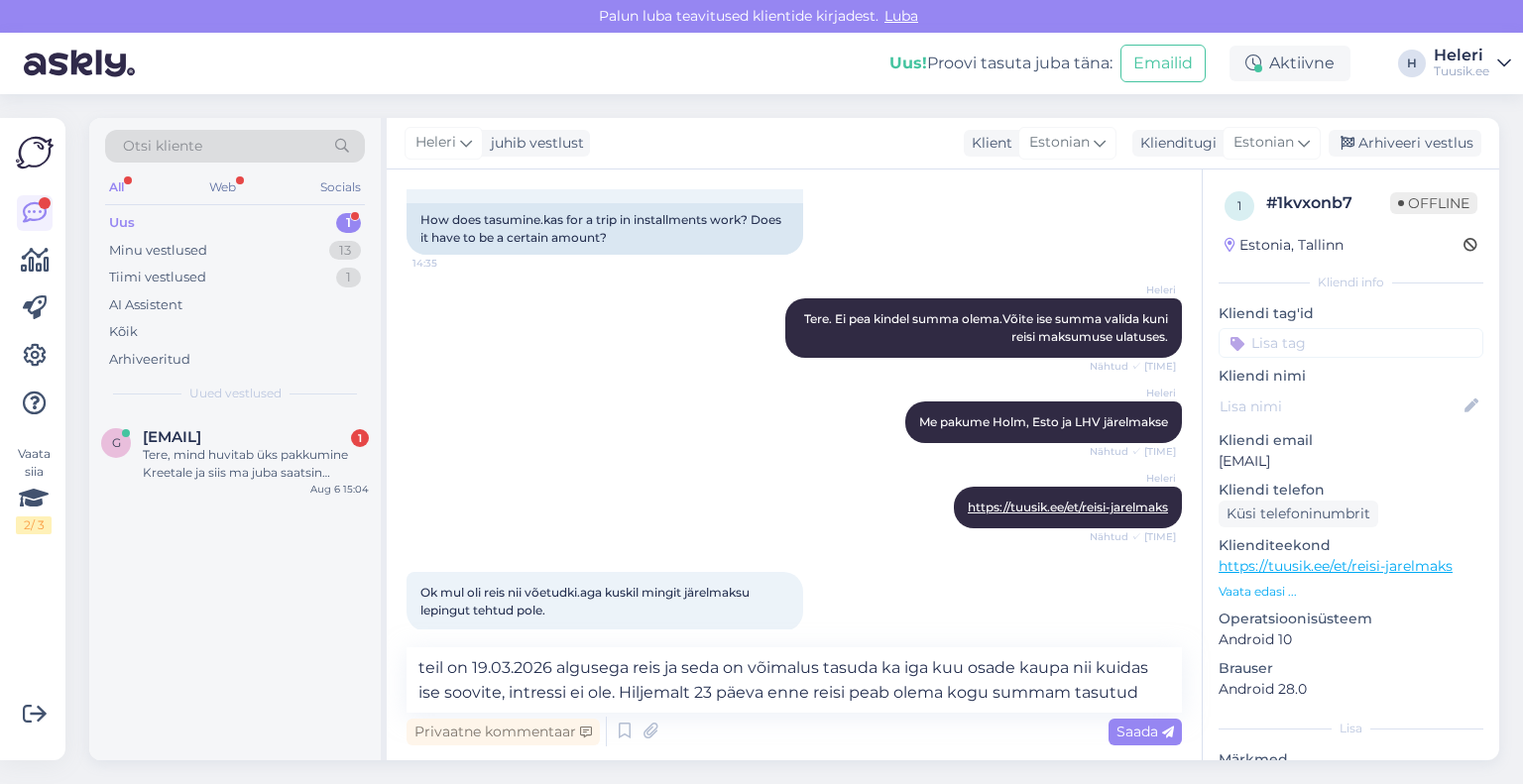 click on "Saada" at bounding box center (1145, 731) 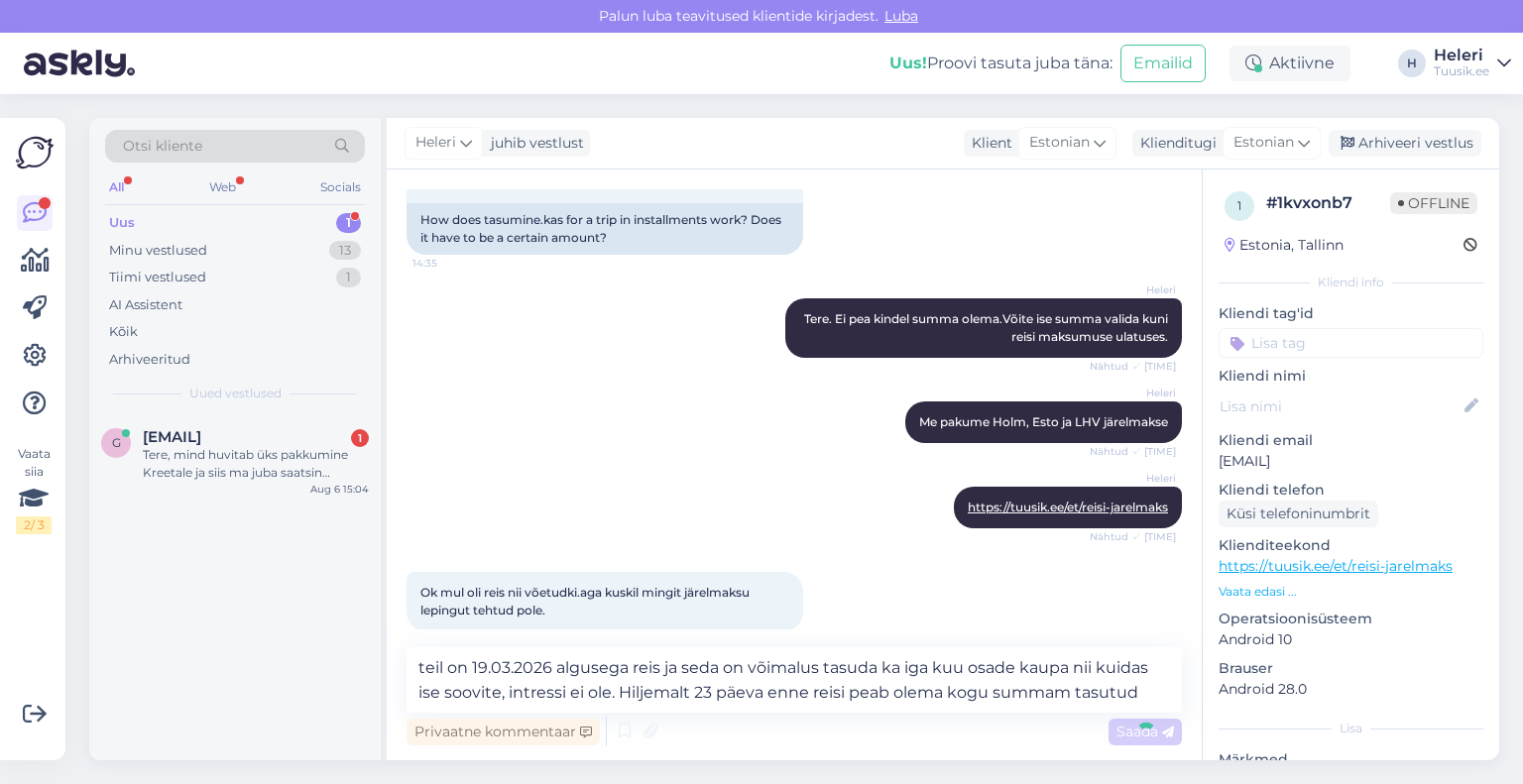 type 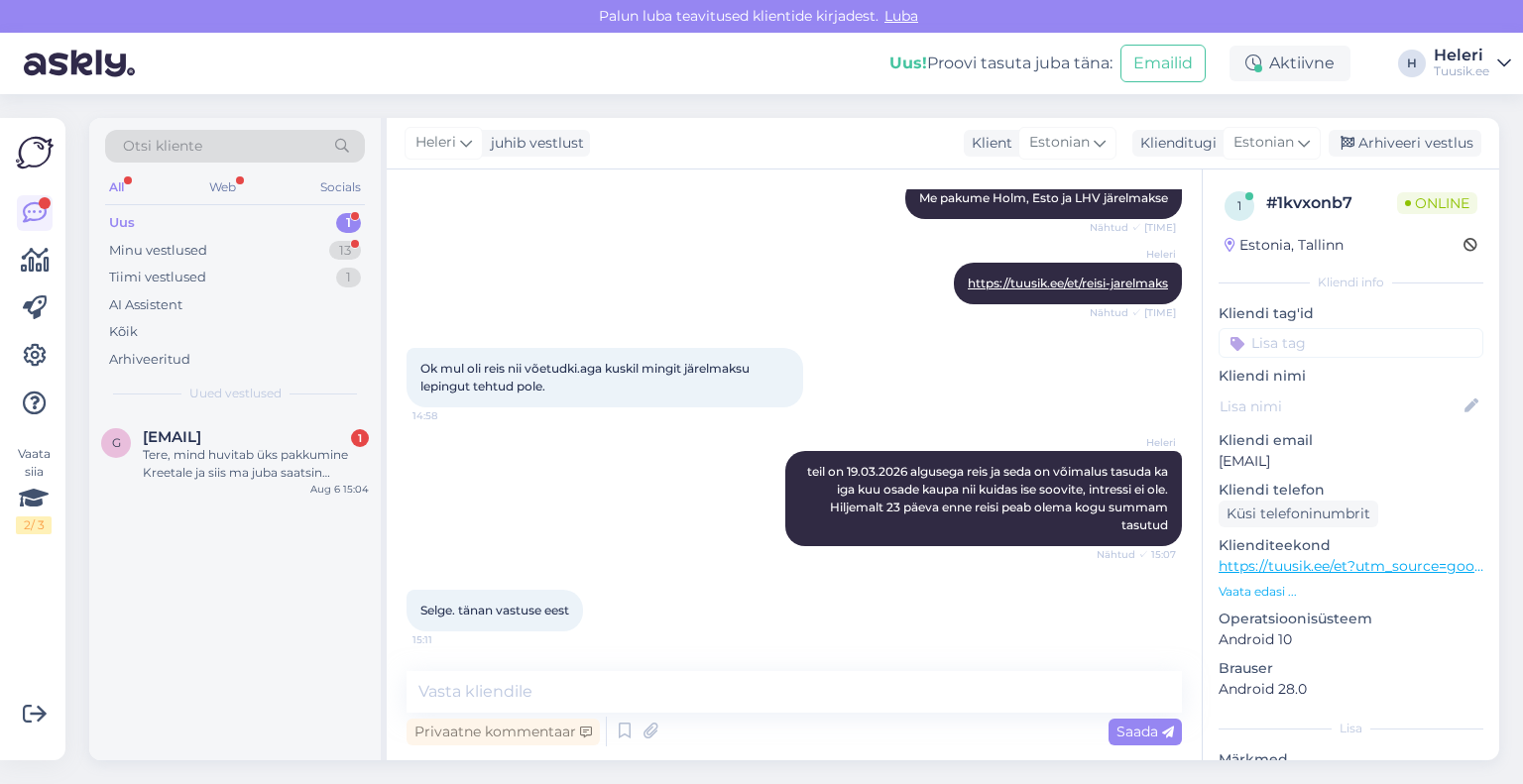scroll, scrollTop: 374, scrollLeft: 0, axis: vertical 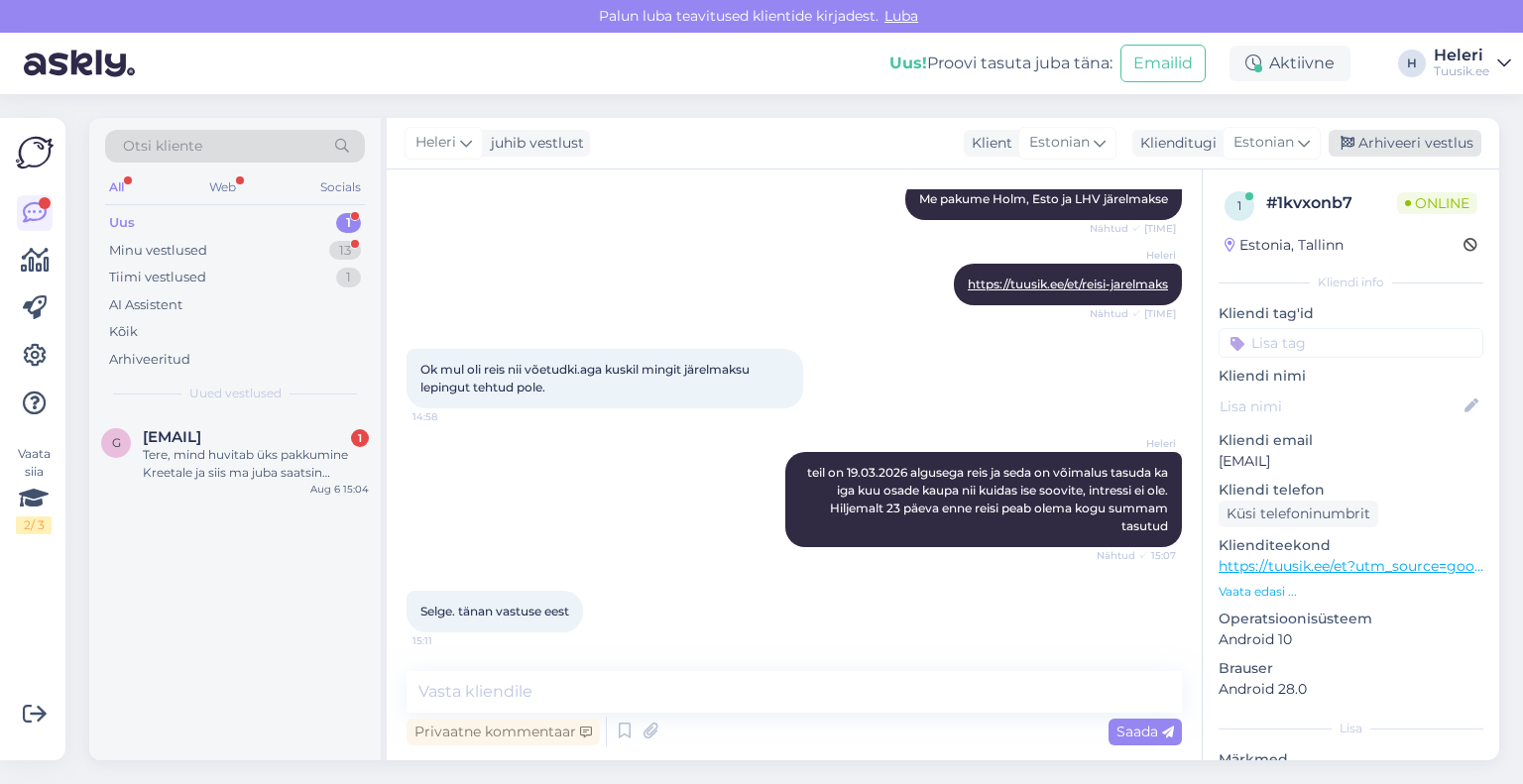 click on "Arhiveeri vestlus" at bounding box center (1405, 143) 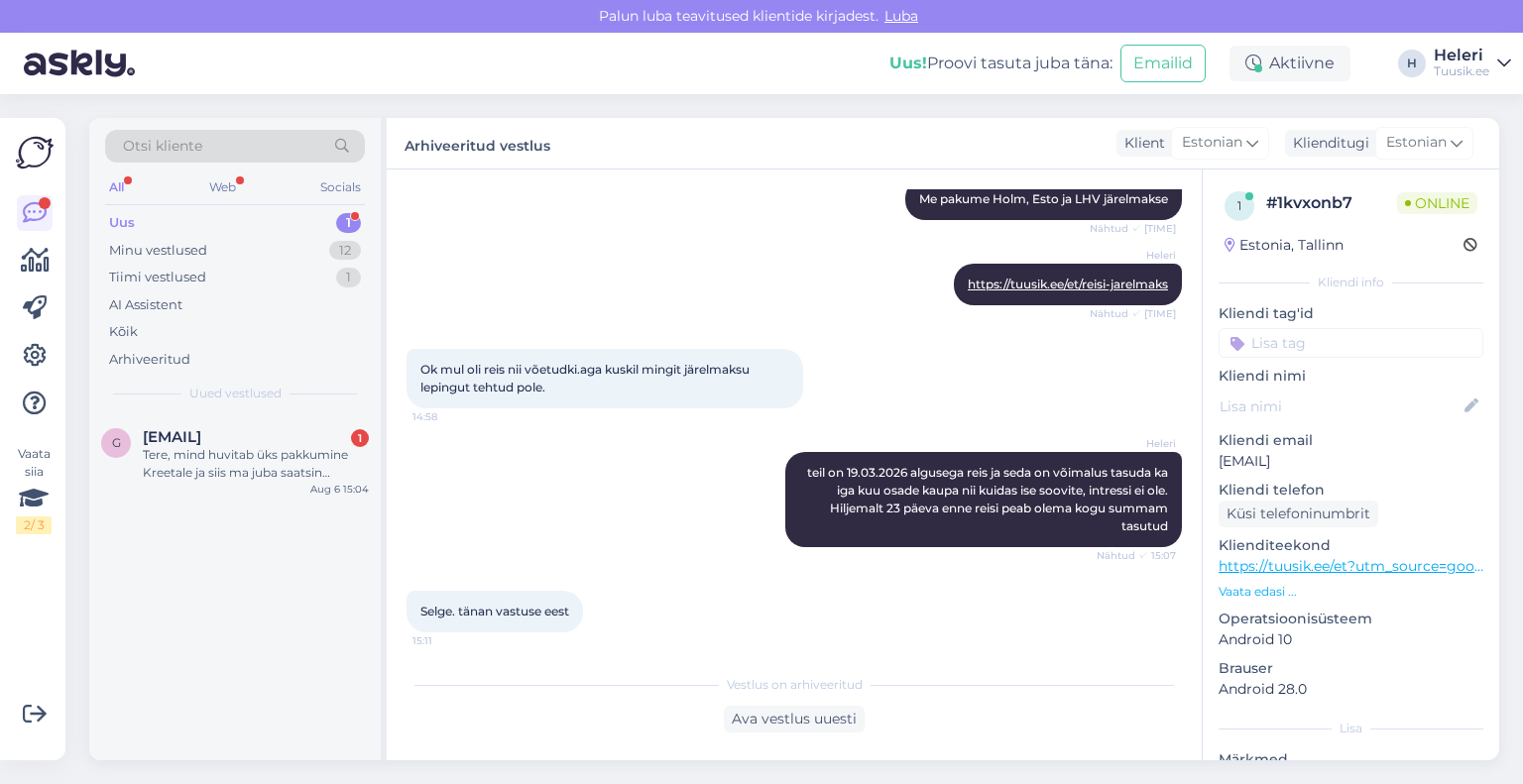 click on "Uus 1" at bounding box center [235, 223] 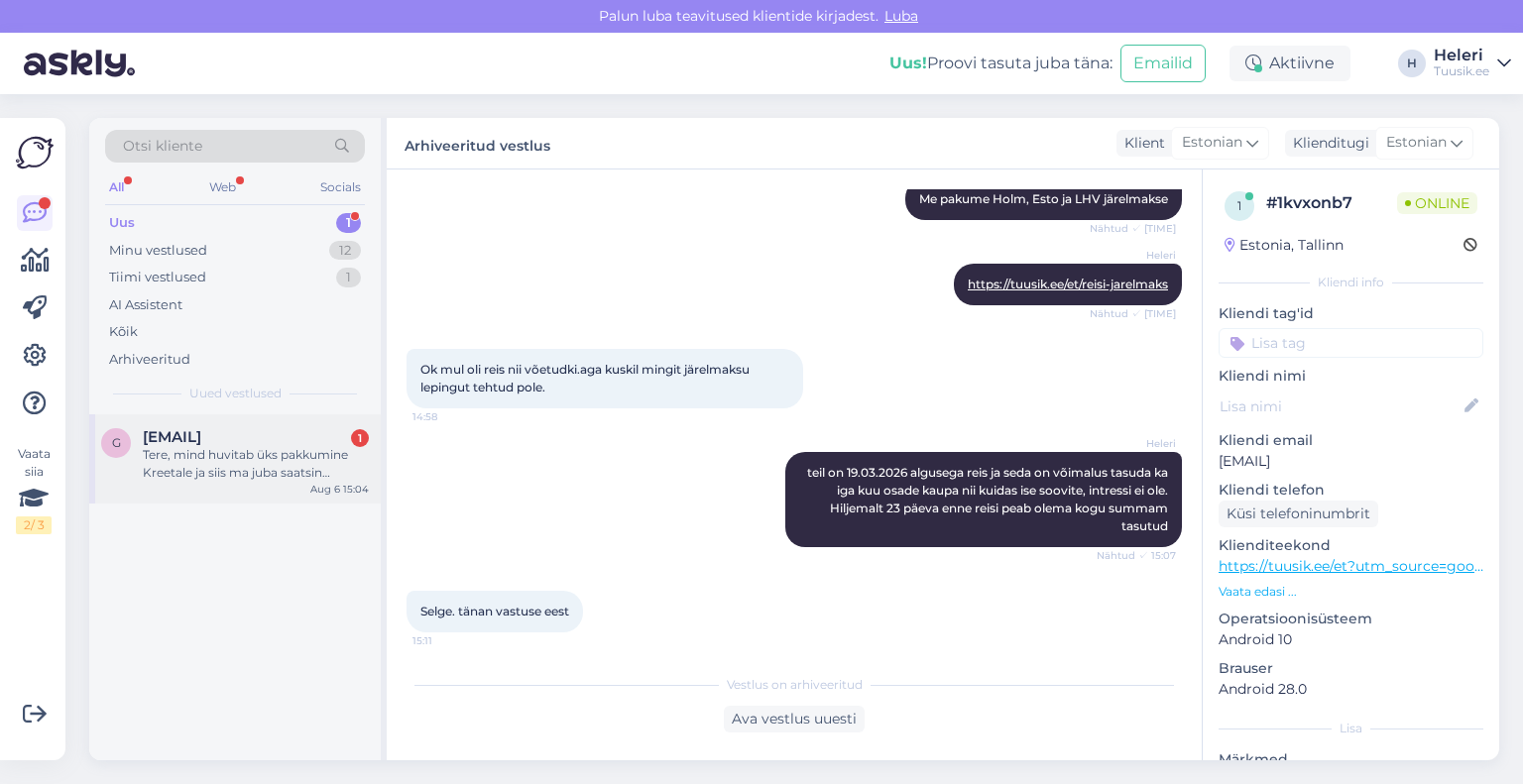 click on "Tere, mind huvitab üks pakkumine Kreetale ja siis ma juba saatsin päringu, kuid praegu ei ole veel vastuse saanud?" at bounding box center (256, 464) 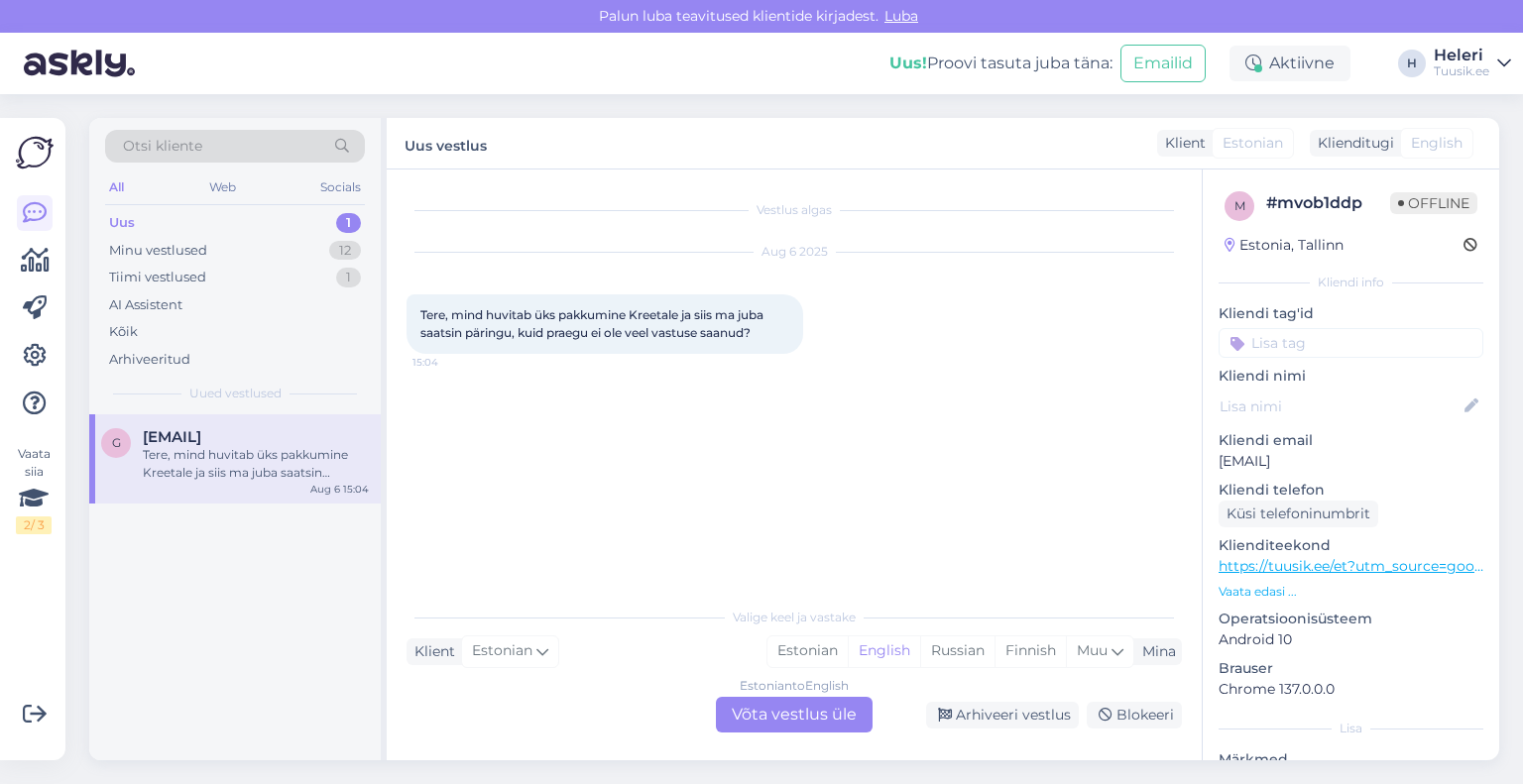scroll, scrollTop: 0, scrollLeft: 0, axis: both 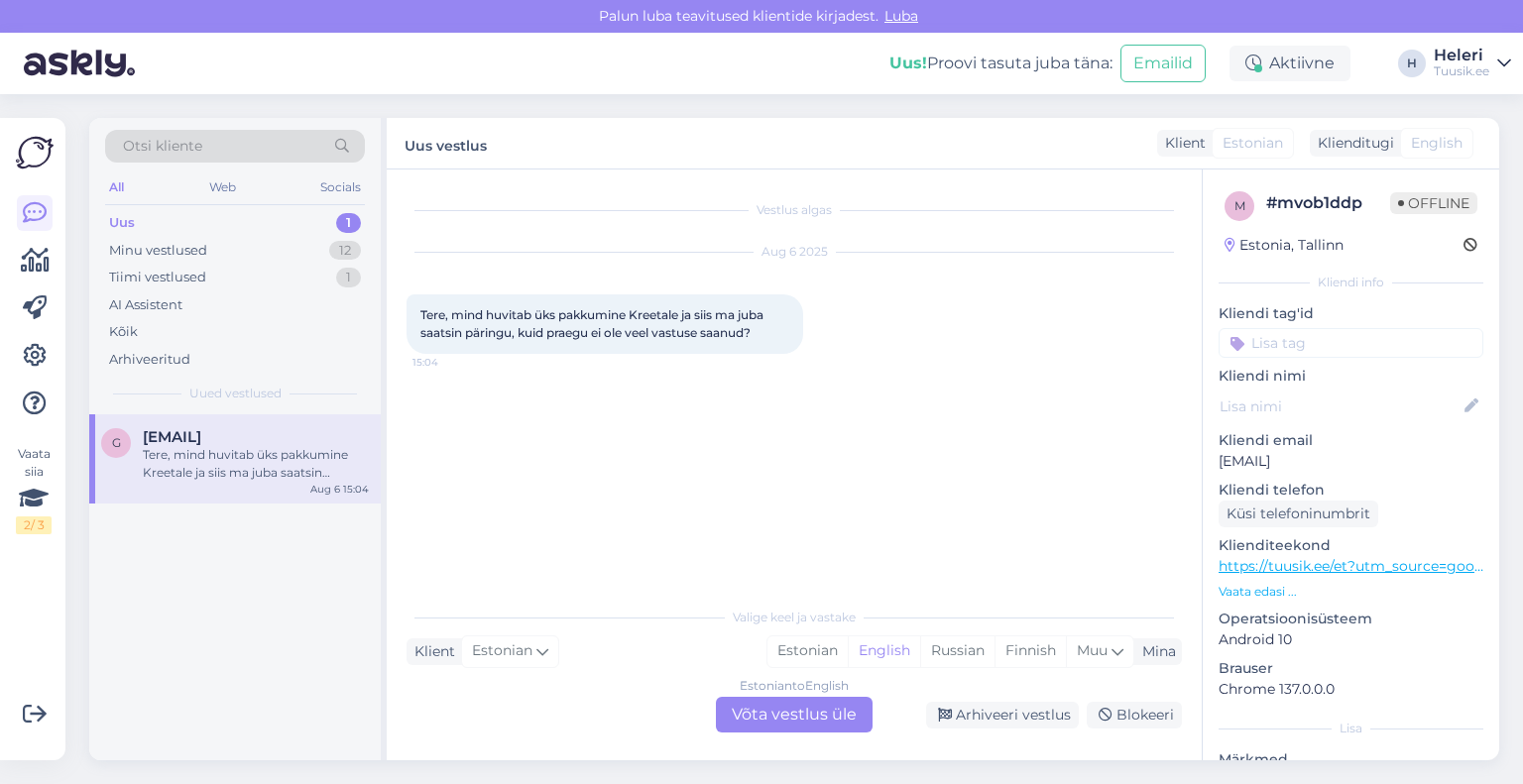 drag, startPoint x: 1217, startPoint y: 459, endPoint x: 1360, endPoint y: 459, distance: 143 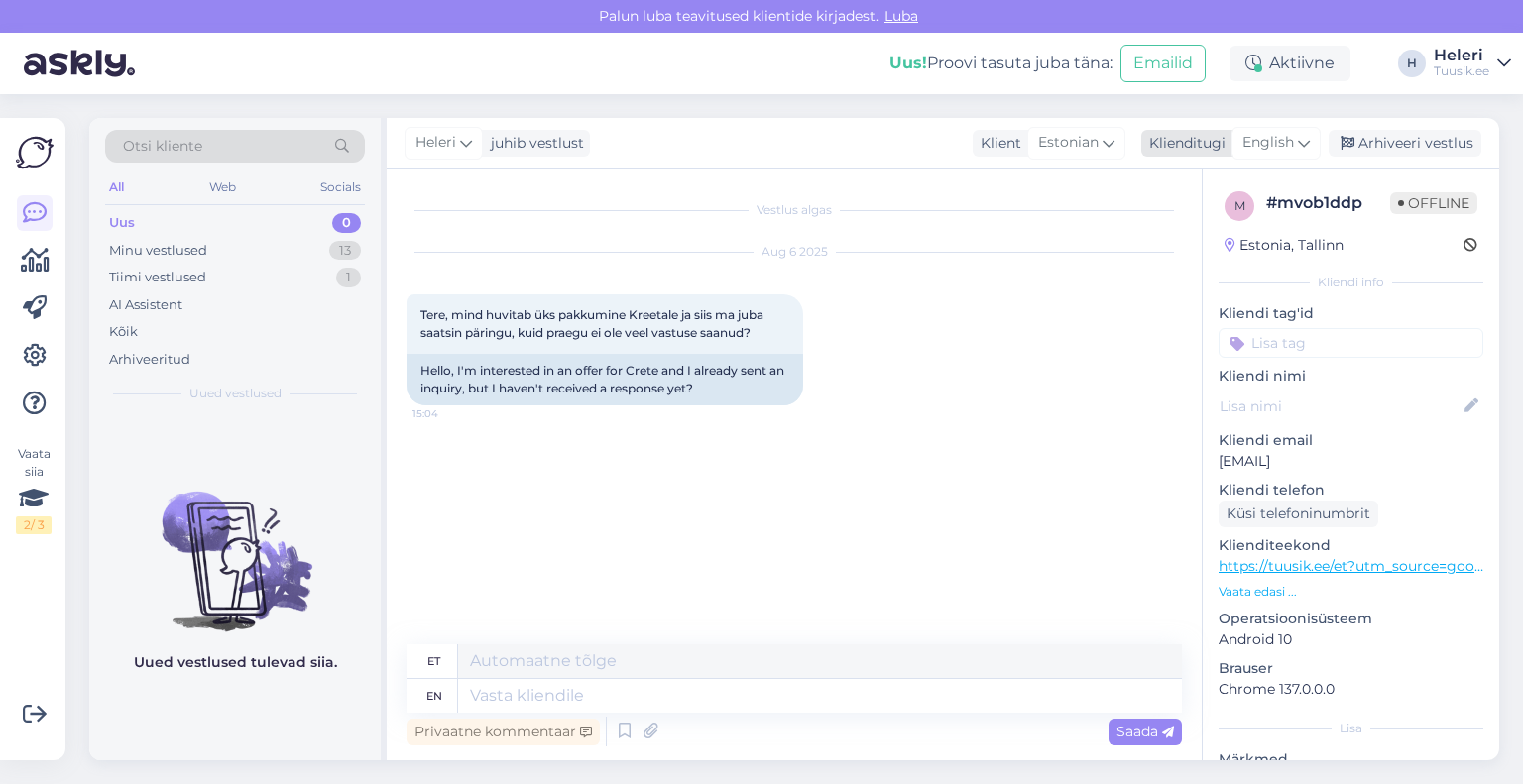 click on "English" at bounding box center (1268, 143) 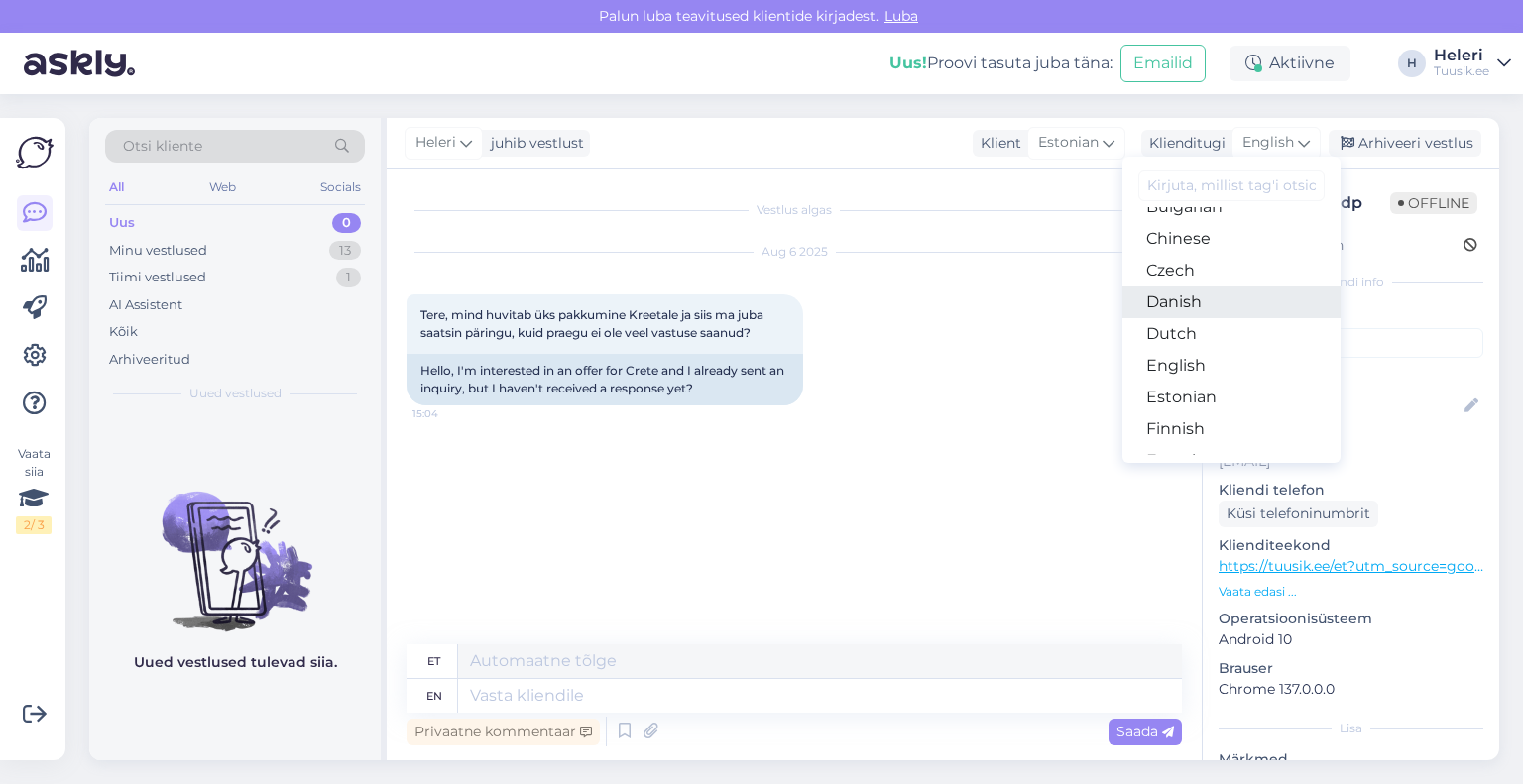 scroll, scrollTop: 198, scrollLeft: 0, axis: vertical 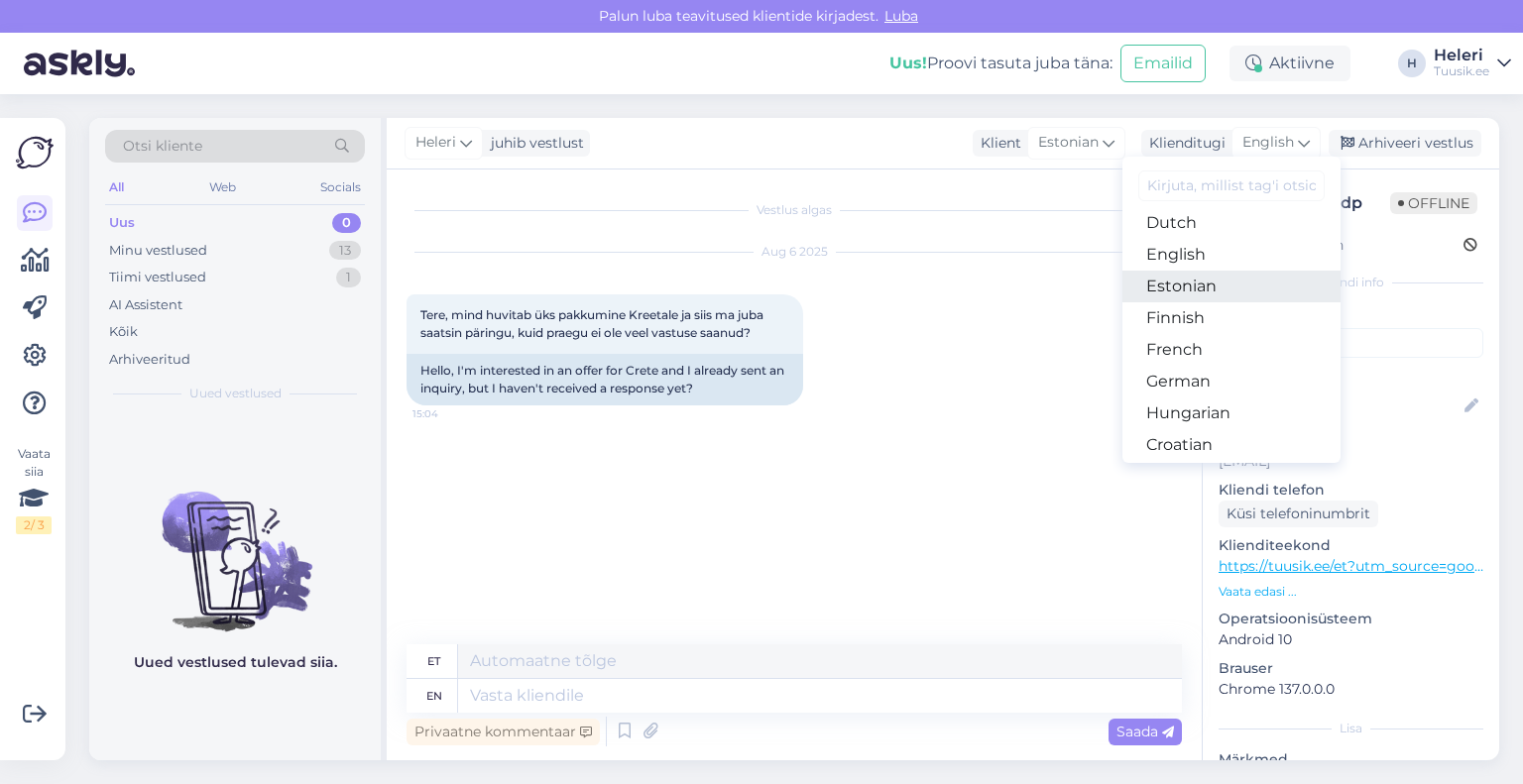 click on "Estonian" at bounding box center [1231, 286] 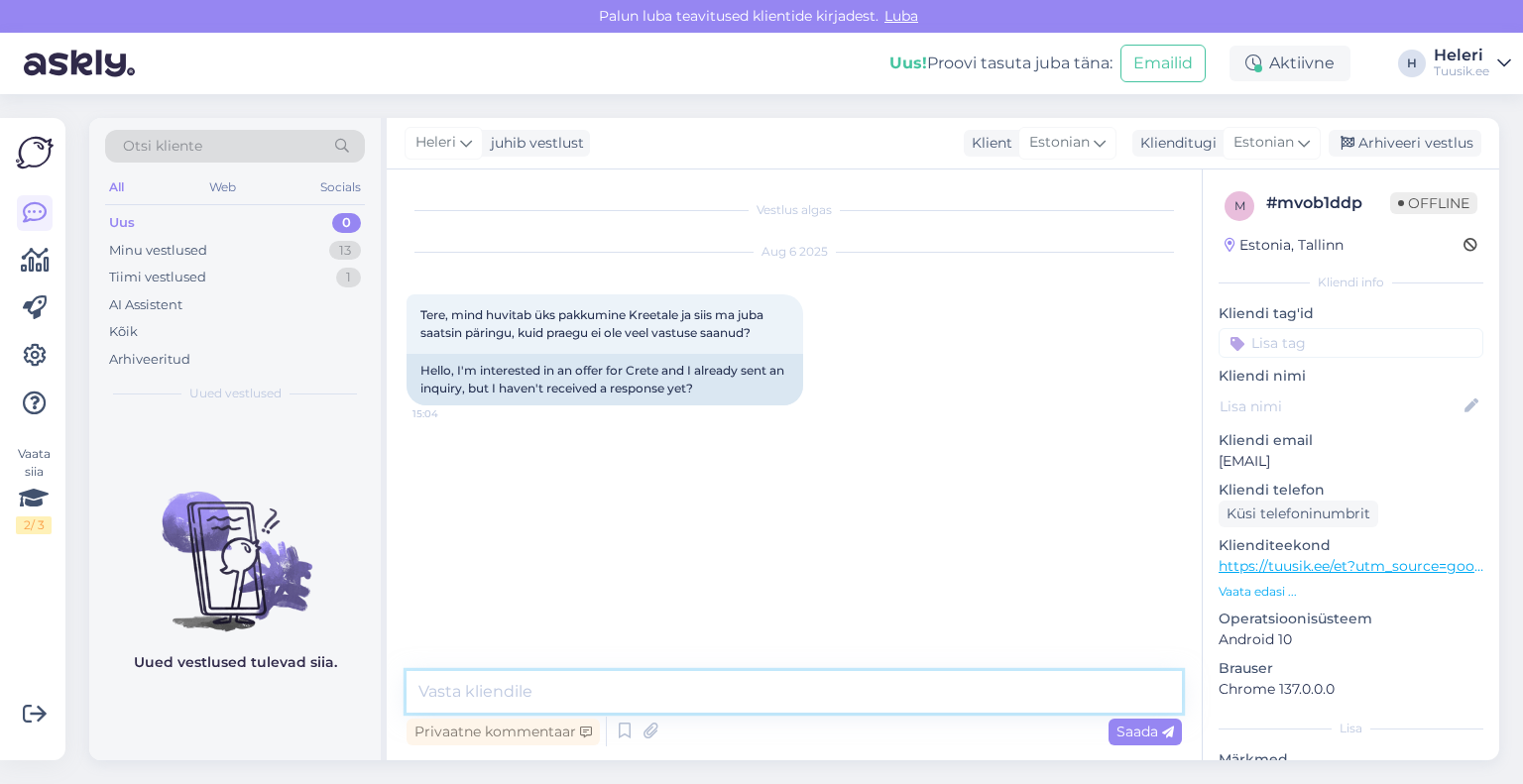 click at bounding box center [794, 692] 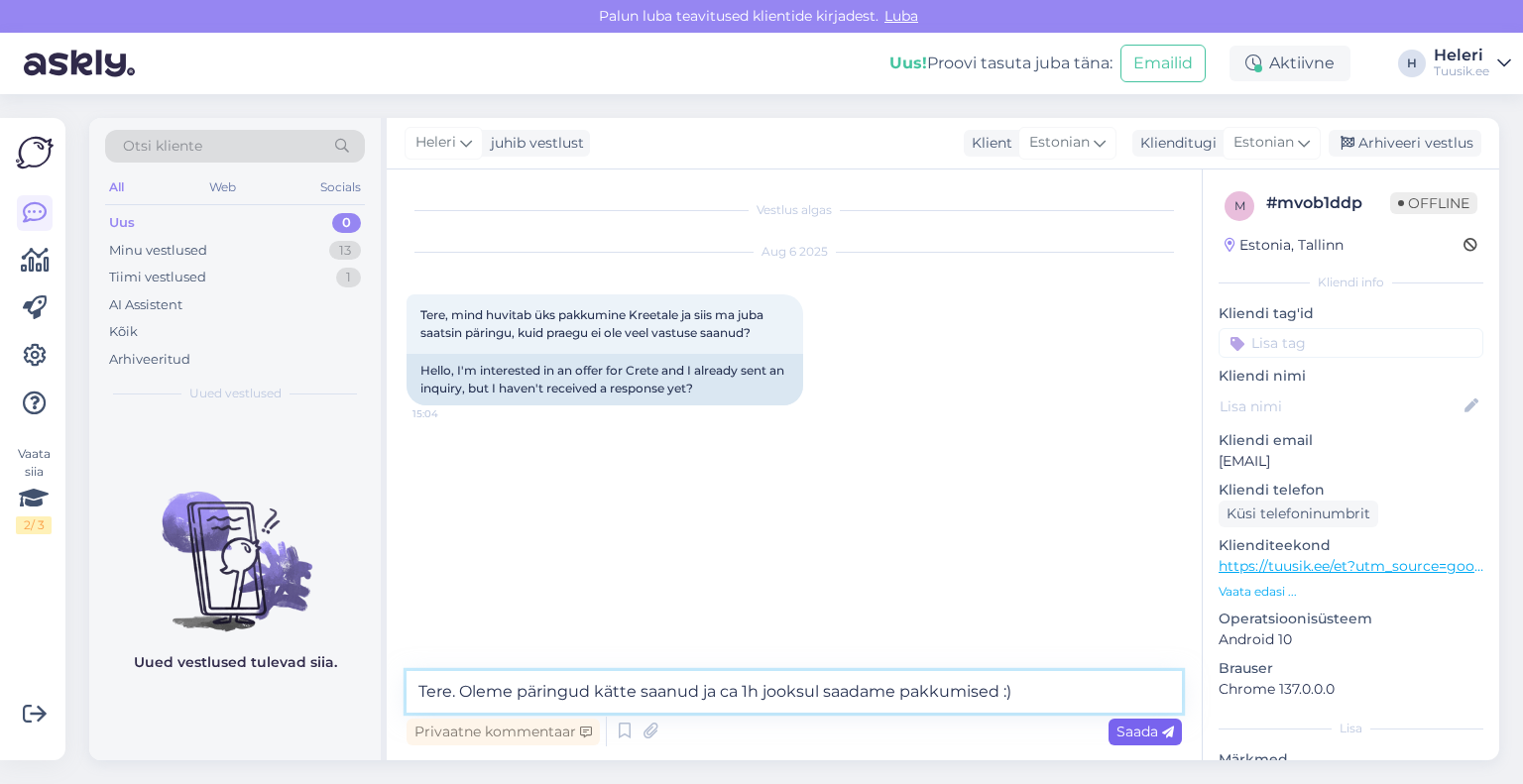 type on "Tere. Oleme päringud kätte saanud ja ca 1h jooksul saadame pakkumised :)" 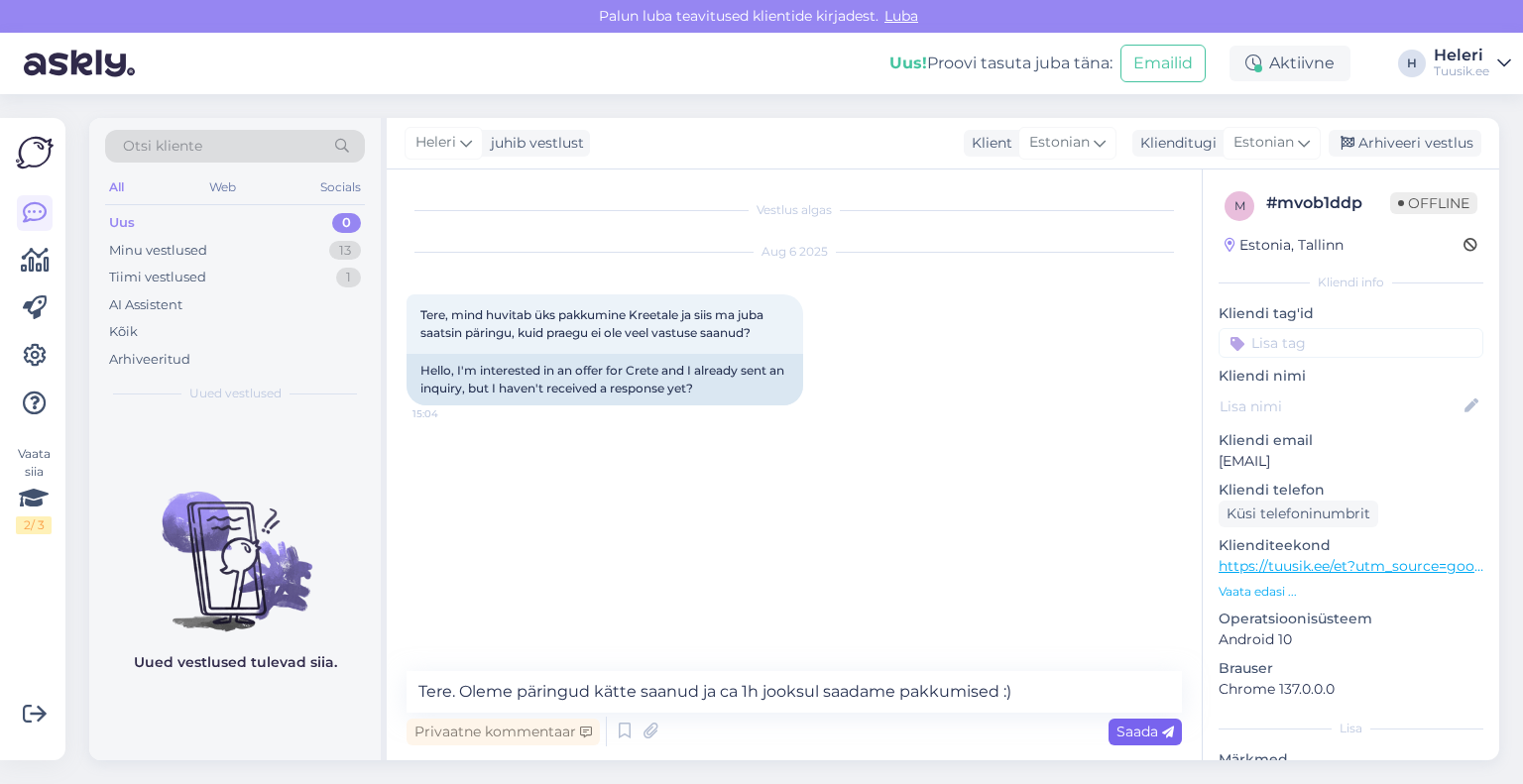 click on "Saada" at bounding box center (1145, 731) 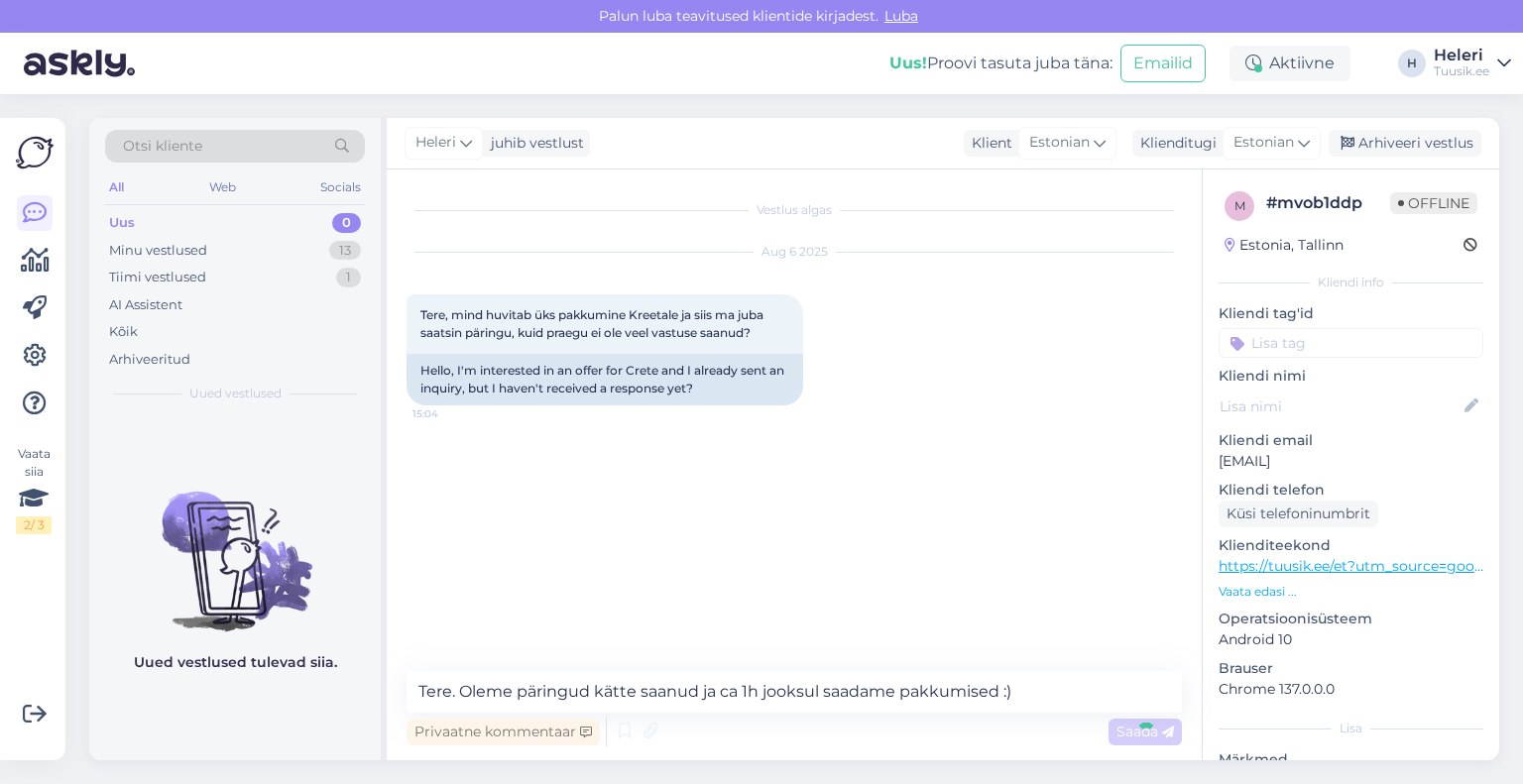 type 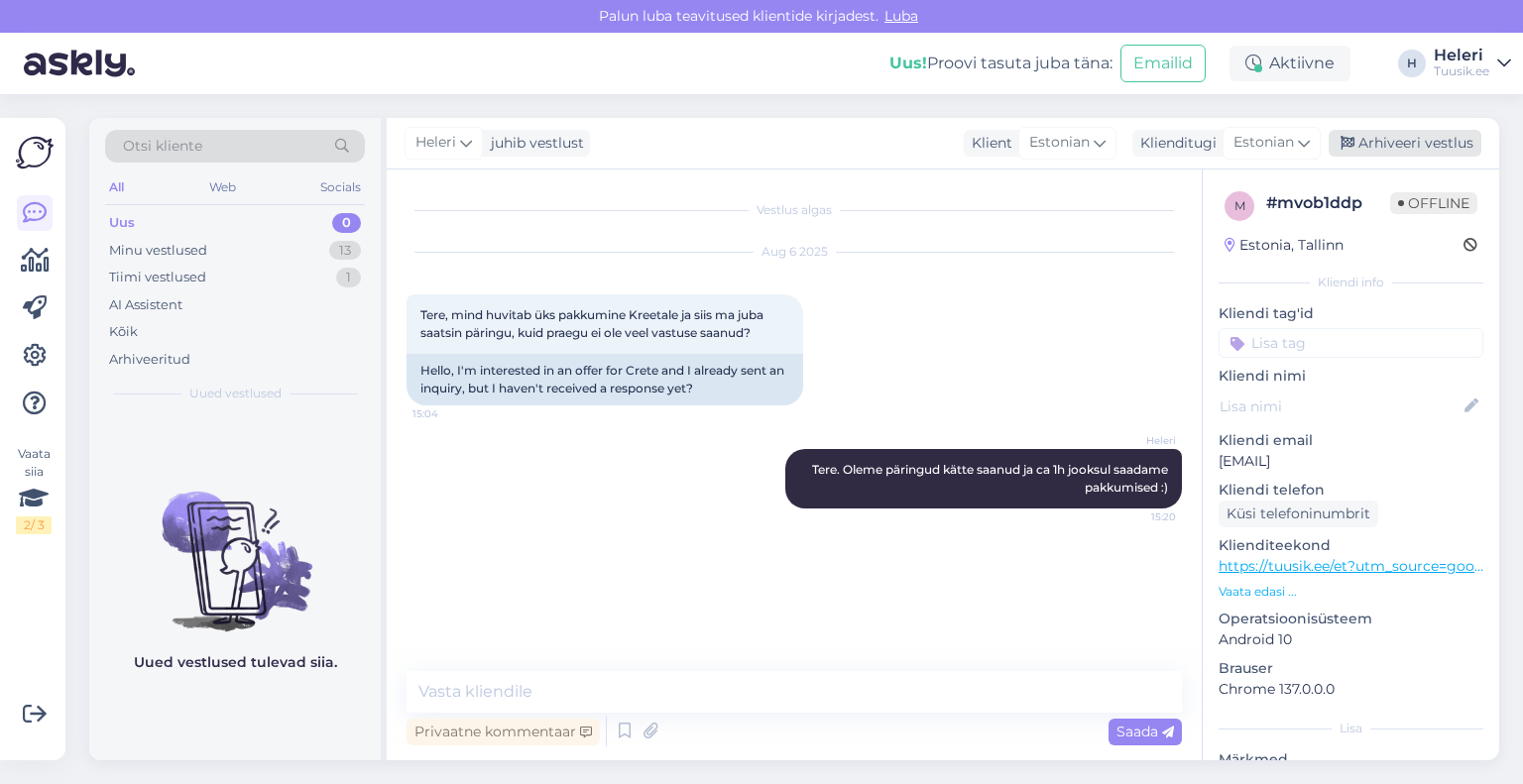 click on "Arhiveeri vestlus" at bounding box center (1405, 143) 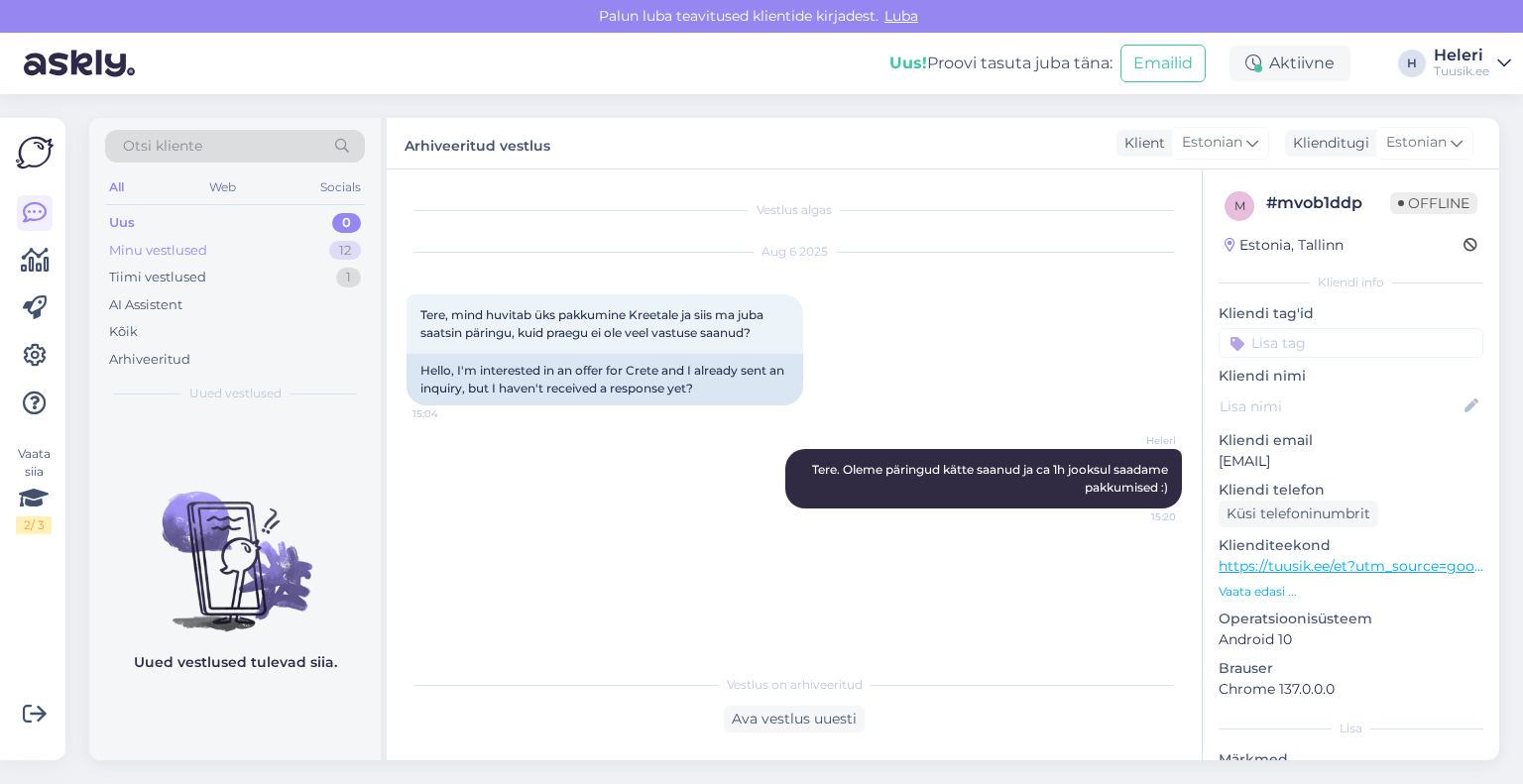 click on "Minu vestlused 12" at bounding box center (235, 251) 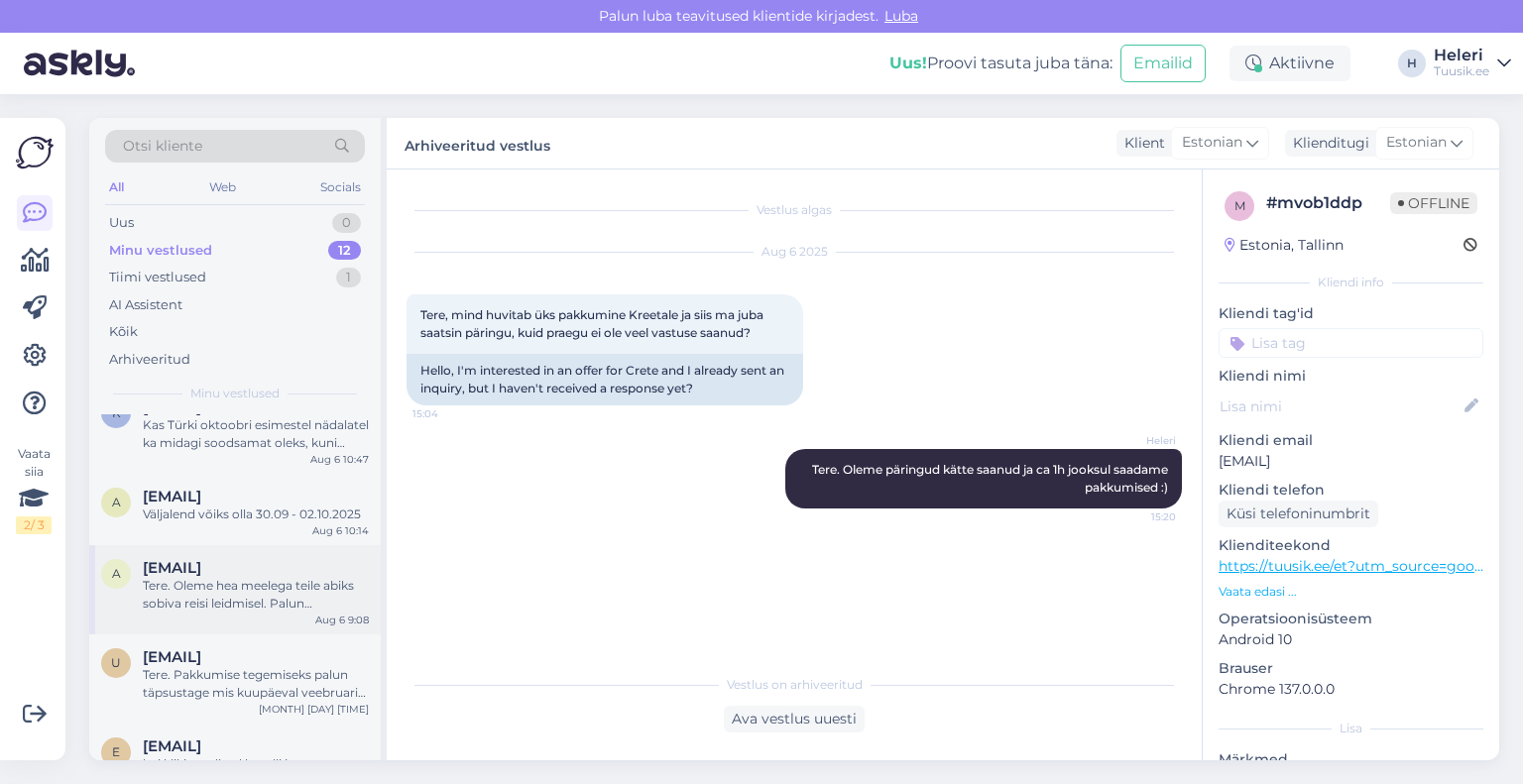 scroll, scrollTop: 706, scrollLeft: 0, axis: vertical 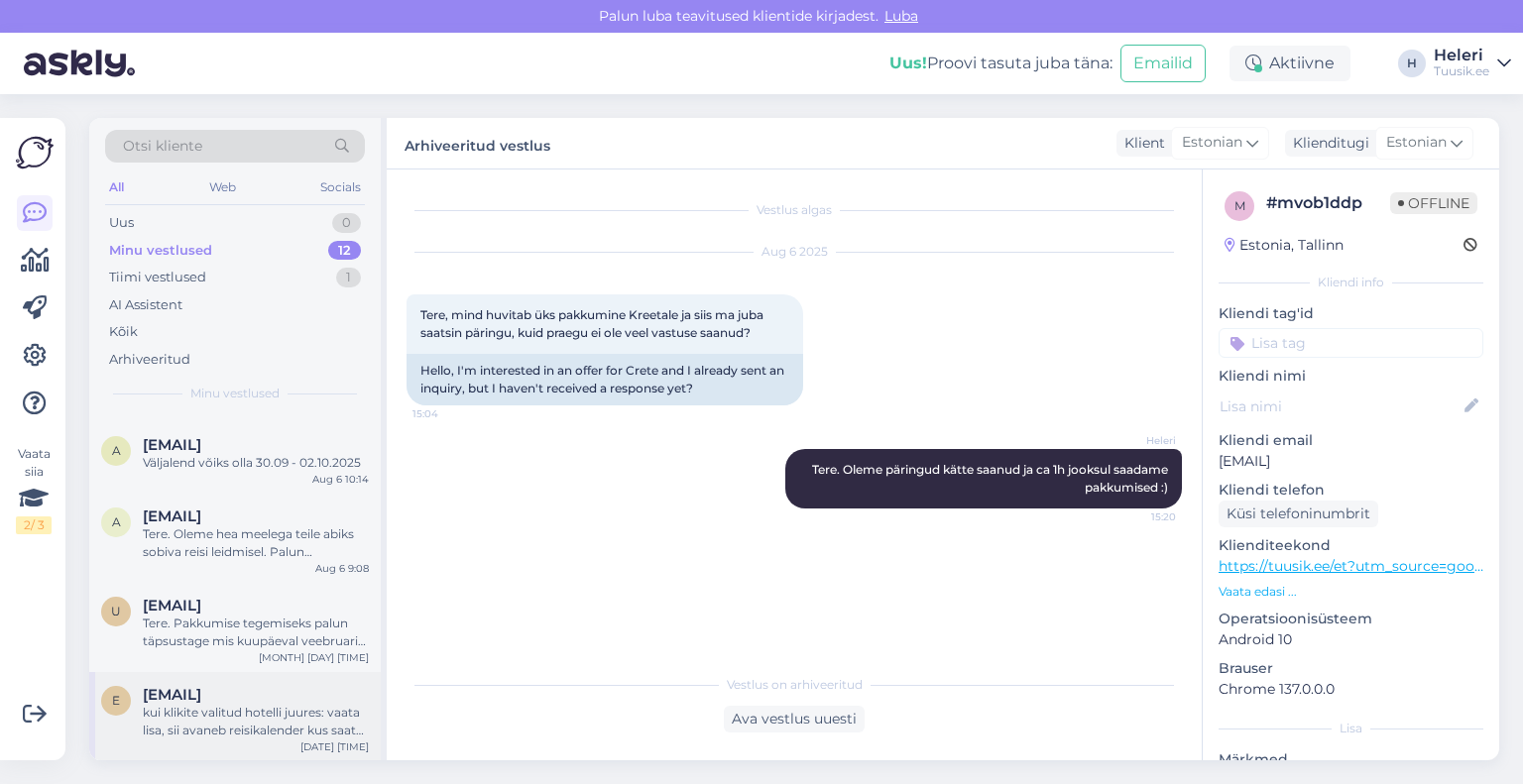 click on "kui klikite valitud hotelli juures: vaata lisa, sii avaneb reisikalender kus saate vaadata ka erinevate kuupäevade hindasid" at bounding box center [256, 722] 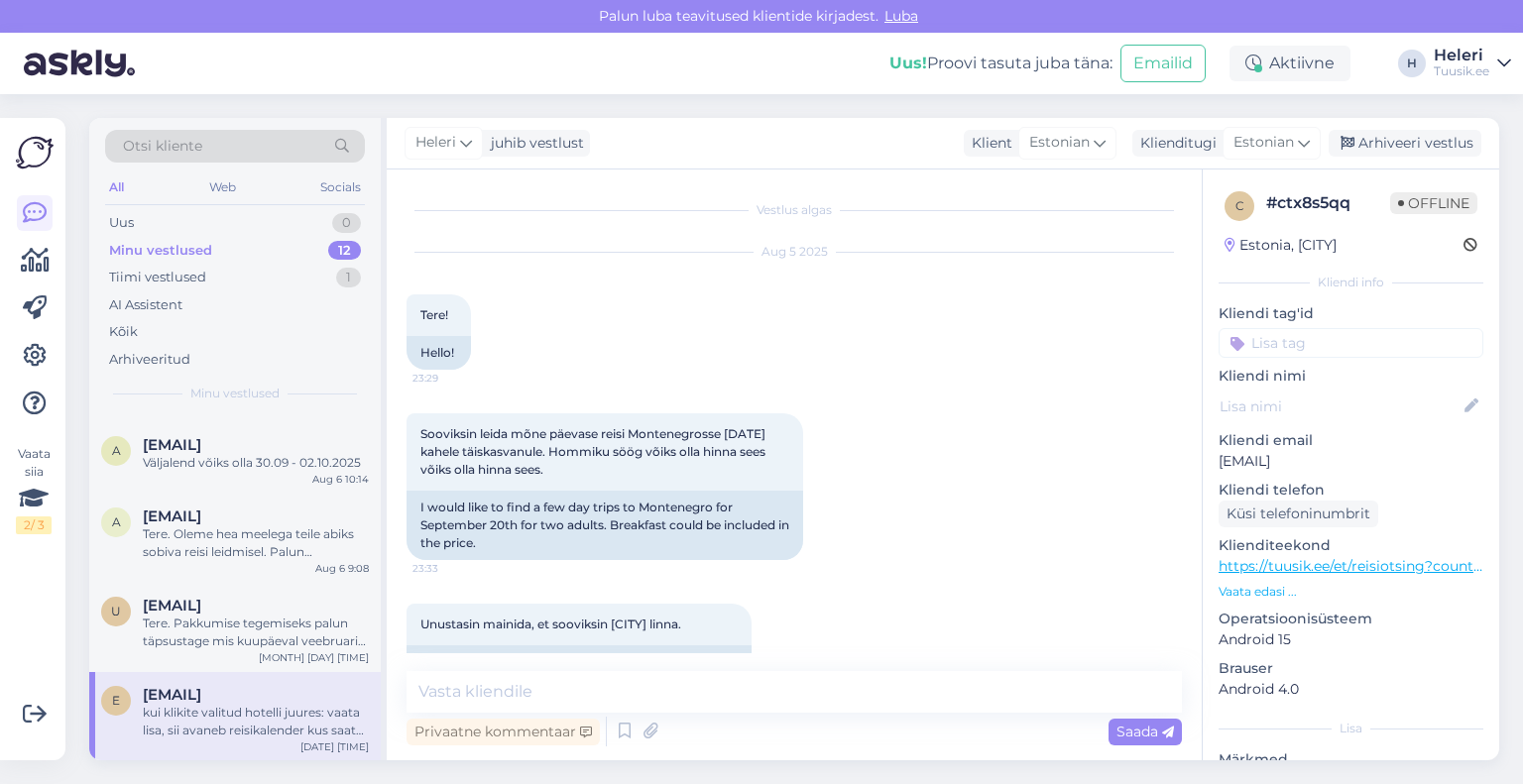 scroll, scrollTop: 484, scrollLeft: 0, axis: vertical 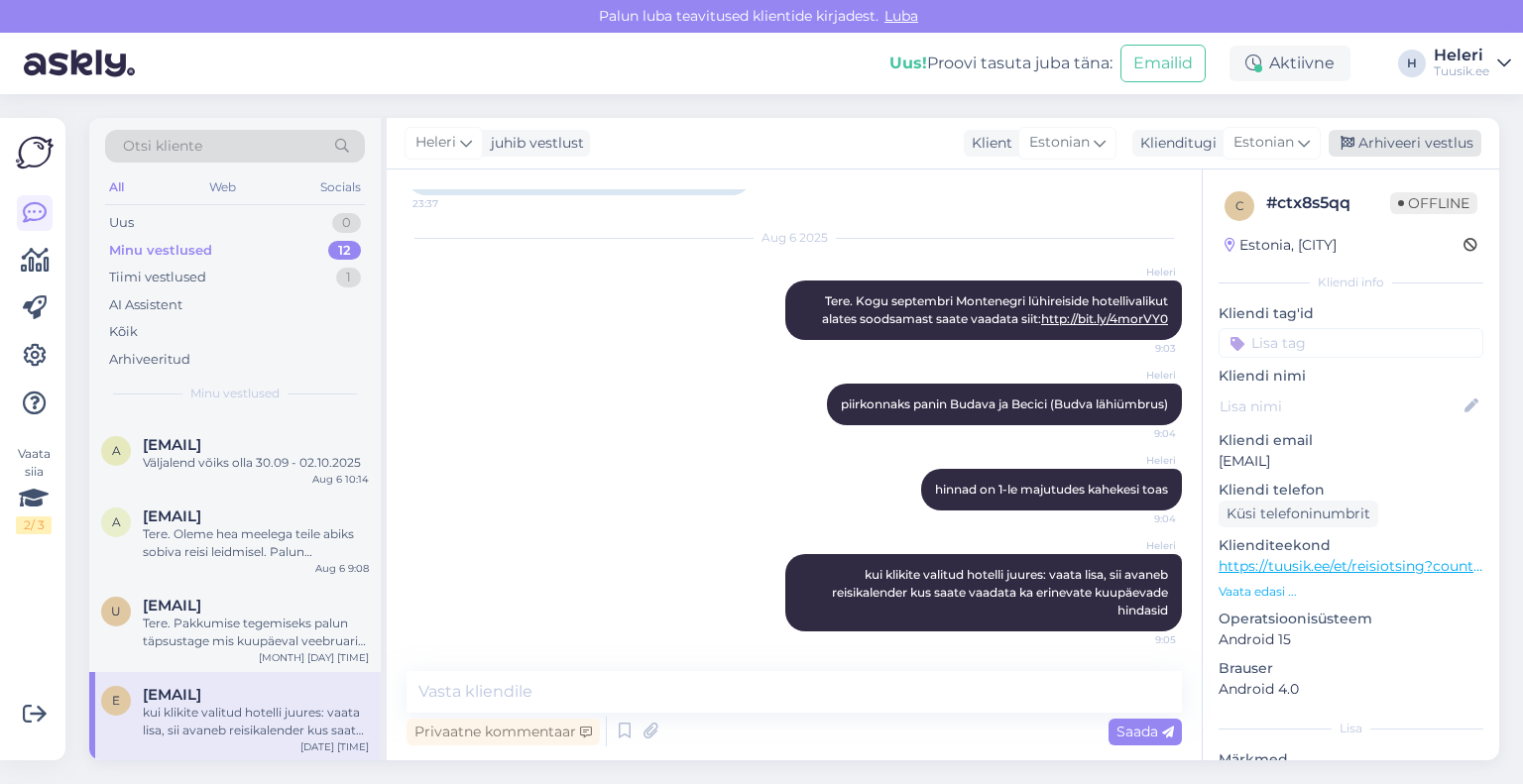 click on "Arhiveeri vestlus" at bounding box center [1405, 143] 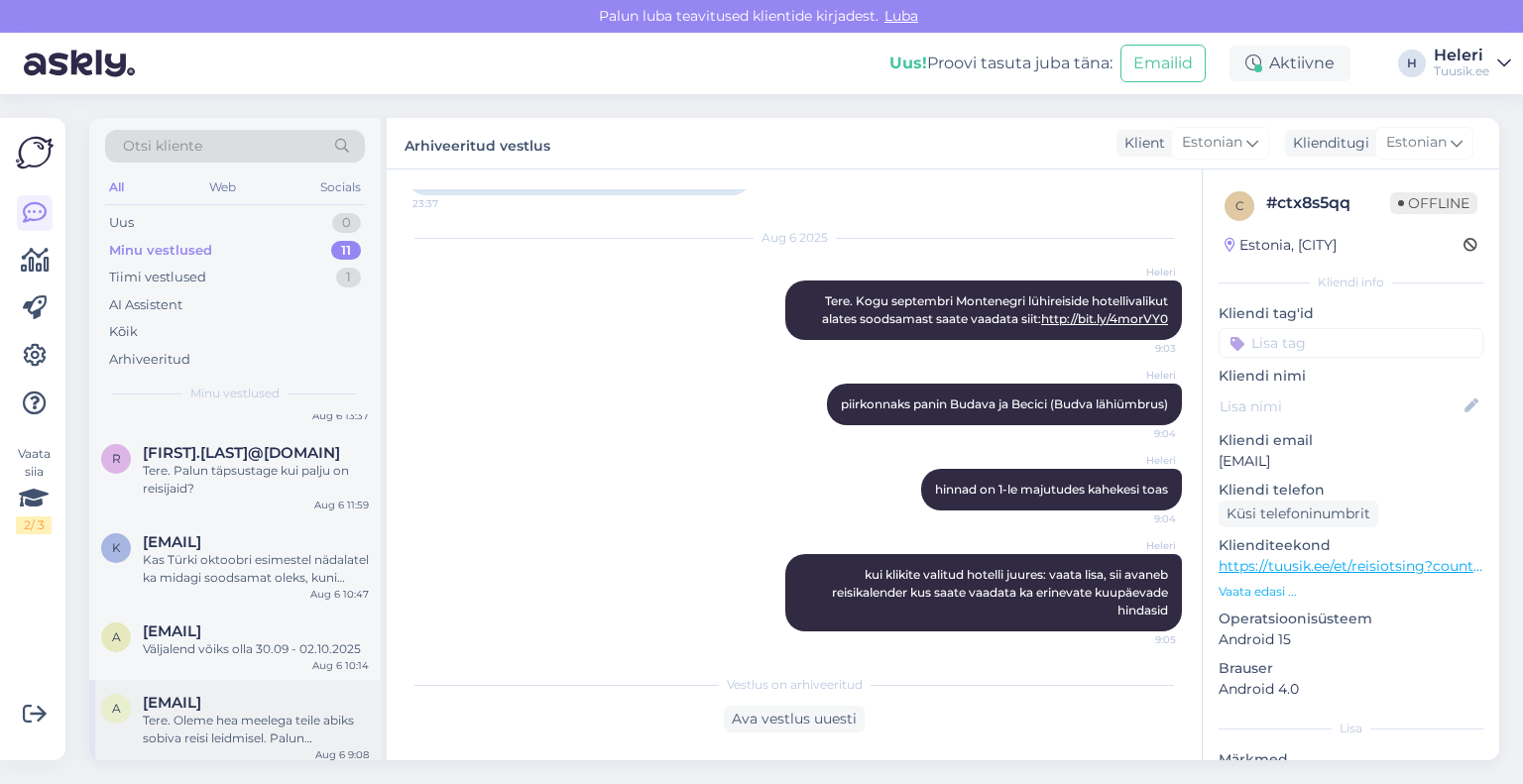 scroll, scrollTop: 616, scrollLeft: 0, axis: vertical 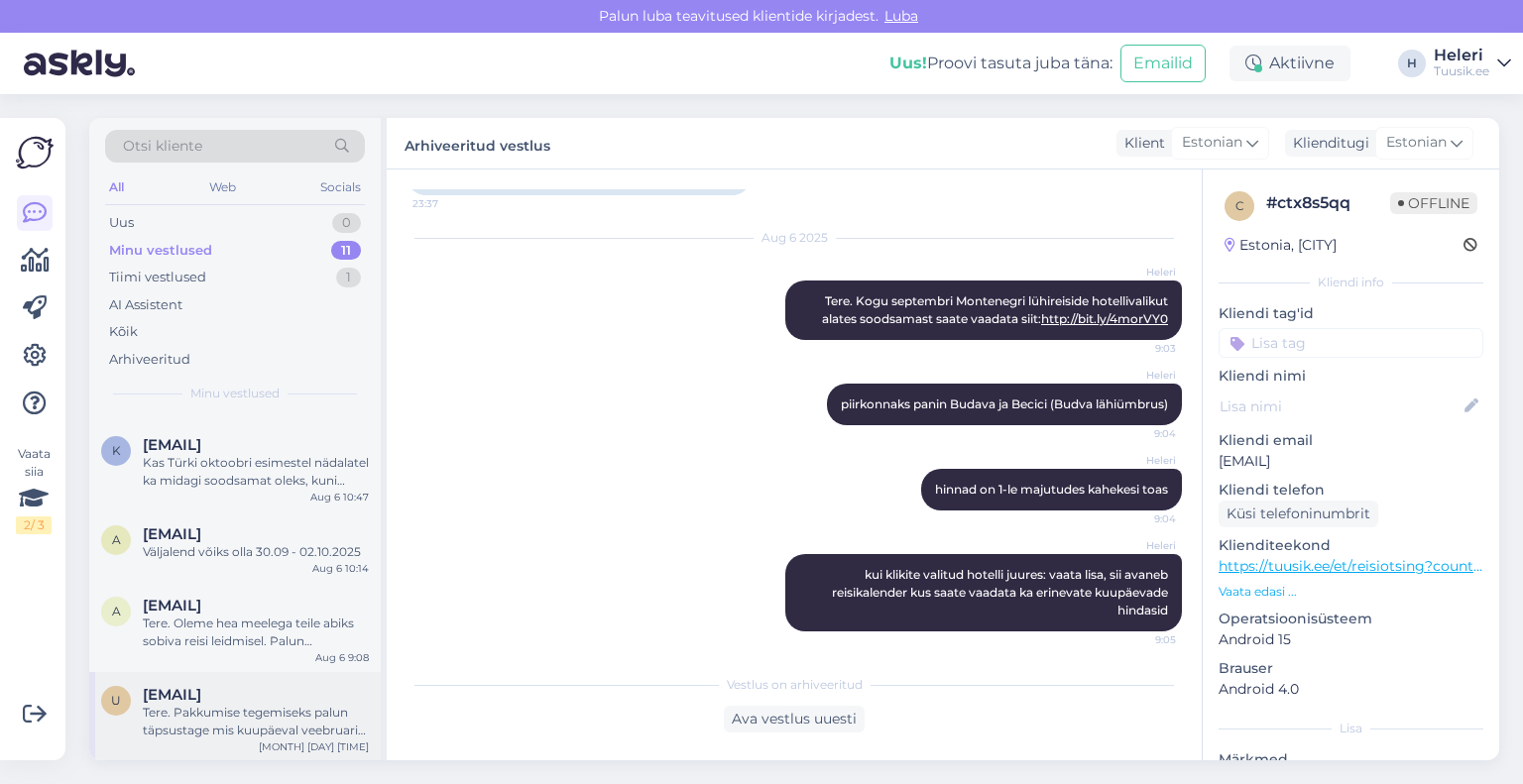 click on "[EMAIL]" at bounding box center [172, 695] 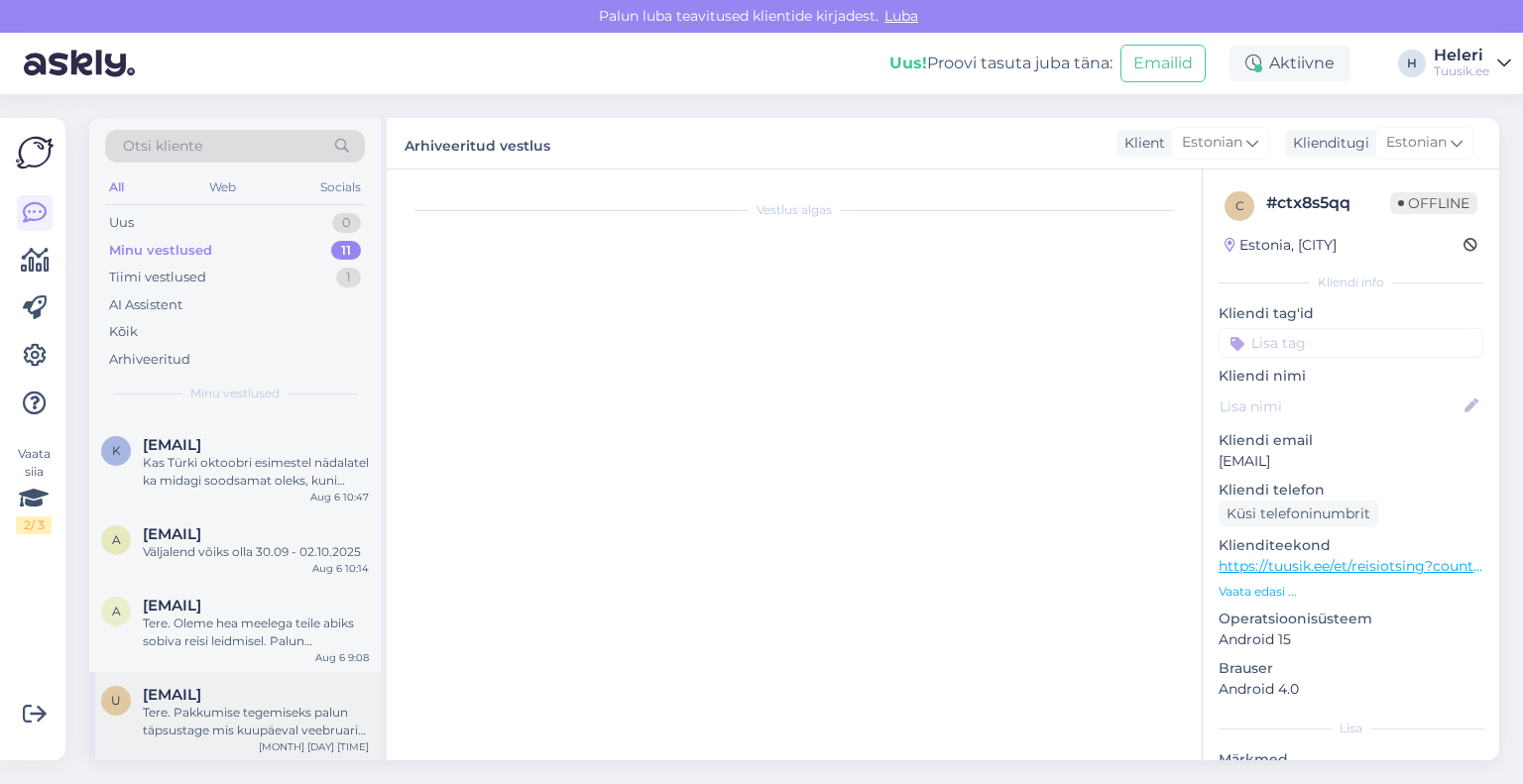 scroll, scrollTop: 0, scrollLeft: 0, axis: both 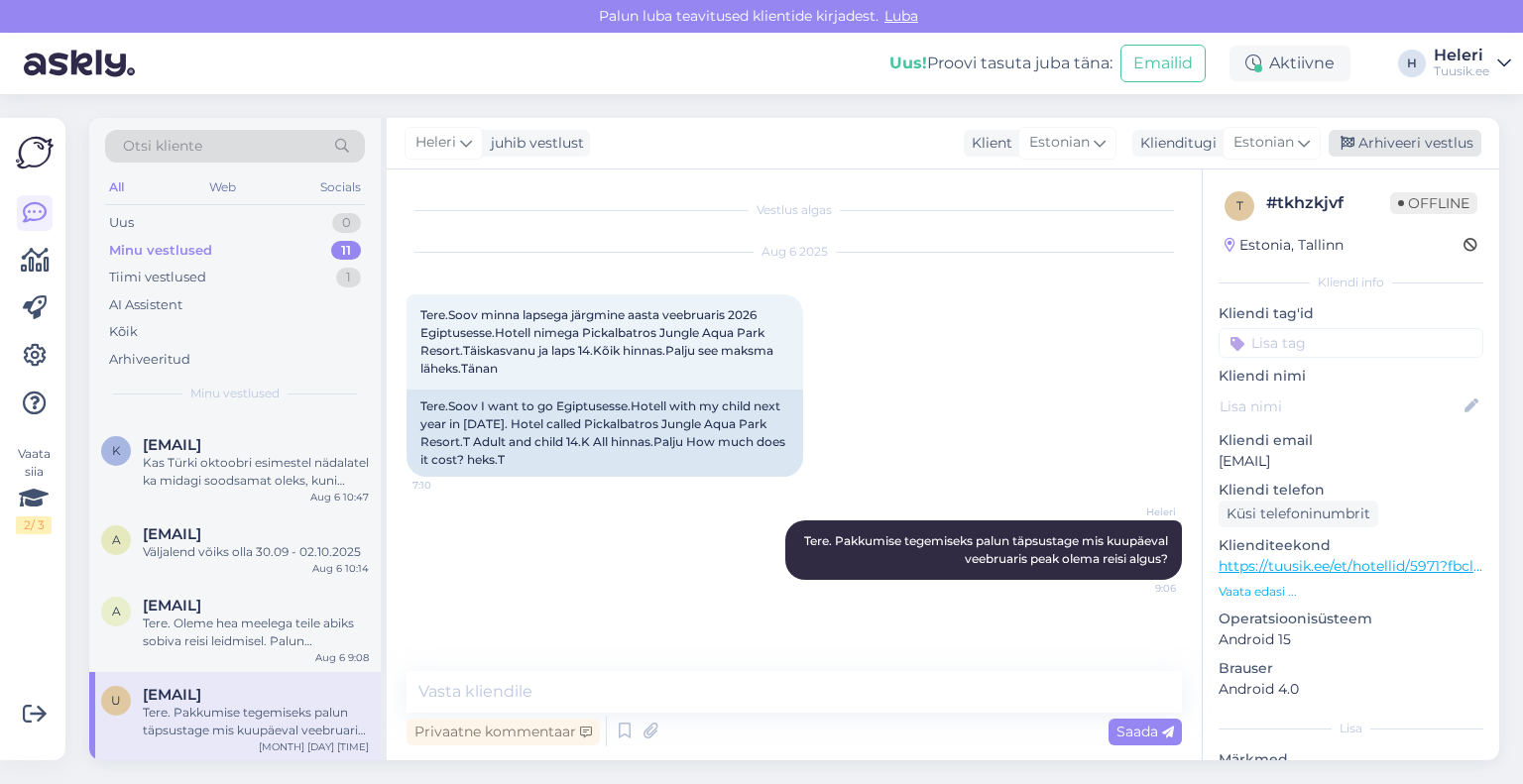 click on "Arhiveeri vestlus" at bounding box center (1405, 143) 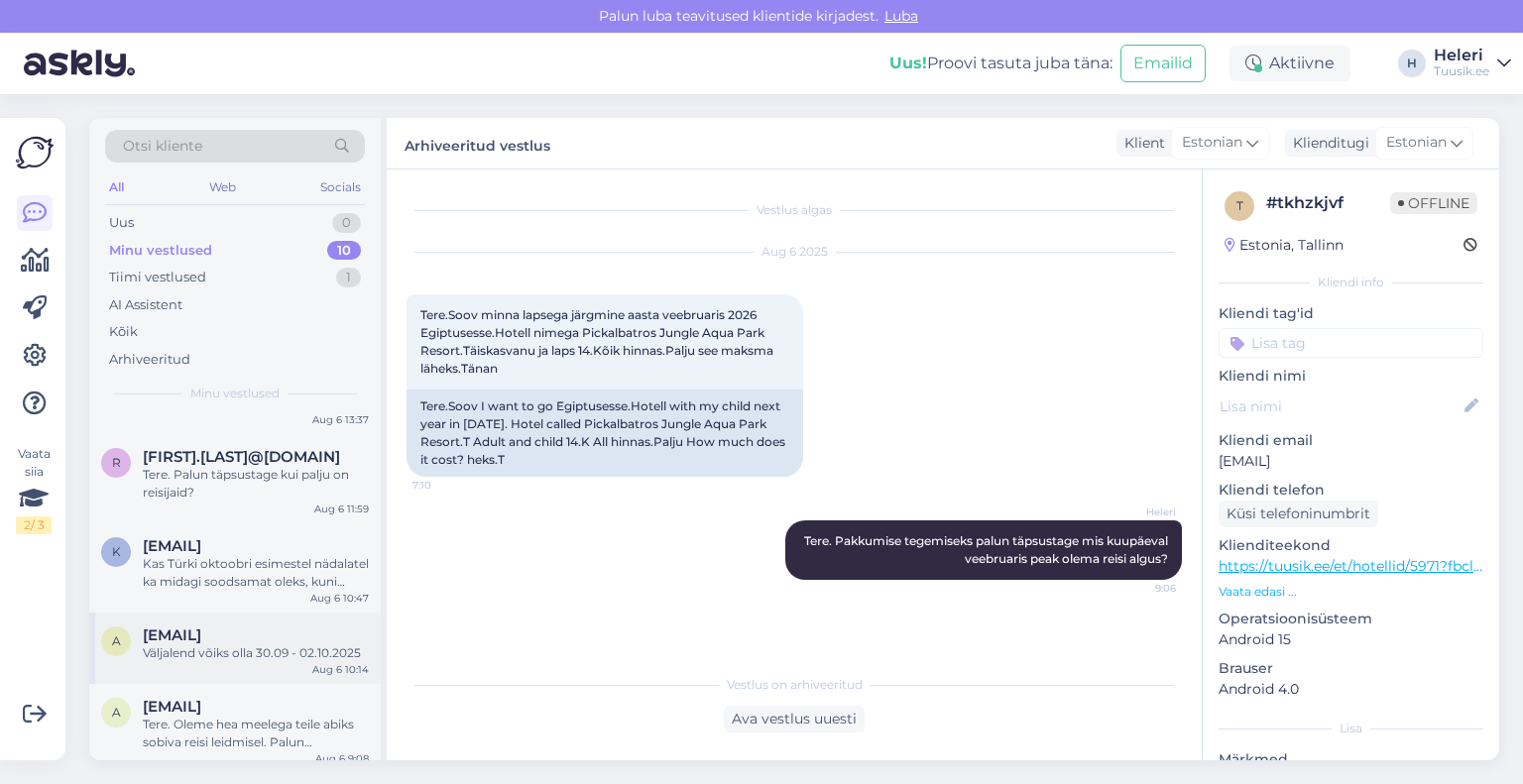 scroll, scrollTop: 527, scrollLeft: 0, axis: vertical 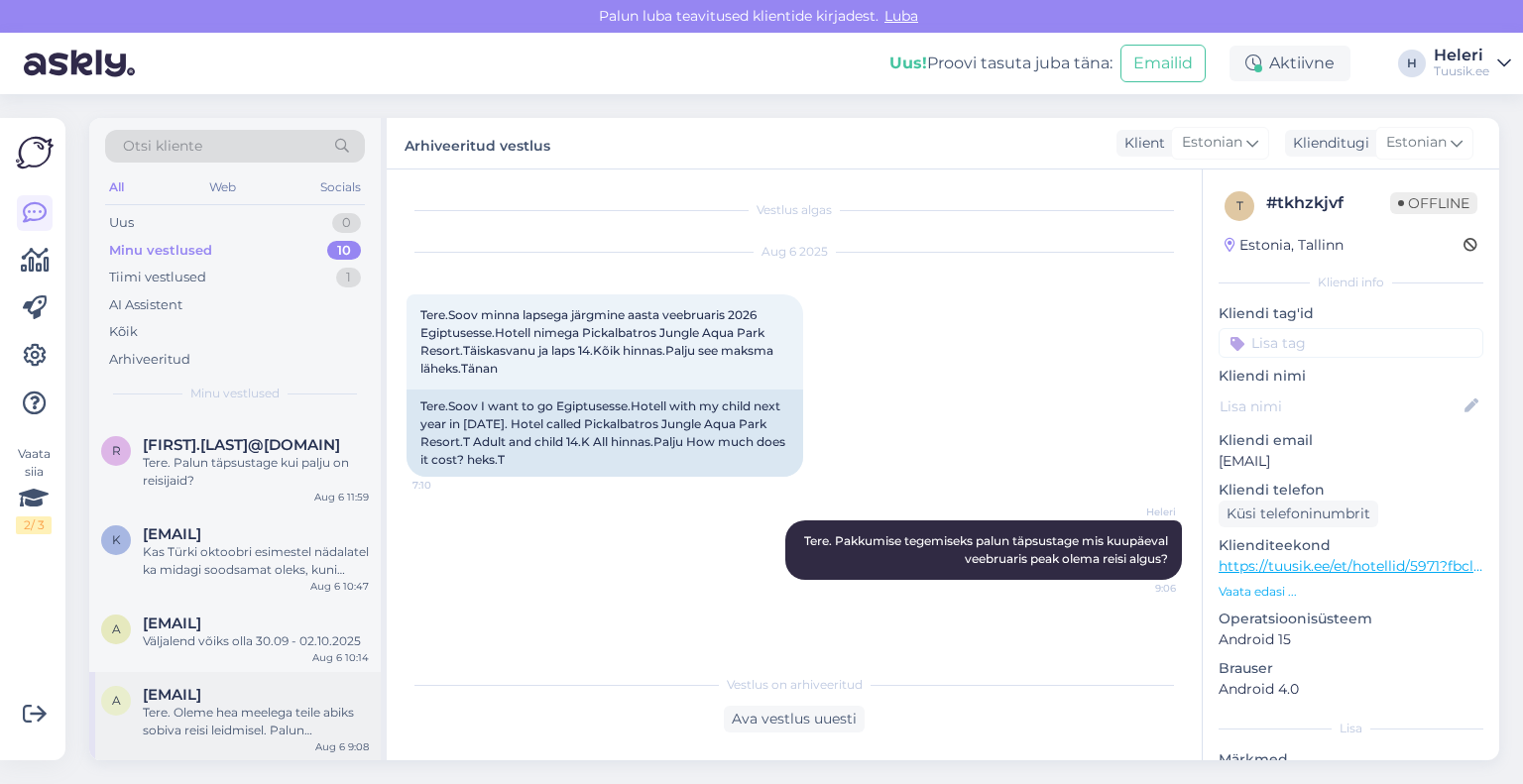 click on "[EMAIL]" at bounding box center (172, 695) 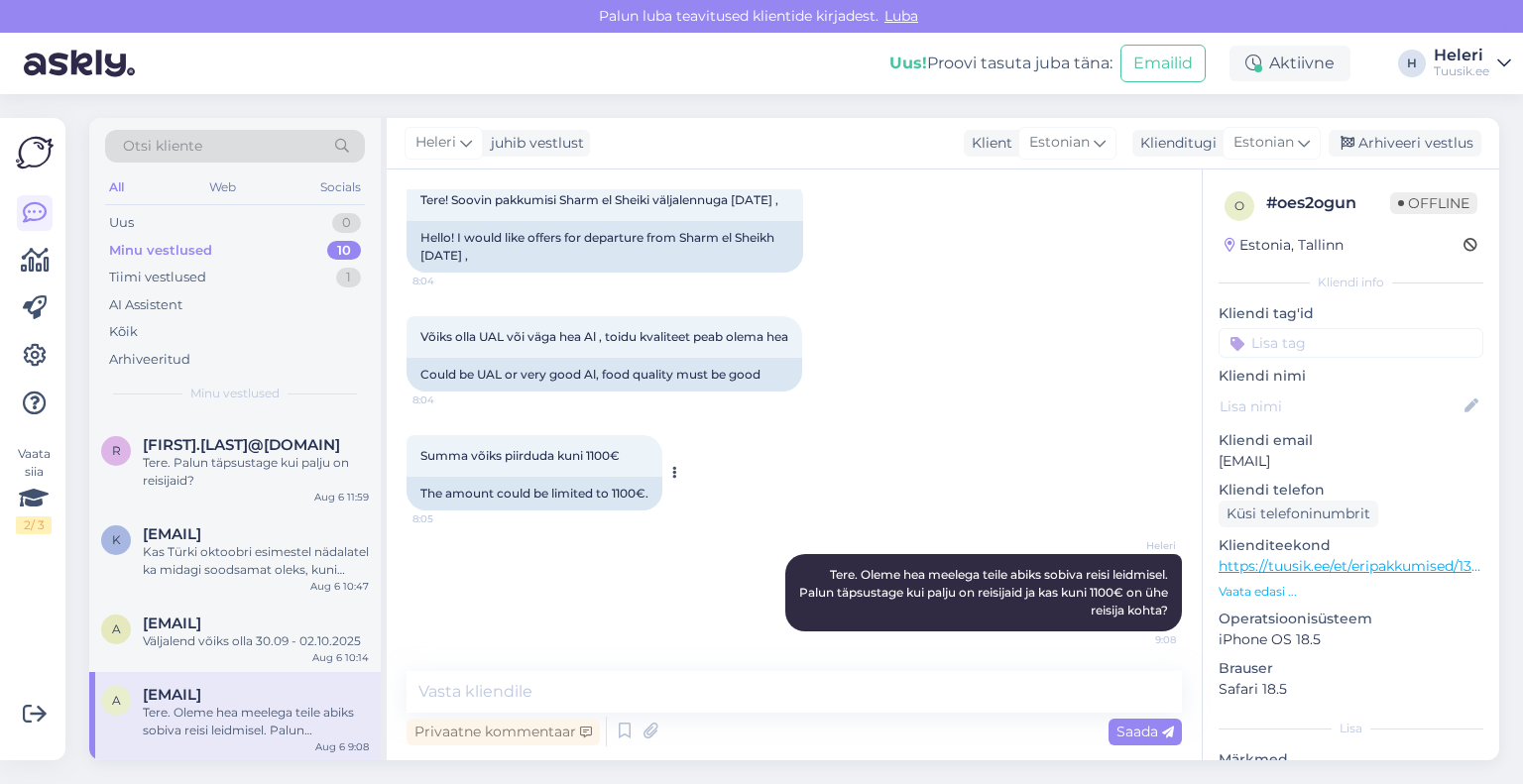 scroll, scrollTop: 132, scrollLeft: 0, axis: vertical 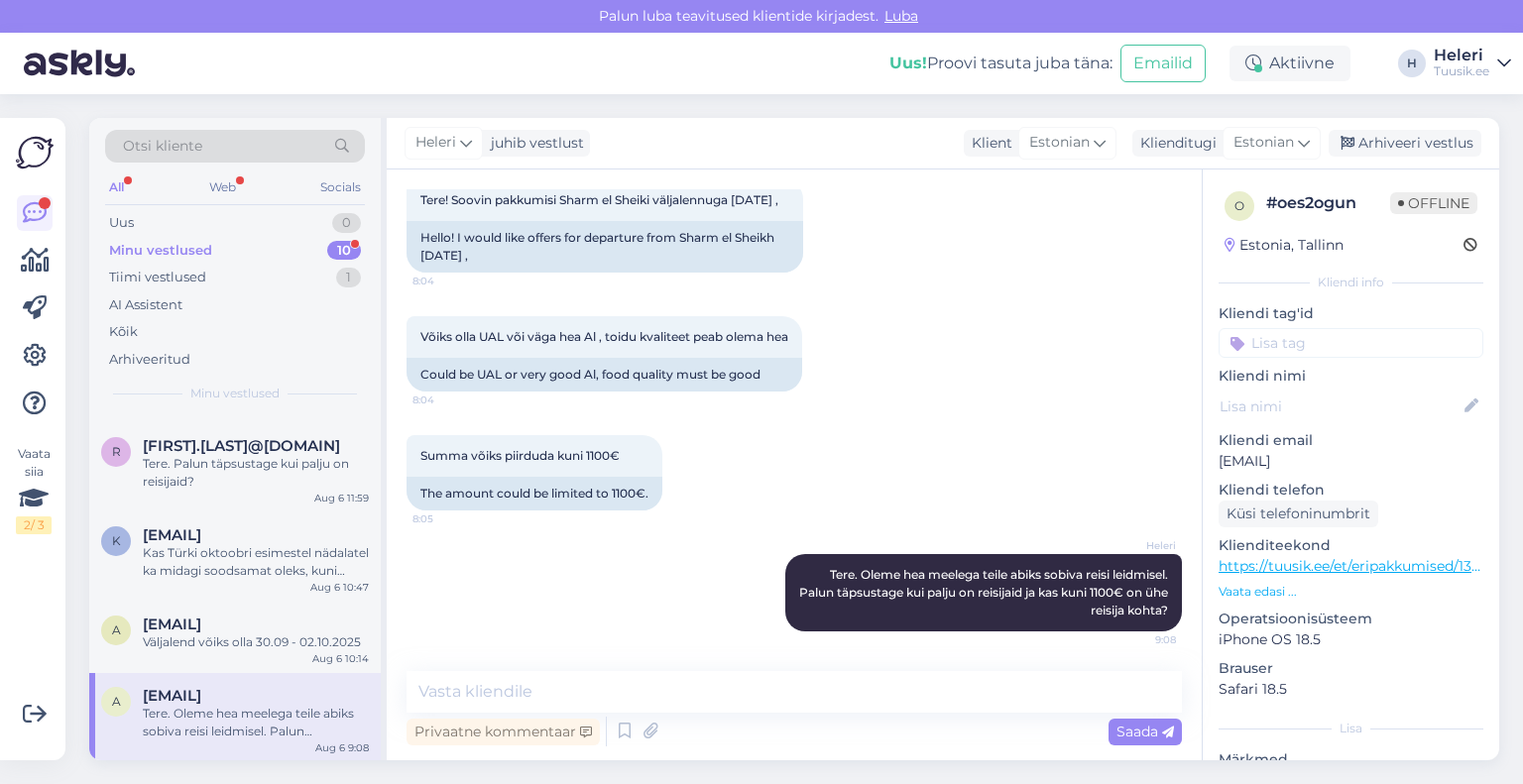 drag, startPoint x: 1218, startPoint y: 459, endPoint x: 1342, endPoint y: 466, distance: 124.19742 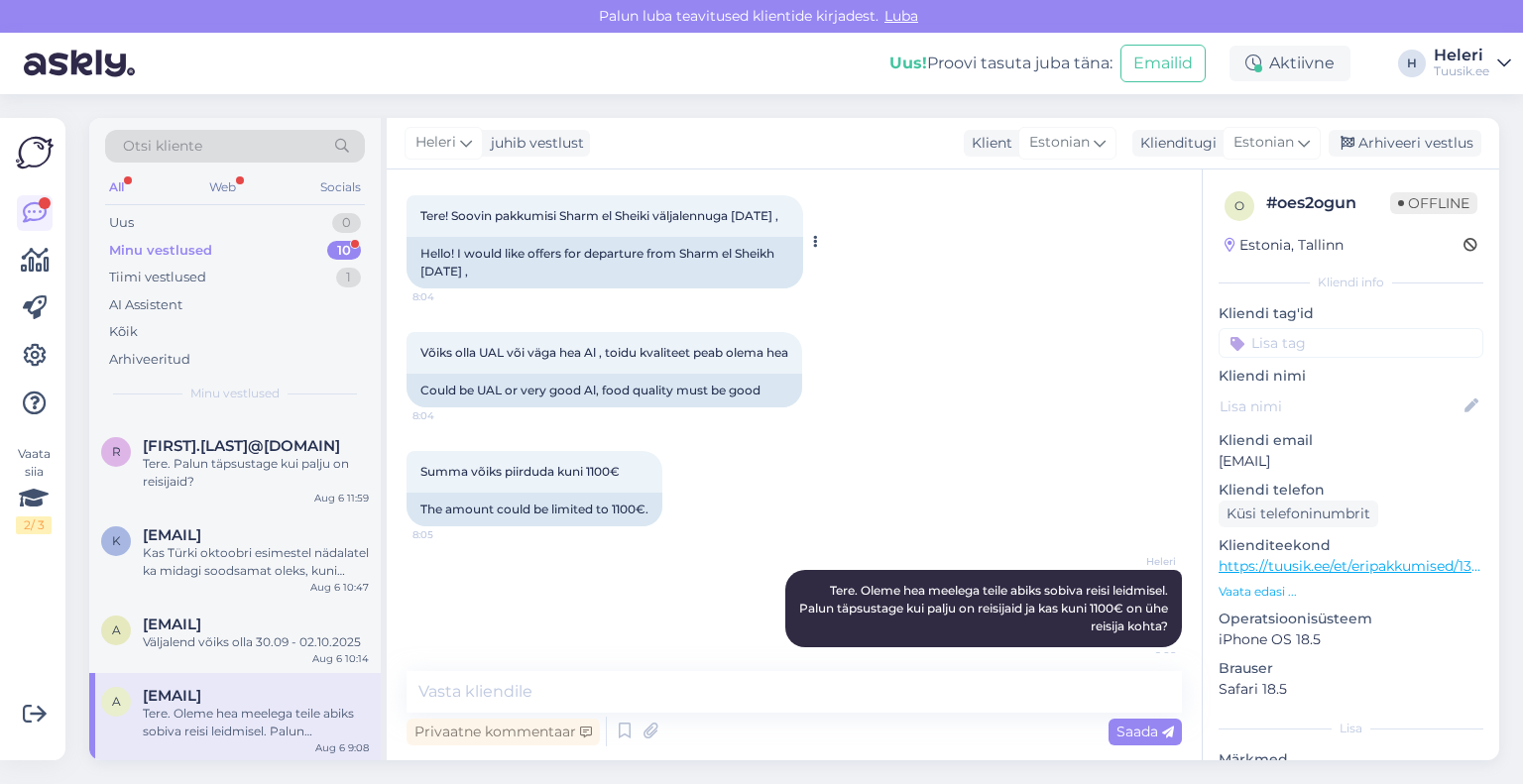scroll, scrollTop: 0, scrollLeft: 0, axis: both 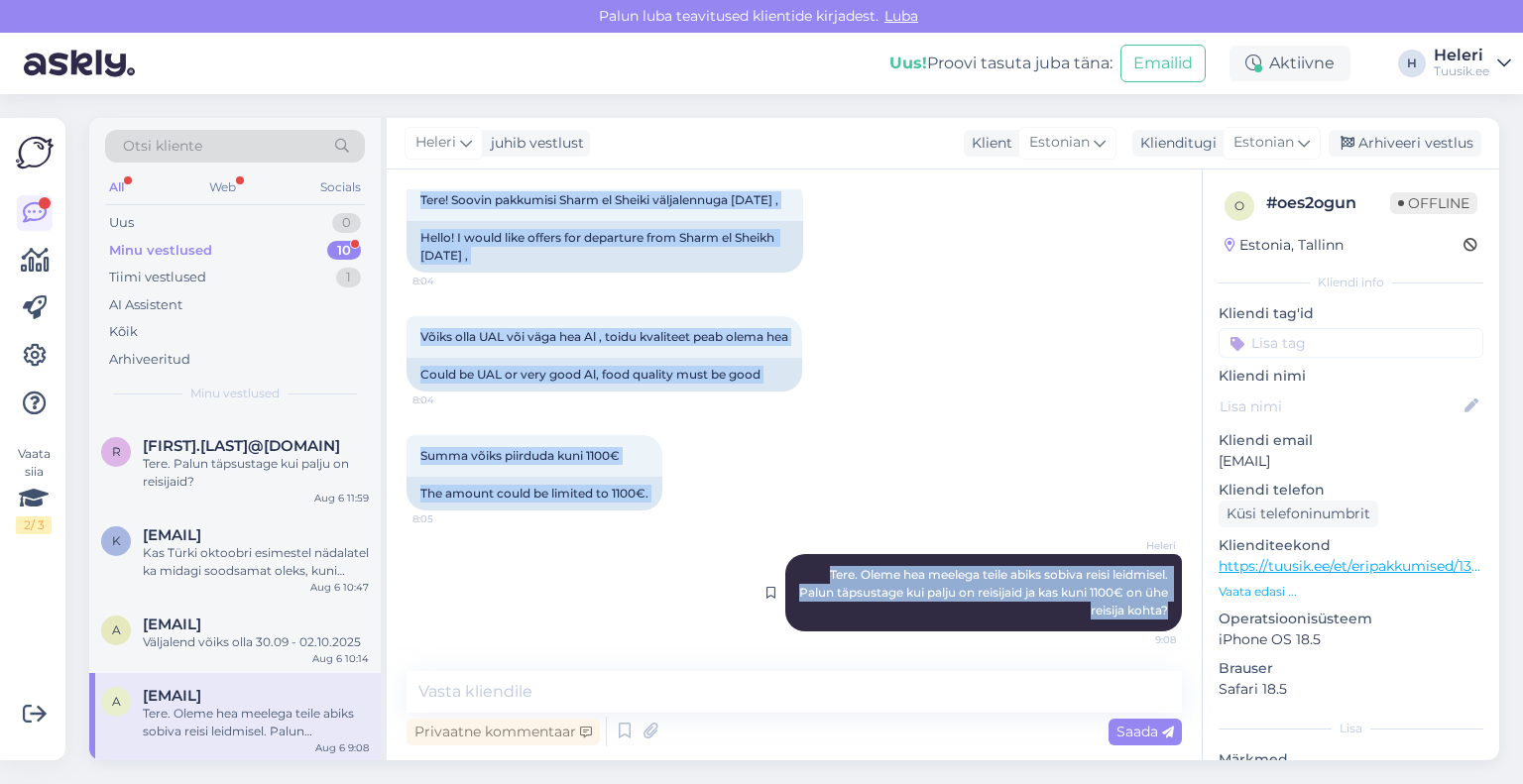 drag, startPoint x: 420, startPoint y: 310, endPoint x: 1122, endPoint y: 600, distance: 759.54197 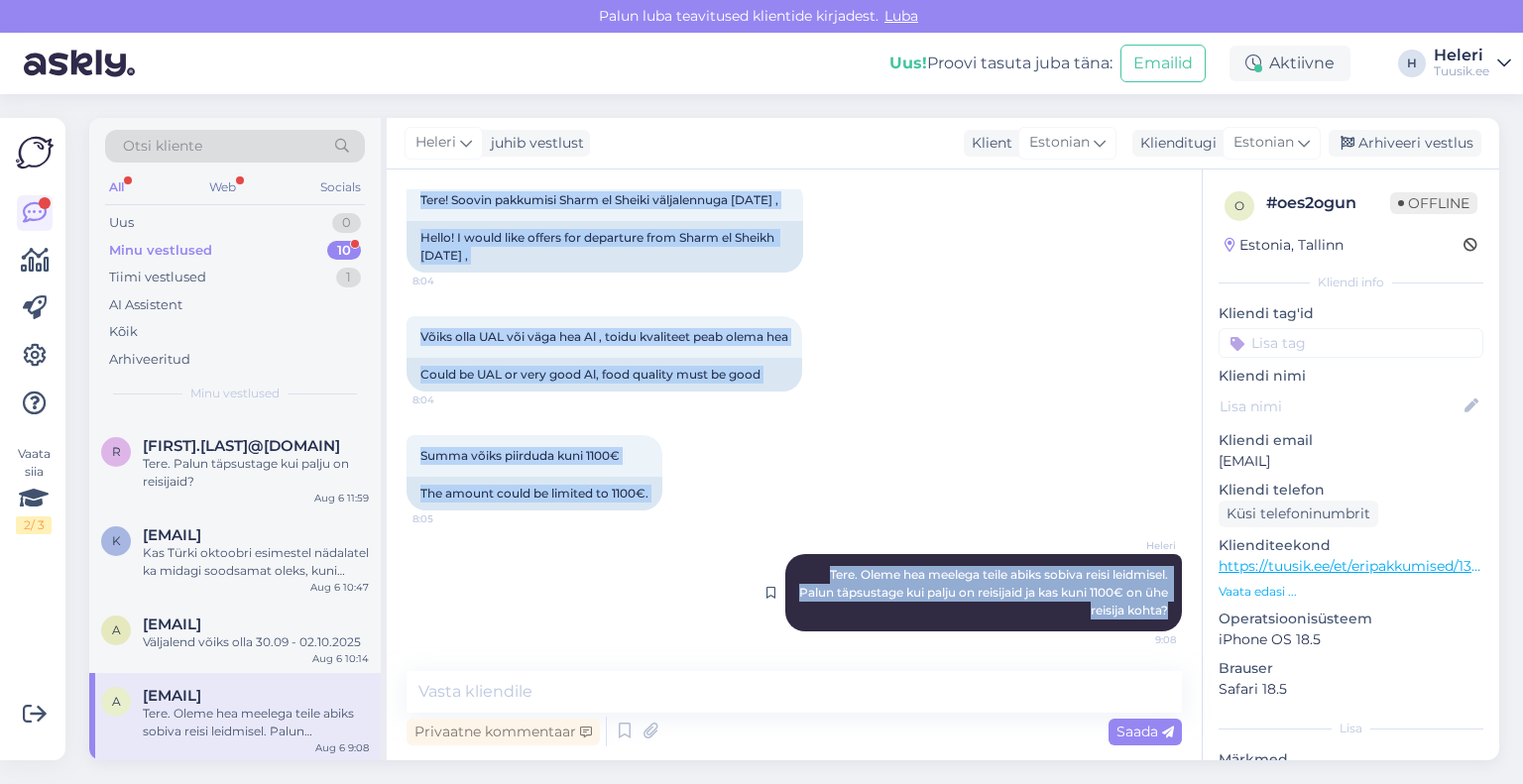 click on "Vestlus algas Aug 6 2025 Tere! Soovin pakkumisi Sharm el Sheiki väljalennuga 05.12 , 8:04 Hello! I would like offers for departure from Sharm el Sheikh 05.12 , Võiks olla UAL või väga hea Al, toidu kvaliteet peab olema hea 8:04 Could be UAL or very good Al, food quality must be good Summa võiks piirduda kuni 1100€ 8:05 The amount could be limited to 1100€. Heleri Tere. Oleme hea meelega teile abiks sobiva reisi leidmisel. Palun täpsustage kui palju on reisijaid ja kas kuni 1100€ on ühe reisija kohta? 9:08" at bounding box center [803, 421] 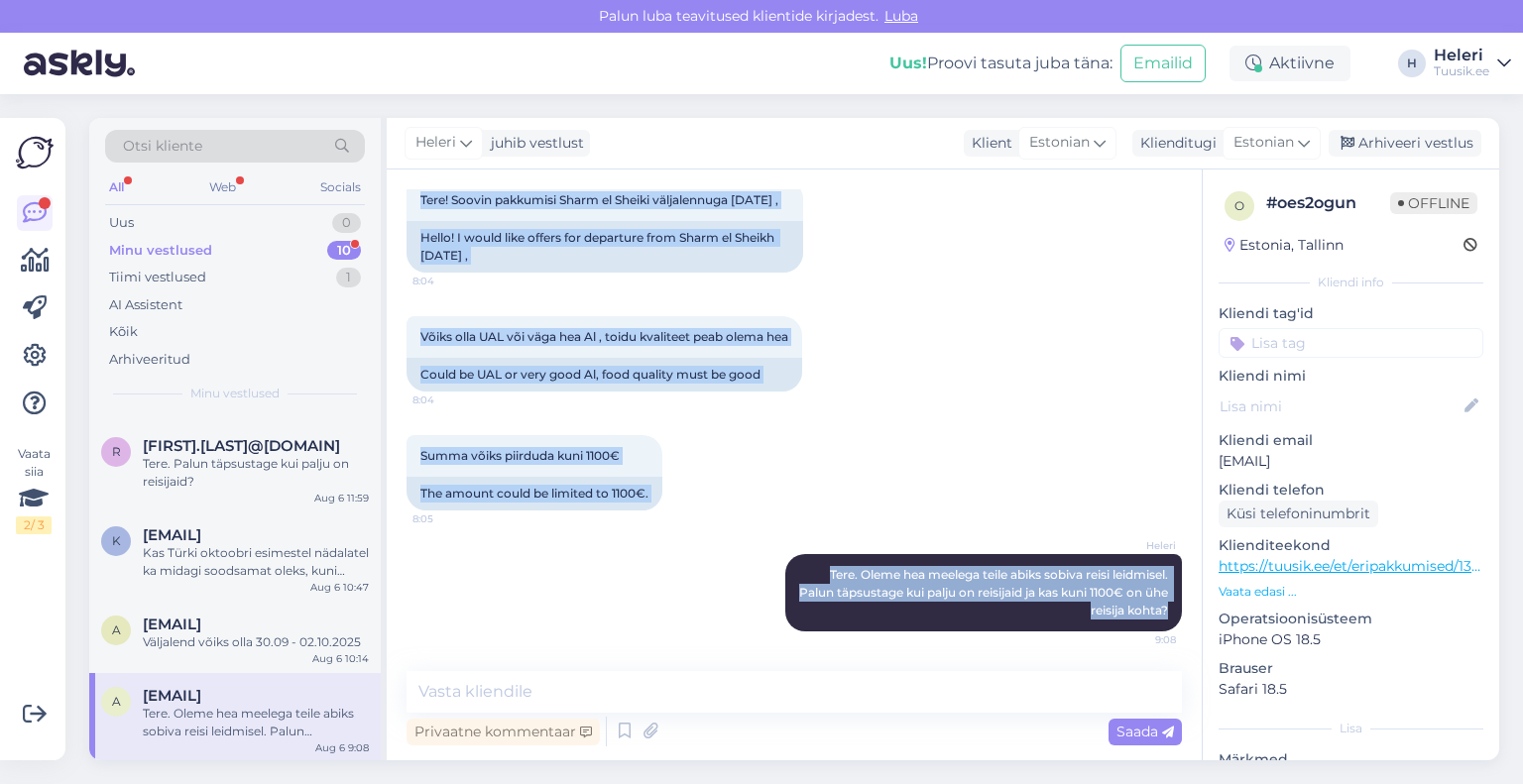 drag, startPoint x: 1214, startPoint y: 459, endPoint x: 1333, endPoint y: 459, distance: 119 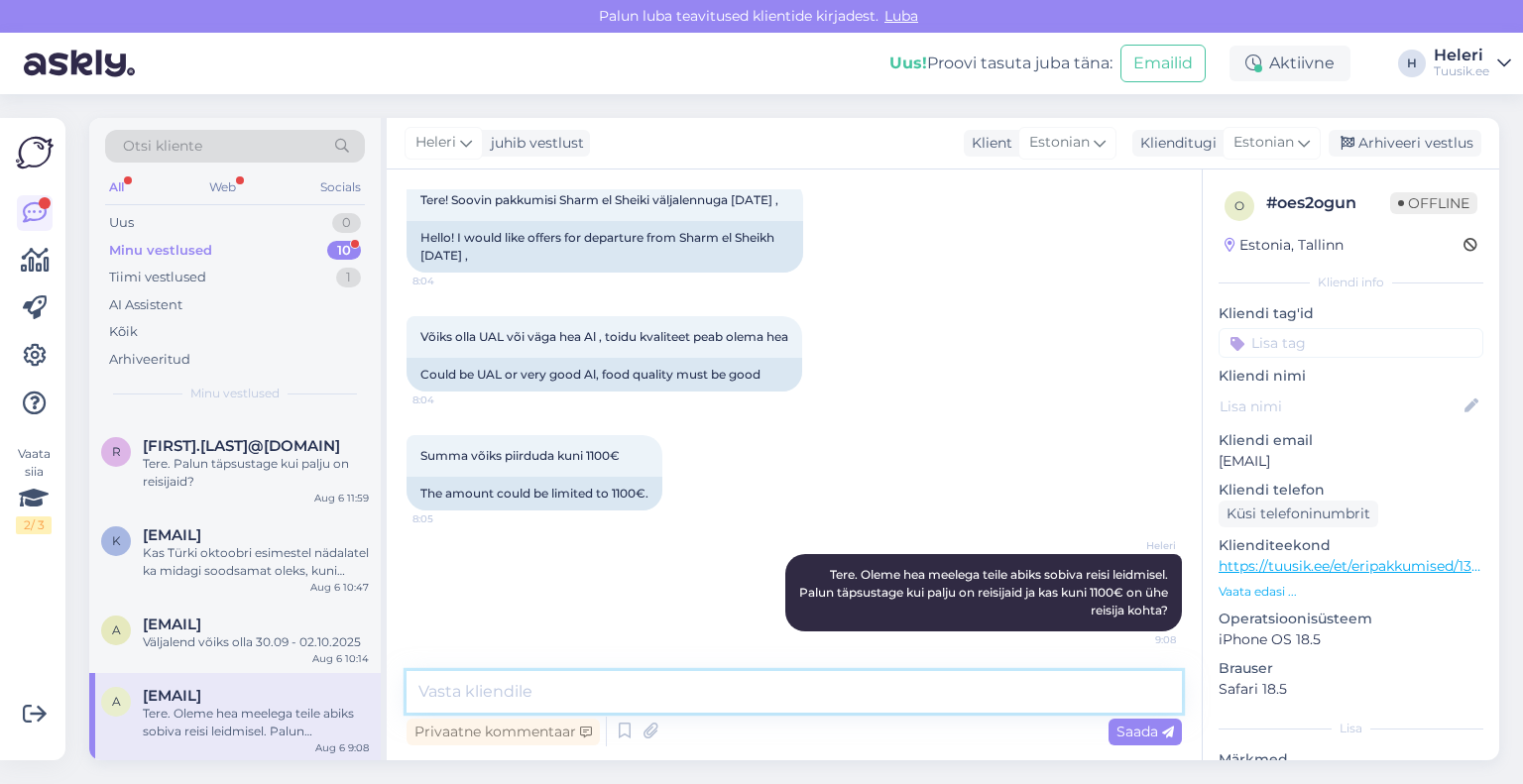 click at bounding box center [794, 692] 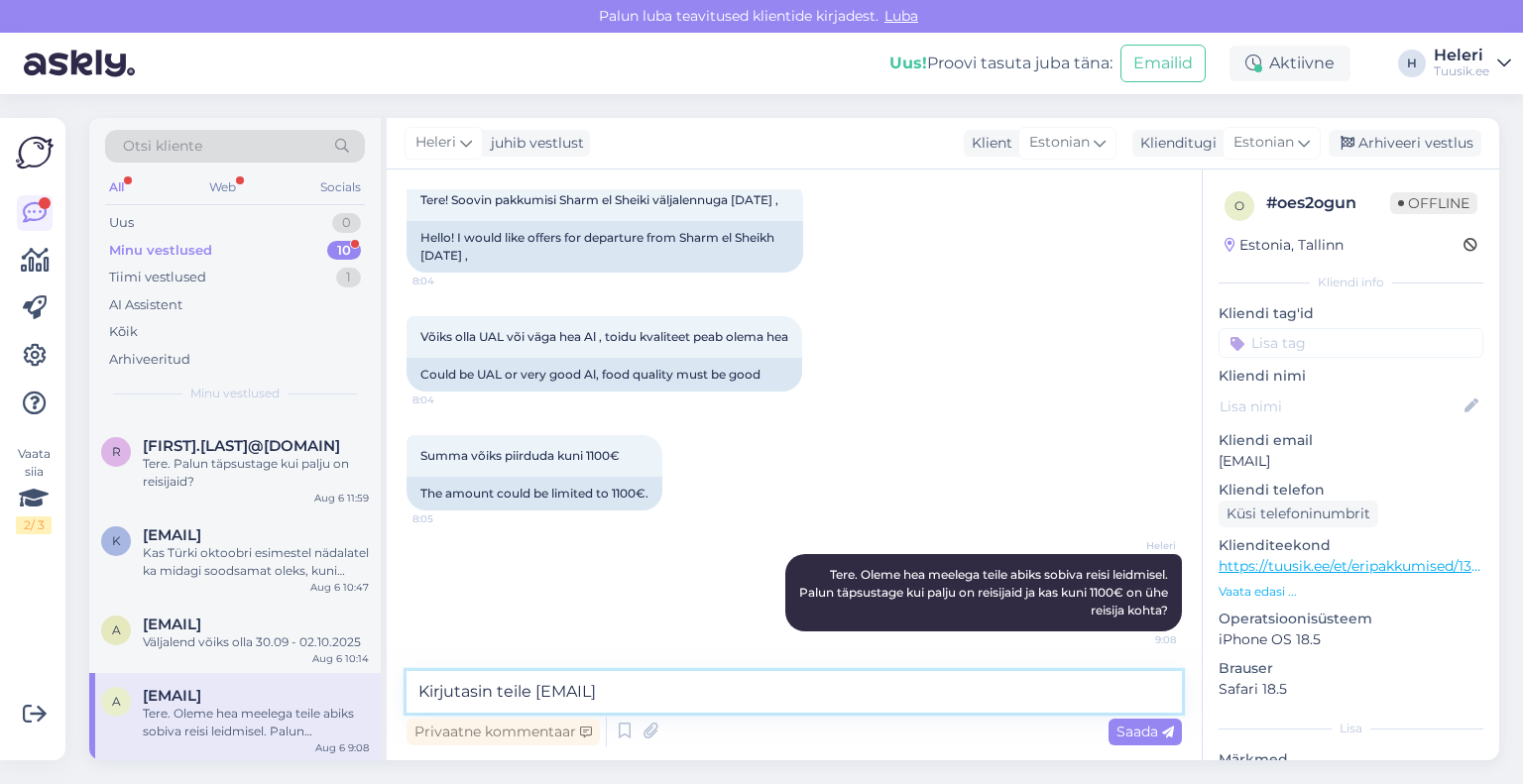 drag, startPoint x: 520, startPoint y: 693, endPoint x: 531, endPoint y: 696, distance: 11.401754 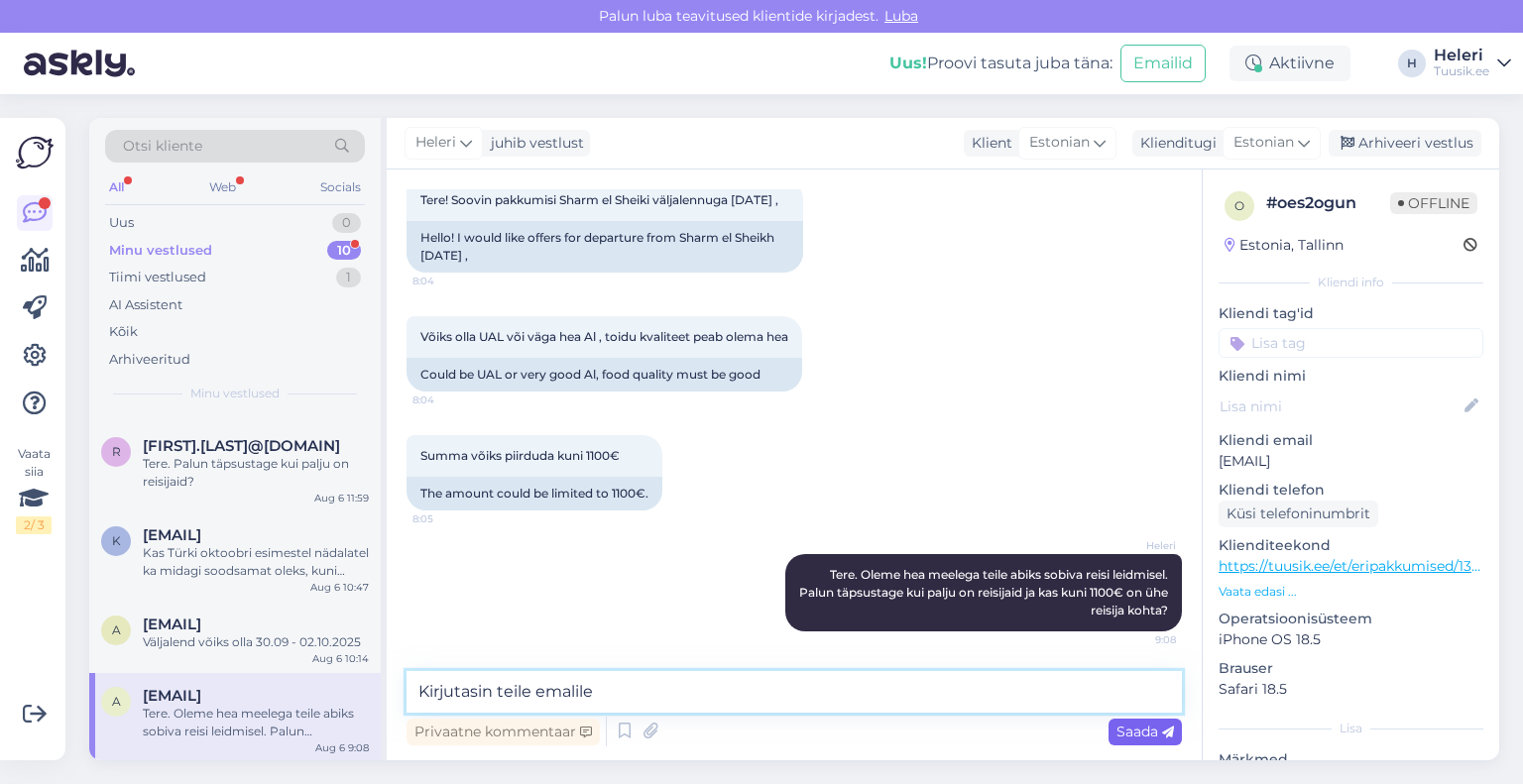 type on "Kirjutasin teile emalile" 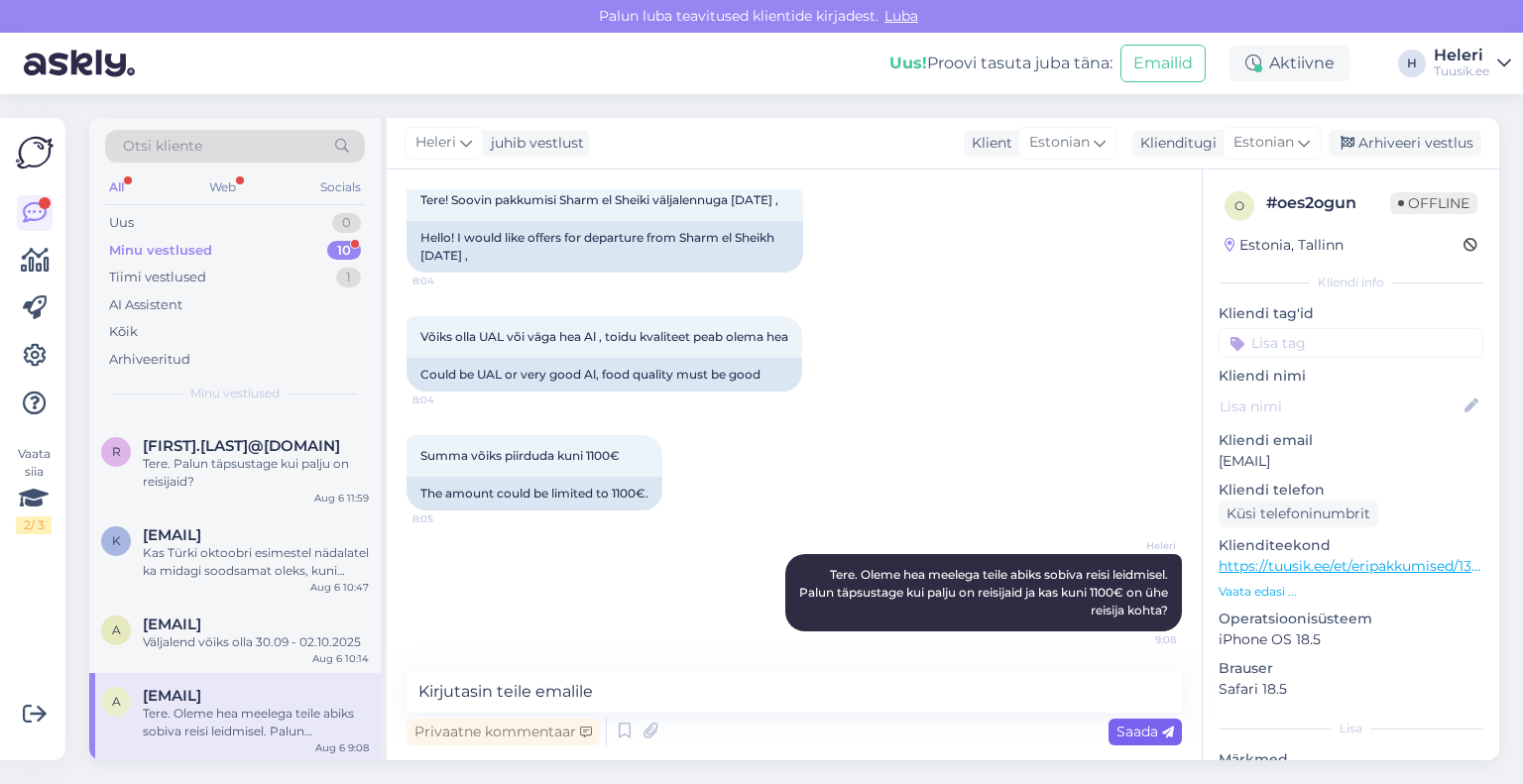 click on "Saada" at bounding box center (1145, 731) 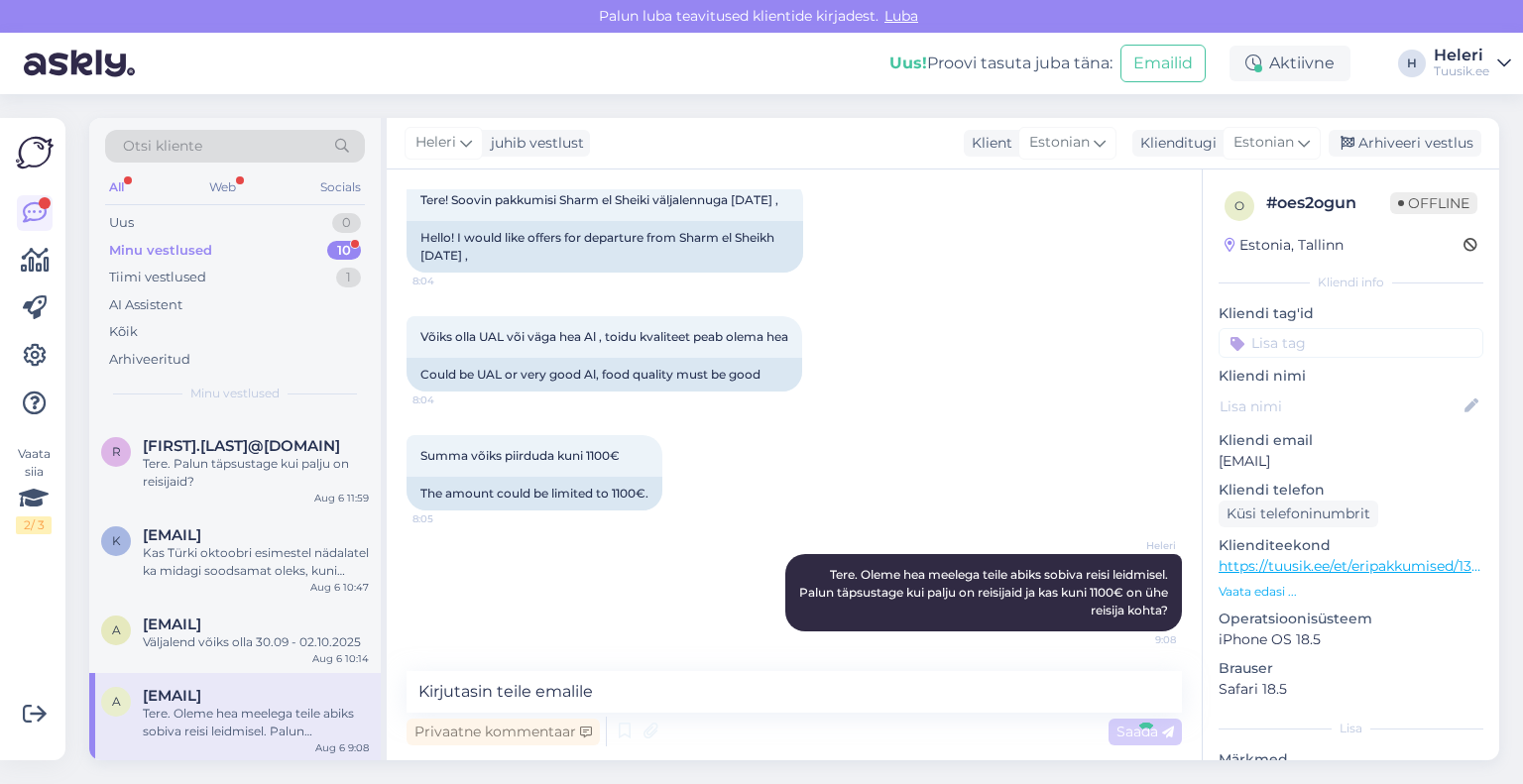 type 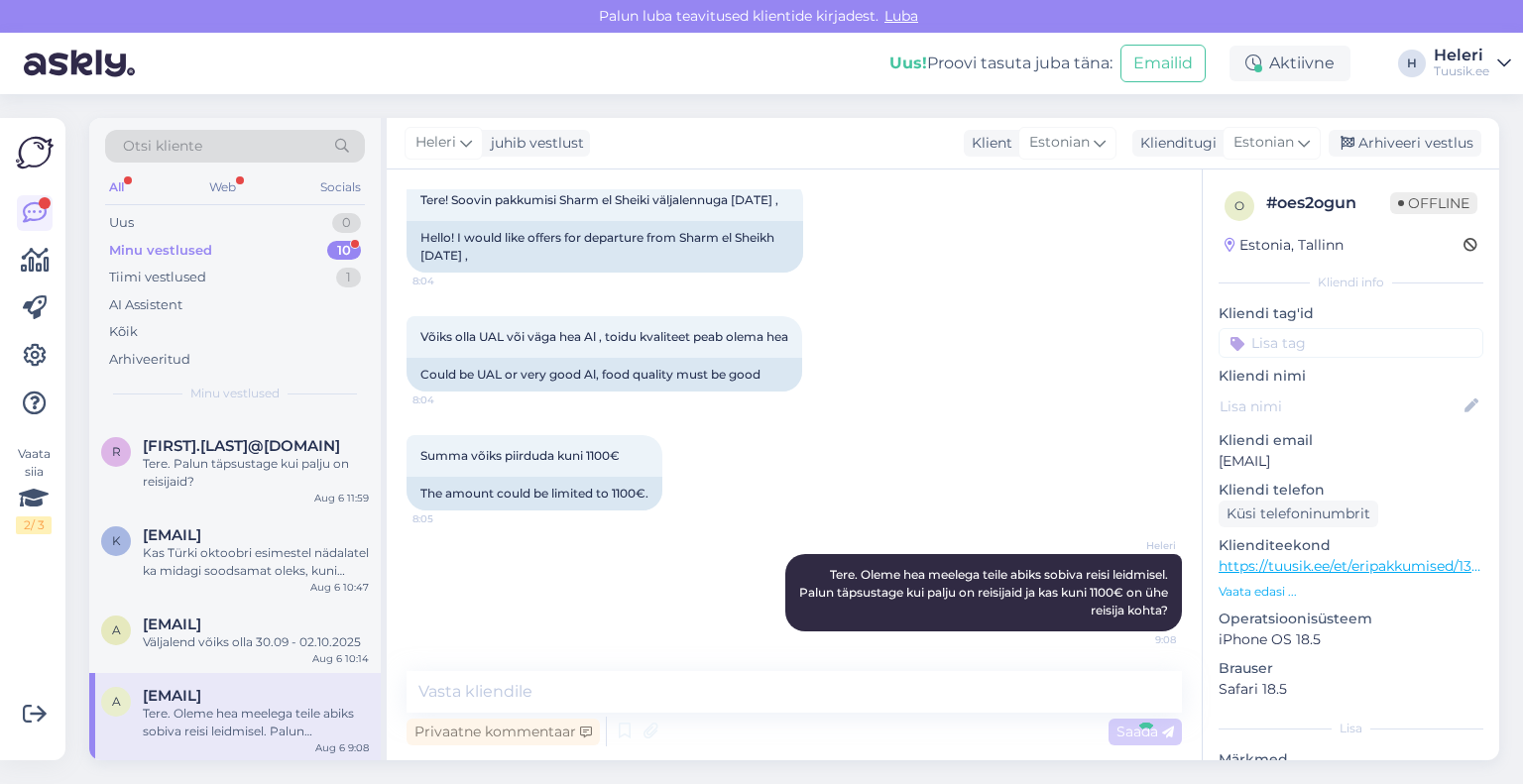 scroll, scrollTop: 218, scrollLeft: 0, axis: vertical 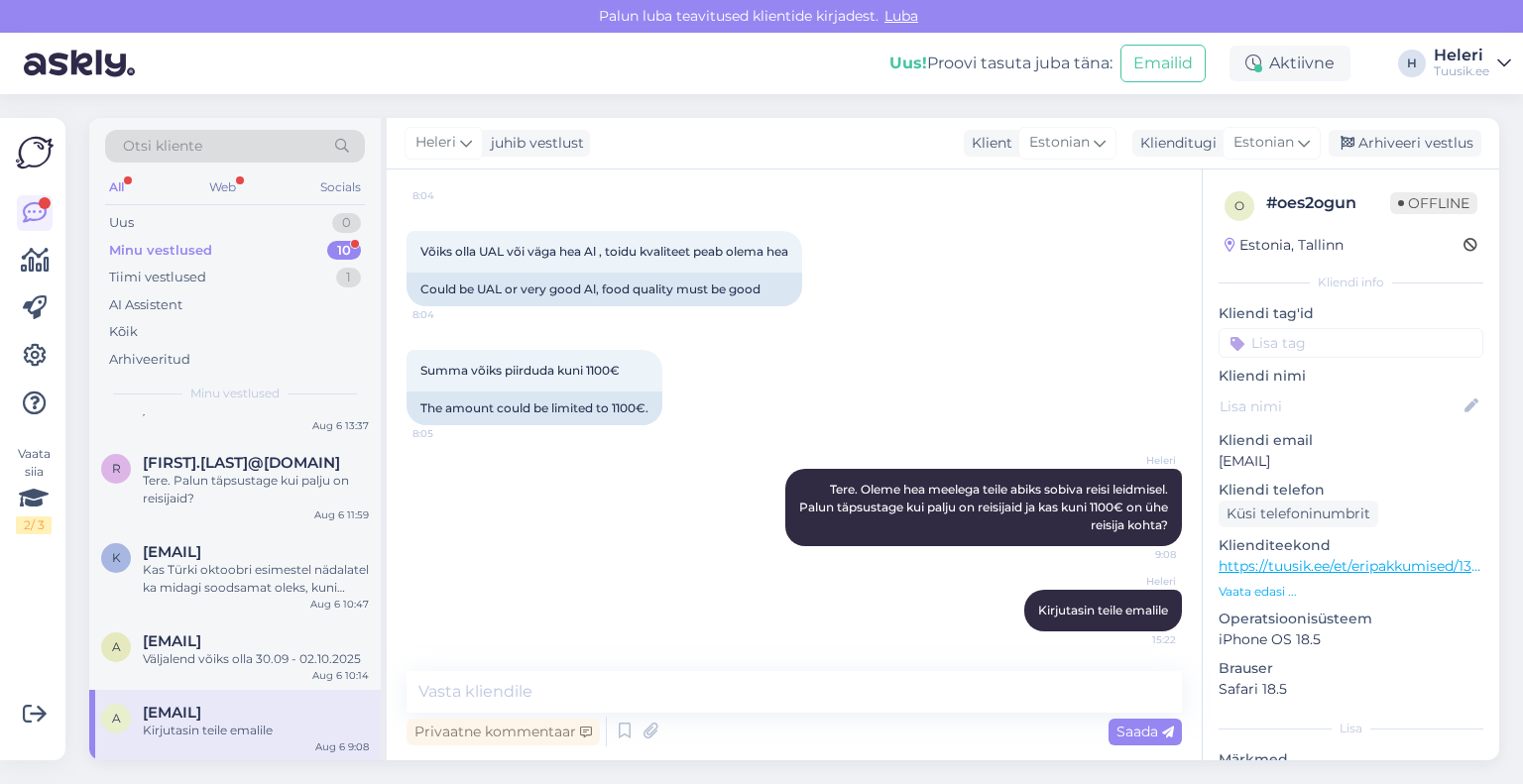 click on "Kirjutasin teile emalile" at bounding box center (256, 730) 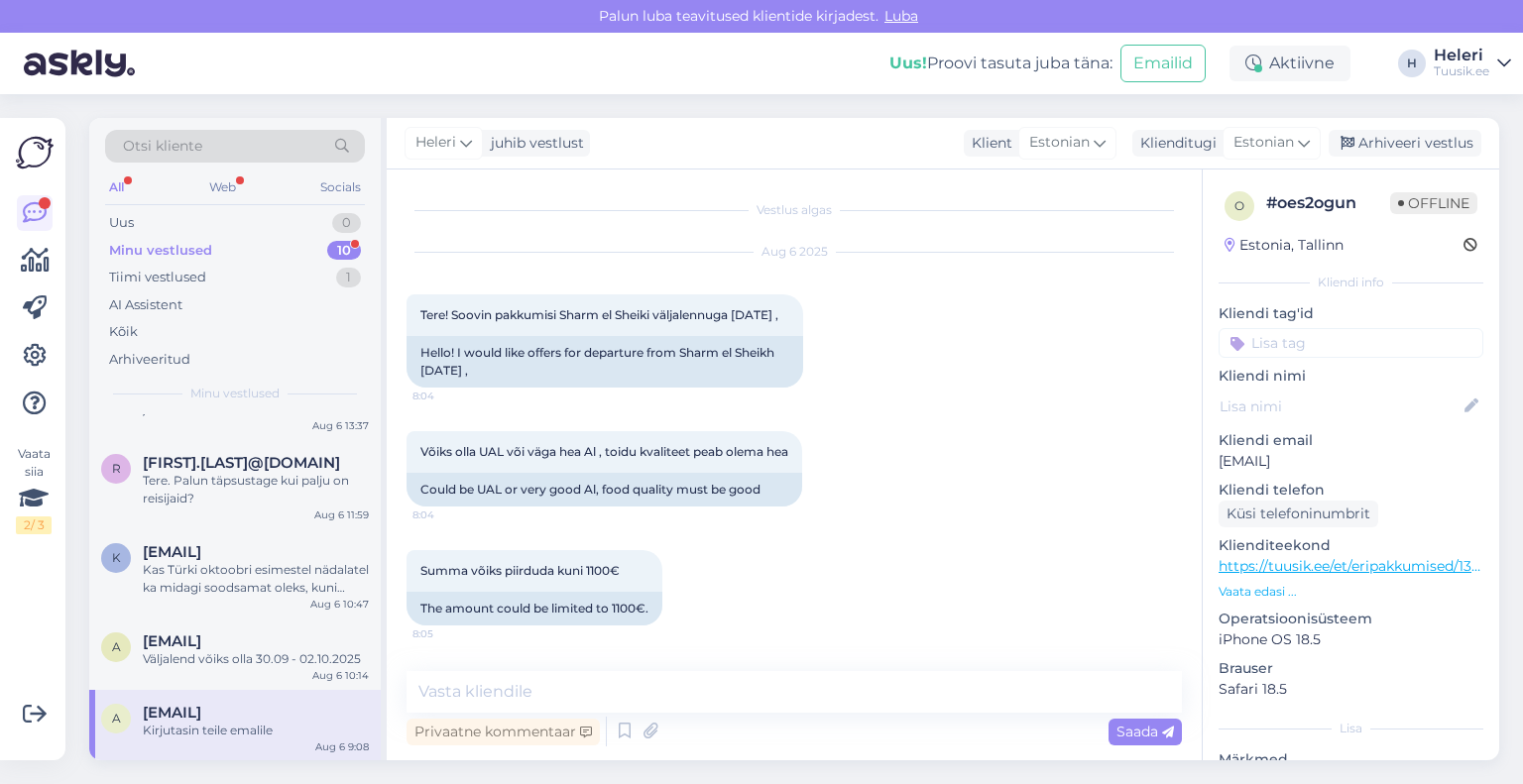 scroll, scrollTop: 218, scrollLeft: 0, axis: vertical 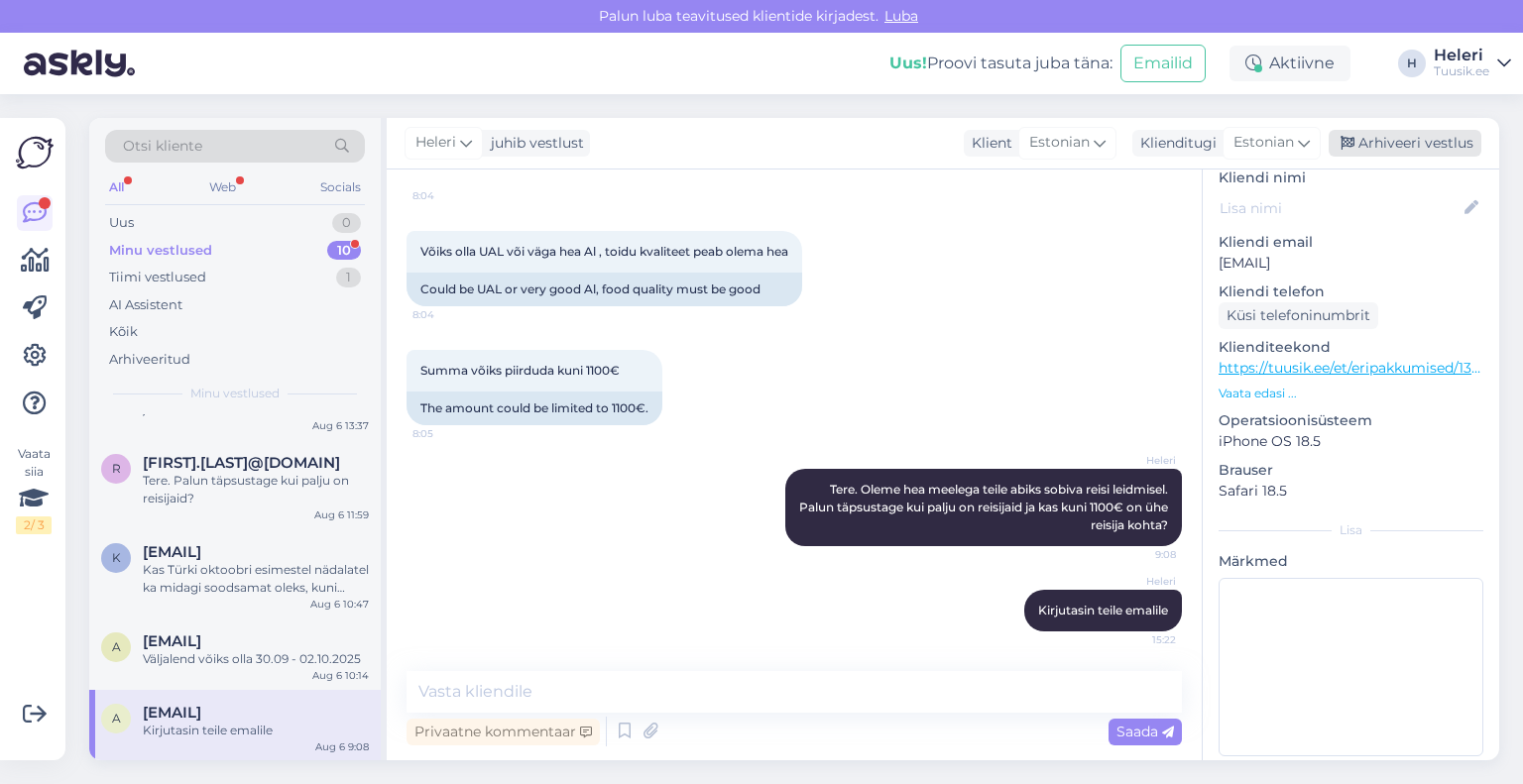 click on "Arhiveeri vestlus" at bounding box center [1405, 143] 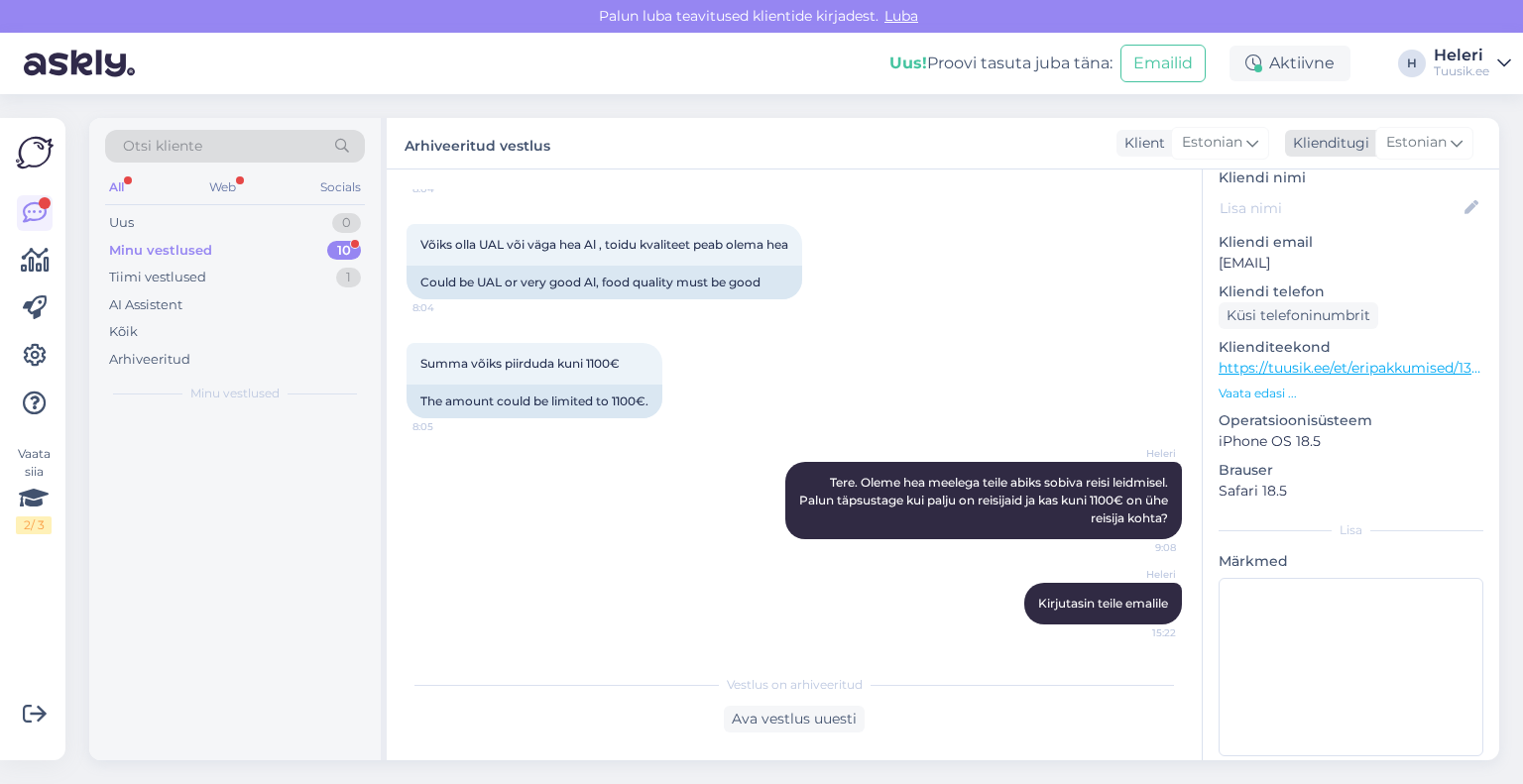 scroll, scrollTop: 0, scrollLeft: 0, axis: both 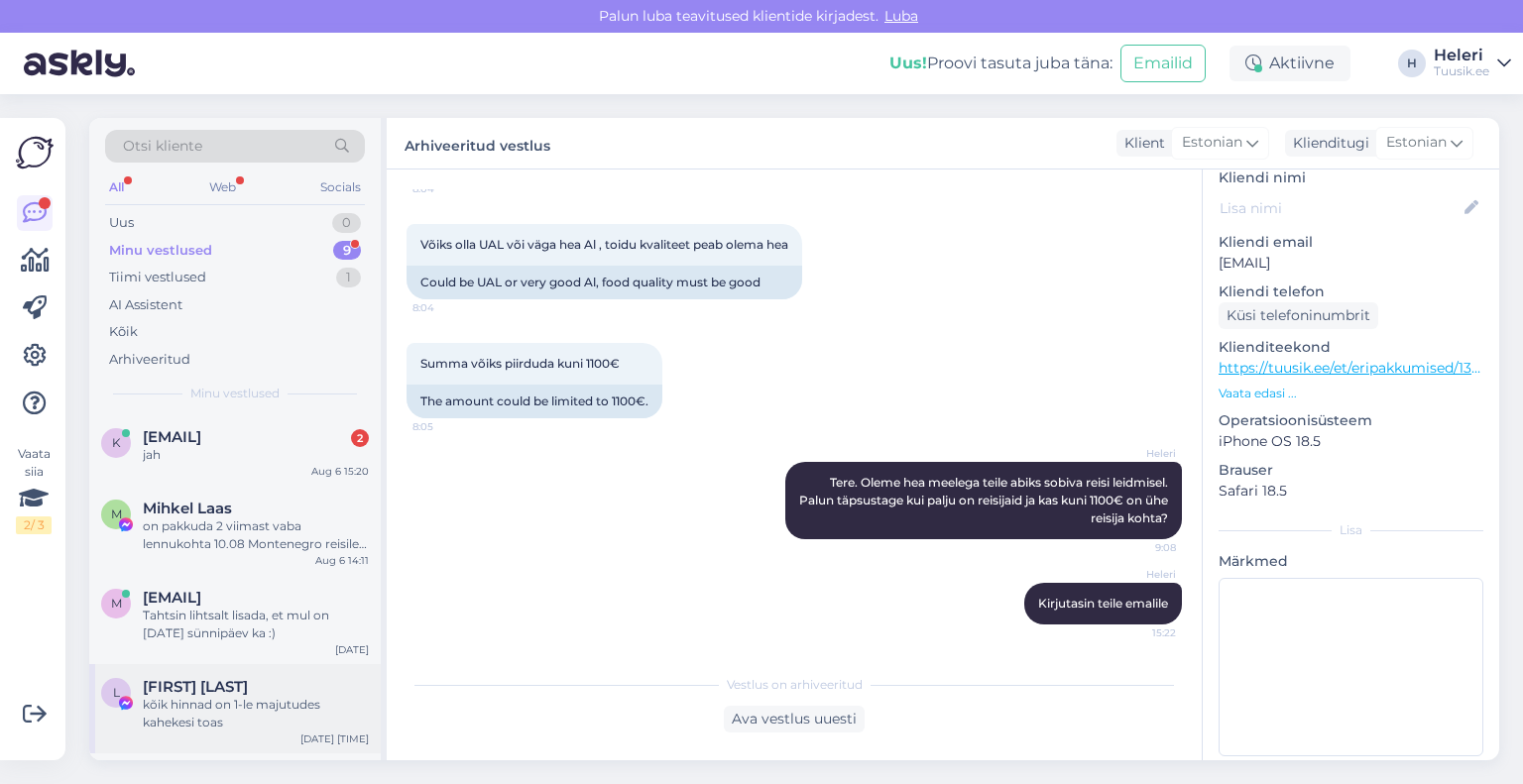 click on "[FIRST] [LAST]" at bounding box center (195, 687) 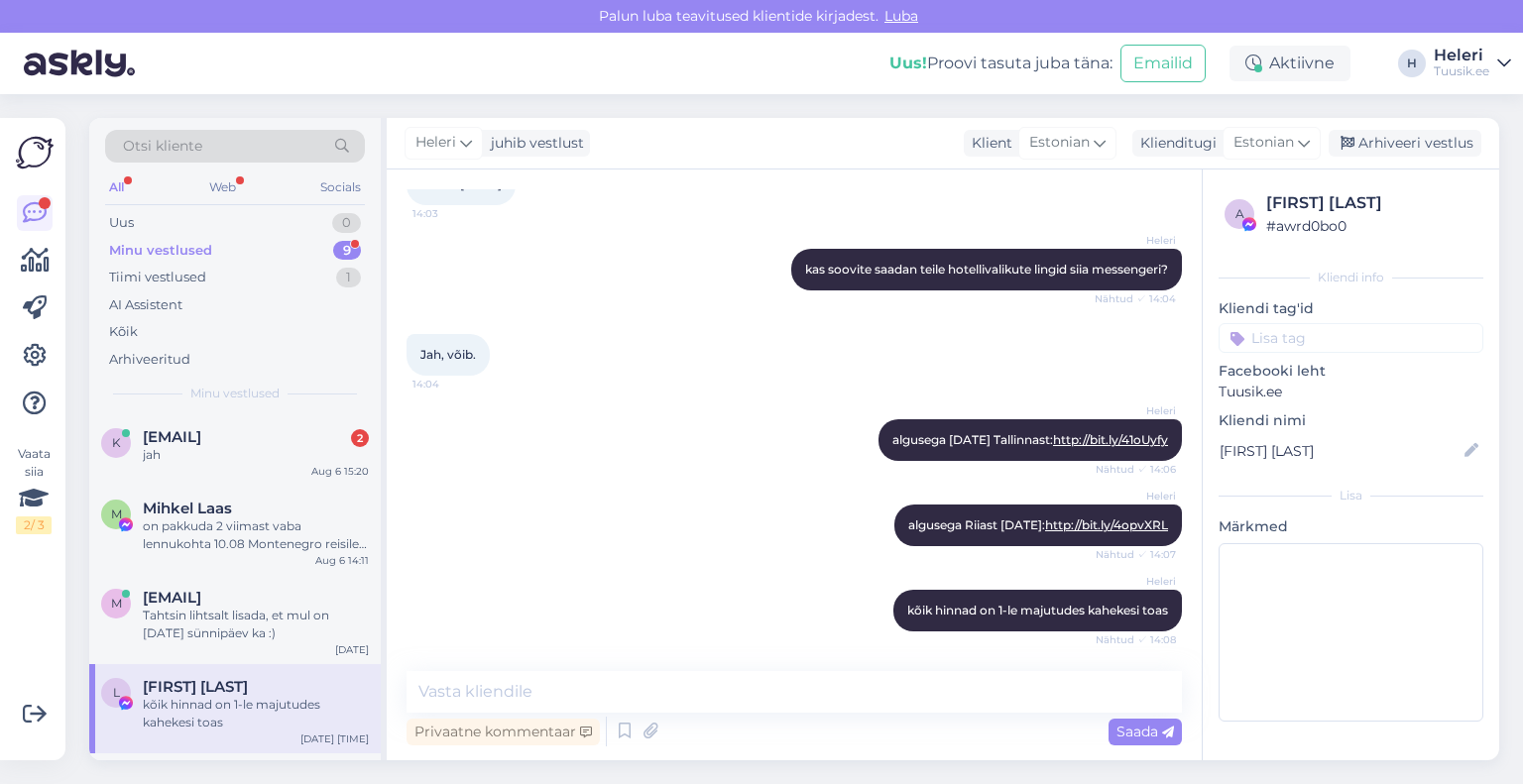 scroll, scrollTop: 10640, scrollLeft: 0, axis: vertical 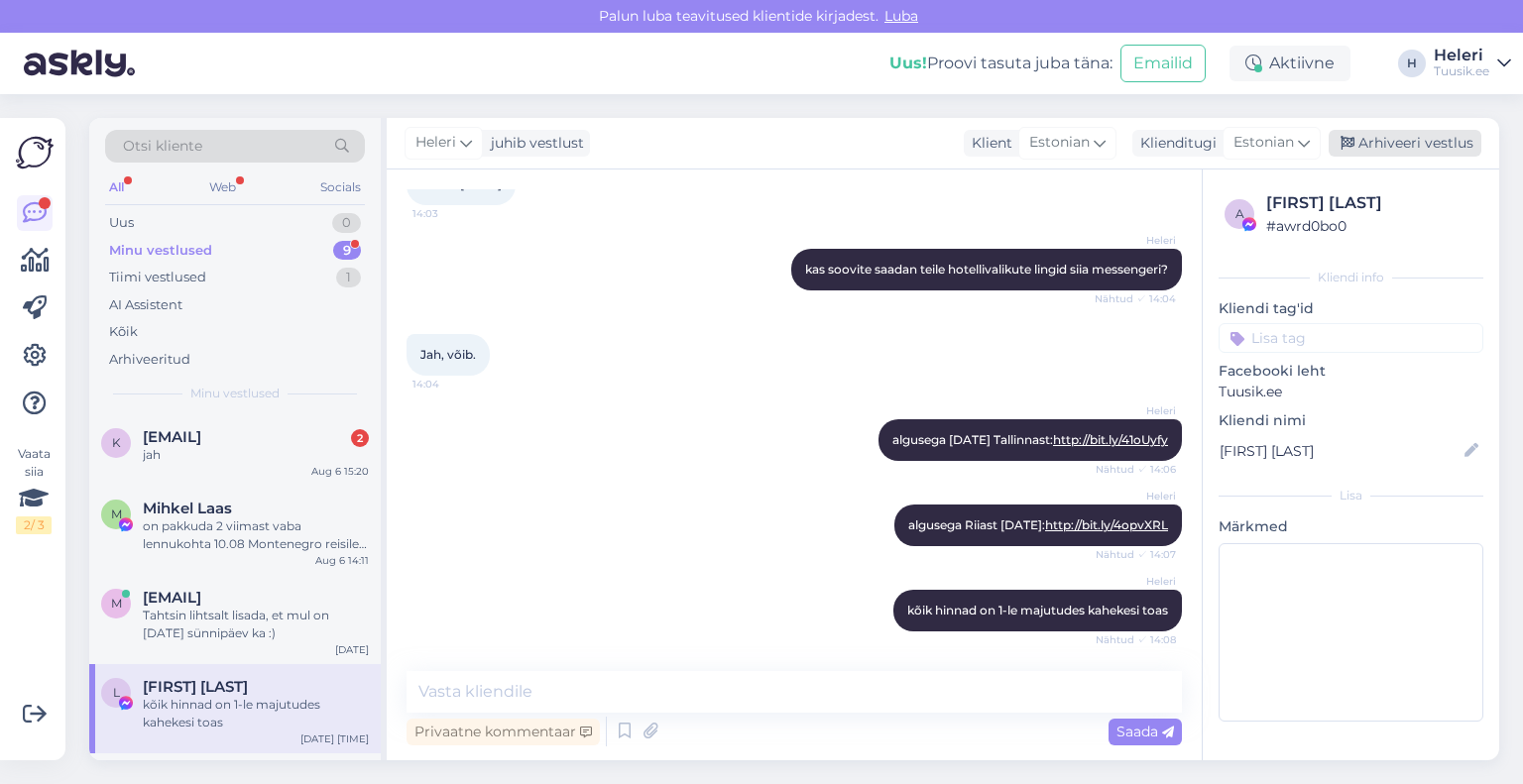 click on "Arhiveeri vestlus" at bounding box center [1405, 143] 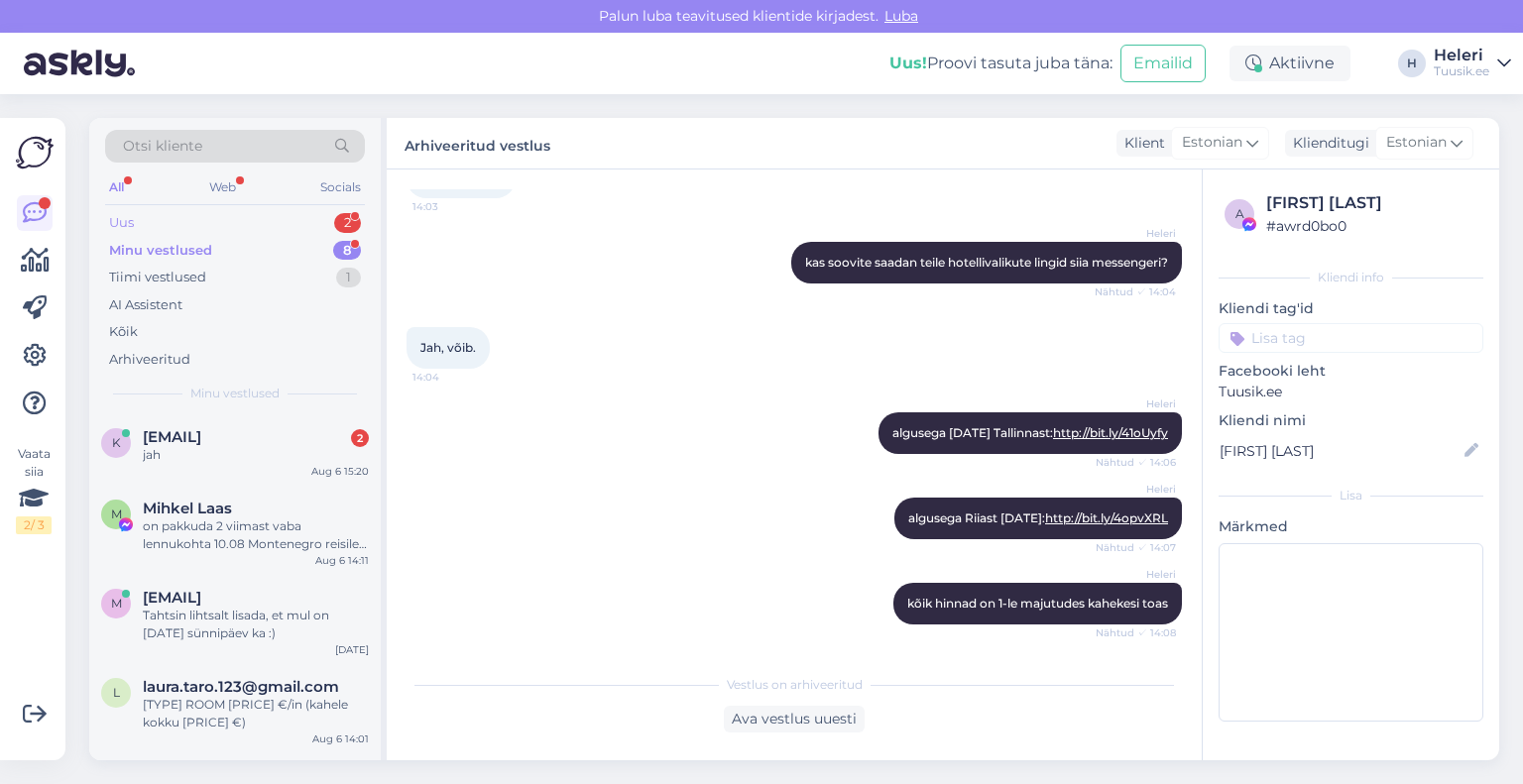 click on "Uus 2" at bounding box center [235, 223] 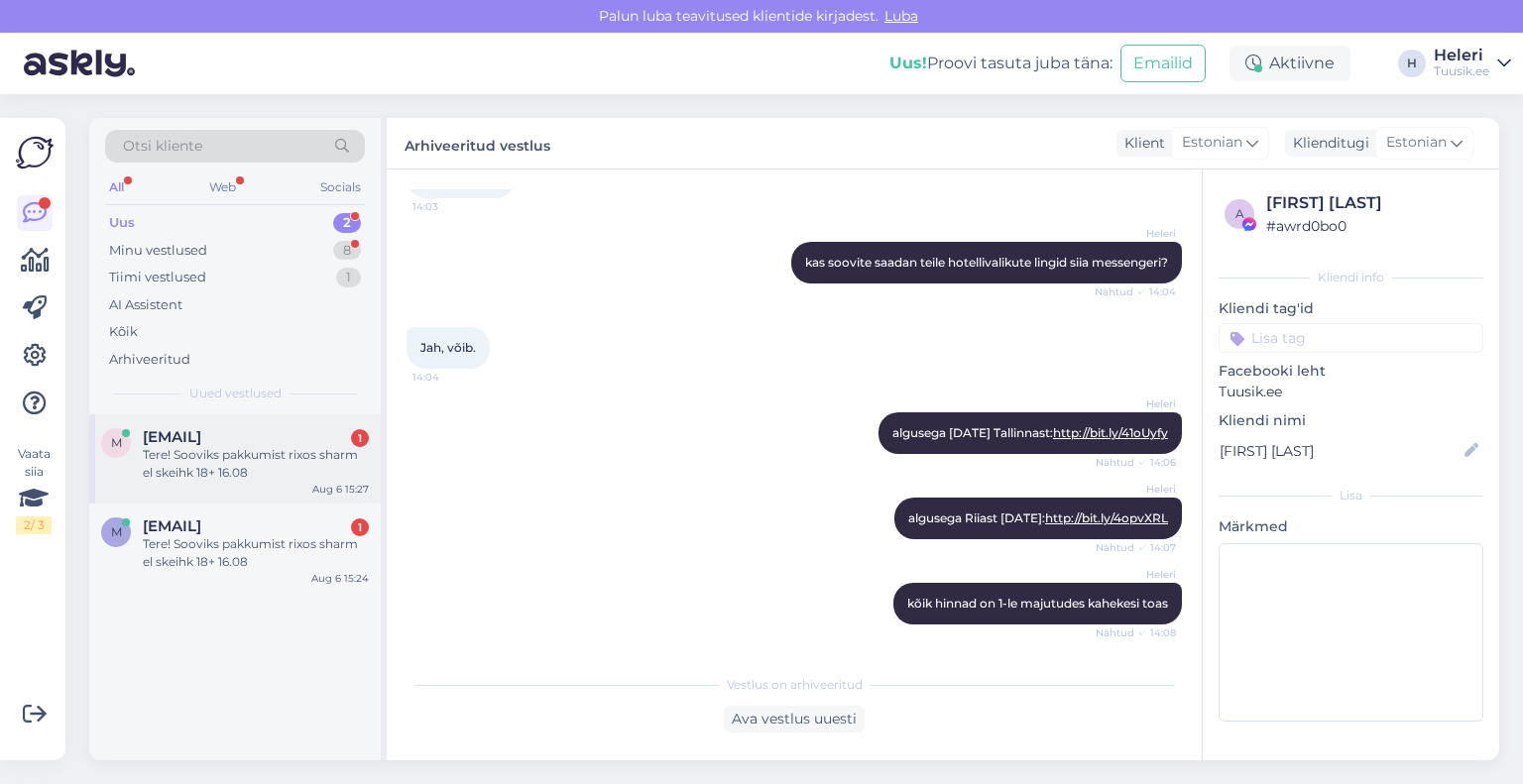 click on "Tere! Sooviks pakkumist rixos sharm el skeihk 18+ 16.08" at bounding box center (256, 464) 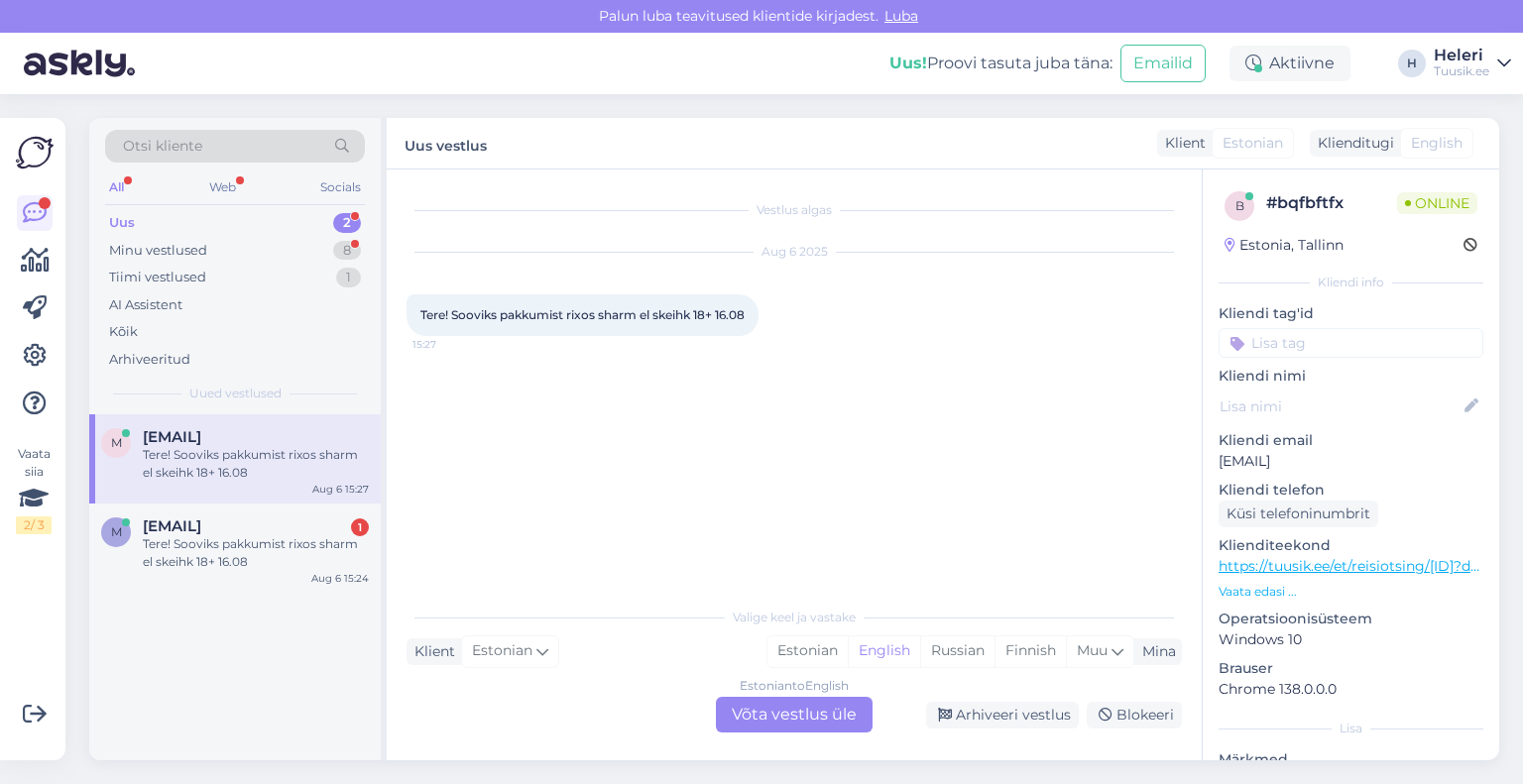 drag, startPoint x: 1225, startPoint y: 459, endPoint x: 1443, endPoint y: 459, distance: 218 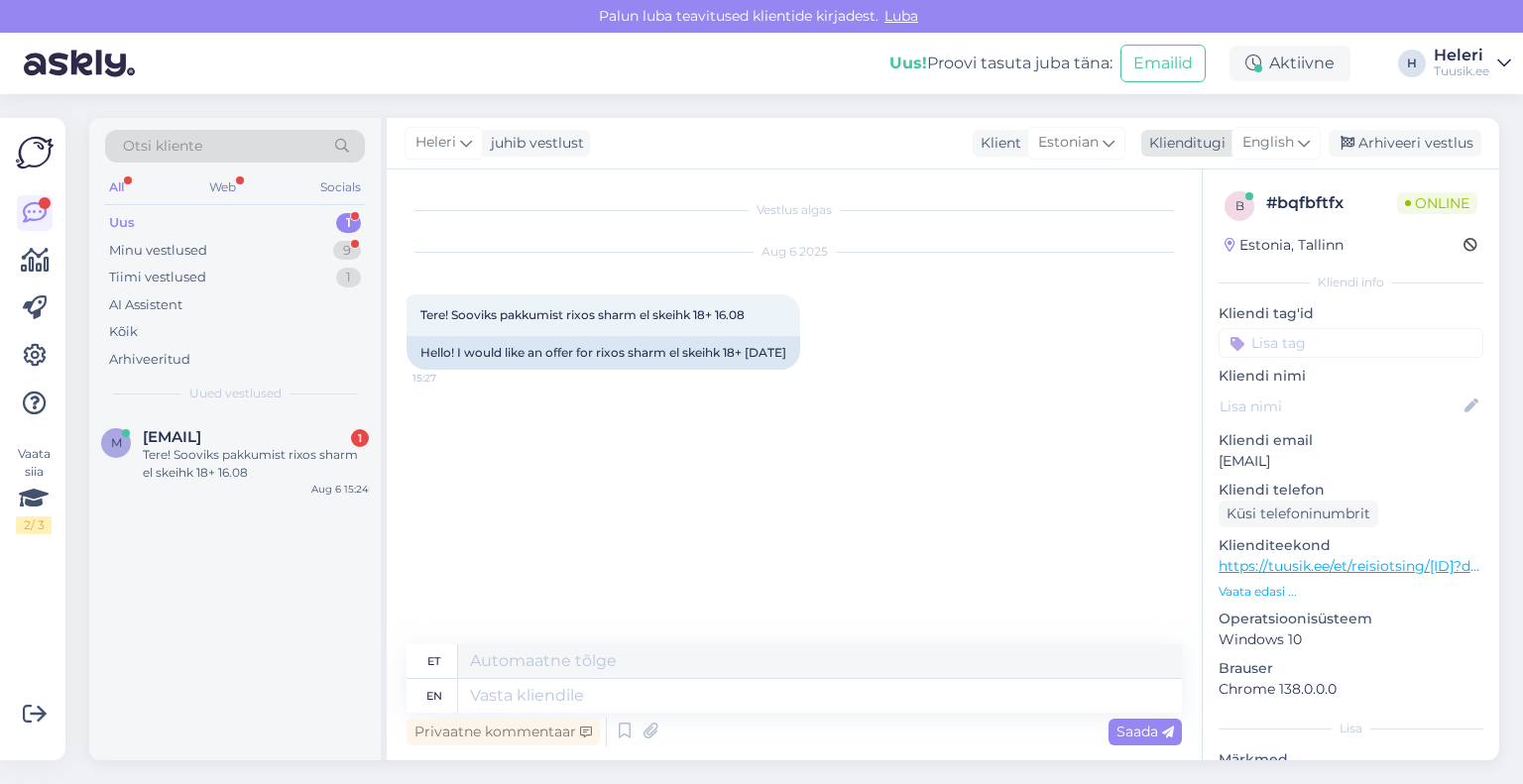 click on "English" at bounding box center [1268, 143] 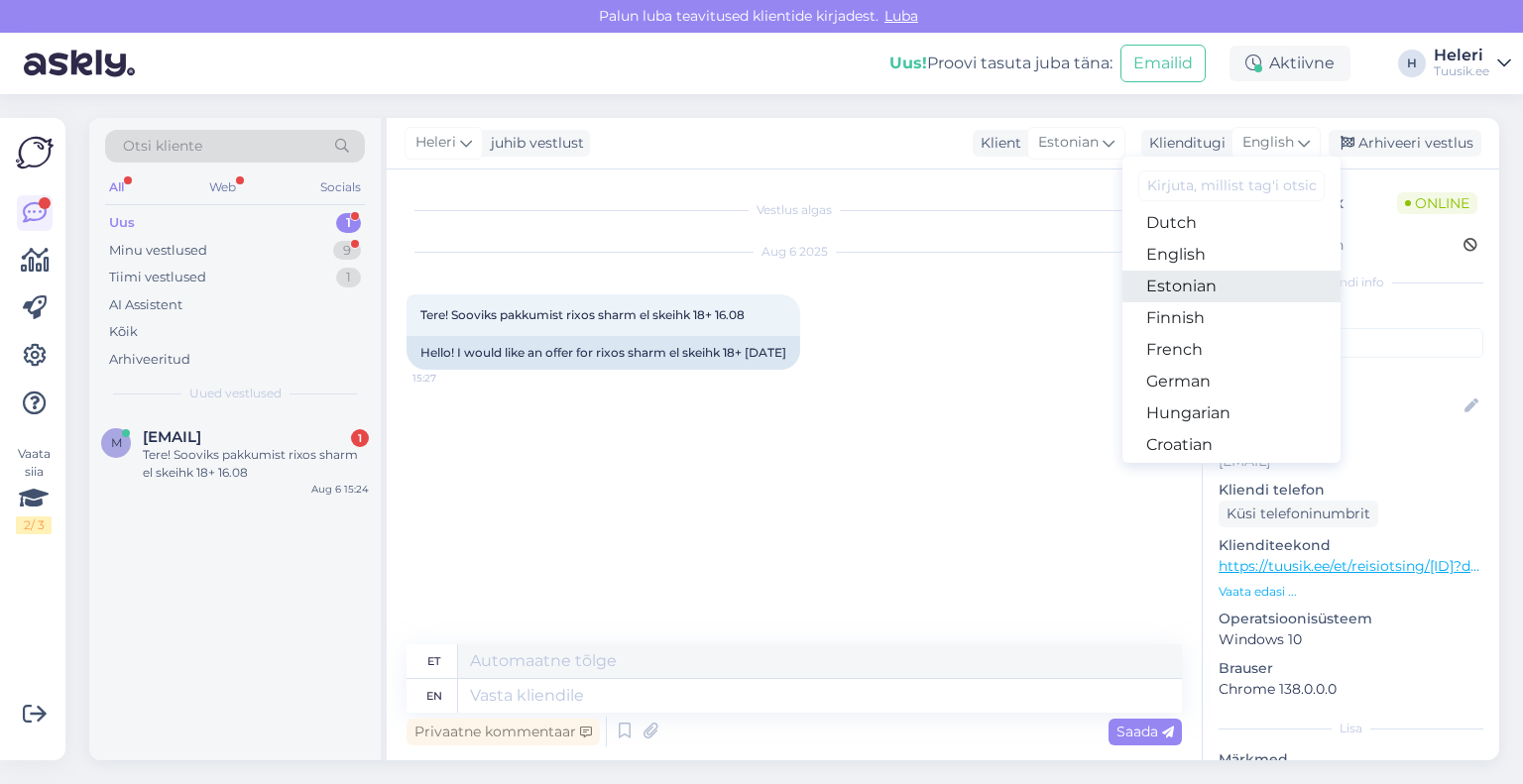click on "Estonian" at bounding box center (1231, 286) 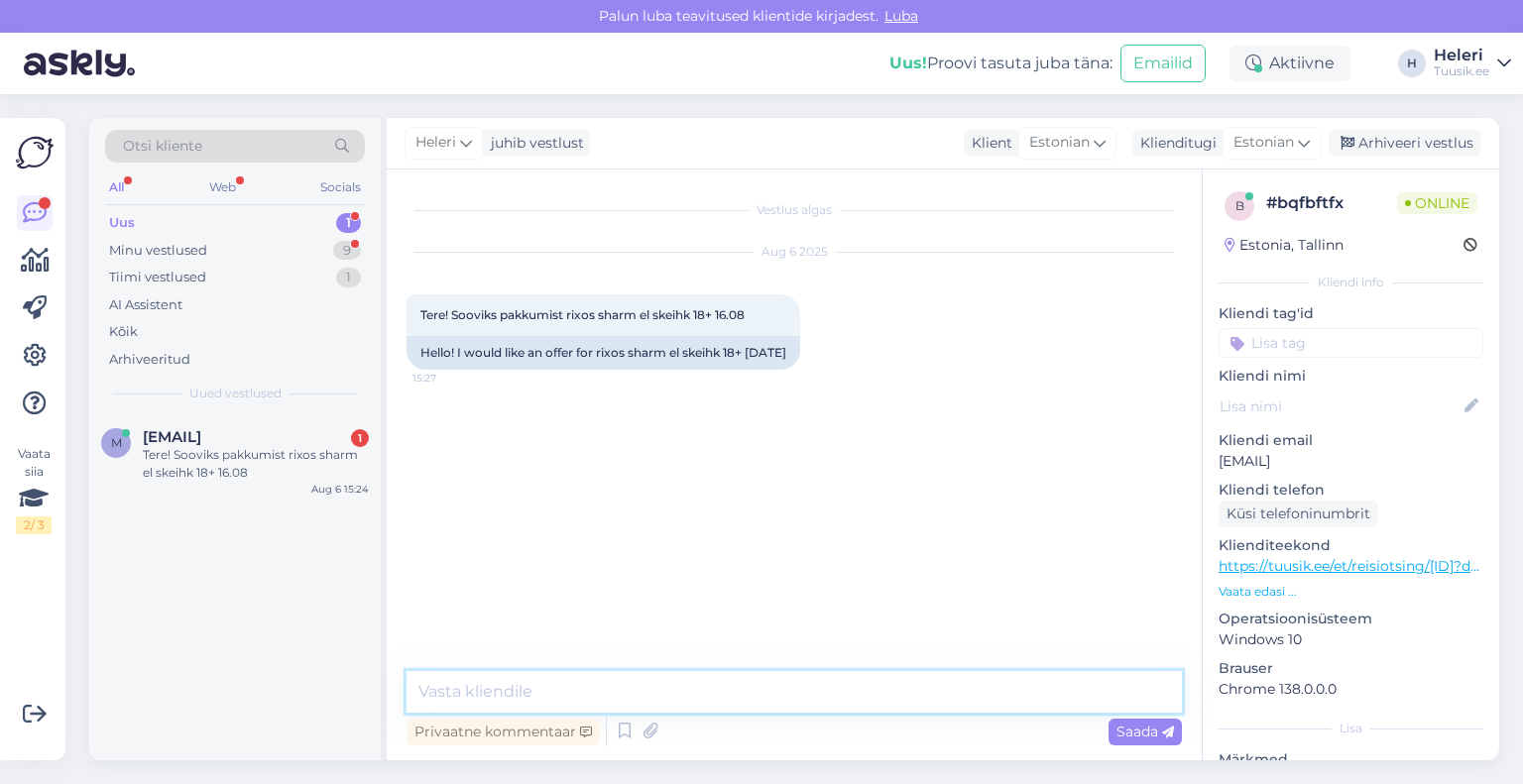 click at bounding box center [794, 692] 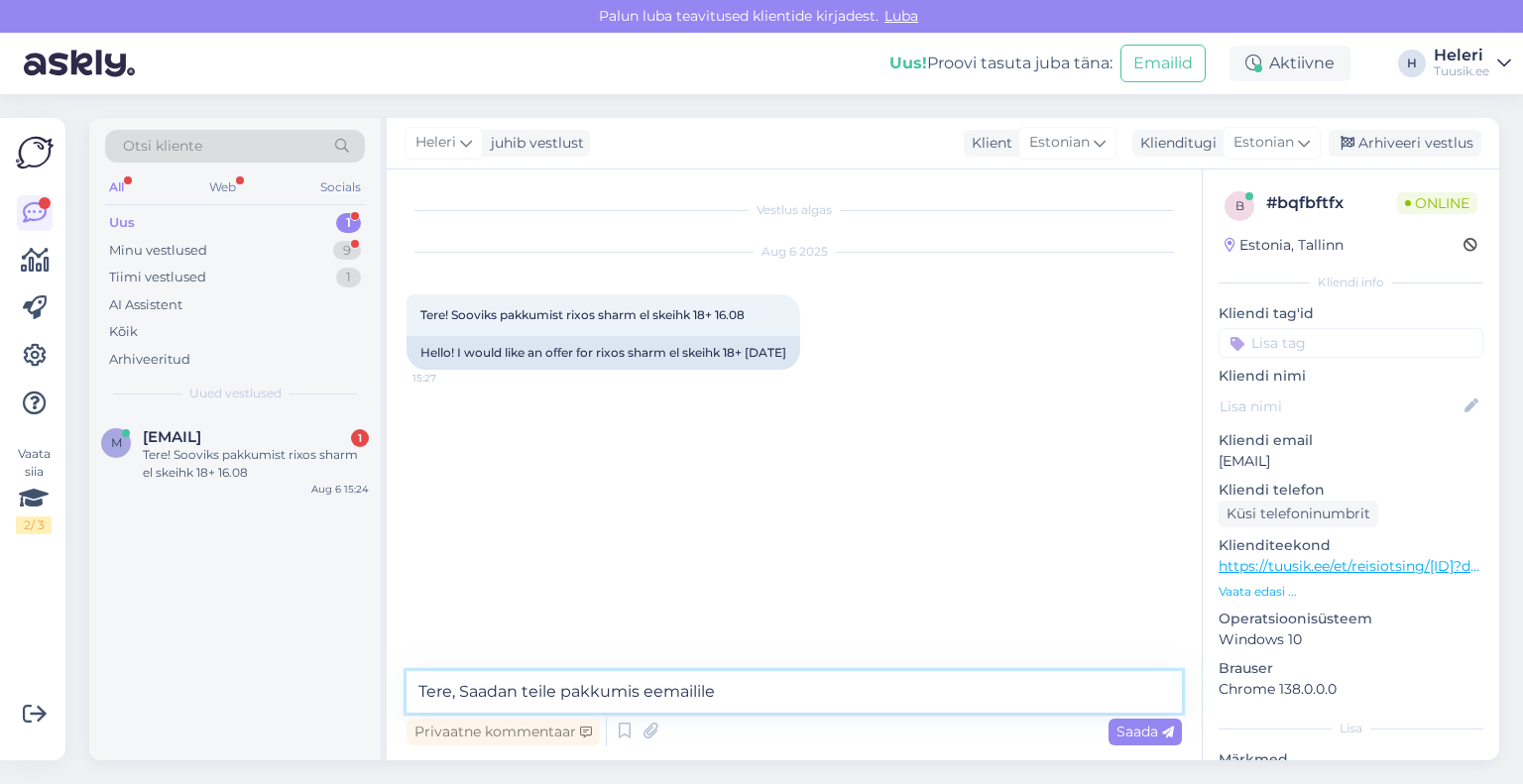 paste on "[EMAIL]" 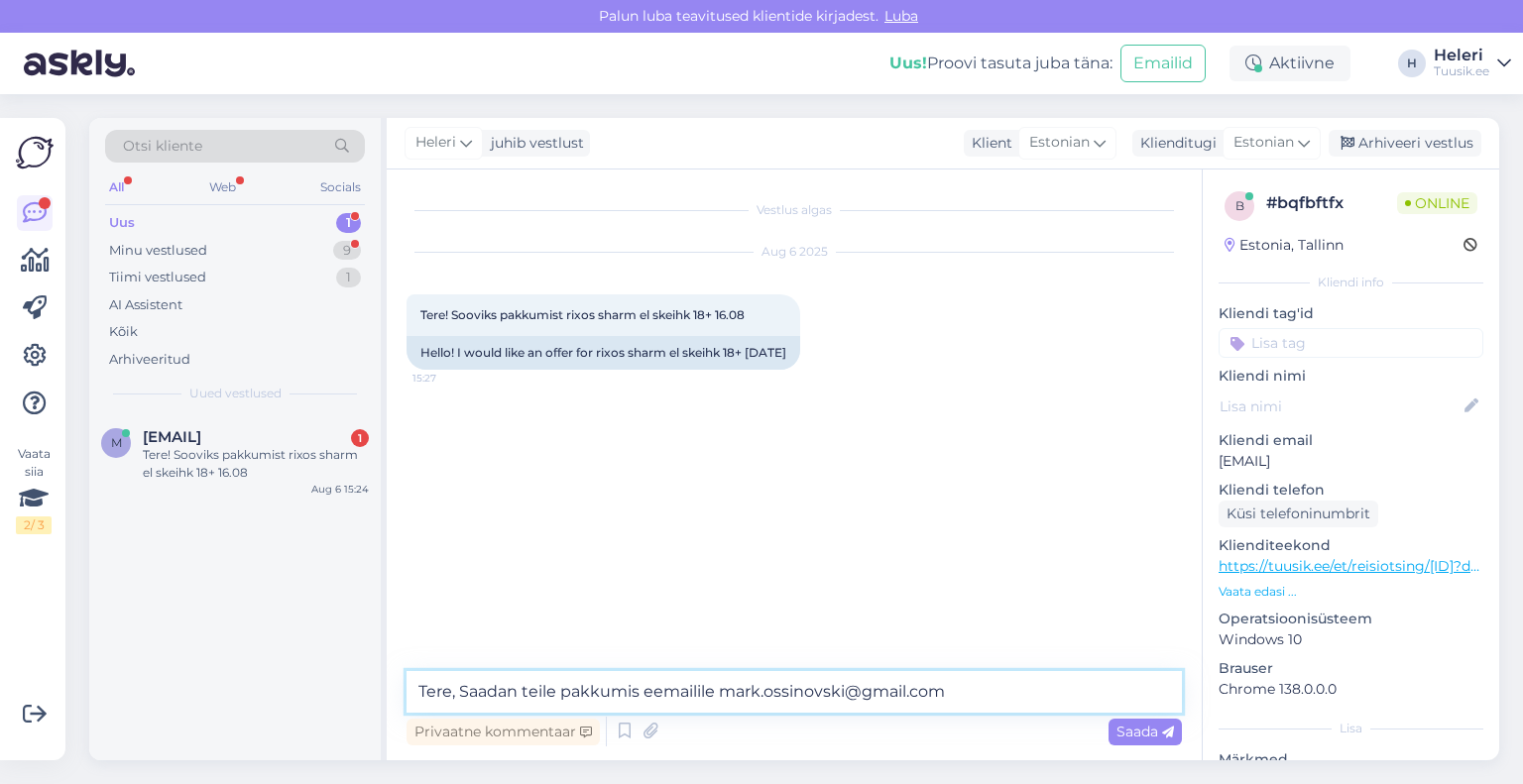 click on "Tere, Saadan teile pakkumis eemailile mark.ossinovski@gmail.com" at bounding box center (794, 692) 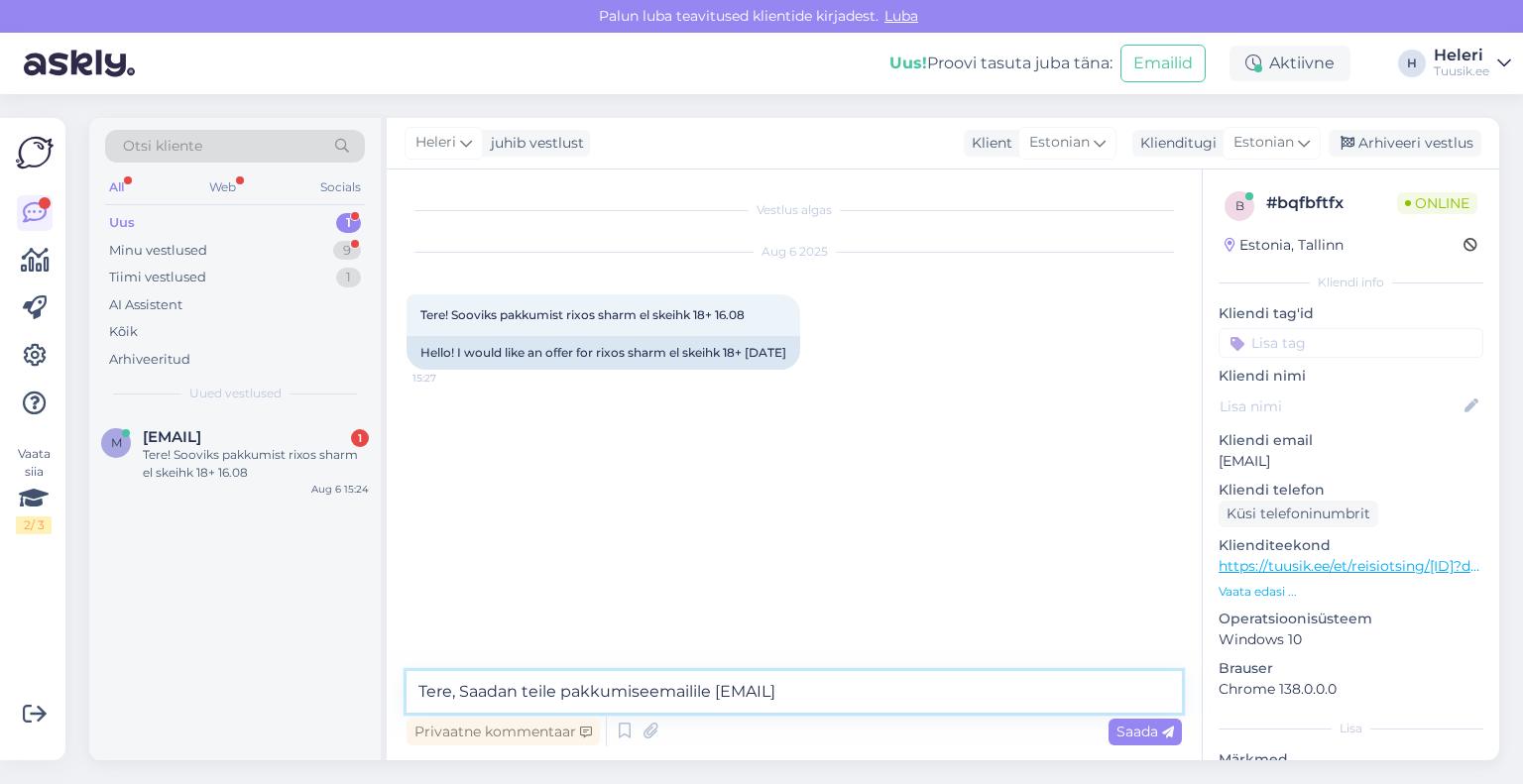 click on "Tere, Saadan teile pakkumiseemailile [EMAIL]" at bounding box center [794, 692] 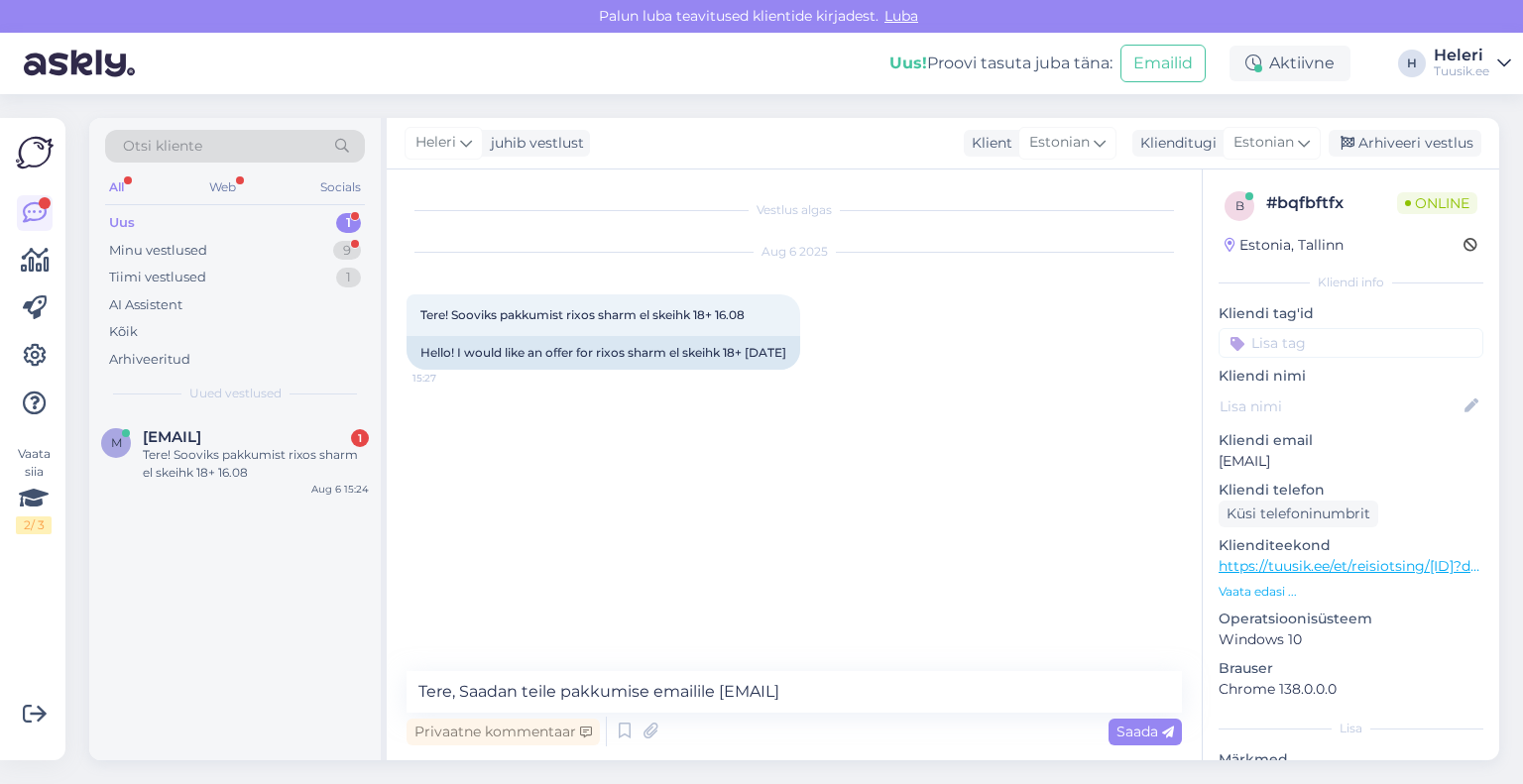 drag, startPoint x: 1219, startPoint y: 459, endPoint x: 1435, endPoint y: 456, distance: 216.02083 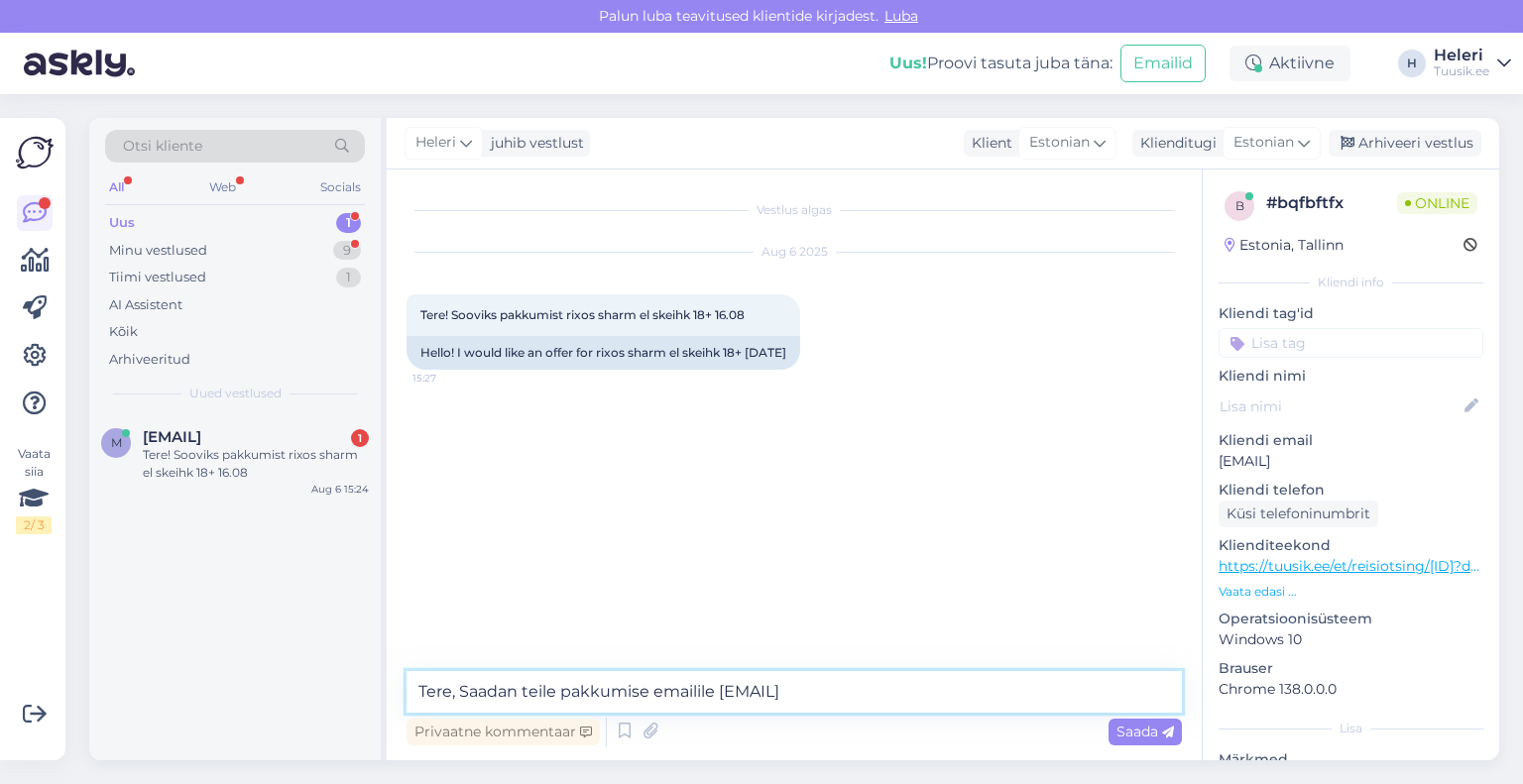 drag, startPoint x: 960, startPoint y: 689, endPoint x: 457, endPoint y: 693, distance: 503.0159 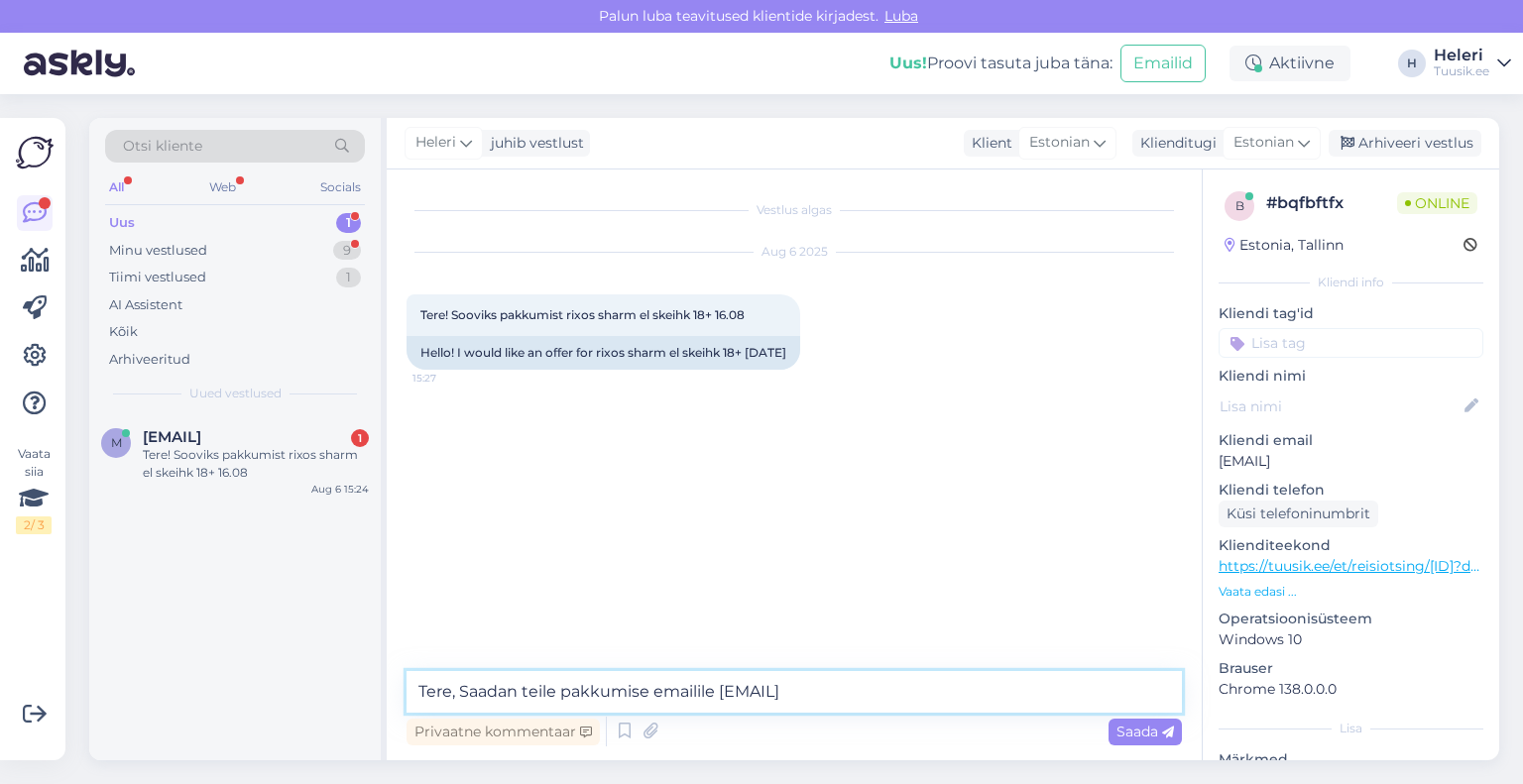 click on "Tere, Saadan teile pakkumise emailile [EMAIL]" at bounding box center (794, 692) 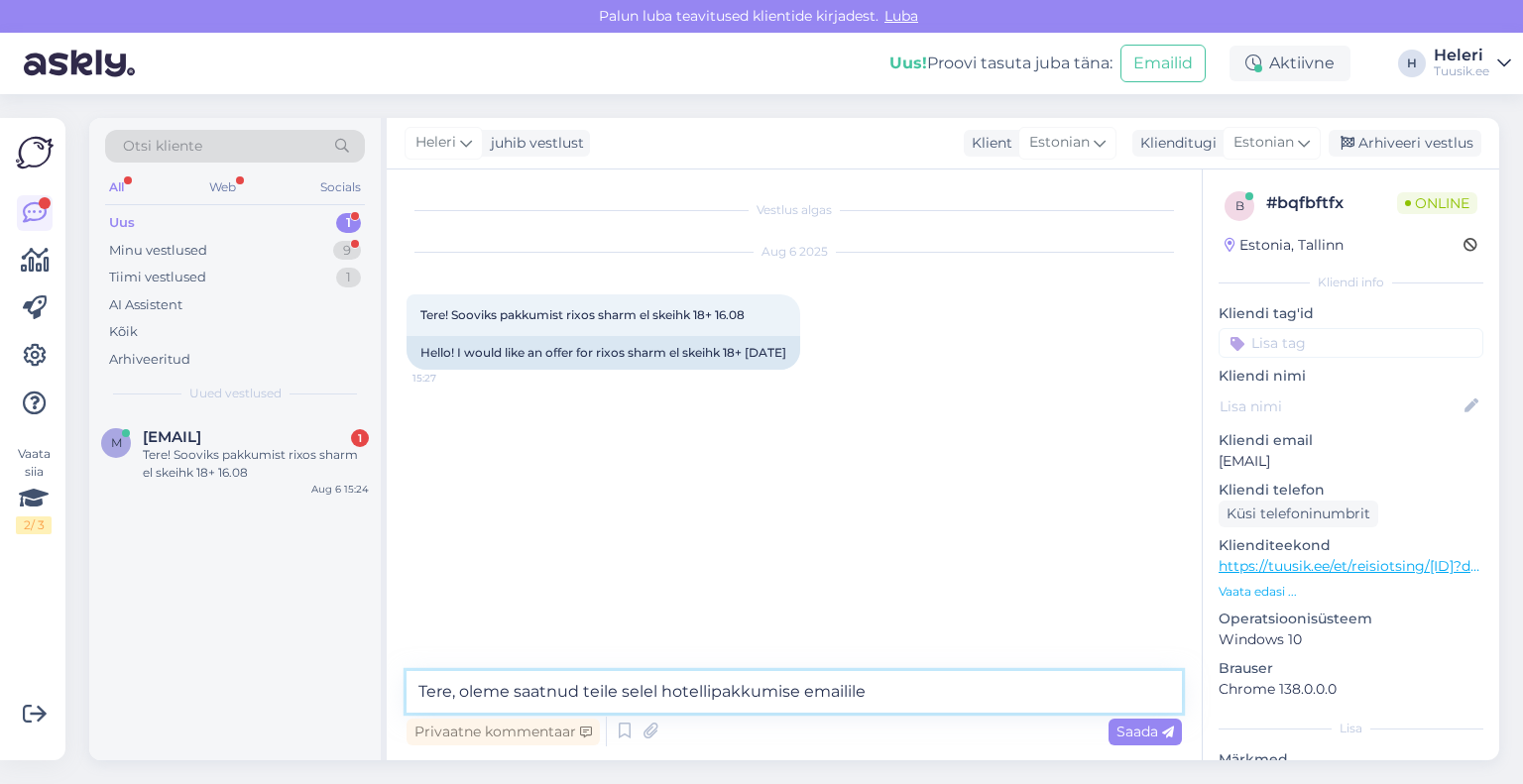 drag, startPoint x: 647, startPoint y: 692, endPoint x: 645, endPoint y: 681, distance: 11.18034 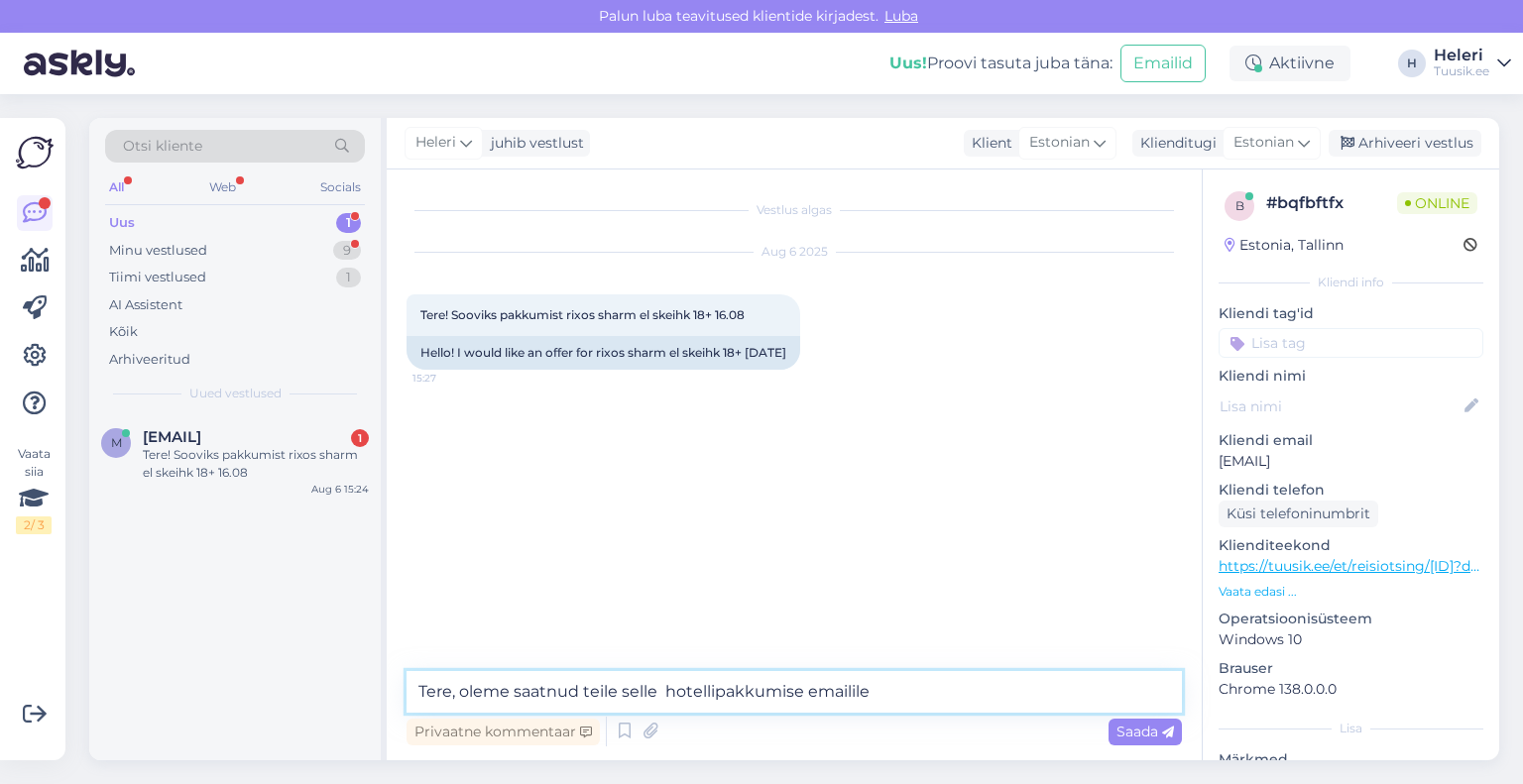 click on "Tere, oleme saatnud teile selle  hotellipakkumise emailile" at bounding box center [794, 692] 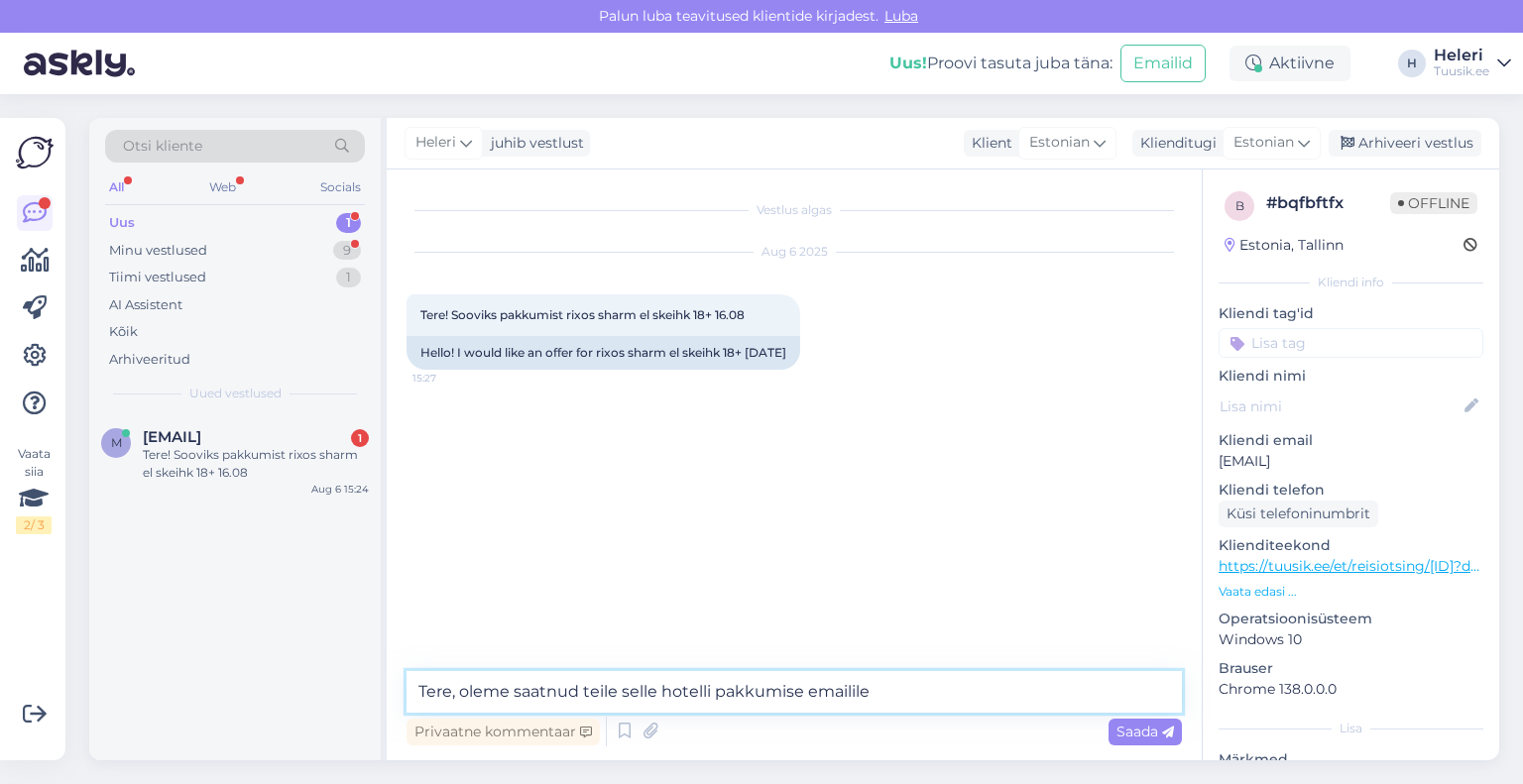 click on "Tere, oleme saatnud teile selle hotelli pakkumise emailile" at bounding box center (794, 692) 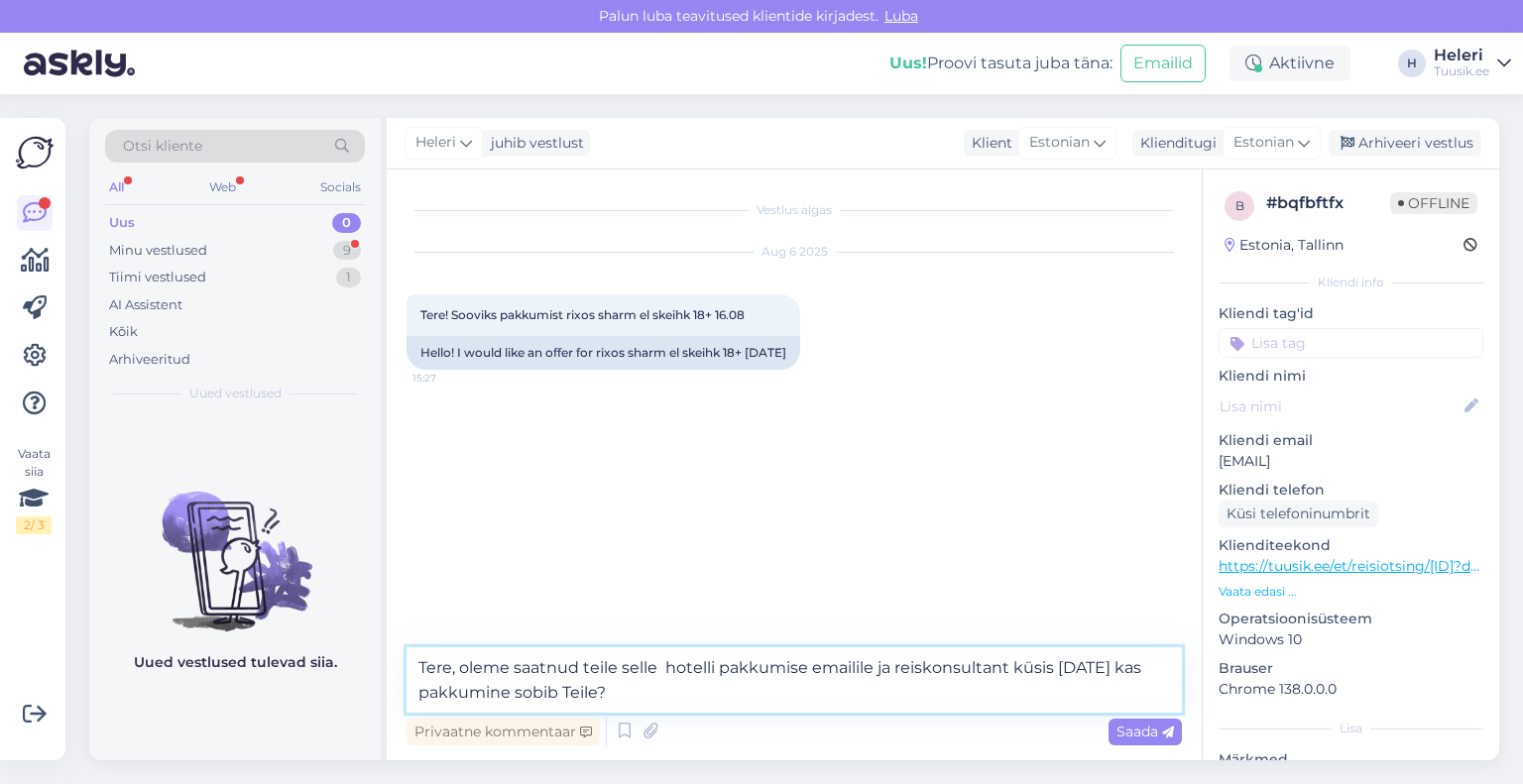 click on "Tere, oleme saatnud teile selle  hotelli pakkumise emailile ja reiskonsultant küsis [DATE] kas pakkumine sobib Teile?" at bounding box center [794, 680] 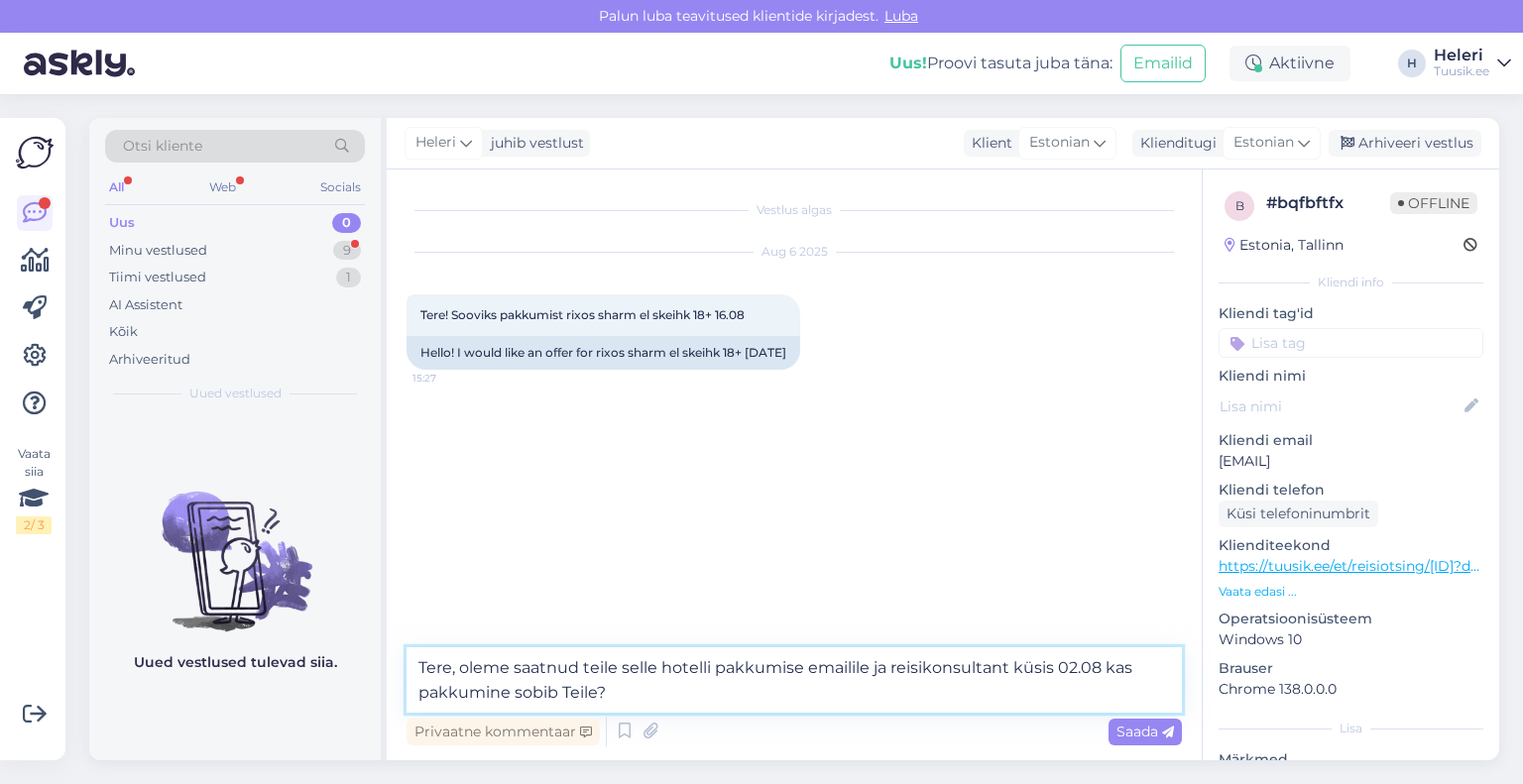 click on "Tere, oleme saatnud teile selle hotelli pakkumise emailile ja reisikonsultant küsis 02.08 kas pakkumine sobib Teile?" at bounding box center [794, 680] 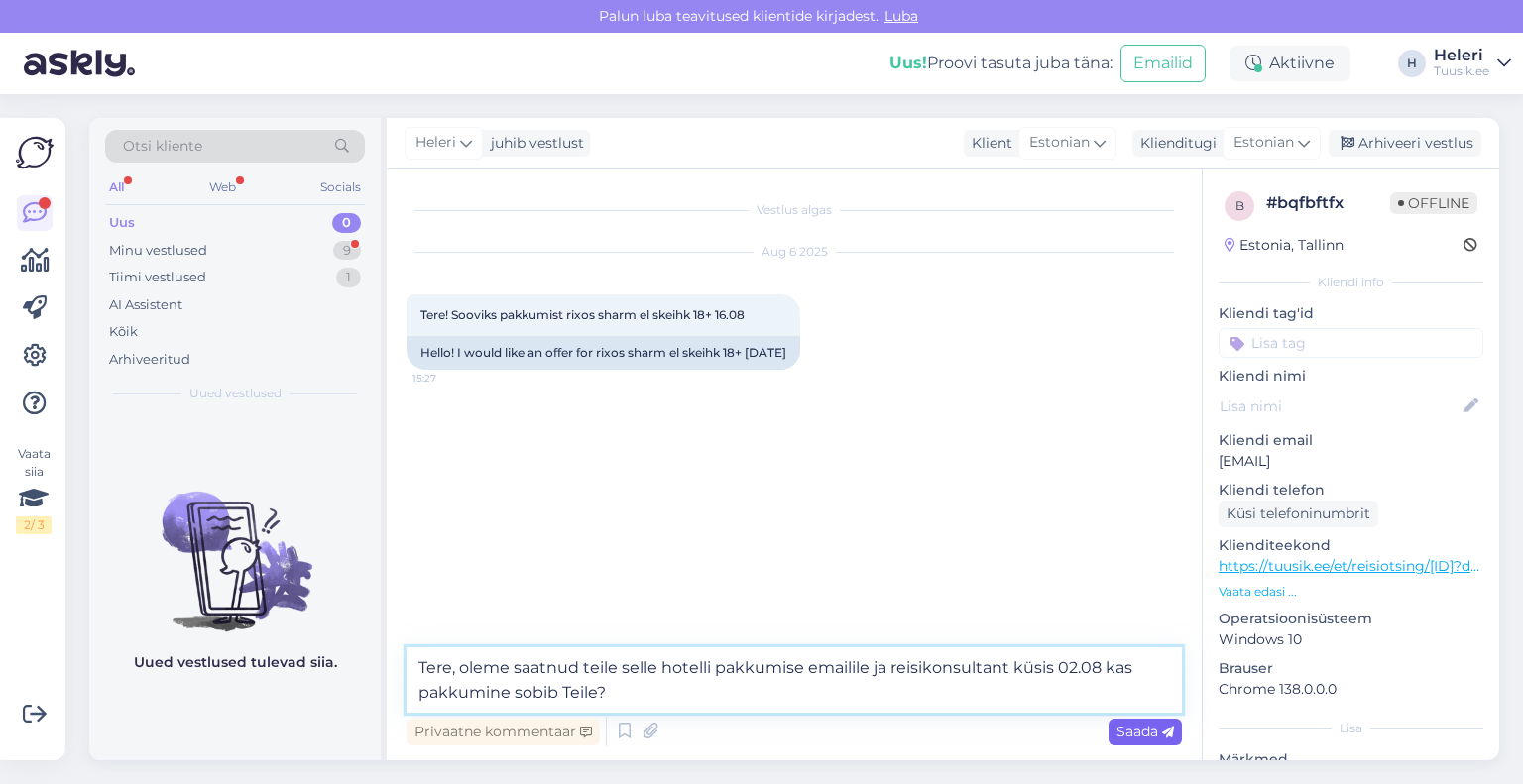 type on "Tere, oleme saatnud teile selle hotelli pakkumise emailile ja reisikonsultant küsis 02.08 kas pakkumine sobib Teile?" 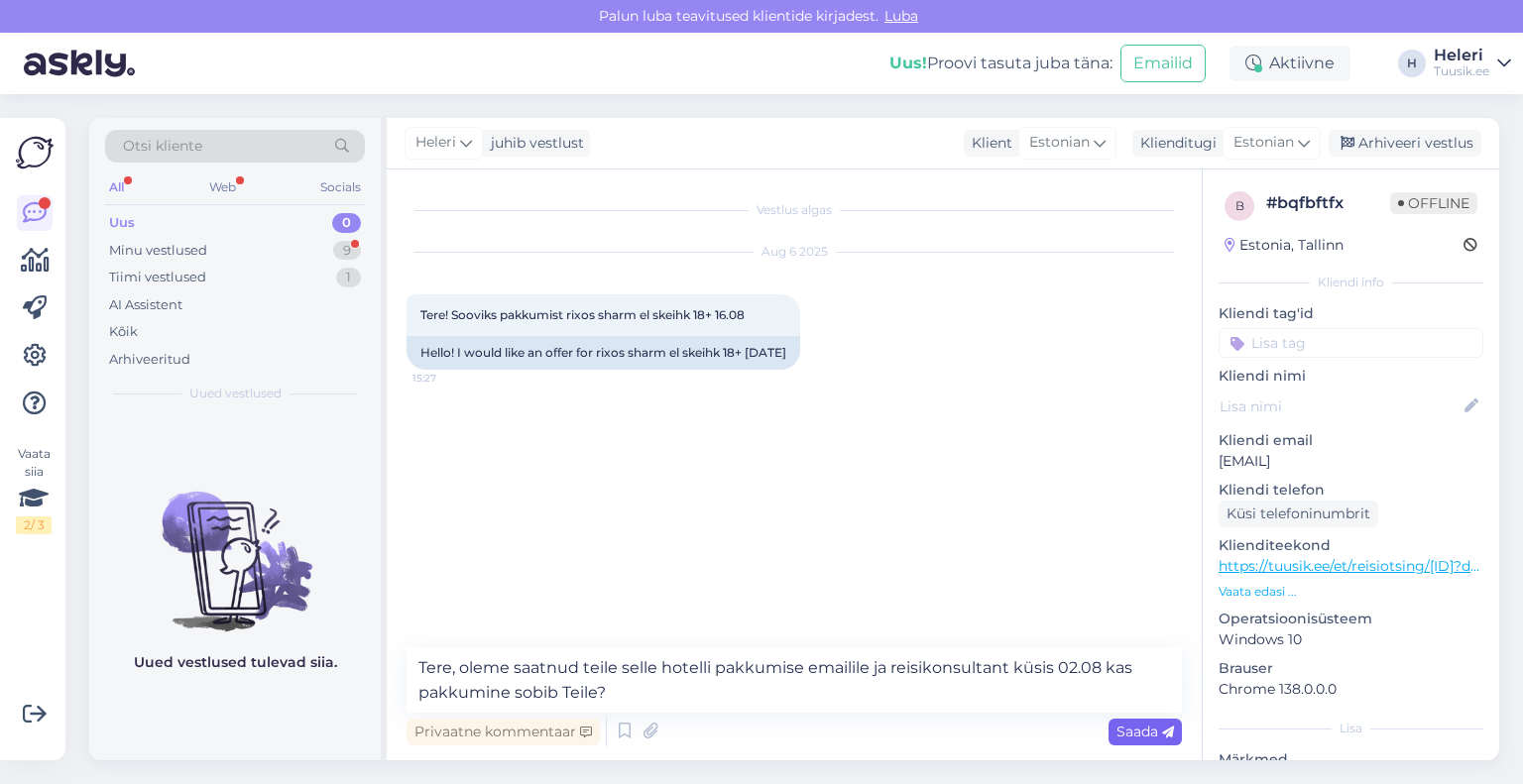 click on "Saada" at bounding box center [1145, 731] 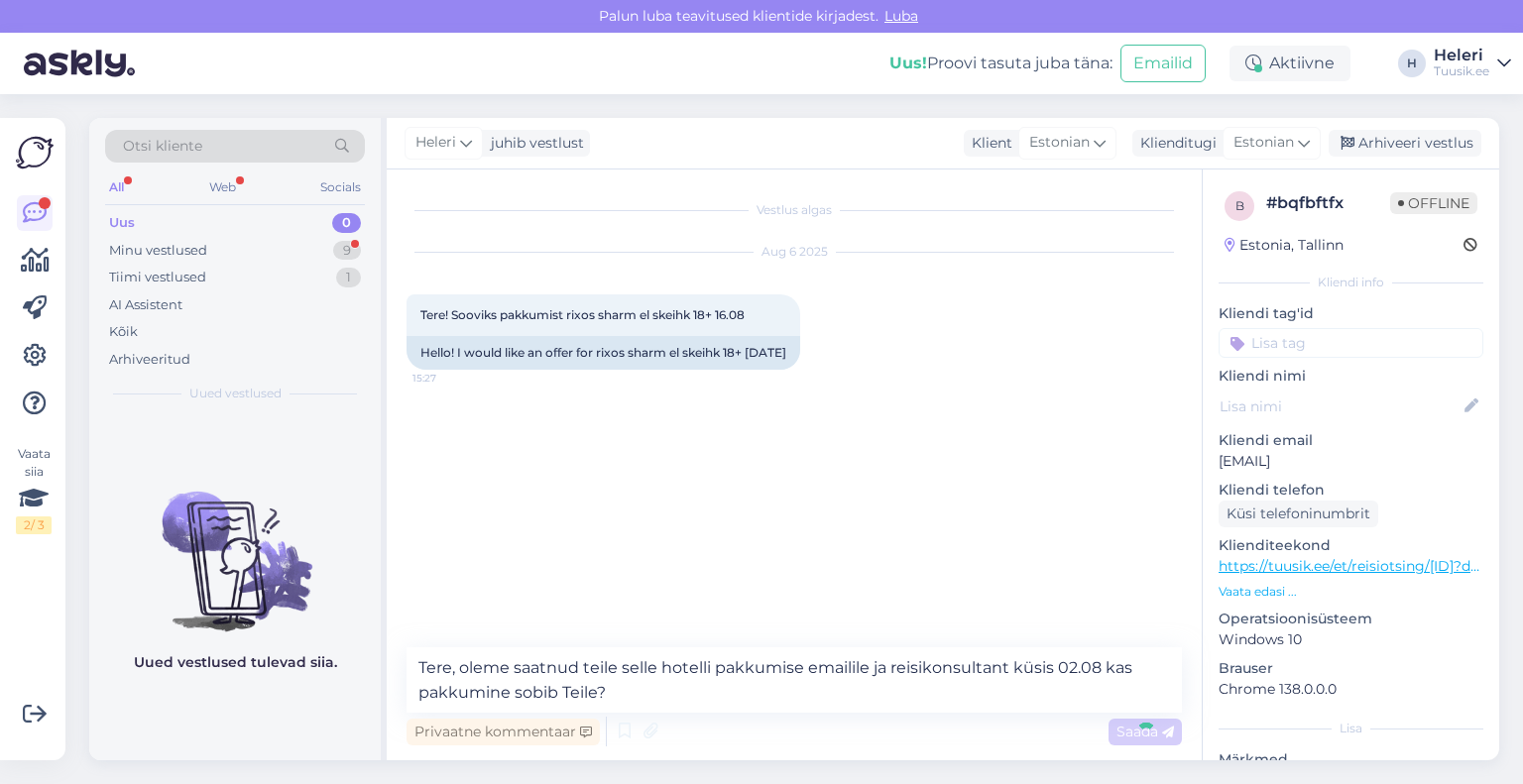 type 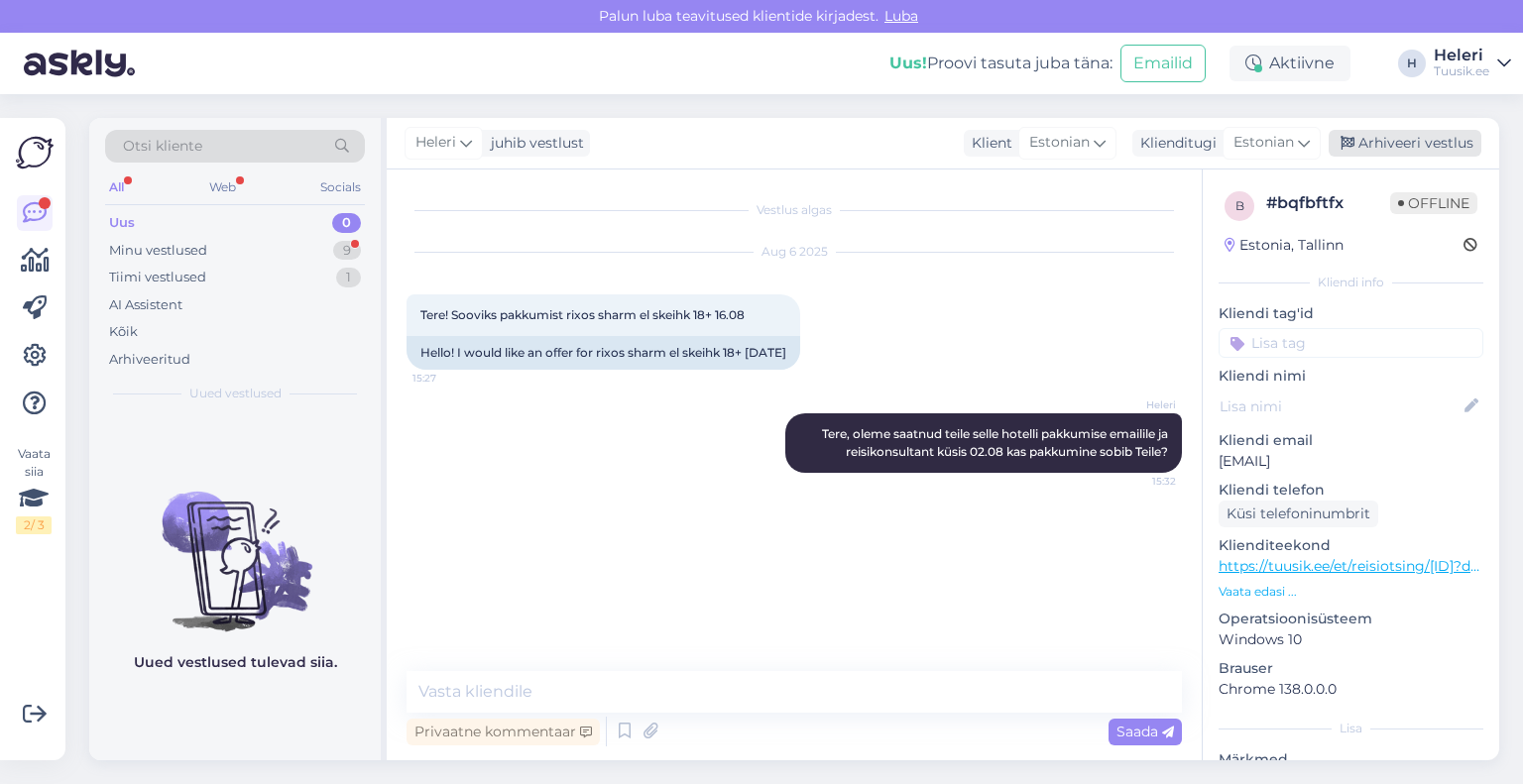 click on "Arhiveeri vestlus" at bounding box center (1405, 143) 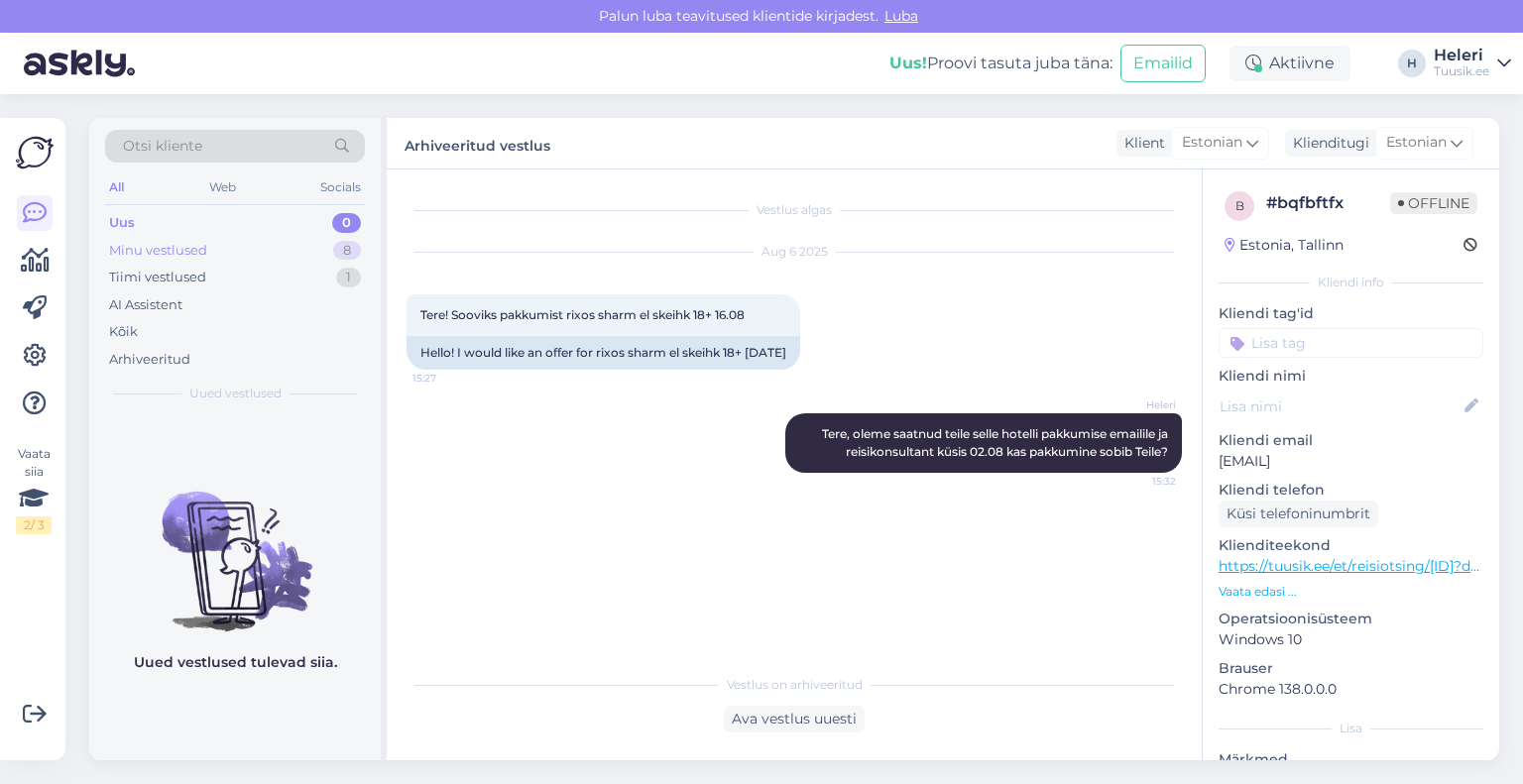 click on "Minu vestlused [NUMBER]" at bounding box center (235, 251) 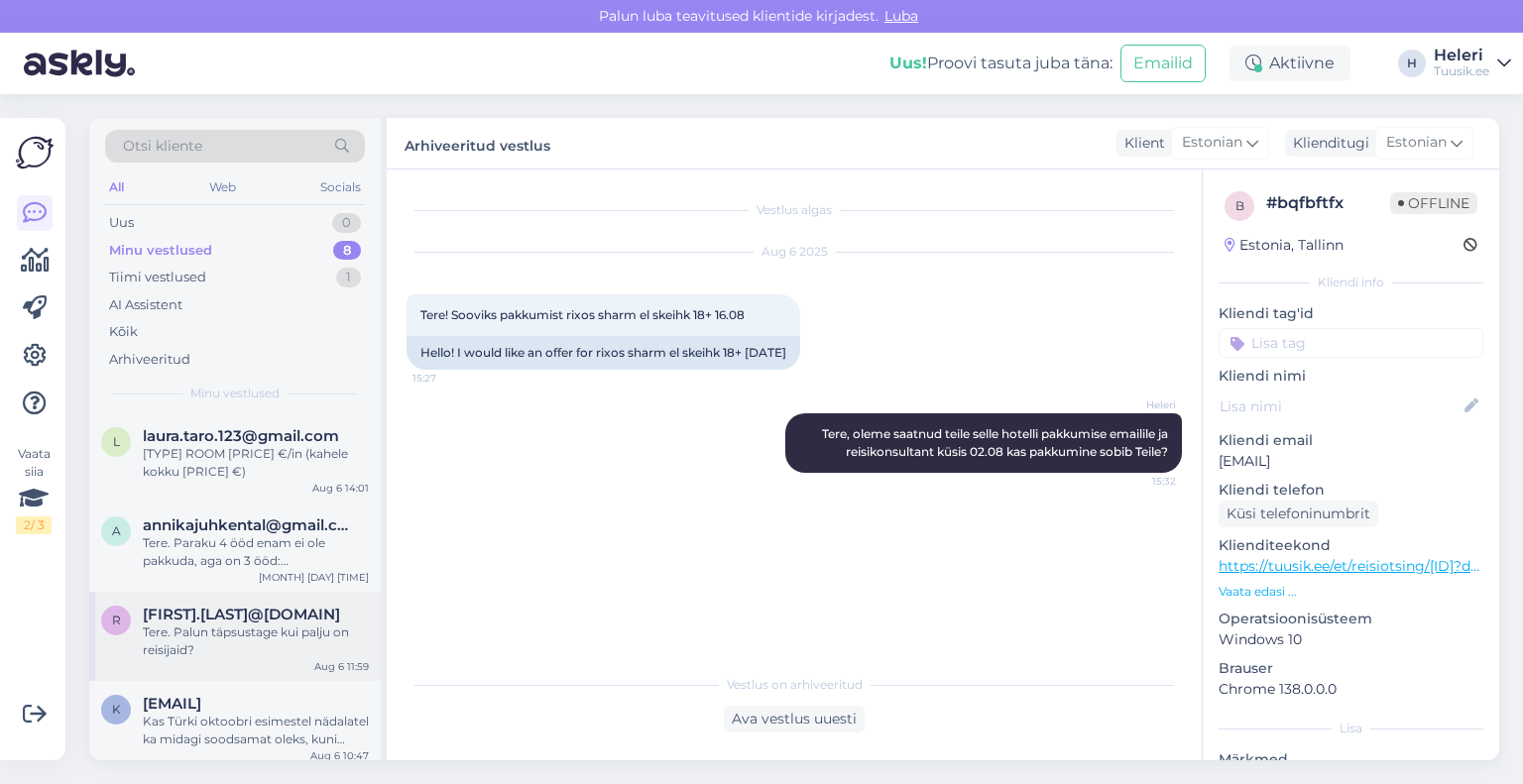 scroll, scrollTop: 331, scrollLeft: 0, axis: vertical 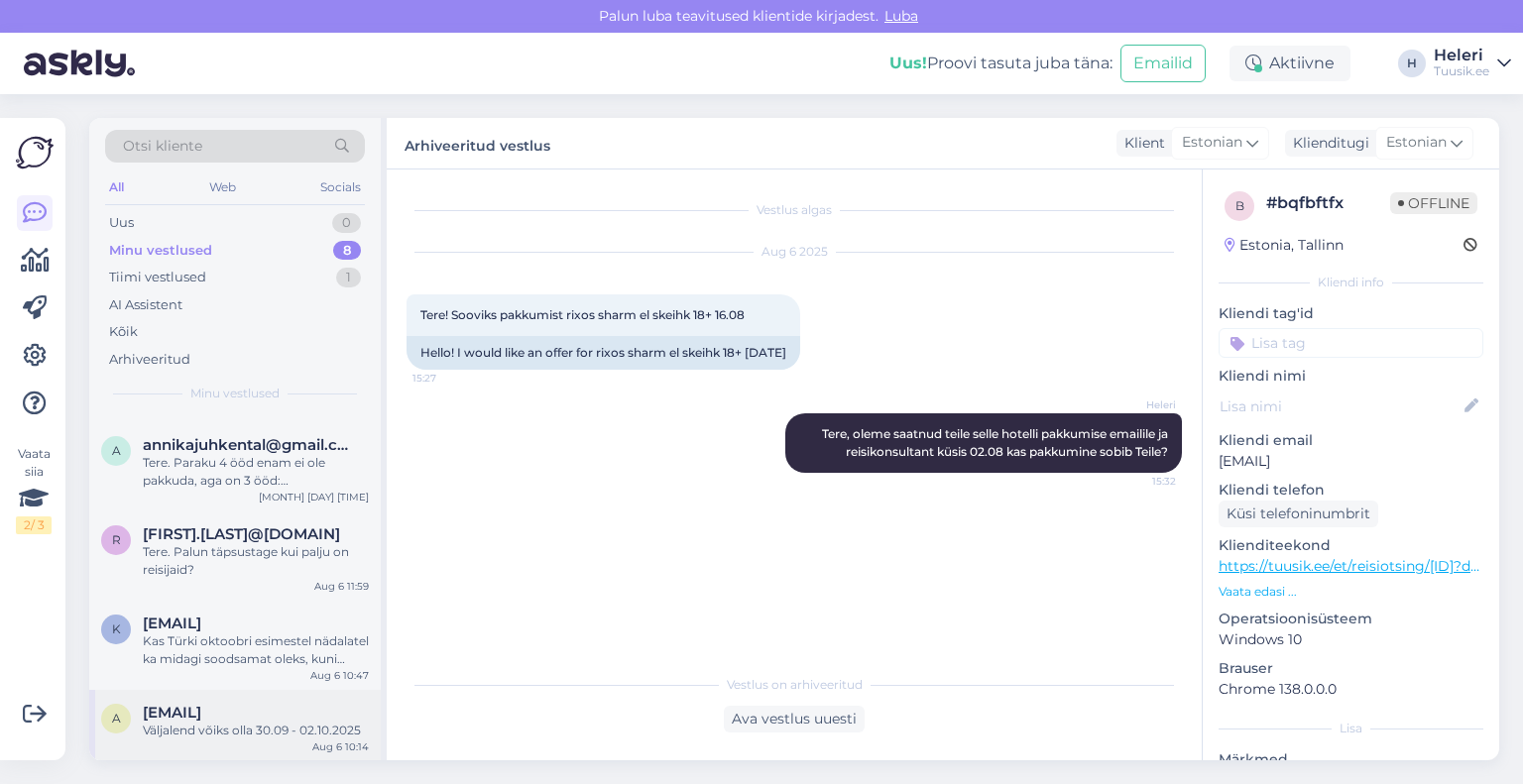 click on "Väljalend võiks olla 30.09 - 02.10.2025" at bounding box center [256, 730] 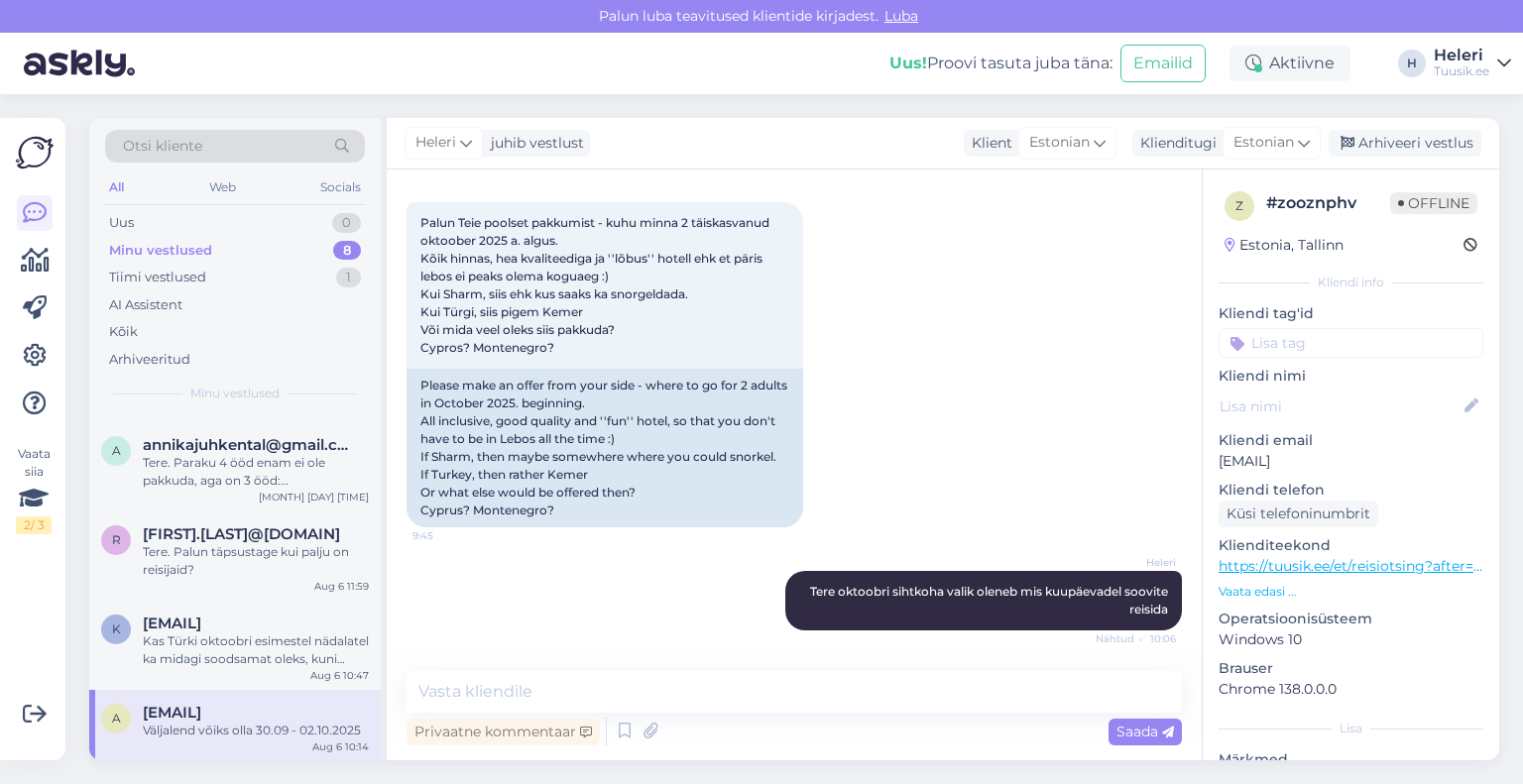 scroll, scrollTop: 381, scrollLeft: 0, axis: vertical 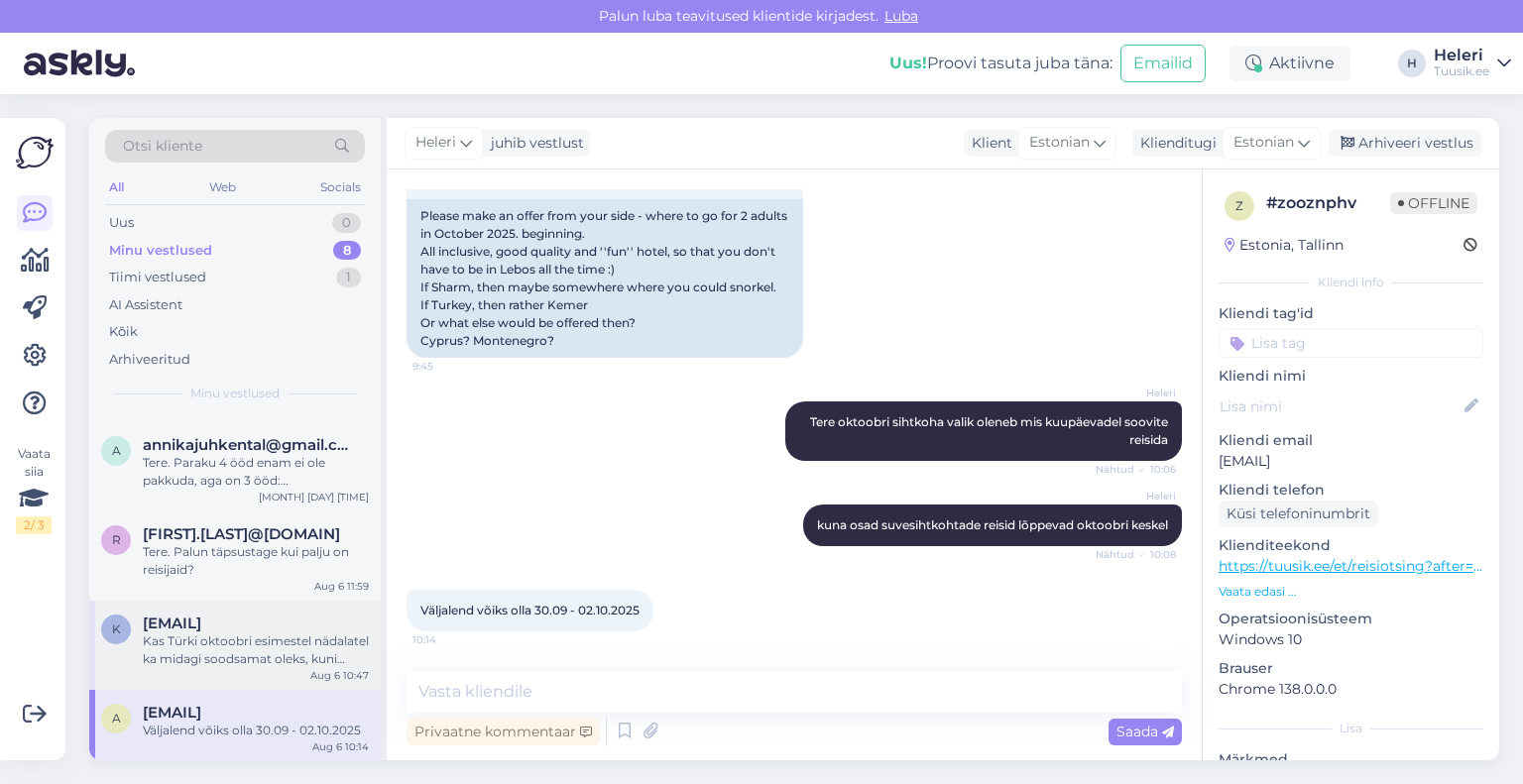 click on "Kas Türki oktoobri esimestel nädalatel ka midagi soodsamat oleks, kuni [CURRENCY] inimene? Peretuba, kus peretoa hind ei muutu palju kallimaks tavatoa hinnast. 2 täiskasvanut,16 aastane ja 7 aastane. Ultra all in, 5 tärni." at bounding box center (256, 650) 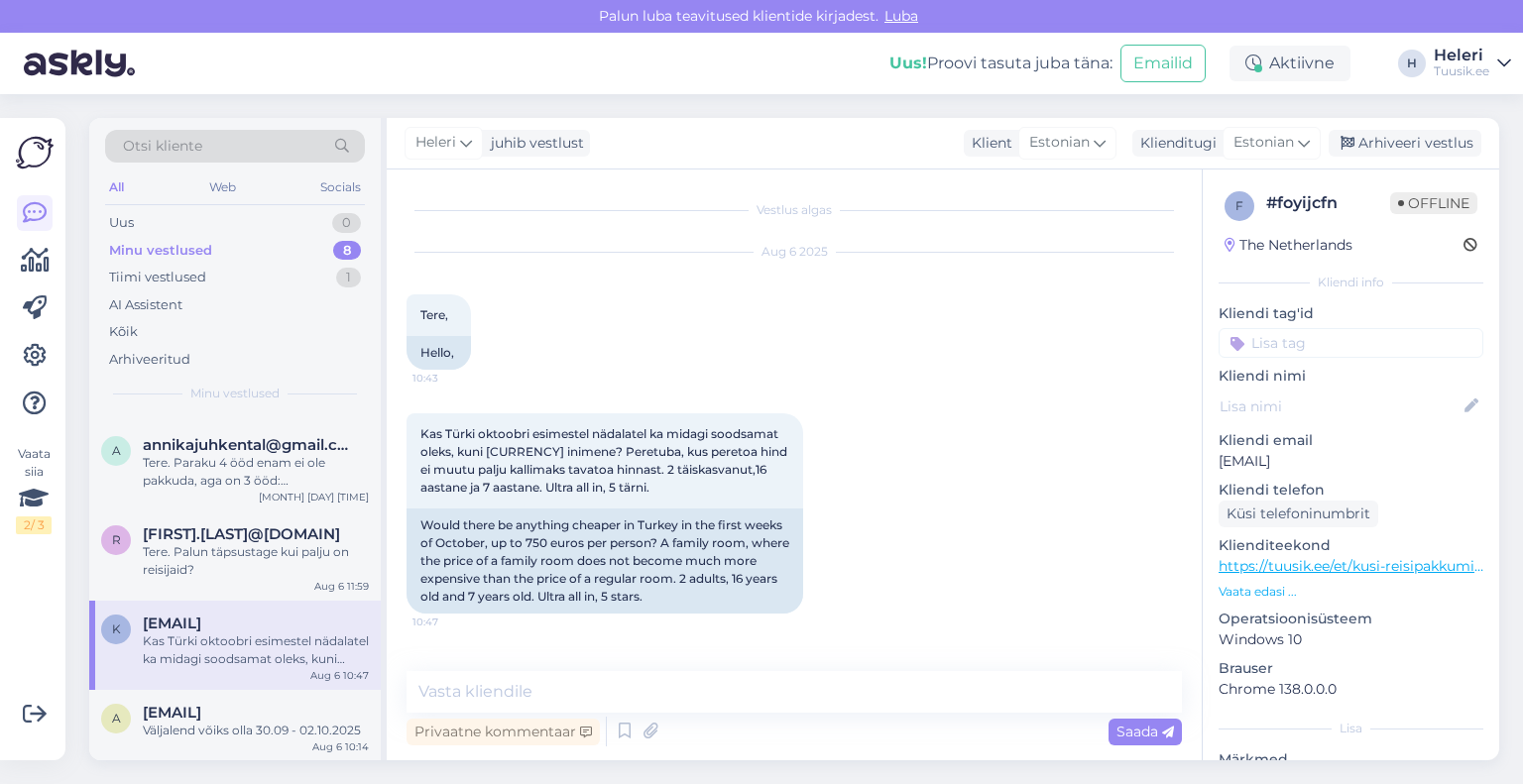 drag, startPoint x: 1226, startPoint y: 461, endPoint x: 1515, endPoint y: 452, distance: 289.1401 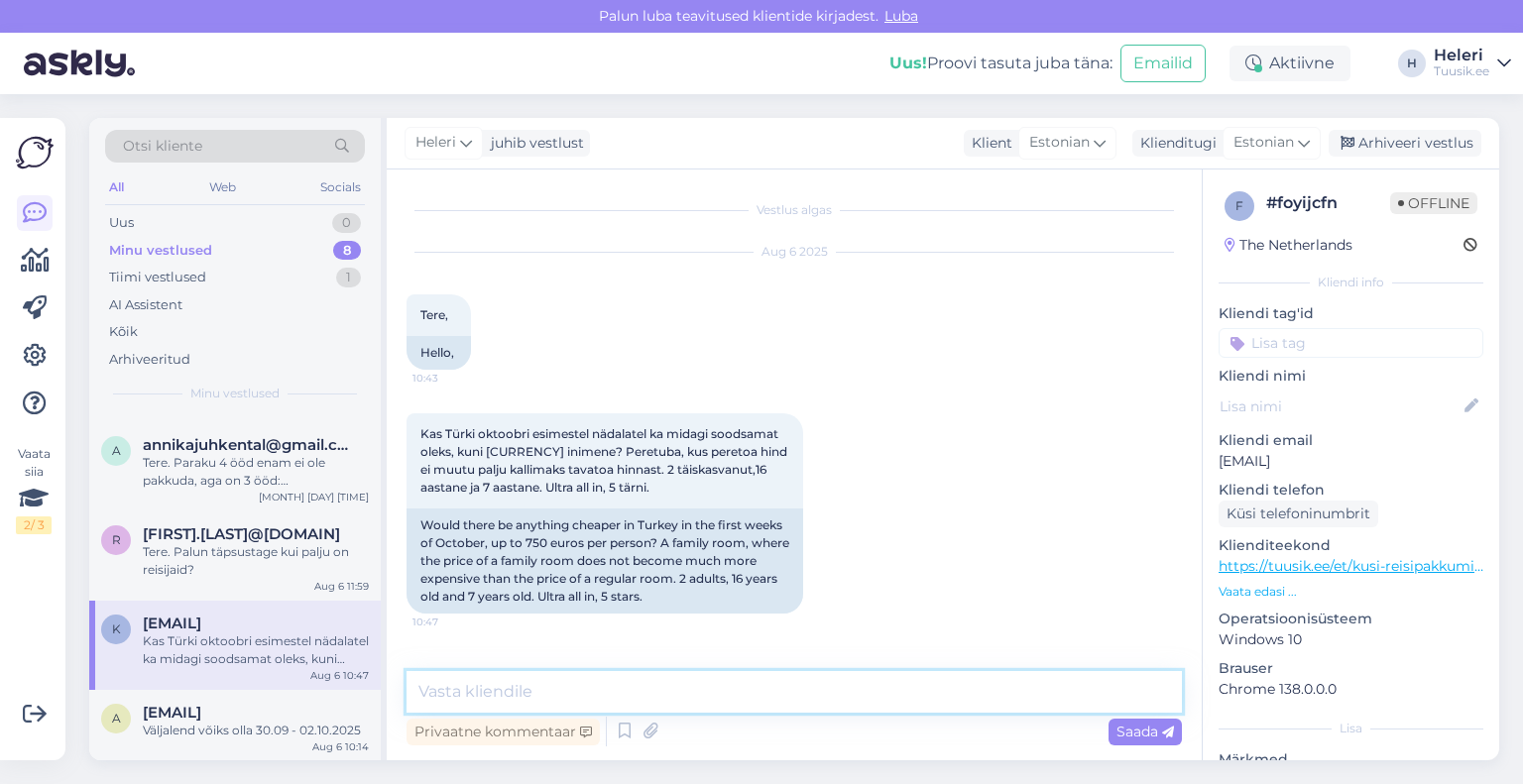 click at bounding box center [794, 692] 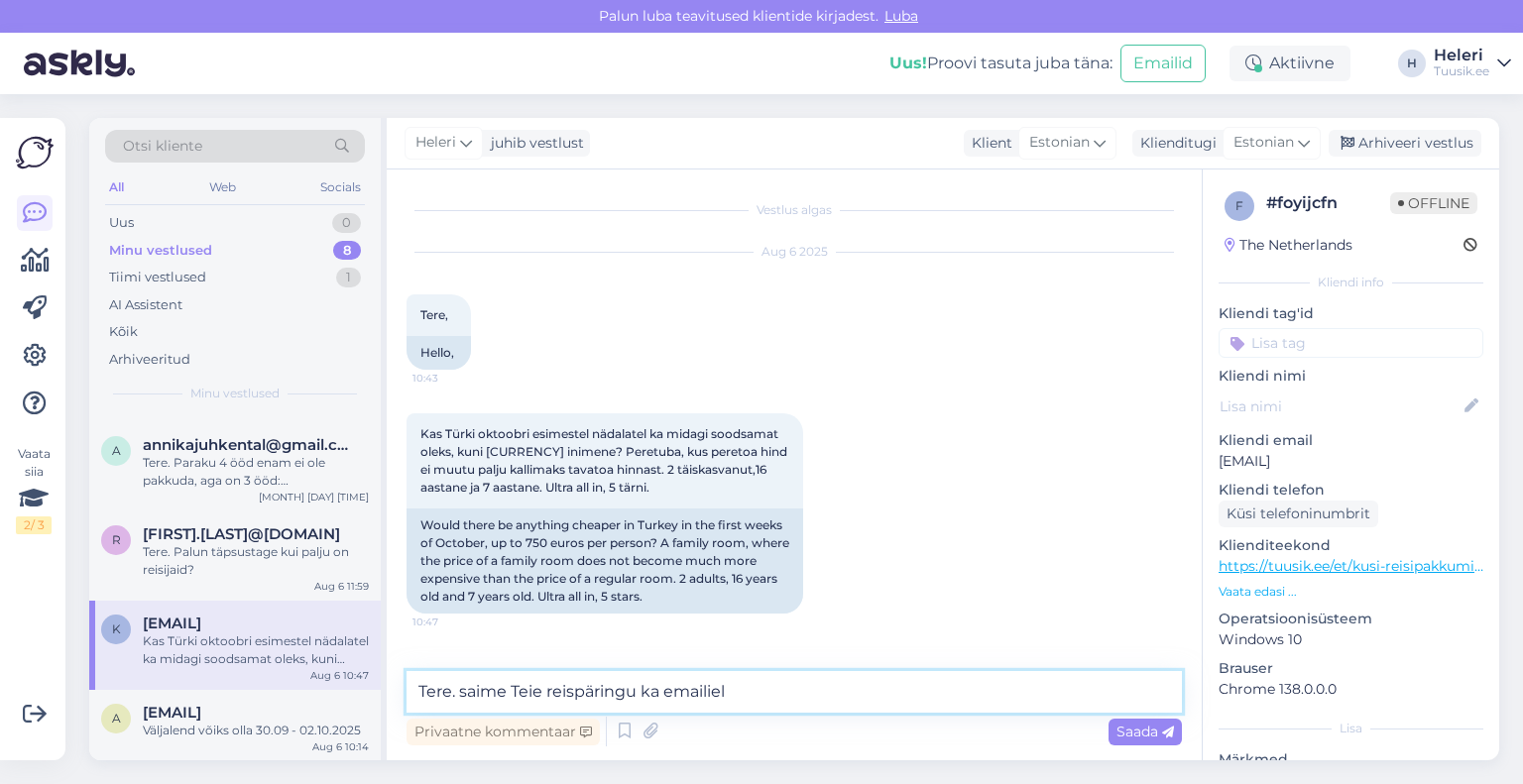 click on "Tere. saime Teie reispäringu ka emailiel" at bounding box center [794, 692] 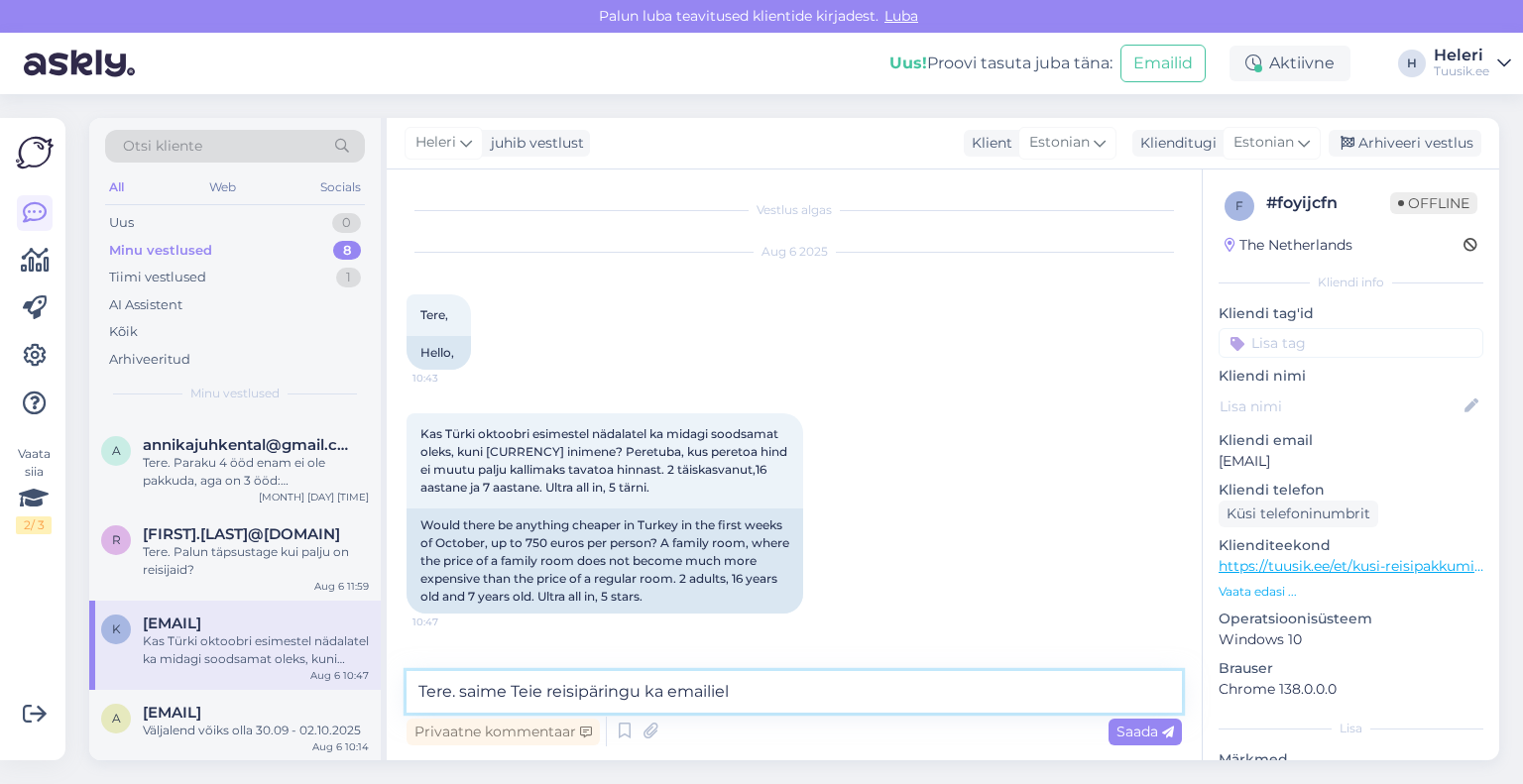 click on "Tere. saime Teie reisipäringu ka emailiel" at bounding box center [794, 692] 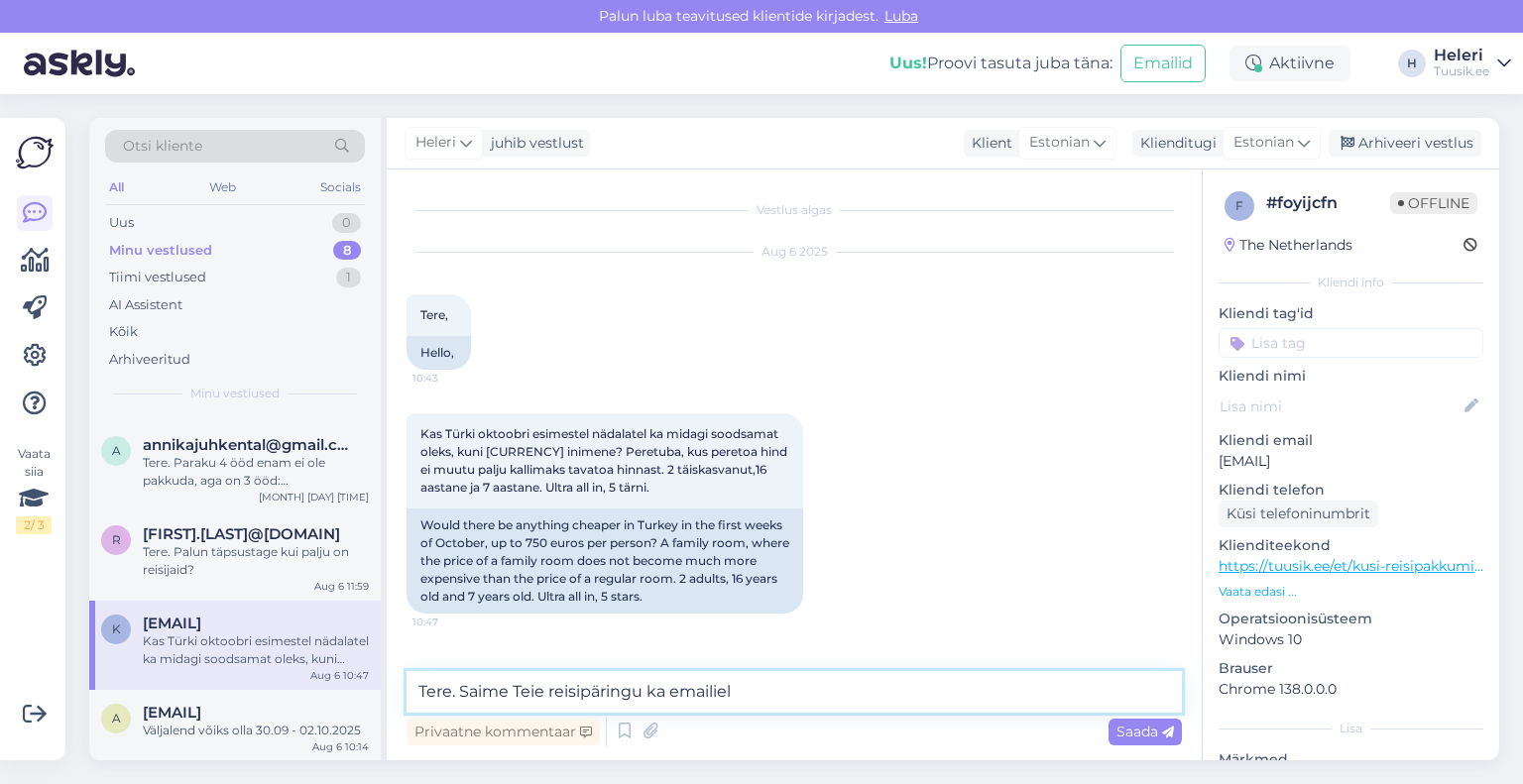 click on "Tere. Saime Teie reisipäringu ka emailiel" at bounding box center (794, 692) 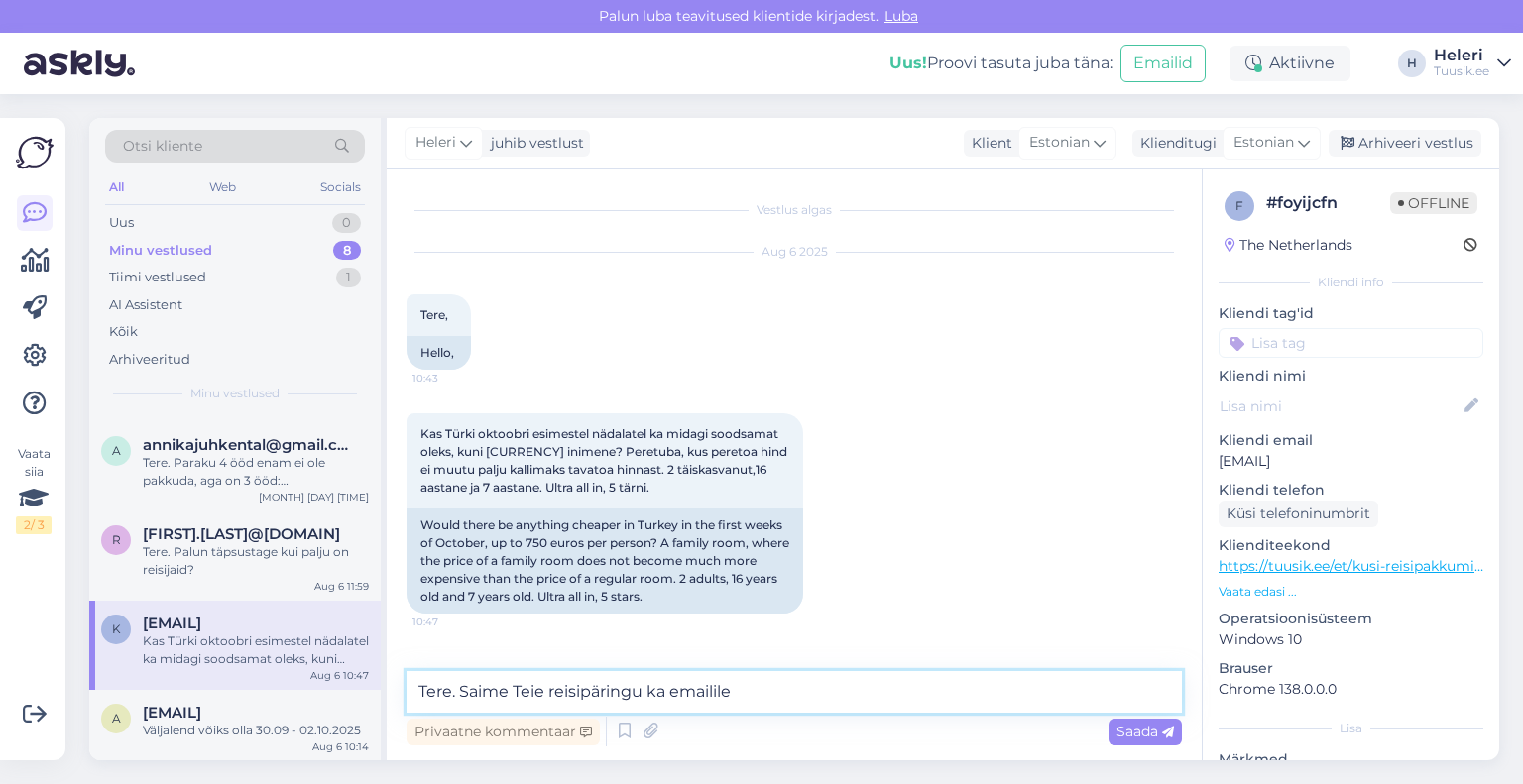 click on "Tere. Saime Teie reisipäringu ka emailile" at bounding box center [794, 692] 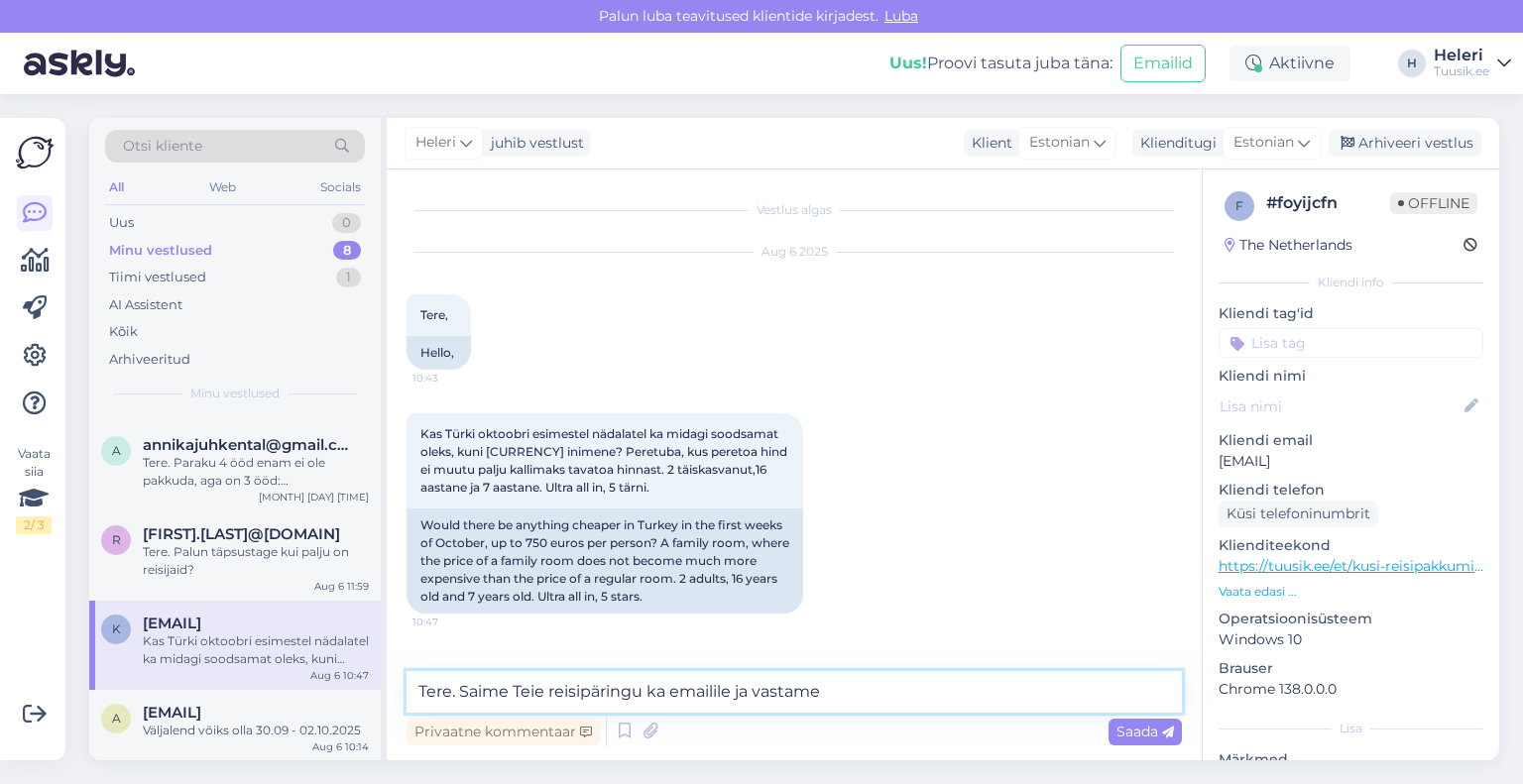drag, startPoint x: 754, startPoint y: 690, endPoint x: 876, endPoint y: 691, distance: 122.0041 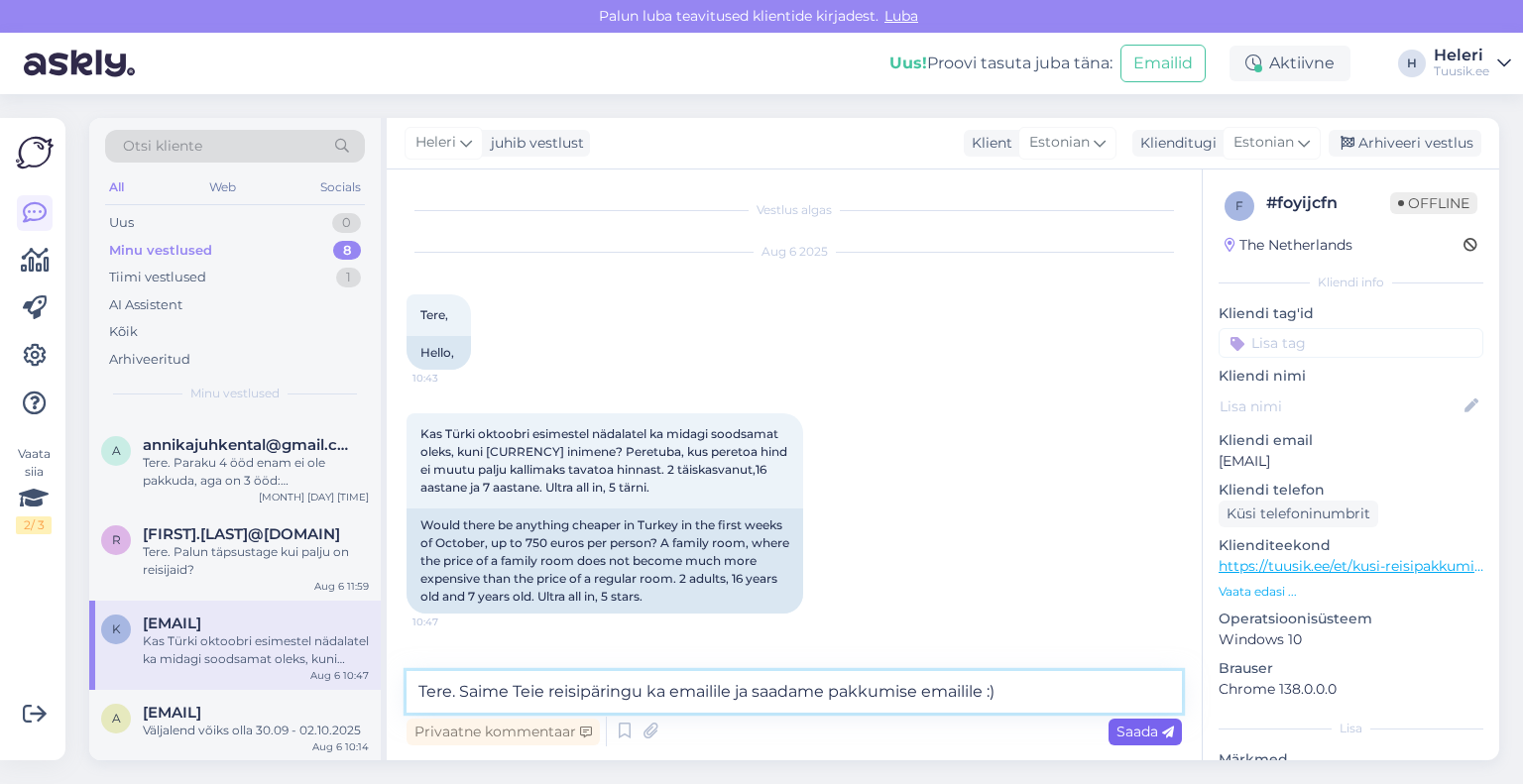 type on "Tere. Saime Teie reisipäringu ka emailile ja saadame pakkumise emailile :)" 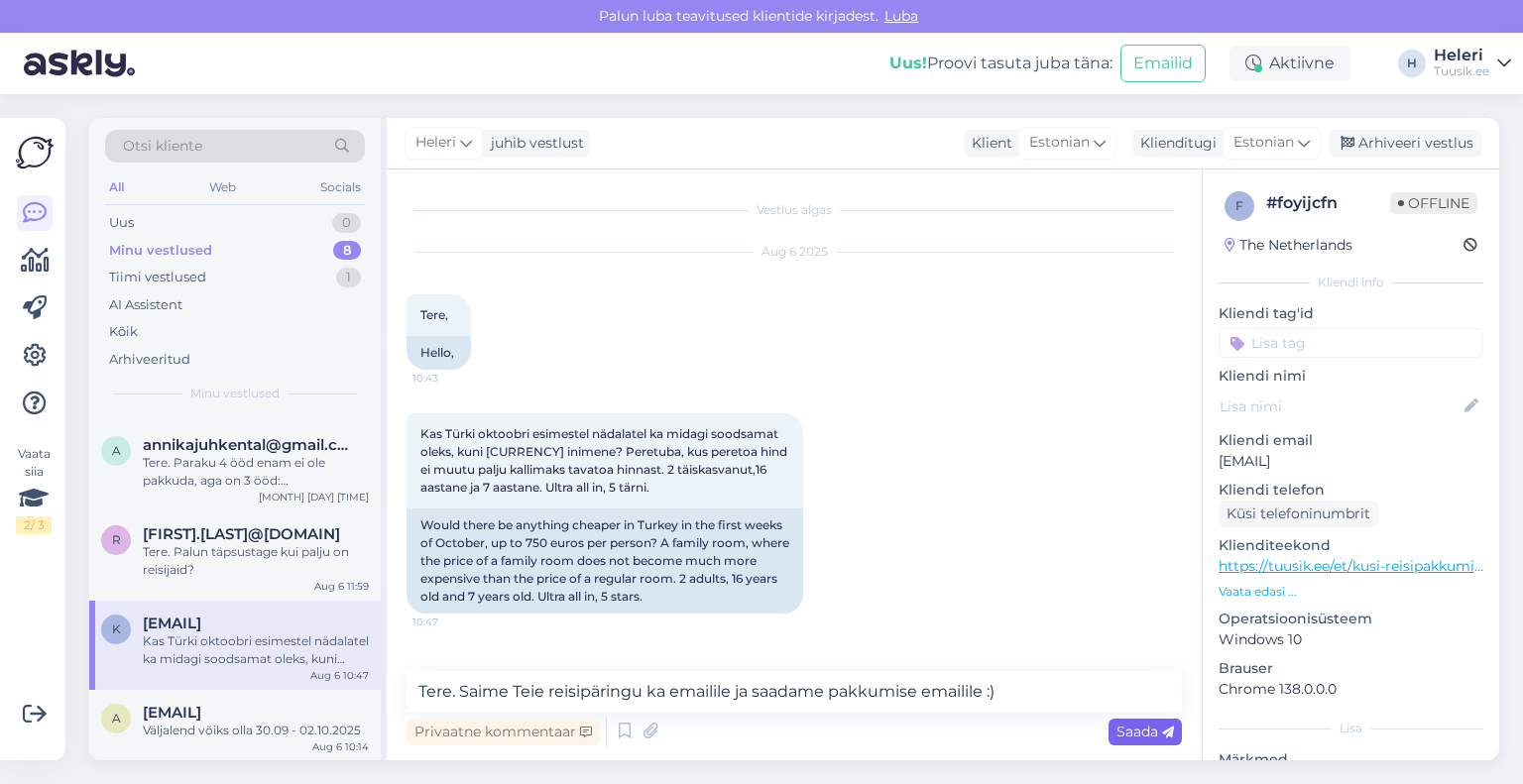 click on "Saada" at bounding box center (1145, 731) 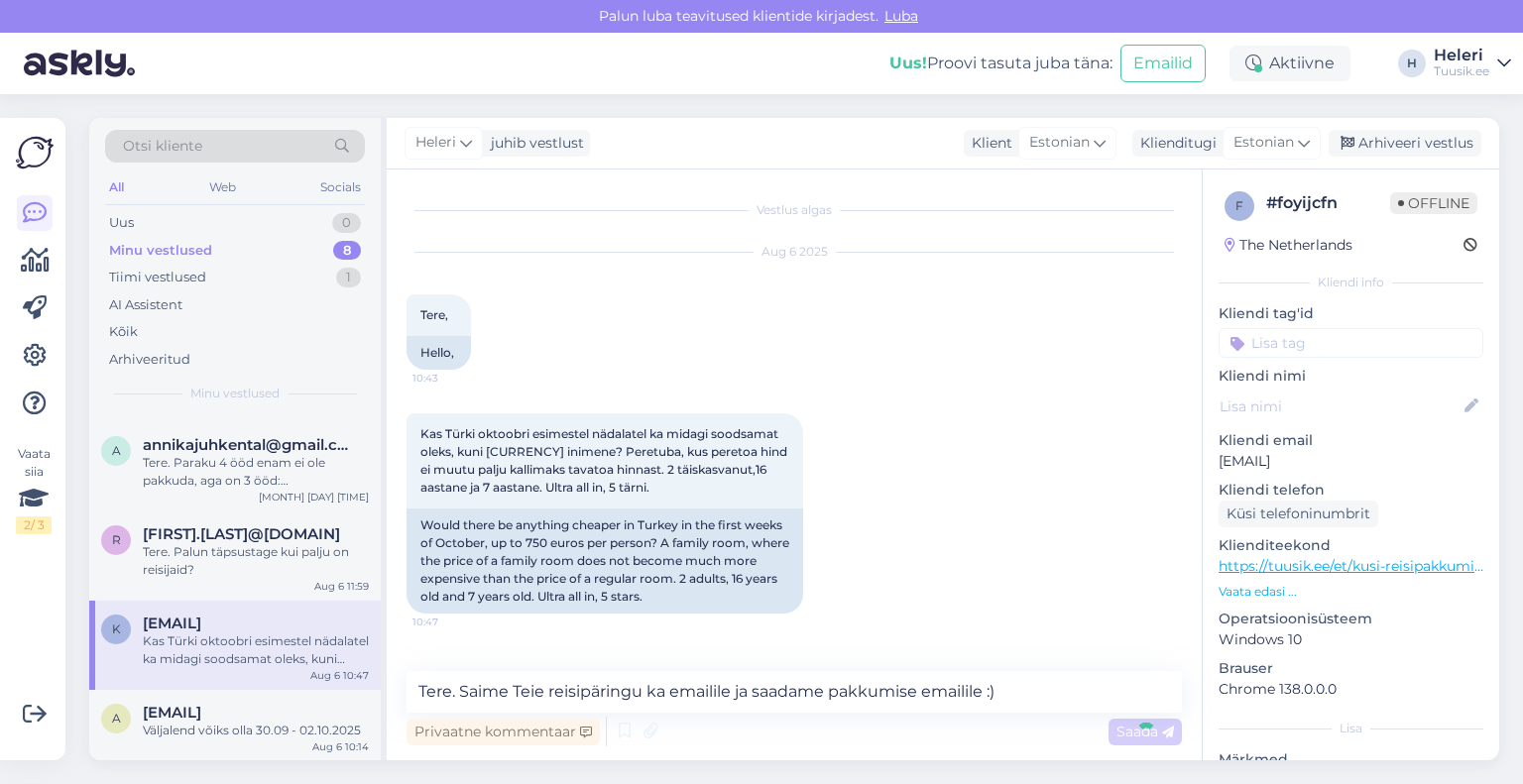 type 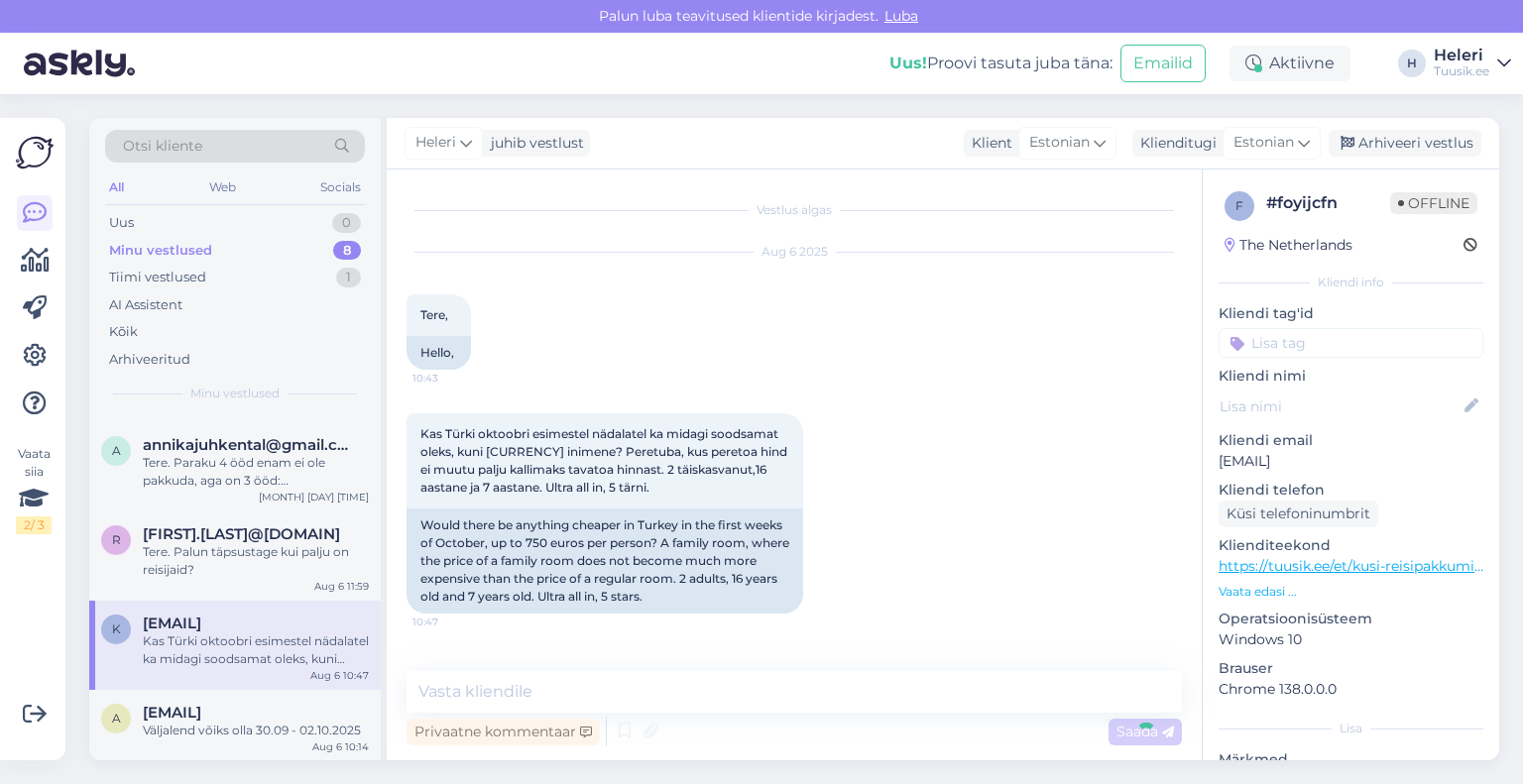 scroll, scrollTop: 85, scrollLeft: 0, axis: vertical 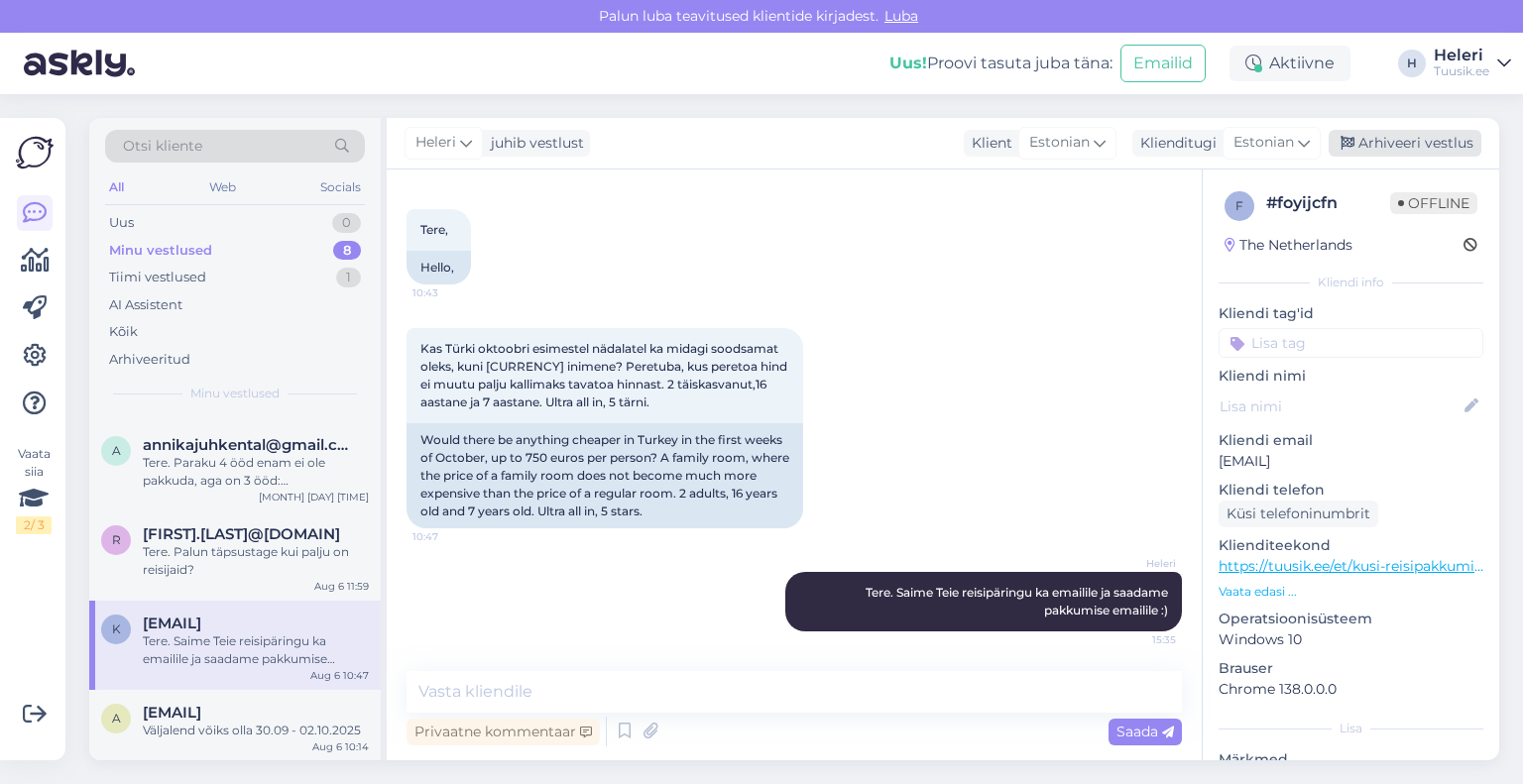 click on "Arhiveeri vestlus" at bounding box center [1405, 143] 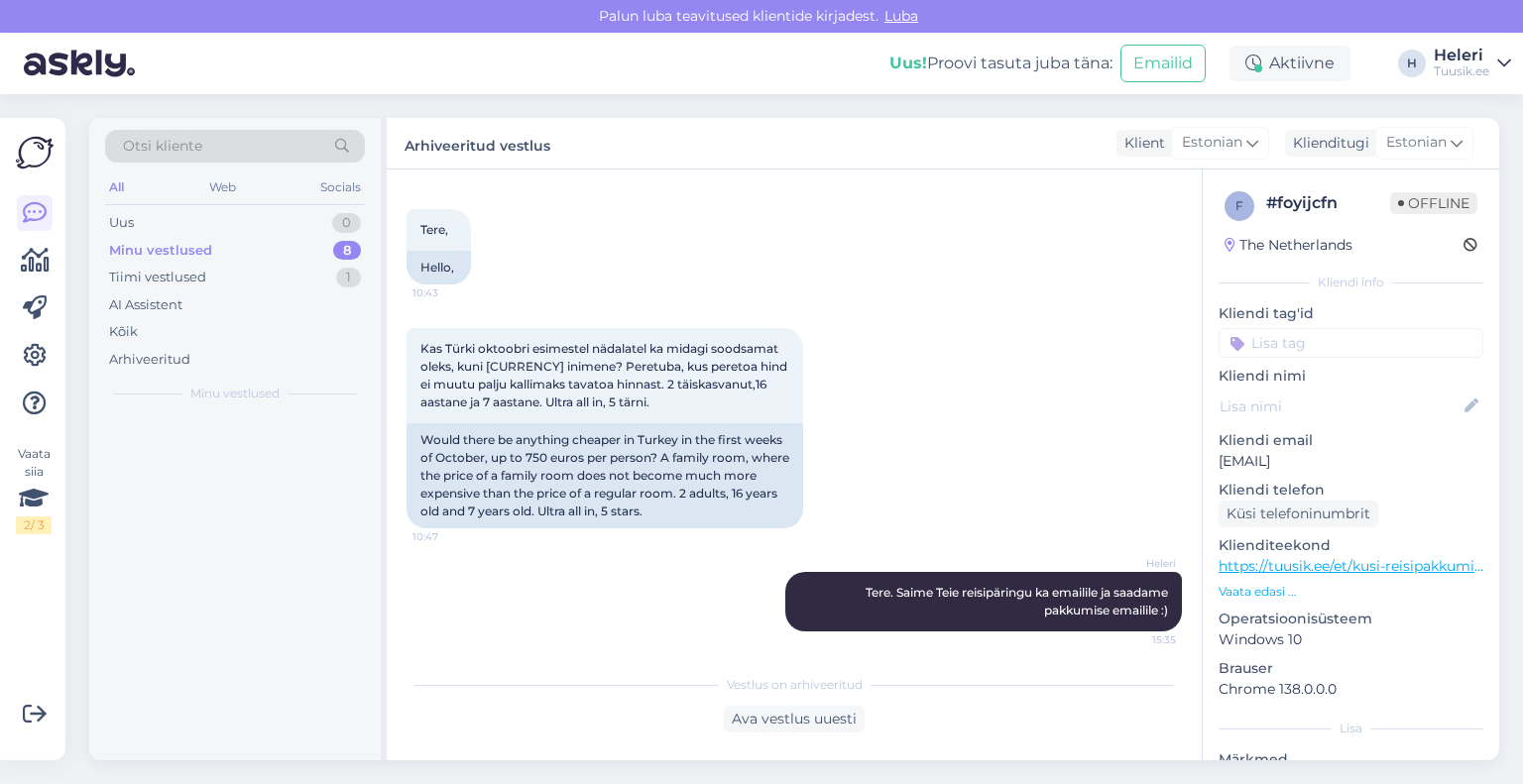 scroll, scrollTop: 0, scrollLeft: 0, axis: both 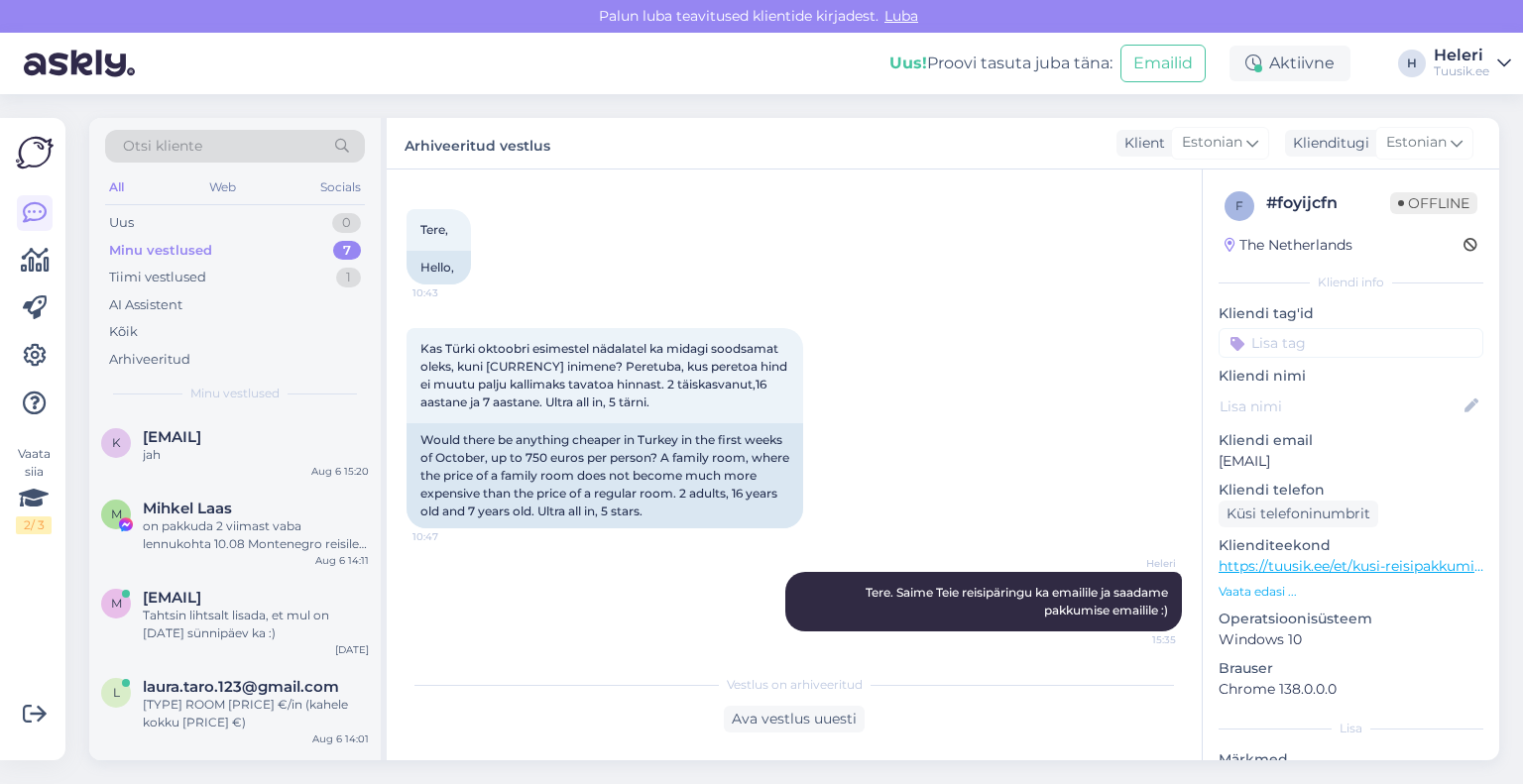 click on "Minu vestlused 7" at bounding box center (235, 251) 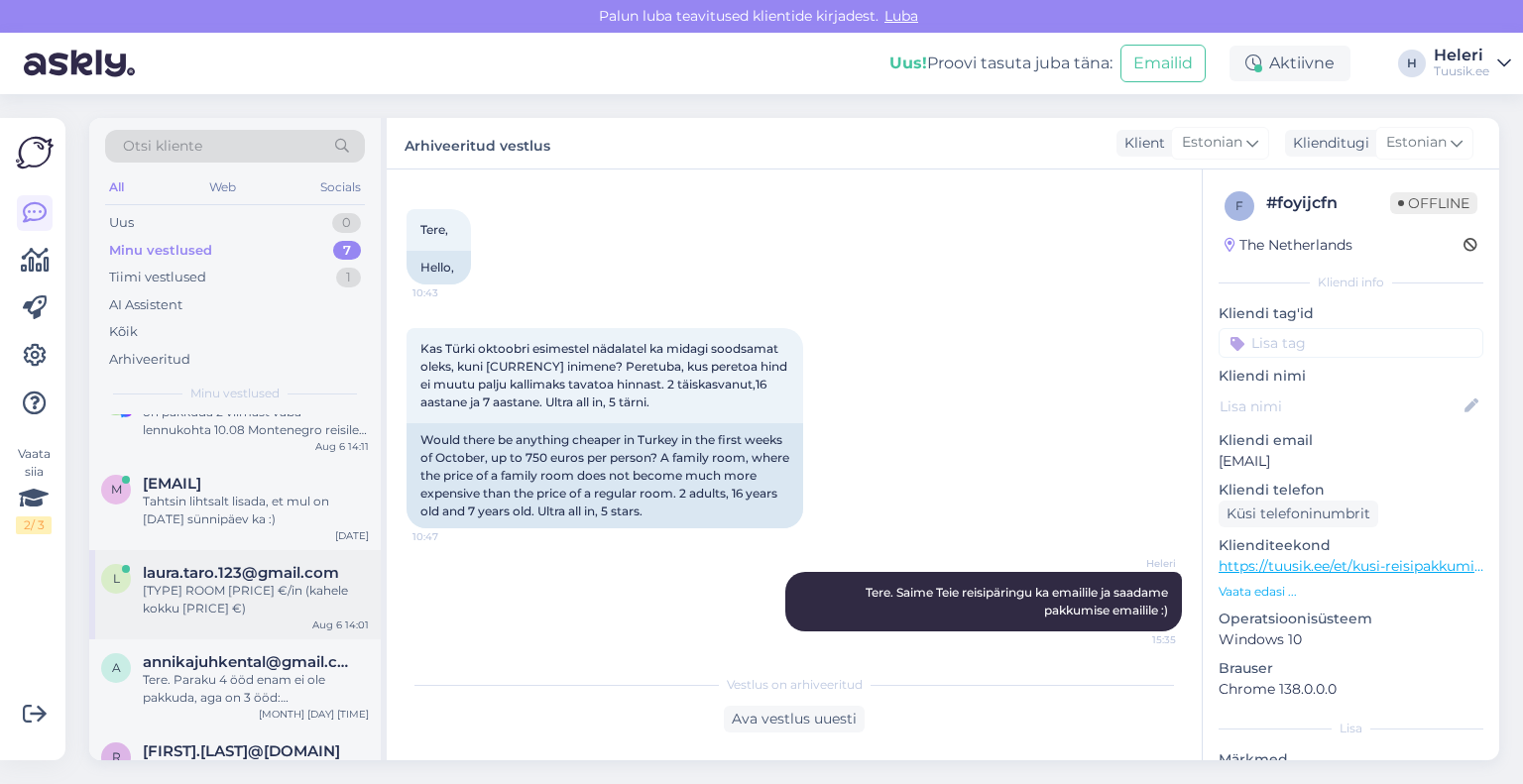 scroll, scrollTop: 242, scrollLeft: 0, axis: vertical 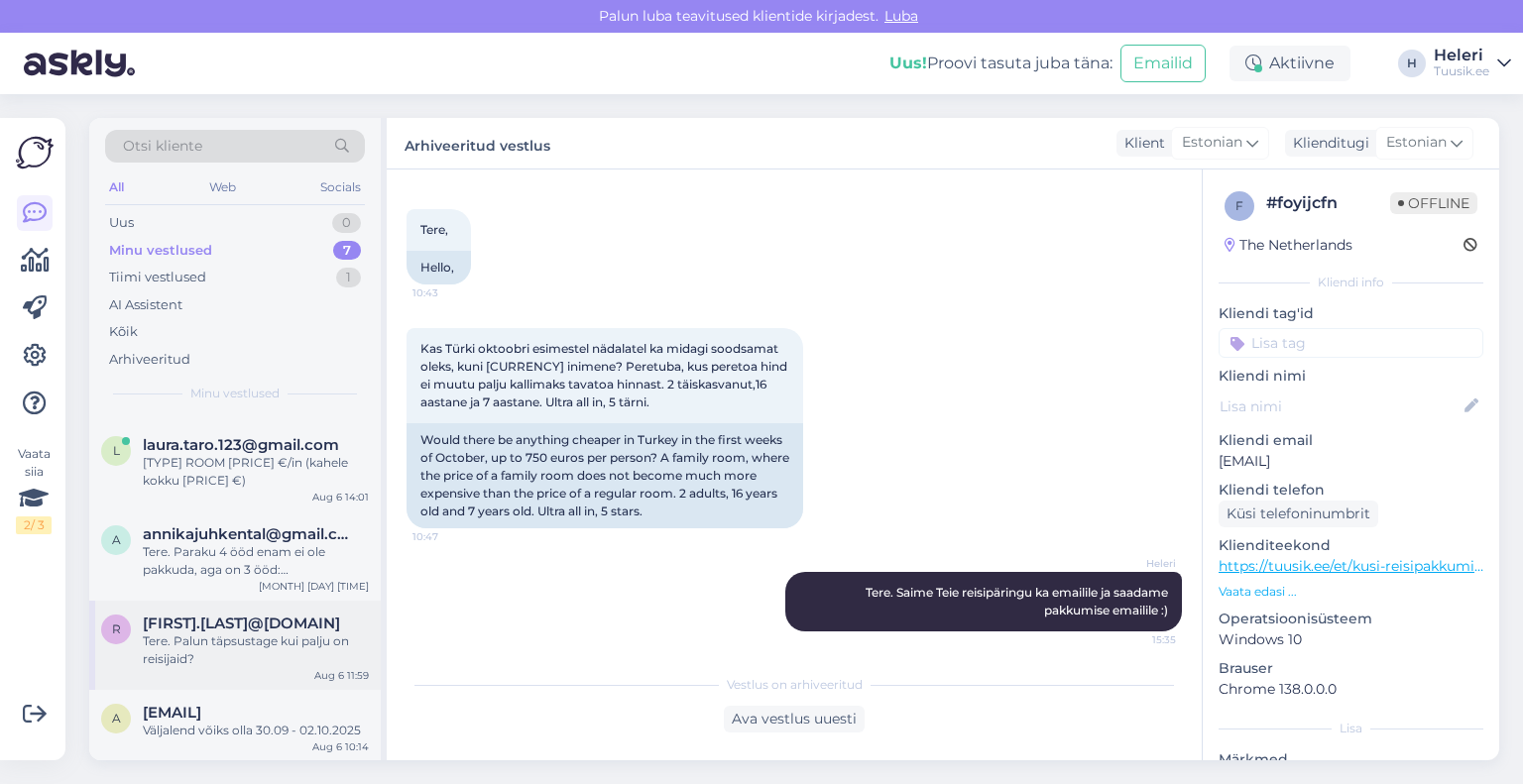 click on "Tere. Palun täpsustage kui palju on reisijaid?" at bounding box center [256, 650] 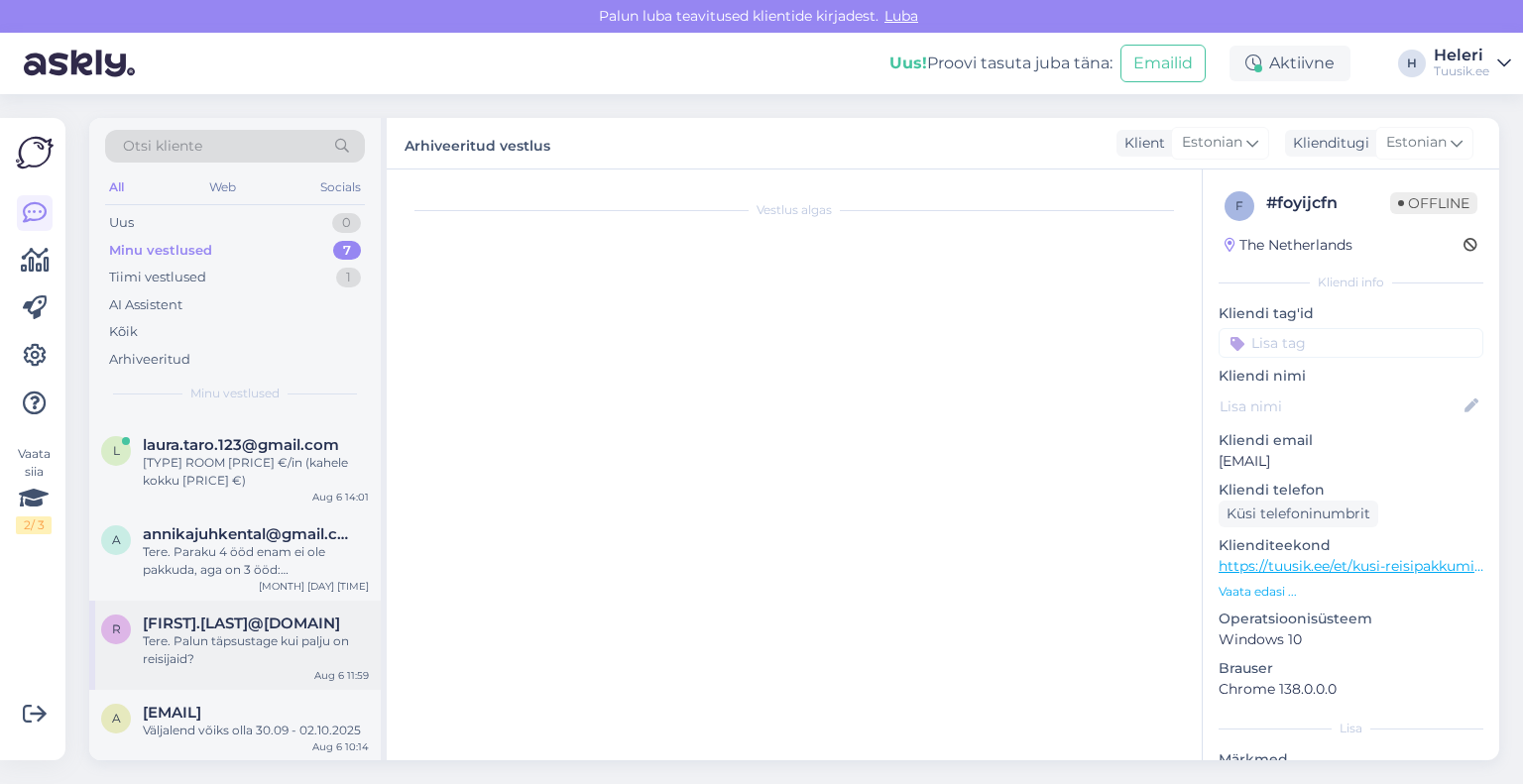 scroll, scrollTop: 0, scrollLeft: 0, axis: both 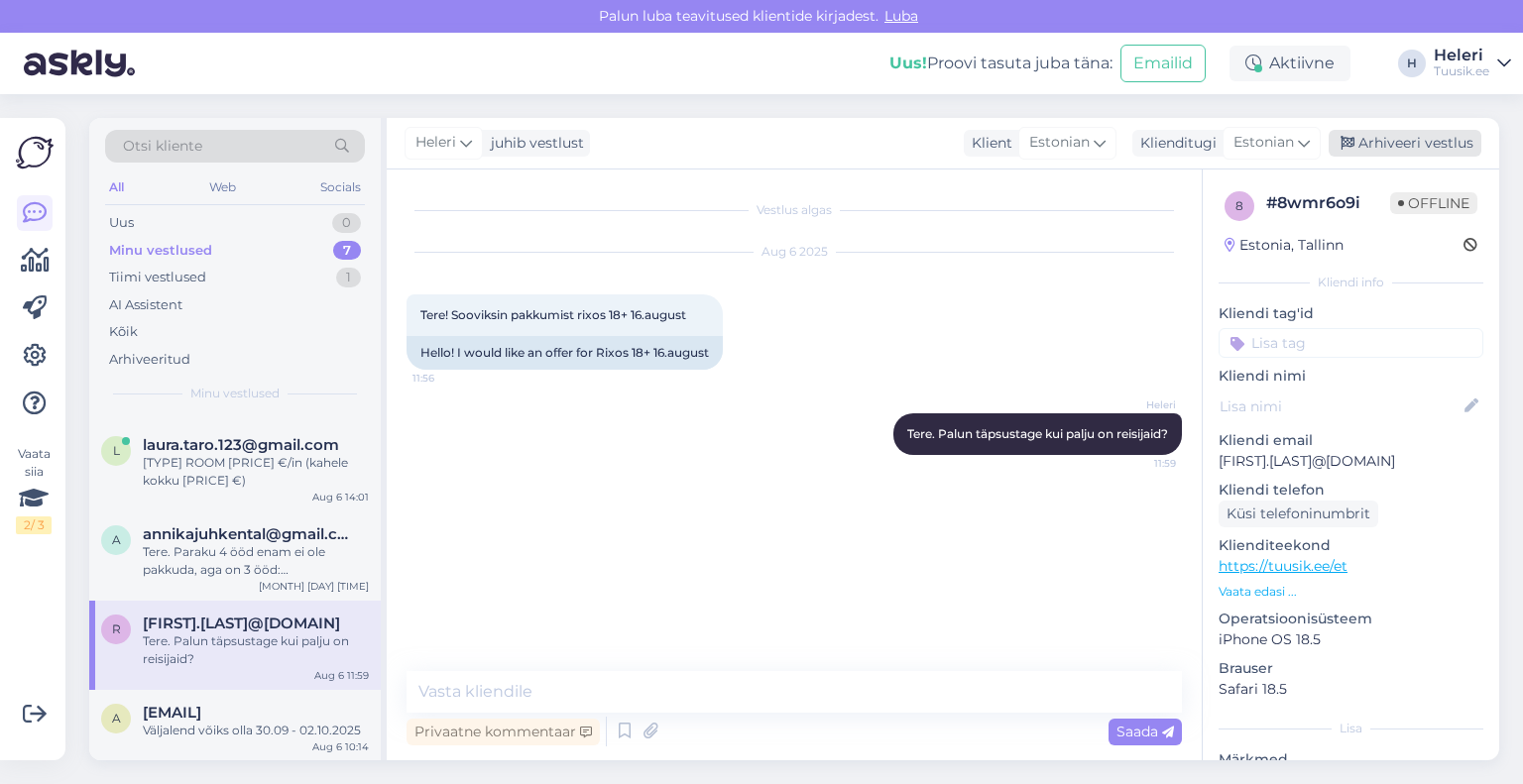 click on "Arhiveeri vestlus" at bounding box center (1405, 143) 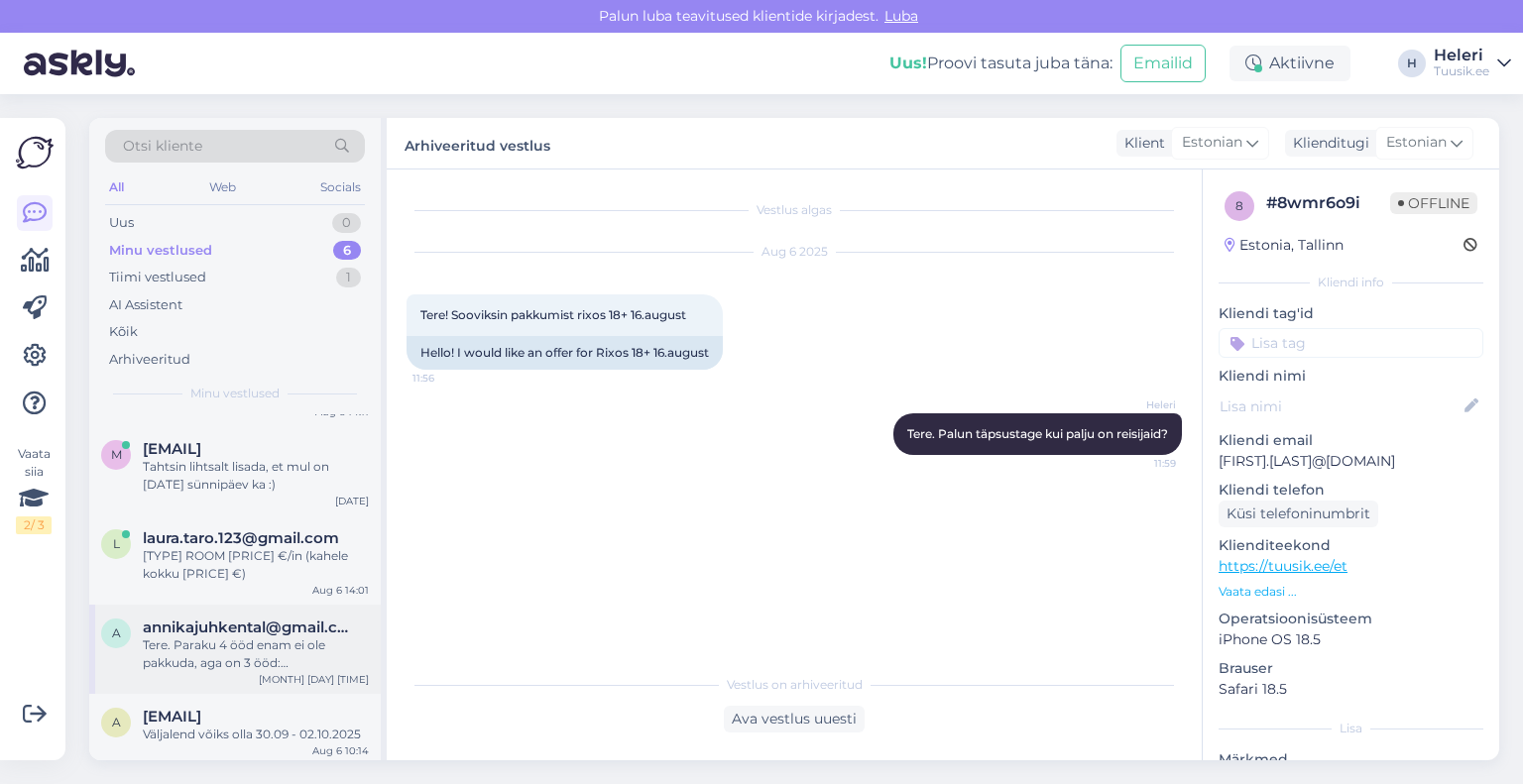 scroll, scrollTop: 153, scrollLeft: 0, axis: vertical 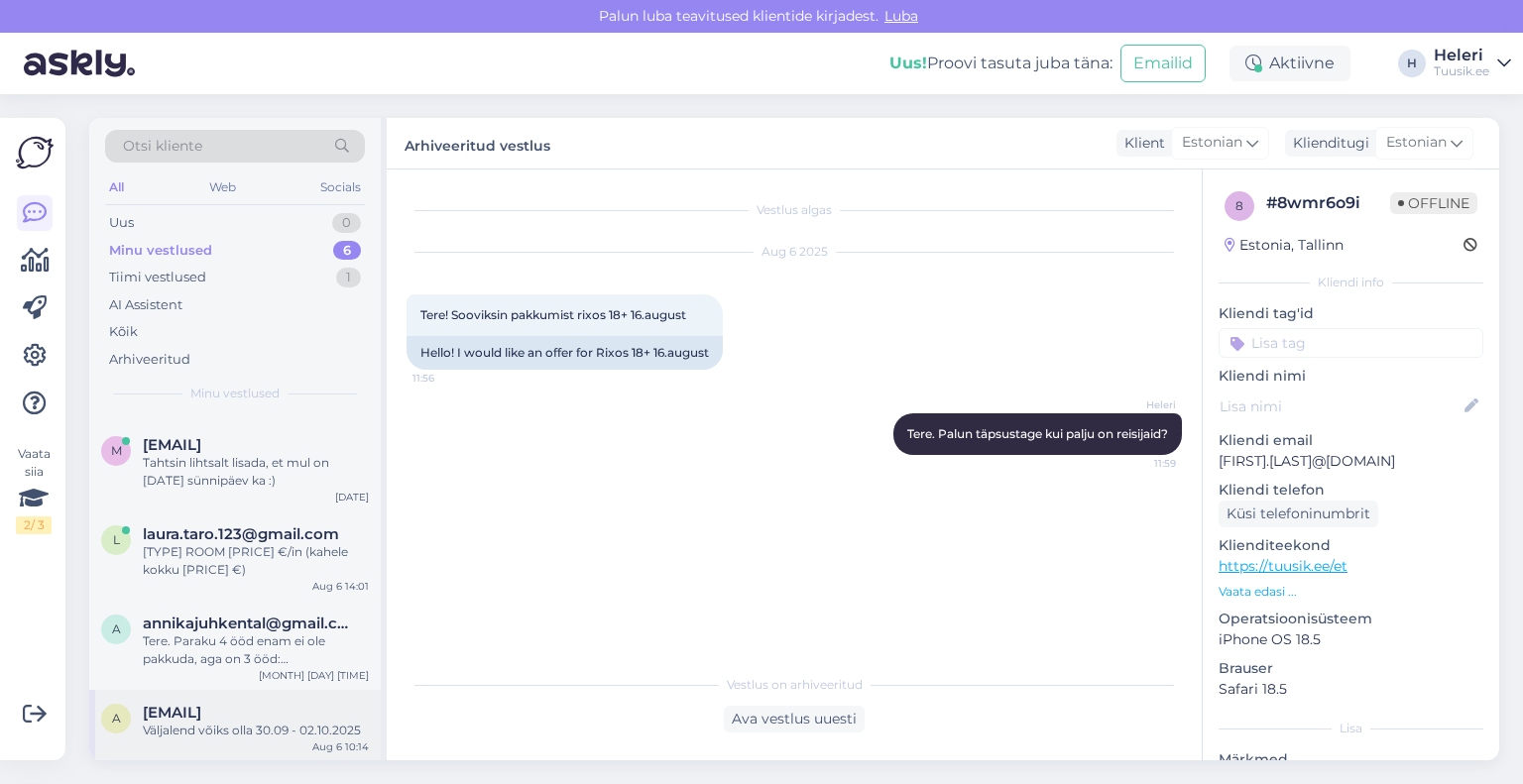 click on "[EMAIL]" at bounding box center (172, 713) 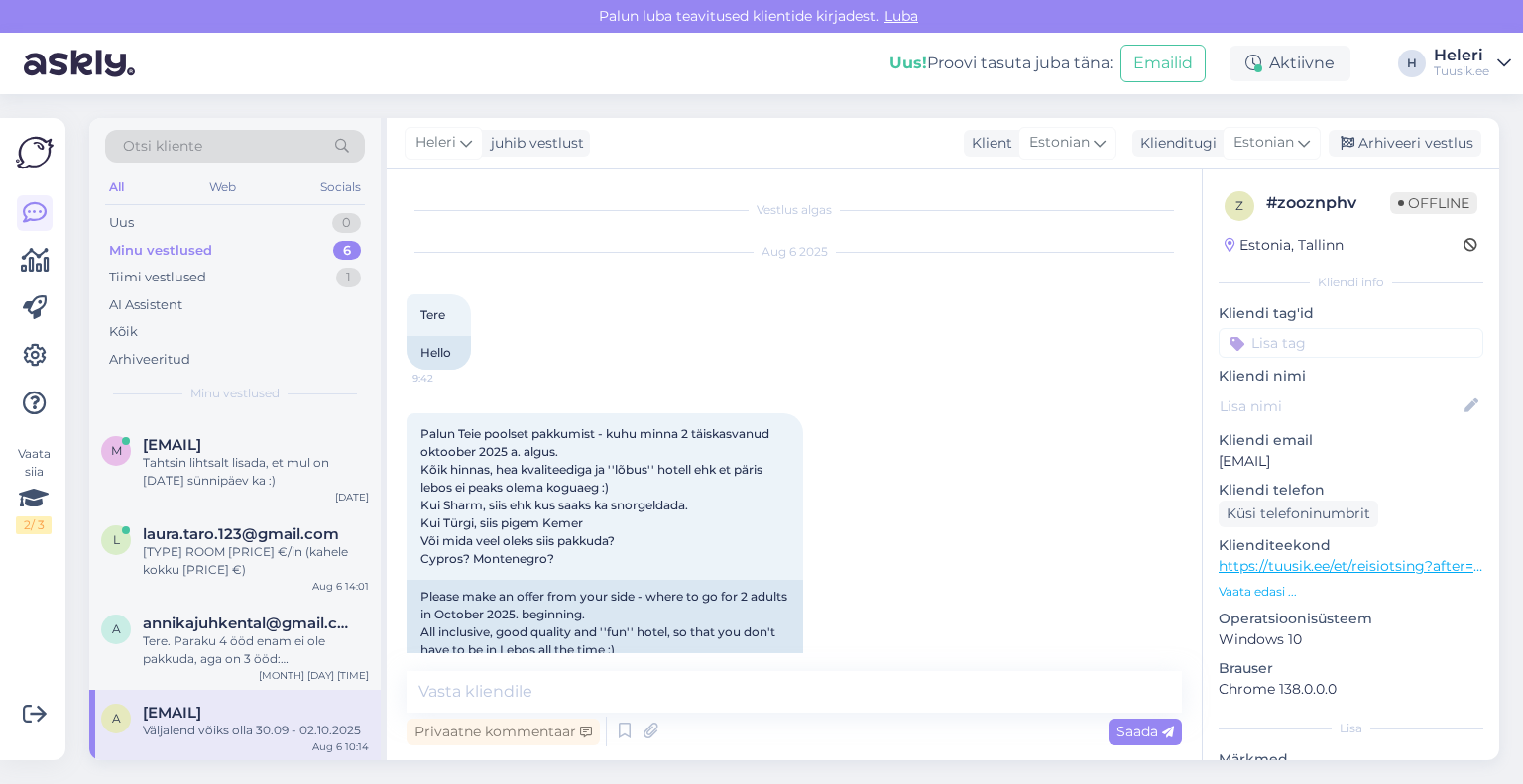 scroll, scrollTop: 381, scrollLeft: 0, axis: vertical 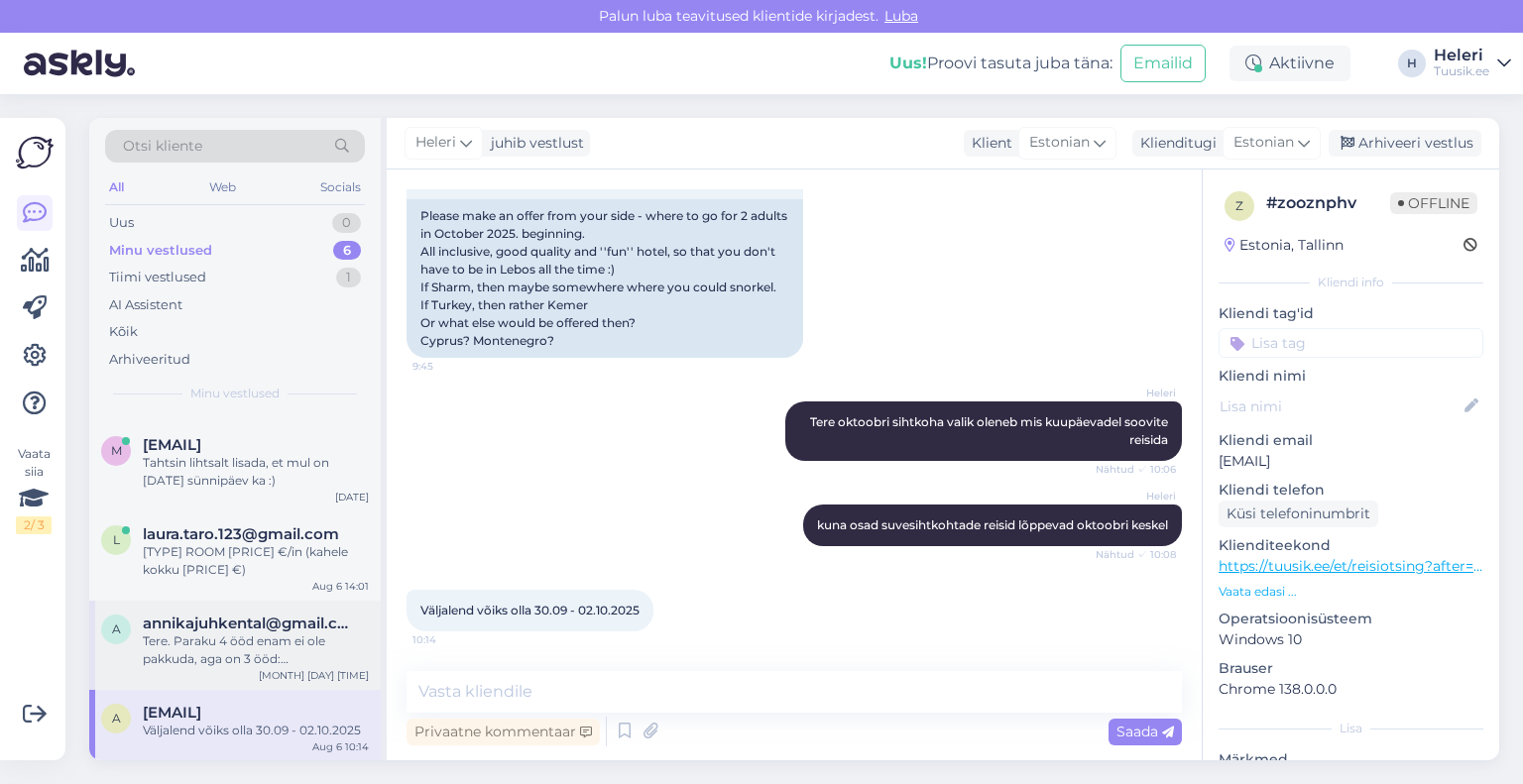 click on "annikajuhkental@gmail.com" at bounding box center (246, 623) 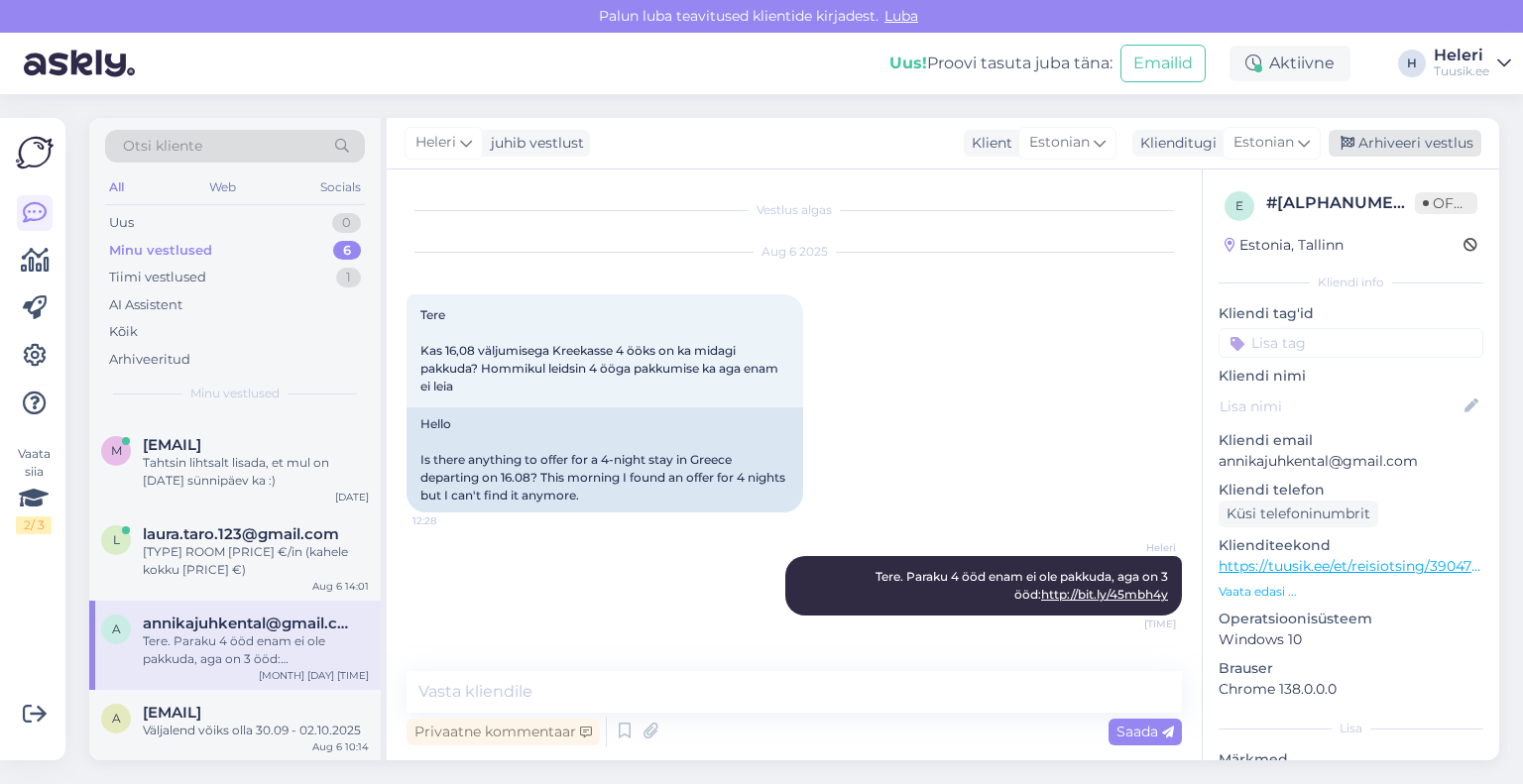 click on "Arhiveeri vestlus" at bounding box center (1405, 143) 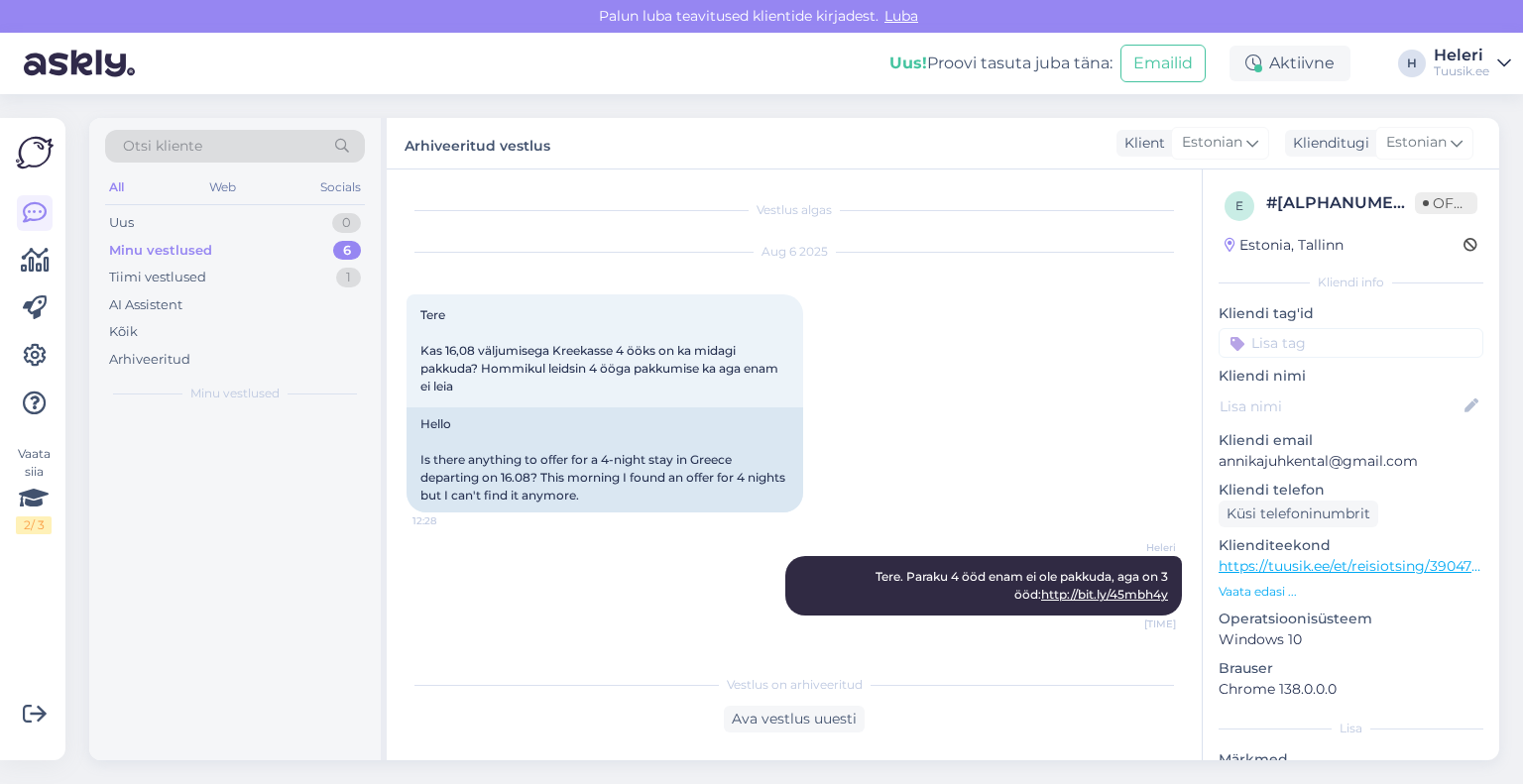 scroll, scrollTop: 0, scrollLeft: 0, axis: both 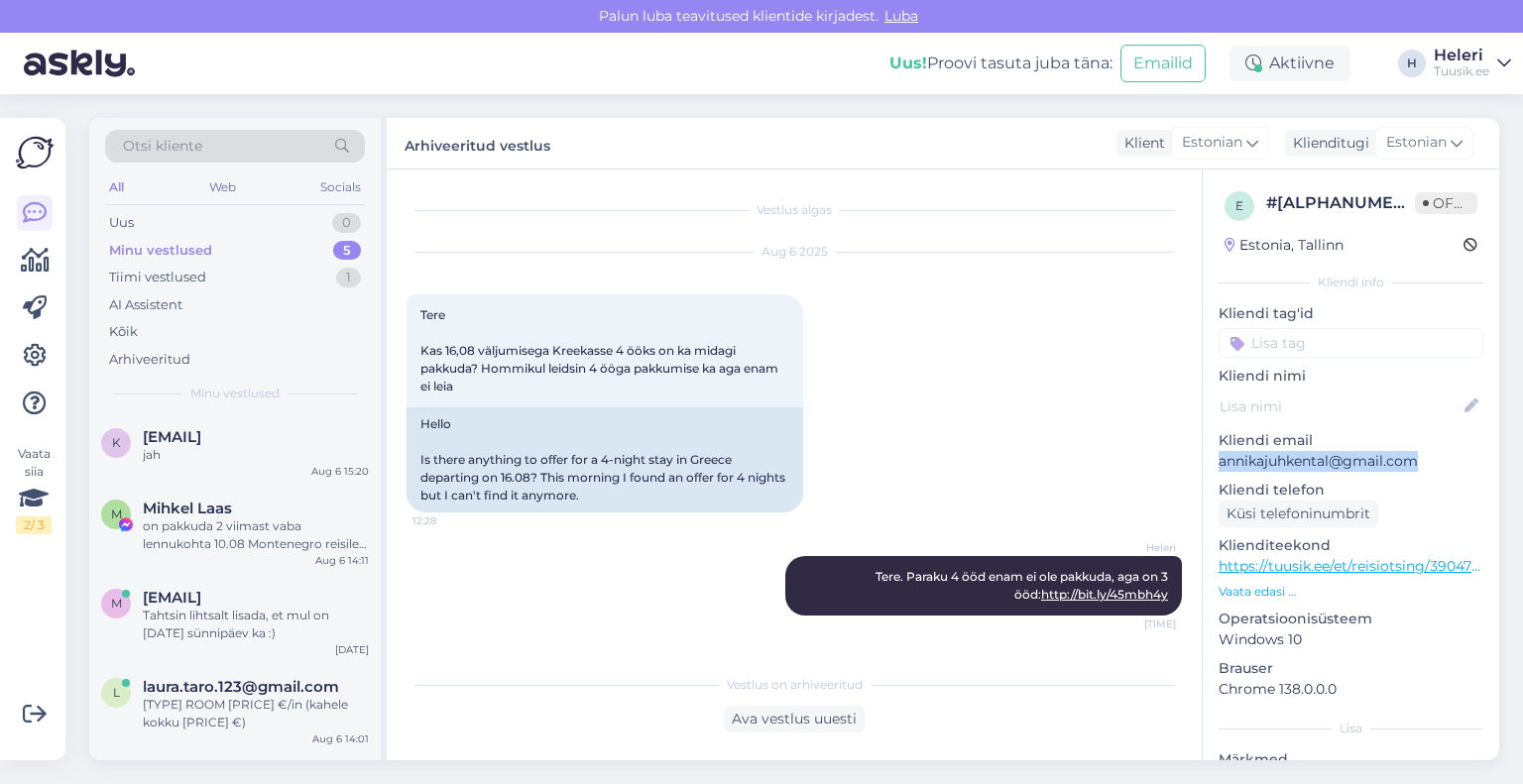drag, startPoint x: 1217, startPoint y: 463, endPoint x: 1433, endPoint y: 456, distance: 216.1134 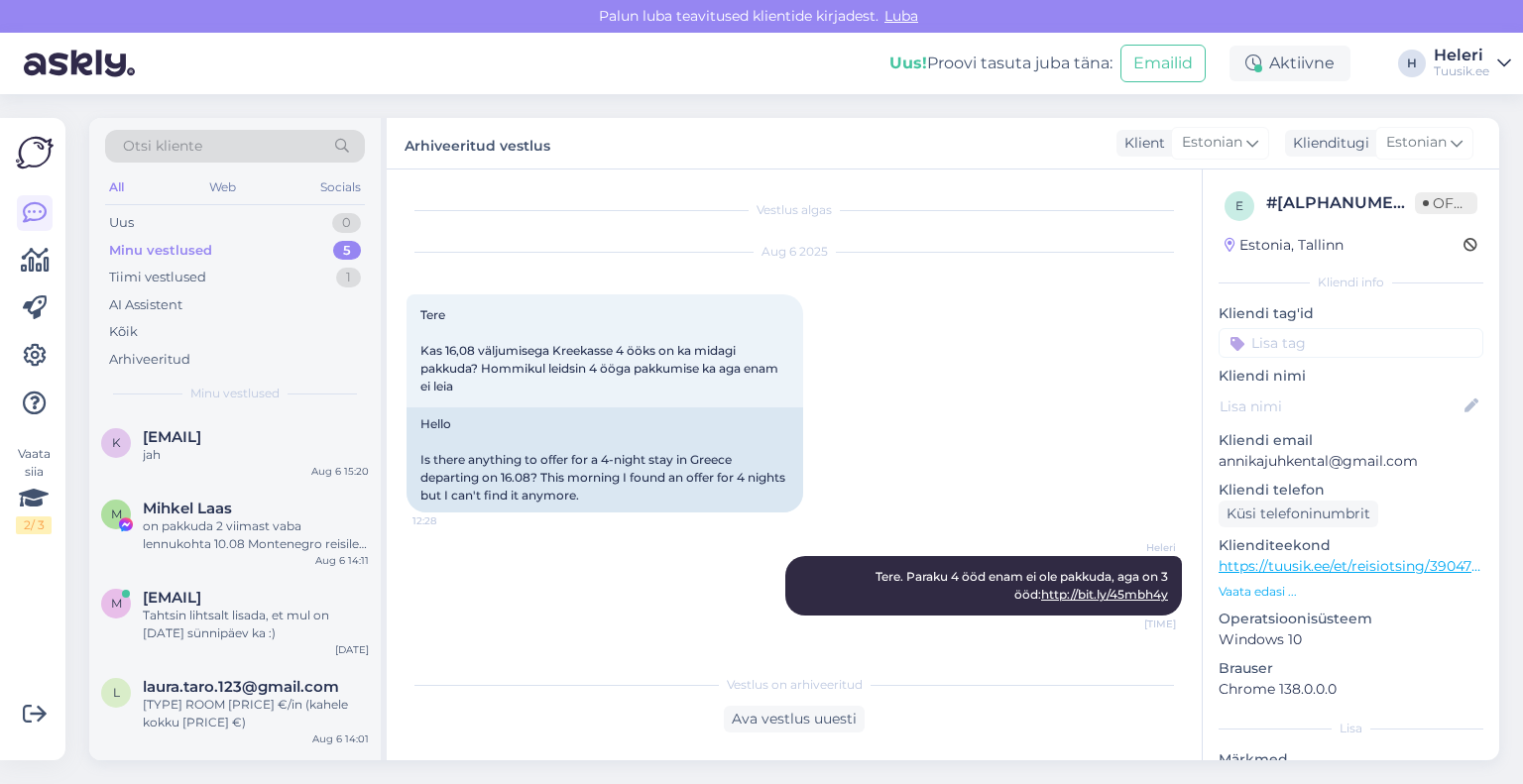 click on "Aug 6 2025 Tere
Kas 16,08 väljumisega Kreekasse 4 ööks on ka midagi pakkuda? Hommikul leidsin 4 ööga pakkumise ka aga enam ei leia 12:28  Hello
Is there anything to offer for a 4-night stay in Greece departing on 16.08? This morning I found an offer for 4 nights but I can't find it anymore." at bounding box center (794, 383) 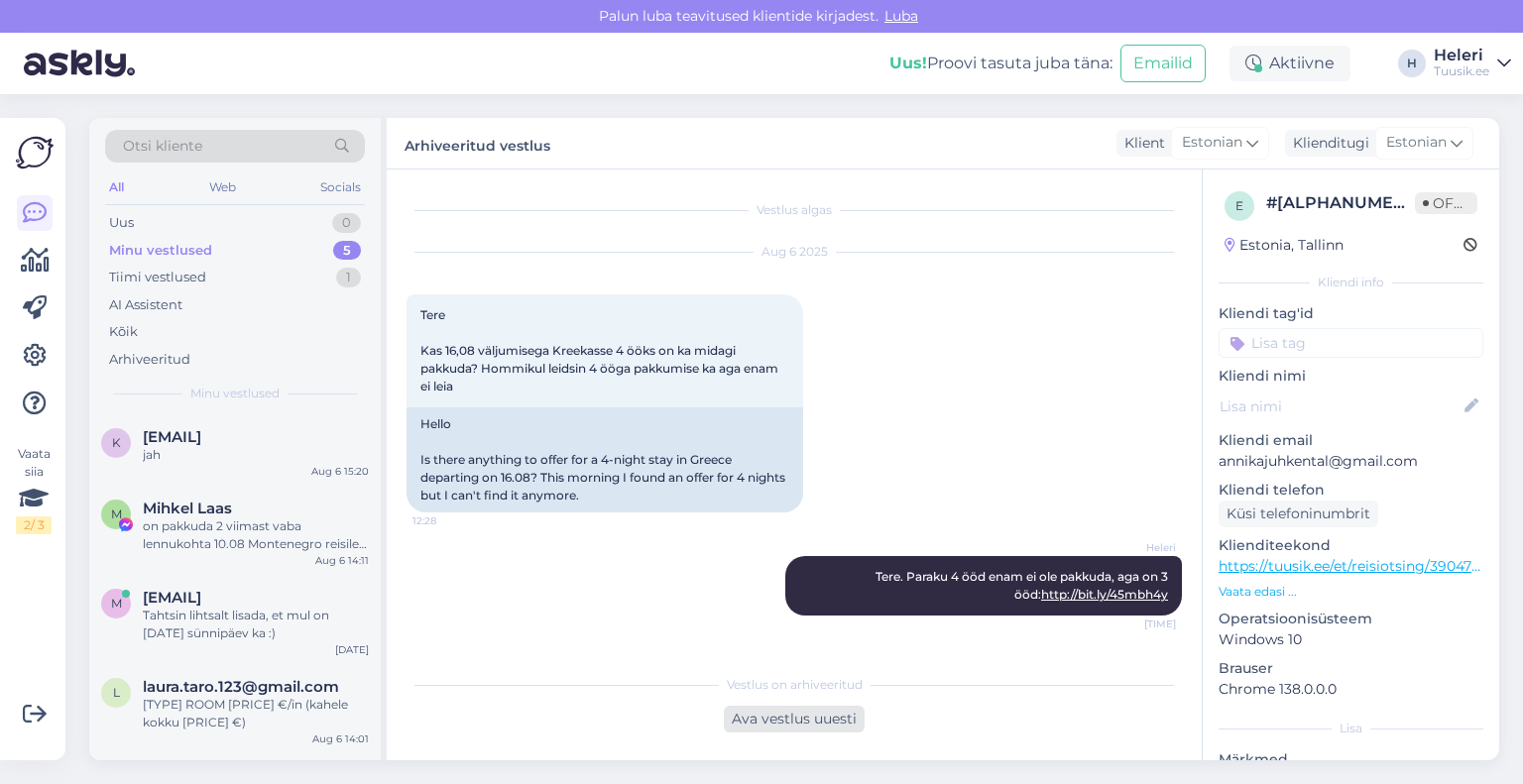 click on "Ava vestlus uuesti" at bounding box center [794, 719] 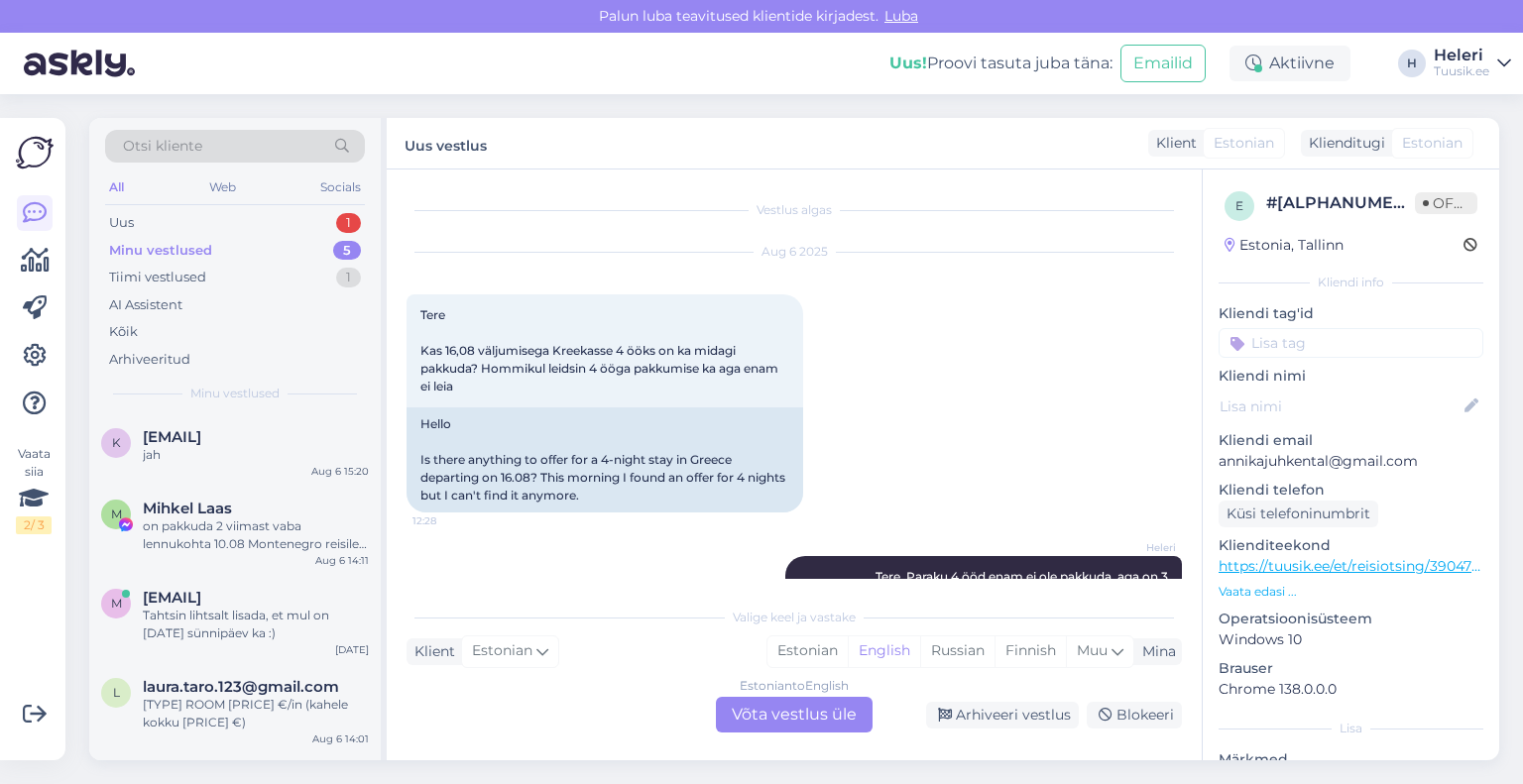 drag, startPoint x: 784, startPoint y: 721, endPoint x: 788, endPoint y: 707, distance: 14.56022 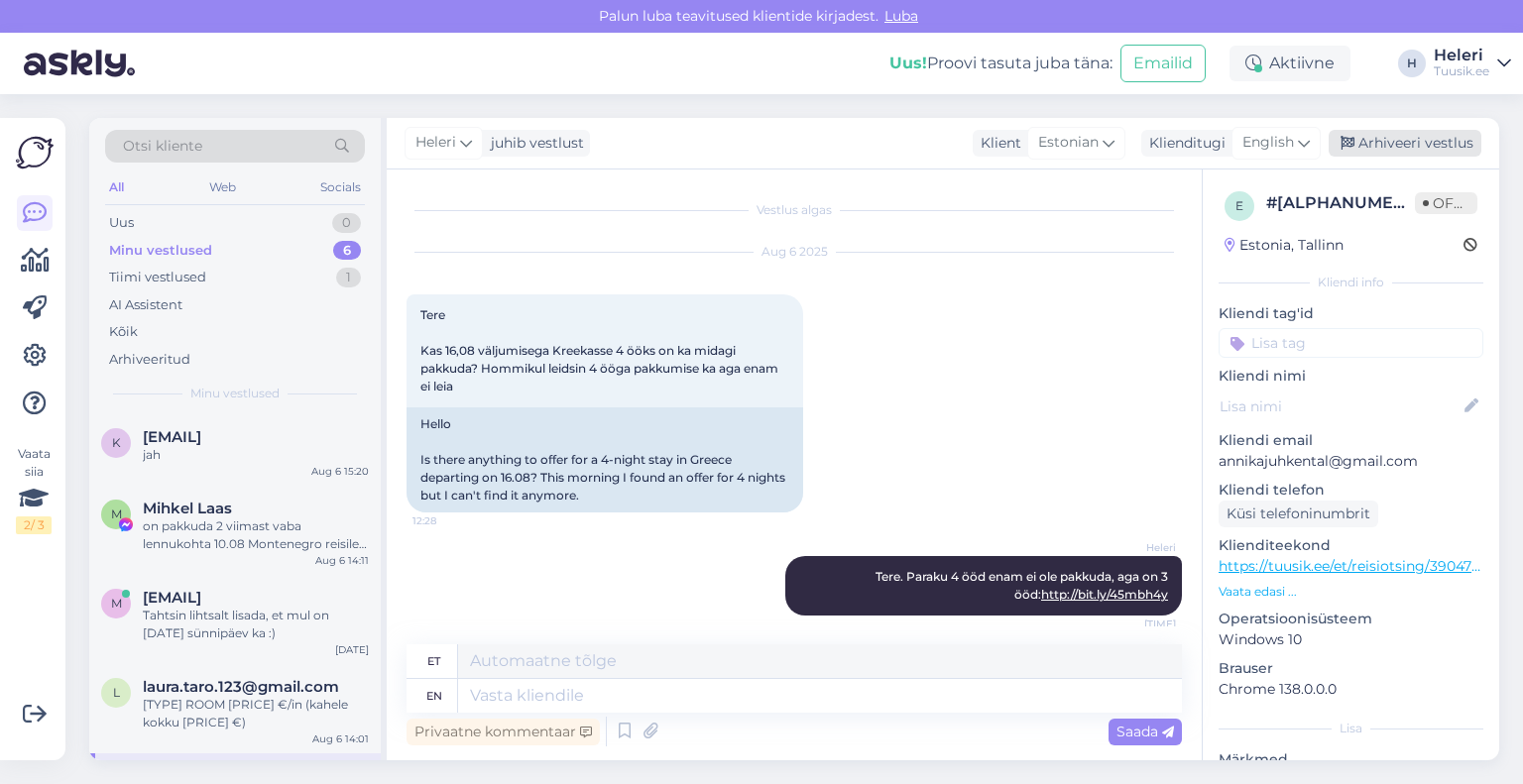 click on "Arhiveeri vestlus" at bounding box center [1405, 143] 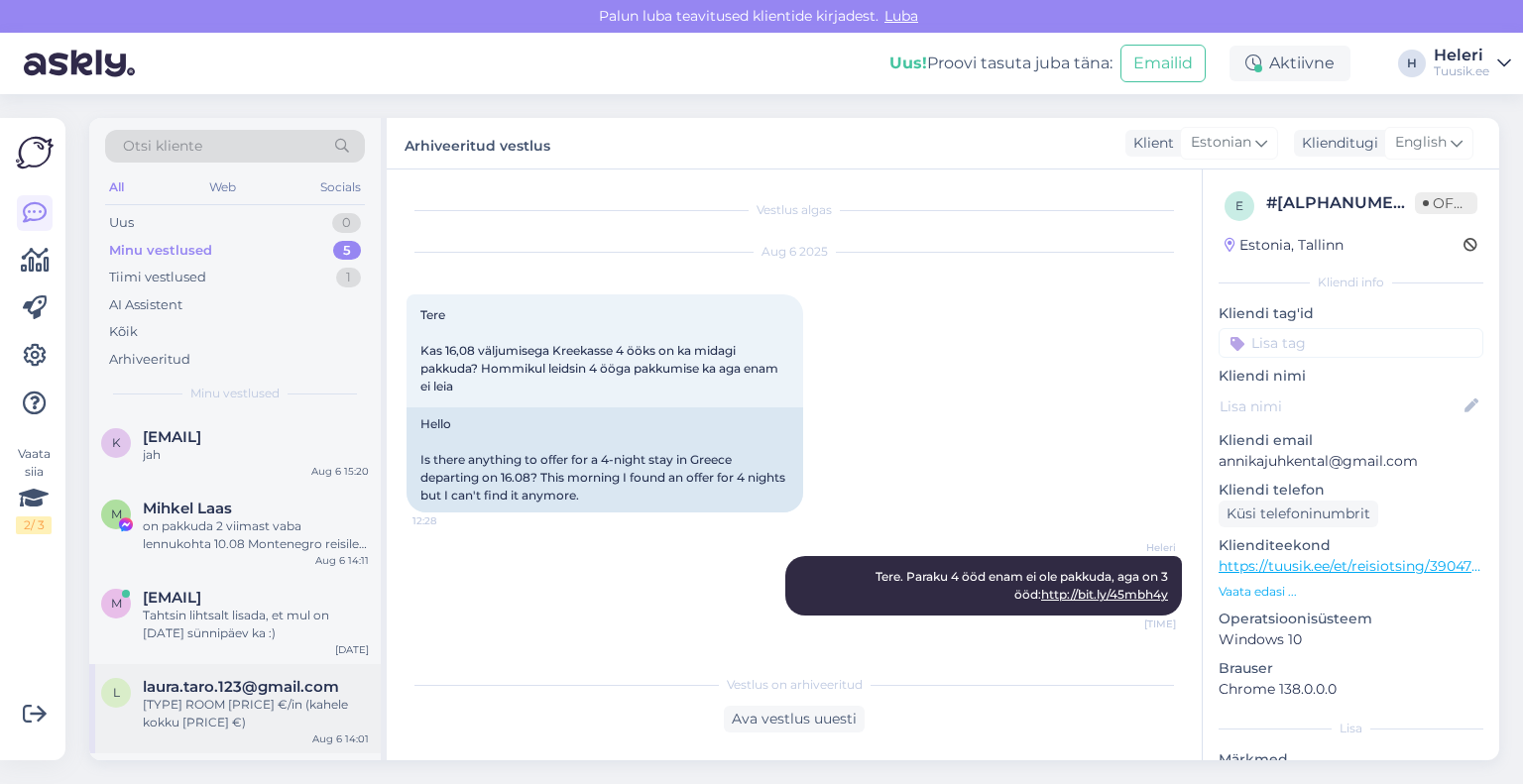 click on "[TYPE] ROOM [PRICE] €/in (kahele kokku [PRICE] €)" at bounding box center (256, 714) 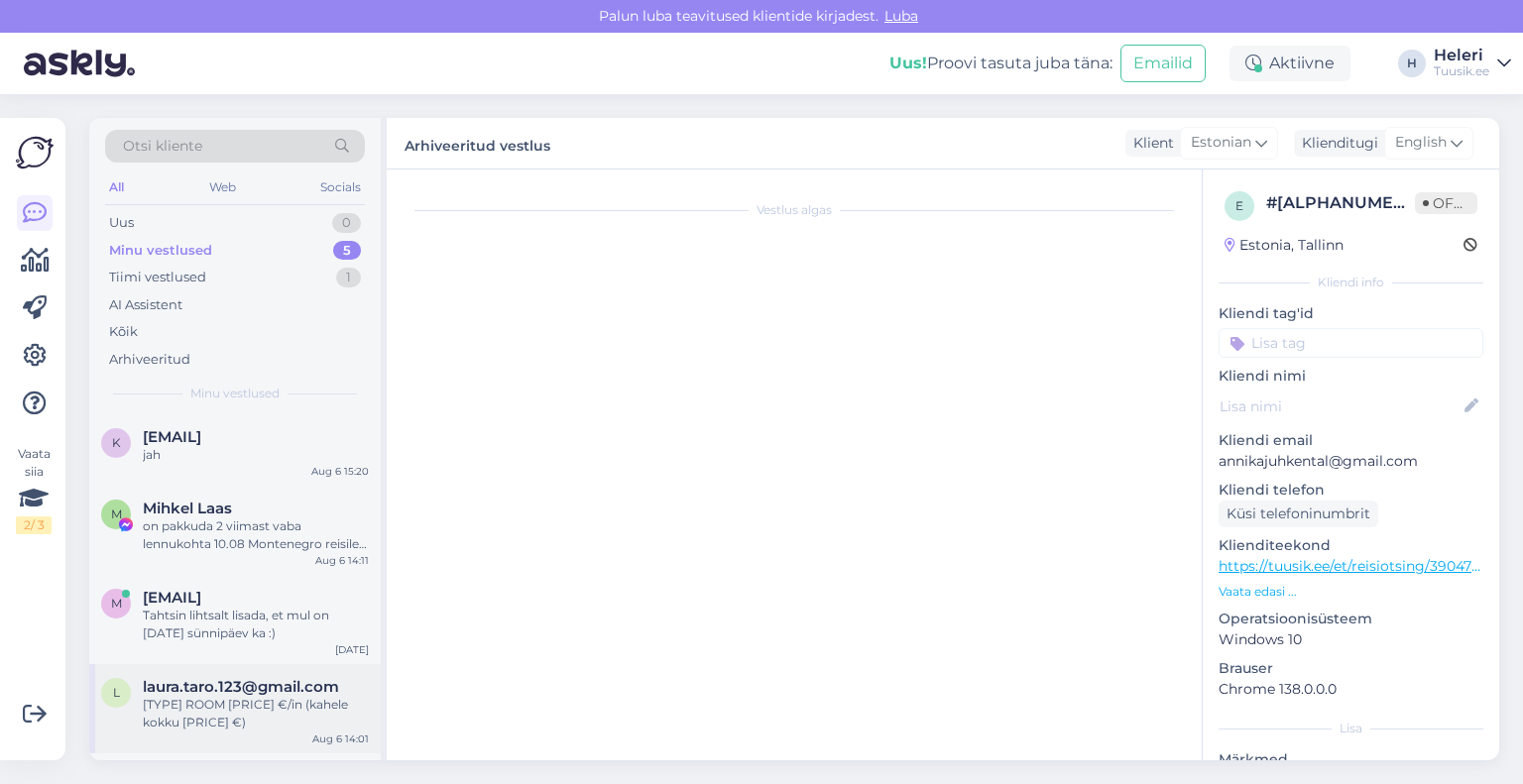 scroll, scrollTop: 4108, scrollLeft: 0, axis: vertical 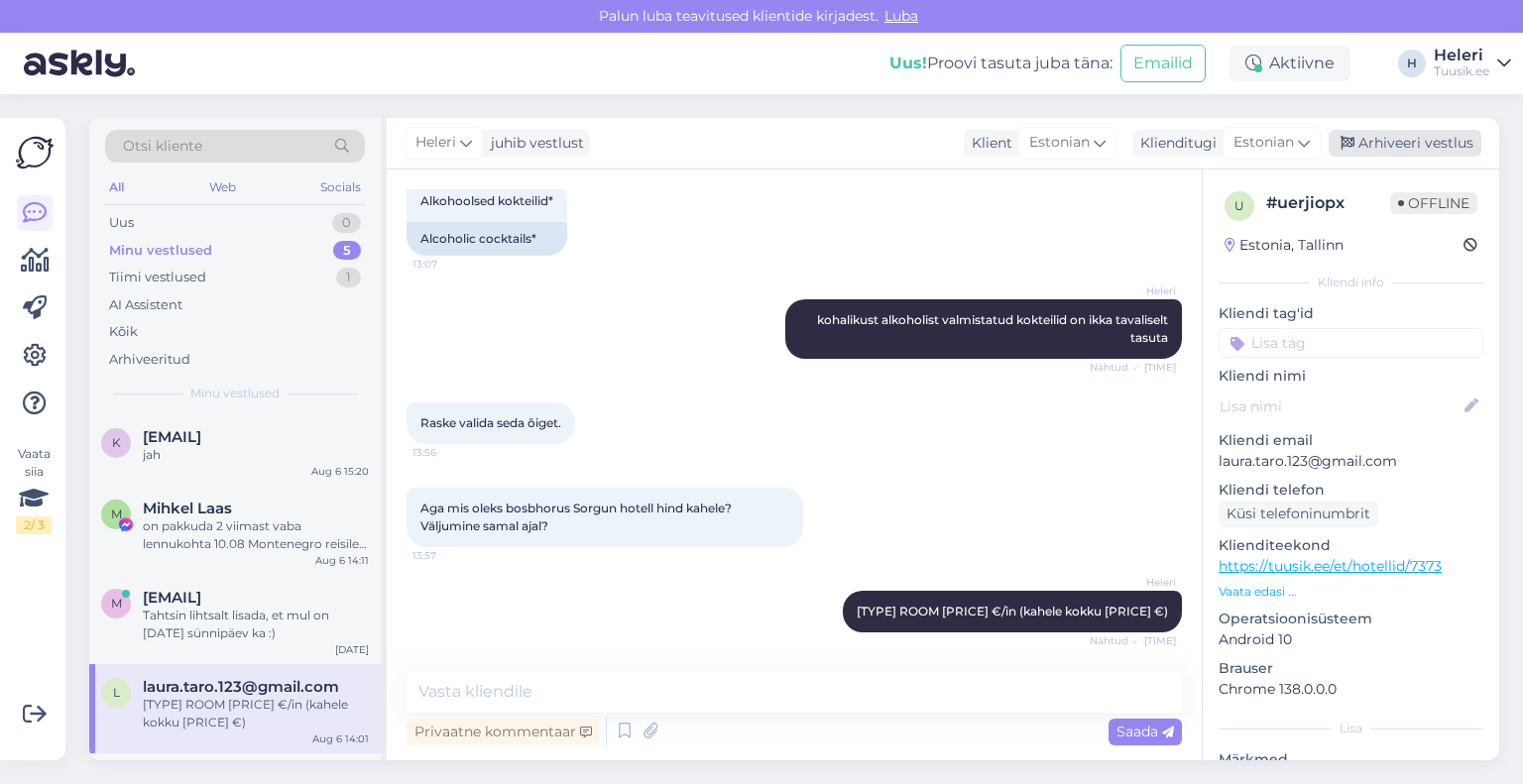 click on "Arhiveeri vestlus" at bounding box center [1405, 143] 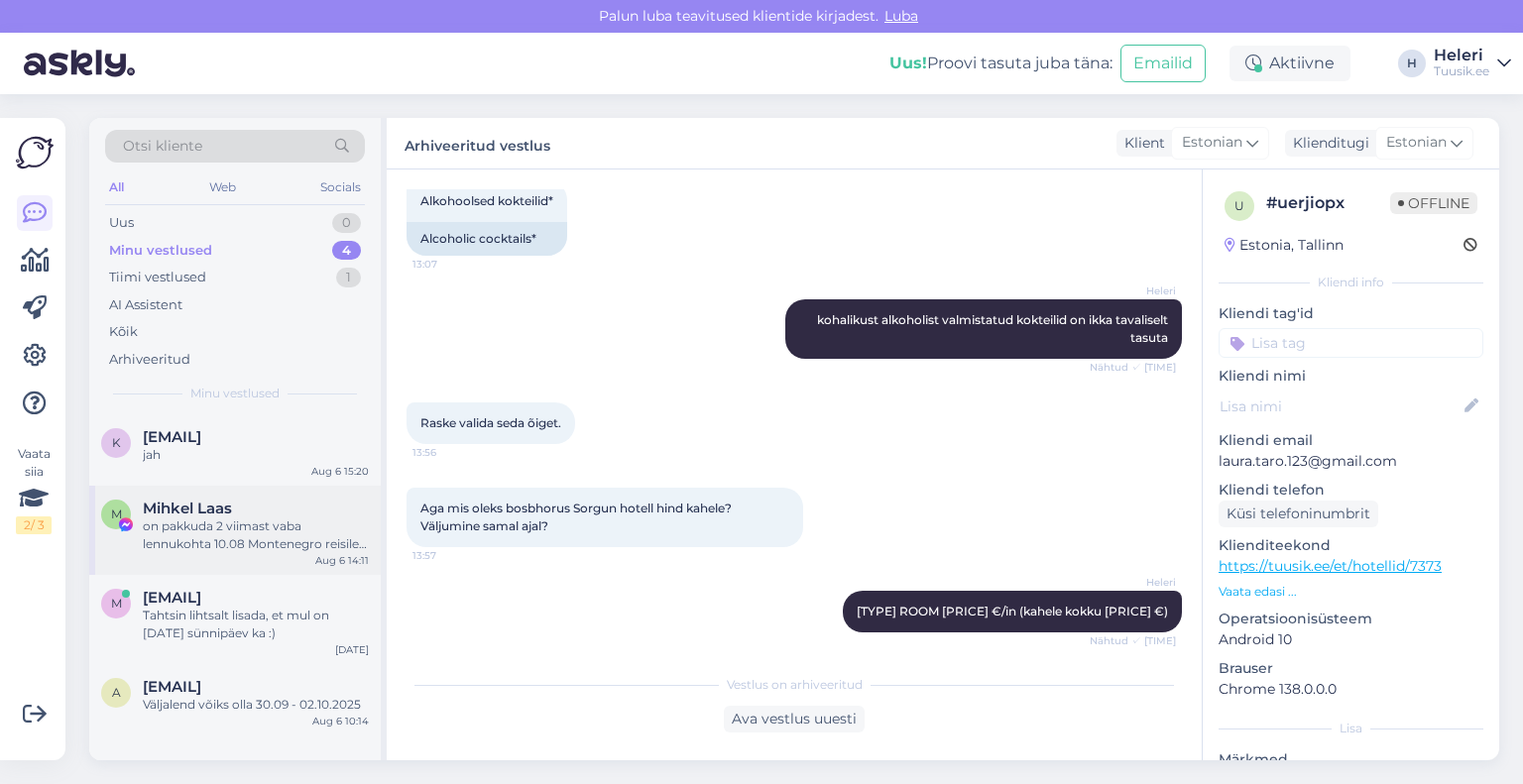 click on "on pakkuda 2 viimast vaba lennukohta 10.08 Montenegro reisile. Hotellivalikut saate vaadata siit: http://bit.ly/4lj0NsH" at bounding box center (256, 535) 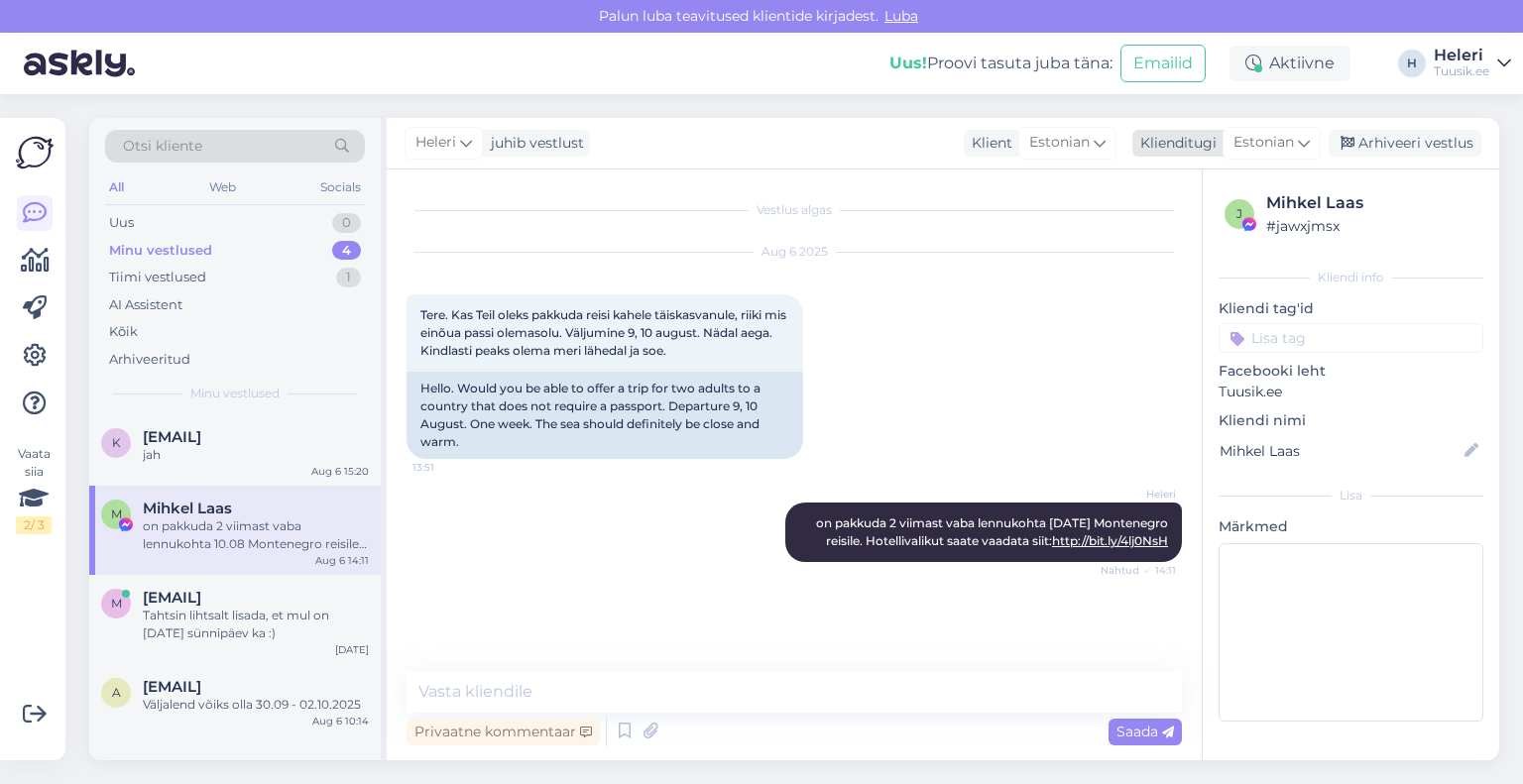 drag, startPoint x: 1401, startPoint y: 146, endPoint x: 1360, endPoint y: 144, distance: 41.04875 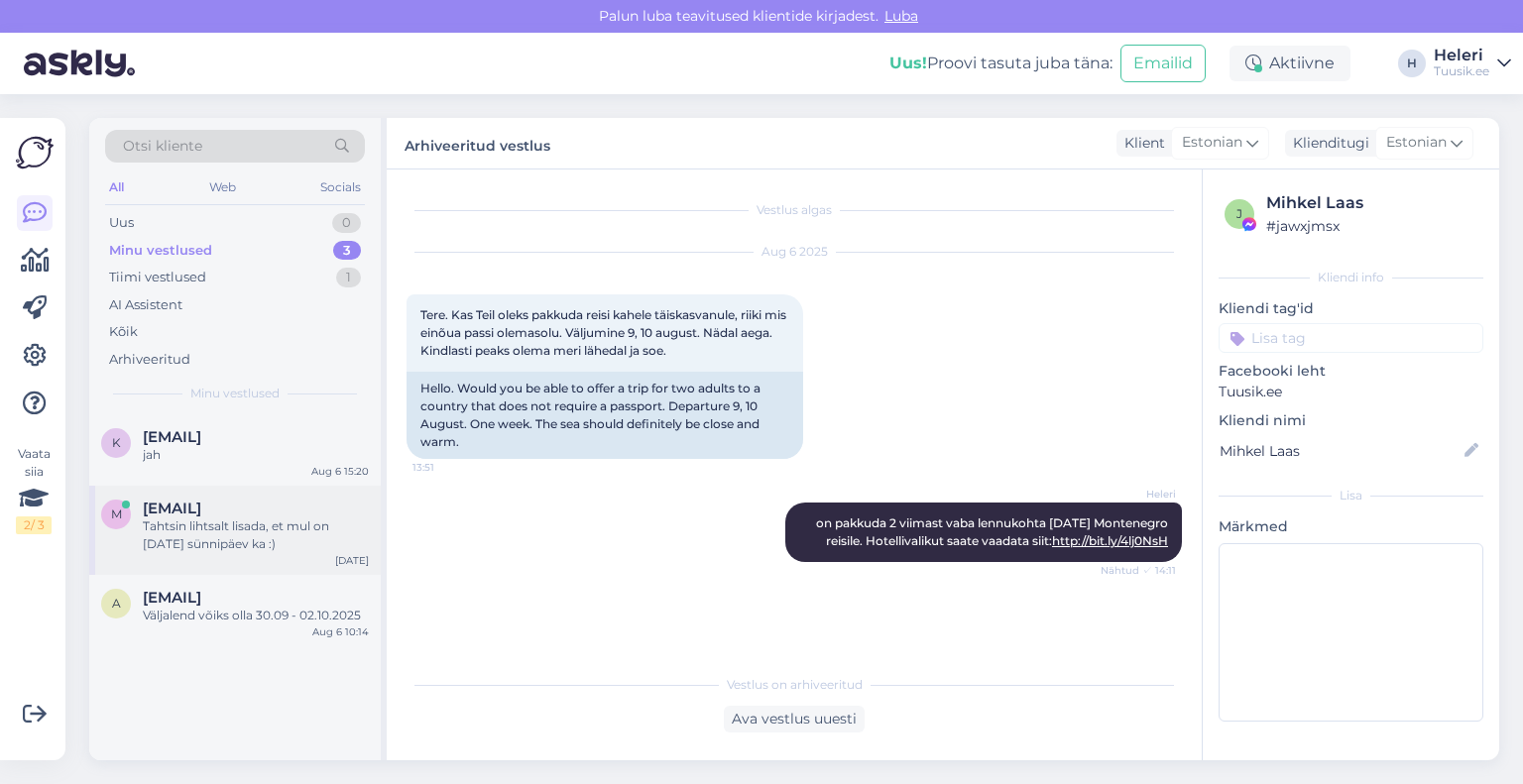 click on "[EMAIL]" at bounding box center [172, 508] 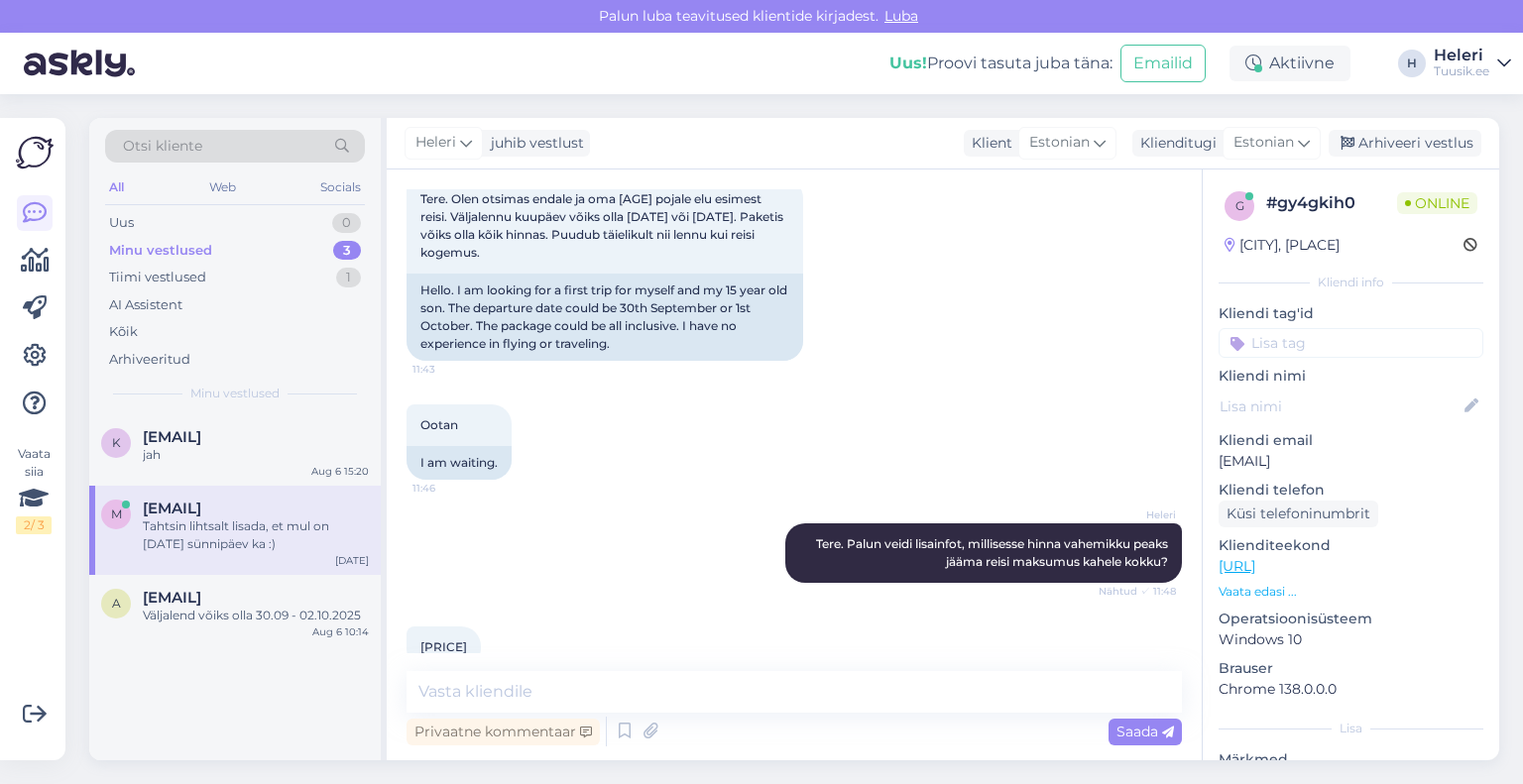 scroll, scrollTop: 0, scrollLeft: 0, axis: both 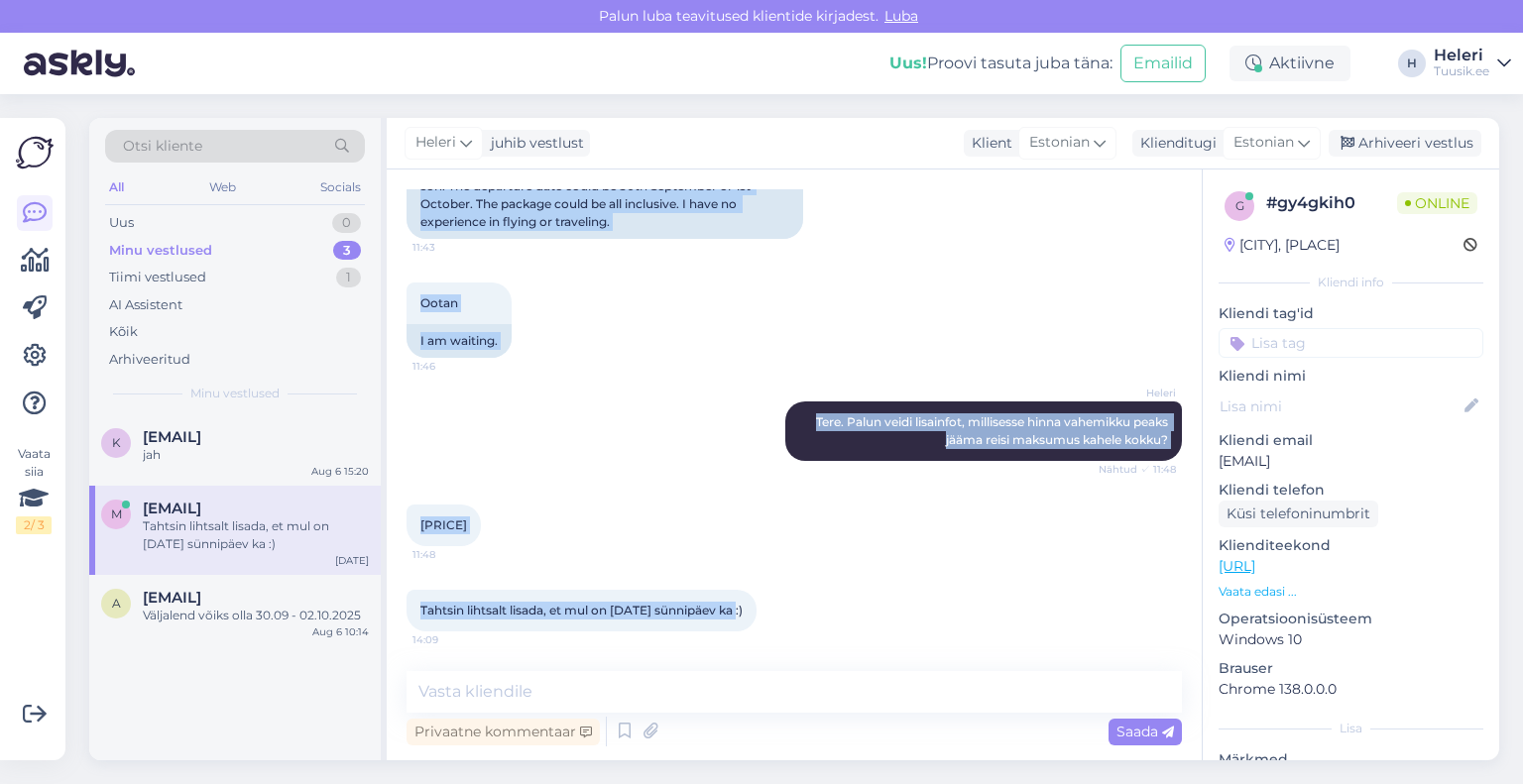 drag, startPoint x: 416, startPoint y: 309, endPoint x: 956, endPoint y: 582, distance: 605.08594 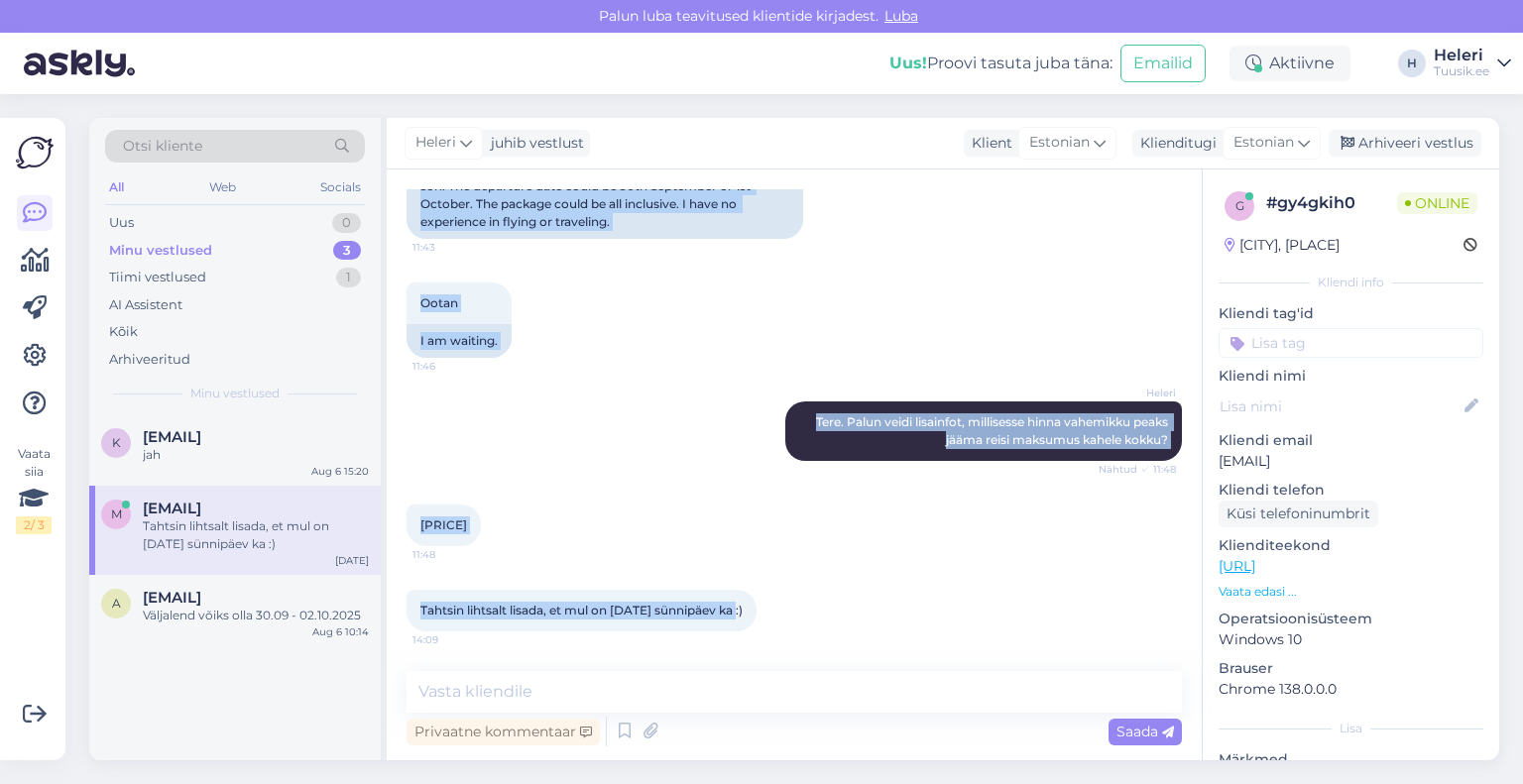 click on "Vestlus algas Aug 6 2025 Tere. Olen otsimas endale ja oma 15a pojale elu esimest reisi. Väljalennu kuupäev võiks olla 30sept või 1okt. Paketis võiks olla kõik hinnas. Puudub täielikult nii lennu kui reisi kogemus. 11:43 Hello. I am looking for a first trip for myself and my 15 year old son. The departure date could be 30th September or 1st October. The package could be all inclusive. I have no experience in flying or traveling. Ootan 11:46 I am waiting. Heleri Tere. Palun veidi lisainfot, millisesse hinna vahemikku peaks jääma reisi maksumus kahele kokku? Nähtud ✓ 11:48 1000-1300 11:48 Tahtsin lihtsalt lisada, et mul on 2okt sünnipäev ka :)" at bounding box center (803, 421) 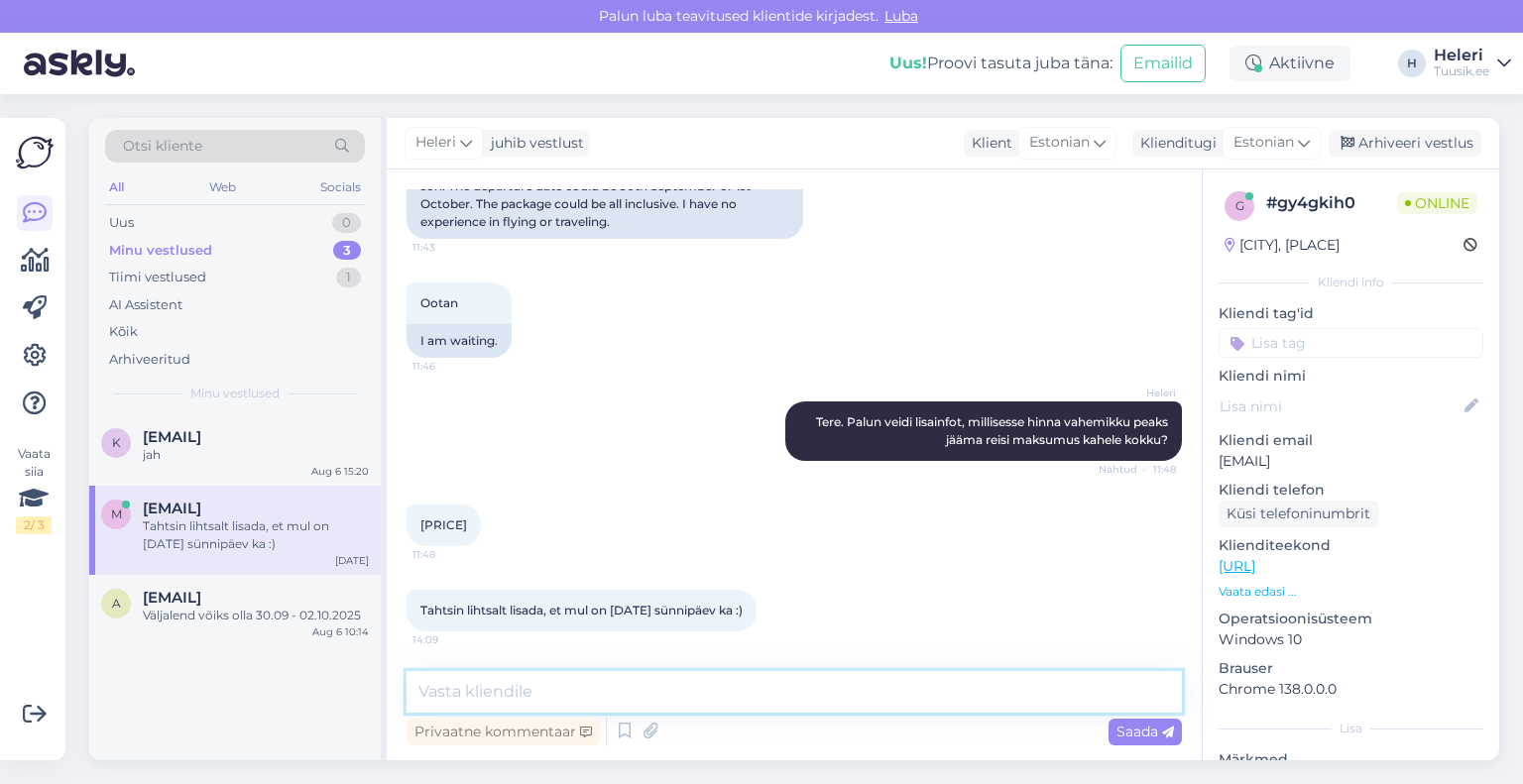 drag, startPoint x: 697, startPoint y: 680, endPoint x: 694, endPoint y: 691, distance: 11.401754 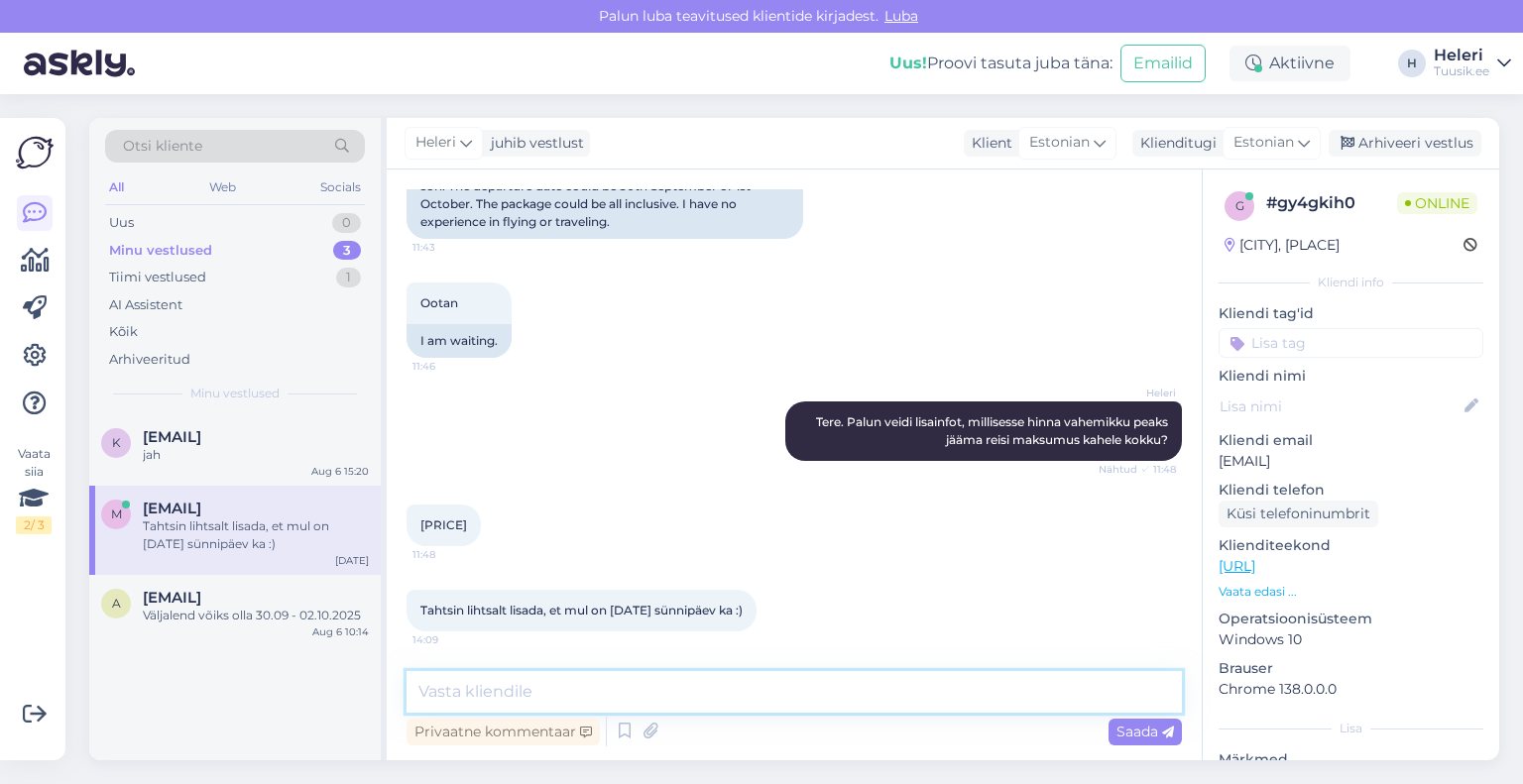 click at bounding box center (794, 692) 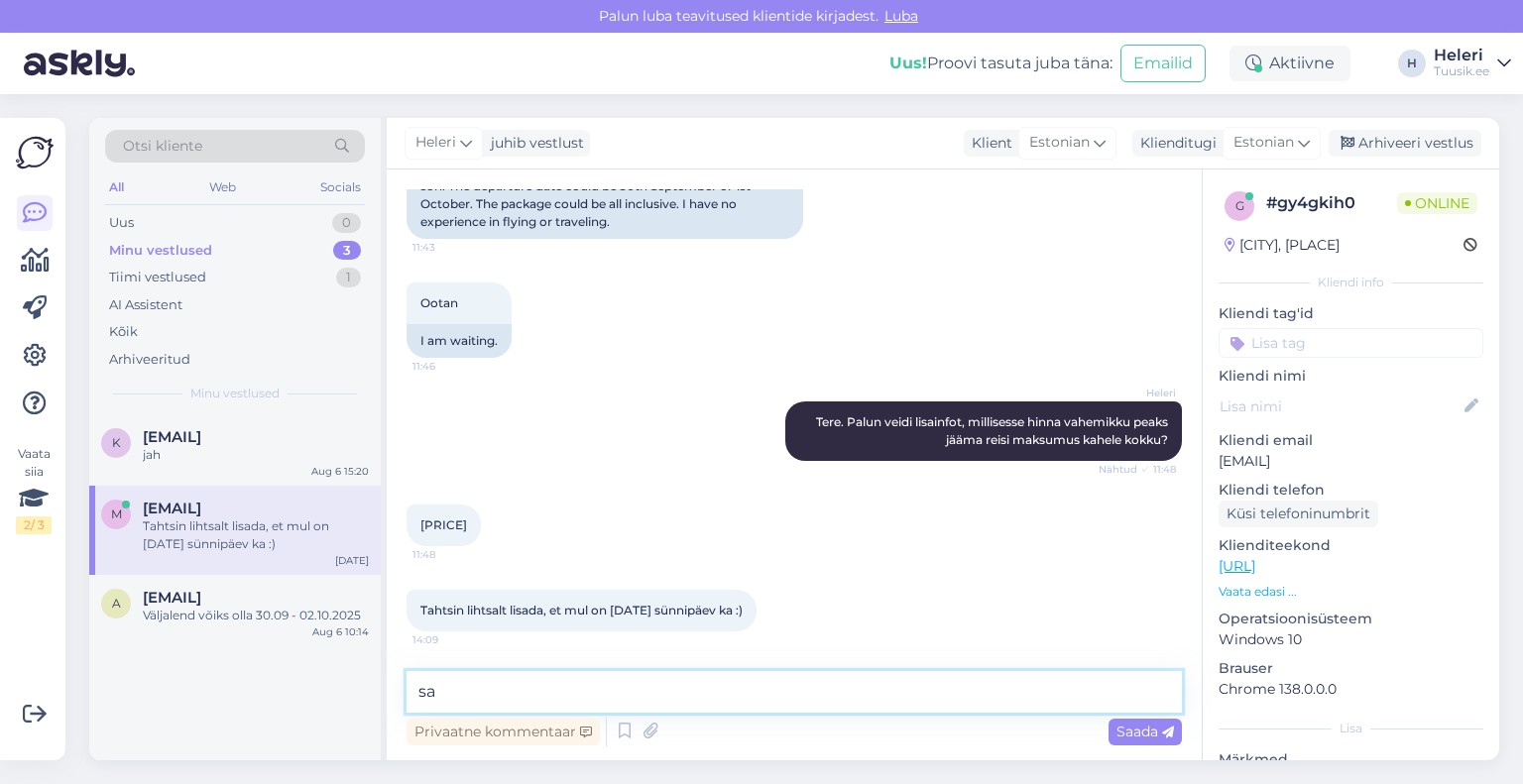 type on "s" 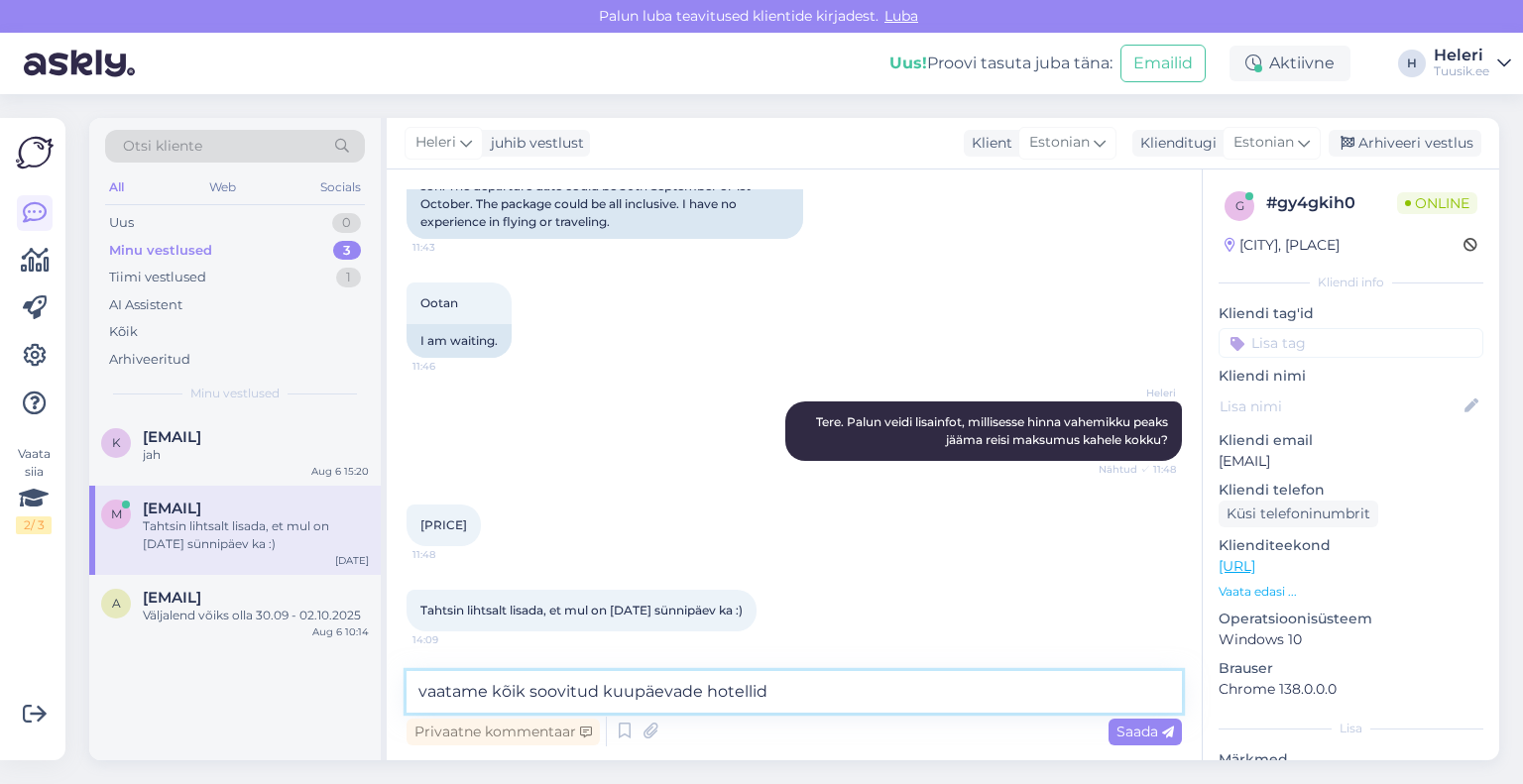 drag, startPoint x: 781, startPoint y: 699, endPoint x: 701, endPoint y: 704, distance: 80.156098 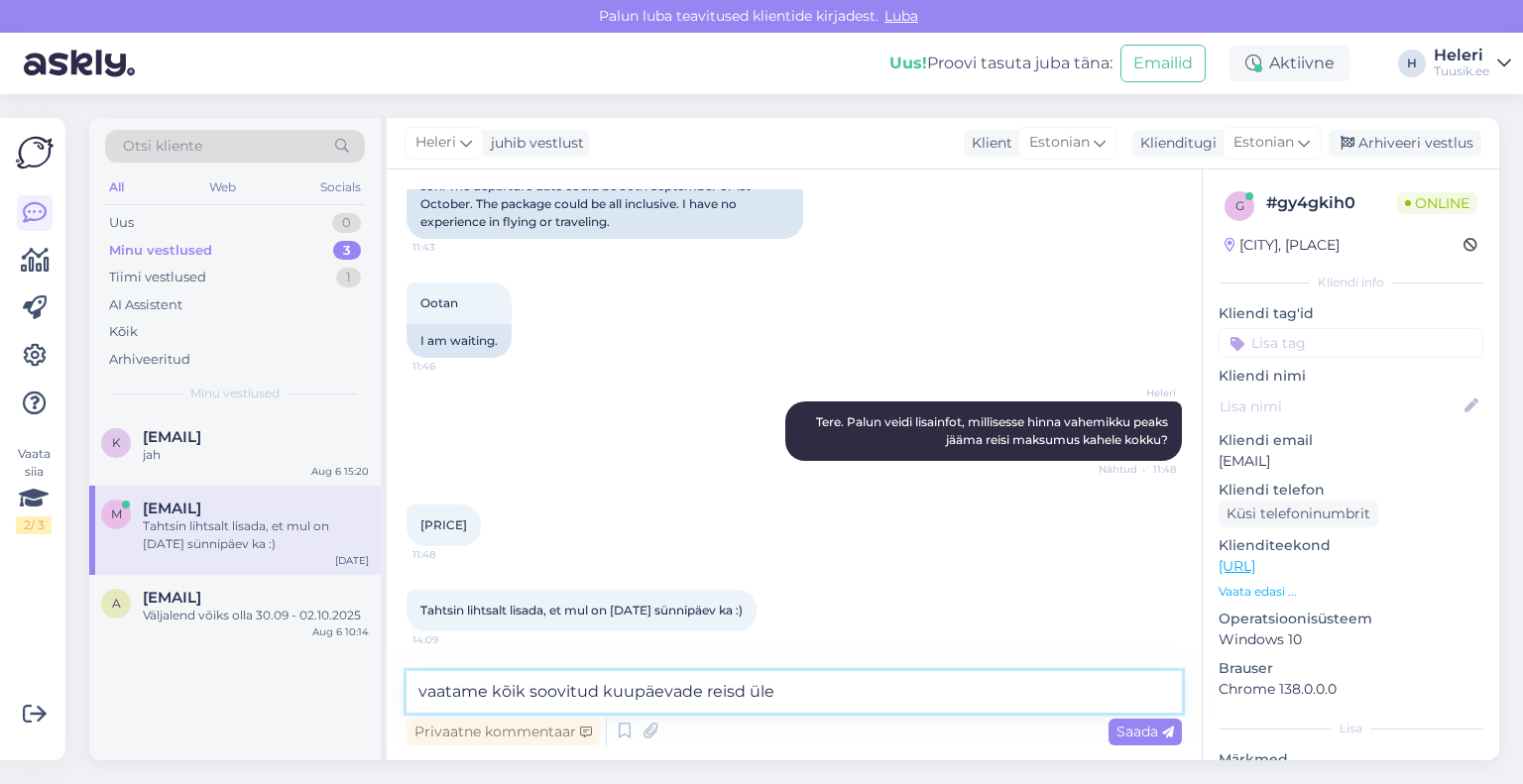 click on "vaatame kõik soovitud kuupäevade reisd üle" at bounding box center (794, 692) 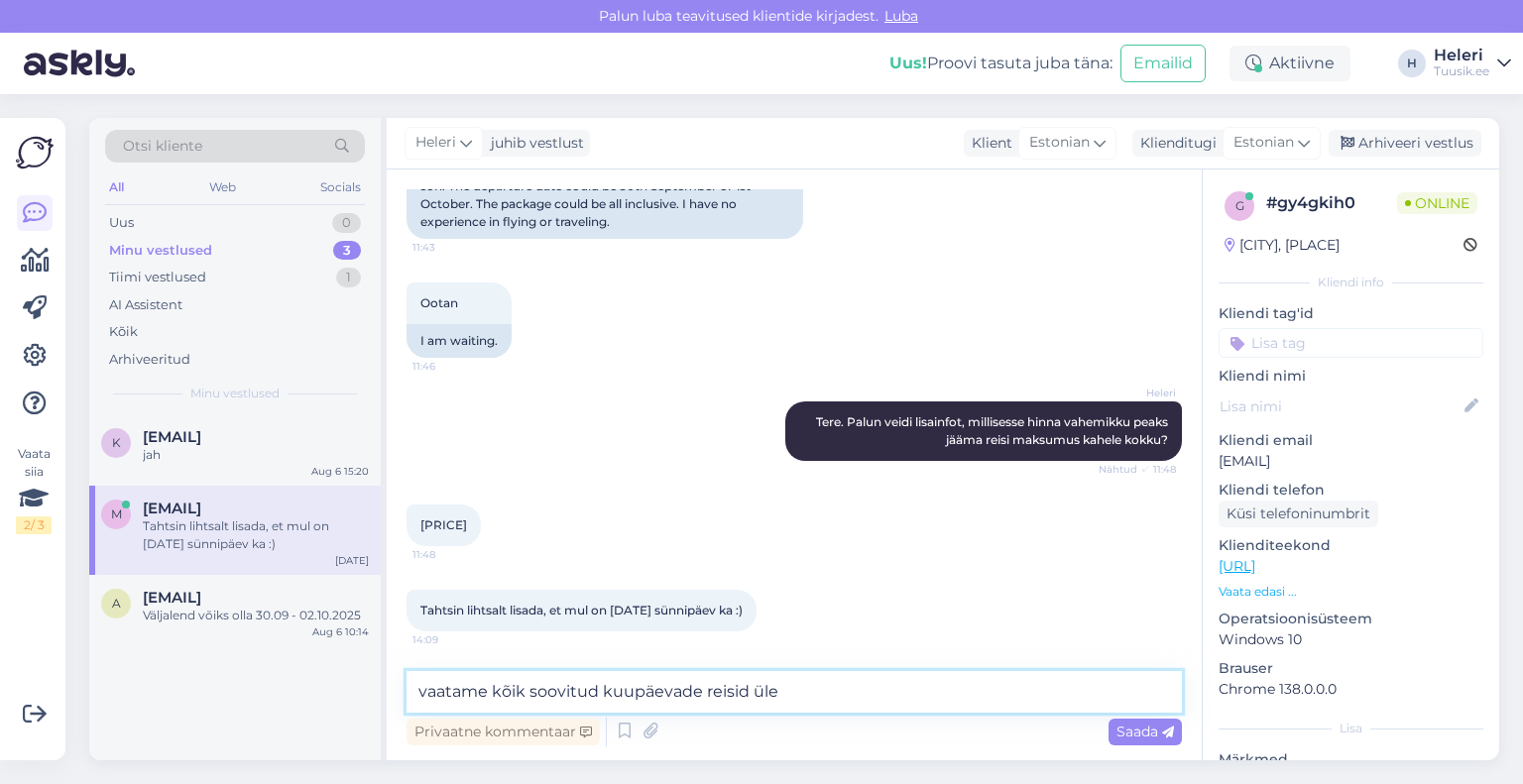 click on "vaatame kõik soovitud kuupäevade reisid üle" at bounding box center (794, 692) 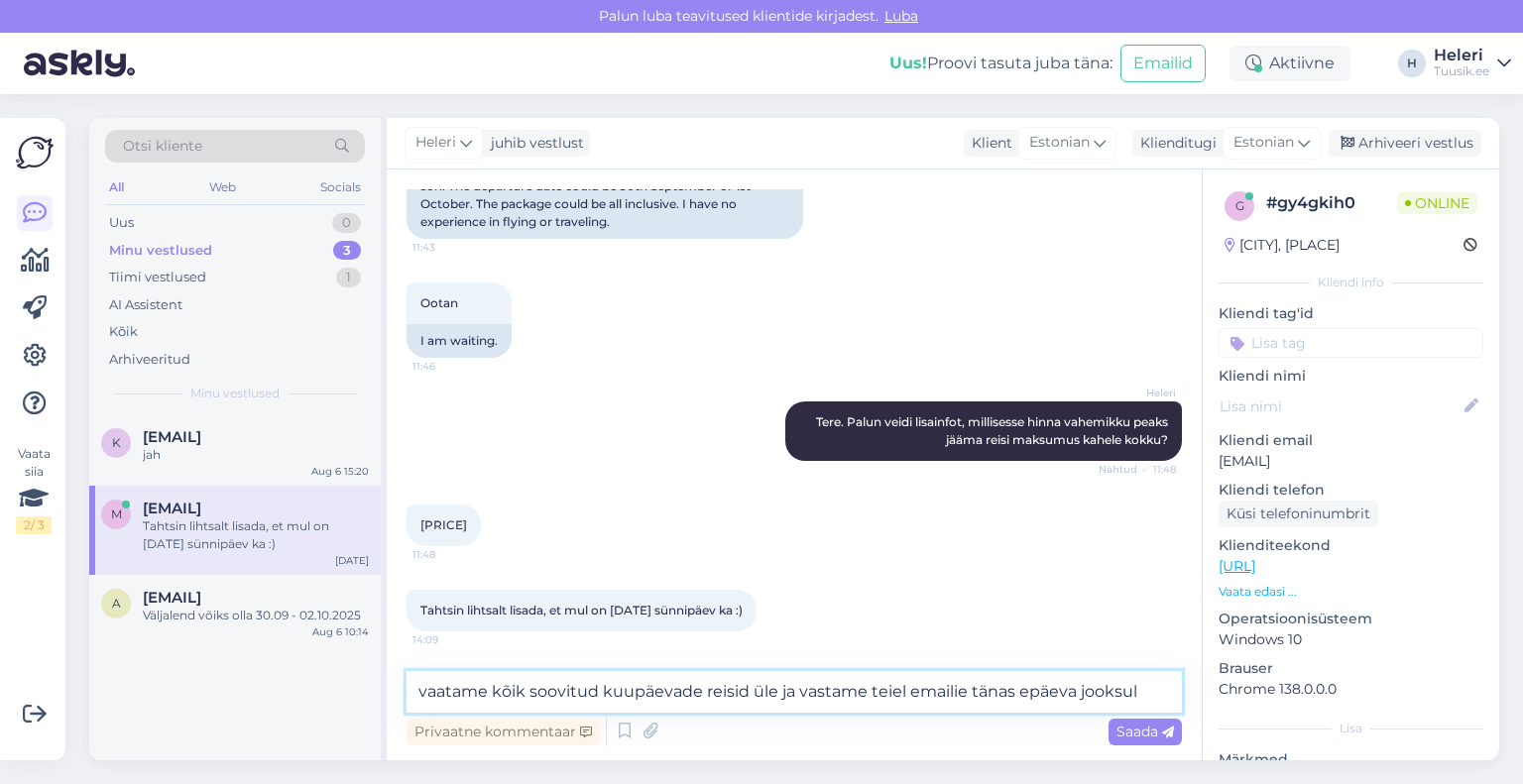 click on "vaatame kõik soovitud kuupäevade reisid üle ja vastame teiel emailie tänas epäeva jooksul" at bounding box center [794, 692] 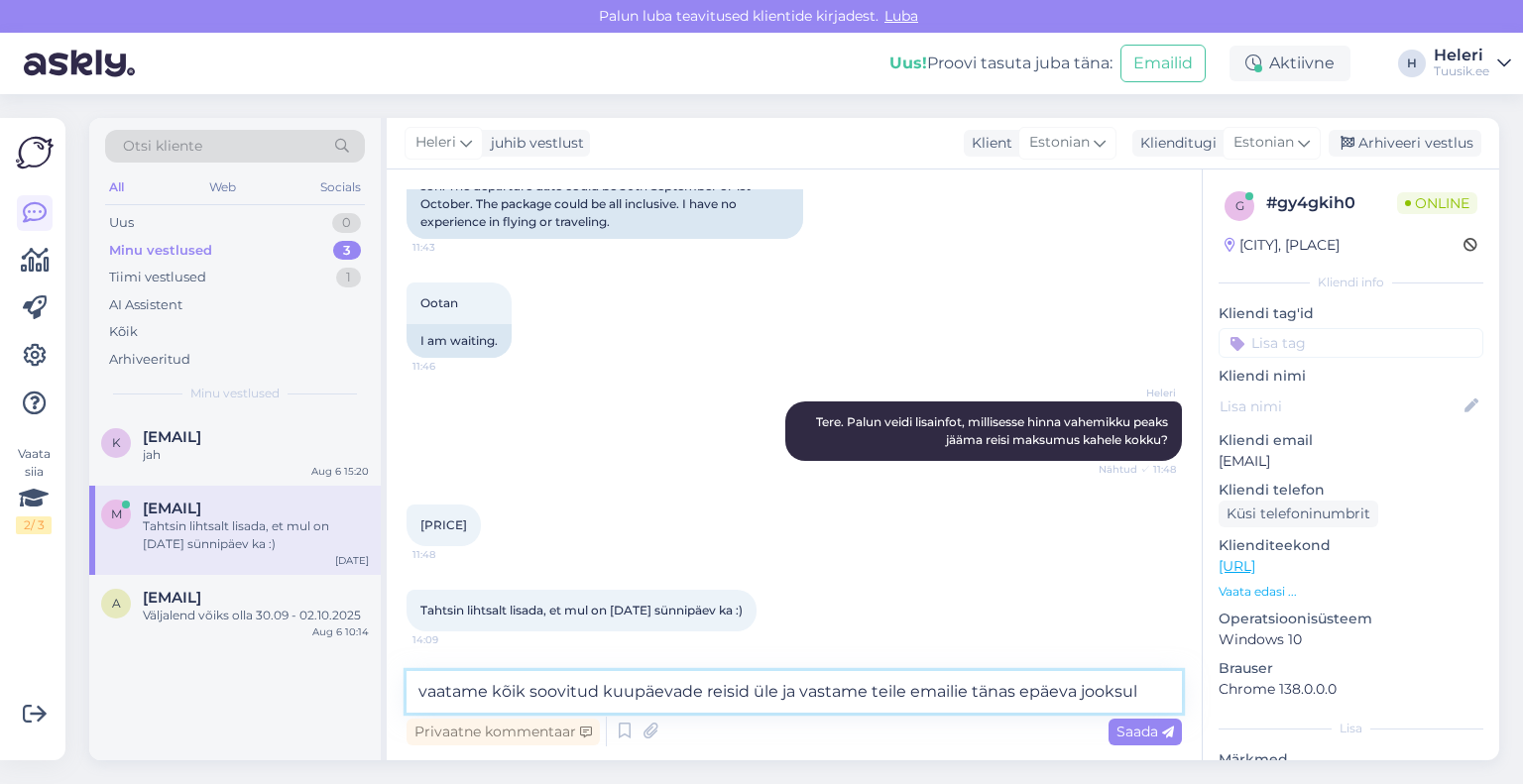click on "vaatame kõik soovitud kuupäevade reisid üle ja vastame teile emailie tänas epäeva jooksul" at bounding box center [794, 692] 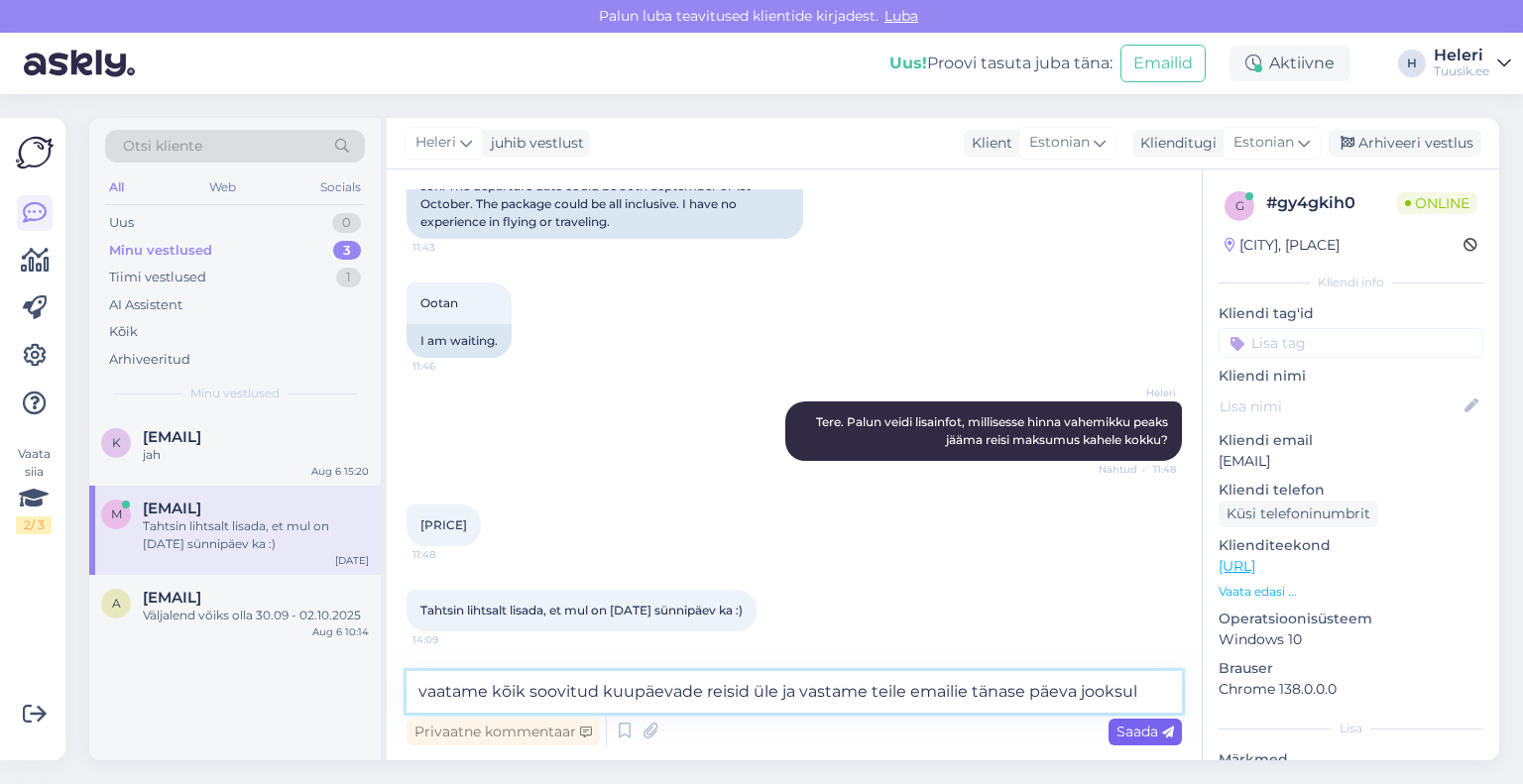 type on "vaatame kõik soovitud kuupäevade reisid üle ja vastame teile emailie tänase päeva jooksul" 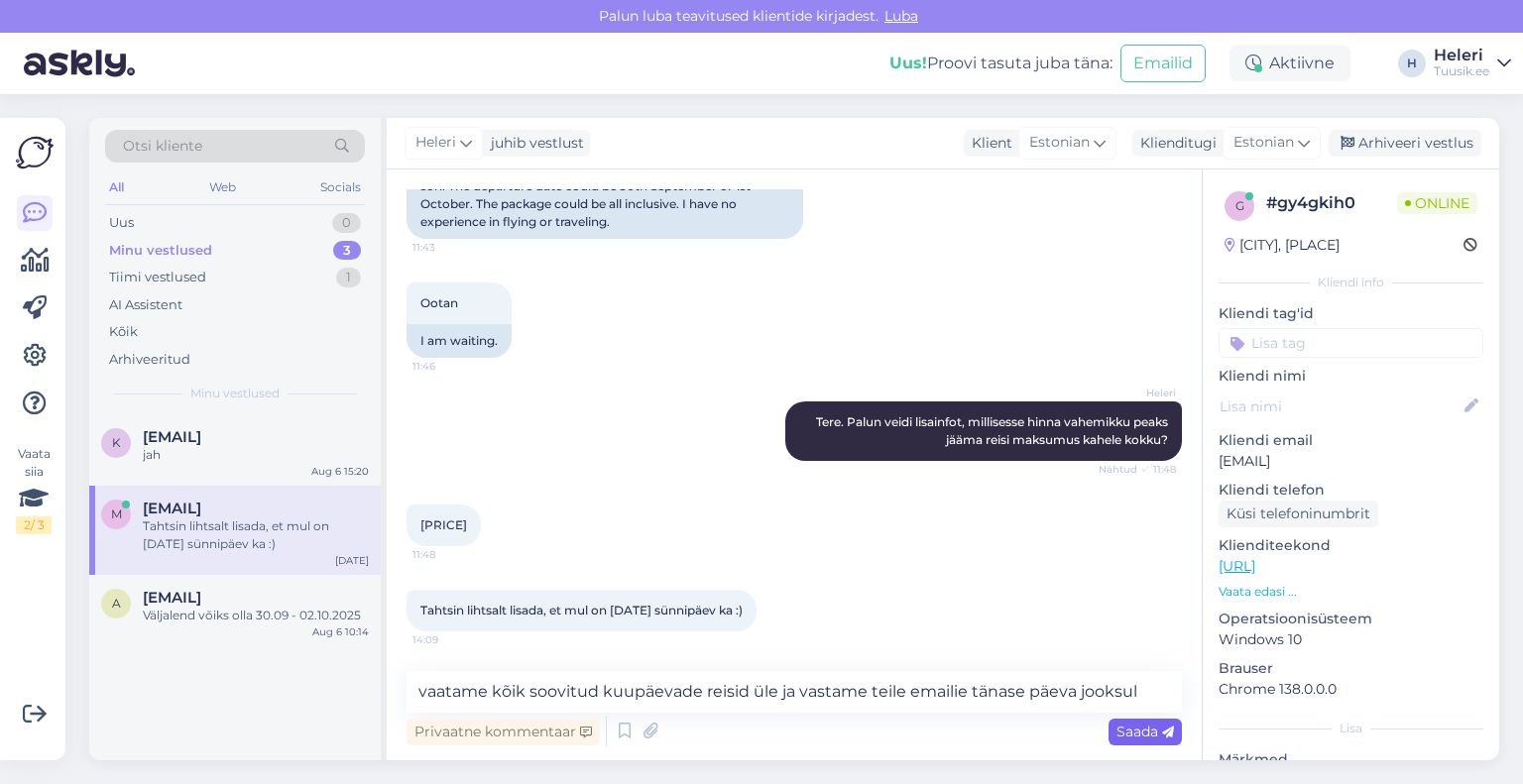 click on "Saada" at bounding box center [1145, 731] 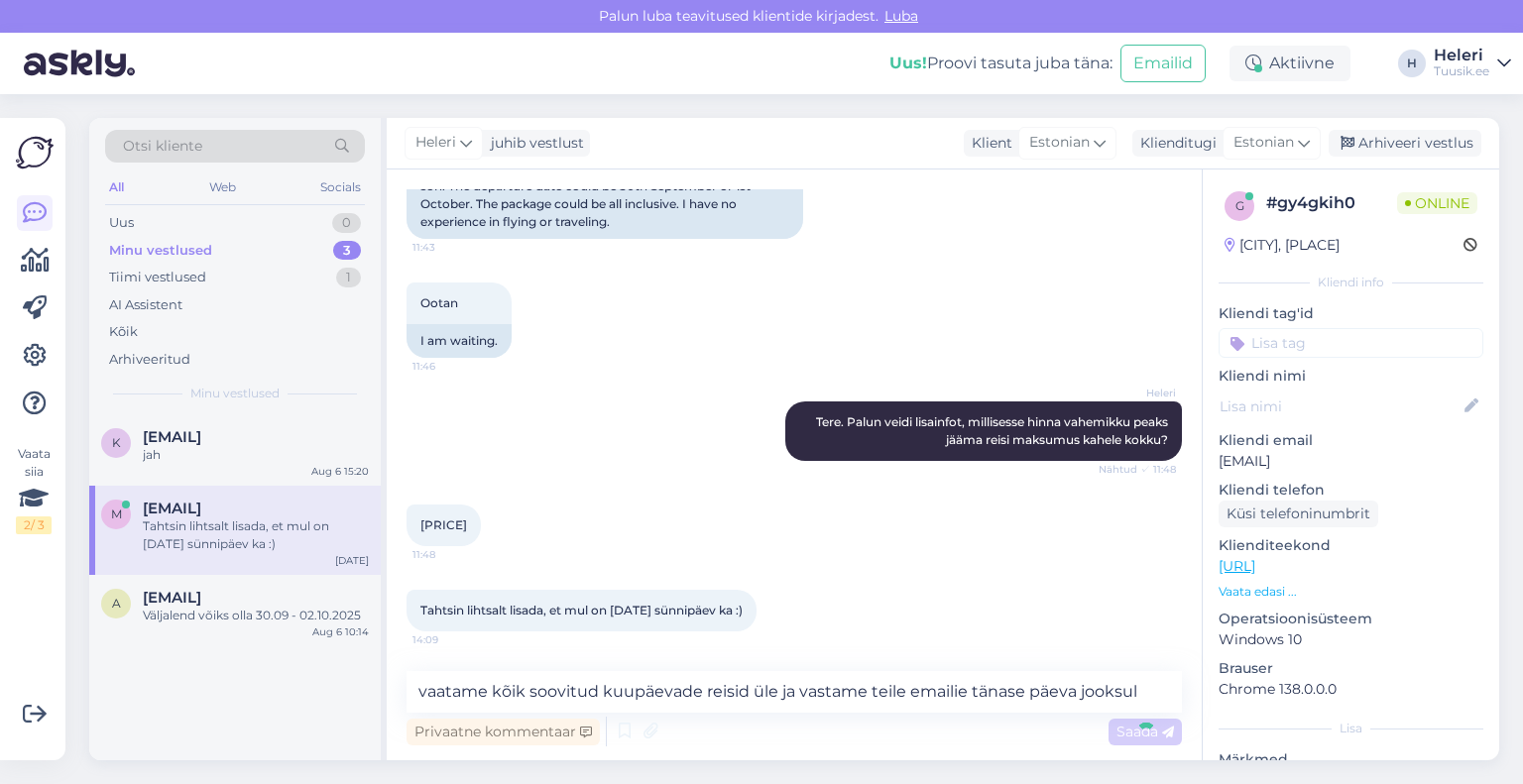 type 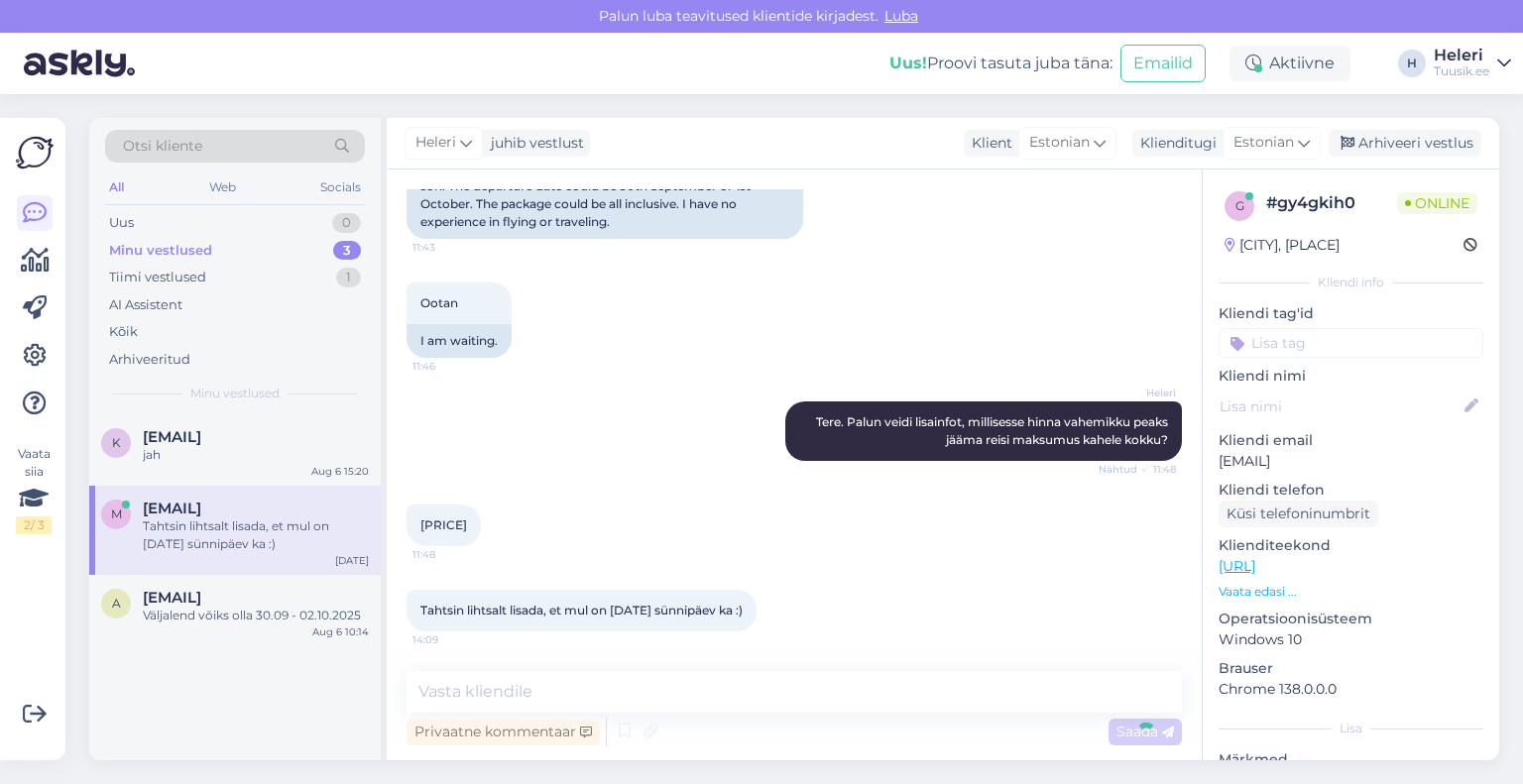 scroll, scrollTop: 341, scrollLeft: 0, axis: vertical 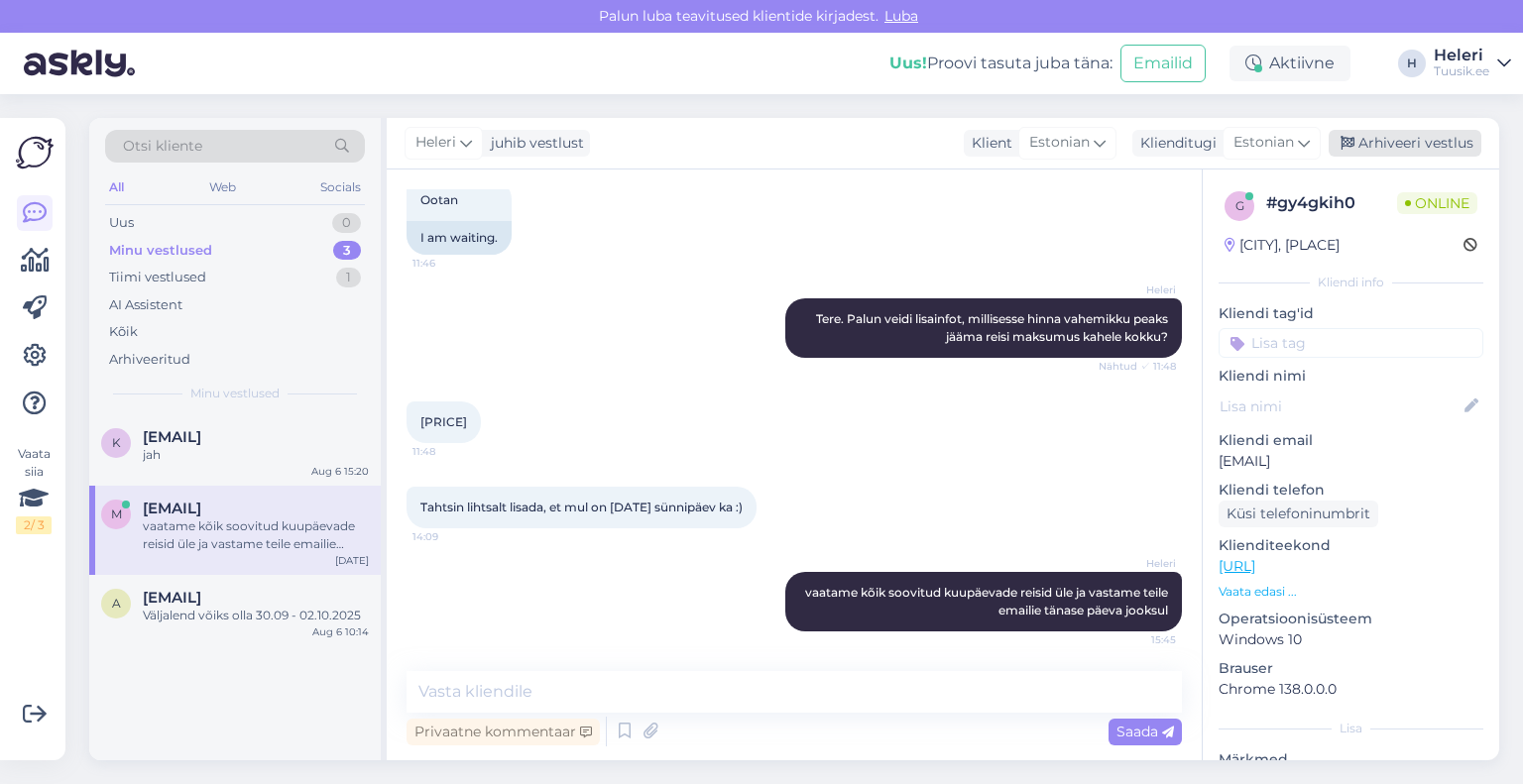 click on "Arhiveeri vestlus" at bounding box center (1405, 143) 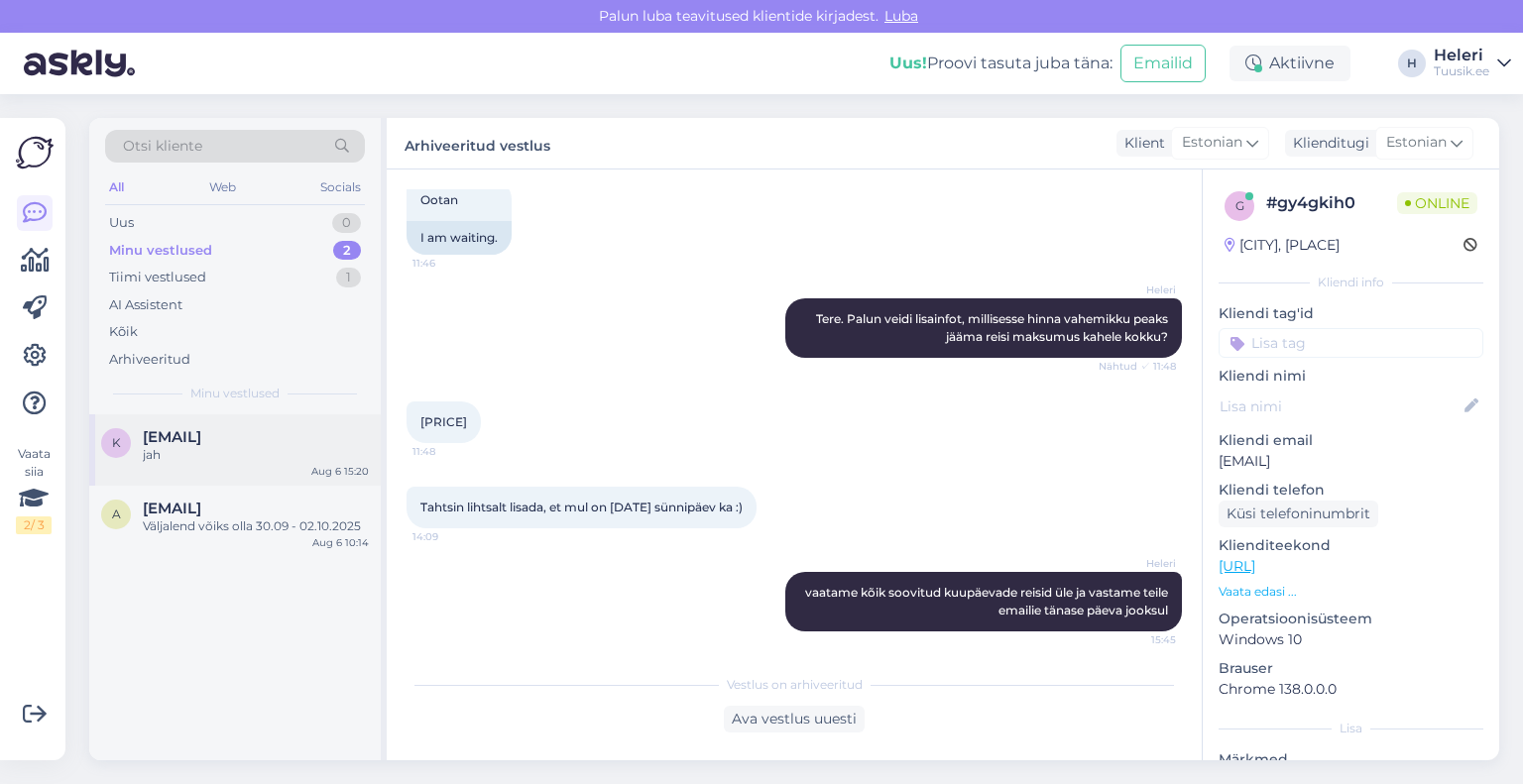 click on "[EMAIL]" at bounding box center [172, 437] 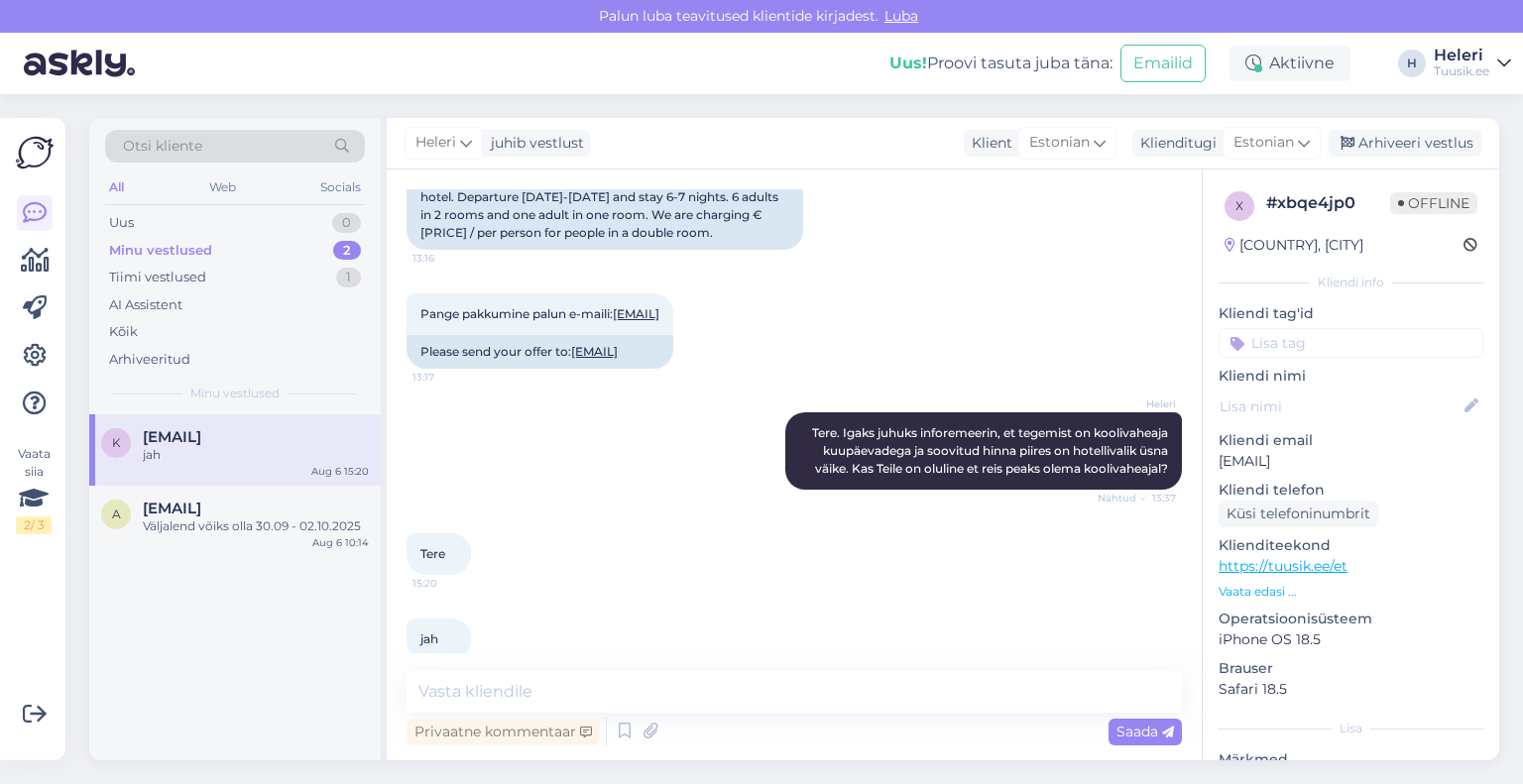 scroll, scrollTop: 409, scrollLeft: 0, axis: vertical 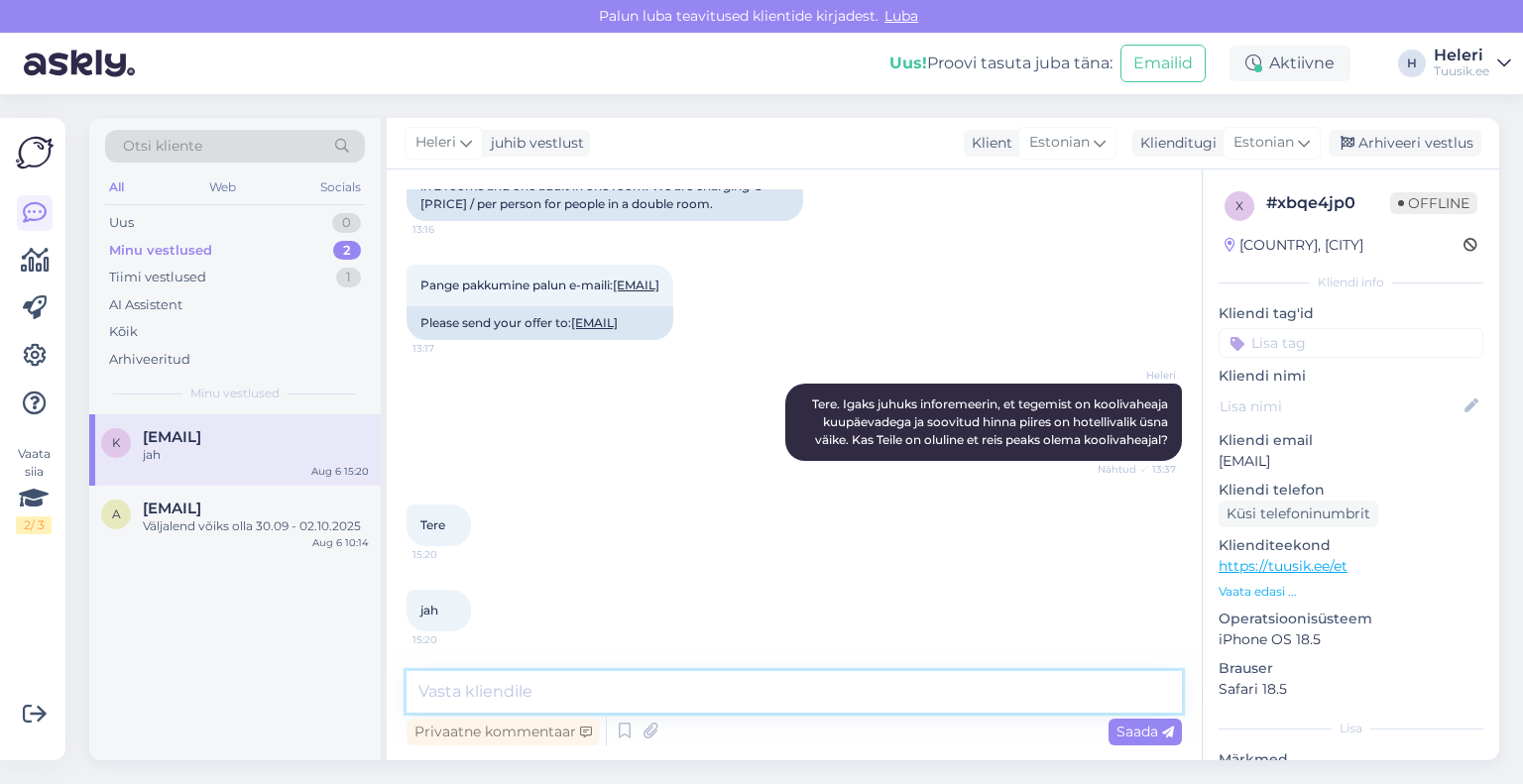 click at bounding box center (794, 692) 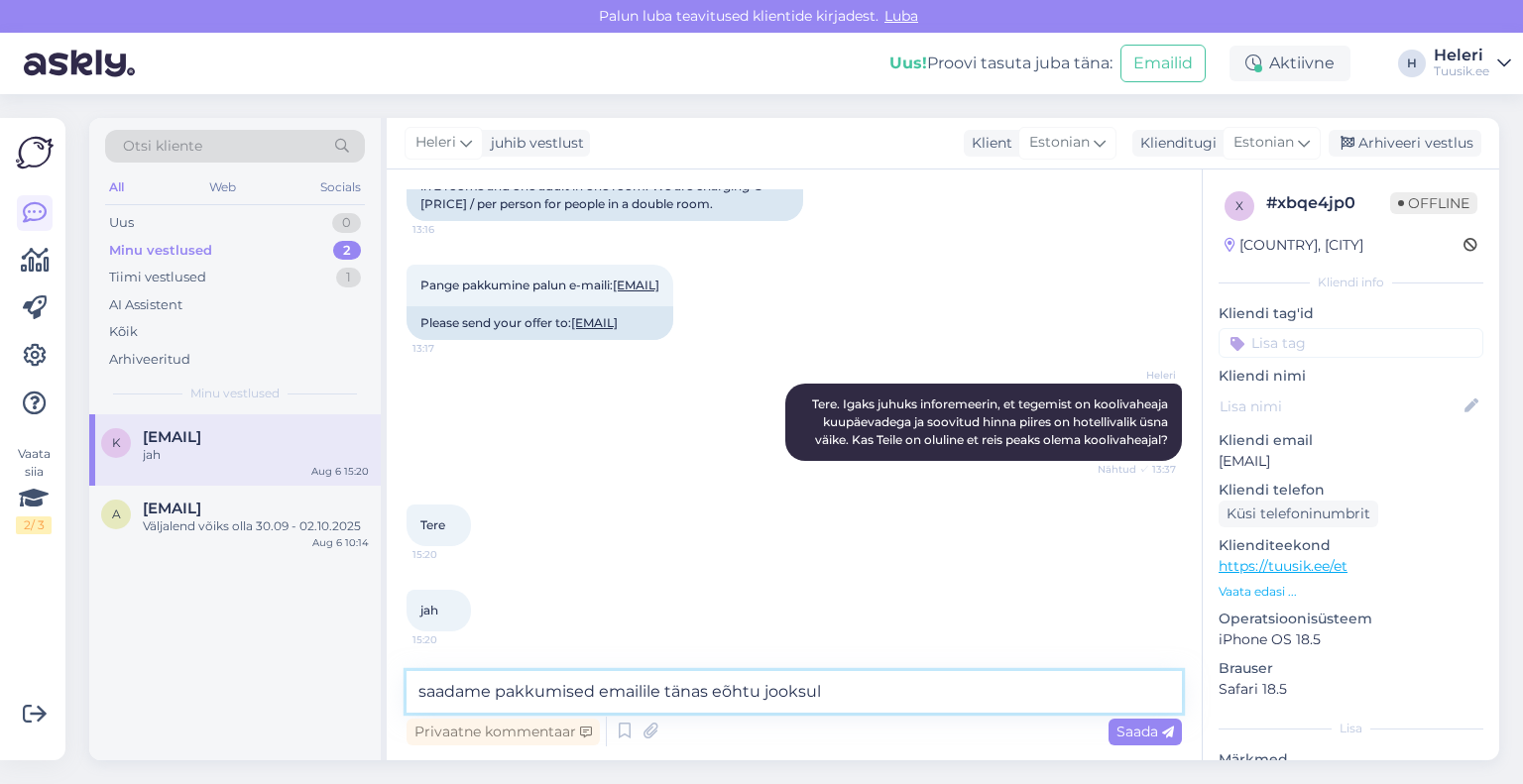 click on "saadame pakkumised emailile tänas eõhtu jooksul" at bounding box center (794, 692) 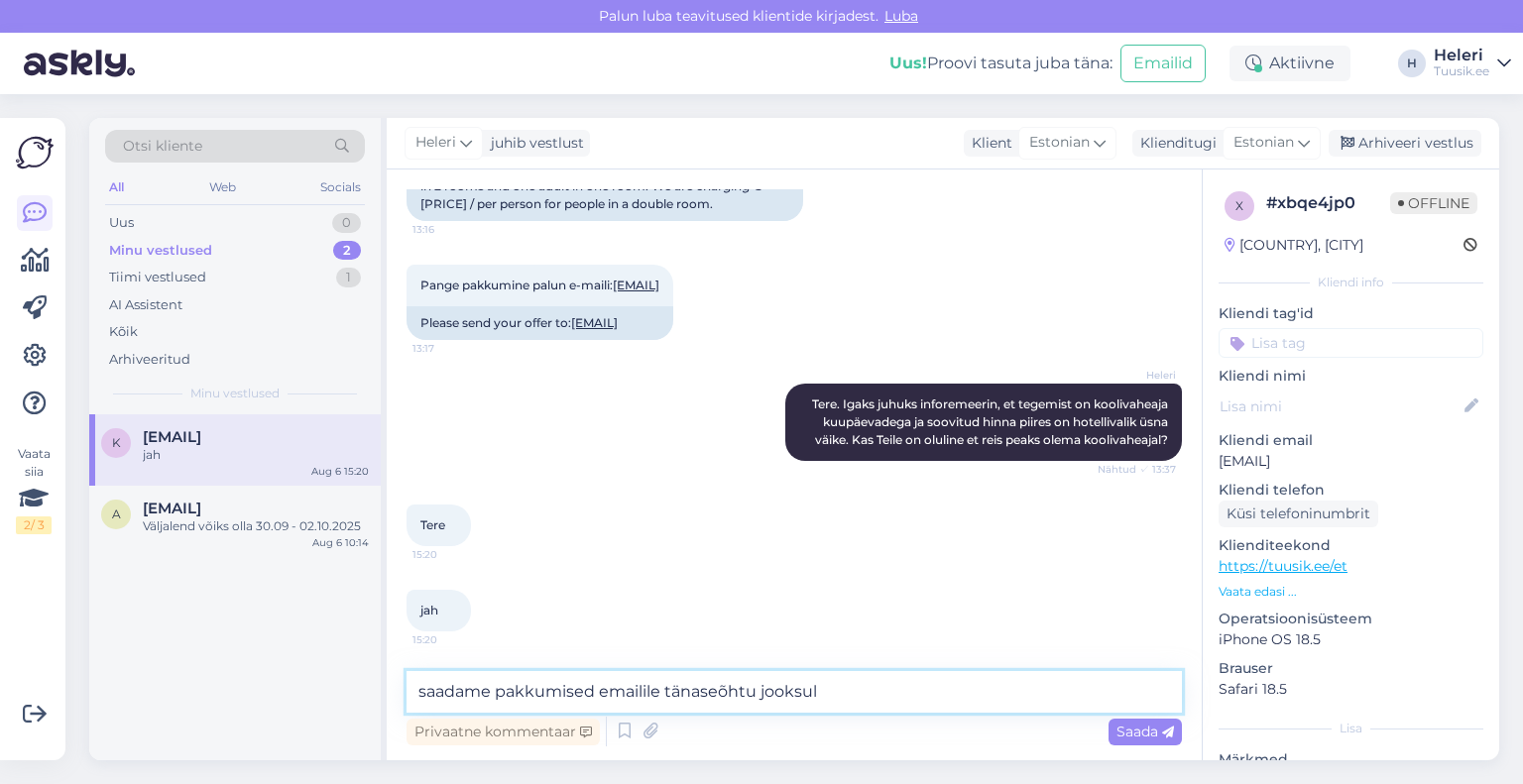 click on "saadame pakkumised emailile tänaseõhtu jooksul" at bounding box center (794, 692) 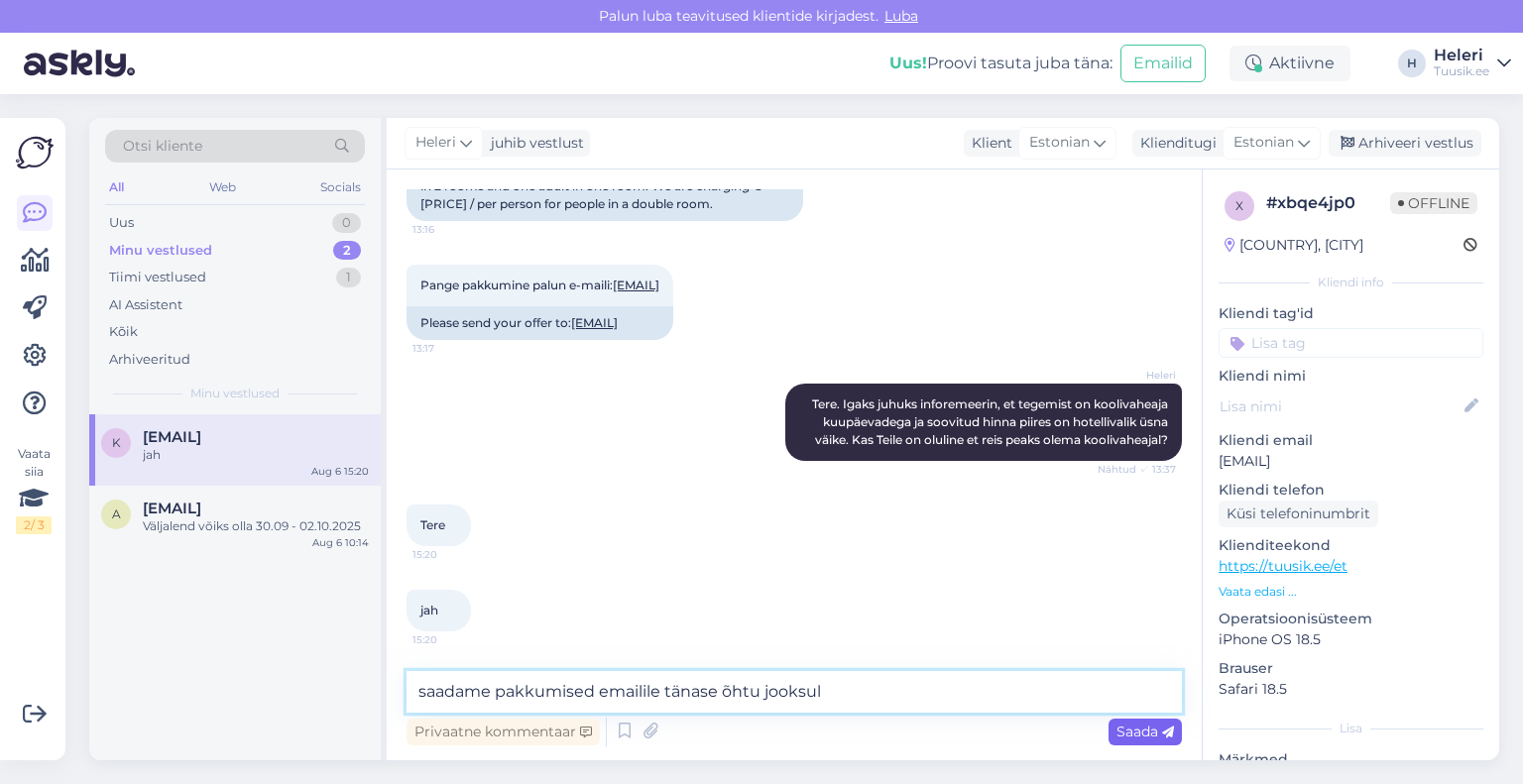 type on "saadame pakkumised emailile tänase õhtu jooksul" 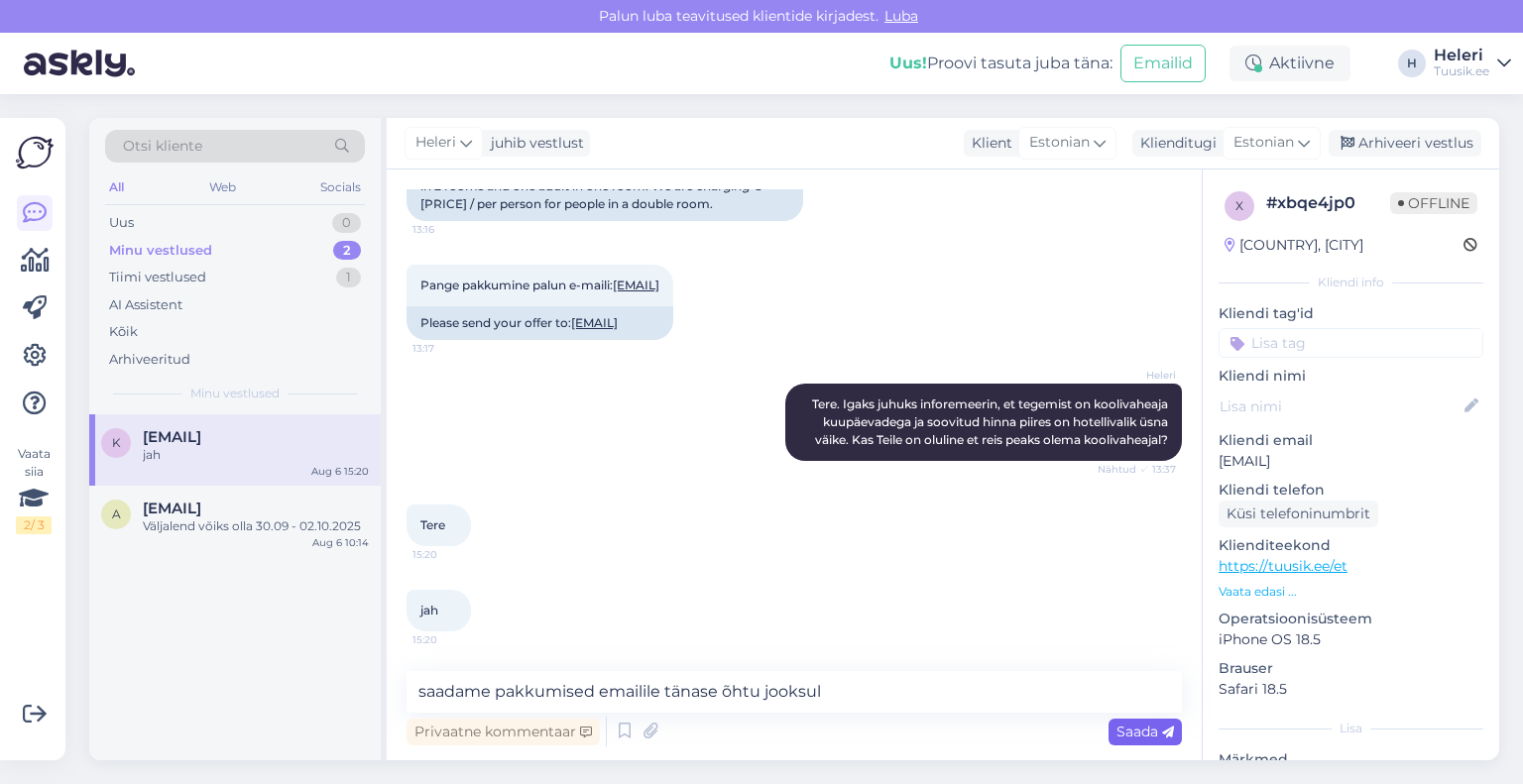 click on "Saada" at bounding box center [1145, 731] 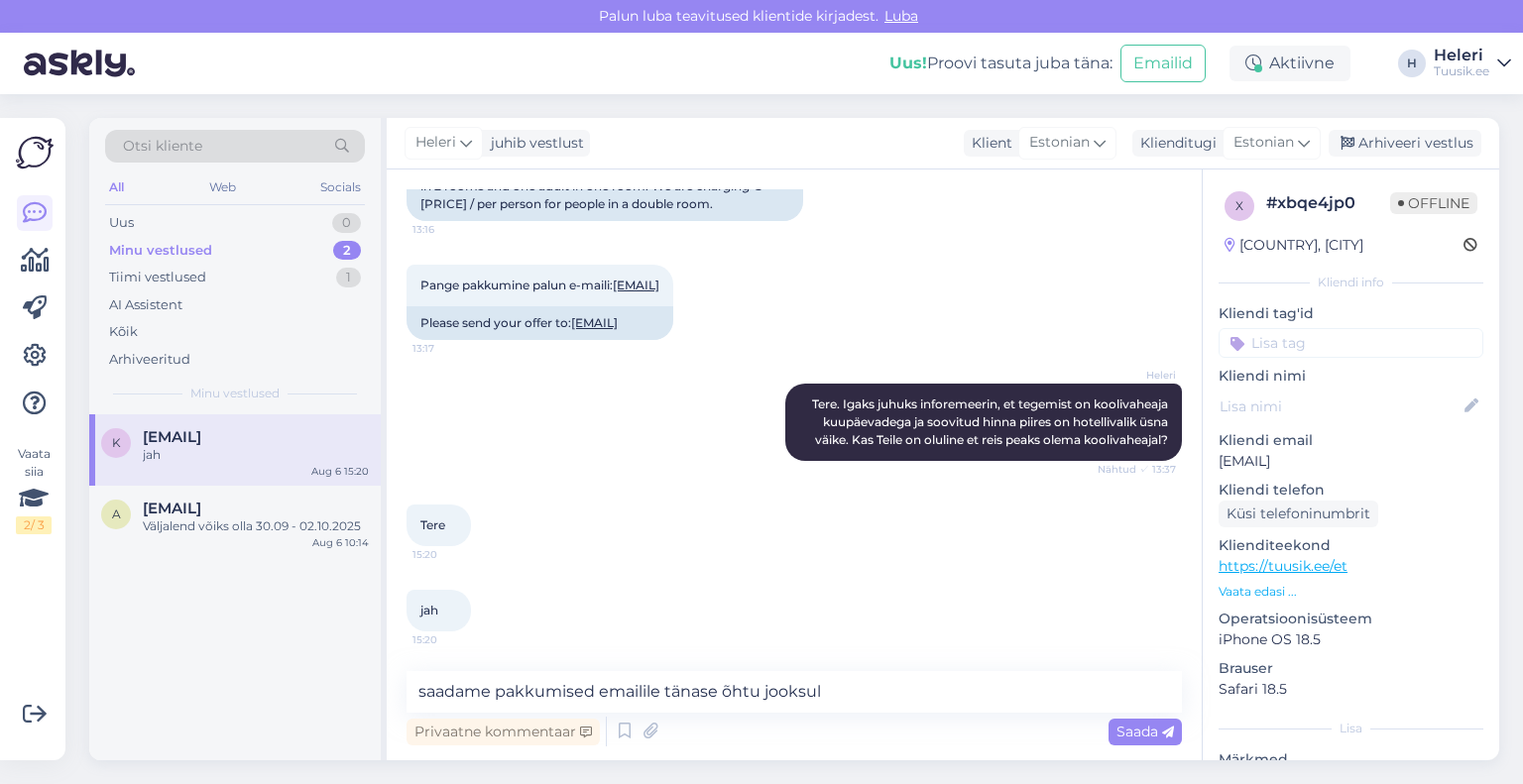 type 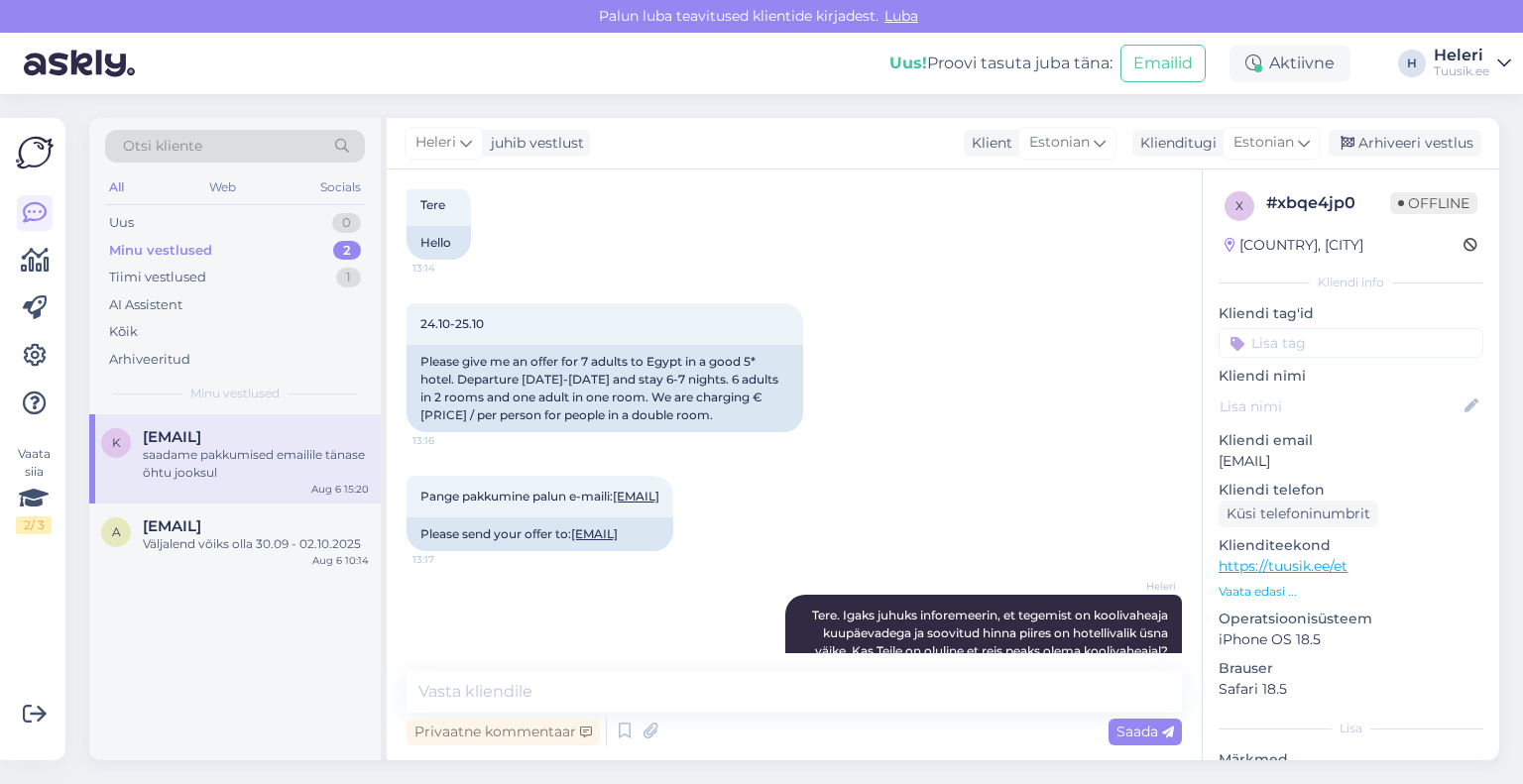 scroll, scrollTop: 0, scrollLeft: 0, axis: both 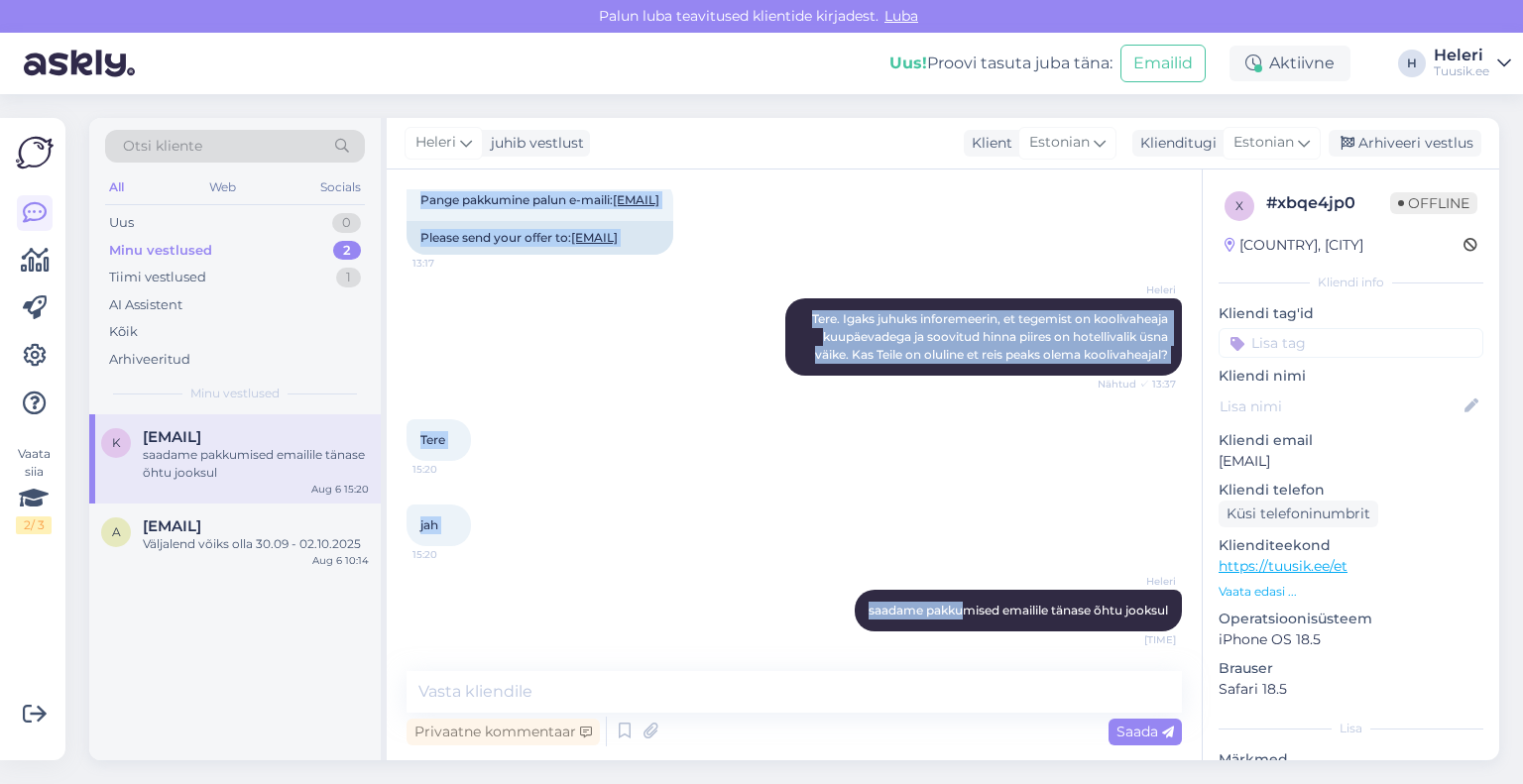 drag, startPoint x: 414, startPoint y: 308, endPoint x: 940, endPoint y: 657, distance: 631.25035 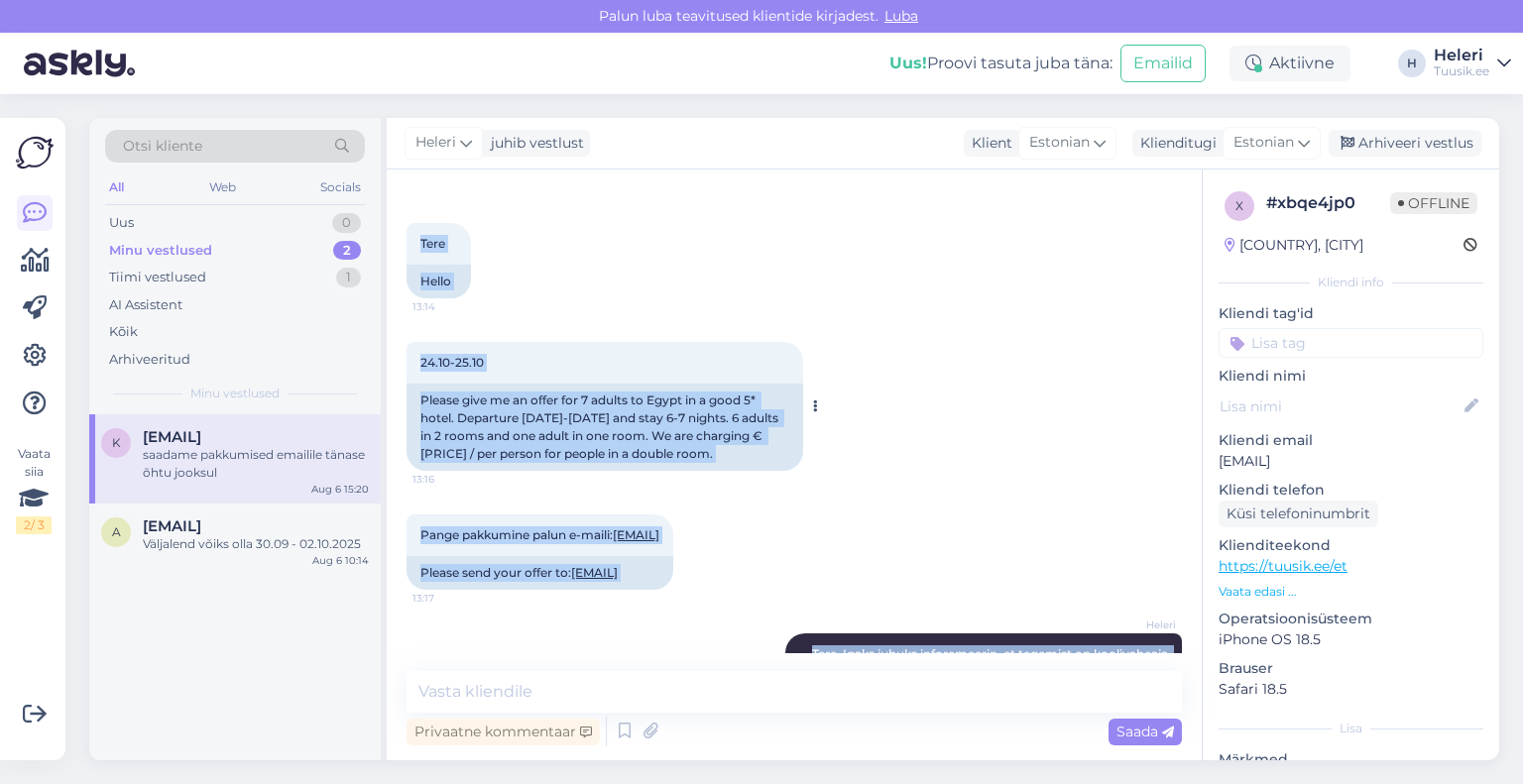 scroll, scrollTop: 0, scrollLeft: 0, axis: both 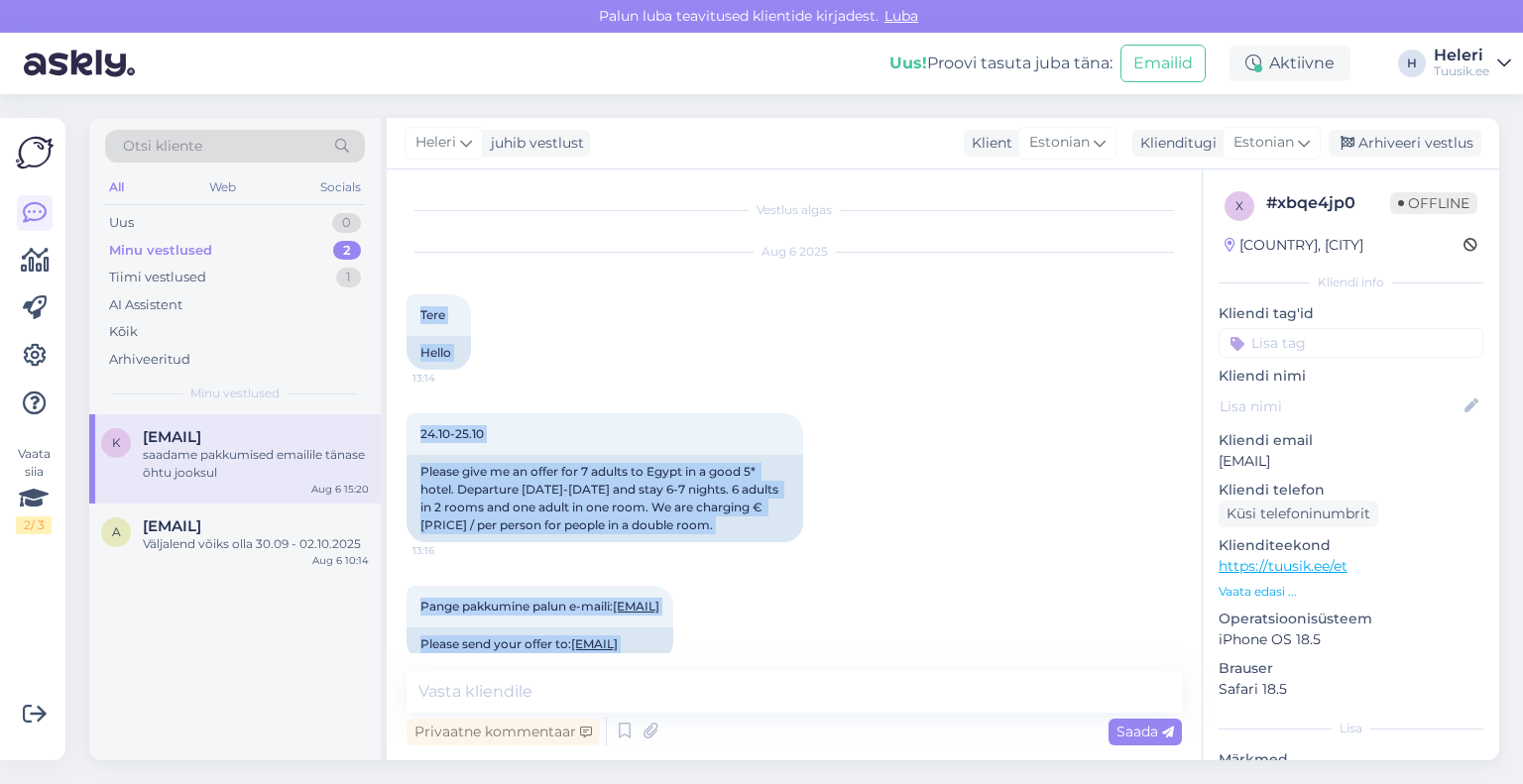 click on "Aug 6 2025 Tere 13:14  Hello" at bounding box center [794, 311] 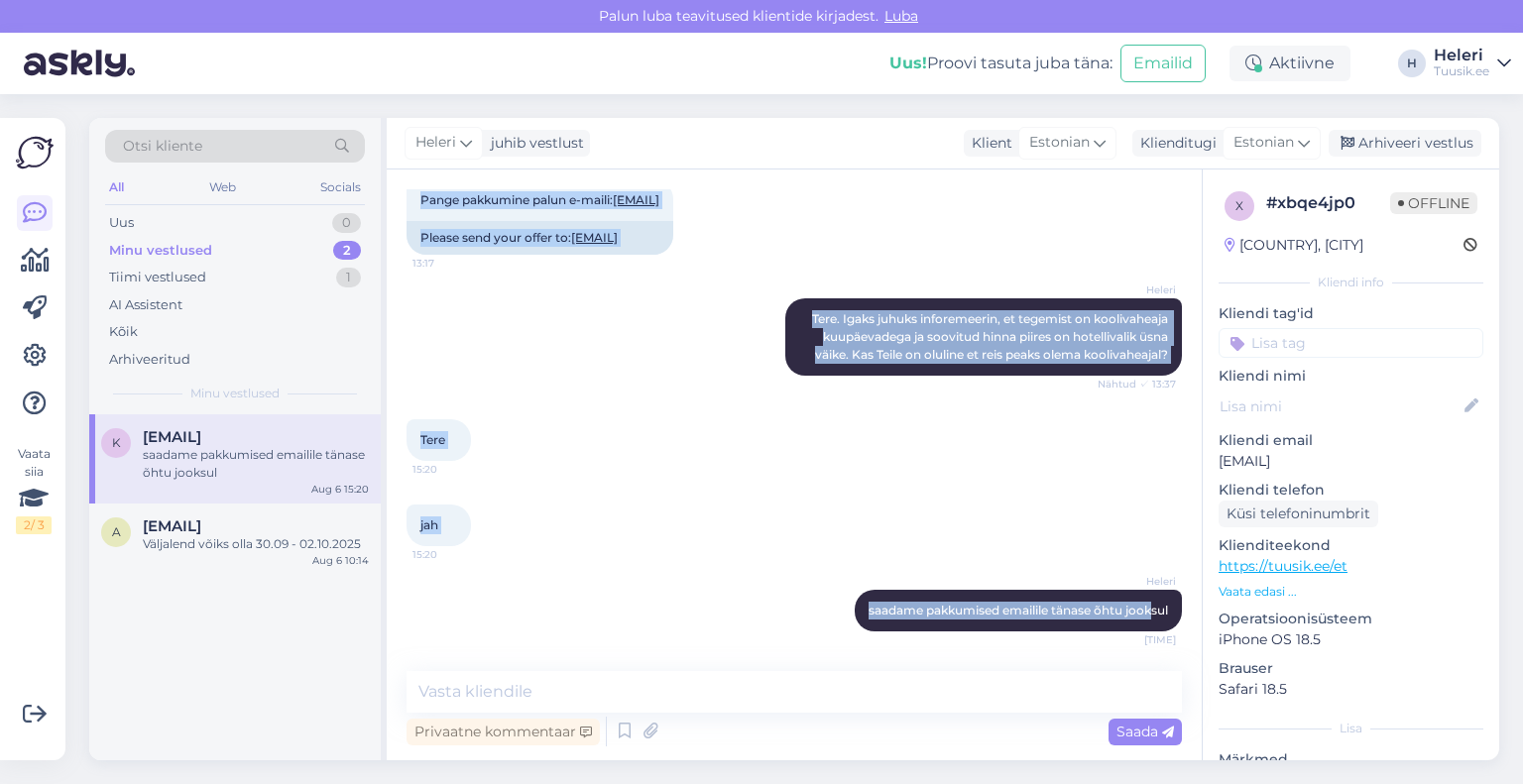 scroll, scrollTop: 496, scrollLeft: 0, axis: vertical 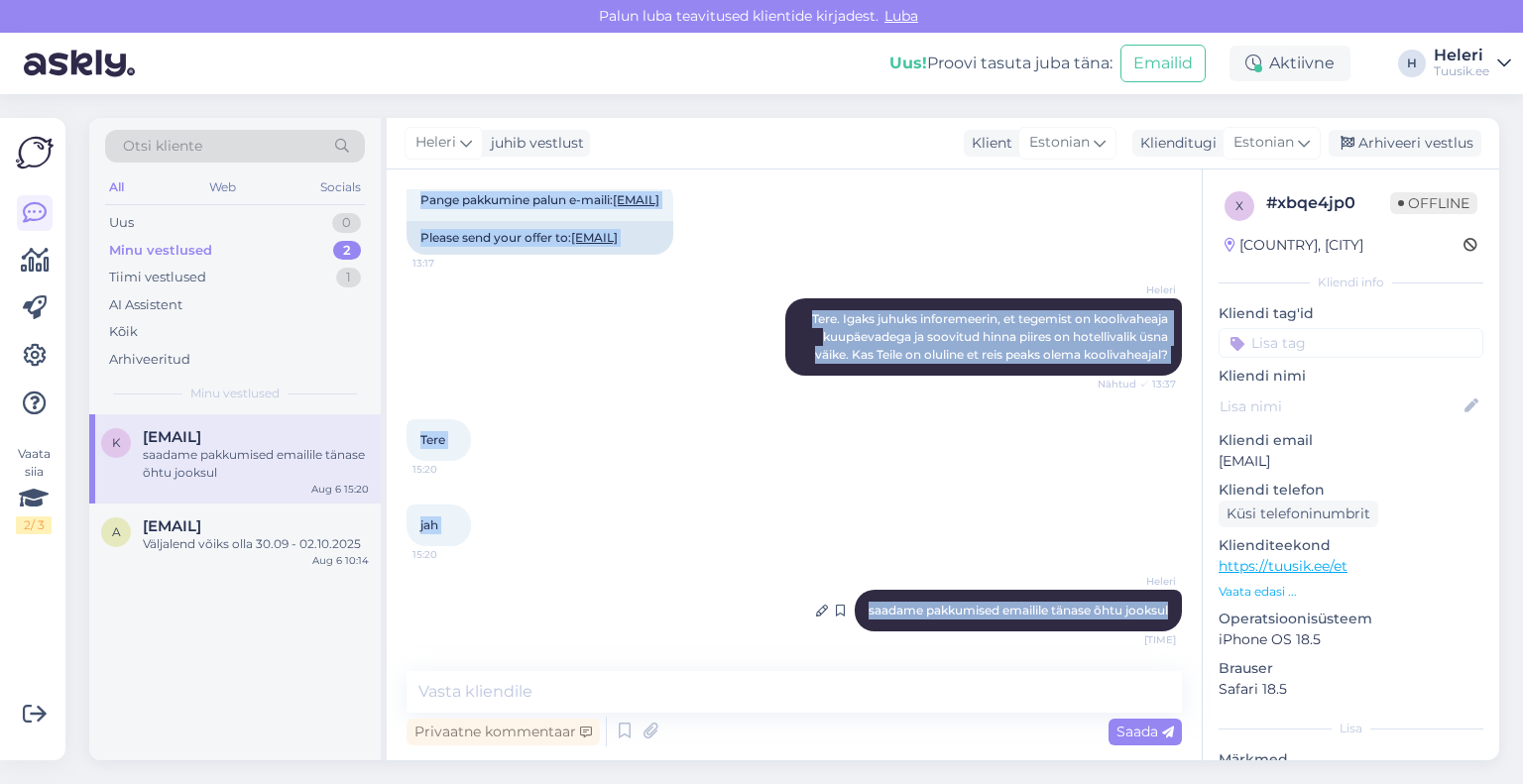 drag, startPoint x: 416, startPoint y: 308, endPoint x: 1072, endPoint y: 594, distance: 715.63398 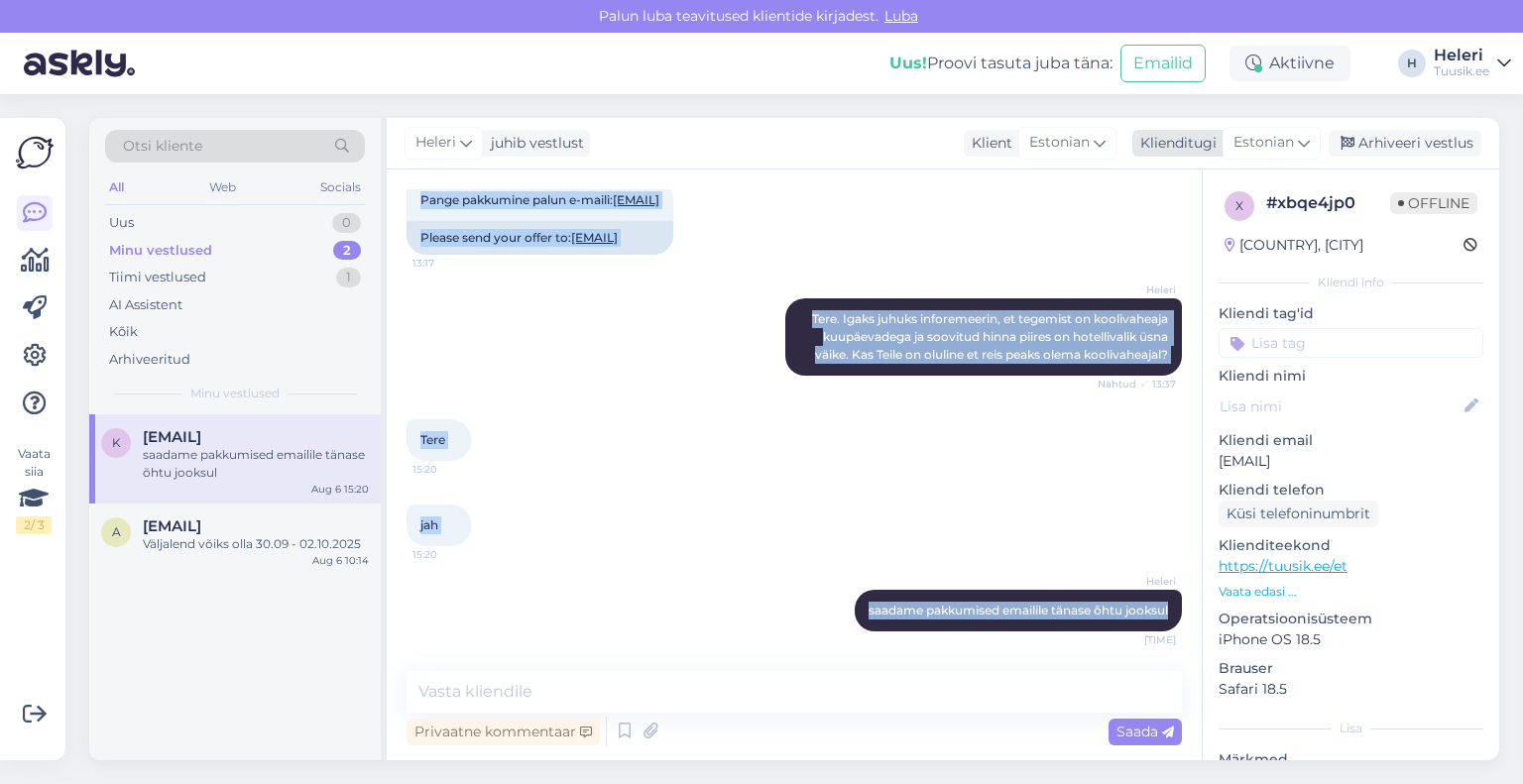 drag, startPoint x: 1421, startPoint y: 137, endPoint x: 1355, endPoint y: 156, distance: 68.68042 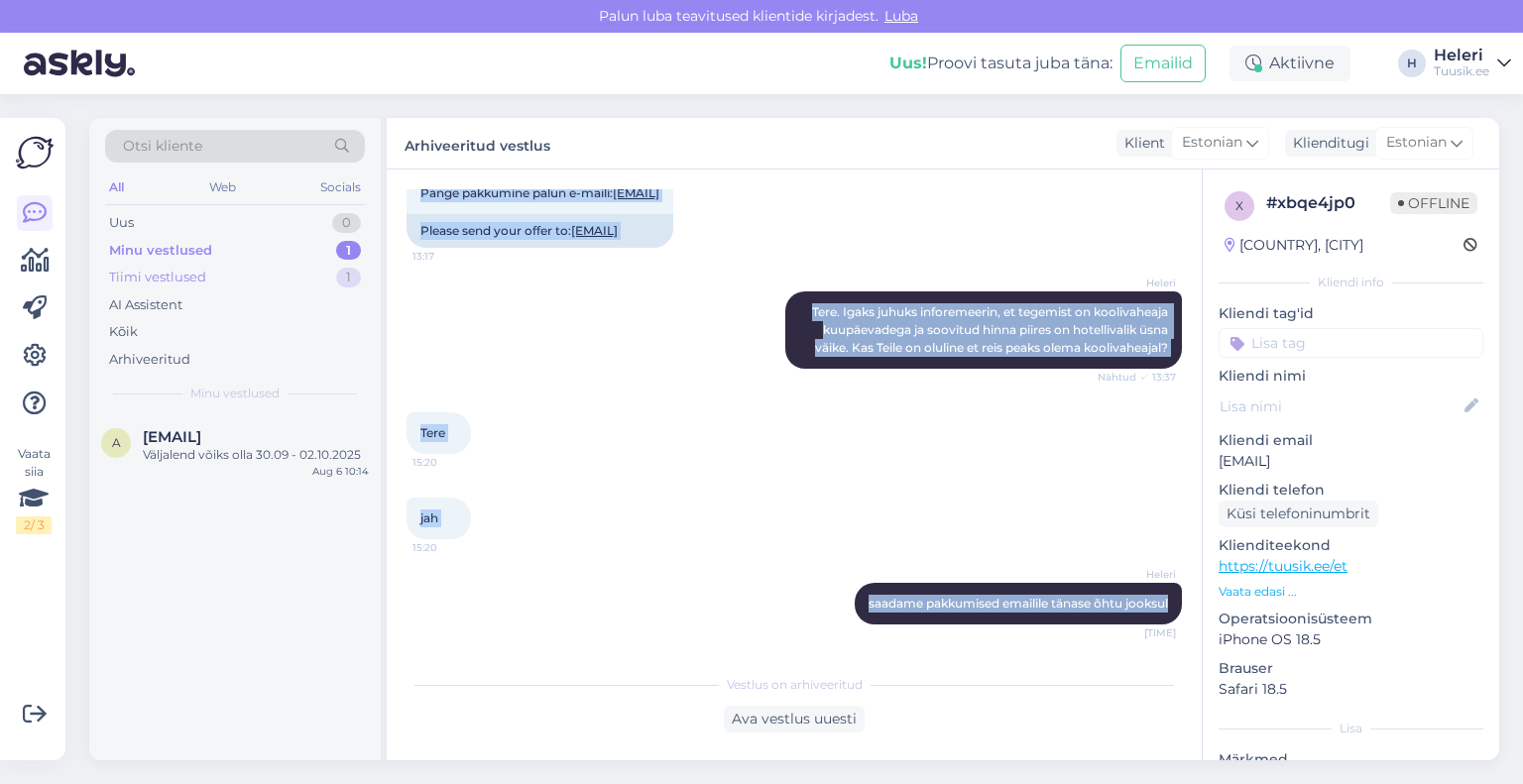 click on "Tiimi vestlused" at bounding box center (158, 278) 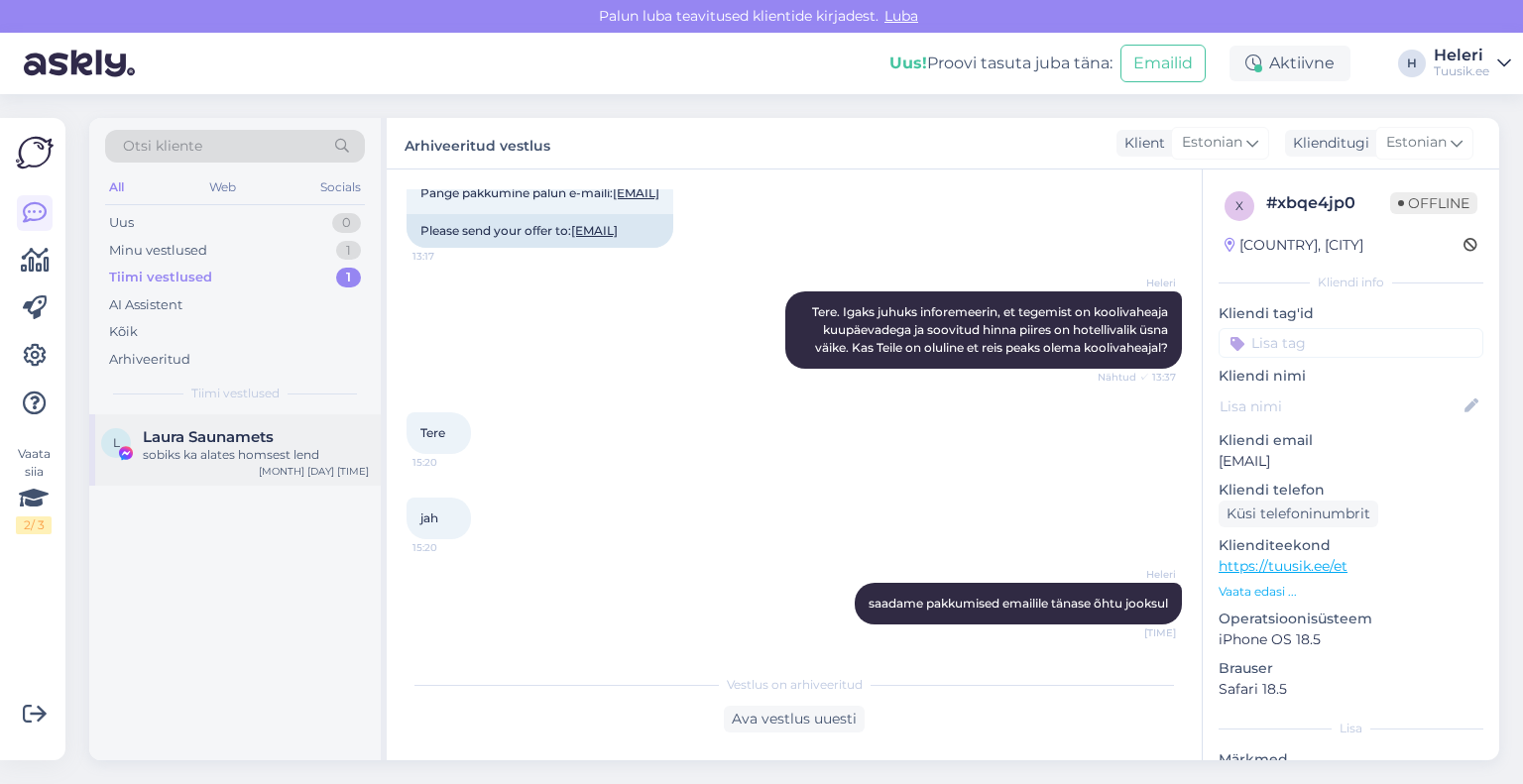 click on "Laura Saunamets" at bounding box center (208, 437) 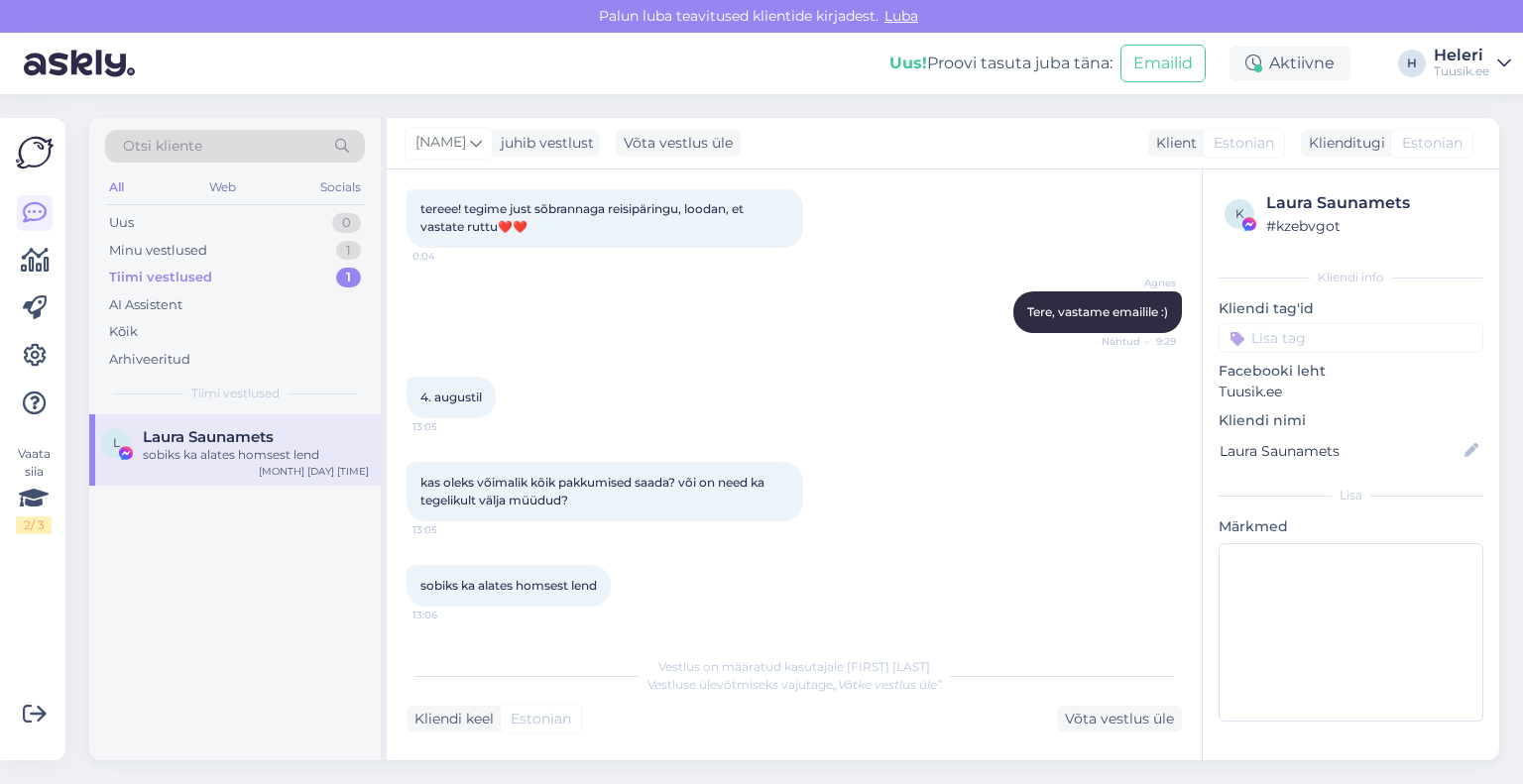 scroll, scrollTop: 123, scrollLeft: 0, axis: vertical 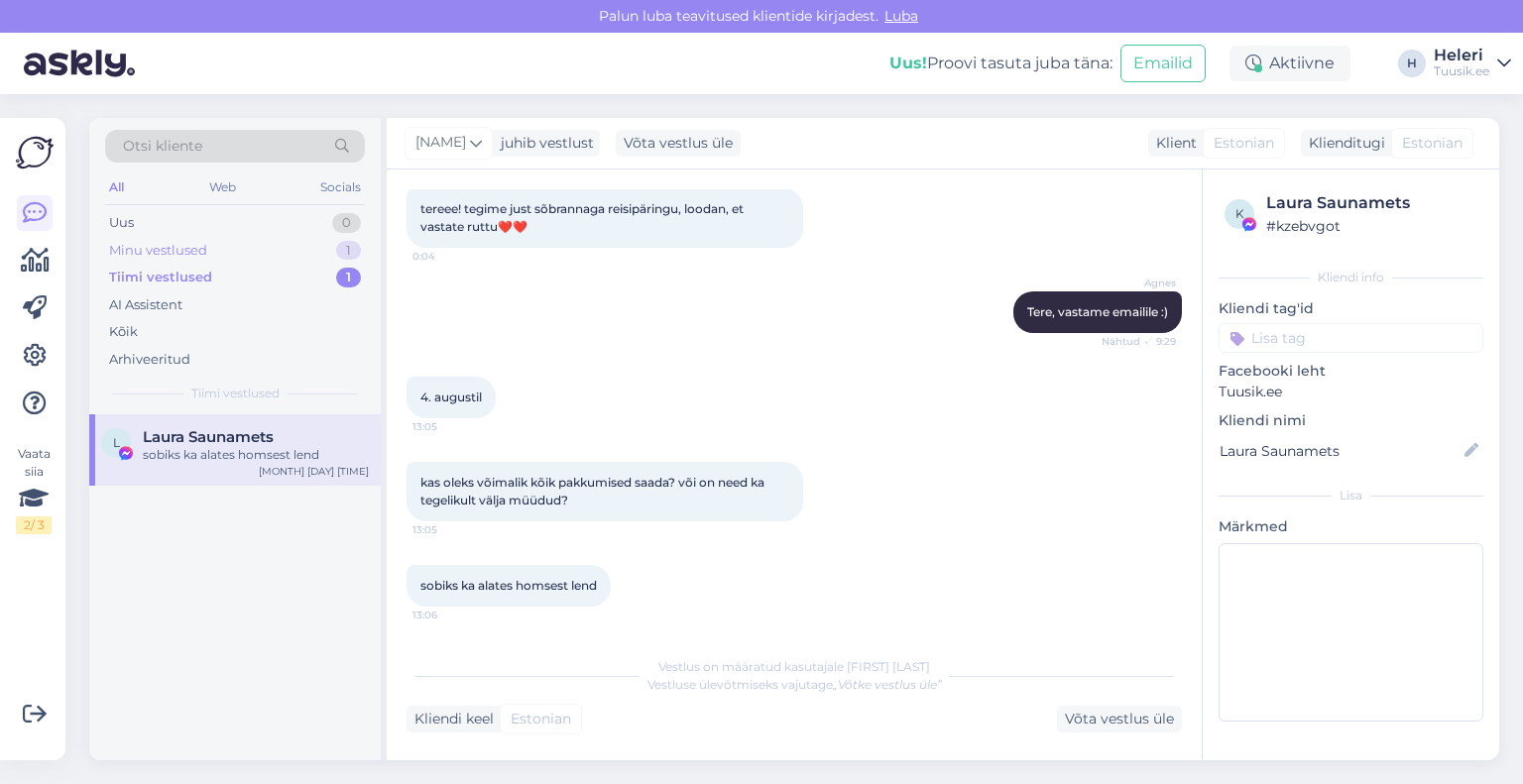 click on "Minu vestlused" at bounding box center [158, 251] 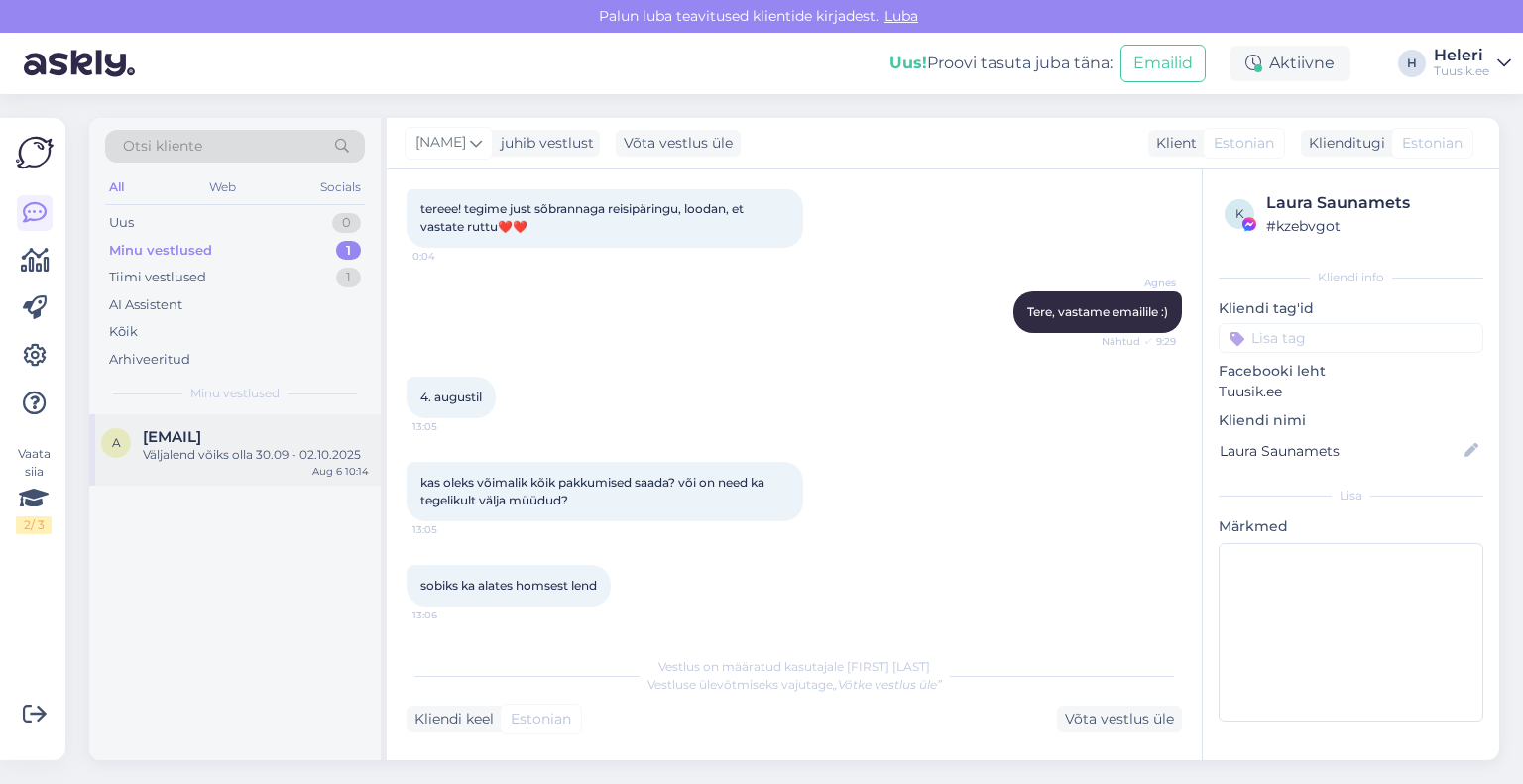 click on "Väljalend võiks olla 30.09 - 02.10.2025" at bounding box center [256, 455] 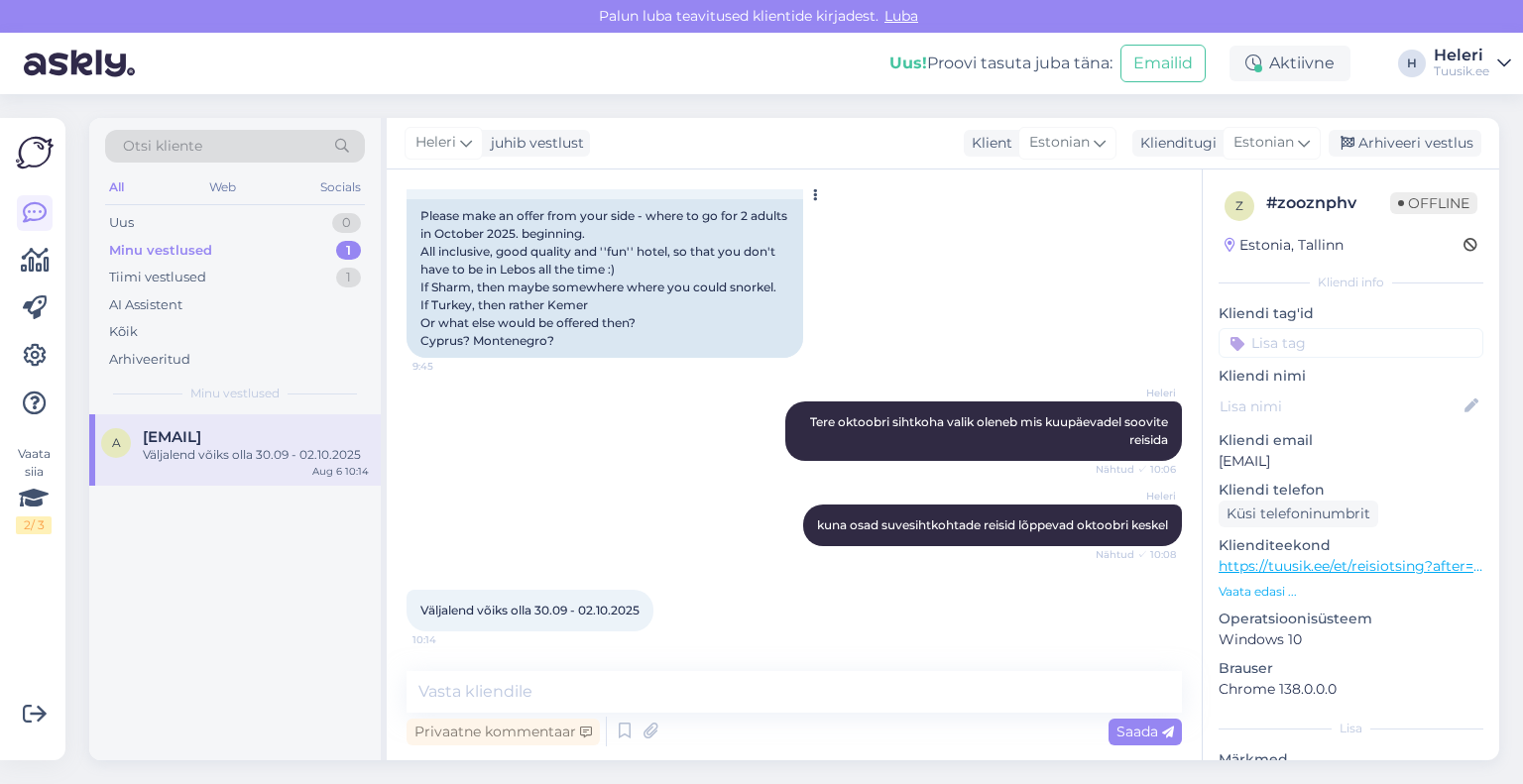 scroll, scrollTop: 0, scrollLeft: 0, axis: both 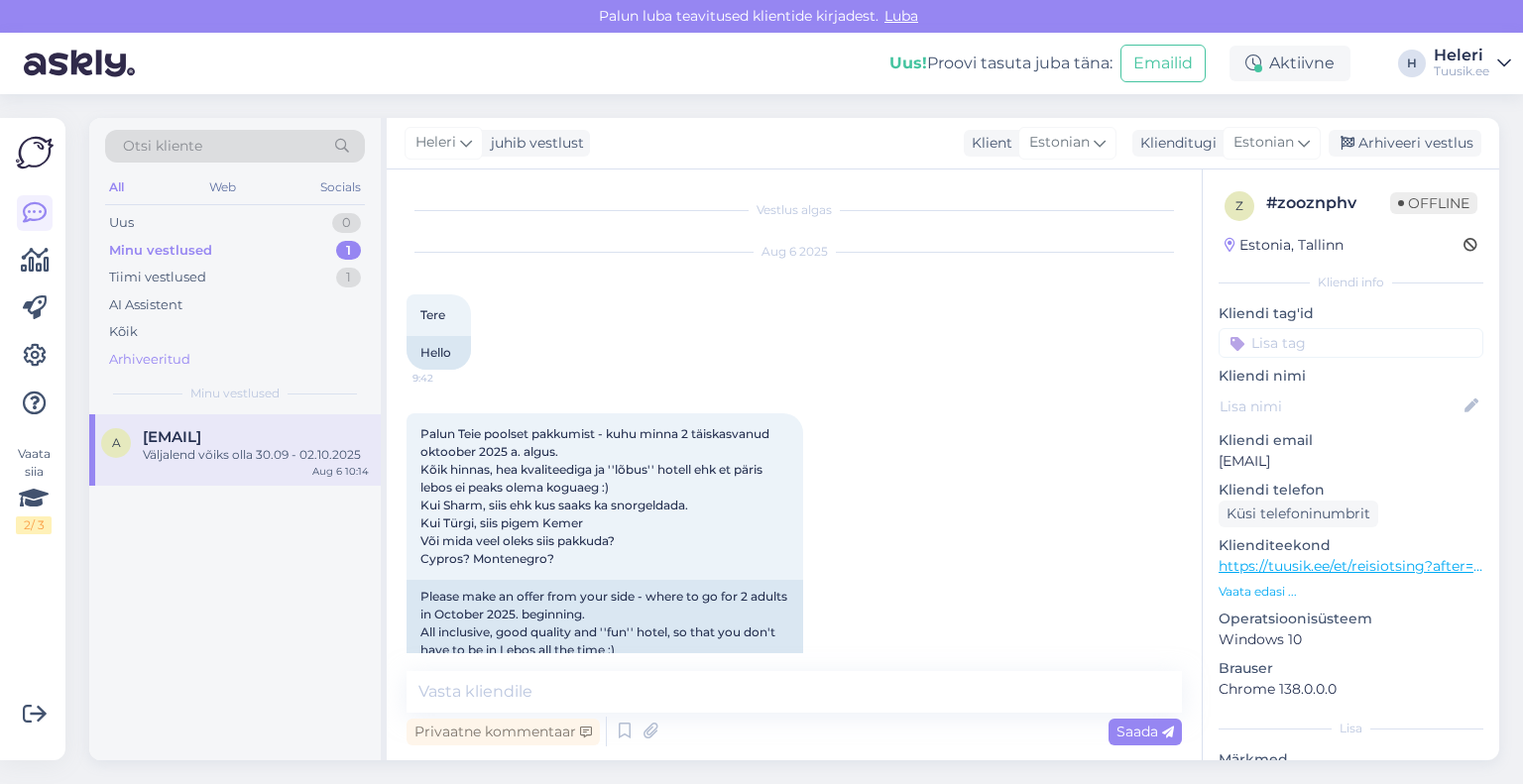 click on "Arhiveeritud" at bounding box center [150, 360] 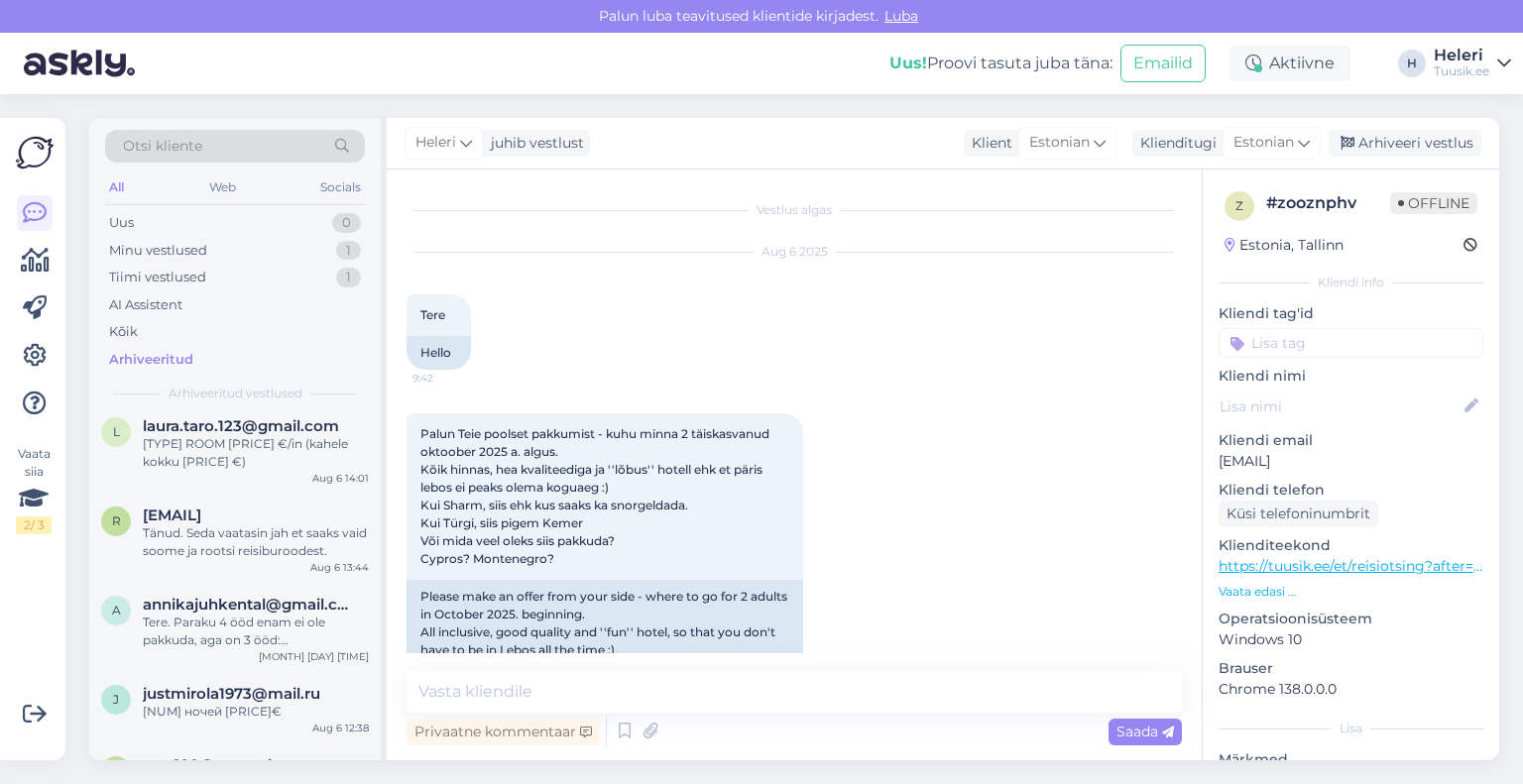 scroll, scrollTop: 991, scrollLeft: 0, axis: vertical 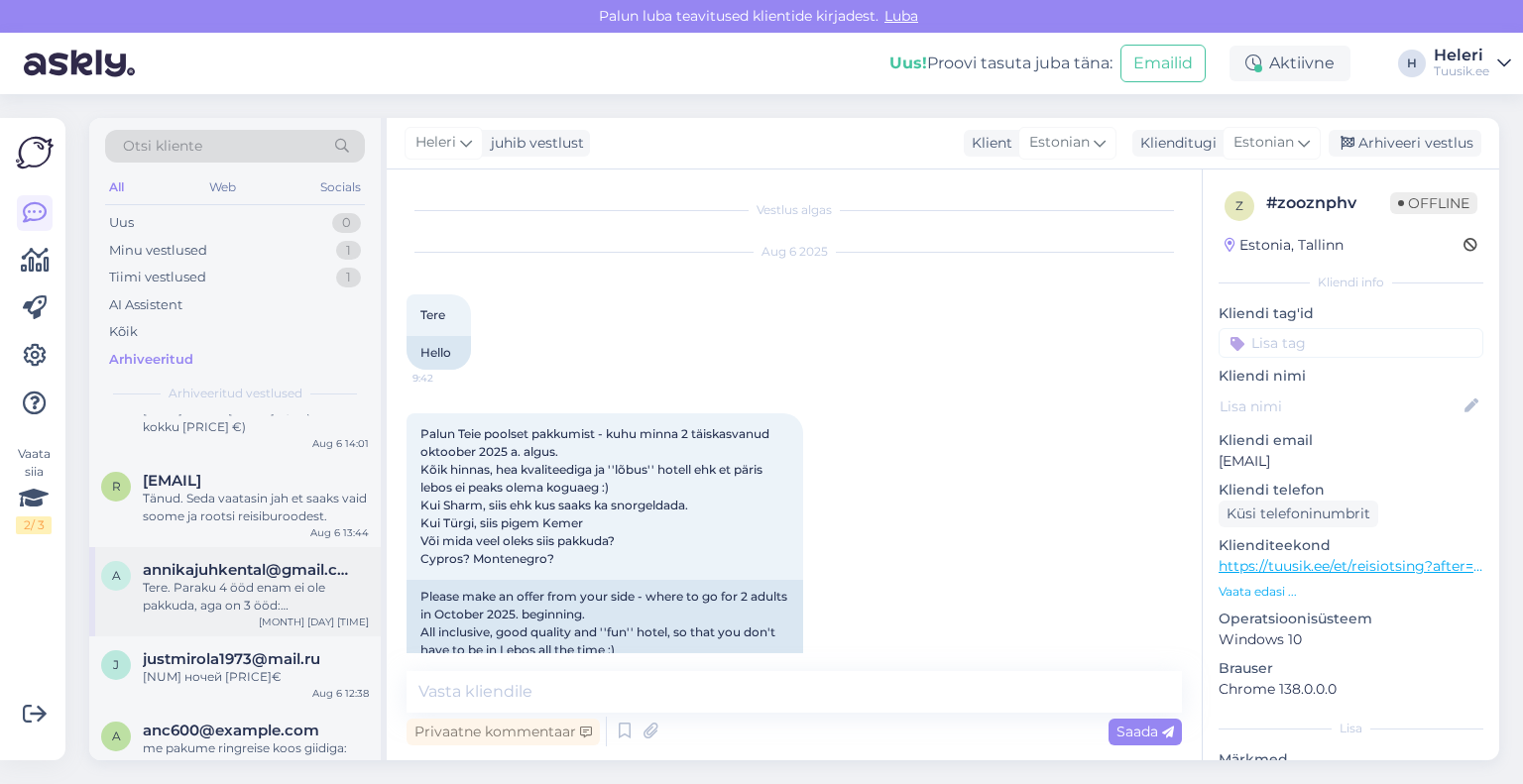 click on "Tere. Paraku 4 ööd enam ei ole pakkuda, aga on 3 ööd: http://bit.ly/45mbh4y" at bounding box center (256, 597) 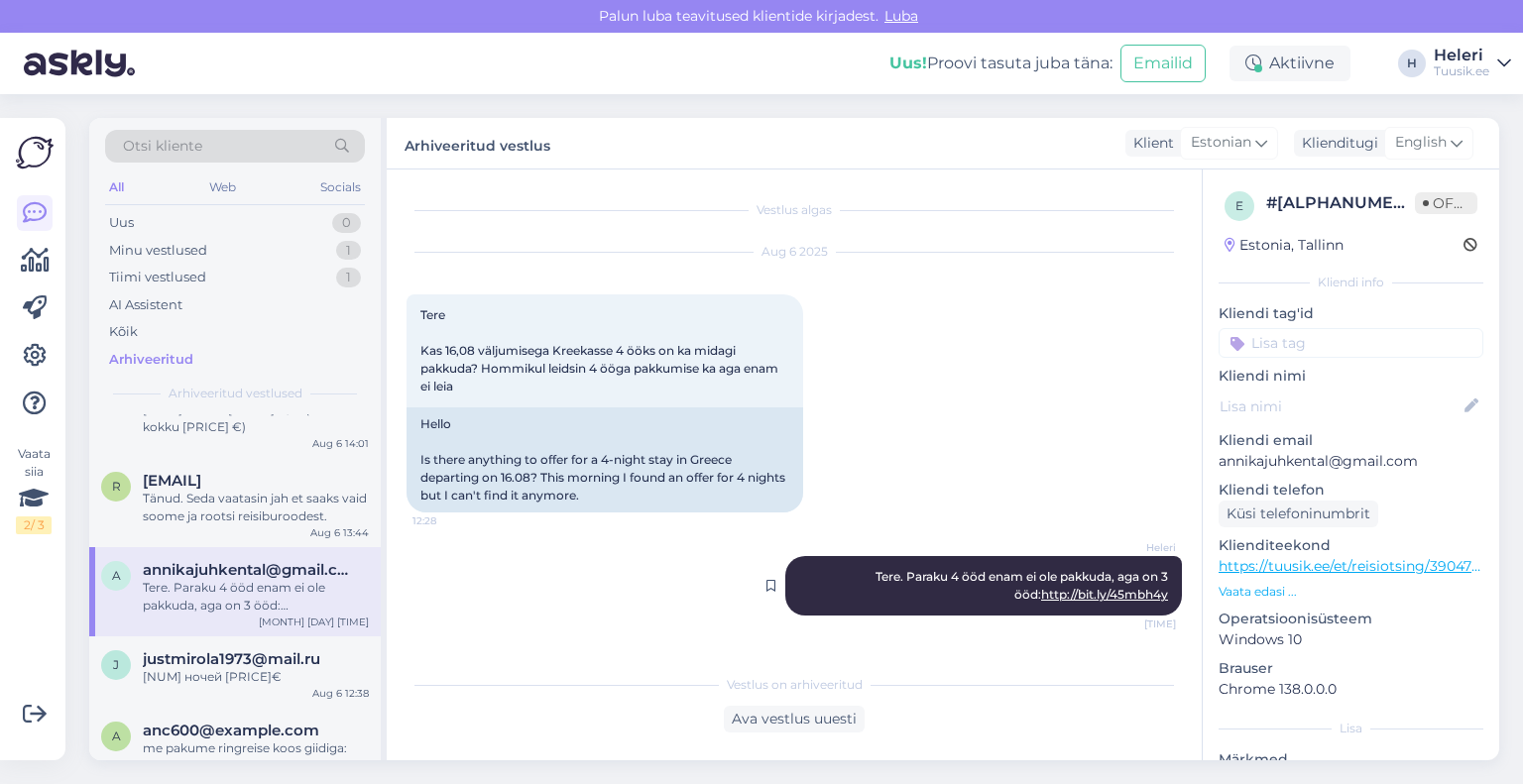 click on "http://bit.ly/45mbh4y" at bounding box center [1105, 594] 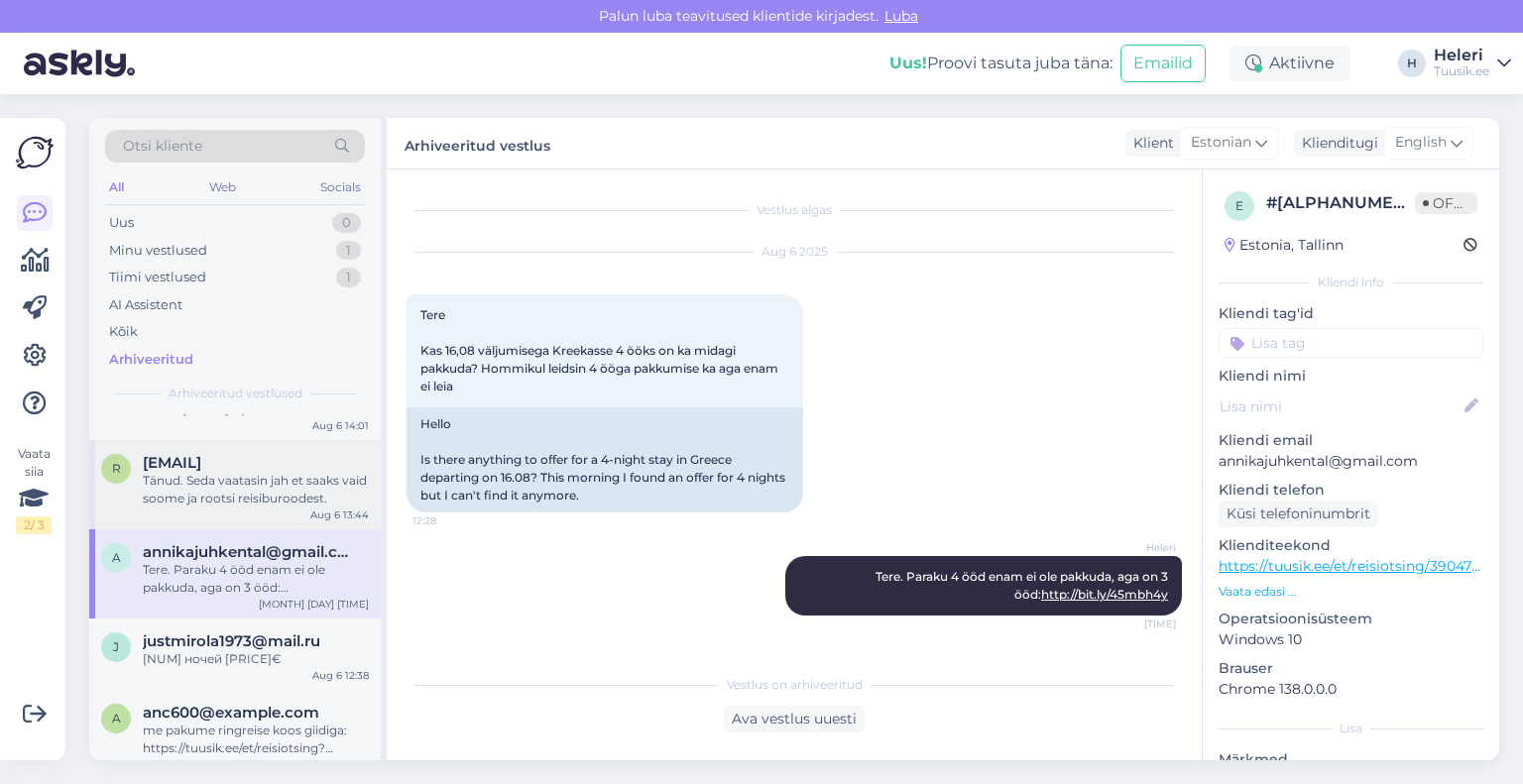 click on "Tänud. Seda vaatasin jah et saaks vaid soome ja rootsi reisiburoodest." at bounding box center (256, 490) 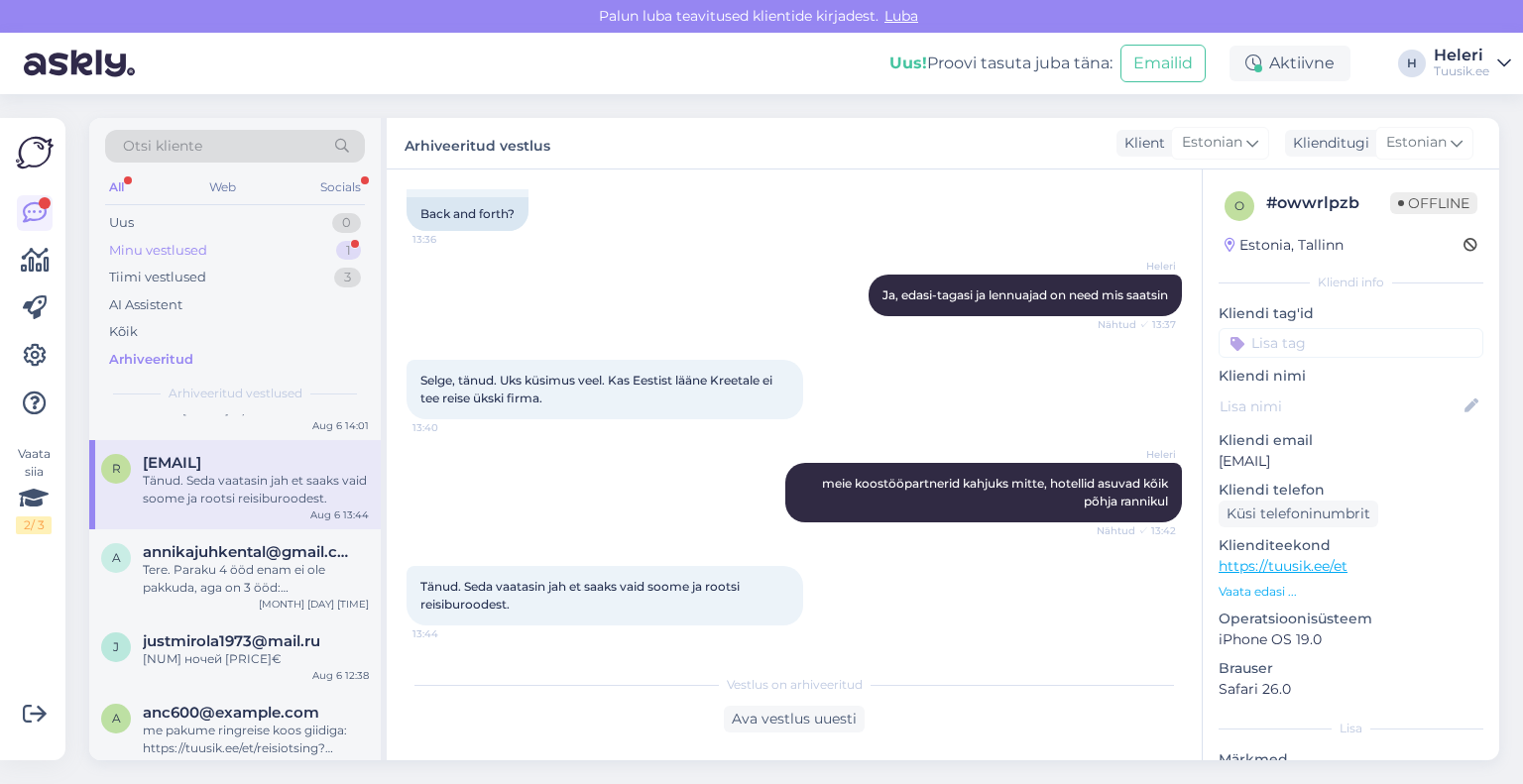 click on "Minu vestlused" at bounding box center (158, 251) 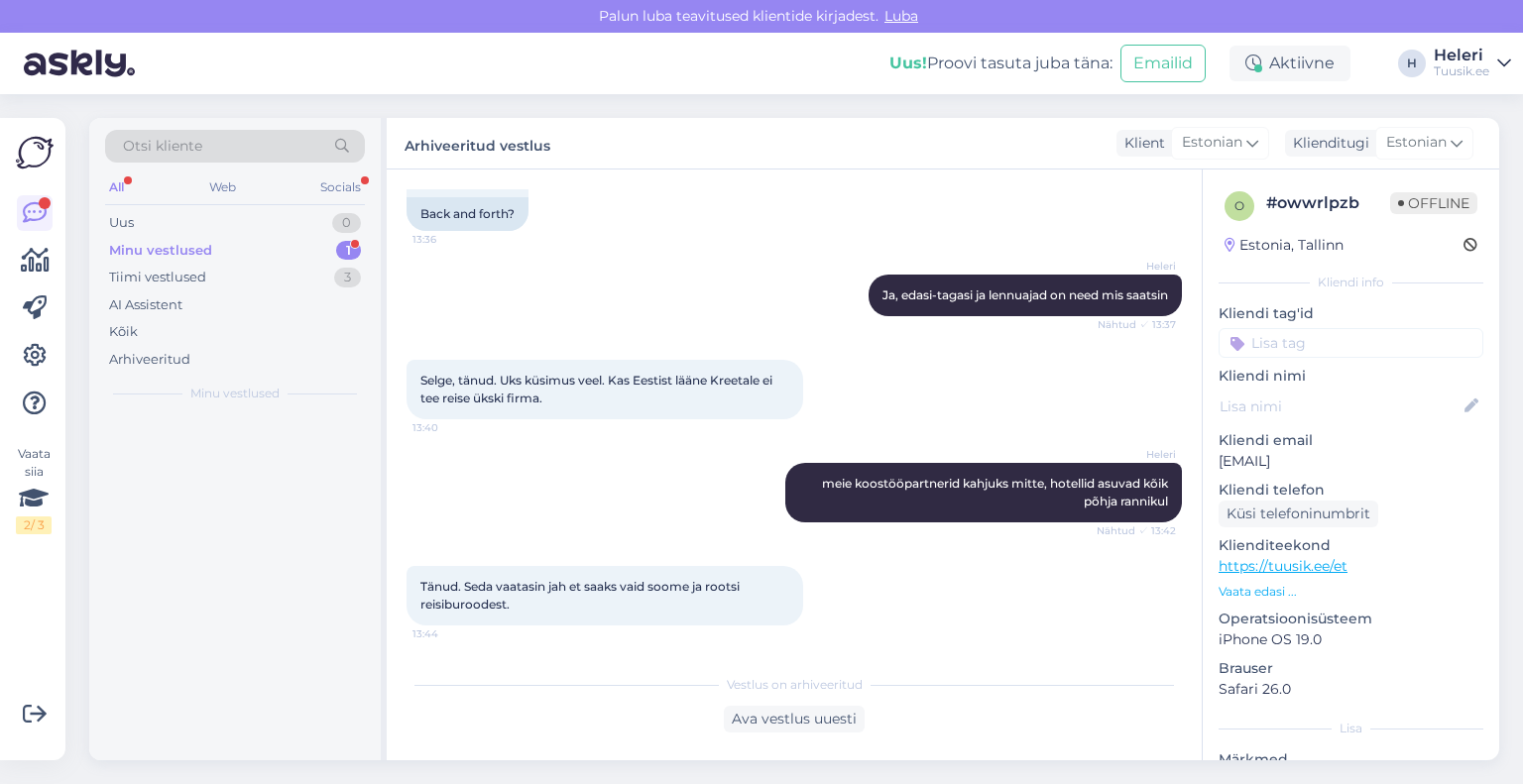 scroll, scrollTop: 0, scrollLeft: 0, axis: both 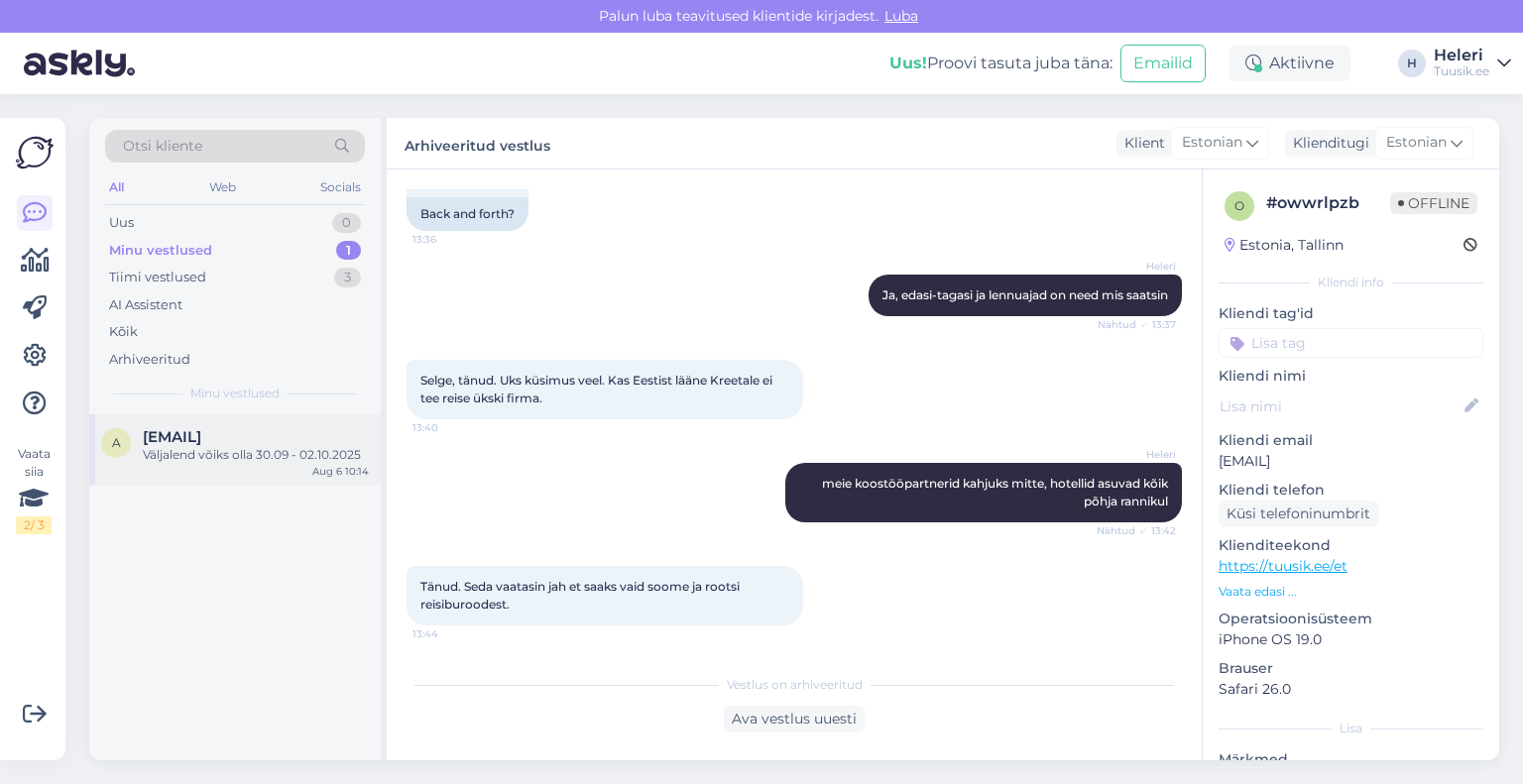 click on "Väljalend võiks olla 30.09 - 02.10.2025" at bounding box center (256, 455) 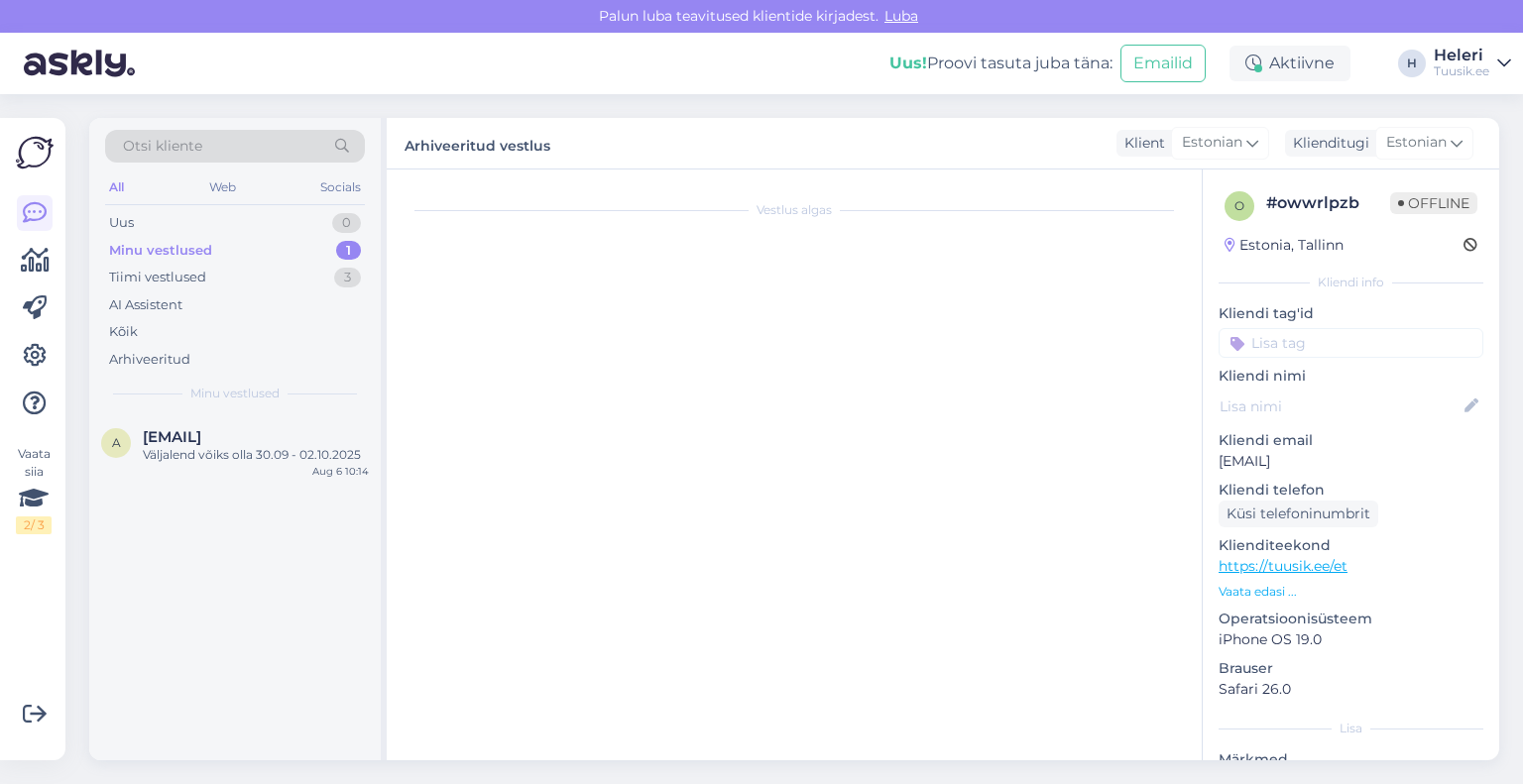 scroll, scrollTop: 381, scrollLeft: 0, axis: vertical 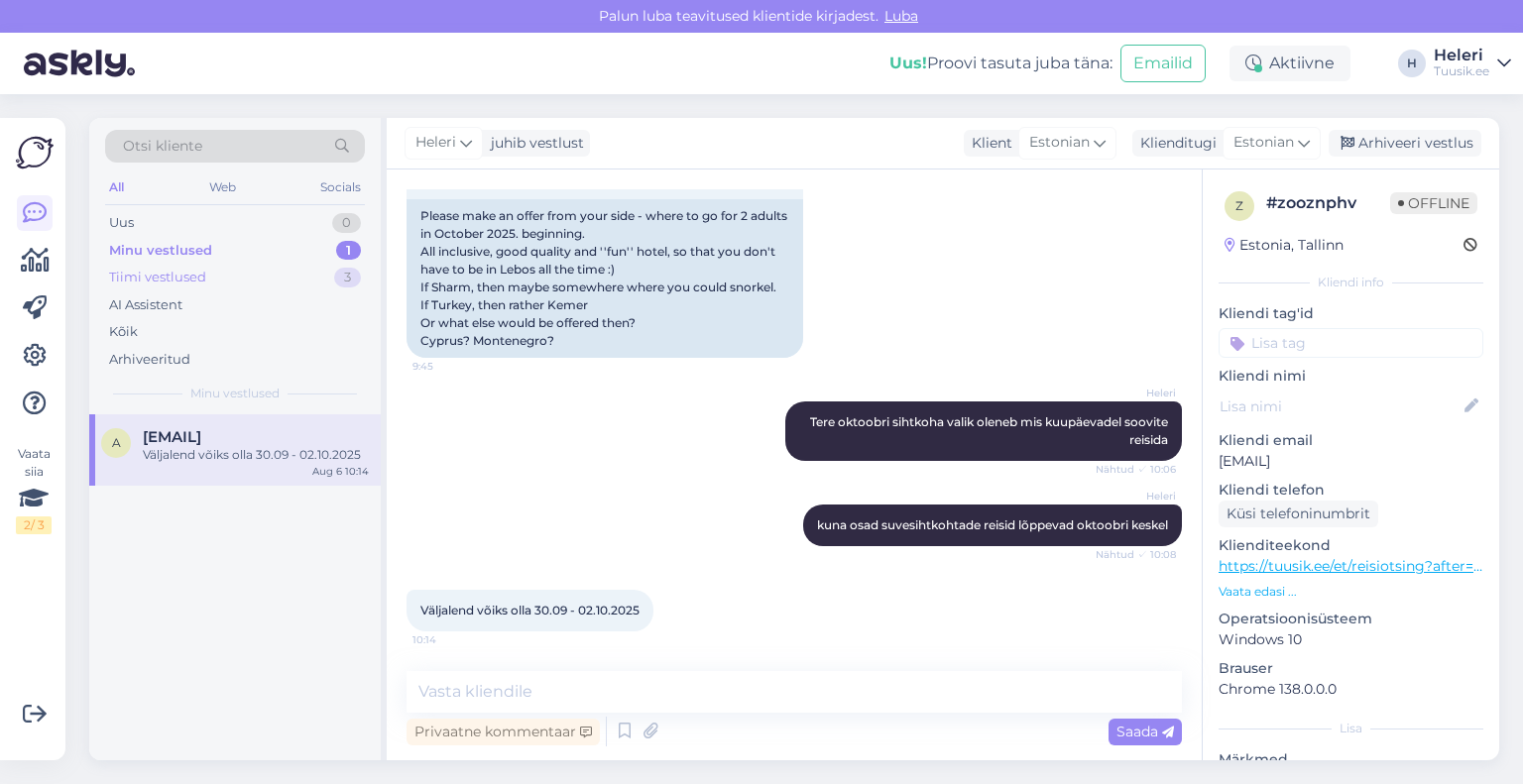 click on "Tiimi vestlused" at bounding box center (158, 278) 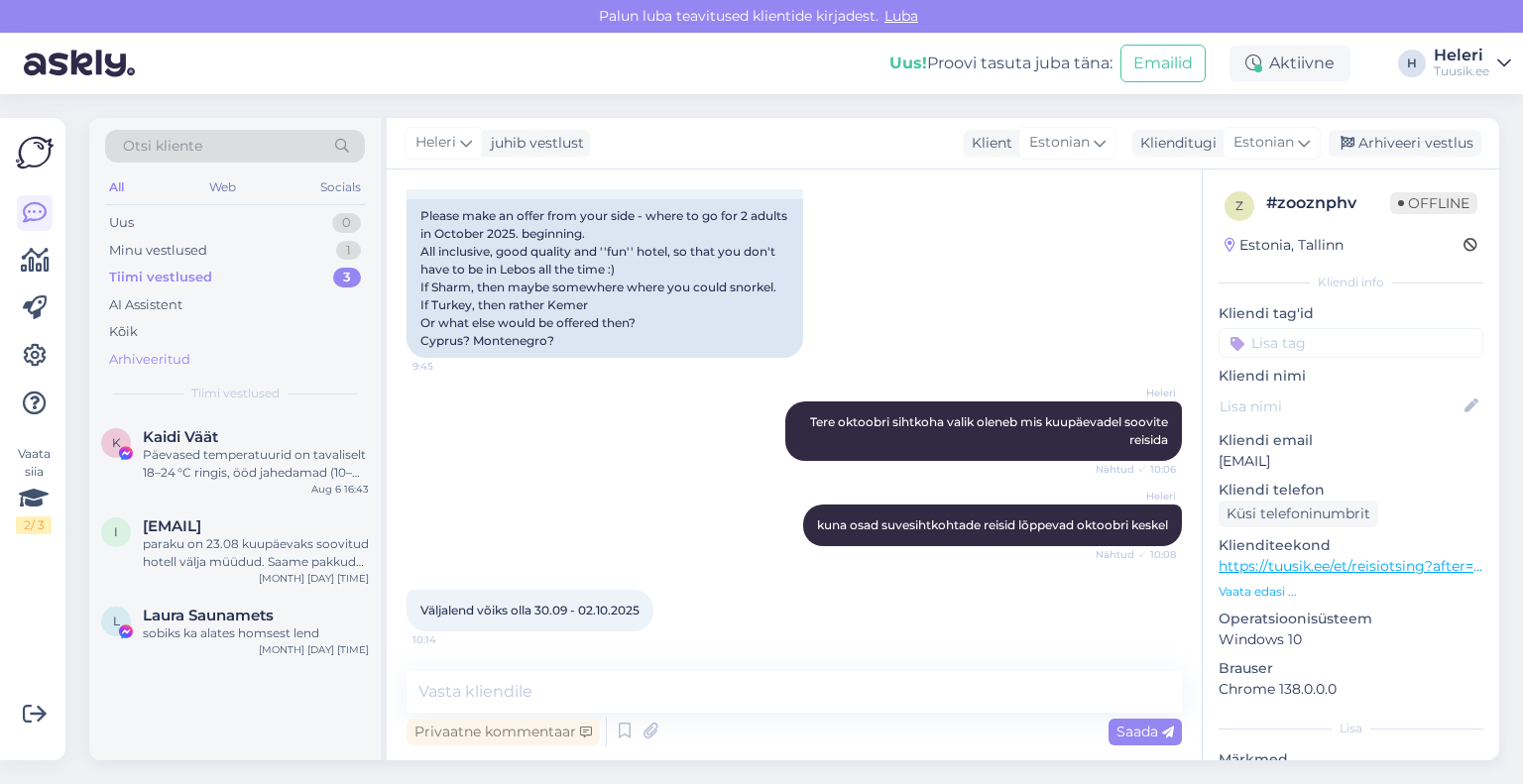 click on "Arhiveeritud" at bounding box center (150, 360) 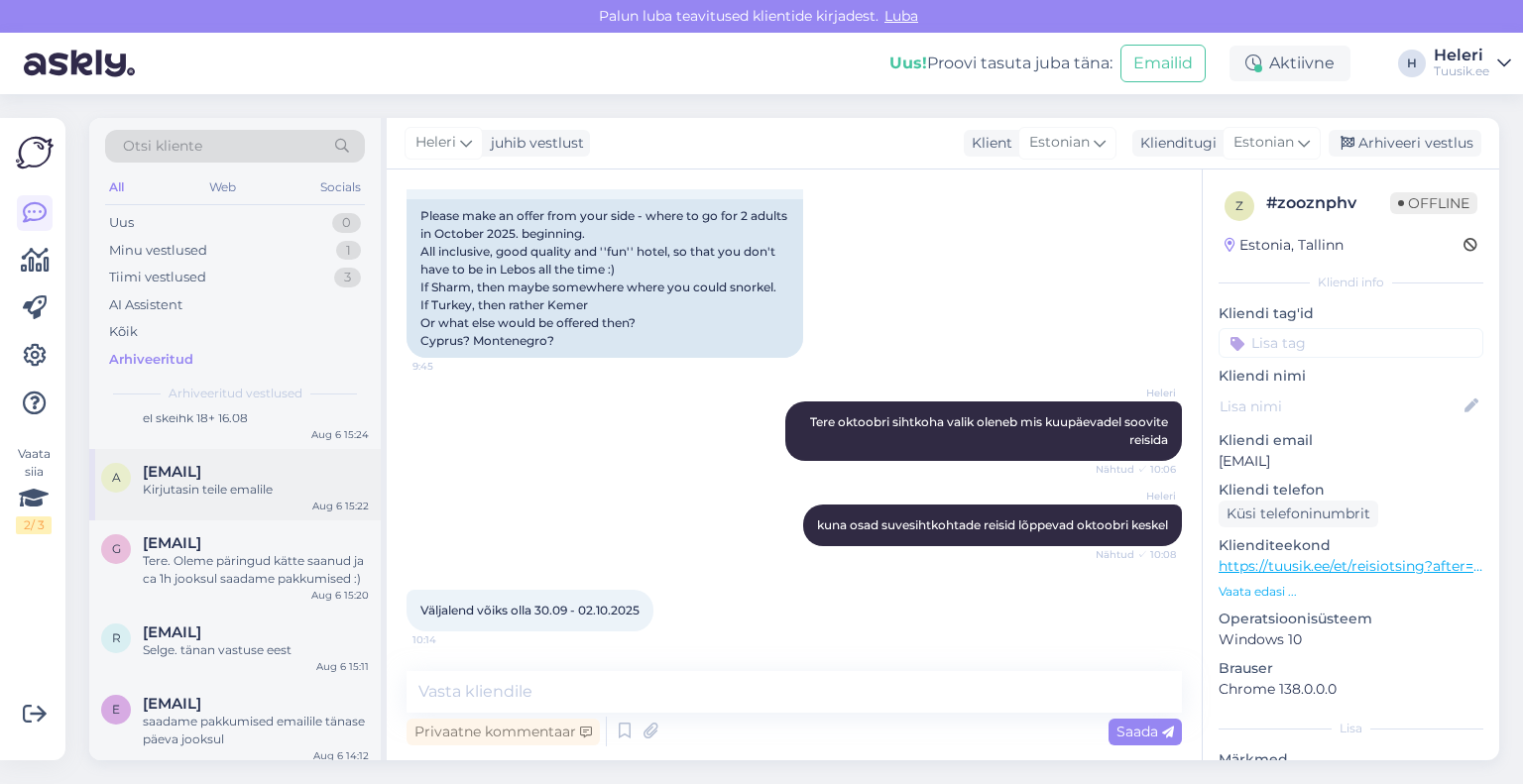 scroll, scrollTop: 396, scrollLeft: 0, axis: vertical 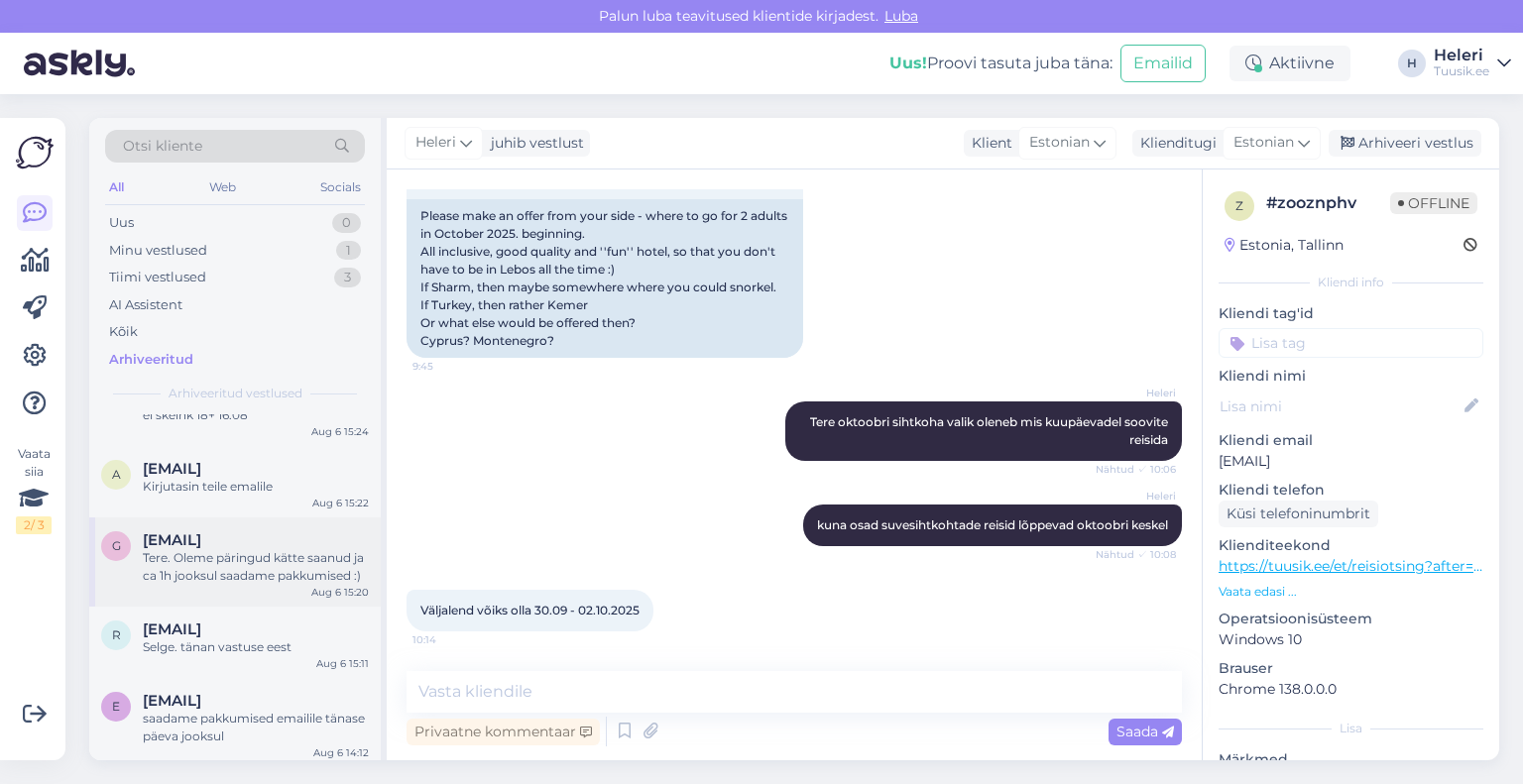 click on "Tere. Oleme päringud kätte saanud ja ca 1h jooksul saadame pakkumised :)" at bounding box center (256, 567) 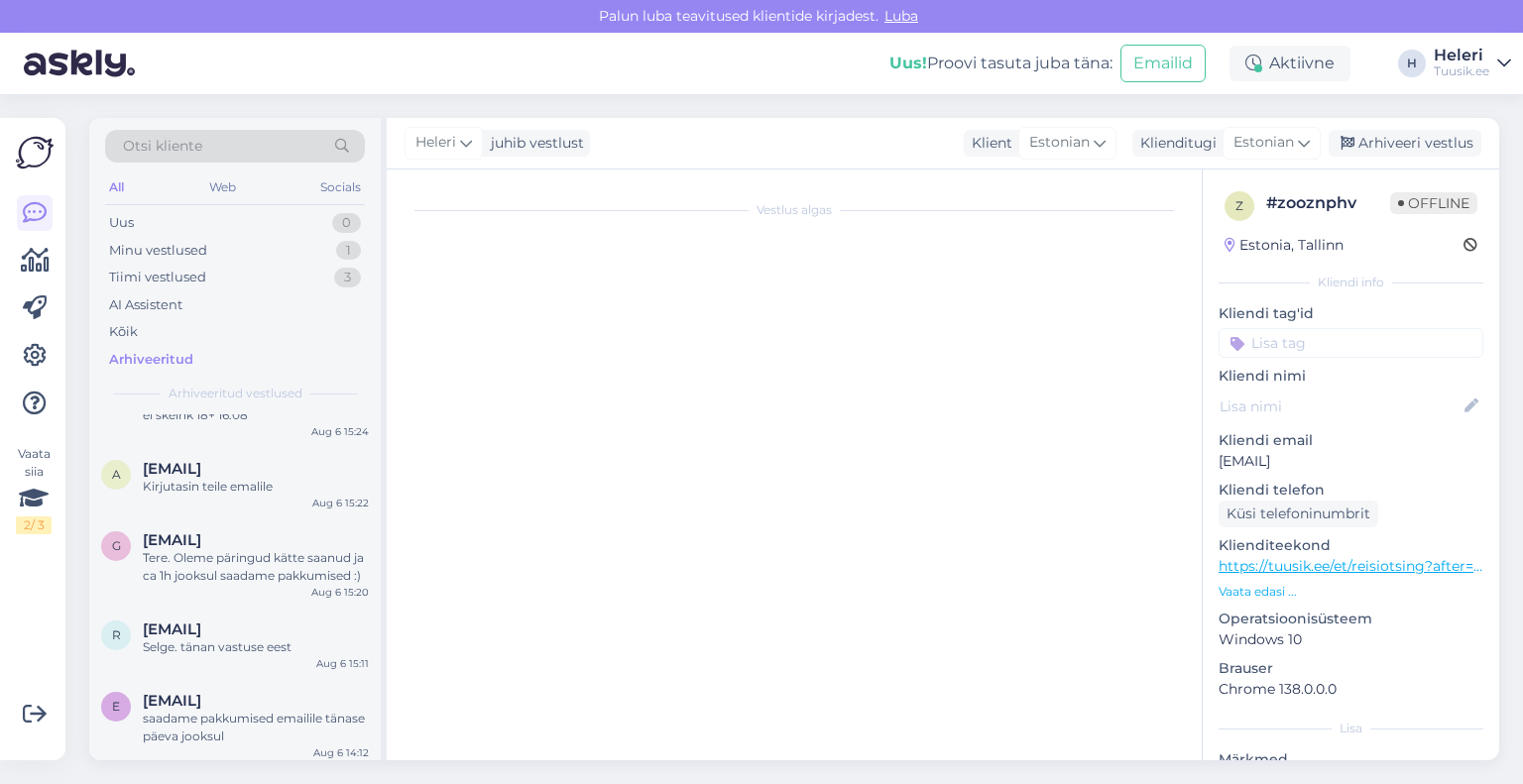 scroll, scrollTop: 0, scrollLeft: 0, axis: both 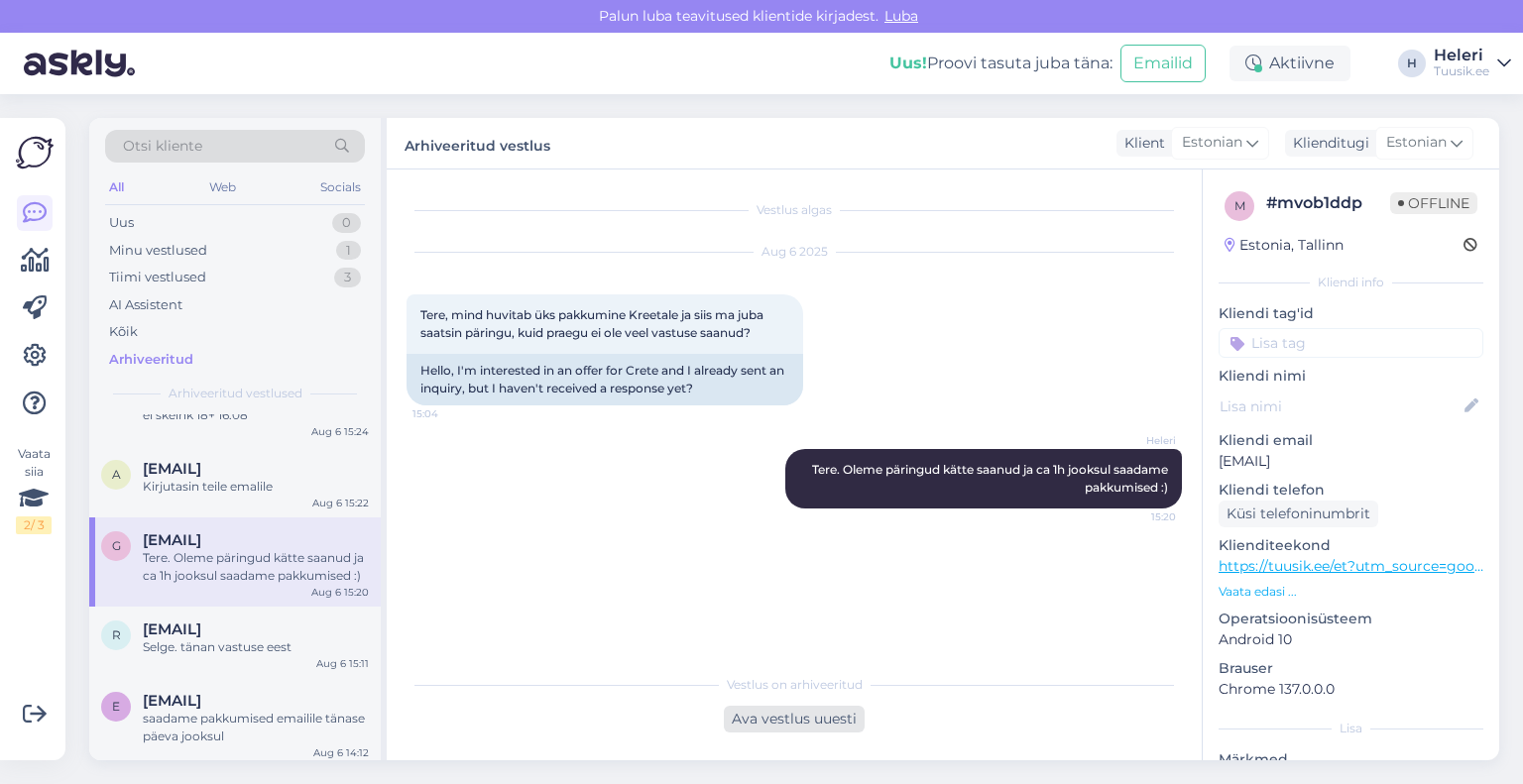 click on "Ava vestlus uuesti" at bounding box center (794, 719) 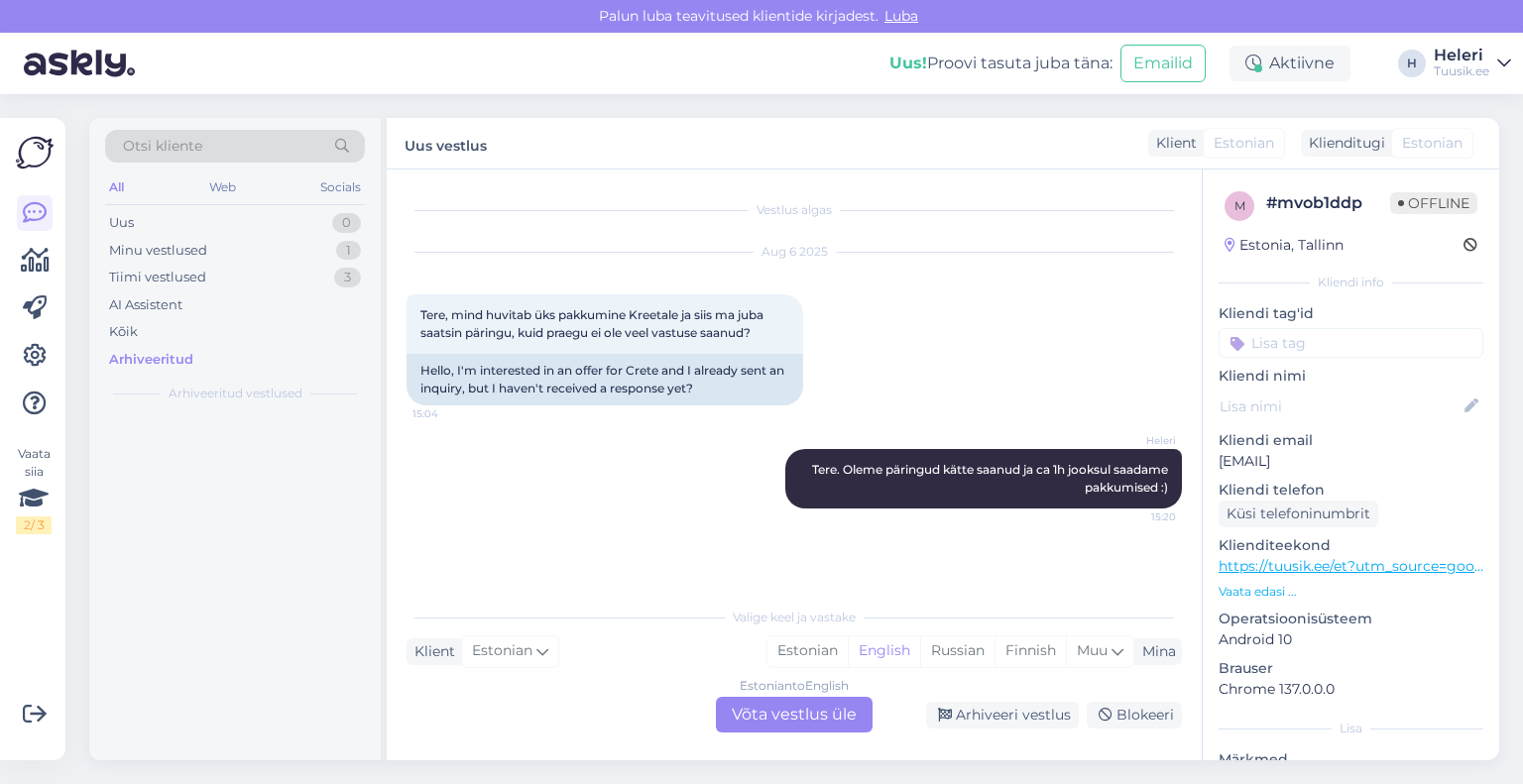 scroll, scrollTop: 0, scrollLeft: 0, axis: both 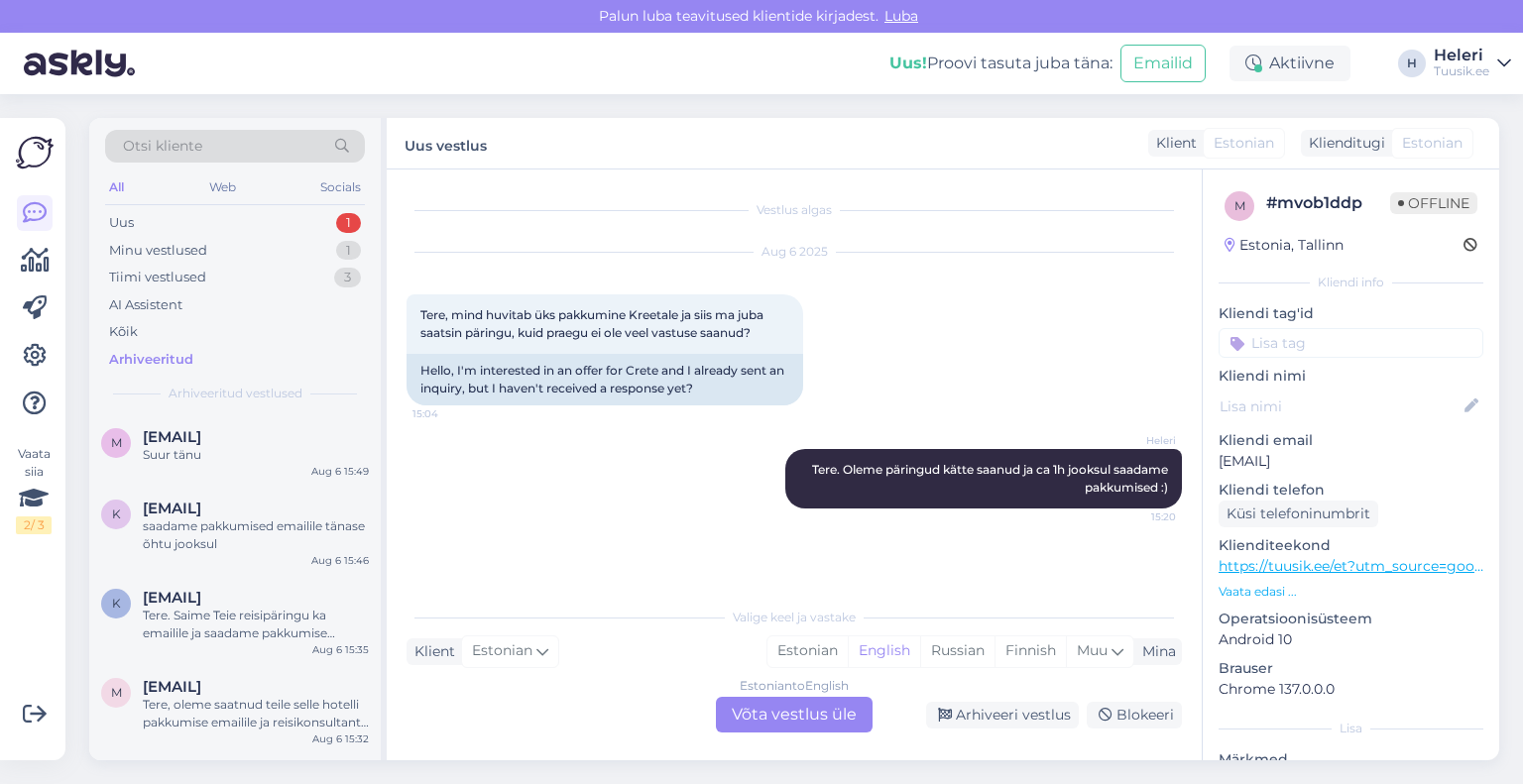 click on "Klienditugi" at bounding box center (1343, 143) 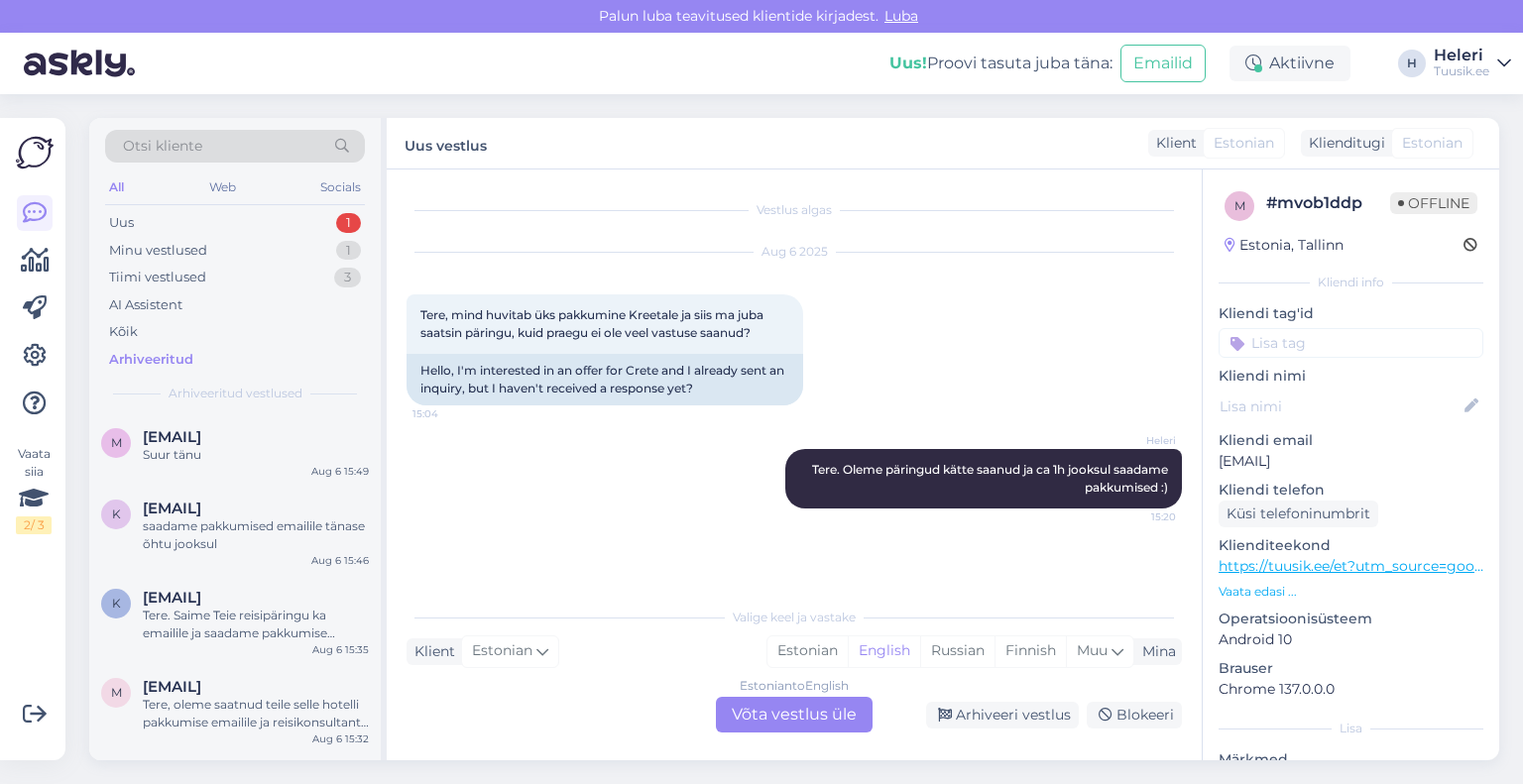 click on "Estonian  to  English Võta vestlus üle" at bounding box center [794, 715] 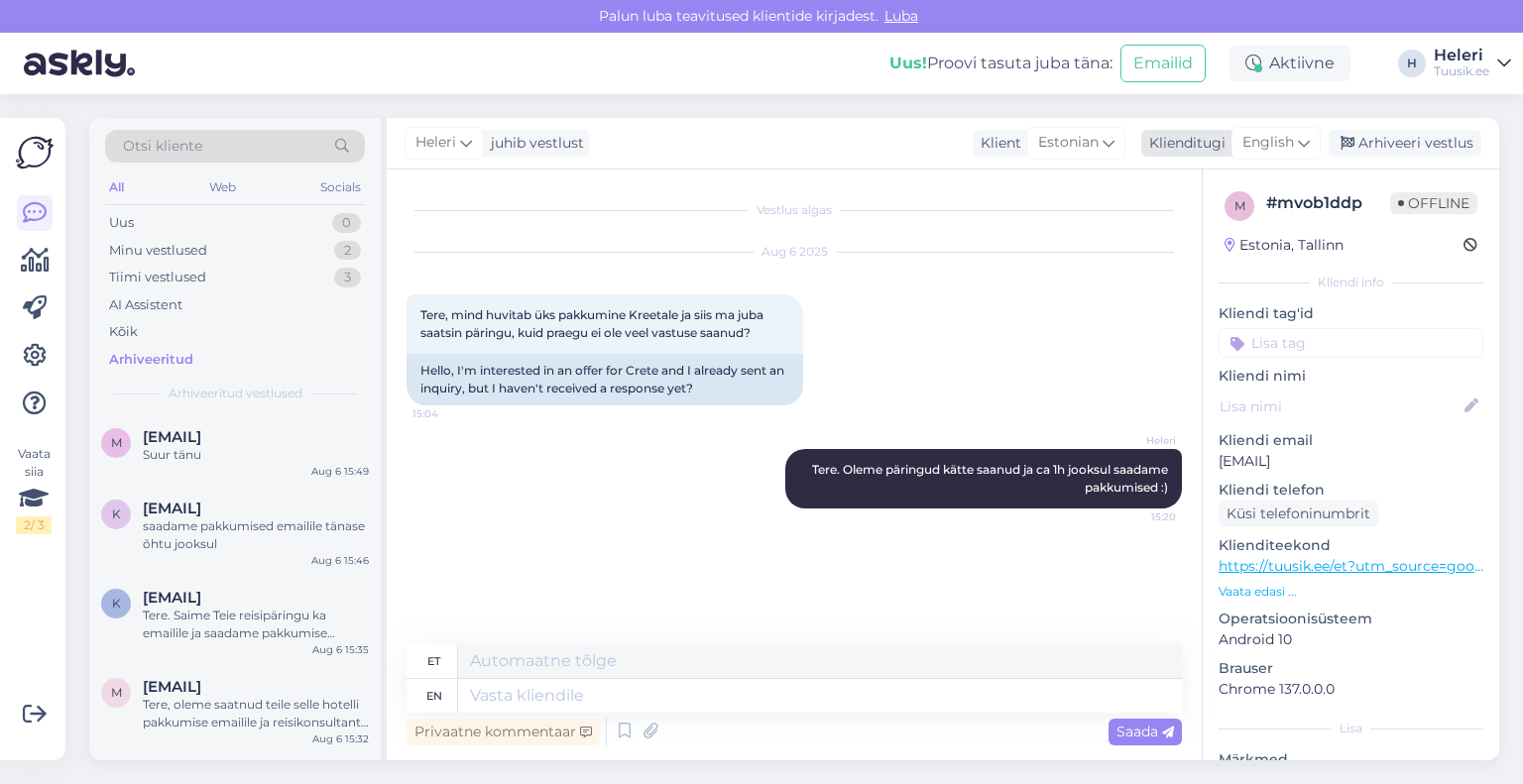click on "English" at bounding box center [1268, 143] 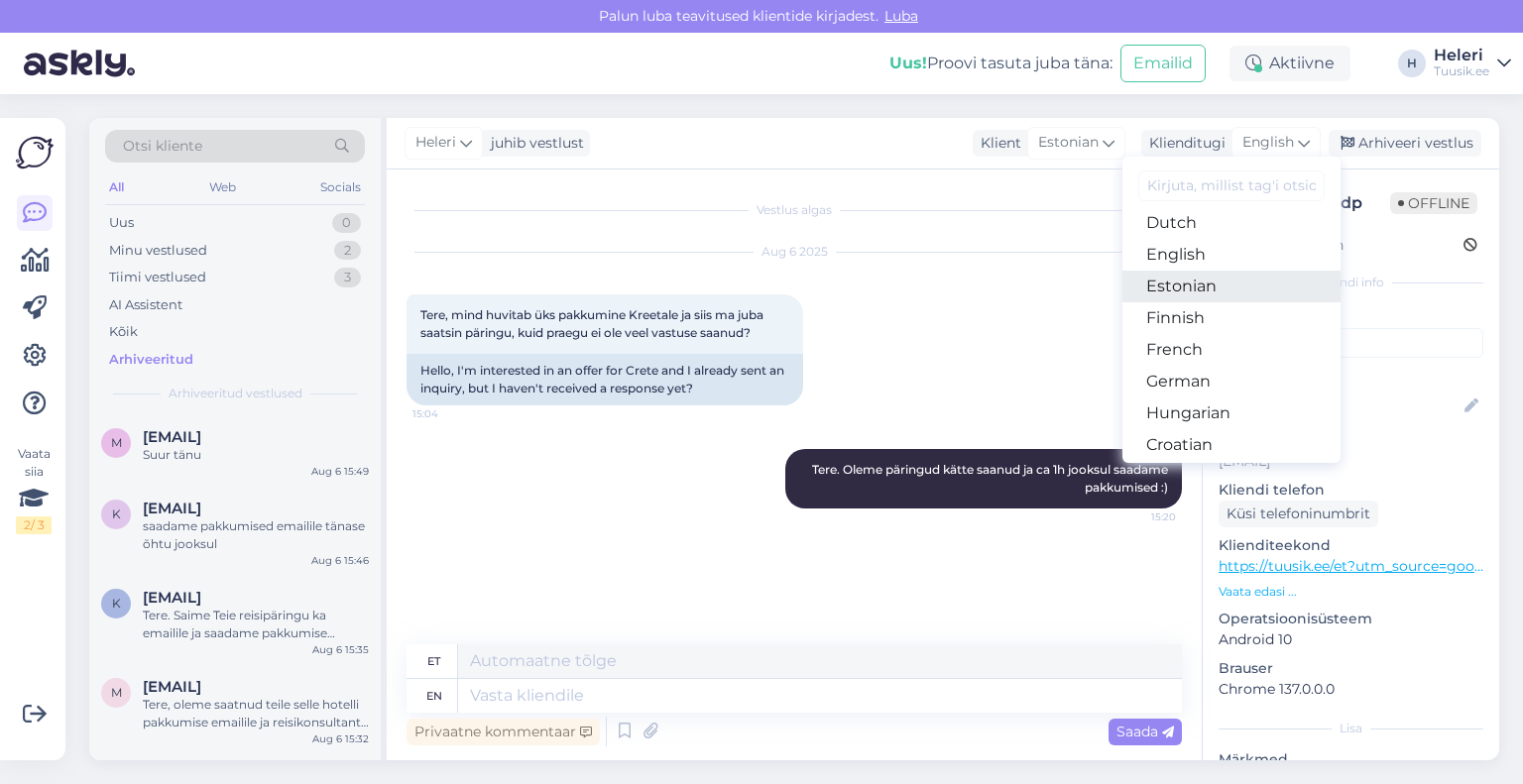 click on "Estonian" at bounding box center [1231, 286] 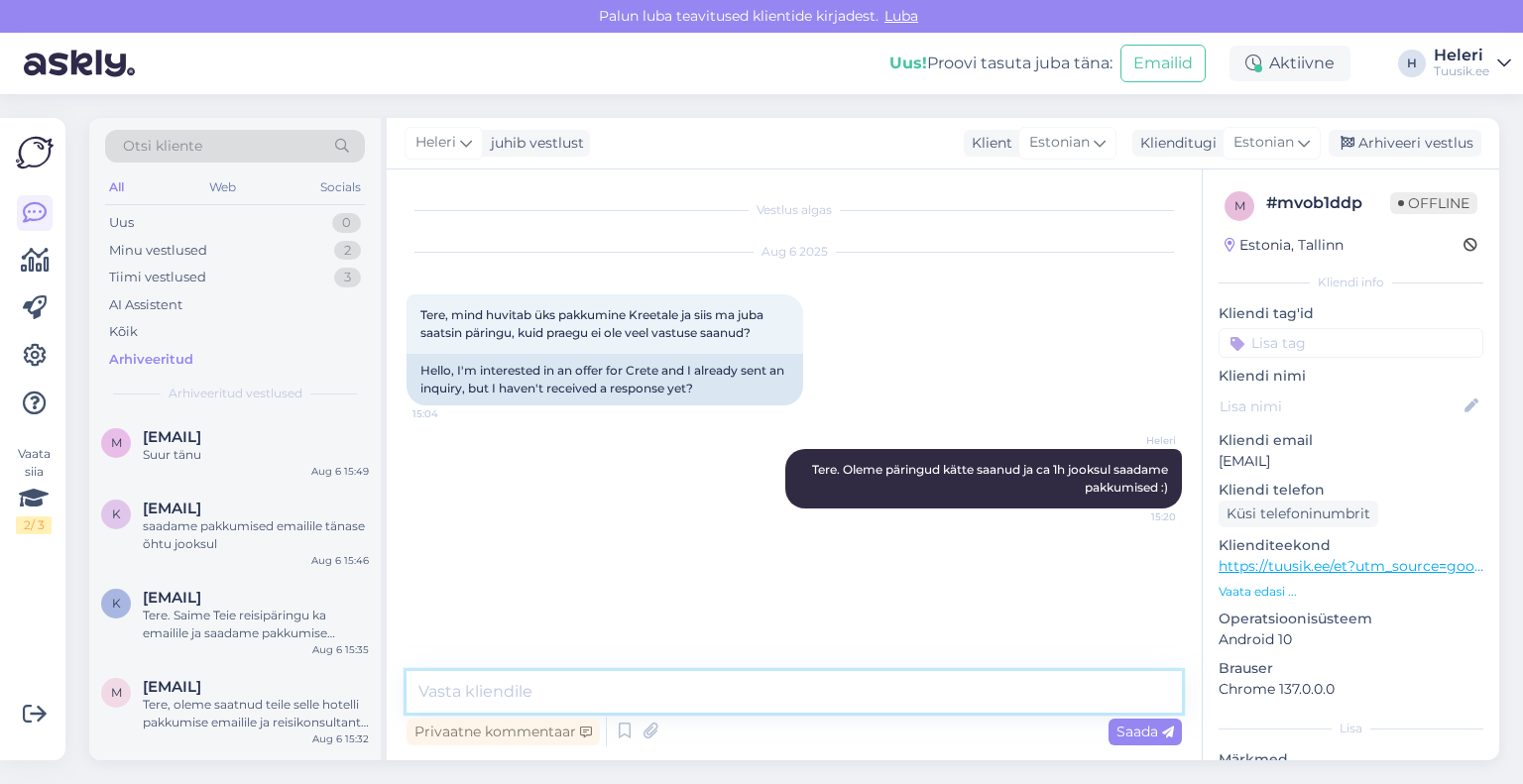 click at bounding box center (794, 692) 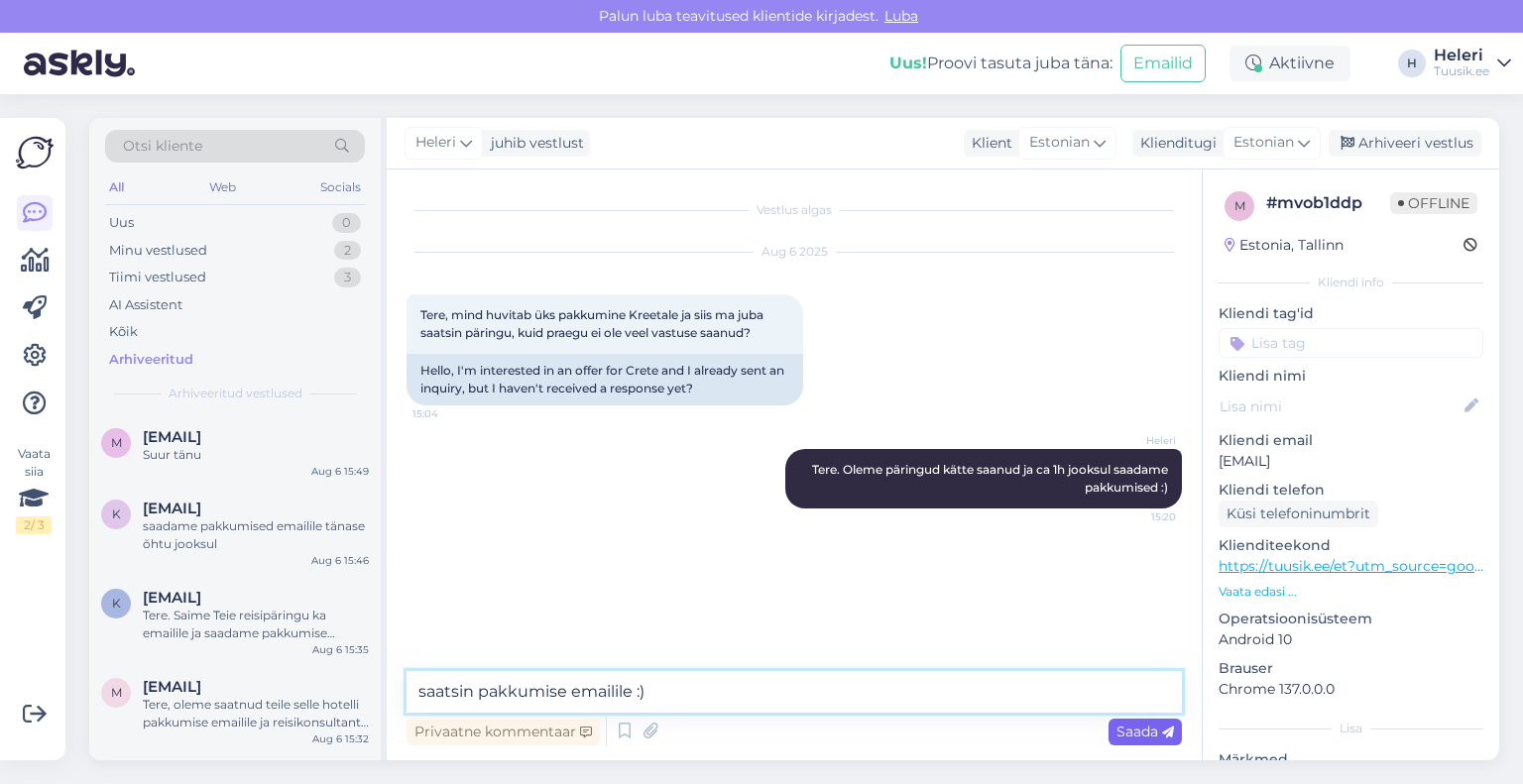 type on "saatsin pakkumise emailile :)" 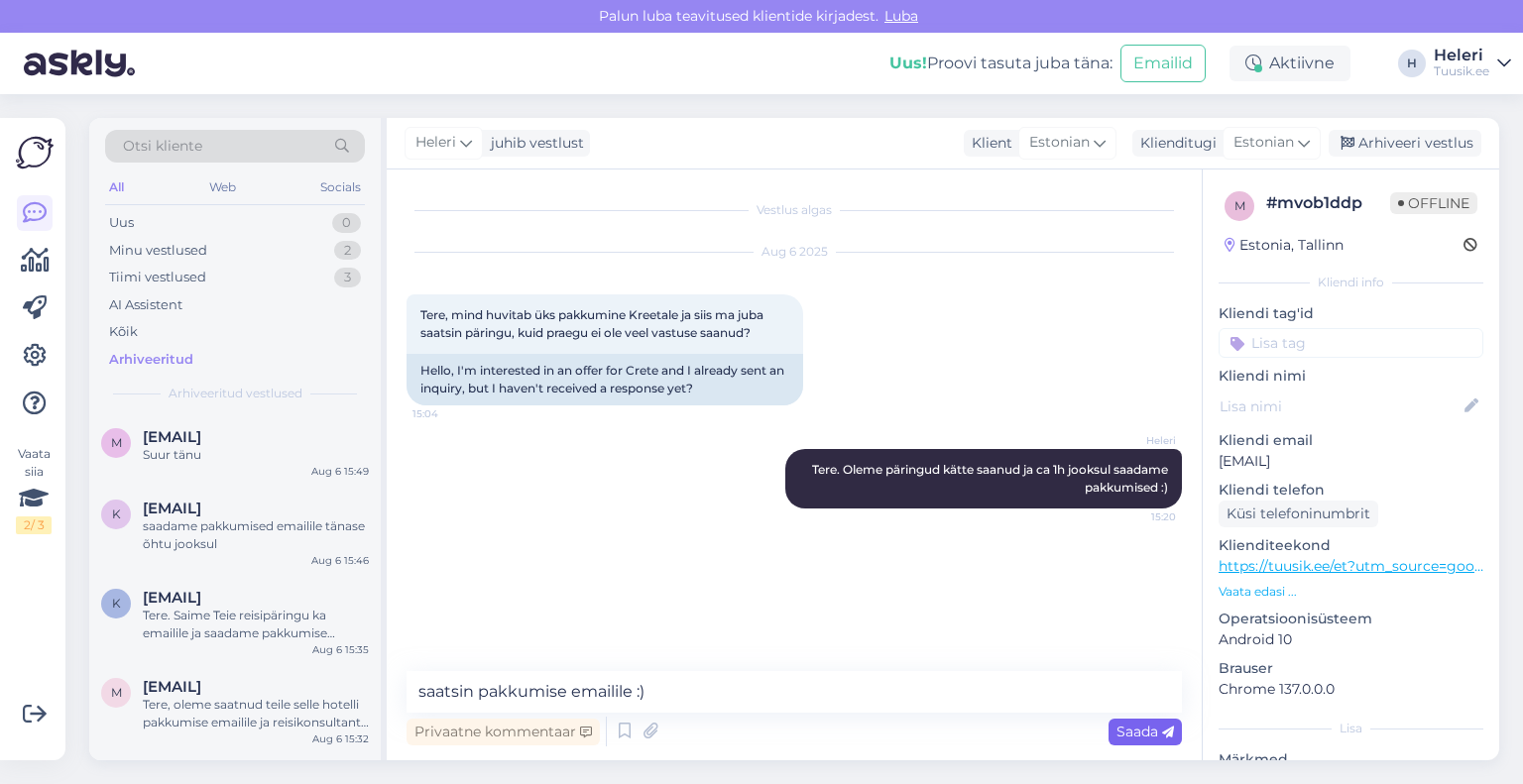 click on "Saada" at bounding box center [1145, 731] 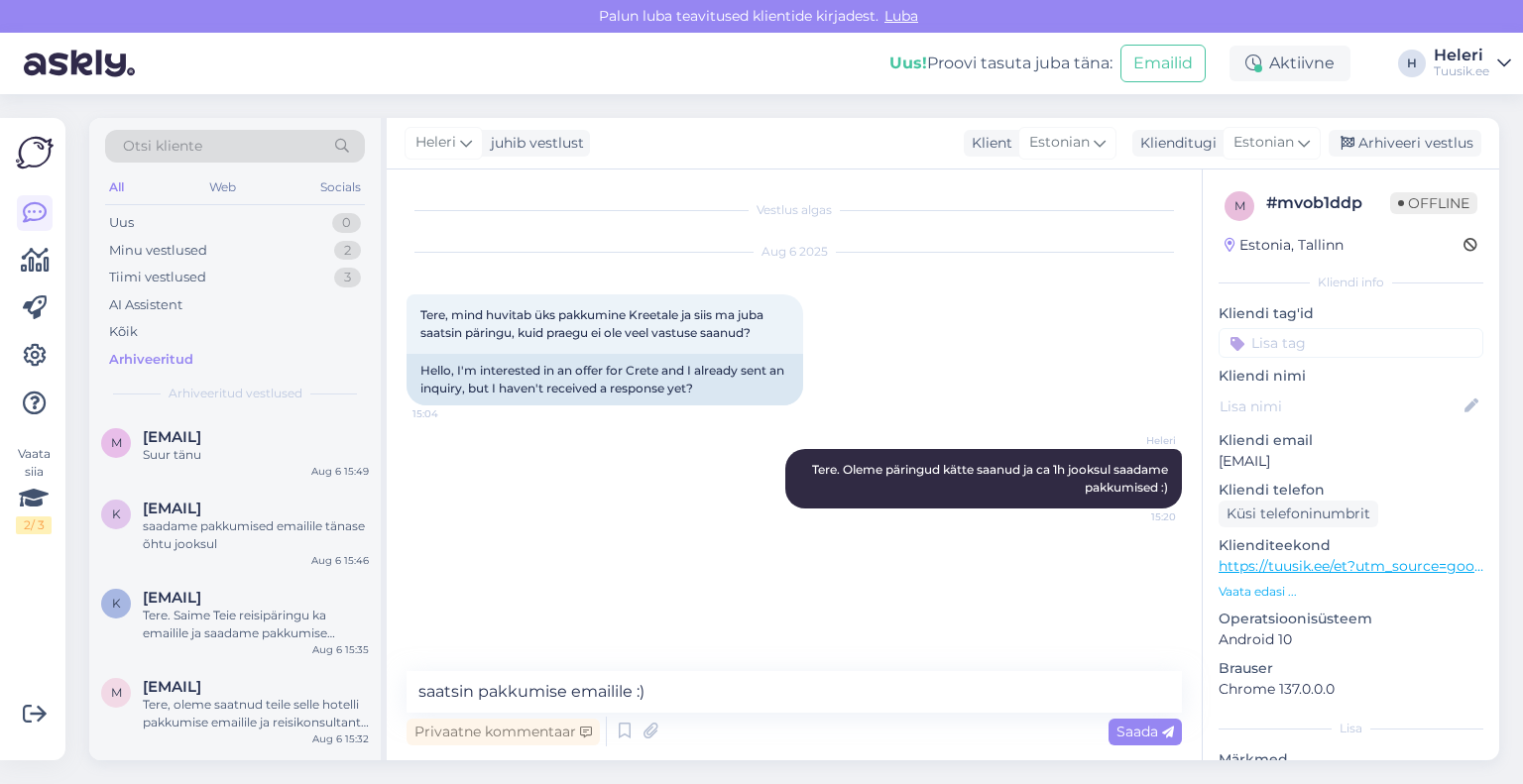 type 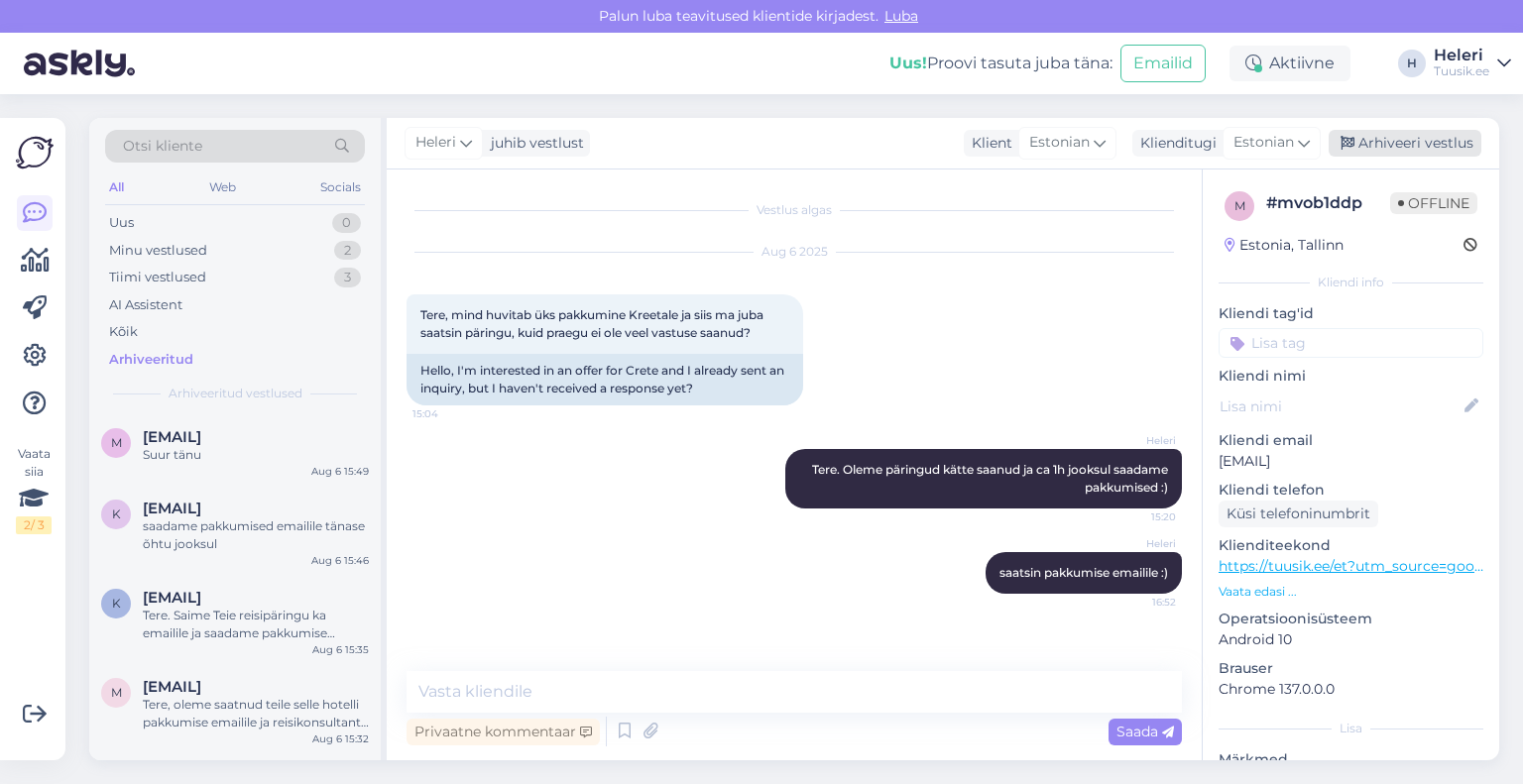 drag, startPoint x: 1419, startPoint y: 127, endPoint x: 1415, endPoint y: 137, distance: 10.77033 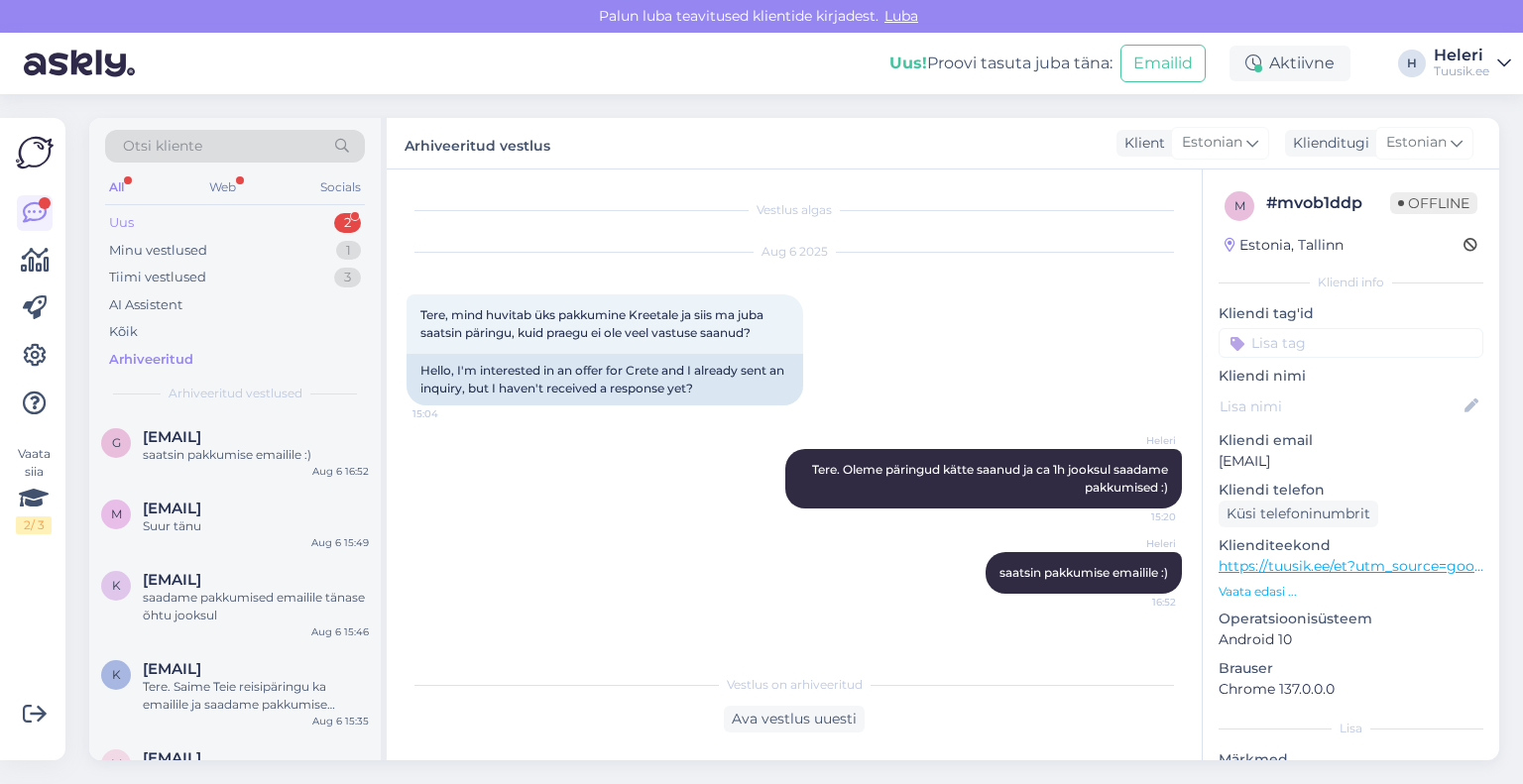 click on "Uus 2" at bounding box center [235, 223] 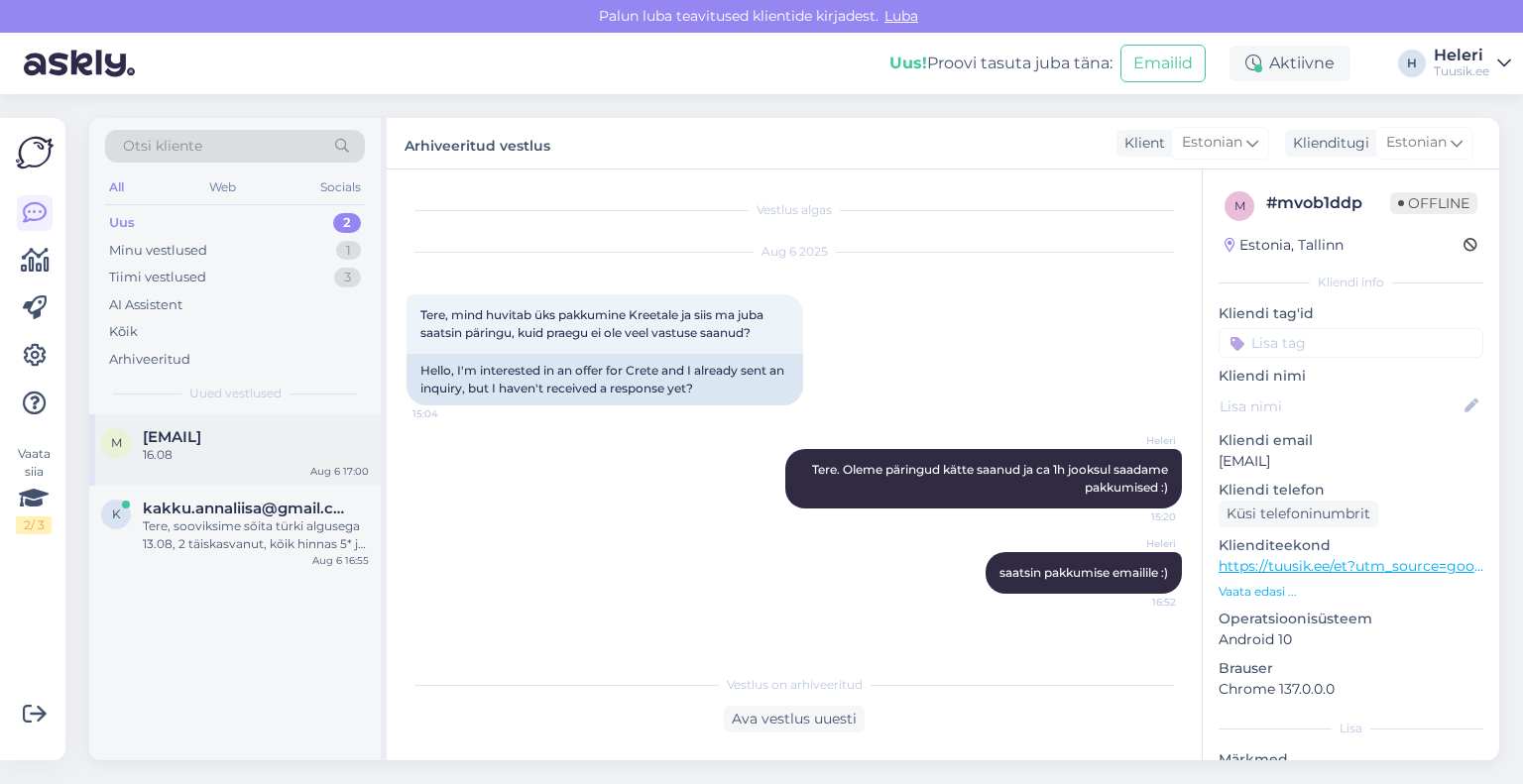 click on "[EMAIL]" at bounding box center (172, 437) 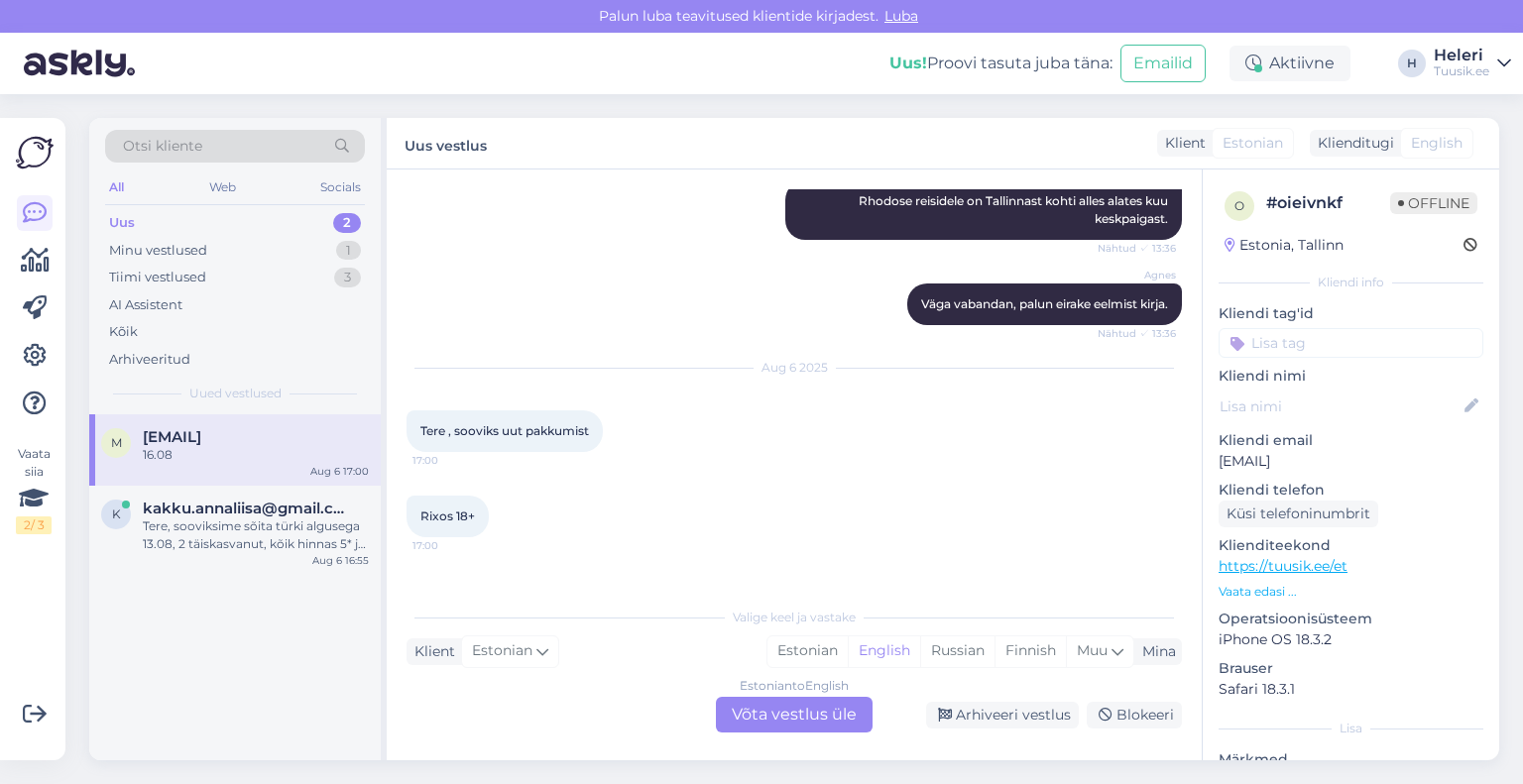 scroll, scrollTop: 4268, scrollLeft: 0, axis: vertical 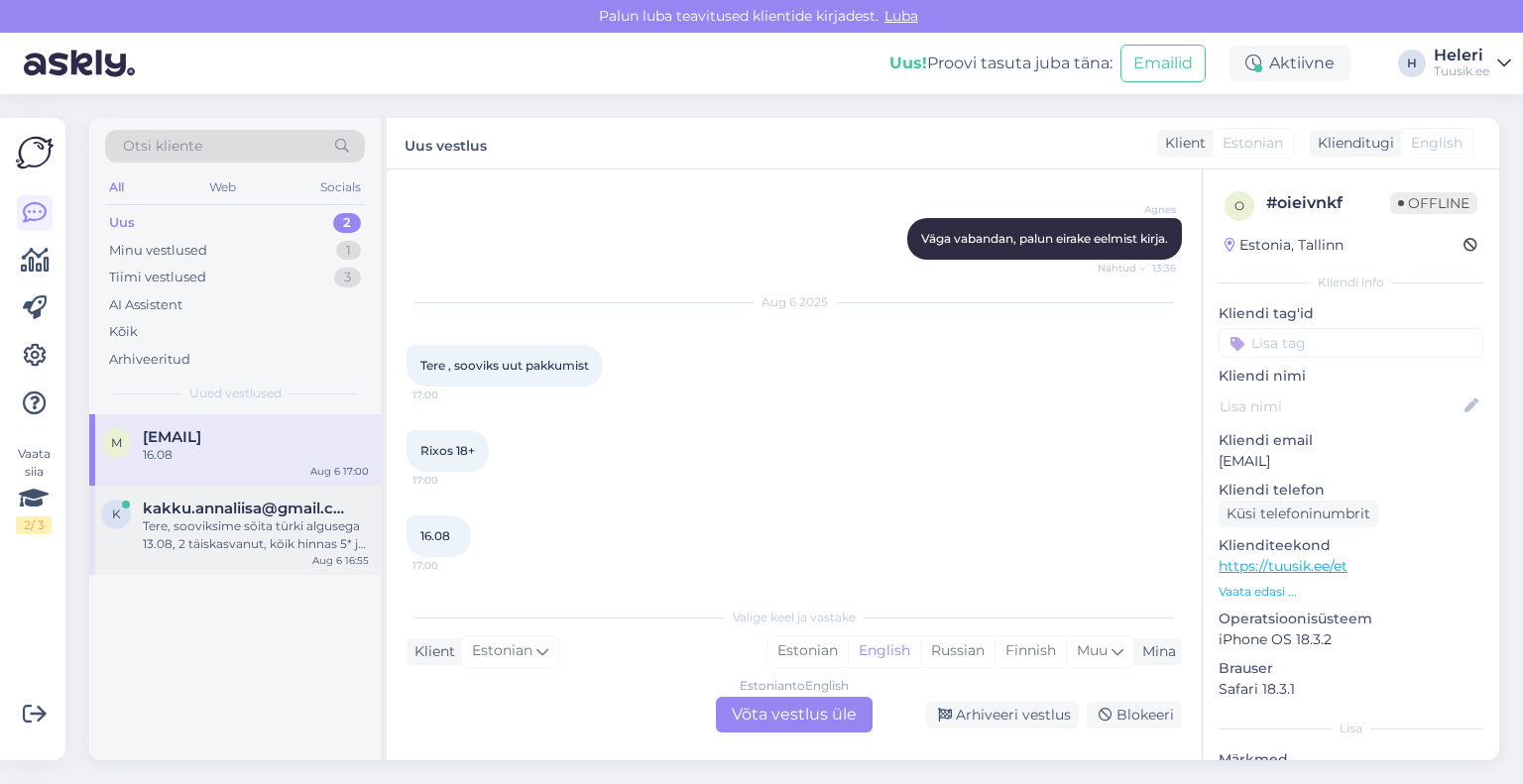 click on "Tere, sooviksime sõita türki algusega 13.08, 2 täiskasvanut, kõik hinnas 5* ja hotelli, kuhu reisib vähem venelasi. Äkki mõni viimase hetke pakkumine" at bounding box center (256, 535) 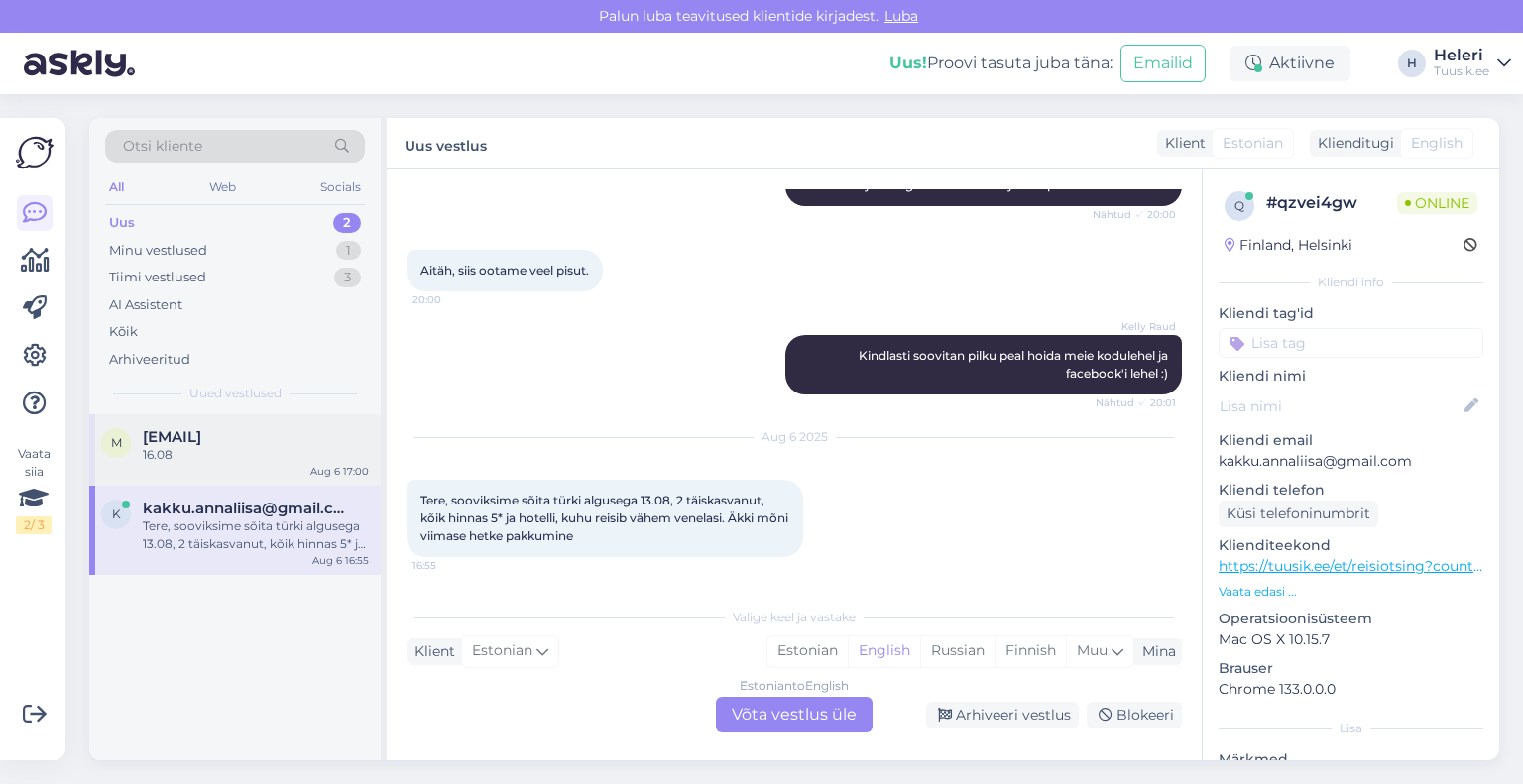 click on "m mark.ossinovski@[DOMAIN] [DATE] [DATE]" at bounding box center [235, 450] 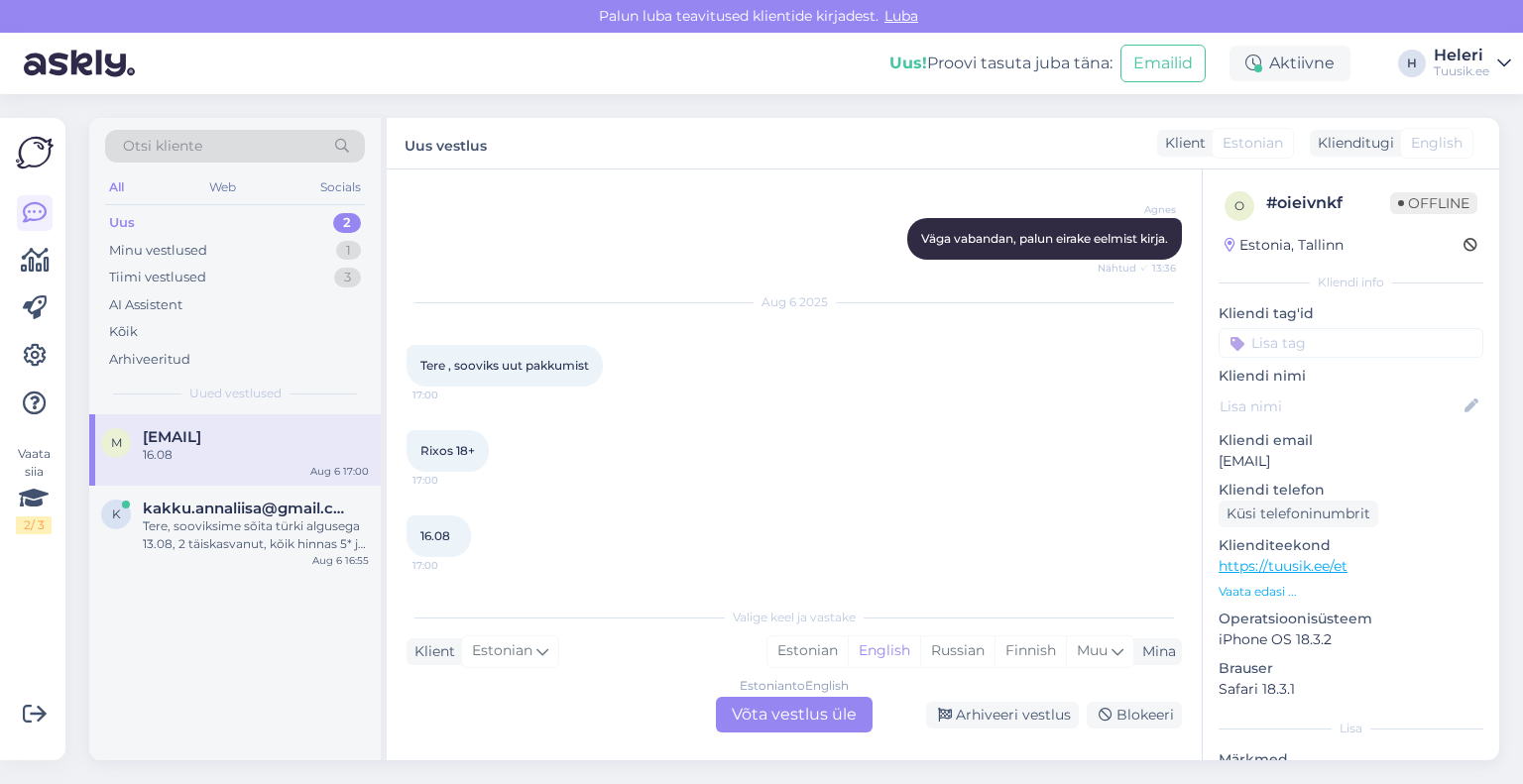 drag, startPoint x: 1215, startPoint y: 463, endPoint x: 1395, endPoint y: 449, distance: 180.54362 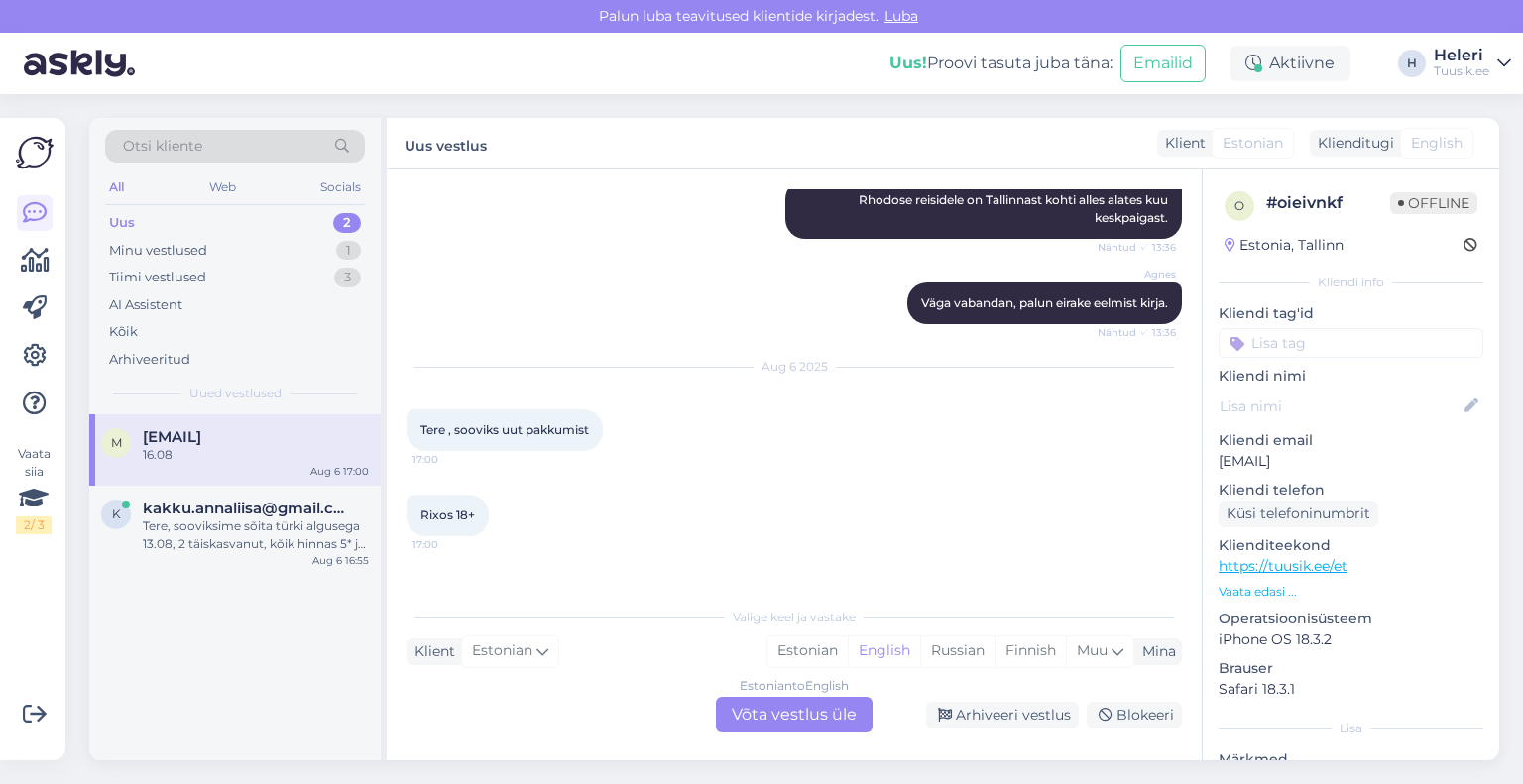 scroll, scrollTop: 4268, scrollLeft: 0, axis: vertical 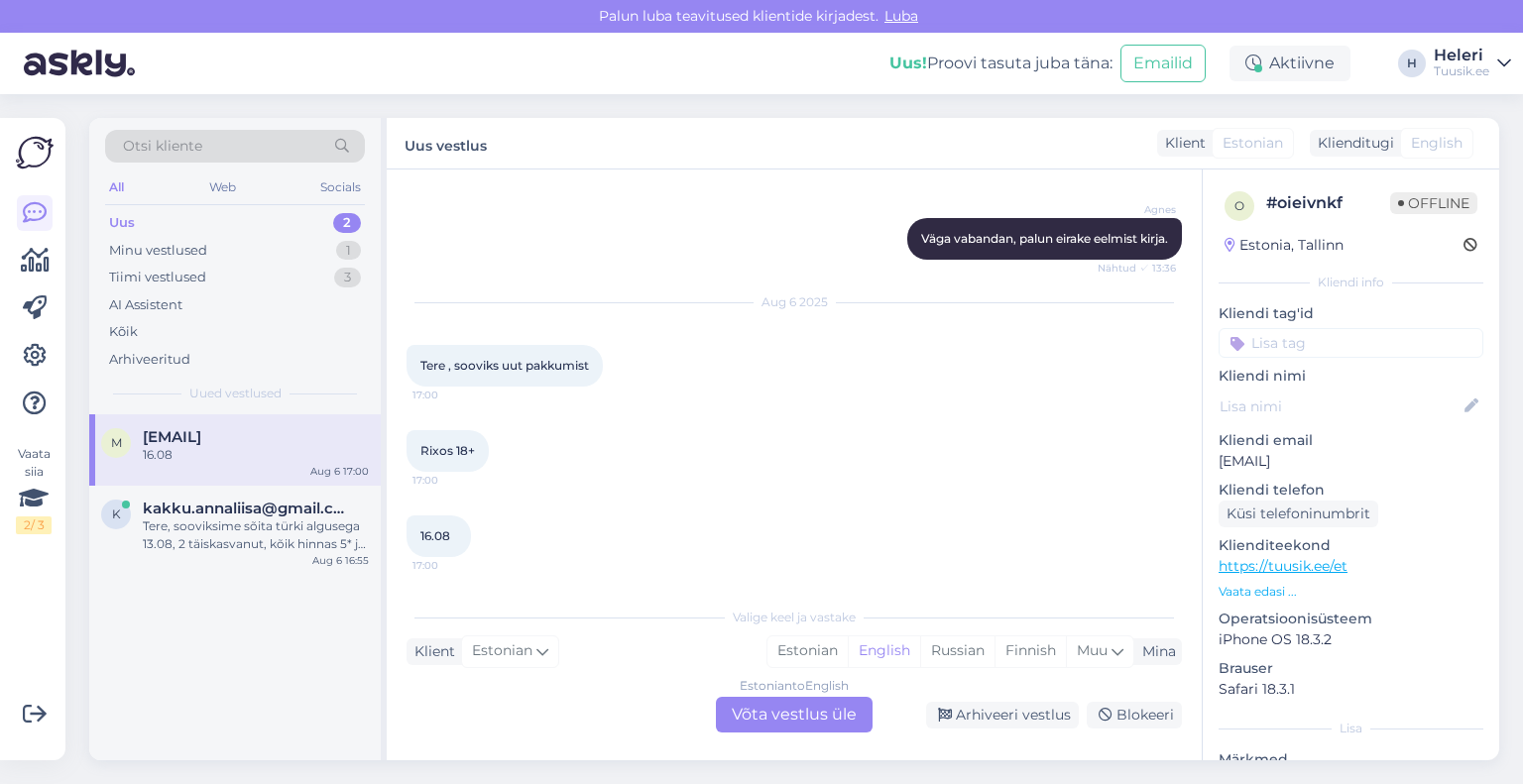 click on "[EMAIL]" at bounding box center (1350, 461) 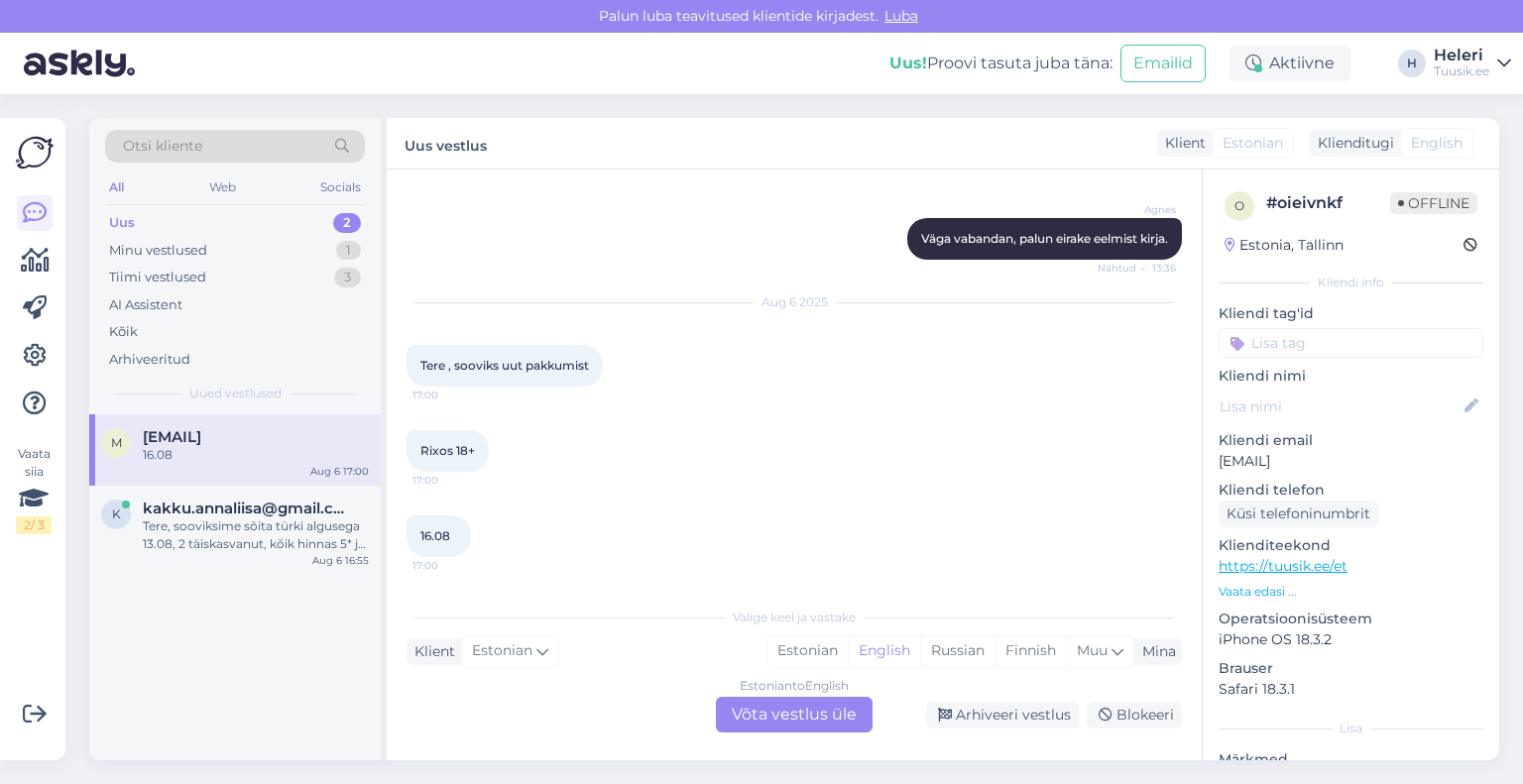 click on "[EMAIL]" at bounding box center [1350, 461] 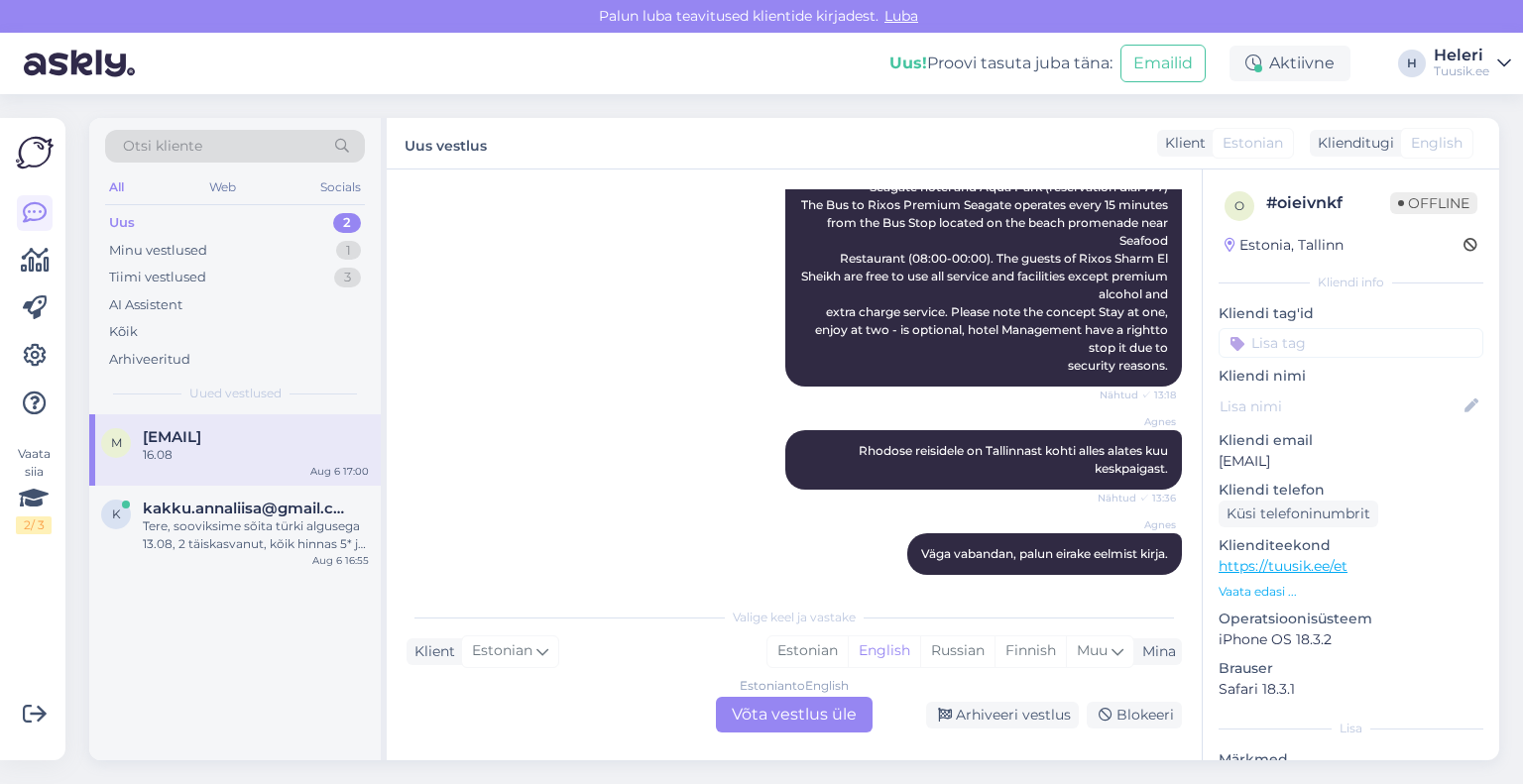 scroll, scrollTop: 4268, scrollLeft: 0, axis: vertical 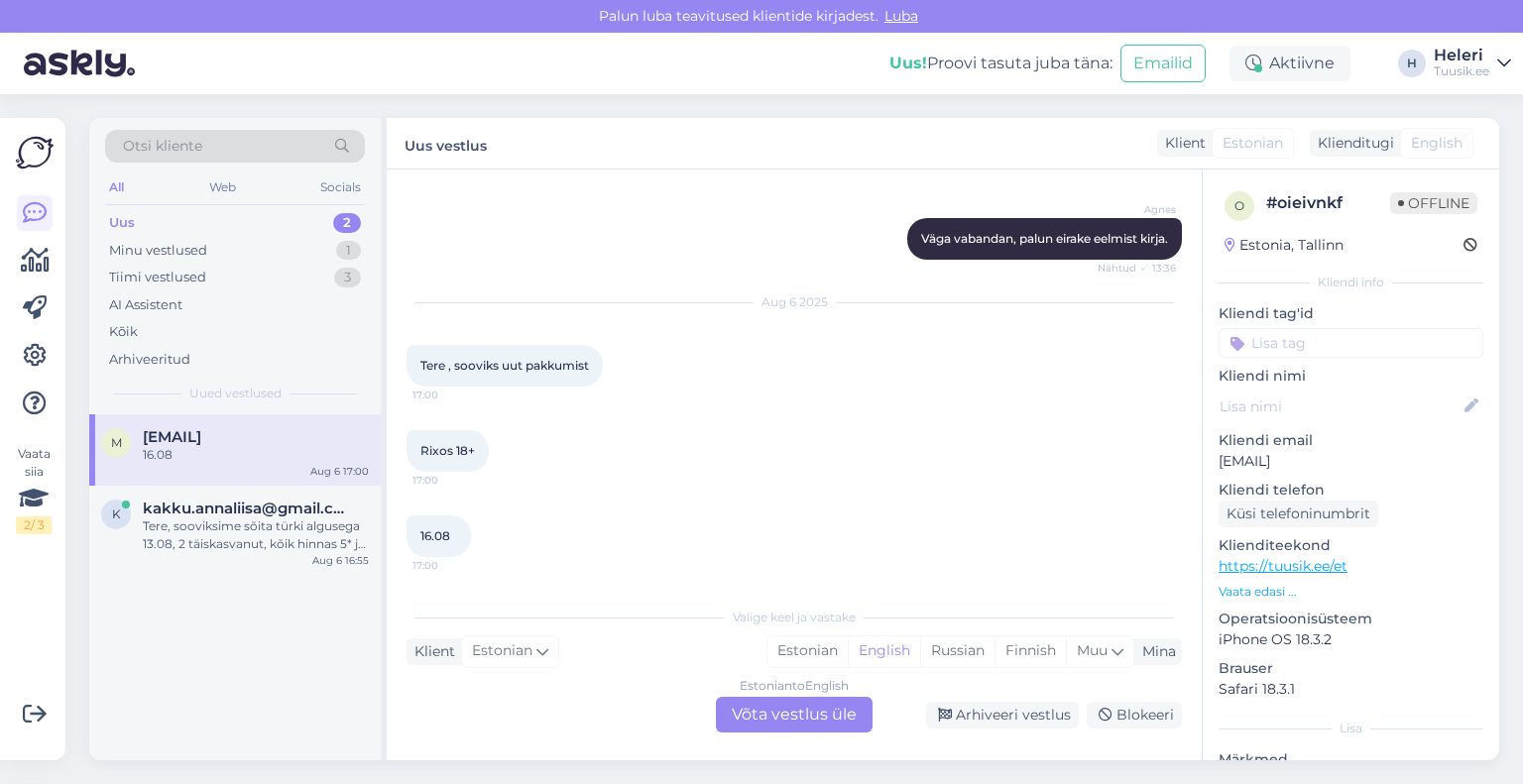 click on "Otsi kliente" at bounding box center [163, 146] 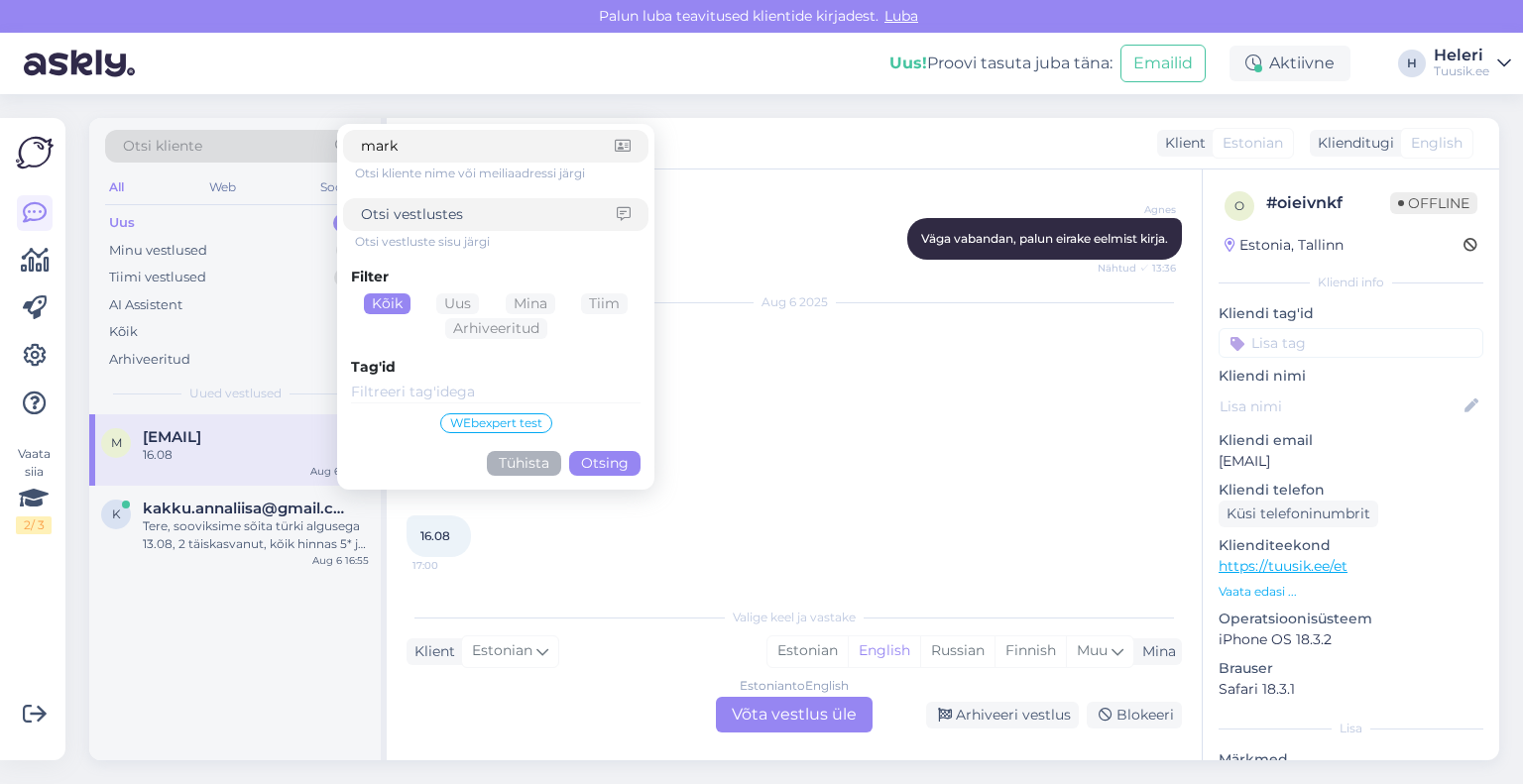 type on "mark" 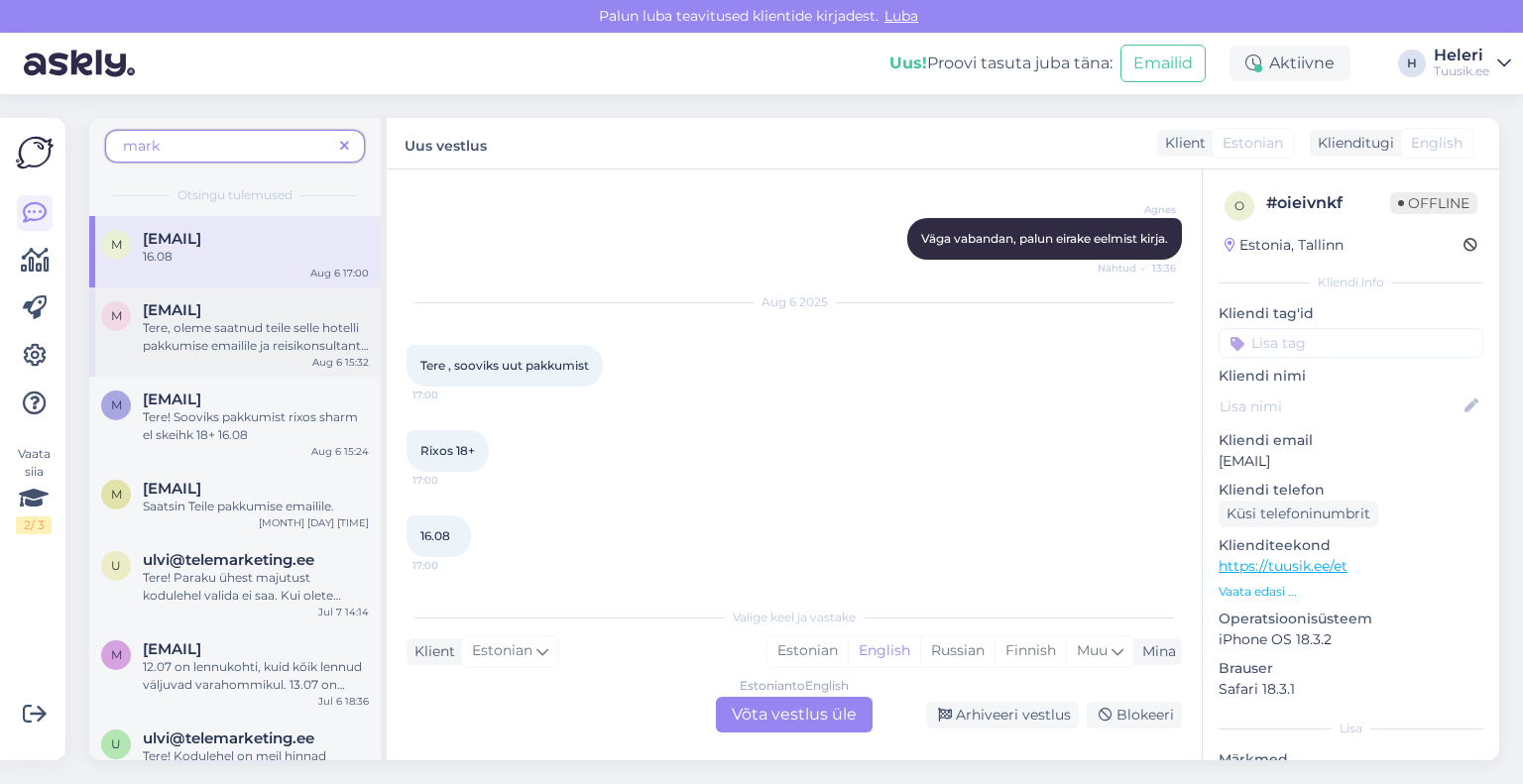 click on "Tere, oleme saatnud teile selle hotelli pakkumise emailile ja reisikonsultant küsis 02.08 kas pakkumine sobib Teile?" at bounding box center (256, 337) 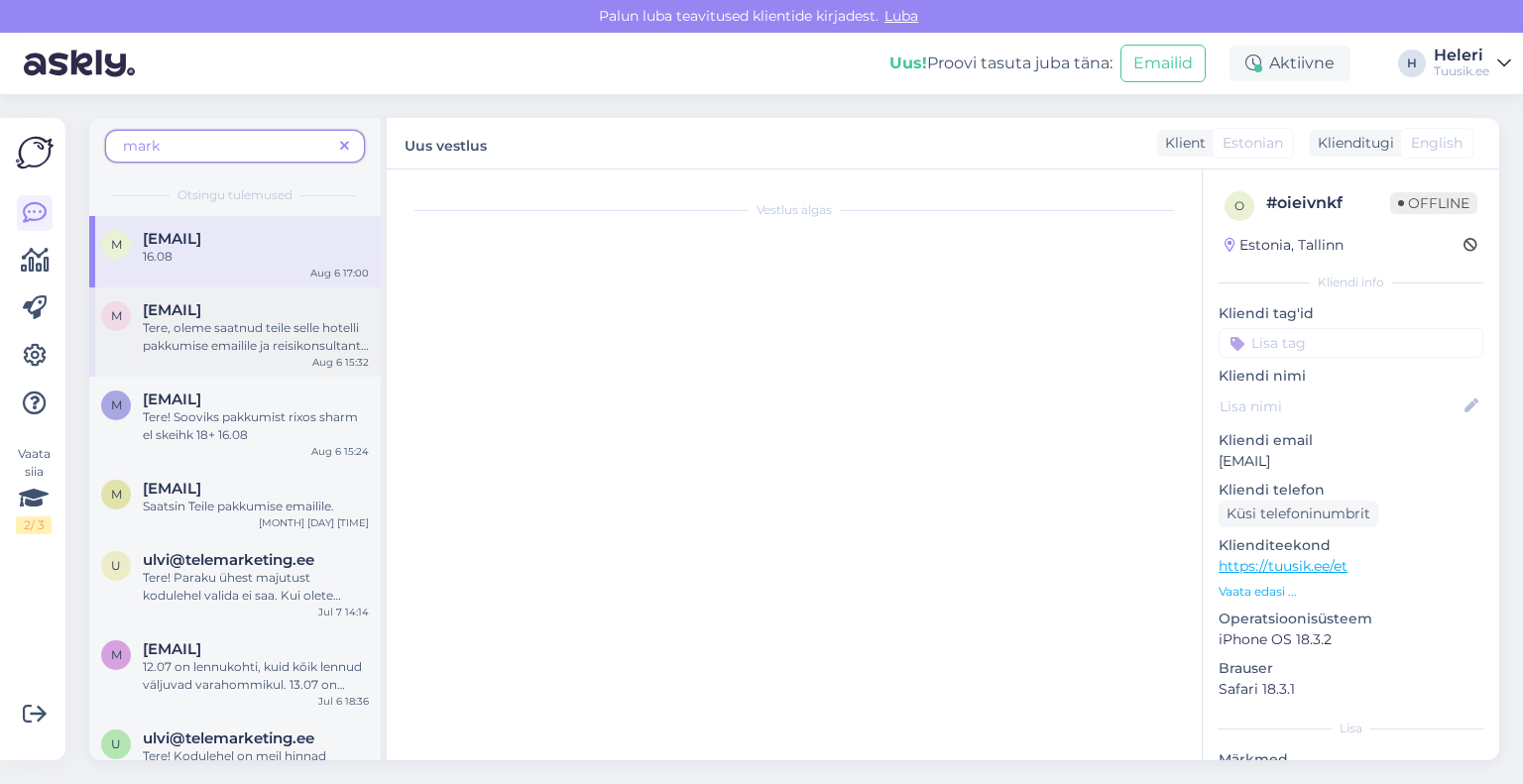 scroll, scrollTop: 0, scrollLeft: 0, axis: both 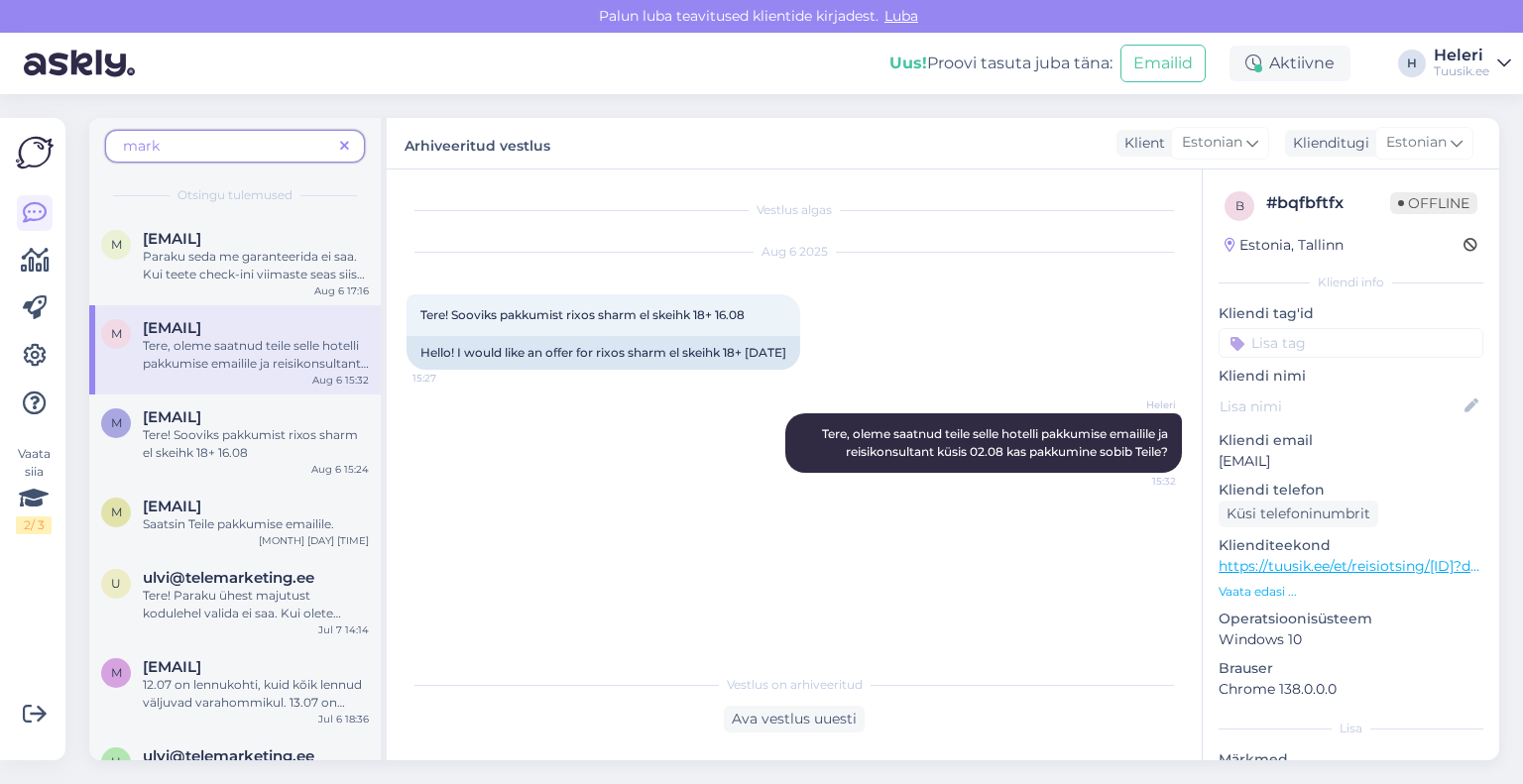click at bounding box center [344, 147] 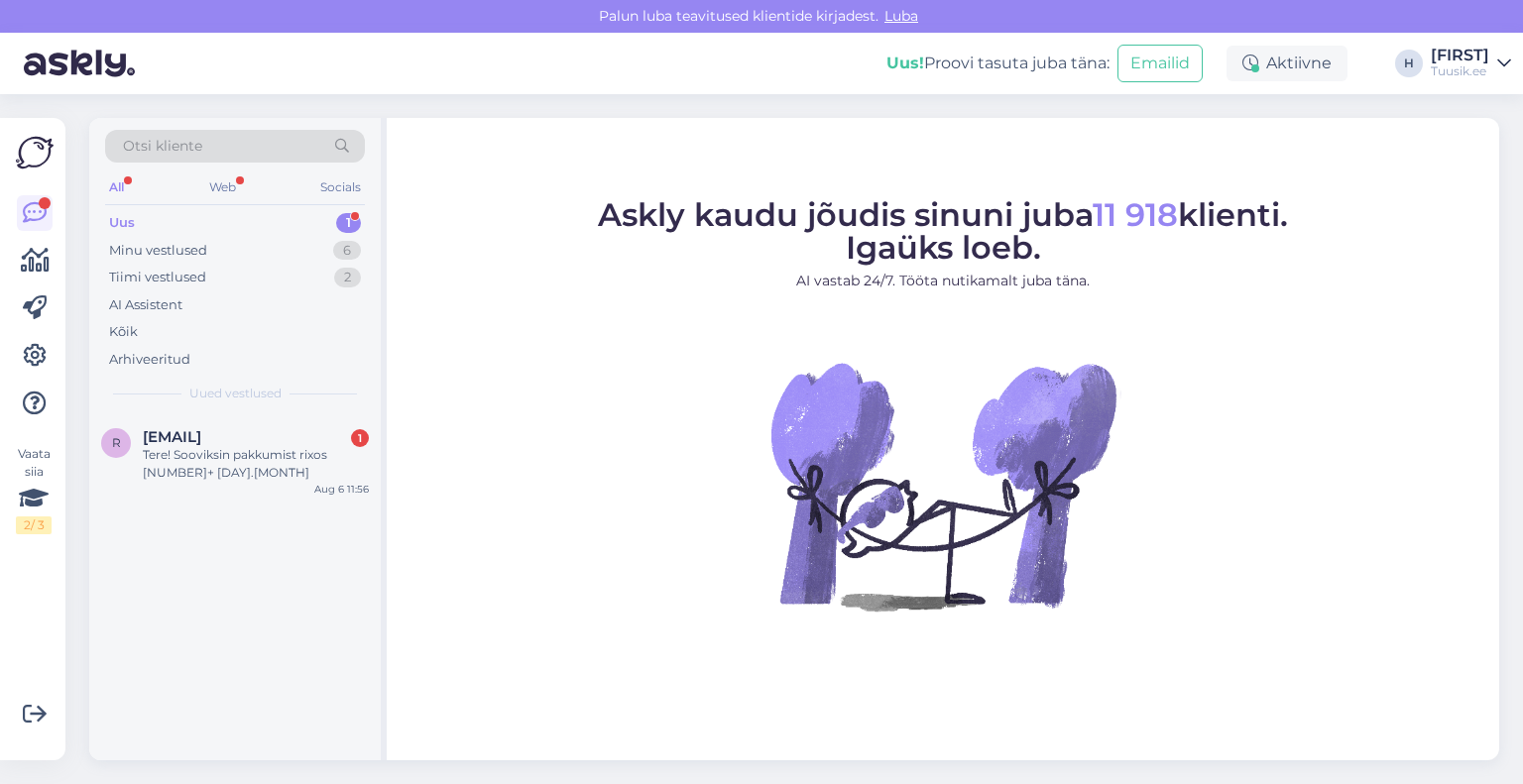 scroll, scrollTop: 0, scrollLeft: 0, axis: both 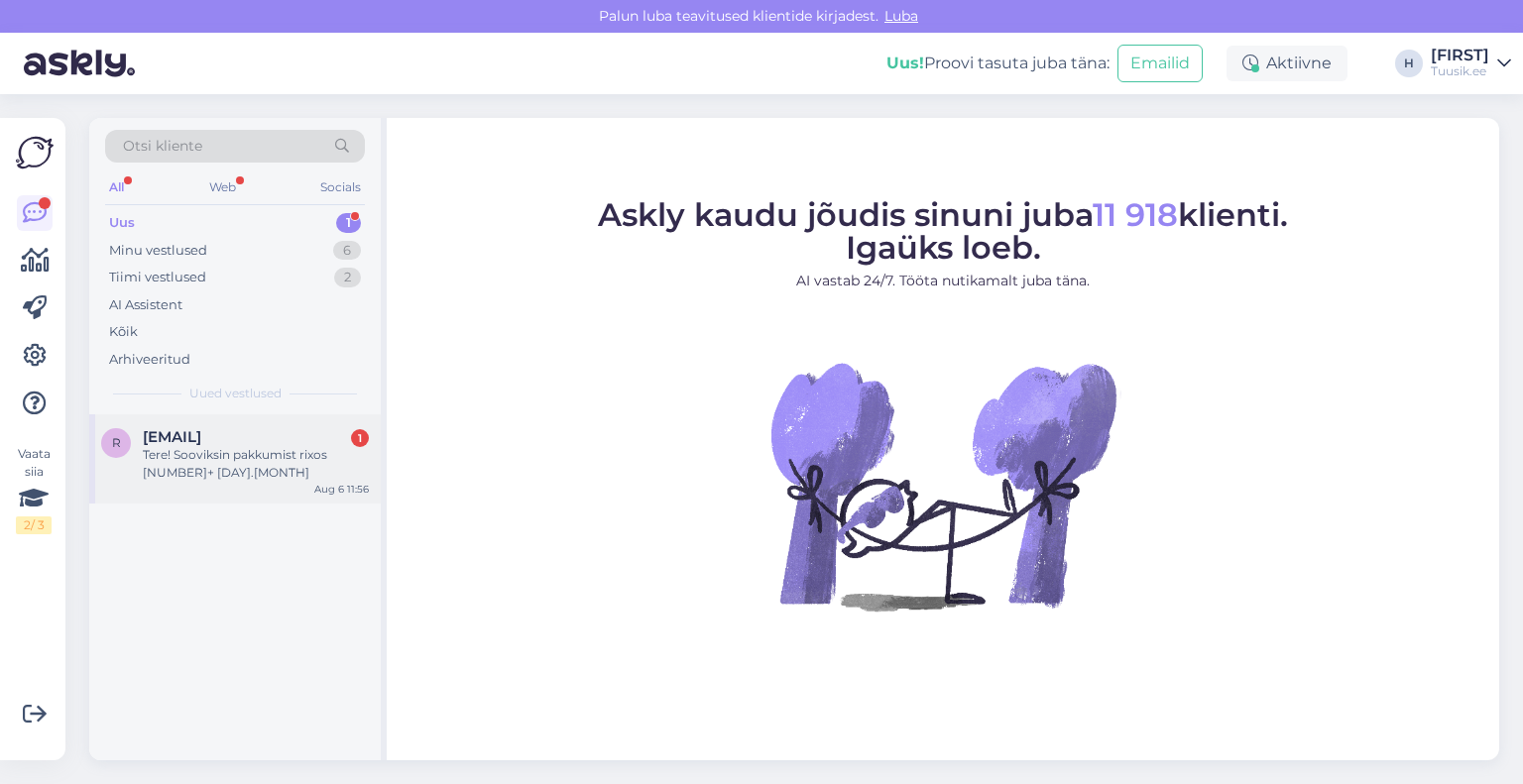click on "[EMAIL]" at bounding box center (172, 437) 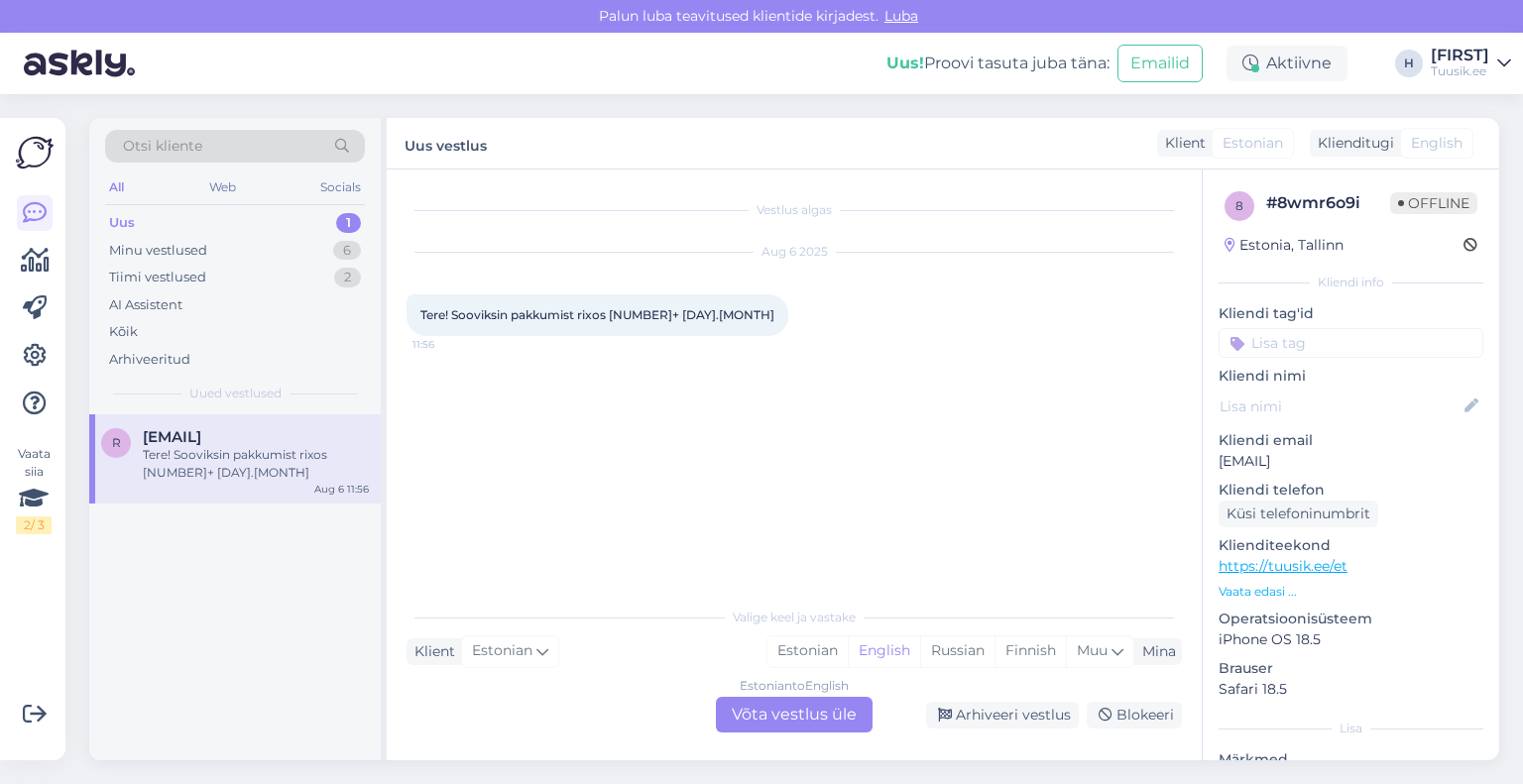 drag, startPoint x: 844, startPoint y: 714, endPoint x: 1047, endPoint y: 533, distance: 271.97426 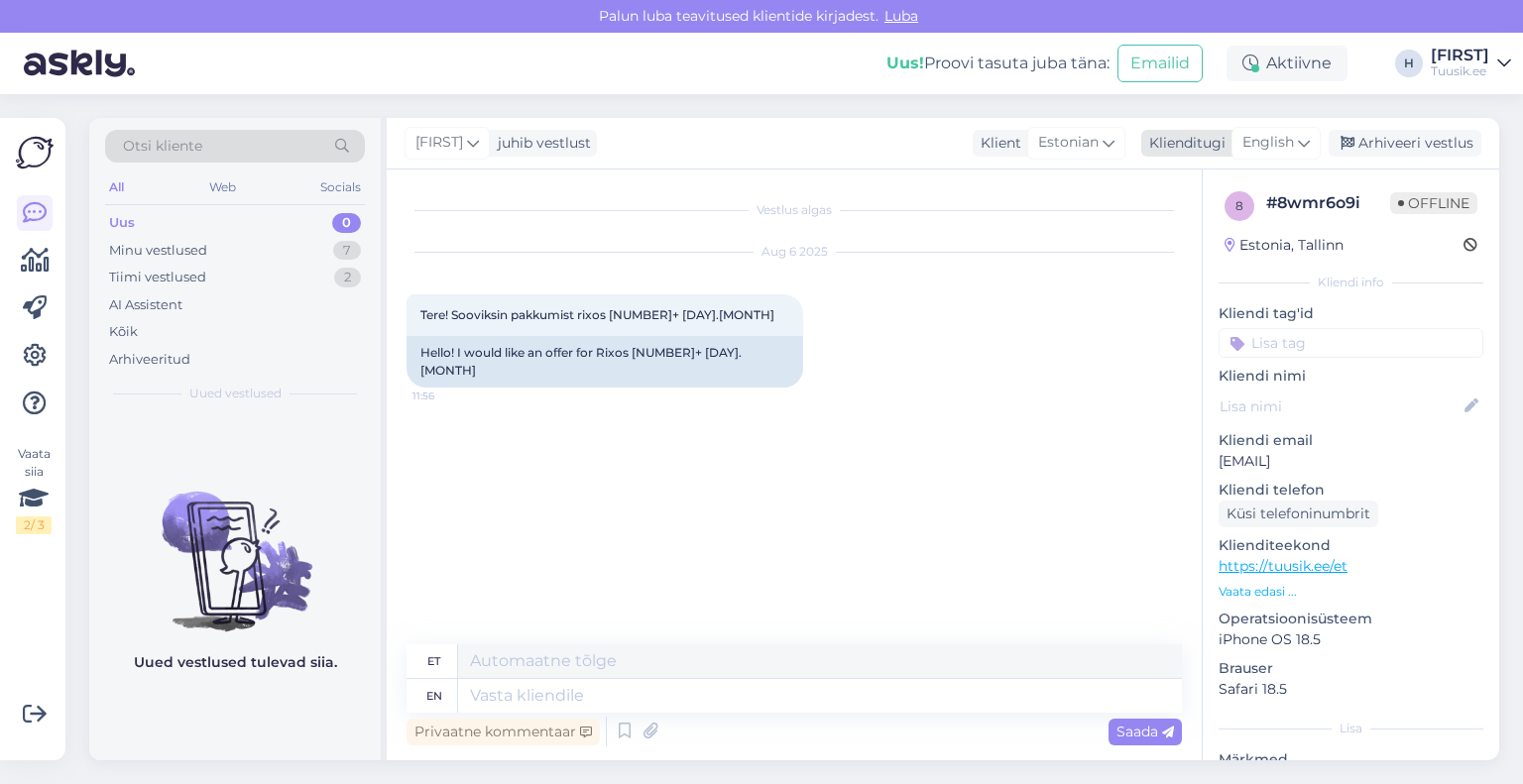 click on "English" at bounding box center [1268, 143] 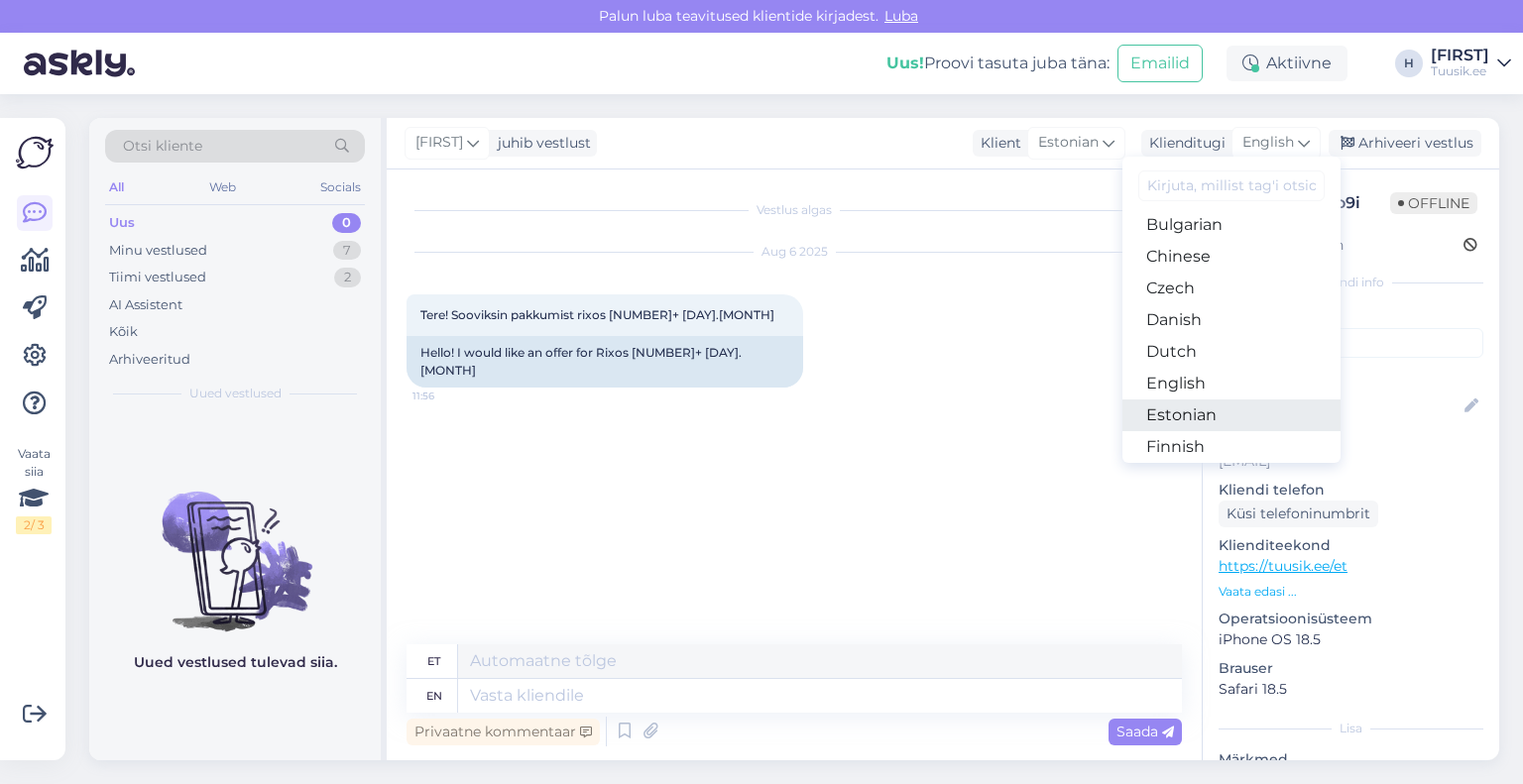 scroll, scrollTop: 99, scrollLeft: 0, axis: vertical 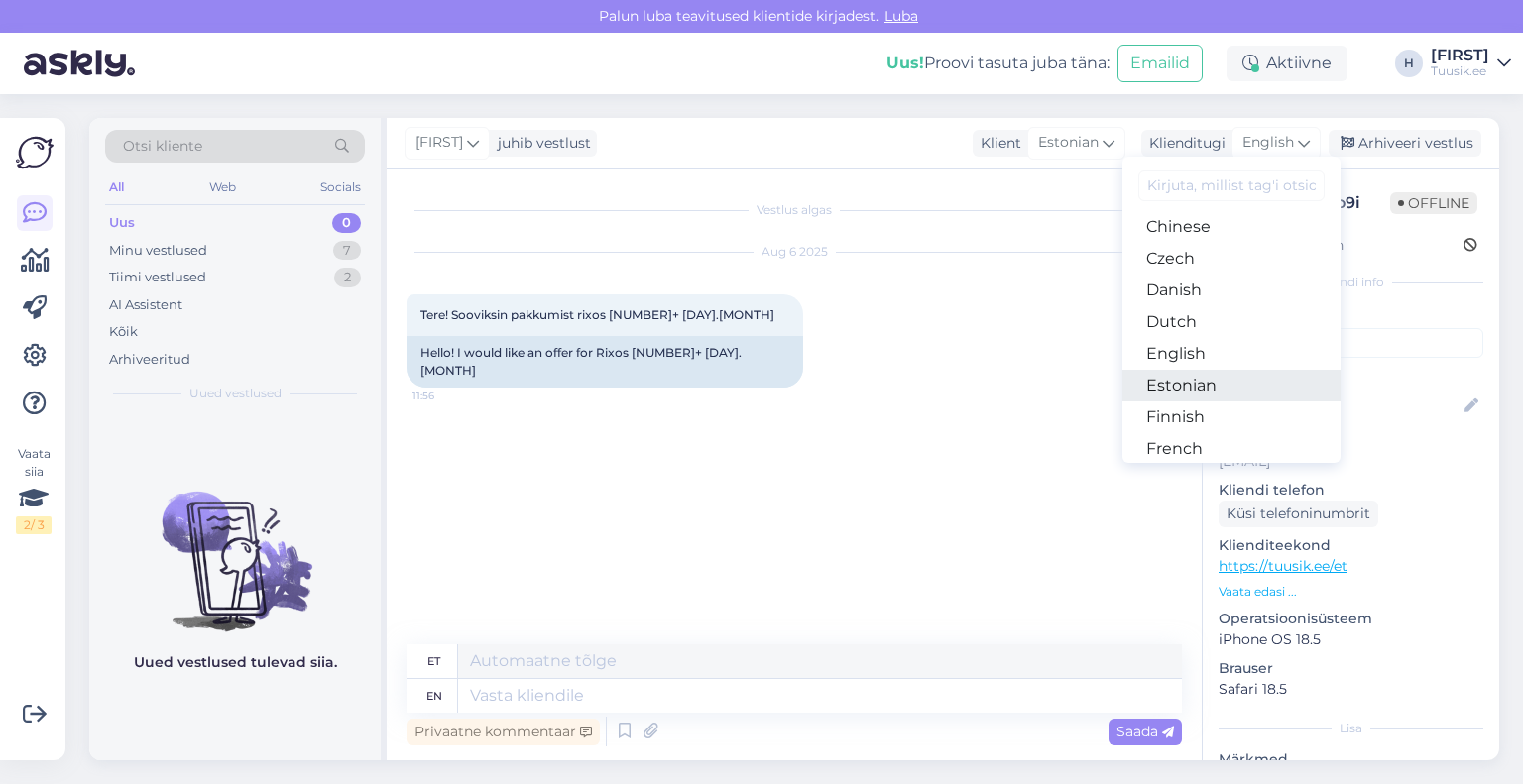 click on "Estonian" at bounding box center (1231, 386) 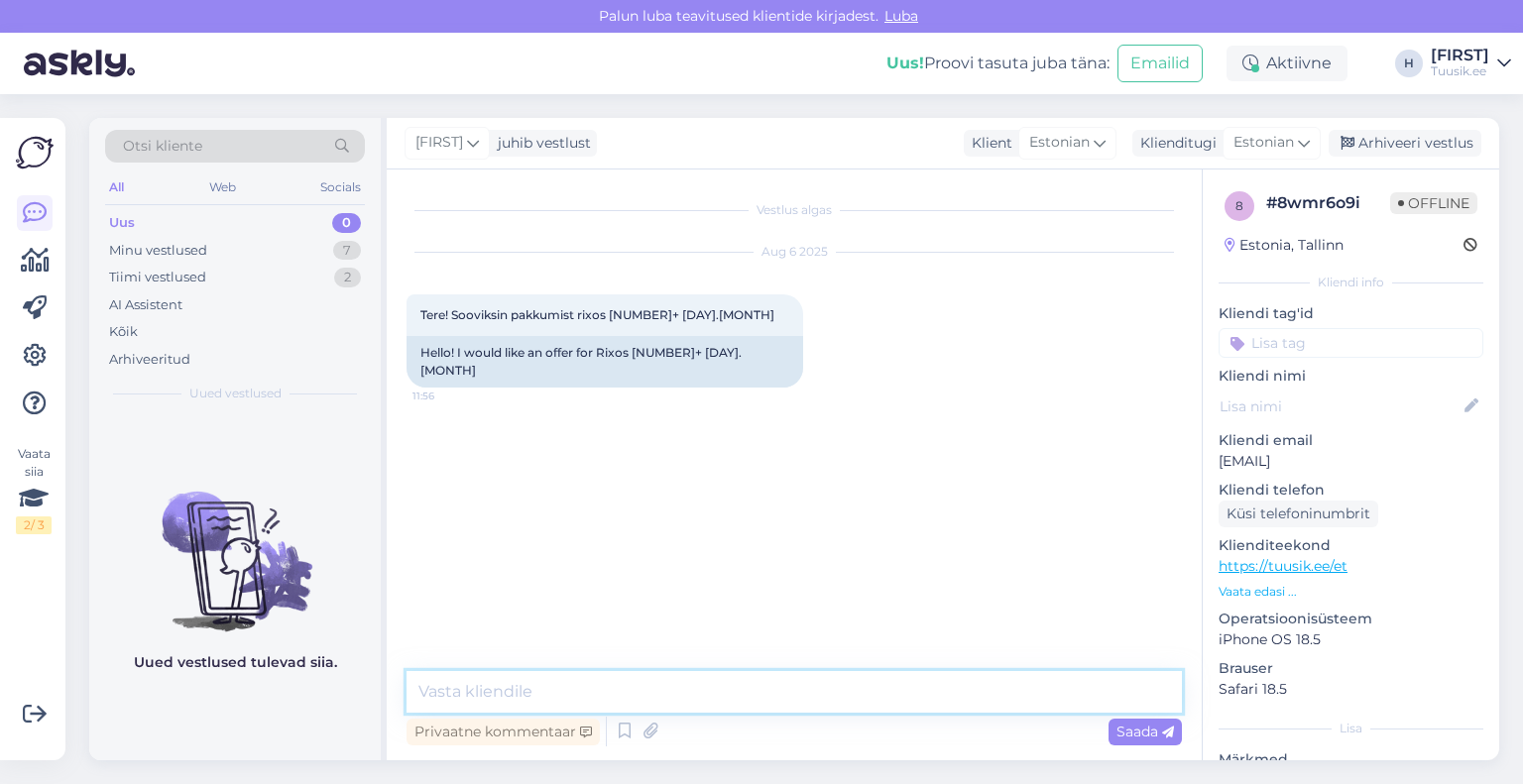 click at bounding box center (794, 692) 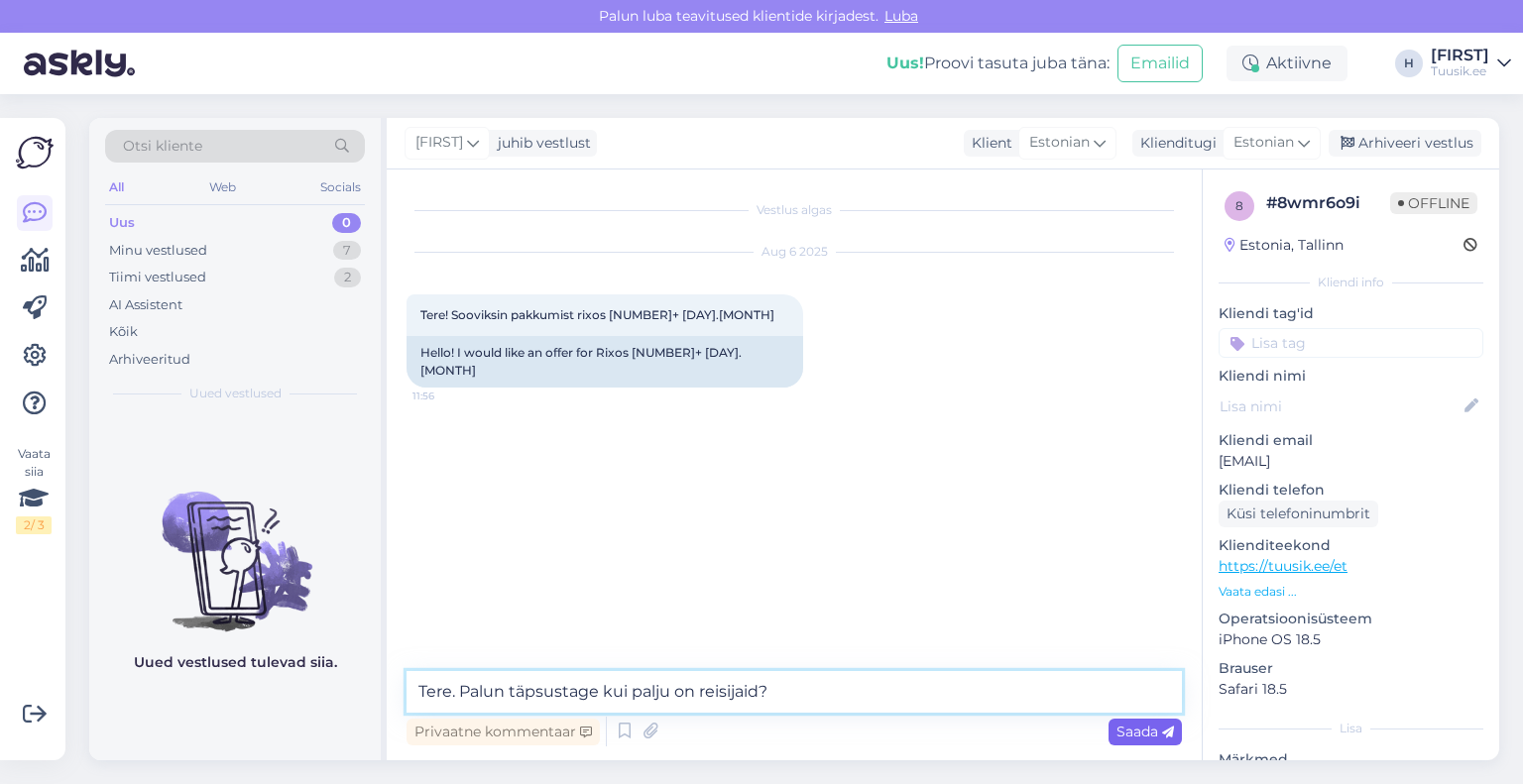 type on "Tere. Palun täpsustage kui palju on reisijaid?" 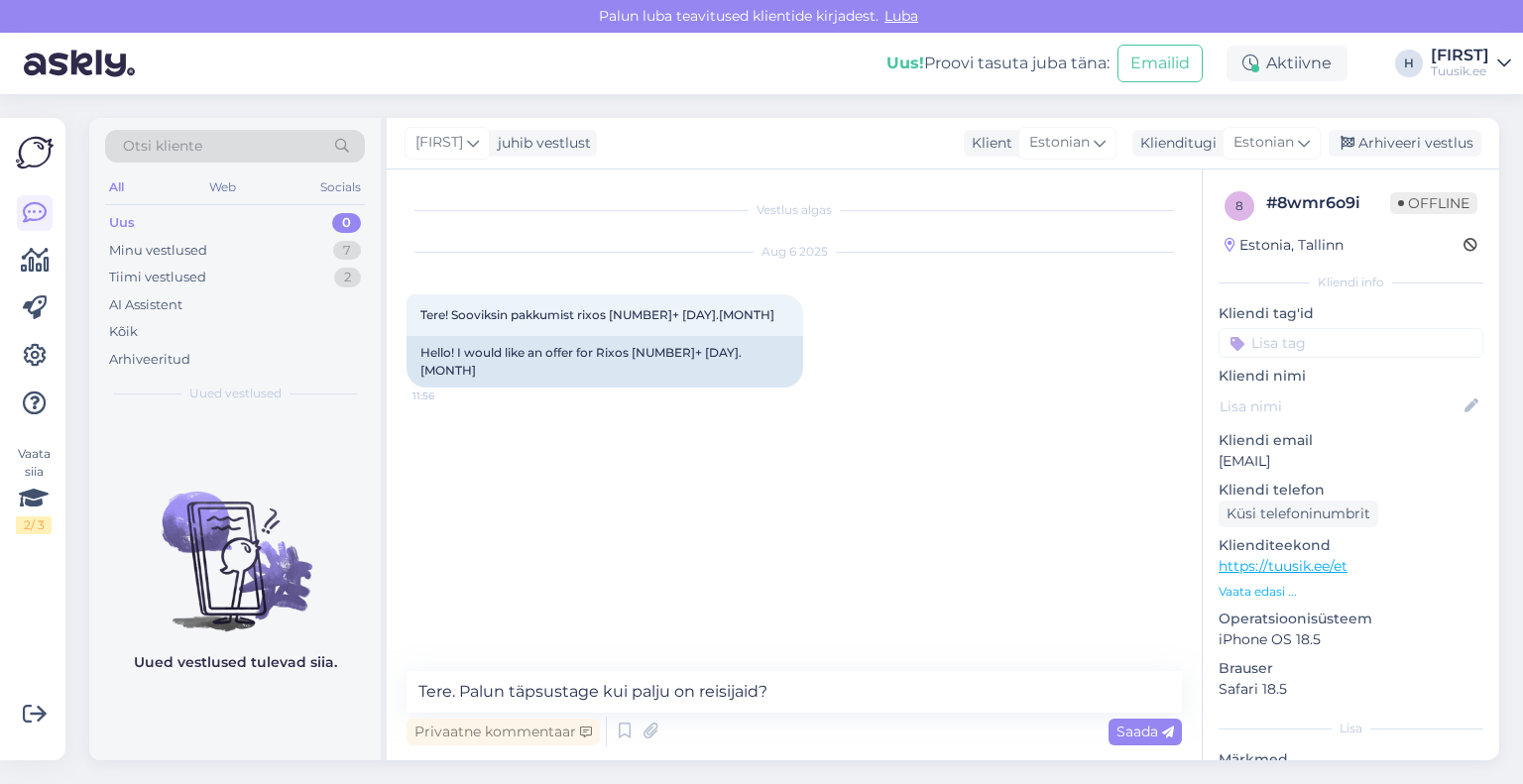 click on "Saada" at bounding box center (1145, 731) 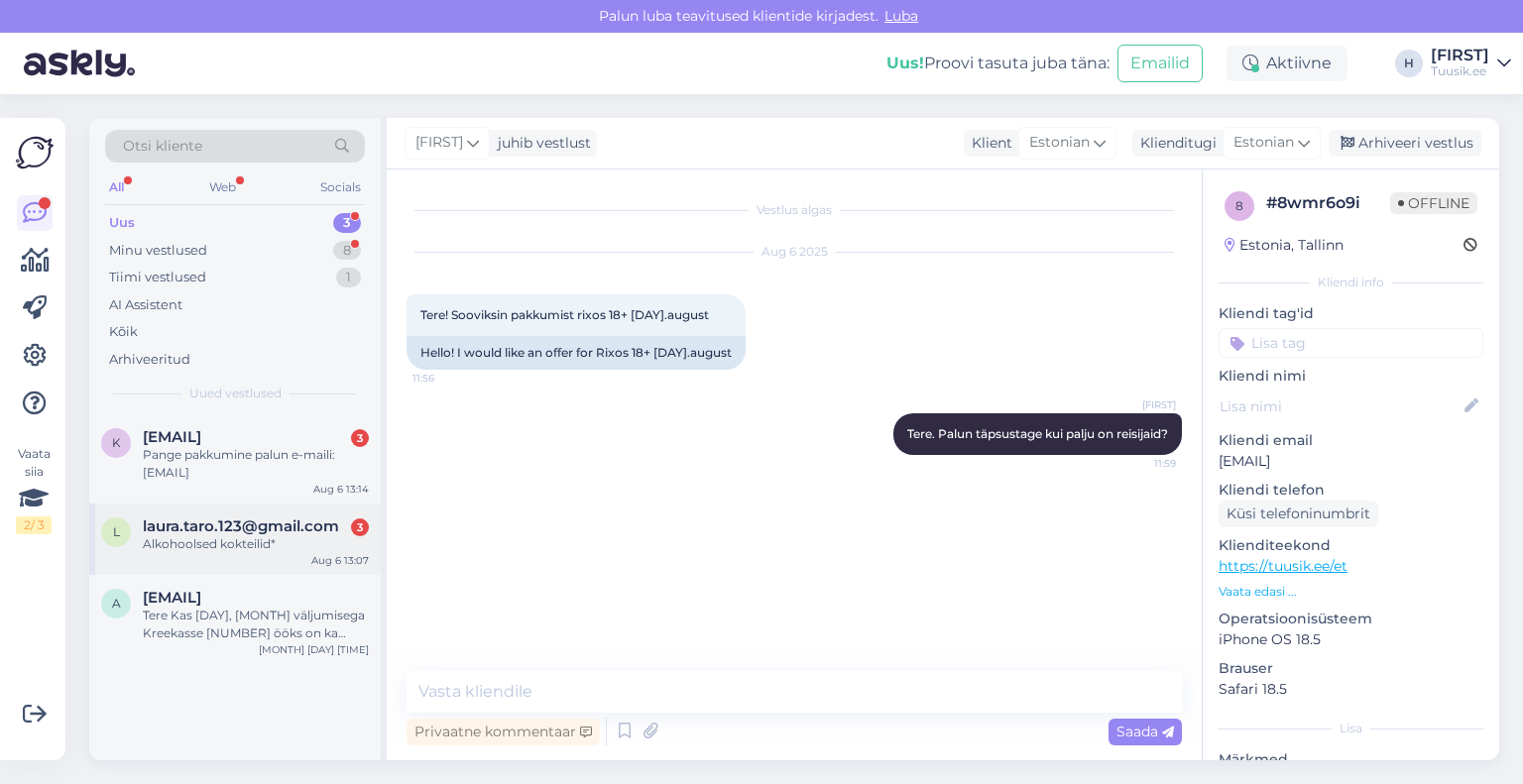 scroll, scrollTop: 0, scrollLeft: 0, axis: both 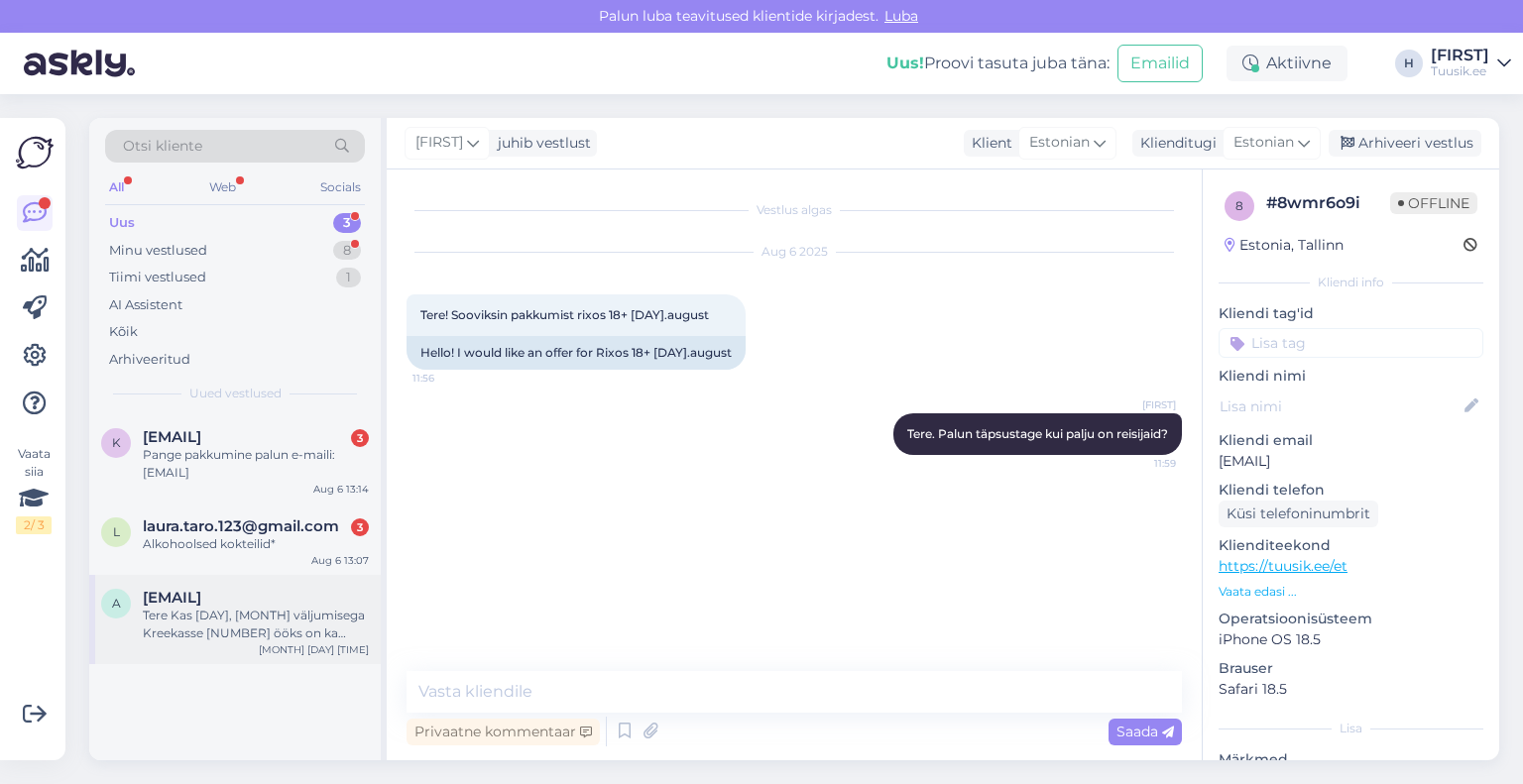 click on "Tere
Kas 16,08 väljumisega Kreekasse 4 ööks on ka midagi pakkuda? Hommikul leidsin 4 ööga pakkumise ka aga enam ei leia" at bounding box center [256, 624] 